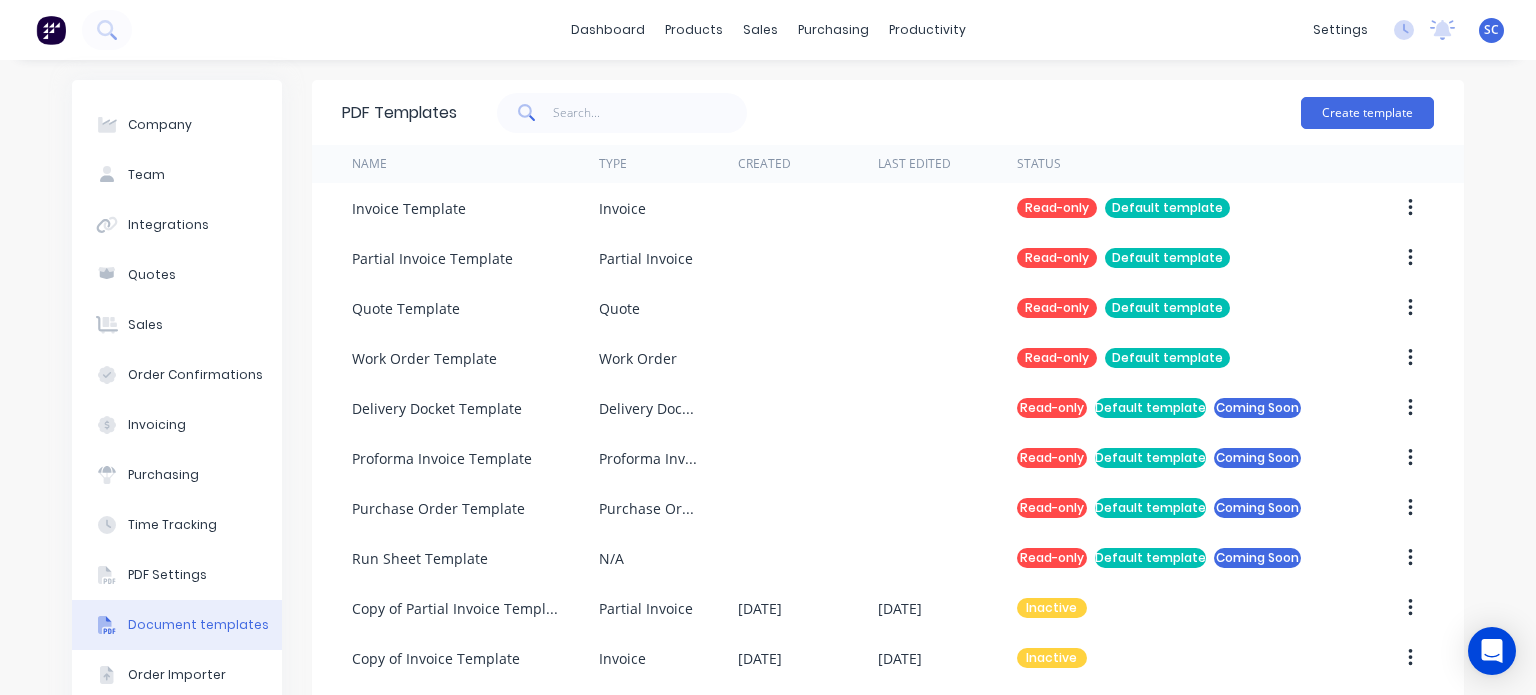 scroll, scrollTop: 0, scrollLeft: 0, axis: both 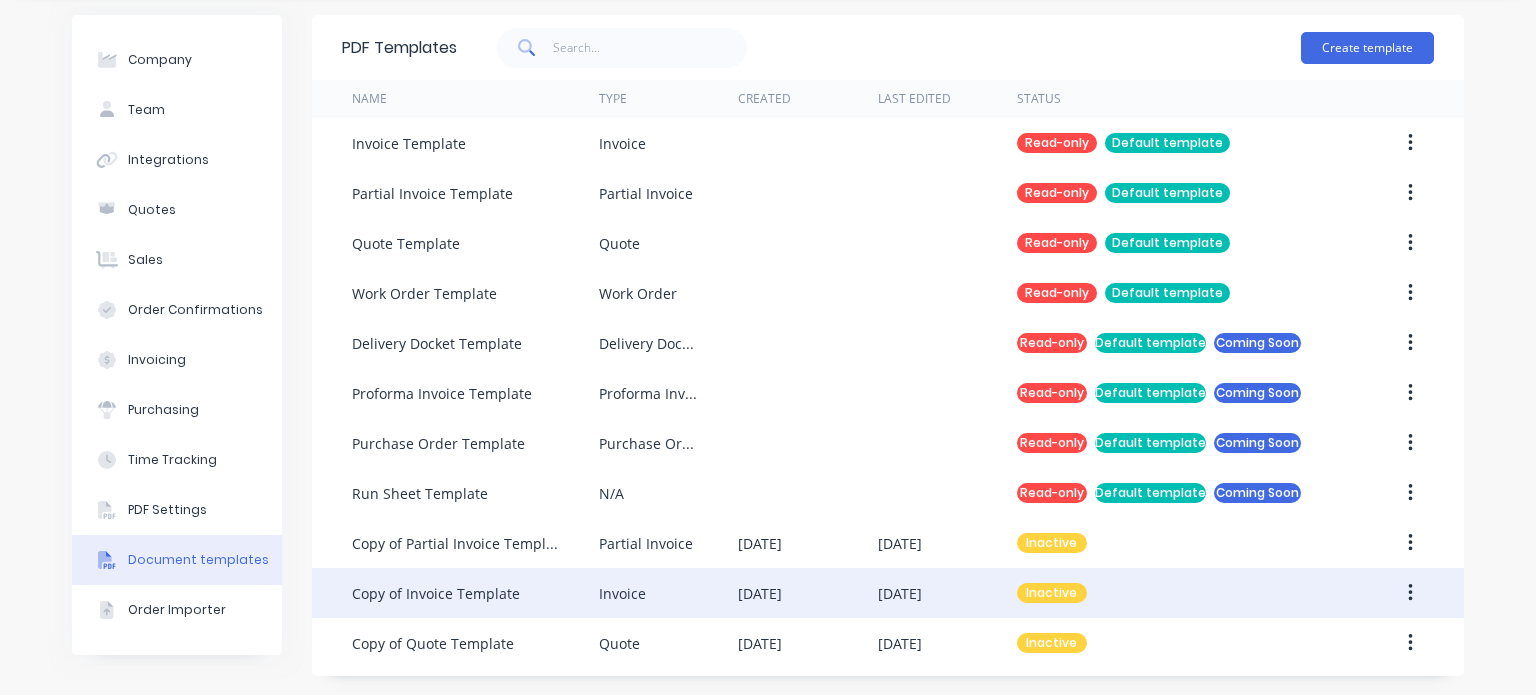 click on "Copy of Invoice Template" at bounding box center [436, 593] 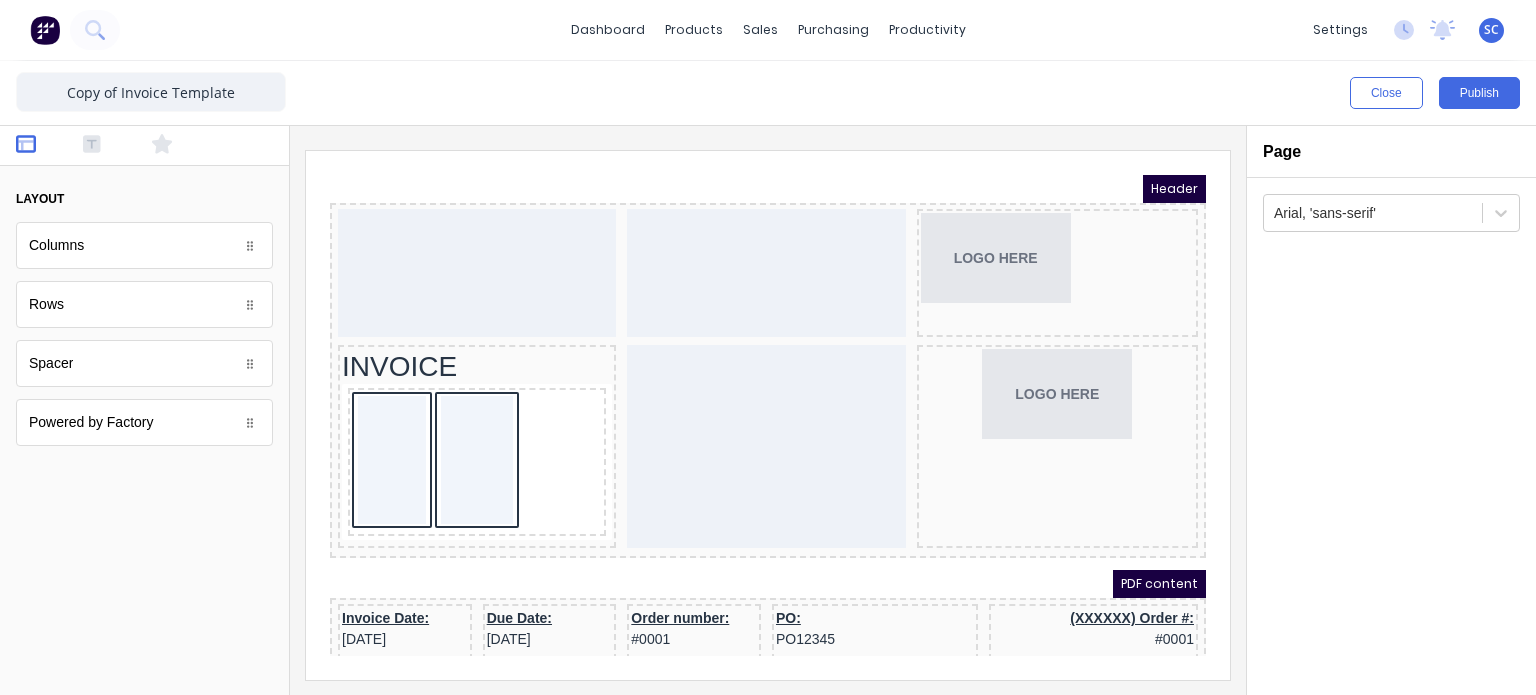 scroll, scrollTop: 0, scrollLeft: 0, axis: both 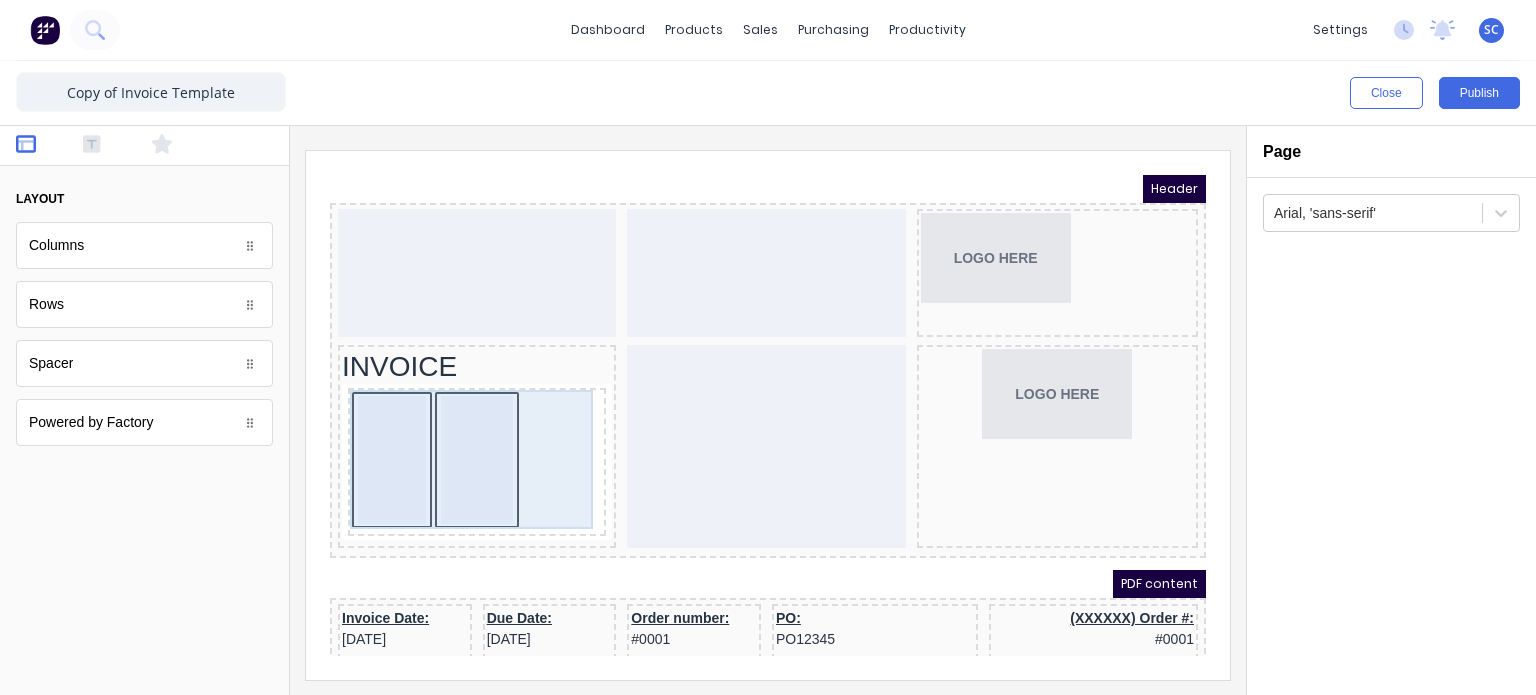 click on "Header LOGO HERE INVOICE LOGO HERE PDF content Invoice Date:  [DATE] Due Date:  [DATE] Order number:  #0001 PO:  PO12345 (XXXXXX) Order #:  #0001 TAX INVOICE FOR Factory Technologies [STREET_ADDRESS], 4217 CONTACT Contact name here [EMAIL_ADDRESS][DOMAIN_NAME] (0422) 275 975 (0422) 275 975 DELIVER TO [STREET_ADDRESS] PICK UP Lorem ipsum sit dolor kis amet INSTALL AT [STREET_ADDRESS] QTY DESCRIPTION EACH TOTAL 1 Basic Product Lorem ipsum dolor sit amet, consectetur adipiscing elit, sed do eiusmod tempor incididunt ut labore et dolore magna aliqua. Diameter 100cm Colorbond Cottage Green Parts # 967-12 $12.00 $12.00 1 #1 Colorbond Basalt 0.55 90mm 0 bends Lengths 1 x 1000 1 x 1500 $12.00 $12.00 1 Custom Formula Lorem ipsum dolor sit amet, consectetur adipiscing elit, sed do eiusmod tempor incididunt ut labore et dolore magna aliqua. Colorbond Cottage Green Height 23 Width 200 Dimension 2.5 Total:  74.75 $12.00 $12.00 1 1" at bounding box center (744, 391) 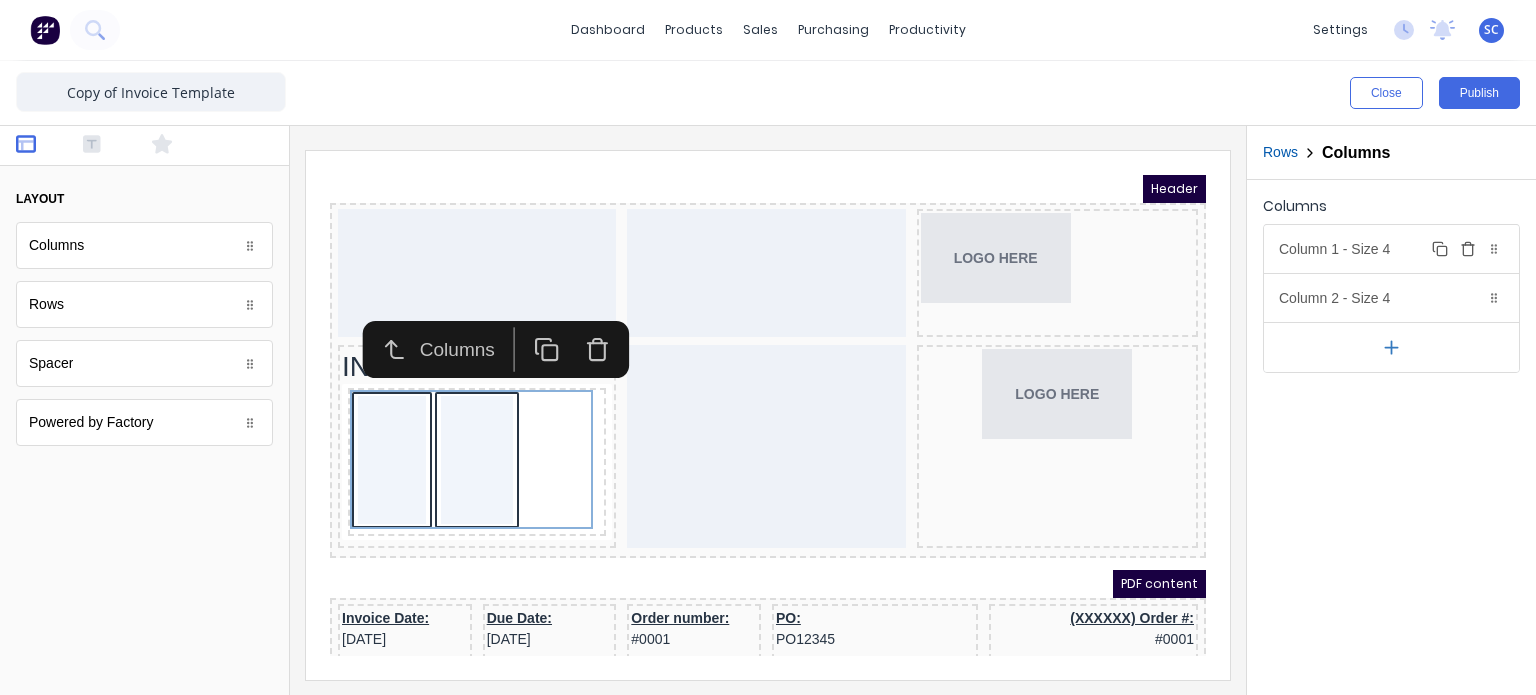 click on "Column 1 - Size 4 Duplicate Delete" at bounding box center [1391, 249] 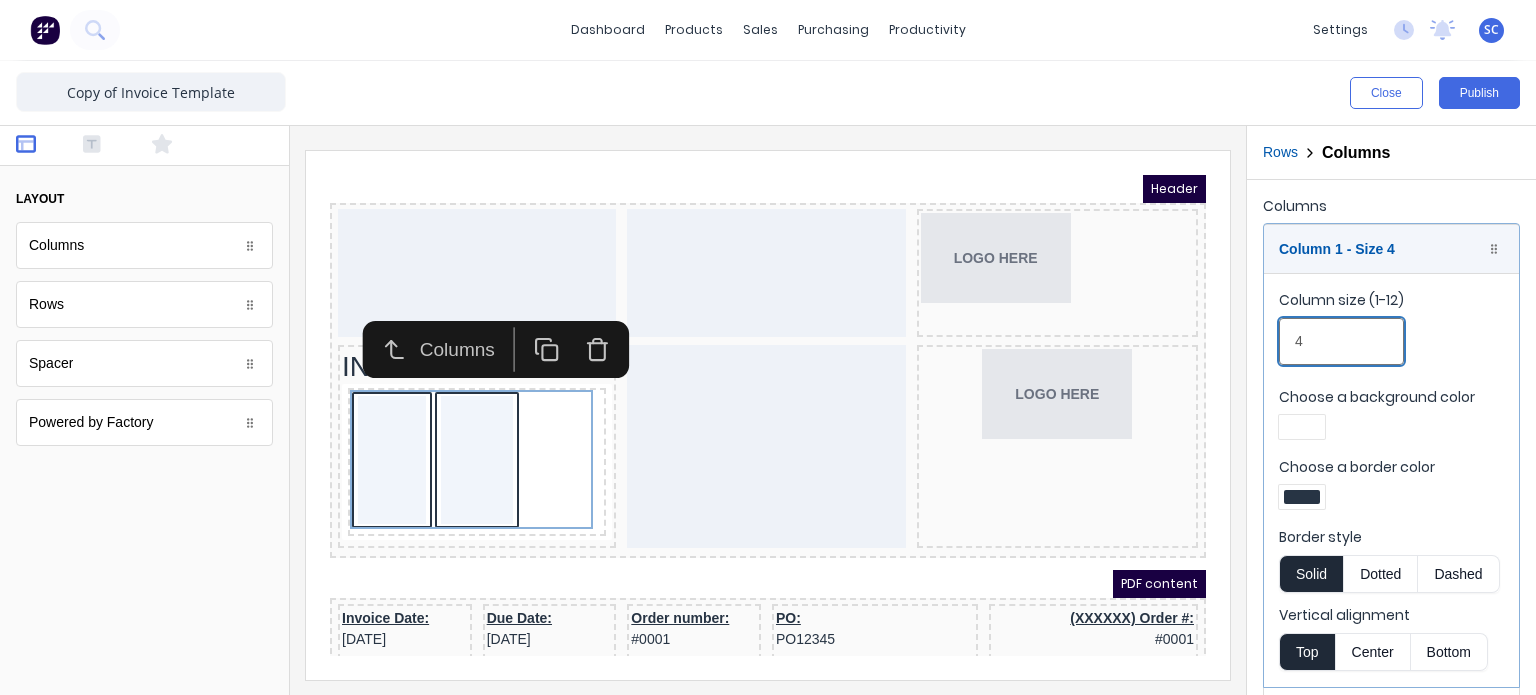 drag, startPoint x: 1626, startPoint y: 492, endPoint x: 1161, endPoint y: 324, distance: 494.41785 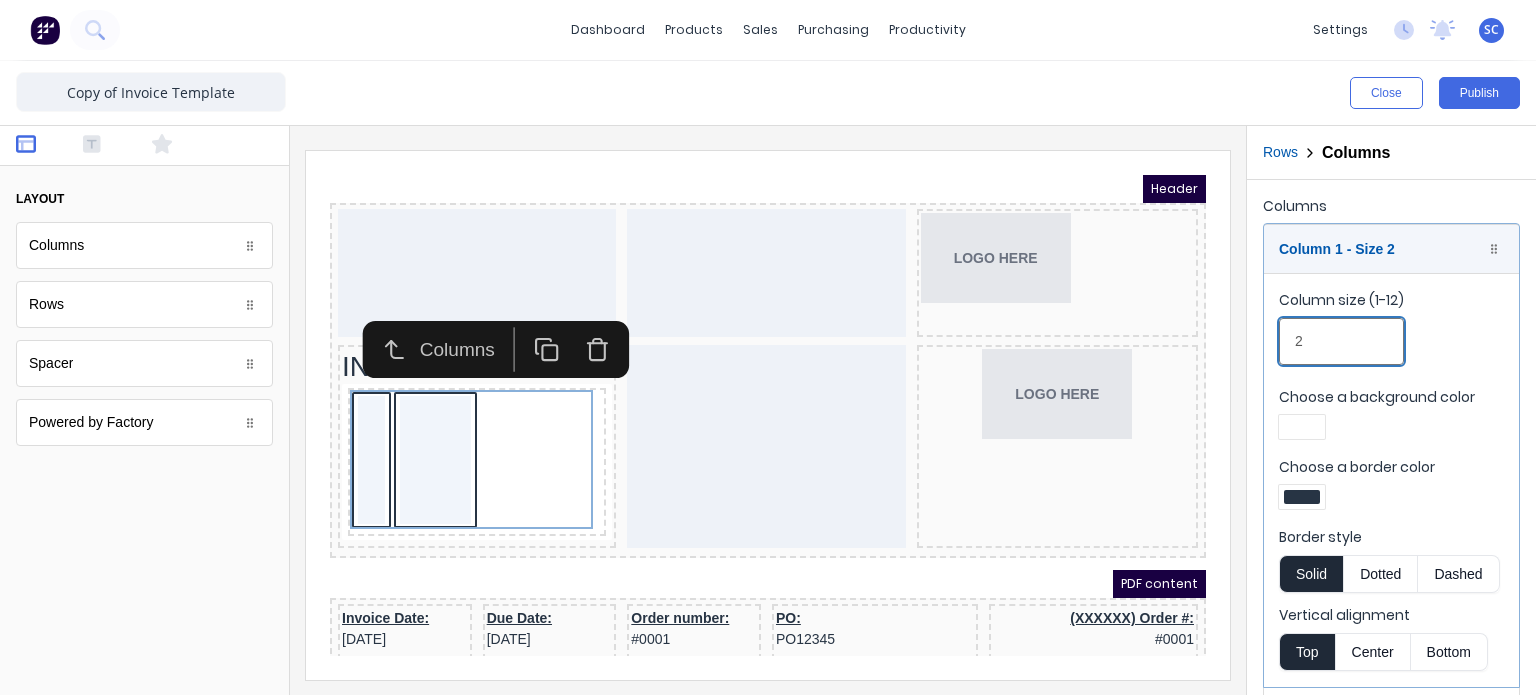 type on "2" 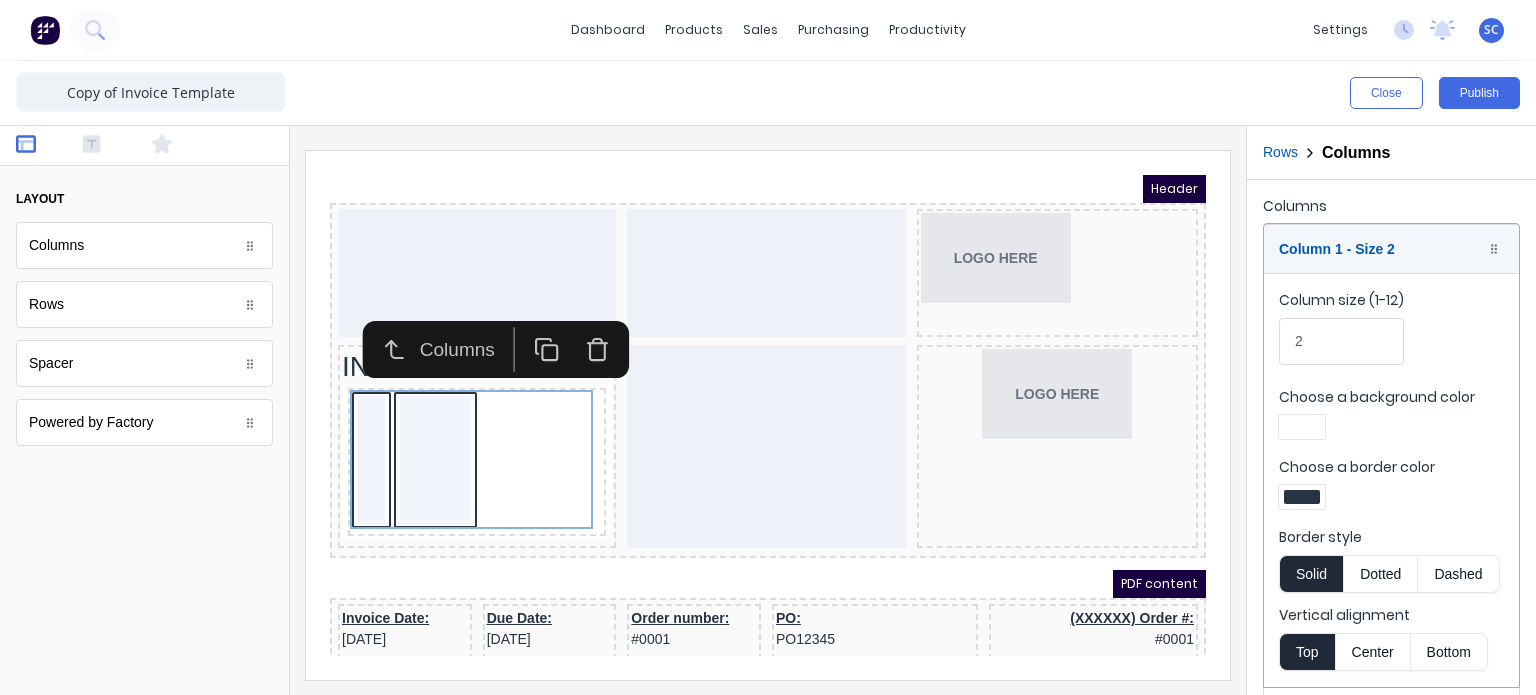 click at bounding box center [1302, 497] 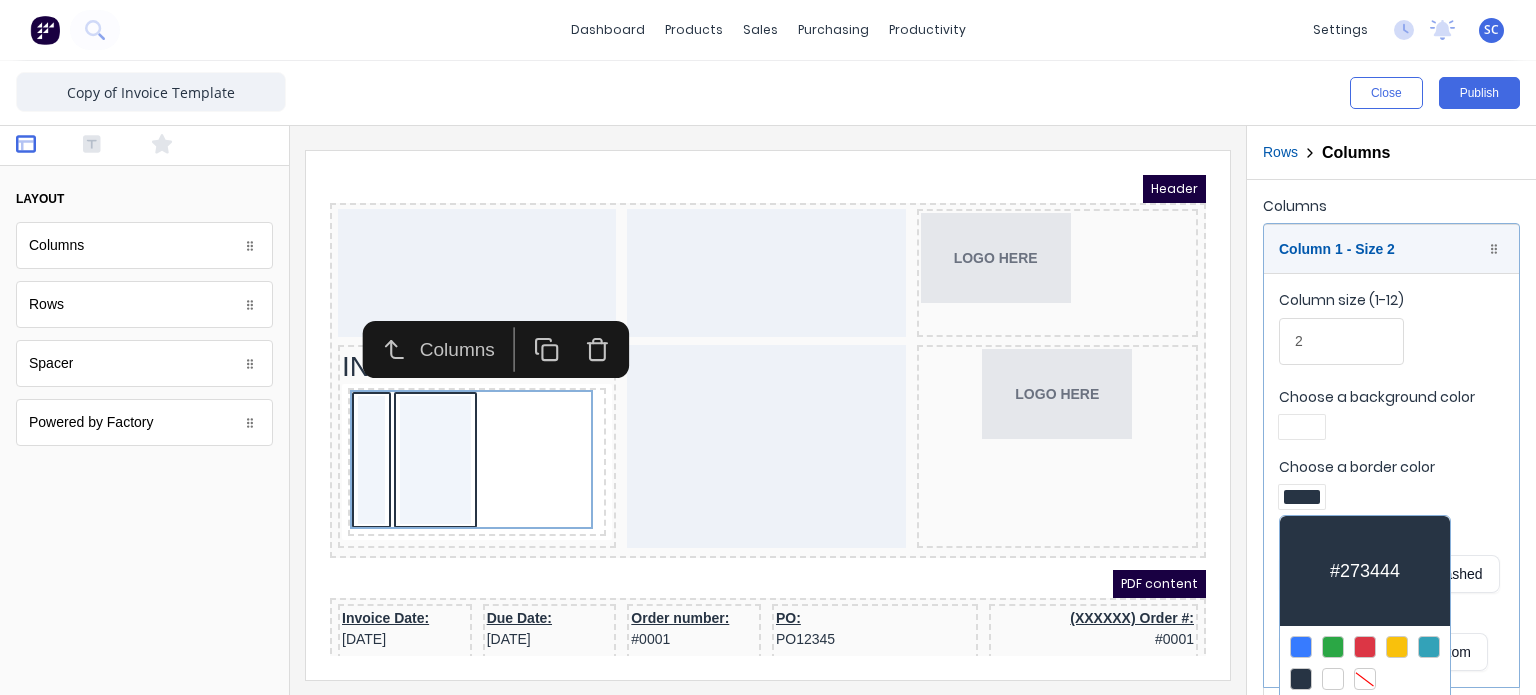click at bounding box center (1365, 679) 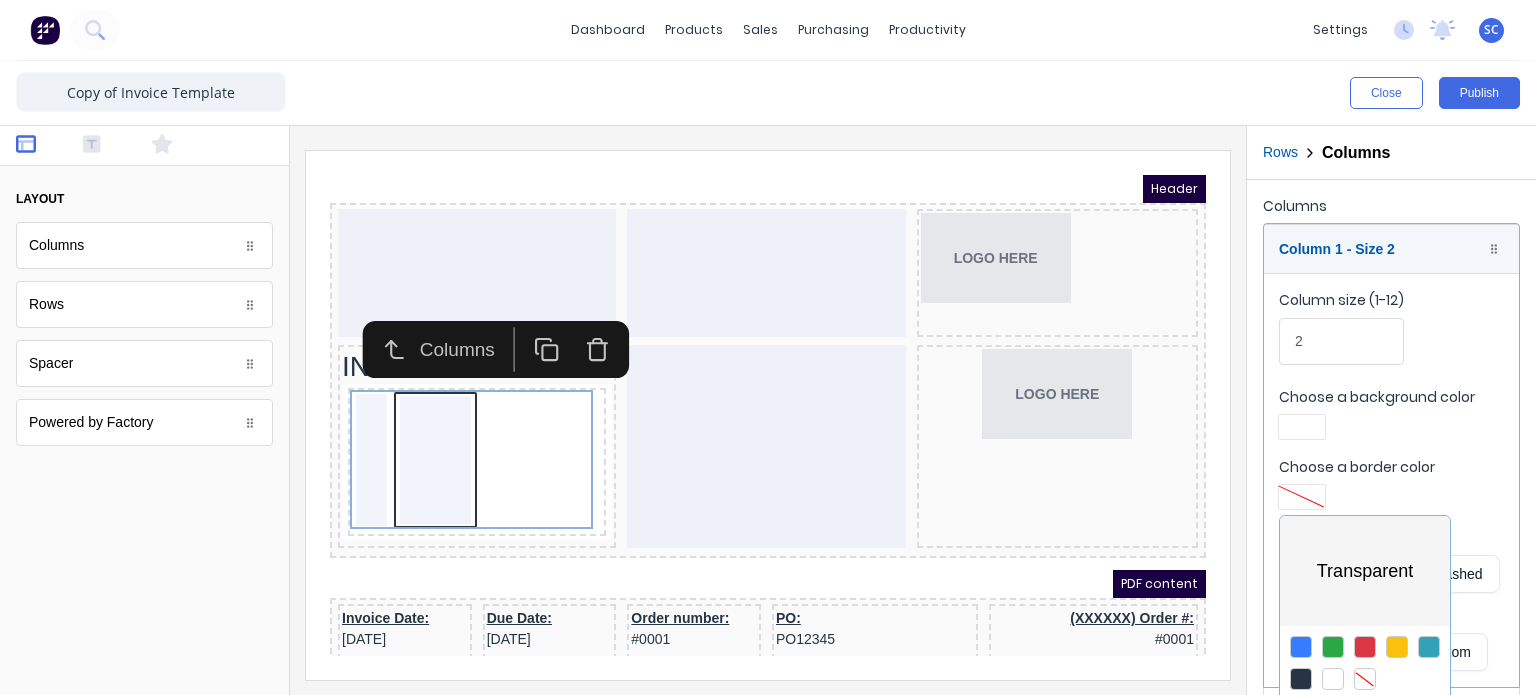 drag, startPoint x: 1341, startPoint y: 347, endPoint x: 1276, endPoint y: 347, distance: 65 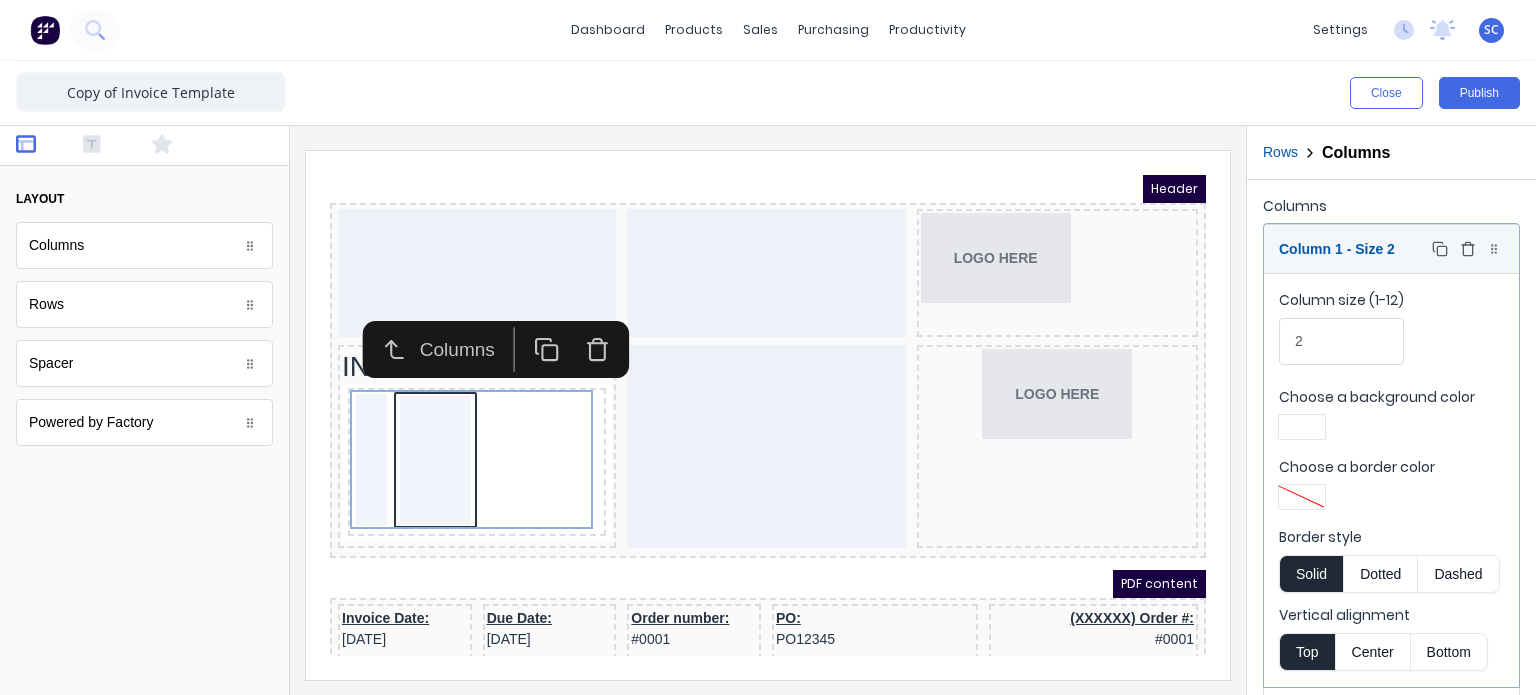 click on "Column 1 - Size 2 Duplicate Delete" at bounding box center (1391, 249) 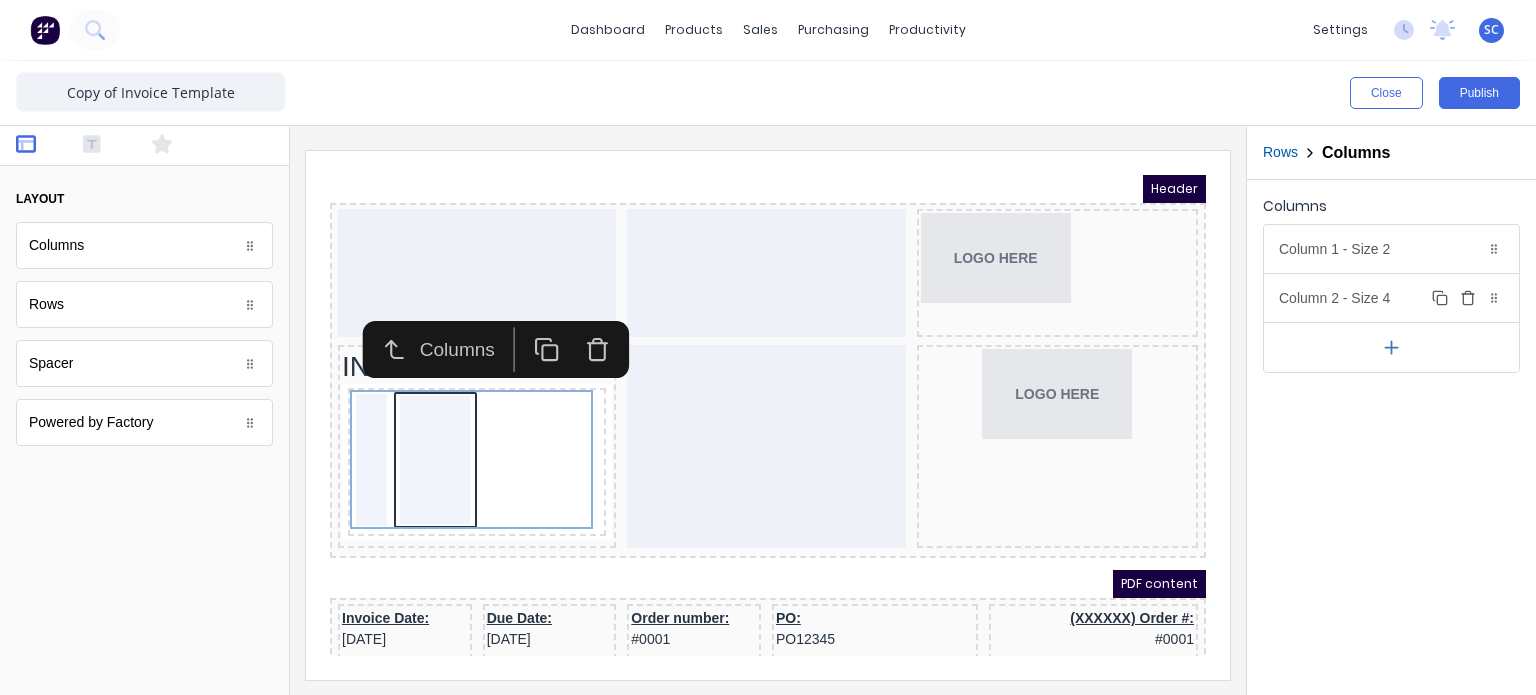 click on "Column 2 - Size 4 Duplicate Delete" at bounding box center [1391, 298] 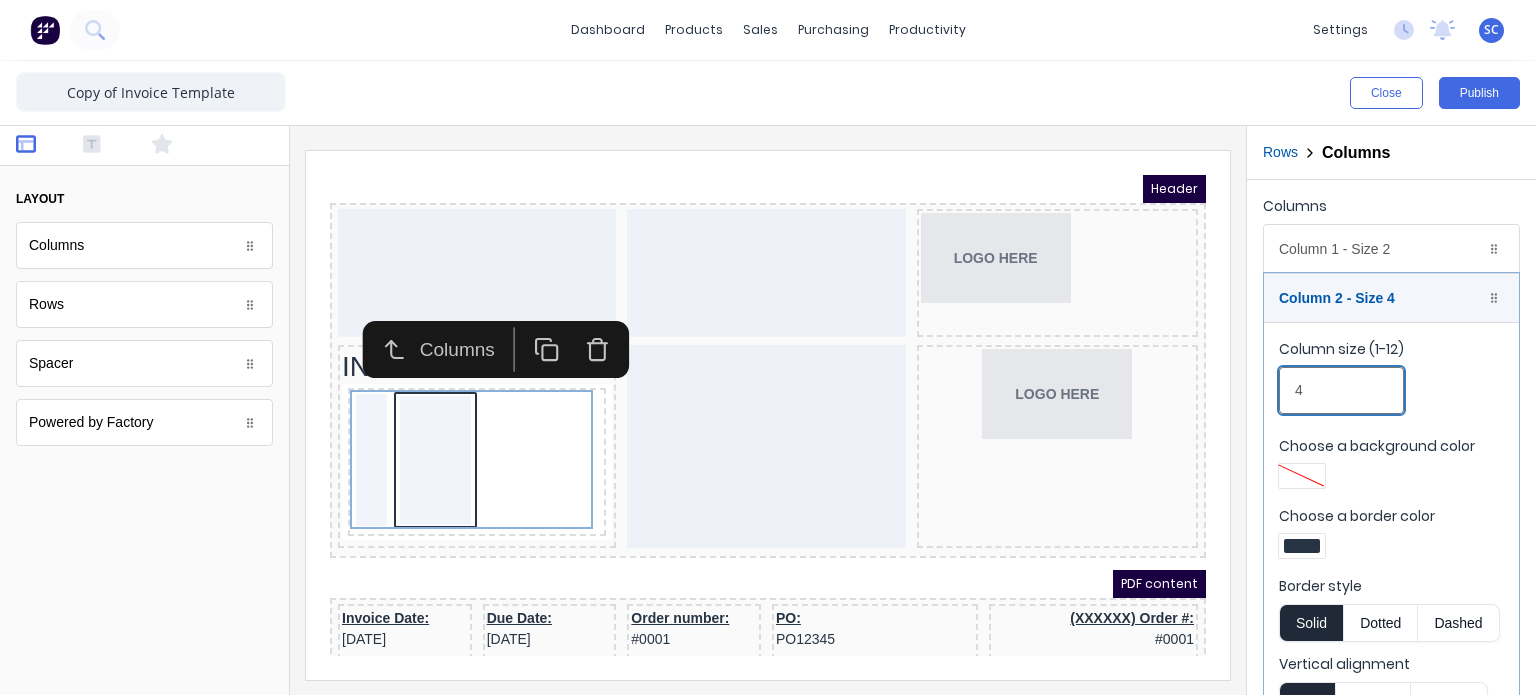 drag, startPoint x: 1336, startPoint y: 396, endPoint x: 1214, endPoint y: 380, distance: 123.04471 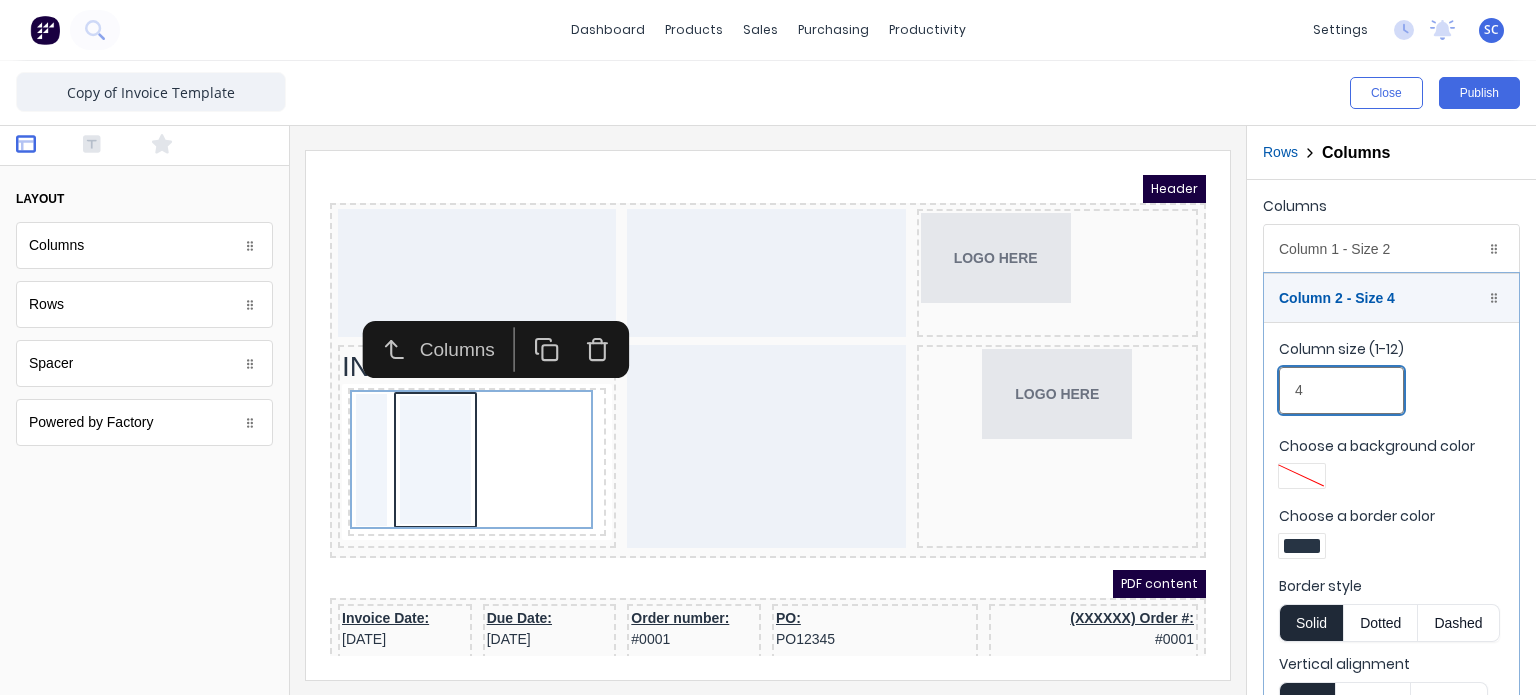 click on "Close   Publish   Components layout Columns Columns Rows Rows Spacer Spacer Powered by Factory Powered by Factory Outline Rows Columns Columns Column 1 - Size 2 Duplicate Delete Column size (1-12) 2 Choose a background color Choose a border color Border style Solid Dotted Dashed Vertical alignment Top Center Bottom Column 2 - Size 4 Duplicate Delete Column size (1-12) 4 Choose a background color Choose a border color Border style Solid Dotted Dashed Vertical alignment Top Center Bottom" at bounding box center (768, 378) 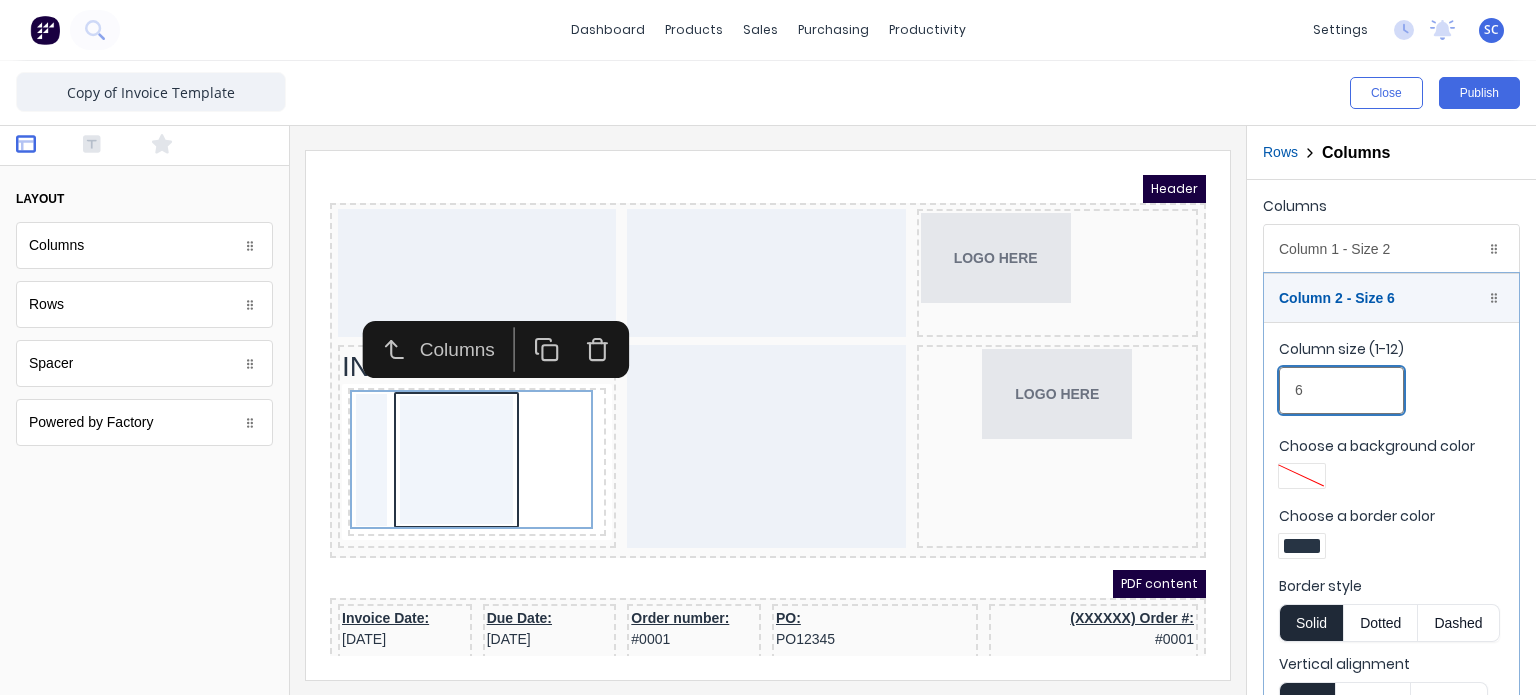 type on "6" 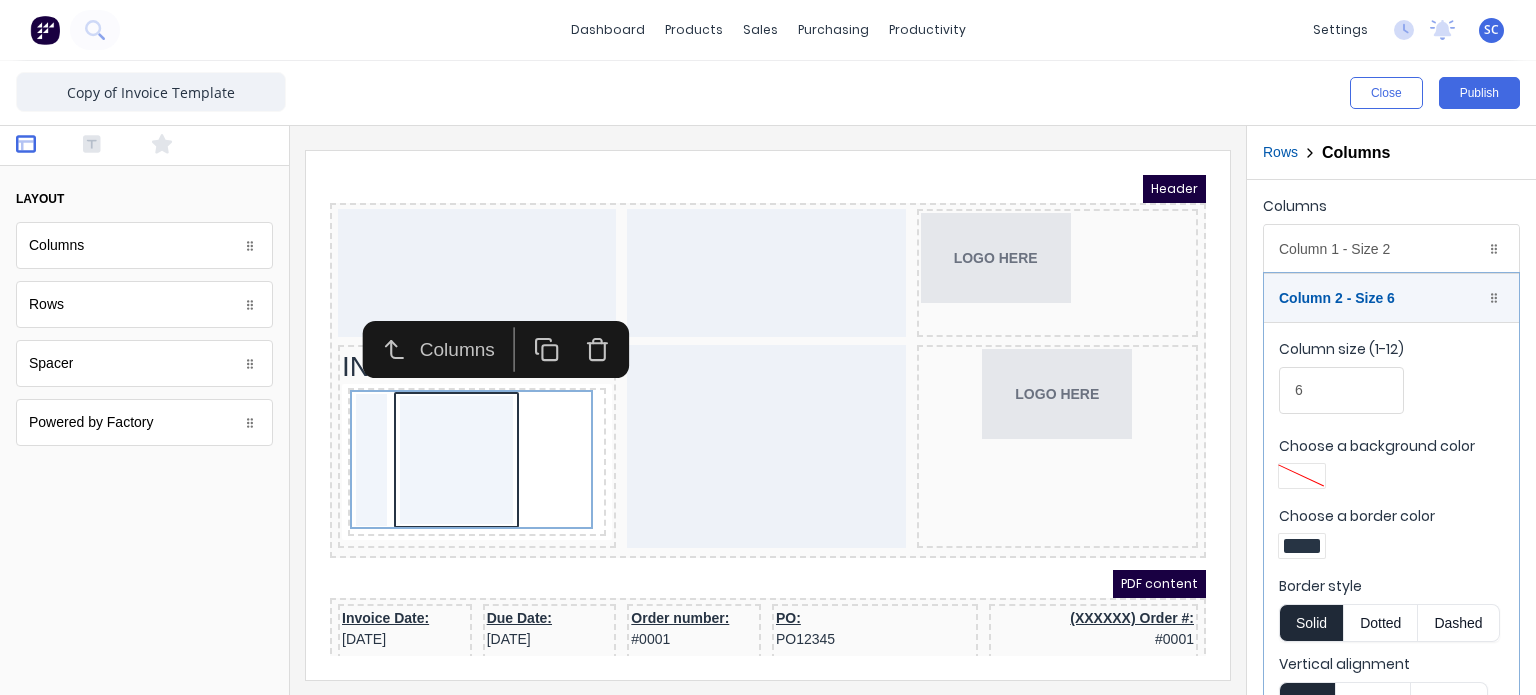 click at bounding box center [1302, 546] 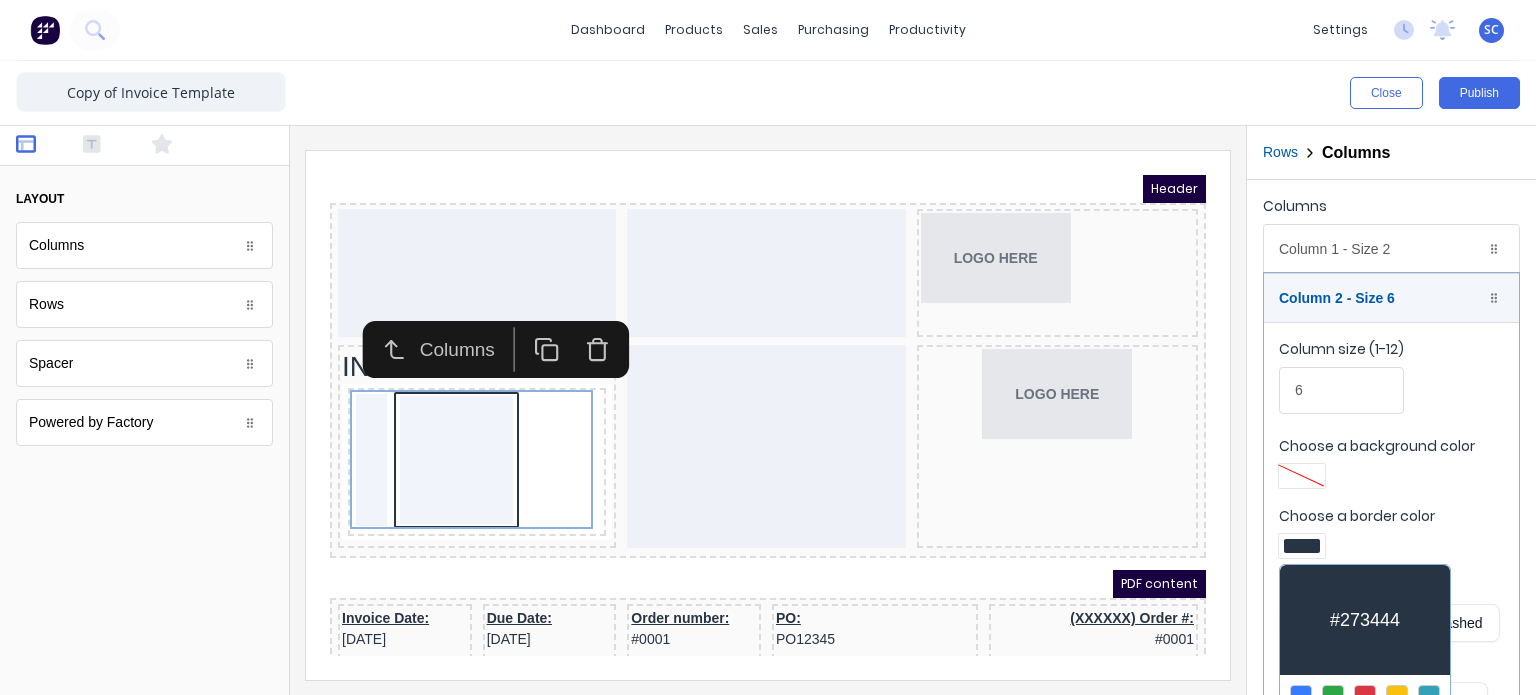 scroll, scrollTop: 103, scrollLeft: 0, axis: vertical 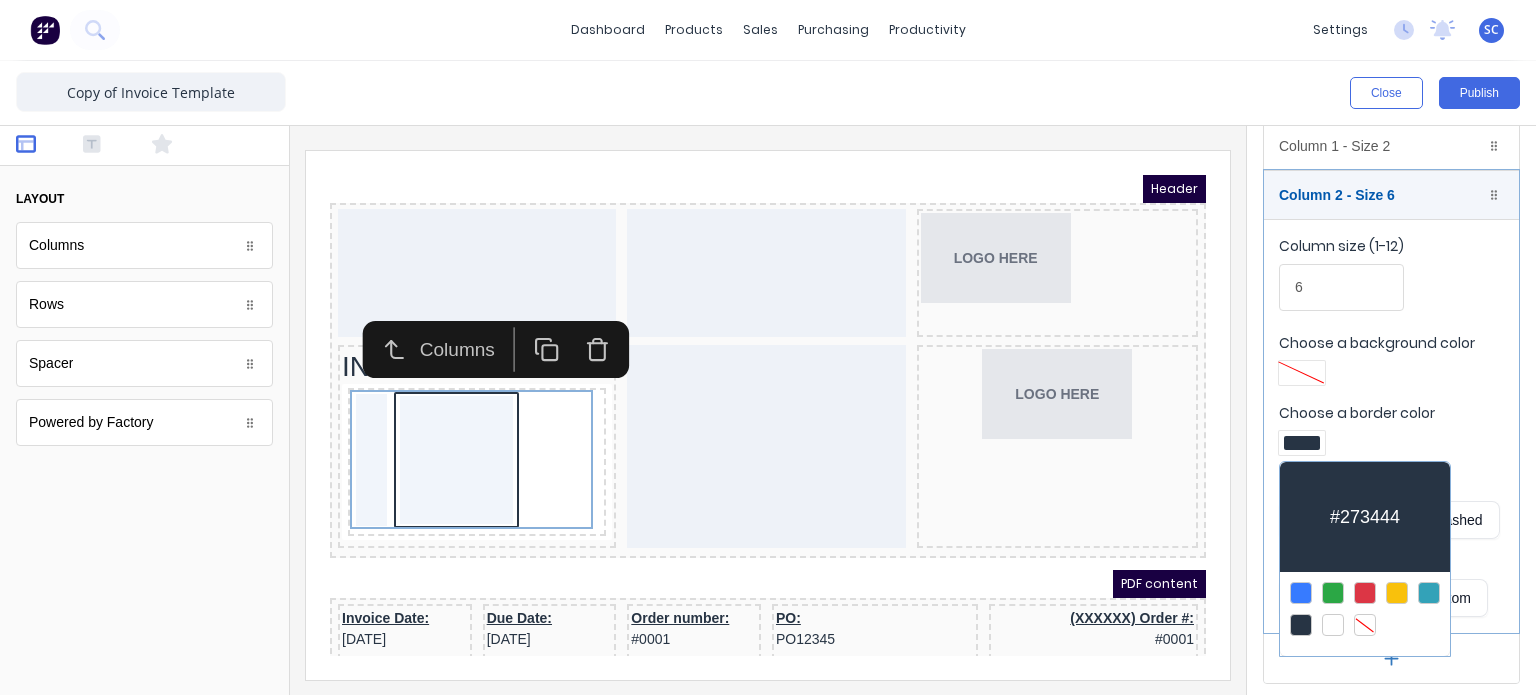 click at bounding box center [1365, 625] 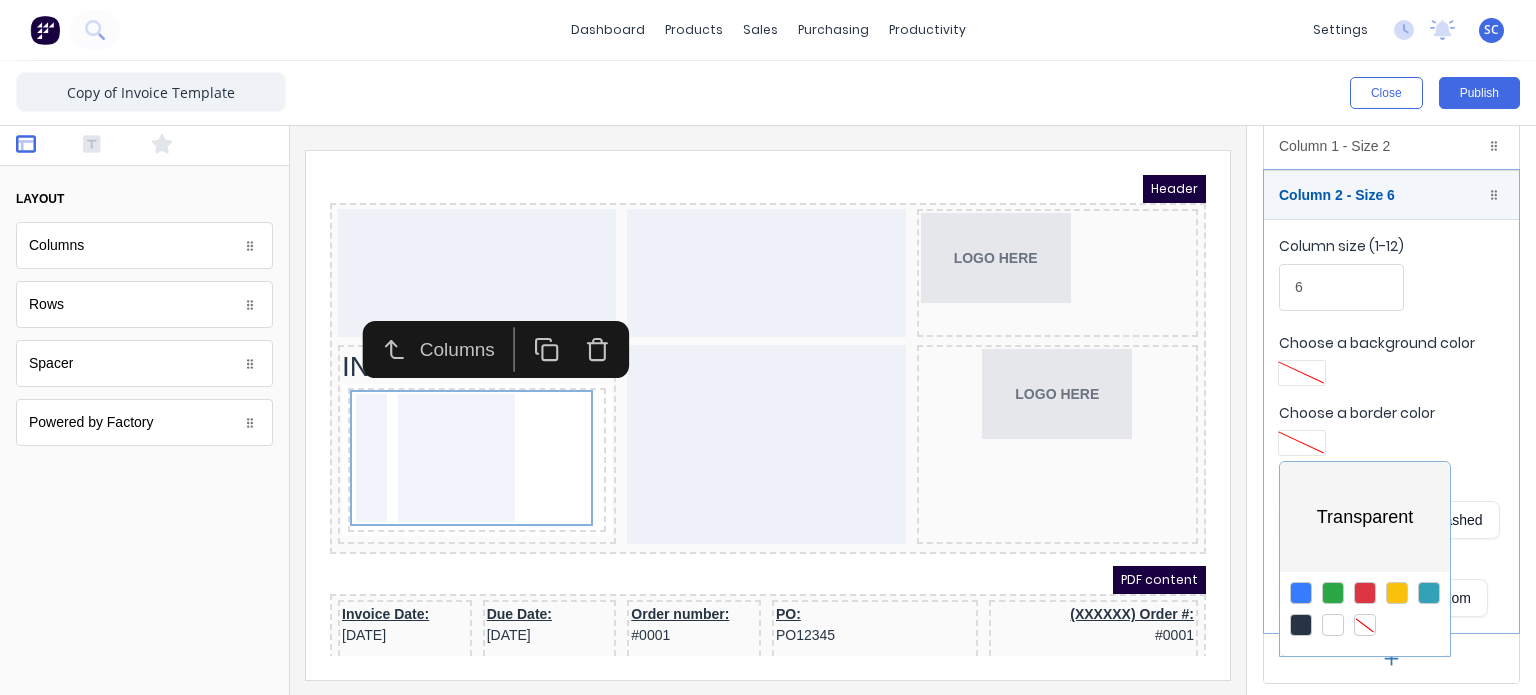 click at bounding box center [768, 347] 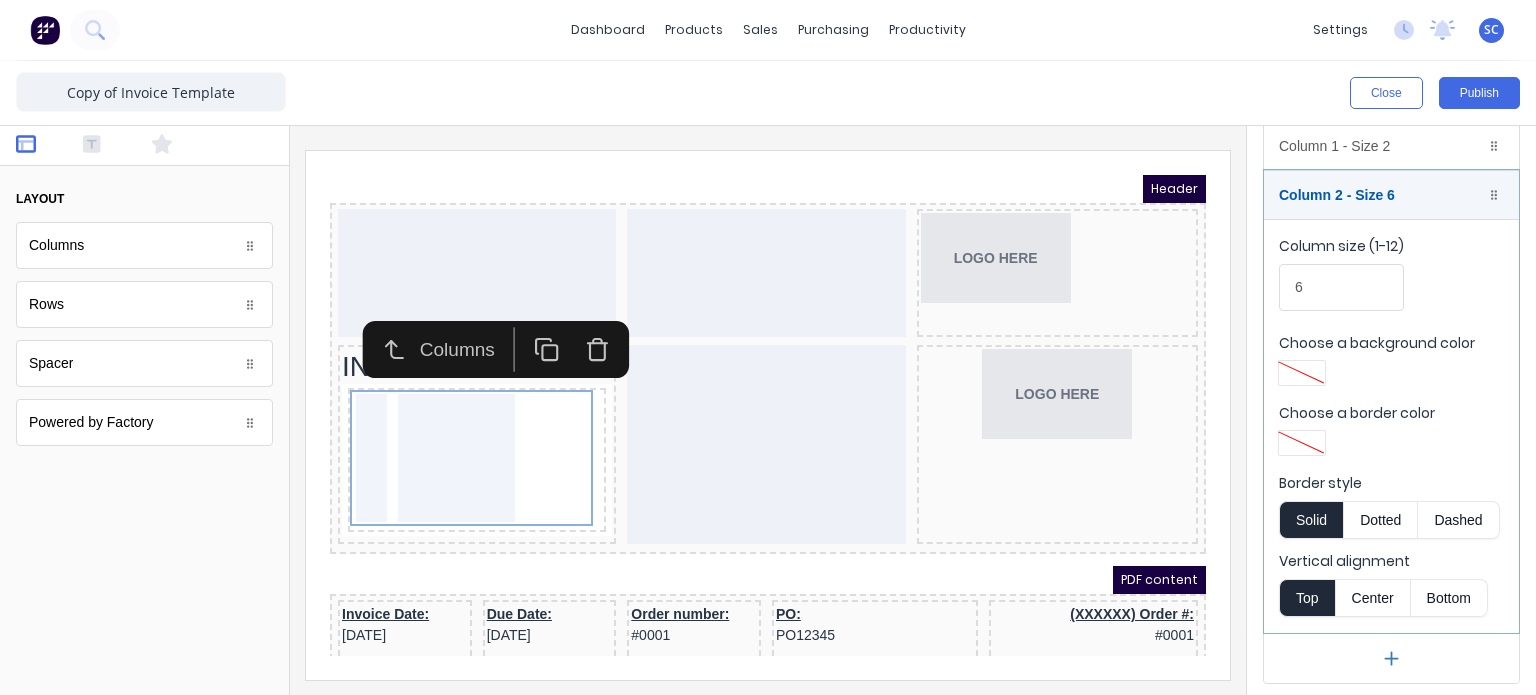 click on "Close   Publish" at bounding box center (768, 93) 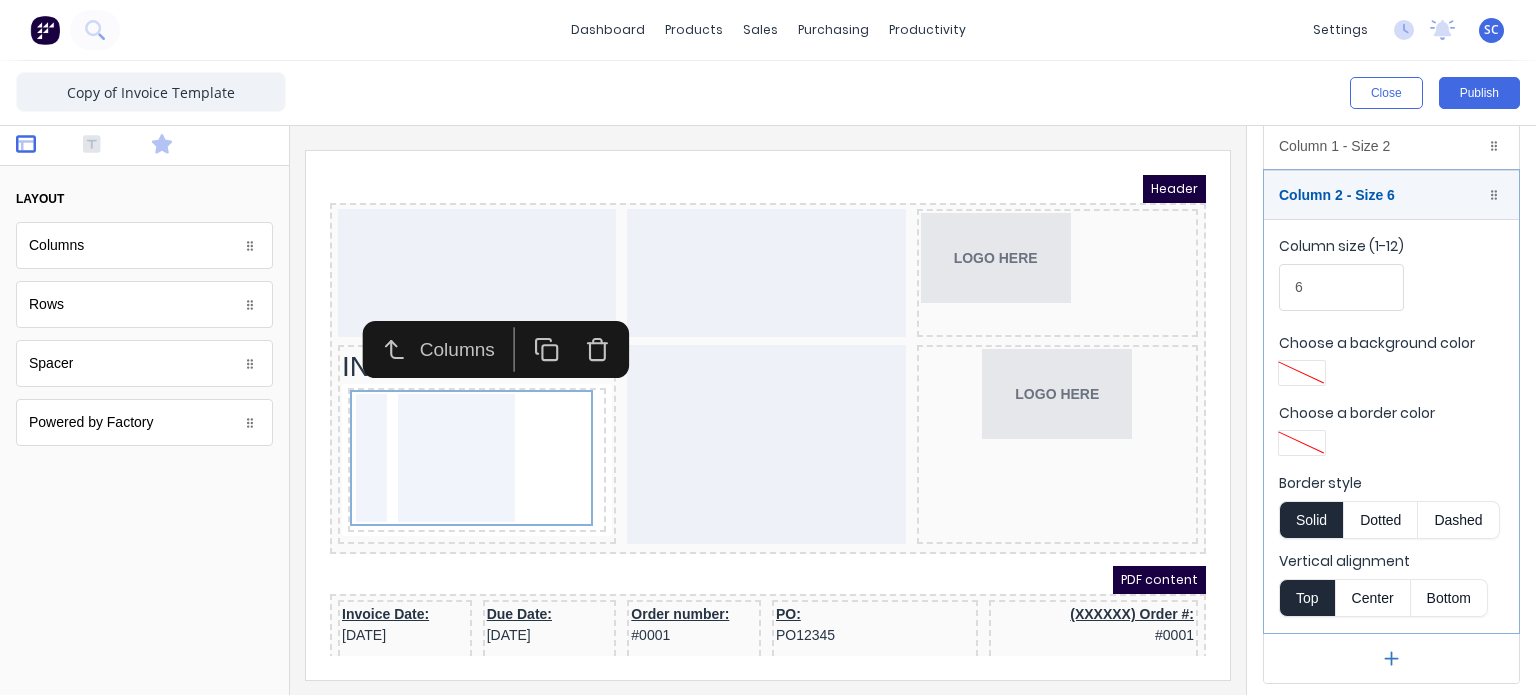 click at bounding box center [178, 146] 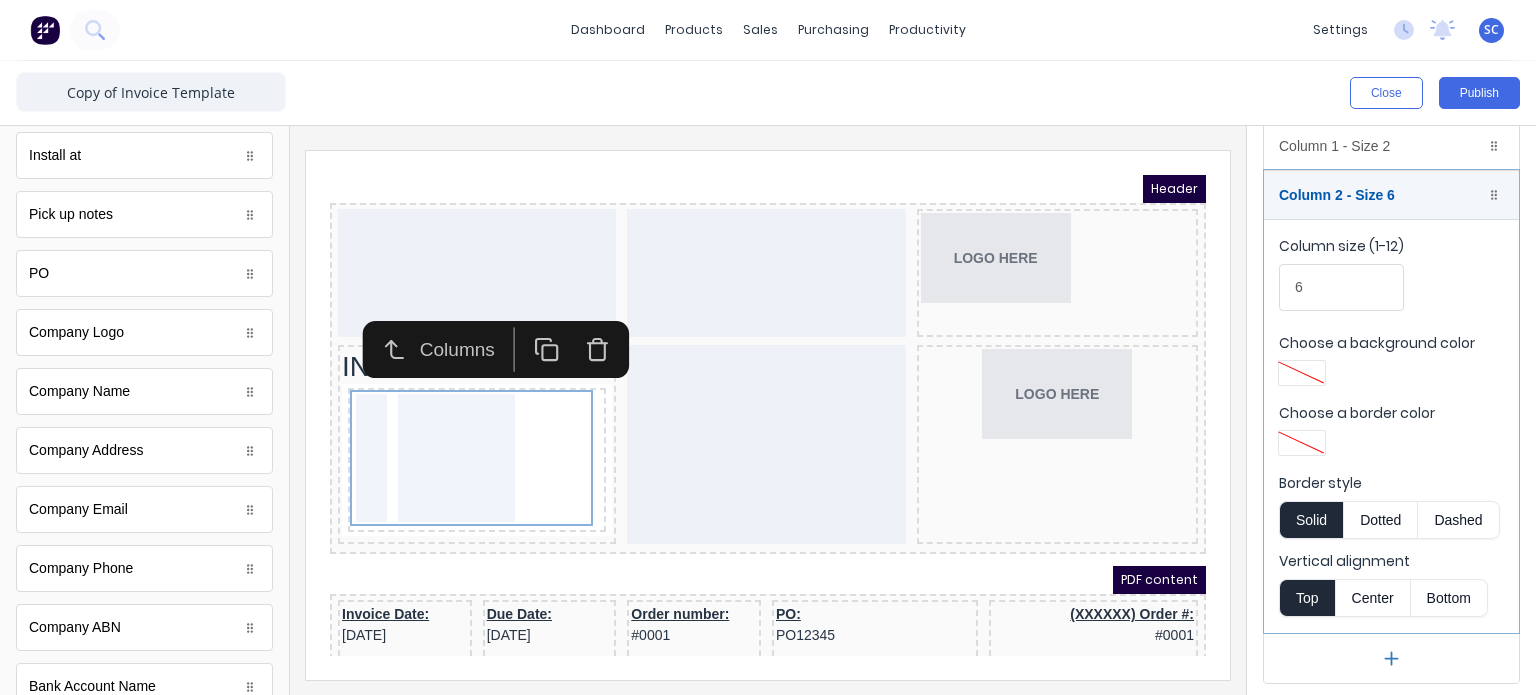 scroll, scrollTop: 447, scrollLeft: 0, axis: vertical 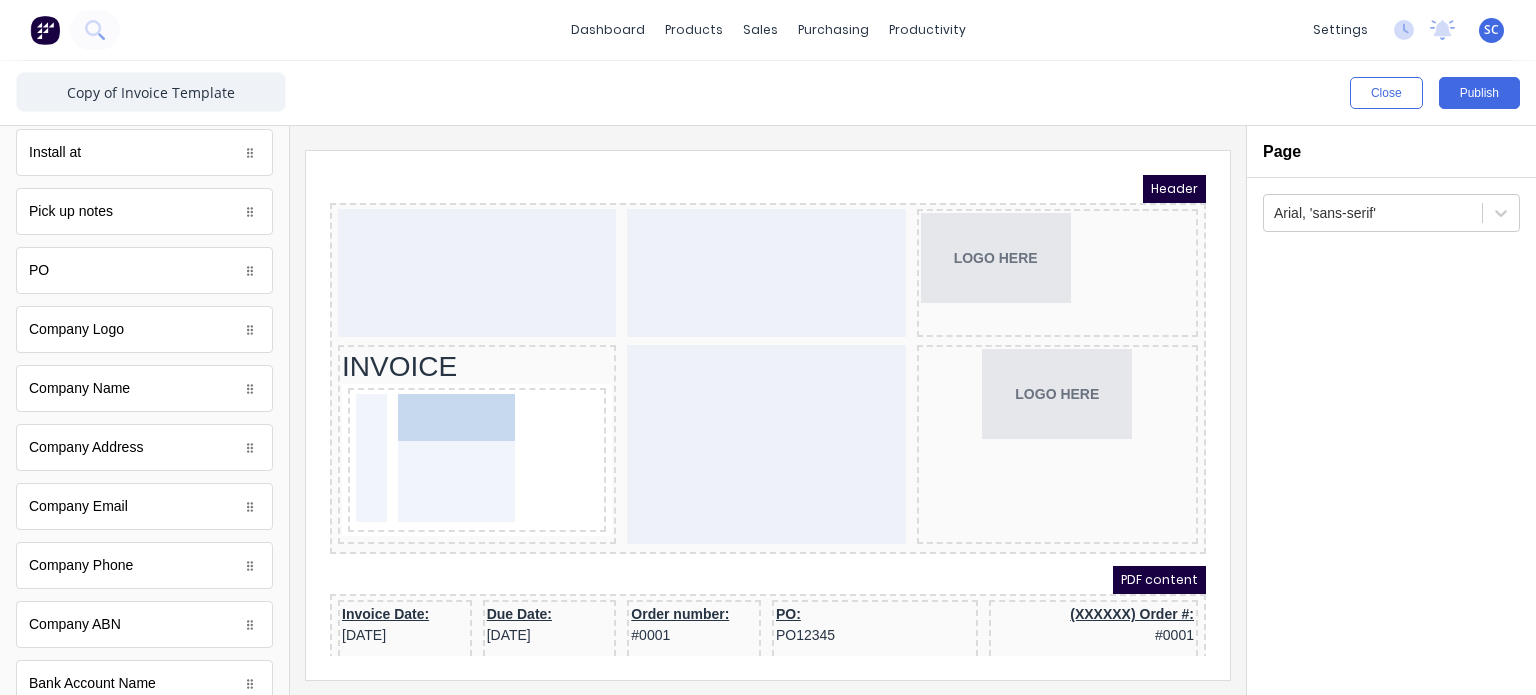 drag, startPoint x: 102, startPoint y: 393, endPoint x: 440, endPoint y: 422, distance: 339.2418 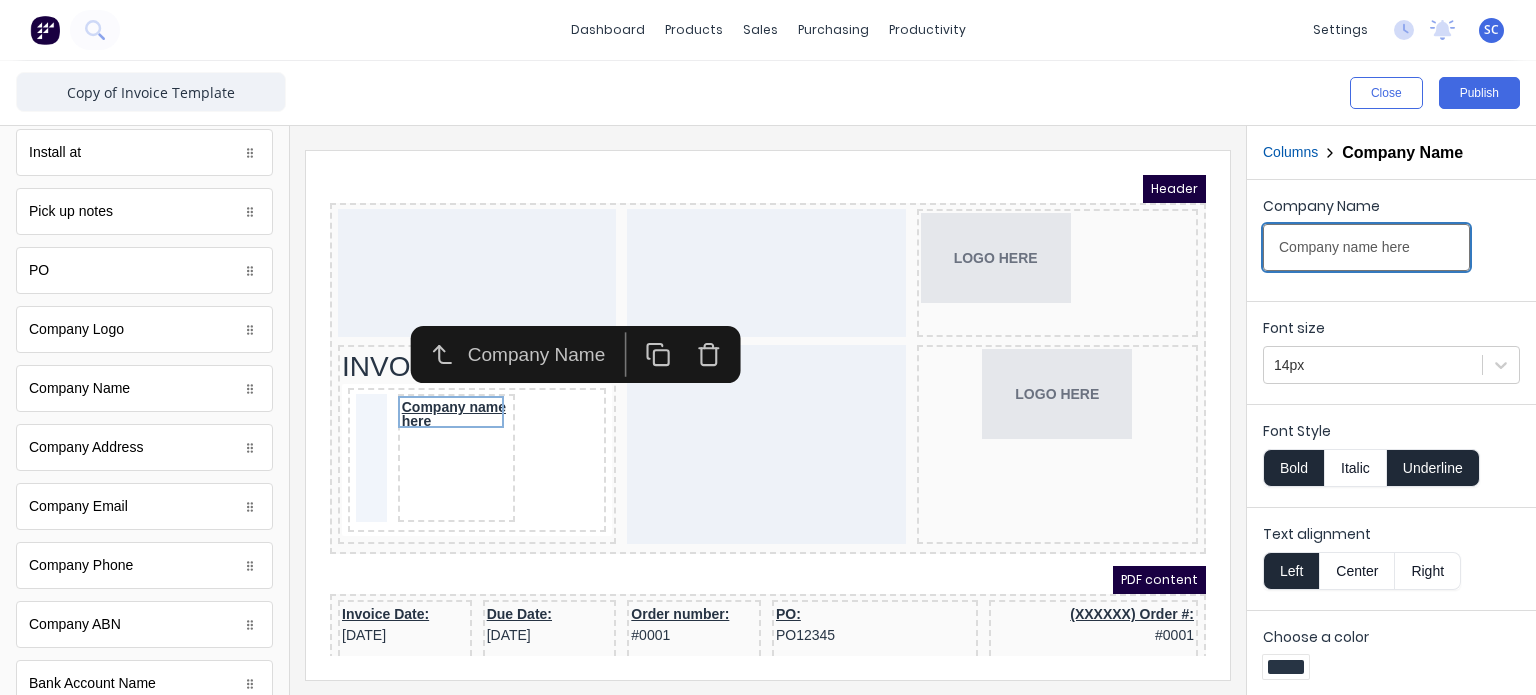 click on "Company name here" at bounding box center (1366, 247) 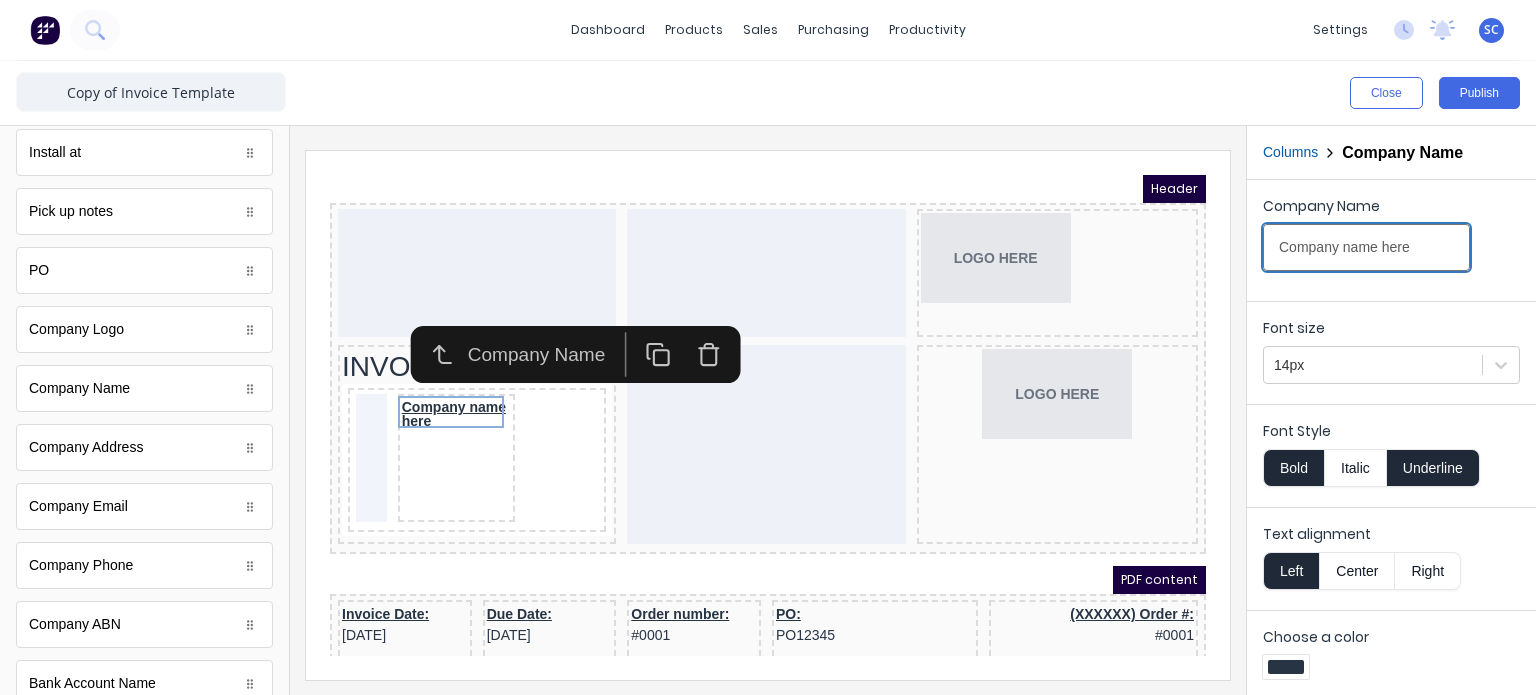 click on "Company name here" at bounding box center [1366, 247] 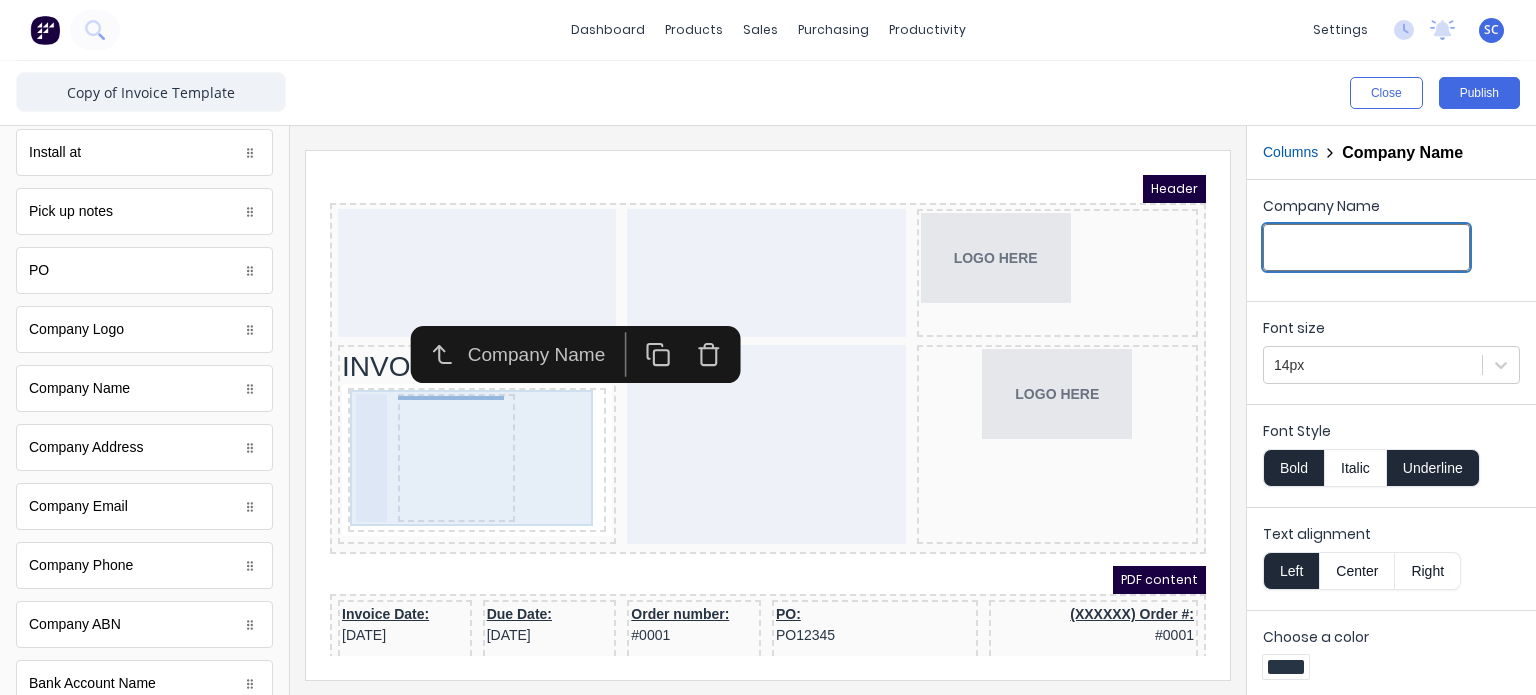 type 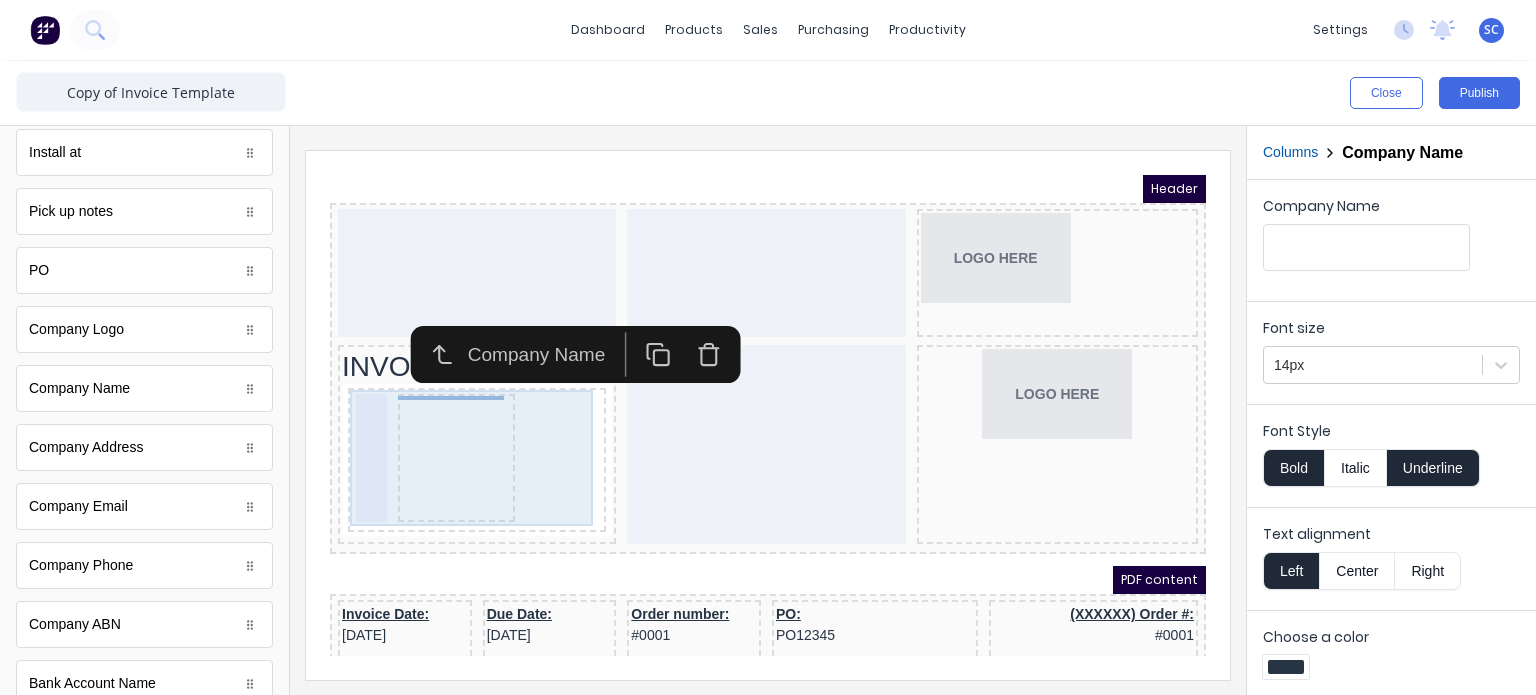 click on "Header LOGO HERE INVOICE LOGO HERE PDF content Invoice Date:  [DATE] Due Date:  [DATE] Order number:  #0001 PO:  PO12345 (XXXXXX) Order #:  #0001 TAX INVOICE FOR Factory Technologies [STREET_ADDRESS], 4217 CONTACT Contact name here [EMAIL_ADDRESS][DOMAIN_NAME] (0422) 275 975 (0422) 275 975 DELIVER TO [STREET_ADDRESS] PICK UP Lorem ipsum sit dolor kis amet INSTALL AT [STREET_ADDRESS] QTY DESCRIPTION EACH TOTAL 1 Basic Product Lorem ipsum dolor sit amet, consectetur adipiscing elit, sed do eiusmod tempor incididunt ut labore et dolore magna aliqua. Diameter 100cm Colorbond Cottage Green Parts # 967-12 $12.00 $12.00 1 #1 Colorbond Basalt 0.55 90mm 0 bends Lengths 1 x 1000 1 x 1500 $12.00 $12.00 1 Custom Formula Lorem ipsum dolor sit amet, consectetur adipiscing elit, sed do eiusmod tempor incididunt ut labore et dolore magna aliqua. Colorbond Cottage Green Height 23 Width 200 Dimension 2.5 Total:  74.75 $12.00 $12.00 1 1" at bounding box center (744, 391) 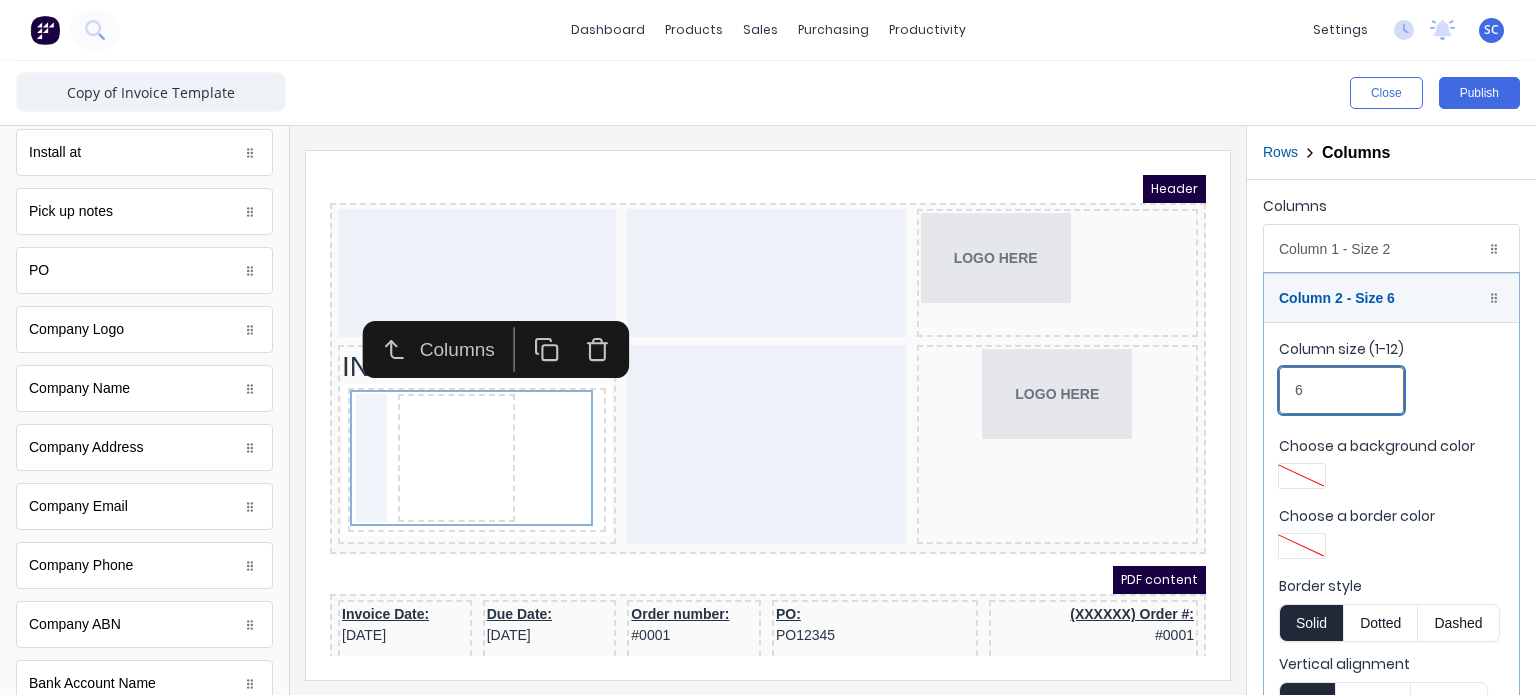 drag, startPoint x: 1626, startPoint y: 536, endPoint x: 1005, endPoint y: 397, distance: 636.3663 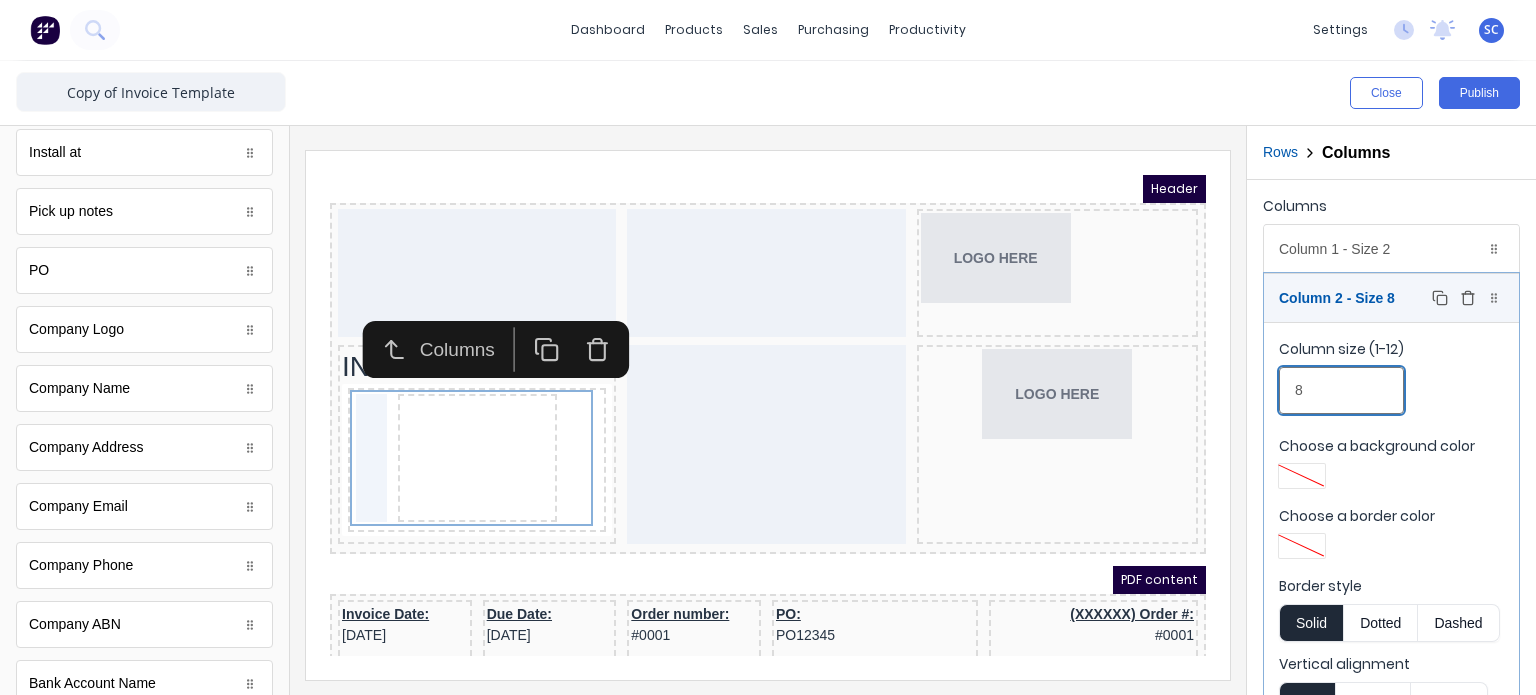 type on "8" 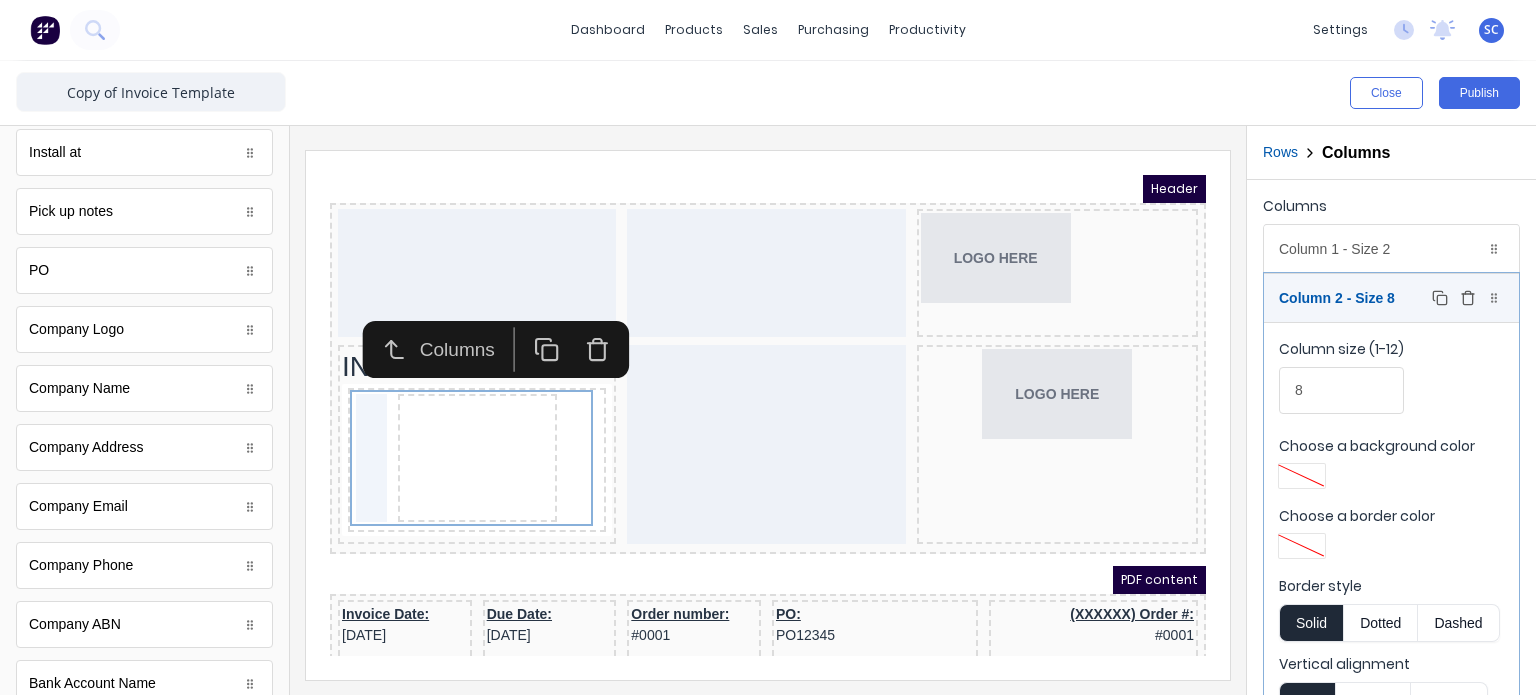 click on "Column 2 - Size 8 Duplicate Delete" at bounding box center [1391, 298] 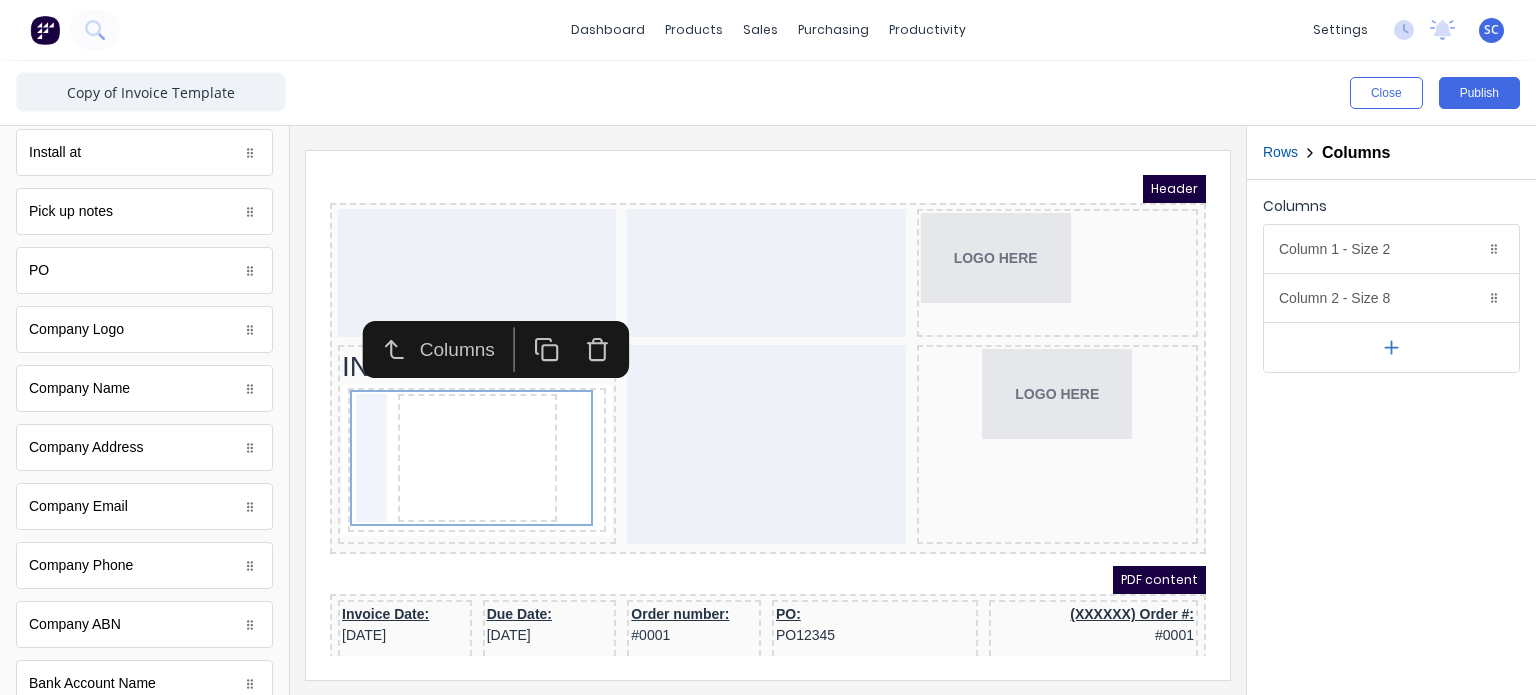 click at bounding box center (768, 415) 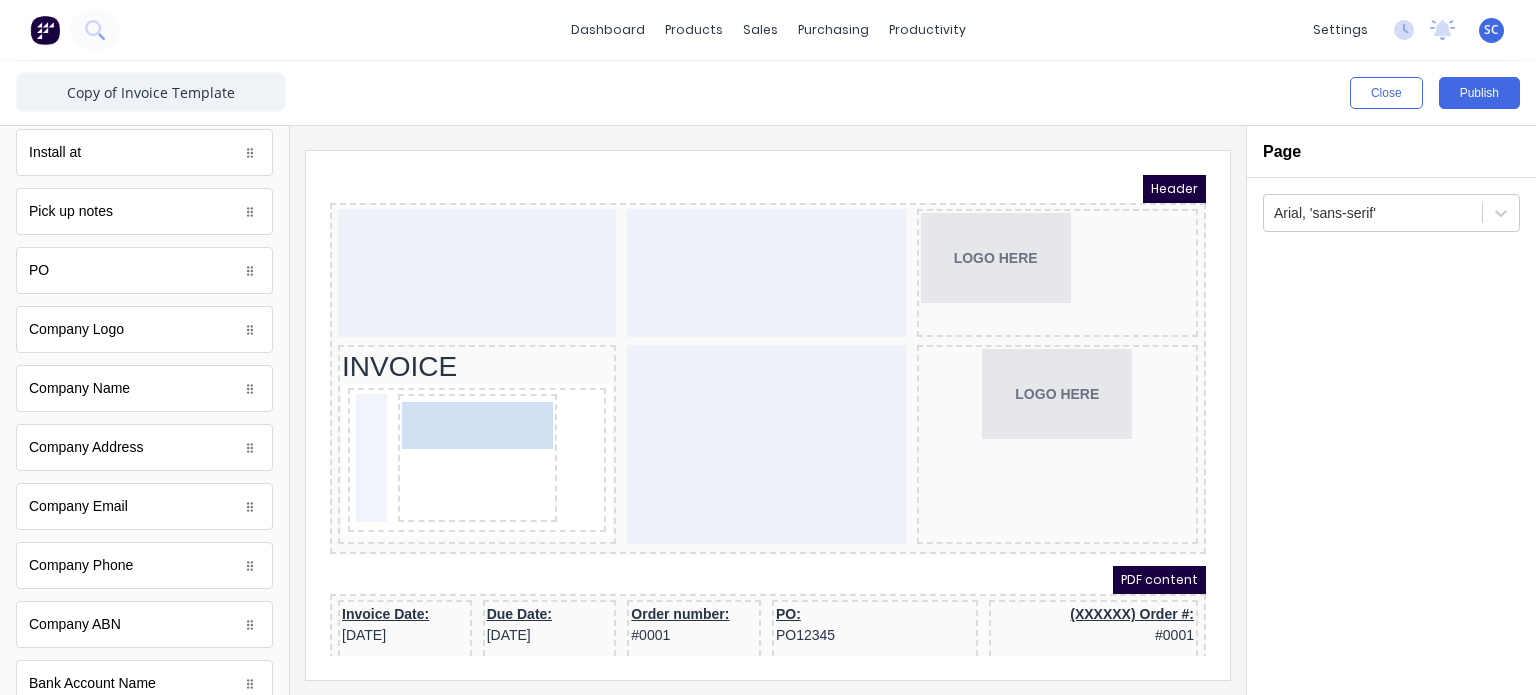 drag, startPoint x: 104, startPoint y: 383, endPoint x: 140, endPoint y: 281, distance: 108.16654 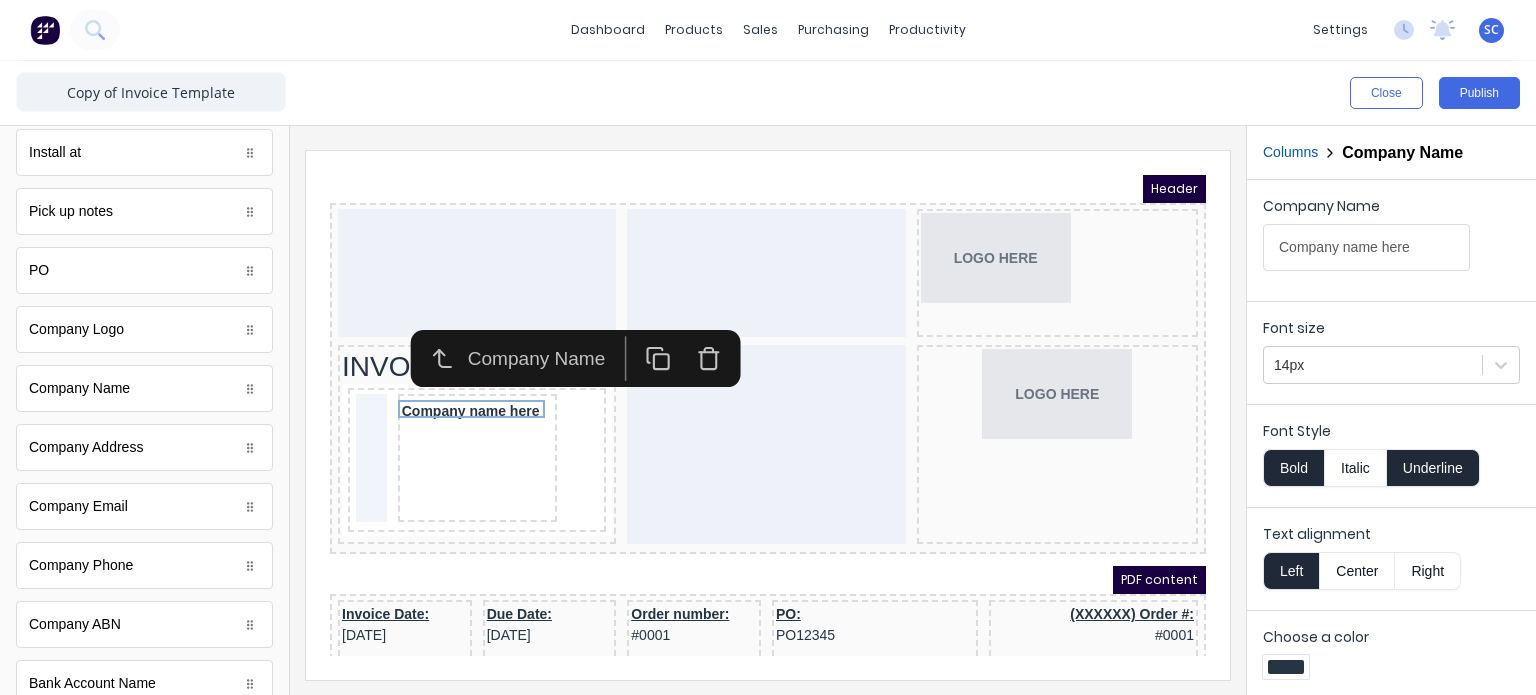 scroll, scrollTop: 2, scrollLeft: 0, axis: vertical 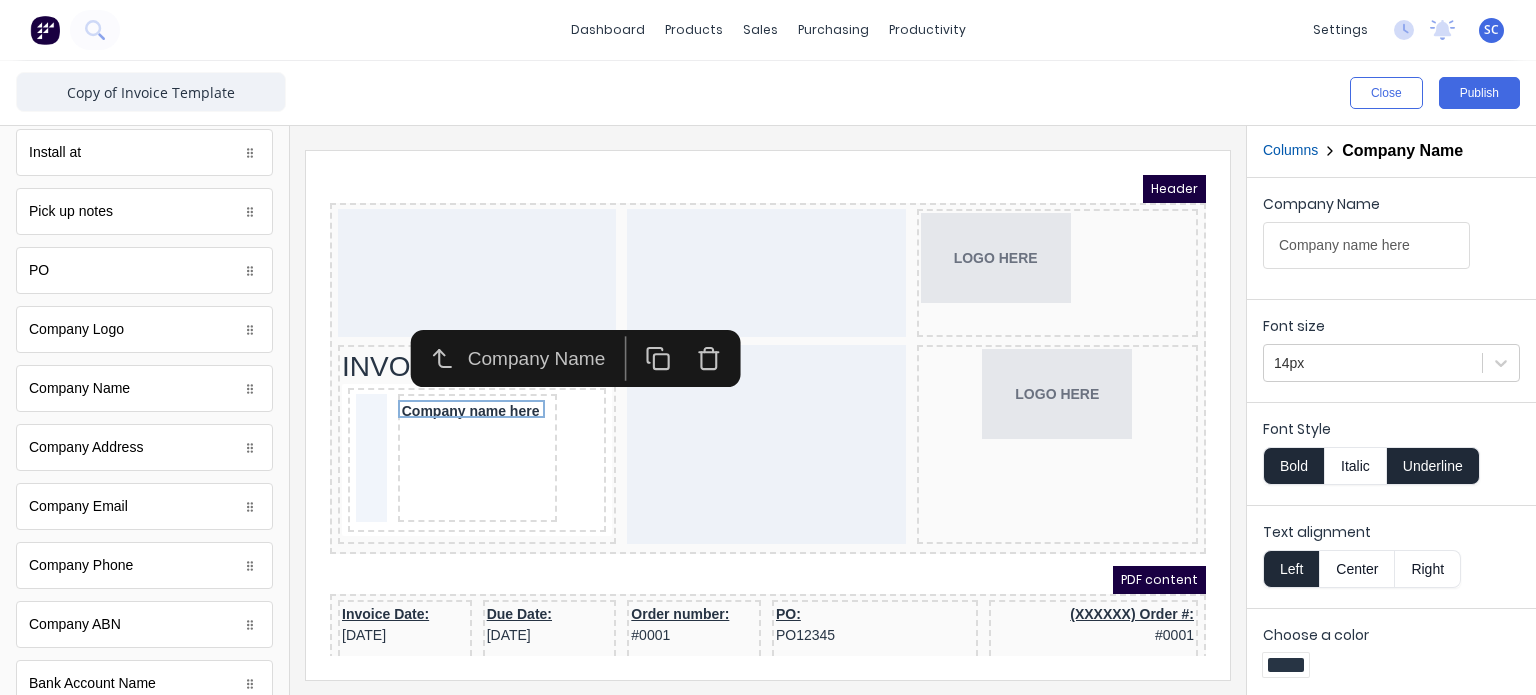 click on "Bold" at bounding box center [1293, 466] 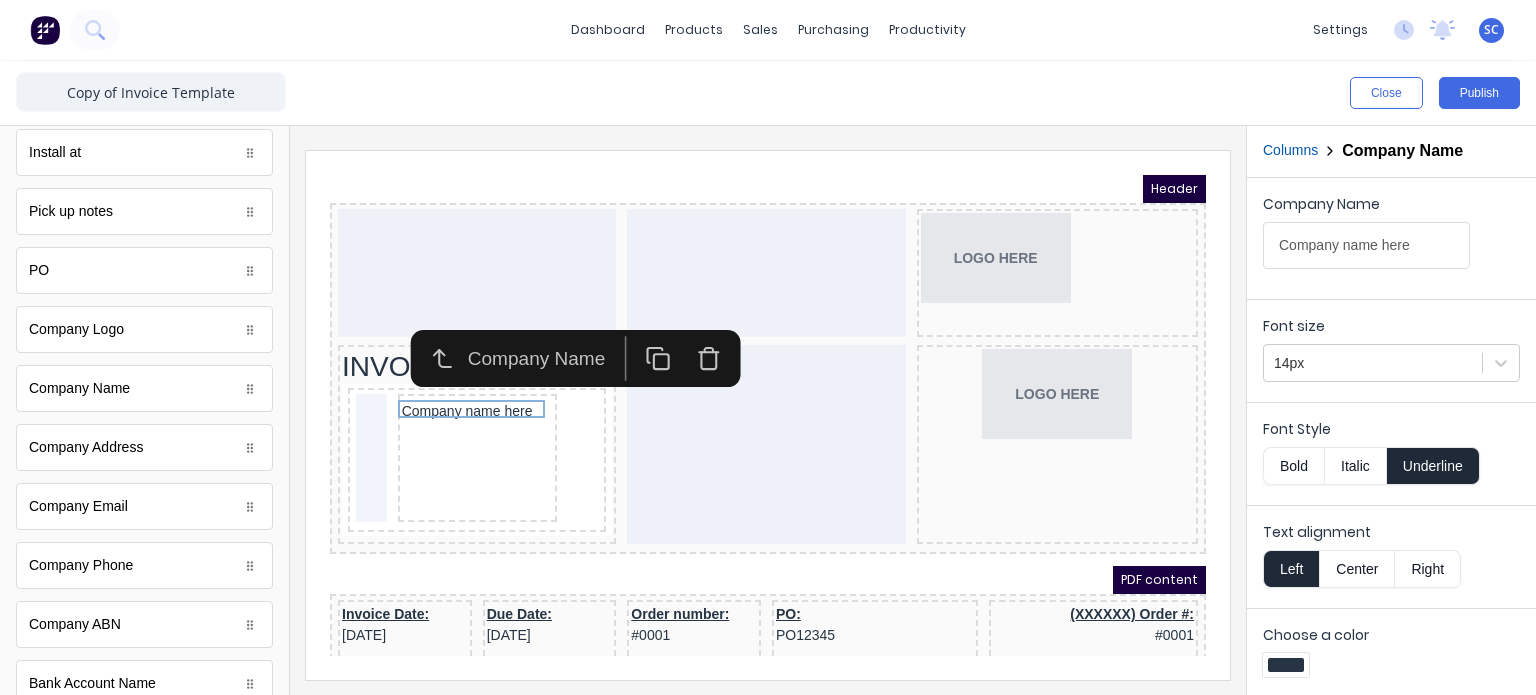 click on "Underline" at bounding box center [1433, 466] 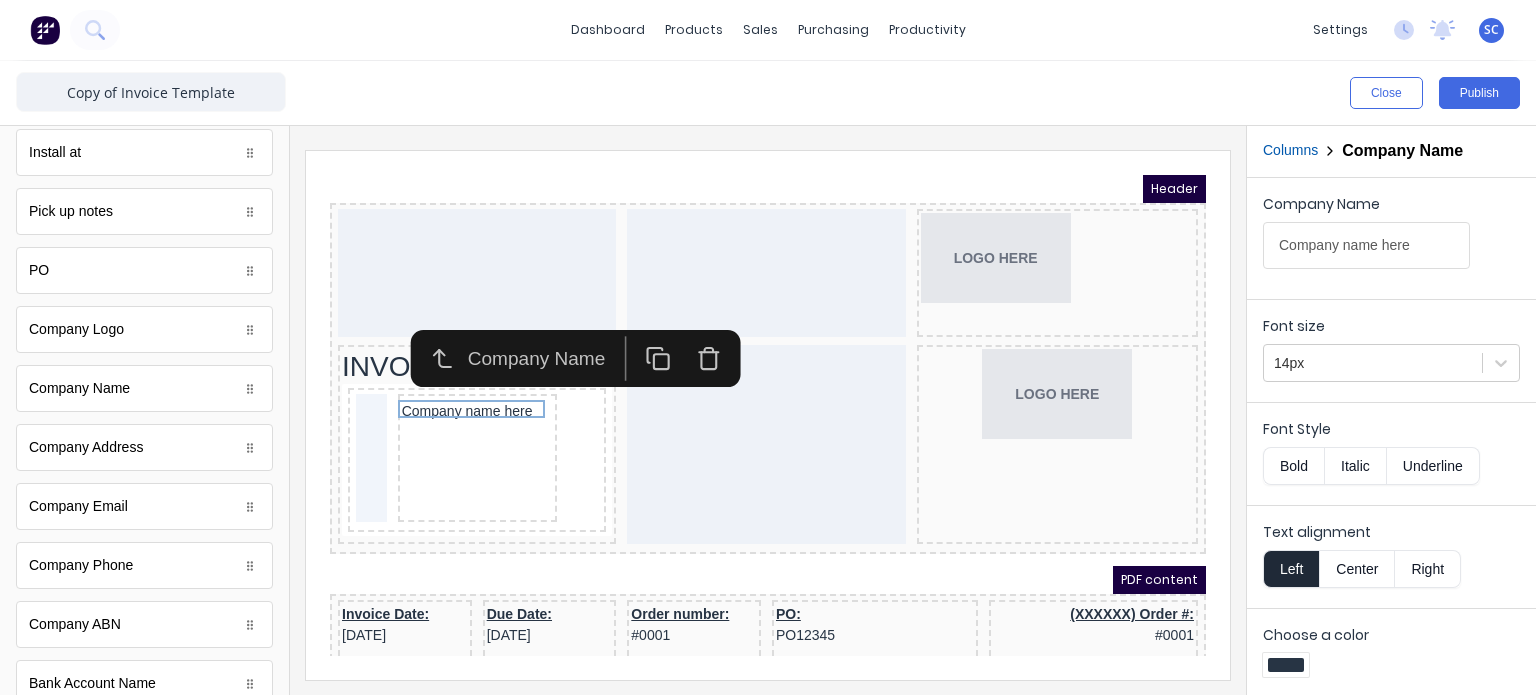 type 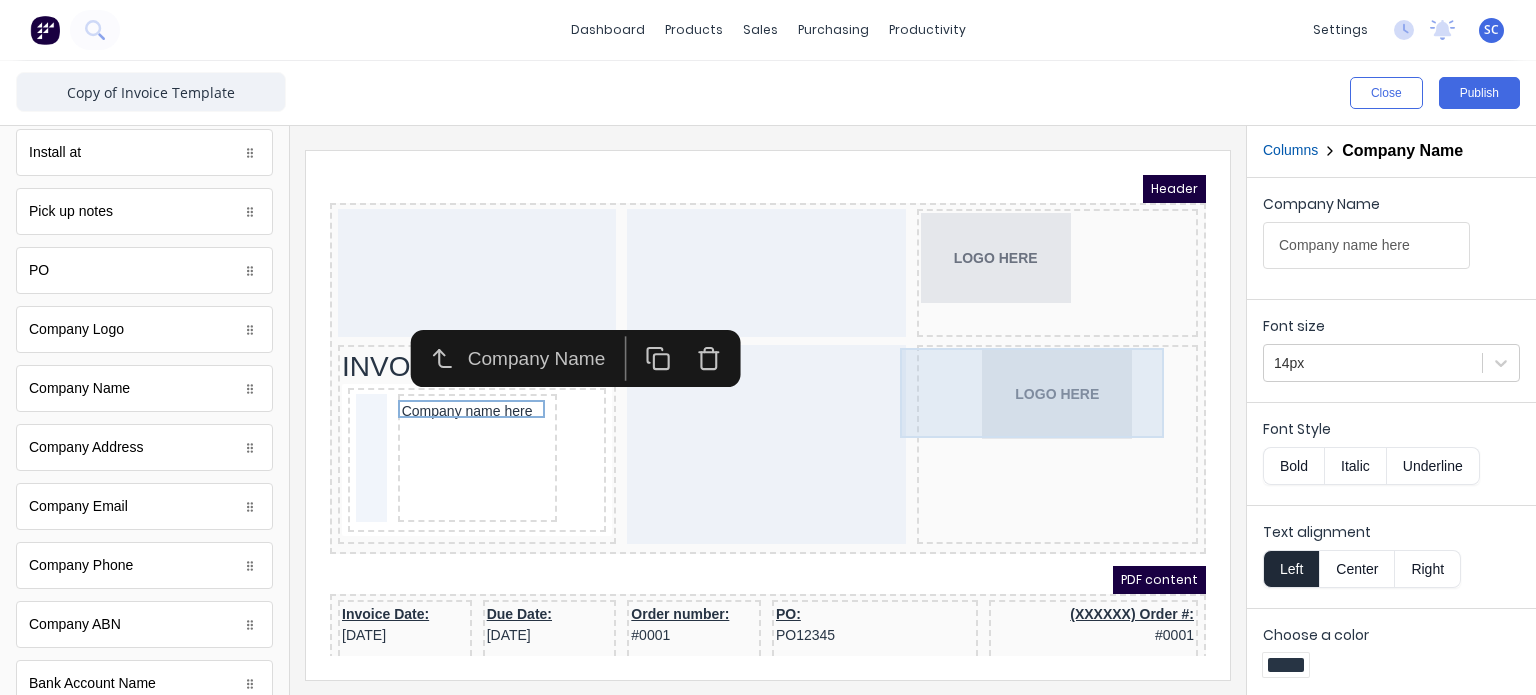 click on "Header LOGO HERE INVOICE Company name here LOGO HERE PDF content Invoice Date:  [DATE] Due Date:  [DATE] Order number:  #0001 PO:  PO12345 (XXXXXX) Order #:  #0001 TAX INVOICE FOR Factory Technologies [STREET_ADDRESS], 4217 CONTACT Contact name here [EMAIL_ADDRESS][DOMAIN_NAME] (0422) 275 975 (0422) 275 975 DELIVER TO [STREET_ADDRESS] PICK UP Lorem ipsum sit dolor kis amet INSTALL AT [STREET_ADDRESS] QTY DESCRIPTION EACH TOTAL 1 Basic Product Lorem ipsum dolor sit amet, consectetur adipiscing elit, sed do eiusmod tempor incididunt ut labore et dolore magna aliqua. Diameter 100cm Colorbond Cottage Green Parts # 967-12 $12.00 $12.00 1 #1 Colorbond Basalt 0.55 90mm 0 bends Lengths 1 x 1000 1 x 1500 $12.00 $12.00 1 Custom Formula Lorem ipsum dolor sit amet, consectetur adipiscing elit, sed do eiusmod tempor incididunt ut labore et dolore magna aliqua. Colorbond Cottage Green Height 23 Width 200 Dimension 2.5 Total:  74.75" at bounding box center (744, 391) 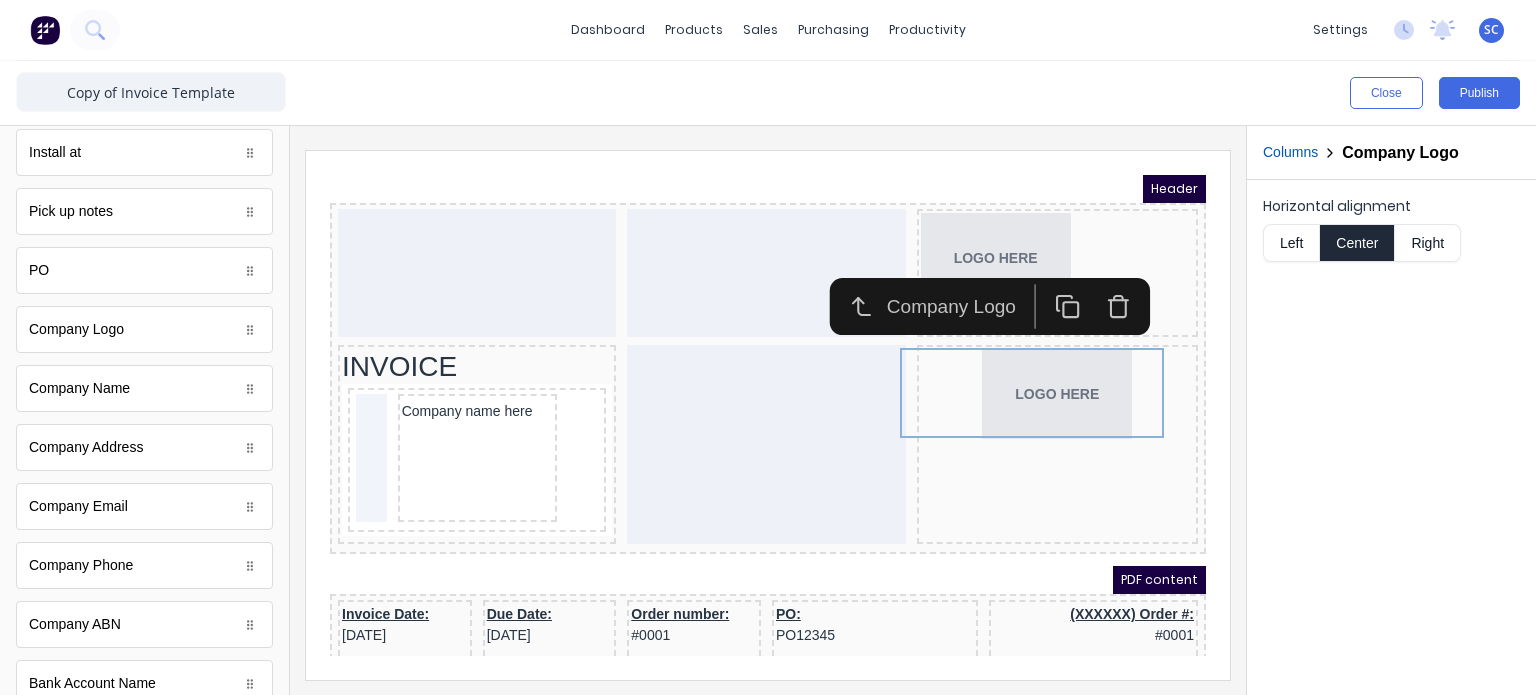 scroll, scrollTop: 0, scrollLeft: 0, axis: both 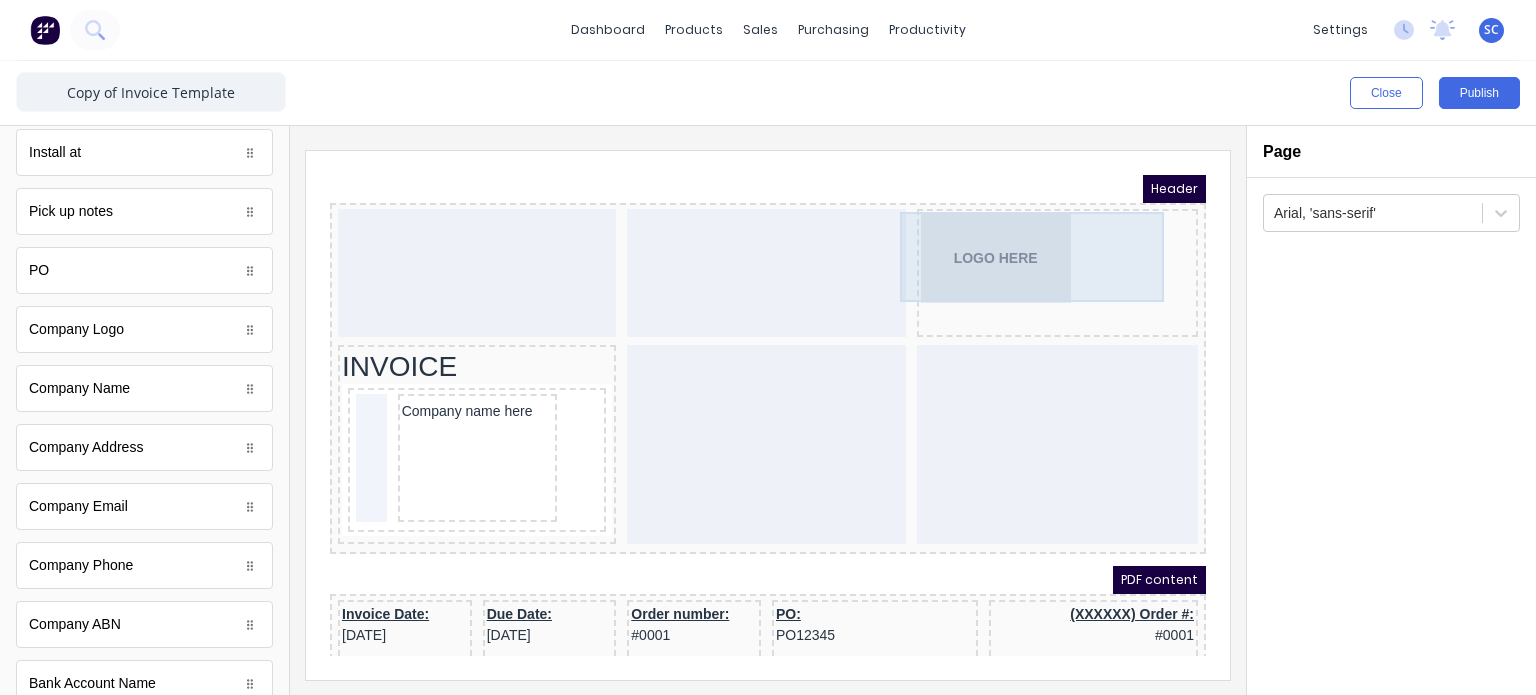 click on "Header LOGO HERE INVOICE Company name here PDF content Invoice Date:  [DATE] Due Date:  [DATE] Order number:  #0001 PO:  PO12345 (XXXXXX) Order #:  #0001 TAX INVOICE FOR Factory Technologies [STREET_ADDRESS], 4217 CONTACT Contact name here [EMAIL_ADDRESS][DOMAIN_NAME] (0422) 275 975 (0422) 275 975 DELIVER TO [STREET_ADDRESS] PICK UP Lorem ipsum sit dolor kis amet INSTALL AT [STREET_ADDRESS] QTY DESCRIPTION EACH TOTAL 1 Basic Product Lorem ipsum dolor sit amet, consectetur adipiscing elit, sed do eiusmod tempor incididunt ut labore et dolore magna aliqua. Diameter 100cm Colorbond Cottage Green Parts # 967-12 $12.00 $12.00 1 #1 Colorbond Basalt 0.55 90mm 0 bends Lengths 1 x 1000 1 x 1500 $12.00 $12.00 1 Custom Formula Lorem ipsum dolor sit amet, consectetur adipiscing elit, sed do eiusmod tempor incididunt ut labore et dolore magna aliqua. Colorbond Cottage Green Height 23 Width 200 Dimension 2.5 Total:  74.75 $12.00 1" at bounding box center [744, 391] 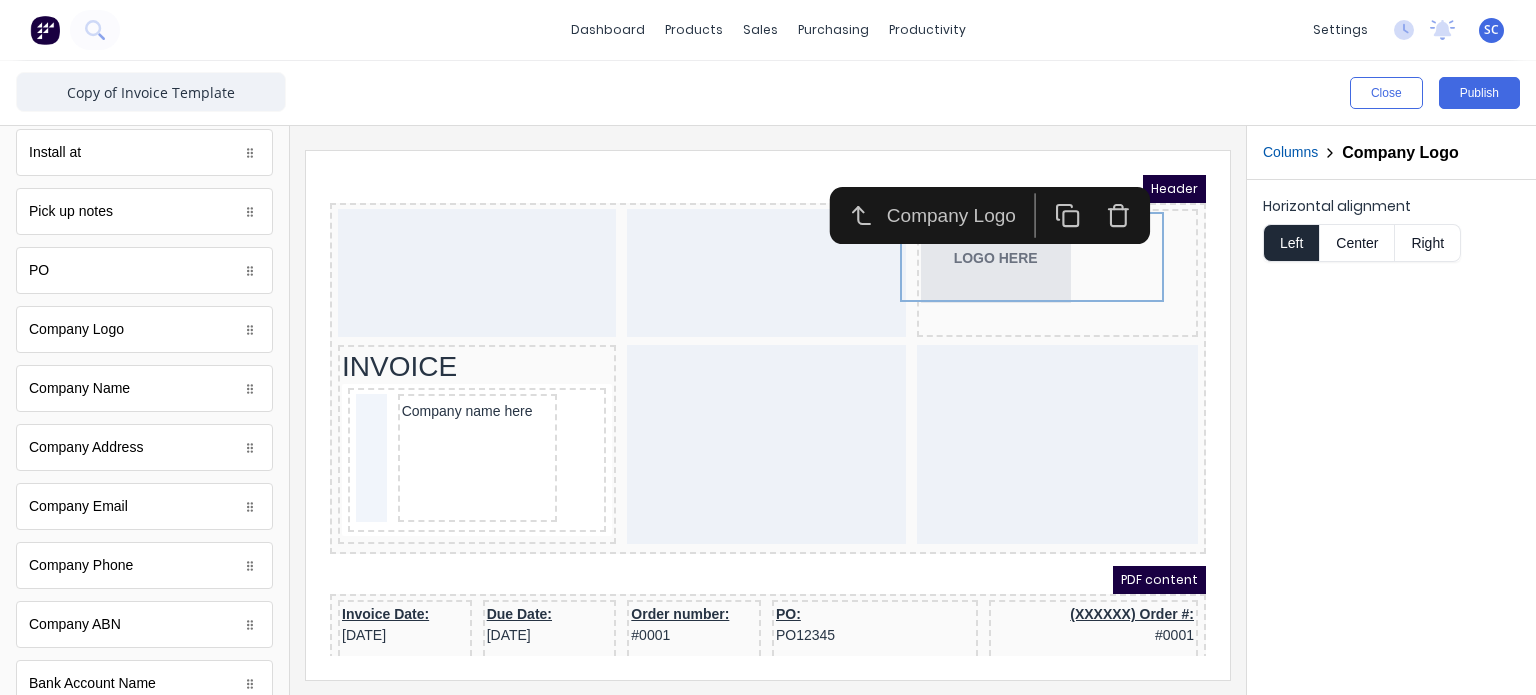 click on "Center" at bounding box center [1357, 243] 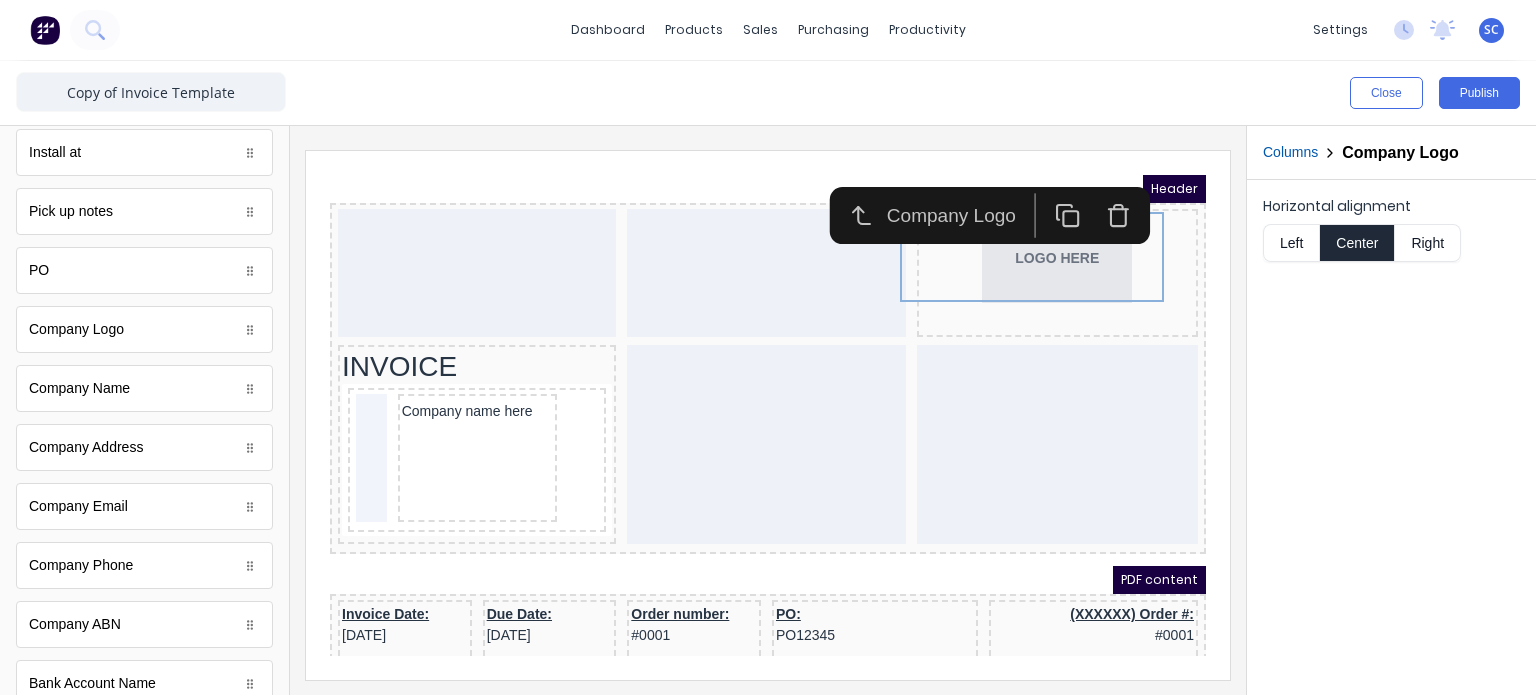 type 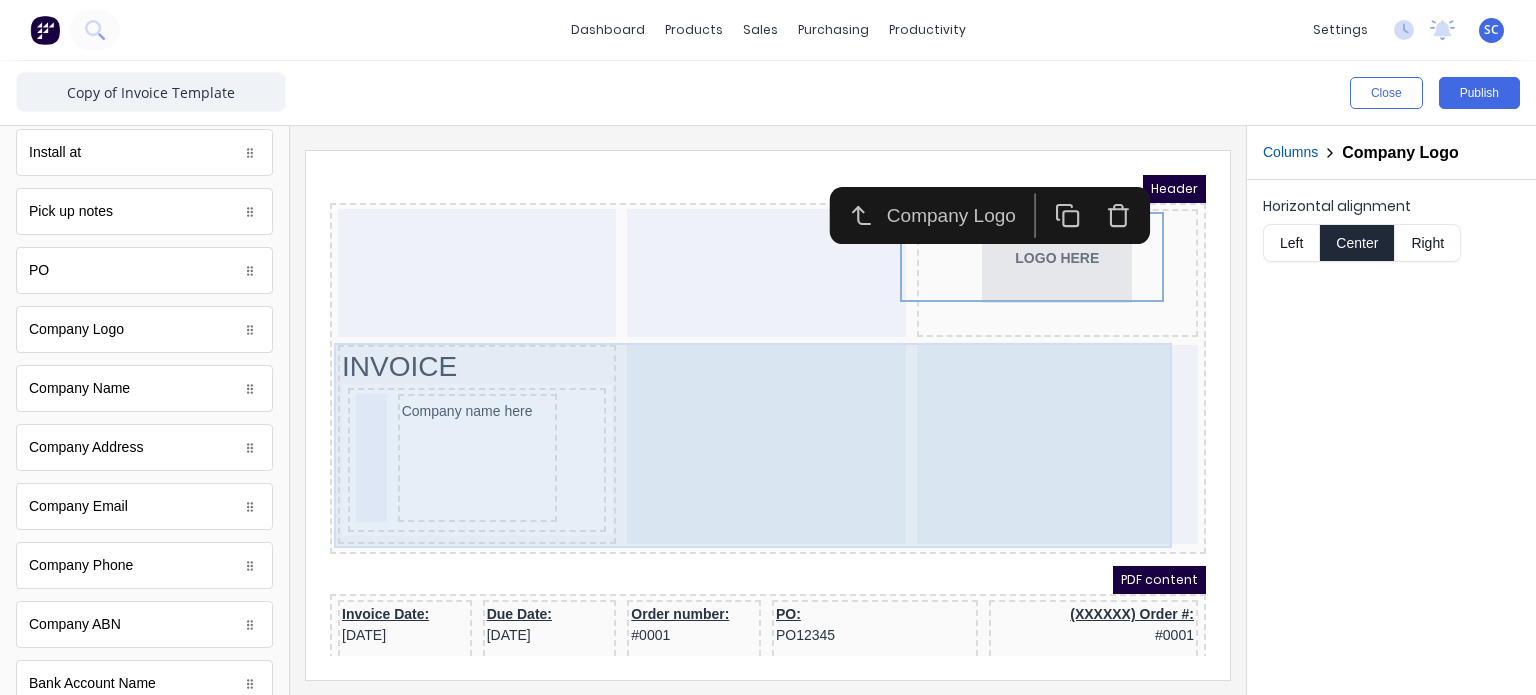 click on "Header LOGO HERE INVOICE Company name here PDF content Invoice Date:  [DATE] Due Date:  [DATE] Order number:  #0001 PO:  PO12345 (XXXXXX) Order #:  #0001 TAX INVOICE FOR Factory Technologies [STREET_ADDRESS], 4217 CONTACT Contact name here [EMAIL_ADDRESS][DOMAIN_NAME] (0422) 275 975 (0422) 275 975 DELIVER TO [STREET_ADDRESS] PICK UP Lorem ipsum sit dolor kis amet INSTALL AT [STREET_ADDRESS] QTY DESCRIPTION EACH TOTAL 1 Basic Product Lorem ipsum dolor sit amet, consectetur adipiscing elit, sed do eiusmod tempor incididunt ut labore et dolore magna aliqua. Diameter 100cm Colorbond Cottage Green Parts # 967-12 $12.00 $12.00 1 #1 Colorbond Basalt 0.55 90mm 0 bends Lengths 1 x 1000 1 x 1500 $12.00 $12.00 1 Custom Formula Lorem ipsum dolor sit amet, consectetur adipiscing elit, sed do eiusmod tempor incididunt ut labore et dolore magna aliqua. Colorbond Cottage Green Height 23 Width 200 Dimension 2.5 Total:  74.75 $12.00 1" at bounding box center [744, 391] 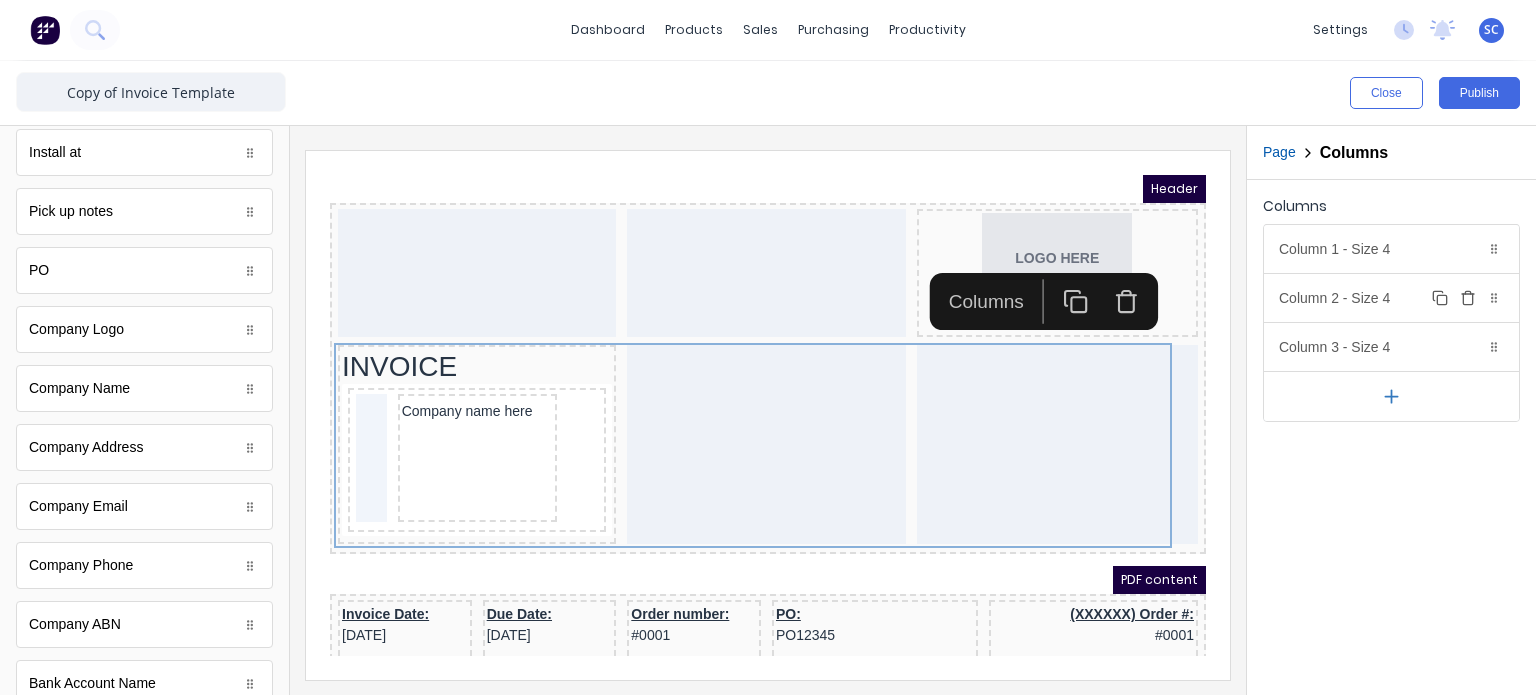 click on "Column 2 - Size 4 Duplicate Delete" at bounding box center (1391, 298) 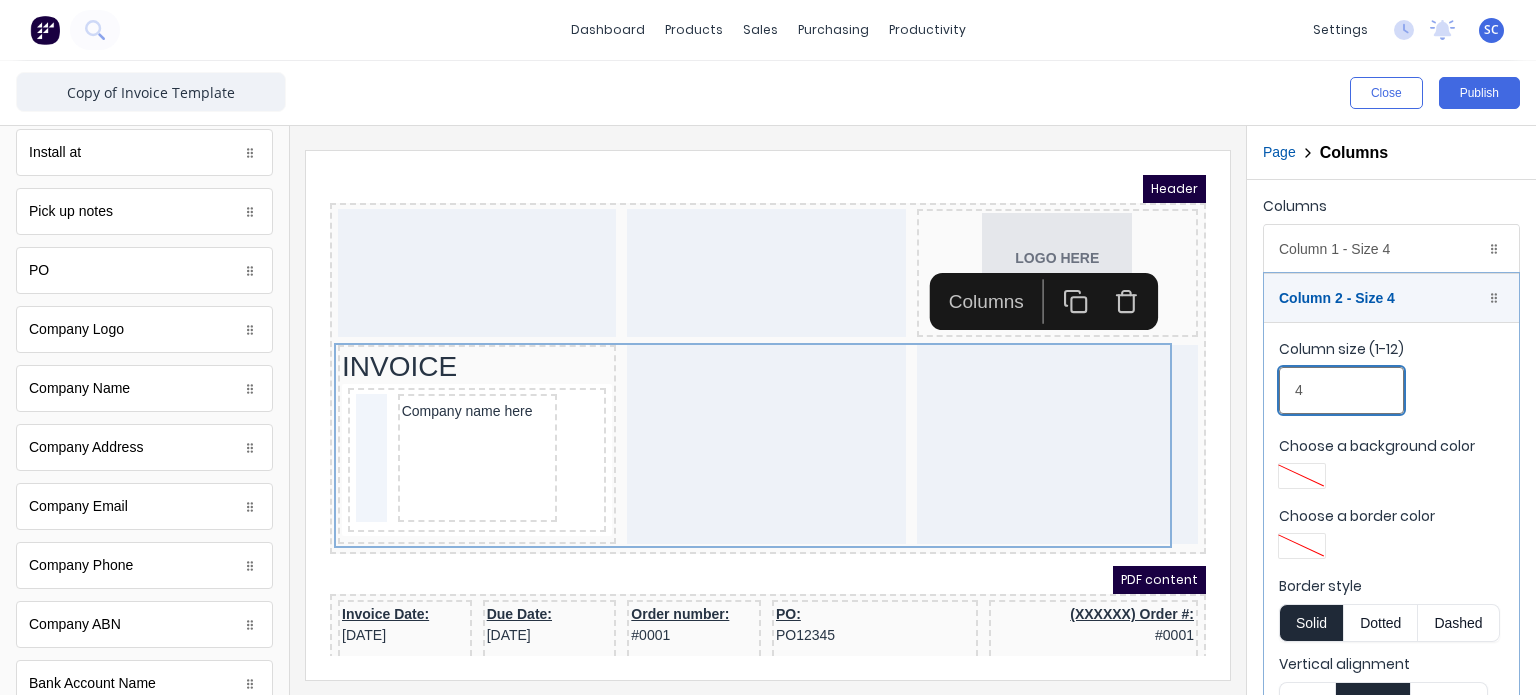 drag, startPoint x: 1328, startPoint y: 390, endPoint x: 1211, endPoint y: 415, distance: 119.64113 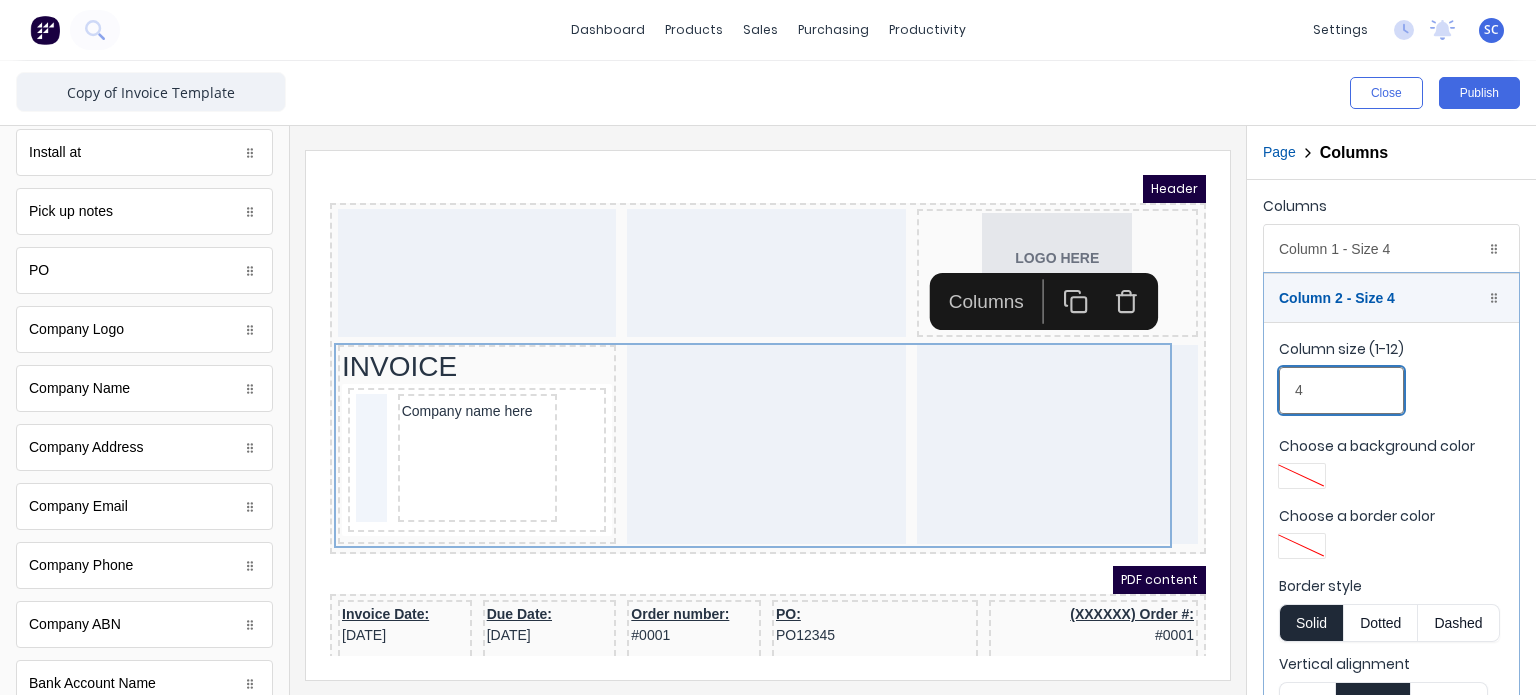 click on "Close   Publish   Components standard fields Tax Invoice number Tax Invoice number Invoice Date Invoice Date Due Date Due Date Order number Order number Accounting number Accounting number Deliver to Deliver to Install at Install at Pick up notes Pick up notes PO PO Company Logo Company Logo Company Name Company Name Company Address Company Address Company Email Company Email Company Phone Company Phone Company ABN Company ABN Bank Account Name Bank Account Name Bank Account Number Bank Account Number BSB BSB Customer Name Customer Name Customer Address Customer Address Contact Name Contact Name Contact Email Contact Email Contact Phone Number Contact Phone Number Contact Mobile Number Contact Mobile Number Custom Message Custom Message Products Products Outline Page Columns Columns Column 1 - Size 4 Duplicate Delete Column size (1-12) 4 Choose a background color Choose a border color Border style Solid Dotted Dashed Vertical alignment Top Center Bottom Column 2 - Size 4 Duplicate Delete Column size (1-12) 4" at bounding box center [768, 378] 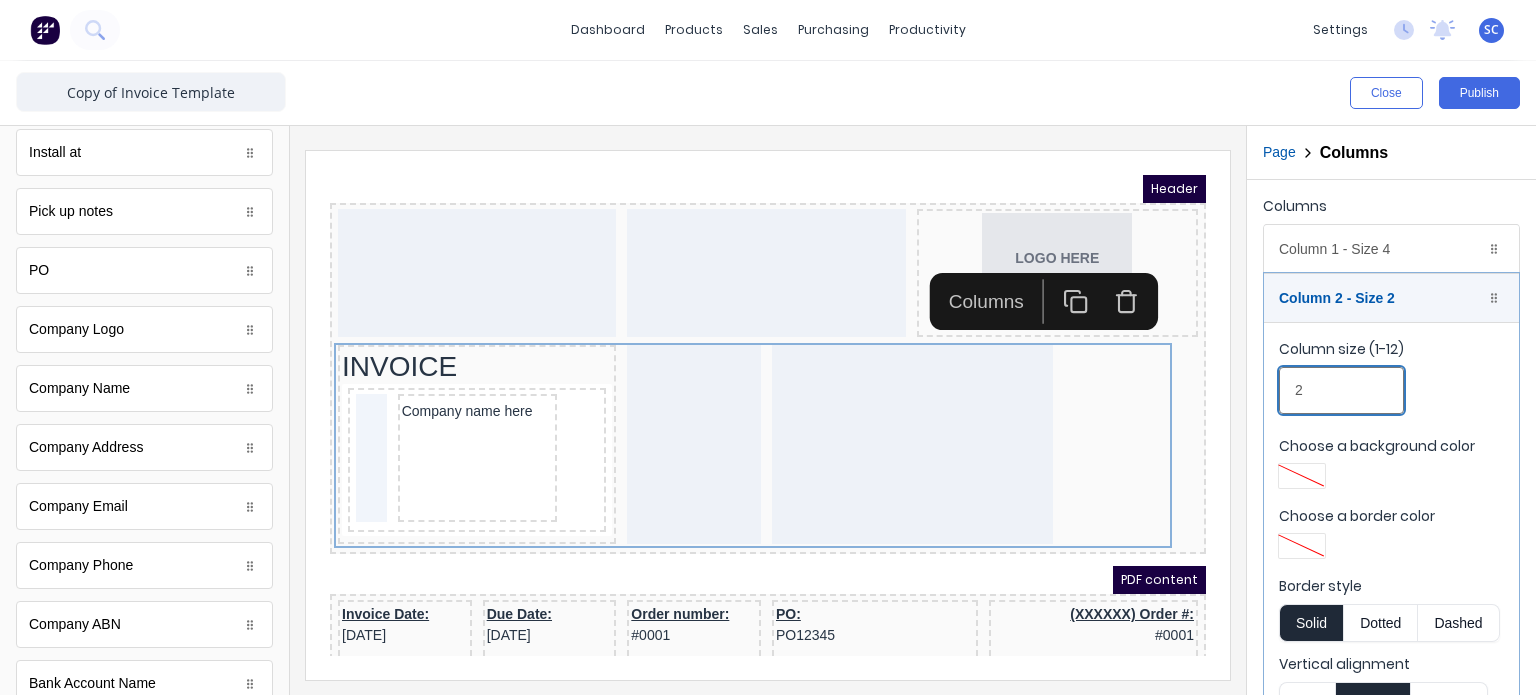 type on "2" 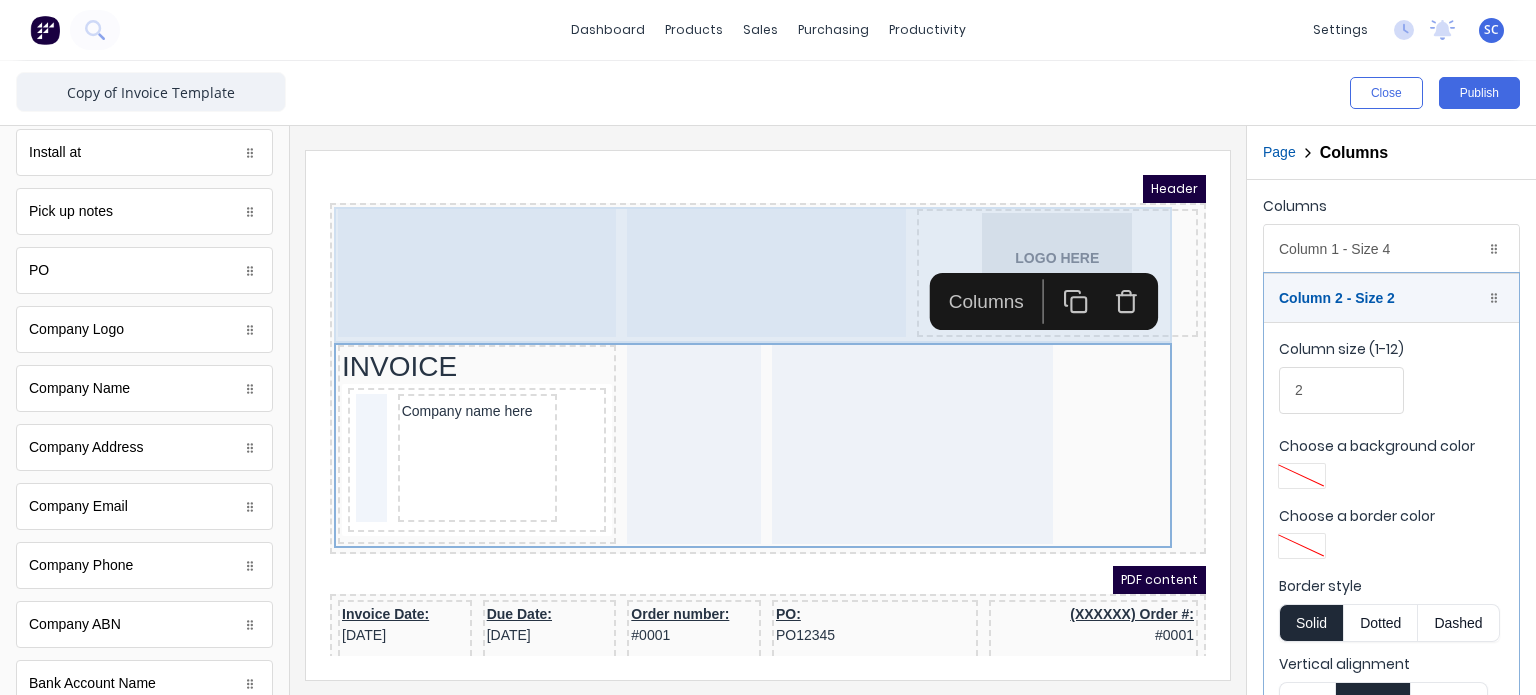 click on "Header LOGO HERE INVOICE Company name here PDF content Invoice Date:  [DATE] Due Date:  [DATE] Order number:  #0001 PO:  PO12345 (XXXXXX) Order #:  #0001 TAX INVOICE FOR Factory Technologies [STREET_ADDRESS], 4217 CONTACT Contact name here [EMAIL_ADDRESS][DOMAIN_NAME] (0422) 275 975 (0422) 275 975 DELIVER TO [STREET_ADDRESS] PICK UP Lorem ipsum sit dolor kis amet INSTALL AT [STREET_ADDRESS] QTY DESCRIPTION EACH TOTAL 1 Basic Product Lorem ipsum dolor sit amet, consectetur adipiscing elit, sed do eiusmod tempor incididunt ut labore et dolore magna aliqua. Diameter 100cm Colorbond Cottage Green Parts # 967-12 $12.00 $12.00 1 #1 Colorbond Basalt 0.55 90mm 0 bends Lengths 1 x 1000 1 x 1500 $12.00 $12.00 1 Custom Formula Lorem ipsum dolor sit amet, consectetur adipiscing elit, sed do eiusmod tempor incididunt ut labore et dolore magna aliqua. Colorbond Cottage Green Height 23 Width 200 Dimension 2.5 Total:  74.75 $12.00 1" at bounding box center (744, 391) 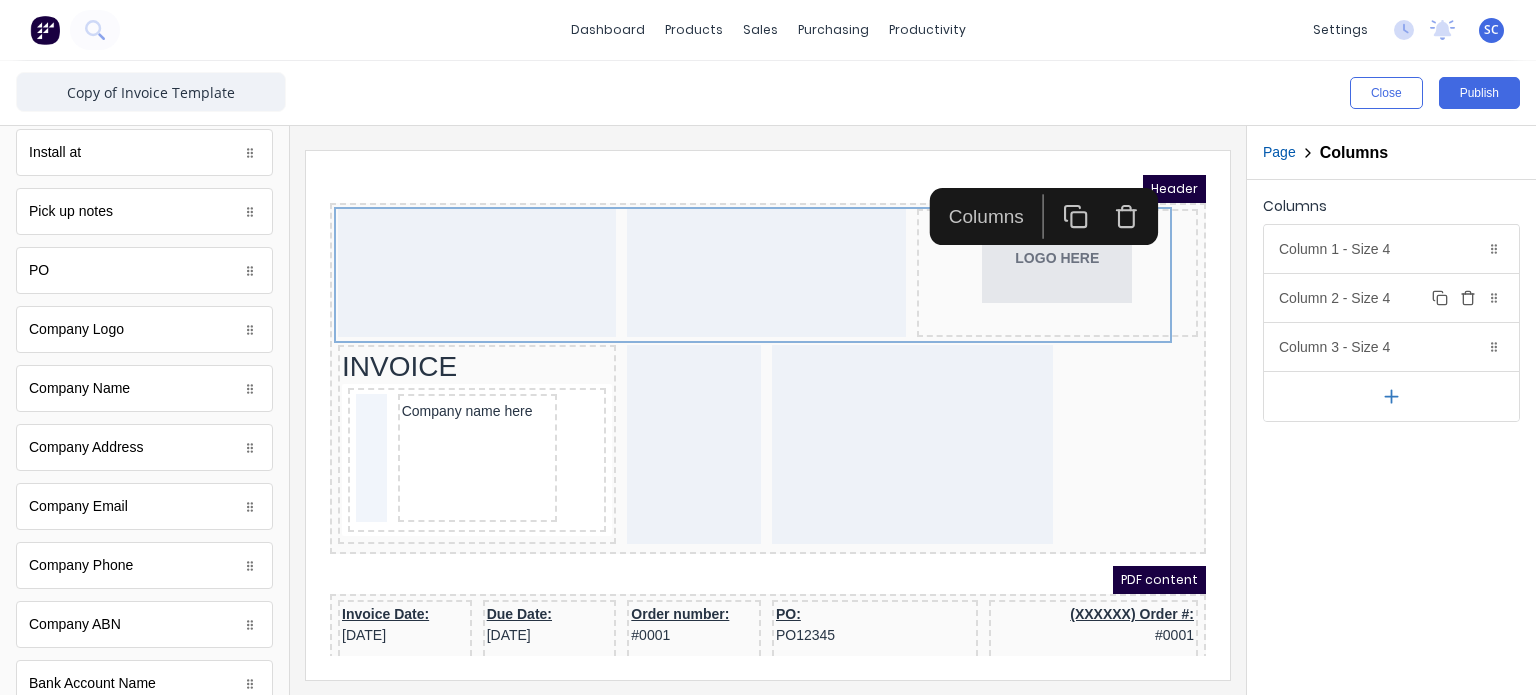 click on "Column 2 - Size 4 Duplicate Delete" at bounding box center (1391, 298) 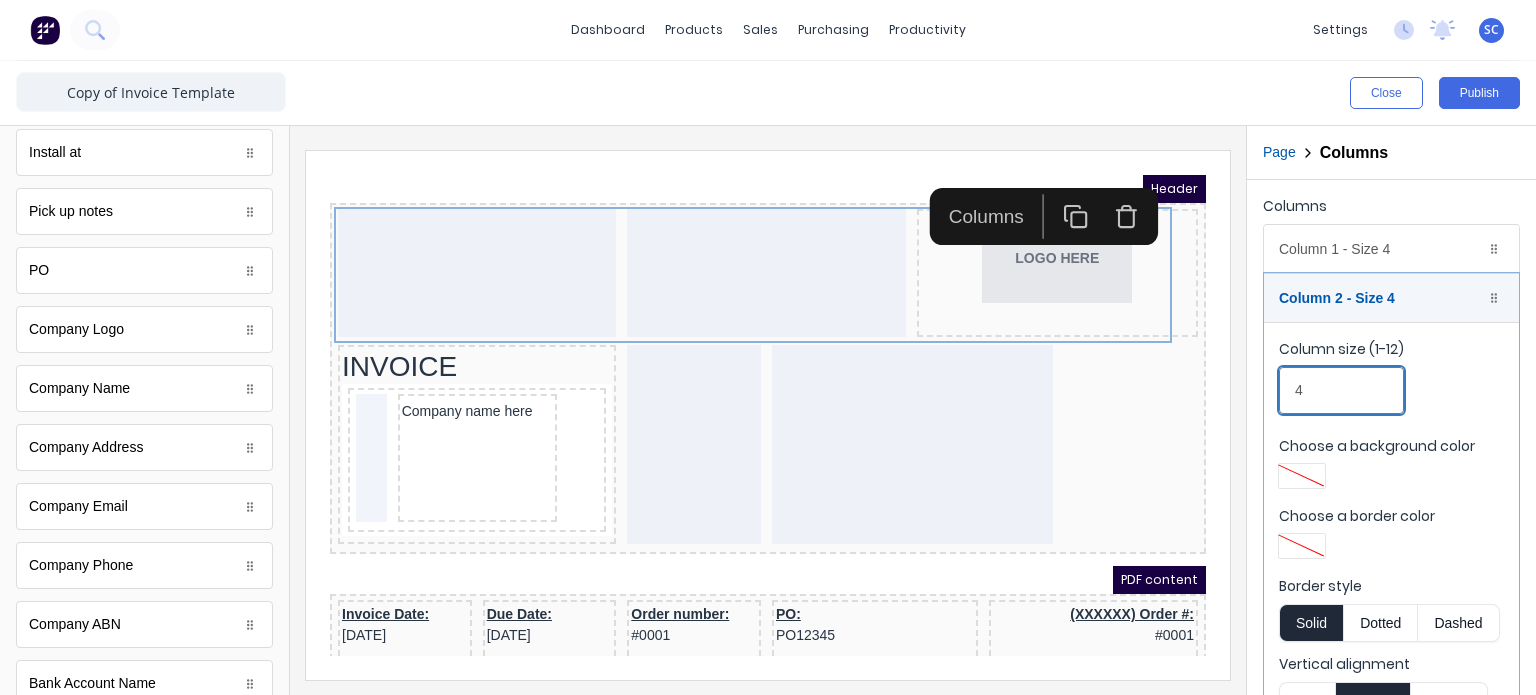 drag, startPoint x: 1616, startPoint y: 544, endPoint x: 1151, endPoint y: 369, distance: 496.84003 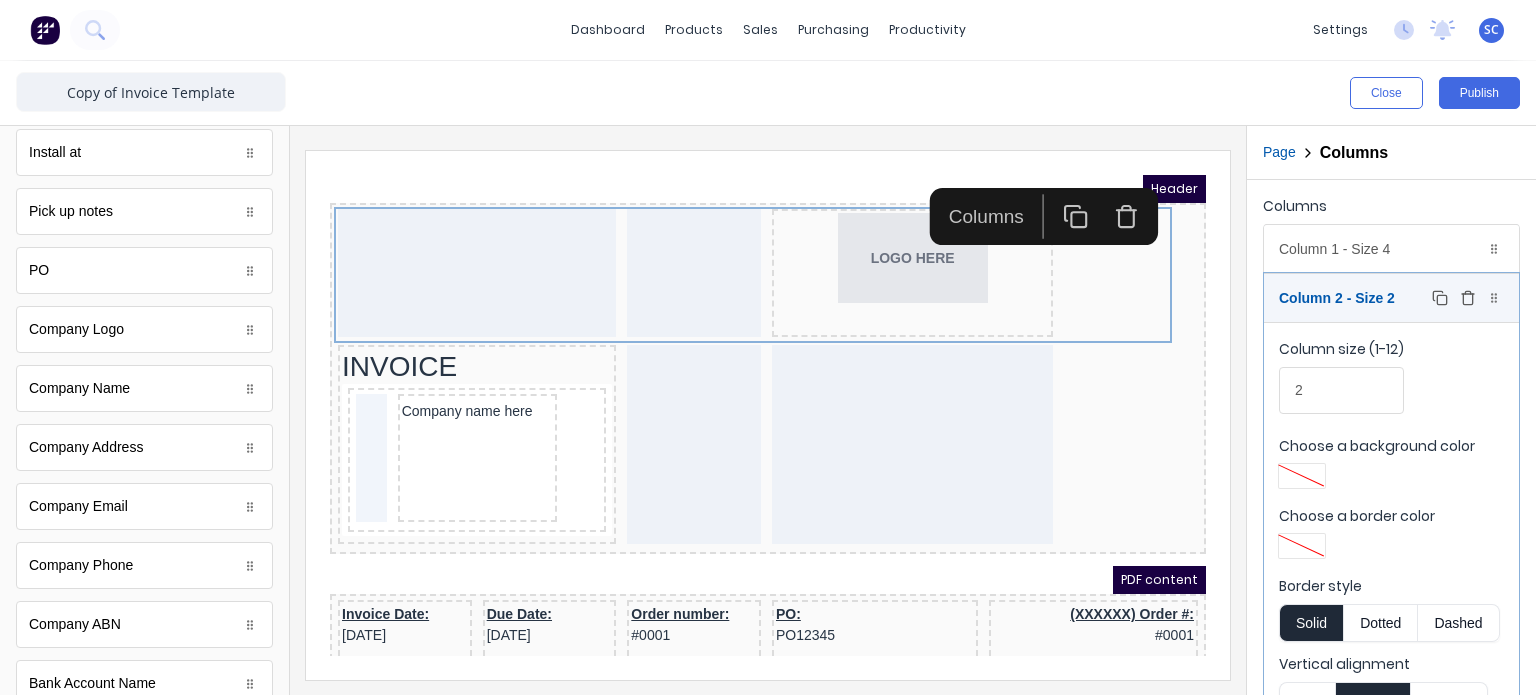 click on "Column 2 - Size 2 Duplicate Delete" at bounding box center (1391, 298) 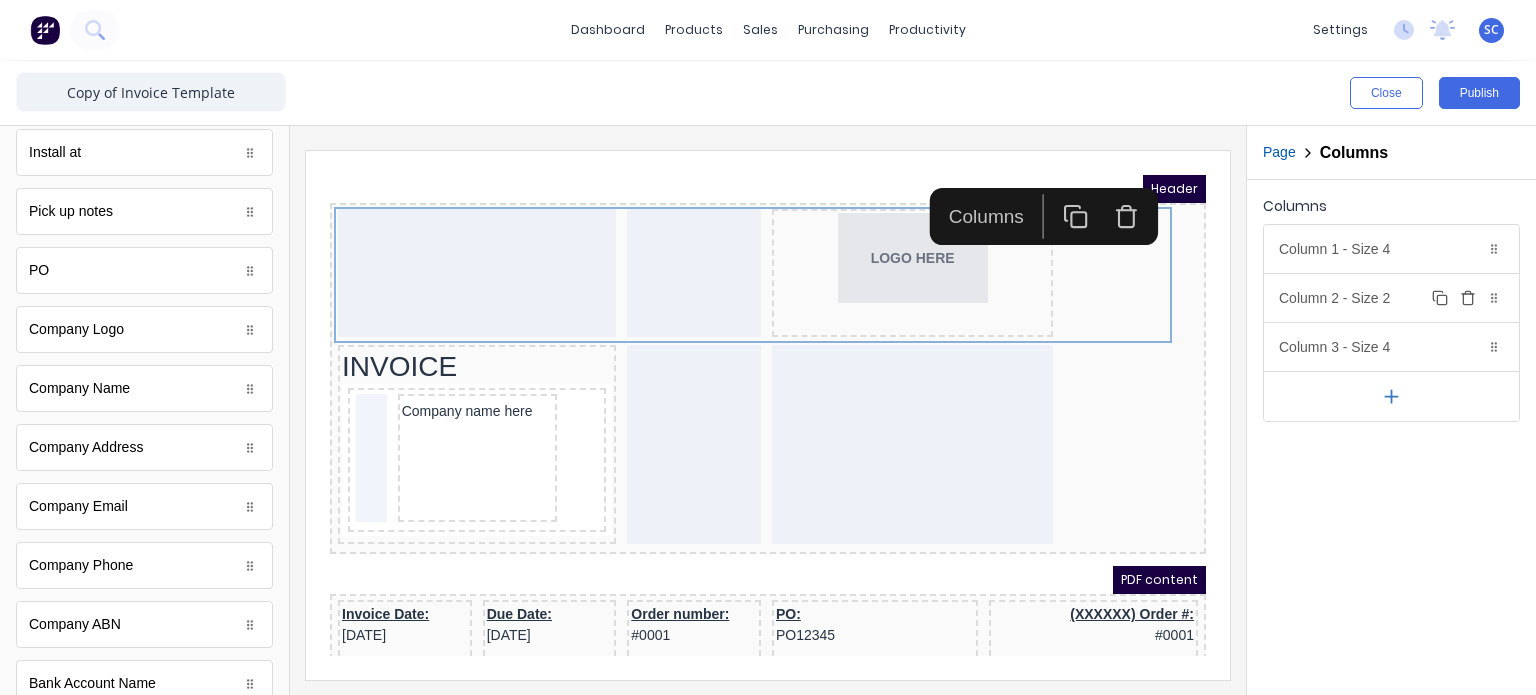 click on "Column 2 - Size 2 Duplicate Delete" at bounding box center (1391, 298) 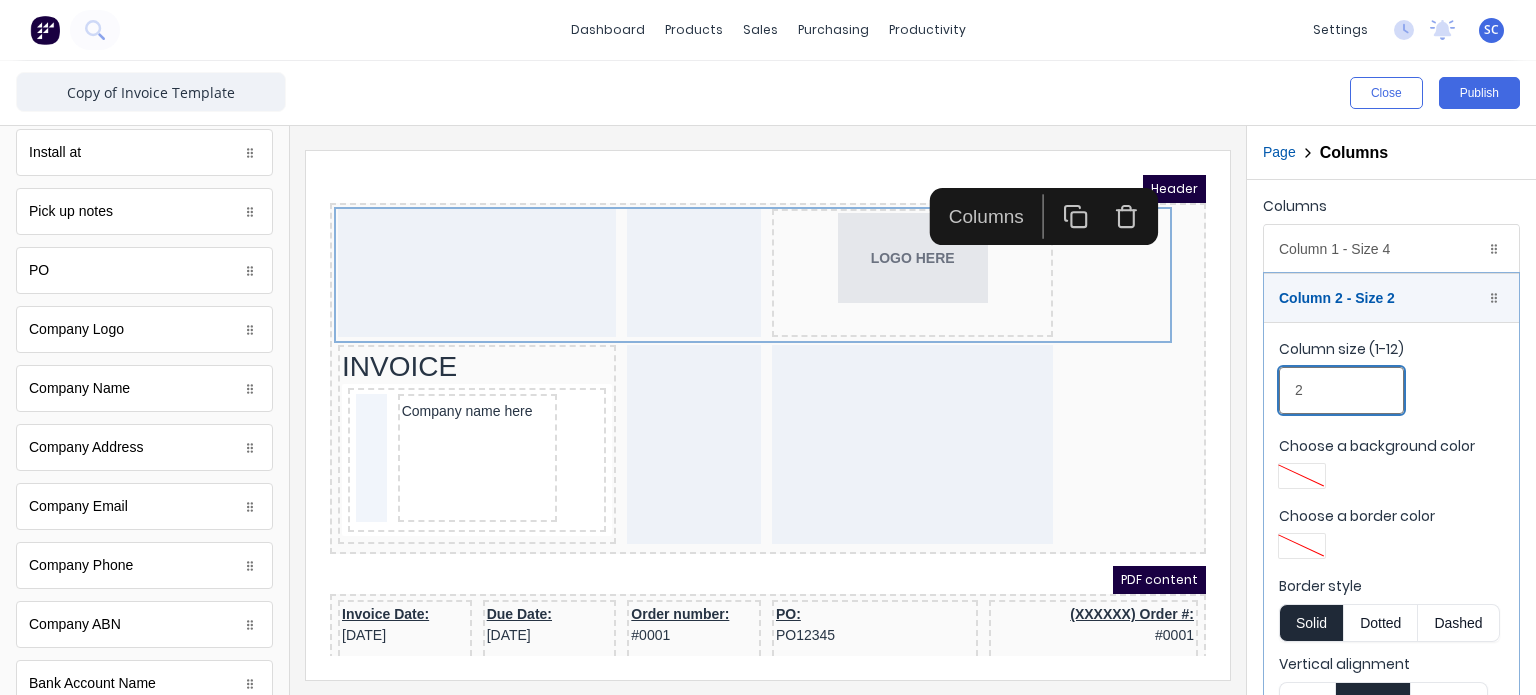 drag, startPoint x: 1319, startPoint y: 383, endPoint x: 1242, endPoint y: 402, distance: 79.30952 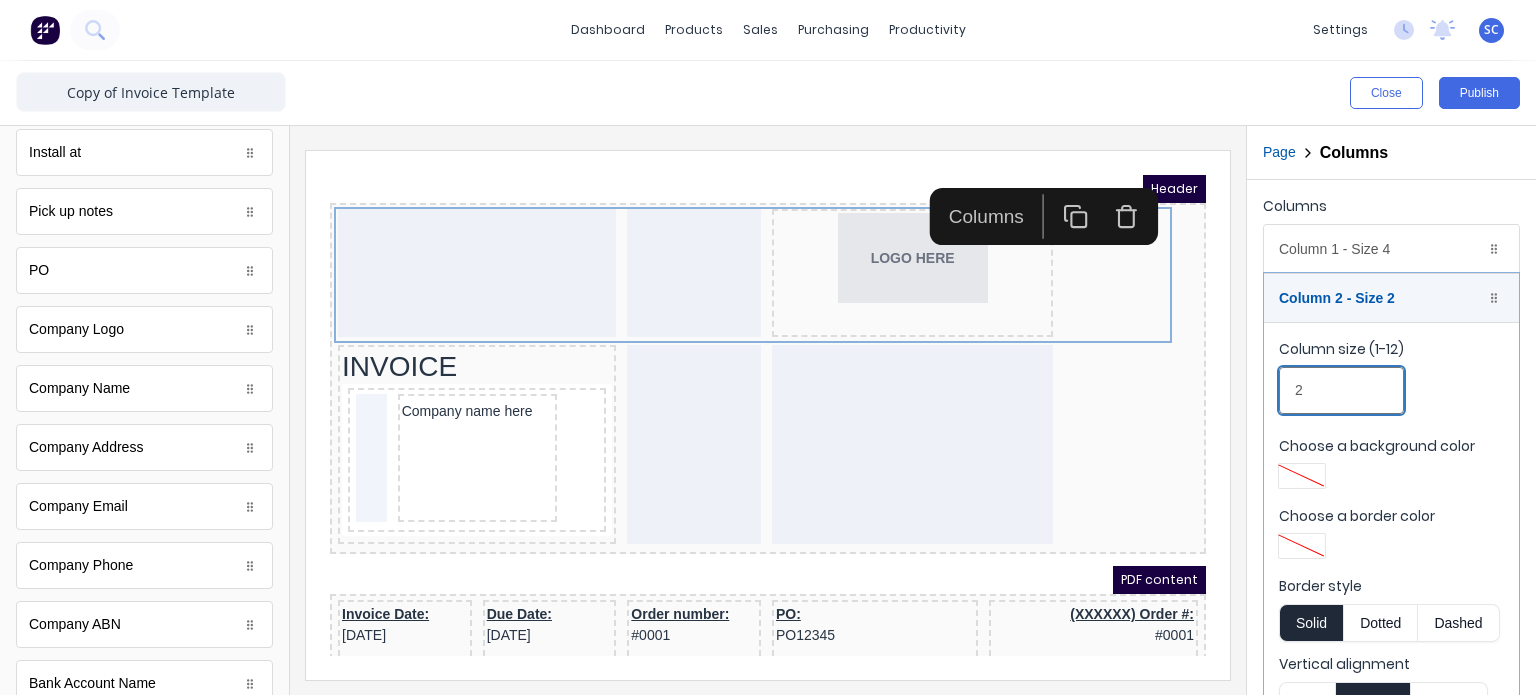 click on "Close   Publish   Components standard fields Tax Invoice number Tax Invoice number Invoice Date Invoice Date Due Date Due Date Order number Order number Accounting number Accounting number Deliver to Deliver to Install at Install at Pick up notes Pick up notes PO PO Company Logo Company Logo Company Name Company Name Company Address Company Address Company Email Company Email Company Phone Company Phone Company ABN Company ABN Bank Account Name Bank Account Name Bank Account Number Bank Account Number BSB BSB Customer Name Customer Name Customer Address Customer Address Contact Name Contact Name Contact Email Contact Email Contact Phone Number Contact Phone Number Contact Mobile Number Contact Mobile Number Custom Message Custom Message Products Products Outline Page Columns Columns Column 1 - Size 4 Duplicate Delete Column size (1-12) 4 Choose a background color Choose a border color Border style Solid Dotted Dashed Vertical alignment Top Center Bottom Column 2 - Size 2 Duplicate Delete Column size (1-12) 2" at bounding box center (768, 378) 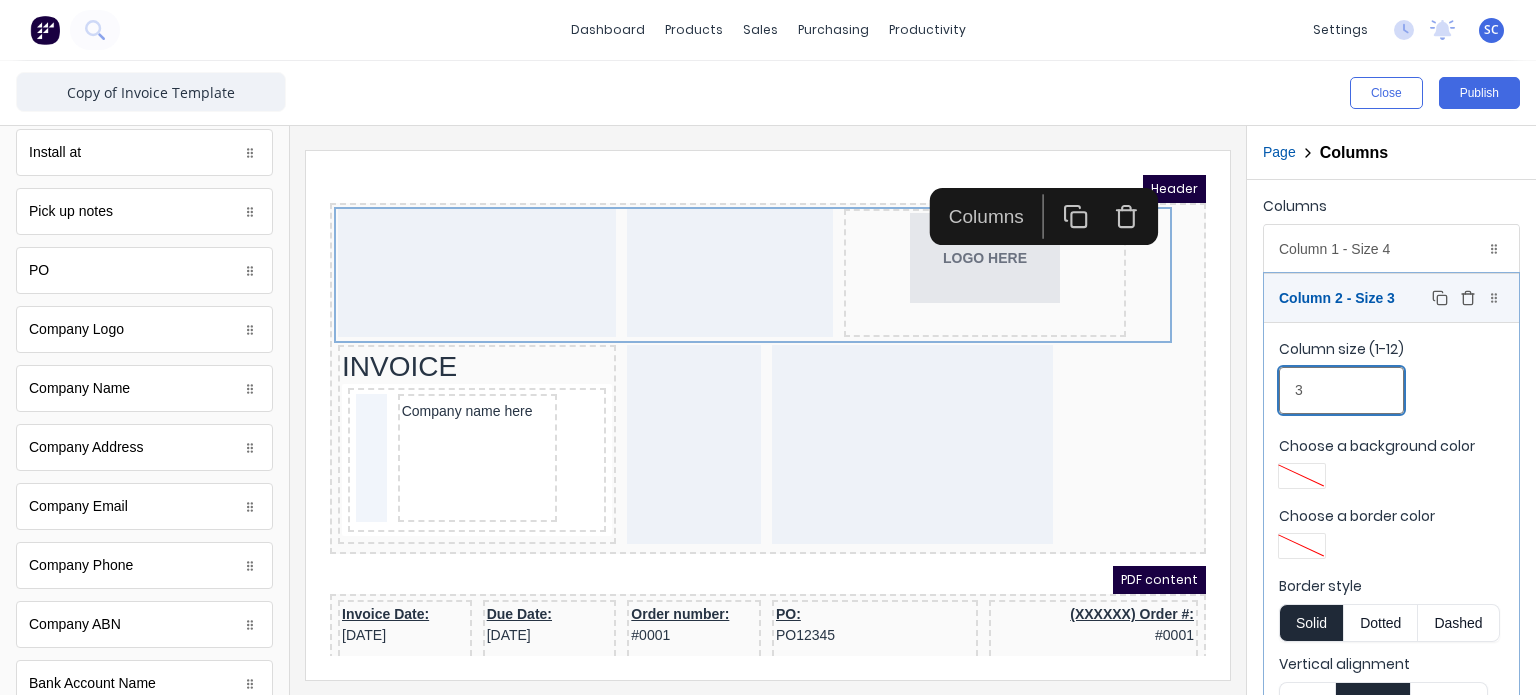 type on "3" 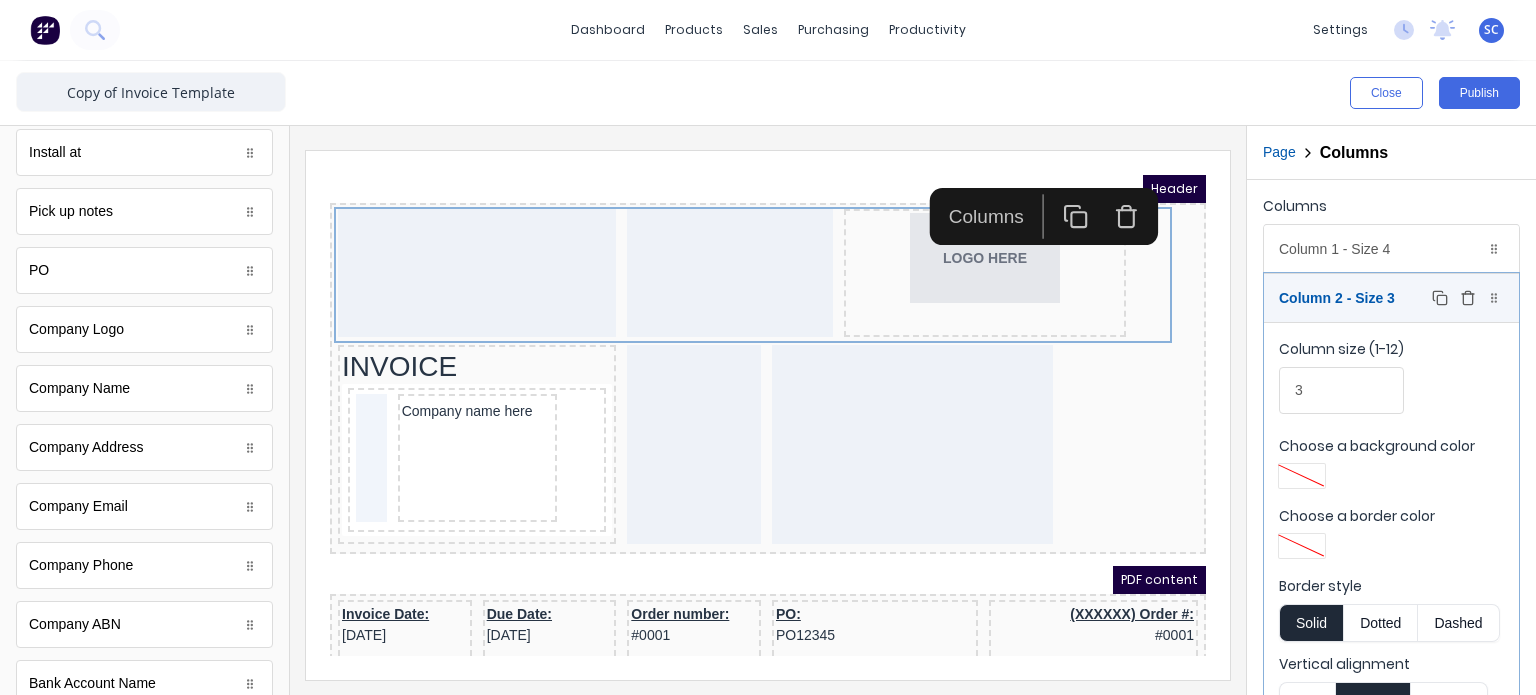 click on "Column 2 - Size 3 Duplicate Delete" at bounding box center (1391, 298) 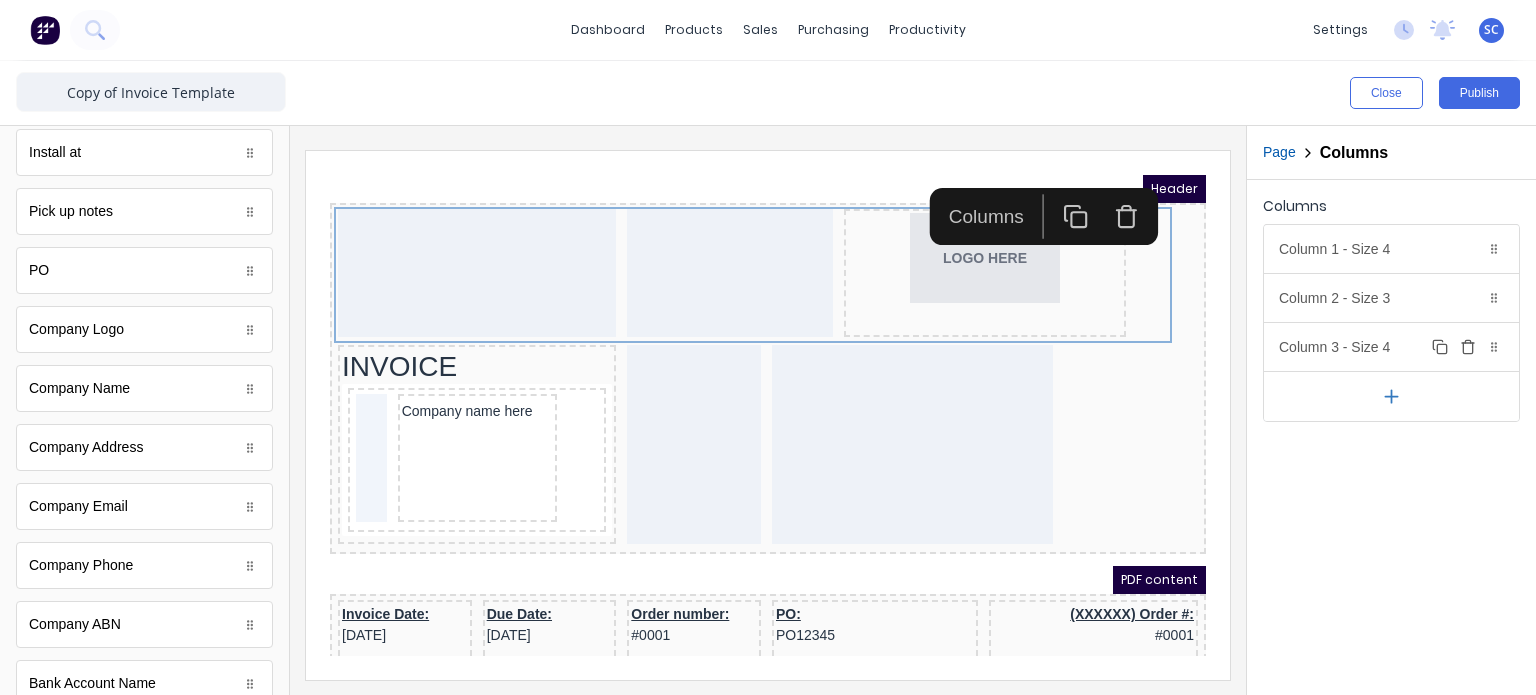 click on "Column 3 - Size 4 Duplicate Delete" at bounding box center (1391, 347) 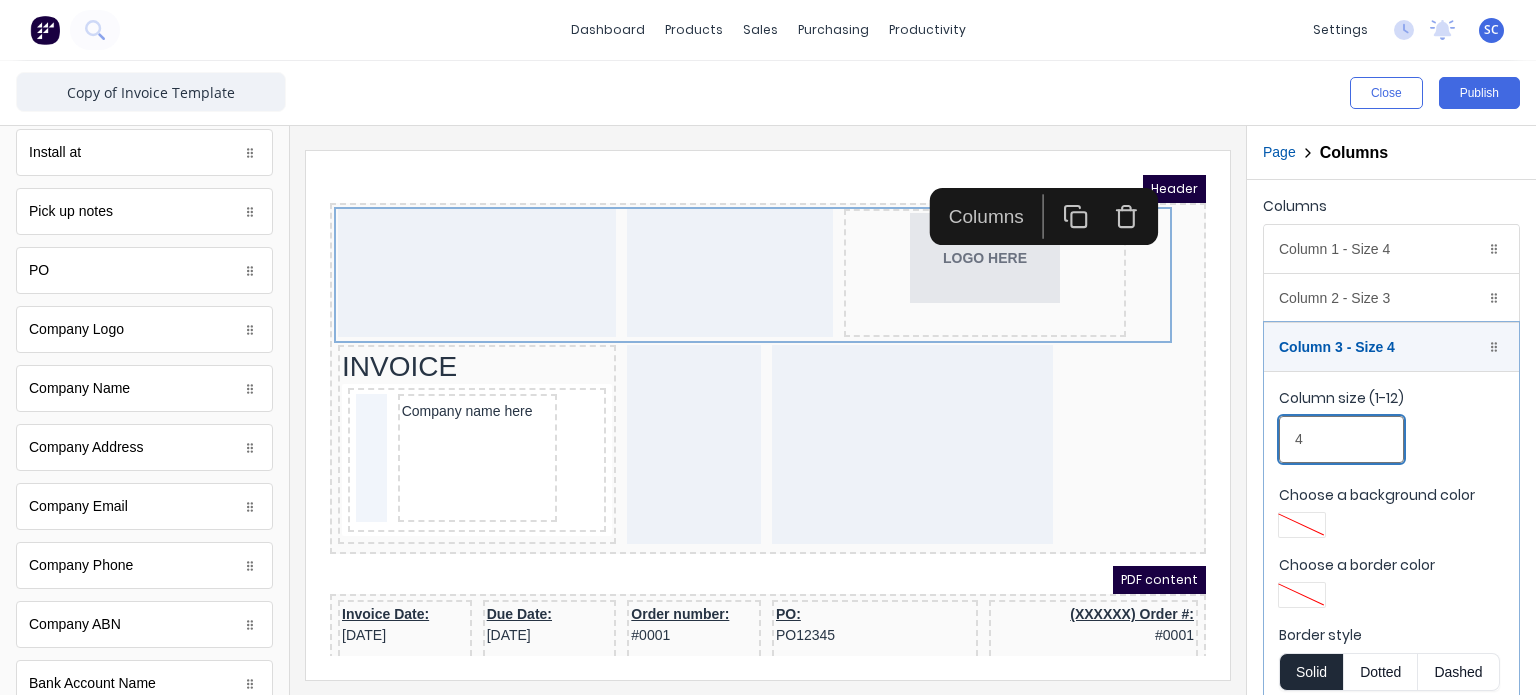 drag, startPoint x: 1359, startPoint y: 441, endPoint x: 1251, endPoint y: 439, distance: 108.01852 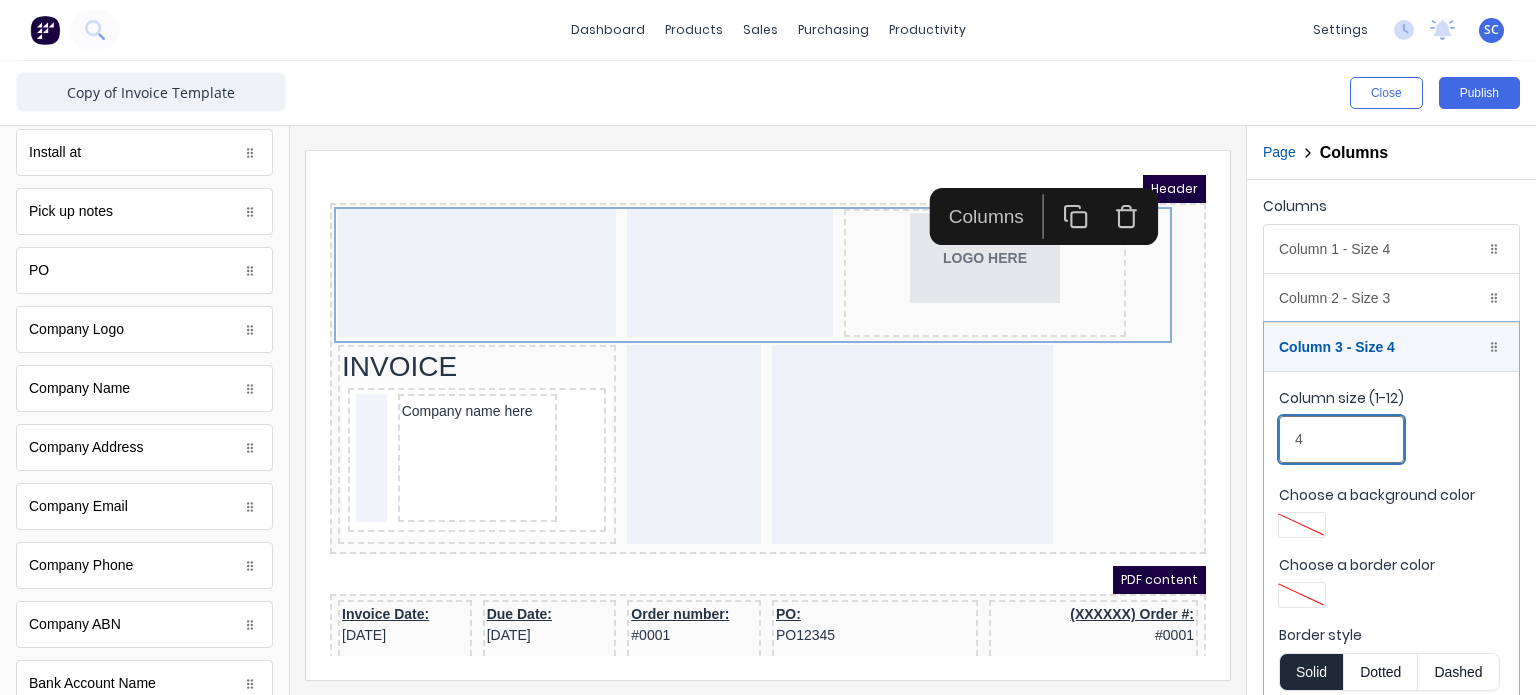 click on "Columns Column 1 - Size 4 Duplicate Delete Column size (1-12) 4 Choose a background color Choose a border color Border style Solid Dotted Dashed Vertical alignment Top Center Bottom Column 2 - Size 3 Duplicate Delete Column size (1-12) 3 Choose a background color Choose a border color Border style Solid Dotted Dashed Vertical alignment Top Center Bottom Column 3 - Size 4 Duplicate Delete Column size (1-12) 4 Choose a background color Choose a border color Border style Solid Dotted Dashed Vertical alignment Top Center Bottom" at bounding box center [1391, 514] 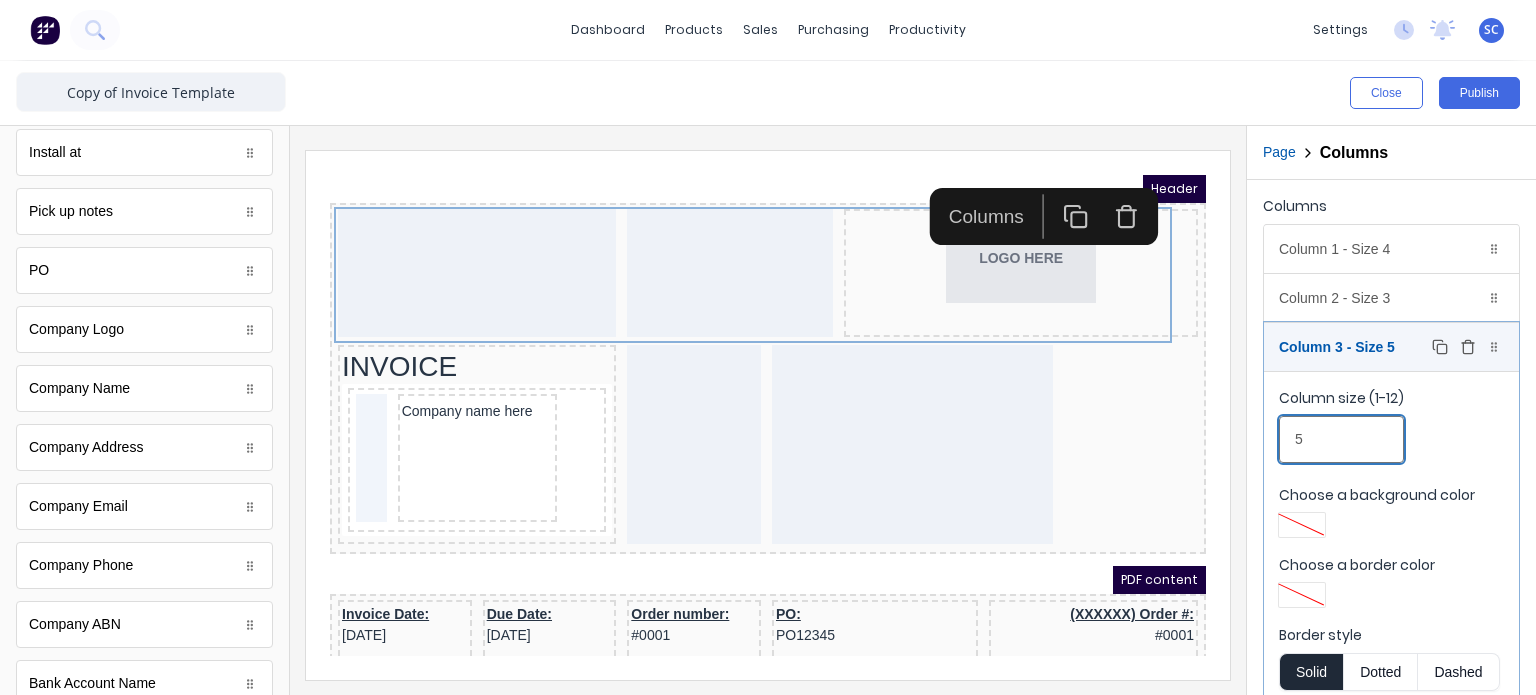 type on "5" 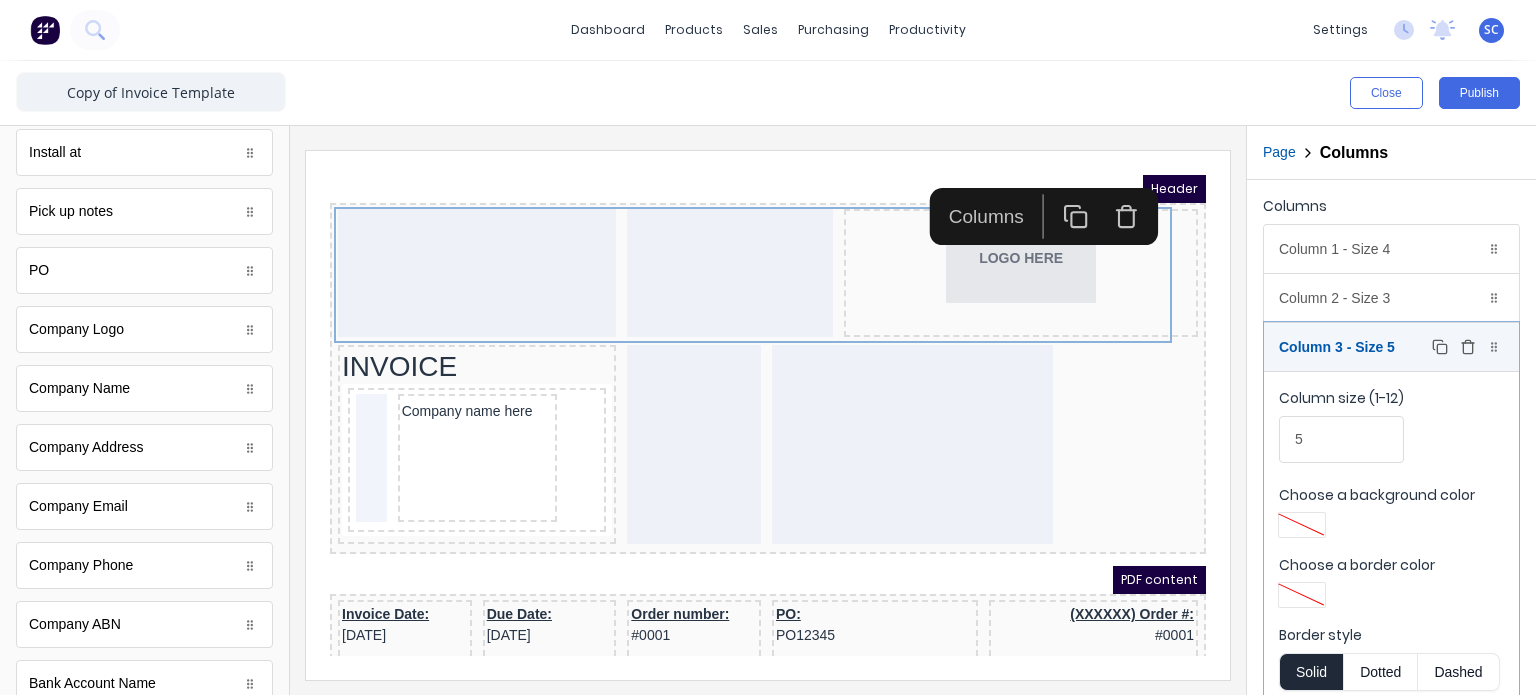 click on "Column 3 - Size 5 Duplicate Delete" at bounding box center (1391, 347) 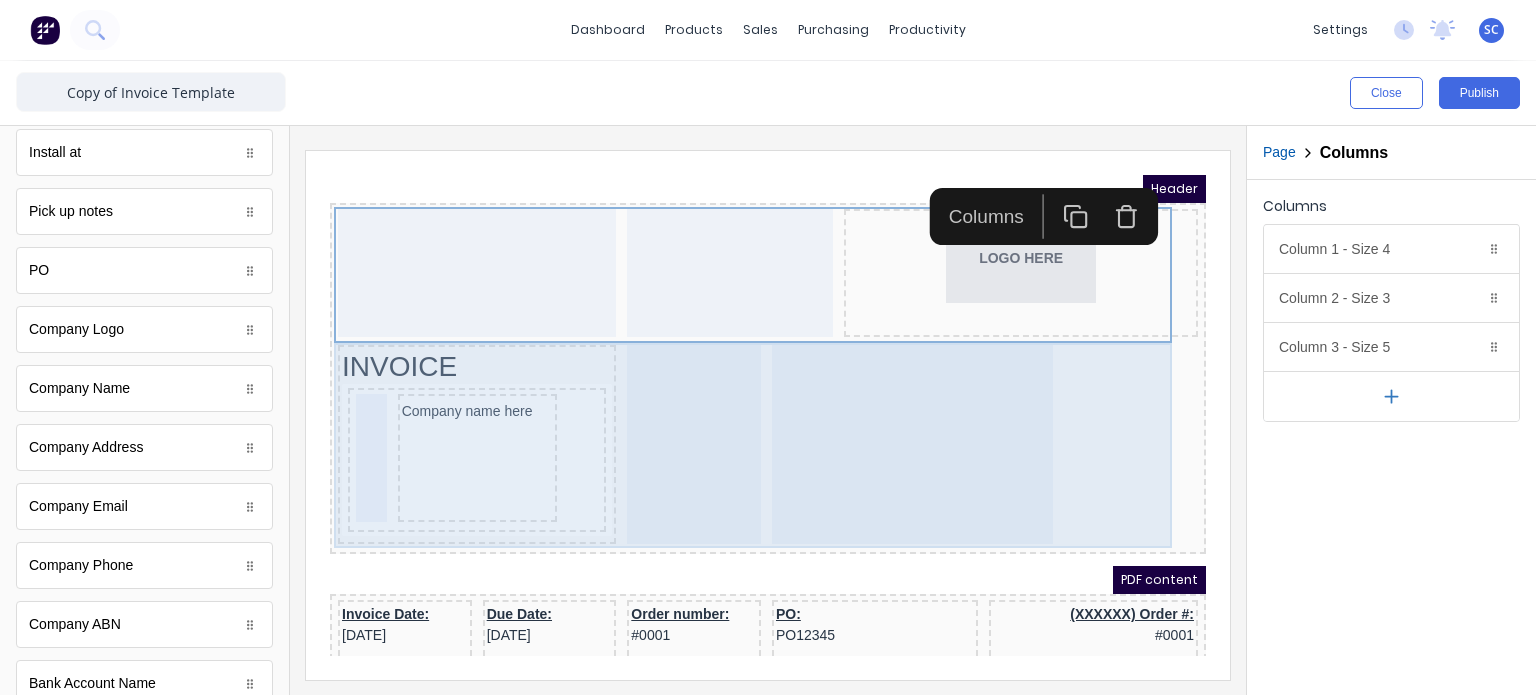 click on "Header LOGO HERE INVOICE Company name here PDF content Invoice Date:  [DATE] Due Date:  [DATE] Order number:  #0001 PO:  PO12345 (XXXXXX) Order #:  #0001 TAX INVOICE FOR Factory Technologies [STREET_ADDRESS], 4217 CONTACT Contact name here [EMAIL_ADDRESS][DOMAIN_NAME] (0422) 275 975 (0422) 275 975 DELIVER TO [STREET_ADDRESS] PICK UP Lorem ipsum sit dolor kis amet INSTALL AT [STREET_ADDRESS] QTY DESCRIPTION EACH TOTAL 1 Basic Product Lorem ipsum dolor sit amet, consectetur adipiscing elit, sed do eiusmod tempor incididunt ut labore et dolore magna aliqua. Diameter 100cm Colorbond Cottage Green Parts # 967-12 $12.00 $12.00 1 #1 Colorbond Basalt 0.55 90mm 0 bends Lengths 1 x 1000 1 x 1500 $12.00 $12.00 1 Custom Formula Lorem ipsum dolor sit amet, consectetur adipiscing elit, sed do eiusmod tempor incididunt ut labore et dolore magna aliqua. Colorbond Cottage Green Height 23 Width 200 Dimension 2.5 Total:  74.75 $12.00 1" at bounding box center [744, 391] 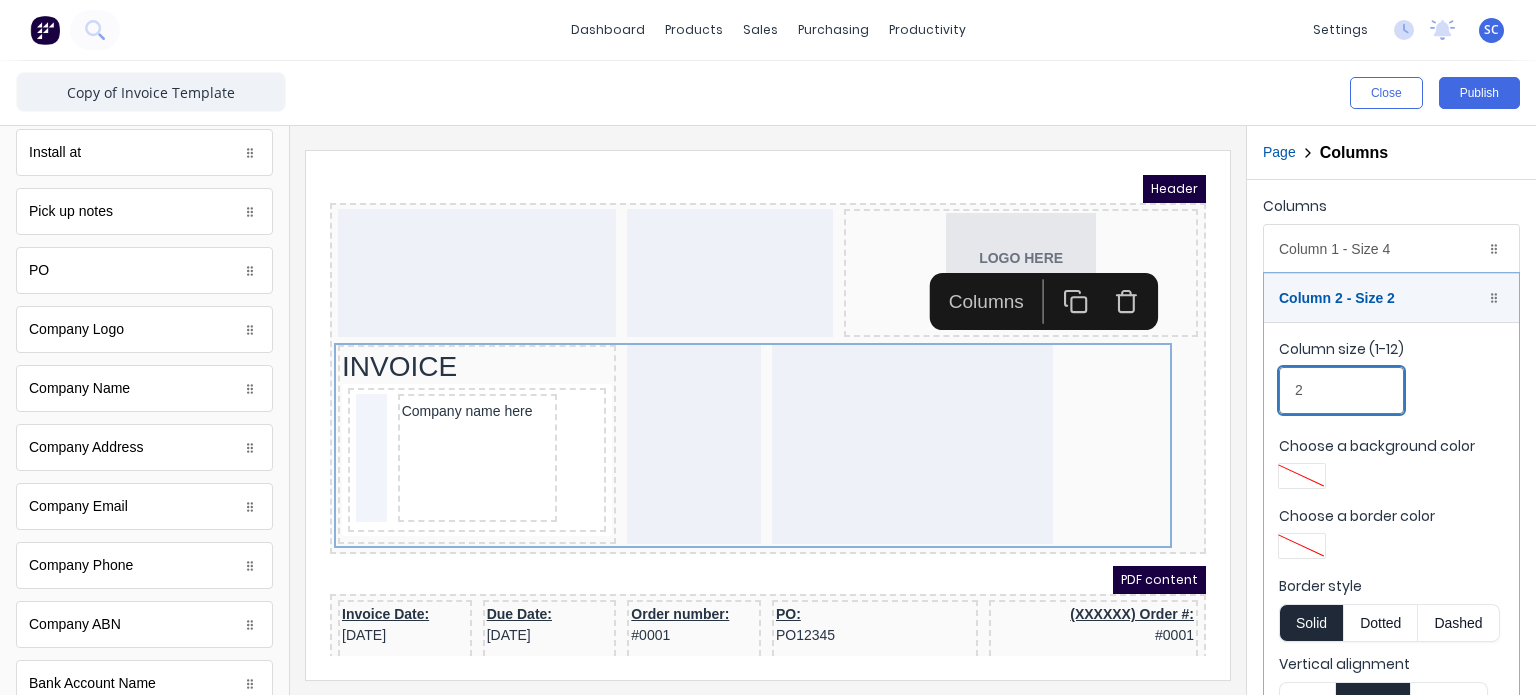 drag, startPoint x: 1348, startPoint y: 392, endPoint x: 1217, endPoint y: 413, distance: 132.67253 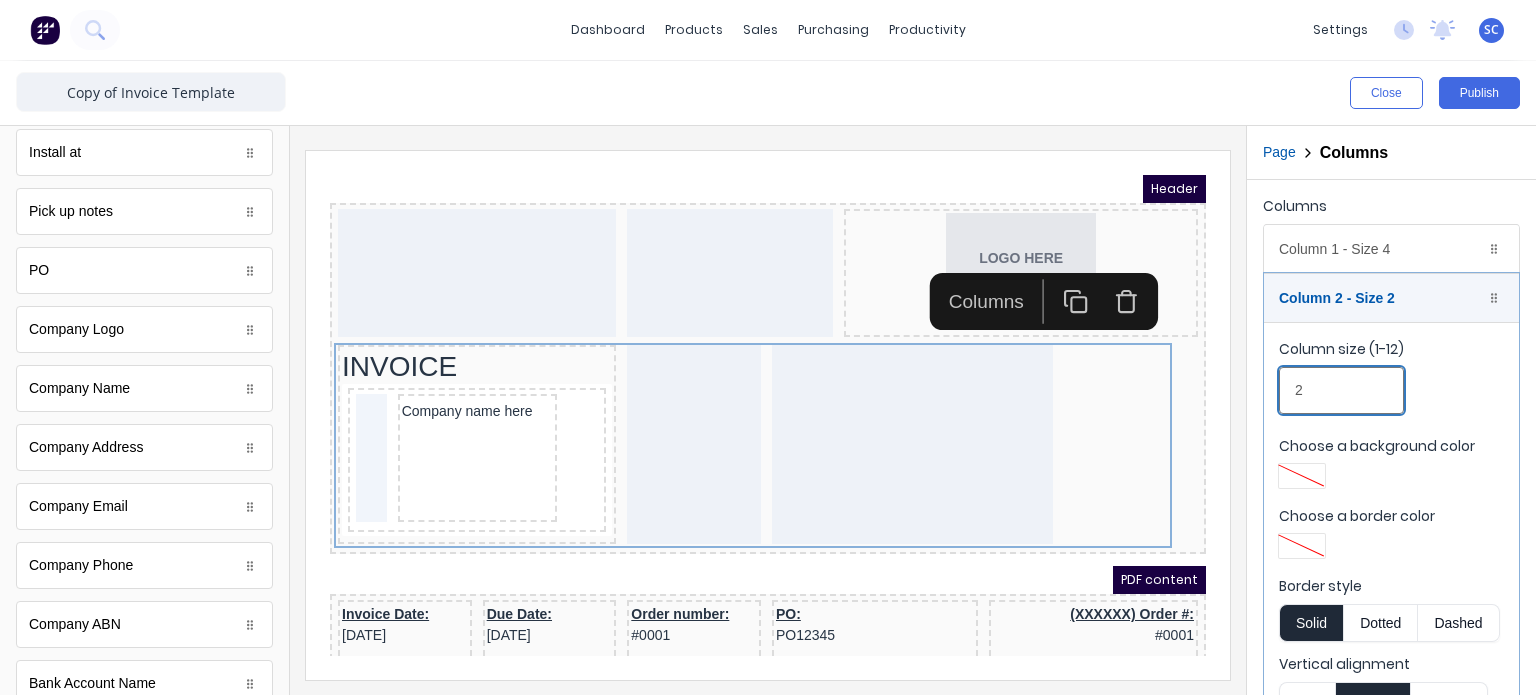 click on "Close   Publish   Components standard fields Tax Invoice number Tax Invoice number Invoice Date Invoice Date Due Date Due Date Order number Order number Accounting number Accounting number Deliver to Deliver to Install at Install at Pick up notes Pick up notes PO PO Company Logo Company Logo Company Name Company Name Company Address Company Address Company Email Company Email Company Phone Company Phone Company ABN Company ABN Bank Account Name Bank Account Name Bank Account Number Bank Account Number BSB BSB Customer Name Customer Name Customer Address Customer Address Contact Name Contact Name Contact Email Contact Email Contact Phone Number Contact Phone Number Contact Mobile Number Contact Mobile Number Custom Message Custom Message Products Products Outline Page Columns Columns Column 1 - Size 4 Duplicate Delete Column size (1-12) 4 Choose a background color Choose a border color Border style Solid Dotted Dashed Vertical alignment Top Center Bottom Column 2 - Size 2 Duplicate Delete Column size (1-12) 2" at bounding box center (768, 378) 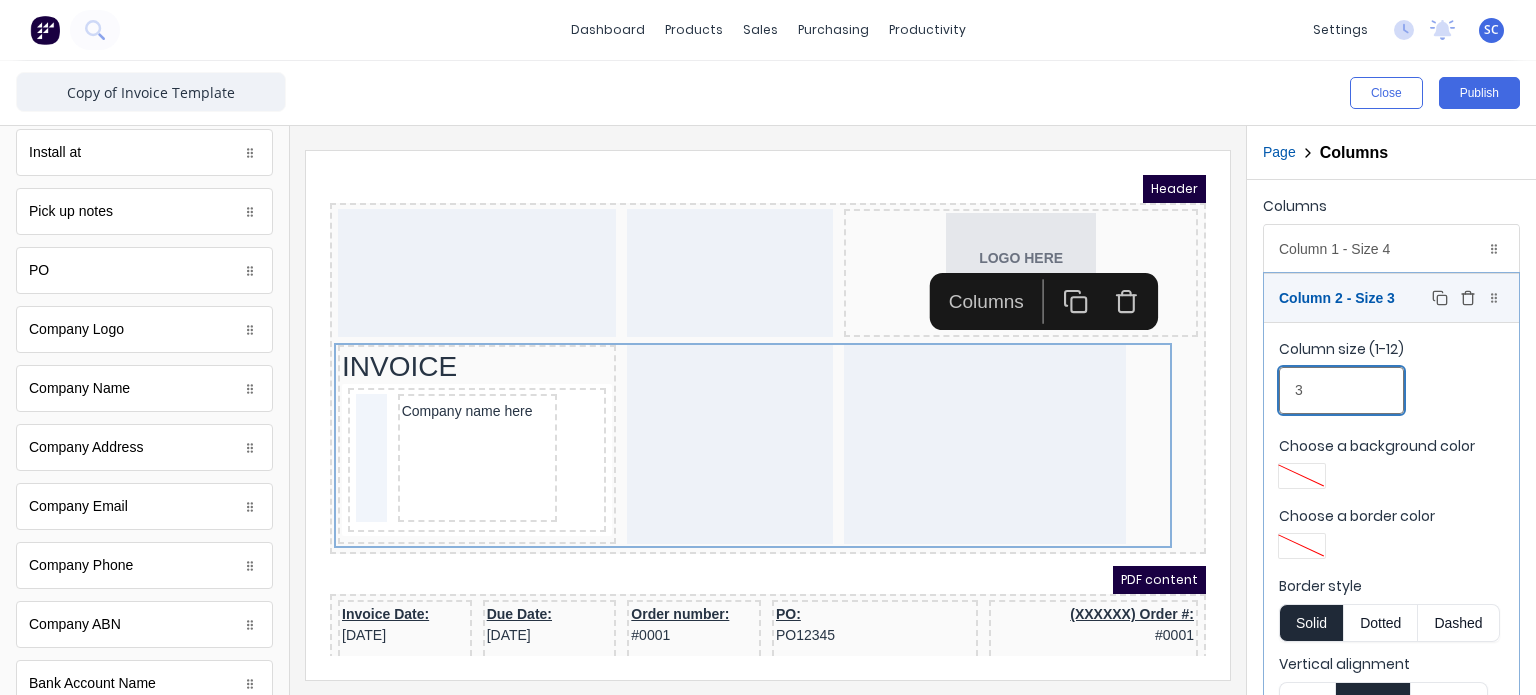 type on "3" 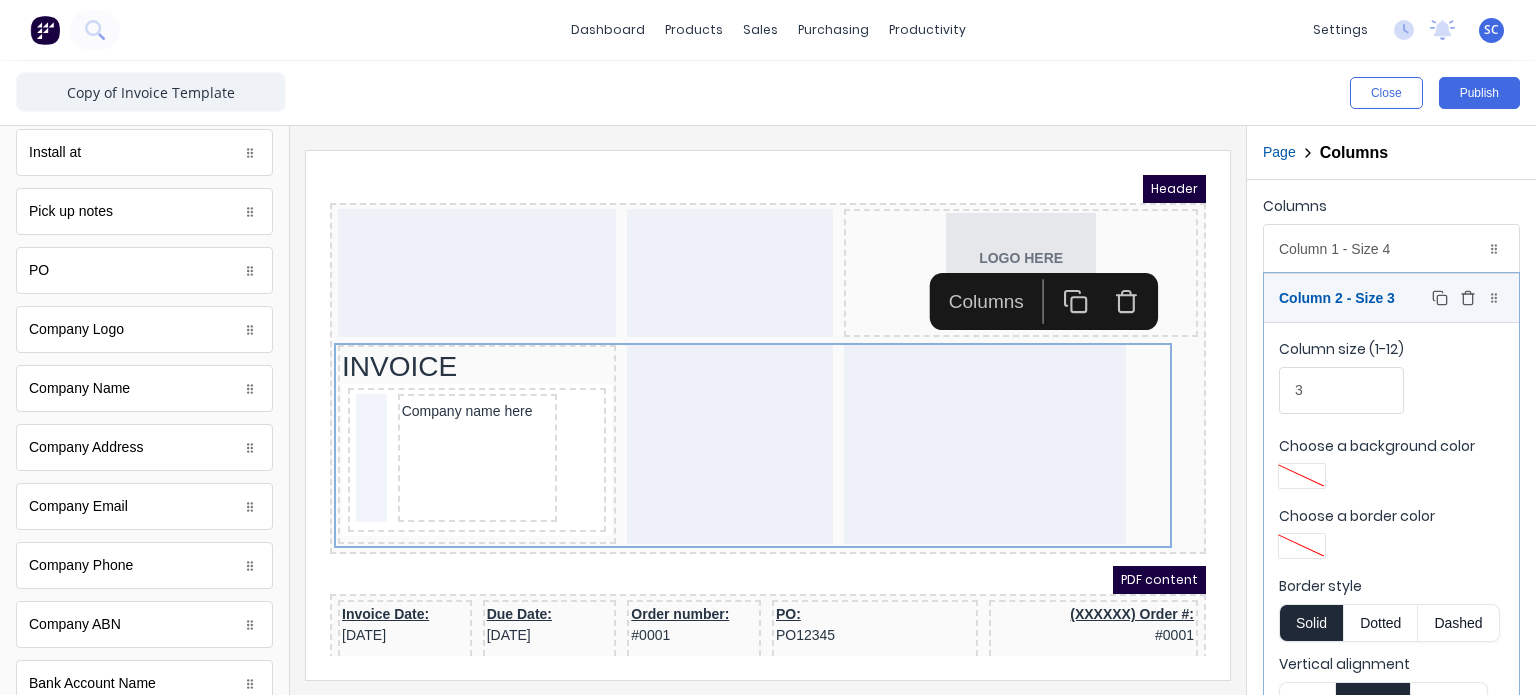 click on "Column 2 - Size 3 Duplicate Delete" at bounding box center (1391, 298) 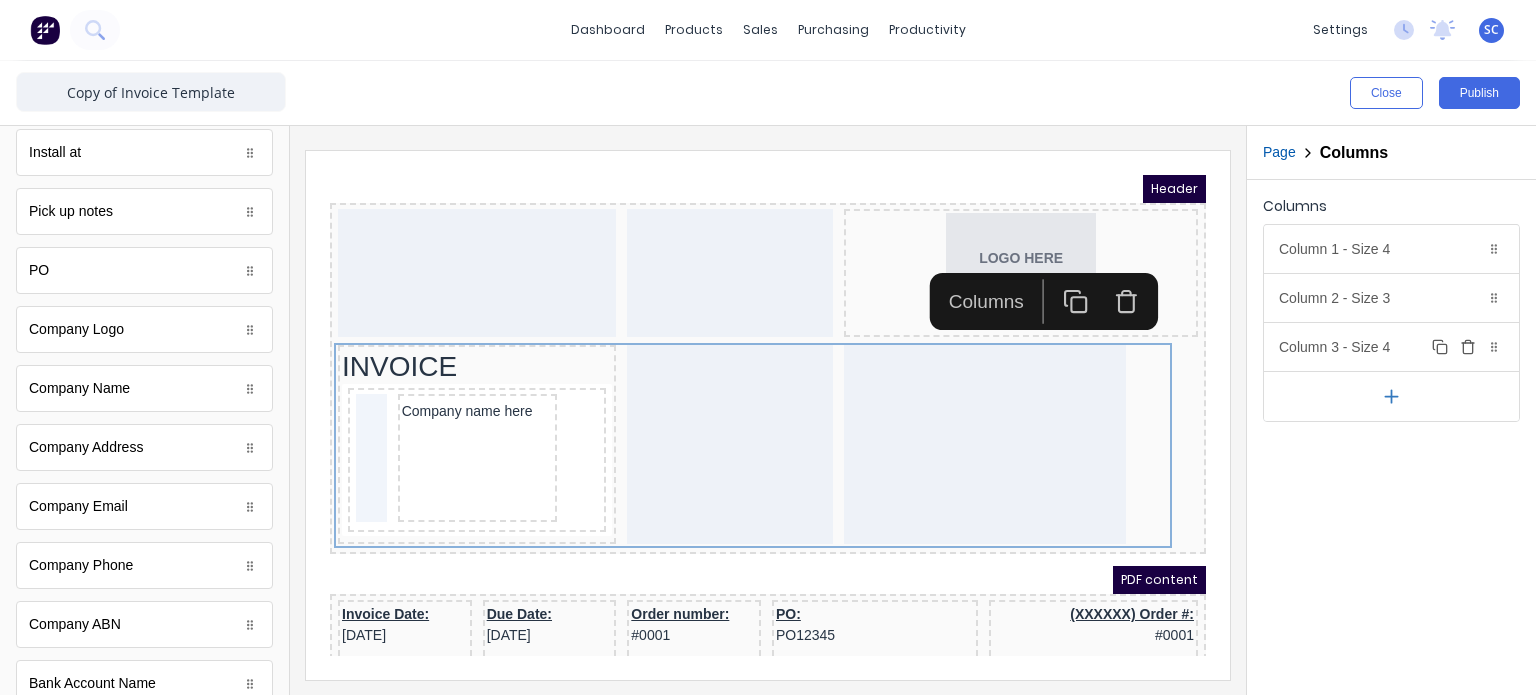 click on "Column 3 - Size 4 Duplicate Delete" at bounding box center (1391, 347) 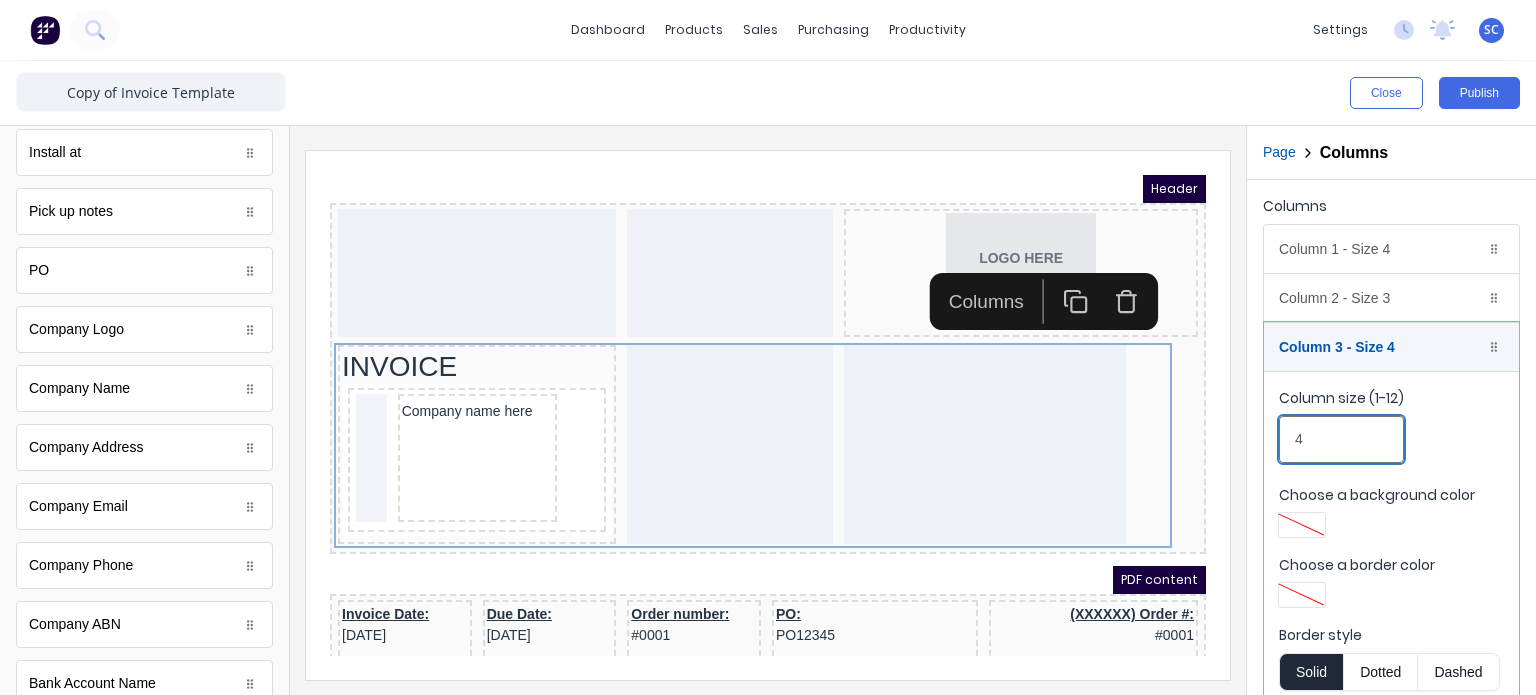 drag, startPoint x: 1330, startPoint y: 458, endPoint x: 1296, endPoint y: 454, distance: 34.234486 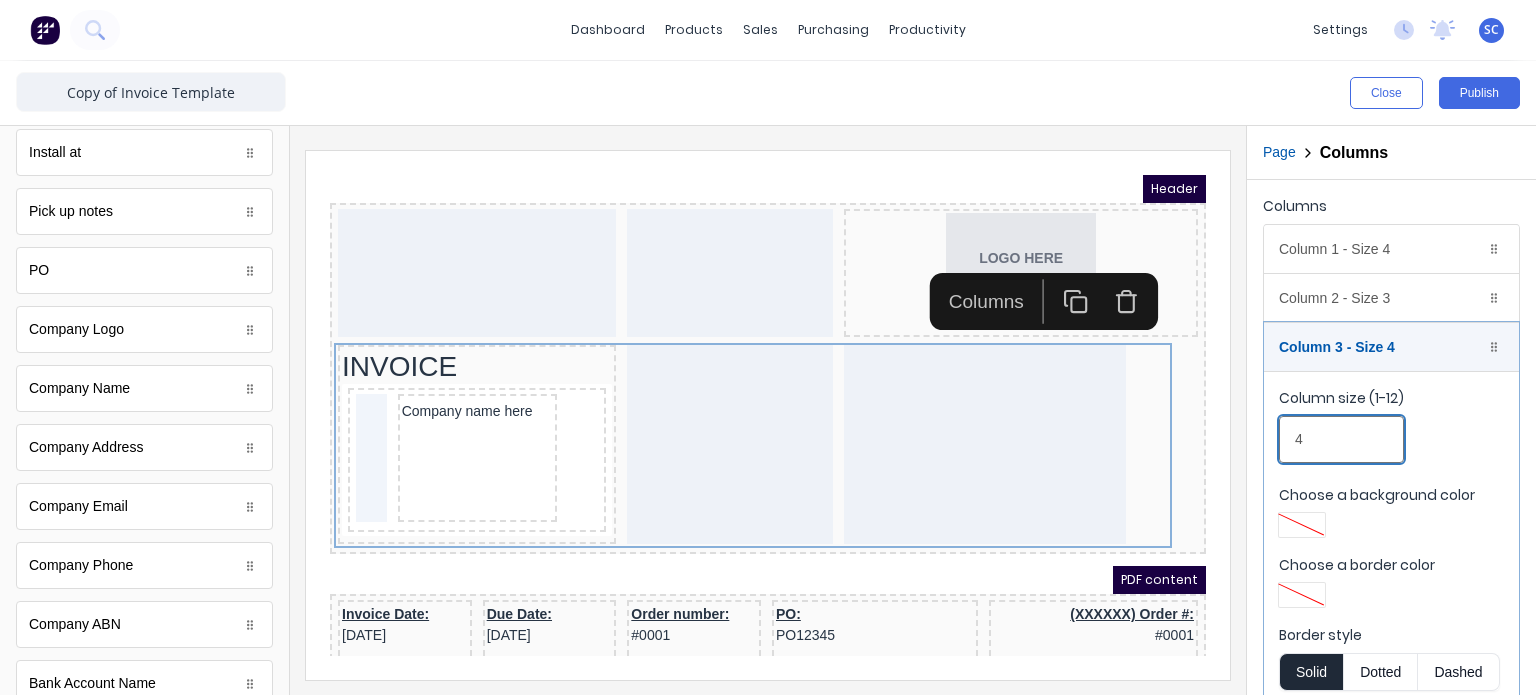 click on "4" at bounding box center (1341, 439) 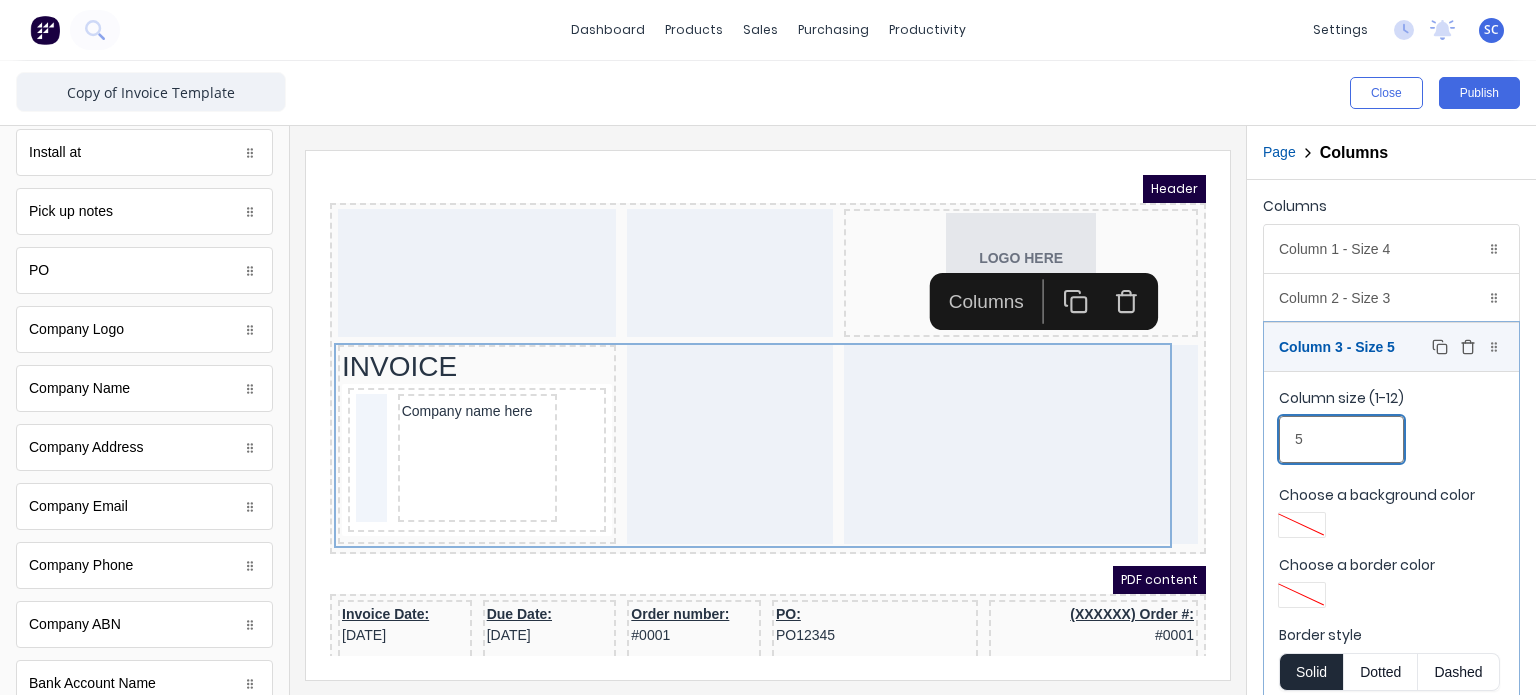 type on "5" 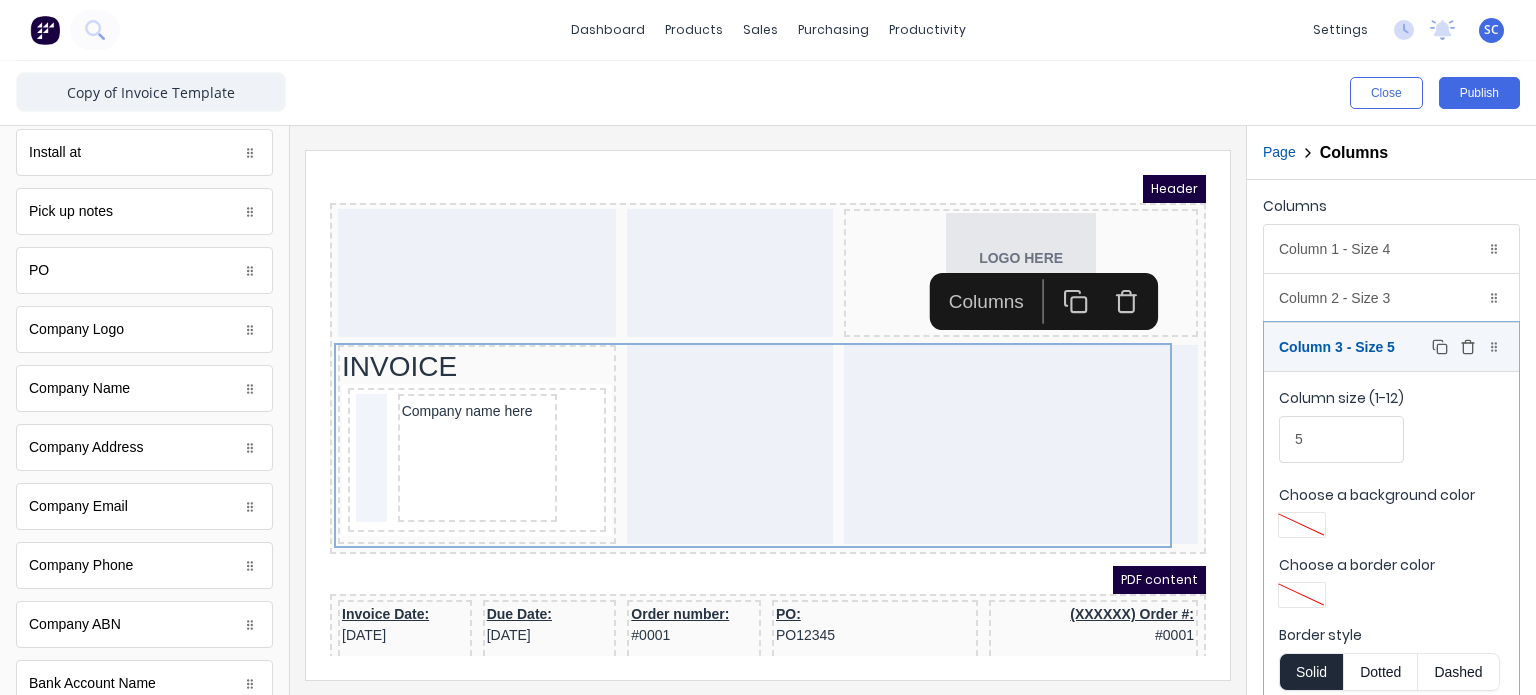 click on "Column 3 - Size 5 Duplicate Delete" at bounding box center [1391, 347] 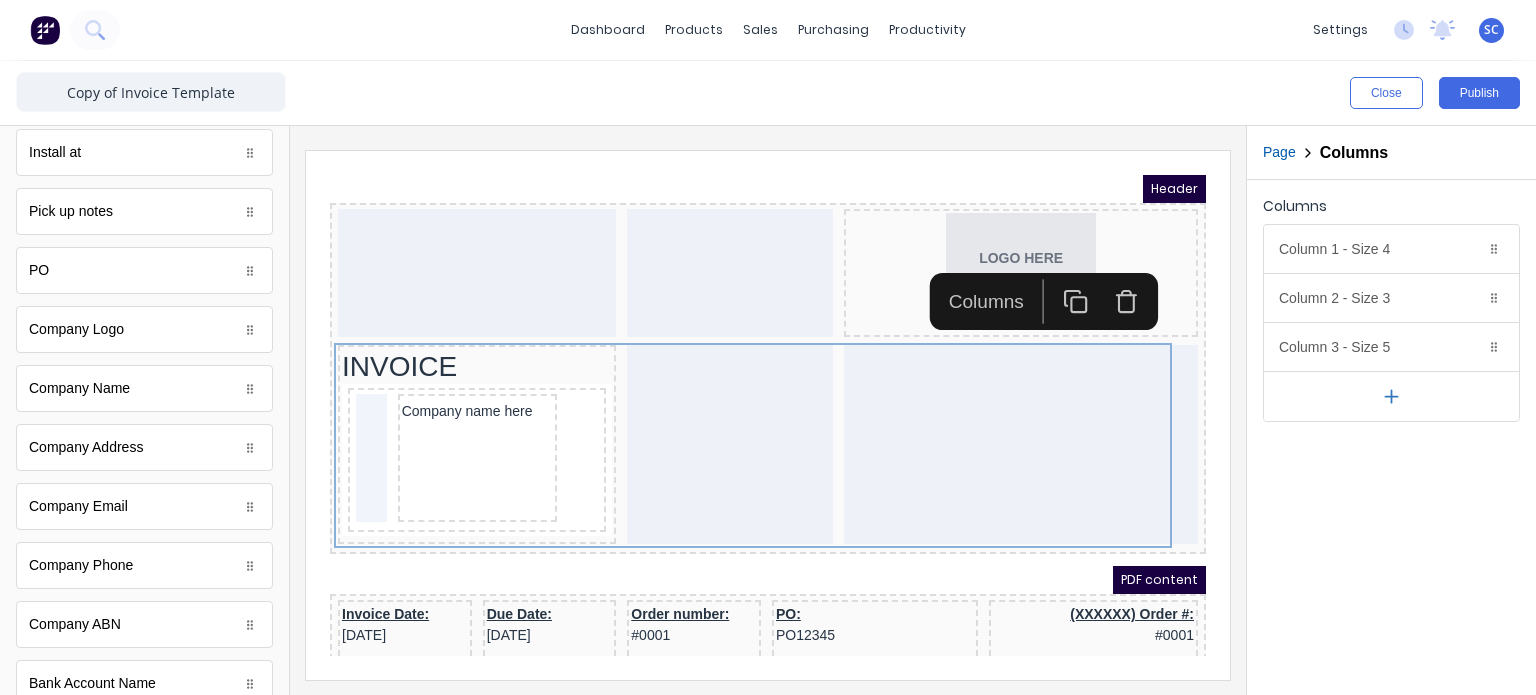 click at bounding box center (768, 415) 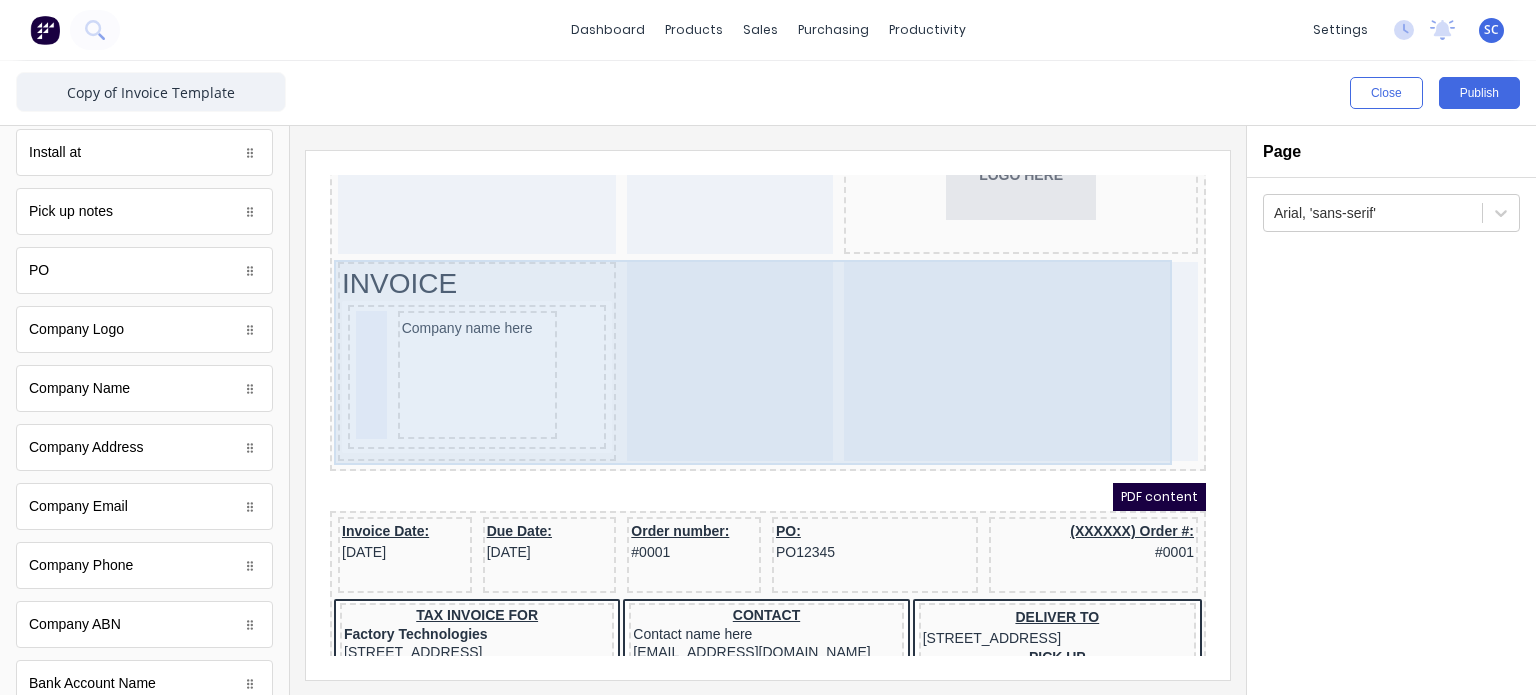 scroll, scrollTop: 90, scrollLeft: 0, axis: vertical 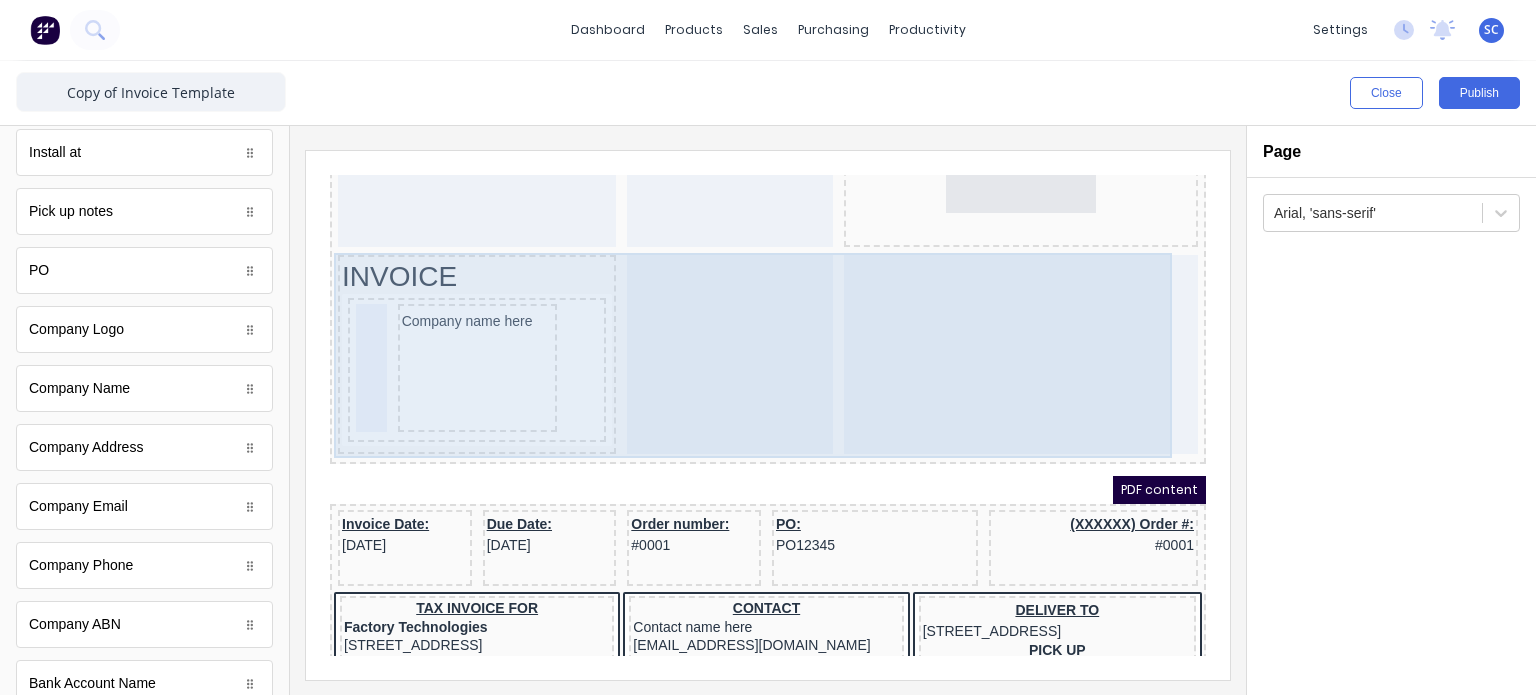 click on "Header LOGO HERE INVOICE Company name here PDF content Invoice Date:  [DATE] Due Date:  [DATE] Order number:  #0001 PO:  PO12345 (XXXXXX) Order #:  #0001 TAX INVOICE FOR Factory Technologies [STREET_ADDRESS], 4217 CONTACT Contact name here [EMAIL_ADDRESS][DOMAIN_NAME] (0422) 275 975 (0422) 275 975 DELIVER TO [STREET_ADDRESS] PICK UP Lorem ipsum sit dolor kis amet INSTALL AT [STREET_ADDRESS] QTY DESCRIPTION EACH TOTAL 1 Basic Product Lorem ipsum dolor sit amet, consectetur adipiscing elit, sed do eiusmod tempor incididunt ut labore et dolore magna aliqua. Diameter 100cm Colorbond Cottage Green Parts # 967-12 $12.00 $12.00 1 #1 Colorbond Basalt 0.55 90mm 0 bends Lengths 1 x 1000 1 x 1500 $12.00 $12.00 1 Custom Formula Lorem ipsum dolor sit amet, consectetur adipiscing elit, sed do eiusmod tempor incididunt ut labore et dolore magna aliqua. Colorbond Cottage Green Height 23 Width 200 Dimension 2.5 Total:  74.75 $12.00 1" at bounding box center (744, 301) 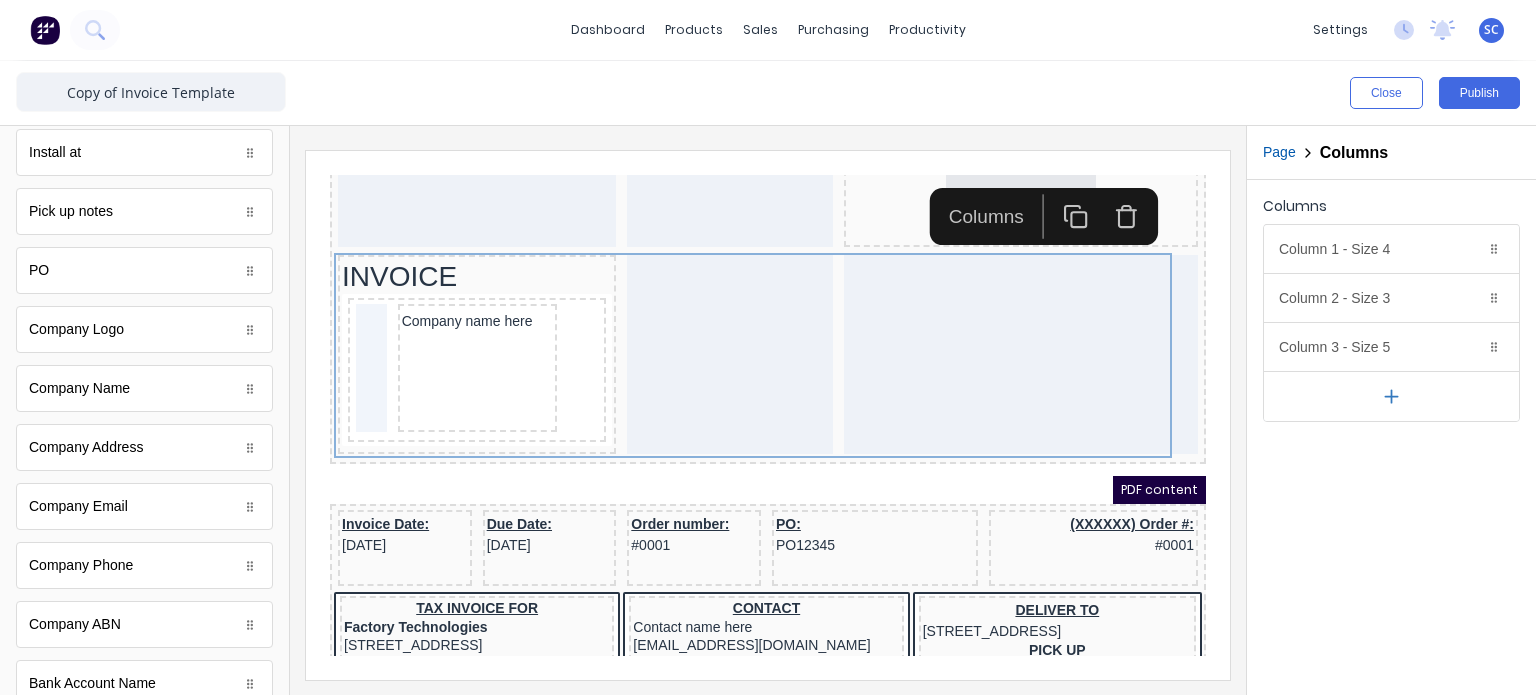 click 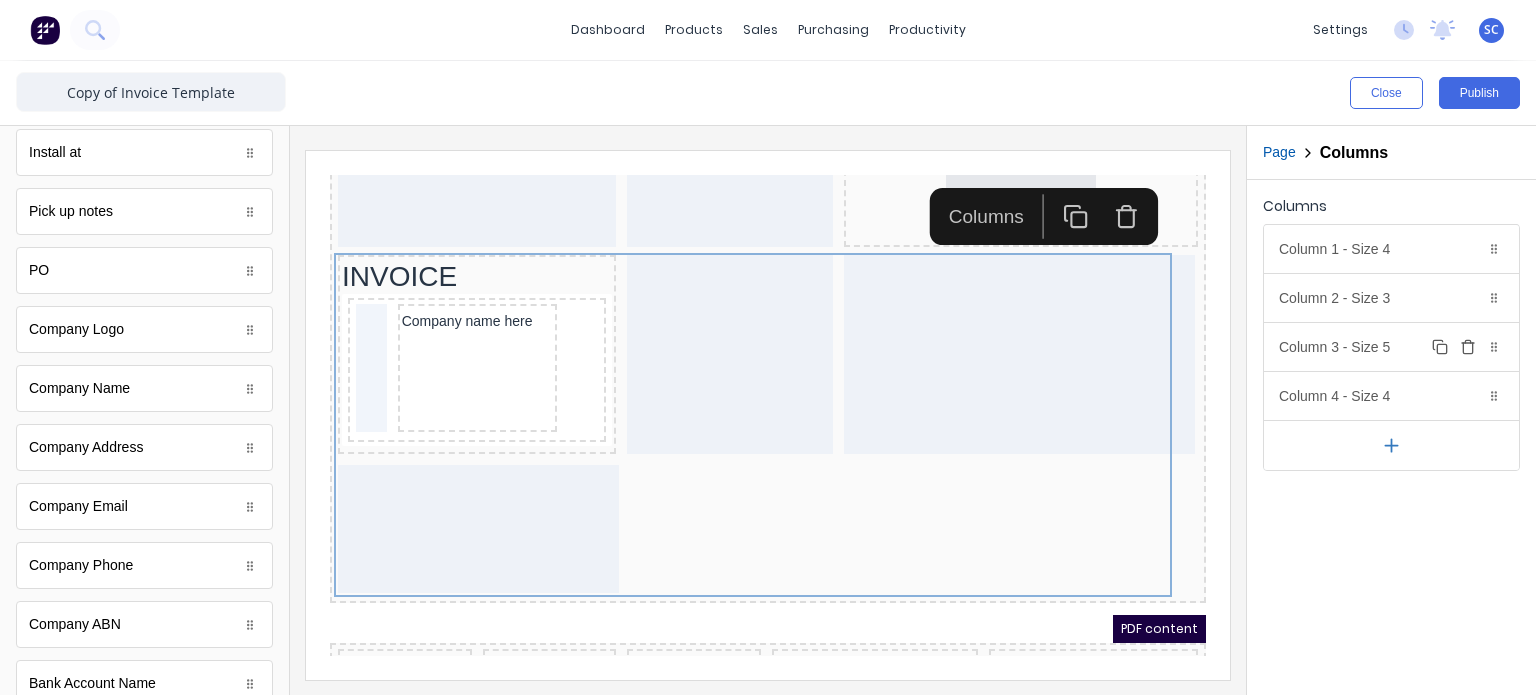 click on "Column 3 - Size 5 Duplicate Delete" at bounding box center [1391, 347] 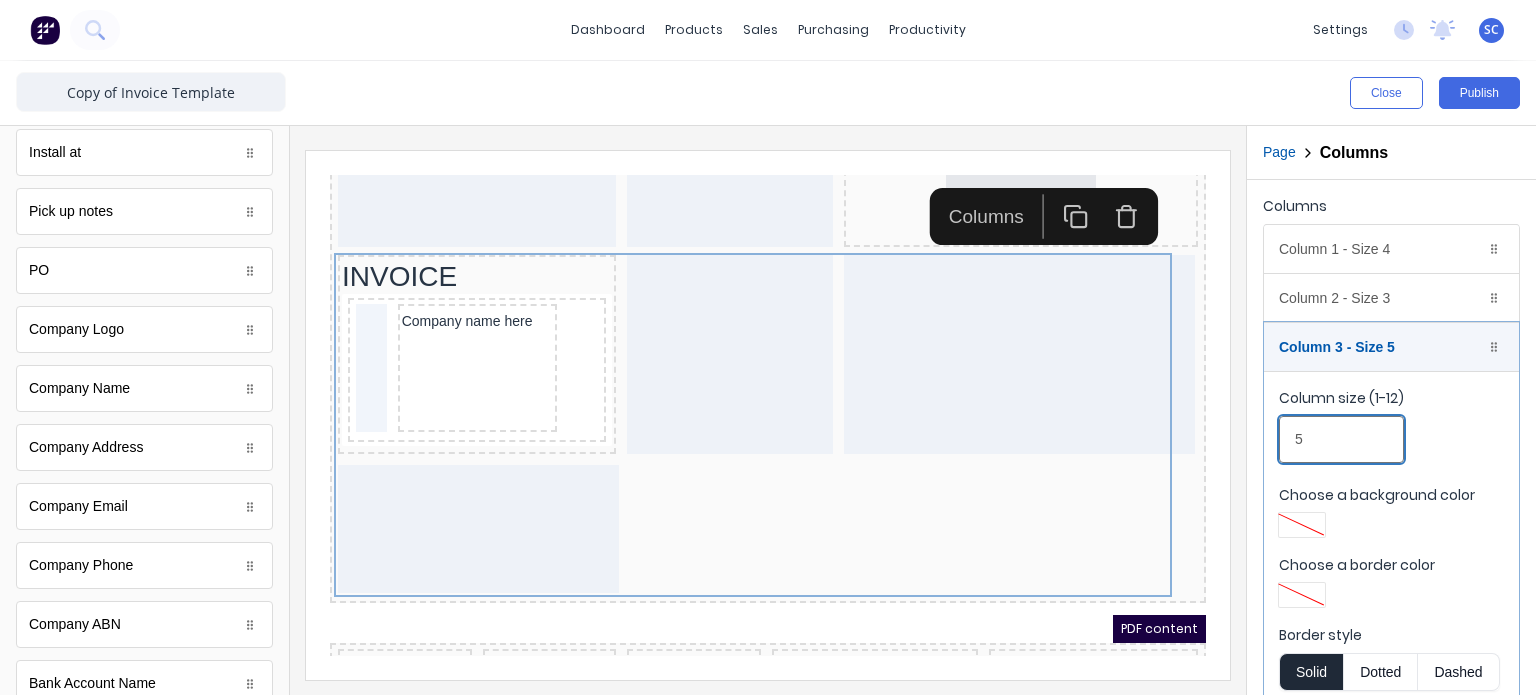 drag, startPoint x: 1344, startPoint y: 429, endPoint x: 1212, endPoint y: 443, distance: 132.74034 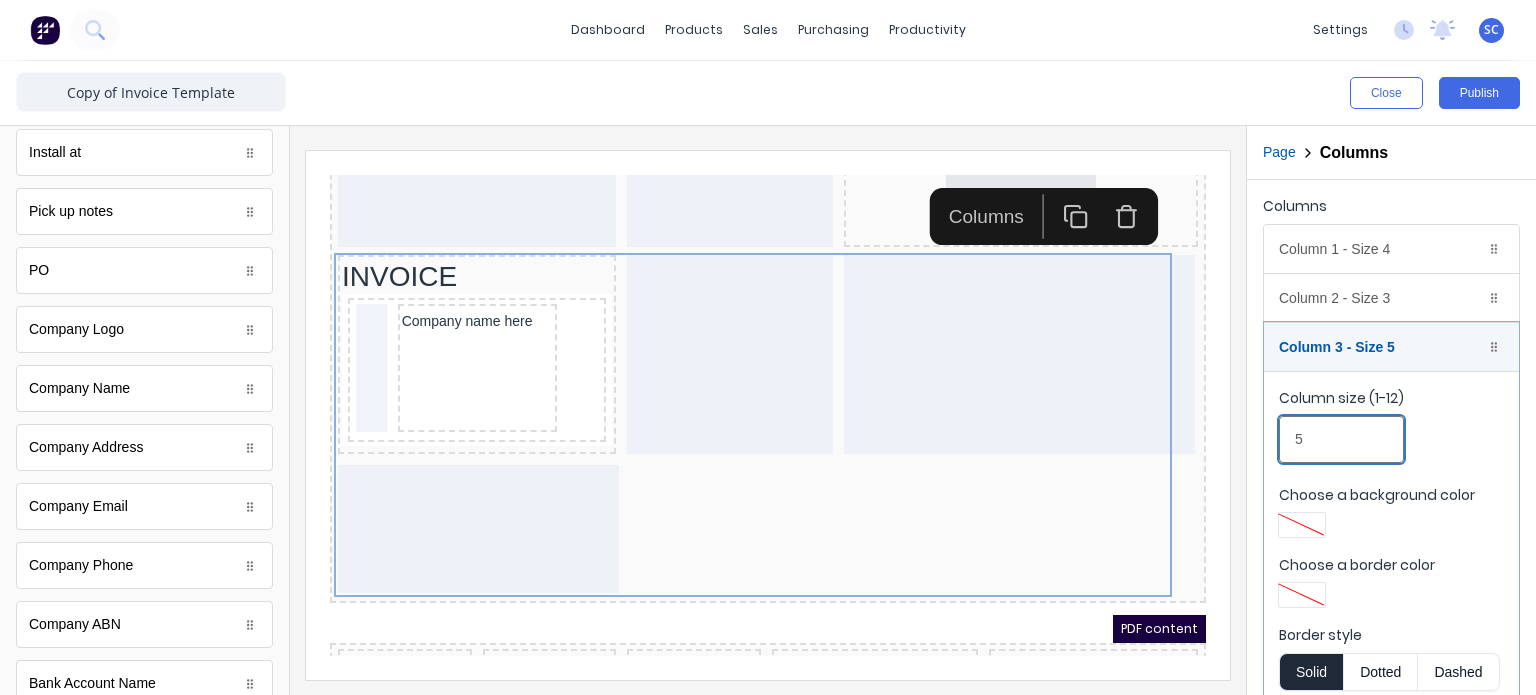 click on "Close   Publish   Components standard fields Tax Invoice number Tax Invoice number Invoice Date Invoice Date Due Date Due Date Order number Order number Accounting number Accounting number Deliver to Deliver to Install at Install at Pick up notes Pick up notes PO PO Company Logo Company Logo Company Name Company Name Company Address Company Address Company Email Company Email Company Phone Company Phone Company ABN Company ABN Bank Account Name Bank Account Name Bank Account Number Bank Account Number BSB BSB Customer Name Customer Name Customer Address Customer Address Contact Name Contact Name Contact Email Contact Email Contact Phone Number Contact Phone Number Contact Mobile Number Contact Mobile Number Custom Message Custom Message Products Products Outline Page Columns Columns Column 1 - Size 4 Duplicate Delete Column size (1-12) 4 Choose a background color Choose a border color Border style Solid Dotted Dashed Vertical alignment Top Center Bottom Column 2 - Size 3 Duplicate Delete Column size (1-12) 3" at bounding box center [768, 378] 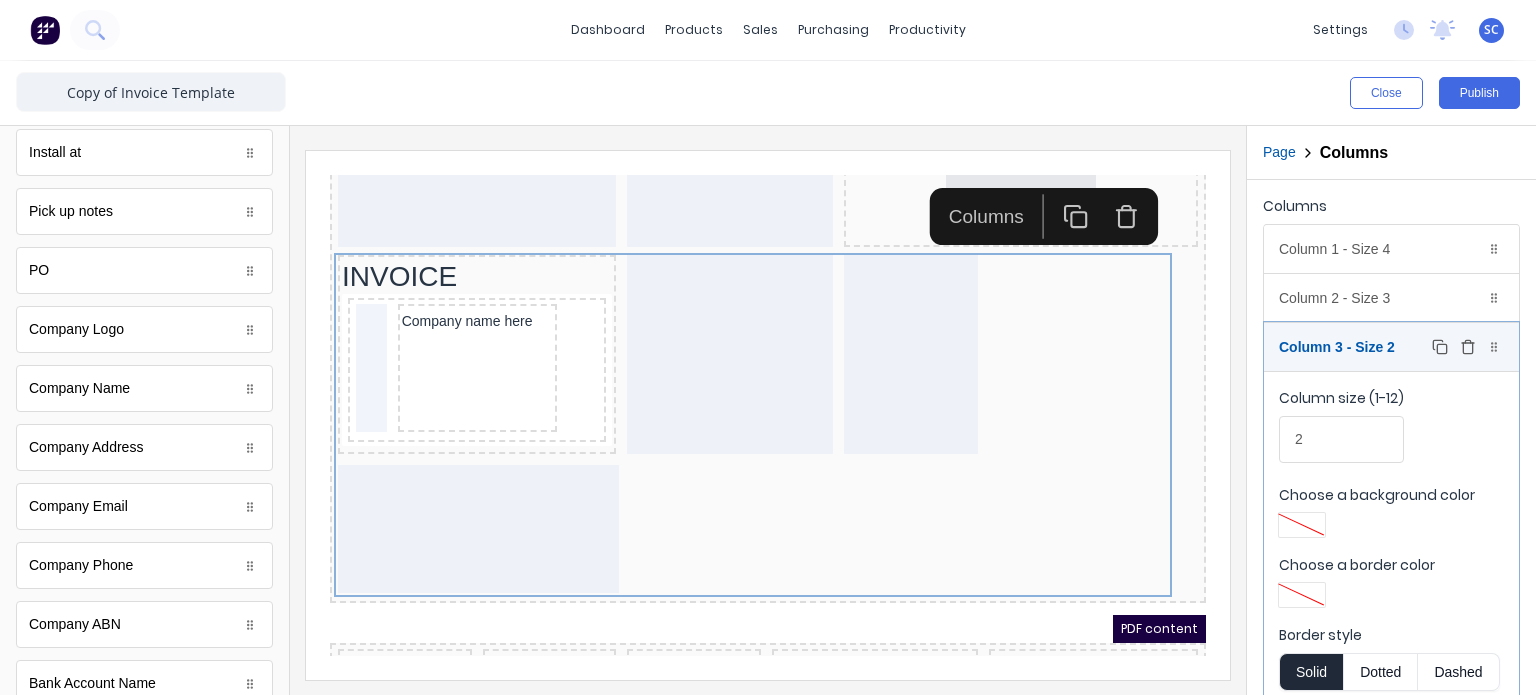 click on "Column 3 - Size 2 Duplicate Delete" at bounding box center (1391, 347) 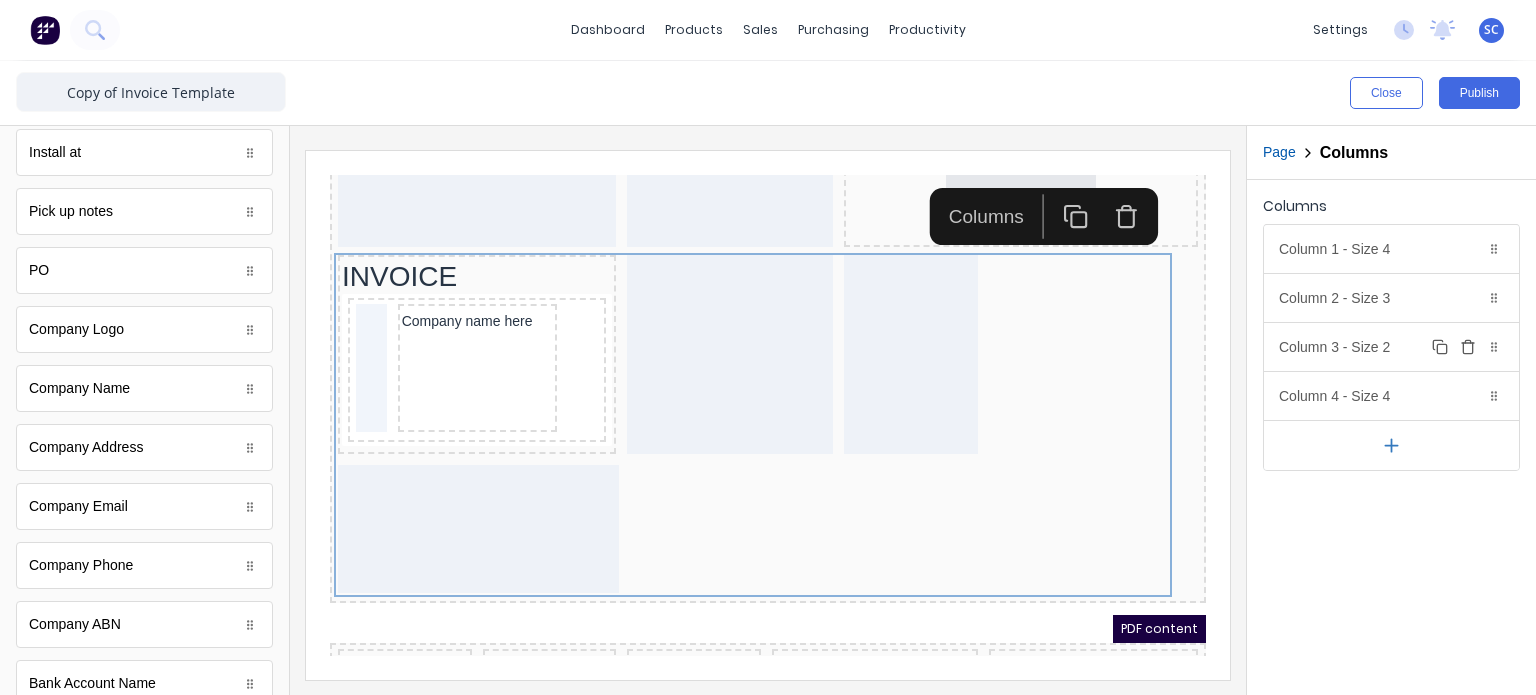 click on "Column 3 - Size 2 Duplicate Delete" at bounding box center [1391, 347] 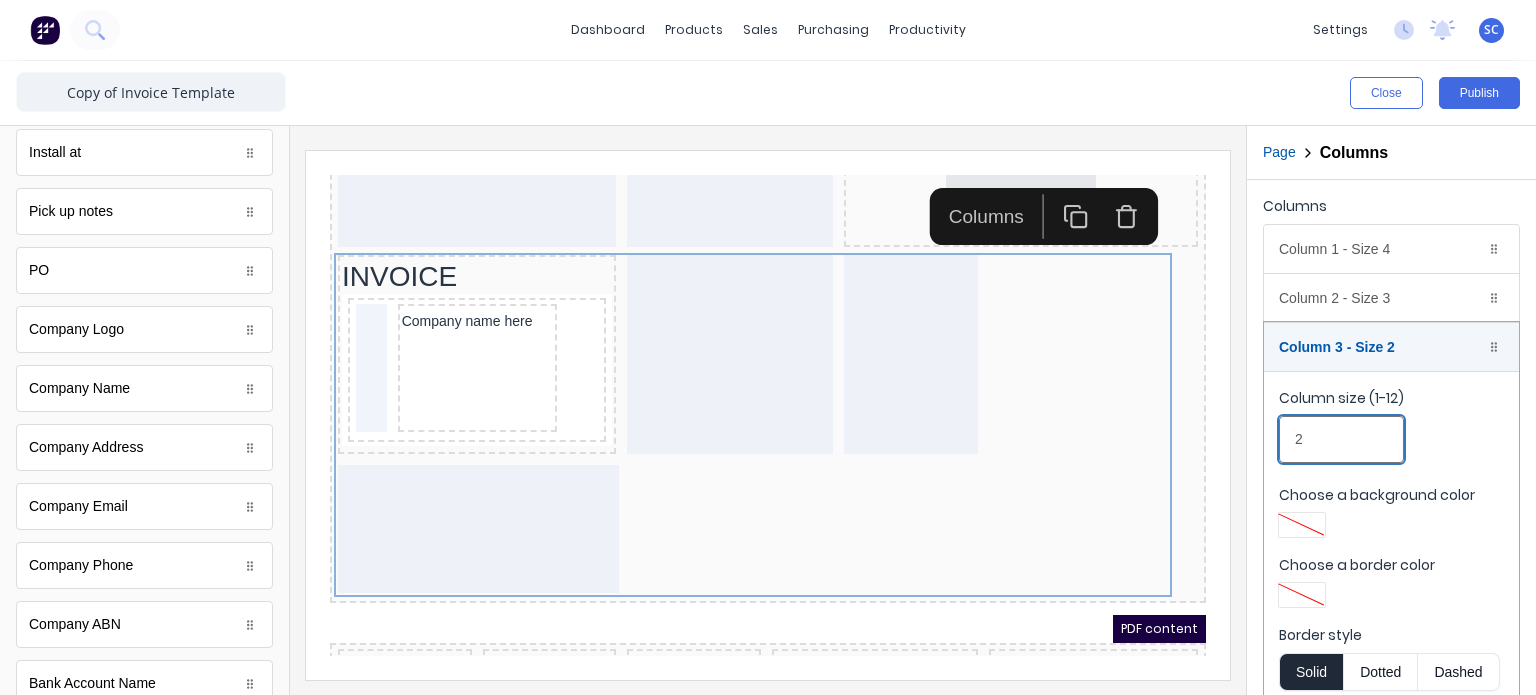 drag, startPoint x: 1317, startPoint y: 425, endPoint x: 1207, endPoint y: 454, distance: 113.758514 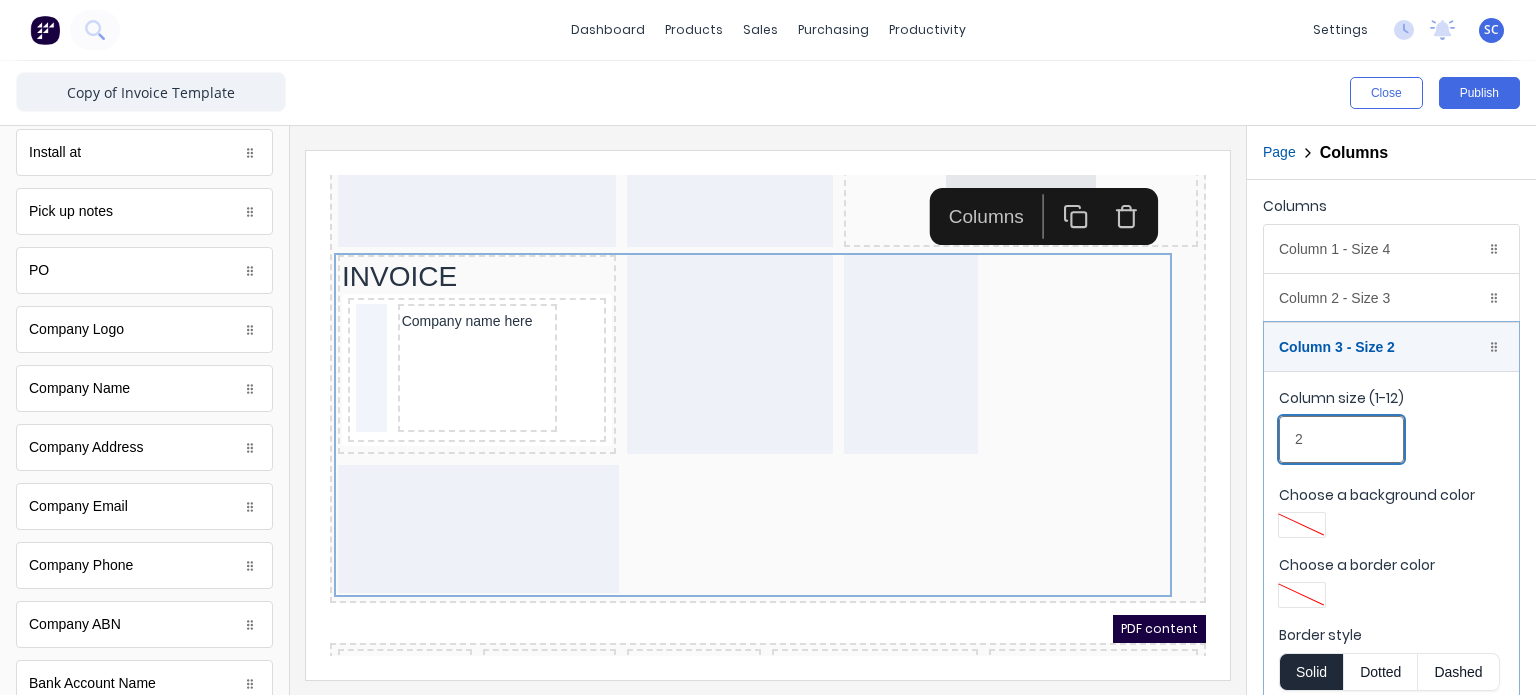 click on "Close   Publish   Components standard fields Tax Invoice number Tax Invoice number Invoice Date Invoice Date Due Date Due Date Order number Order number Accounting number Accounting number Deliver to Deliver to Install at Install at Pick up notes Pick up notes PO PO Company Logo Company Logo Company Name Company Name Company Address Company Address Company Email Company Email Company Phone Company Phone Company ABN Company ABN Bank Account Name Bank Account Name Bank Account Number Bank Account Number BSB BSB Customer Name Customer Name Customer Address Customer Address Contact Name Contact Name Contact Email Contact Email Contact Phone Number Contact Phone Number Contact Mobile Number Contact Mobile Number Custom Message Custom Message Products Products Outline Page Columns Columns Column 1 - Size 4 Duplicate Delete Column size (1-12) 4 Choose a background color Choose a border color Border style Solid Dotted Dashed Vertical alignment Top Center Bottom Column 2 - Size 3 Duplicate Delete Column size (1-12) 3" at bounding box center [768, 378] 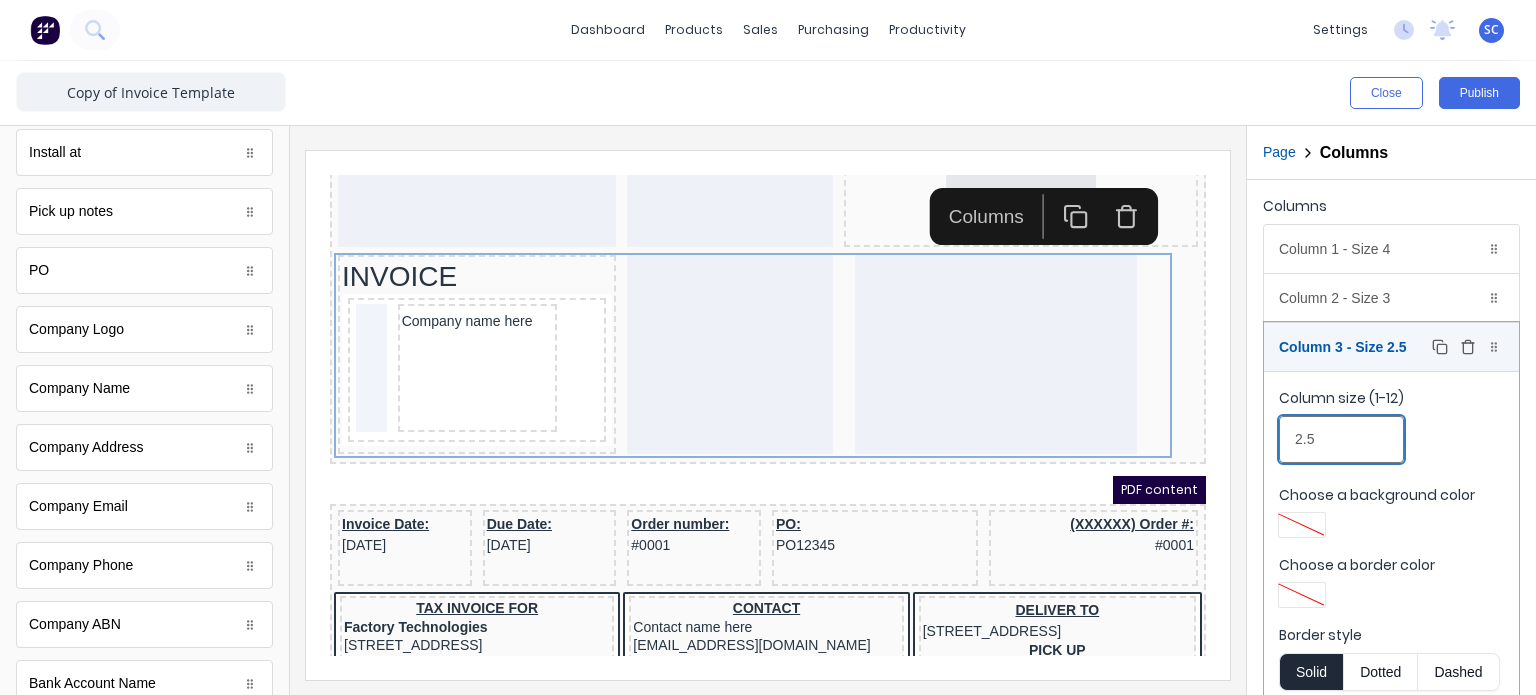type on "2" 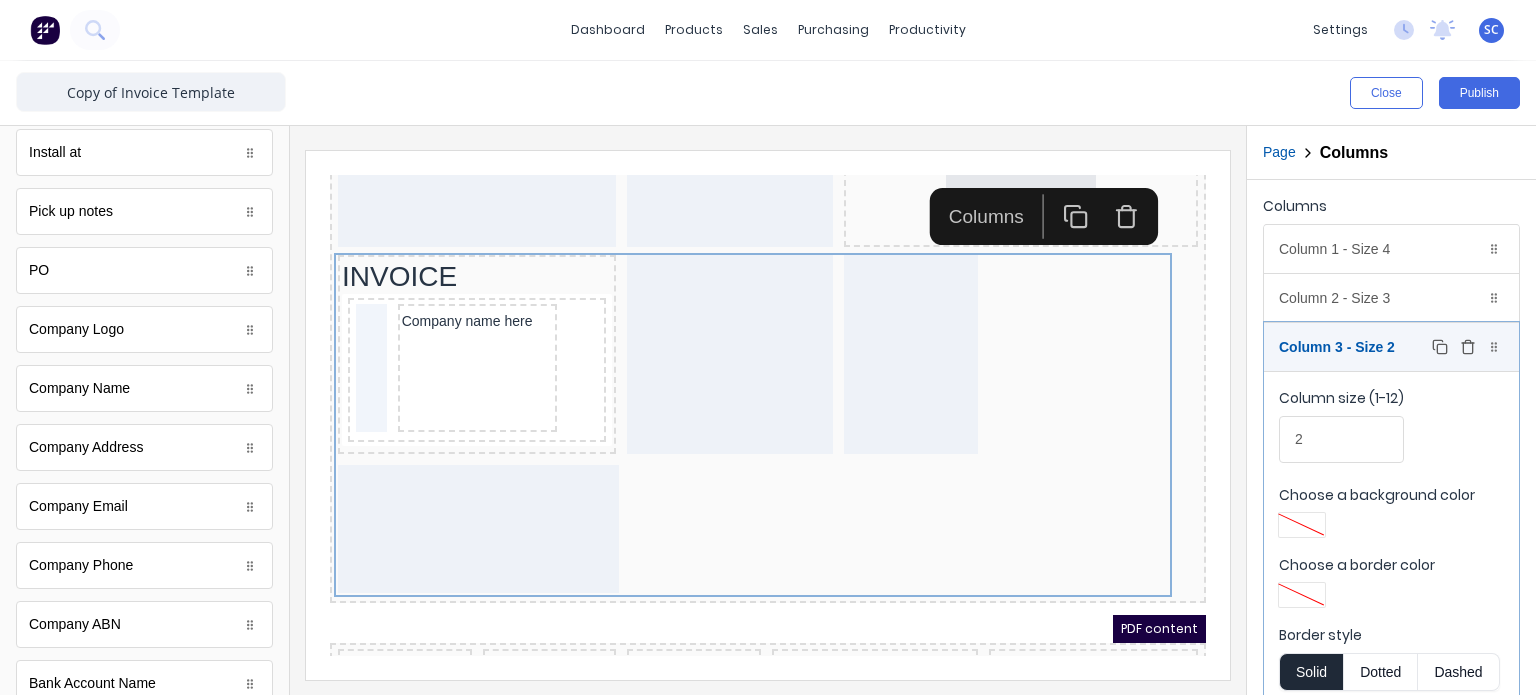 click on "Column 3 - Size 2 Duplicate Delete" at bounding box center [1391, 347] 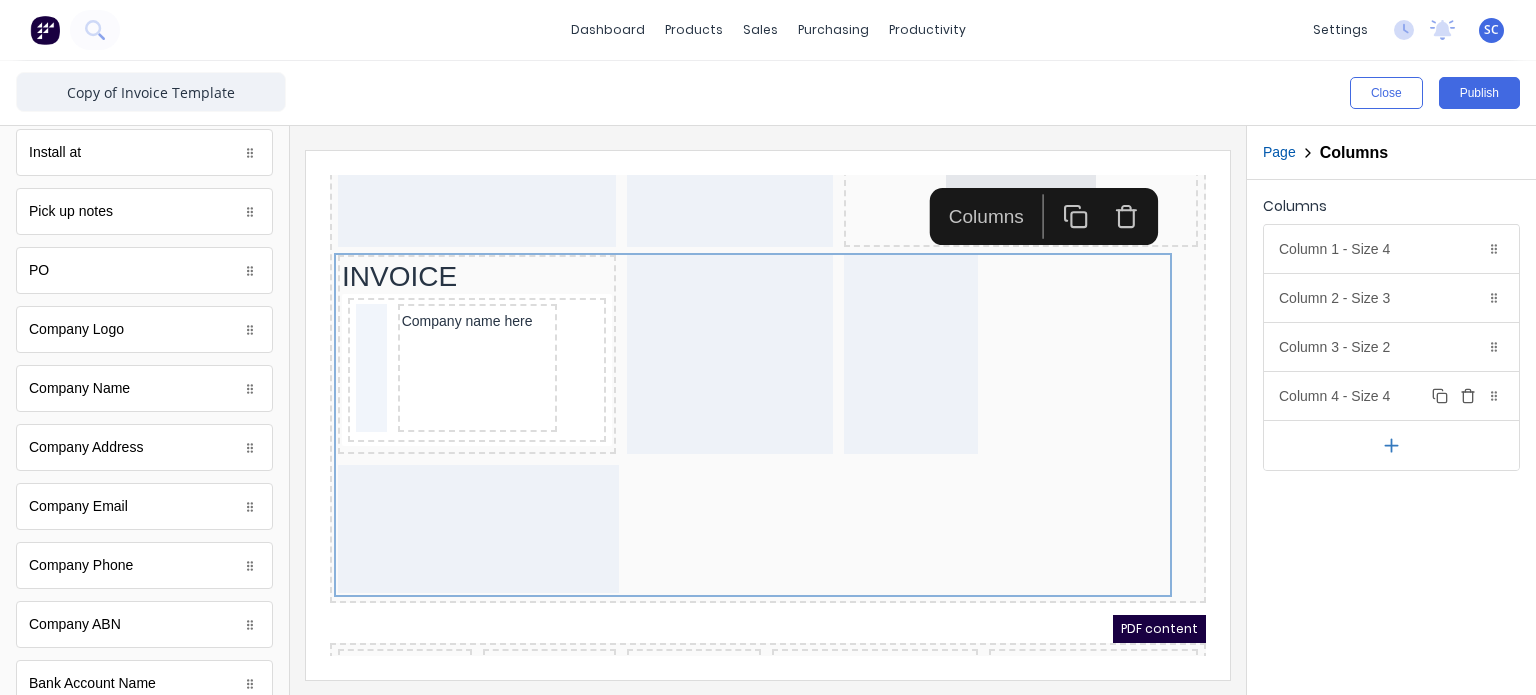 click on "Column 4 - Size 4 Duplicate Delete" at bounding box center [1391, 396] 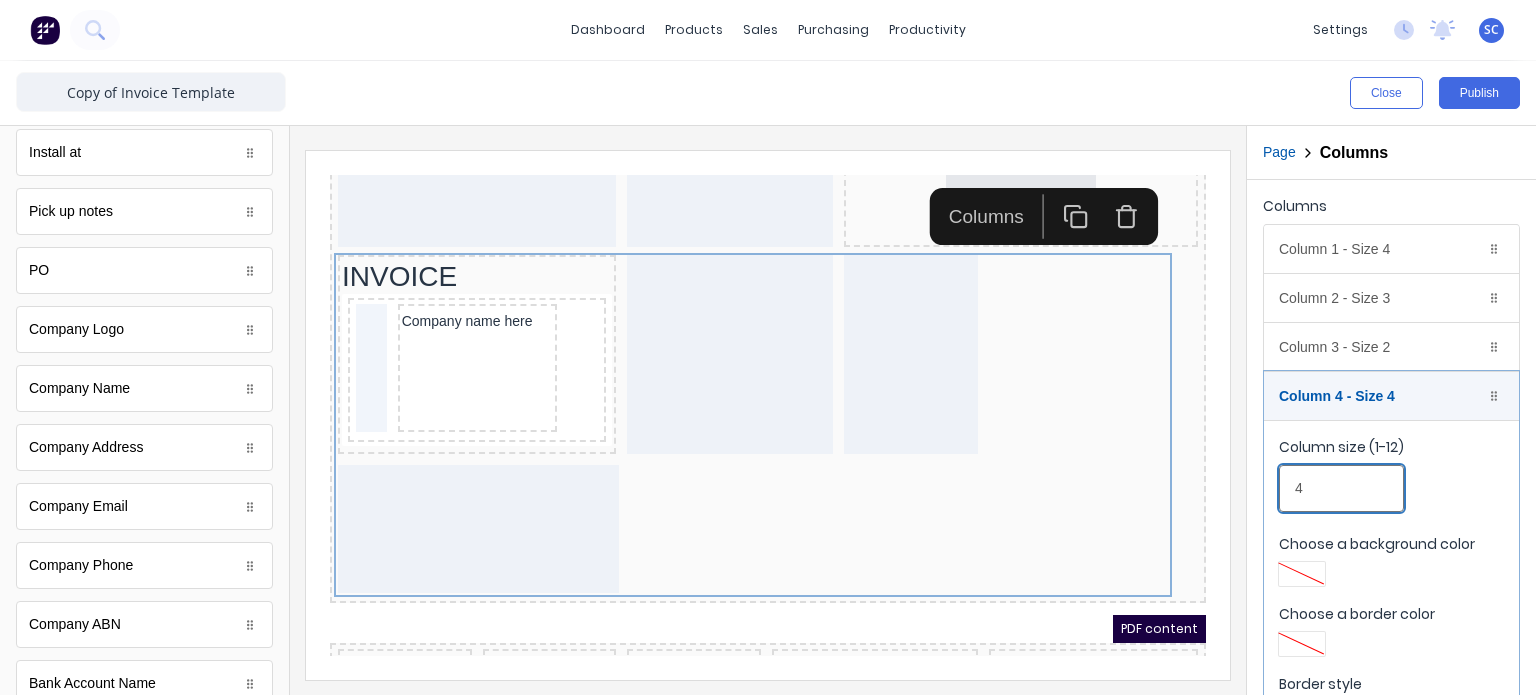 drag, startPoint x: 1646, startPoint y: 637, endPoint x: 1148, endPoint y: 480, distance: 522.16187 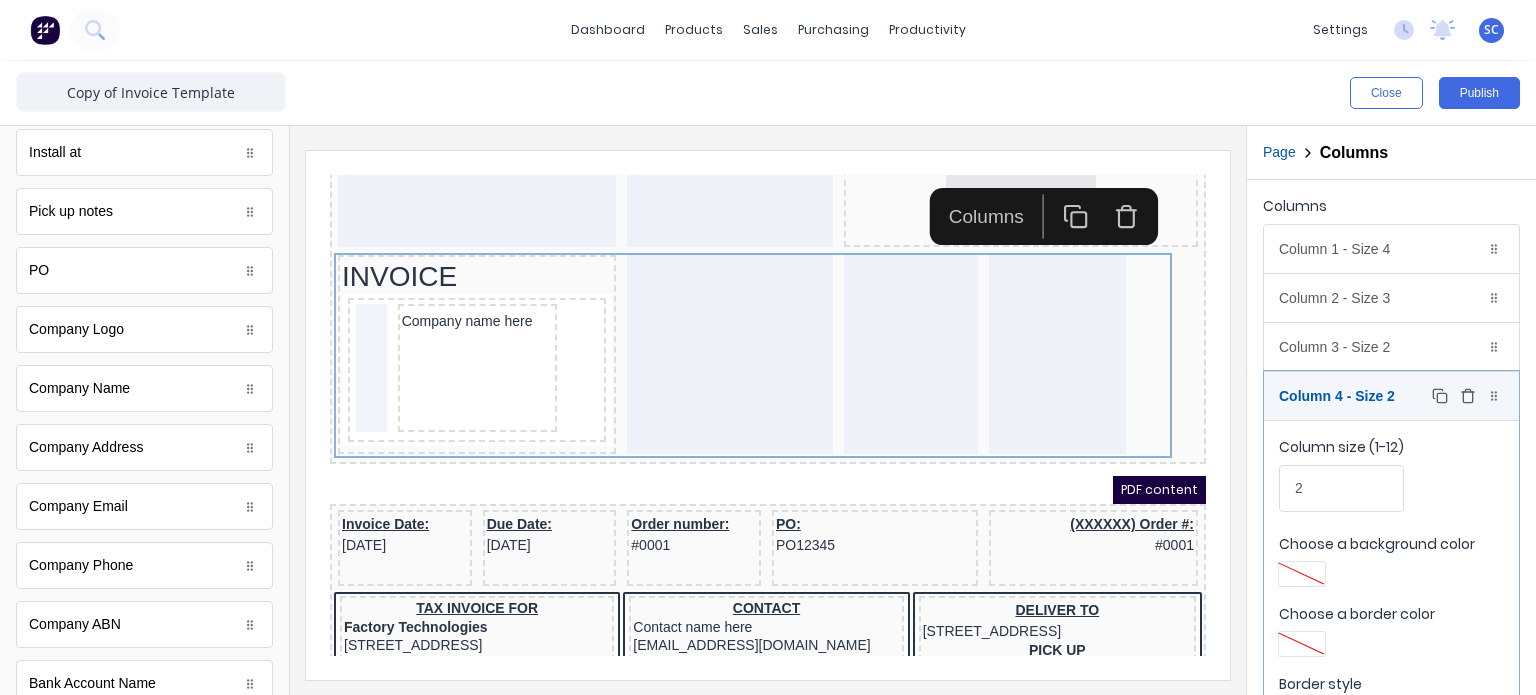 click on "Column 4 - Size 2 Duplicate Delete" at bounding box center (1391, 396) 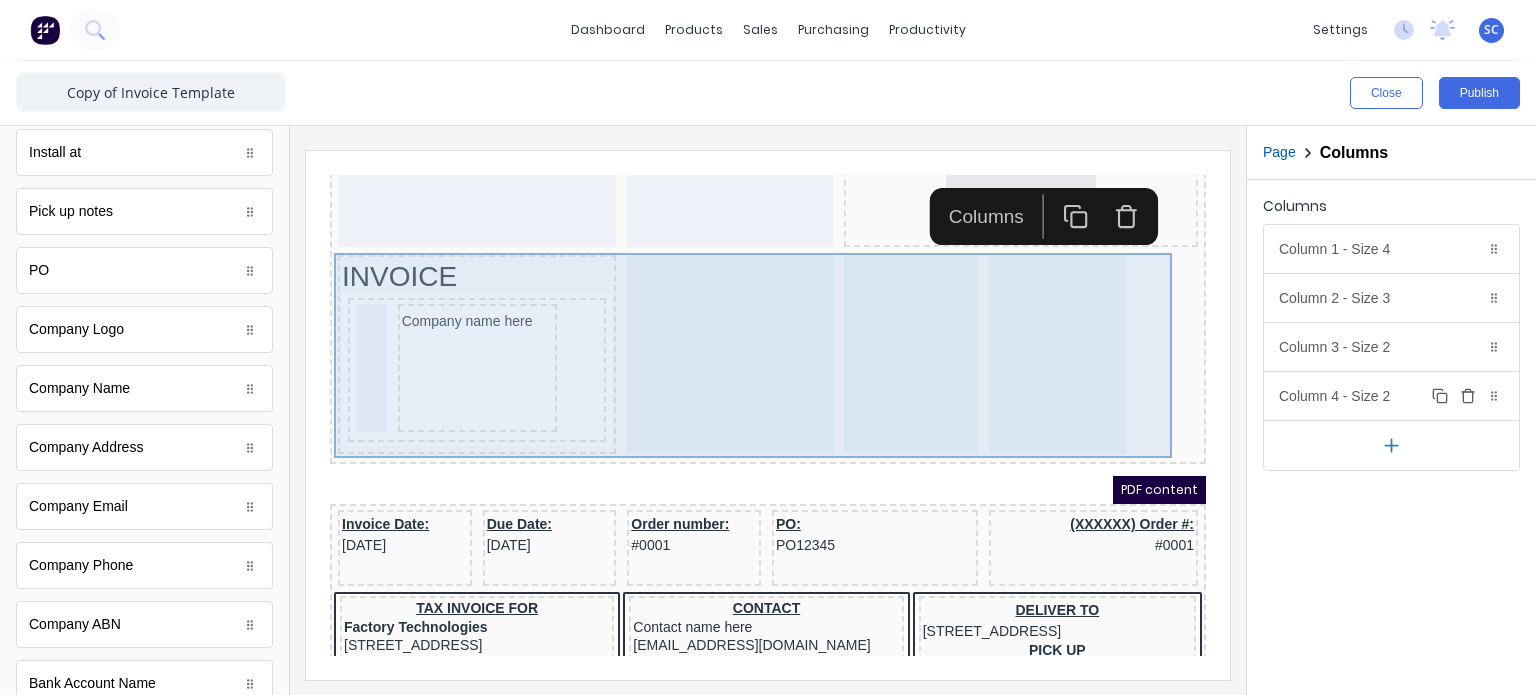 scroll, scrollTop: 0, scrollLeft: 0, axis: both 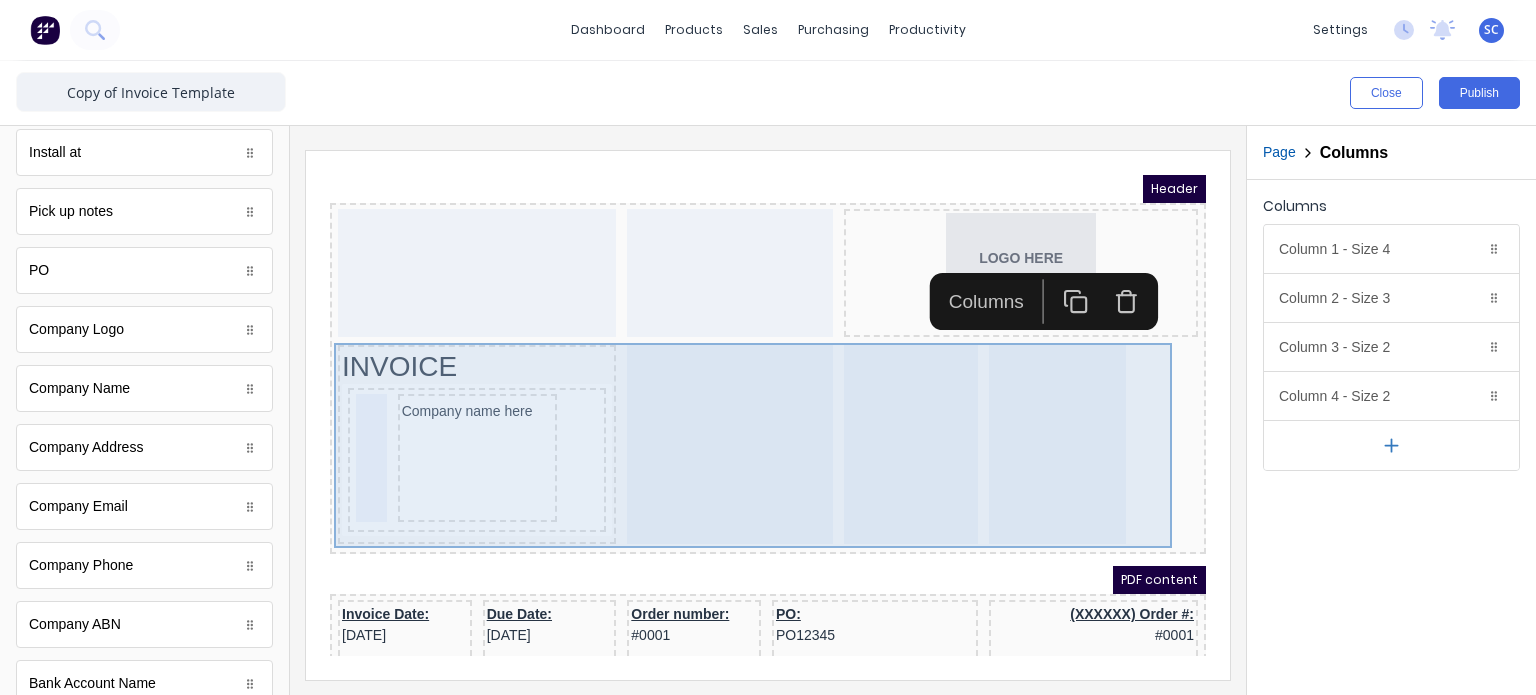 click on "Header LOGO HERE INVOICE Company name here PDF content Invoice Date:  [DATE] Due Date:  [DATE] Order number:  #0001 PO:  PO12345 (XXXXXX) Order #:  #0001 TAX INVOICE FOR Factory Technologies [STREET_ADDRESS], 4217 CONTACT Contact name here [EMAIL_ADDRESS][DOMAIN_NAME] (0422) 275 975 (0422) 275 975 DELIVER TO [STREET_ADDRESS] PICK UP Lorem ipsum sit dolor kis amet INSTALL AT [STREET_ADDRESS] QTY DESCRIPTION EACH TOTAL 1 Basic Product Lorem ipsum dolor sit amet, consectetur adipiscing elit, sed do eiusmod tempor incididunt ut labore et dolore magna aliqua. Diameter 100cm Colorbond Cottage Green Parts # 967-12 $12.00 $12.00 1 #1 Colorbond Basalt 0.55 90mm 0 bends Lengths 1 x 1000 1 x 1500 $12.00 $12.00 1 Custom Formula Lorem ipsum dolor sit amet, consectetur adipiscing elit, sed do eiusmod tempor incididunt ut labore et dolore magna aliqua. Colorbond Cottage Green Height 23 Width 200 Dimension 2.5 Total:  74.75 $12.00 1" at bounding box center (744, 391) 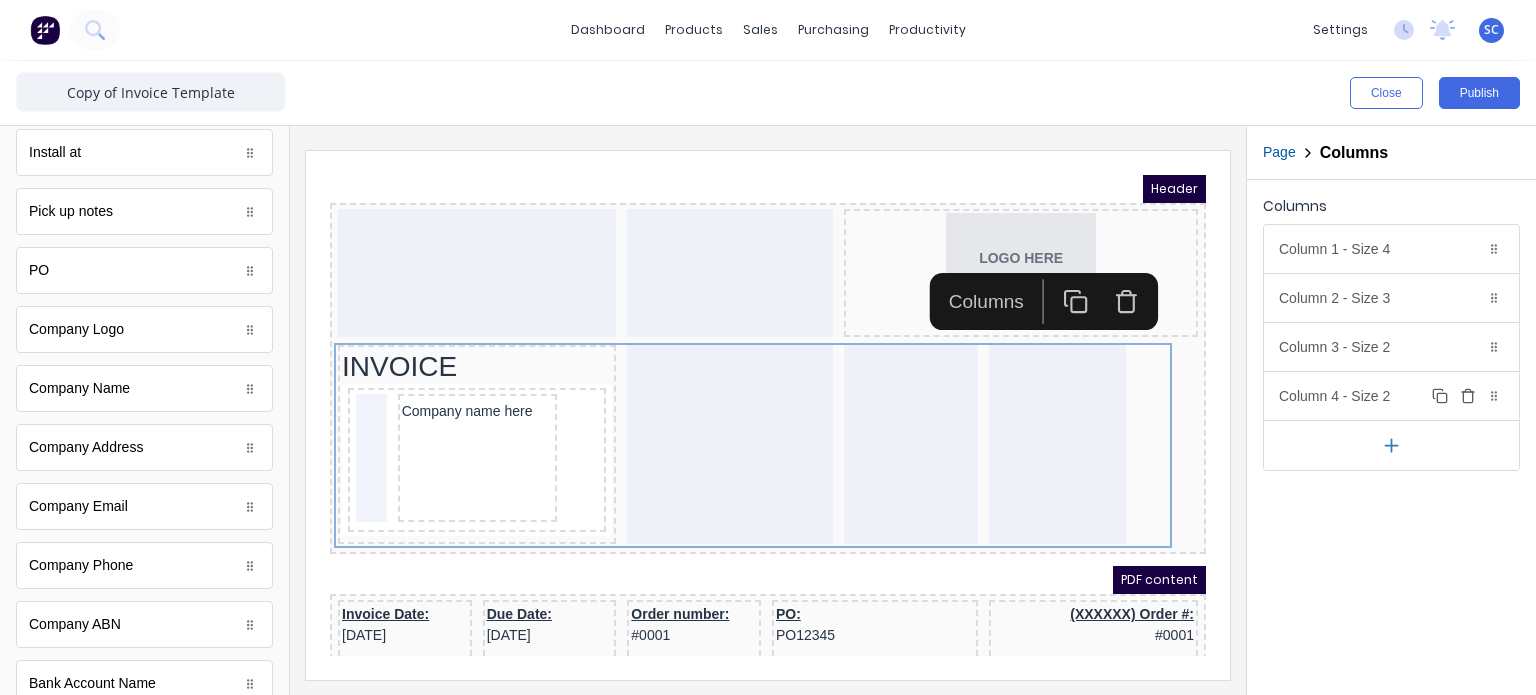 click on "Column 4 - Size 2 Duplicate Delete" at bounding box center (1391, 396) 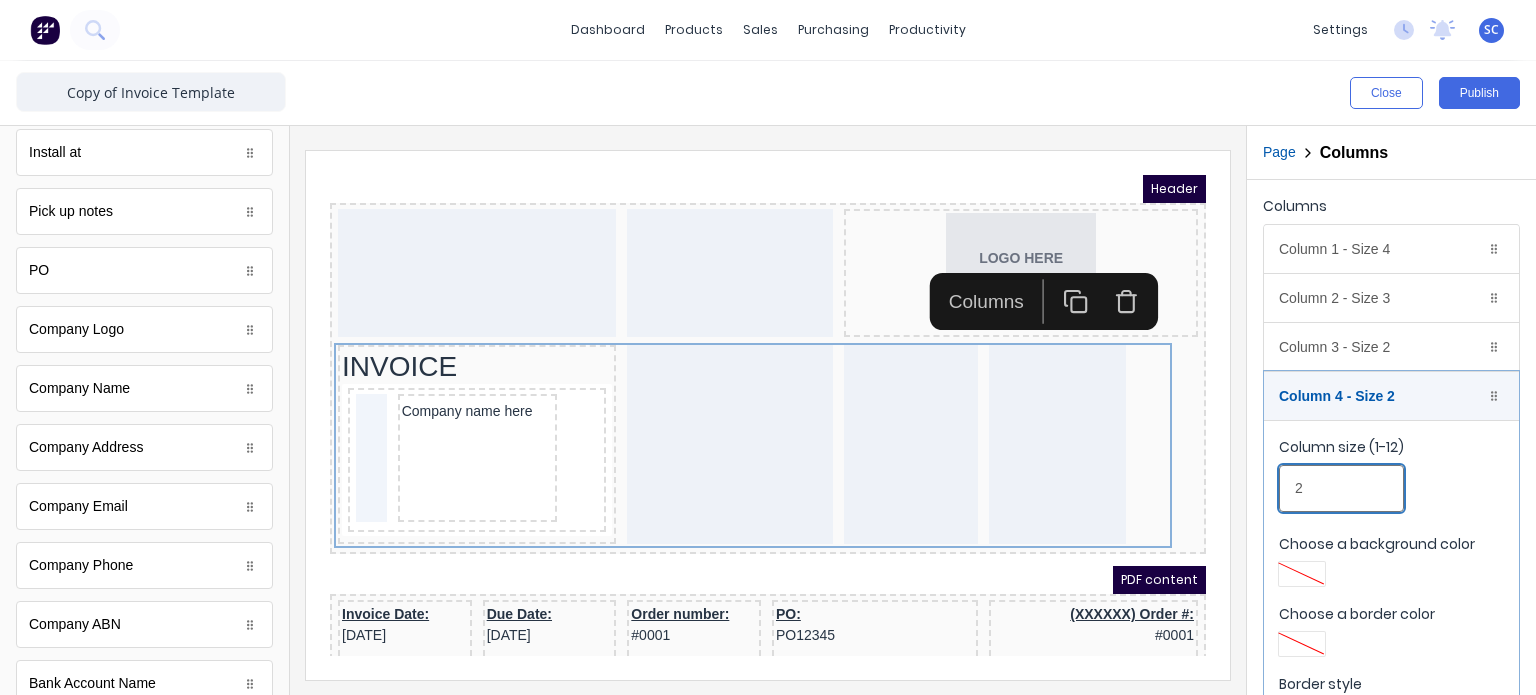 drag, startPoint x: 1664, startPoint y: 635, endPoint x: 1124, endPoint y: 469, distance: 564.93896 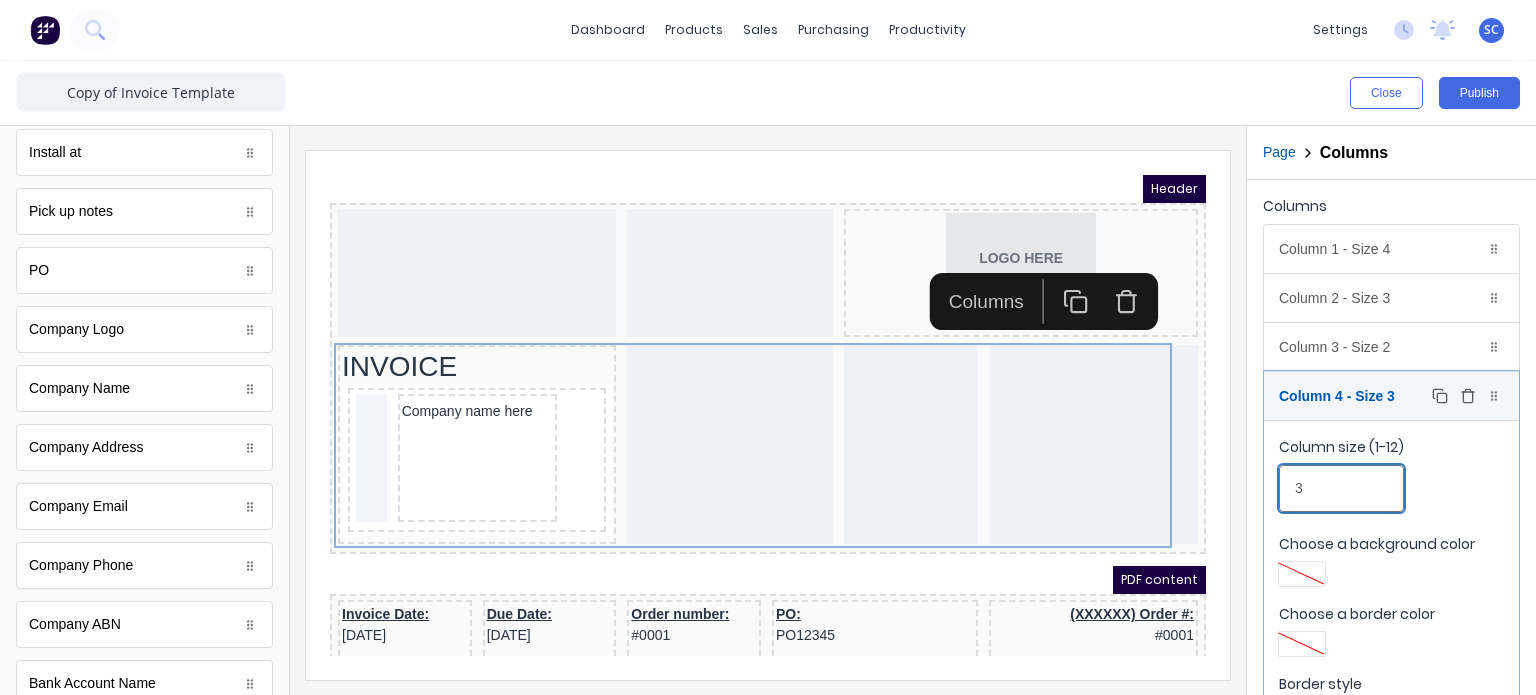 type on "3" 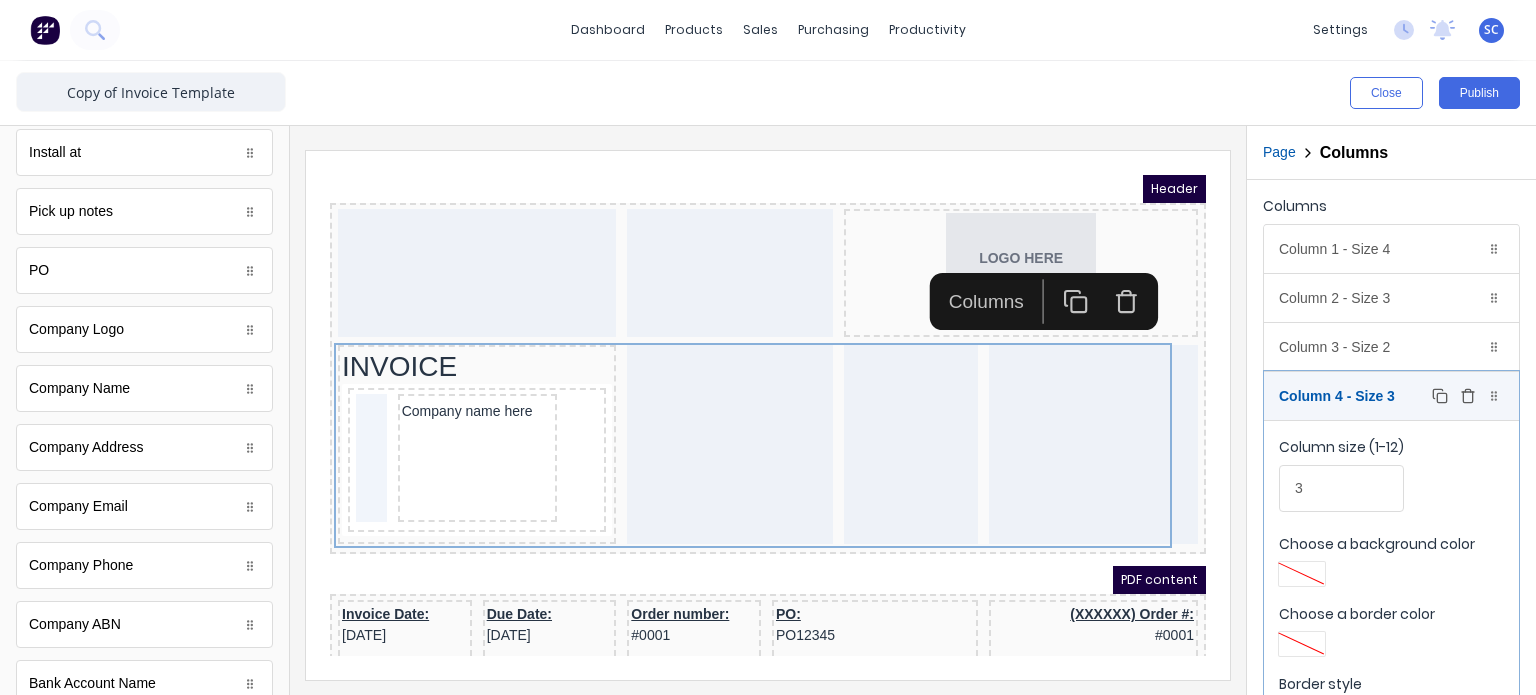 click on "Column 4 - Size 3 Duplicate Delete" at bounding box center [1391, 396] 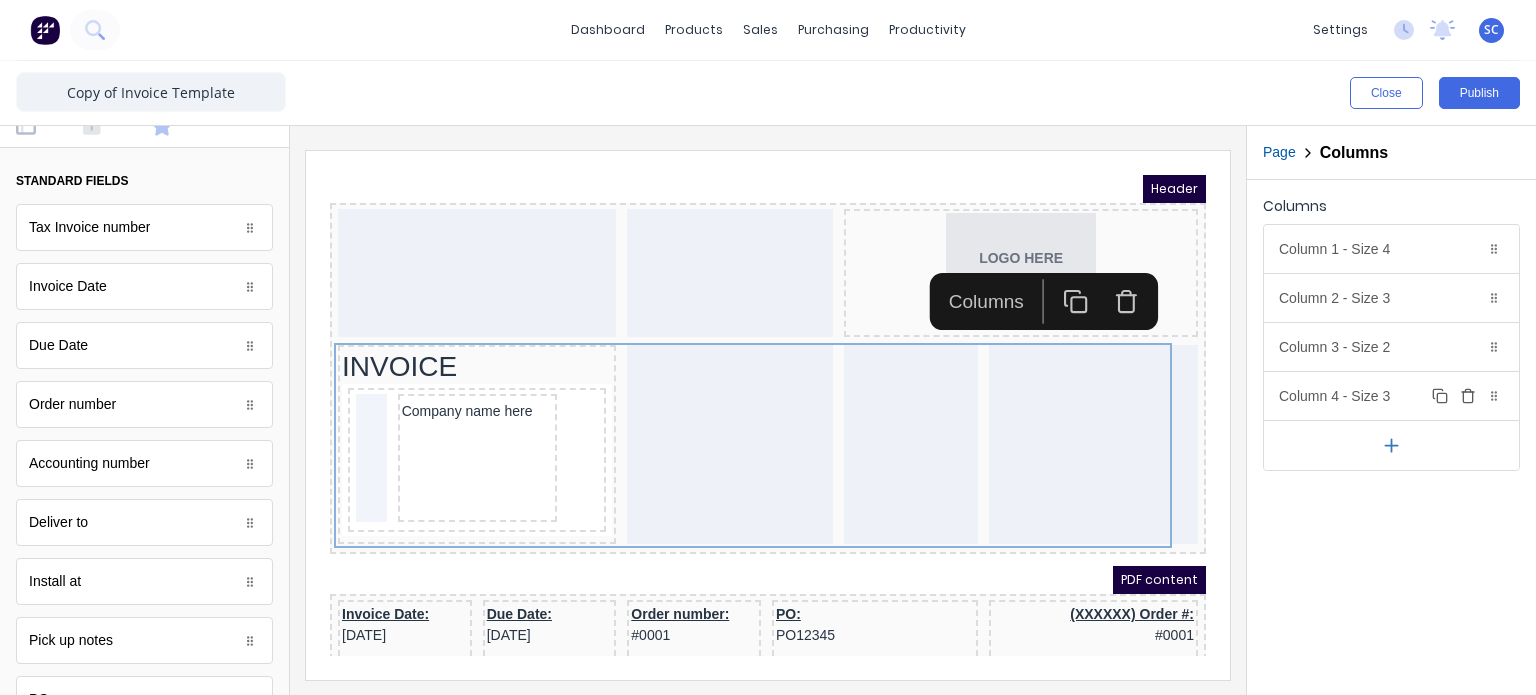 scroll, scrollTop: 0, scrollLeft: 0, axis: both 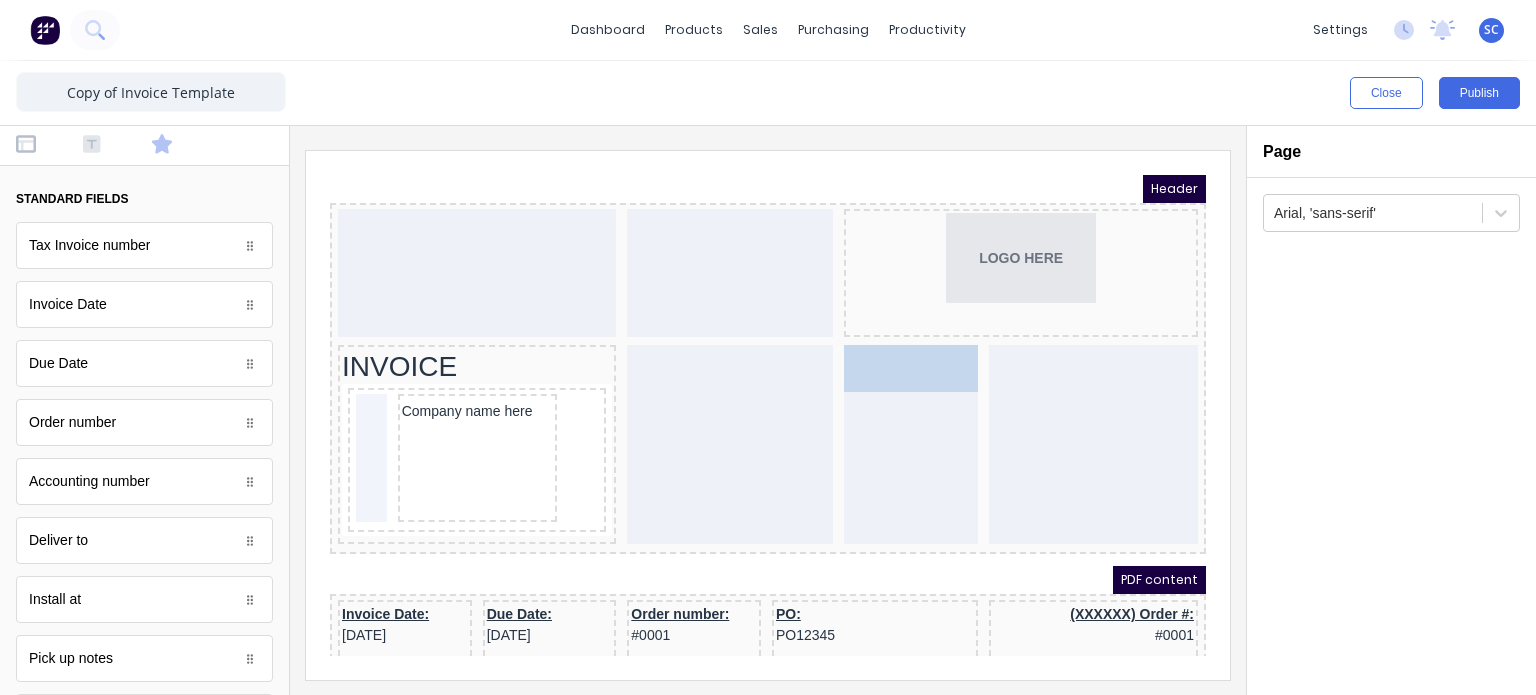 drag, startPoint x: 132, startPoint y: 323, endPoint x: 900, endPoint y: 423, distance: 774.48303 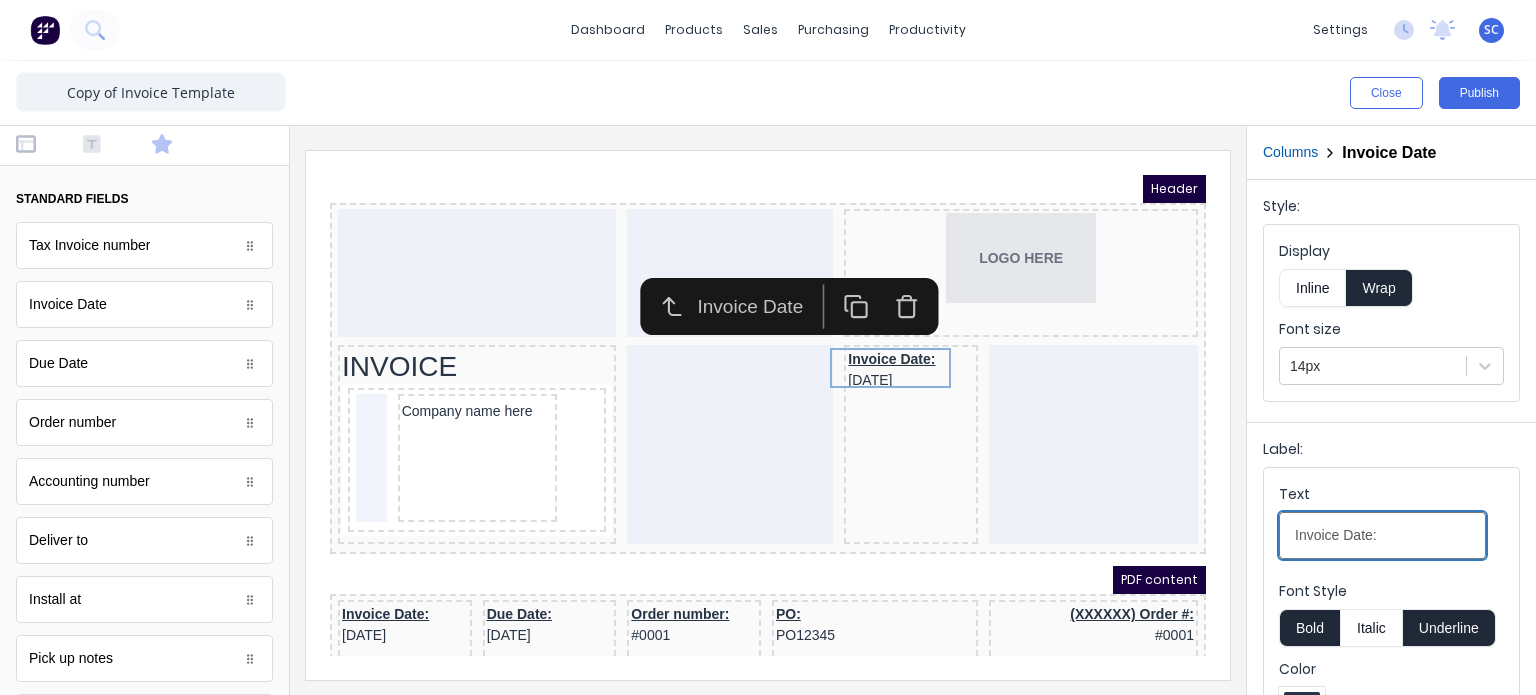 click on "Invoice Date:" at bounding box center (1382, 535) 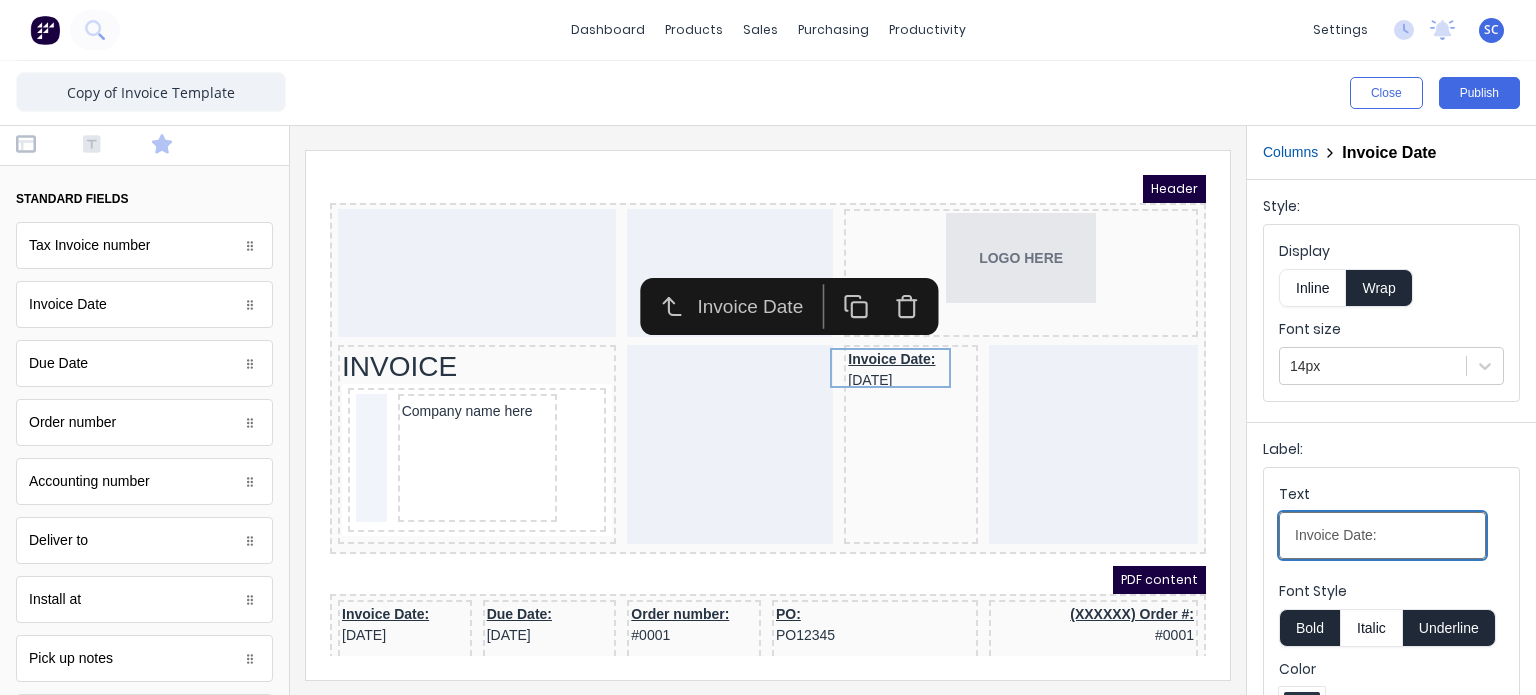 click on "Invoice Date:" at bounding box center [1382, 535] 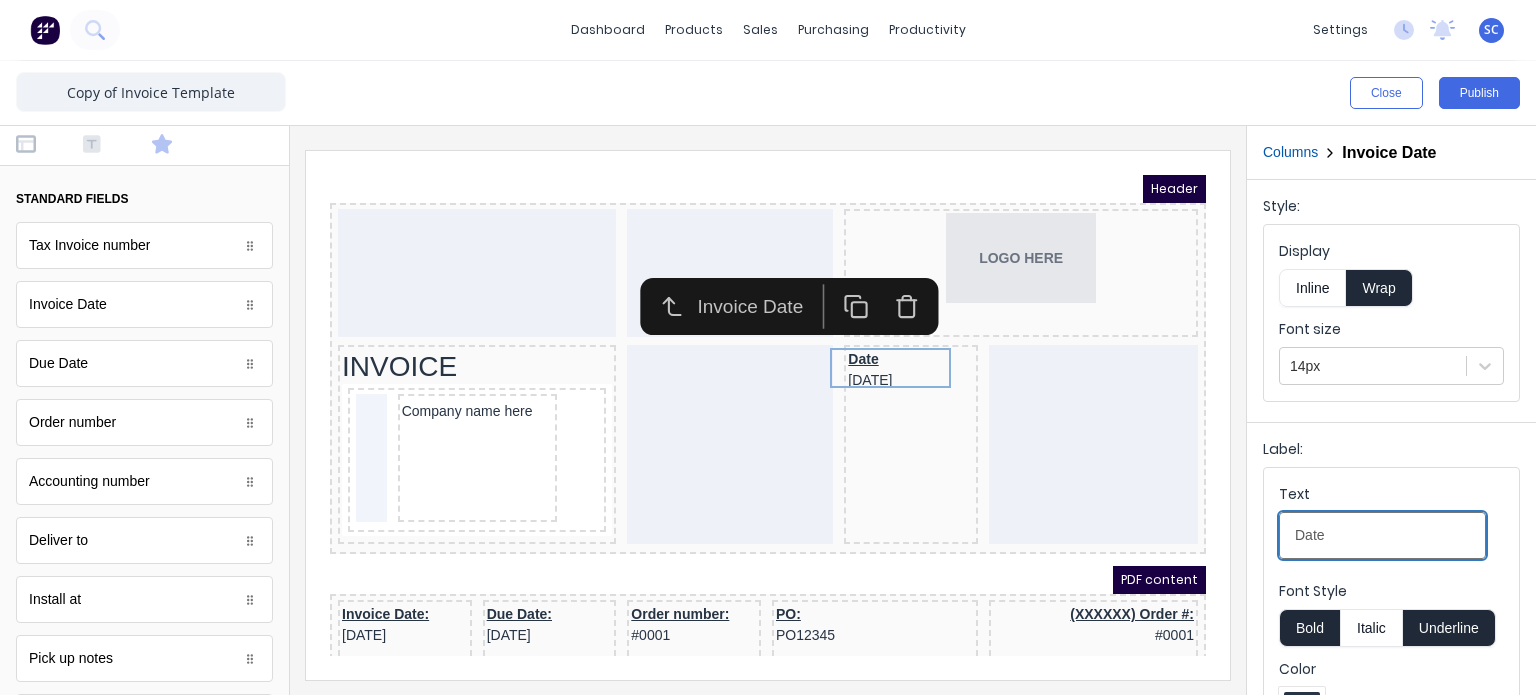 type on "Date" 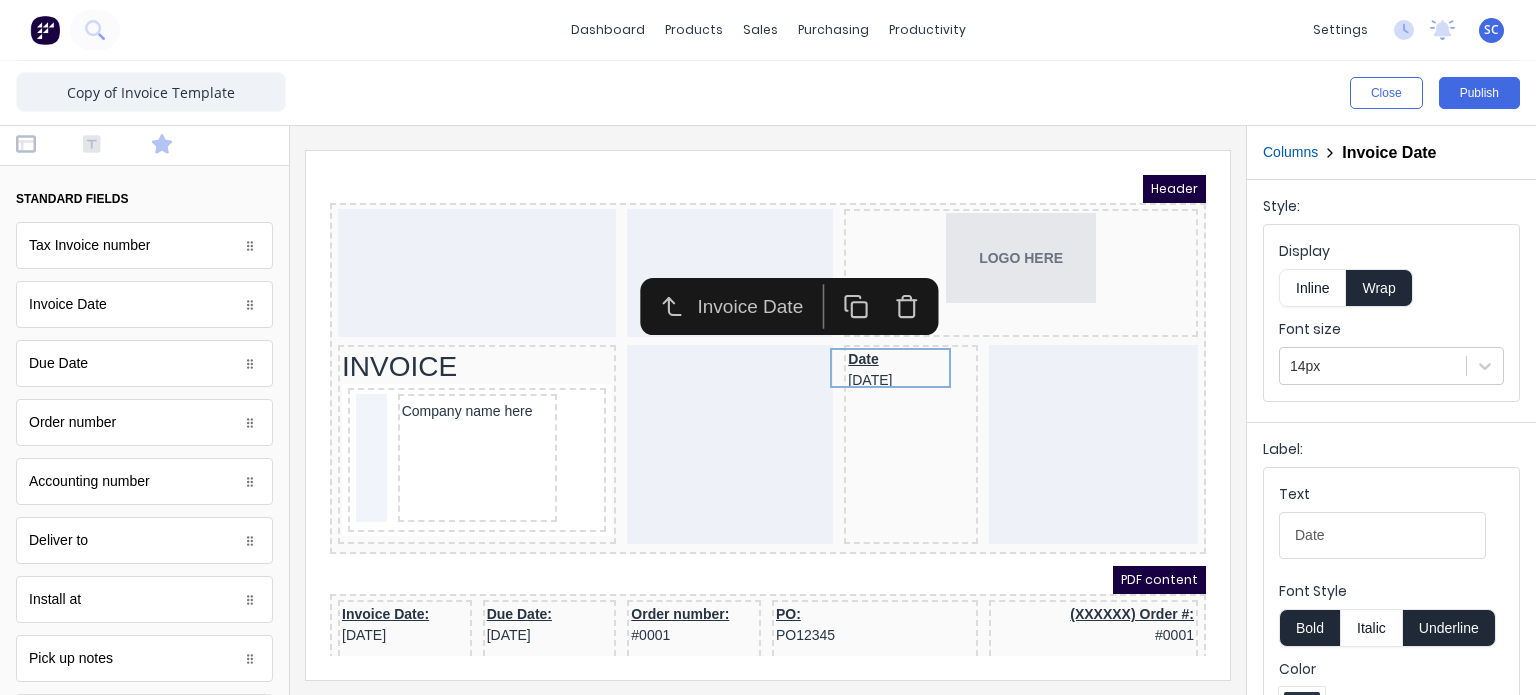 click on "Underline" at bounding box center (1449, 628) 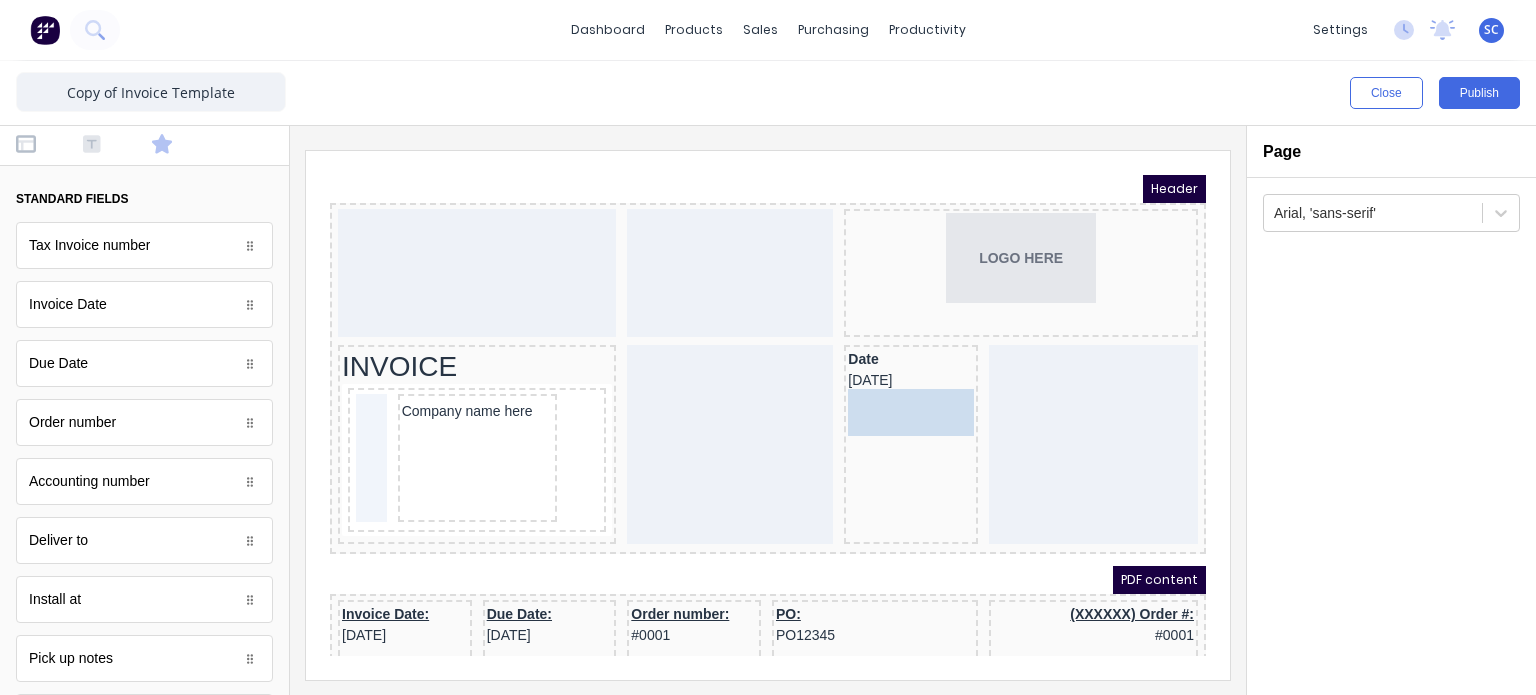 drag, startPoint x: 128, startPoint y: 251, endPoint x: 886, endPoint y: 452, distance: 784.197 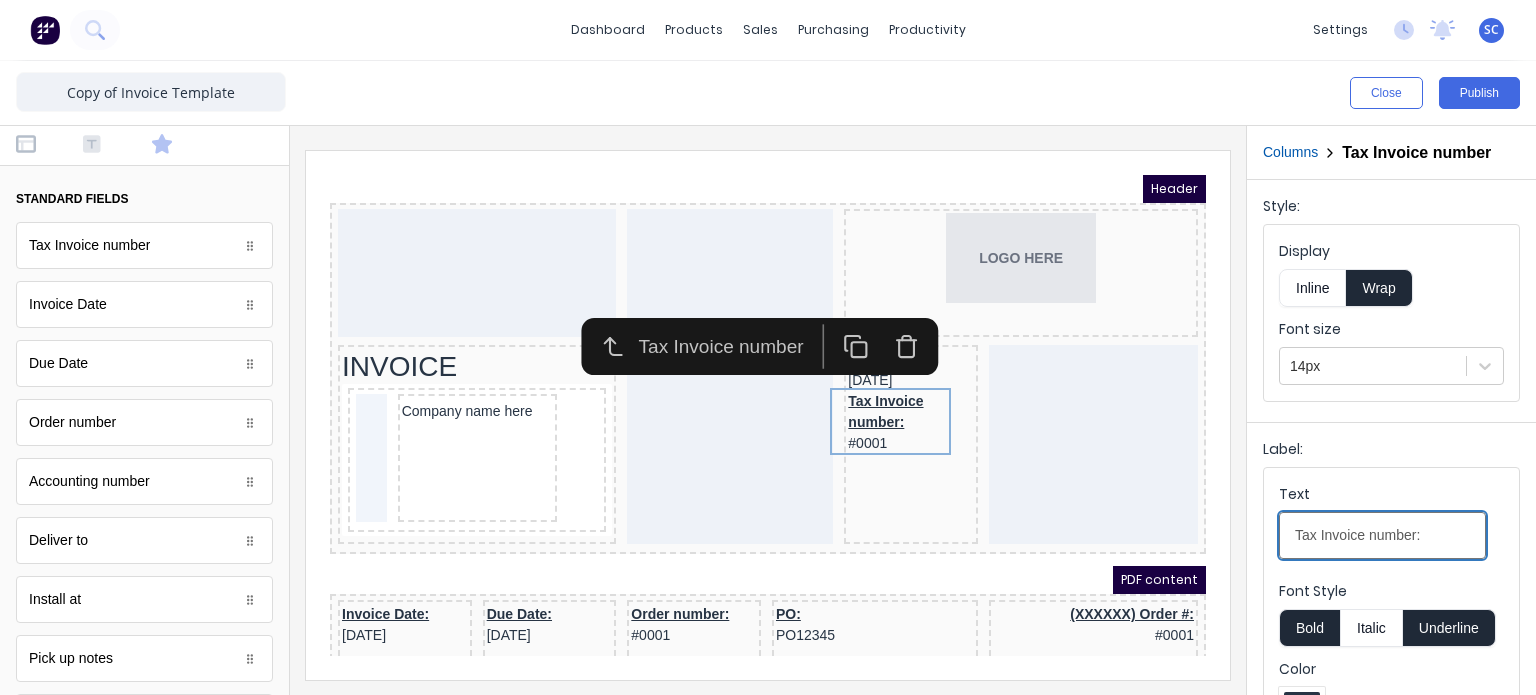 drag, startPoint x: 1620, startPoint y: 691, endPoint x: 1160, endPoint y: 500, distance: 498.0773 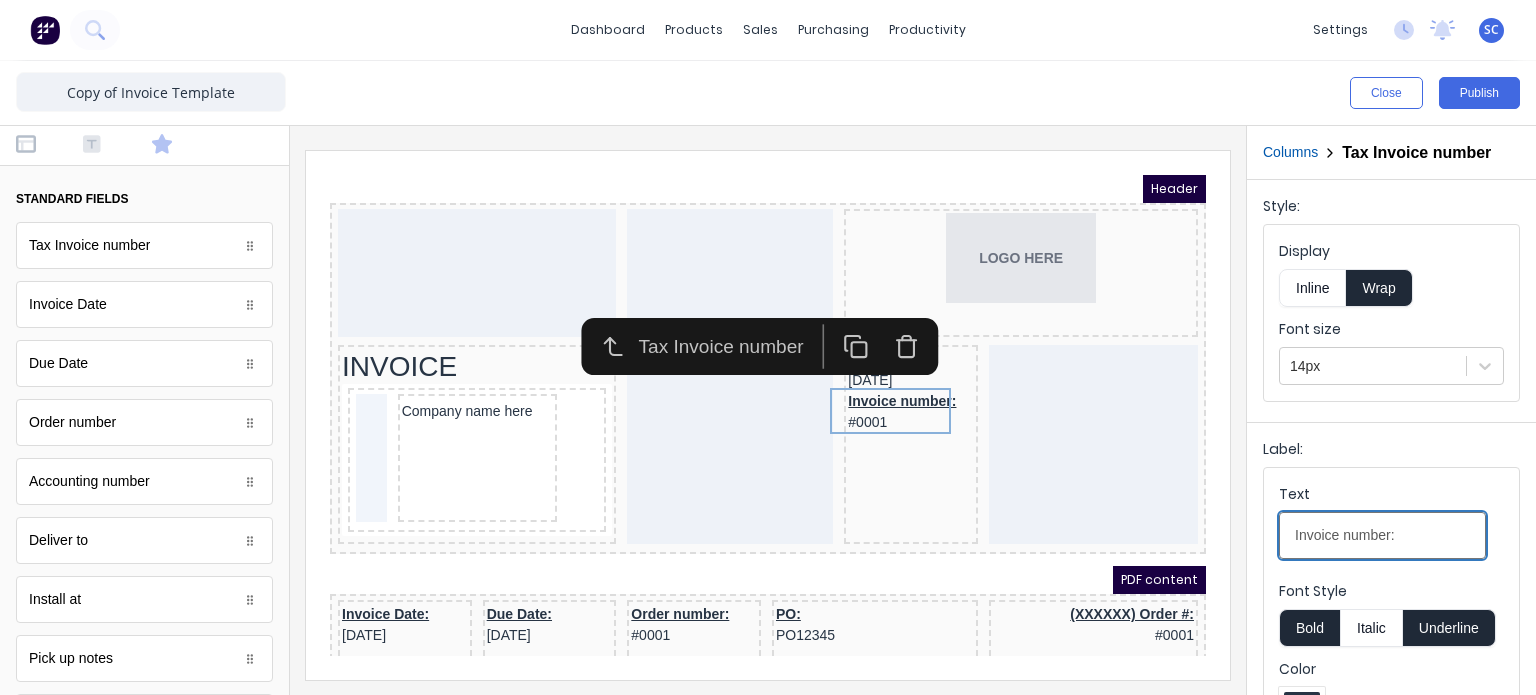 click on "Invoice number:" at bounding box center [1382, 535] 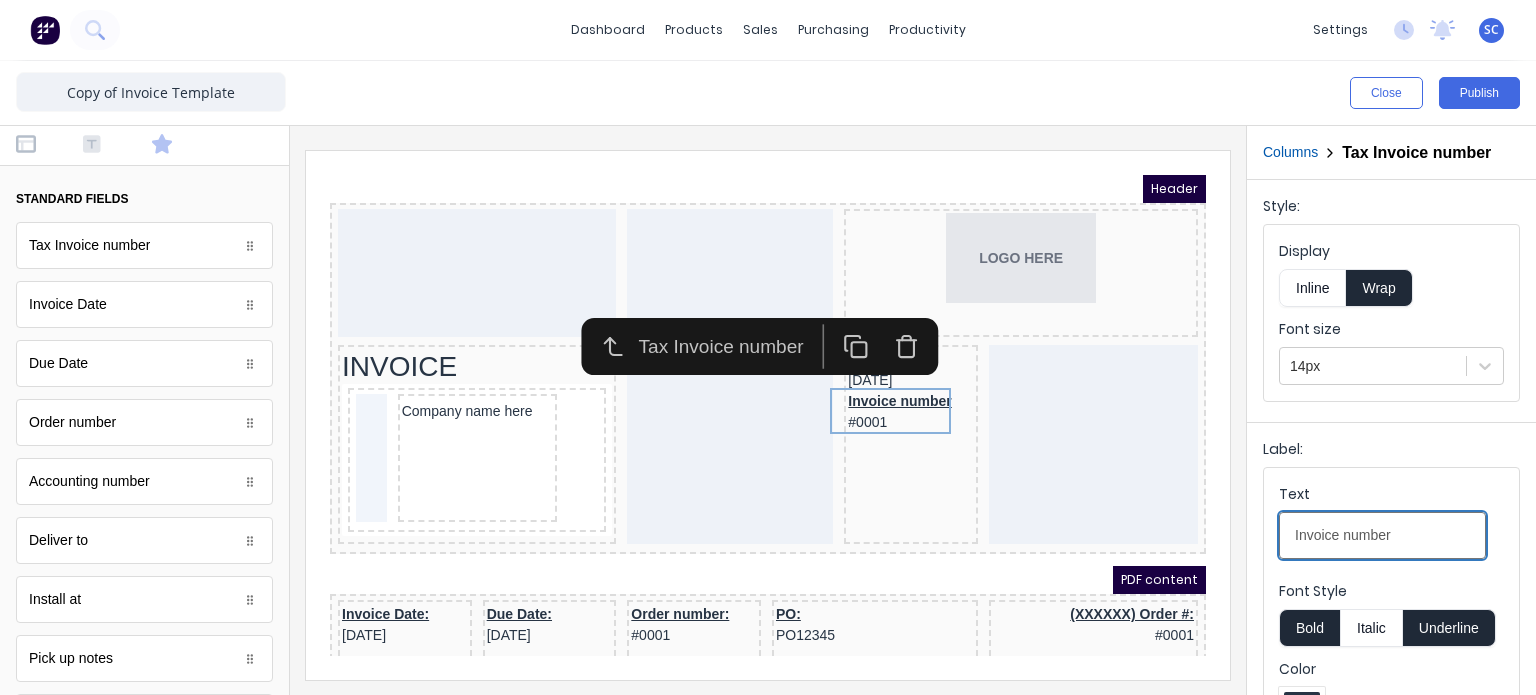 type on "Invoice number" 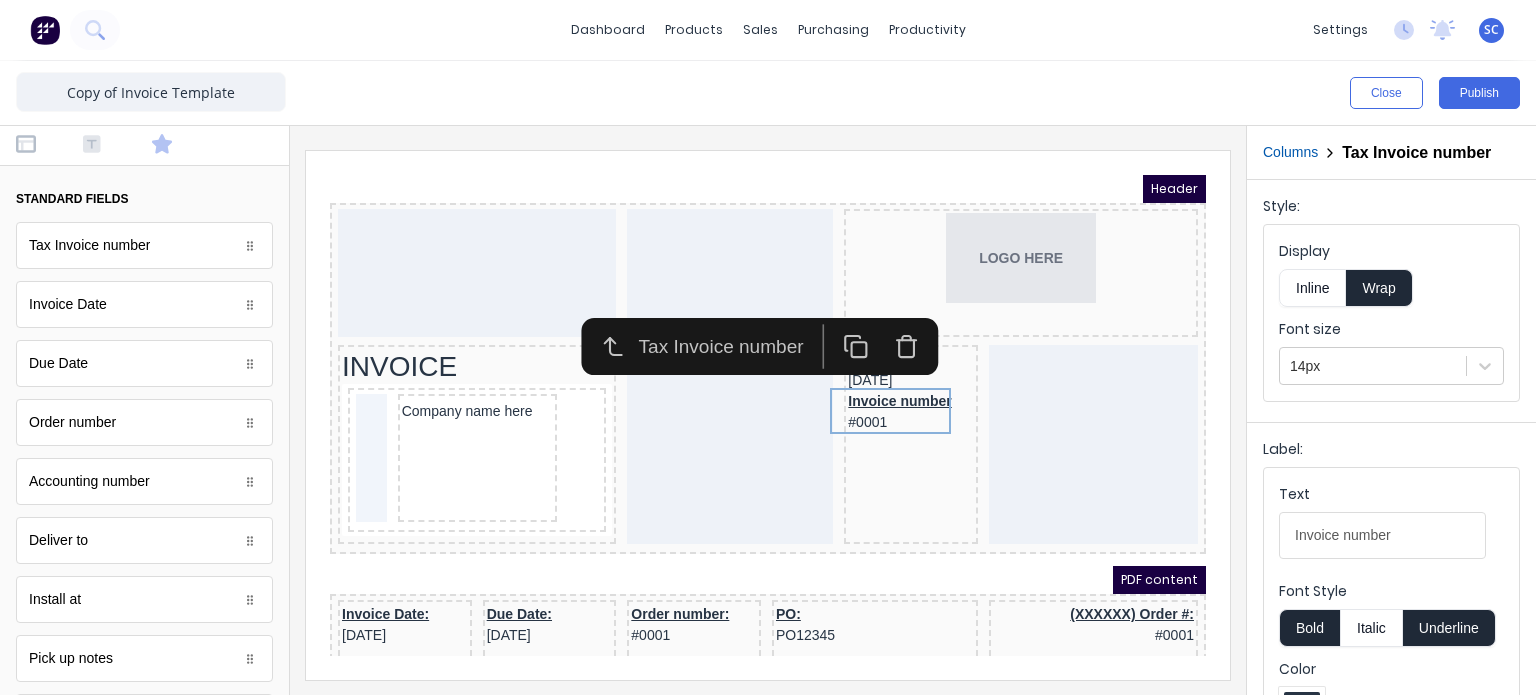 click on "Underline" at bounding box center (1449, 628) 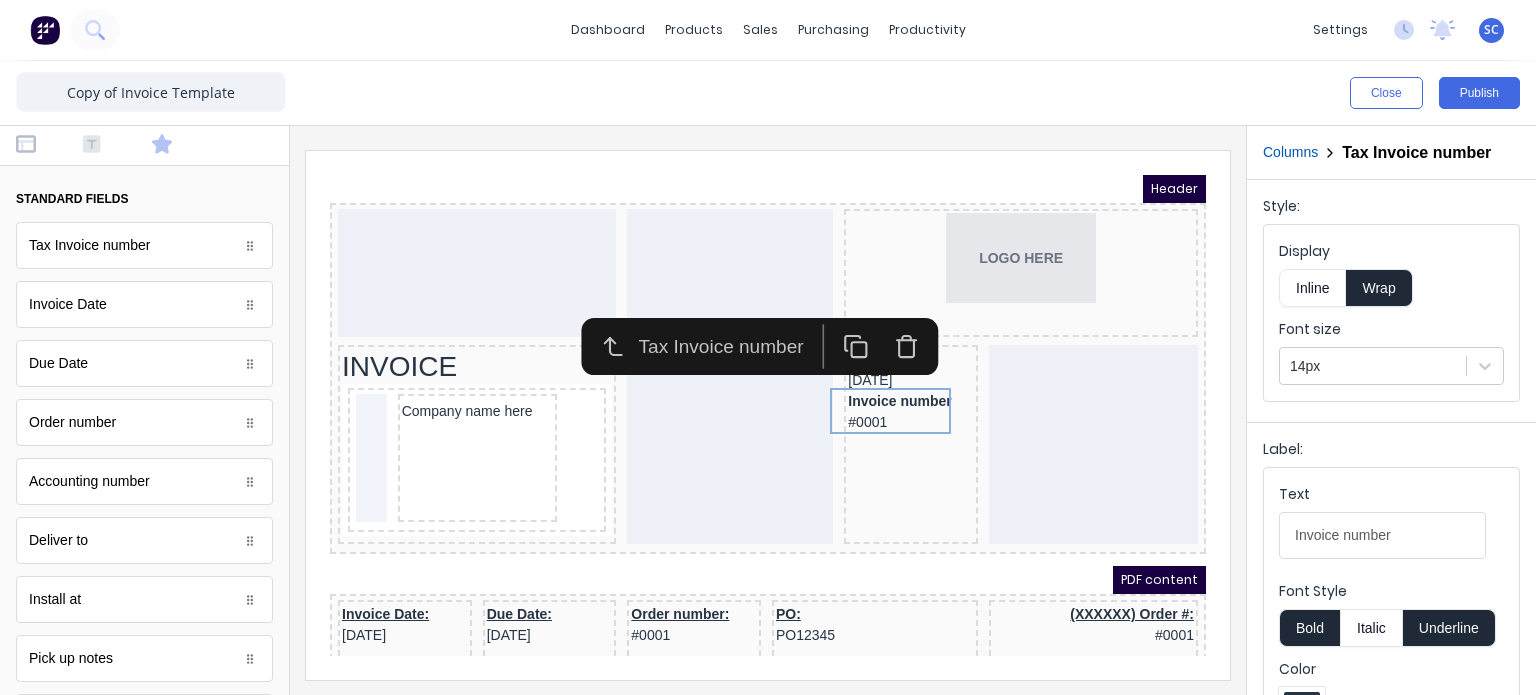 type 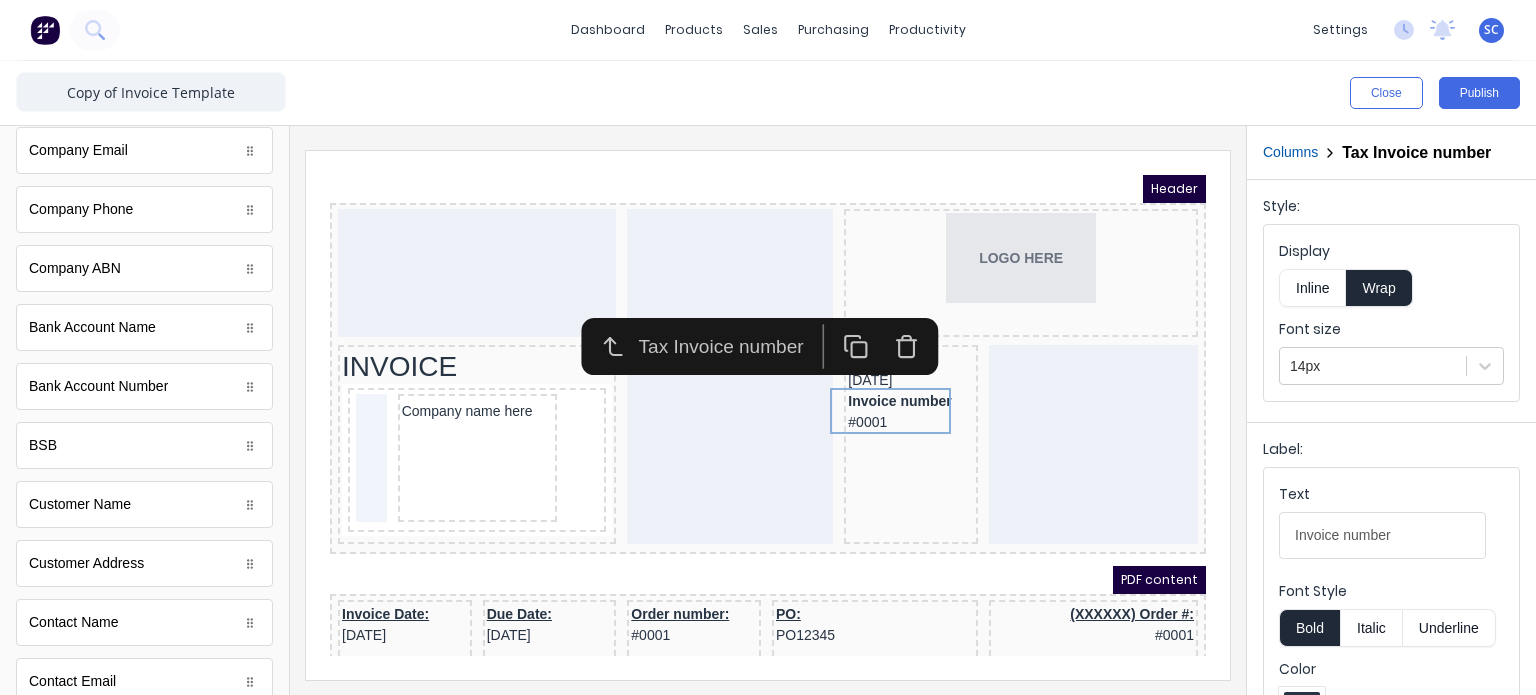 scroll, scrollTop: 804, scrollLeft: 0, axis: vertical 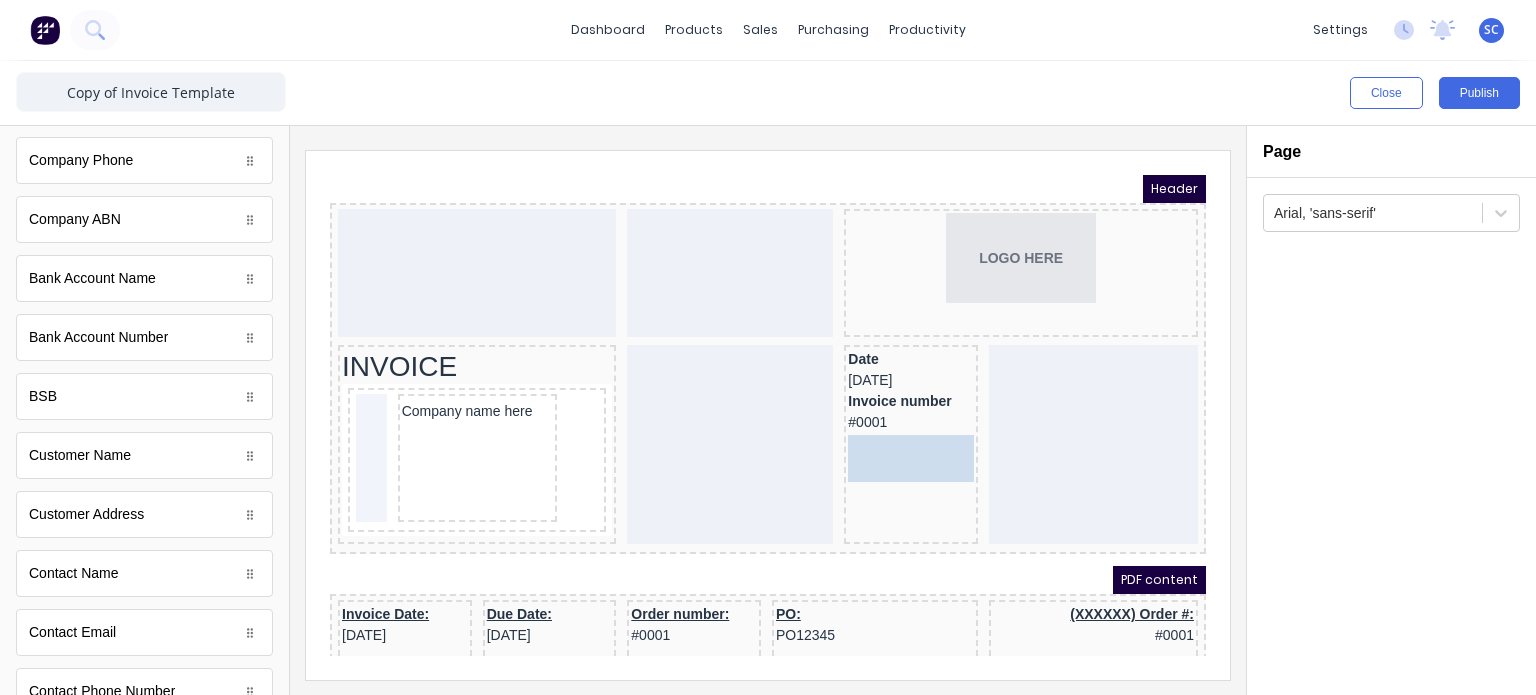 drag, startPoint x: 139, startPoint y: 230, endPoint x: 880, endPoint y: 472, distance: 779.51587 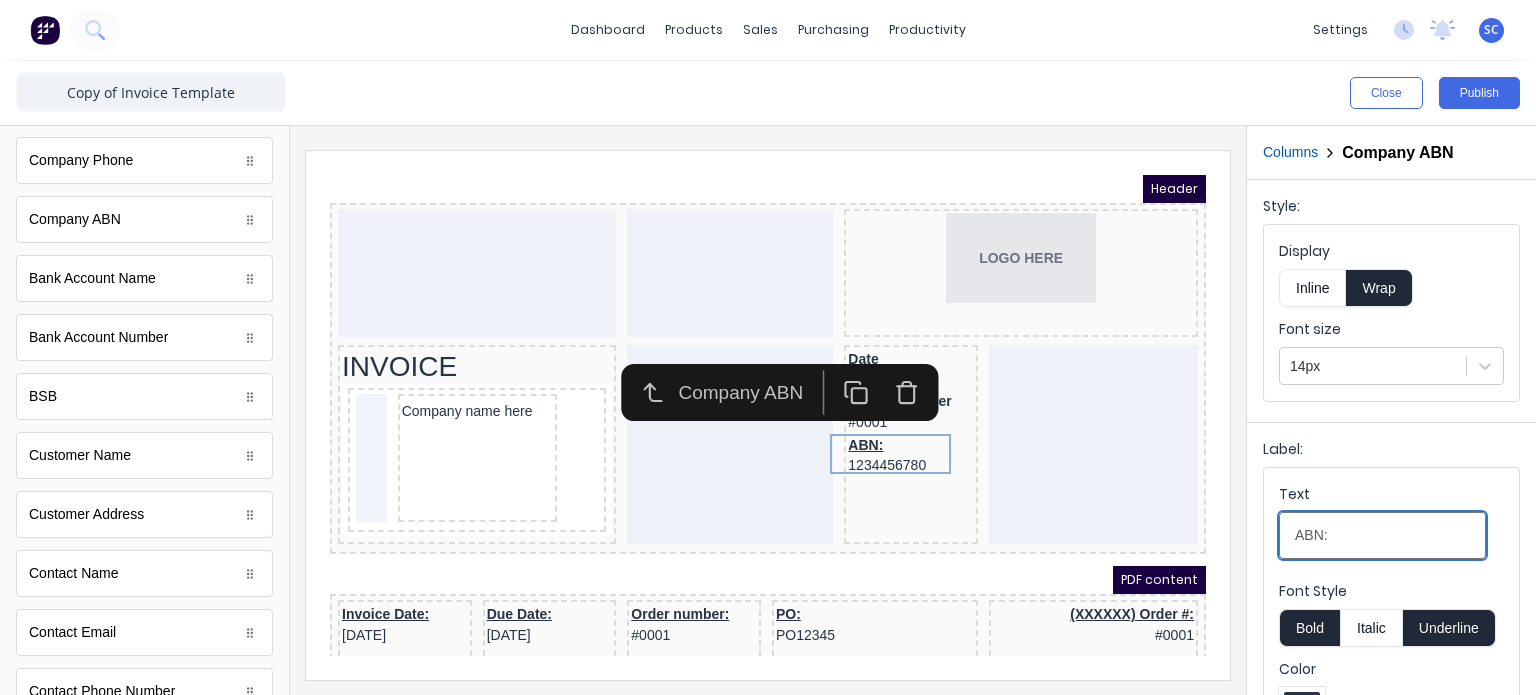 click on "ABN:" at bounding box center (1382, 535) 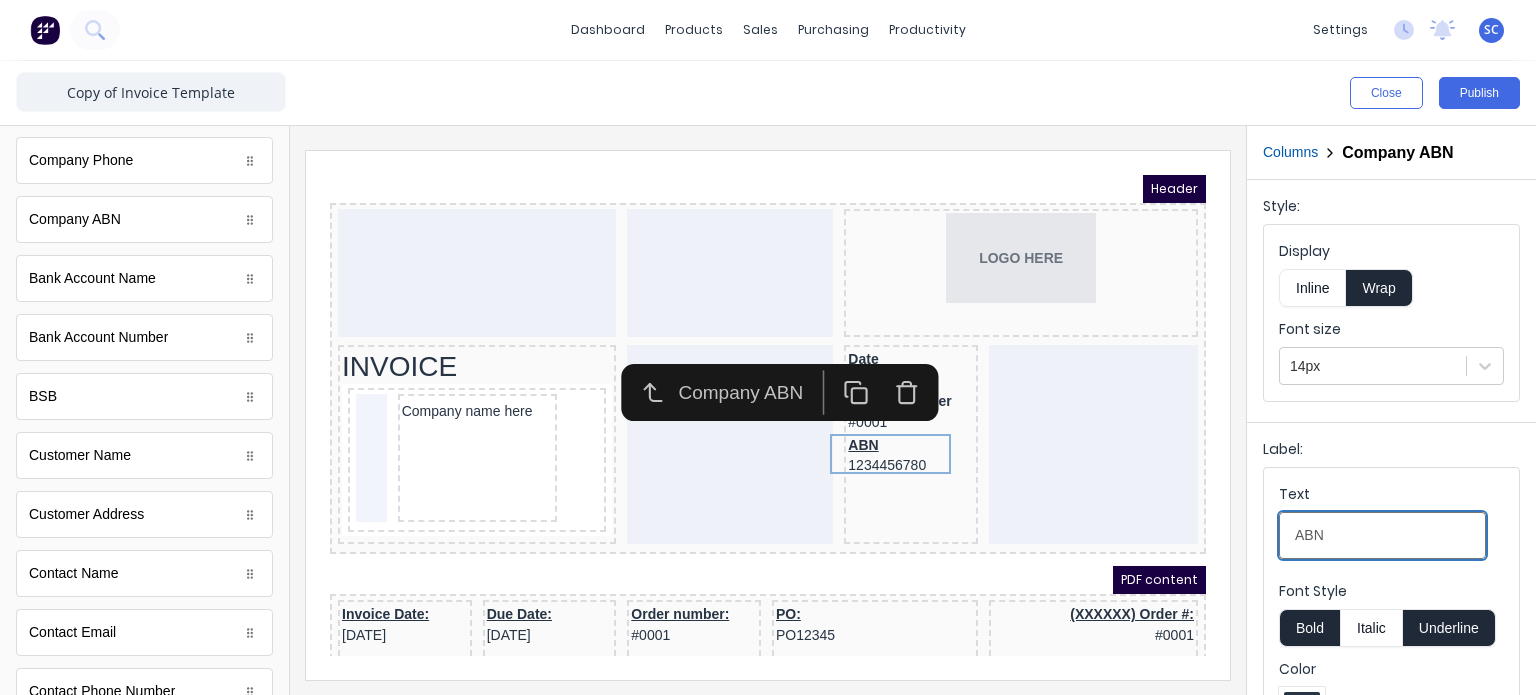 type on "ABN" 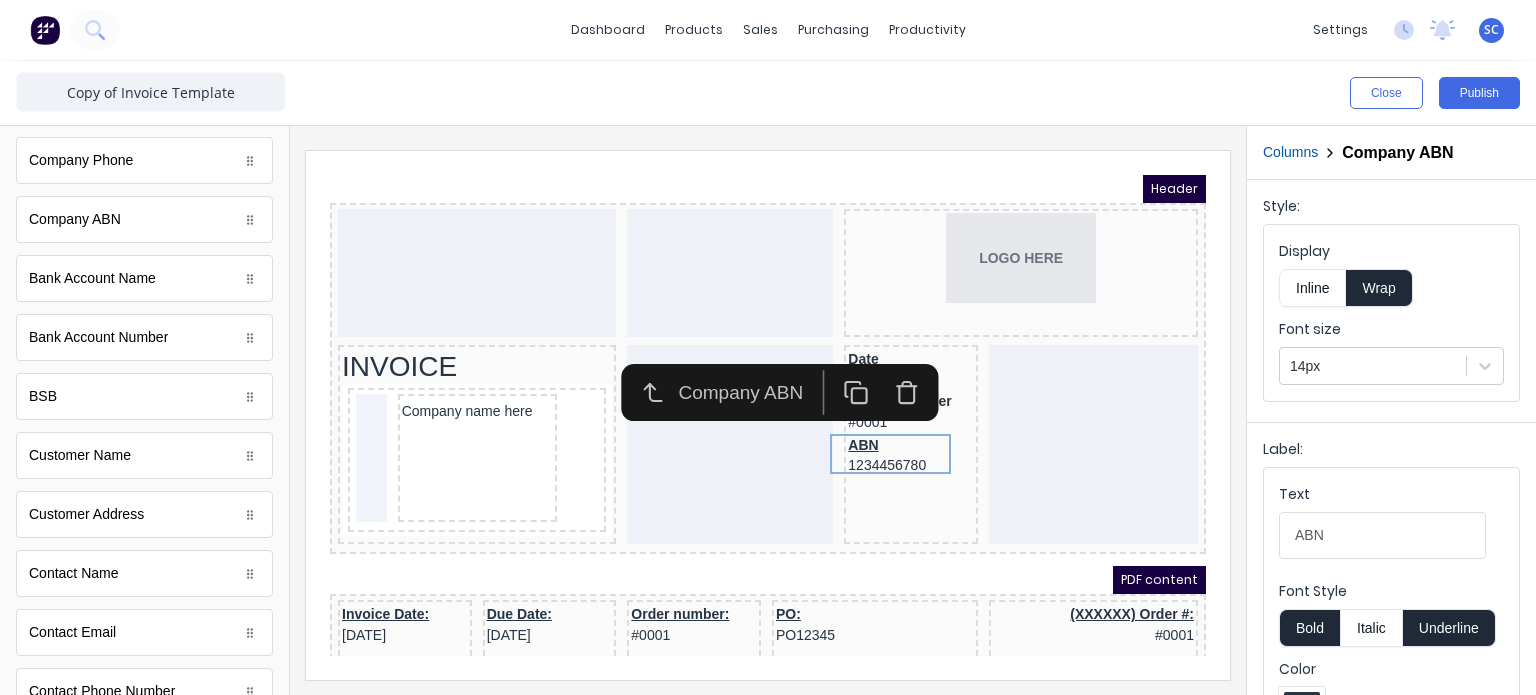 click on "Underline" at bounding box center (1449, 628) 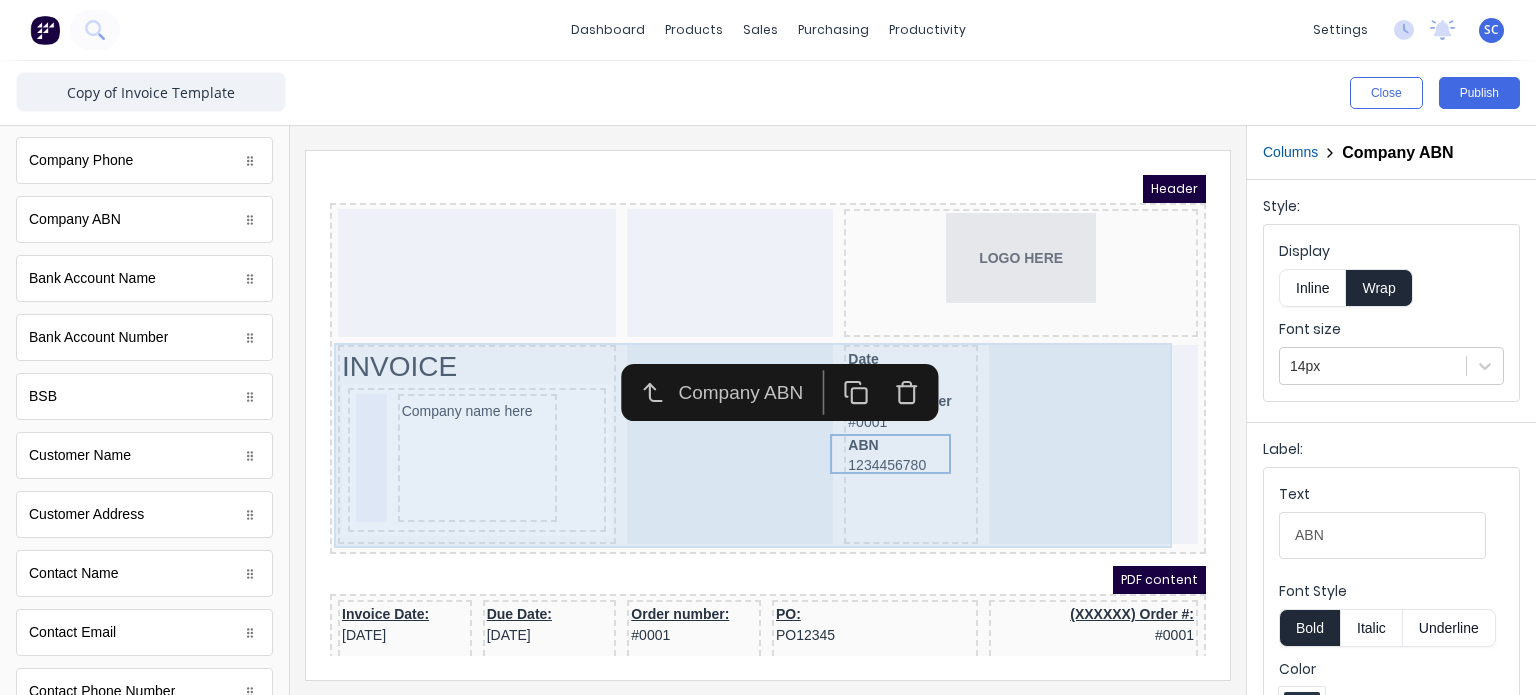 type 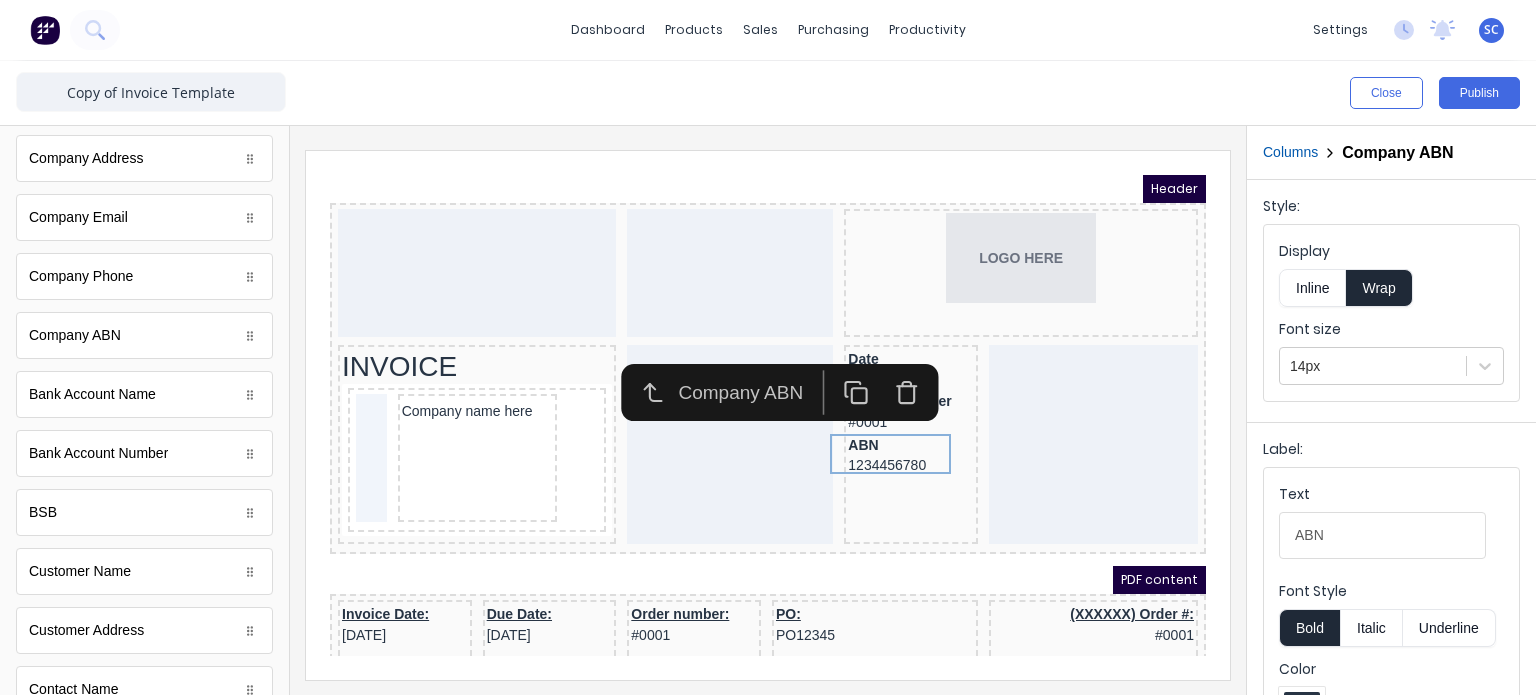 scroll, scrollTop: 567, scrollLeft: 0, axis: vertical 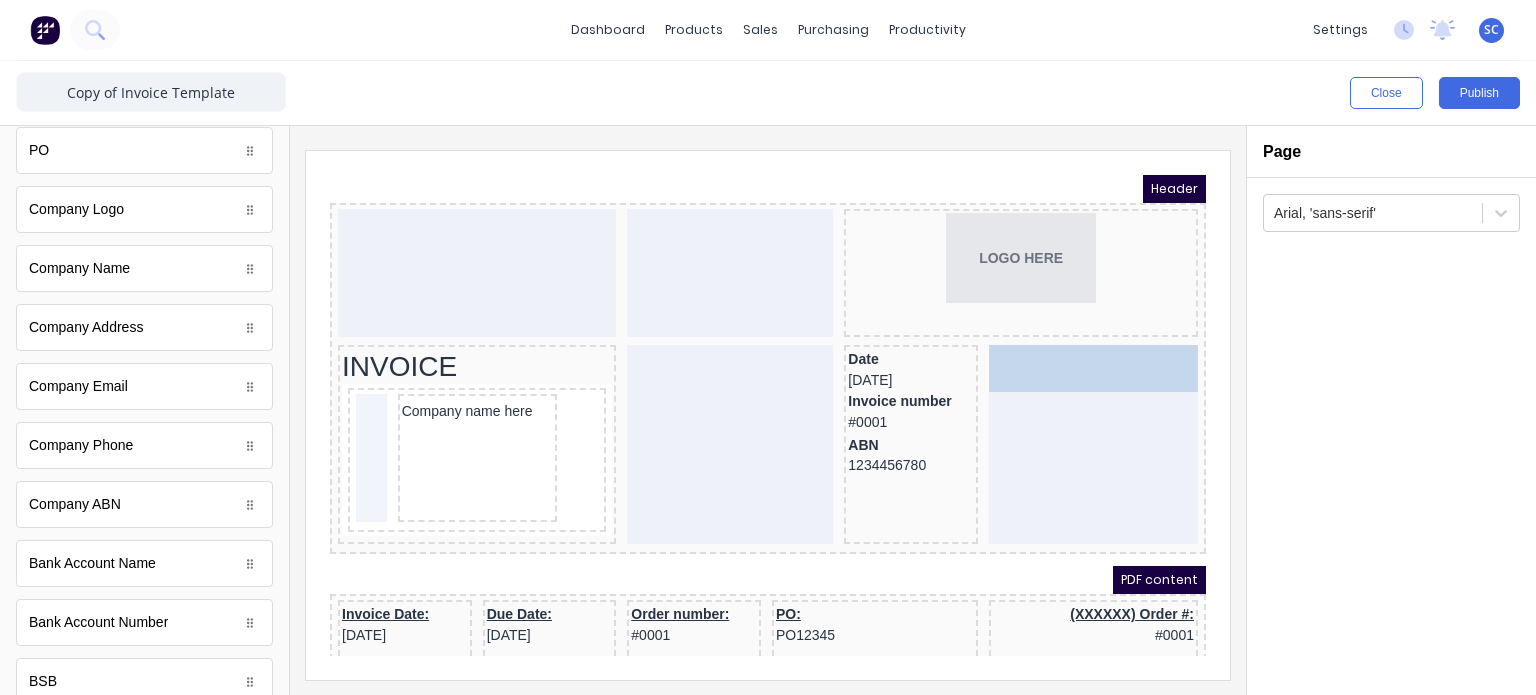 drag, startPoint x: 131, startPoint y: 286, endPoint x: 1049, endPoint y: 406, distance: 925.80994 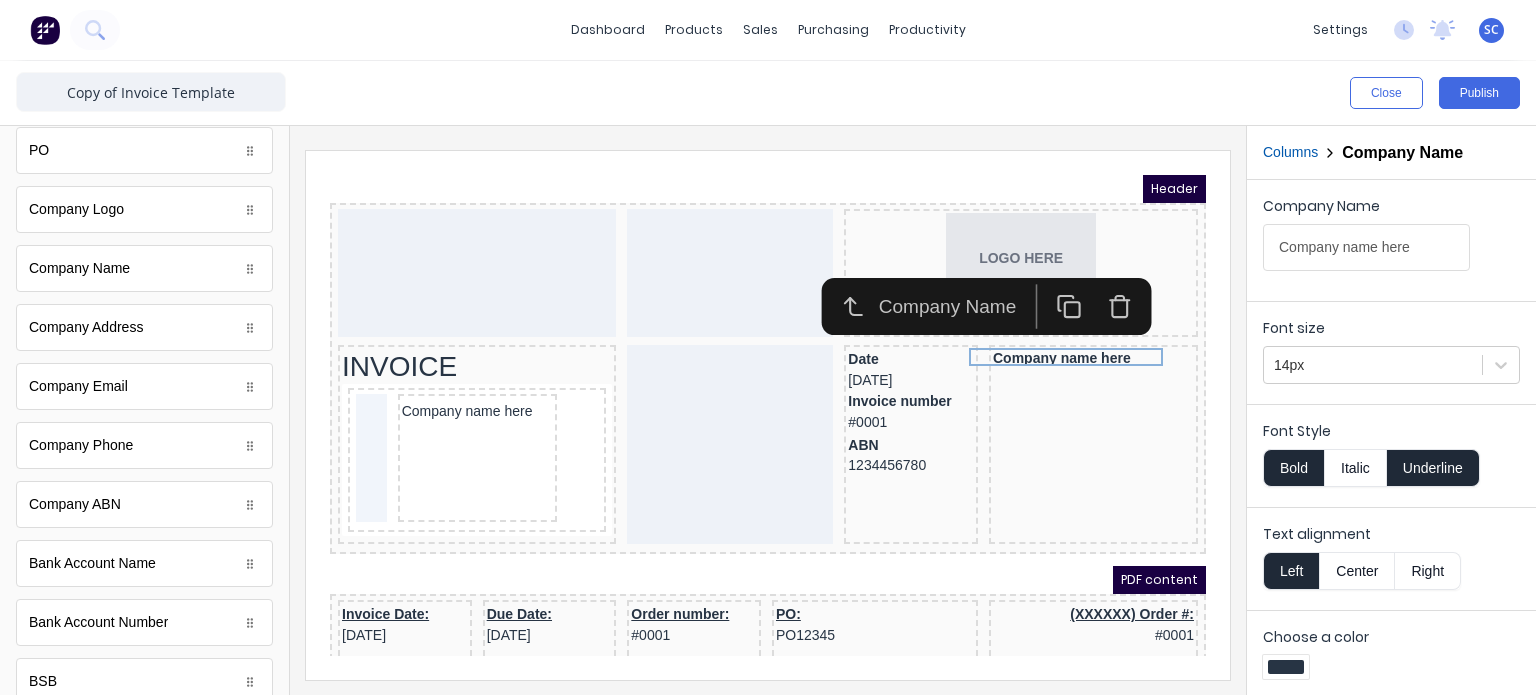 click on "Underline" at bounding box center [1433, 468] 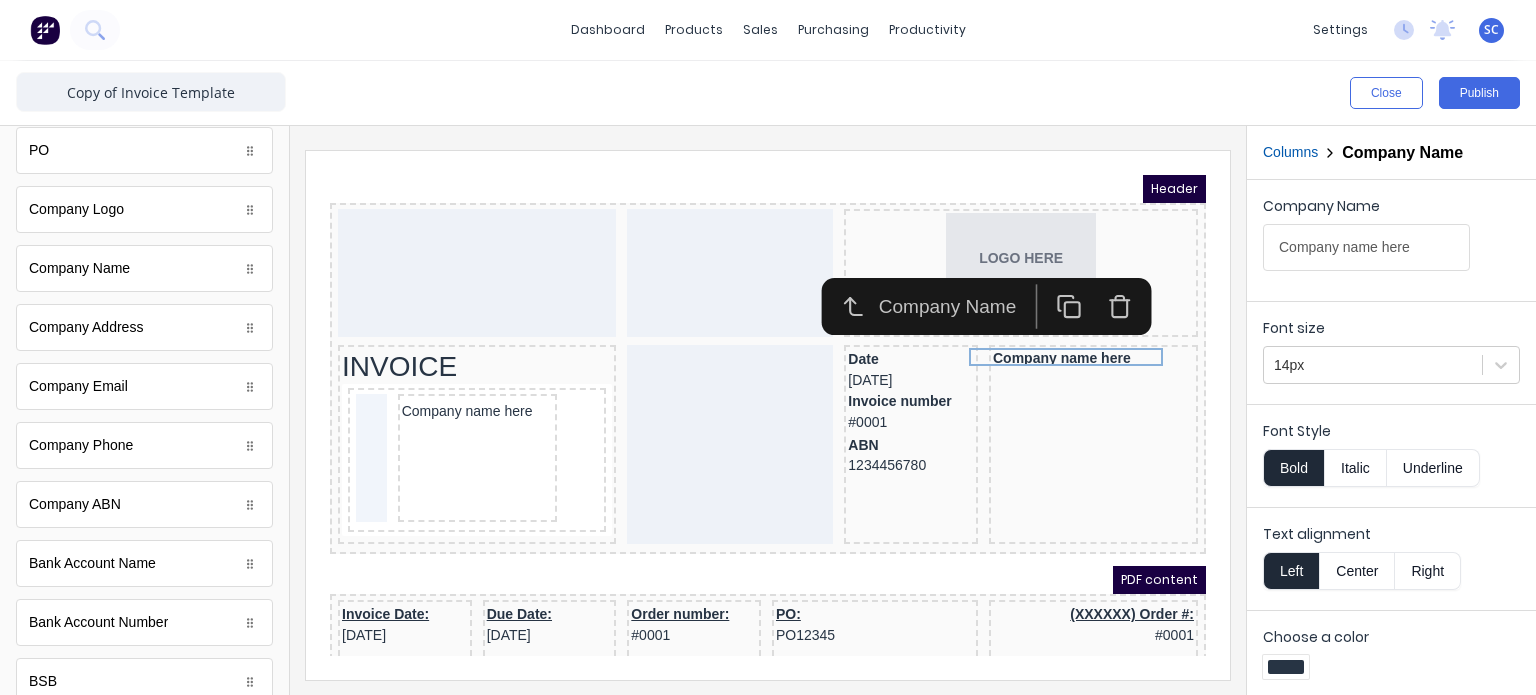click on "Bold" at bounding box center (1293, 468) 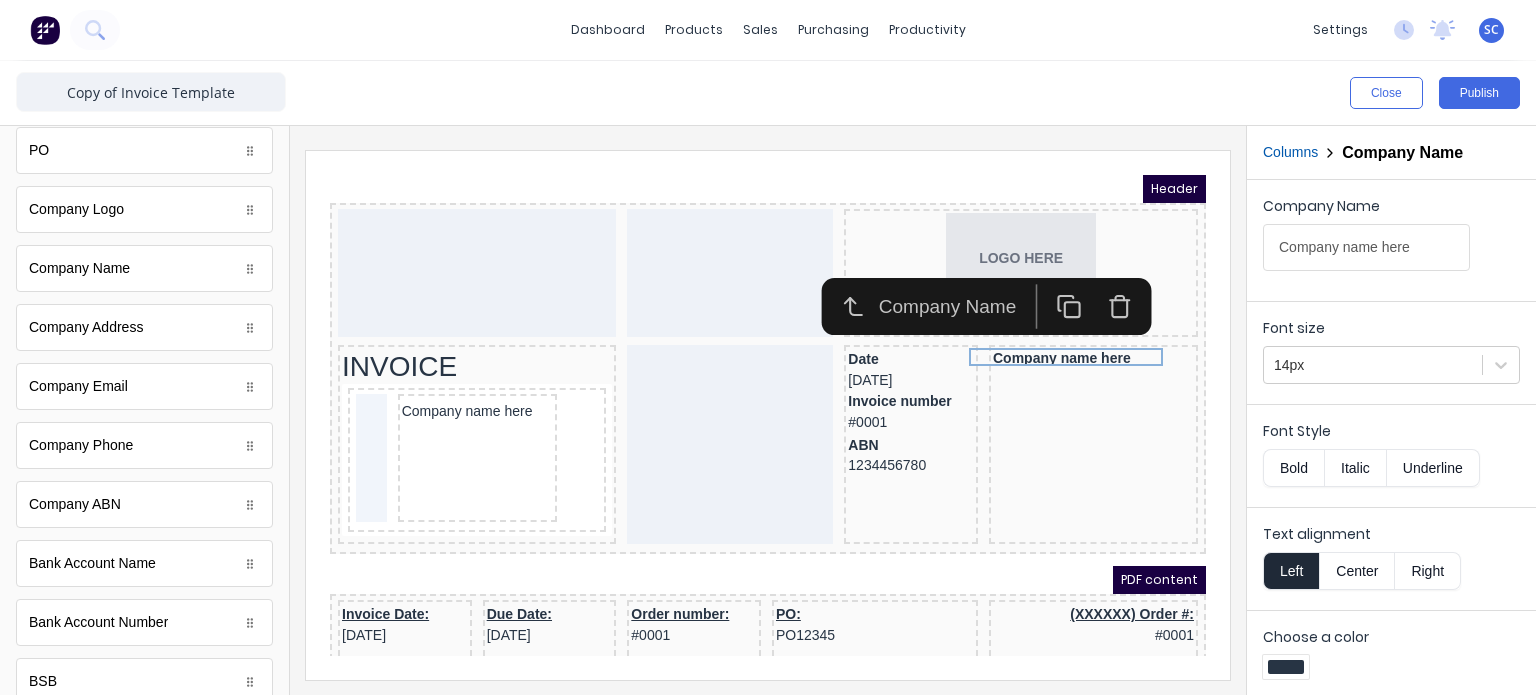 type 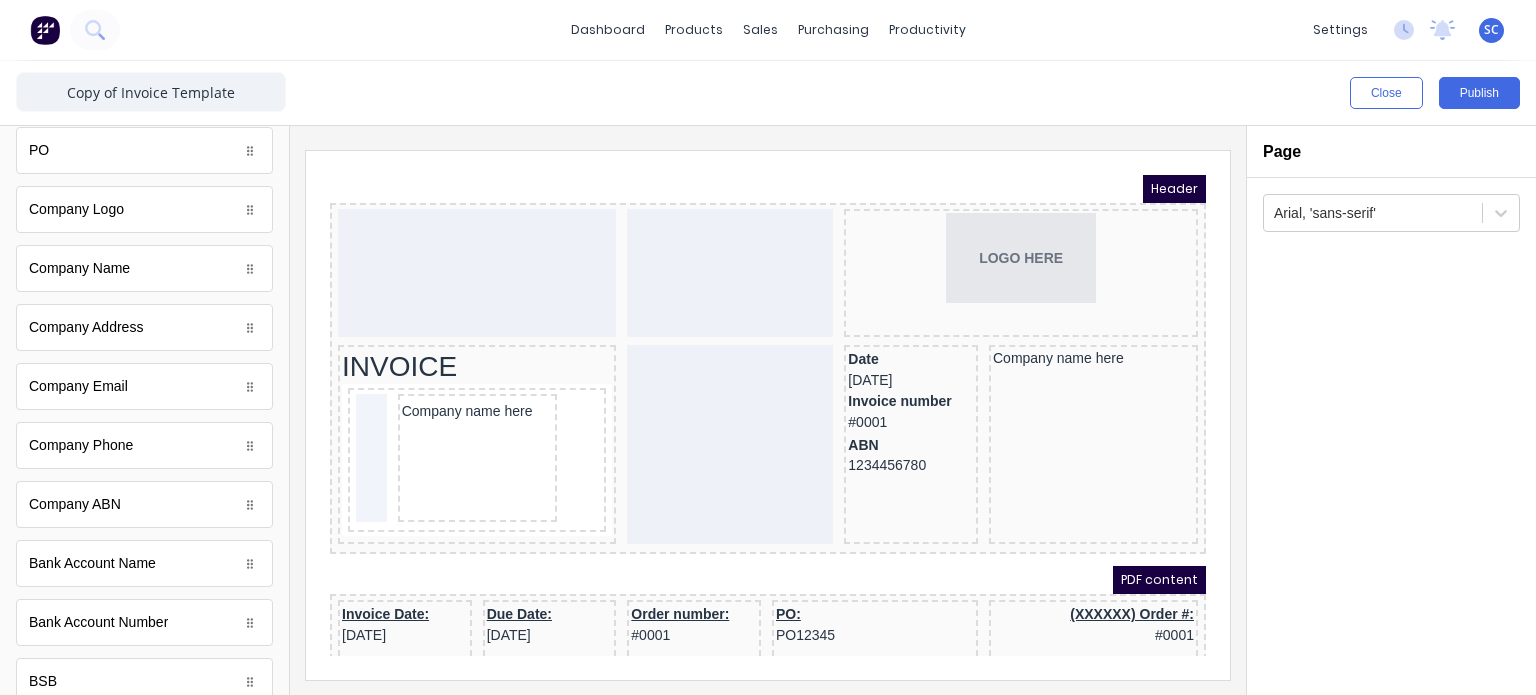 drag, startPoint x: 156, startPoint y: 330, endPoint x: 1047, endPoint y: 428, distance: 896.3732 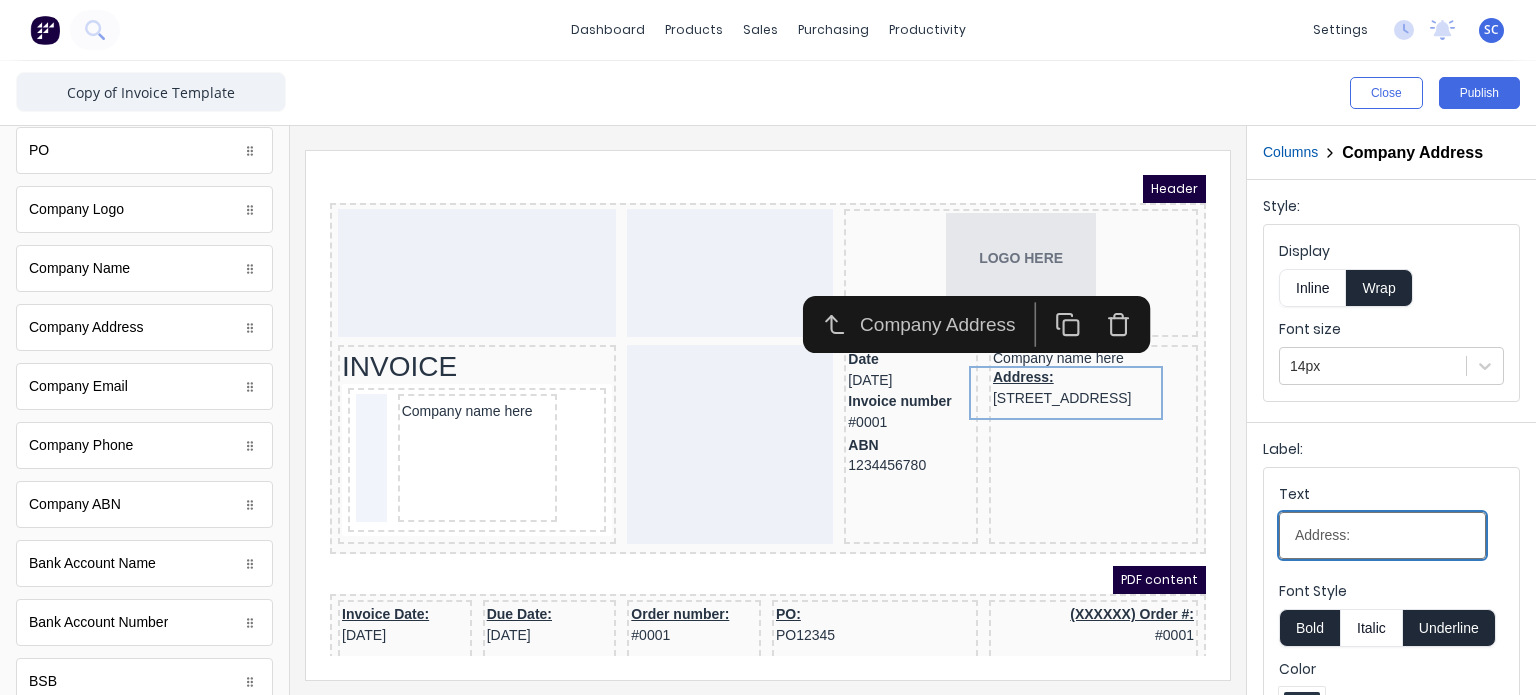 click on "Address:" at bounding box center (1382, 535) 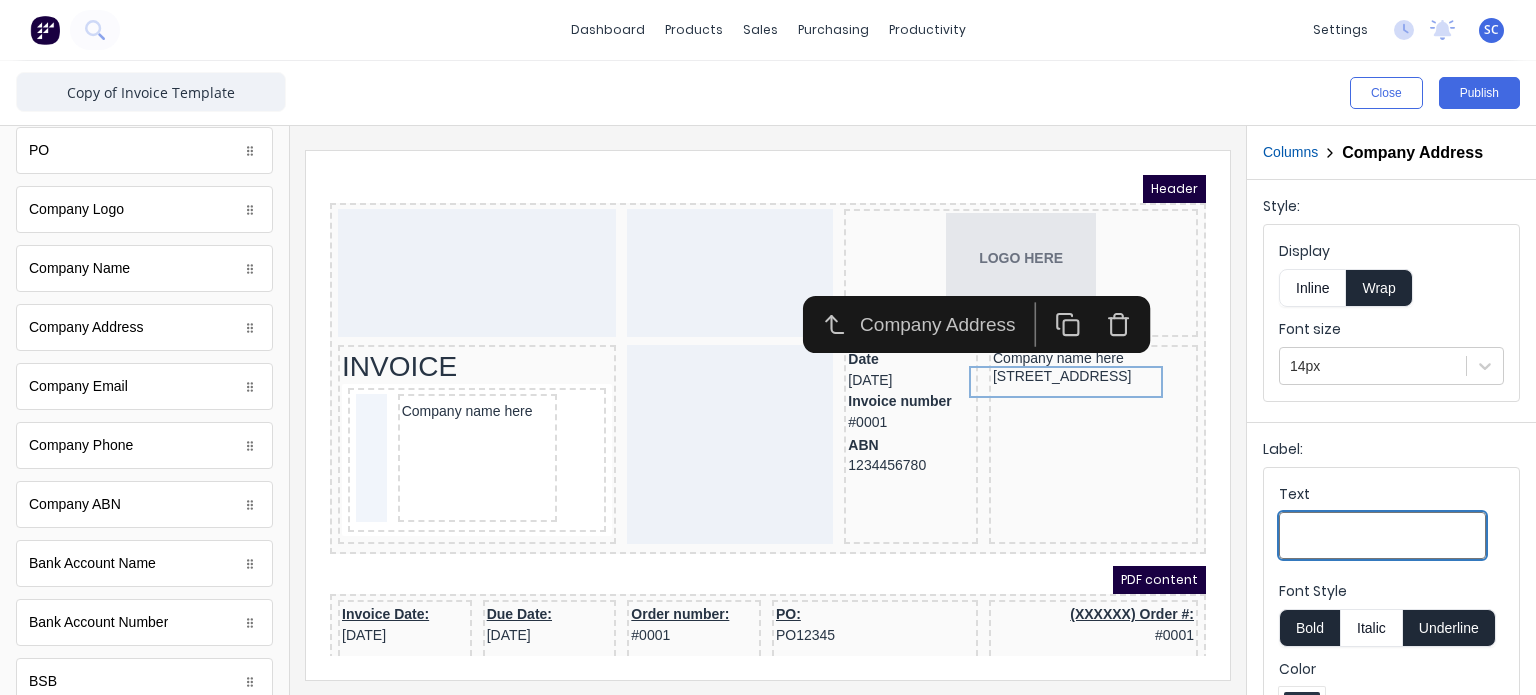 type 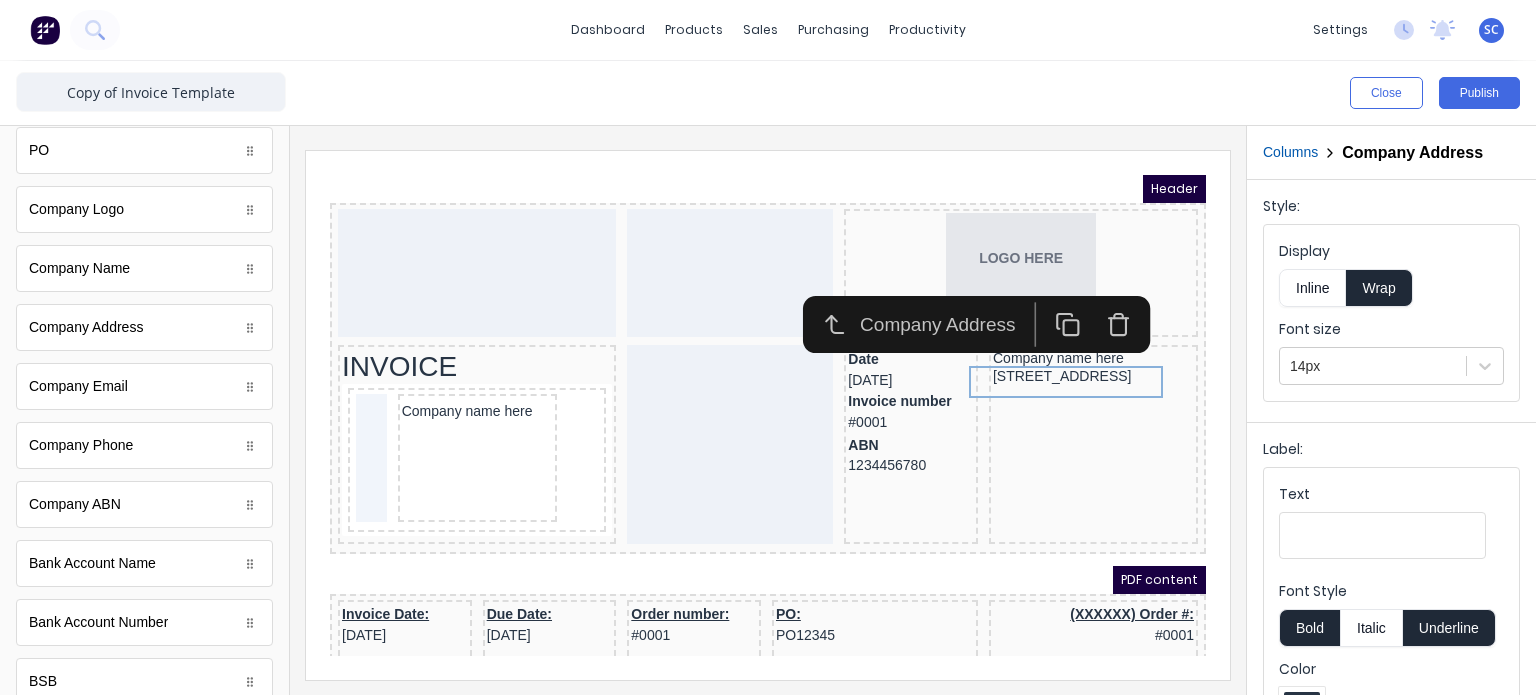 click on "Close   Publish" at bounding box center [768, 93] 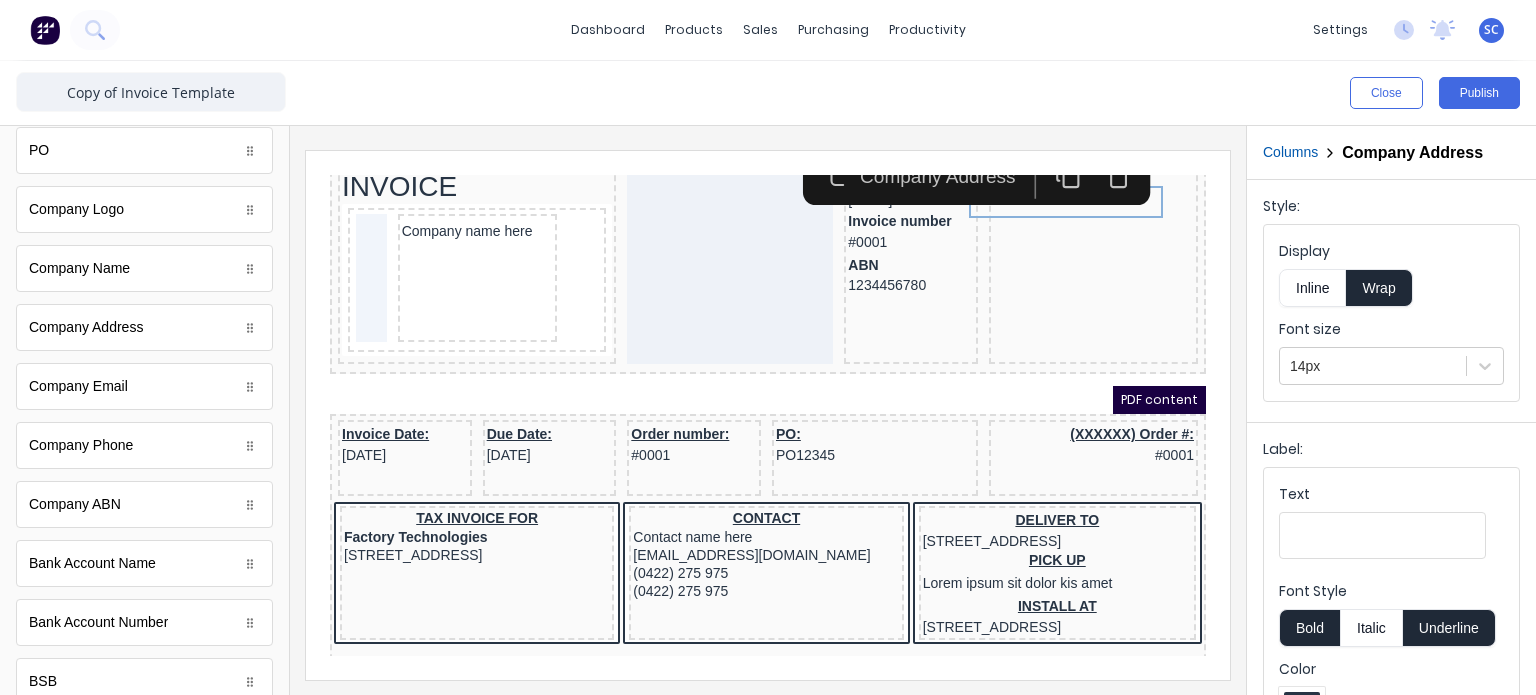 scroll, scrollTop: 224, scrollLeft: 0, axis: vertical 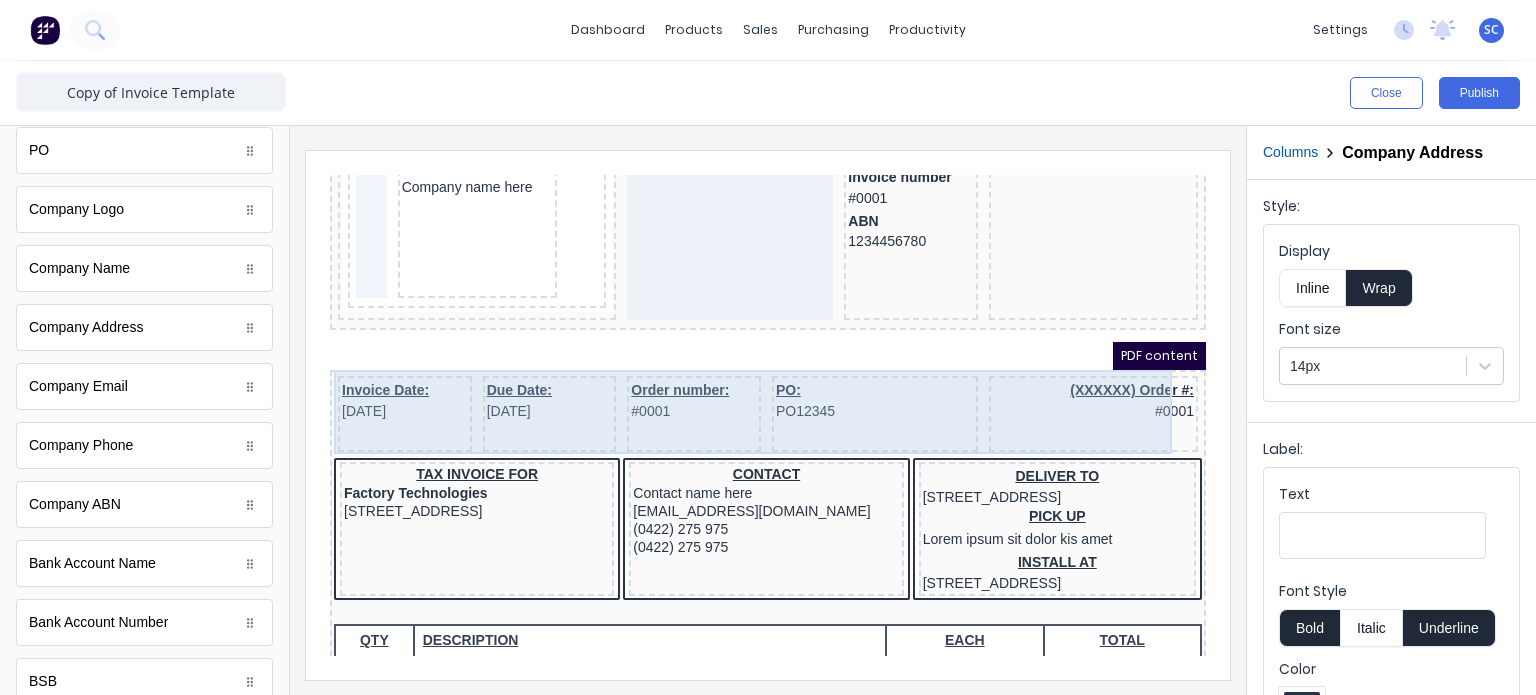 click on "Header LOGO HERE INVOICE Company name here Date [DATE] Invoice number #0001 ABN 1234456780 Company name here [STREET_ADDRESS], 4217 PDF content Invoice Date:  [DATE] Due Date:  [DATE] Order number:  #0001 PO:  PO12345 (XXXXXX) Order #:  #0001 TAX INVOICE FOR Factory Technologies [STREET_ADDRESS] CONTACT Contact name here [EMAIL_ADDRESS][DOMAIN_NAME] (0422) 275 975 (0422) 275 975 DELIVER TO [STREET_ADDRESS] PICK UP Lorem ipsum sit dolor kis amet INSTALL AT [STREET_ADDRESS] QTY DESCRIPTION EACH TOTAL 1 Basic Product Lorem ipsum dolor sit amet, consectetur adipiscing elit, sed do eiusmod tempor incididunt ut labore et dolore magna aliqua. Diameter 100cm Colorbond Cottage Green Parts # 967-12 $12.00 $12.00 1 #1 Colorbond Basalt 0.55 90mm 0 bends Lengths 1 x 1000 1 x 1500 $12.00 $12.00 1 Custom Formula Colorbond Cottage Green Height 23 Width 200 Dimension 2.5 Total:  74.75 $12.00 1" at bounding box center (744, 167) 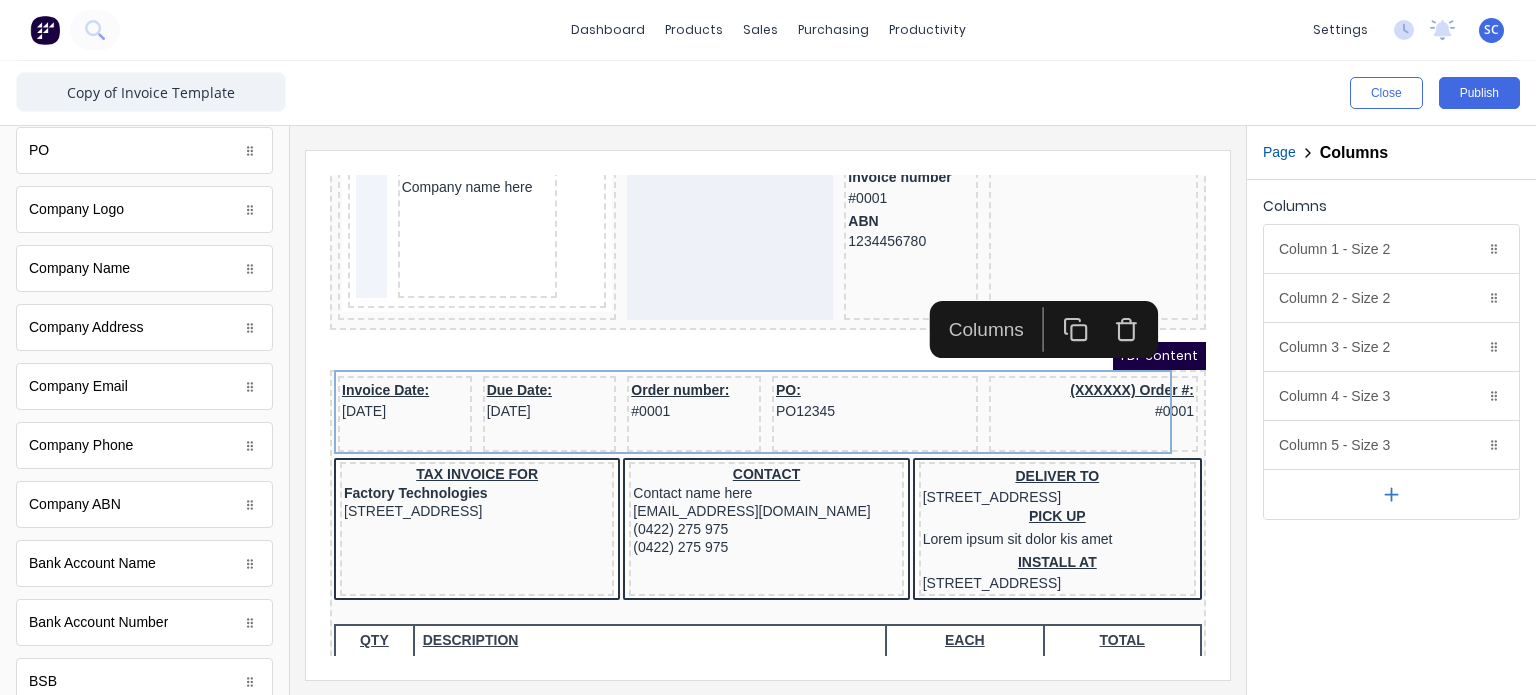 click 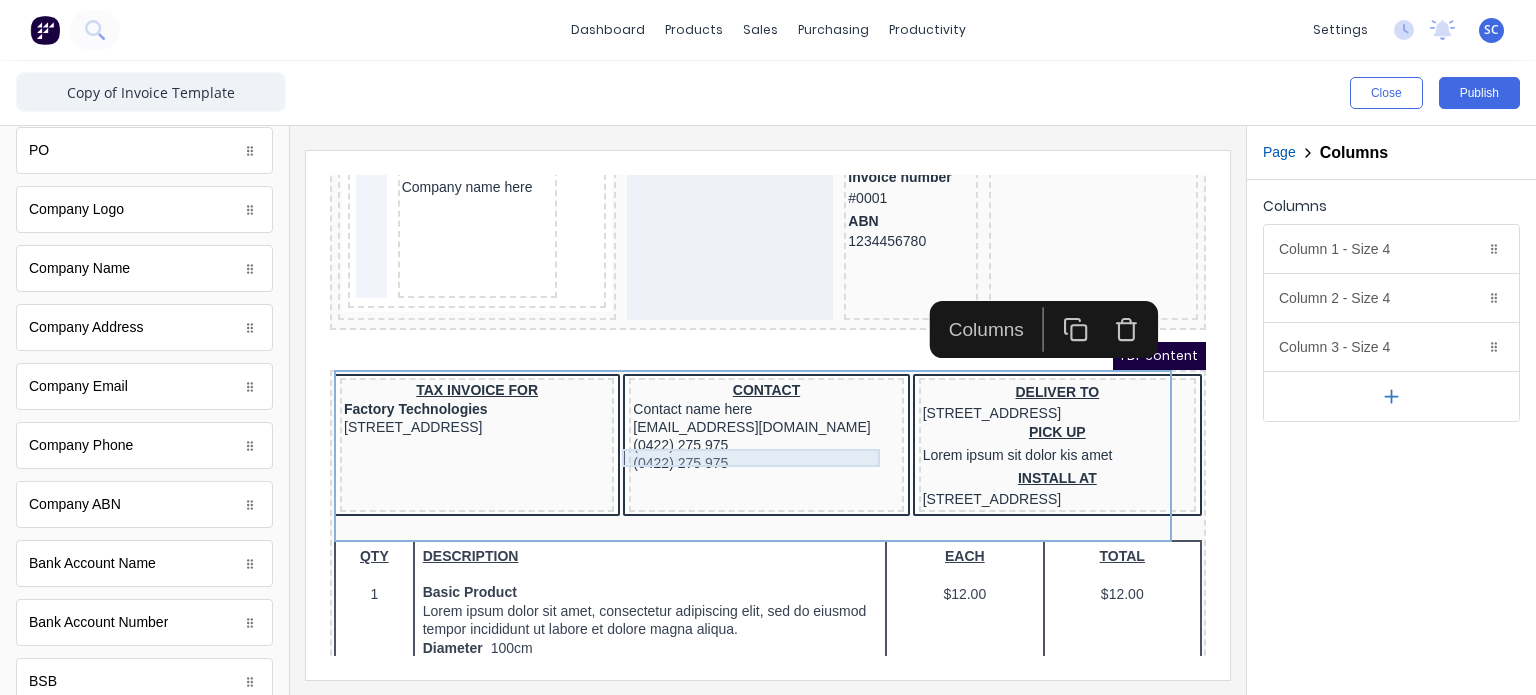 click on "Header LOGO HERE INVOICE Company name here Date [DATE] Invoice number #0001 ABN 1234456780 Company name here [STREET_ADDRESS], 4217 PDF content TAX INVOICE FOR Factory Technologies [STREET_ADDRESS], 4217 CONTACT Contact name here [EMAIL_ADDRESS][DOMAIN_NAME] (0422) 275 975 (0422) 275 975 DELIVER TO [STREET_ADDRESS] PICK UP Lorem ipsum sit dolor kis amet INSTALL AT [STREET_ADDRESS] QTY DESCRIPTION EACH TOTAL 1 Basic Product Lorem ipsum dolor sit amet, consectetur adipiscing elit, sed do eiusmod tempor incididunt ut labore et dolore magna aliqua. Diameter 100cm Colorbond Cottage Green Parts # 967-12 $12.00 $12.00 1 #1 Colorbond Basalt 0.55 90mm 0 bends Lengths 1 x 1000 1 x 1500 $12.00 $12.00 1 Custom Formula Lorem ipsum dolor sit amet, consectetur adipiscing elit, sed do eiusmod tempor incididunt ut labore et dolore magna aliqua. Colorbond Cottage Green Height 23 Width 200 Dimension 2.5 74.75" at bounding box center [744, 167] 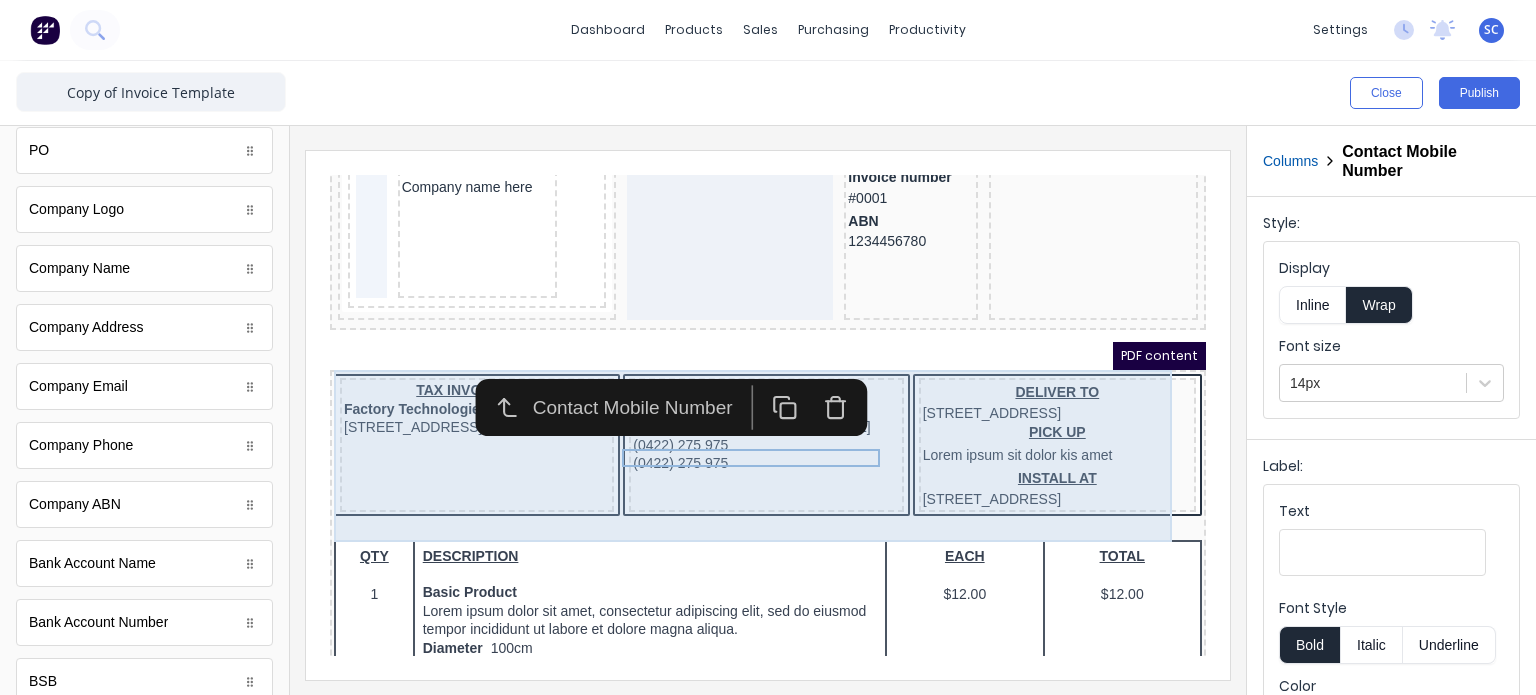 click on "Header LOGO HERE INVOICE Company name here Date [DATE] Invoice number #0001 ABN 1234456780 Company name here [STREET_ADDRESS], 4217 PDF content TAX INVOICE FOR Factory Technologies [STREET_ADDRESS], 4217 CONTACT Contact name here [EMAIL_ADDRESS][DOMAIN_NAME] (0422) 275 975 (0422) 275 975 DELIVER TO [STREET_ADDRESS] PICK UP Lorem ipsum sit dolor kis amet INSTALL AT [STREET_ADDRESS] QTY DESCRIPTION EACH TOTAL 1 Basic Product Lorem ipsum dolor sit amet, consectetur adipiscing elit, sed do eiusmod tempor incididunt ut labore et dolore magna aliqua. Diameter 100cm Colorbond Cottage Green Parts # 967-12 $12.00 $12.00 1 #1 Colorbond Basalt 0.55 90mm 0 bends Lengths 1 x 1000 1 x 1500 $12.00 $12.00 1 Custom Formula Lorem ipsum dolor sit amet, consectetur adipiscing elit, sed do eiusmod tempor incididunt ut labore et dolore magna aliqua. Colorbond Cottage Green Height 23 Width 200 Dimension 2.5 74.75" at bounding box center [744, 167] 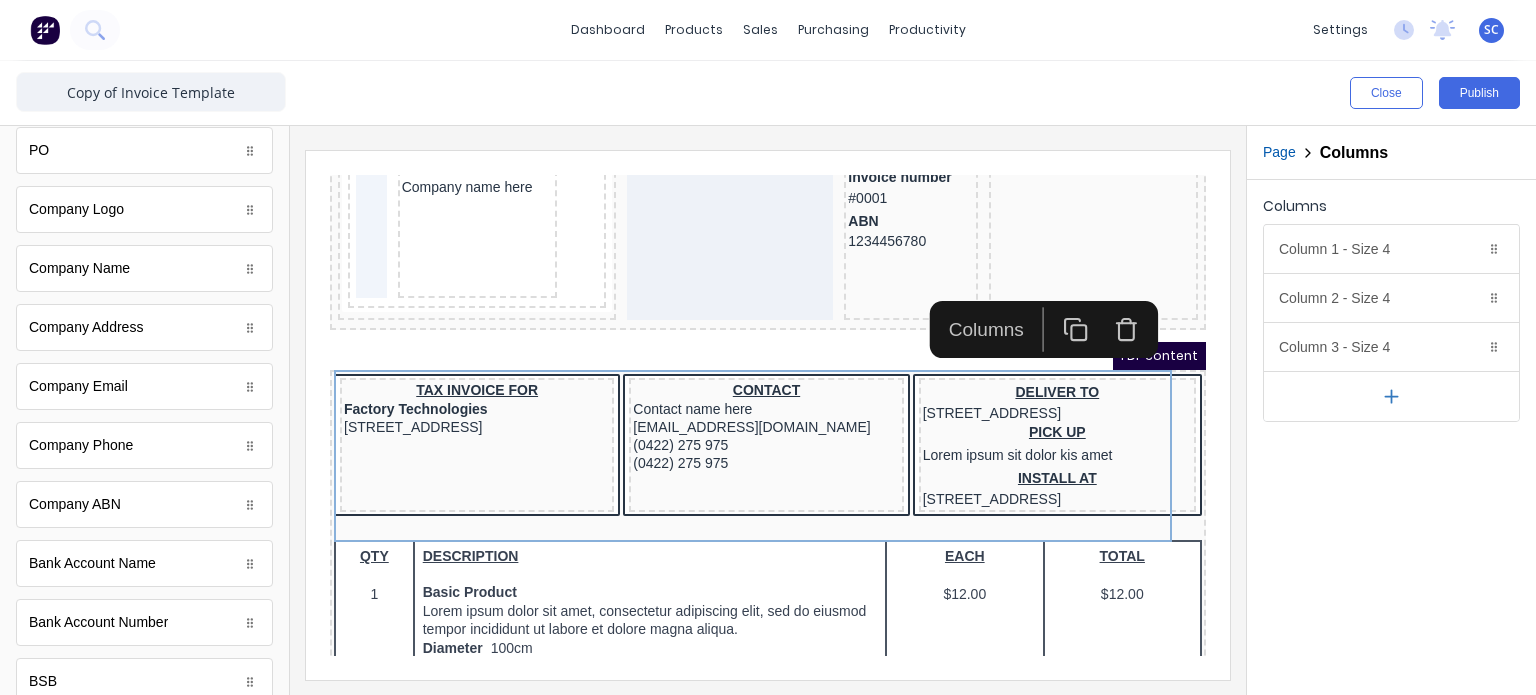 click 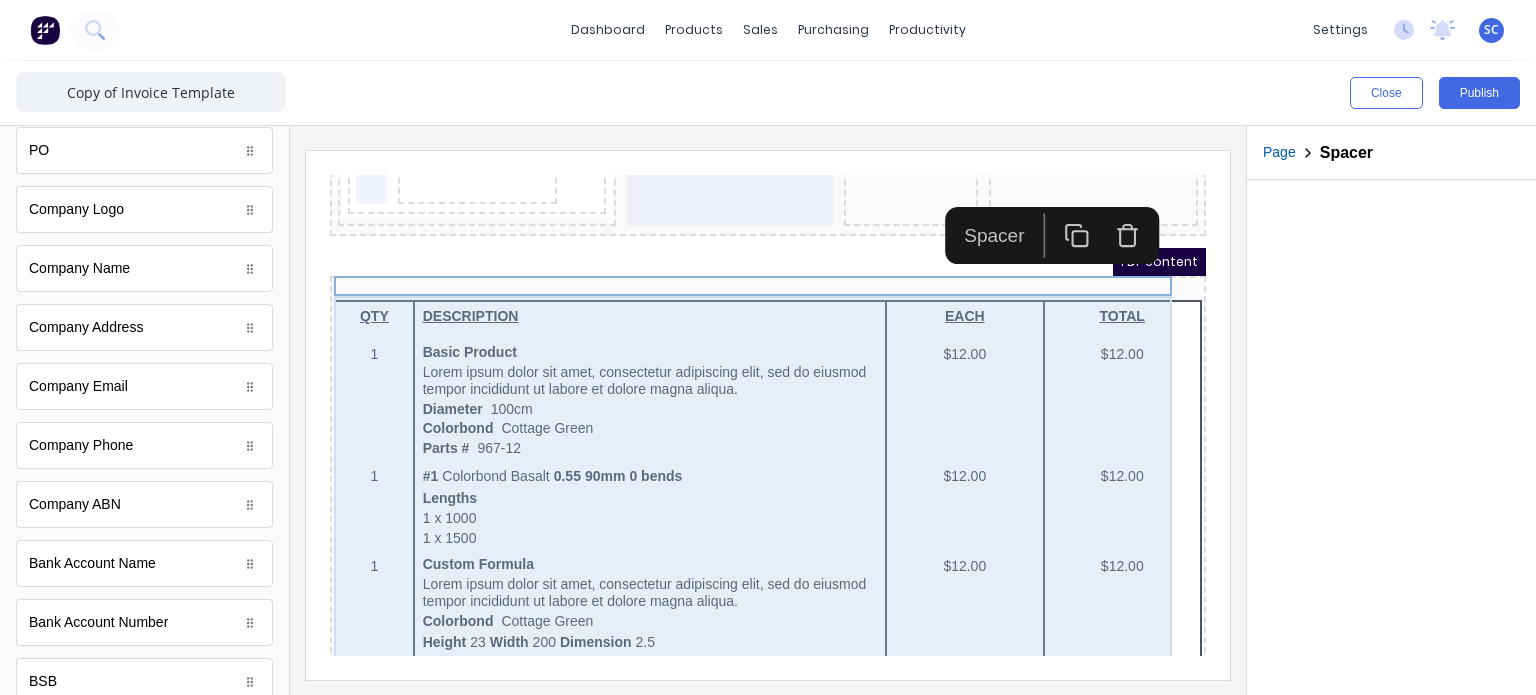 scroll, scrollTop: 316, scrollLeft: 0, axis: vertical 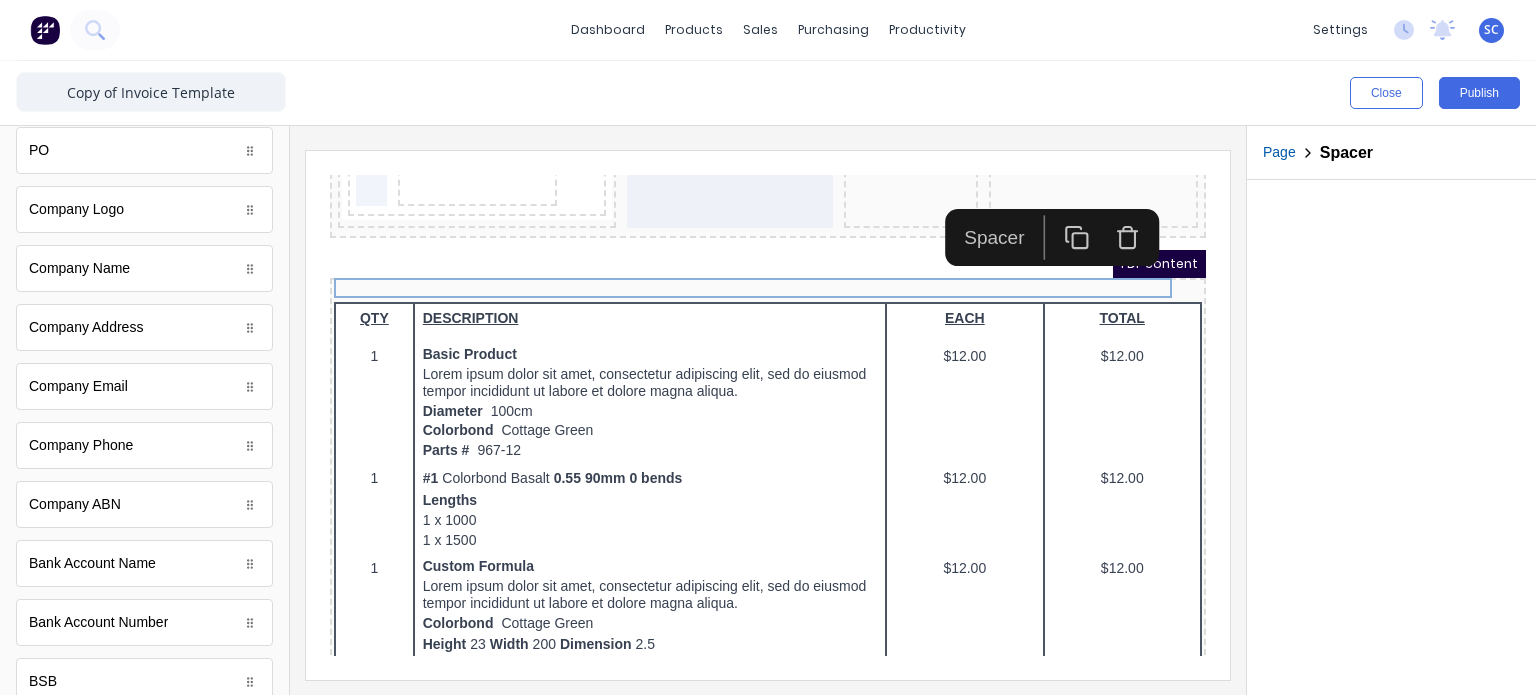 click 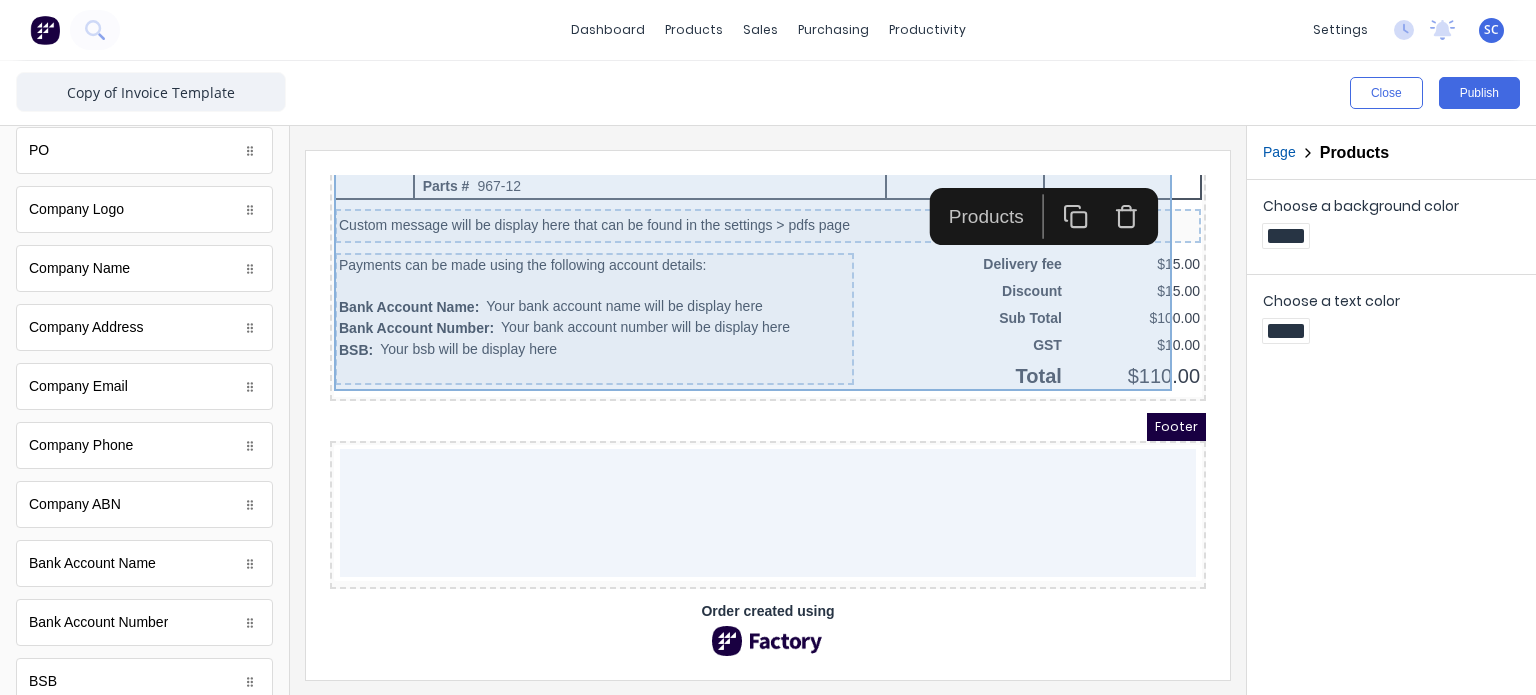 scroll, scrollTop: 1327, scrollLeft: 0, axis: vertical 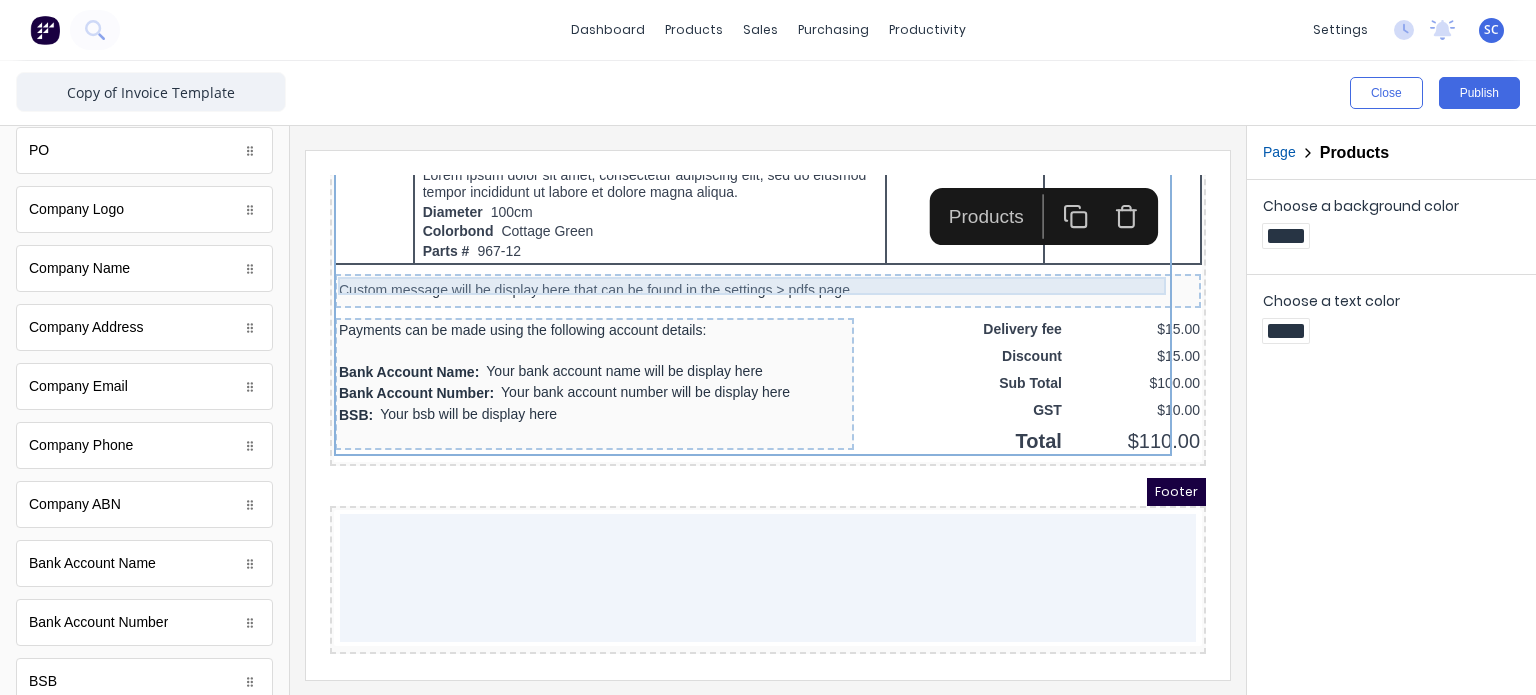 click on "Header LOGO HERE INVOICE Company name here Date [DATE] Invoice number #0001 ABN 1234456780 Company name here [STREET_ADDRESS], 4217 PDF content QTY DESCRIPTION EACH TOTAL 1 Basic Product Lorem ipsum dolor sit amet, consectetur adipiscing elit, sed do eiusmod tempor incididunt ut labore et dolore magna aliqua. Diameter 100cm Colorbond Cottage Green Parts # 967-12 $12.00 $12.00 1 #1 Colorbond Basalt 0.55 90mm 0 bends Lengths 1 x 1000 1 x 1500 $12.00 $12.00 1 Custom Formula Lorem ipsum dolor sit amet, consectetur adipiscing elit, sed do eiusmod tempor incididunt ut labore et dolore magna aliqua. Colorbond Cottage Green Height 23 Width 200 Dimension 2.5 Total:  74.75 $12.00 $12.00 Lineal Metres Lorem ipsum dolor sit amet, consectetur adipiscing elit, sed do eiusmod tempor incididunt ut labore et dolore magna aliqua. Diameter 100cm Colorbond Cottage Green Parts # 967-12 Lengths 1 x 1000 1 x 1500 $12.00 $12.00 Square Metres Diameter 100cm Colorbond Cottage Green Parts # 967-12 1" at bounding box center [744, -936] 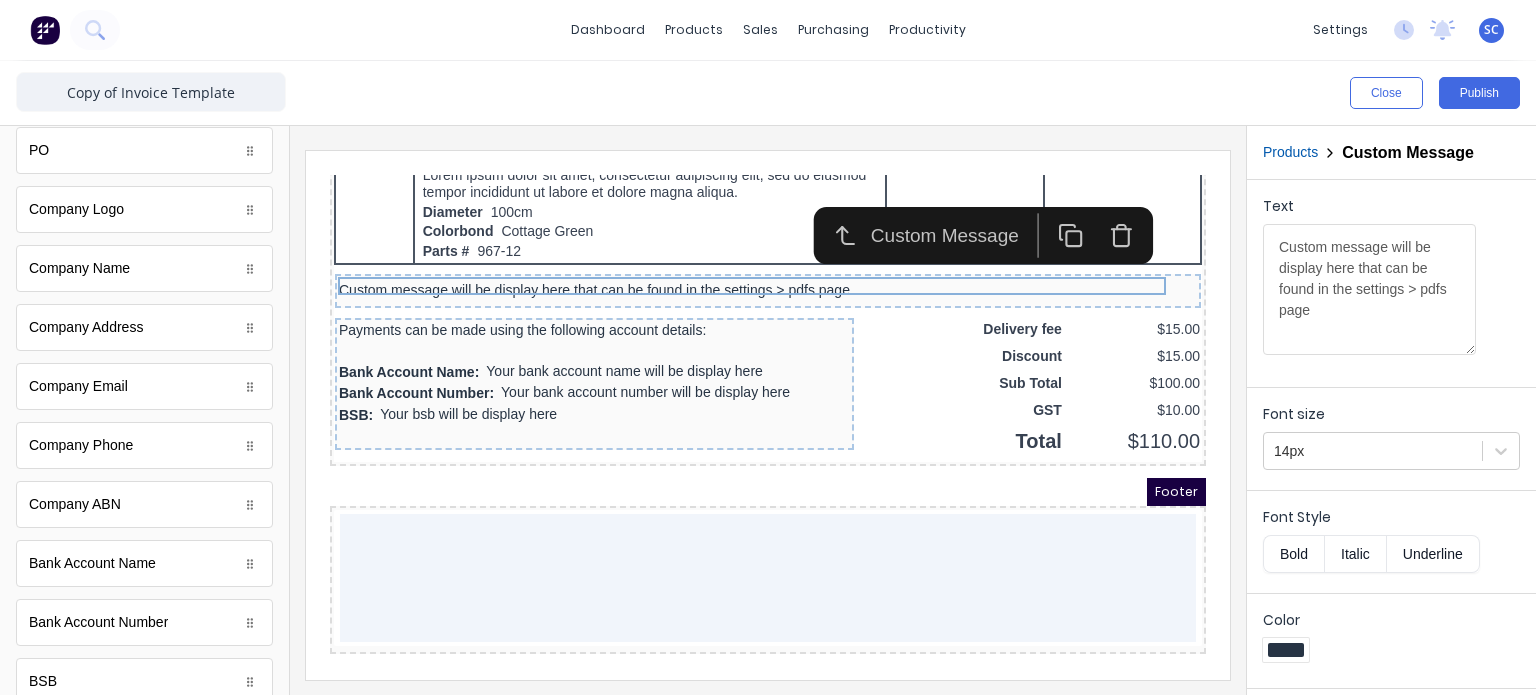 click 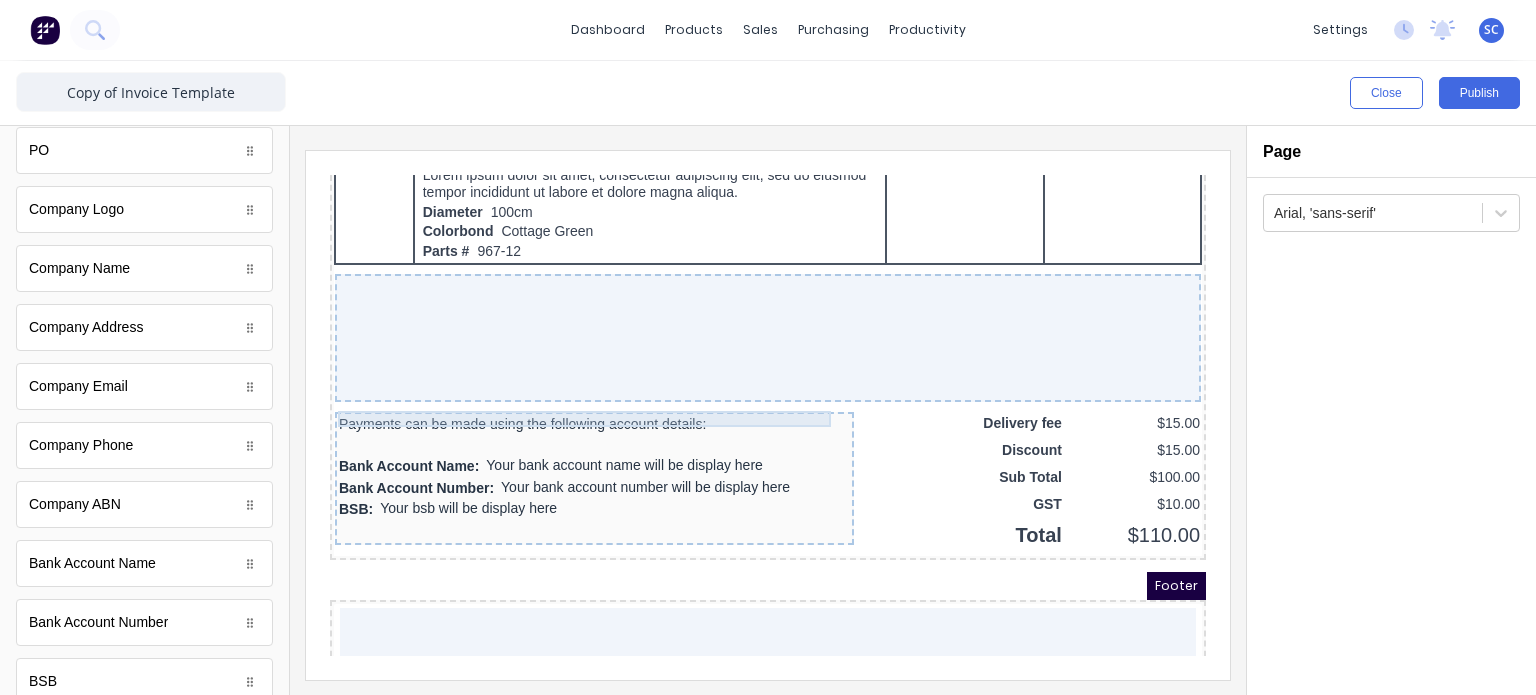 click on "Header LOGO HERE INVOICE Company name here Date [DATE] Invoice number #0001 ABN 1234456780 Company name here [STREET_ADDRESS], 4217 PDF content QTY DESCRIPTION EACH TOTAL 1 Basic Product Lorem ipsum dolor sit amet, consectetur adipiscing elit, sed do eiusmod tempor incididunt ut labore et dolore magna aliqua. Diameter 100cm Colorbond Cottage Green Parts # 967-12 $12.00 $12.00 1 #1 Colorbond Basalt 0.55 90mm 0 bends Lengths 1 x 1000 1 x 1500 $12.00 $12.00 1 Custom Formula Lorem ipsum dolor sit amet, consectetur adipiscing elit, sed do eiusmod tempor incididunt ut labore et dolore magna aliqua. Colorbond Cottage Green Height 23 Width 200 Dimension 2.5 Total:  74.75 $12.00 $12.00 Lineal Metres Lorem ipsum dolor sit amet, consectetur adipiscing elit, sed do eiusmod tempor incididunt ut labore et dolore magna aliqua. Diameter 100cm Colorbond Cottage Green Parts # 967-12 Lengths 1 x 1000 1 x 1500 $12.00 $12.00 Square Metres Diameter 100cm Colorbond Cottage Green Parts # 967-12 1" at bounding box center (744, -936) 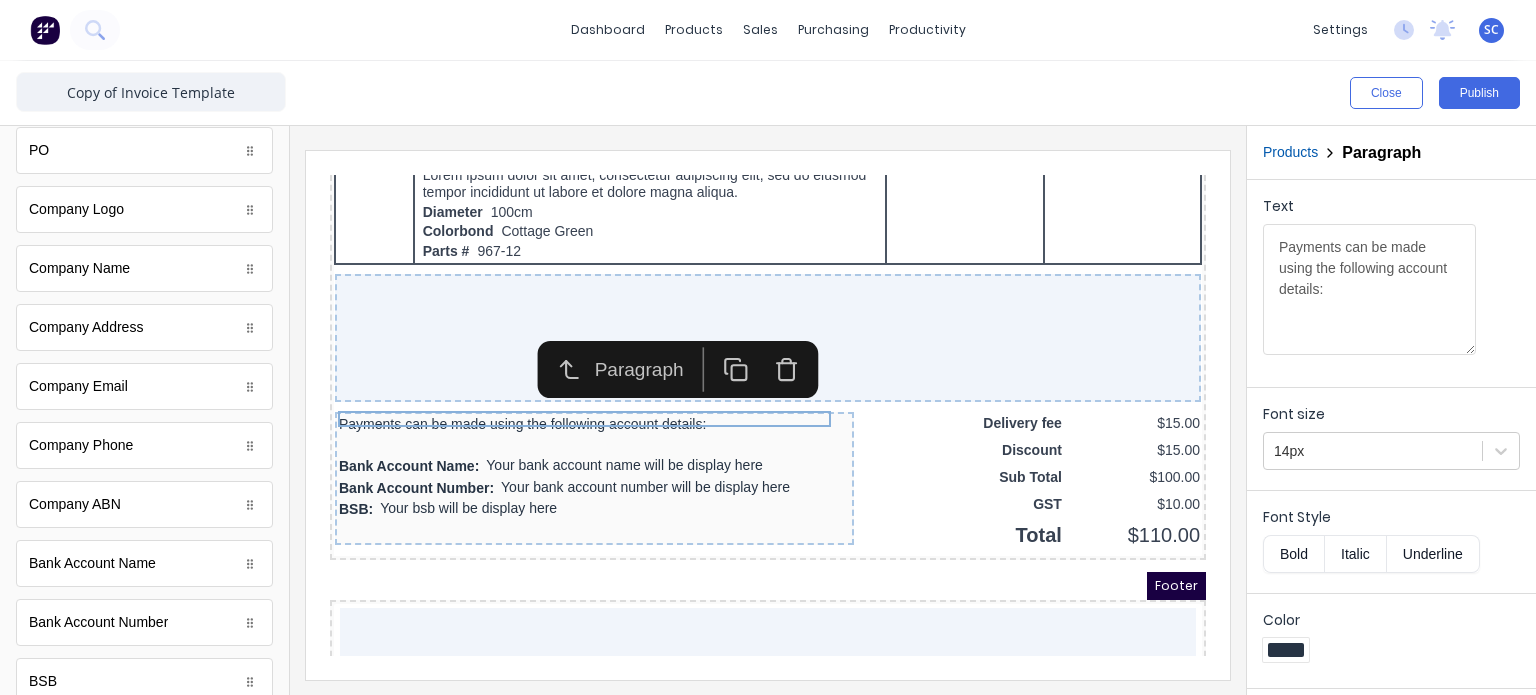 click 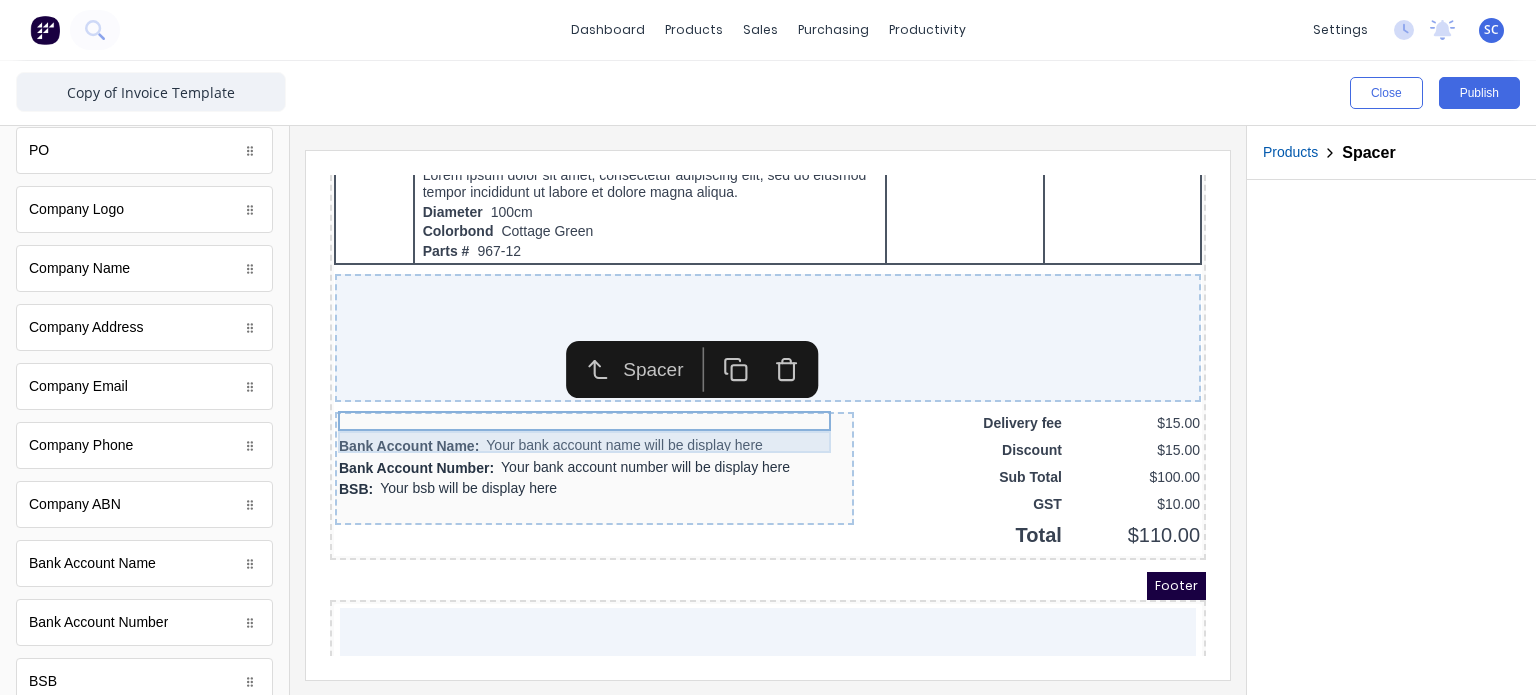 click on "Header LOGO HERE INVOICE Company name here Date [DATE] Invoice number #0001 ABN 1234456780 Company name here [STREET_ADDRESS], 4217 PDF content QTY DESCRIPTION EACH TOTAL 1 Basic Product Lorem ipsum dolor sit amet, consectetur adipiscing elit, sed do eiusmod tempor incididunt ut labore et dolore magna aliqua. Diameter 100cm Colorbond Cottage Green Parts # 967-12 $12.00 $12.00 1 #1 Colorbond Basalt 0.55 90mm 0 bends Lengths 1 x 1000 1 x 1500 $12.00 $12.00 1 Custom Formula Lorem ipsum dolor sit amet, consectetur adipiscing elit, sed do eiusmod tempor incididunt ut labore et dolore magna aliqua. Colorbond Cottage Green Height 23 Width 200 Dimension 2.5 Total:  74.75 $12.00 $12.00 Lineal Metres Lorem ipsum dolor sit amet, consectetur adipiscing elit, sed do eiusmod tempor incididunt ut labore et dolore magna aliqua. Diameter 100cm Colorbond Cottage Green Parts # 967-12 Lengths 1 x 1000 1 x 1500 $12.00 $12.00 Square Metres Diameter 100cm Colorbond Cottage Green Parts # 967-12 1" at bounding box center [744, -936] 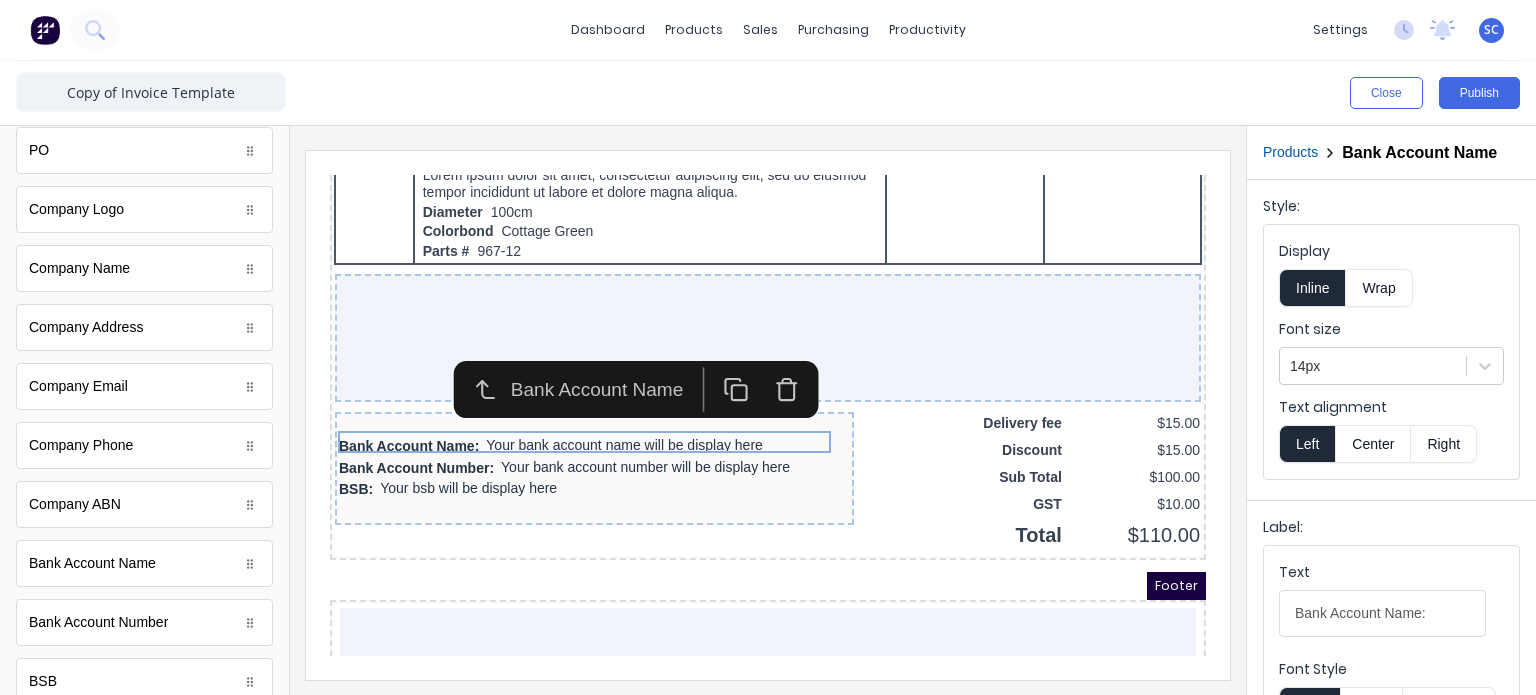 click 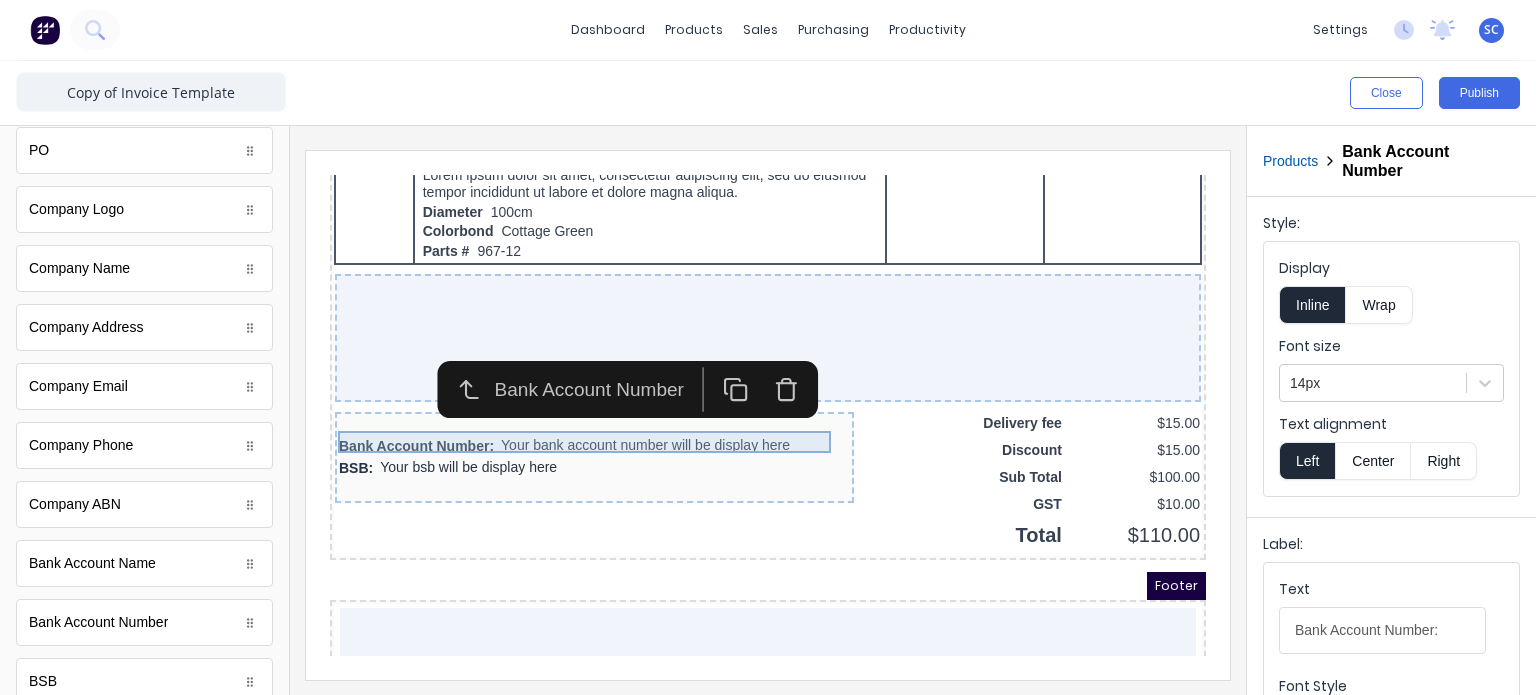 click on "Header LOGO HERE INVOICE Company name here Date [DATE] Invoice number #0001 ABN 1234456780 Company name here [STREET_ADDRESS], 4217 PDF content QTY DESCRIPTION EACH TOTAL 1 Basic Product Lorem ipsum dolor sit amet, consectetur adipiscing elit, sed do eiusmod tempor incididunt ut labore et dolore magna aliqua. Diameter 100cm Colorbond Cottage Green Parts # 967-12 $12.00 $12.00 1 #1 Colorbond Basalt 0.55 90mm 0 bends Lengths 1 x 1000 1 x 1500 $12.00 $12.00 1 Custom Formula Lorem ipsum dolor sit amet, consectetur adipiscing elit, sed do eiusmod tempor incididunt ut labore et dolore magna aliqua. Colorbond Cottage Green Height 23 Width 200 Dimension 2.5 Total:  74.75 $12.00 $12.00 Lineal Metres Lorem ipsum dolor sit amet, consectetur adipiscing elit, sed do eiusmod tempor incididunt ut labore et dolore magna aliqua. Diameter 100cm Colorbond Cottage Green Parts # 967-12 Lengths 1 x 1000 1 x 1500 $12.00 $12.00 Square Metres Diameter 100cm Colorbond Cottage Green Parts # 967-12 1" at bounding box center (744, -936) 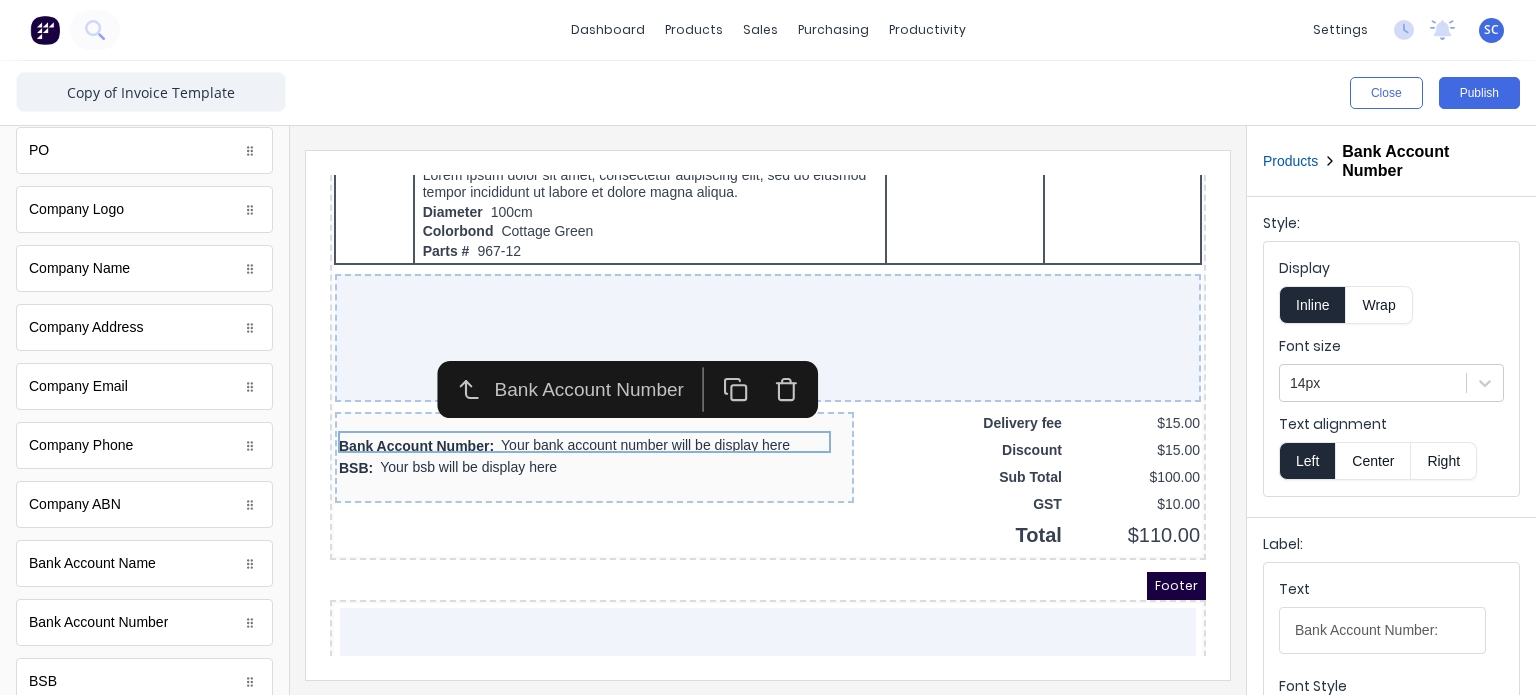 click 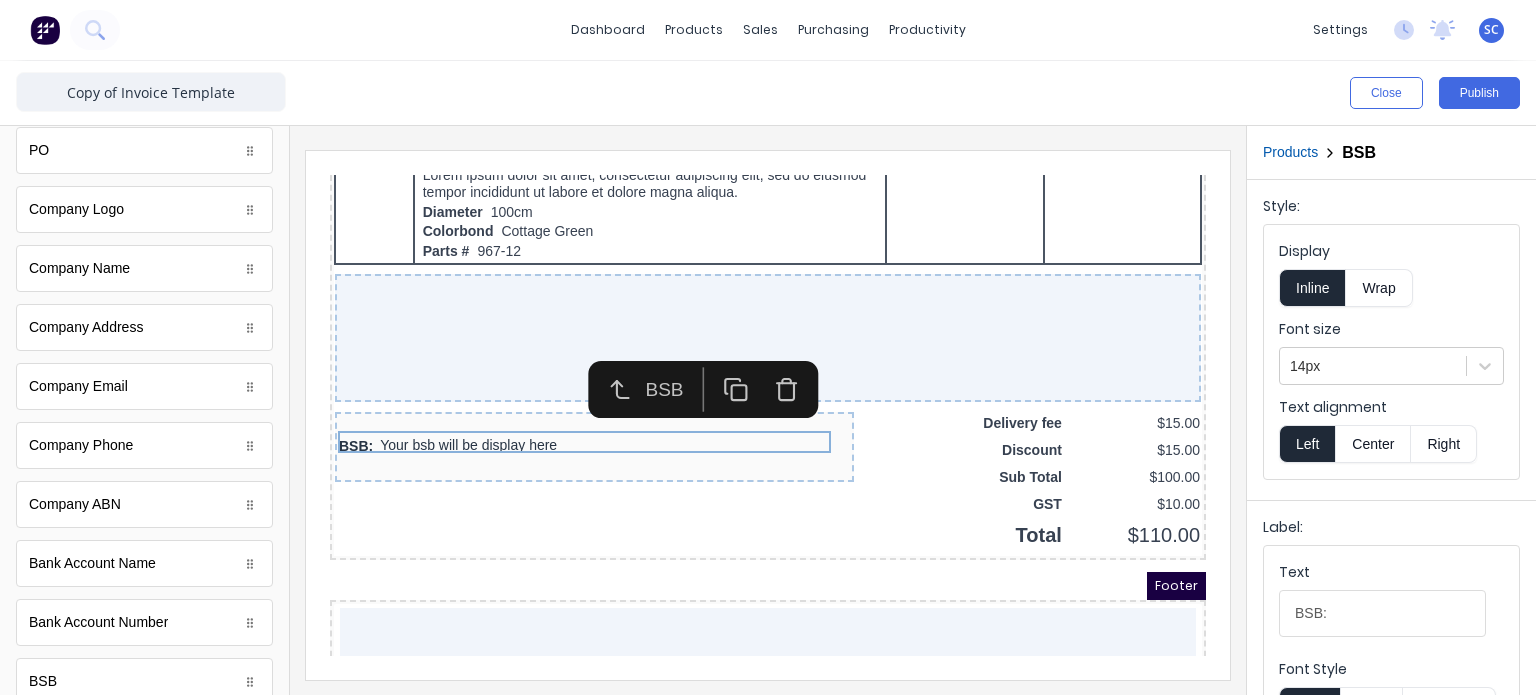 click 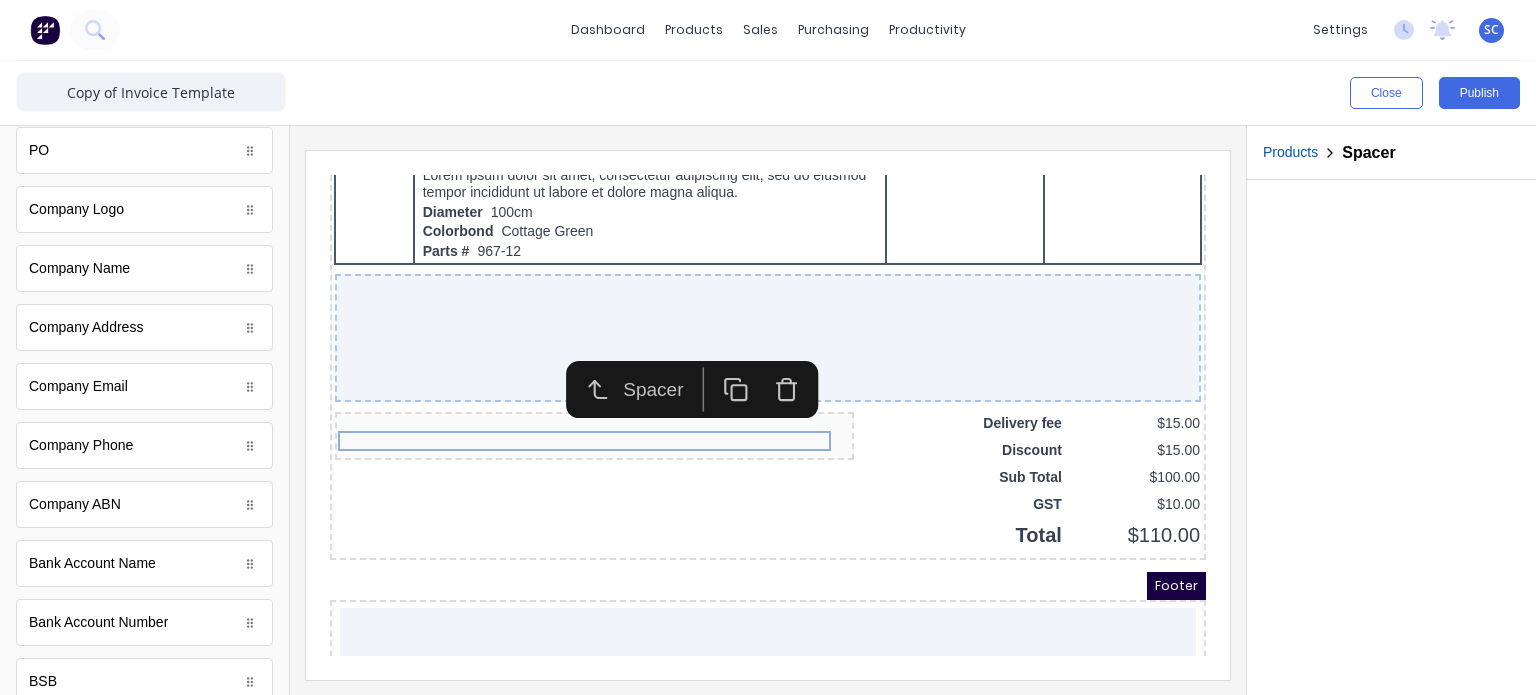 scroll, scrollTop: 0, scrollLeft: 0, axis: both 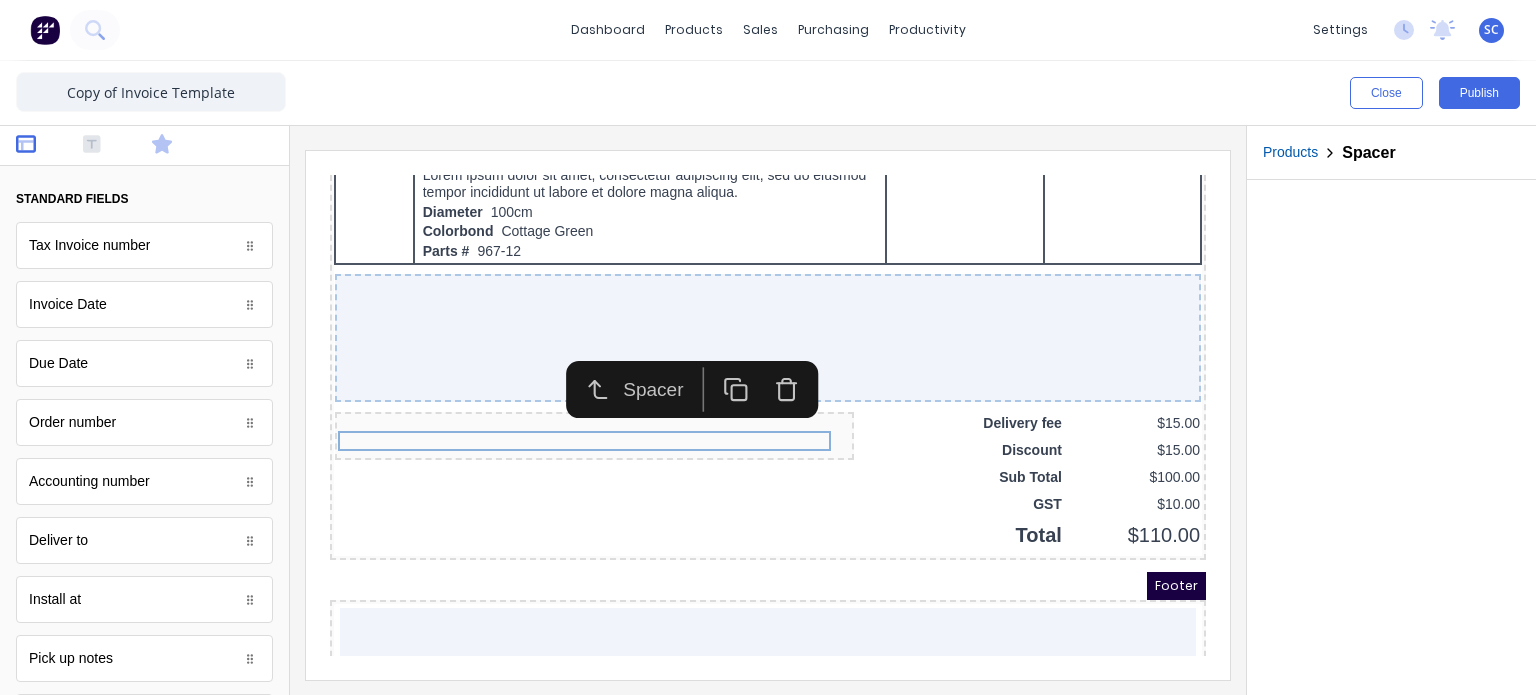 click 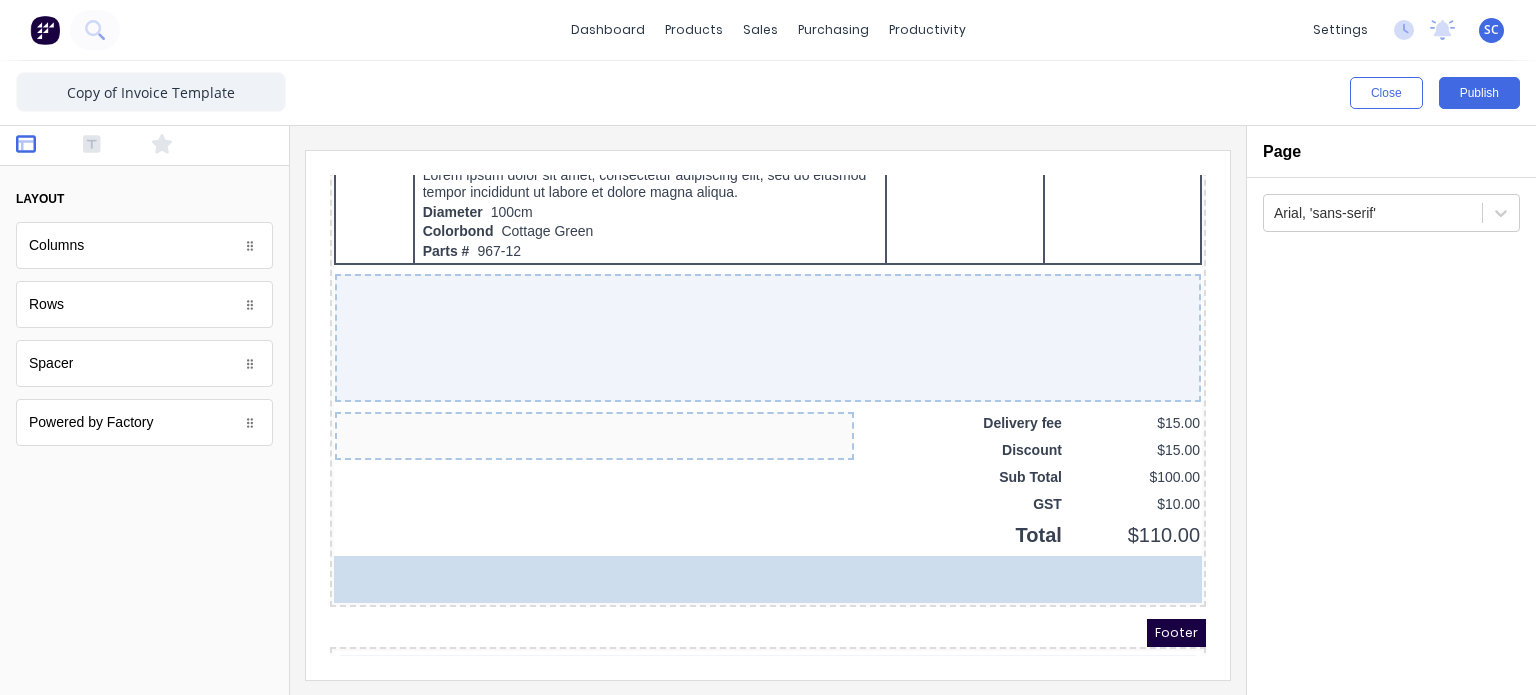 drag, startPoint x: 93, startPoint y: 251, endPoint x: 856, endPoint y: 527, distance: 811.38464 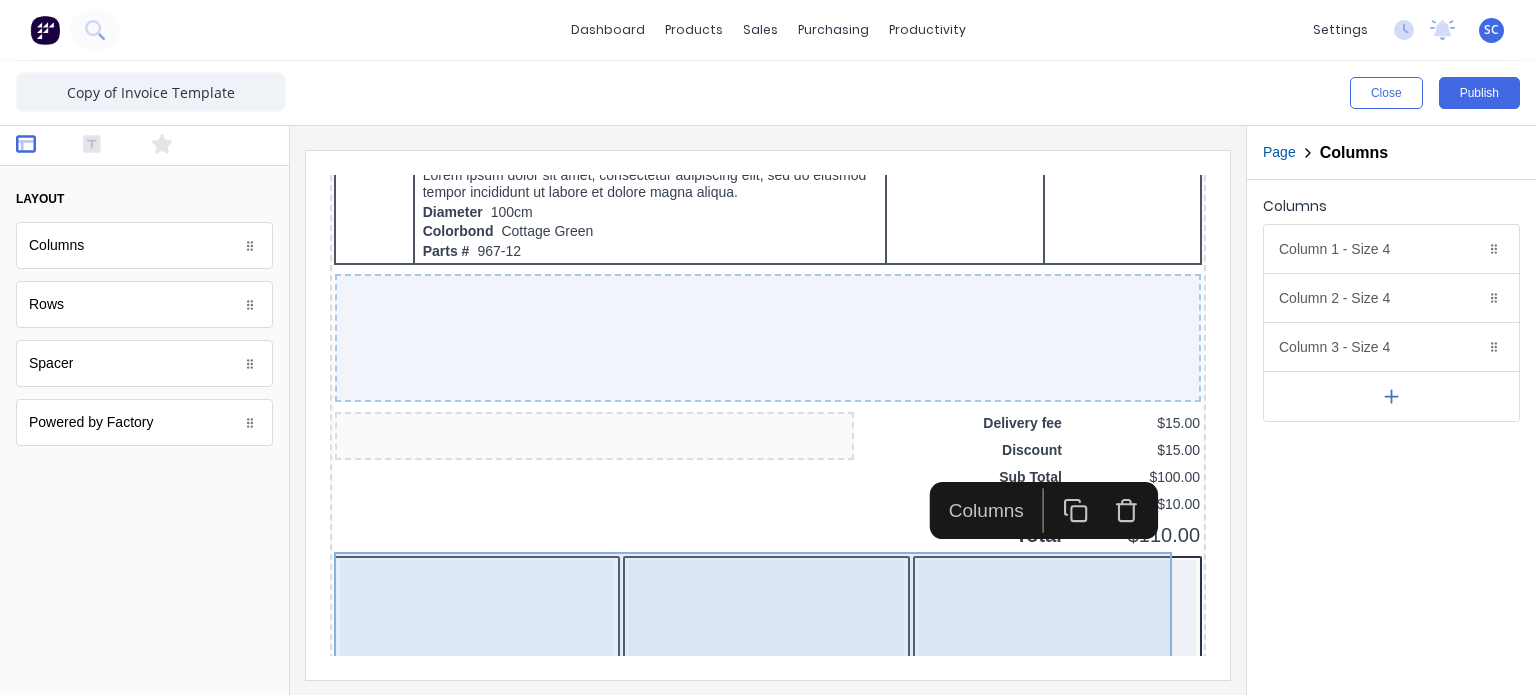 scroll, scrollTop: 1626, scrollLeft: 0, axis: vertical 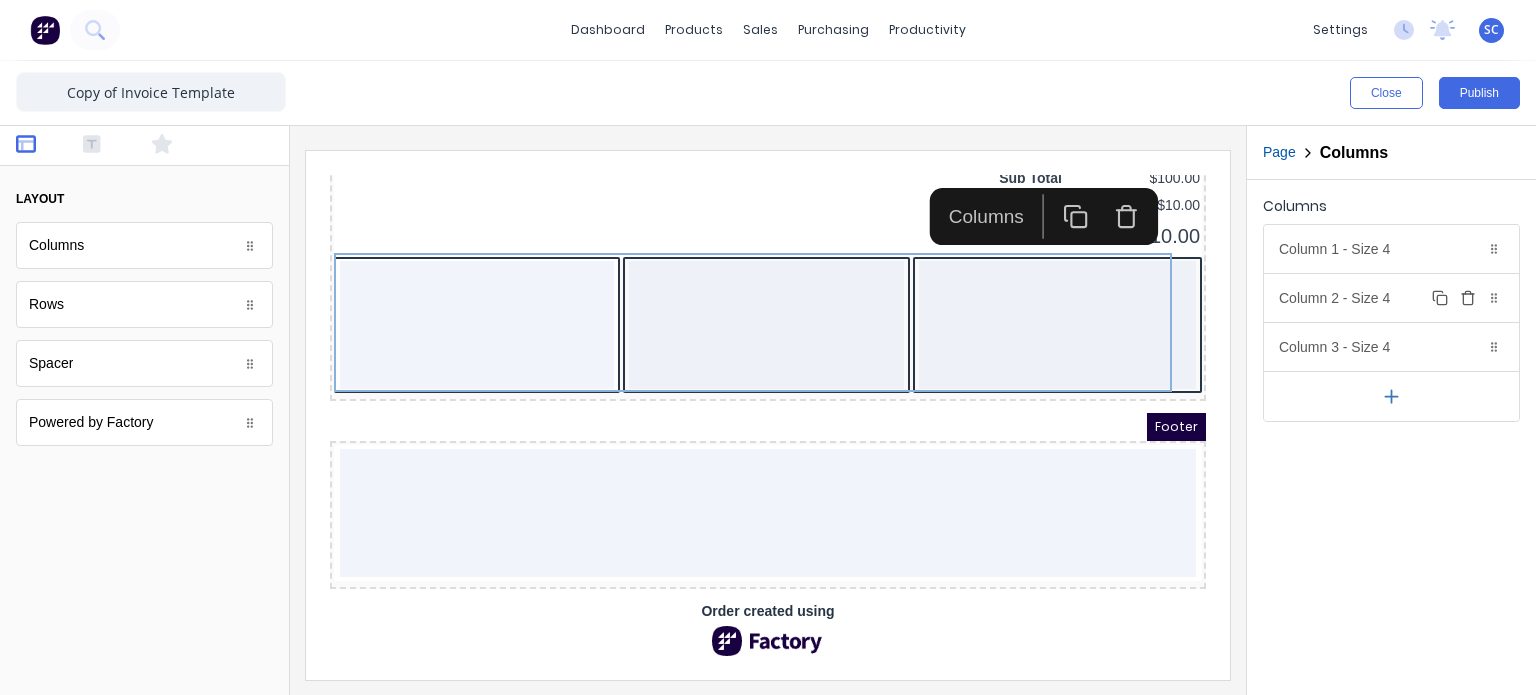 click 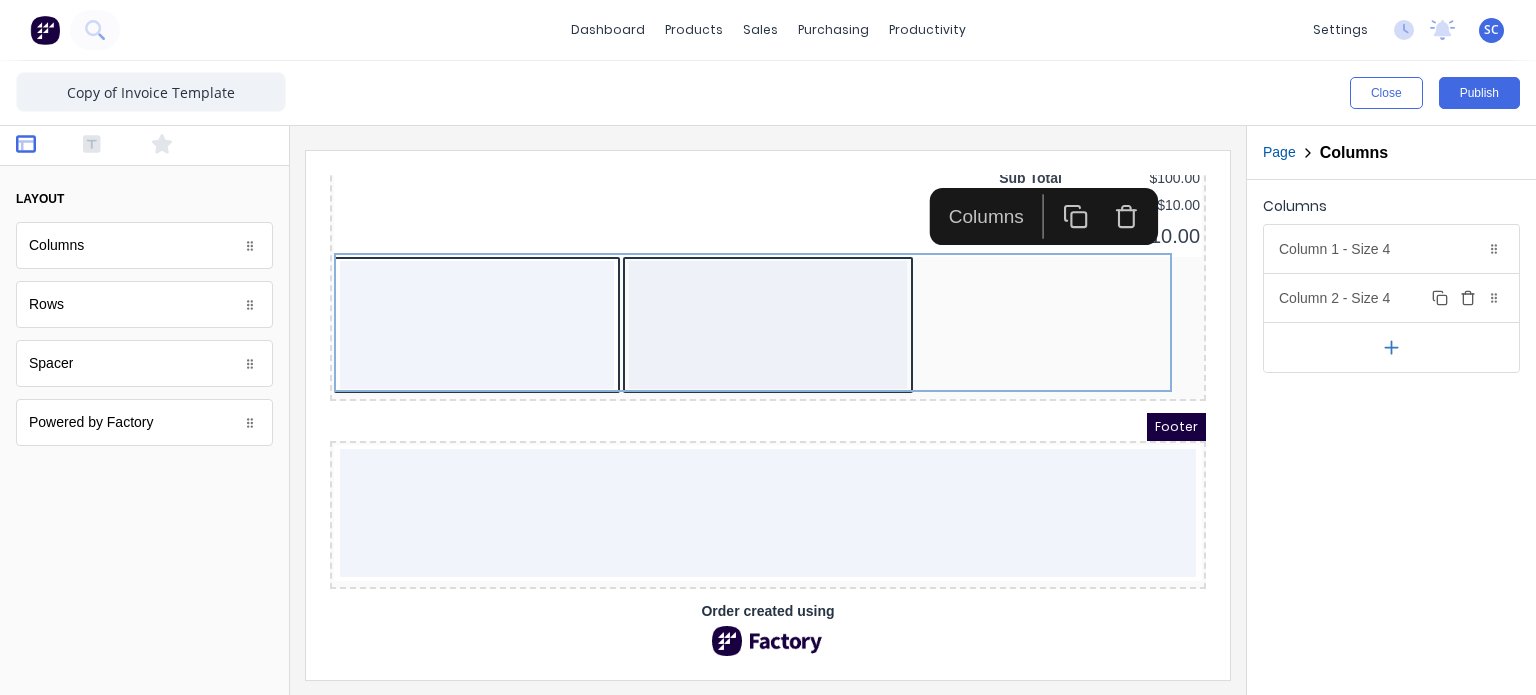 click 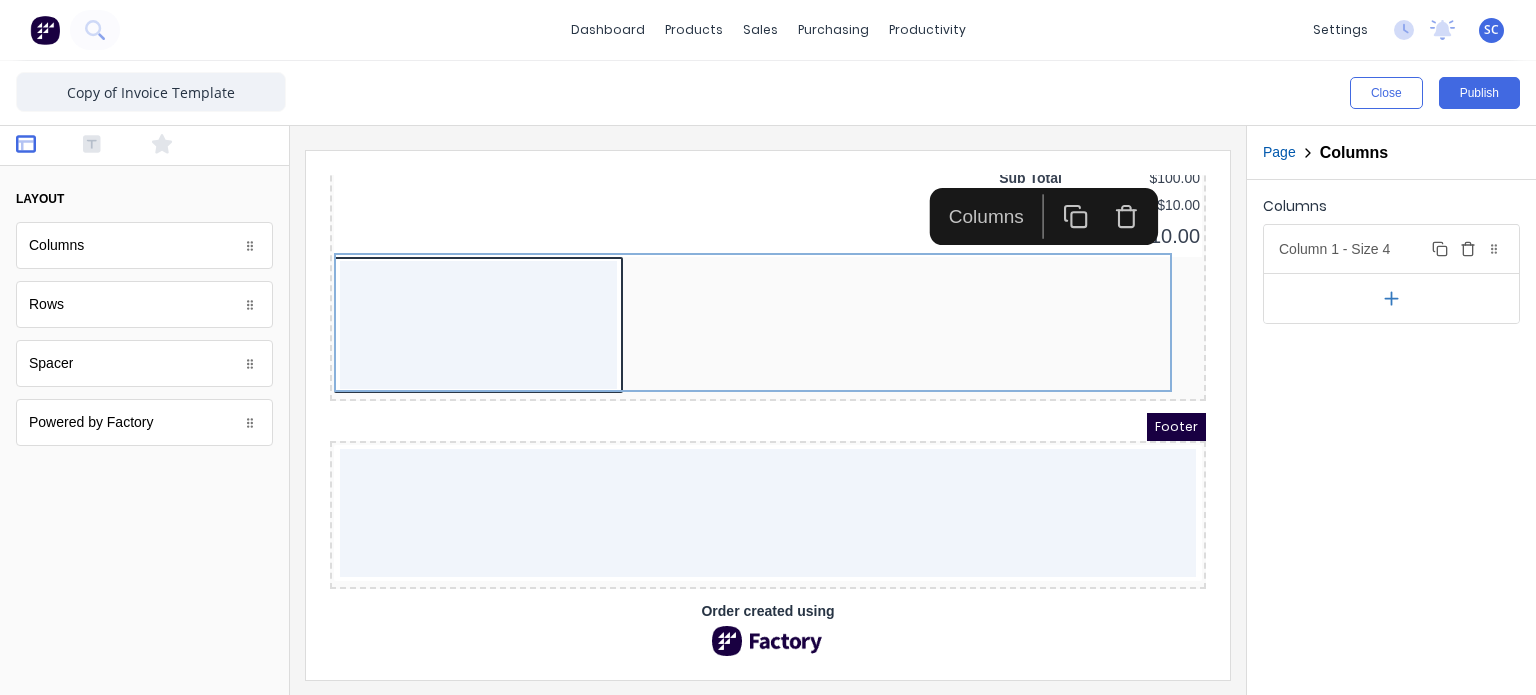 click on "Column 1 - Size 4 Duplicate Delete" at bounding box center [1391, 249] 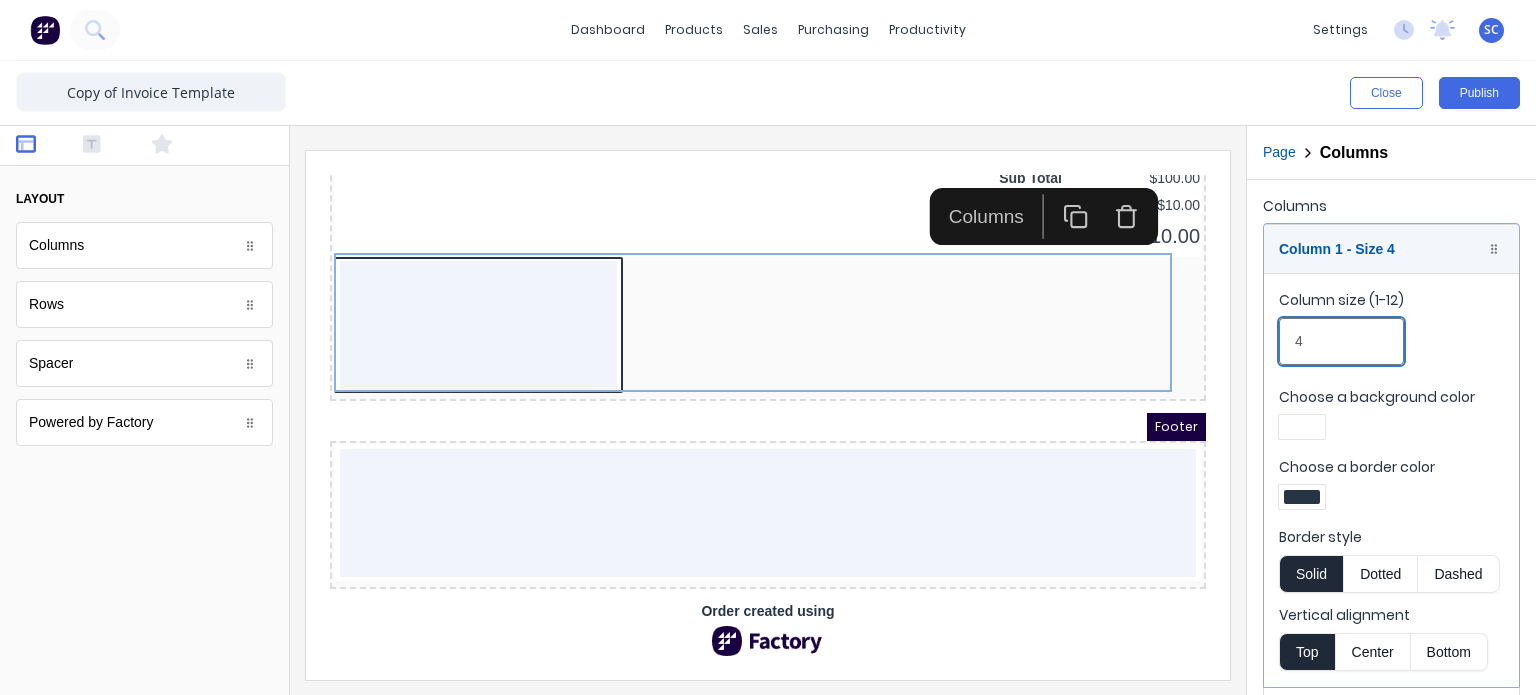 drag, startPoint x: 1353, startPoint y: 331, endPoint x: 1224, endPoint y: 347, distance: 129.98846 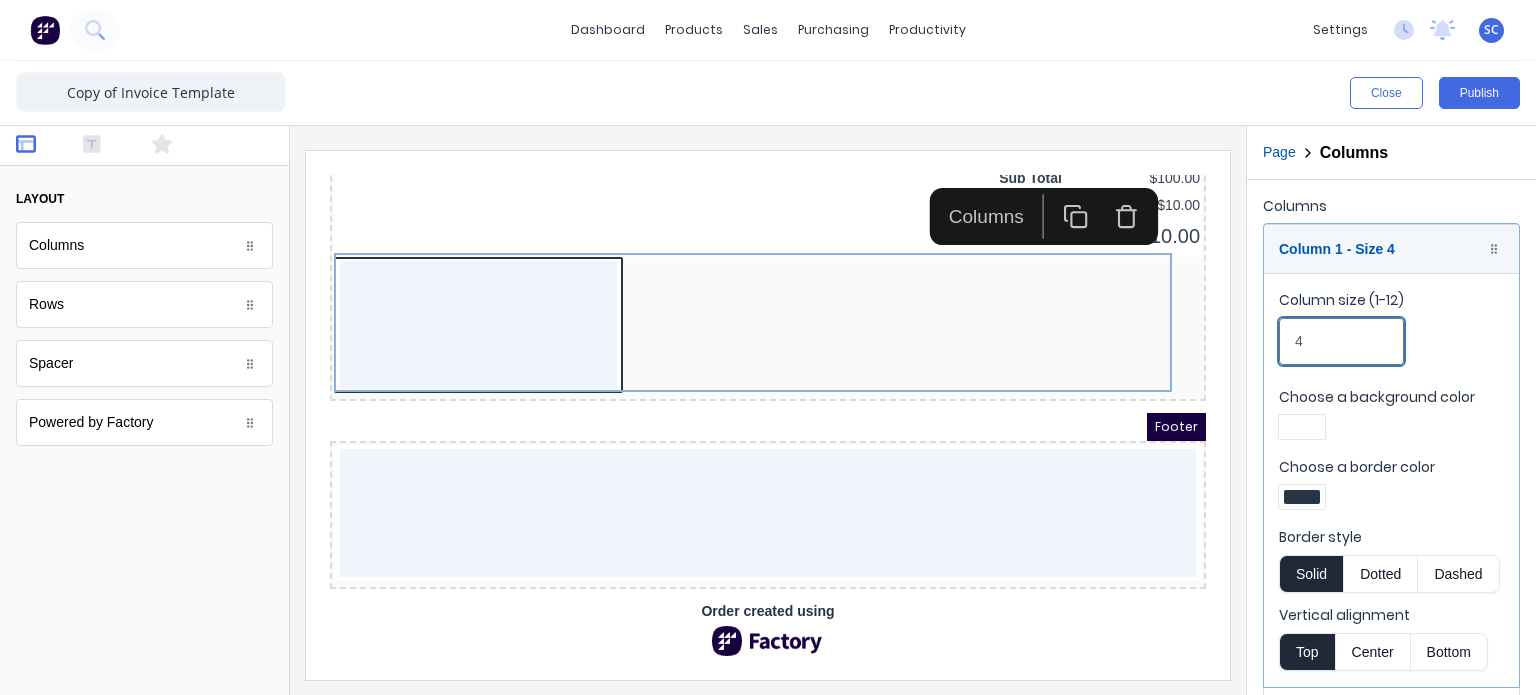click on "Close   Publish   Components layout Columns Columns Rows Rows Spacer Spacer Powered by Factory Powered by Factory Outline Page Columns Columns Column 1 - Size 4 Duplicate Delete Column size (1-12) 4 Choose a background color Choose a border color Border style Solid Dotted Dashed Vertical alignment Top Center Bottom" at bounding box center (768, 378) 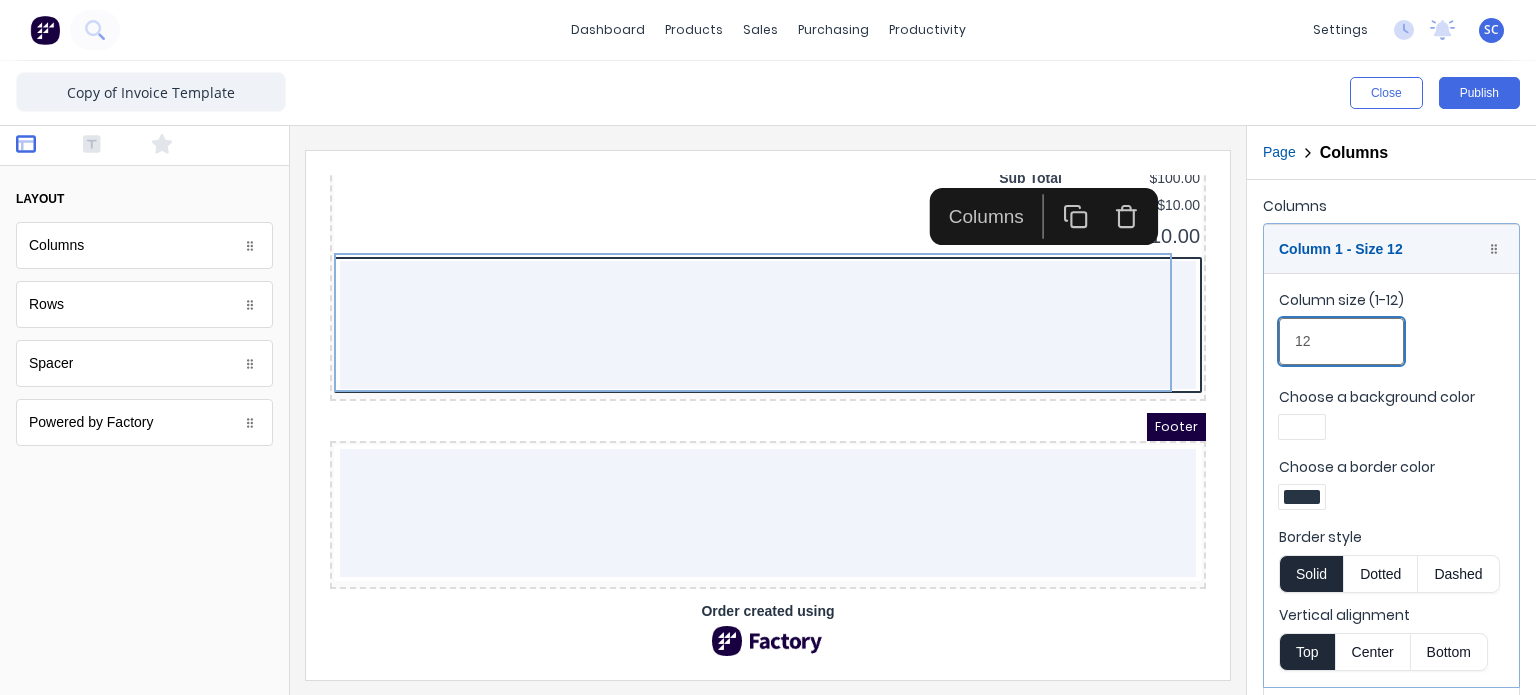 type on "12" 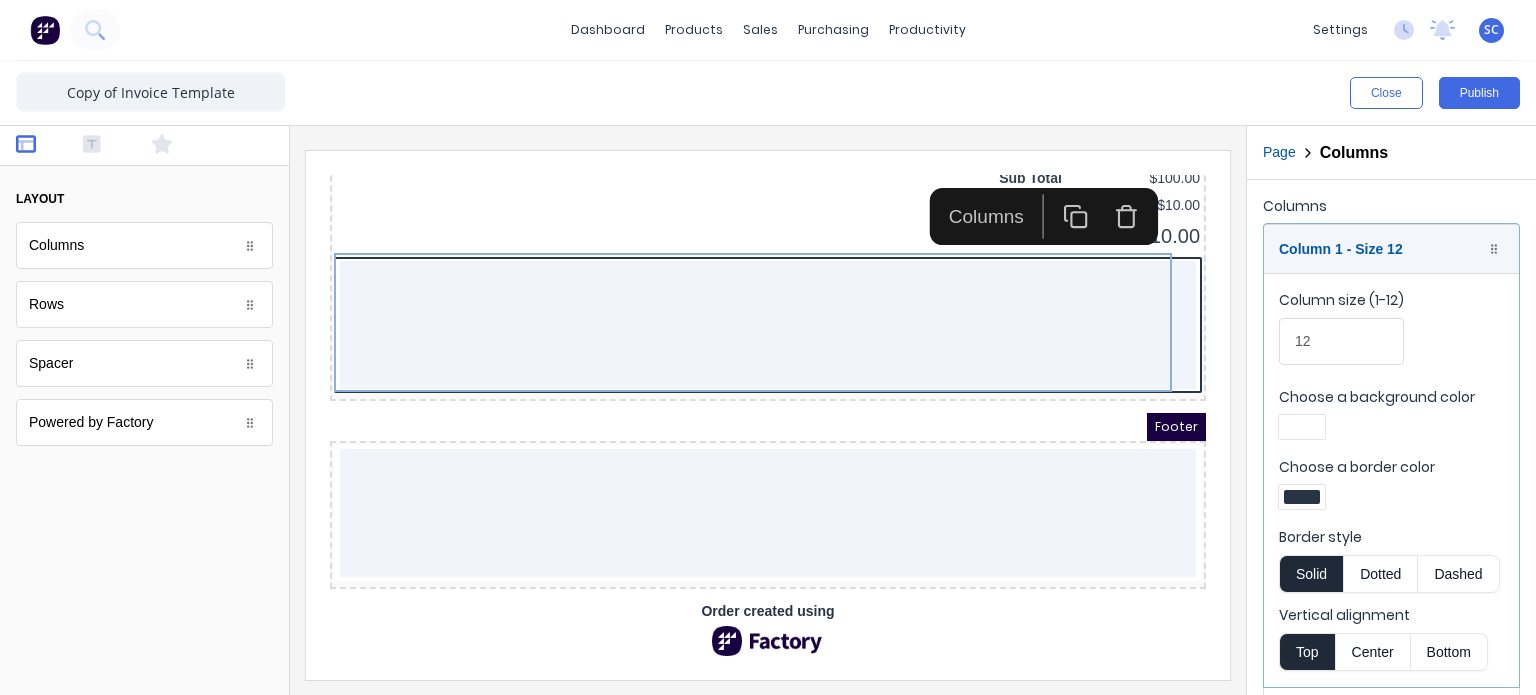 click at bounding box center (1302, 497) 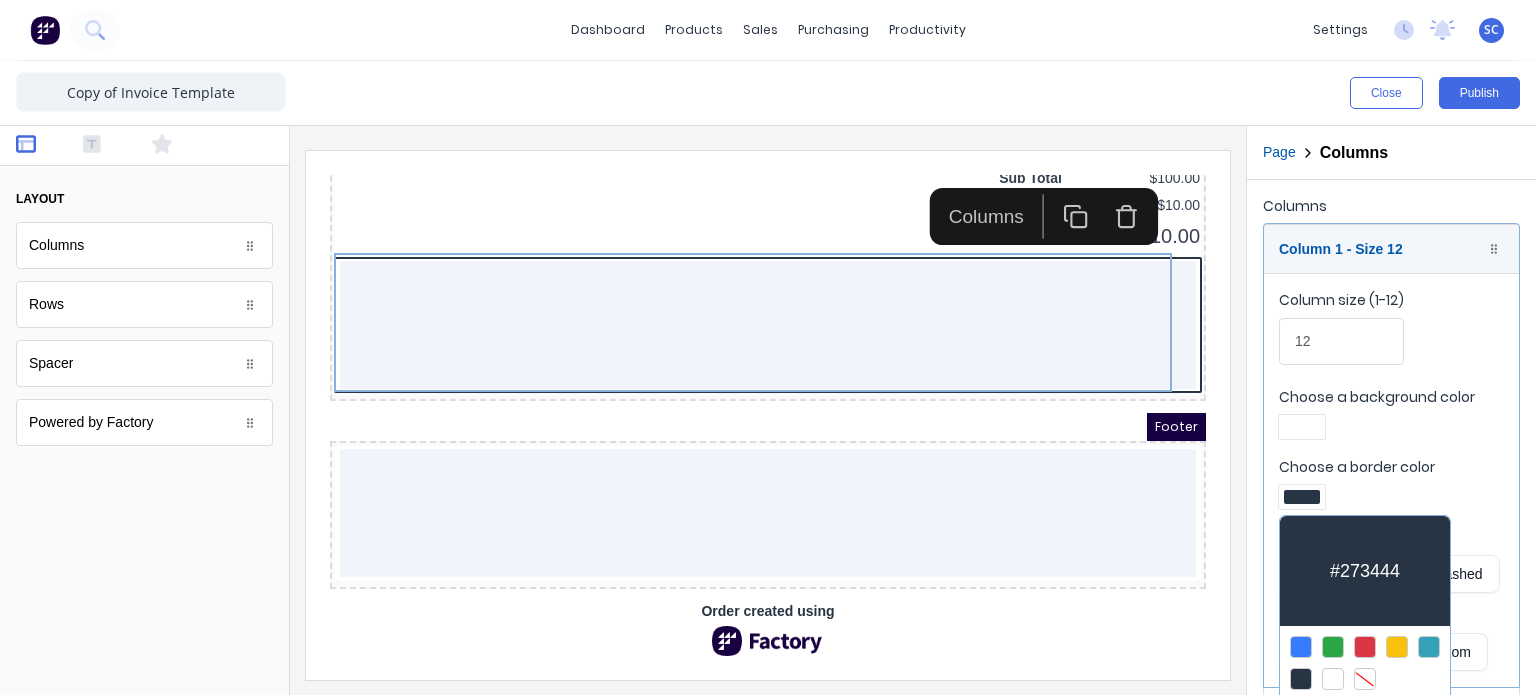 click at bounding box center [1365, 679] 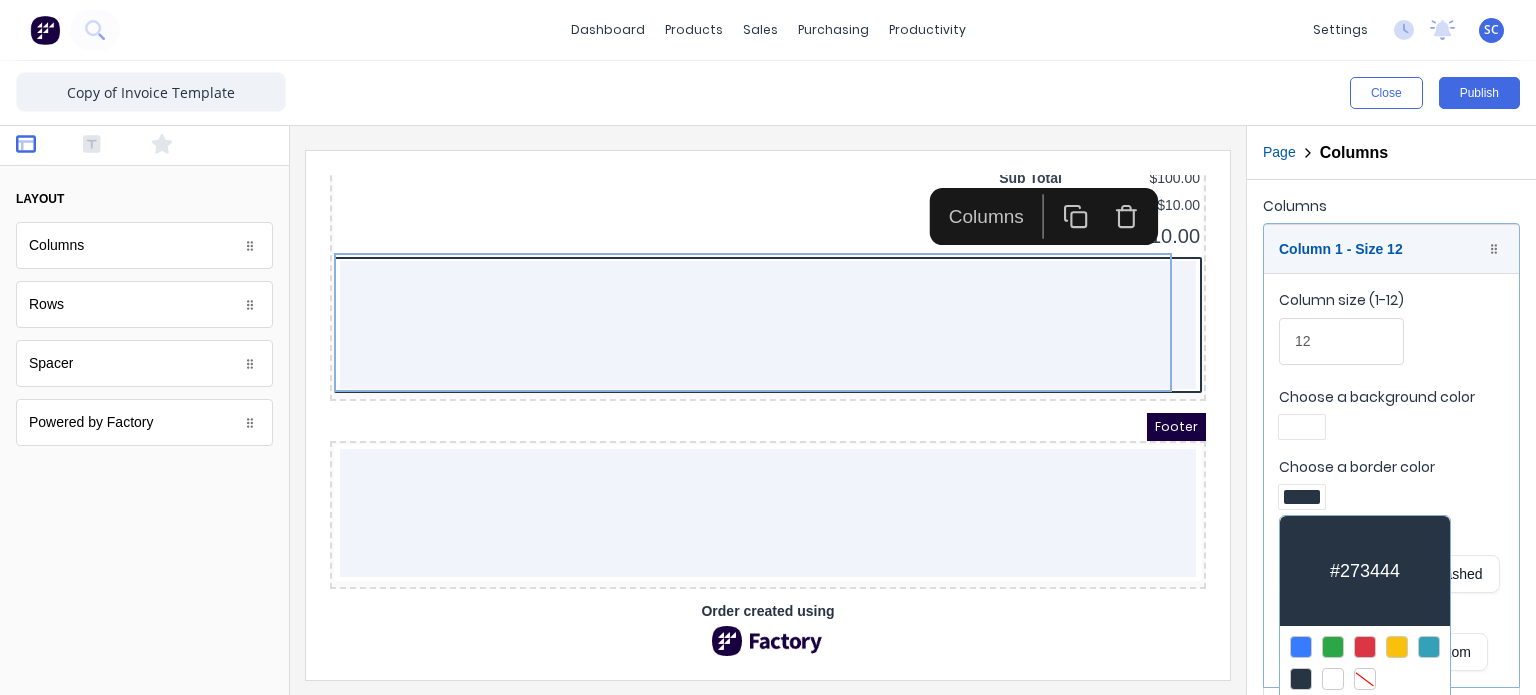 scroll, scrollTop: 1623, scrollLeft: 0, axis: vertical 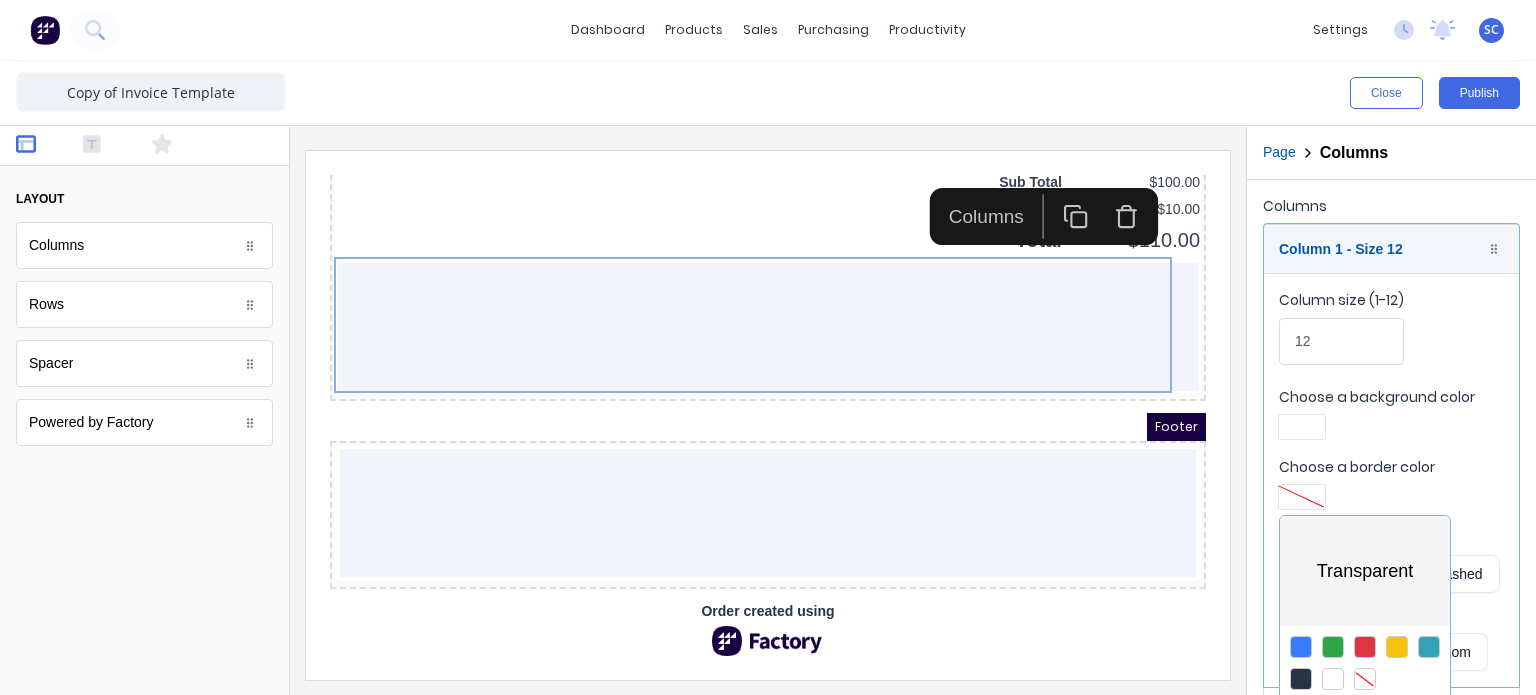click at bounding box center [768, 347] 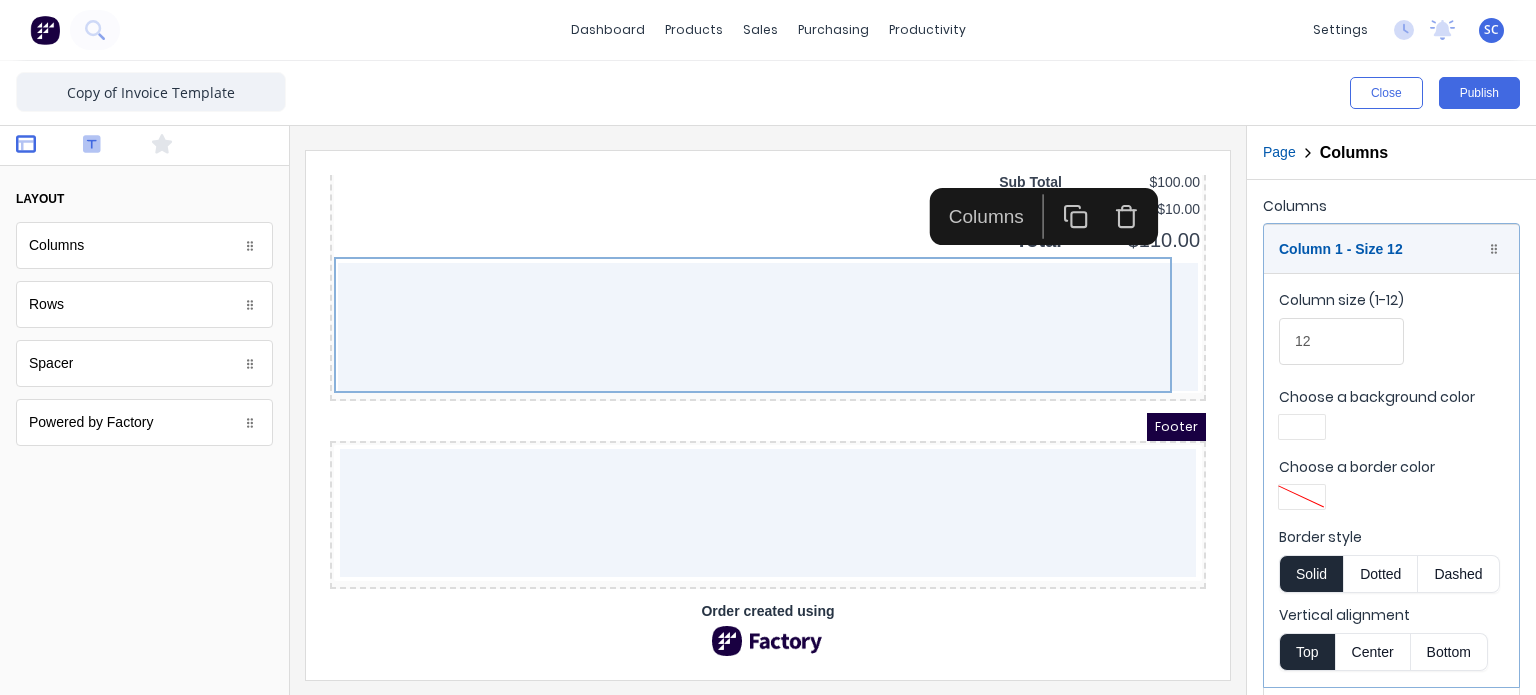 click 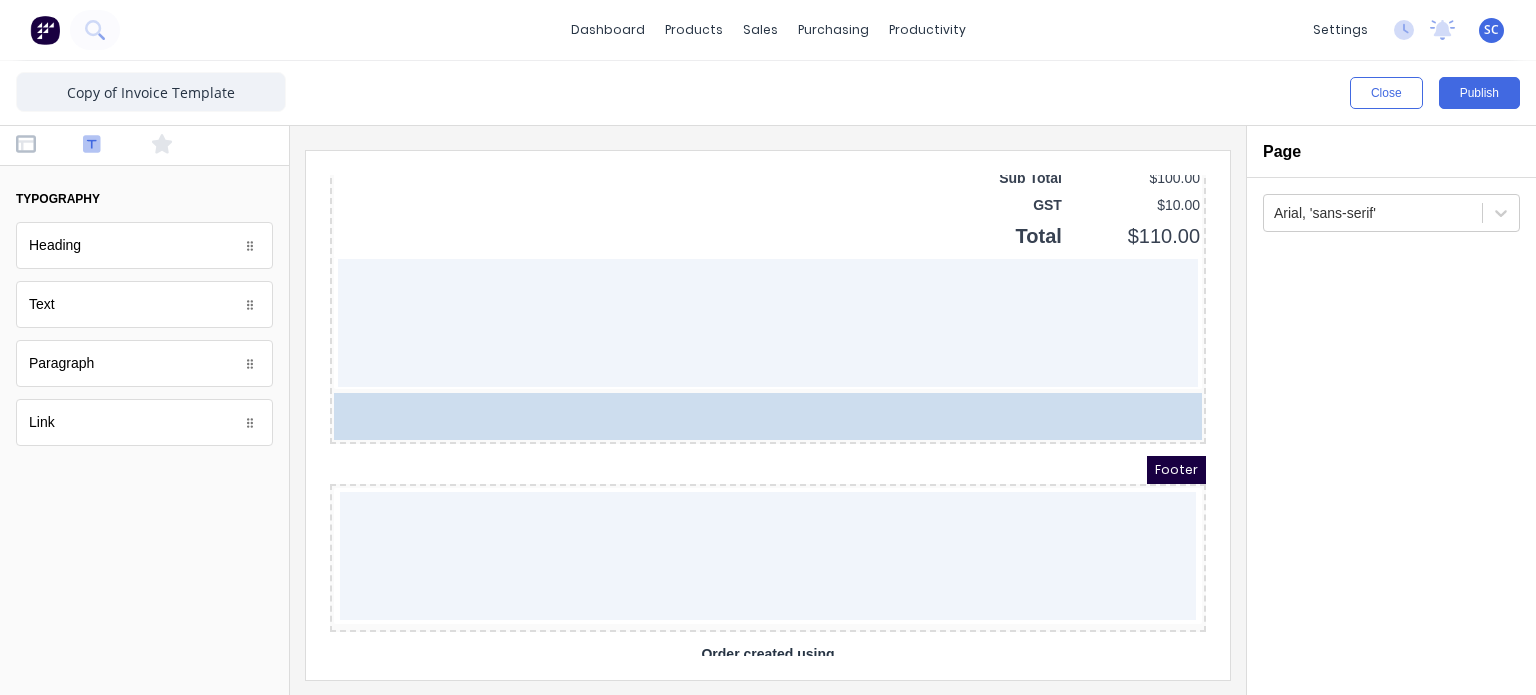 scroll, scrollTop: 1623, scrollLeft: 0, axis: vertical 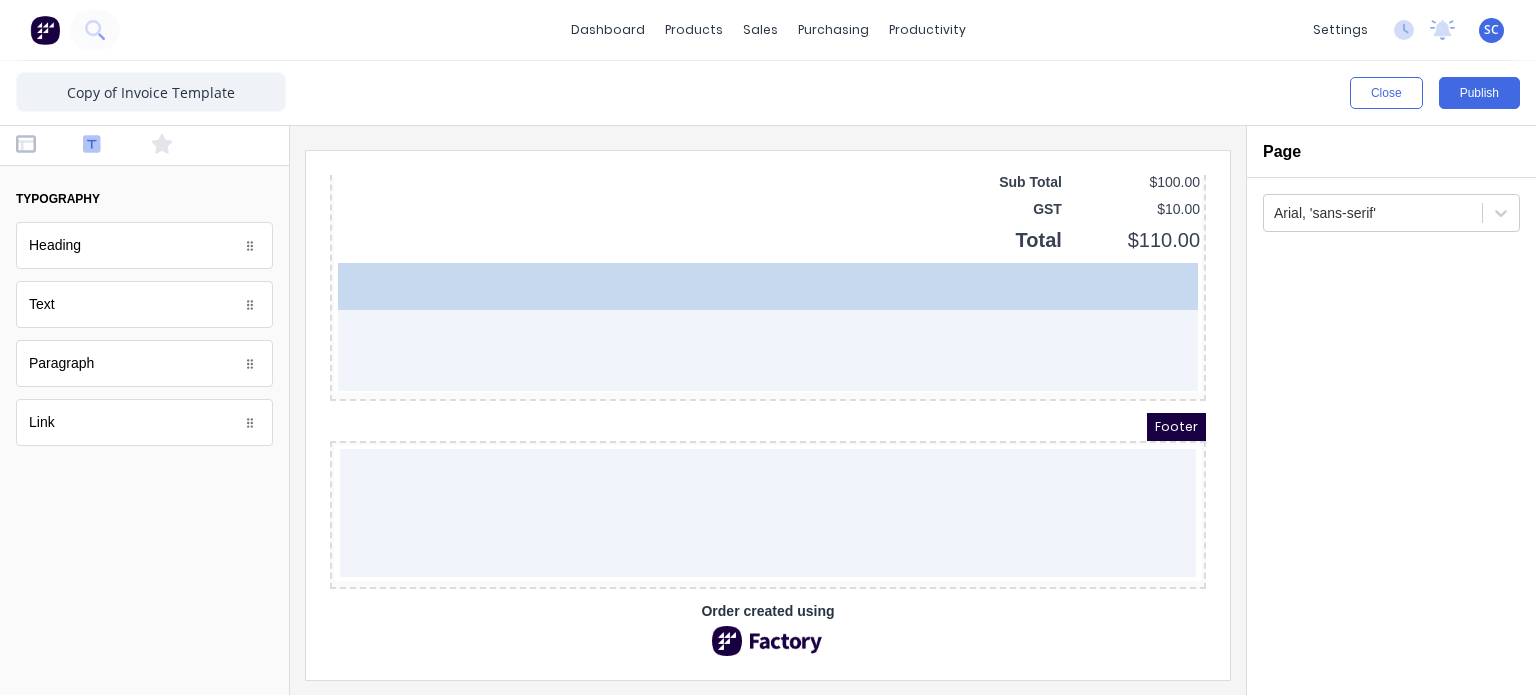 drag, startPoint x: 70, startPoint y: 312, endPoint x: 458, endPoint y: 345, distance: 389.40082 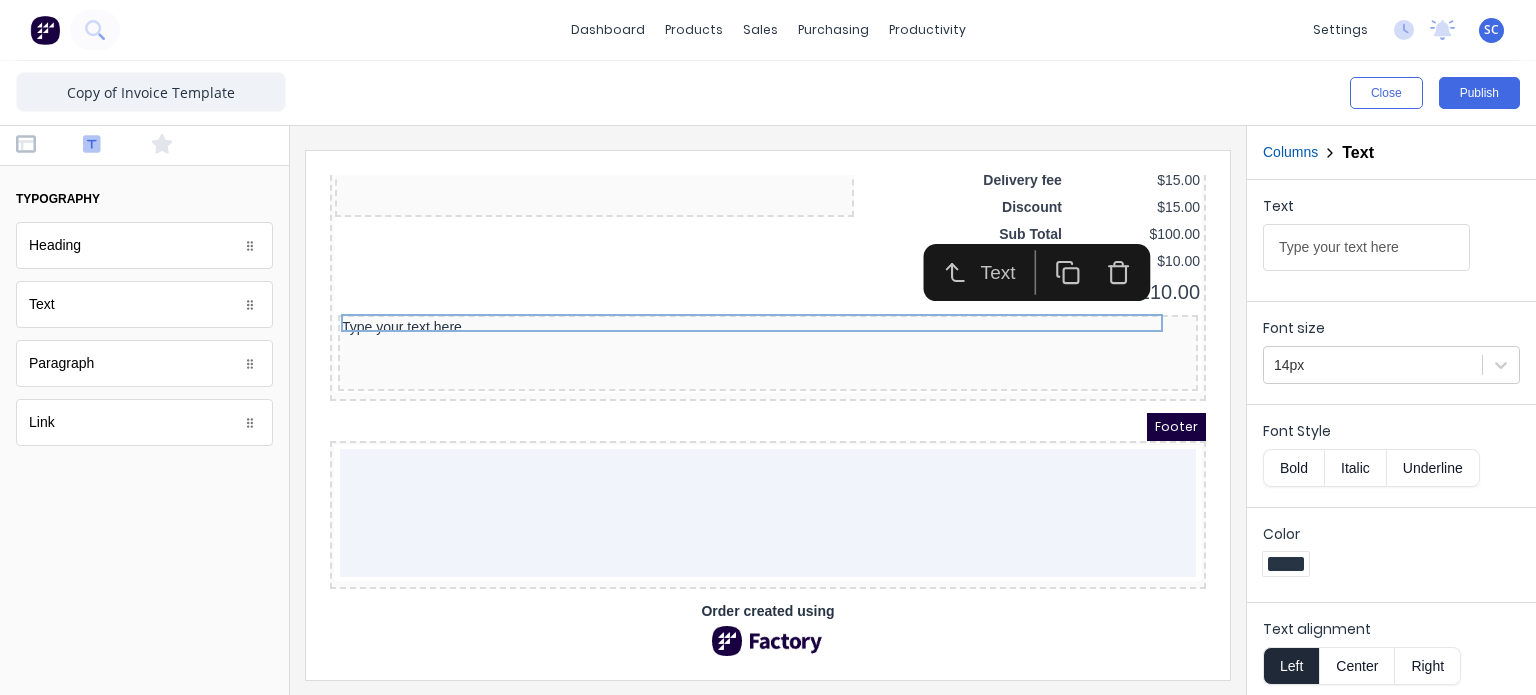 scroll, scrollTop: 1571, scrollLeft: 0, axis: vertical 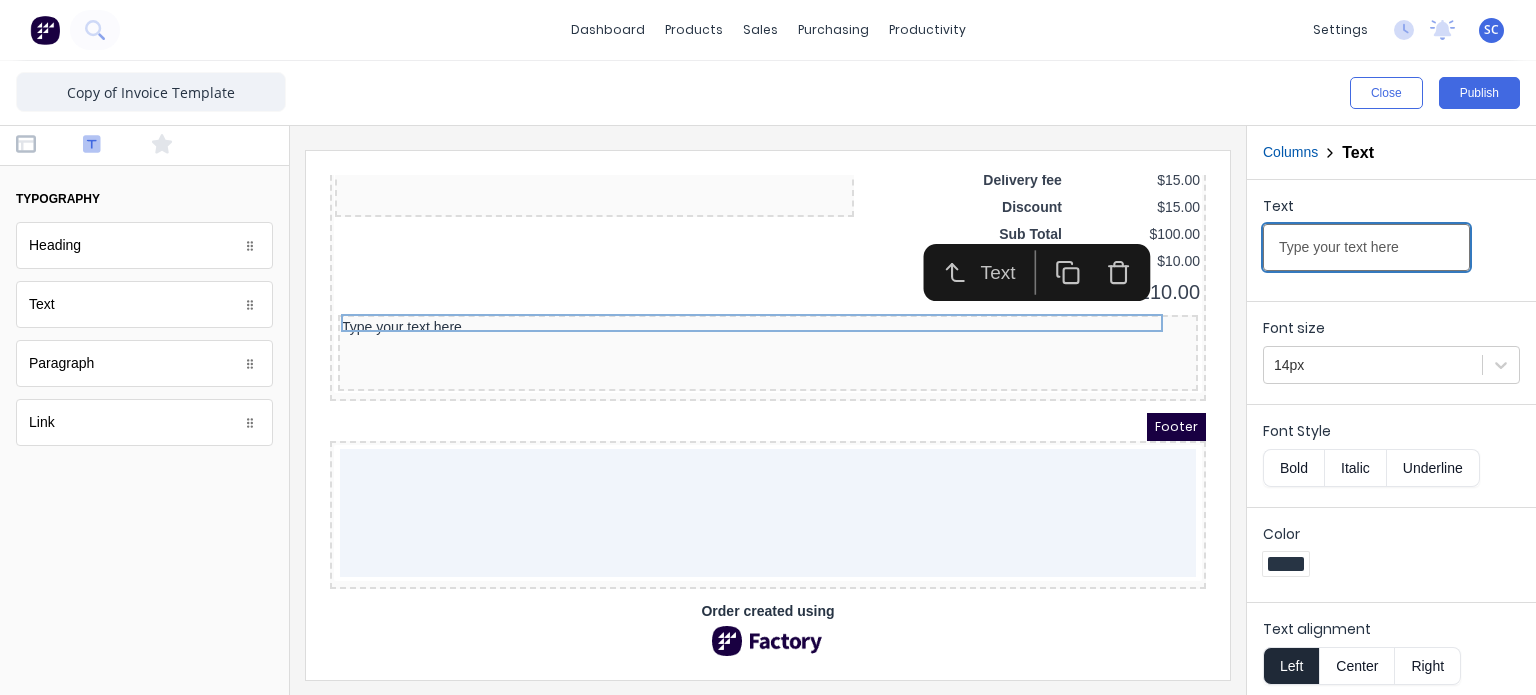 click on "Type your text here" at bounding box center [1366, 247] 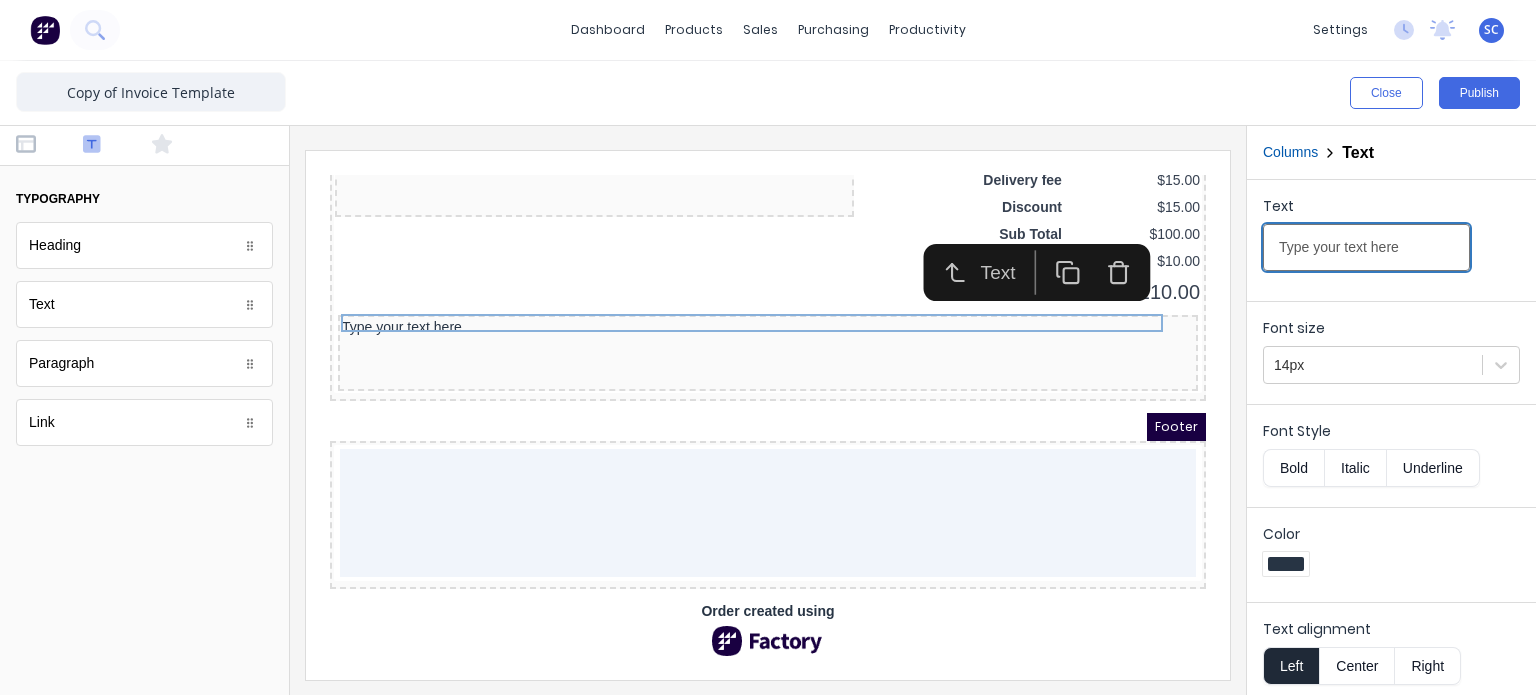 click on "Type your text here" at bounding box center (1366, 247) 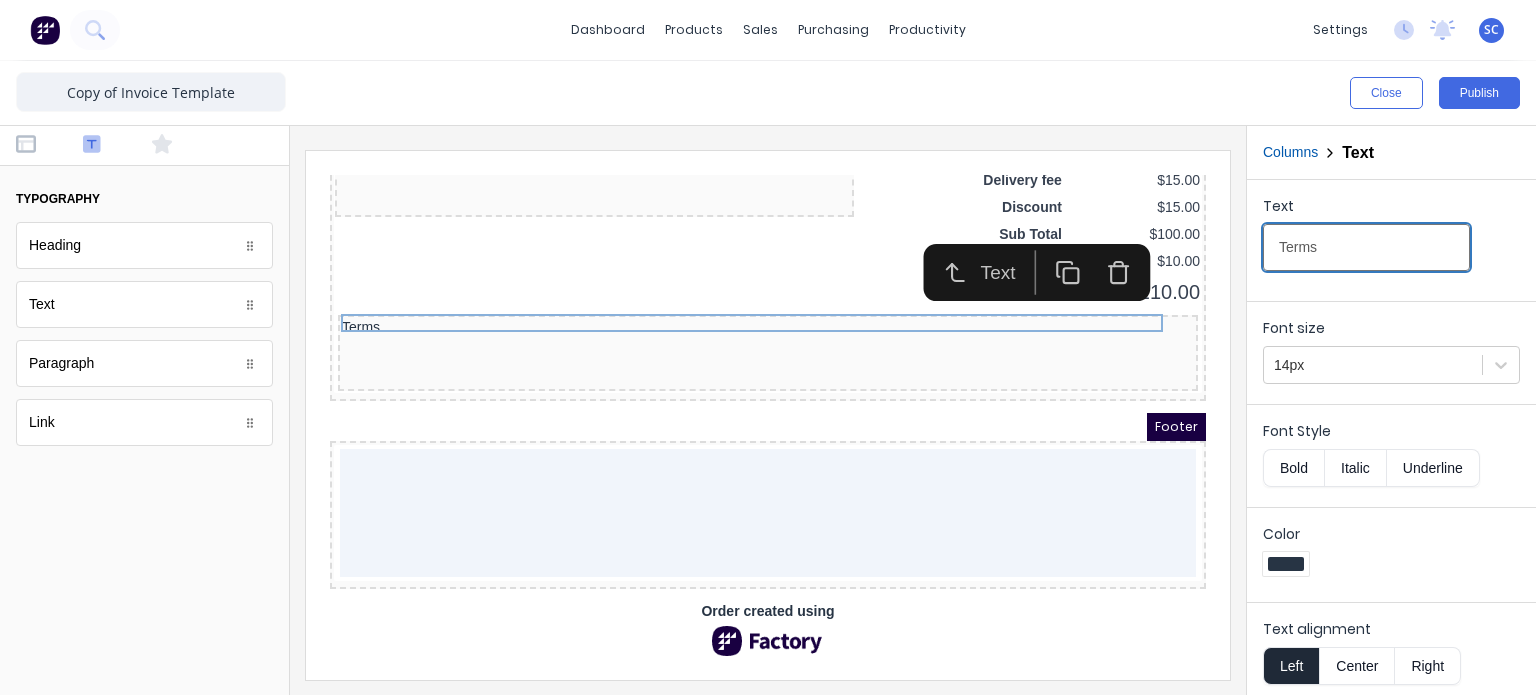 type on "Terms" 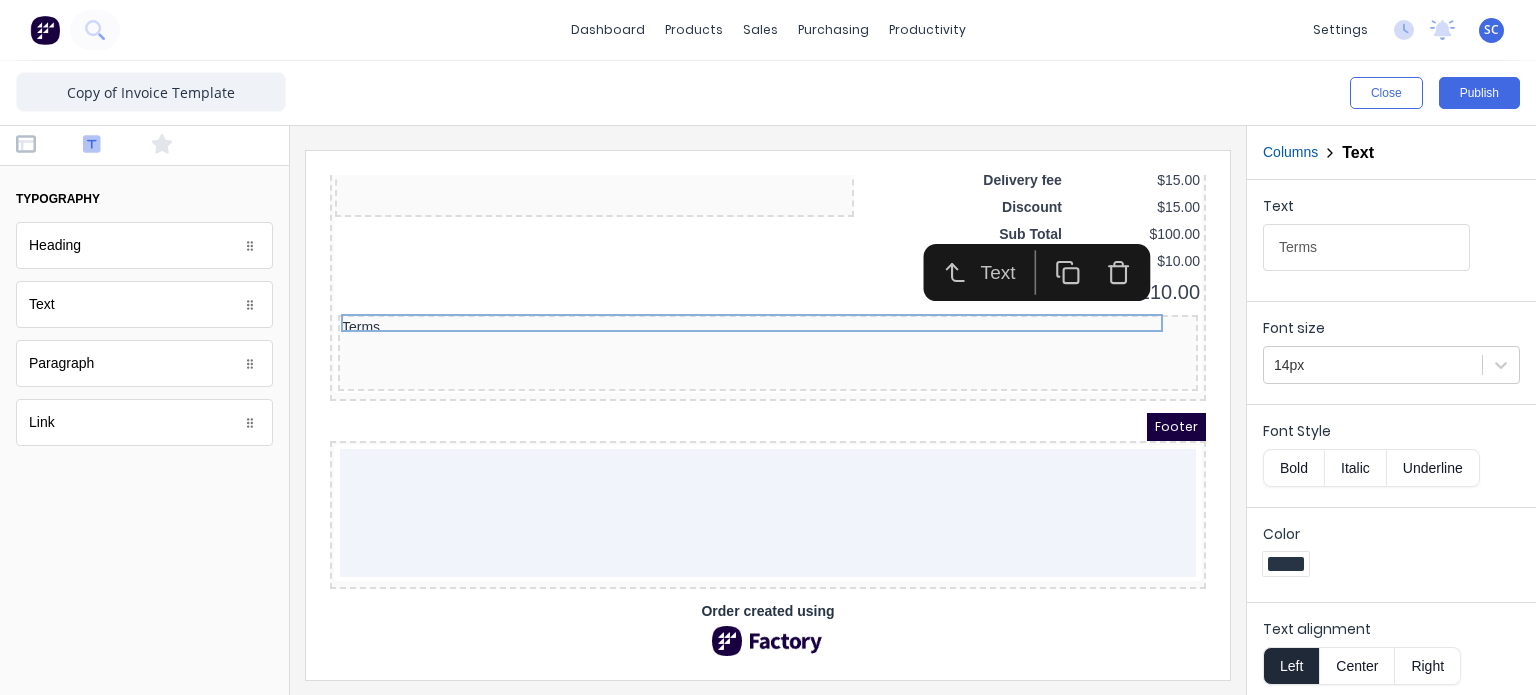 click on "Close   Publish" at bounding box center (768, 93) 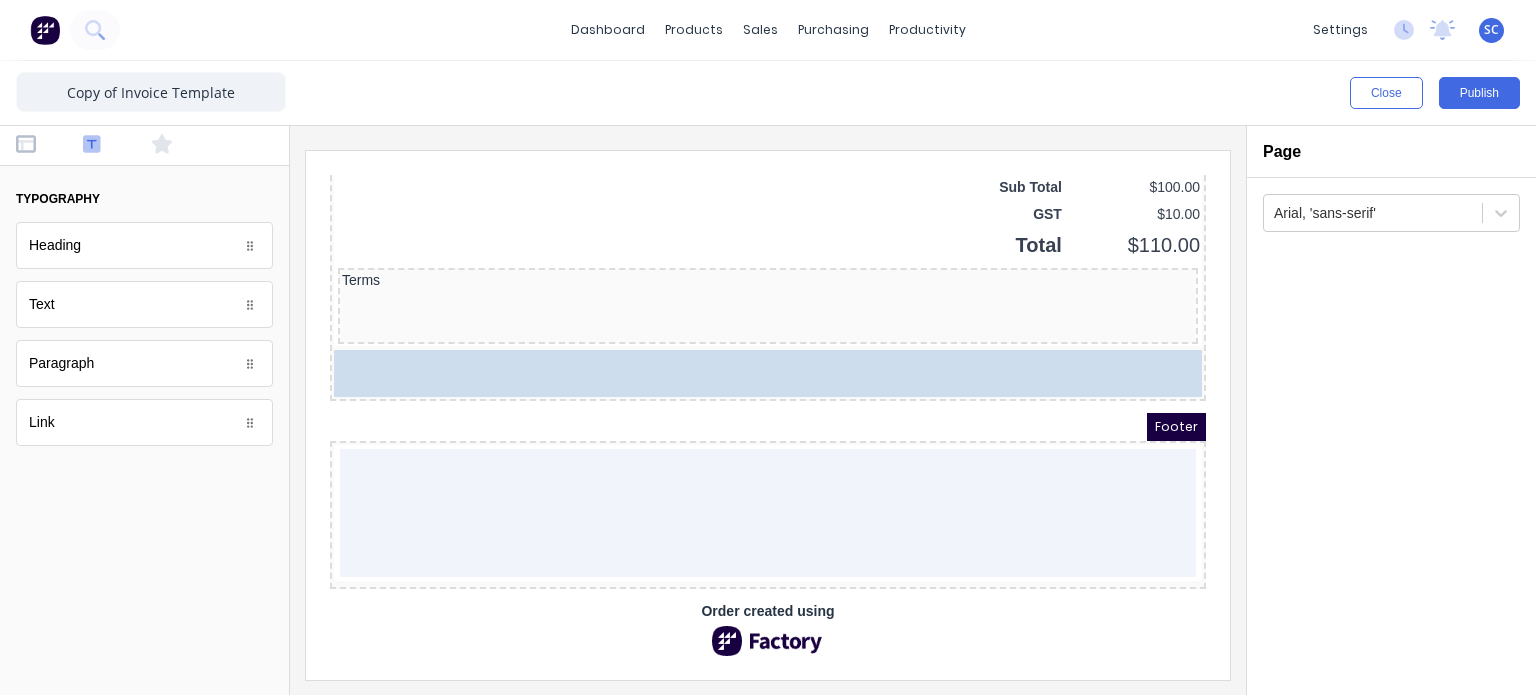 scroll, scrollTop: 1571, scrollLeft: 0, axis: vertical 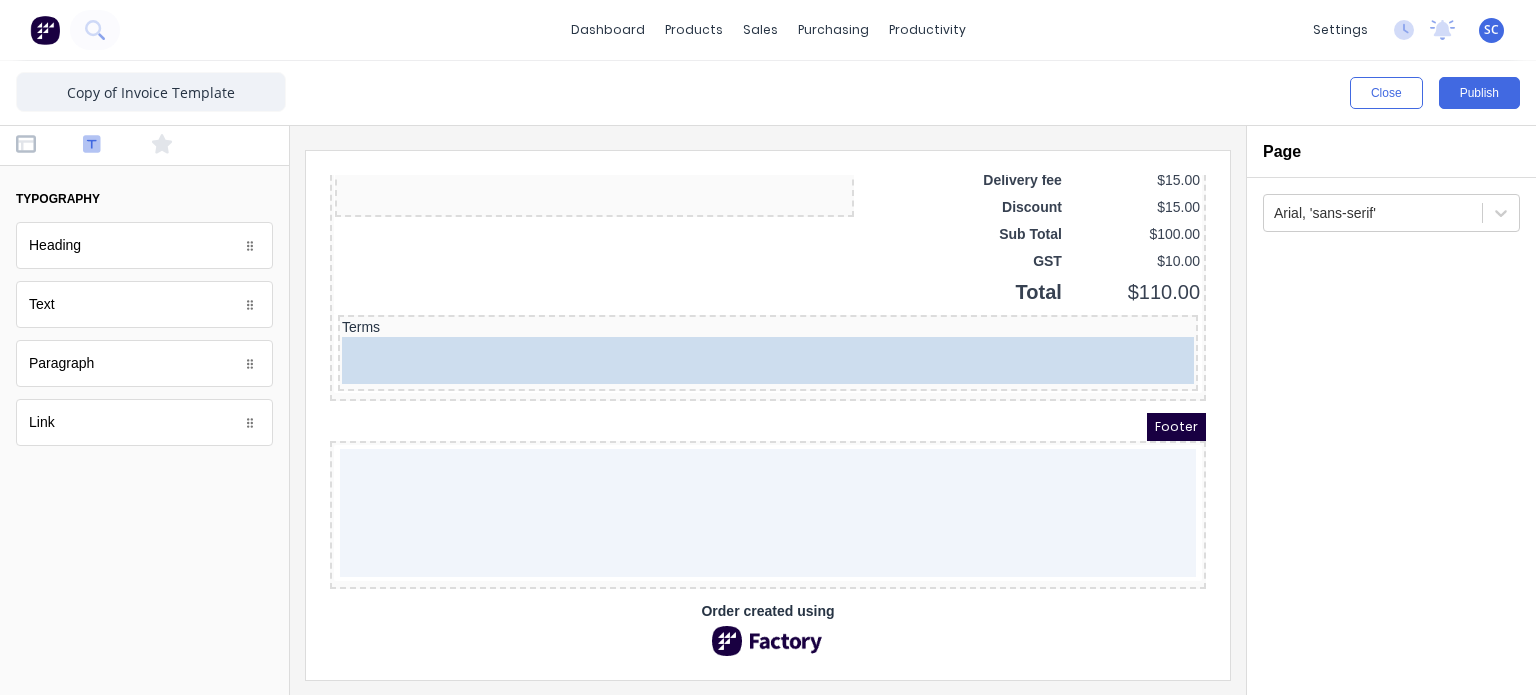 drag, startPoint x: 131, startPoint y: 317, endPoint x: 157, endPoint y: 133, distance: 185.82788 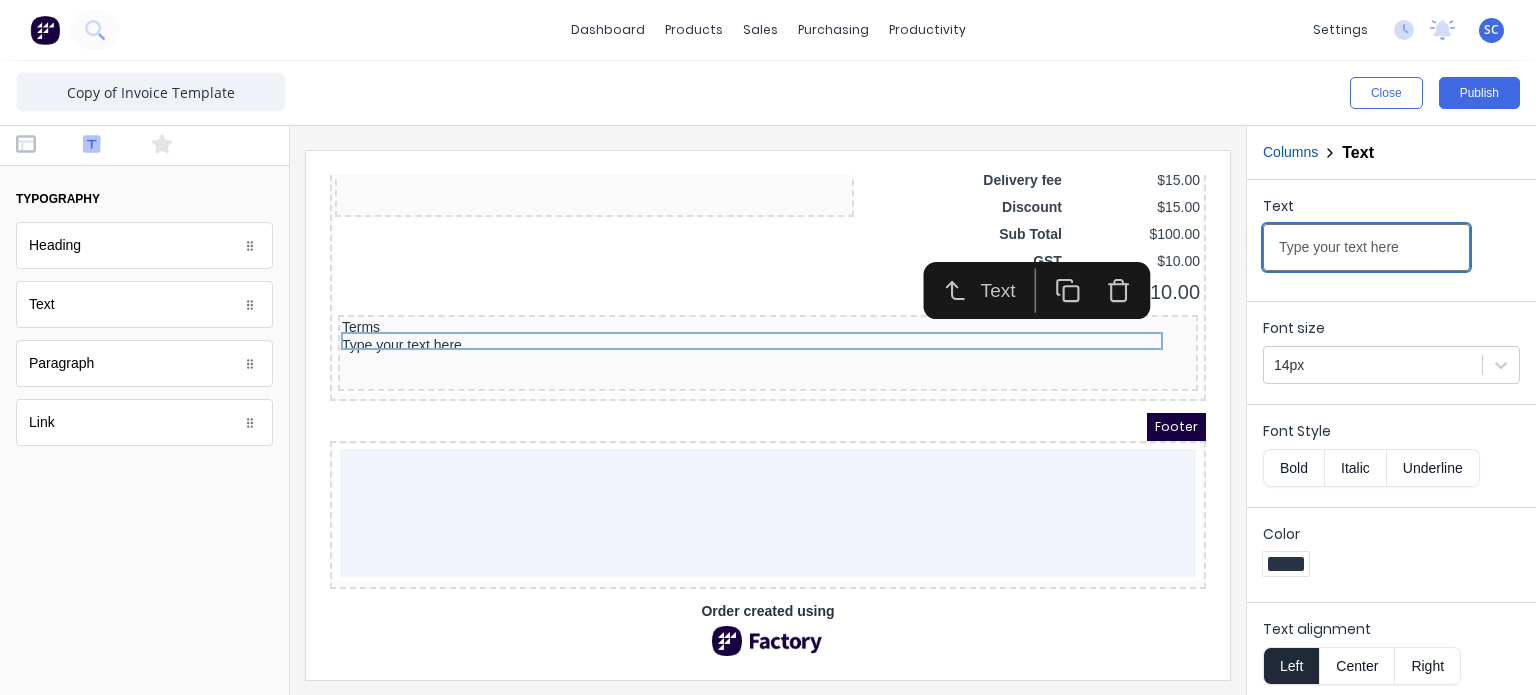 click on "Type your text here" at bounding box center (1366, 247) 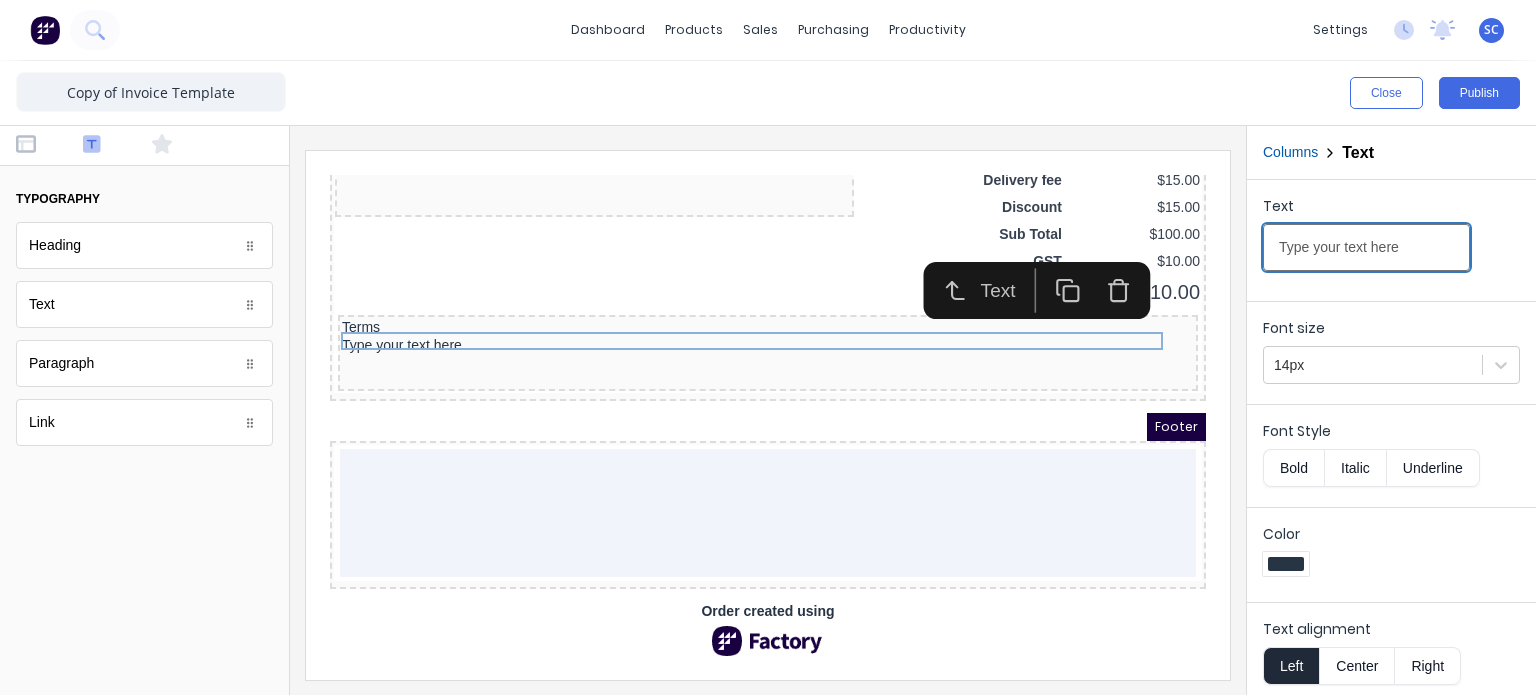 click on "Type your text here" at bounding box center (1366, 247) 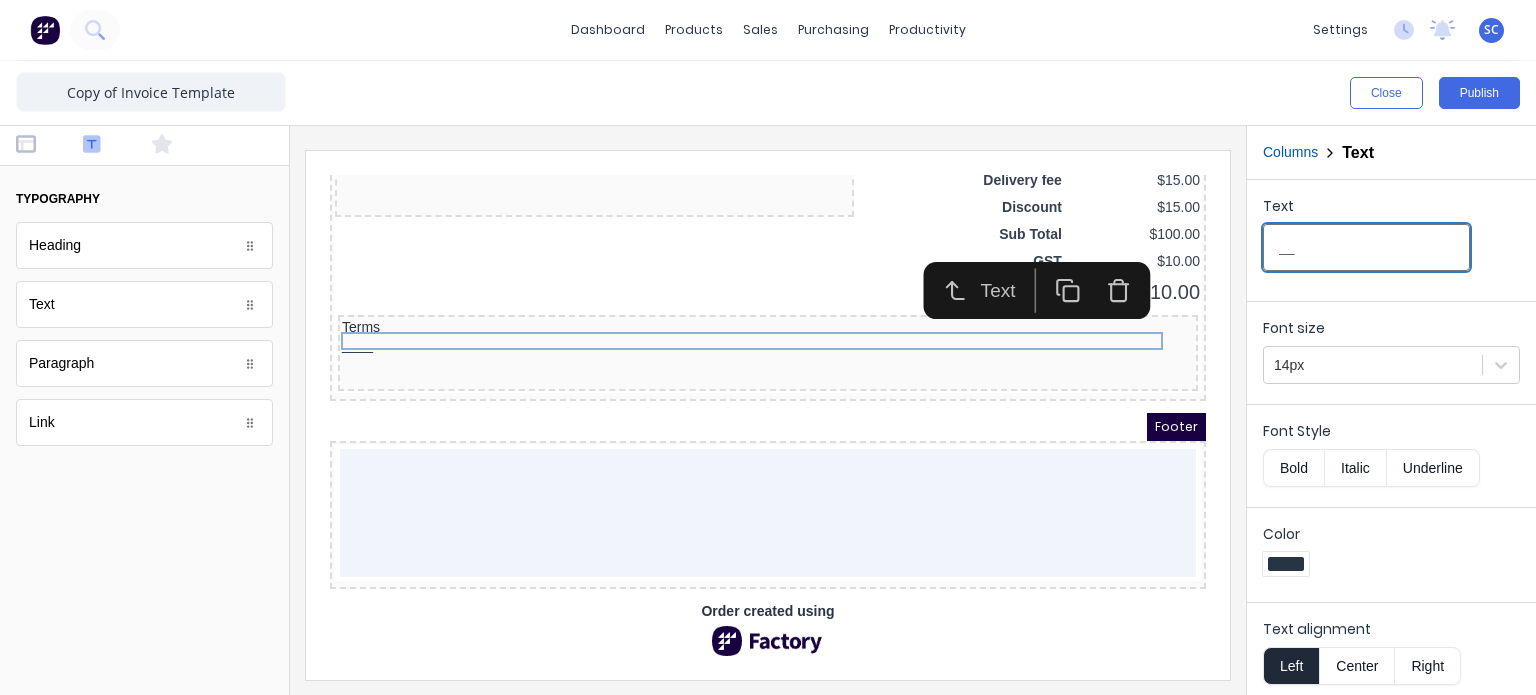type on "_" 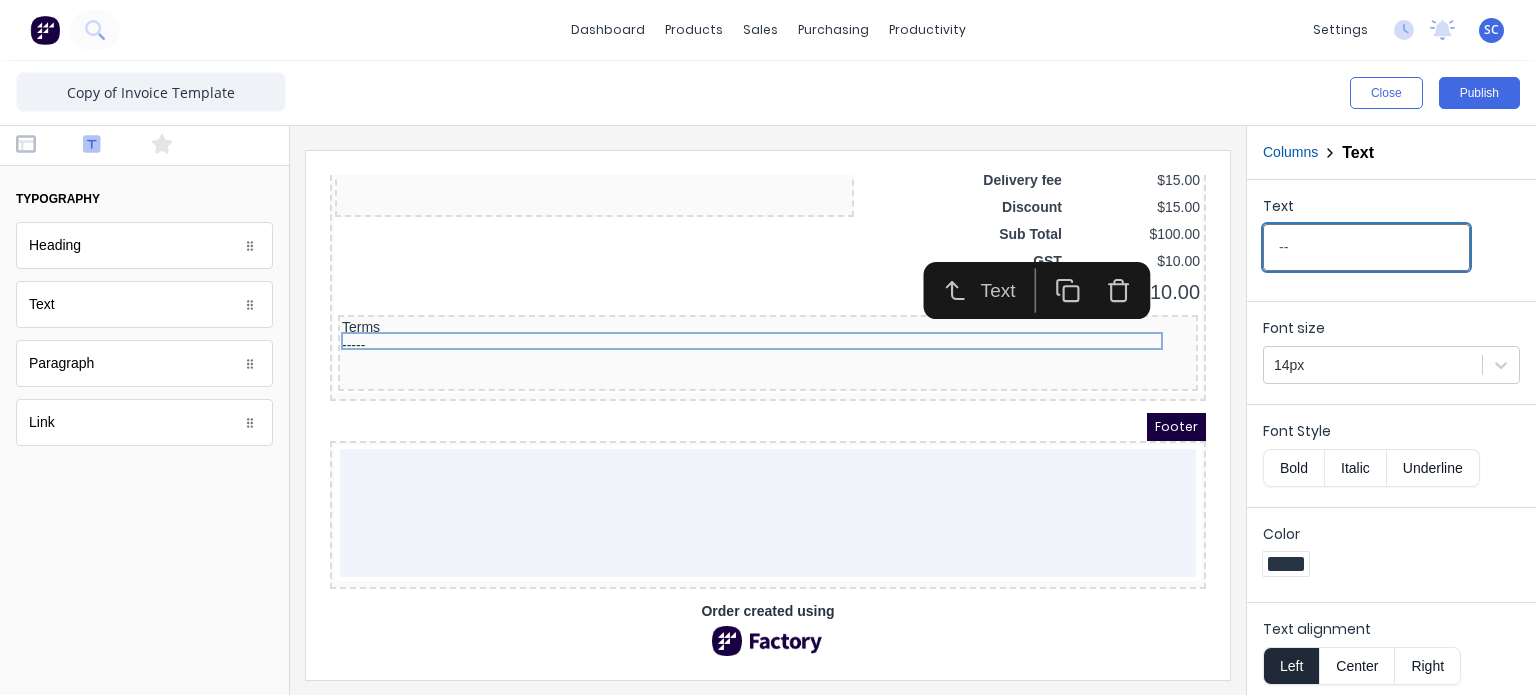 type on "-" 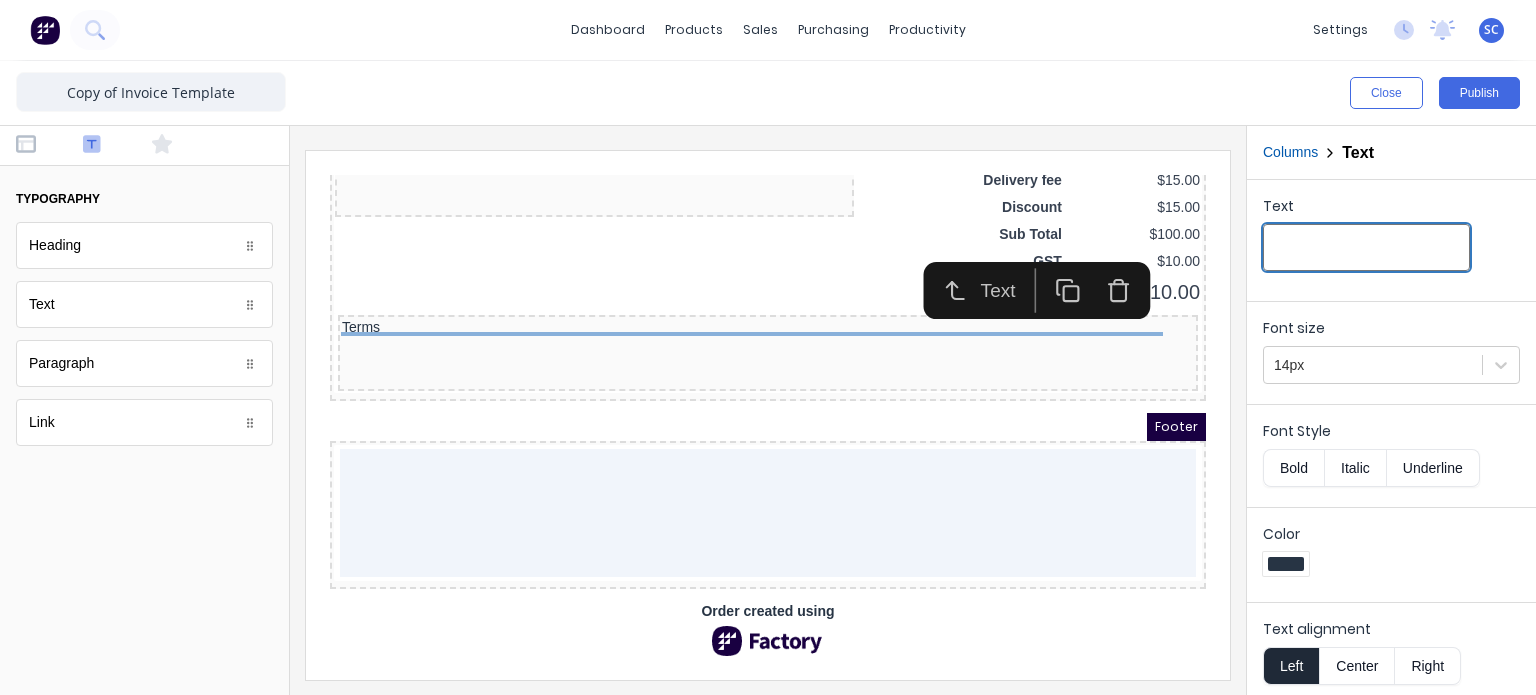 type 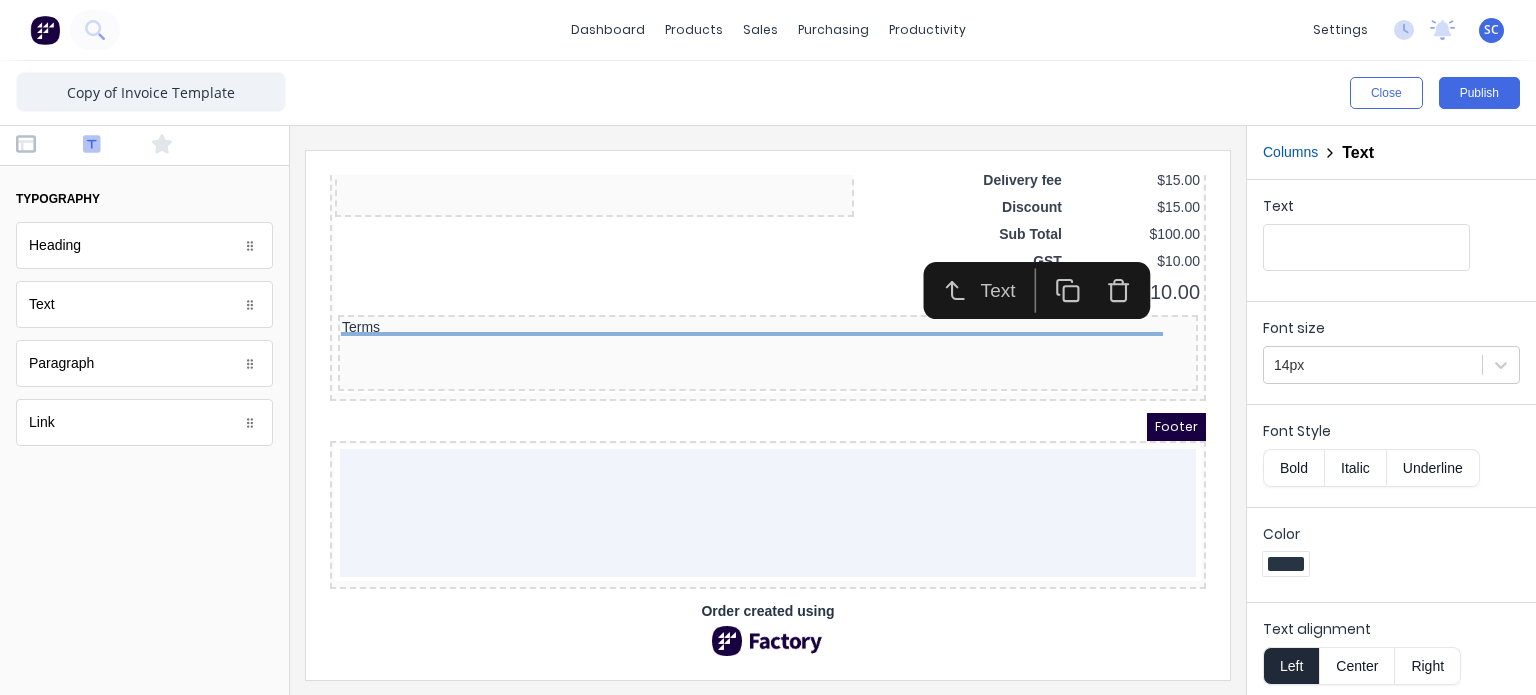 click on "dashboard products sales purchasing productivity dashboard products Product Catalogue Materials sales Sales Orders Customers Price Level Manager purchasing Purchase Orders Suppliers productivity Workflow Planner Delivery Scheduling Timesheets settings No new notifications Mark all as read You have no notifications SC Rockbox [GEOGRAPHIC_DATA] [PERSON_NAME] from Factory Administrator Profile Sign out" at bounding box center (768, 30) 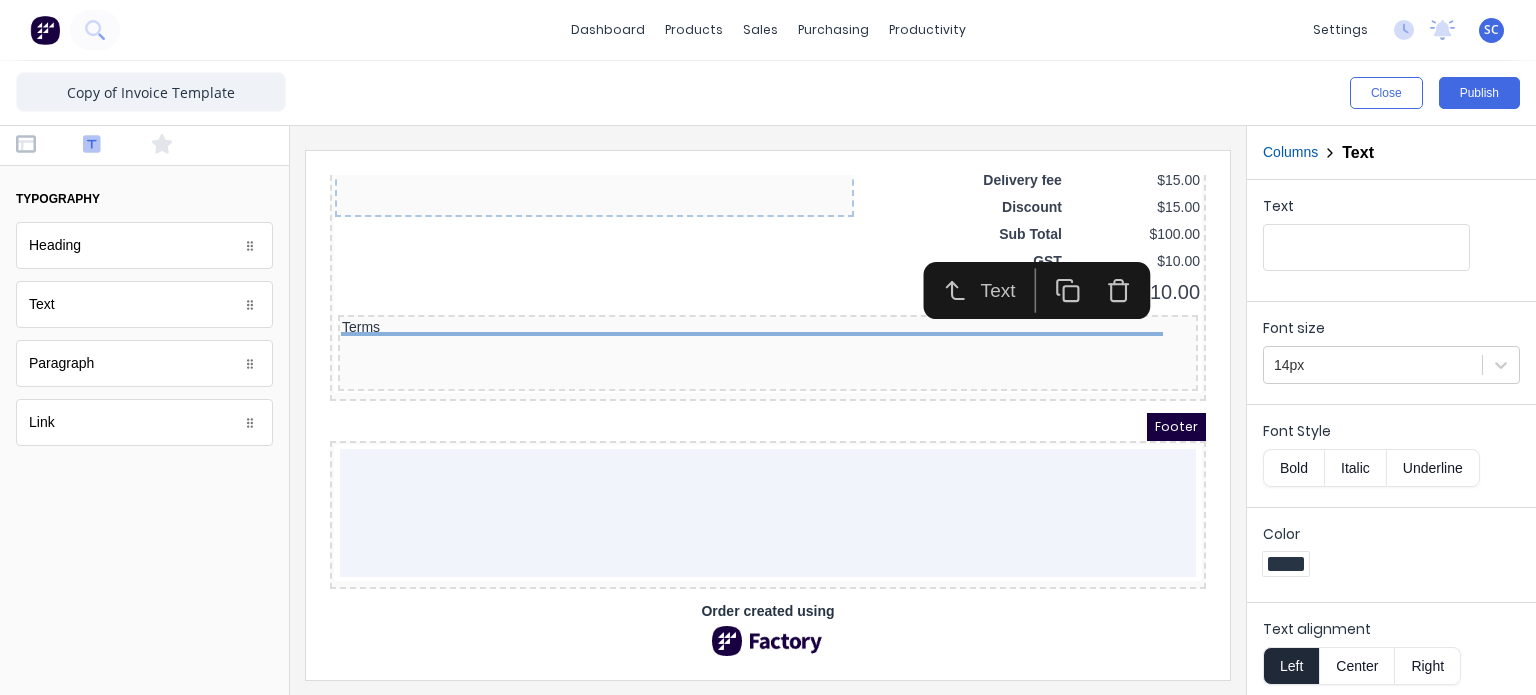 click 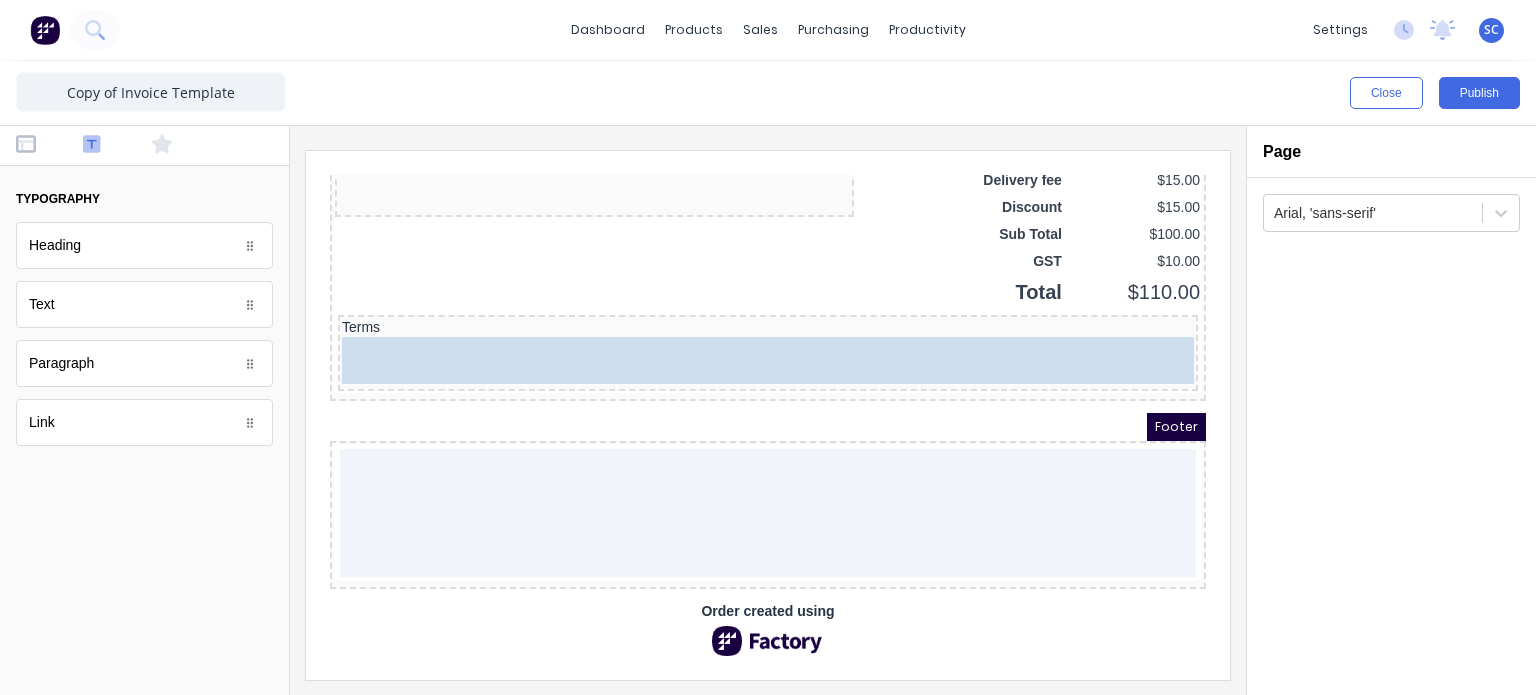 drag, startPoint x: 105, startPoint y: 302, endPoint x: 115, endPoint y: 178, distance: 124.40257 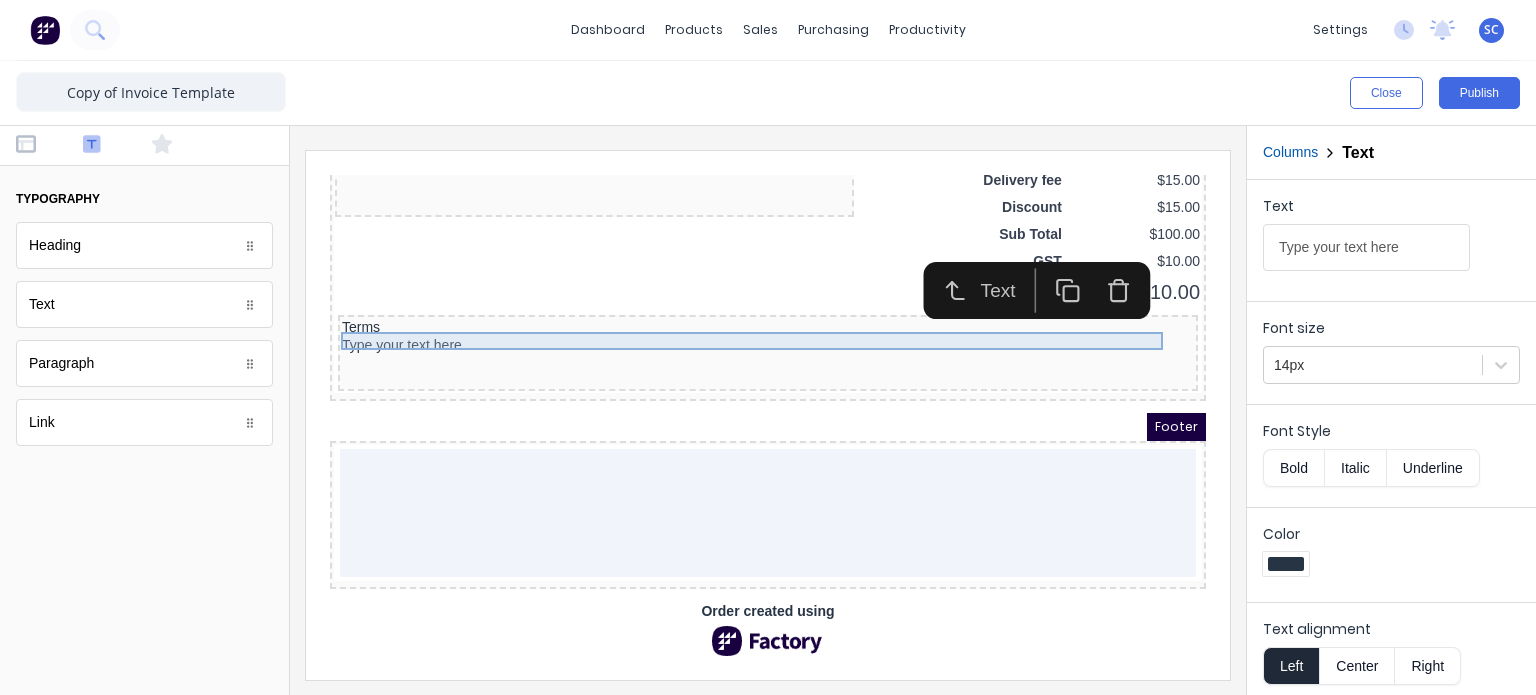 click on "Header LOGO HERE INVOICE Company name here Date [DATE] Invoice number #0001 ABN 1234456780 Company name here [STREET_ADDRESS], 4217 PDF content QTY DESCRIPTION EACH TOTAL 1 Basic Product Lorem ipsum dolor sit amet, consectetur adipiscing elit, sed do eiusmod tempor incididunt ut labore et dolore magna aliqua. Diameter 100cm Colorbond Cottage Green Parts # 967-12 $12.00 $12.00 1 #1 Colorbond Basalt 0.55 90mm 0 bends Lengths 1 x 1000 1 x 1500 $12.00 $12.00 1 Custom Formula Lorem ipsum dolor sit amet, consectetur adipiscing elit, sed do eiusmod tempor incididunt ut labore et dolore magna aliqua. Colorbond Cottage Green Height 23 Width 200 Dimension 2.5 Total:  74.75 $12.00 $12.00 Lineal Metres Lorem ipsum dolor sit amet, consectetur adipiscing elit, sed do eiusmod tempor incididunt ut labore et dolore magna aliqua. Diameter 100cm Colorbond Cottage Green Parts # 967-12 Lengths 1 x 1000 1 x 1500 $12.00 $12.00 Square Metres Diameter 100cm Colorbond Cottage Green Parts # 967-12 1" at bounding box center [744, -1179] 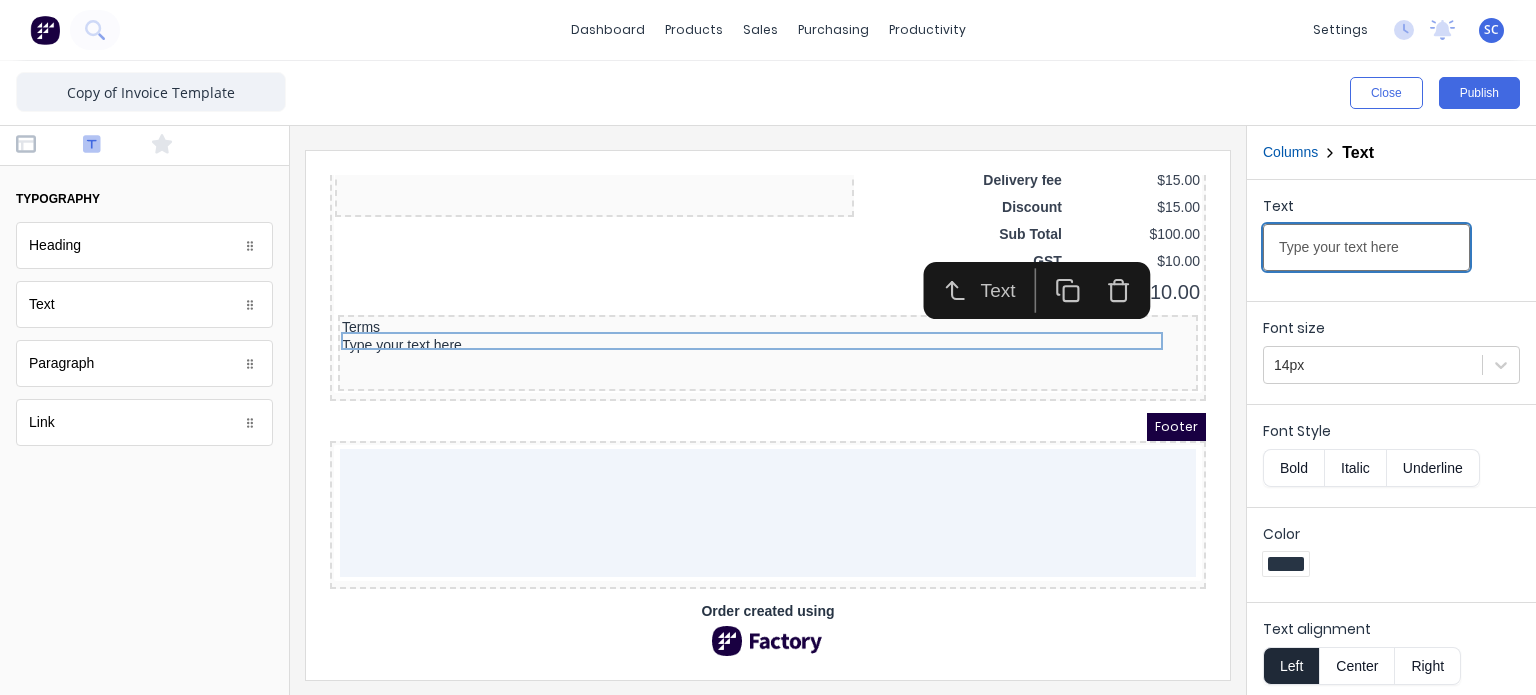 click on "Type your text here" at bounding box center (1366, 247) 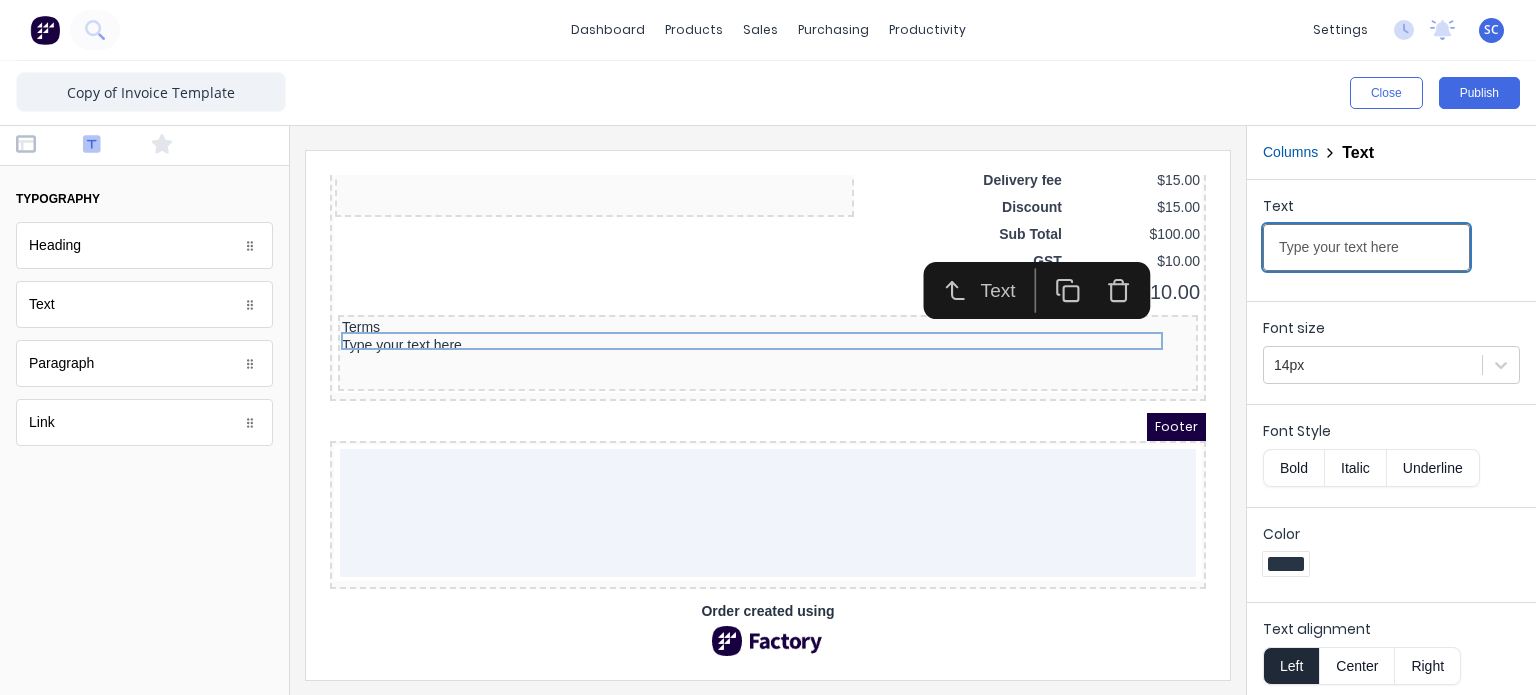 click on "Type your text here" at bounding box center [1366, 247] 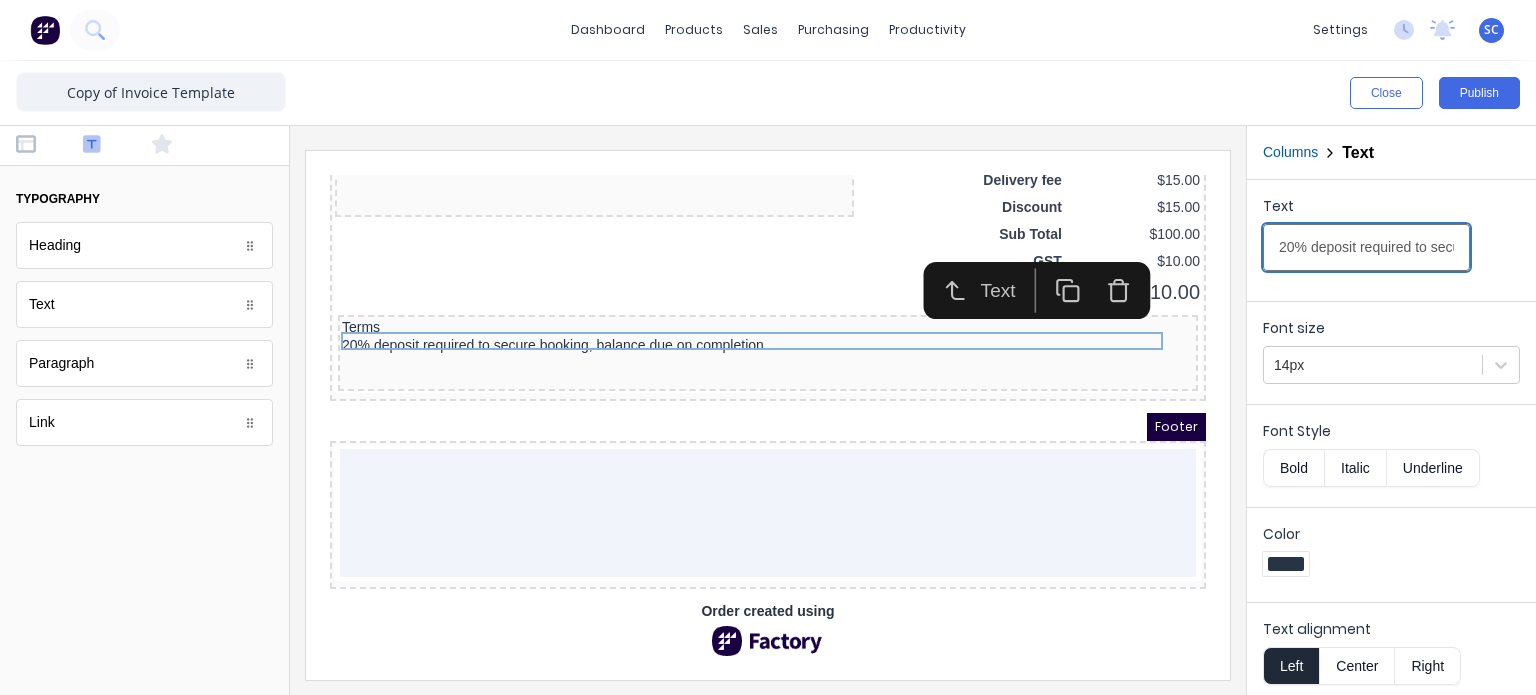 scroll, scrollTop: 0, scrollLeft: 268, axis: horizontal 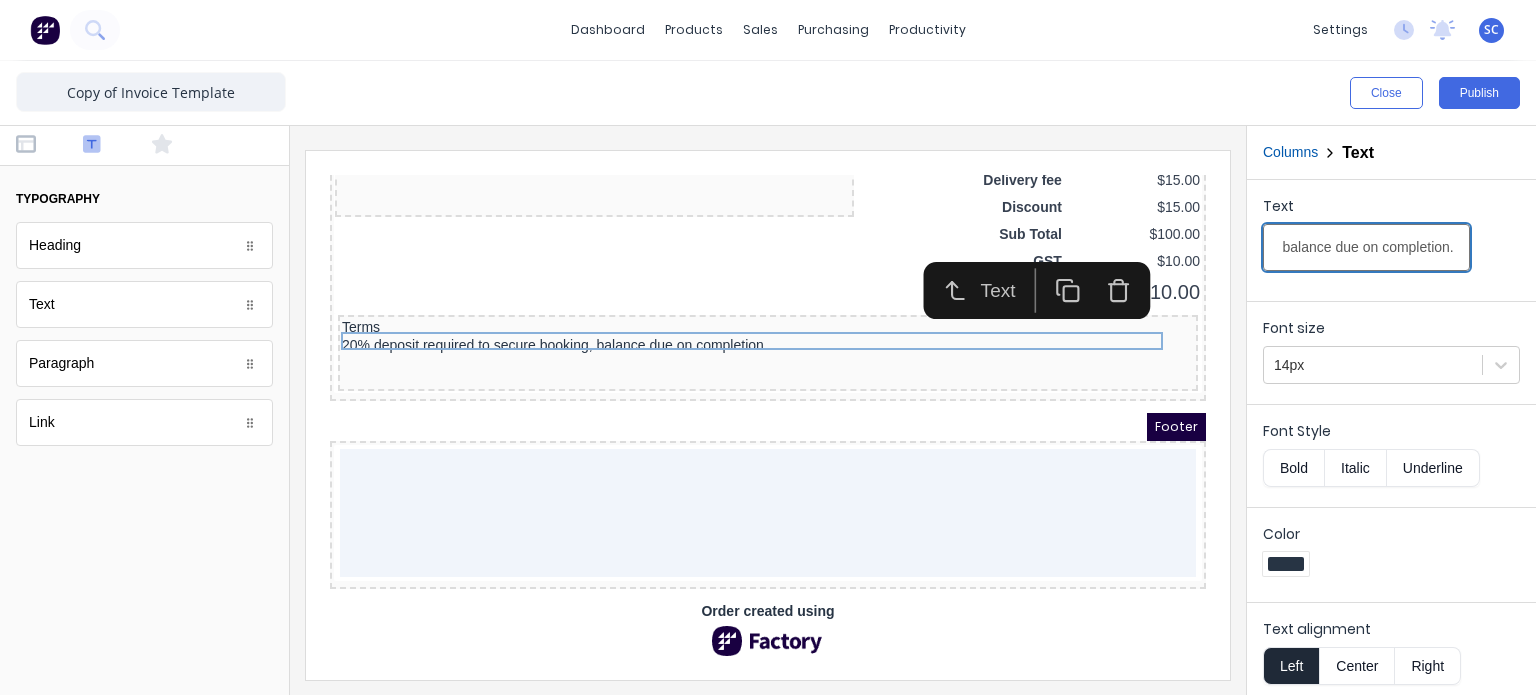 type on "20% deposit required to secure booking, balance due on completion." 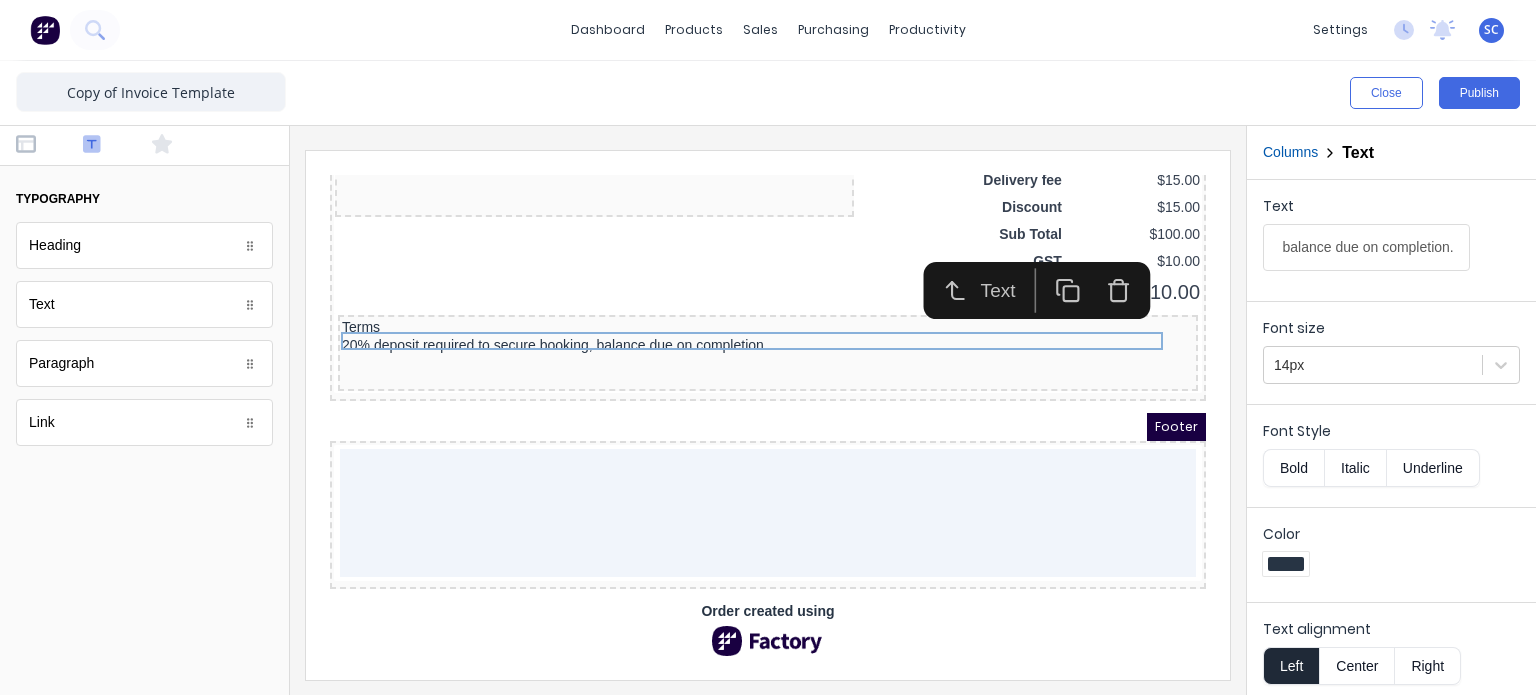 scroll, scrollTop: 0, scrollLeft: 0, axis: both 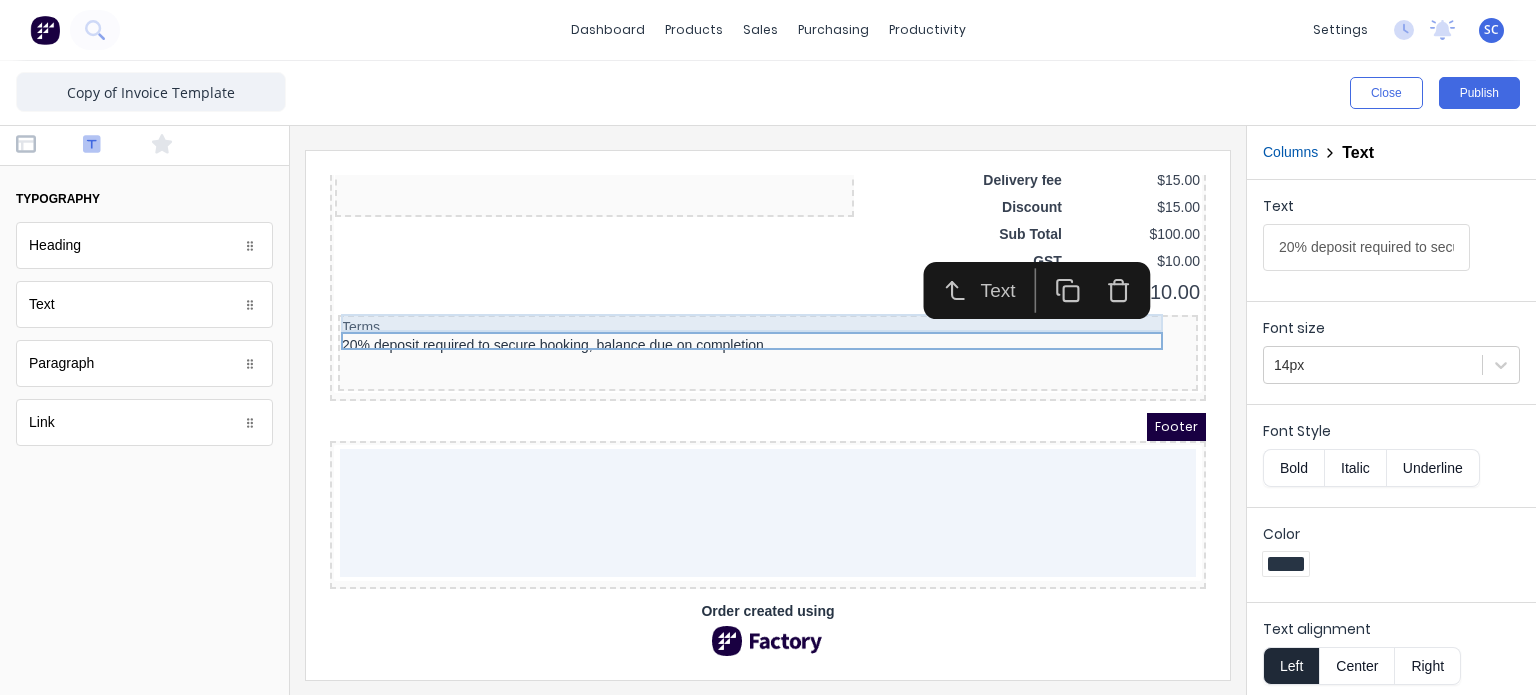 click on "Header LOGO HERE INVOICE Company name here Date [DATE] Invoice number #0001 ABN 1234456780 Company name here [STREET_ADDRESS], 4217 PDF content QTY DESCRIPTION EACH TOTAL 1 Basic Product Lorem ipsum dolor sit amet, consectetur adipiscing elit, sed do eiusmod tempor incididunt ut labore et dolore magna aliqua. Diameter 100cm Colorbond Cottage Green Parts # 967-12 $12.00 $12.00 1 #1 Colorbond Basalt 0.55 90mm 0 bends Lengths 1 x 1000 1 x 1500 $12.00 $12.00 1 Custom Formula Lorem ipsum dolor sit amet, consectetur adipiscing elit, sed do eiusmod tempor incididunt ut labore et dolore magna aliqua. Colorbond Cottage Green Height 23 Width 200 Dimension 2.5 Total:  74.75 $12.00 $12.00 Lineal Metres Lorem ipsum dolor sit amet, consectetur adipiscing elit, sed do eiusmod tempor incididunt ut labore et dolore magna aliqua. Diameter 100cm Colorbond Cottage Green Parts # 967-12 Lengths 1 x 1000 1 x 1500 $12.00 $12.00 Square Metres Diameter 100cm Colorbond Cottage Green Parts # 967-12 1" at bounding box center [744, -1179] 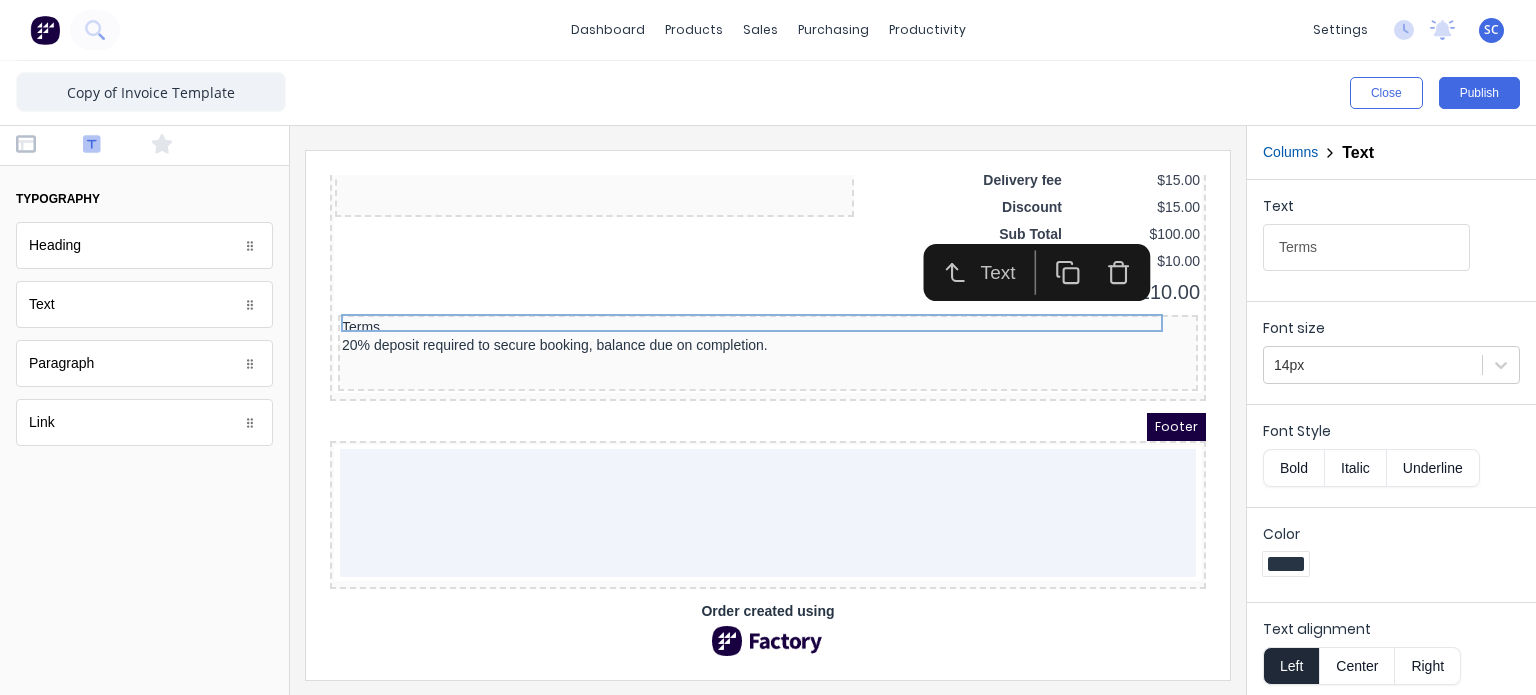 click on "Bold" at bounding box center [1293, 468] 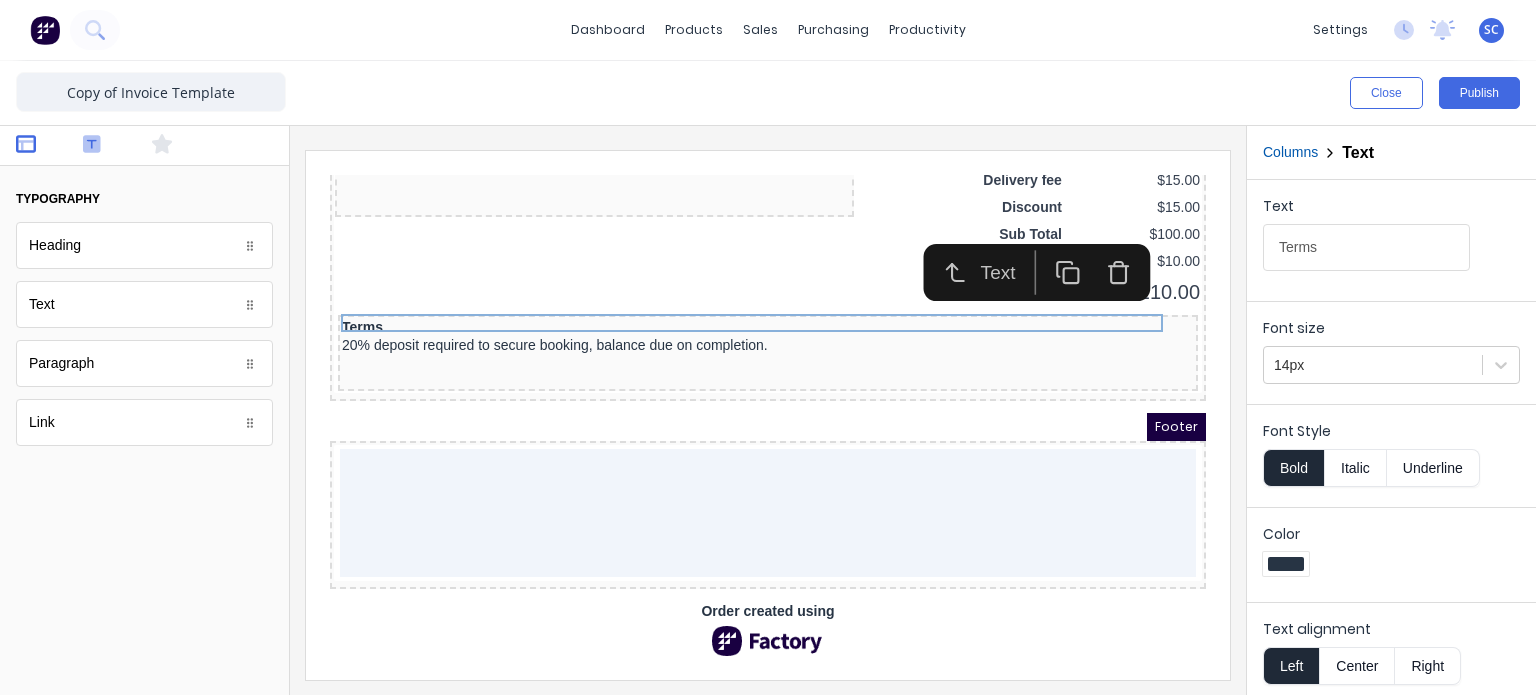 click 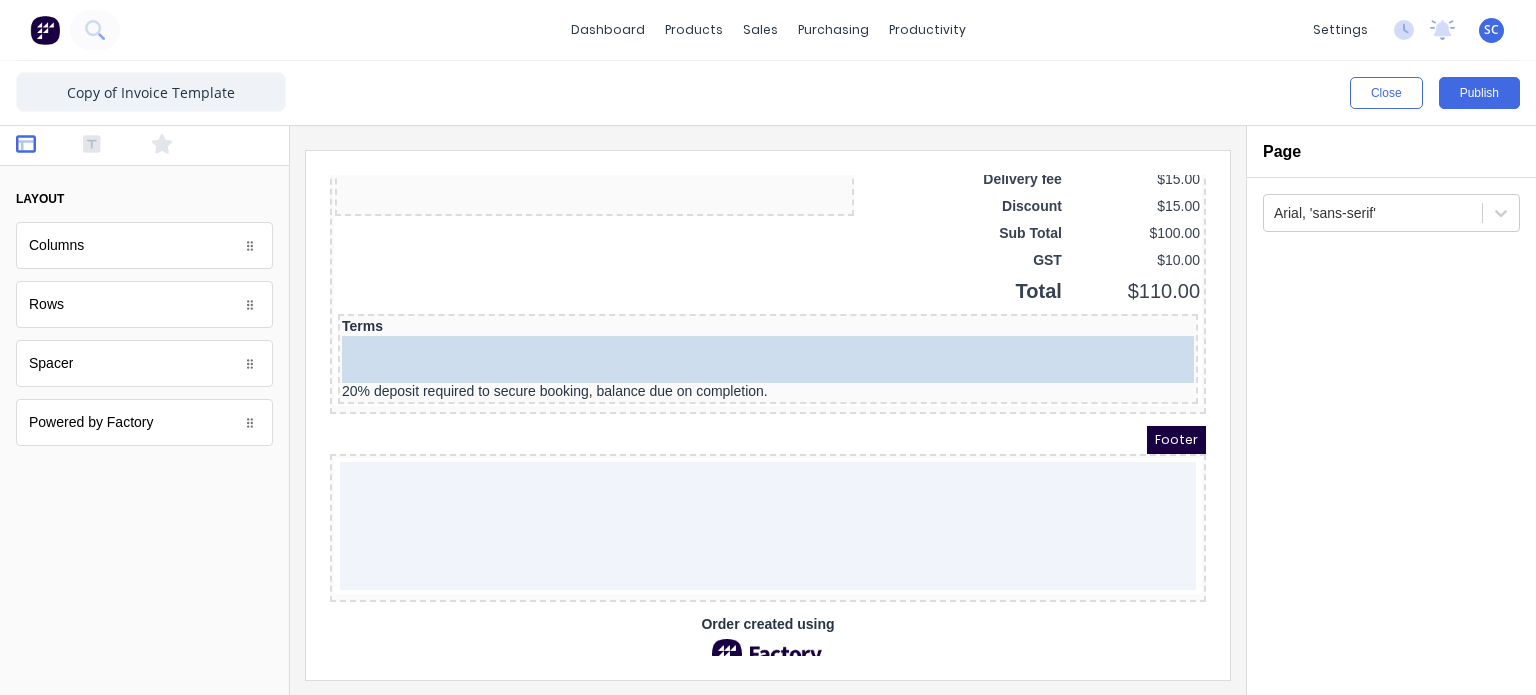 drag, startPoint x: 124, startPoint y: 374, endPoint x: 469, endPoint y: 335, distance: 347.19736 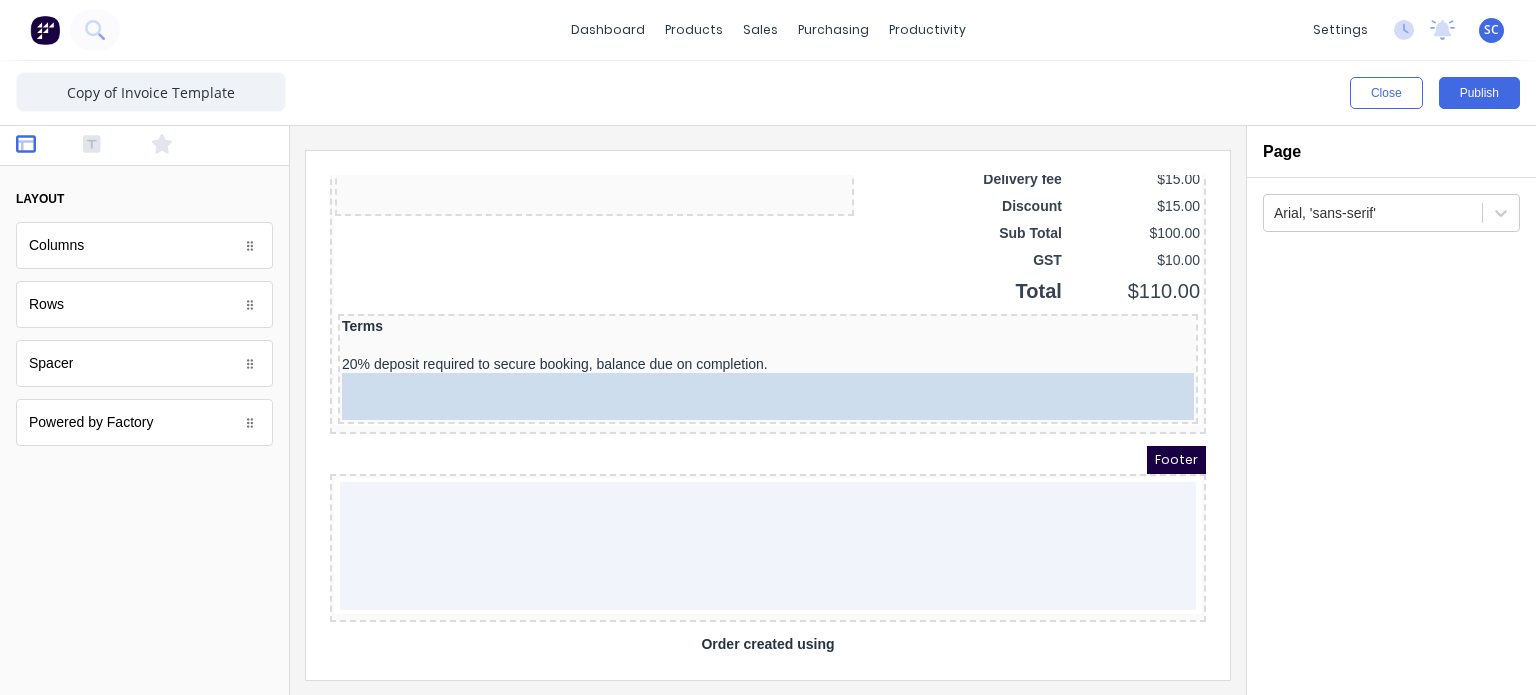 drag, startPoint x: 96, startPoint y: 361, endPoint x: 435, endPoint y: 364, distance: 339.01328 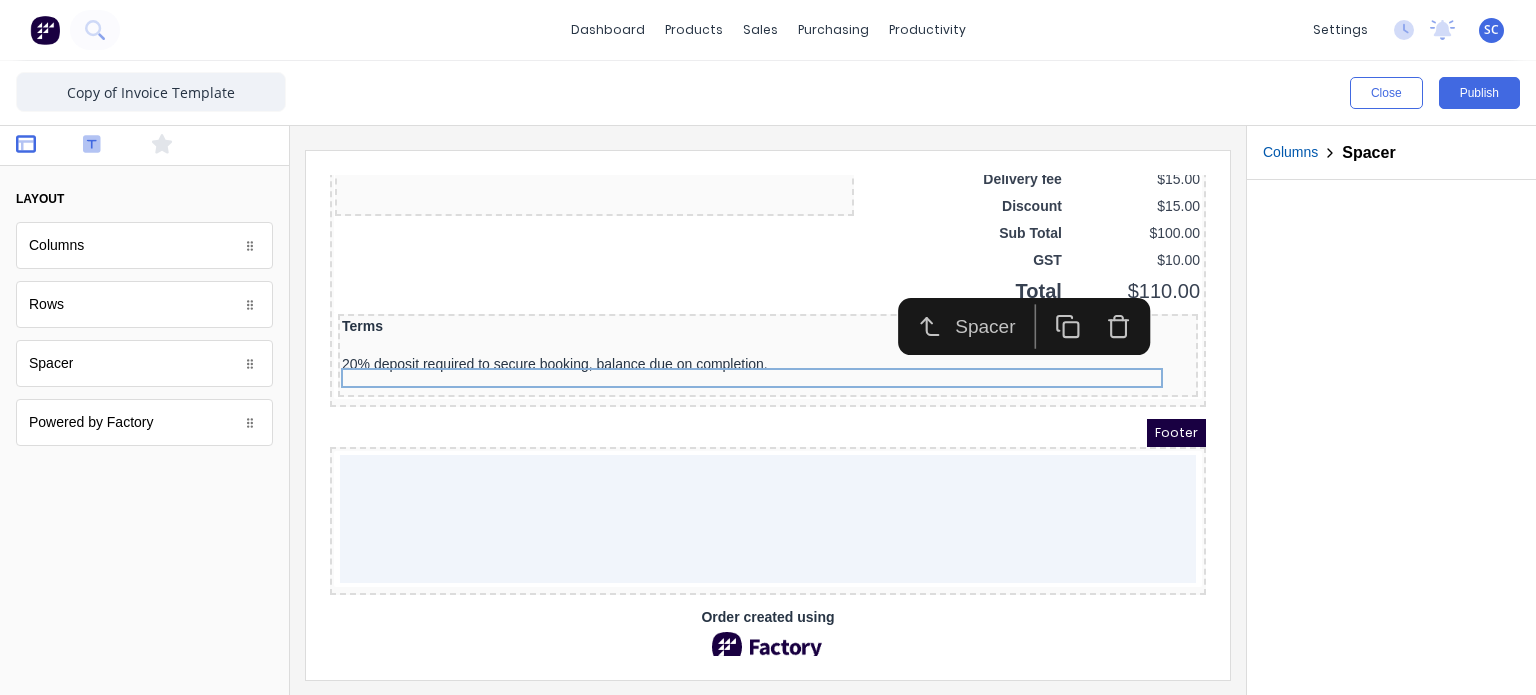 click 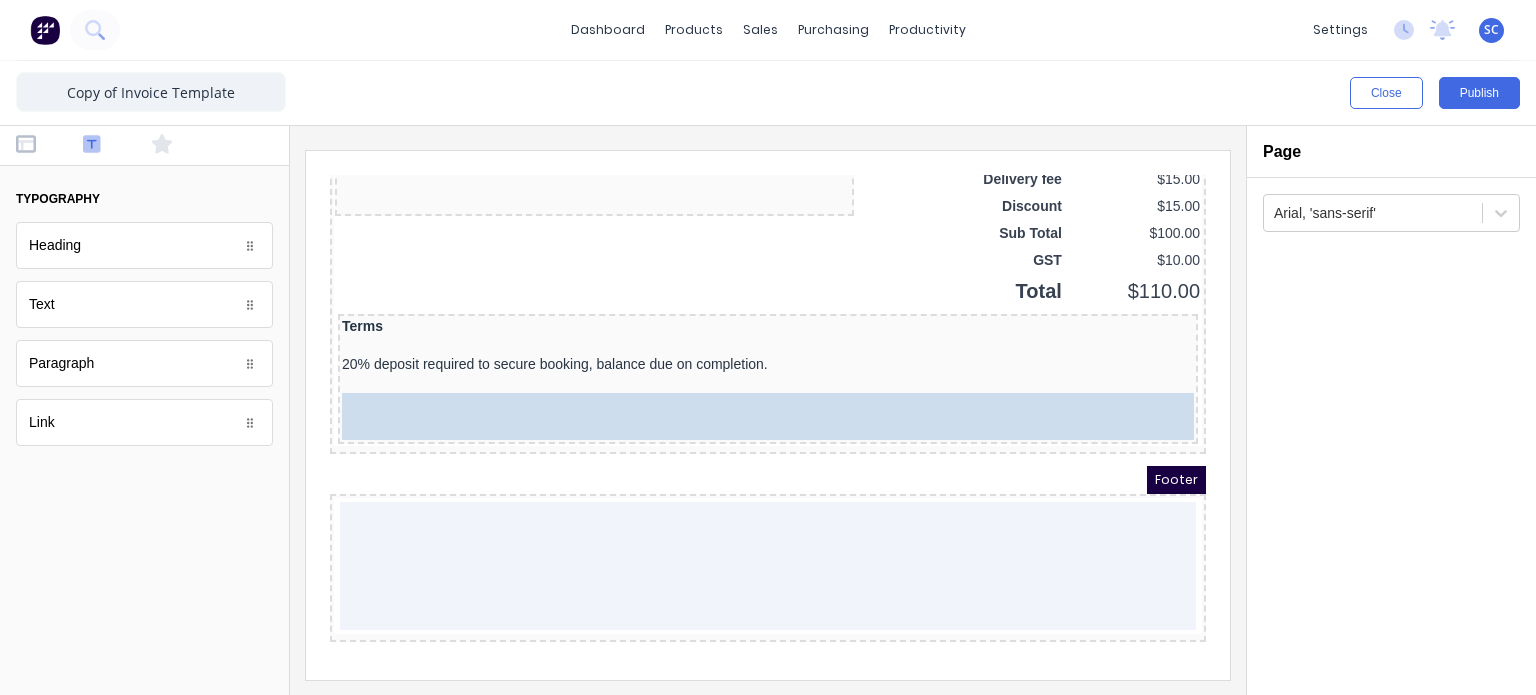 drag, startPoint x: 98, startPoint y: 306, endPoint x: 478, endPoint y: 383, distance: 387.72284 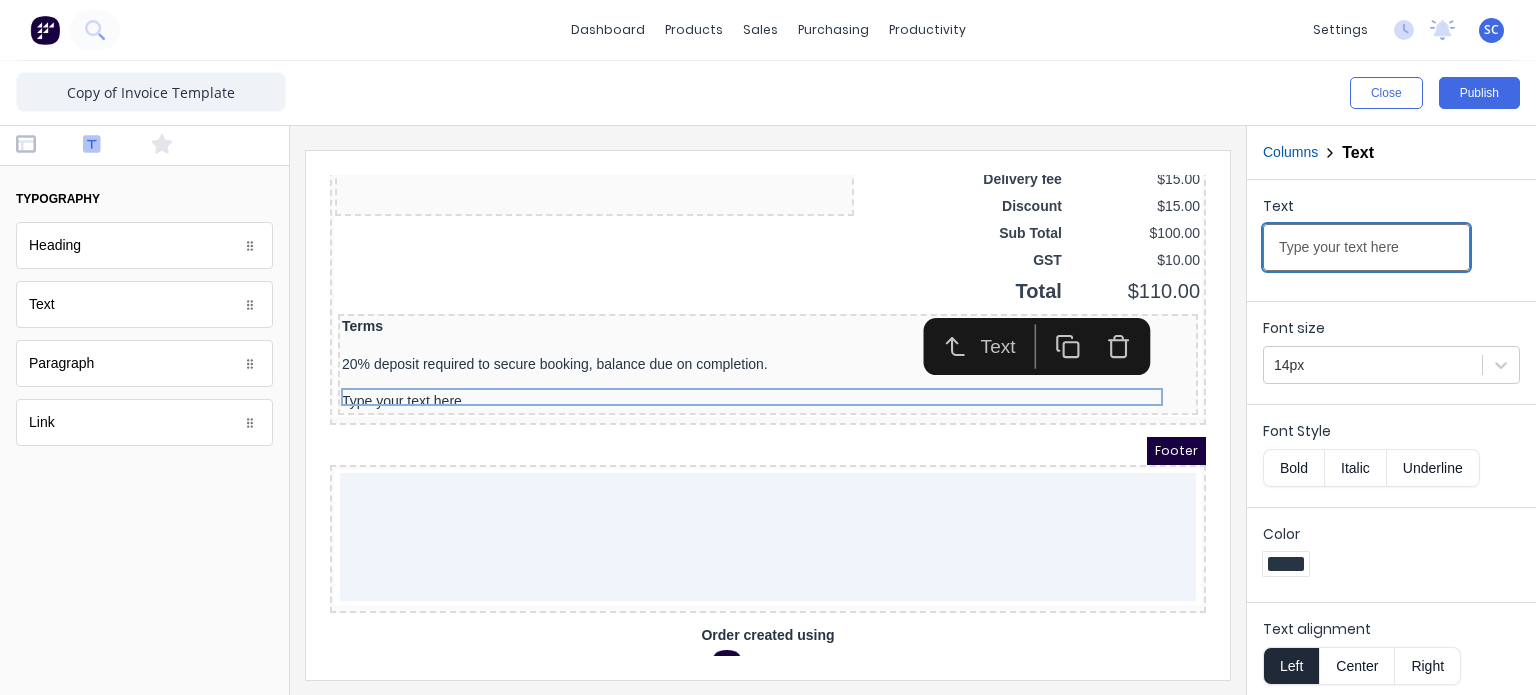 click on "Type your text here" at bounding box center (1366, 247) 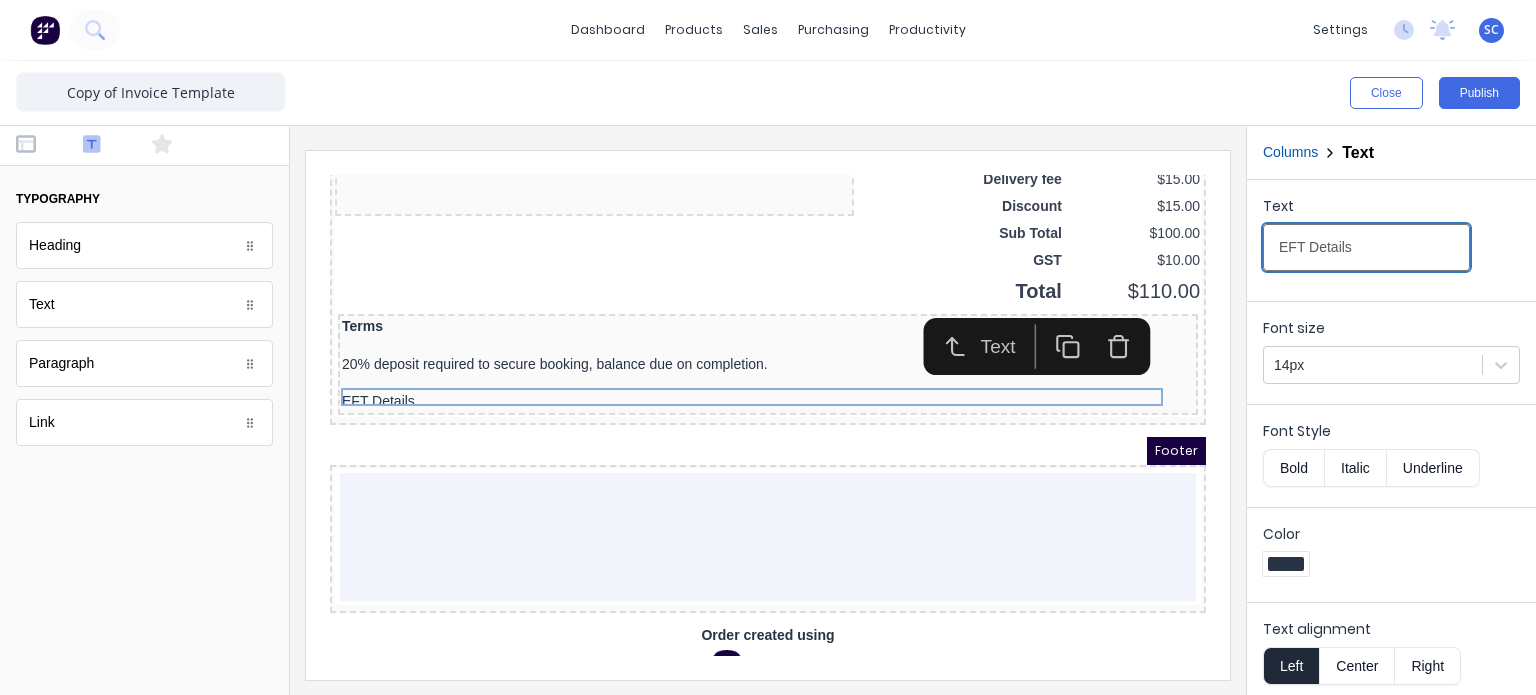 type on "EFT Details" 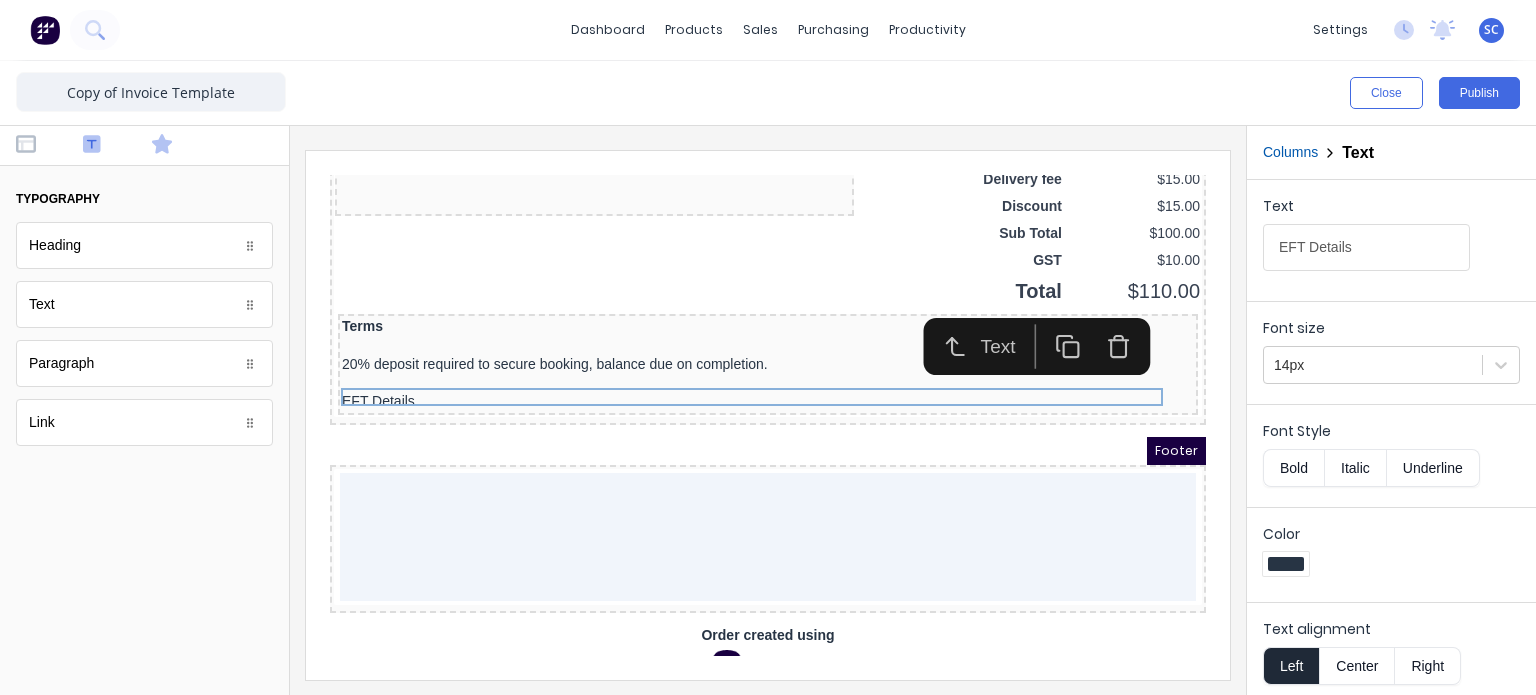 click 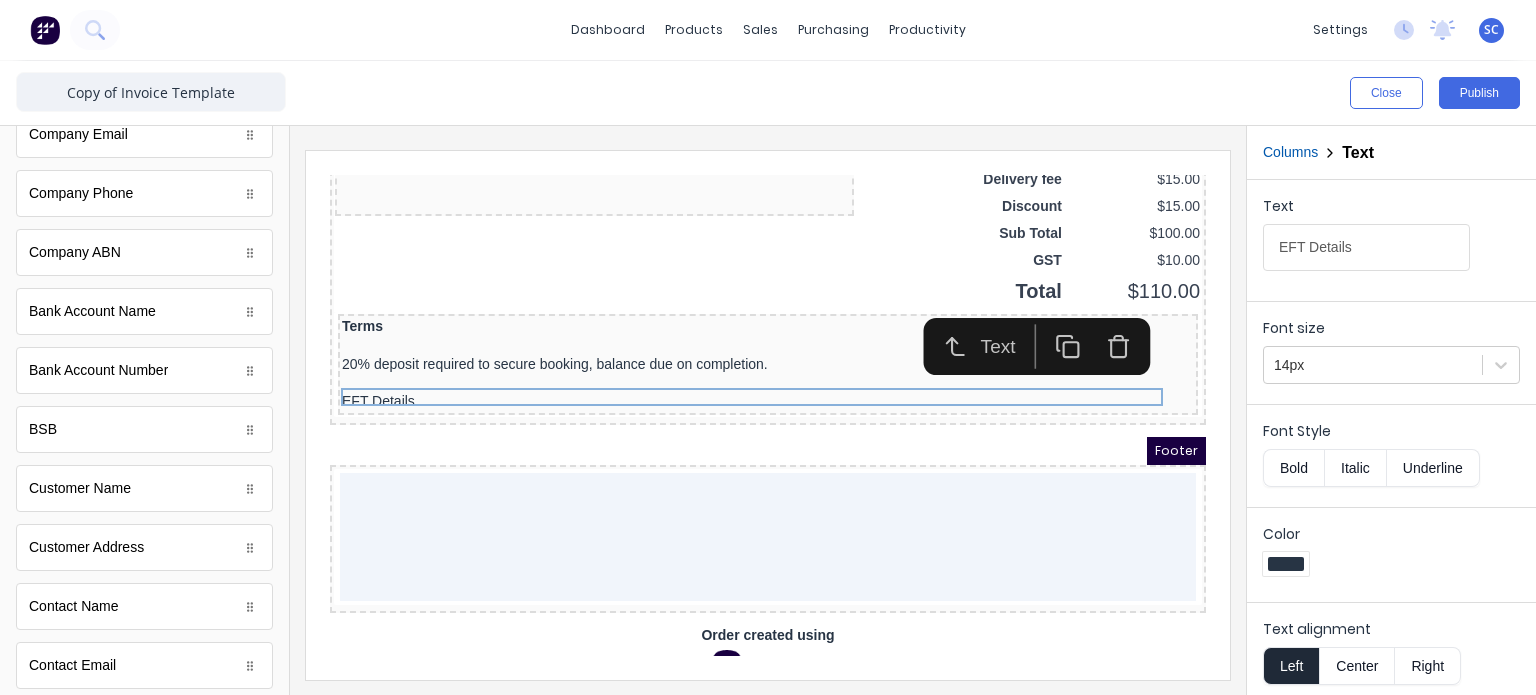scroll, scrollTop: 875, scrollLeft: 0, axis: vertical 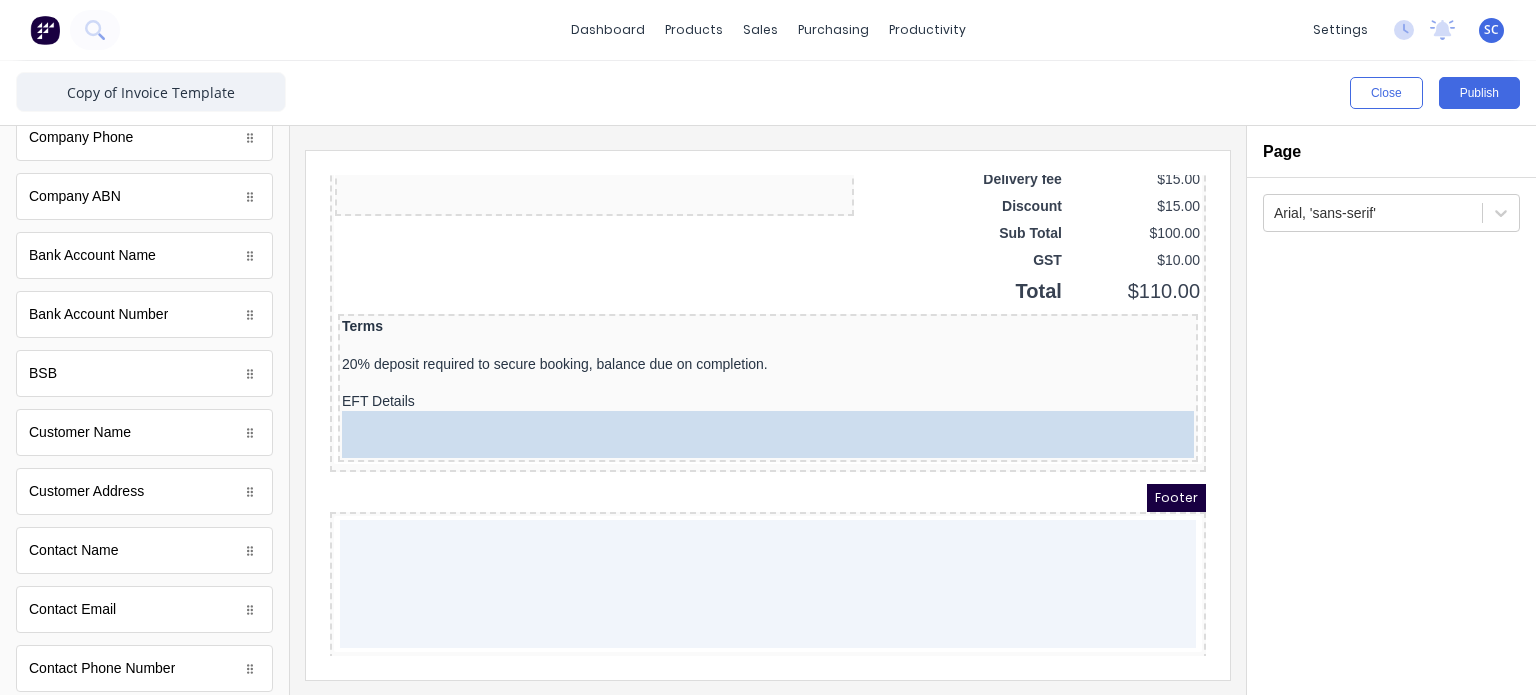 drag, startPoint x: 164, startPoint y: 258, endPoint x: 465, endPoint y: 422, distance: 342.77835 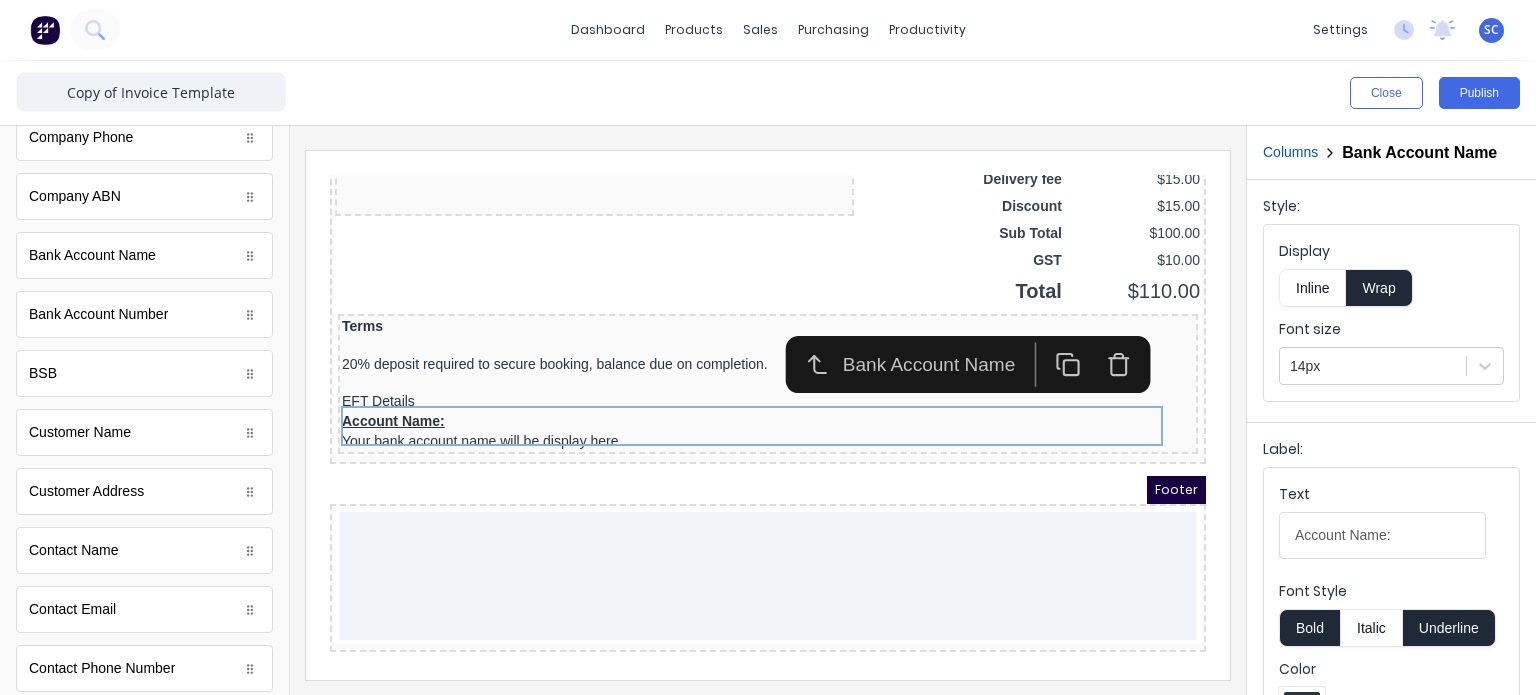click on "Inline" at bounding box center [1312, 288] 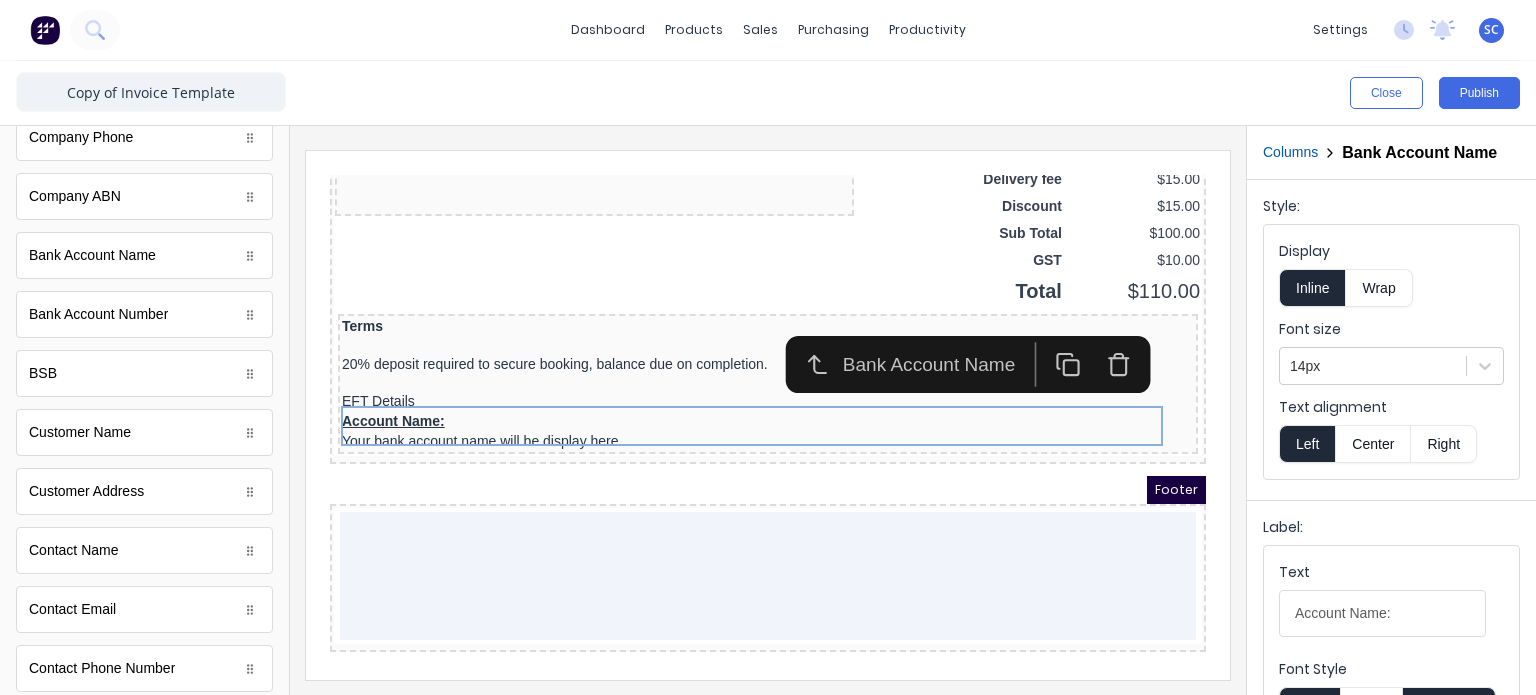 type 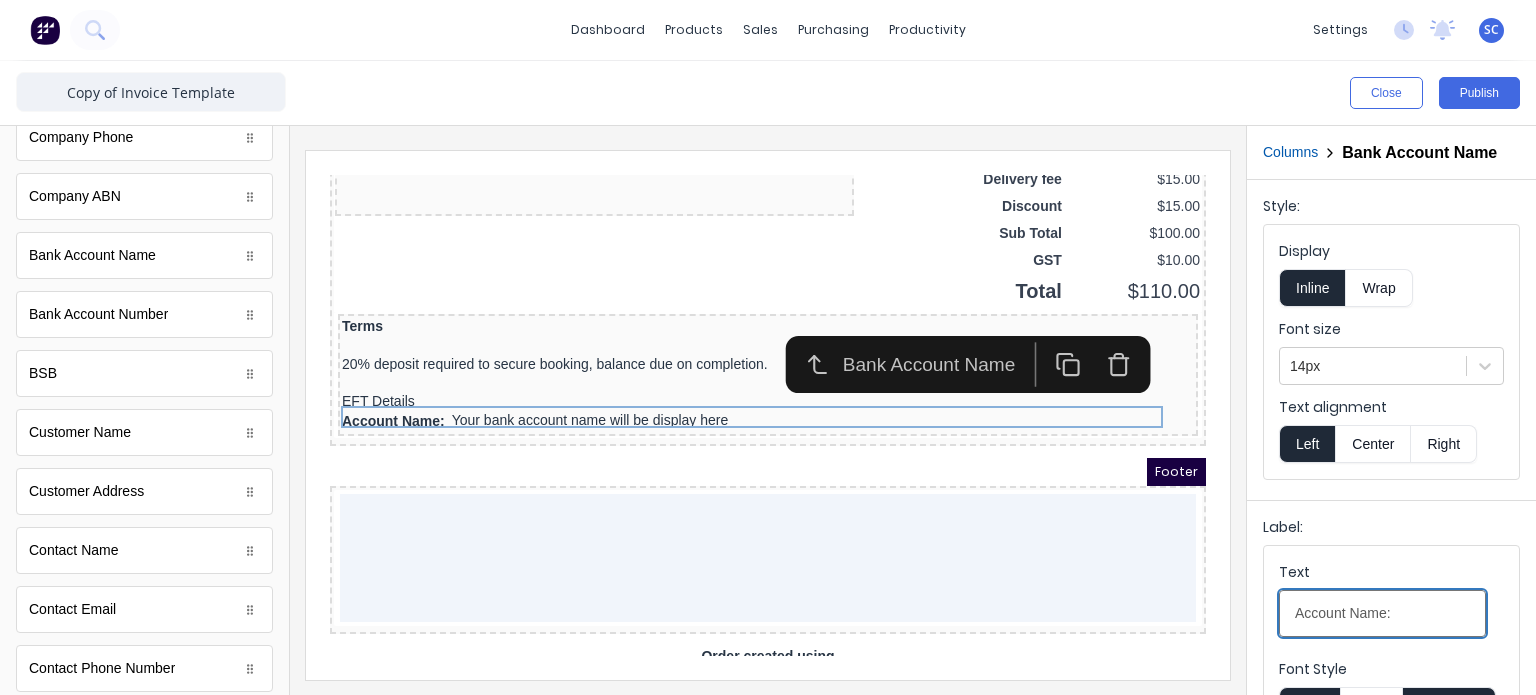 click on "Account Name:" at bounding box center [1382, 613] 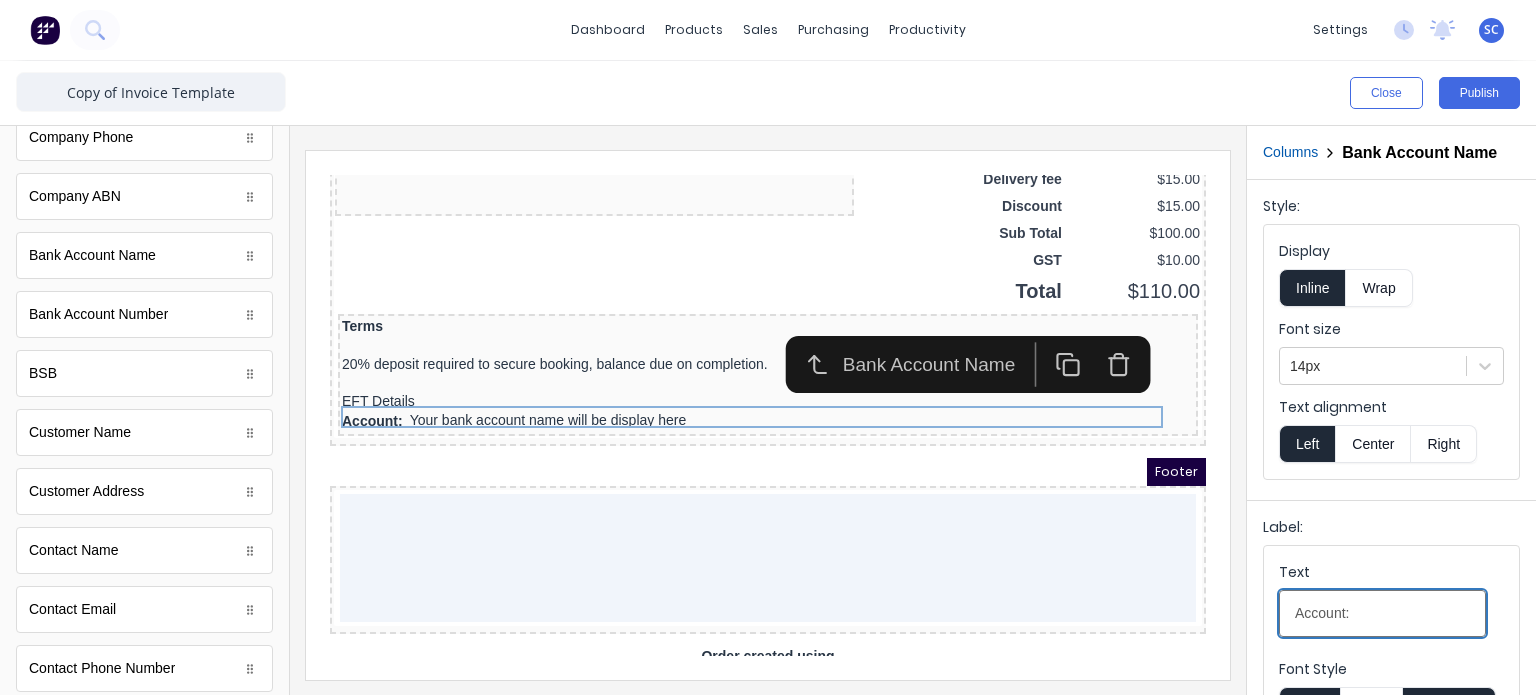 type on "Account:" 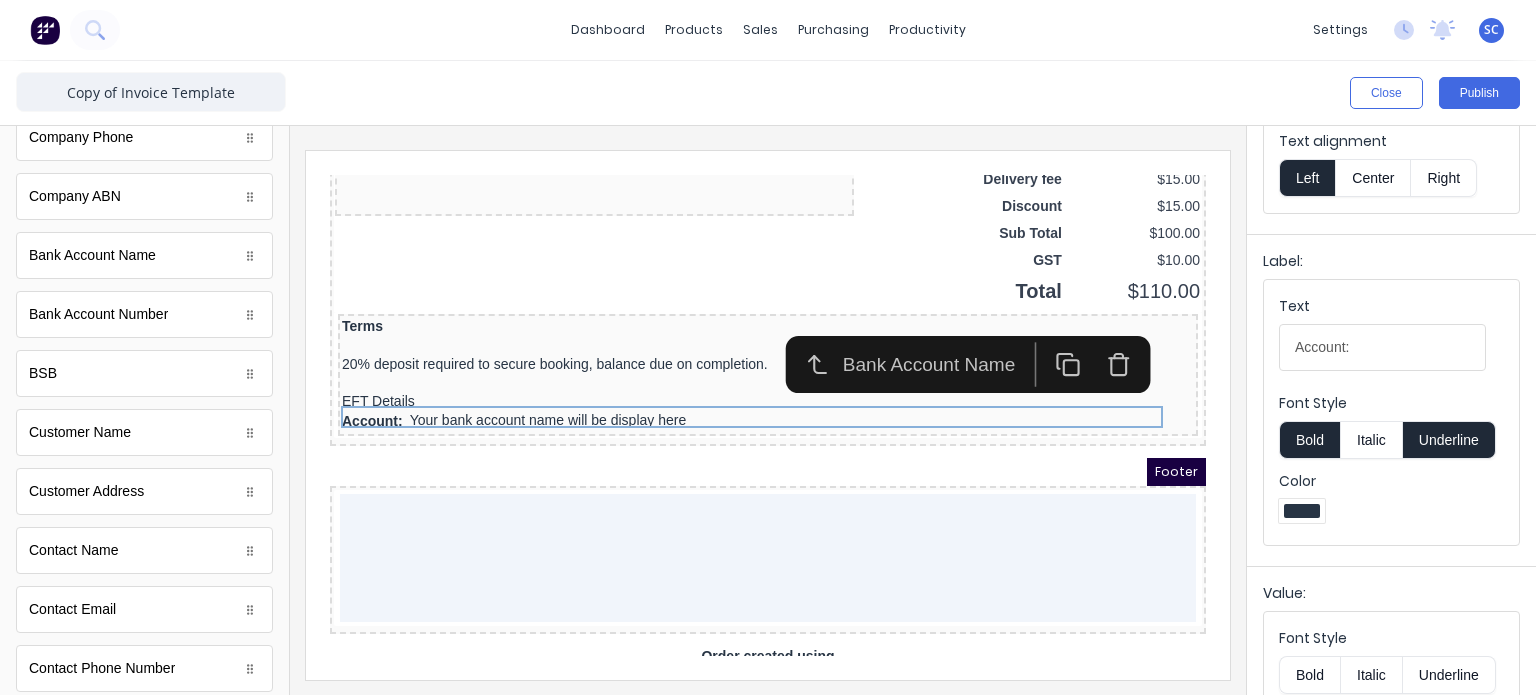 click on "Bold" at bounding box center (1309, 440) 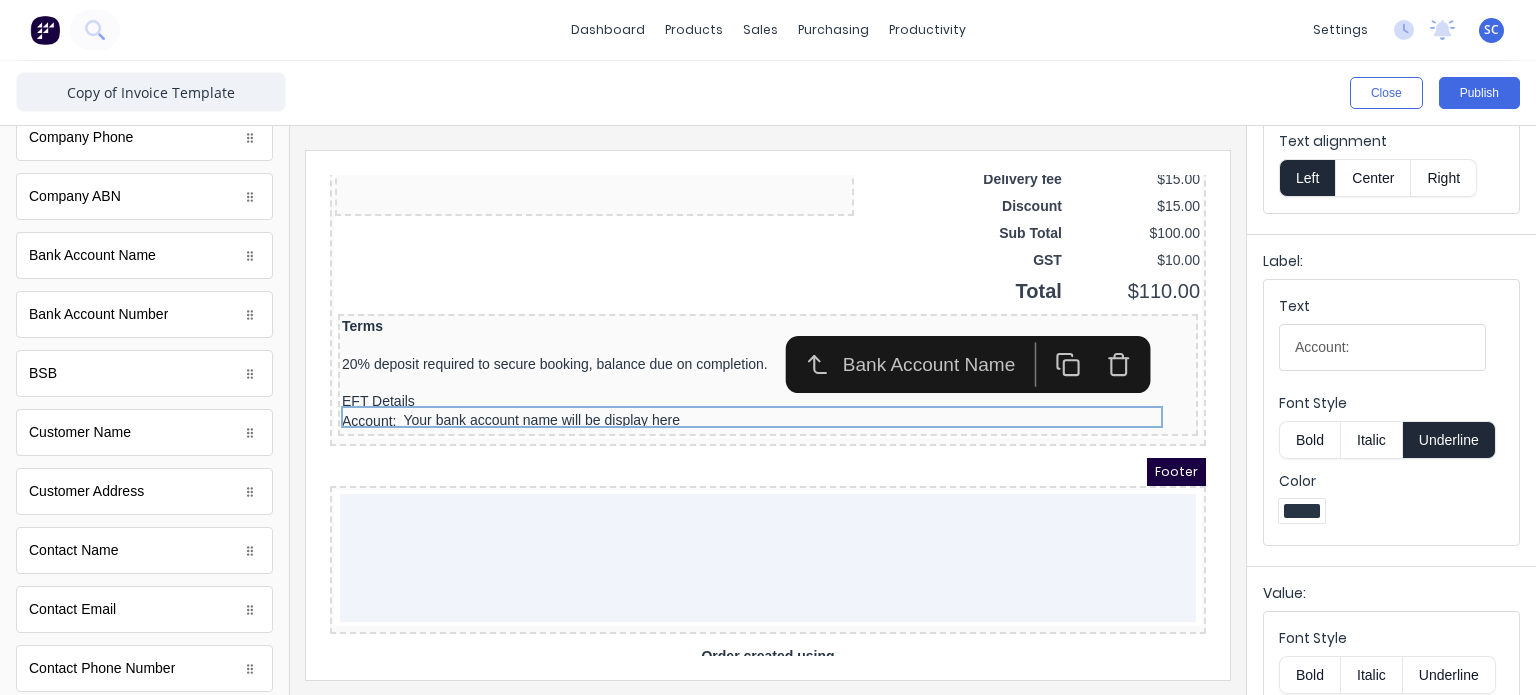 click on "Underline" at bounding box center (1449, 440) 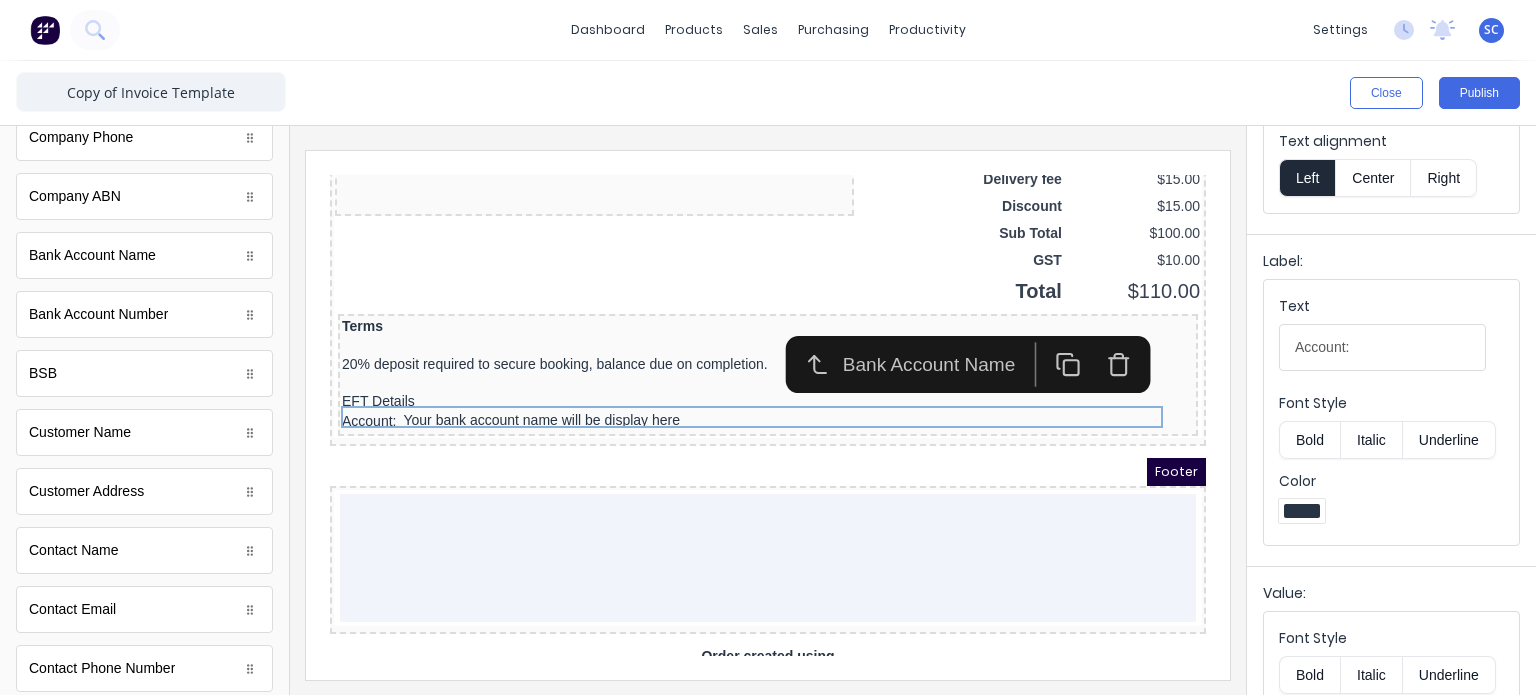 type 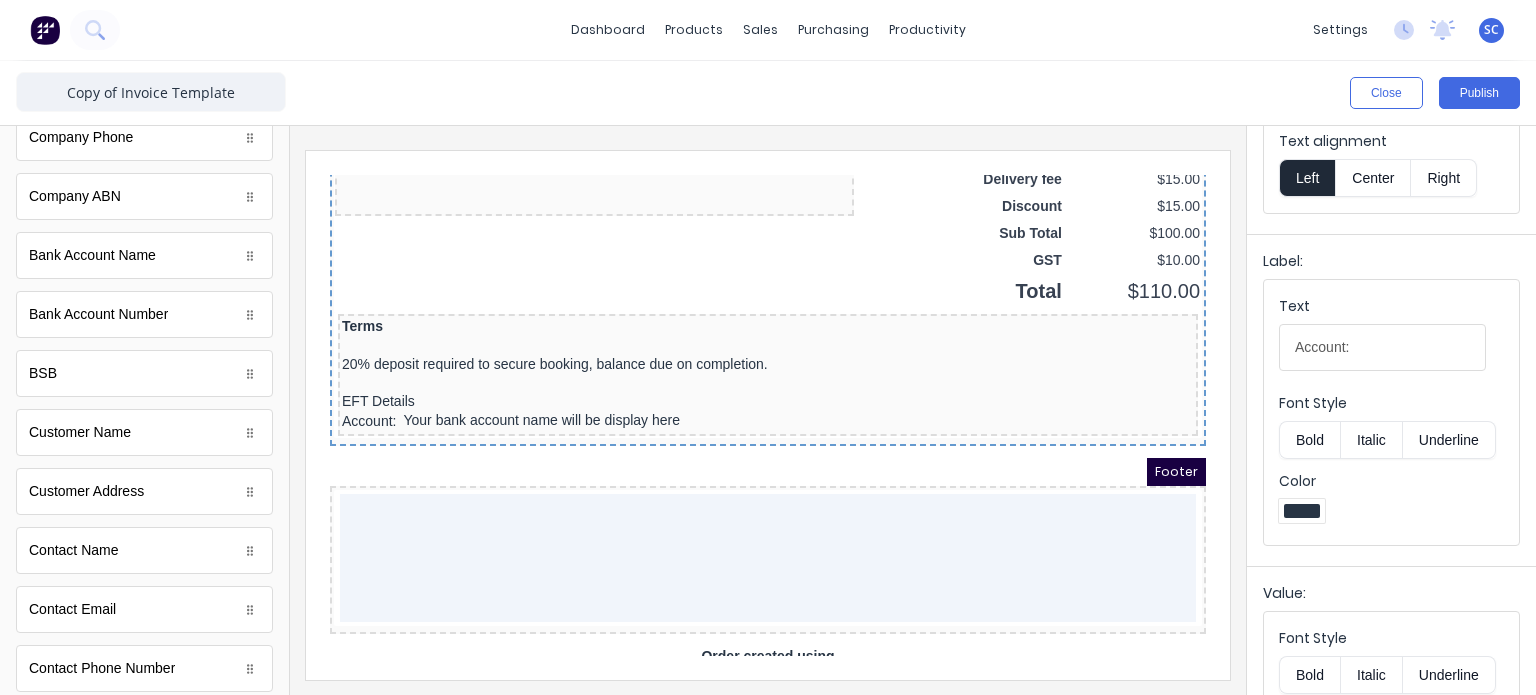 scroll, scrollTop: 0, scrollLeft: 0, axis: both 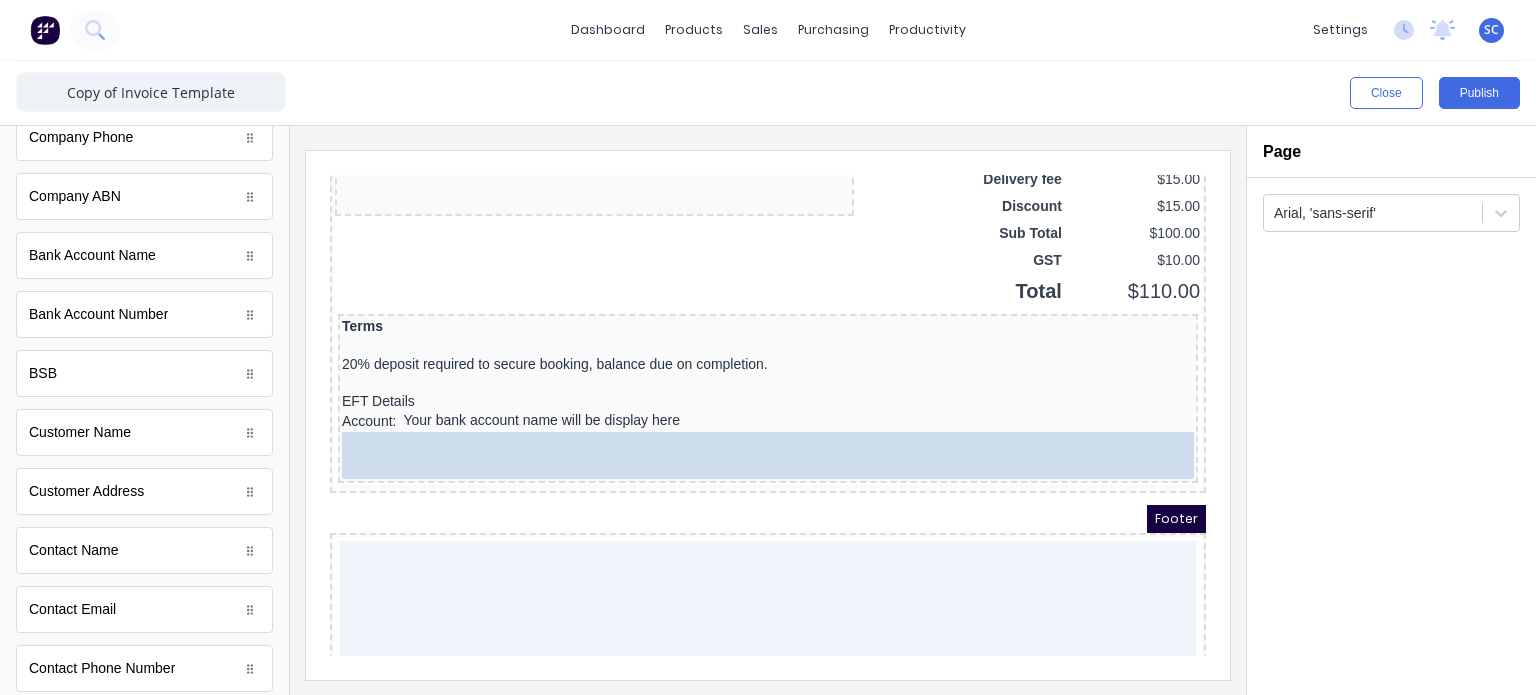 drag, startPoint x: 102, startPoint y: 365, endPoint x: 470, endPoint y: 430, distance: 373.6964 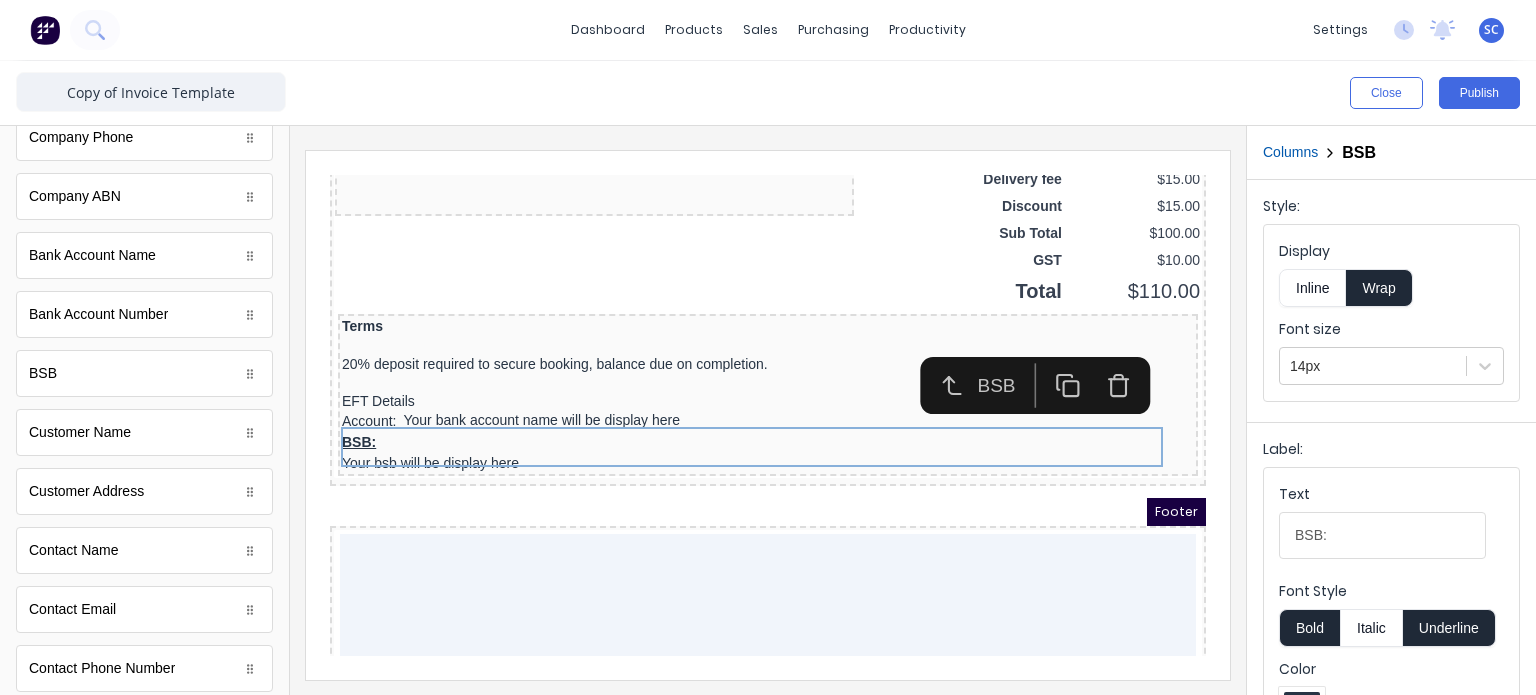 click on "Inline" at bounding box center [1312, 288] 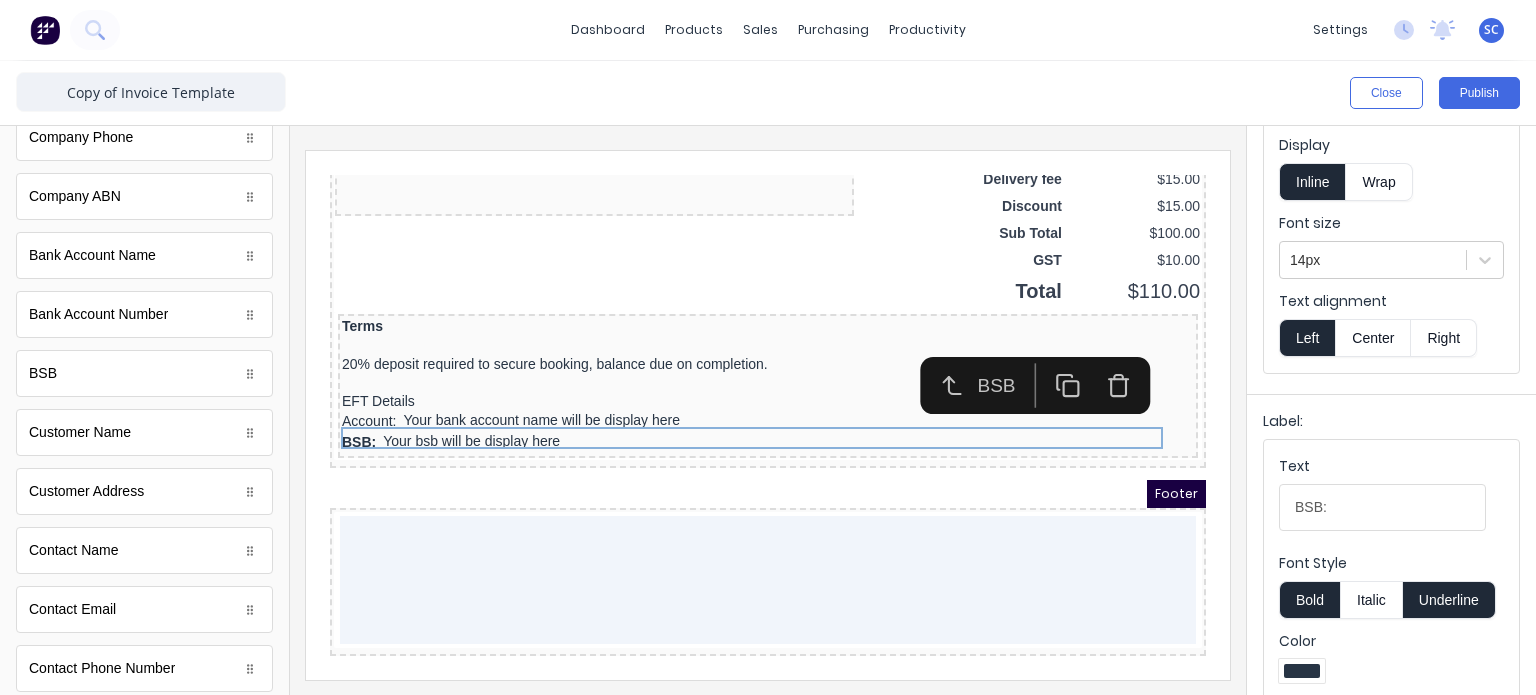 scroll, scrollTop: 108, scrollLeft: 0, axis: vertical 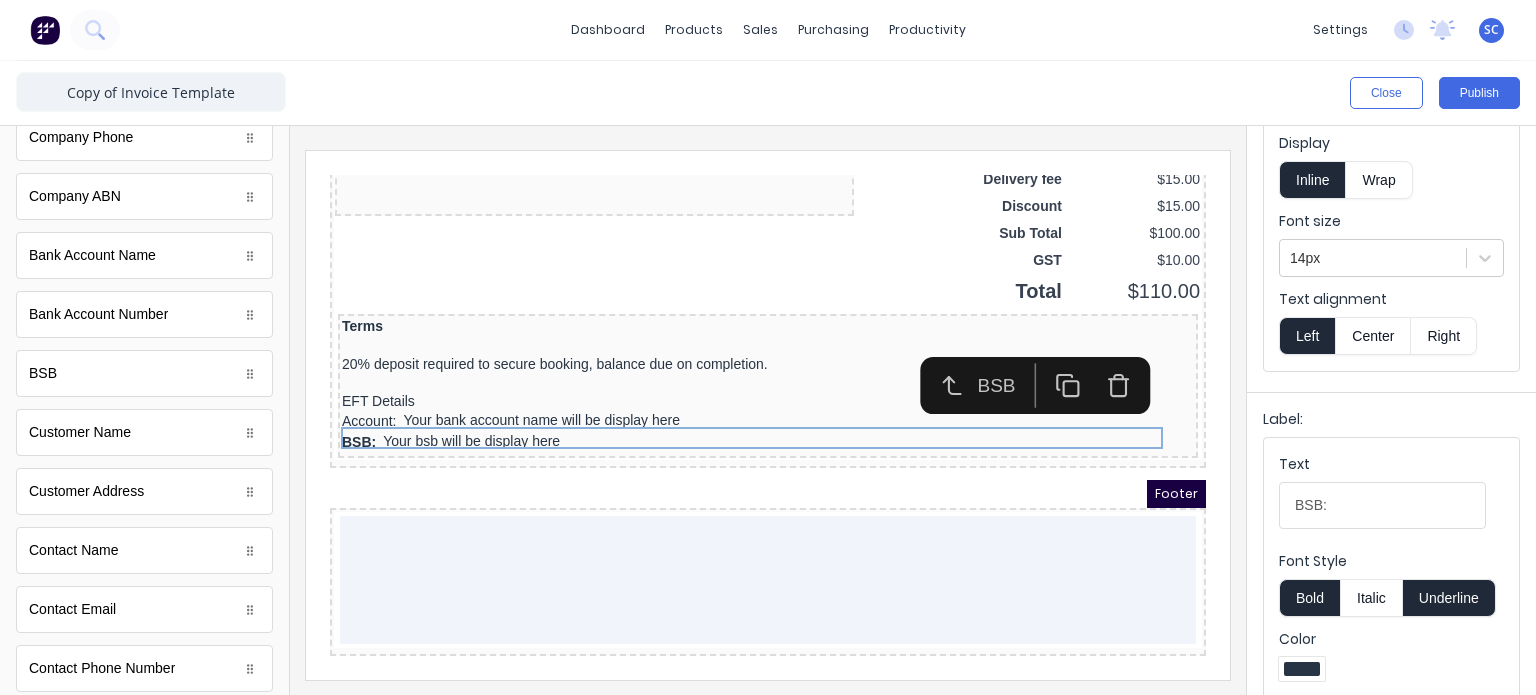click on "Bold" at bounding box center (1309, 598) 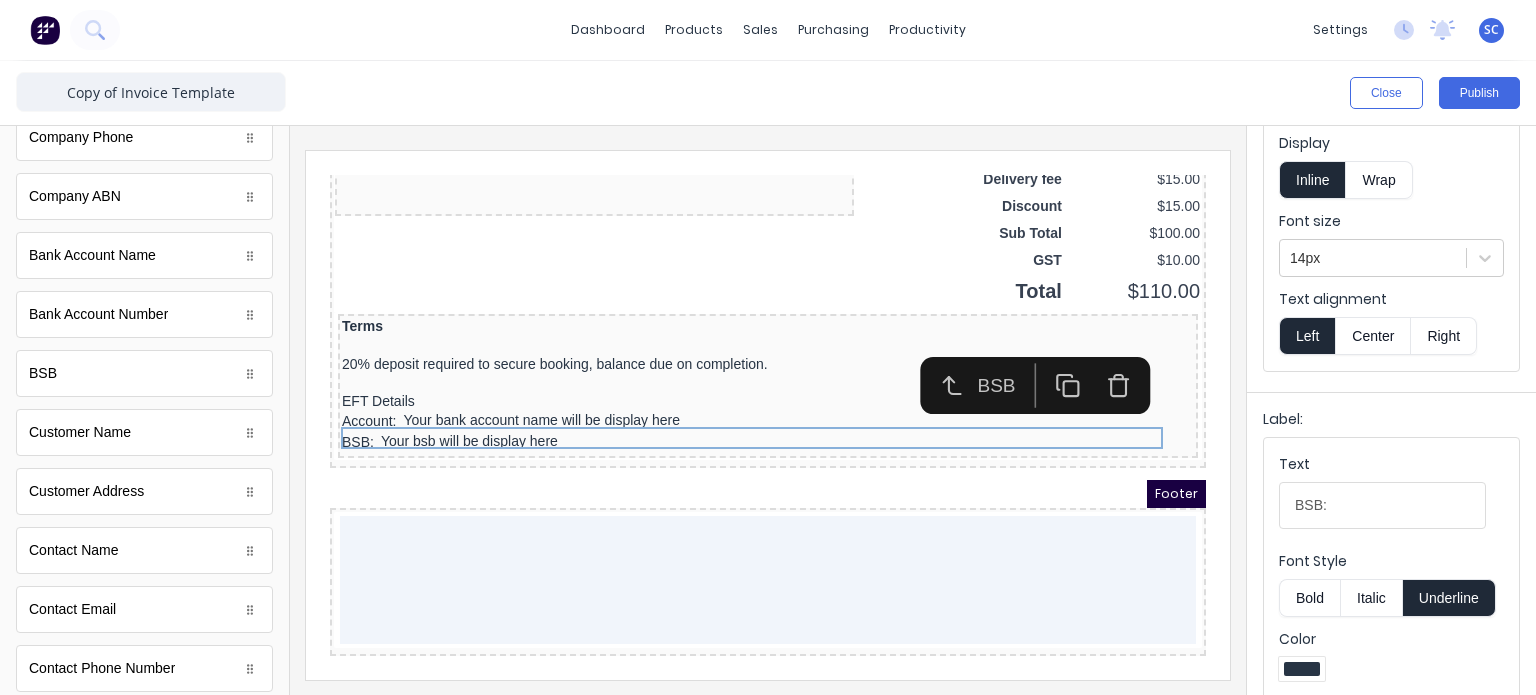 click on "Underline" at bounding box center (1449, 598) 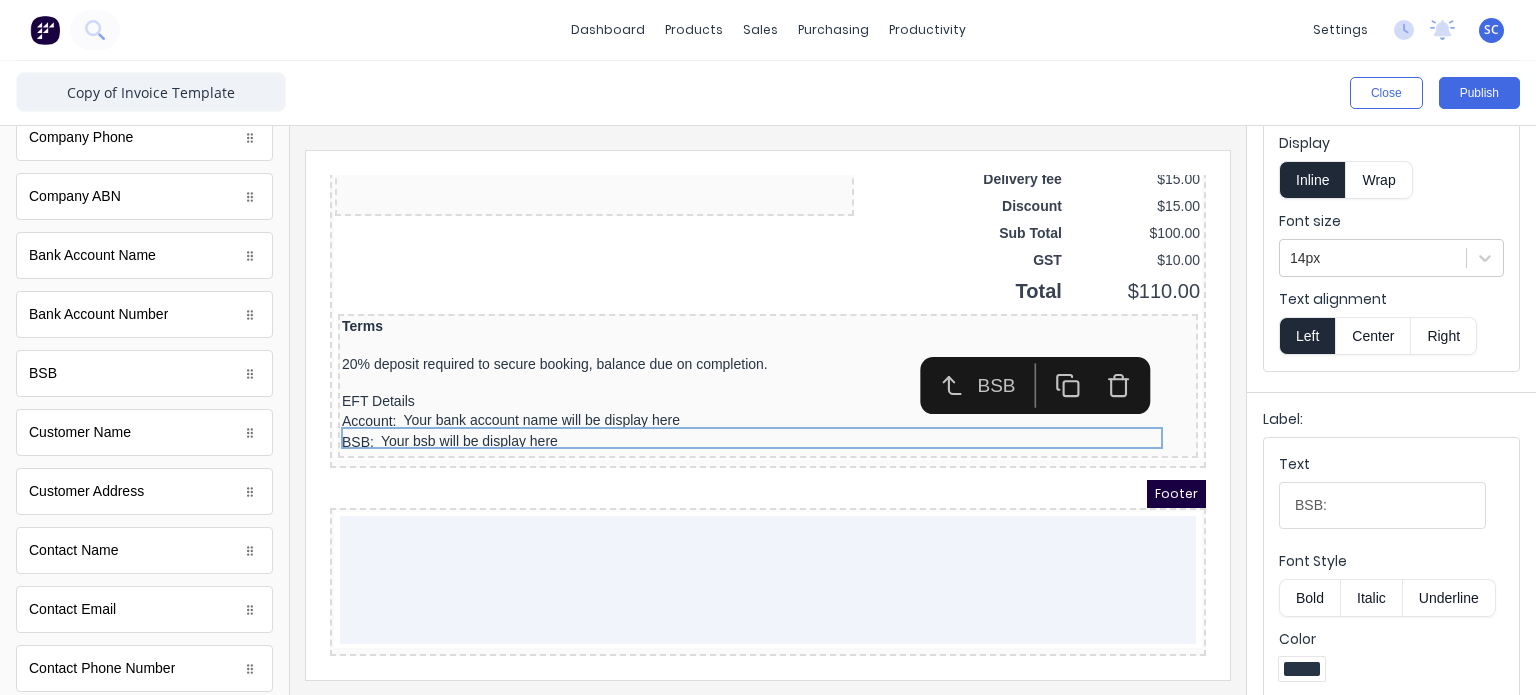 type 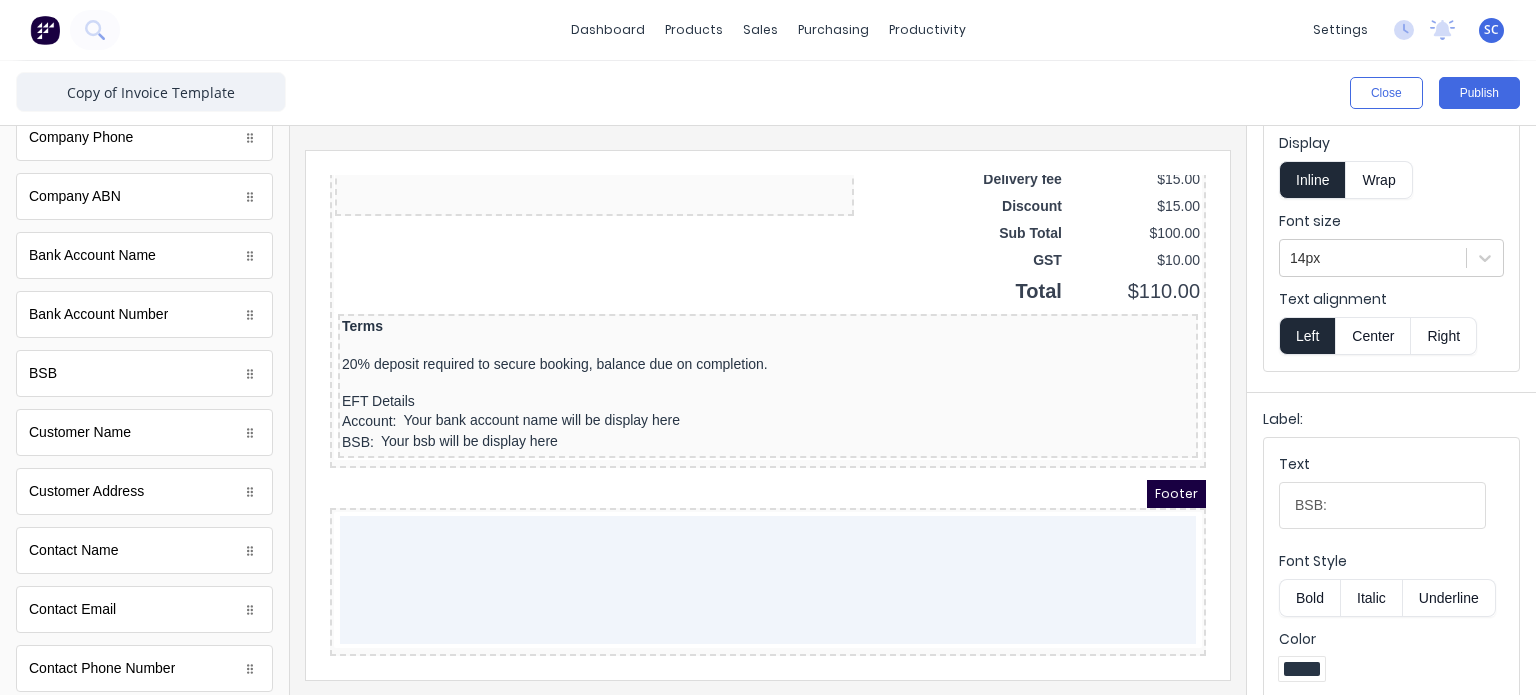 scroll, scrollTop: 0, scrollLeft: 0, axis: both 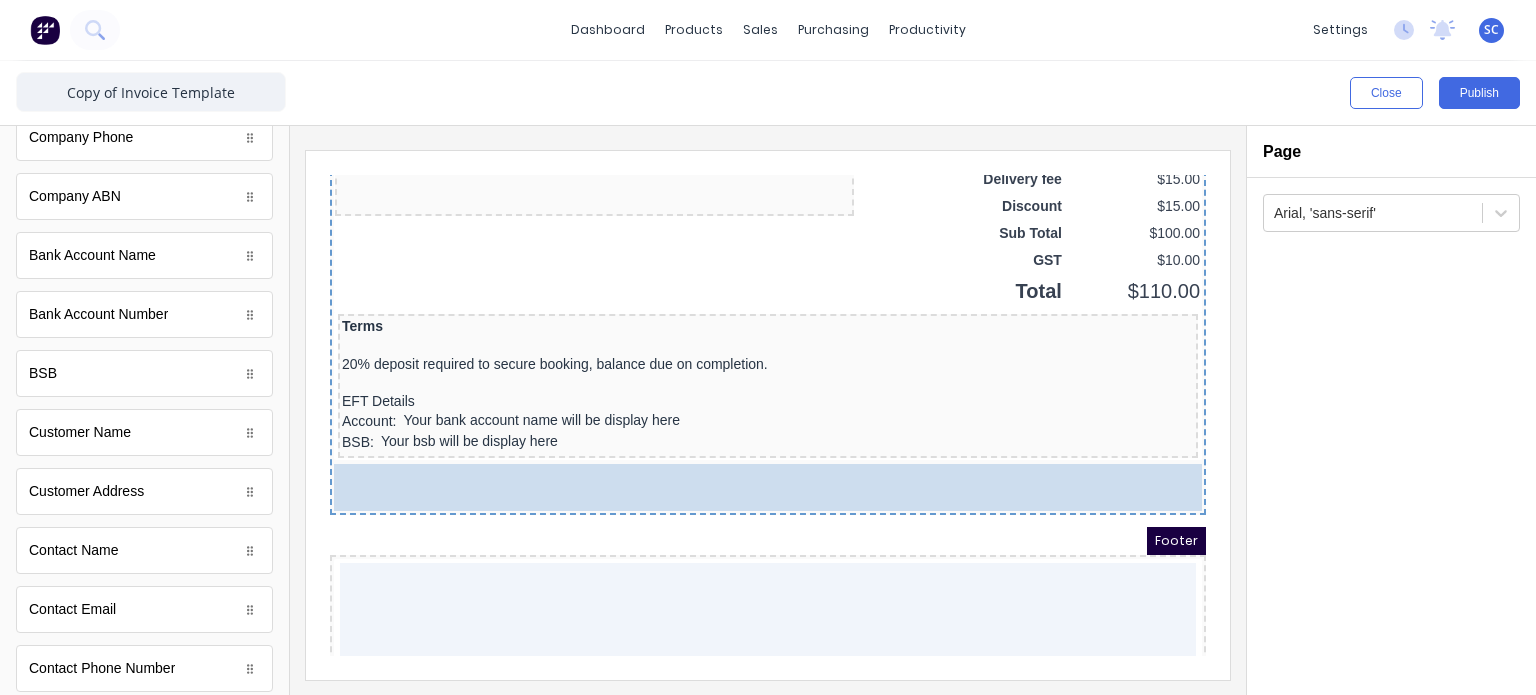 drag, startPoint x: 169, startPoint y: 319, endPoint x: 484, endPoint y: 448, distance: 340.39096 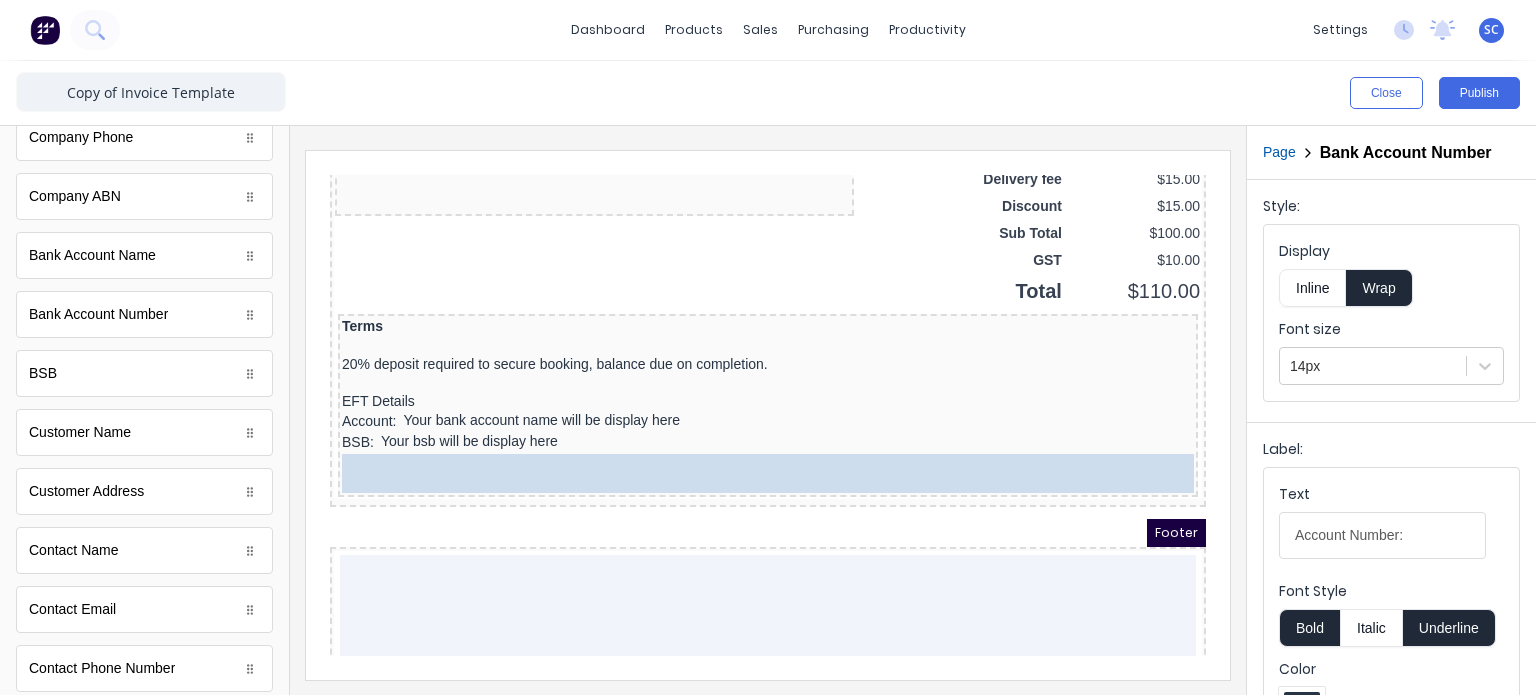 drag, startPoint x: 698, startPoint y: 466, endPoint x: 728, endPoint y: 457, distance: 31.320919 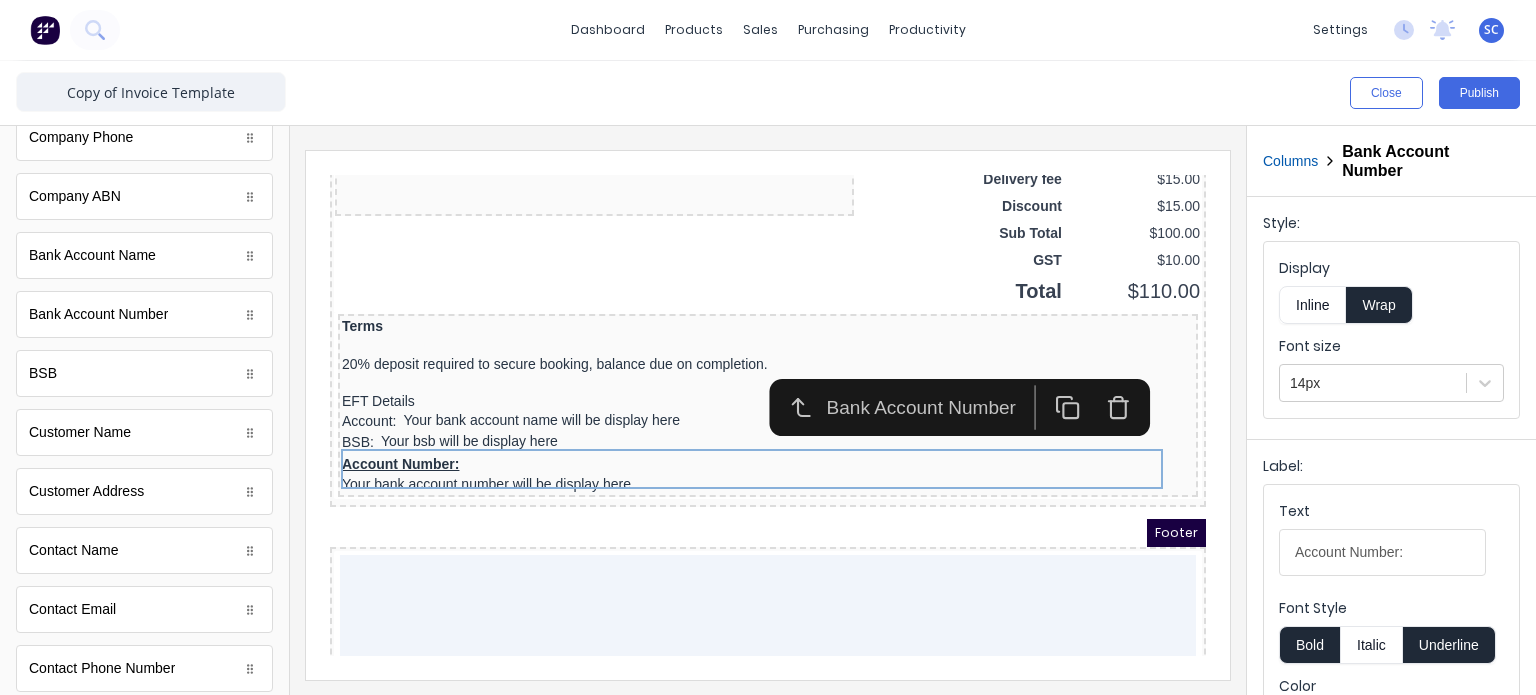 click on "Inline" at bounding box center (1312, 305) 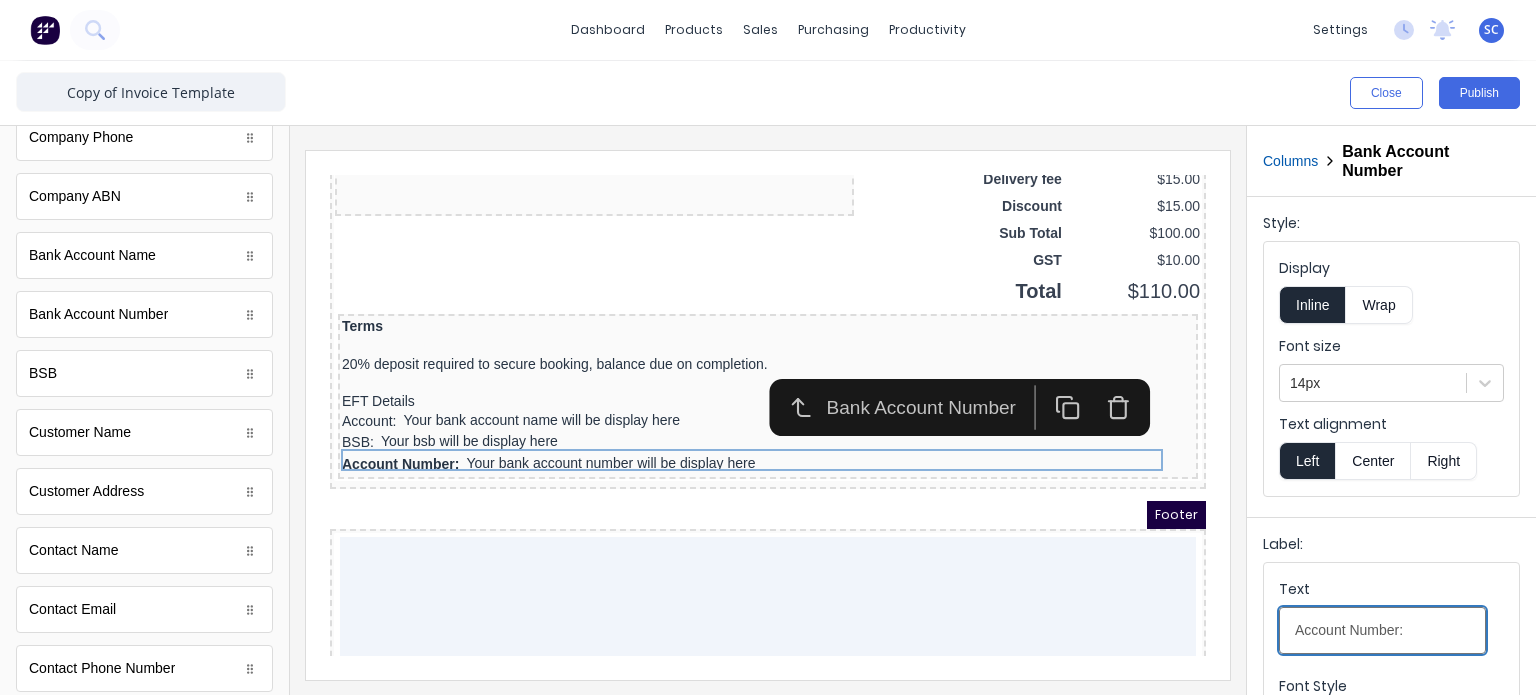 click on "Account Number:" at bounding box center [1382, 630] 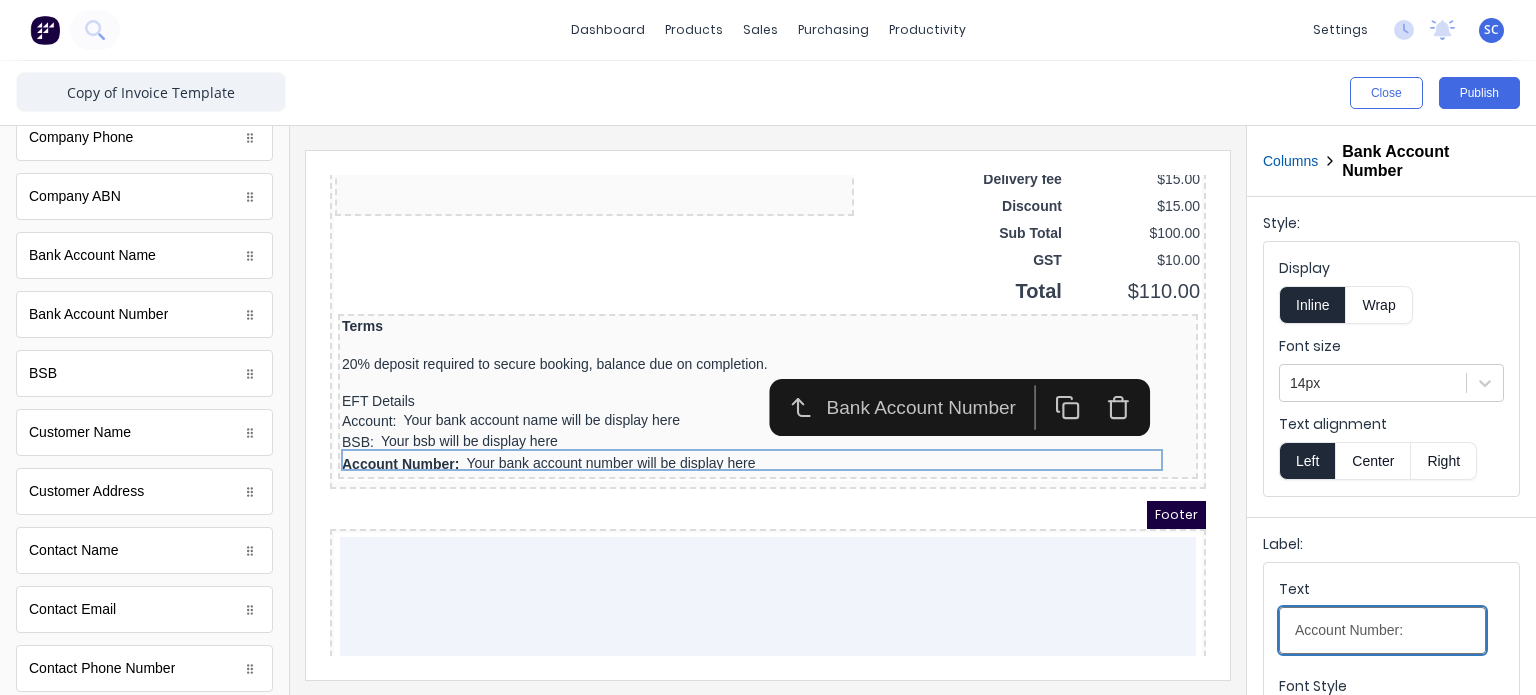 click on "Account Number:" at bounding box center (1382, 630) 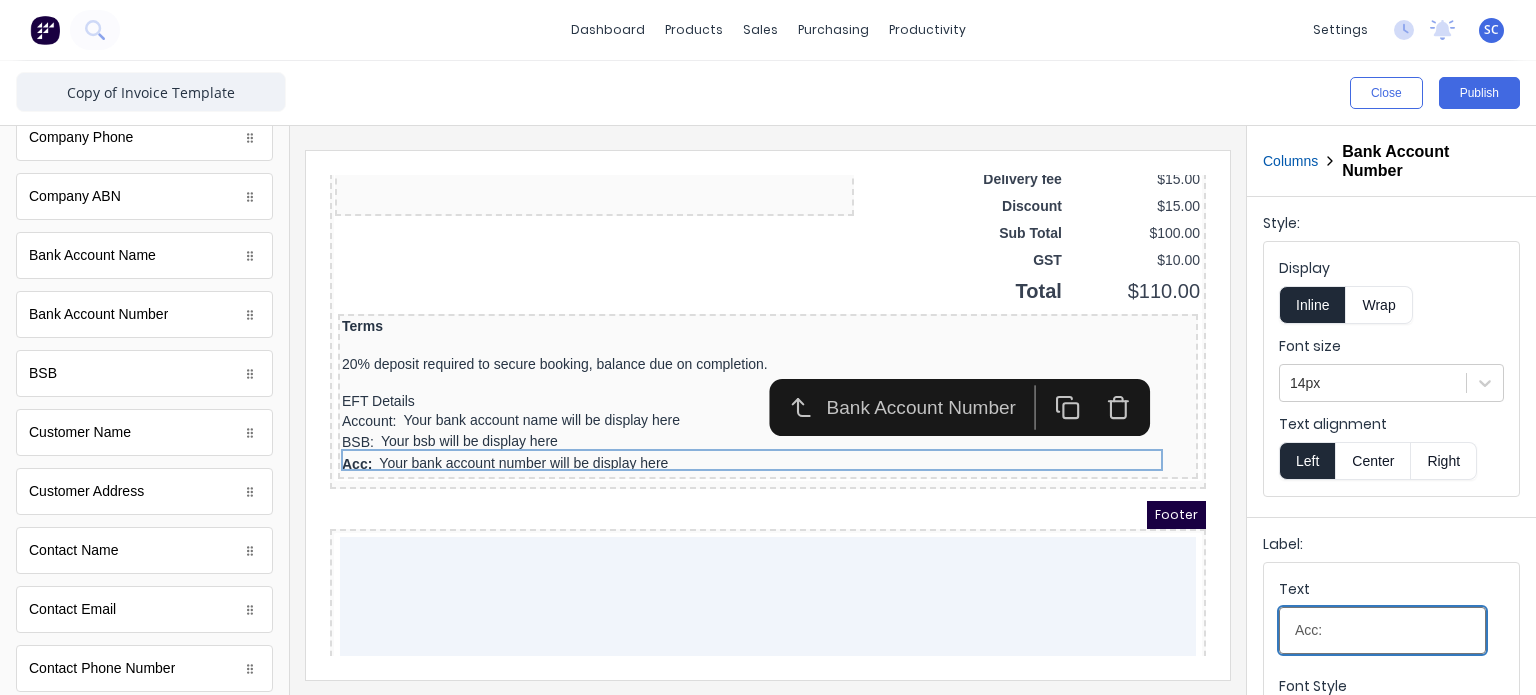 scroll, scrollTop: 208, scrollLeft: 0, axis: vertical 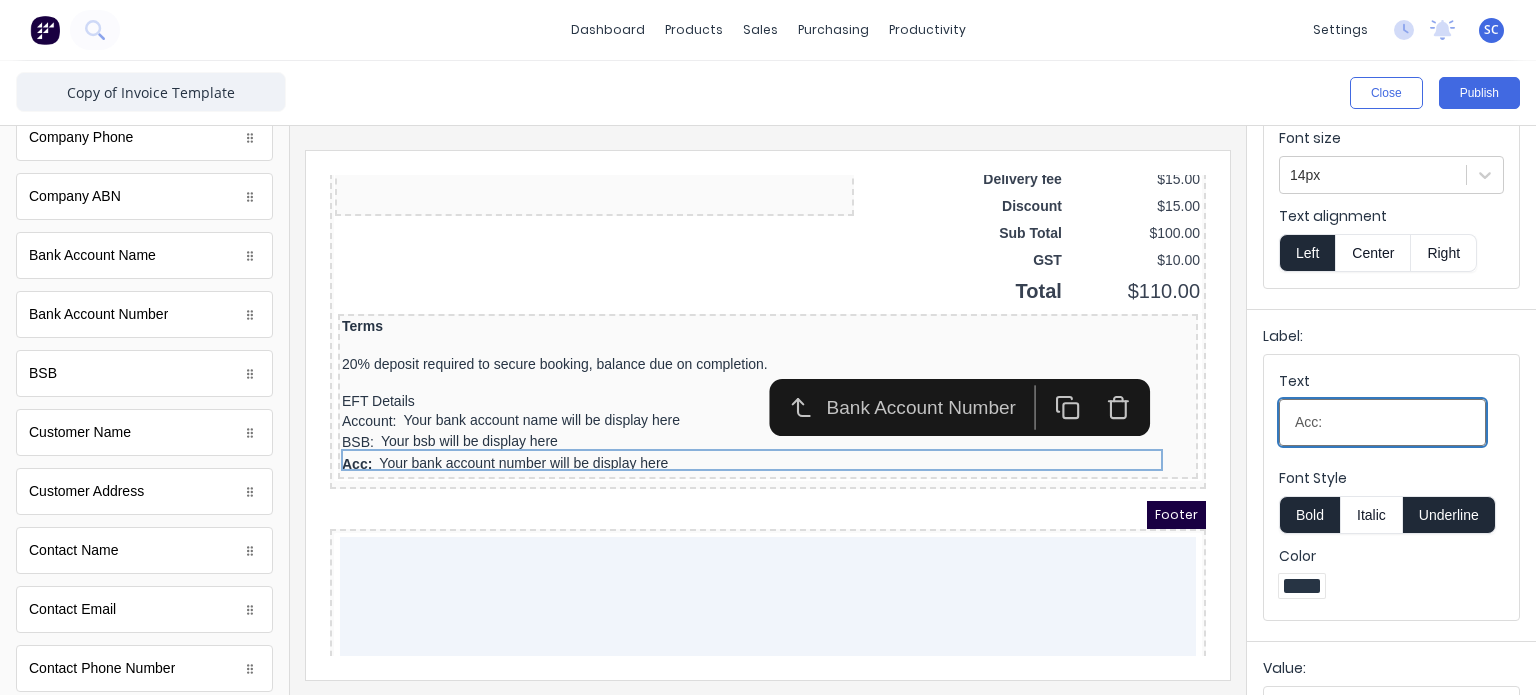 type on "Acc:" 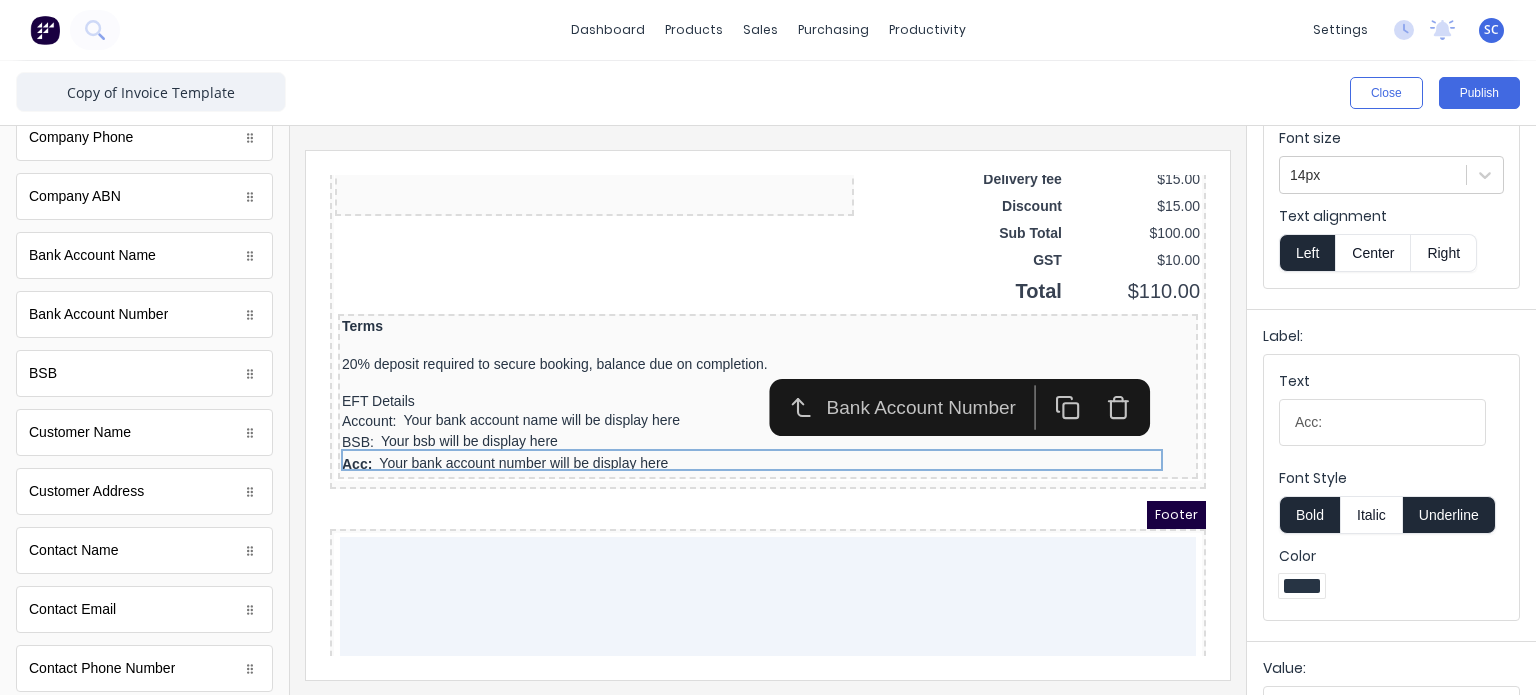 click on "Bold" at bounding box center [1309, 515] 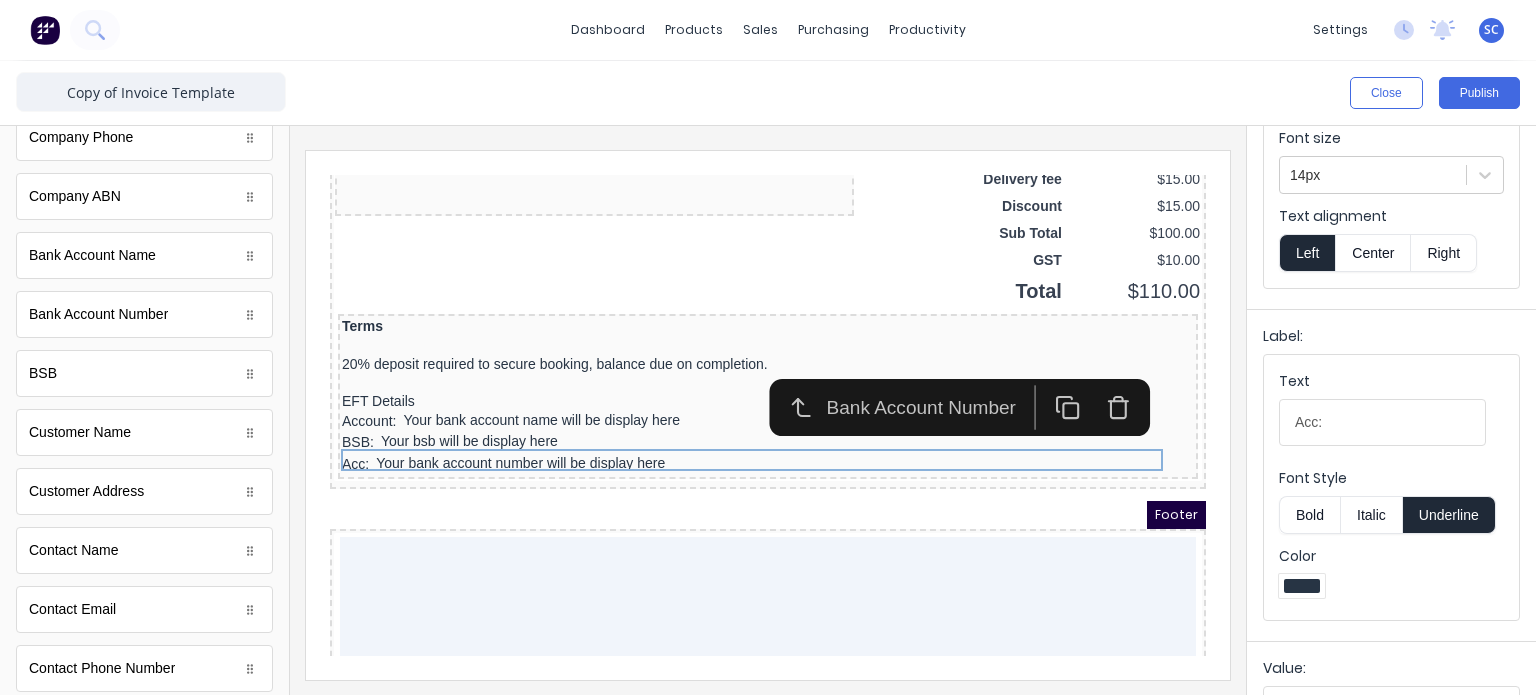 click on "Underline" at bounding box center [1449, 515] 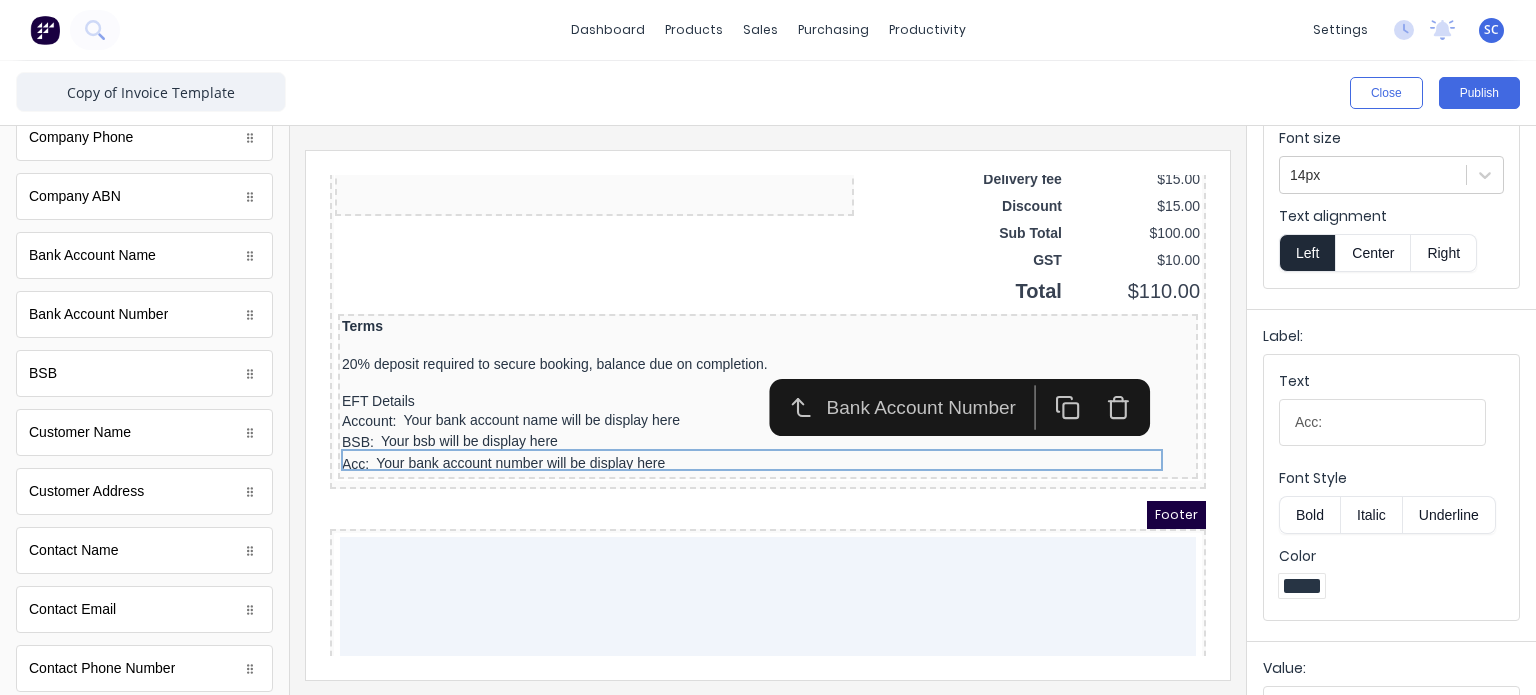 type 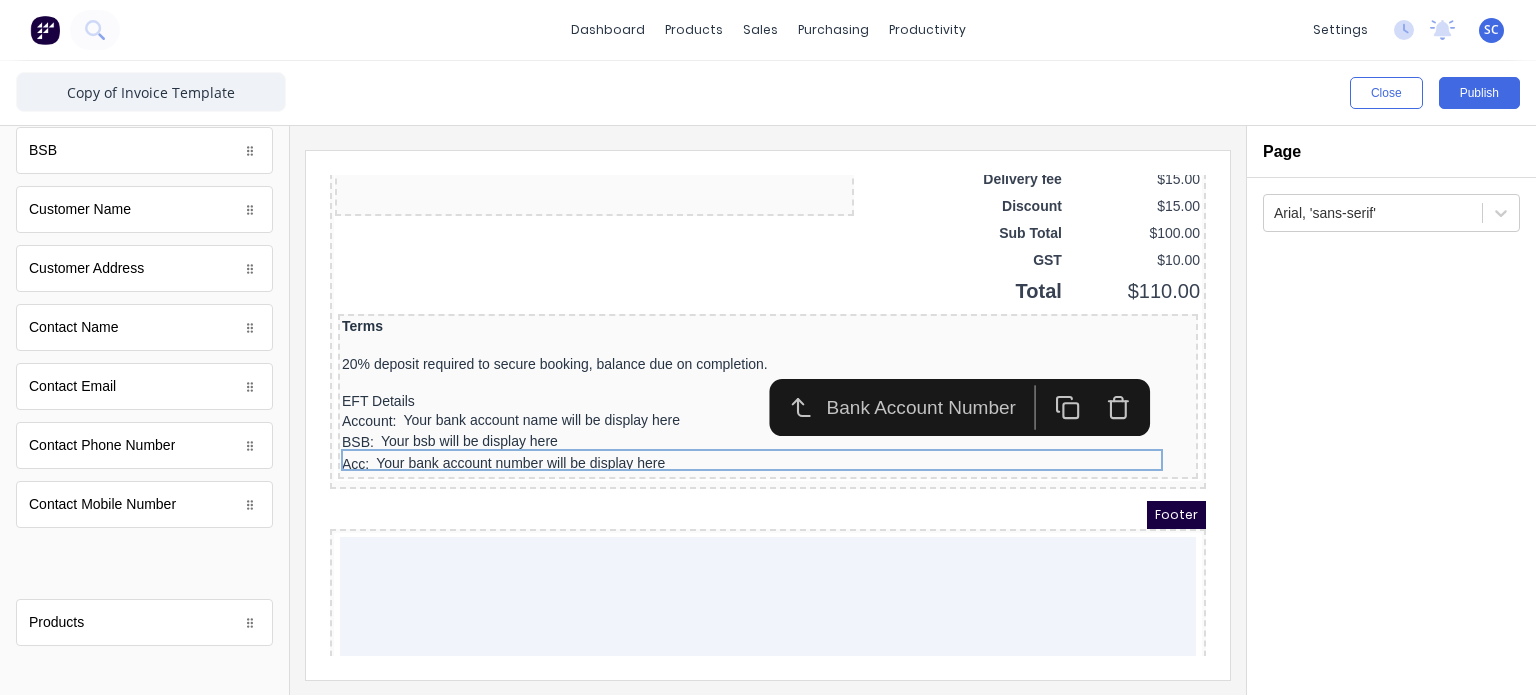 scroll, scrollTop: 0, scrollLeft: 0, axis: both 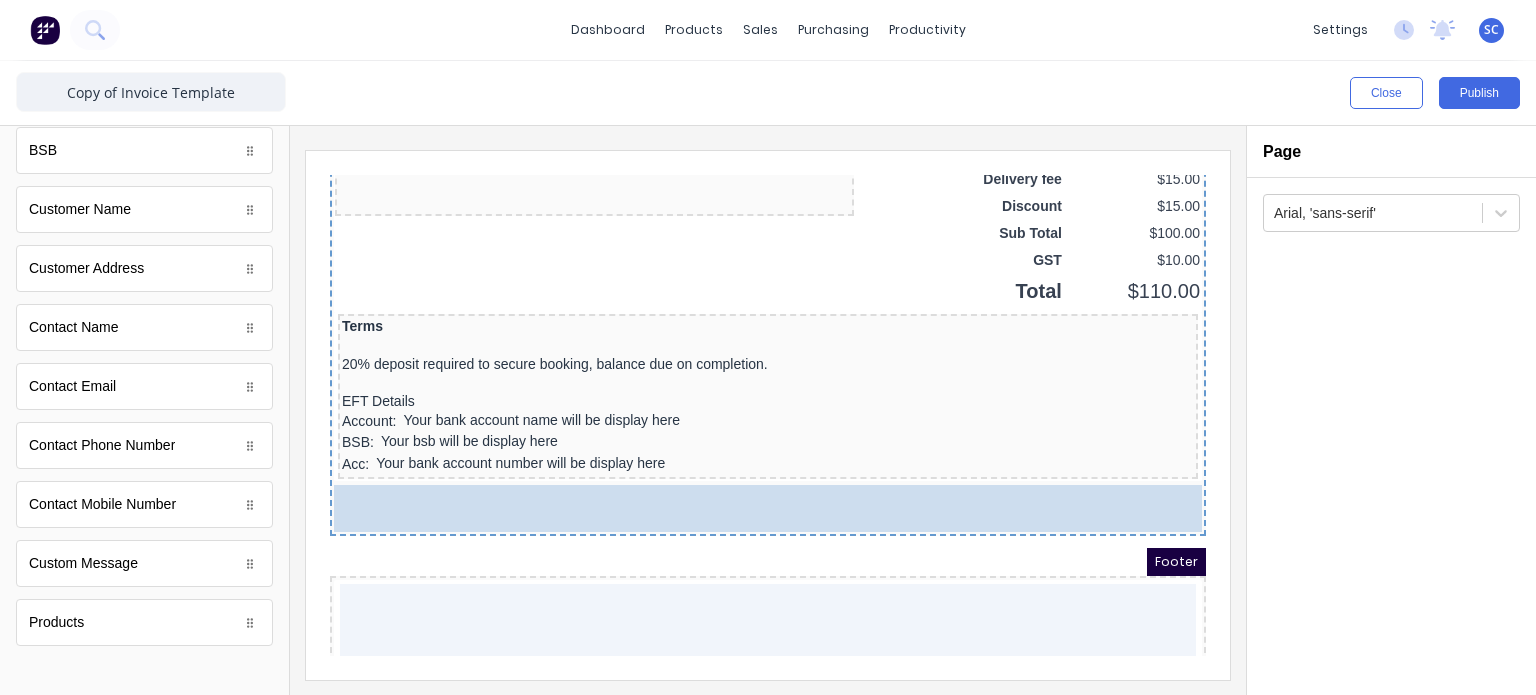 drag, startPoint x: 119, startPoint y: 567, endPoint x: 492, endPoint y: 487, distance: 381.48264 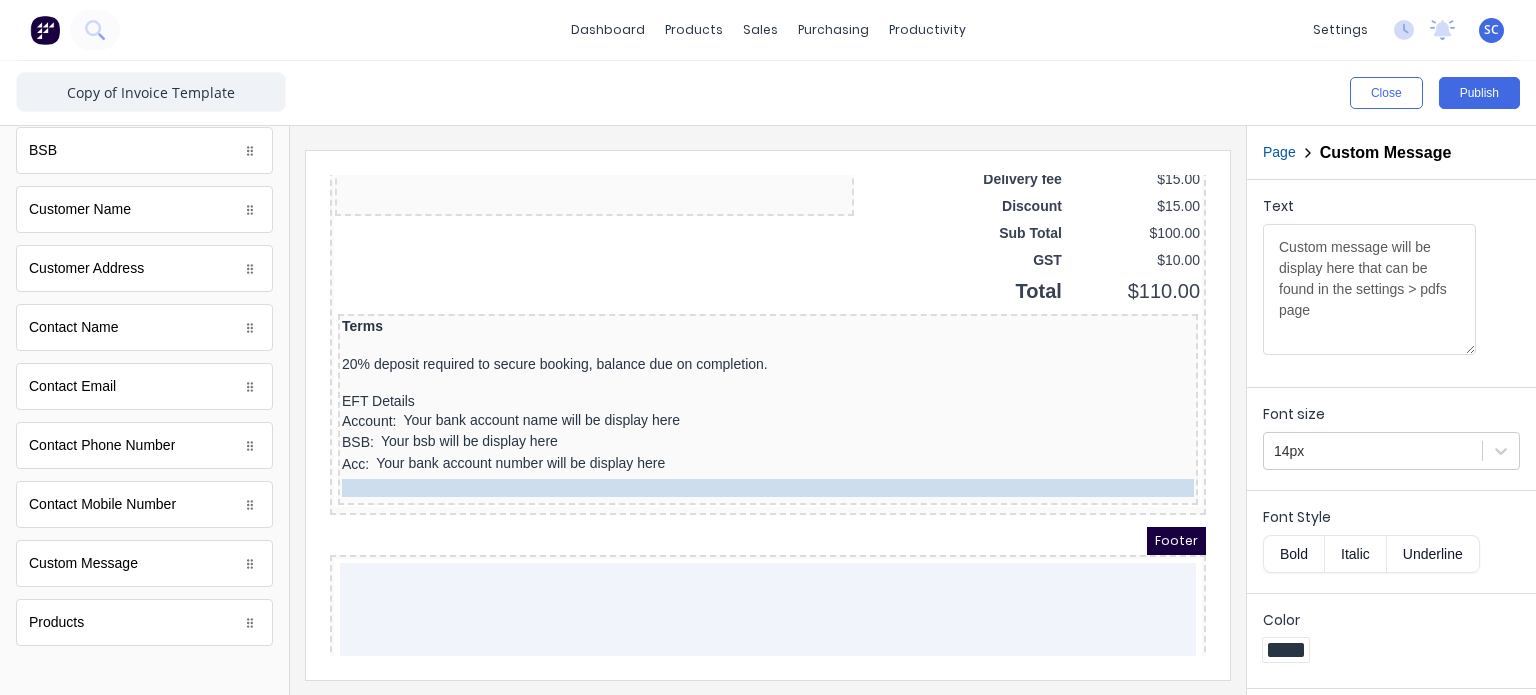 drag, startPoint x: 910, startPoint y: 460, endPoint x: 945, endPoint y: 448, distance: 37 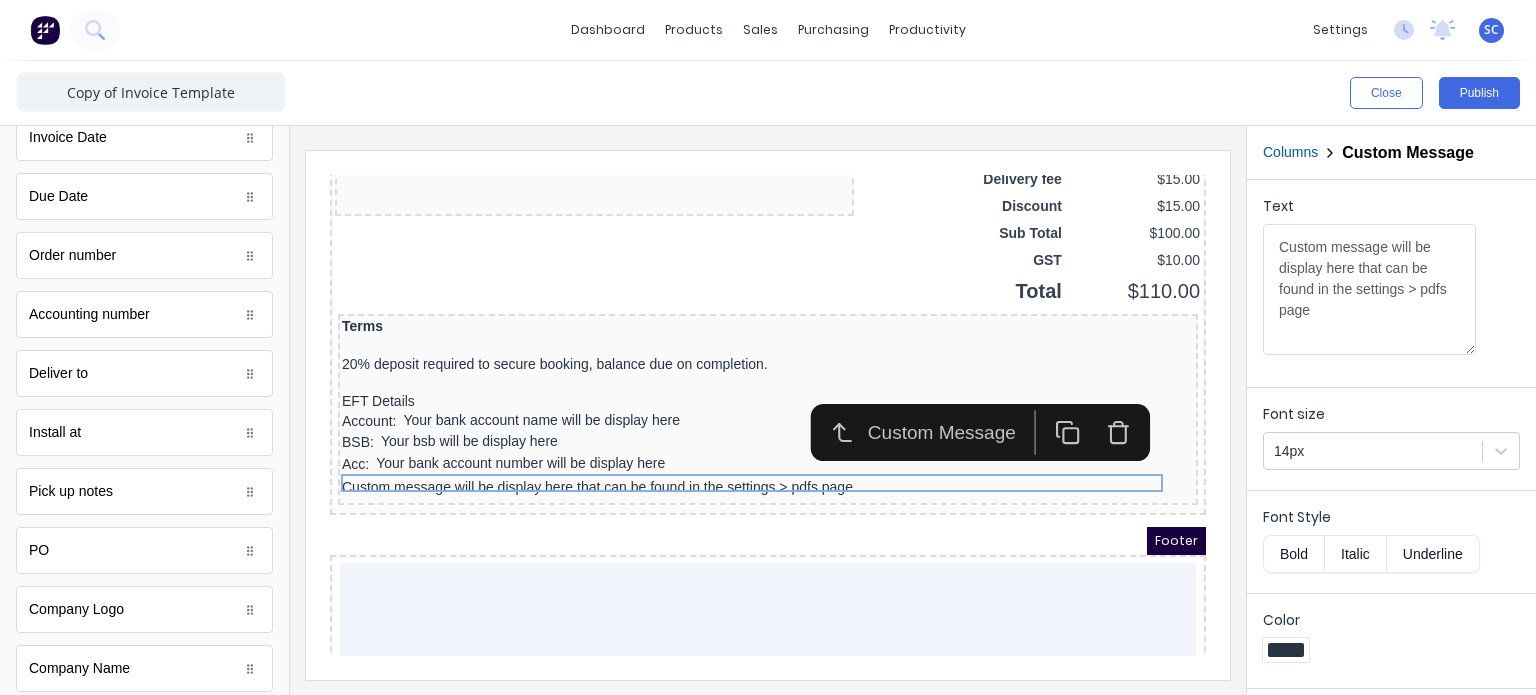 scroll, scrollTop: 0, scrollLeft: 0, axis: both 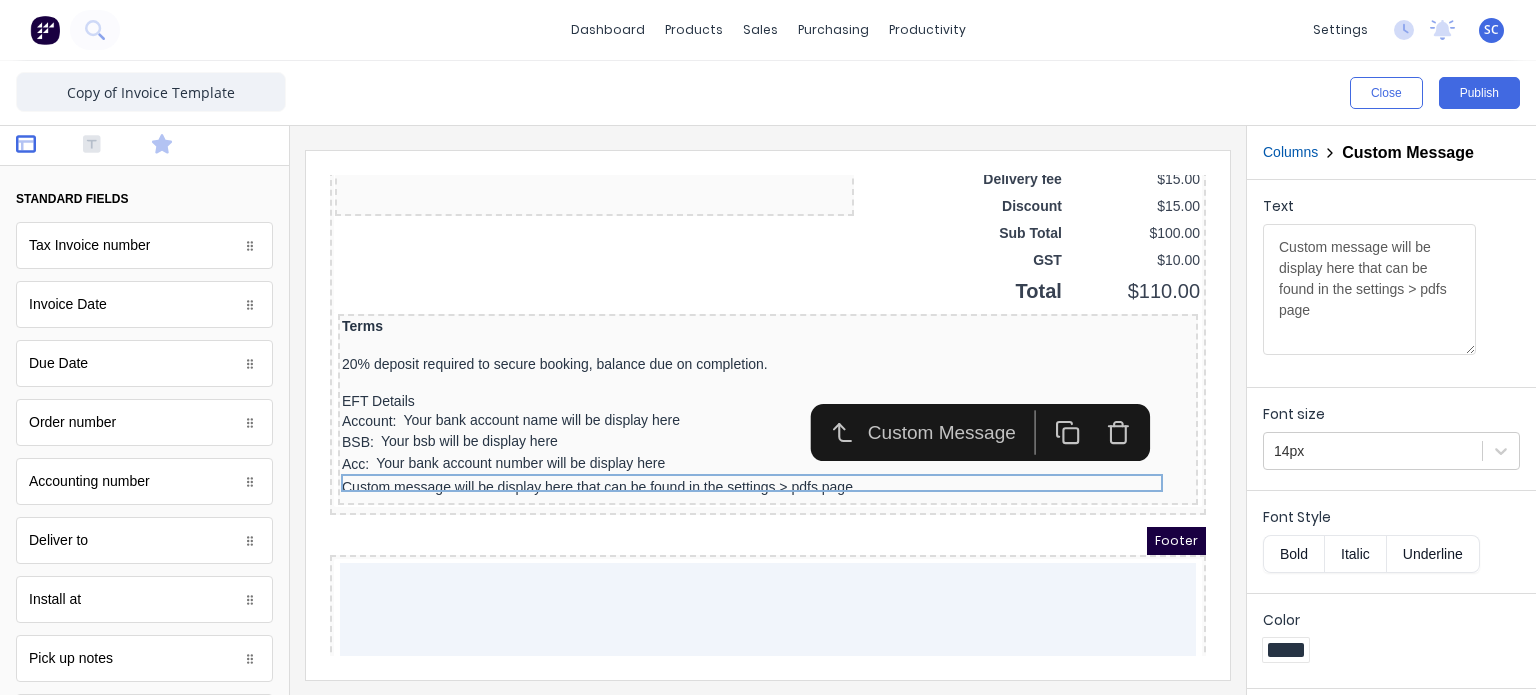 click 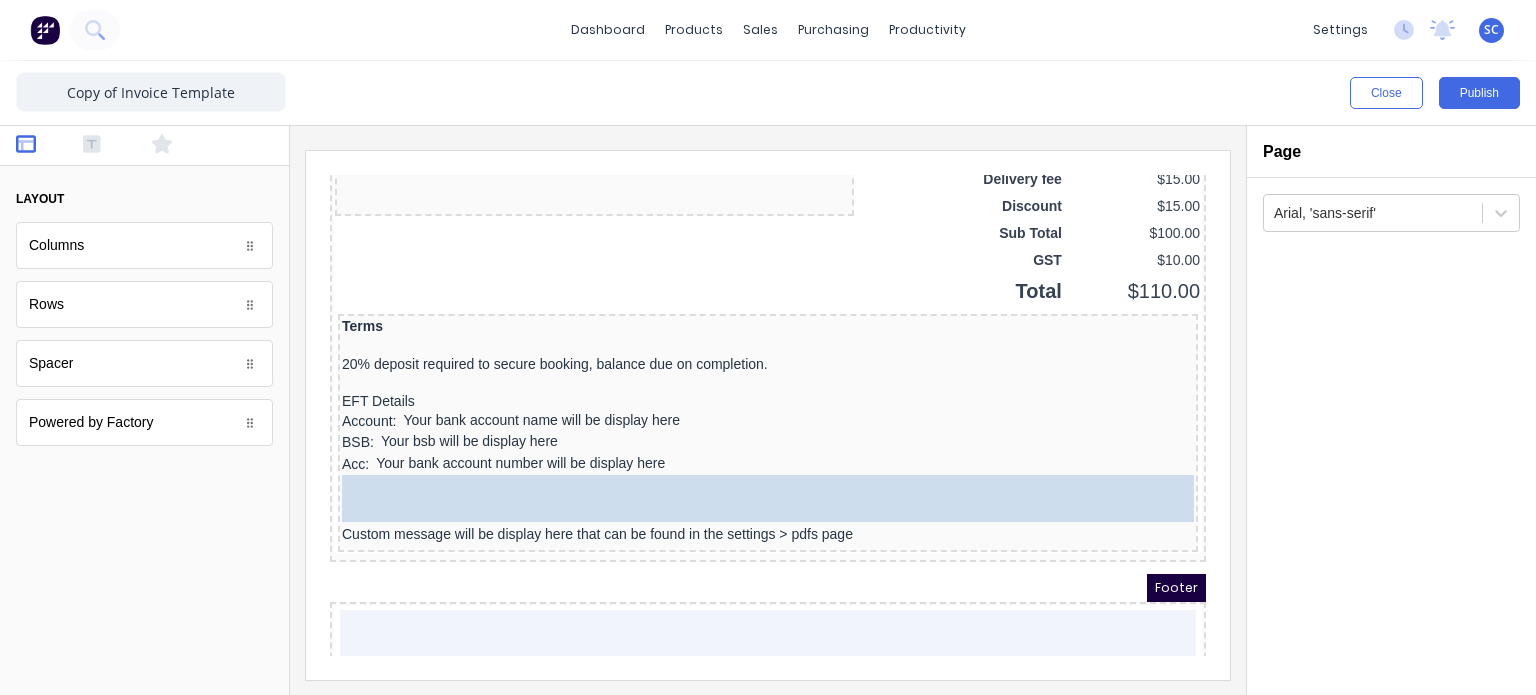 drag, startPoint x: 96, startPoint y: 372, endPoint x: 640, endPoint y: 488, distance: 556.23016 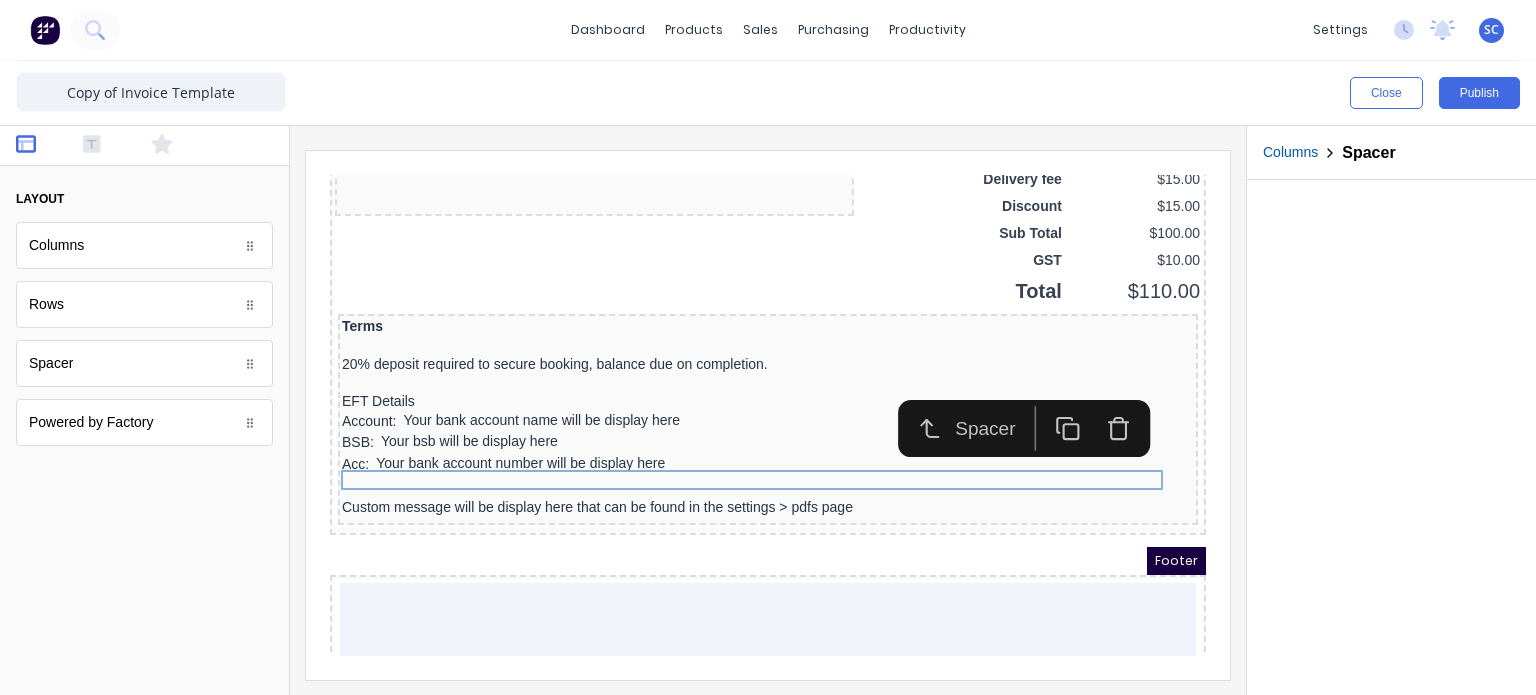 click at bounding box center [768, 410] 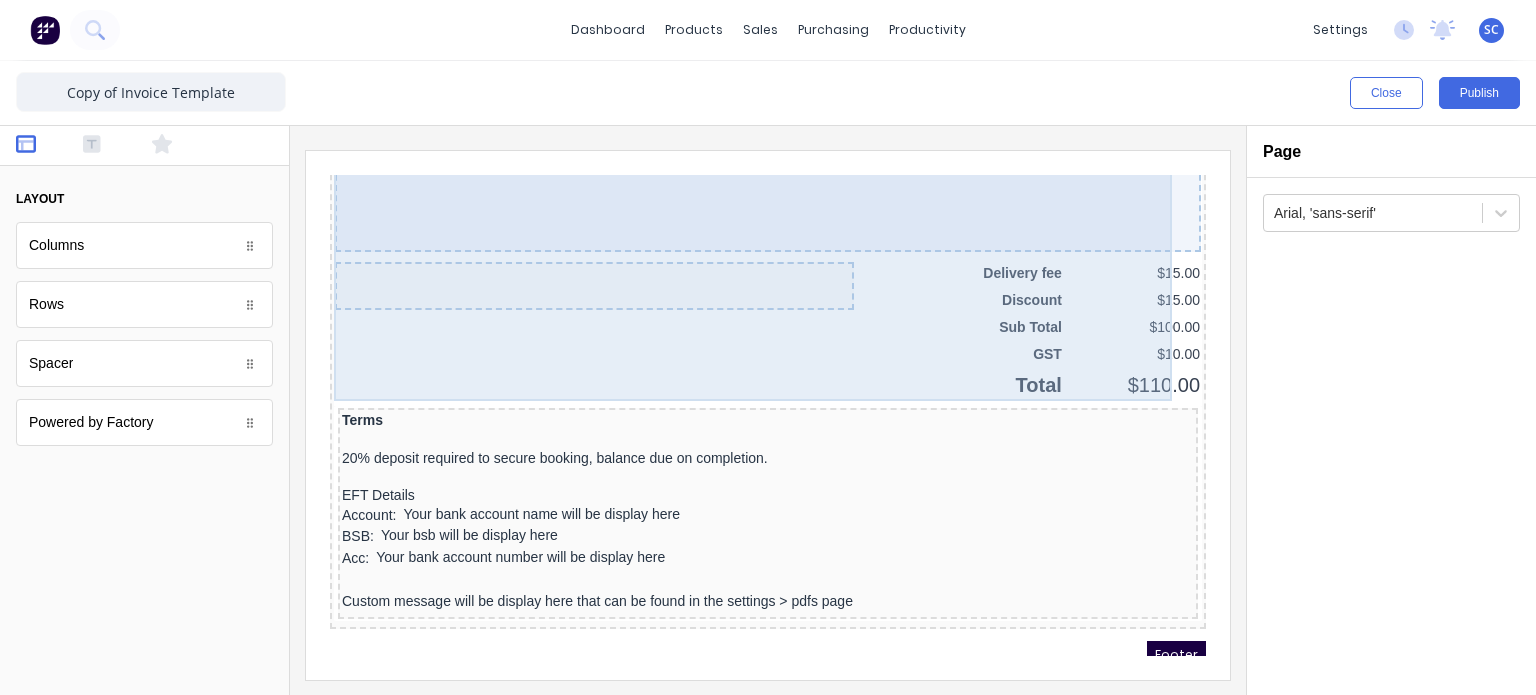 scroll, scrollTop: 1482, scrollLeft: 0, axis: vertical 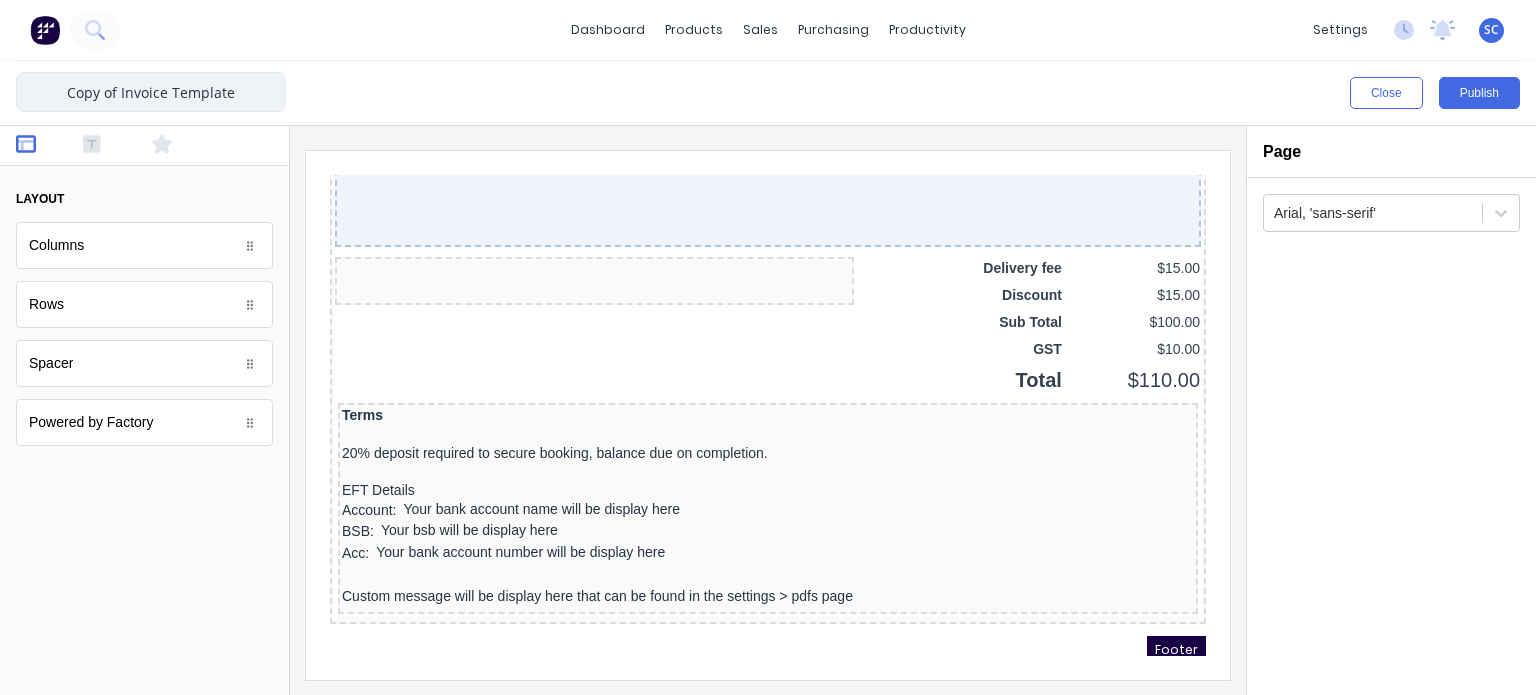 click on "Copy of Invoice Template" at bounding box center (151, 92) 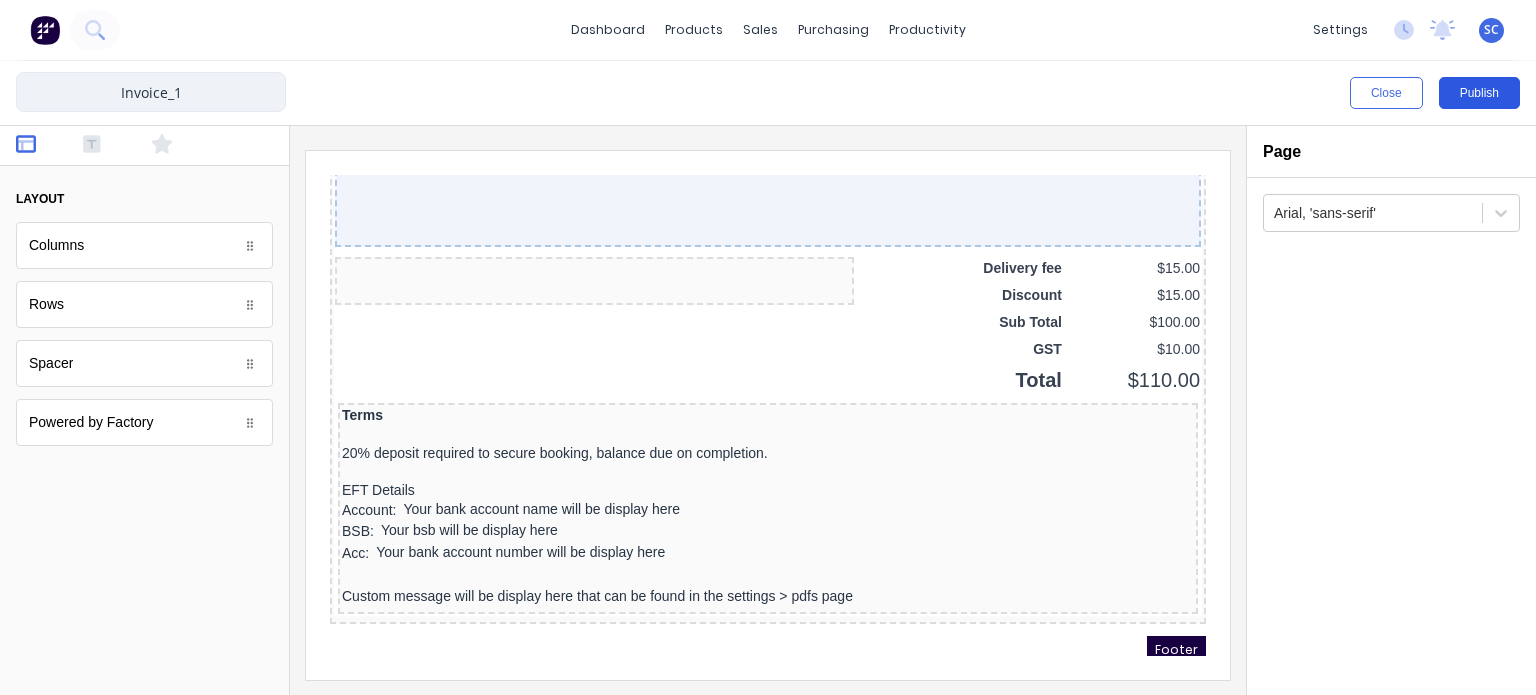 type on "Invoice_1" 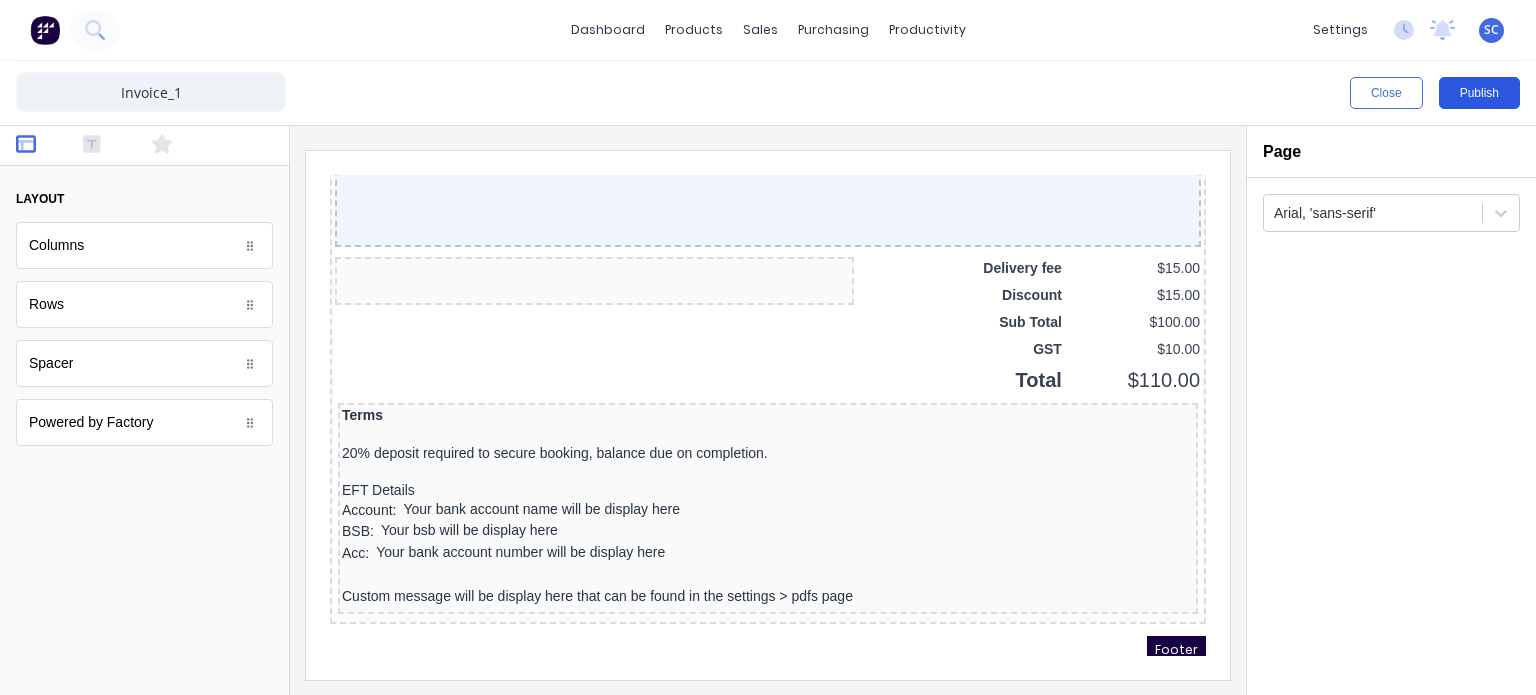 click on "Publish" at bounding box center [1479, 93] 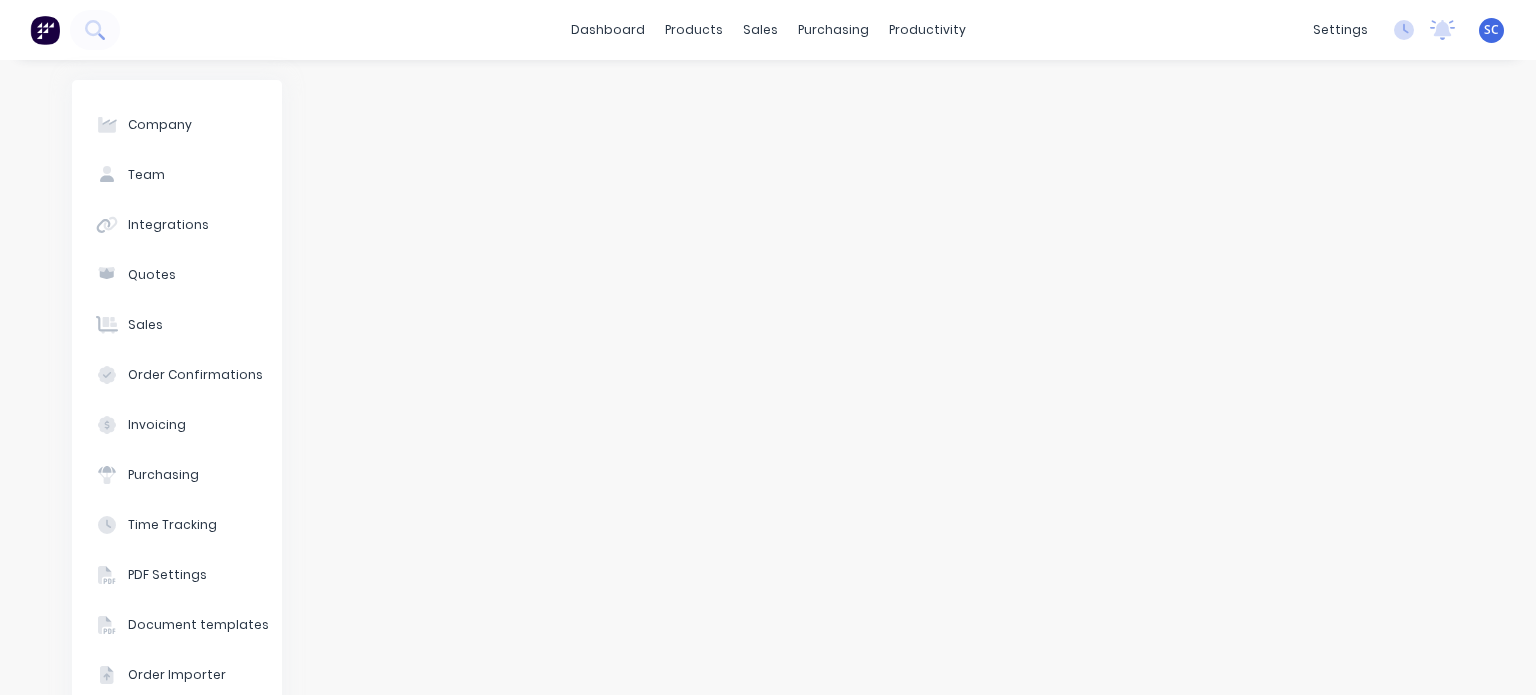 click on "settings" at bounding box center (1340, 30) 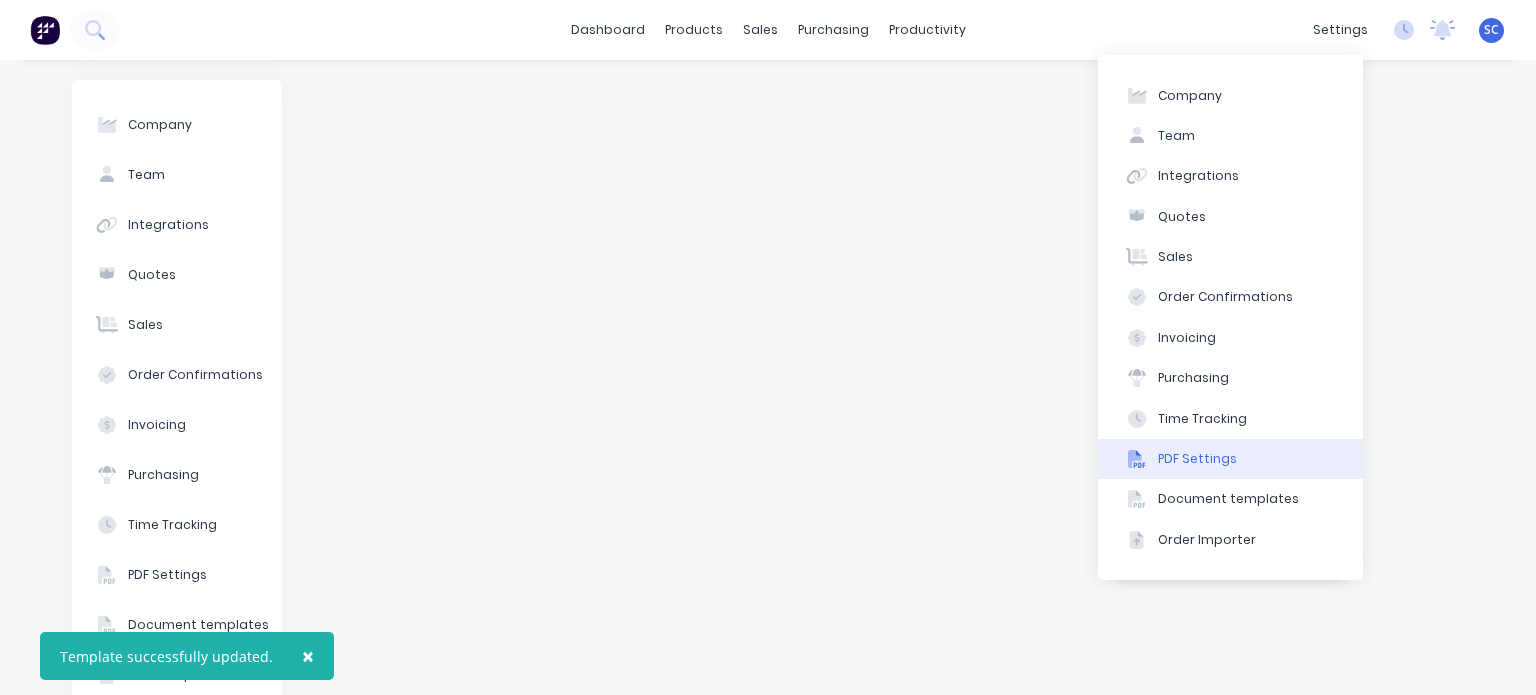 click on "PDF Settings" at bounding box center [1197, 459] 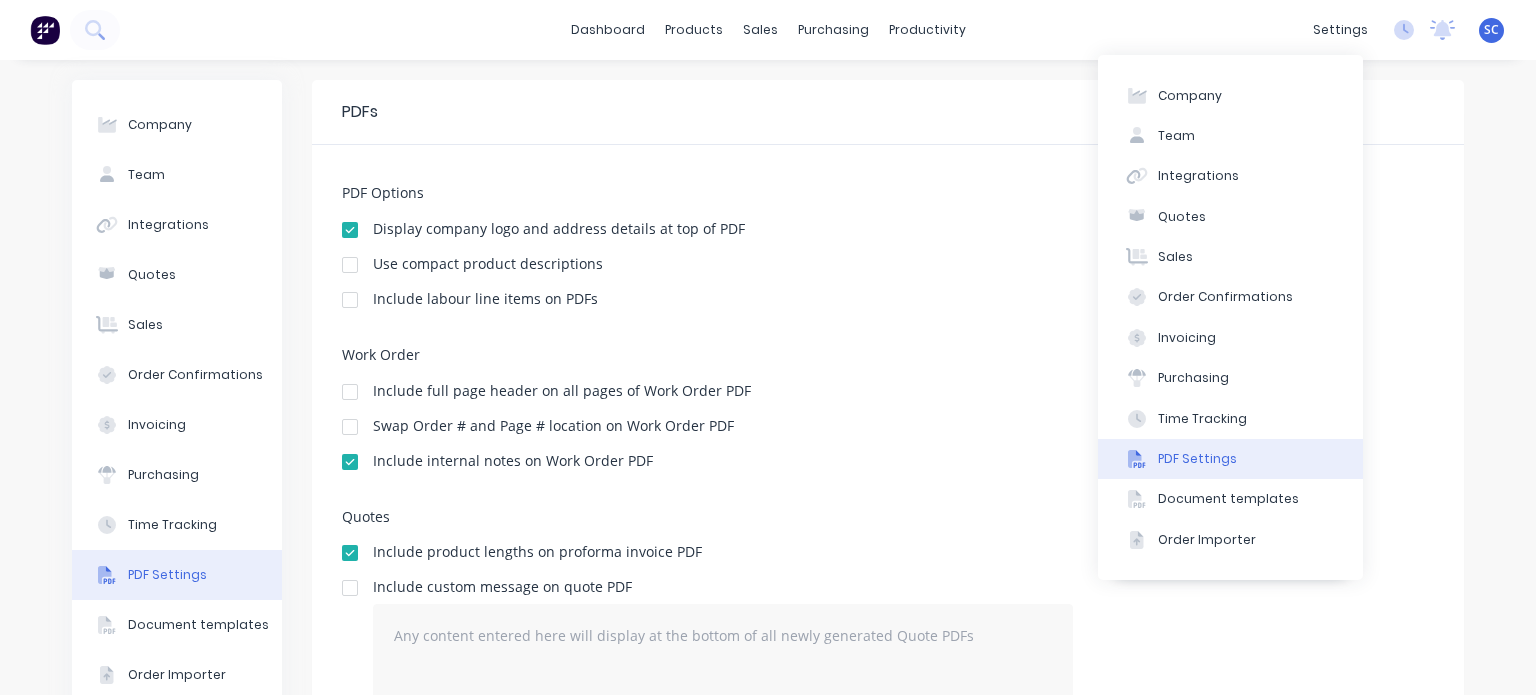 click on "PDF Settings" at bounding box center [1197, 459] 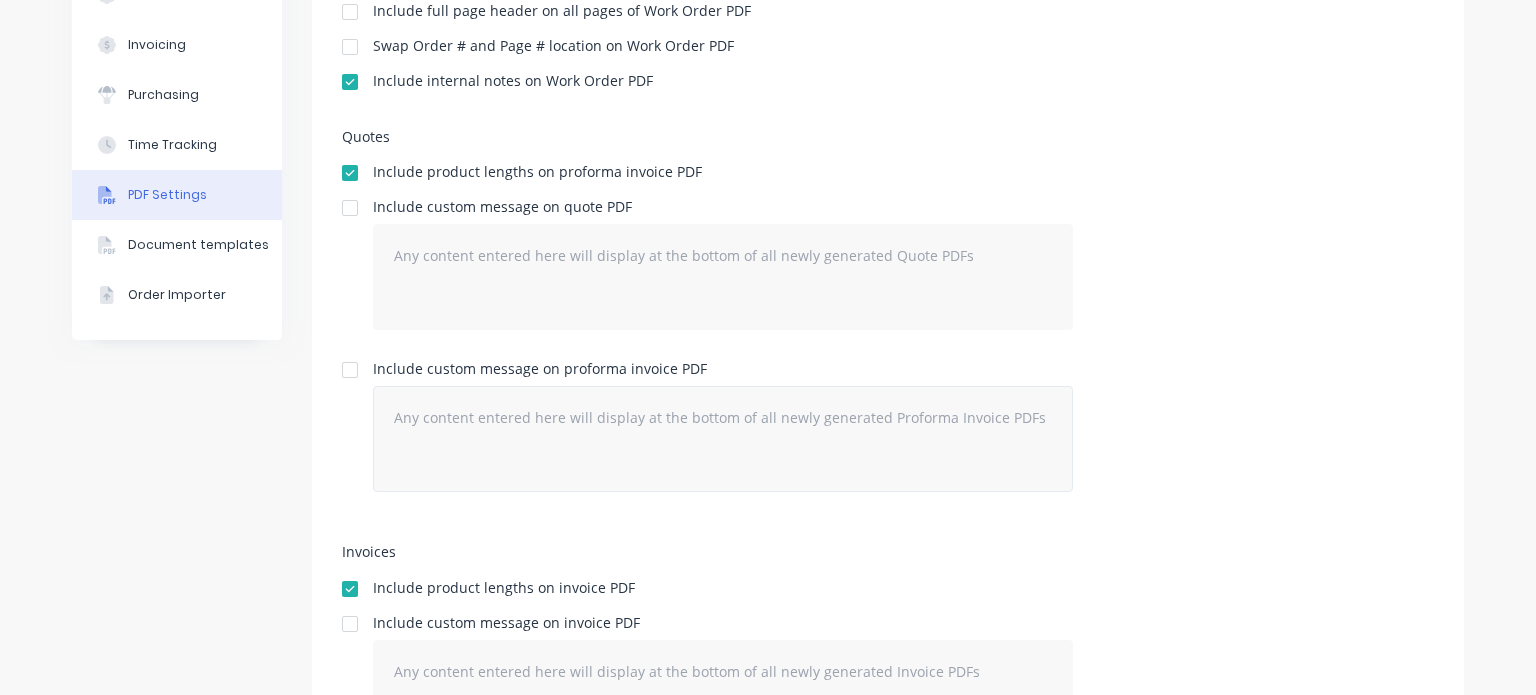 scroll, scrollTop: 512, scrollLeft: 0, axis: vertical 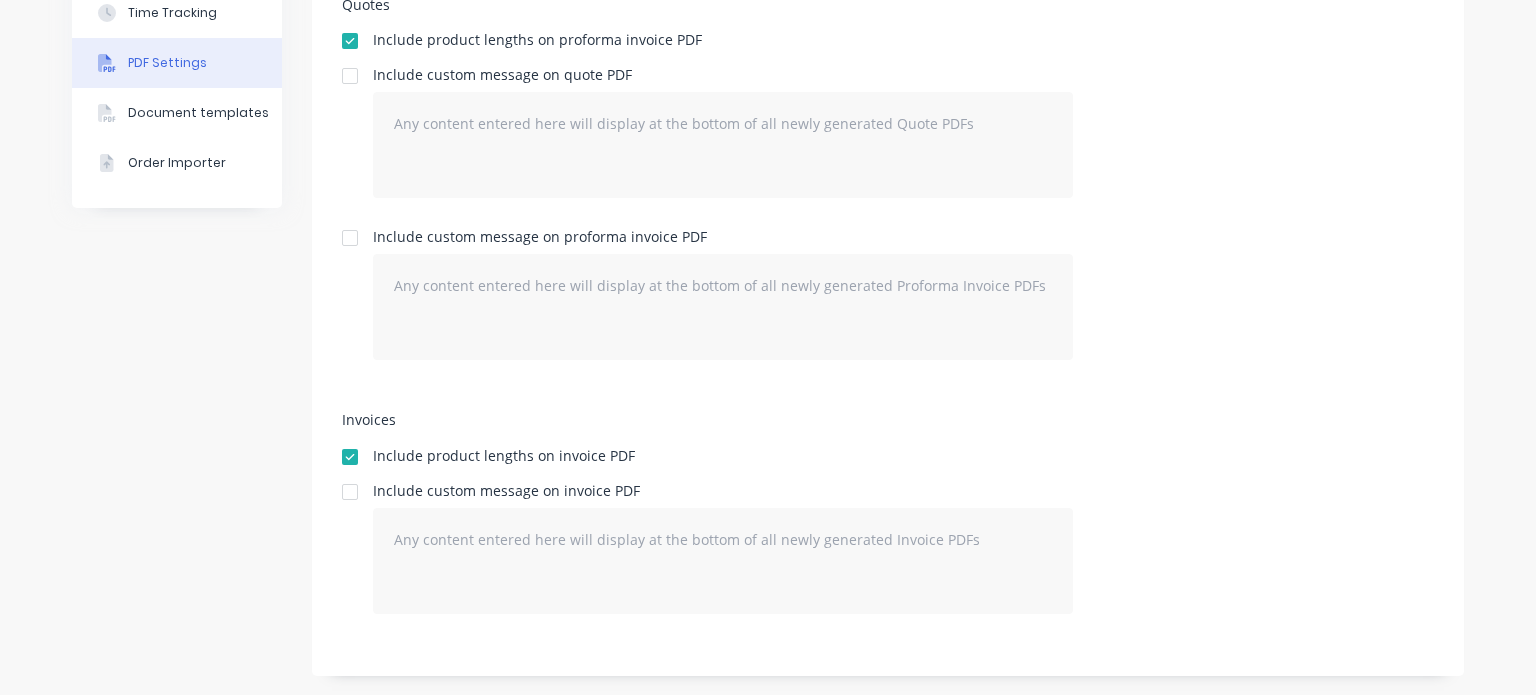 click at bounding box center [350, 492] 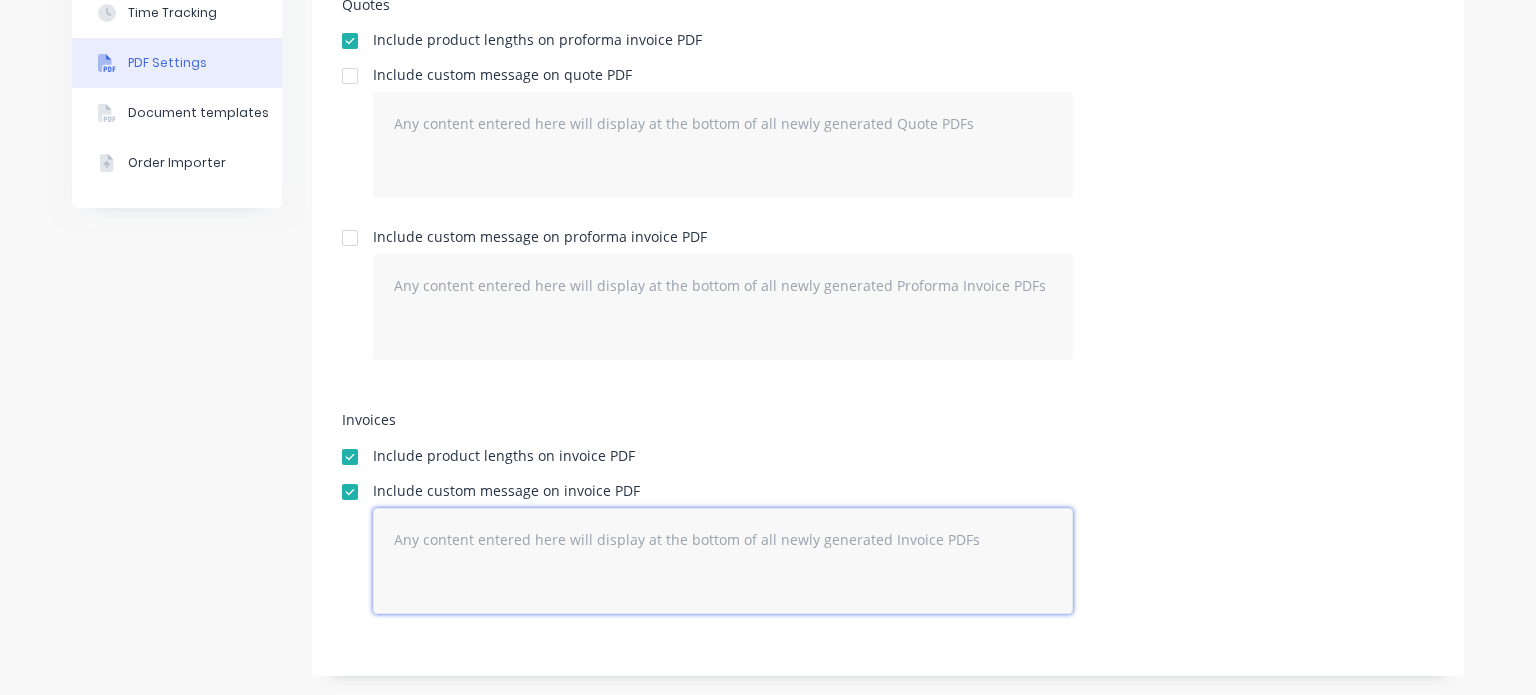 click at bounding box center (723, 561) 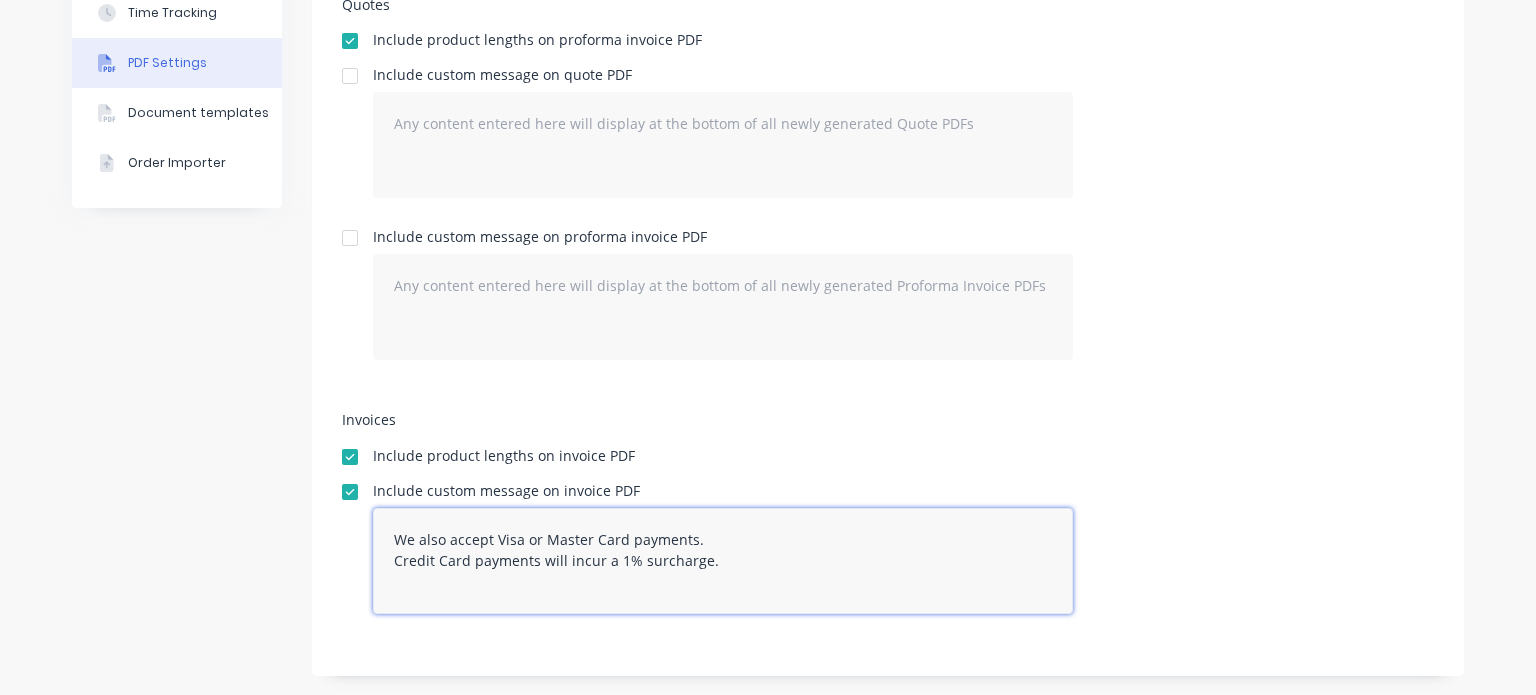 type on "We also accept Visa or Master Card payments.
Credit Card payments will incur a 1% surcharge." 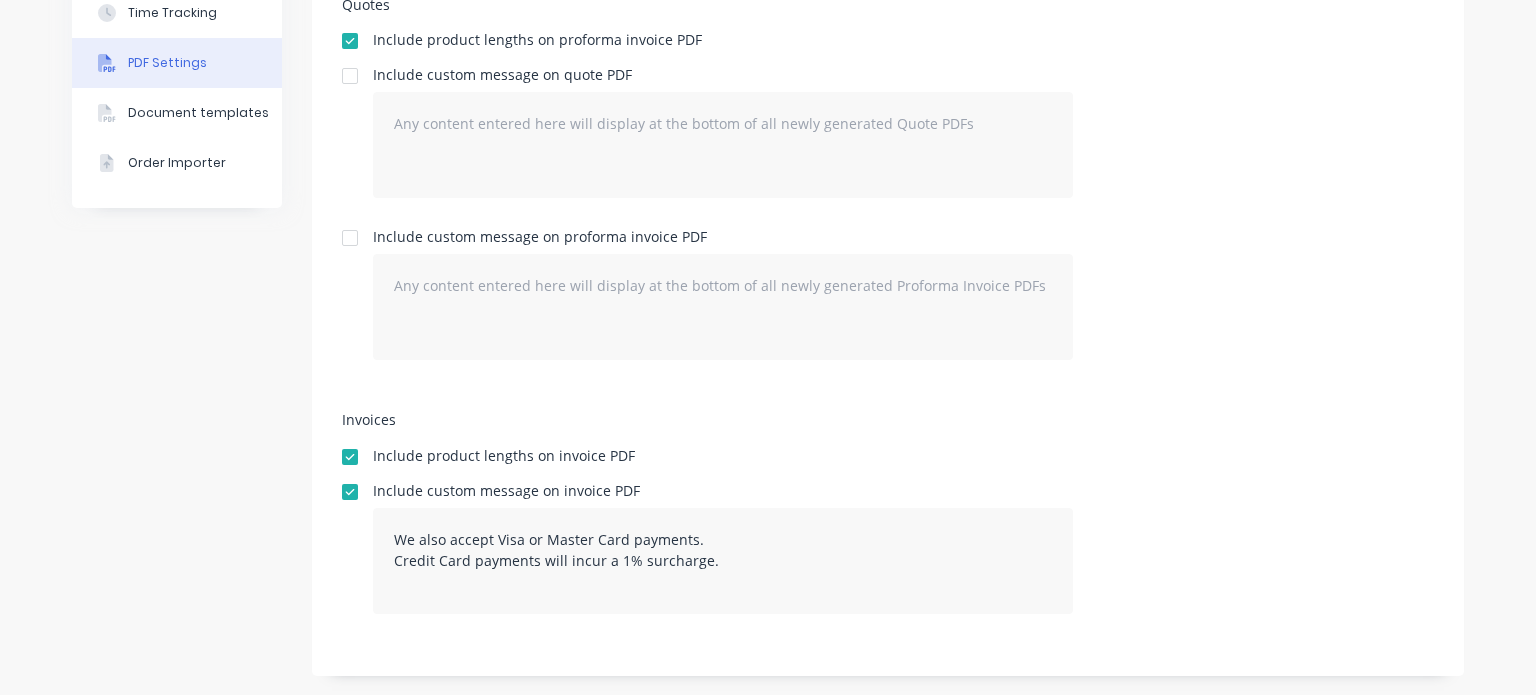click on "Invoices Include product lengths on invoice PDF Include custom message on invoice PDF We also accept Visa or Master Card payments.
Credit Card payments will incur a 1% surcharge." at bounding box center (888, 529) 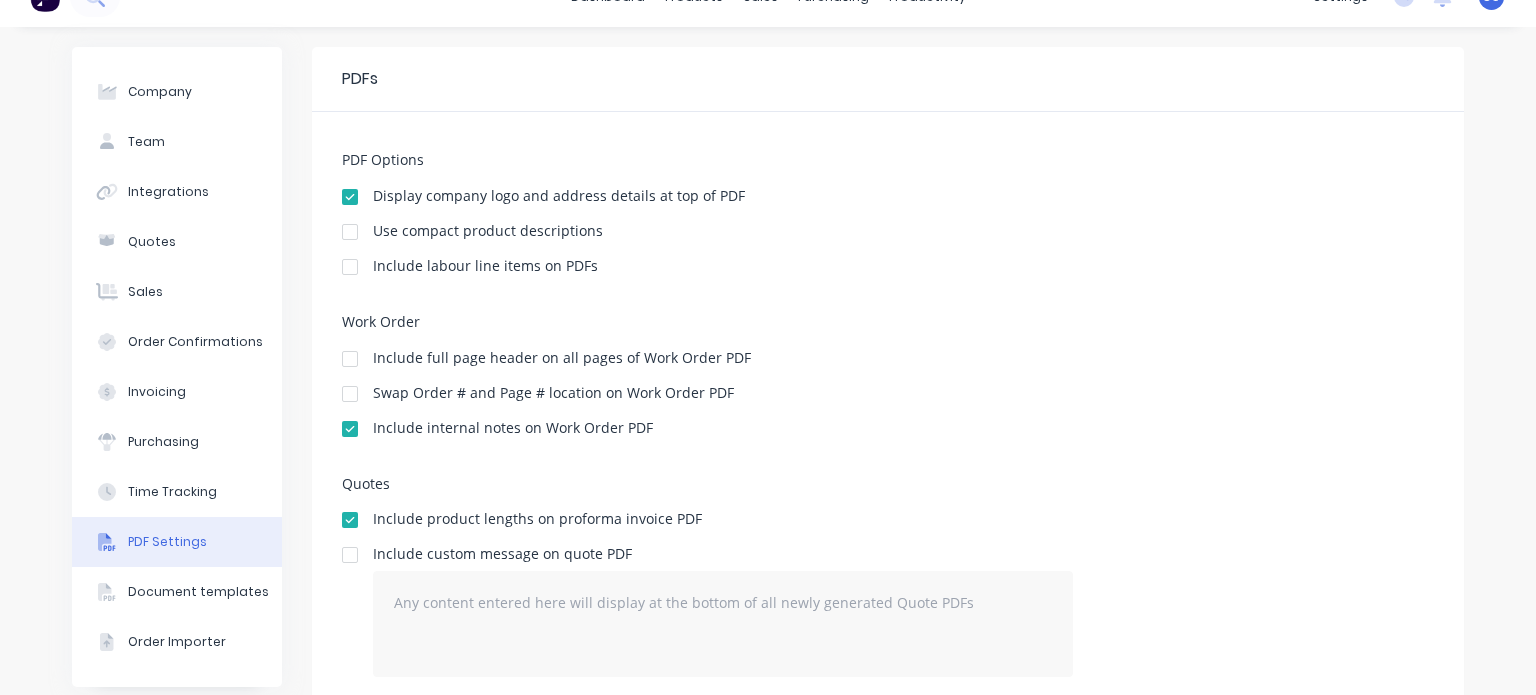 scroll, scrollTop: 0, scrollLeft: 0, axis: both 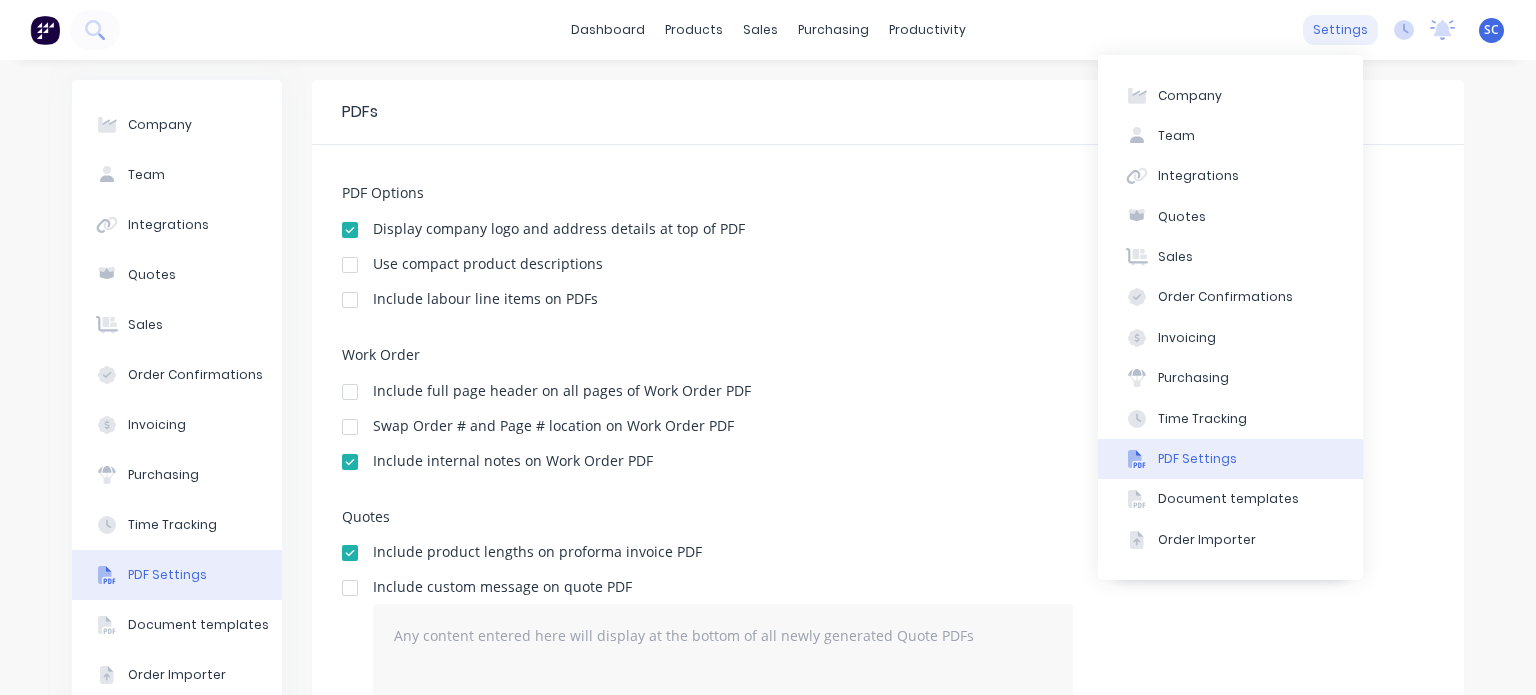 click on "settings" at bounding box center [1340, 30] 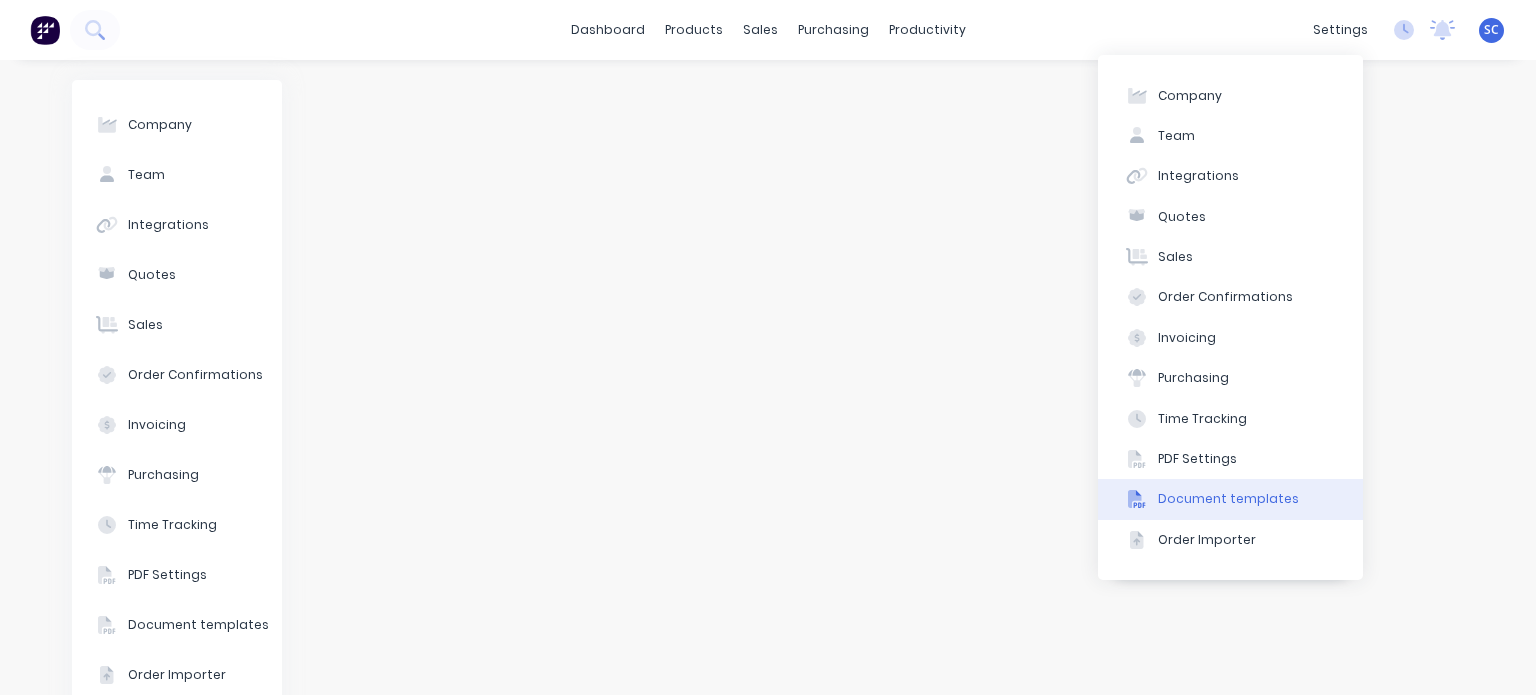 click on "Document templates" at bounding box center (1228, 499) 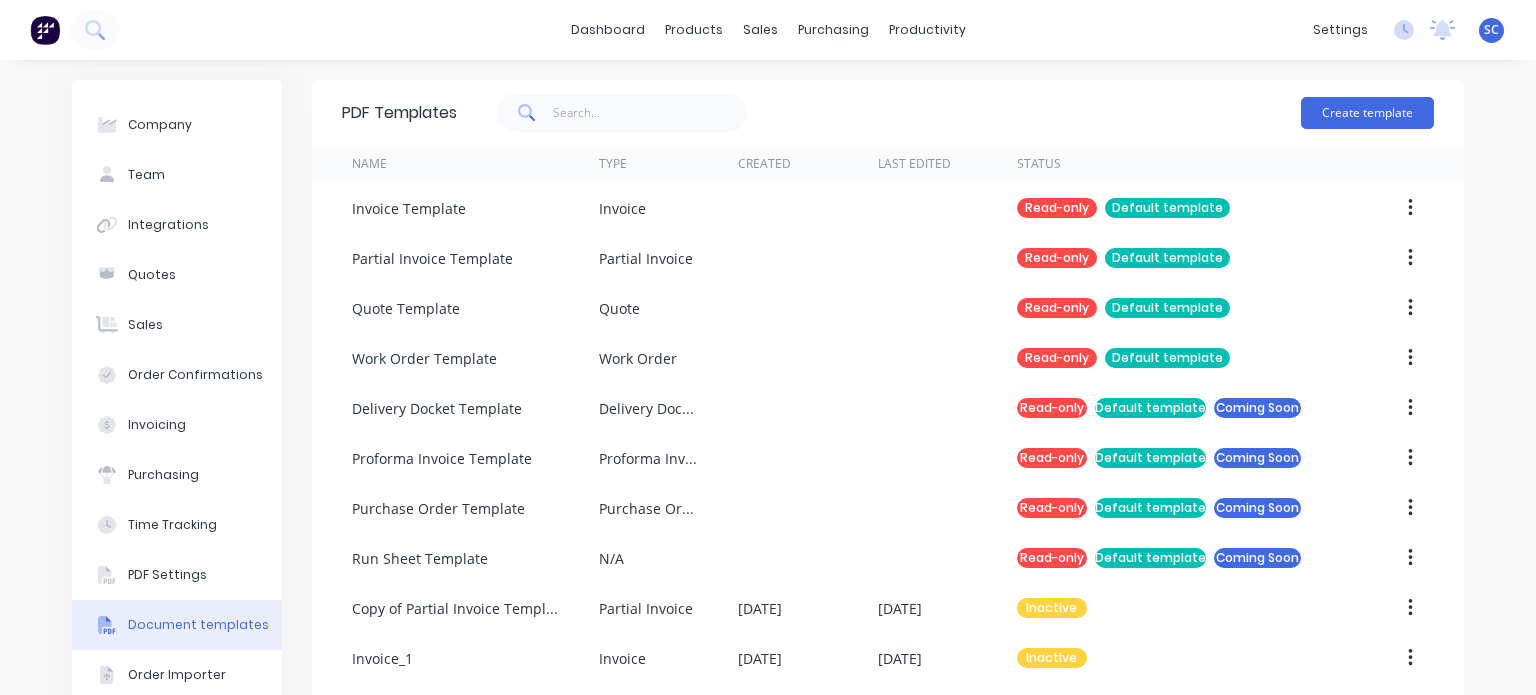 click on "dashboard products sales purchasing productivity dashboard products Product Catalogue Materials sales Sales Orders Customers Price Level Manager purchasing Purchase Orders Suppliers productivity Workflow Planner Delivery Scheduling Timesheets settings No new notifications Mark all as read You have no notifications SC Rockbox [GEOGRAPHIC_DATA] [PERSON_NAME] from Factory Administrator Profile Sign out" at bounding box center (768, 30) 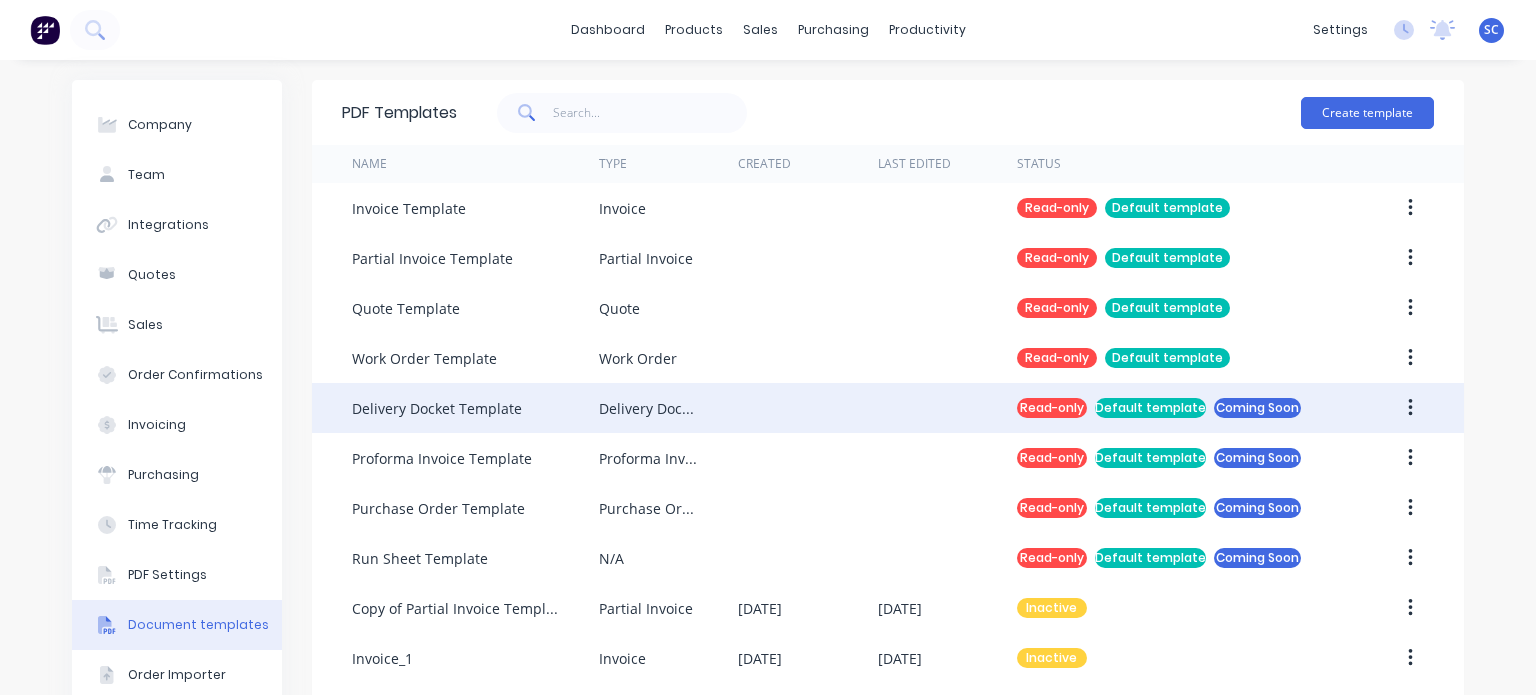 scroll, scrollTop: 65, scrollLeft: 0, axis: vertical 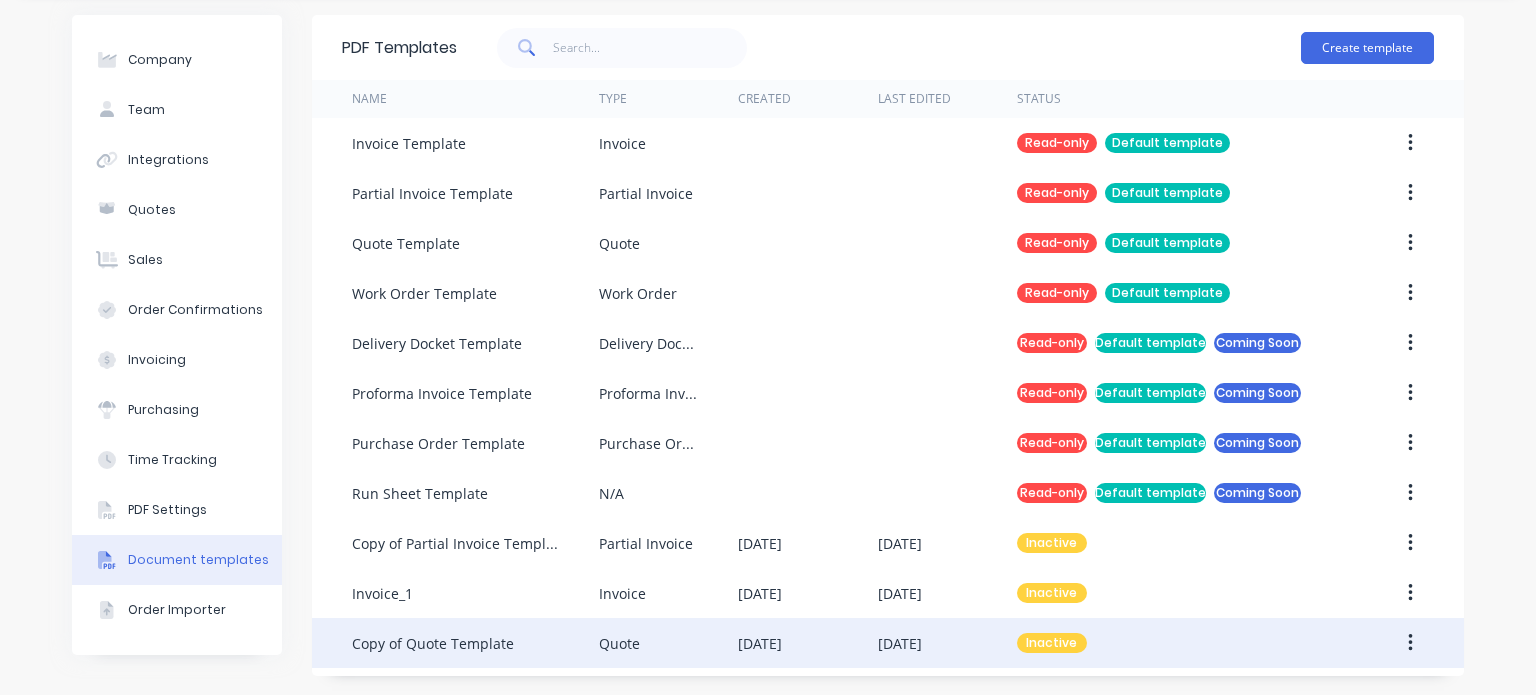 click on "Copy of Quote Template" at bounding box center (433, 643) 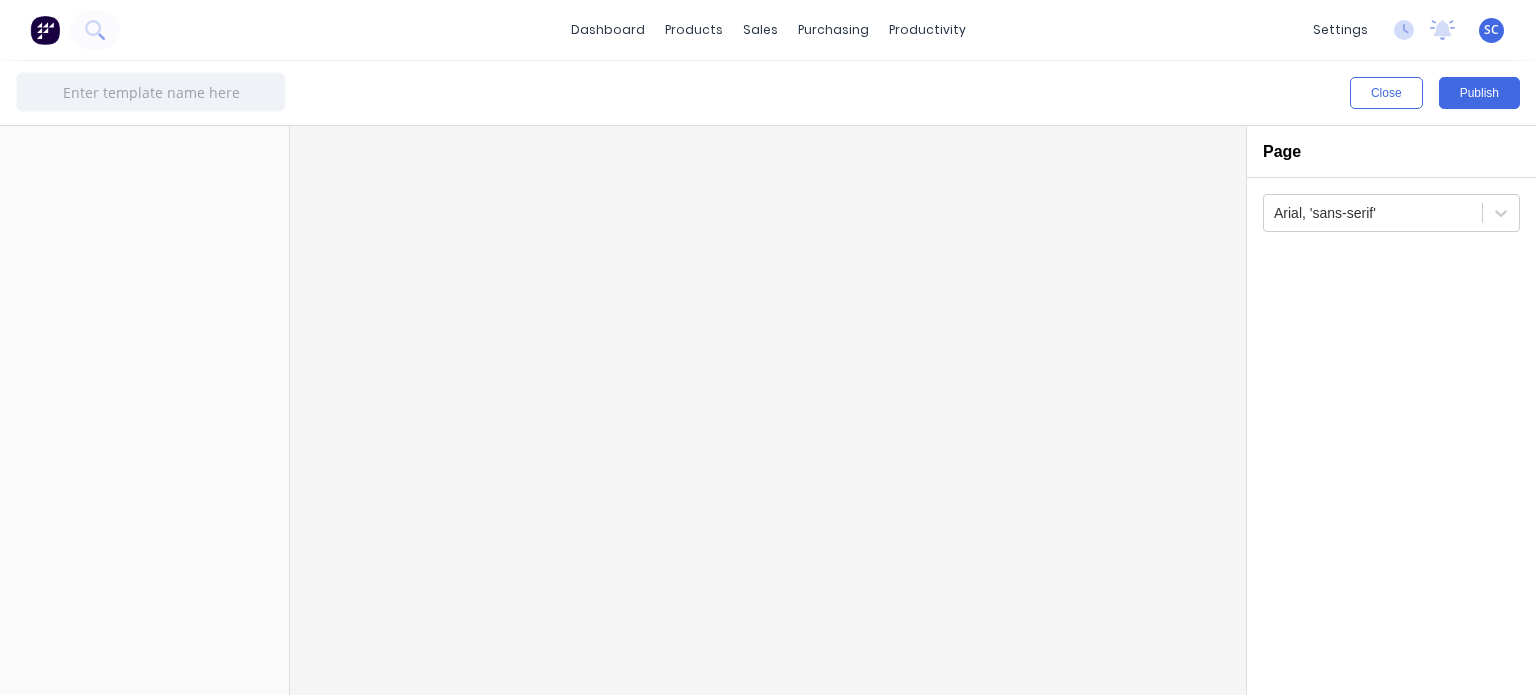 type on "Copy of Quote Template" 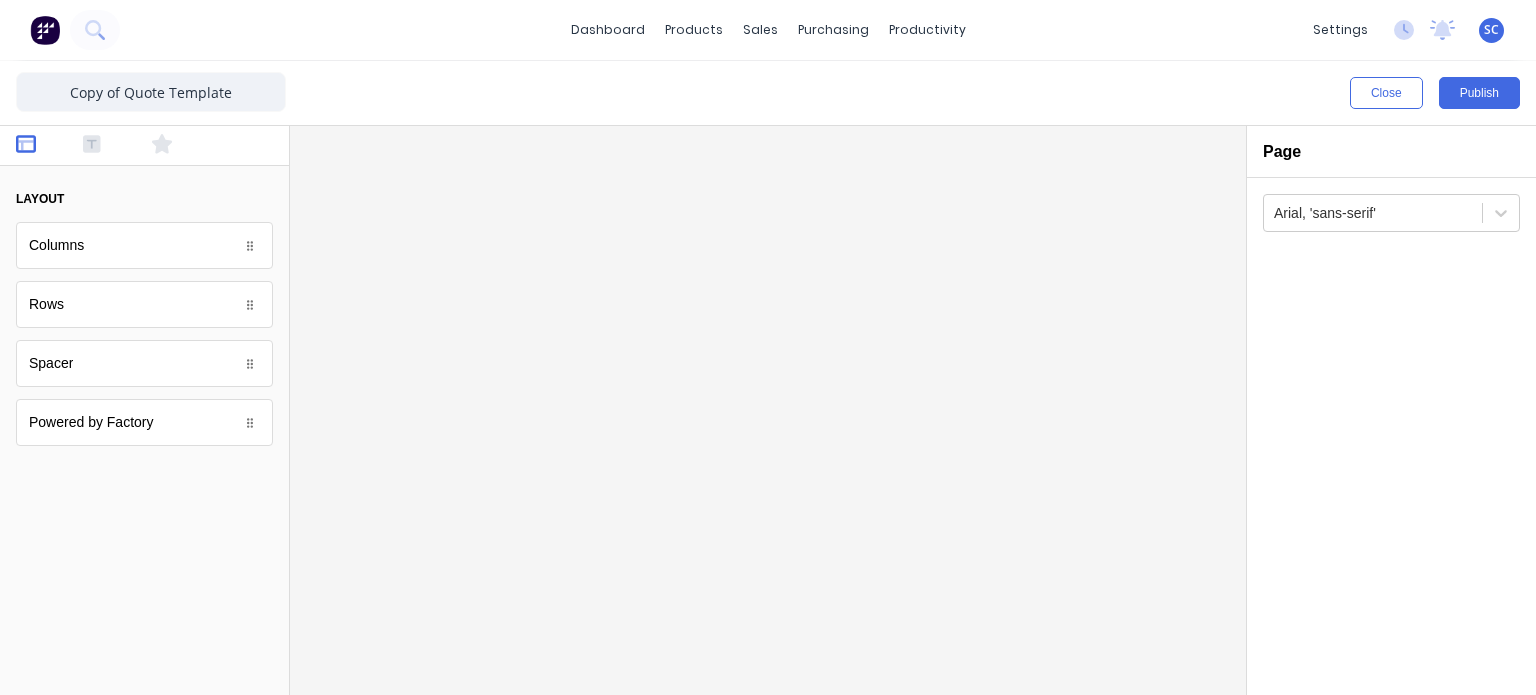 scroll, scrollTop: 0, scrollLeft: 0, axis: both 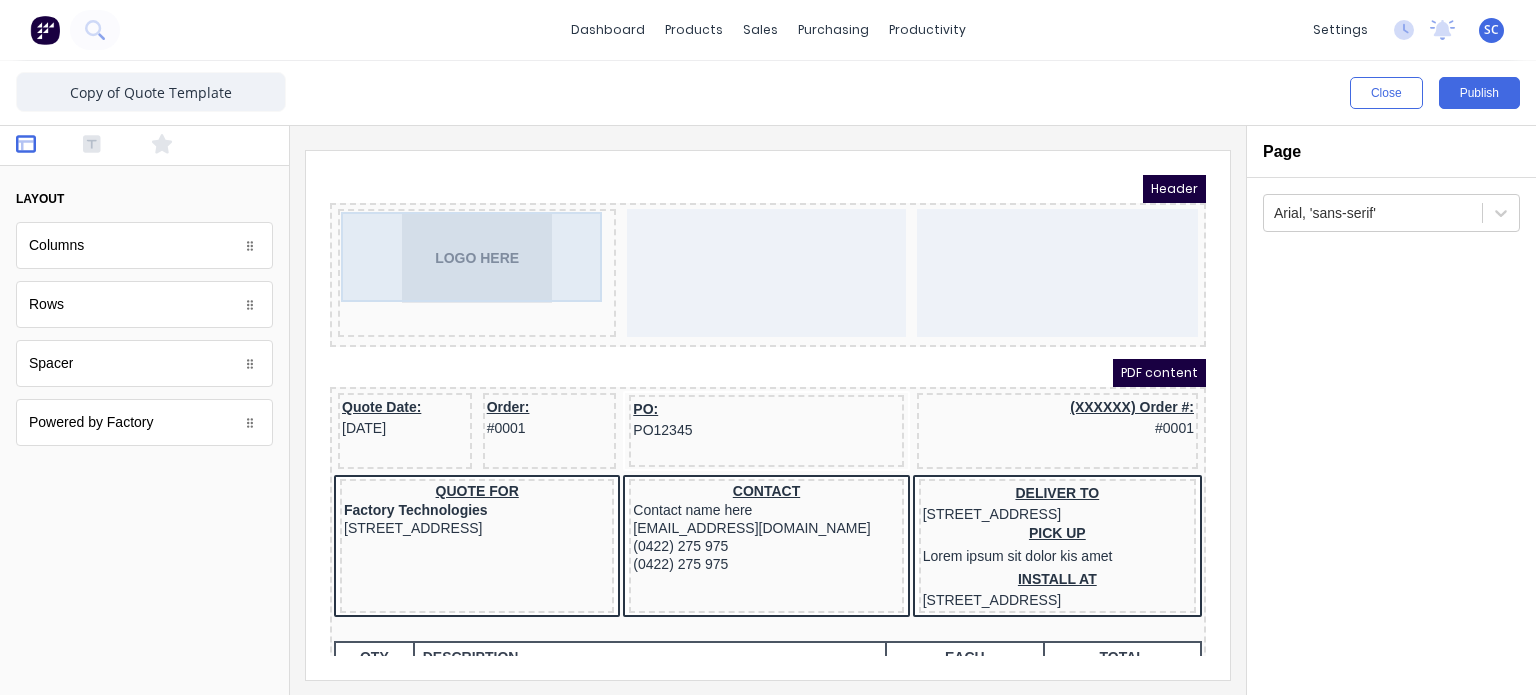 click on "Header LOGO HERE PDF content Quote Date:  [DATE] Order:  #0001 PO:  PO12345 (XXXXXX) Order #:  #0001 QUOTE FOR Factory Technologies [STREET_ADDRESS], 4217 CONTACT Contact name here [EMAIL_ADDRESS][DOMAIN_NAME] (0422) 275 975 (0422) 275 975 DELIVER TO [STREET_ADDRESS] PICK UP Lorem ipsum sit dolor kis amet INSTALL AT [STREET_ADDRESS] QTY DESCRIPTION EACH TOTAL 1 Basic Product Lorem ipsum dolor sit amet, consectetur adipiscing elit, sed do eiusmod tempor incididunt ut labore et dolore magna aliqua. Diameter 100cm Colorbond Cottage Green Parts # 967-12 $12.00 $12.00 1 #1 Colorbond Basalt 0.55 90mm 0 bends Lengths 1 x 1000 1 x 1500 $12.00 $12.00 1 Custom Formula Lorem ipsum dolor sit amet, consectetur adipiscing elit, sed do eiusmod tempor incididunt ut labore et dolore magna aliqua. Colorbond Cottage Green Height 23 Width 200 Dimension 2.5 Total:  74.75 $12.00 $12.00 Lineal Metres Diameter 100cm Colorbond Cottage Green 100cm" at bounding box center (744, 391) 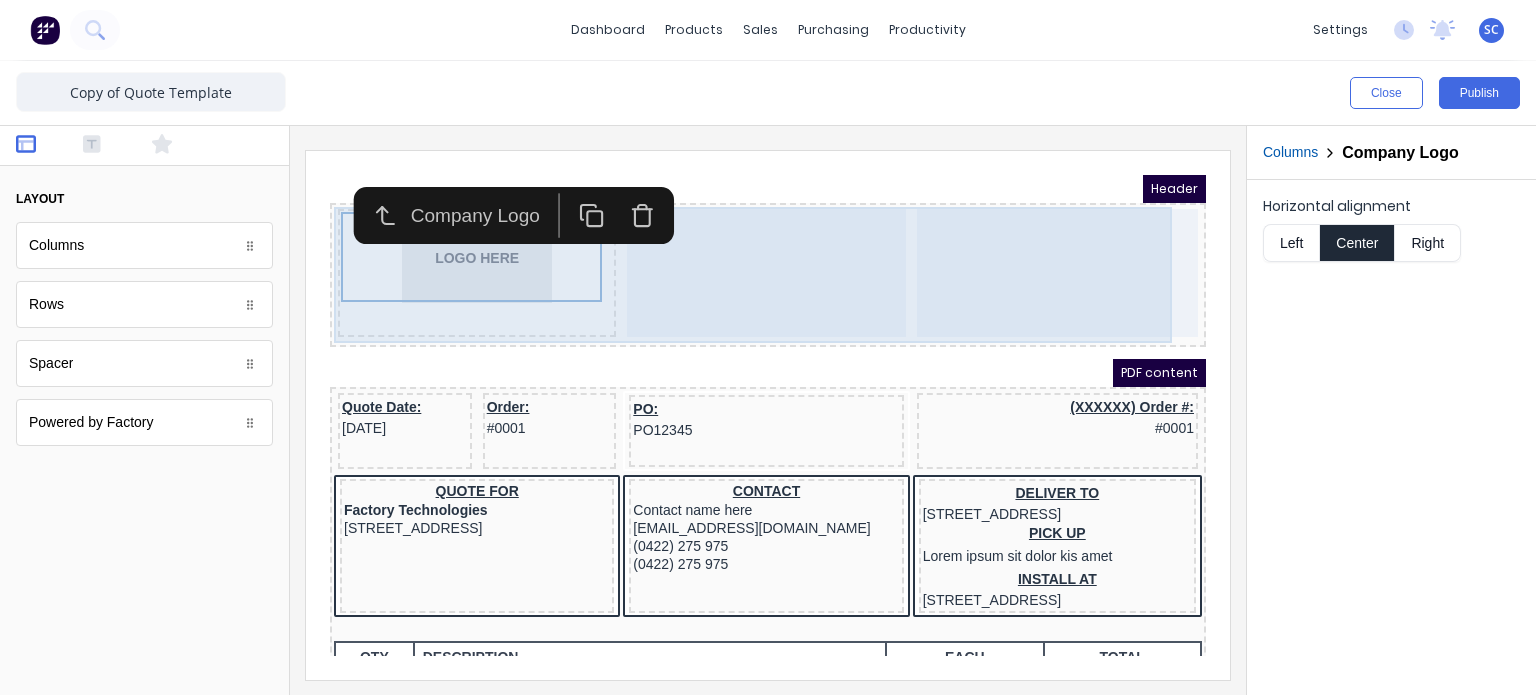click on "Header LOGO HERE PDF content Quote Date:  [DATE] Order:  #0001 PO:  PO12345 (XXXXXX) Order #:  #0001 QUOTE FOR Factory Technologies [STREET_ADDRESS], 4217 CONTACT Contact name here [EMAIL_ADDRESS][DOMAIN_NAME] (0422) 275 975 (0422) 275 975 DELIVER TO [STREET_ADDRESS] PICK UP Lorem ipsum sit dolor kis amet INSTALL AT [STREET_ADDRESS] QTY DESCRIPTION EACH TOTAL 1 Basic Product Lorem ipsum dolor sit amet, consectetur adipiscing elit, sed do eiusmod tempor incididunt ut labore et dolore magna aliqua. Diameter 100cm Colorbond Cottage Green Parts # 967-12 $12.00 $12.00 1 #1 Colorbond Basalt 0.55 90mm 0 bends Lengths 1 x 1000 1 x 1500 $12.00 $12.00 1 Custom Formula Lorem ipsum dolor sit amet, consectetur adipiscing elit, sed do eiusmod tempor incididunt ut labore et dolore magna aliqua. Colorbond Cottage Green Height 23 Width 200 Dimension 2.5 Total:  74.75 $12.00 $12.00 Lineal Metres Diameter 100cm Colorbond Cottage Green 100cm" at bounding box center [744, 391] 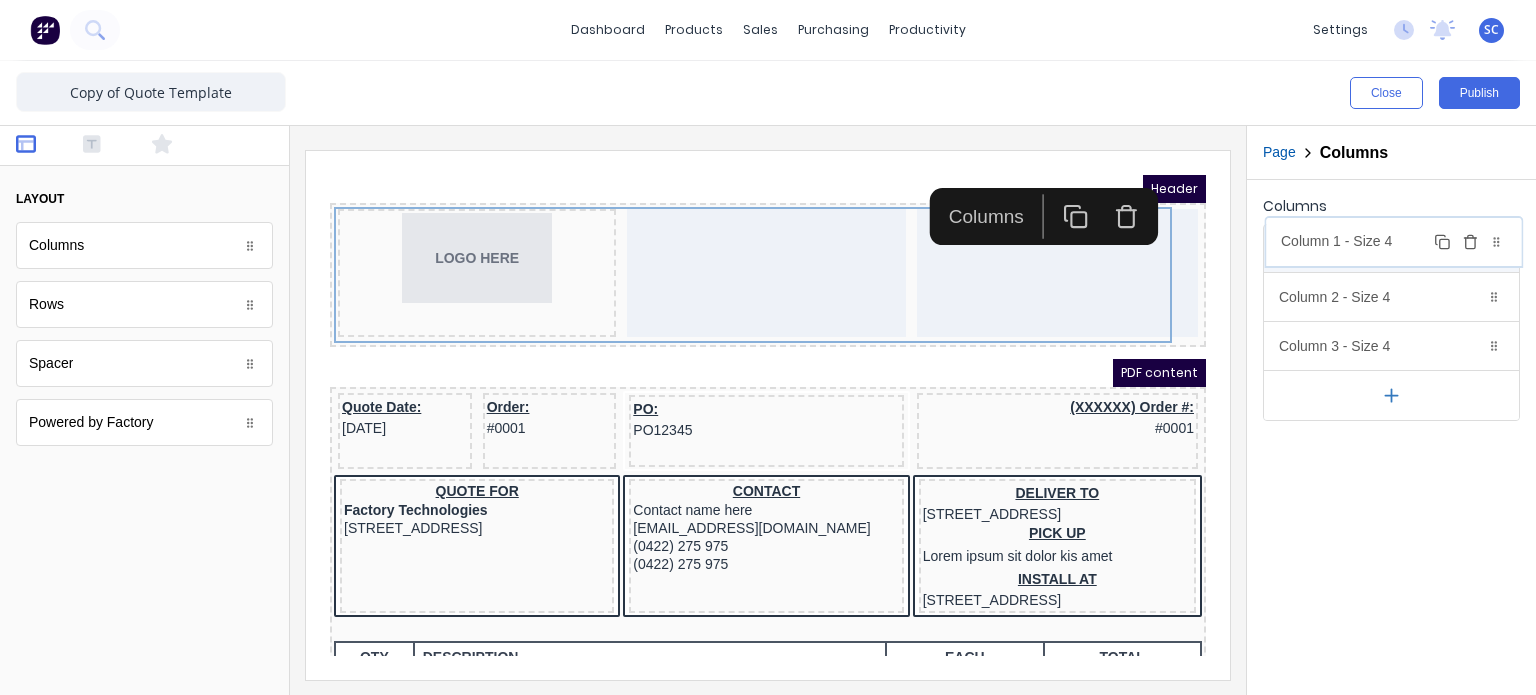 drag, startPoint x: 1336, startPoint y: 365, endPoint x: 1339, endPoint y: 260, distance: 105.04285 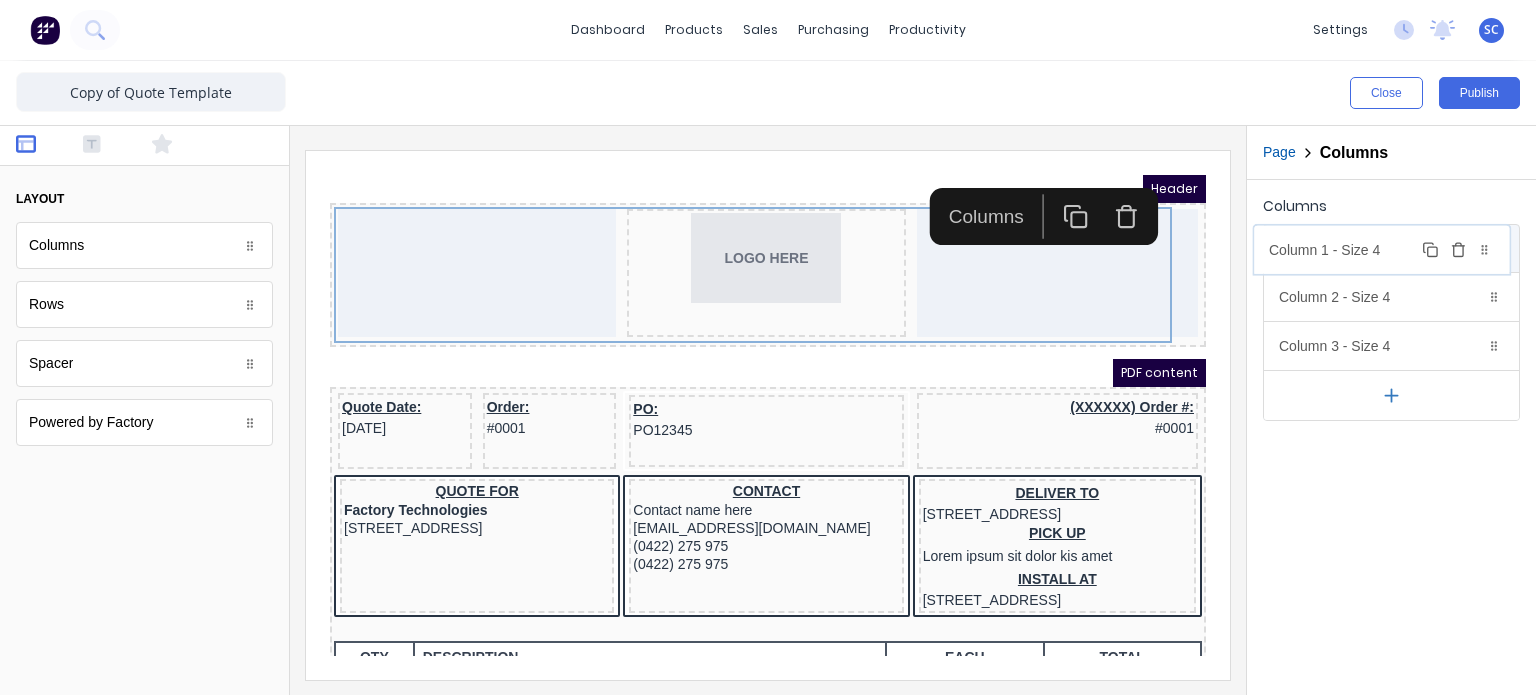 drag, startPoint x: 1372, startPoint y: 311, endPoint x: 1363, endPoint y: 263, distance: 48.83646 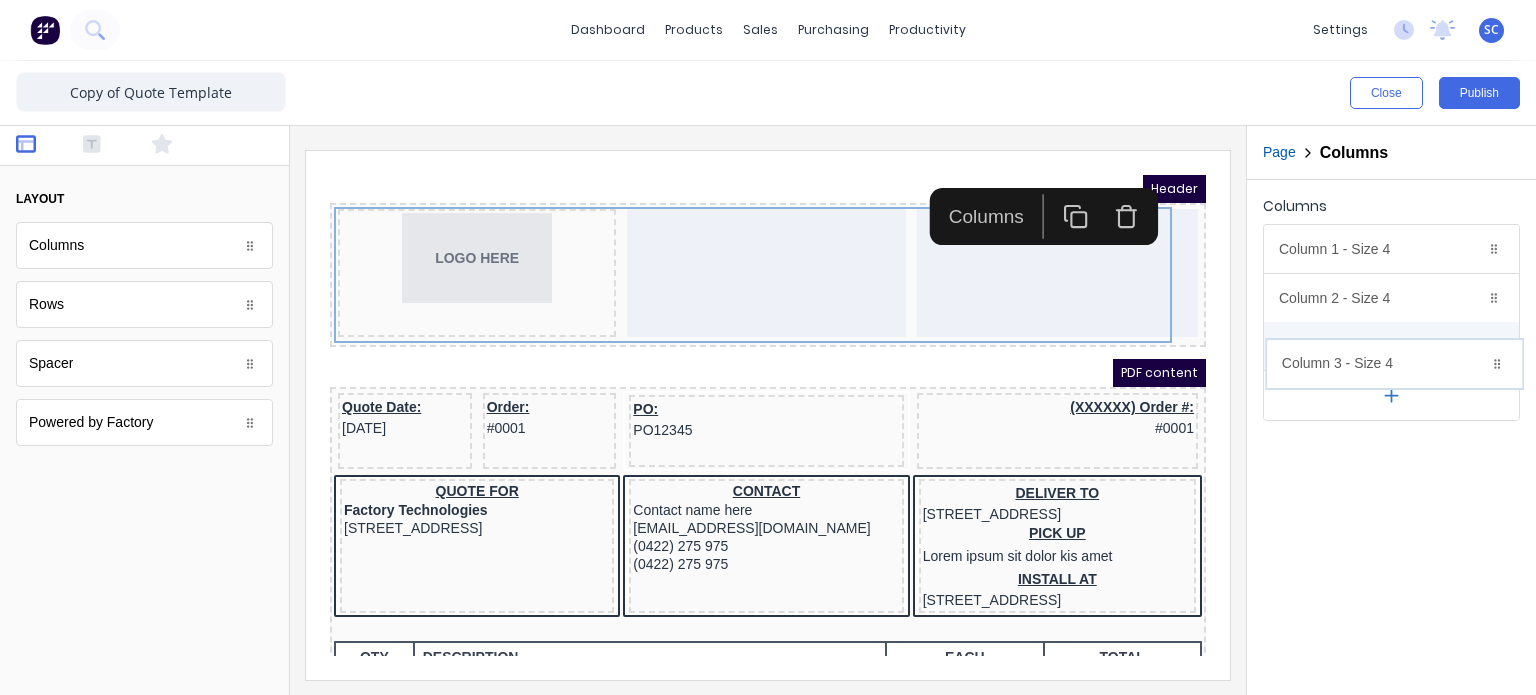 drag, startPoint x: 1363, startPoint y: 235, endPoint x: 1366, endPoint y: 351, distance: 116.03879 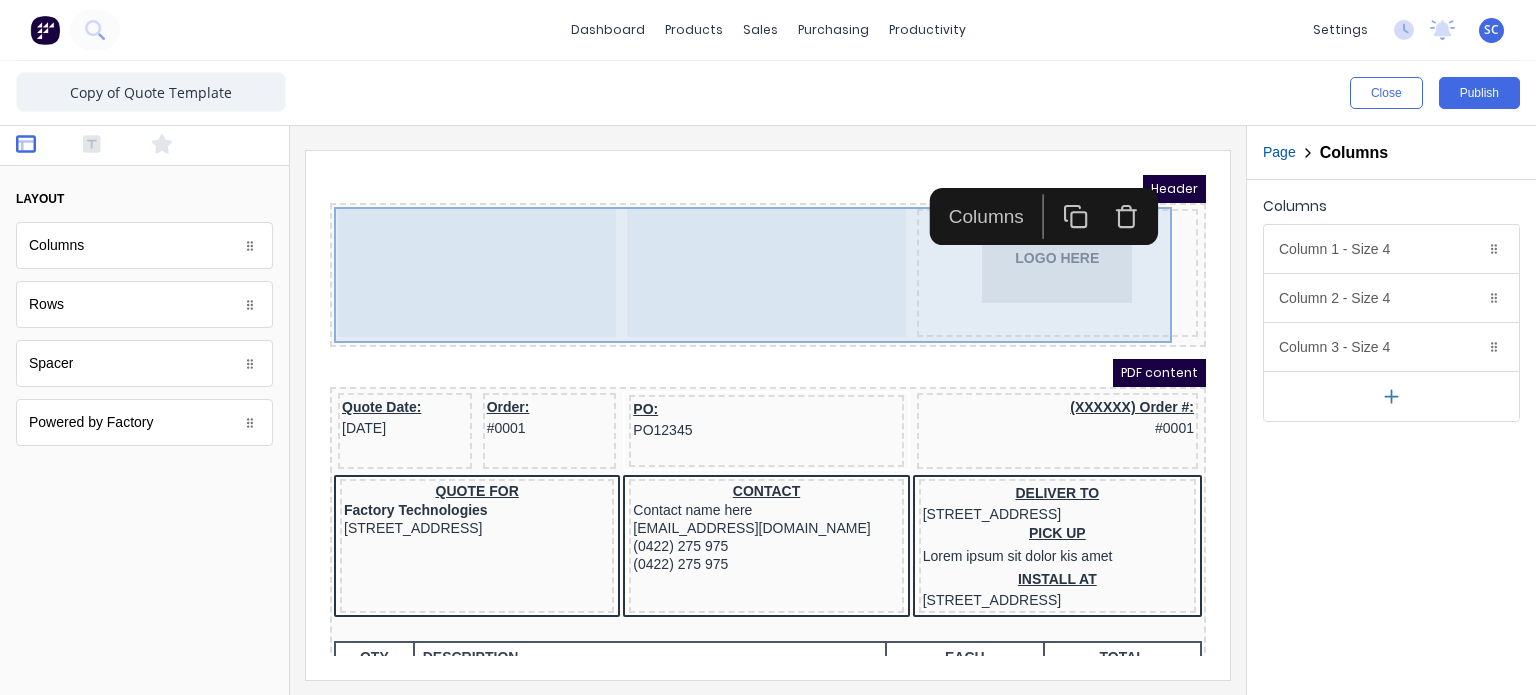 click on "Header LOGO HERE PDF content Quote Date:  [DATE] Order:  #0001 PO:  PO12345 (XXXXXX) Order #:  #0001 QUOTE FOR Factory Technologies [STREET_ADDRESS], 4217 CONTACT Contact name here [EMAIL_ADDRESS][DOMAIN_NAME] (0422) 275 975 (0422) 275 975 DELIVER TO [STREET_ADDRESS] PICK UP Lorem ipsum sit dolor kis amet INSTALL AT [STREET_ADDRESS] QTY DESCRIPTION EACH TOTAL 1 Basic Product Lorem ipsum dolor sit amet, consectetur adipiscing elit, sed do eiusmod tempor incididunt ut labore et dolore magna aliqua. Diameter 100cm Colorbond Cottage Green Parts # 967-12 $12.00 $12.00 1 #1 Colorbond Basalt 0.55 90mm 0 bends Lengths 1 x 1000 1 x 1500 $12.00 $12.00 1 Custom Formula Lorem ipsum dolor sit amet, consectetur adipiscing elit, sed do eiusmod tempor incididunt ut labore et dolore magna aliqua. Colorbond Cottage Green Height 23 Width 200 Dimension 2.5 Total:  74.75 $12.00 $12.00 Lineal Metres Diameter 100cm Colorbond Cottage Green 100cm" at bounding box center [744, 391] 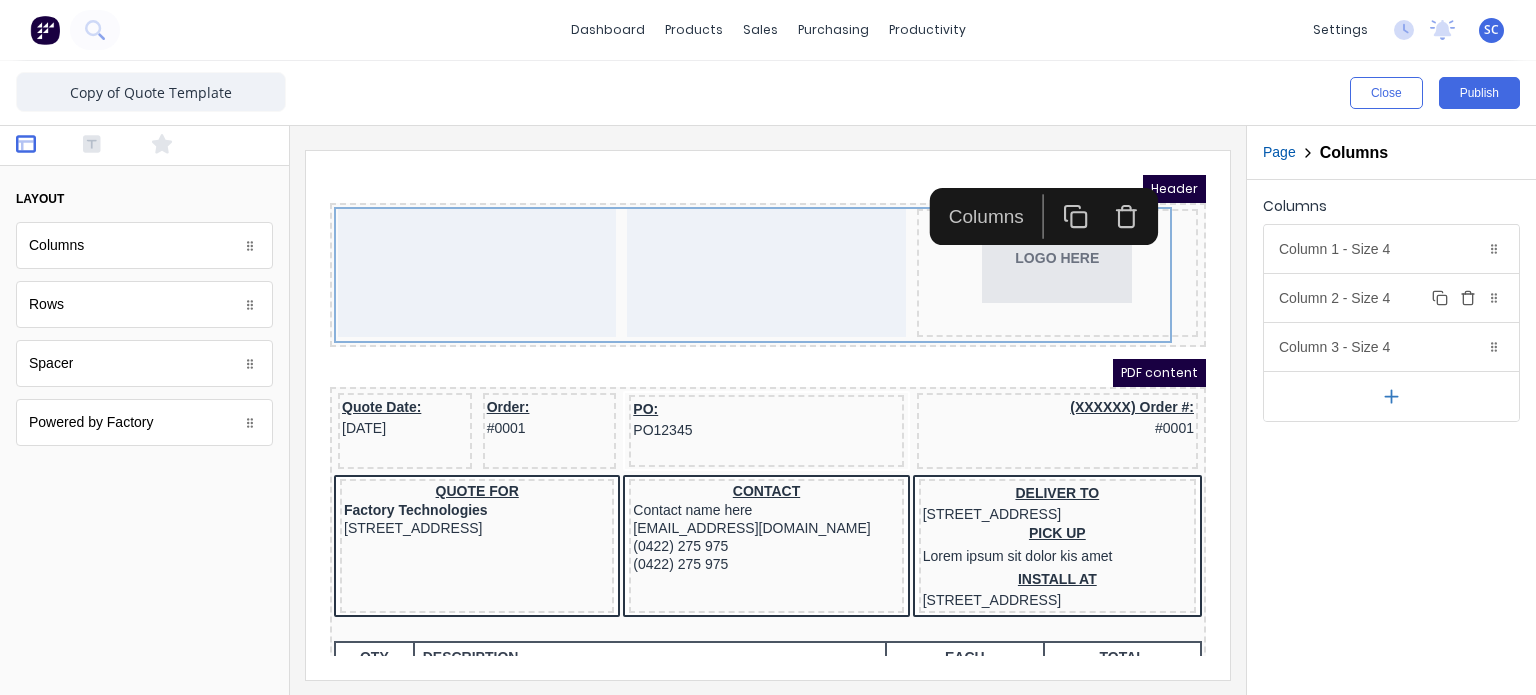 click on "Column 2 - Size 4 Duplicate Delete" at bounding box center (1391, 298) 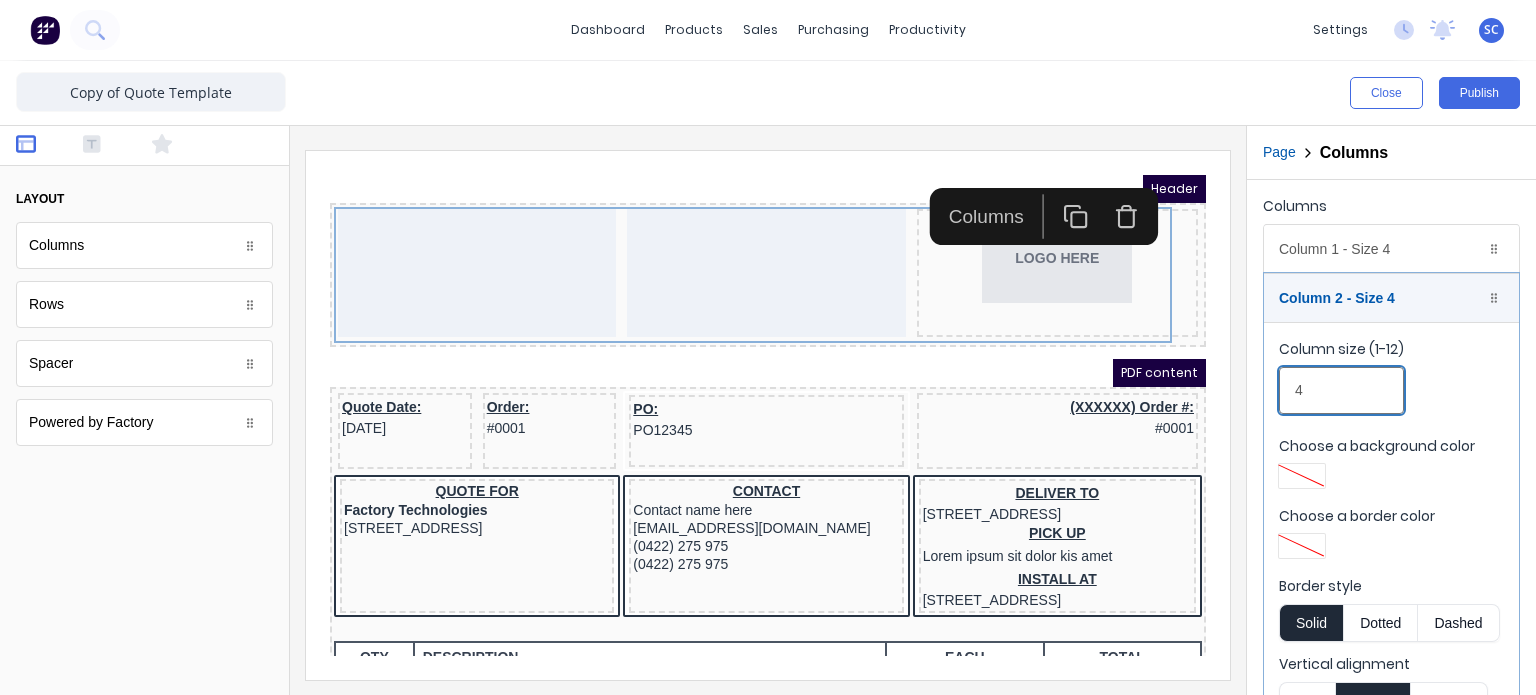 drag, startPoint x: 1332, startPoint y: 378, endPoint x: 1242, endPoint y: 383, distance: 90.13878 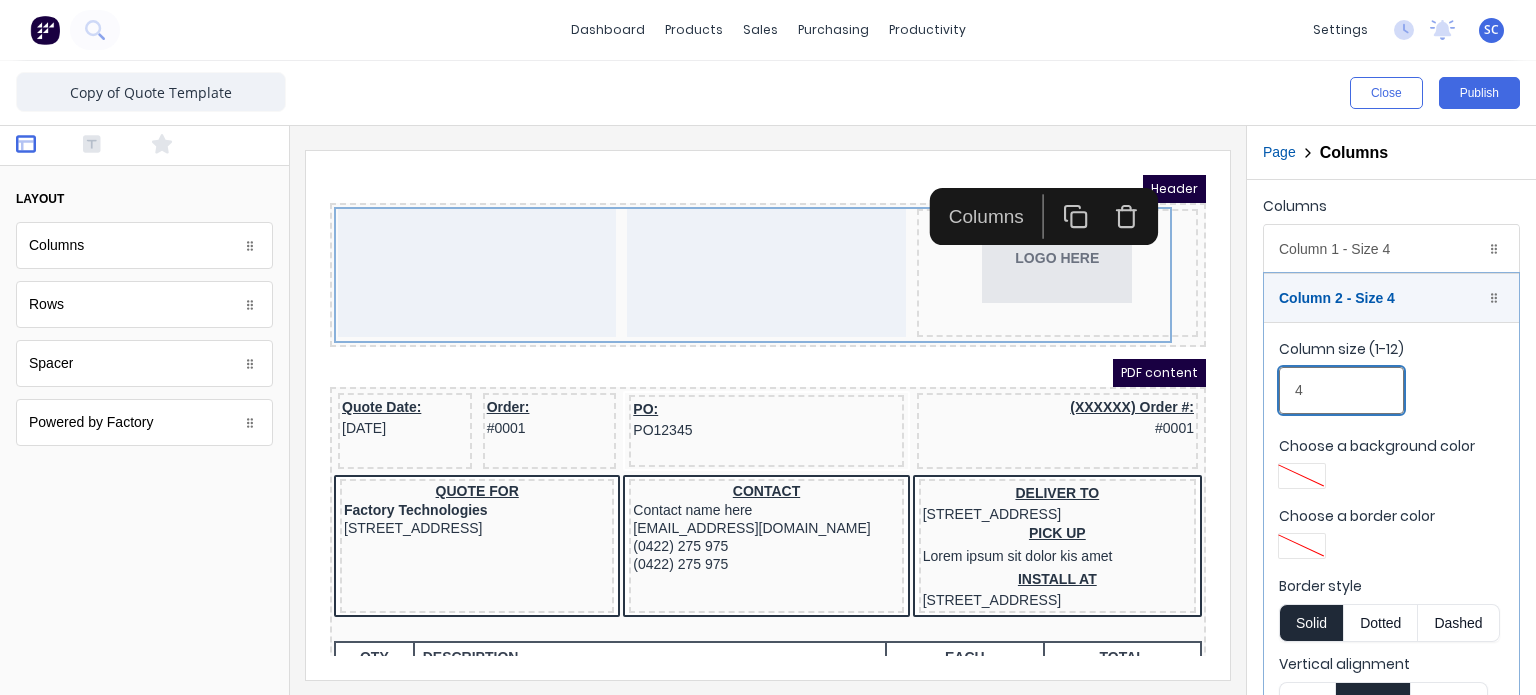 click on "Close   Publish   Components layout Columns Columns Rows Rows Spacer Spacer Powered by Factory Powered by Factory Outline Page Columns Columns Column 1 - Size 4 Duplicate Delete Column size (1-12) 4 Choose a background color Choose a border color Border style Solid Dotted Dashed Vertical alignment Top Center Bottom Column 2 - Size 4 Duplicate Delete Column size (1-12) 4 Choose a background color Choose a border color Border style Solid Dotted Dashed Vertical alignment Top Center Bottom Column 3 - Size 4 Duplicate Delete Column size (1-12) 4 Choose a background color Choose a border color Border style Solid Dotted Dashed Vertical alignment Top Center Bottom" at bounding box center [768, 378] 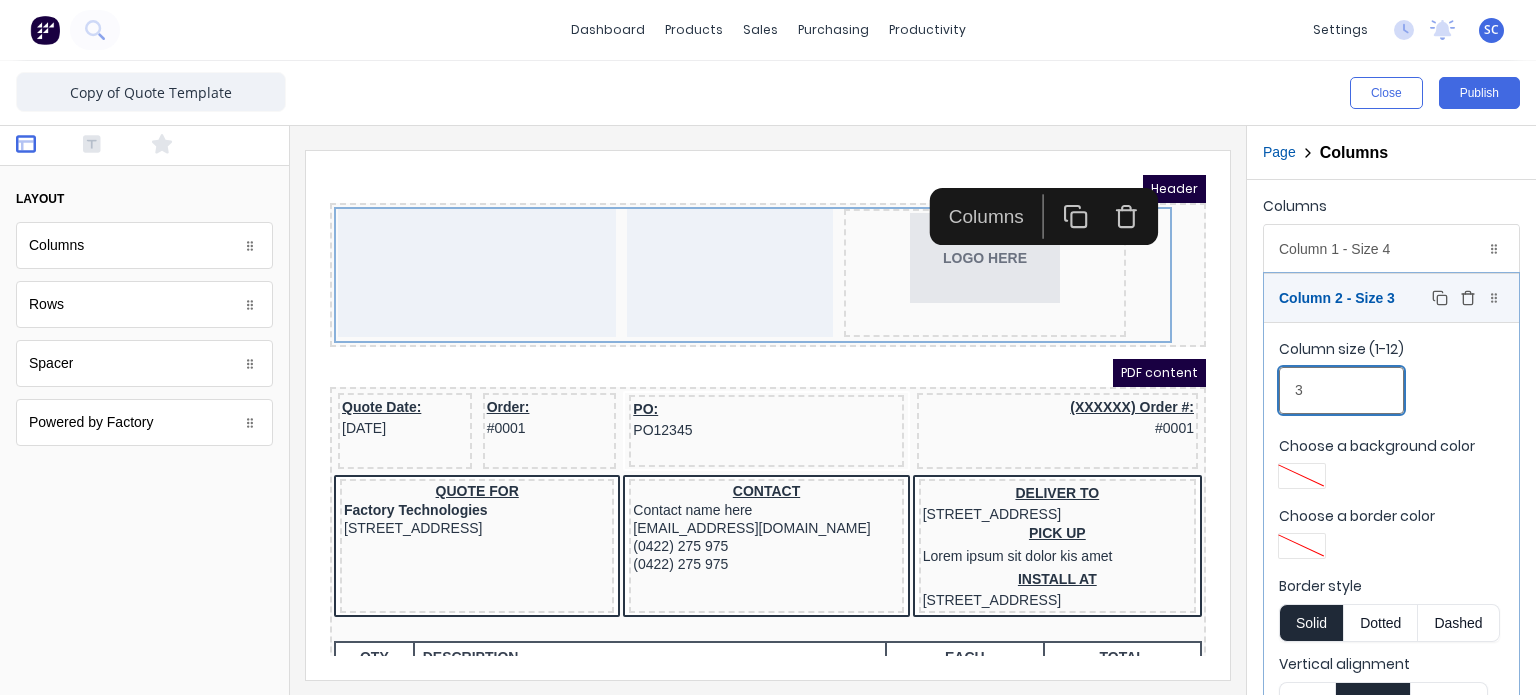 type on "3" 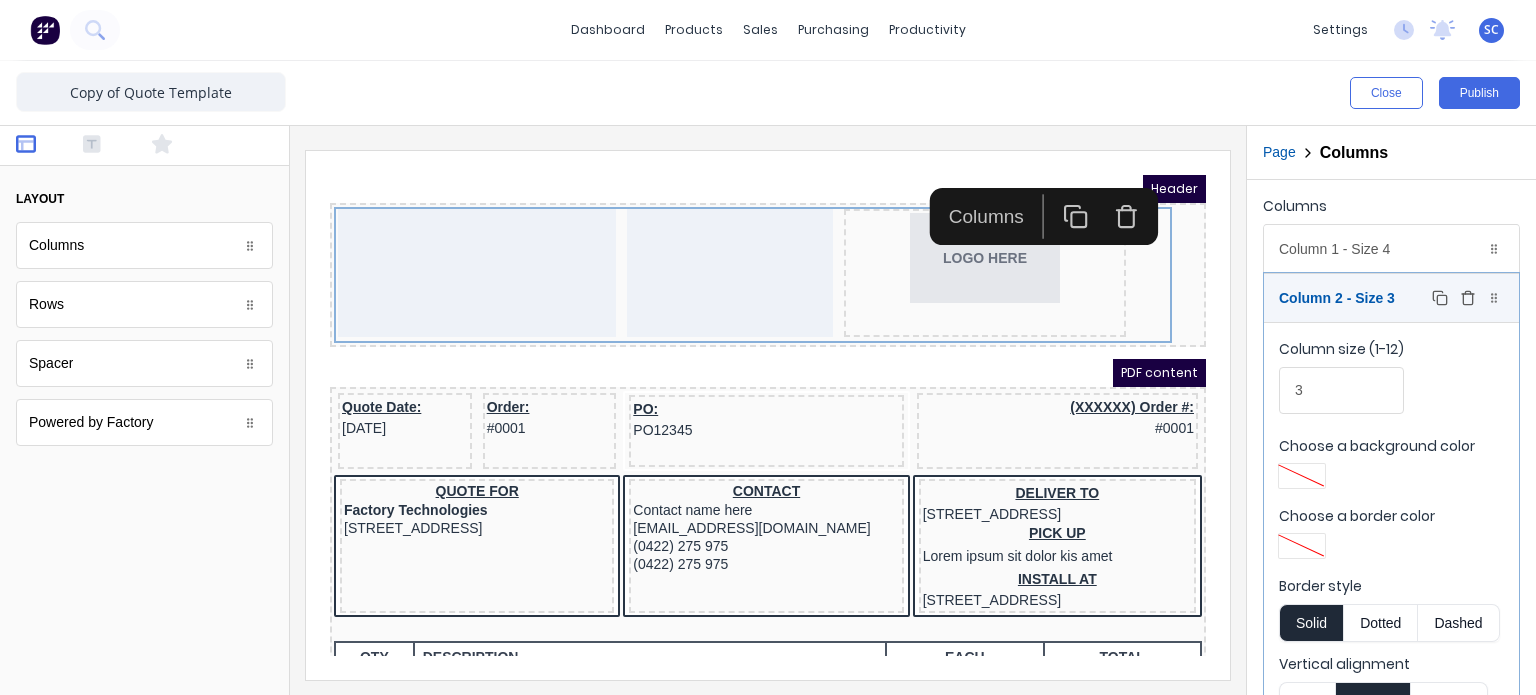 click on "Column 2 - Size 3 Duplicate Delete" at bounding box center [1391, 298] 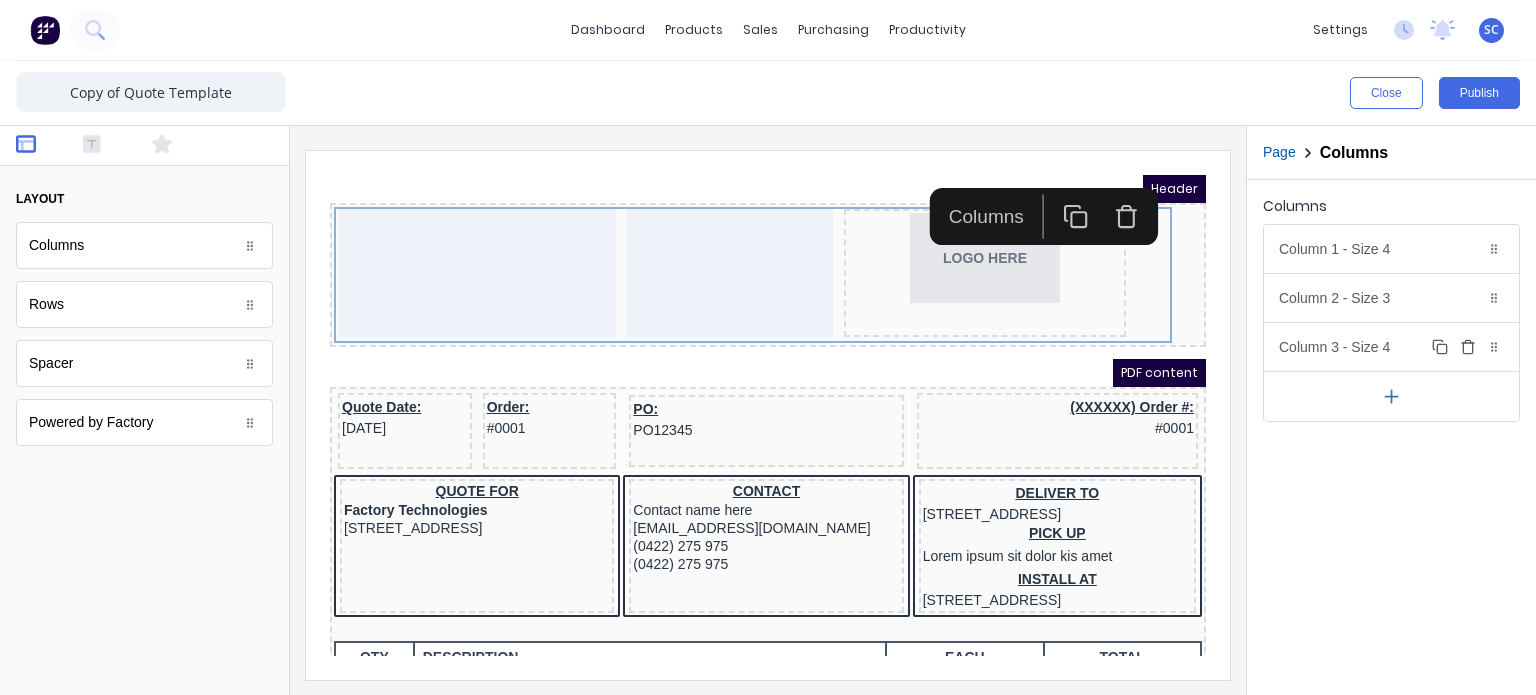 click on "Column 3 - Size 4 Duplicate Delete" at bounding box center [1391, 347] 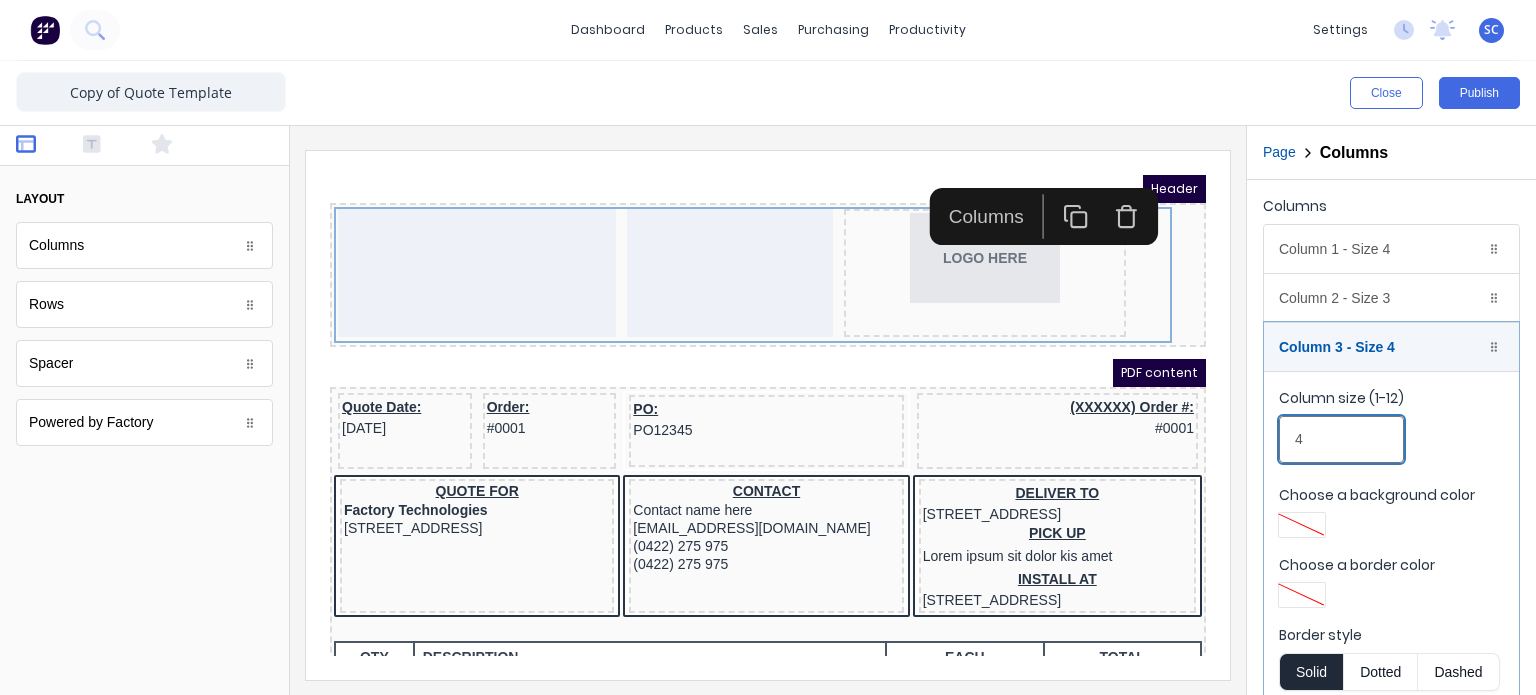 drag, startPoint x: 1655, startPoint y: 597, endPoint x: 1125, endPoint y: 428, distance: 556.2922 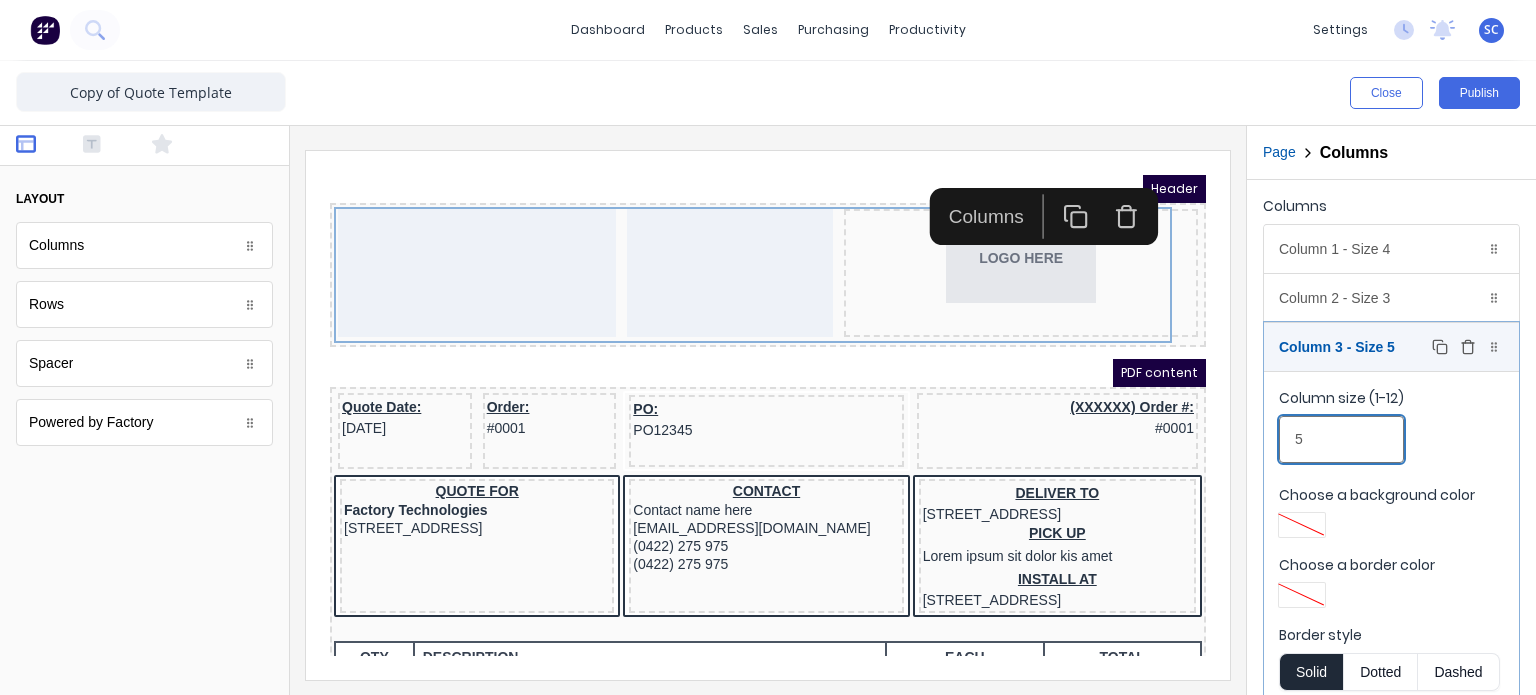 type on "5" 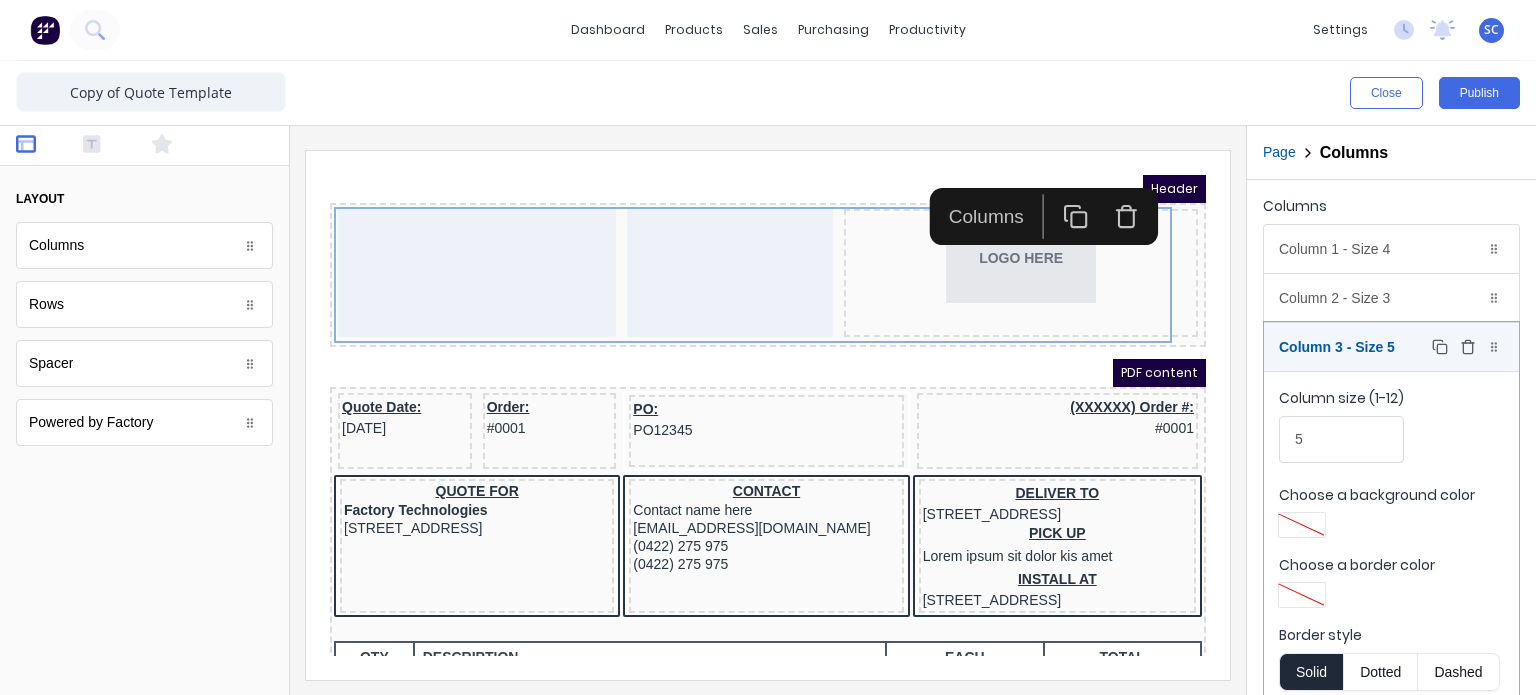 click on "Column 3 - Size 5 Duplicate Delete" at bounding box center (1391, 347) 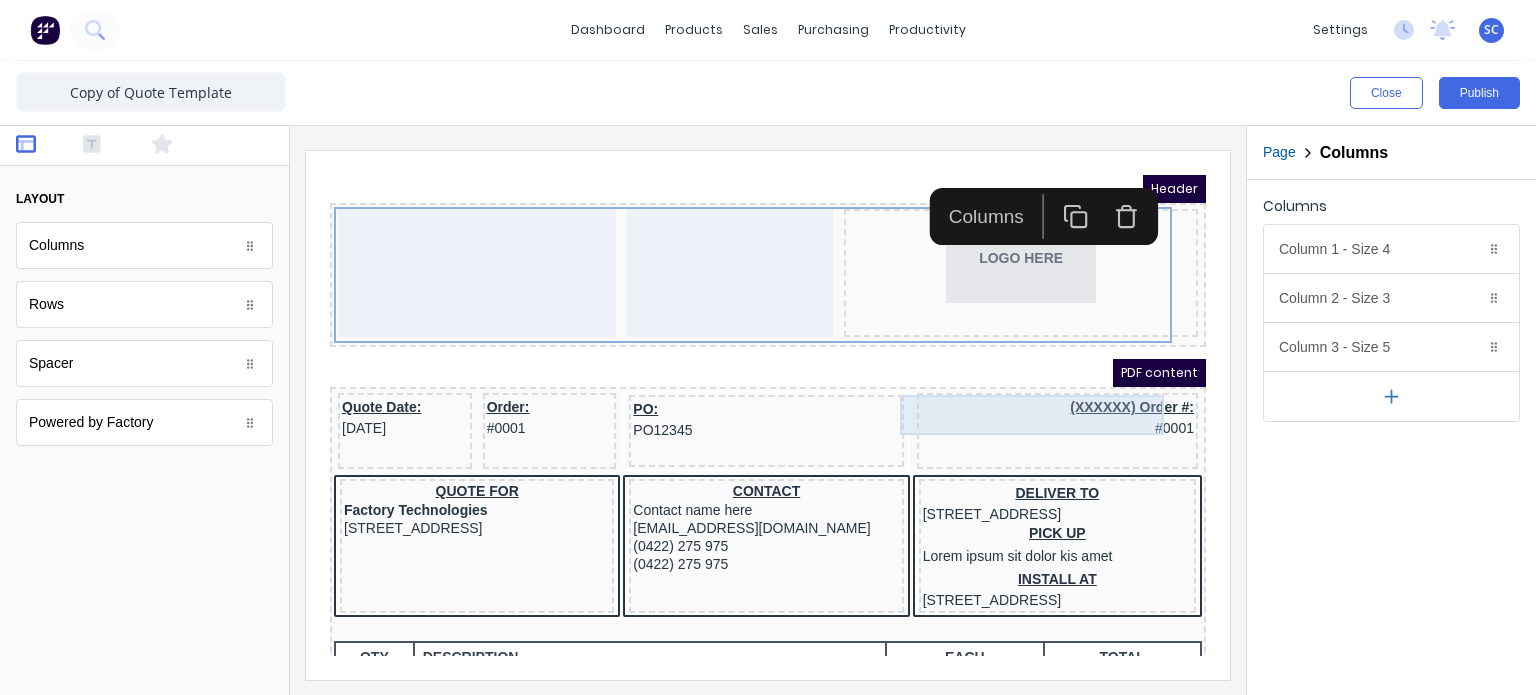 click on "Header LOGO HERE PDF content Quote Date:  [DATE] Order:  #0001 PO:  PO12345 (XXXXXX) Order #:  #0001 QUOTE FOR Factory Technologies [STREET_ADDRESS], 4217 CONTACT Contact name here [EMAIL_ADDRESS][DOMAIN_NAME] (0422) 275 975 (0422) 275 975 DELIVER TO [STREET_ADDRESS] PICK UP Lorem ipsum sit dolor kis amet INSTALL AT [STREET_ADDRESS] QTY DESCRIPTION EACH TOTAL 1 Basic Product Lorem ipsum dolor sit amet, consectetur adipiscing elit, sed do eiusmod tempor incididunt ut labore et dolore magna aliqua. Diameter 100cm Colorbond Cottage Green Parts # 967-12 $12.00 $12.00 1 #1 Colorbond Basalt 0.55 90mm 0 bends Lengths 1 x 1000 1 x 1500 $12.00 $12.00 1 Custom Formula Lorem ipsum dolor sit amet, consectetur adipiscing elit, sed do eiusmod tempor incididunt ut labore et dolore magna aliqua. Colorbond Cottage Green Height 23 Width 200 Dimension 2.5 Total:  74.75 $12.00 $12.00 Lineal Metres Diameter 100cm Colorbond Cottage Green 100cm" at bounding box center (744, 391) 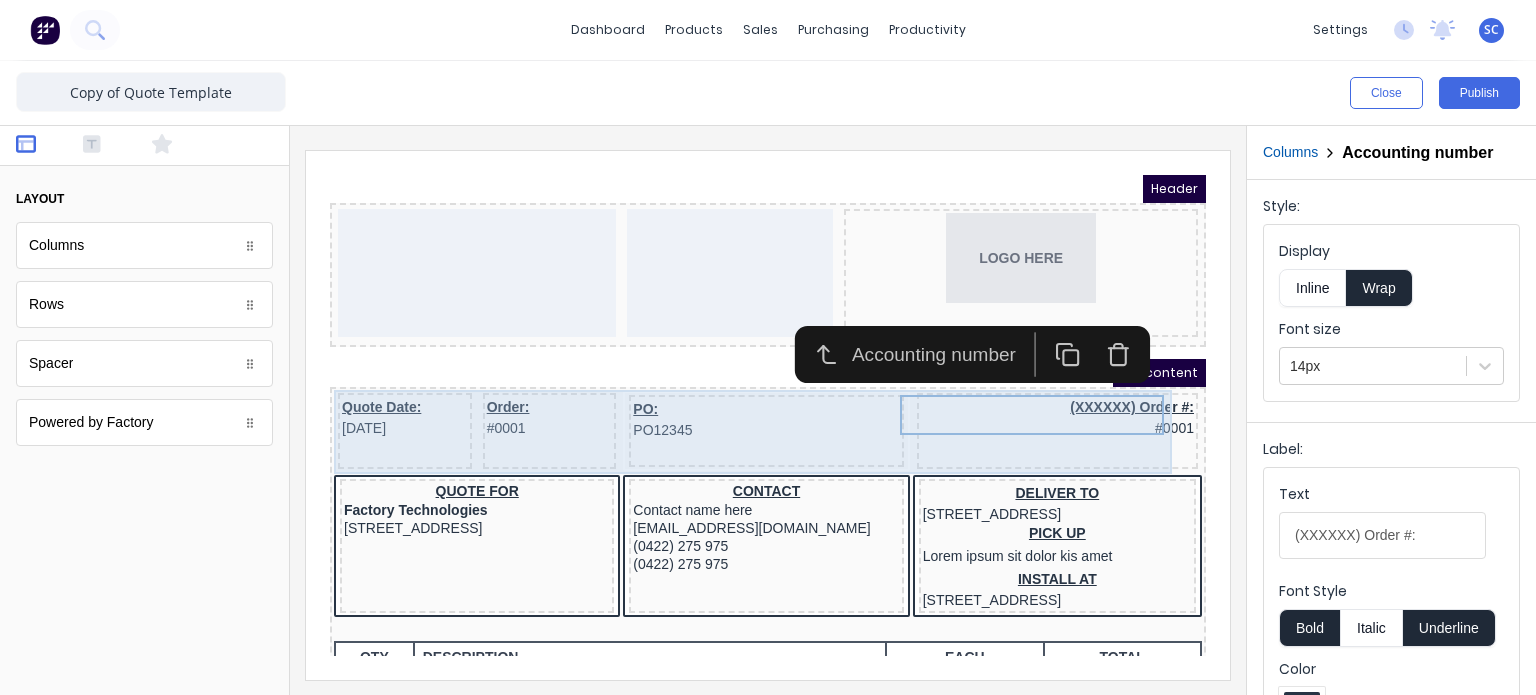 click on "Header LOGO HERE PDF content Quote Date:  [DATE] Order:  #0001 PO:  PO12345 (XXXXXX) Order #:  #0001 QUOTE FOR Factory Technologies [STREET_ADDRESS], 4217 CONTACT Contact name here [EMAIL_ADDRESS][DOMAIN_NAME] (0422) 275 975 (0422) 275 975 DELIVER TO [STREET_ADDRESS] PICK UP Lorem ipsum sit dolor kis amet INSTALL AT [STREET_ADDRESS] QTY DESCRIPTION EACH TOTAL 1 Basic Product Lorem ipsum dolor sit amet, consectetur adipiscing elit, sed do eiusmod tempor incididunt ut labore et dolore magna aliqua. Diameter 100cm Colorbond Cottage Green Parts # 967-12 $12.00 $12.00 1 #1 Colorbond Basalt 0.55 90mm 0 bends Lengths 1 x 1000 1 x 1500 $12.00 $12.00 1 Custom Formula Lorem ipsum dolor sit amet, consectetur adipiscing elit, sed do eiusmod tempor incididunt ut labore et dolore magna aliqua. Colorbond Cottage Green Height 23 Width 200 Dimension 2.5 Total:  74.75 $12.00 $12.00 Lineal Metres Diameter 100cm Colorbond Cottage Green 100cm" at bounding box center (744, 391) 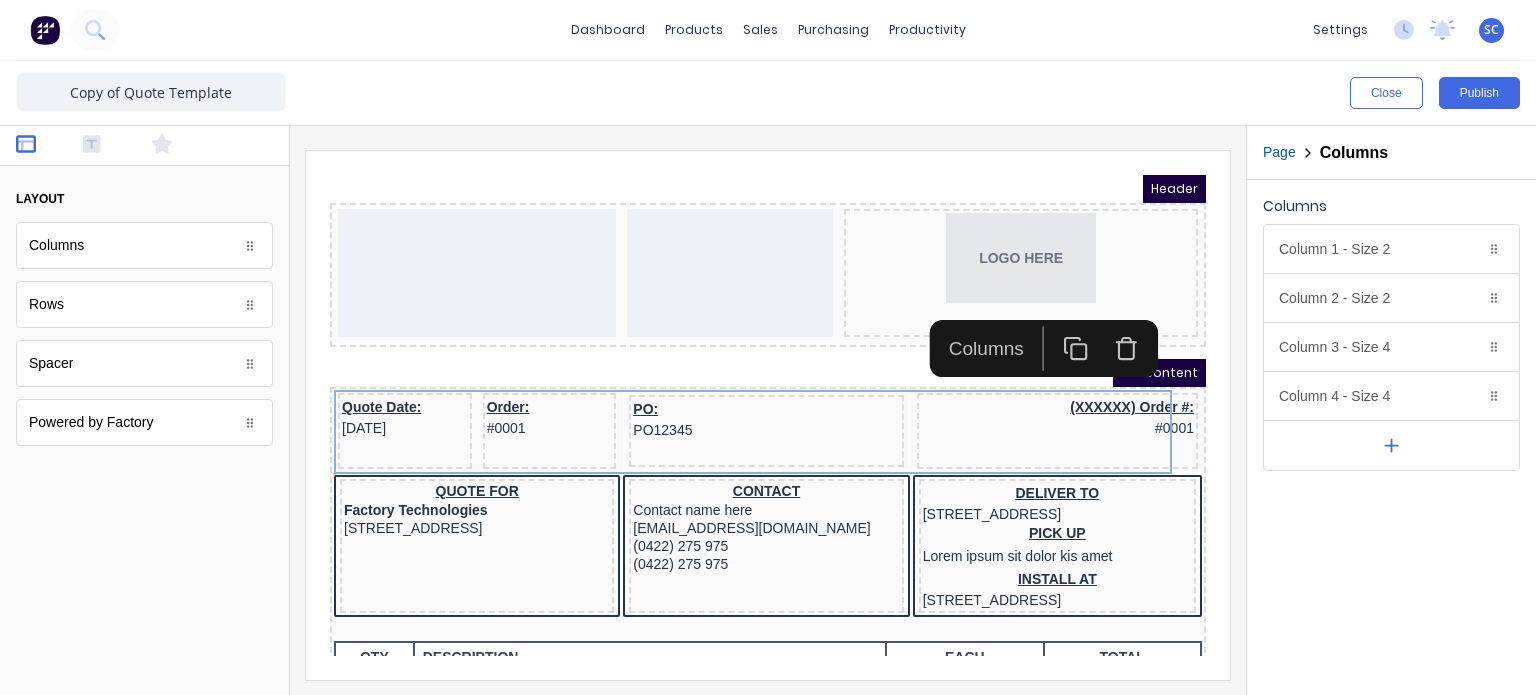 click 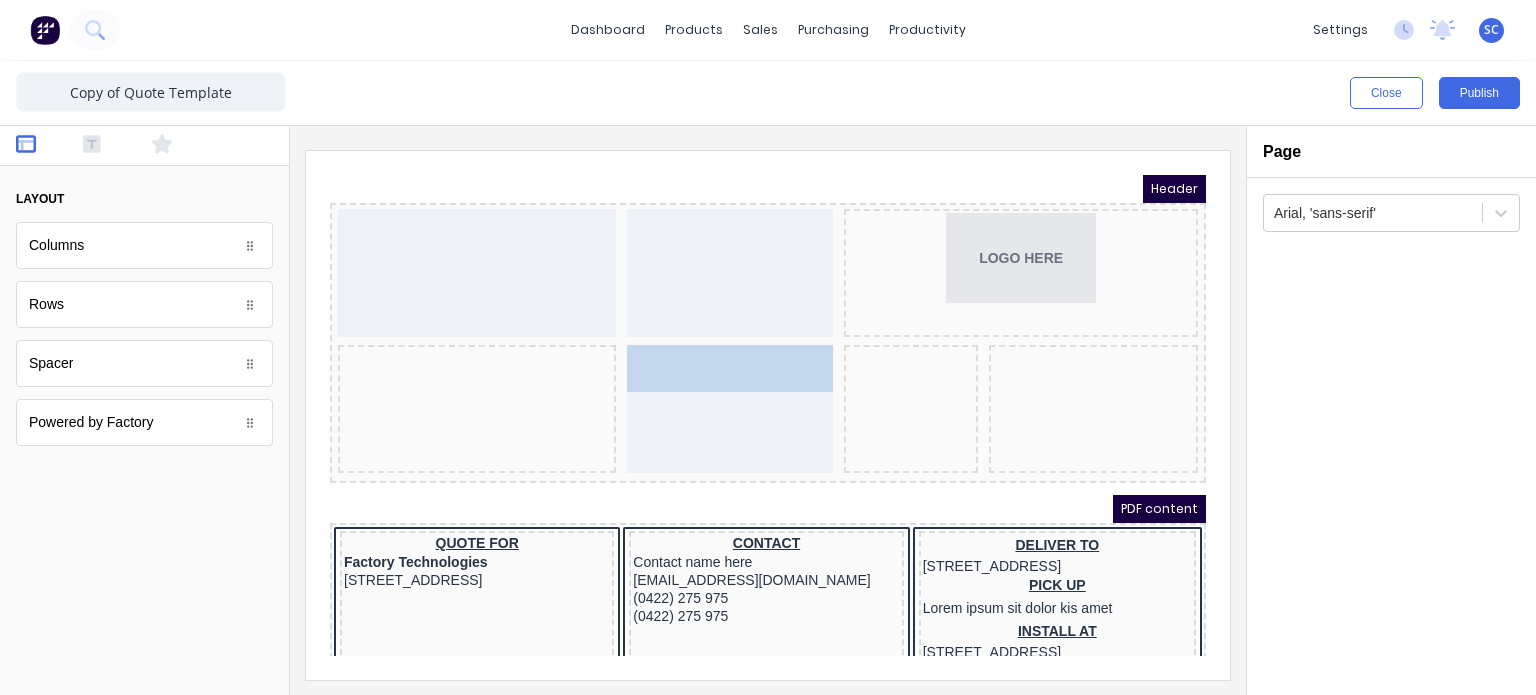 drag, startPoint x: 120, startPoint y: 321, endPoint x: 38, endPoint y: 323, distance: 82.02438 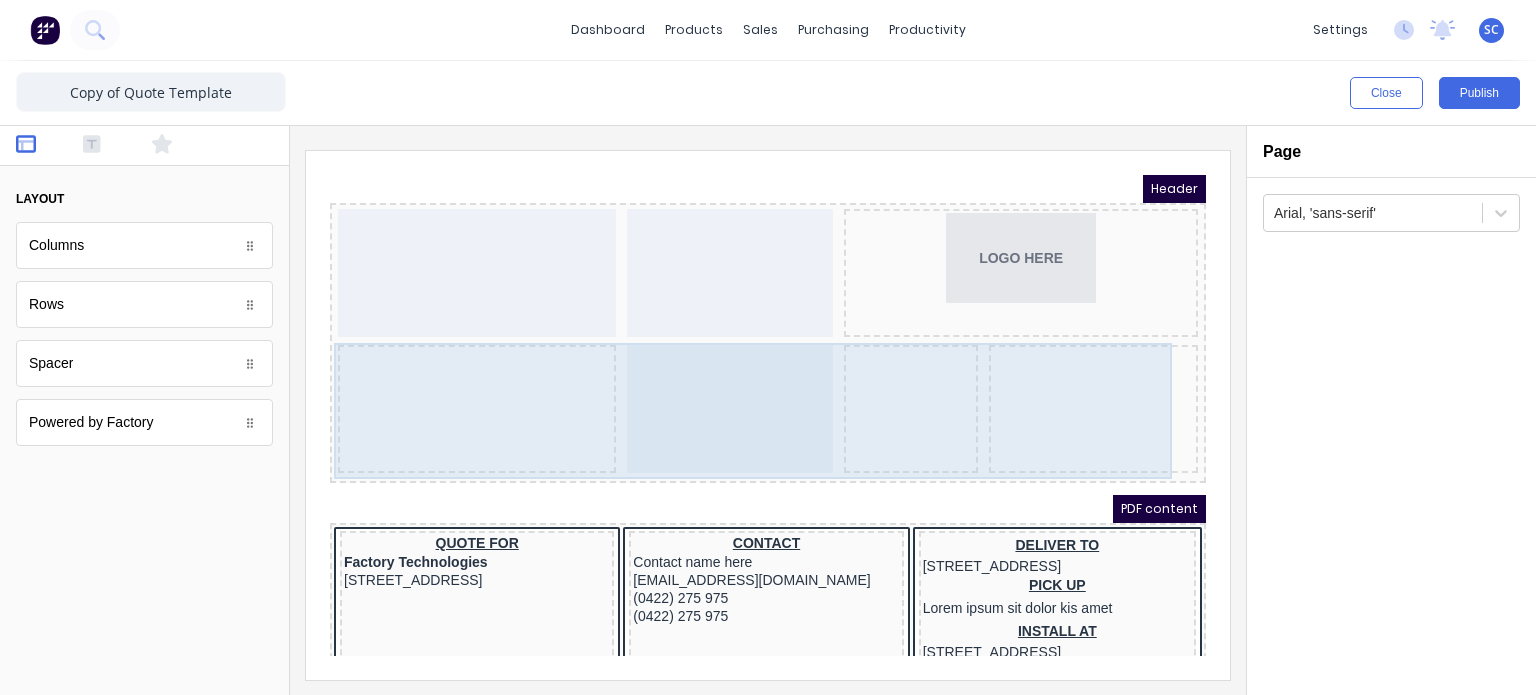 click on "Header LOGO HERE PDF content QUOTE FOR Factory Technologies [STREET_ADDRESS], 4217 CONTACT Contact name here [EMAIL_ADDRESS][DOMAIN_NAME] (0422) 275 975 (0422) 275 975 DELIVER TO [STREET_ADDRESS] PICK UP Lorem ipsum sit dolor kis amet INSTALL AT [STREET_ADDRESS] QTY DESCRIPTION EACH TOTAL 1 Basic Product Lorem ipsum dolor sit amet, consectetur adipiscing elit, sed do eiusmod tempor incididunt ut labore et dolore magna aliqua. Diameter 100cm Colorbond Cottage Green Parts # 967-12 $12.00 $12.00 1 #1 Colorbond Basalt 0.55 90mm 0 bends Lengths 1 x 1000 1 x 1500 $12.00 $12.00 1 Custom Formula Lorem ipsum dolor sit amet, consectetur adipiscing elit, sed do eiusmod tempor incididunt ut labore et dolore magna aliqua. Colorbond Cottage Green Height 23 Width 200 Dimension 2.5 Total:  74.75 $12.00 $12.00 Lineal Metres Diameter 100cm Colorbond Cottage Green Parts # 967-12 Lengths 1 x 1000 1 x 1500 $12.00 $12.00 Square Metres Diameter 1 1" at bounding box center (744, 391) 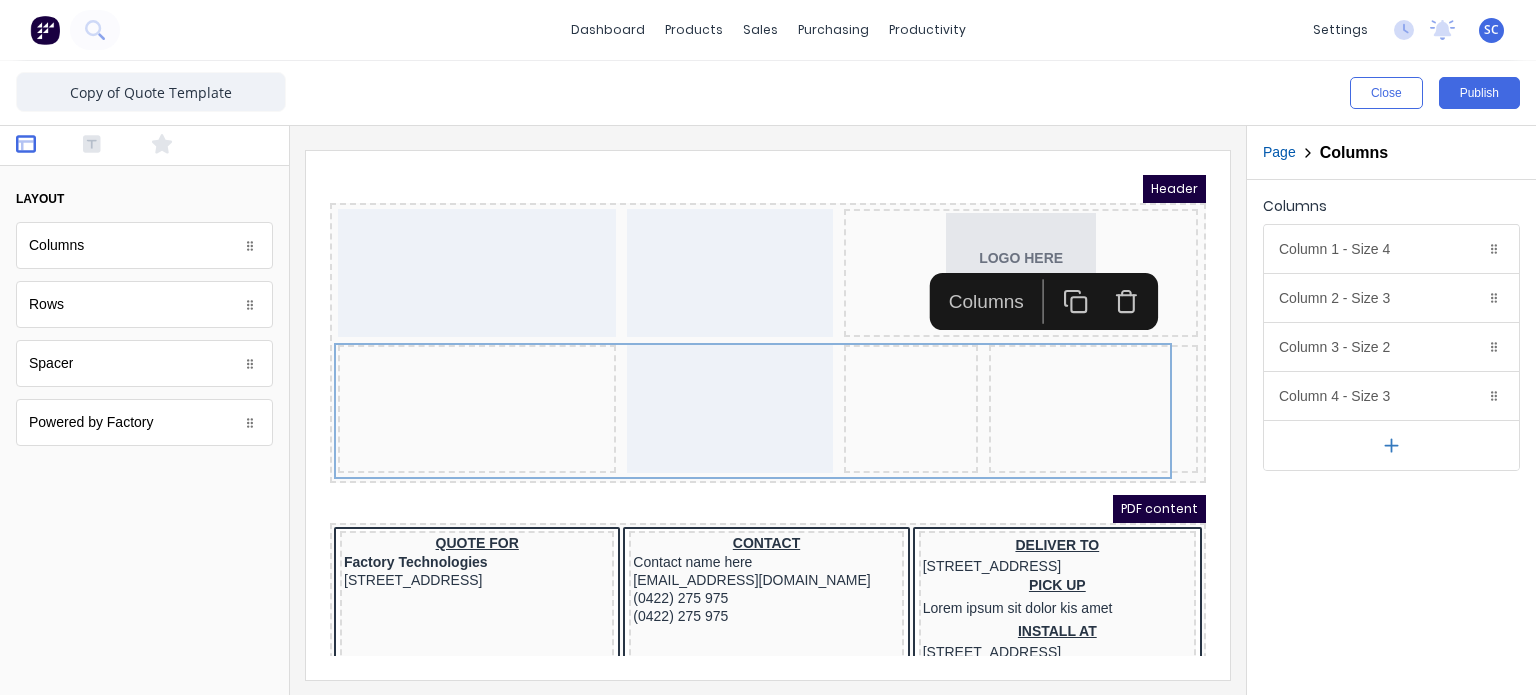 click 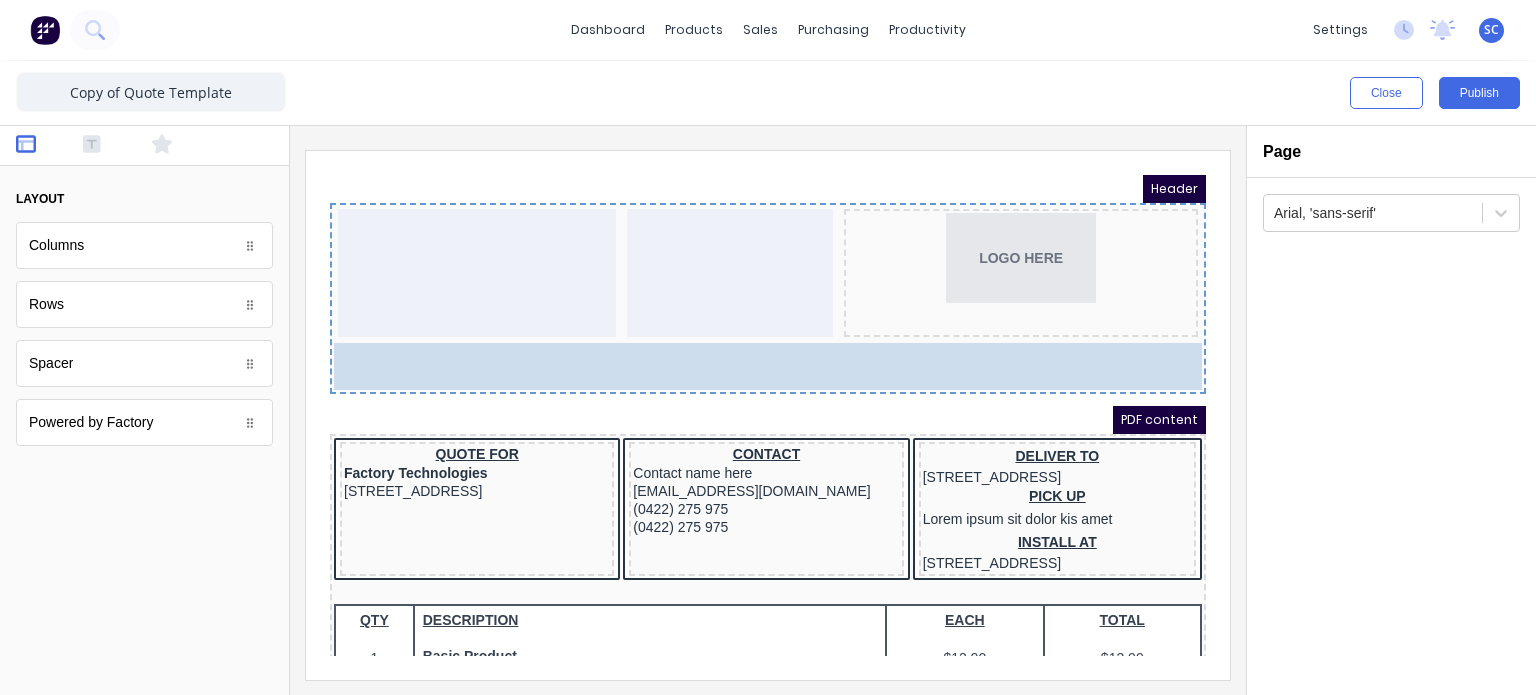drag, startPoint x: 112, startPoint y: 240, endPoint x: 712, endPoint y: 321, distance: 605.4428 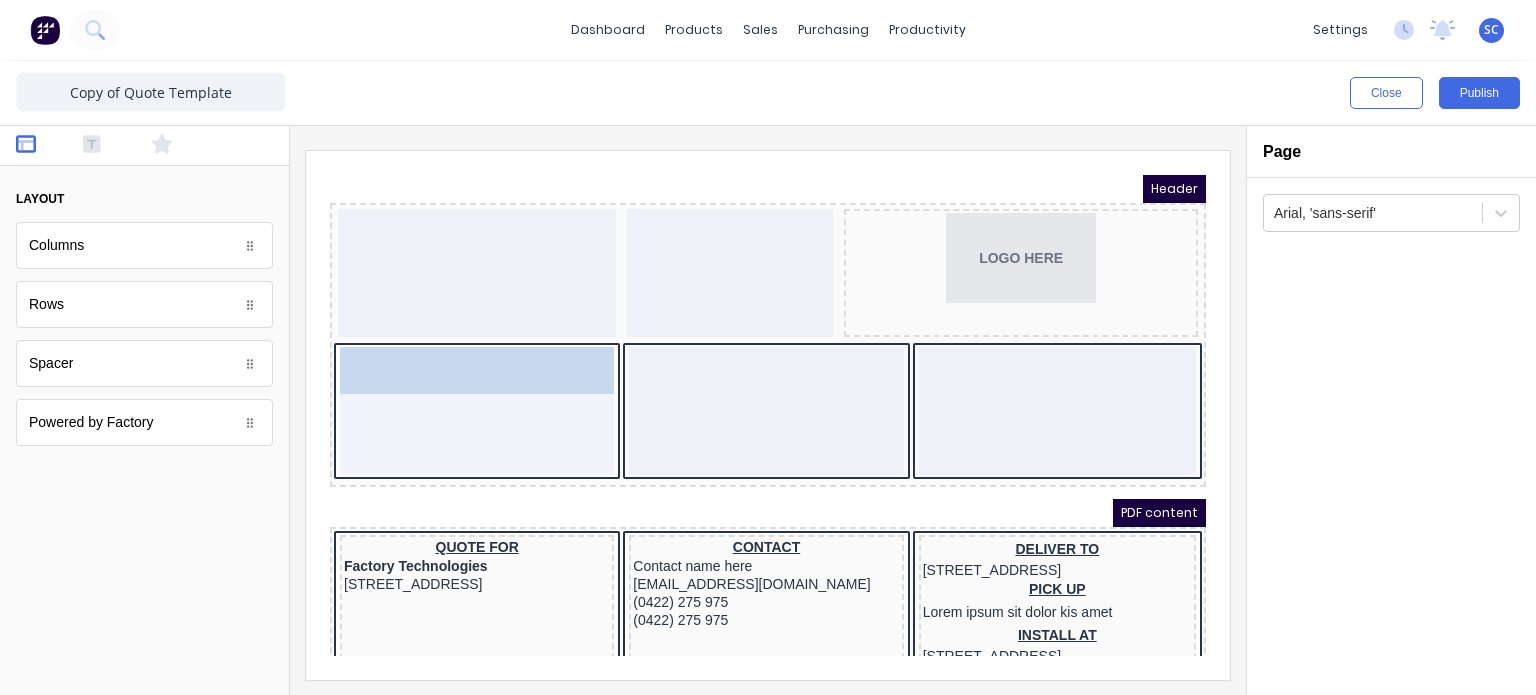 drag, startPoint x: 128, startPoint y: 306, endPoint x: 120, endPoint y: 253, distance: 53.600372 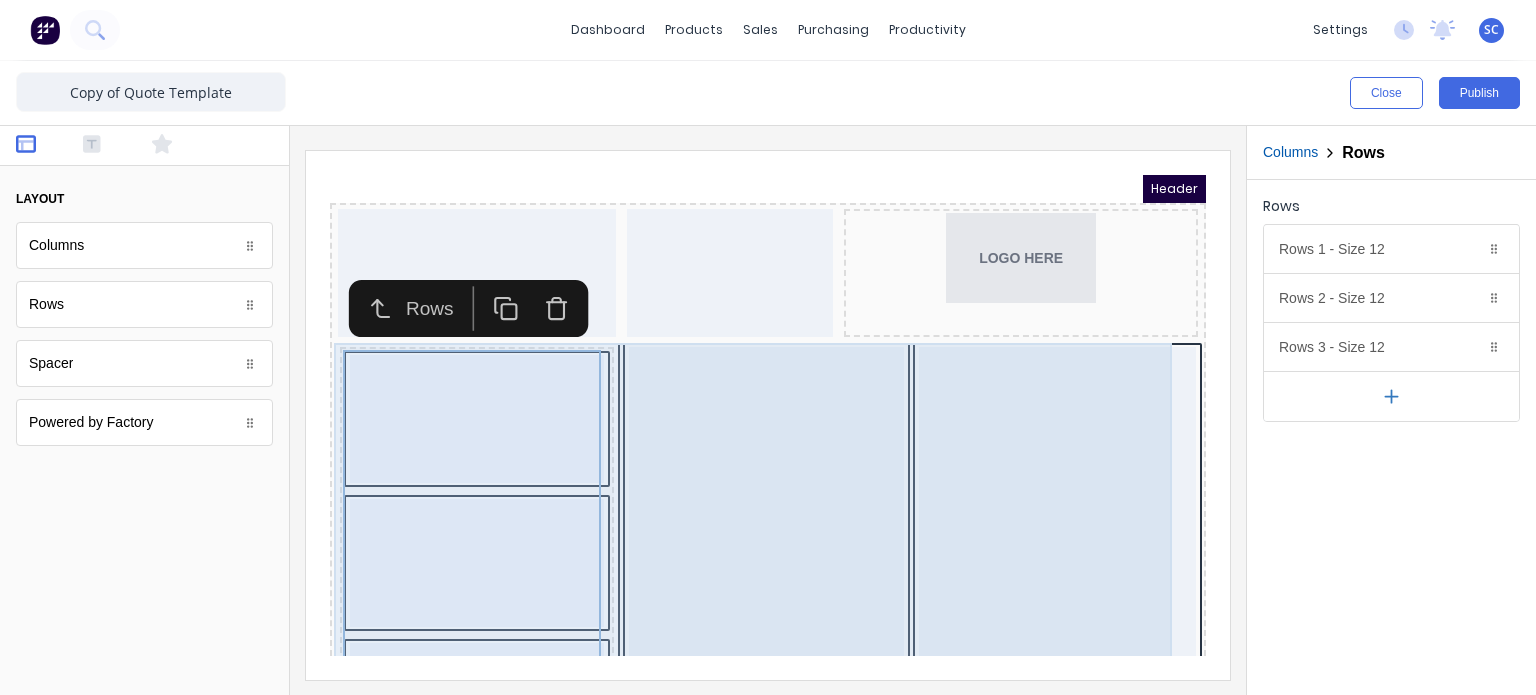 click on "Header LOGO HERE PDF content QUOTE FOR Factory Technologies [STREET_ADDRESS], 4217 CONTACT Contact name here [EMAIL_ADDRESS][DOMAIN_NAME] (0422) 275 975 (0422) 275 975 DELIVER TO [STREET_ADDRESS] PICK UP Lorem ipsum sit dolor kis amet INSTALL AT [STREET_ADDRESS] QTY DESCRIPTION EACH TOTAL 1 Basic Product Lorem ipsum dolor sit amet, consectetur adipiscing elit, sed do eiusmod tempor incididunt ut labore et dolore magna aliqua. Diameter 100cm Colorbond Cottage Green Parts # 967-12 $12.00 $12.00 1 #1 Colorbond Basalt 0.55 90mm 0 bends Lengths 1 x 1000 1 x 1500 $12.00 $12.00 1 Custom Formula Lorem ipsum dolor sit amet, consectetur adipiscing elit, sed do eiusmod tempor incididunt ut labore et dolore magna aliqua. Colorbond Cottage Green Height 23 Width 200 Dimension 2.5 Total:  74.75 $12.00 $12.00 Lineal Metres Diameter 100cm Colorbond Cottage Green Parts # 967-12 Lengths 1 x 1000 1 x 1500 $12.00 $12.00 Square Metres Diameter 1 1" at bounding box center [744, 391] 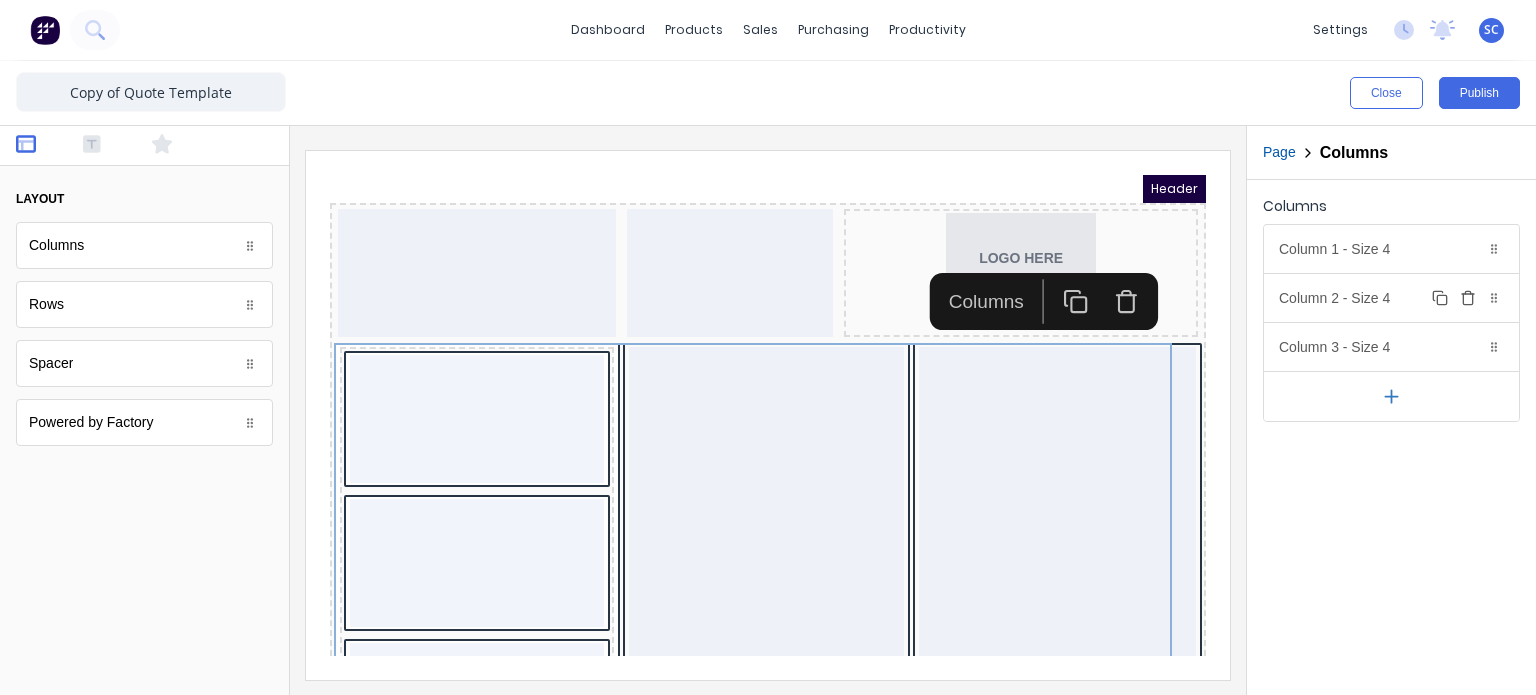 click on "Column 2 - Size 4 Duplicate Delete" at bounding box center (1391, 298) 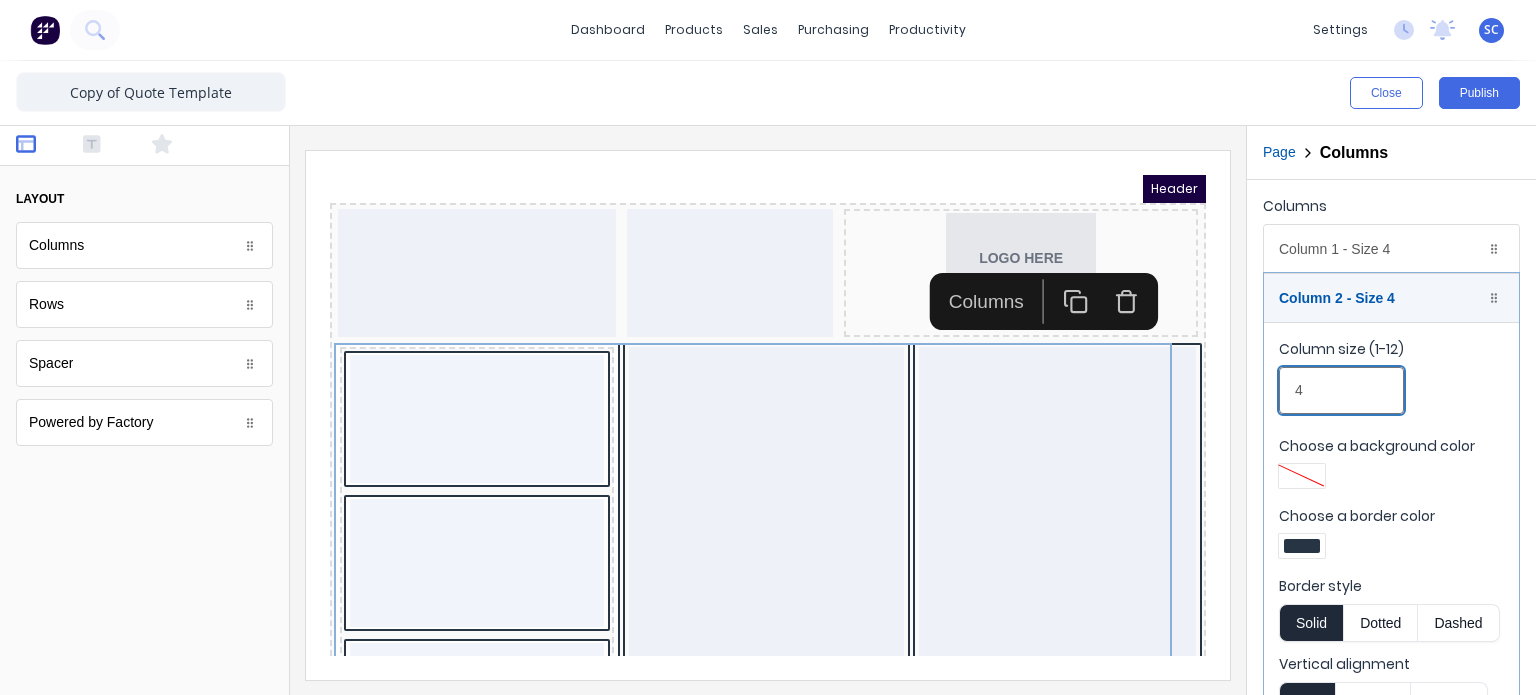 drag, startPoint x: 1353, startPoint y: 386, endPoint x: 1247, endPoint y: 396, distance: 106.47065 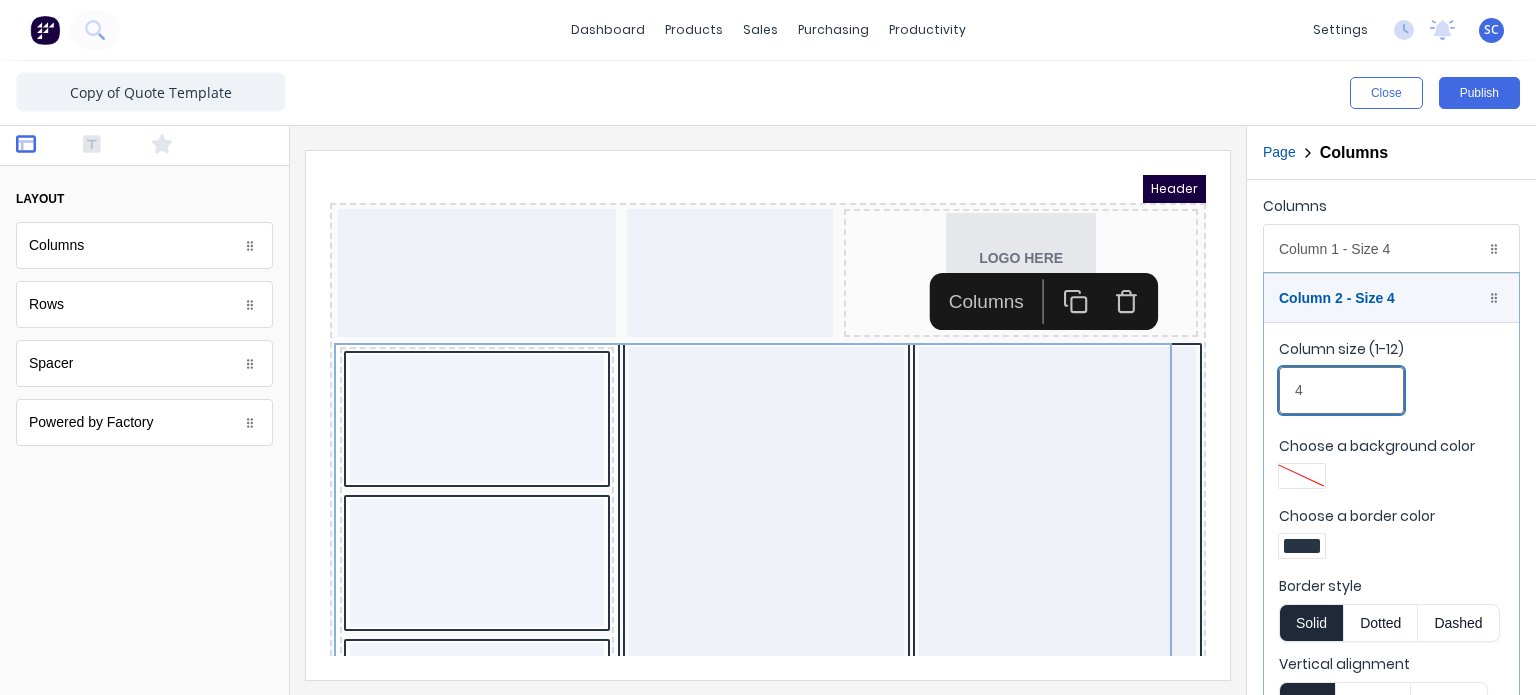 click on "Columns Column 1 - Size 4 Duplicate Delete Column size (1-12) 4 Choose a background color Choose a border color Border style Solid Dotted Dashed Vertical alignment Top Center Bottom Column 2 - Size 4 Duplicate Delete Column size (1-12) 4 Choose a background color Choose a border color Border style Solid Dotted Dashed Vertical alignment Top Center Bottom Column 3 - Size 4 Duplicate Delete Column size (1-12) 4 Choose a background color Choose a border color Border style Solid Dotted Dashed Vertical alignment Top Center Bottom" at bounding box center [1391, 514] 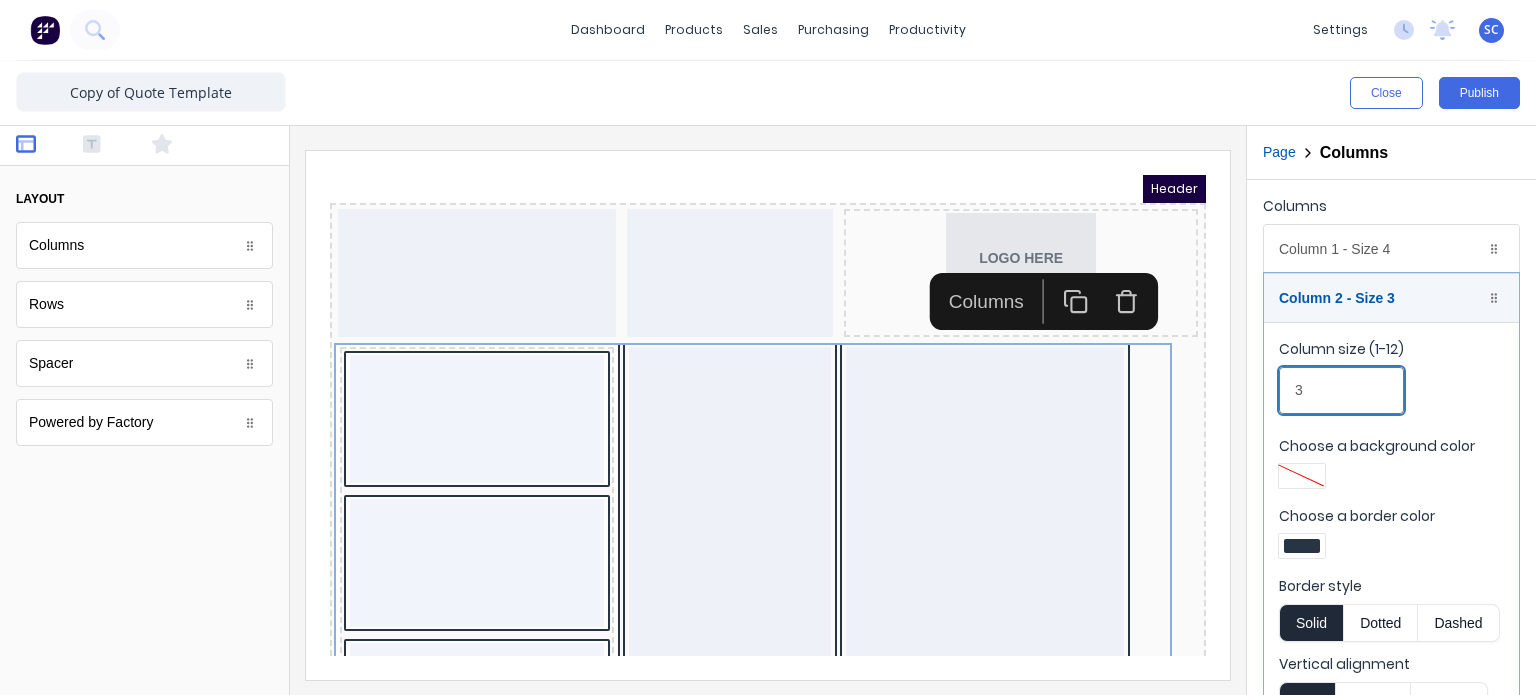 type on "3" 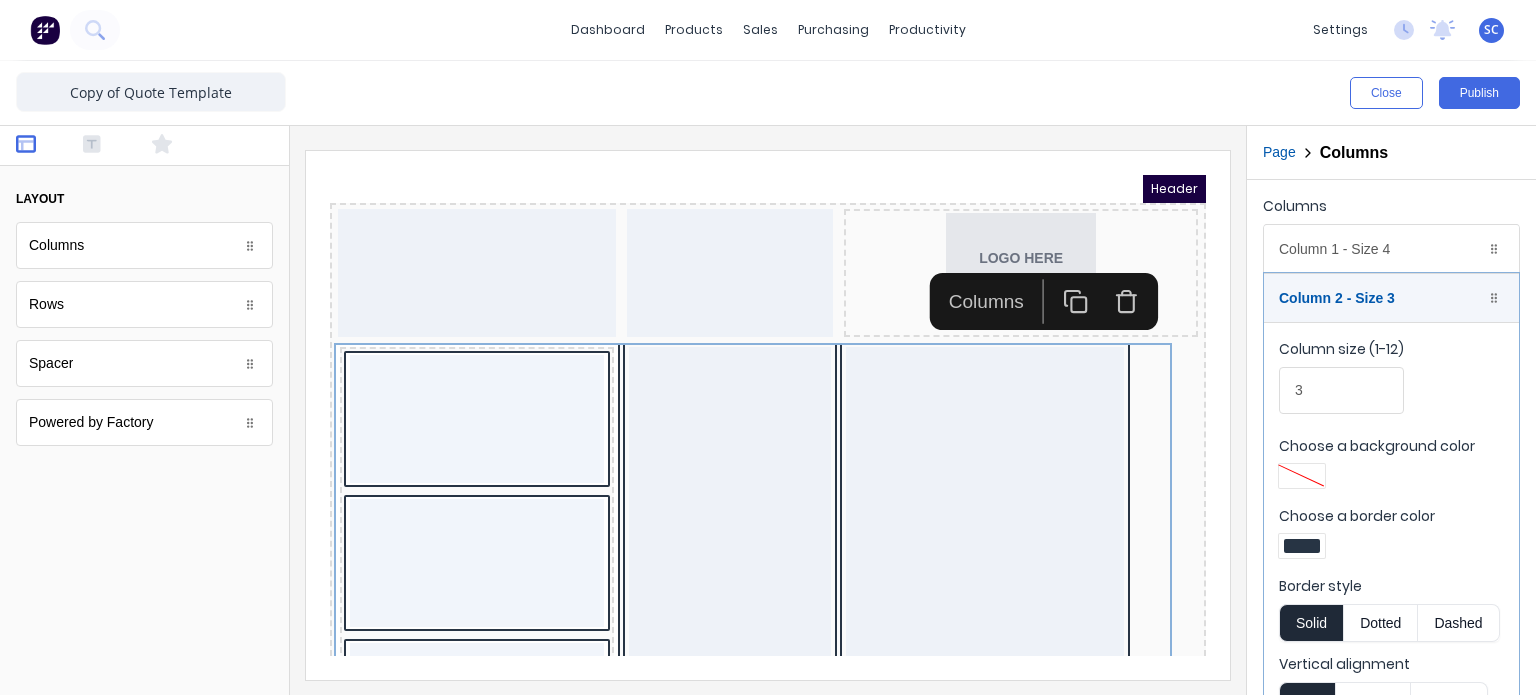 click at bounding box center [1302, 546] 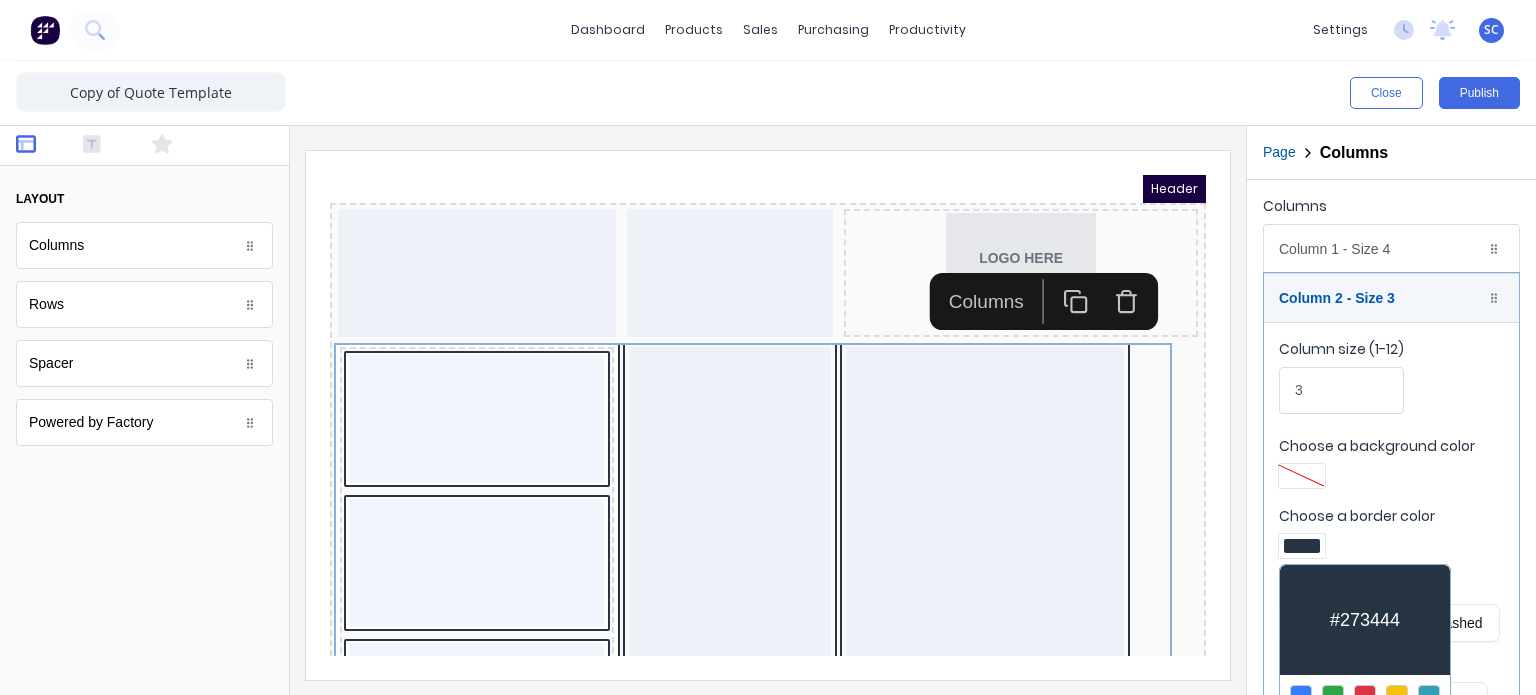 scroll, scrollTop: 152, scrollLeft: 0, axis: vertical 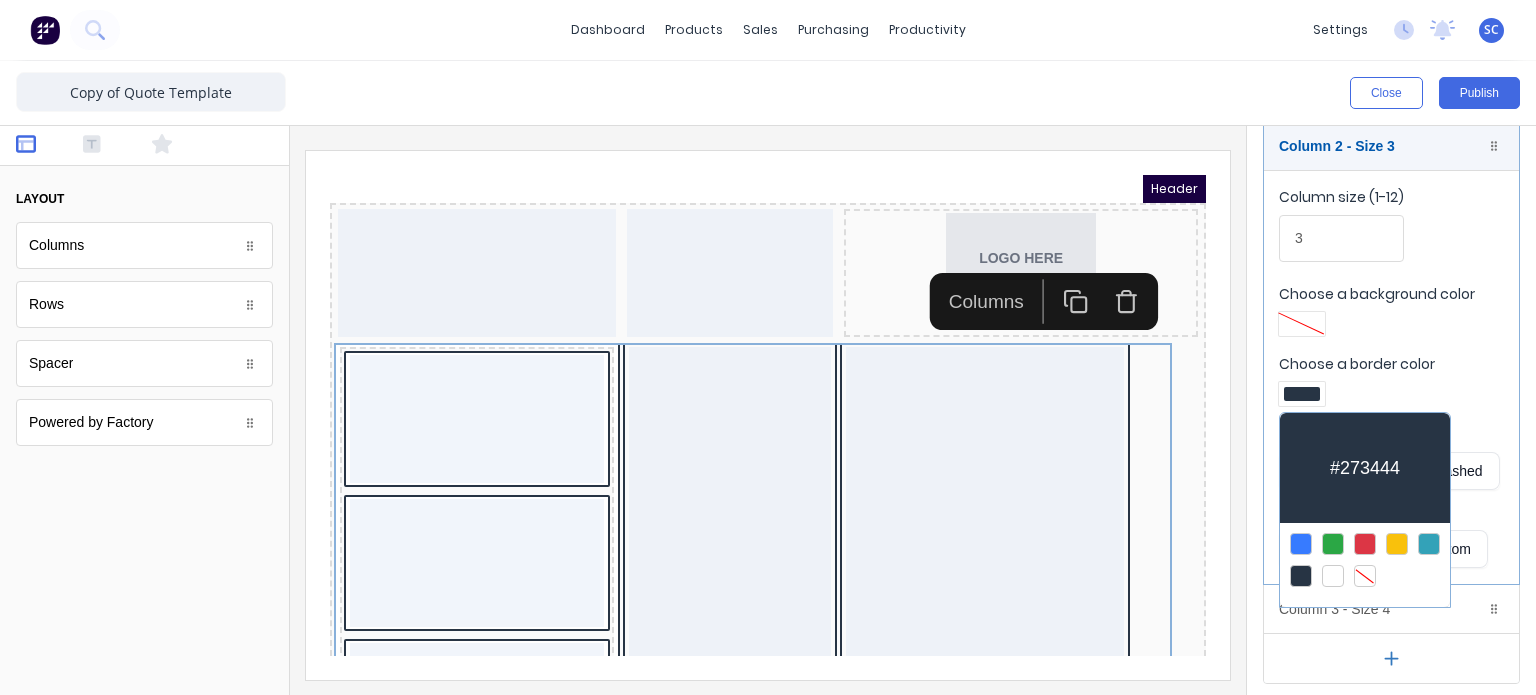 click at bounding box center [1365, 576] 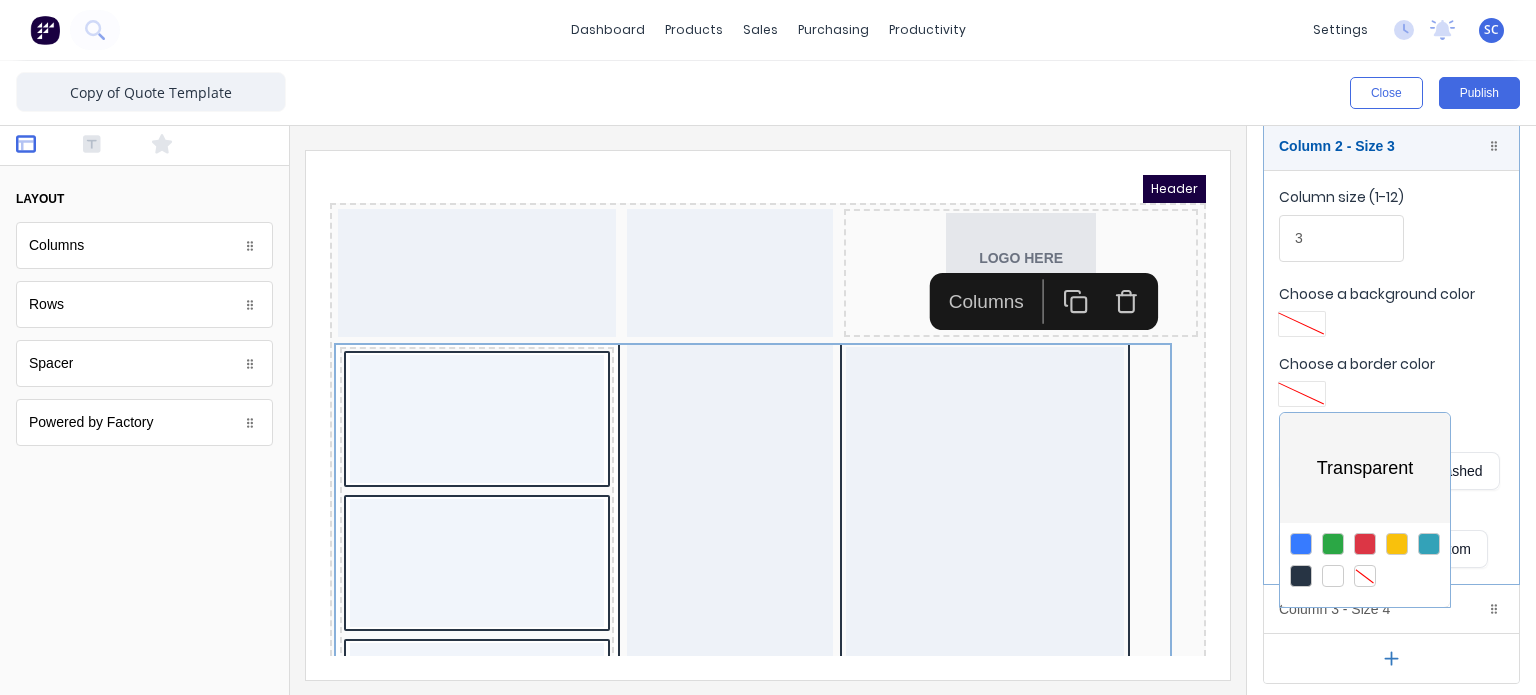 click at bounding box center [768, 347] 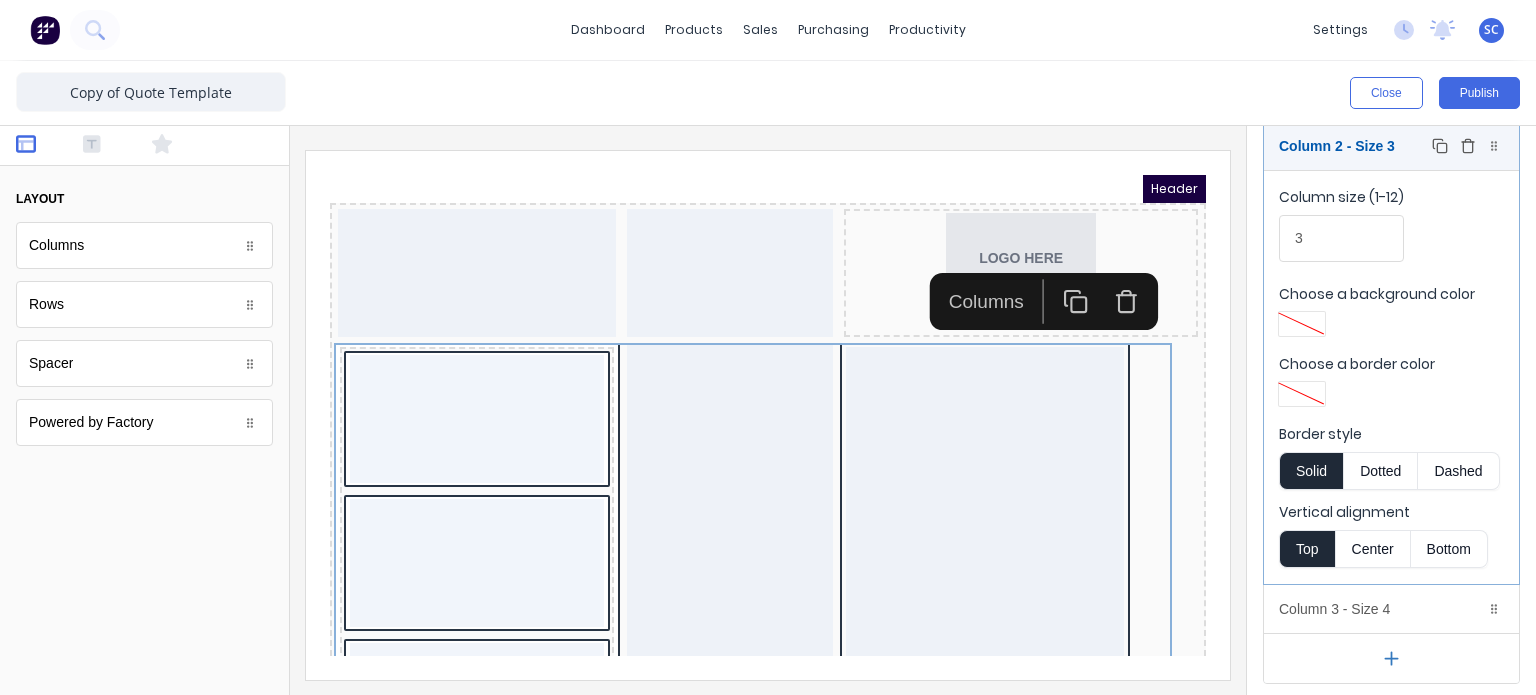 click on "Column 2 - Size 3 Duplicate Delete" at bounding box center [1391, 146] 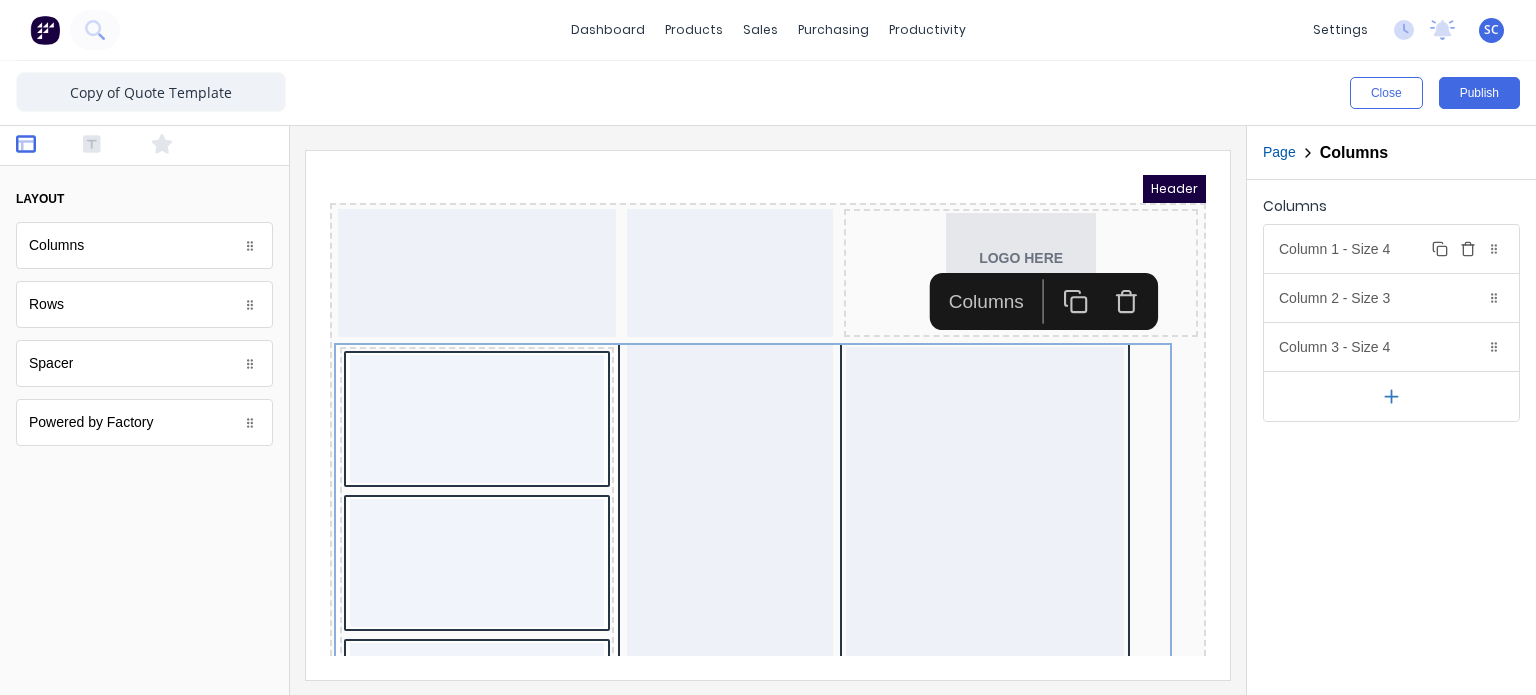 click on "Column 1 - Size 4 Duplicate Delete" at bounding box center (1391, 249) 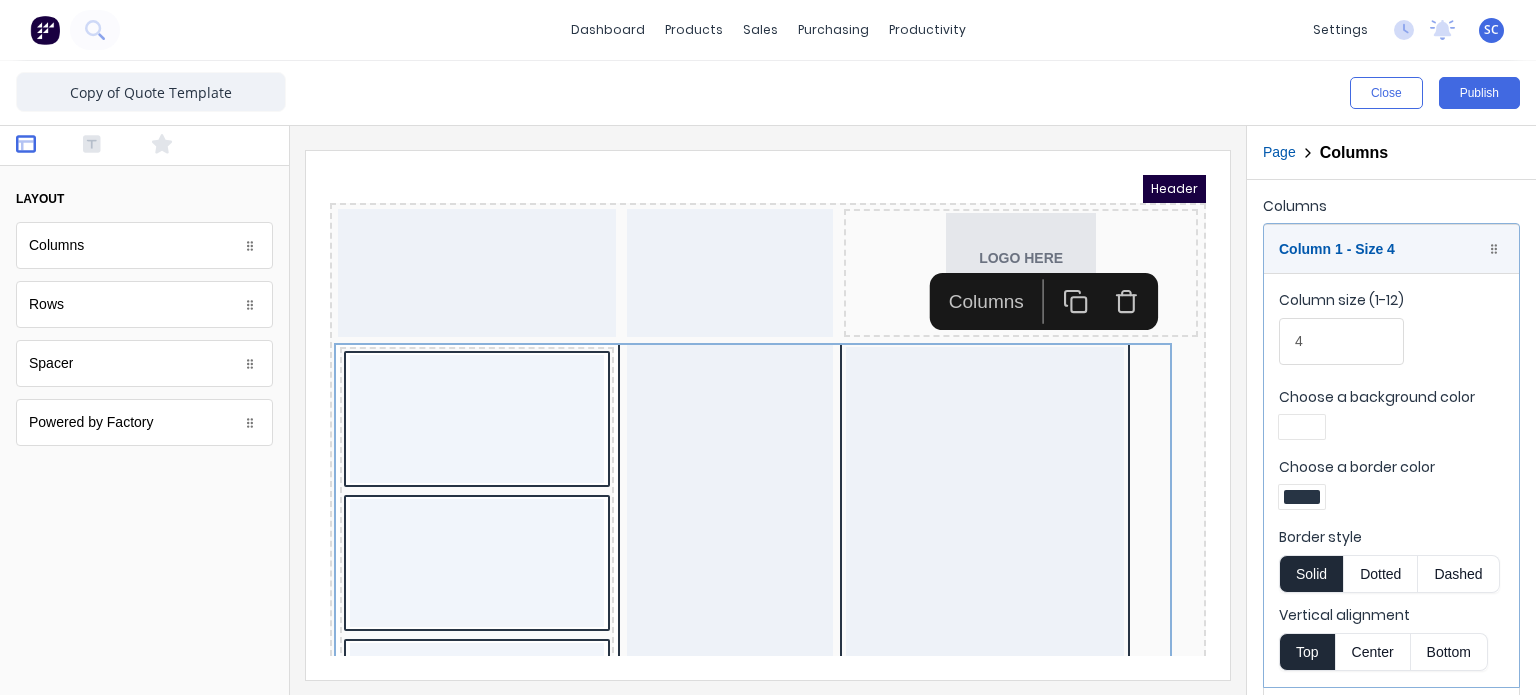 click at bounding box center (1302, 497) 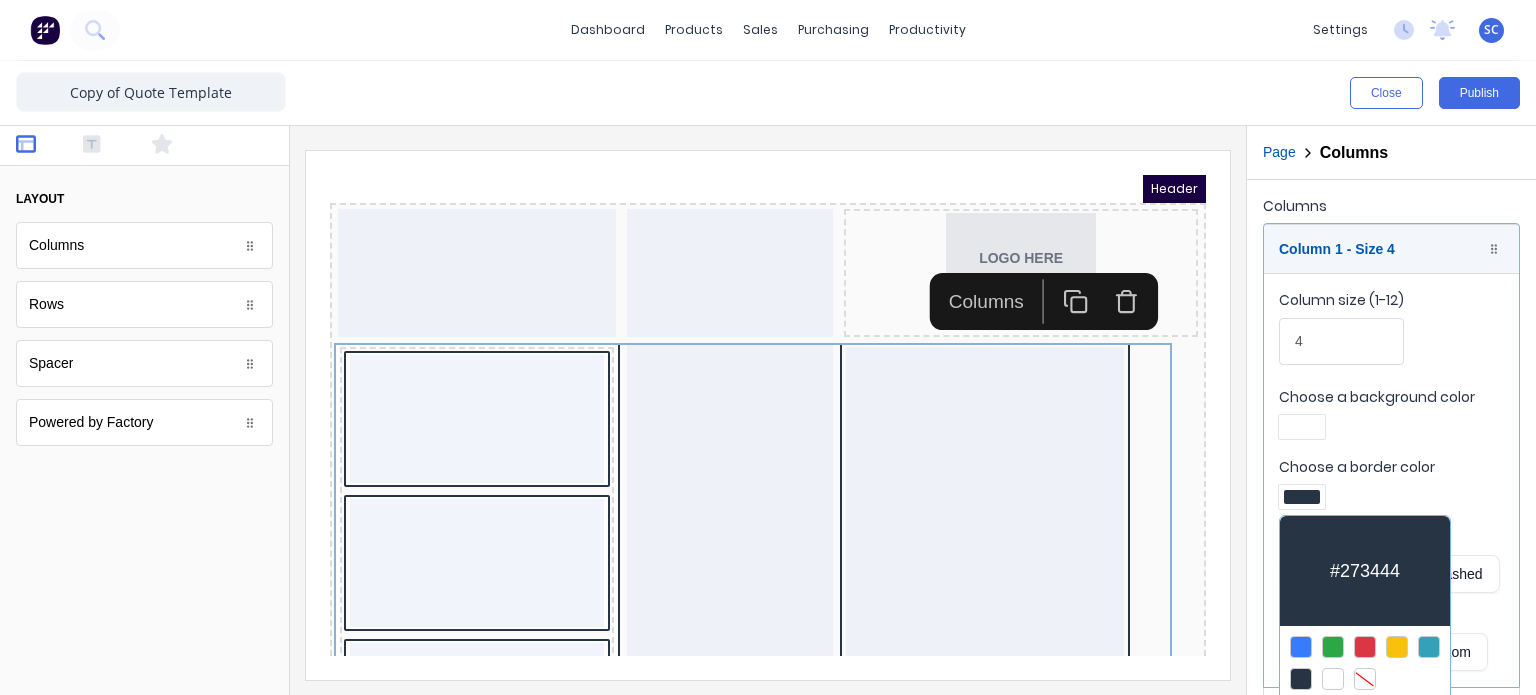 scroll, scrollTop: 152, scrollLeft: 0, axis: vertical 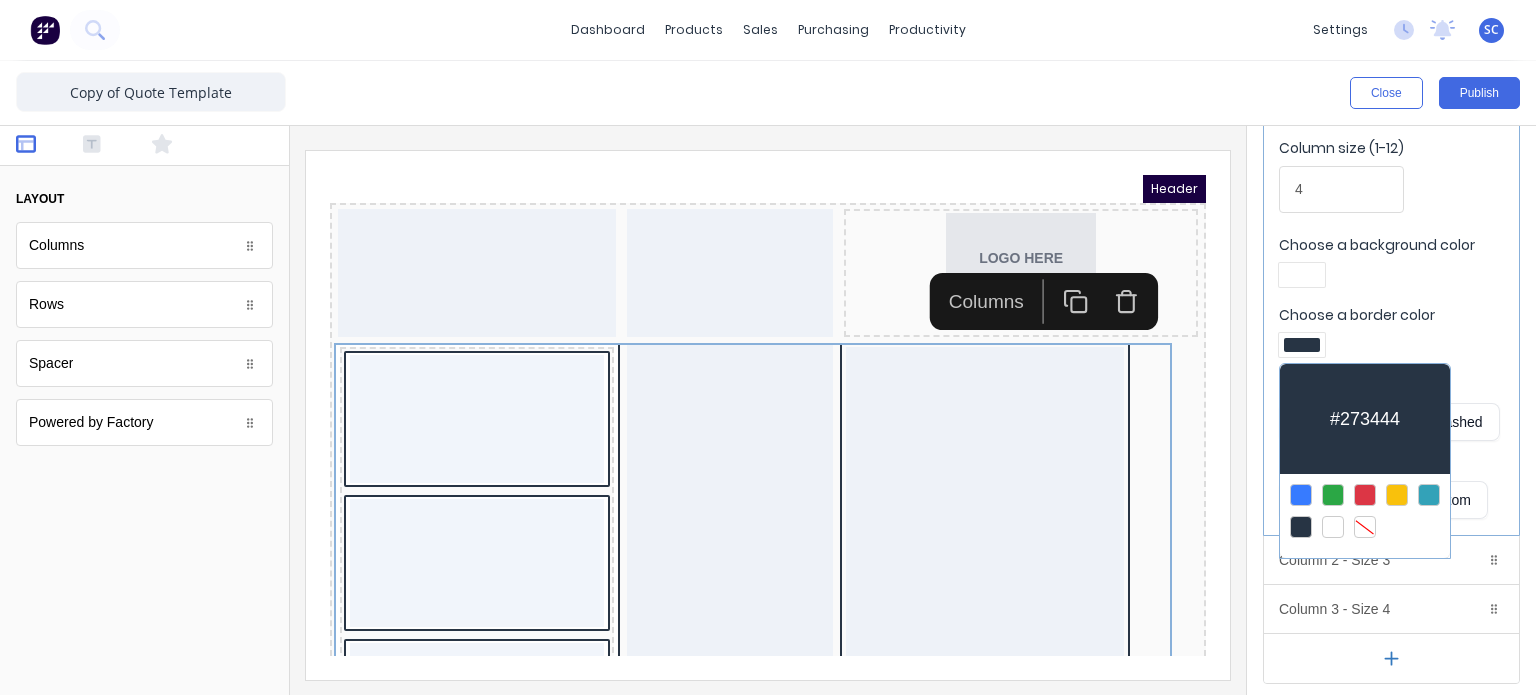 click at bounding box center (1365, 527) 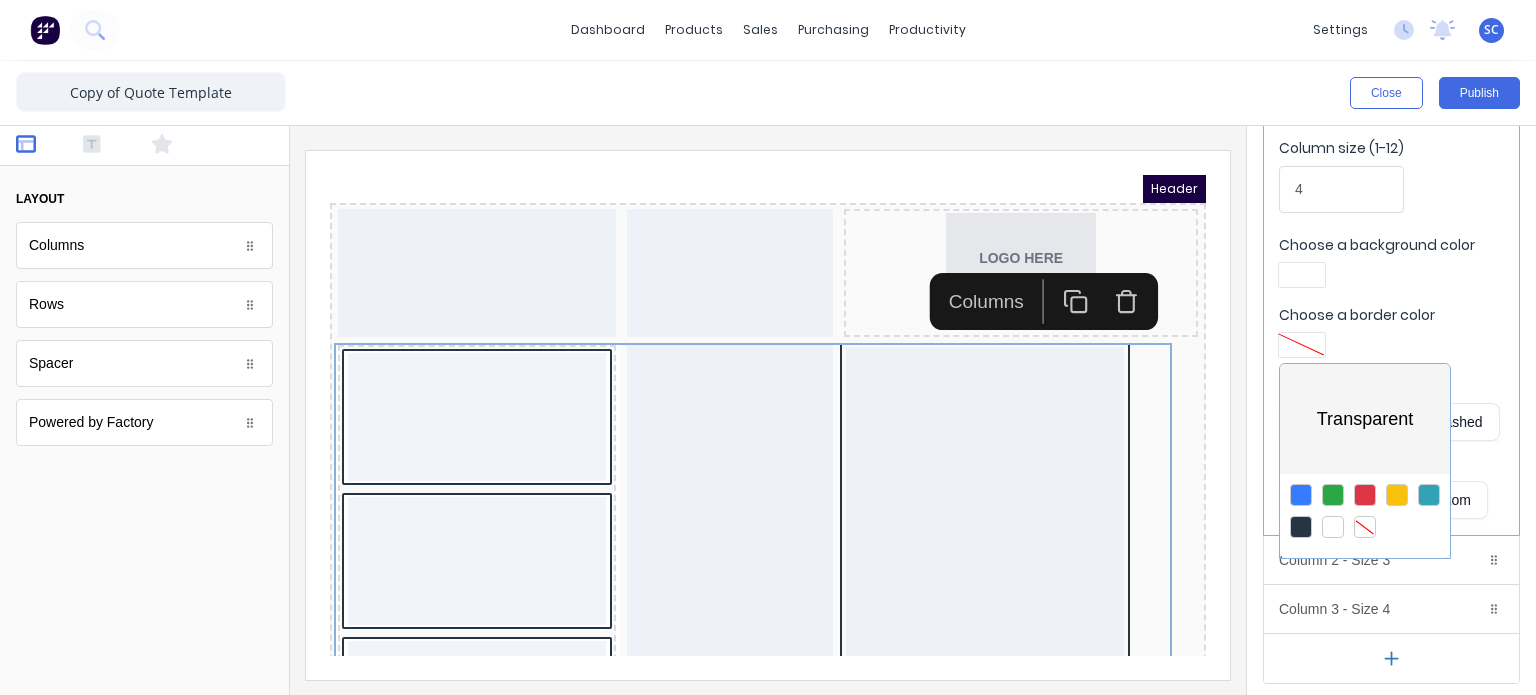 scroll, scrollTop: 0, scrollLeft: 0, axis: both 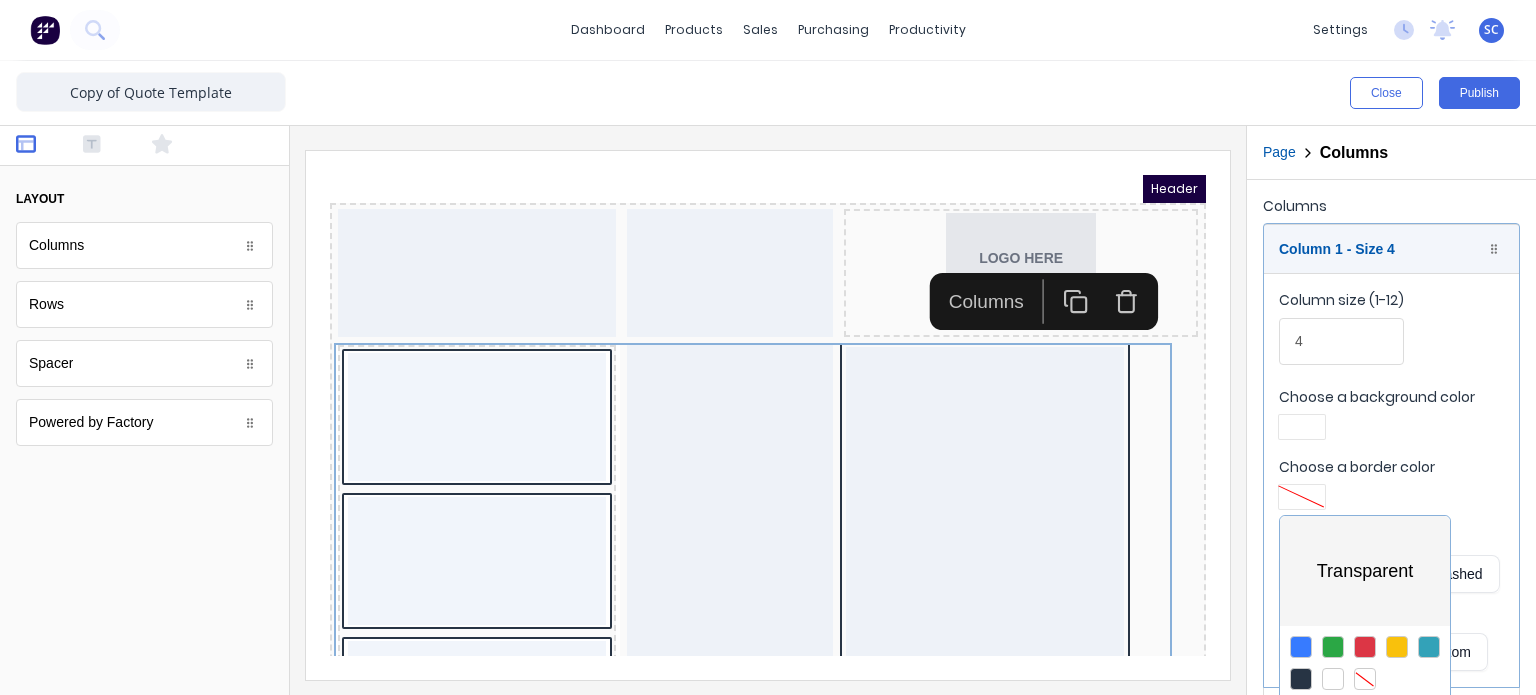 click at bounding box center [768, 347] 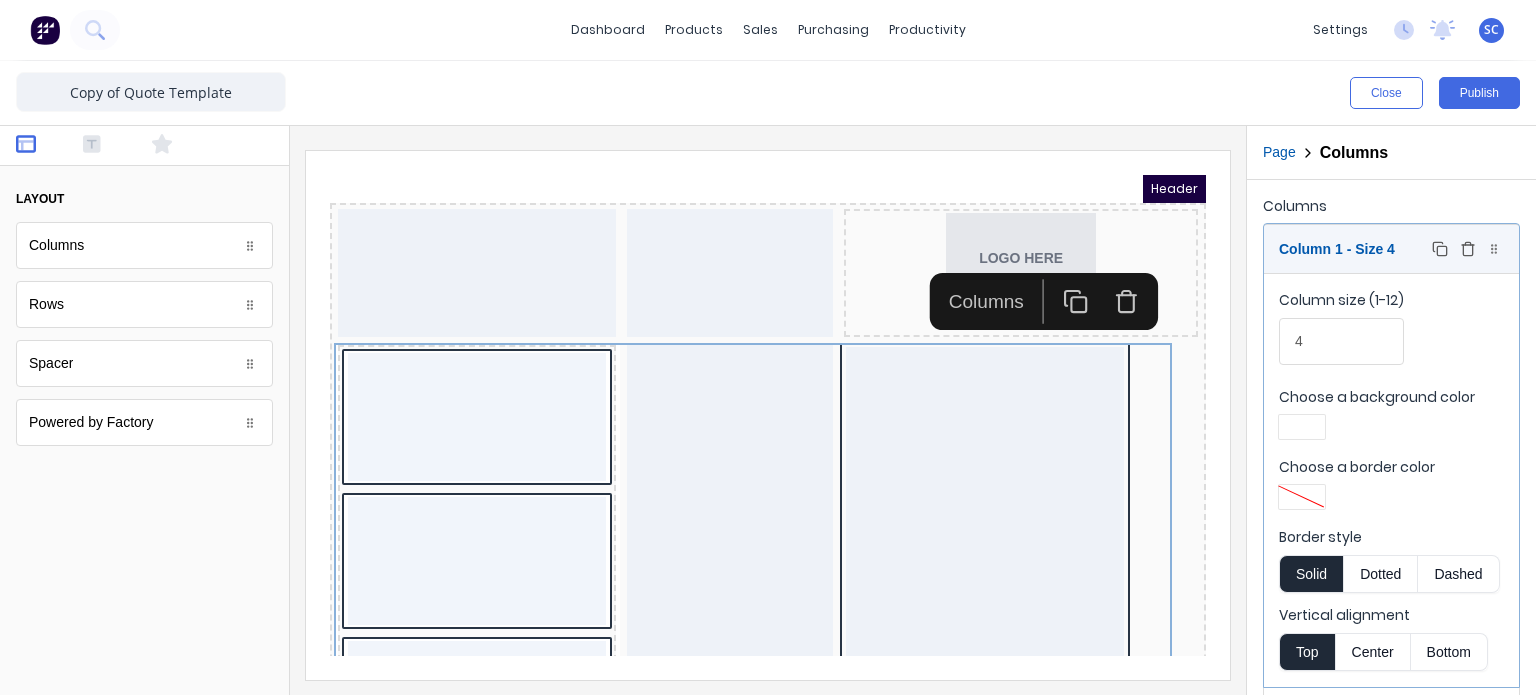 click on "Column 1 - Size 4 Duplicate Delete" at bounding box center [1391, 249] 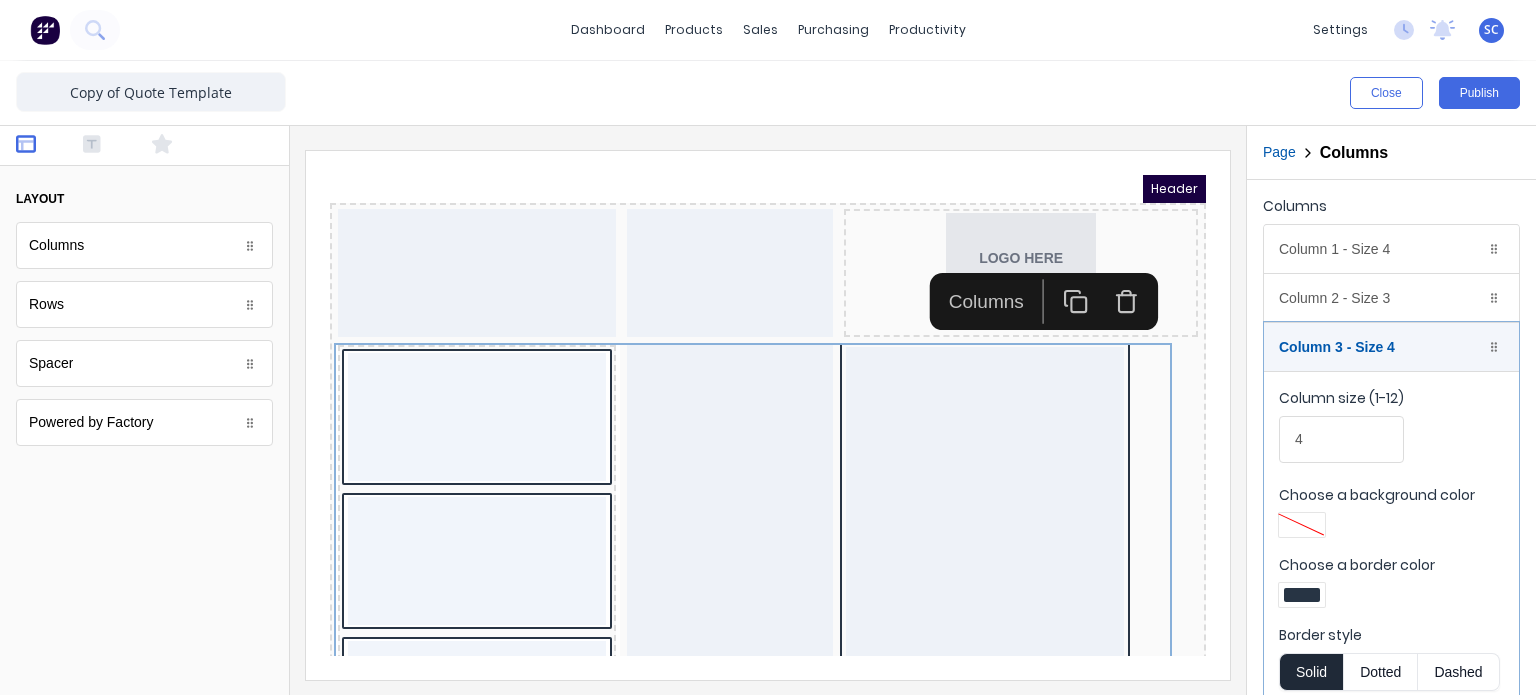 scroll, scrollTop: 0, scrollLeft: 0, axis: both 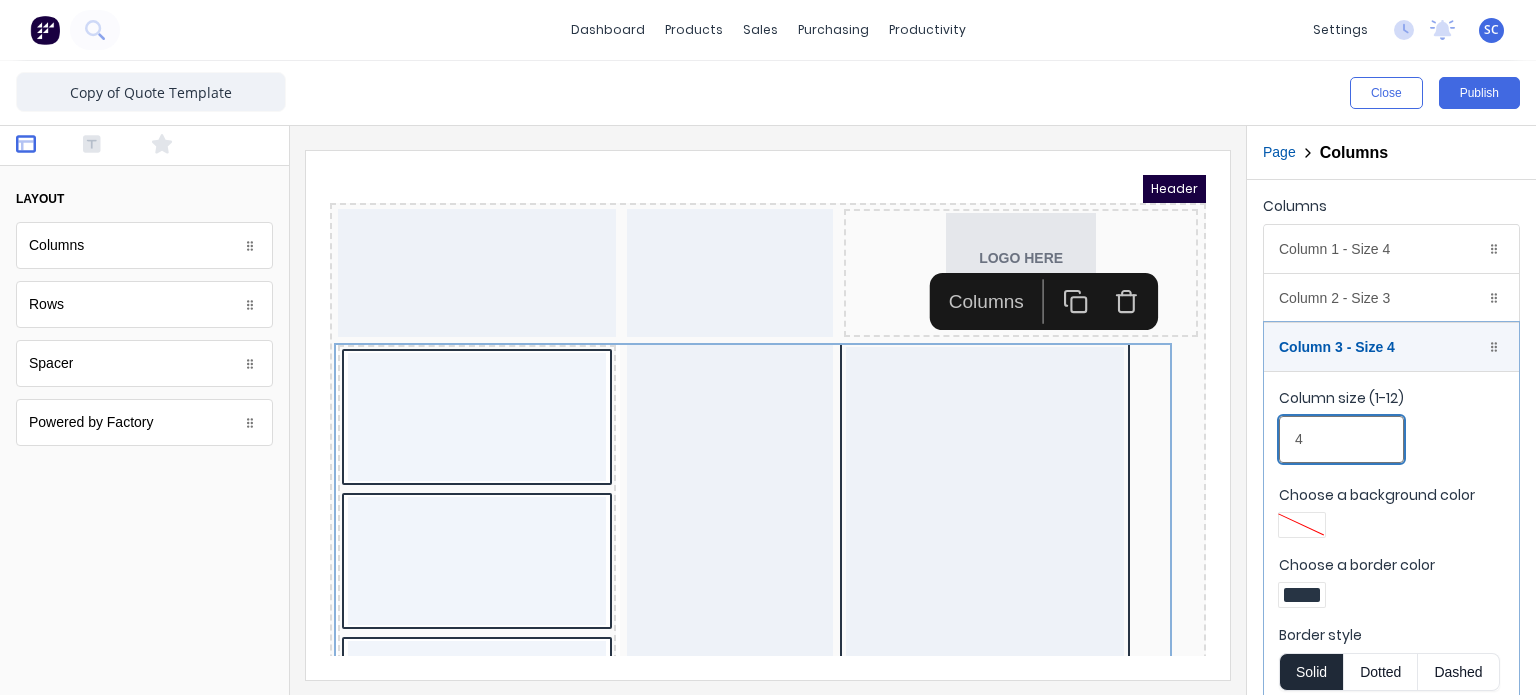 drag, startPoint x: 1343, startPoint y: 443, endPoint x: 1248, endPoint y: 456, distance: 95.885345 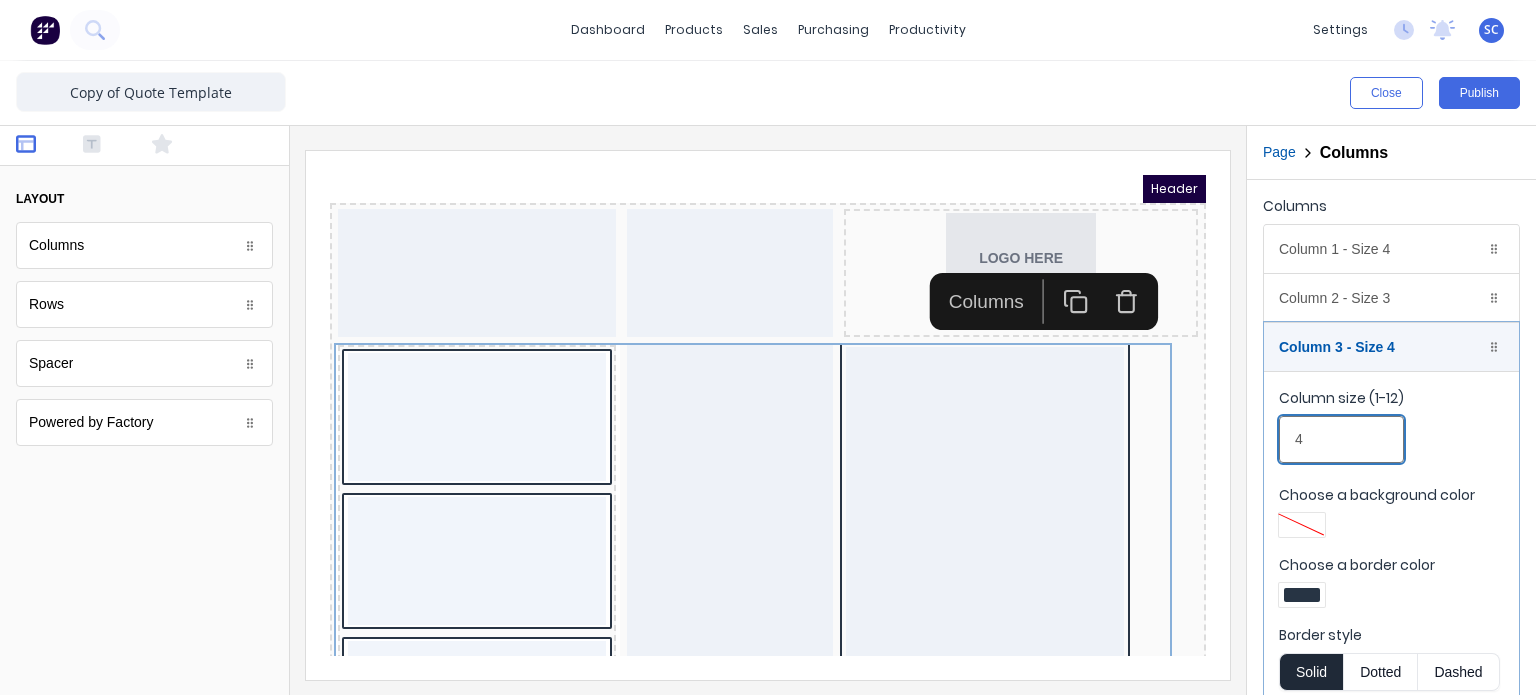 click on "Columns Column 1 - Size 4 Duplicate Delete Column size (1-12) 4 Choose a background color Choose a border color Border style Solid Dotted Dashed Vertical alignment Top Center Bottom Column 2 - Size 3 Duplicate Delete Column size (1-12) 3 Choose a background color Choose a border color Border style Solid Dotted Dashed Vertical alignment Top Center Bottom Column 3 - Size 4 Duplicate Delete Column size (1-12) 4 Choose a background color Choose a border color Border style Solid Dotted Dashed Vertical alignment Top Center Bottom" at bounding box center [1391, 514] 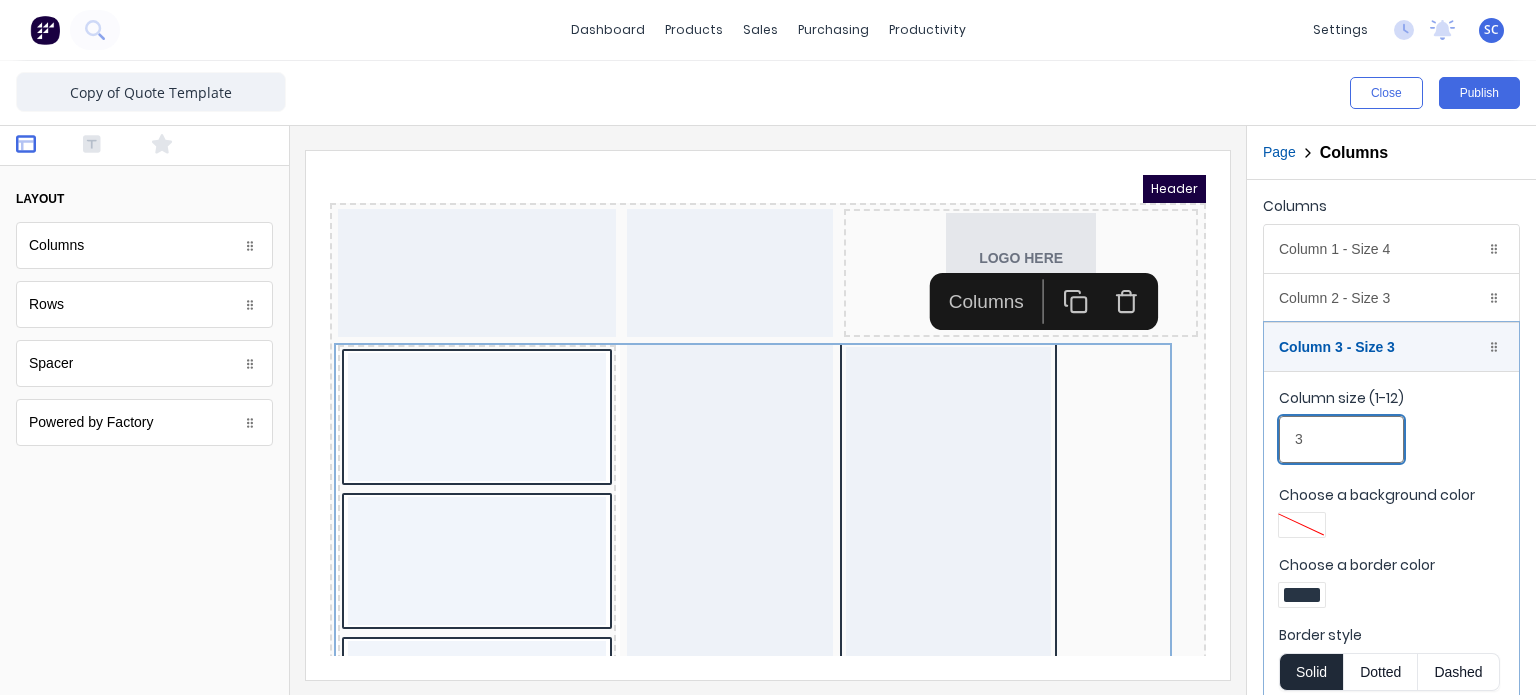 drag, startPoint x: 1336, startPoint y: 438, endPoint x: 1214, endPoint y: 454, distance: 123.04471 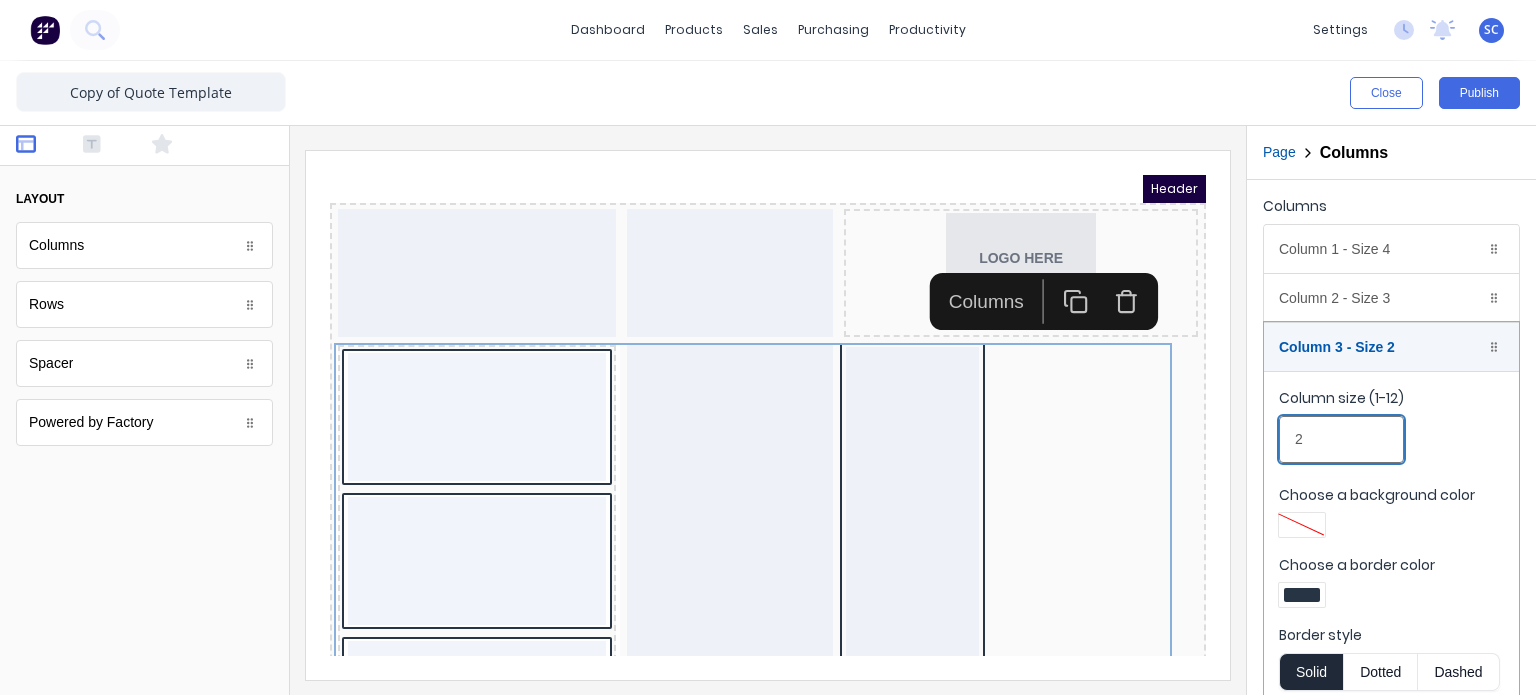 type on "2" 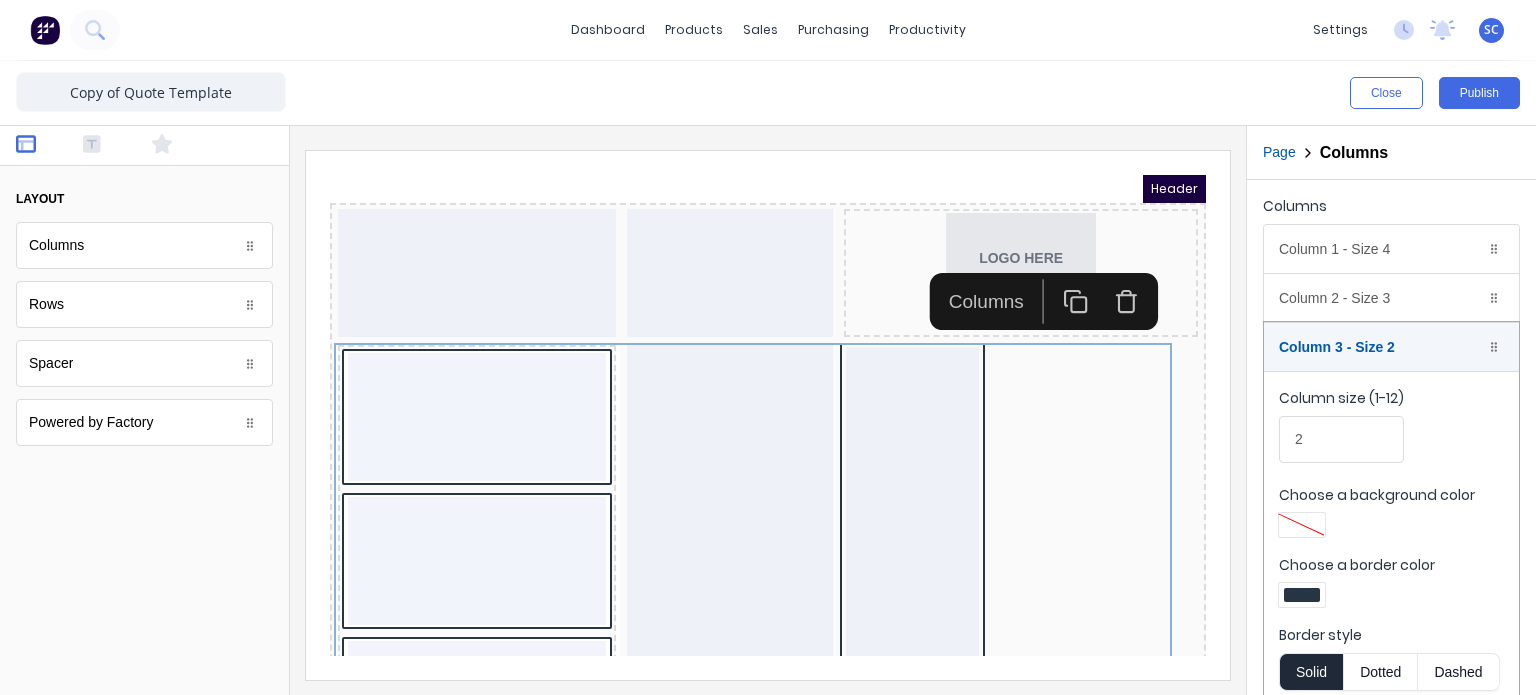click at bounding box center [1302, 595] 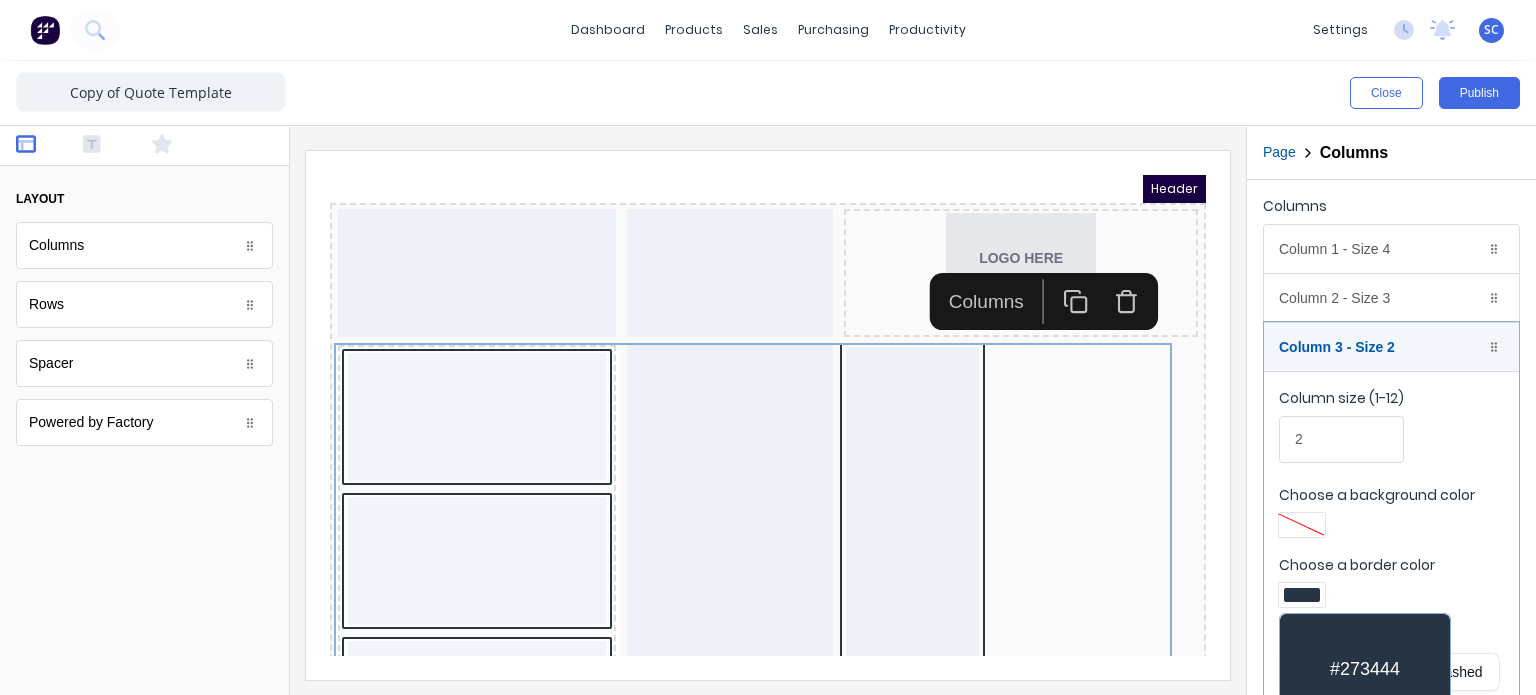 scroll, scrollTop: 152, scrollLeft: 0, axis: vertical 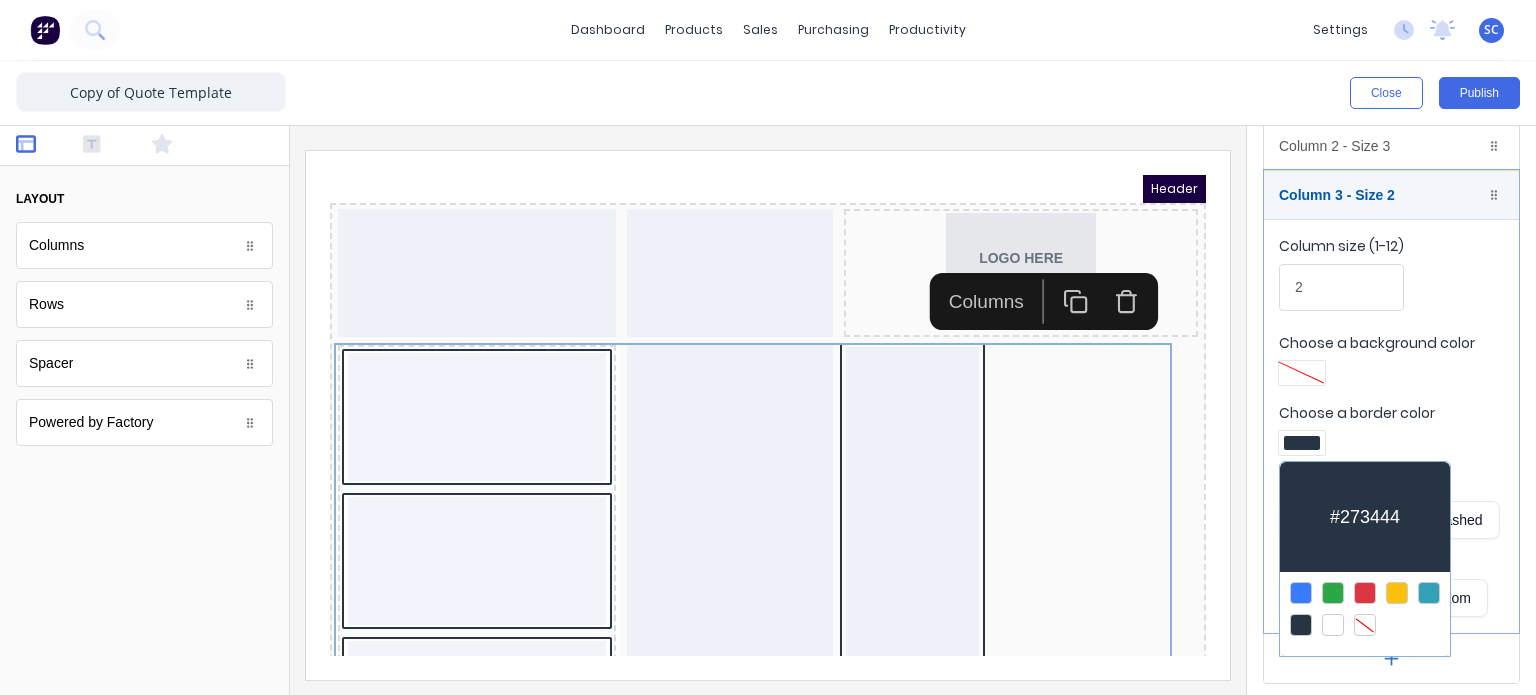 click at bounding box center [1365, 625] 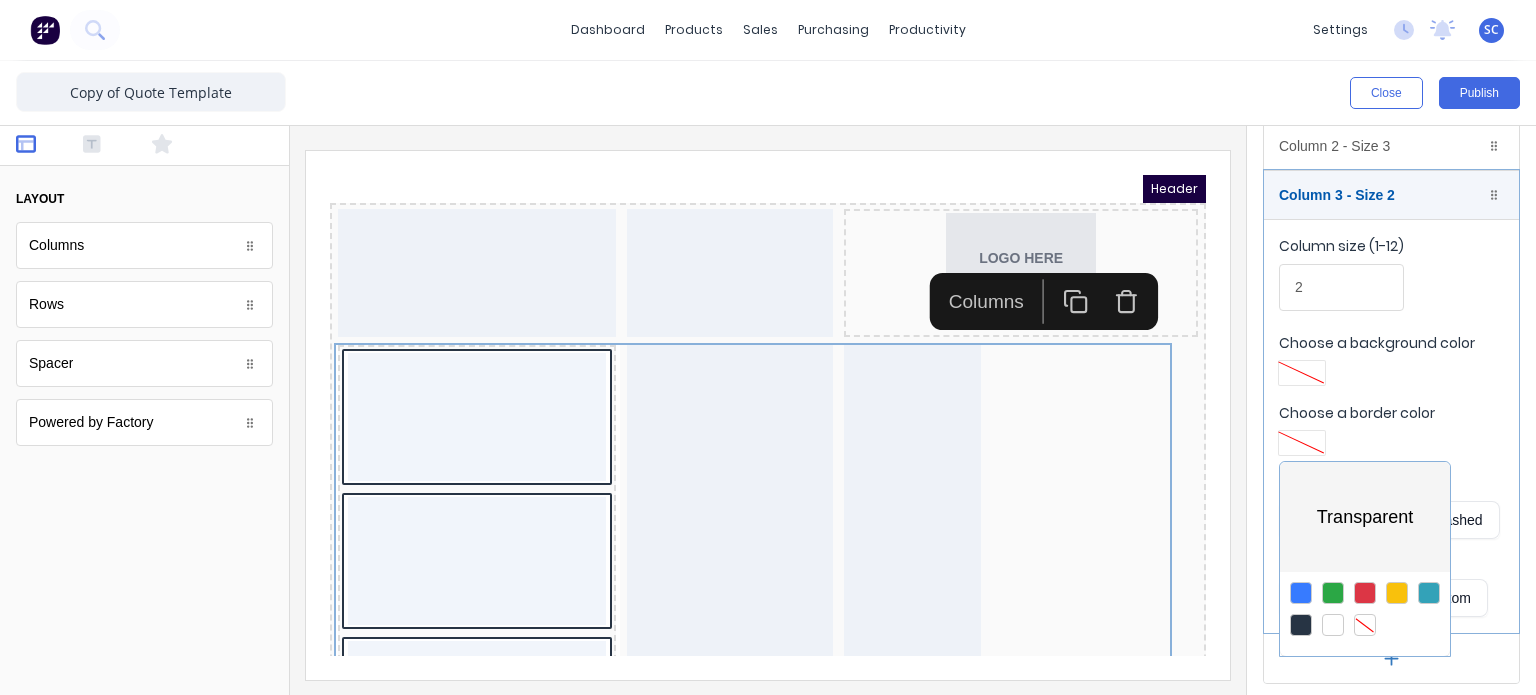 click at bounding box center [768, 347] 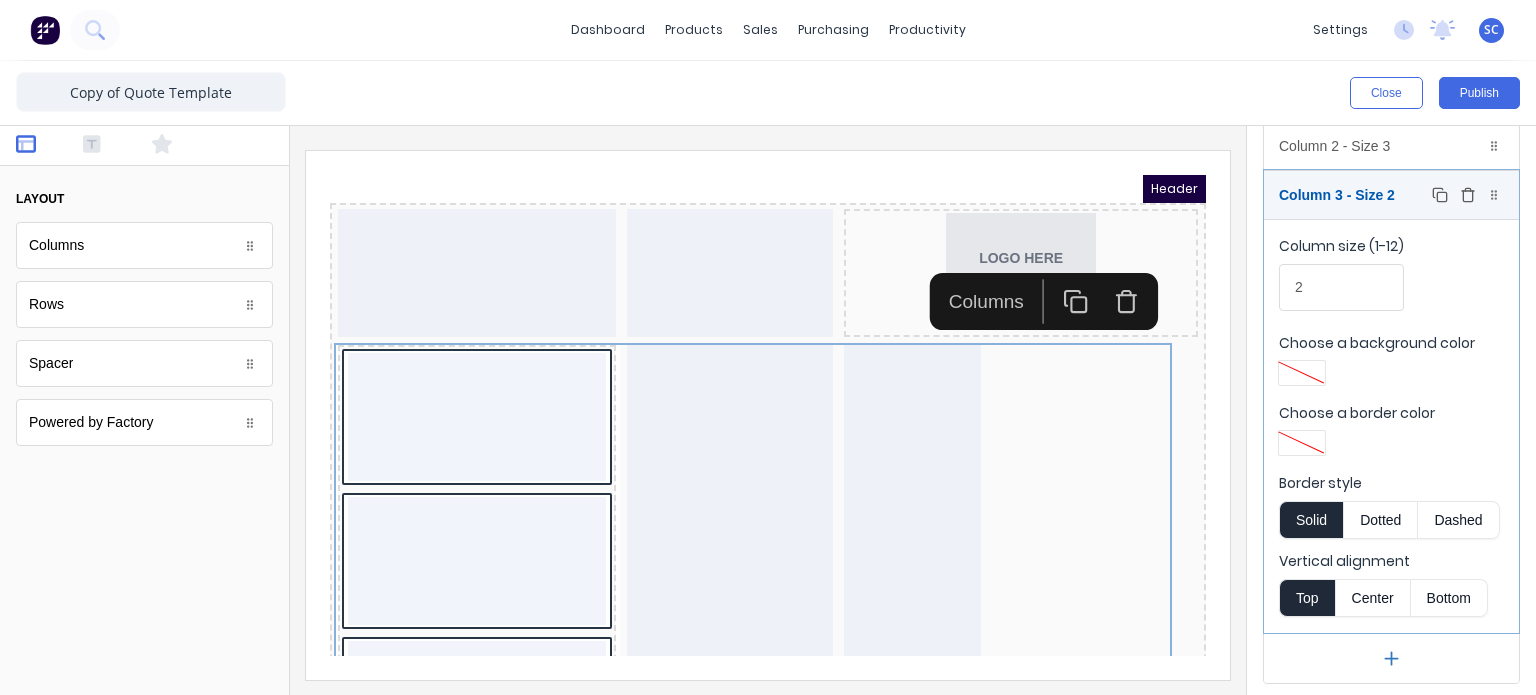 click on "Column 3 - Size 2 Duplicate Delete" at bounding box center (1391, 195) 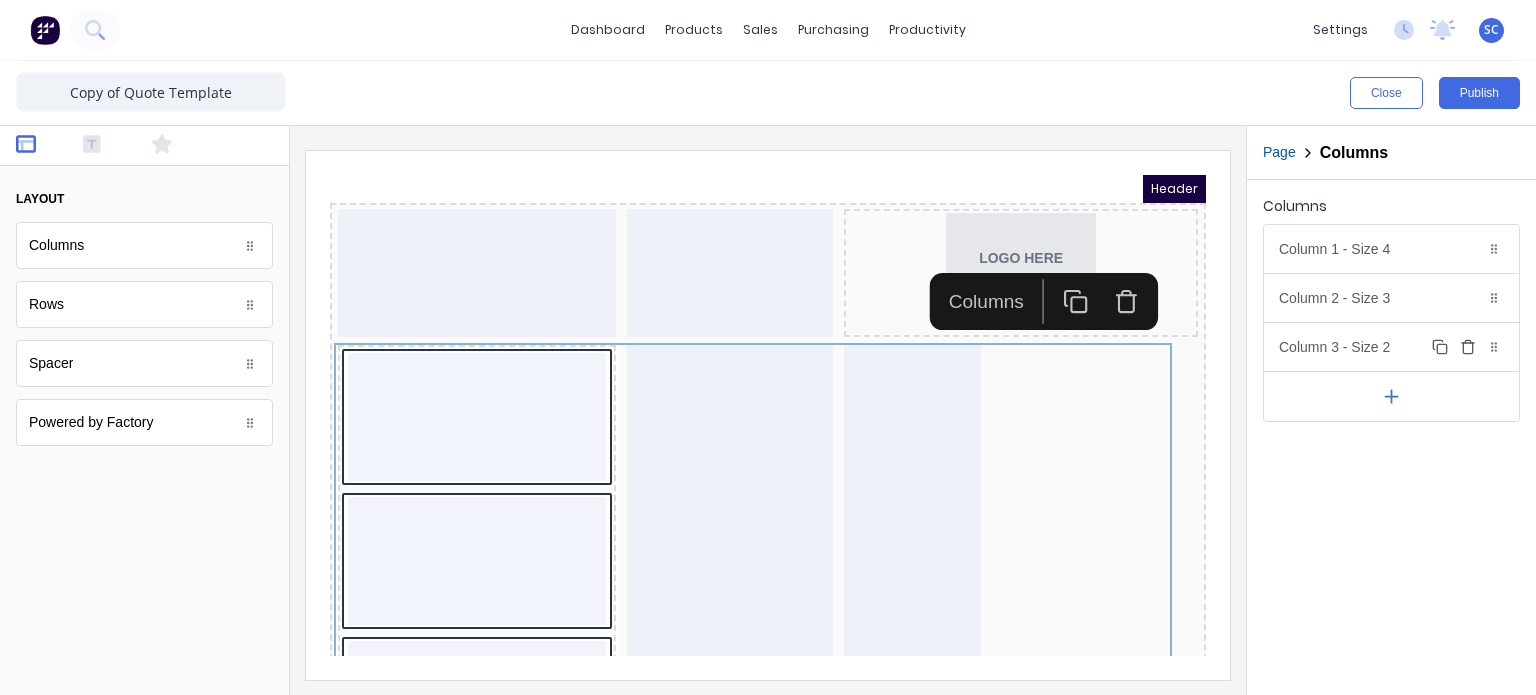 scroll, scrollTop: 0, scrollLeft: 0, axis: both 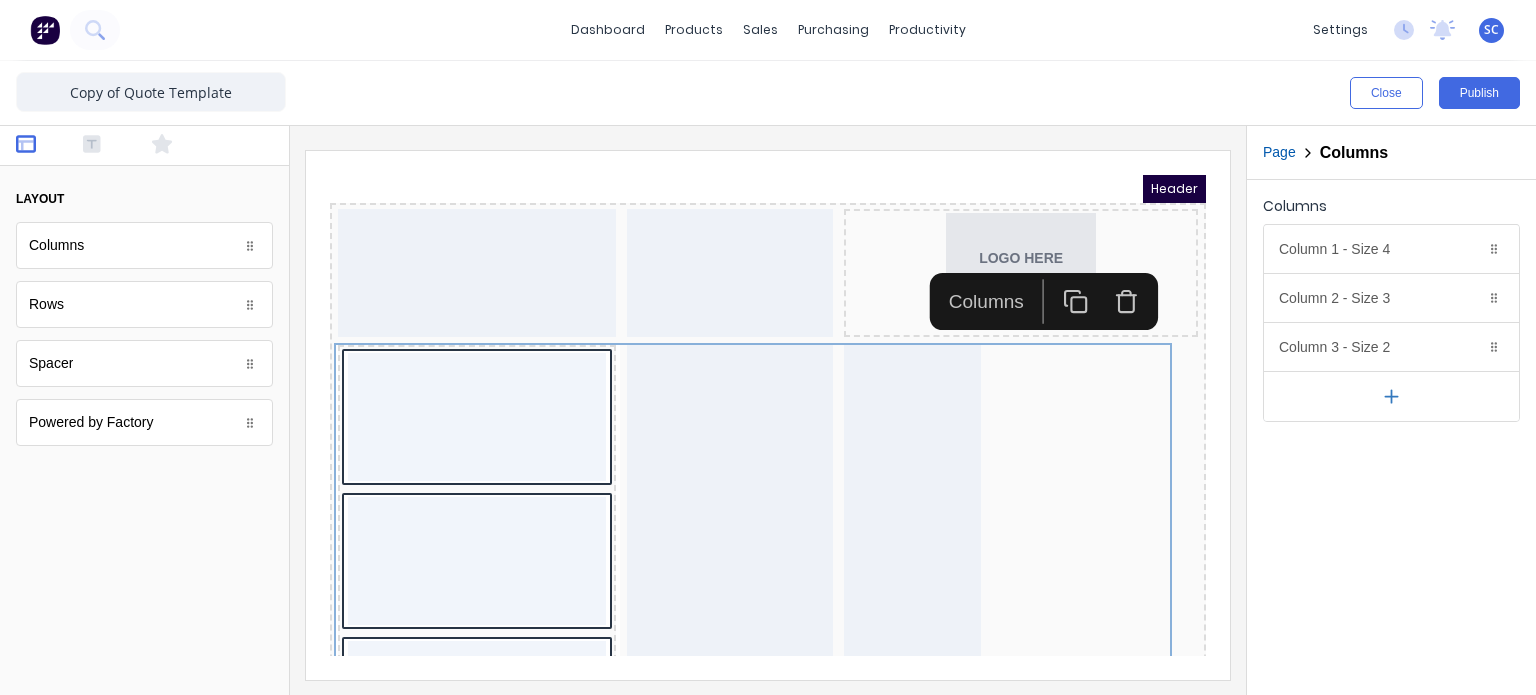 click 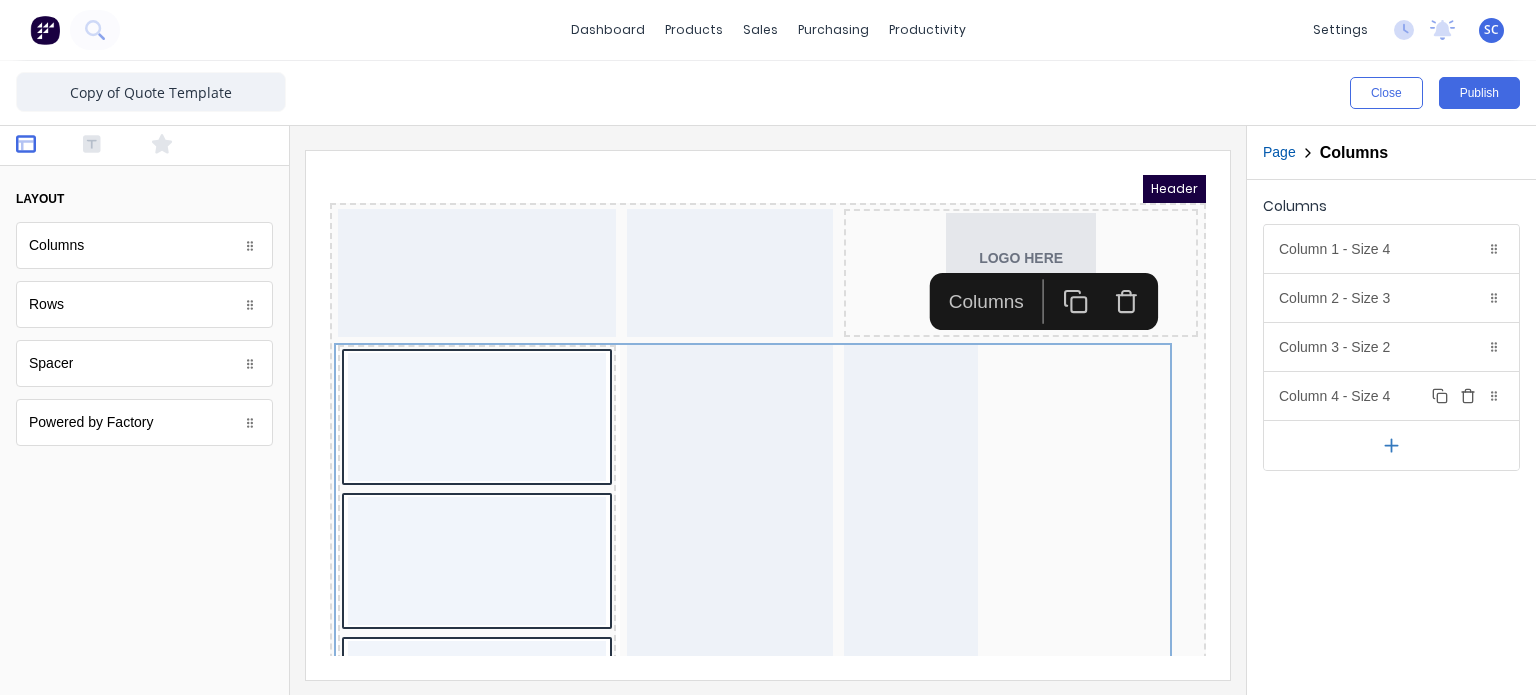 click on "Column 4 - Size 4 Duplicate Delete" at bounding box center [1391, 396] 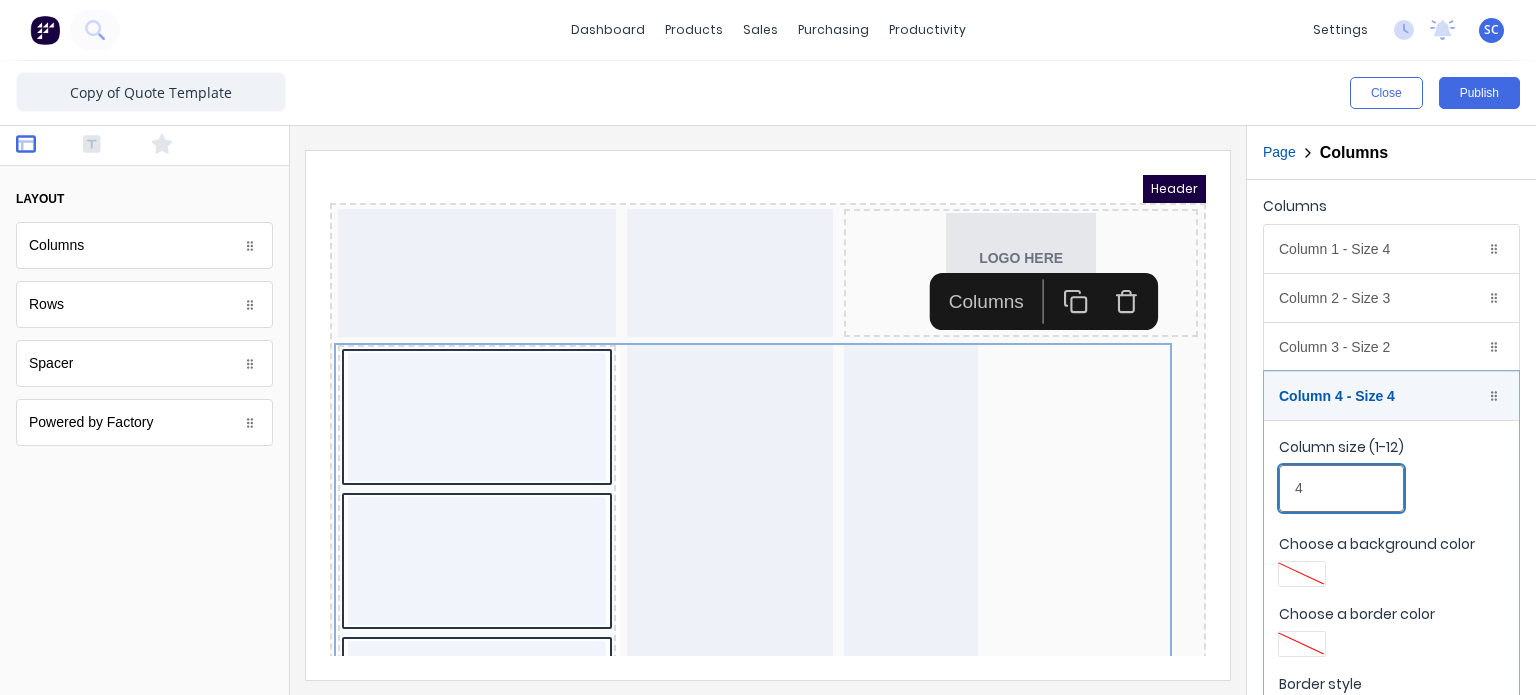 drag, startPoint x: 1658, startPoint y: 646, endPoint x: 1515, endPoint y: 661, distance: 143.78456 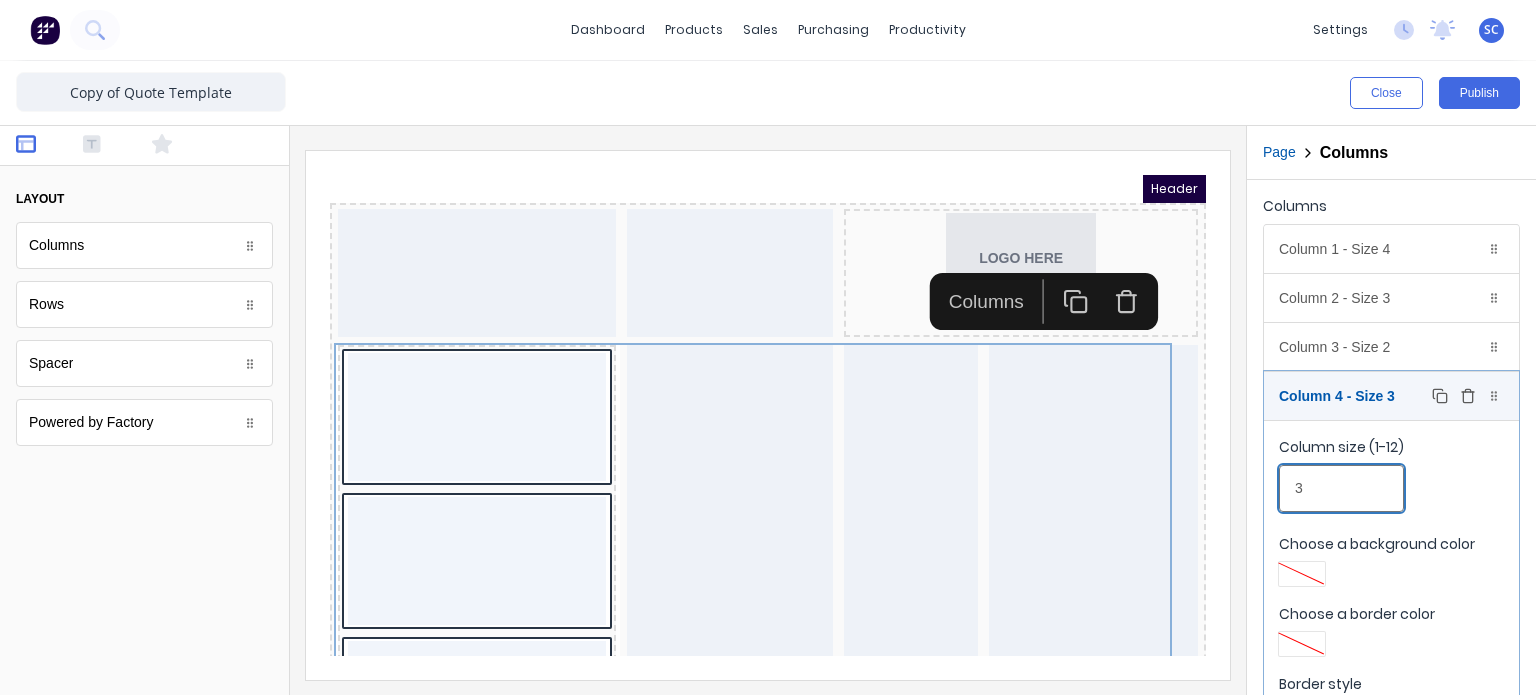 type on "3" 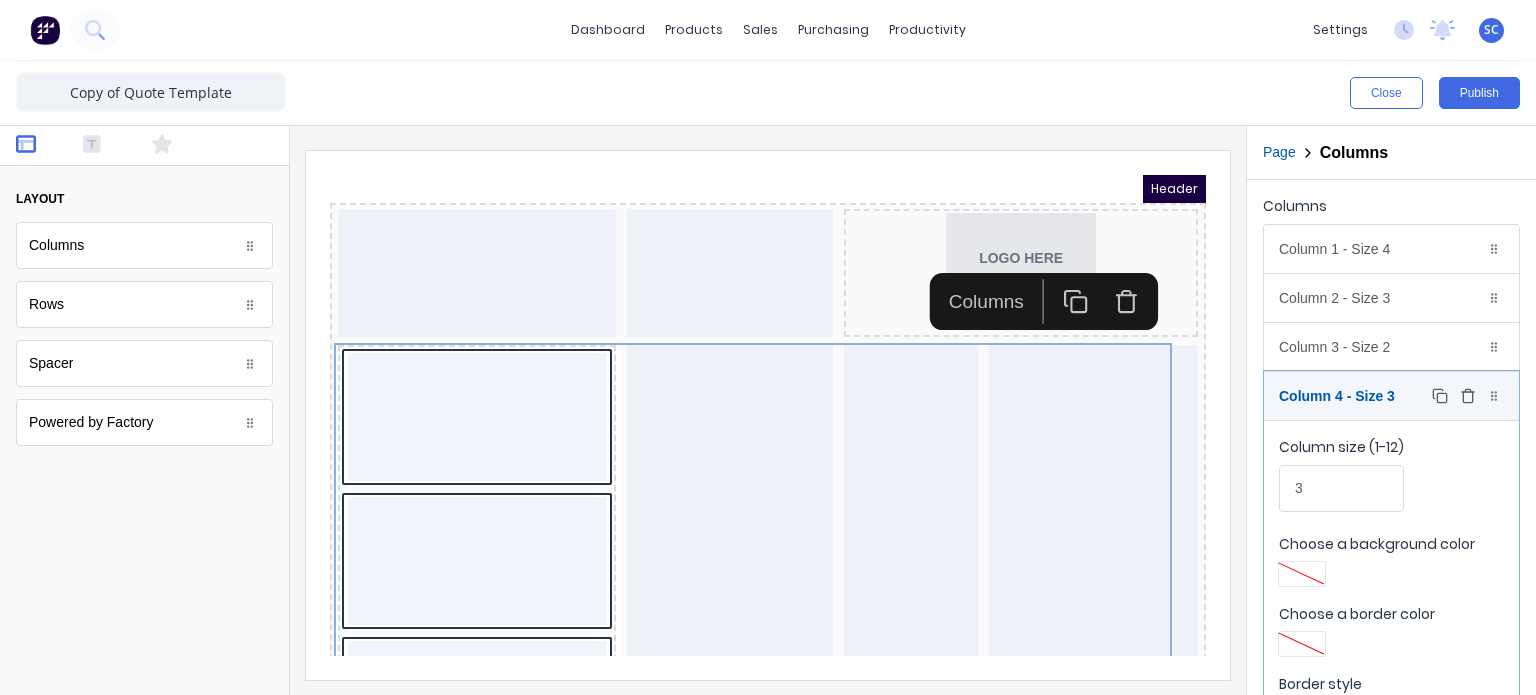 click on "Column 4 - Size 3 Duplicate Delete" at bounding box center [1391, 396] 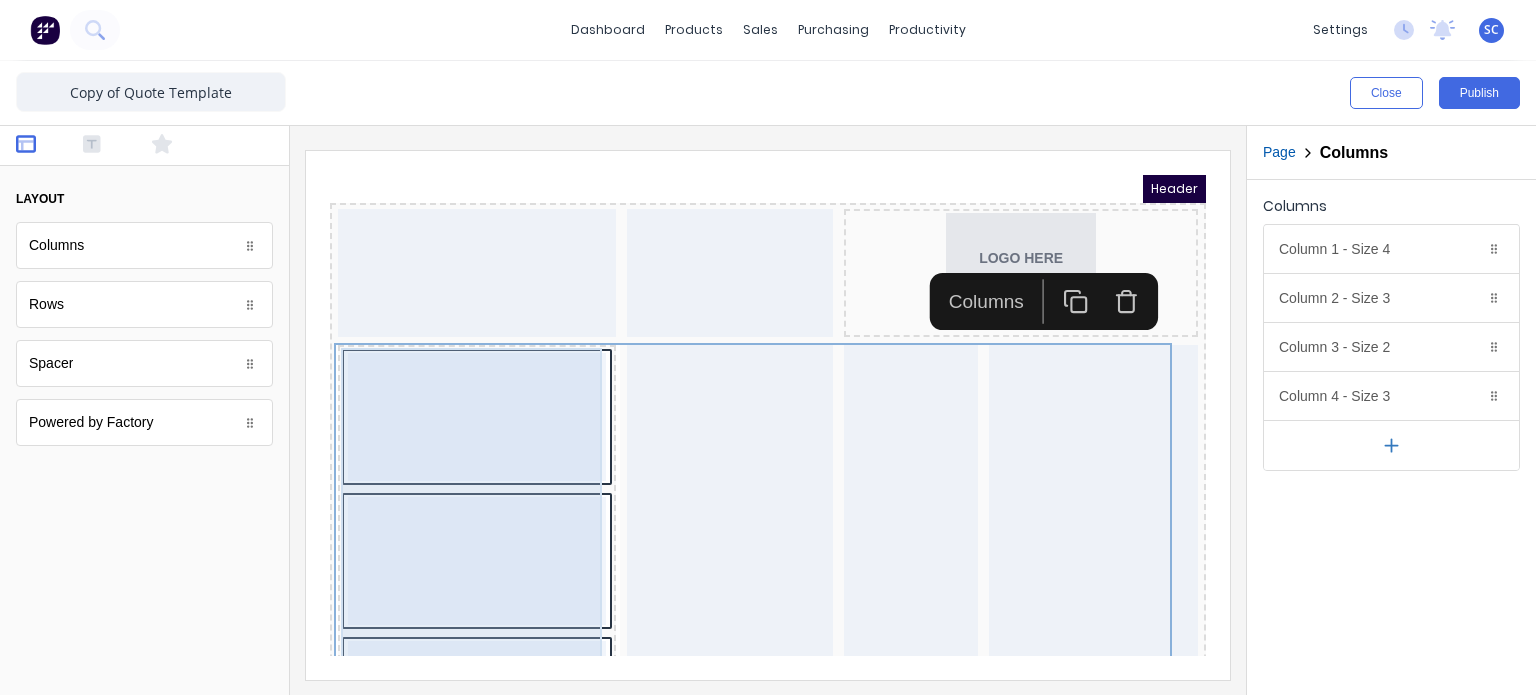 click on "Header LOGO HERE PDF content QUOTE FOR Factory Technologies [STREET_ADDRESS], 4217 CONTACT Contact name here [EMAIL_ADDRESS][DOMAIN_NAME] (0422) 275 975 (0422) 275 975 DELIVER TO [STREET_ADDRESS] PICK UP Lorem ipsum sit dolor kis amet INSTALL AT [STREET_ADDRESS] QTY DESCRIPTION EACH TOTAL 1 Basic Product Lorem ipsum dolor sit amet, consectetur adipiscing elit, sed do eiusmod tempor incididunt ut labore et dolore magna aliqua. Diameter 100cm Colorbond Cottage Green Parts # 967-12 $12.00 $12.00 1 #1 Colorbond Basalt 0.55 90mm 0 bends Lengths 1 x 1000 1 x 1500 $12.00 $12.00 1 Custom Formula Lorem ipsum dolor sit amet, consectetur adipiscing elit, sed do eiusmod tempor incididunt ut labore et dolore magna aliqua. Colorbond Cottage Green Height 23 Width 200 Dimension 2.5 Total:  74.75 $12.00 $12.00 Lineal Metres Diameter 100cm Colorbond Cottage Green Parts # 967-12 Lengths 1 x 1000 1 x 1500 $12.00 $12.00 Square Metres Diameter 1 1" at bounding box center (744, 391) 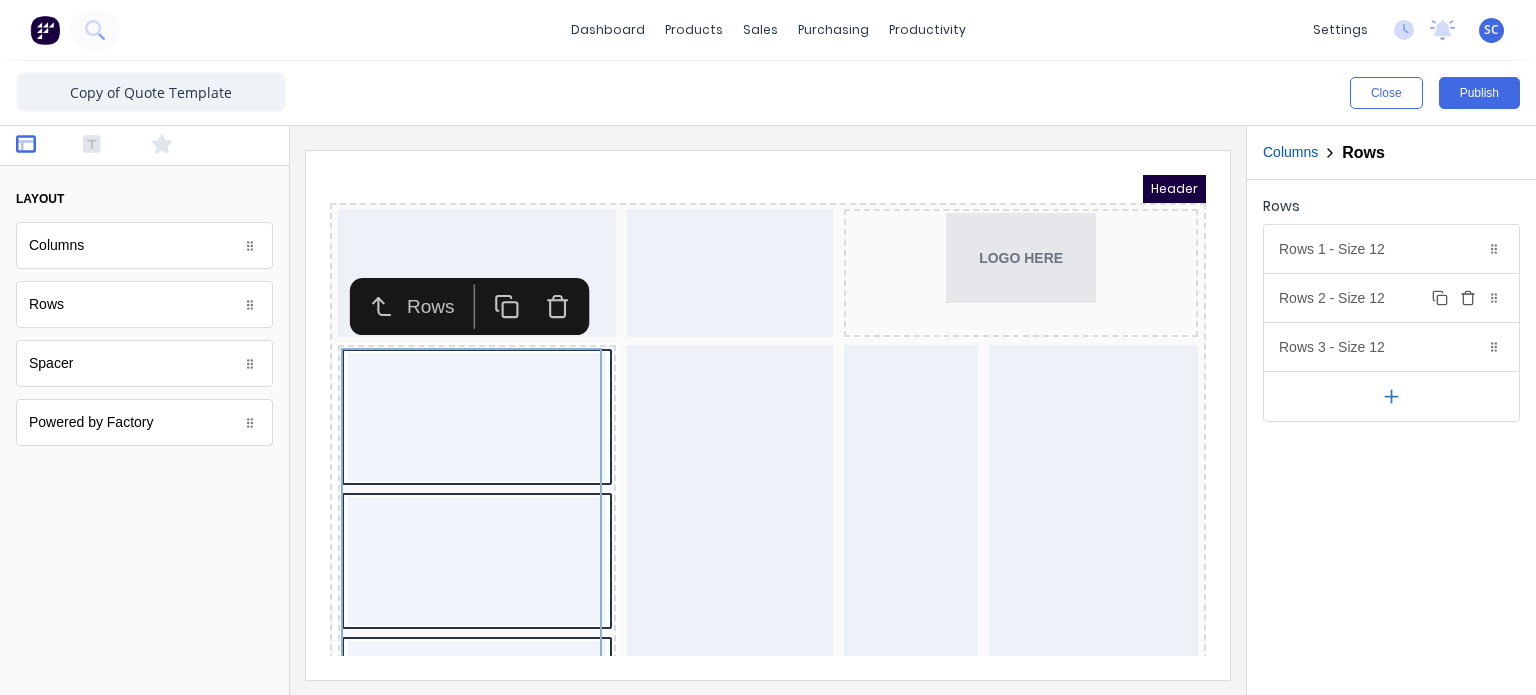click 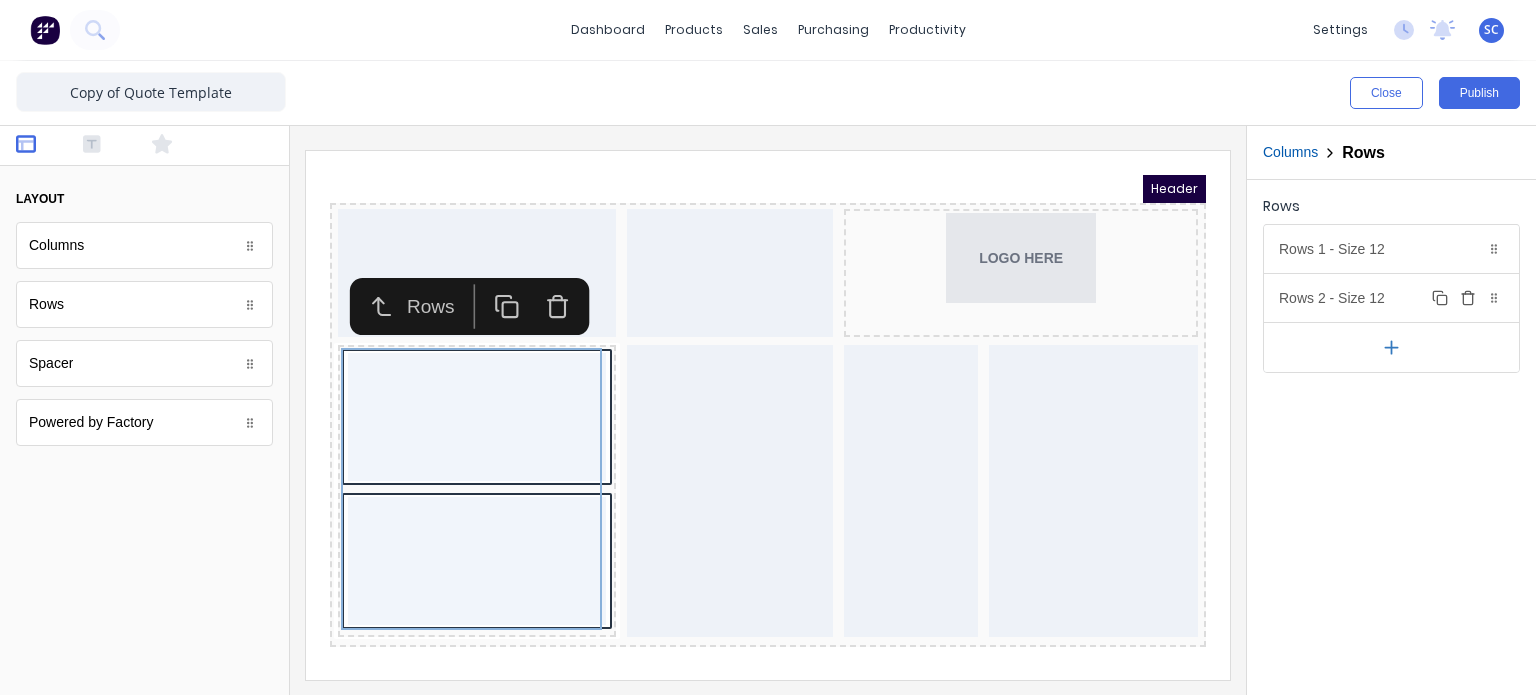 click 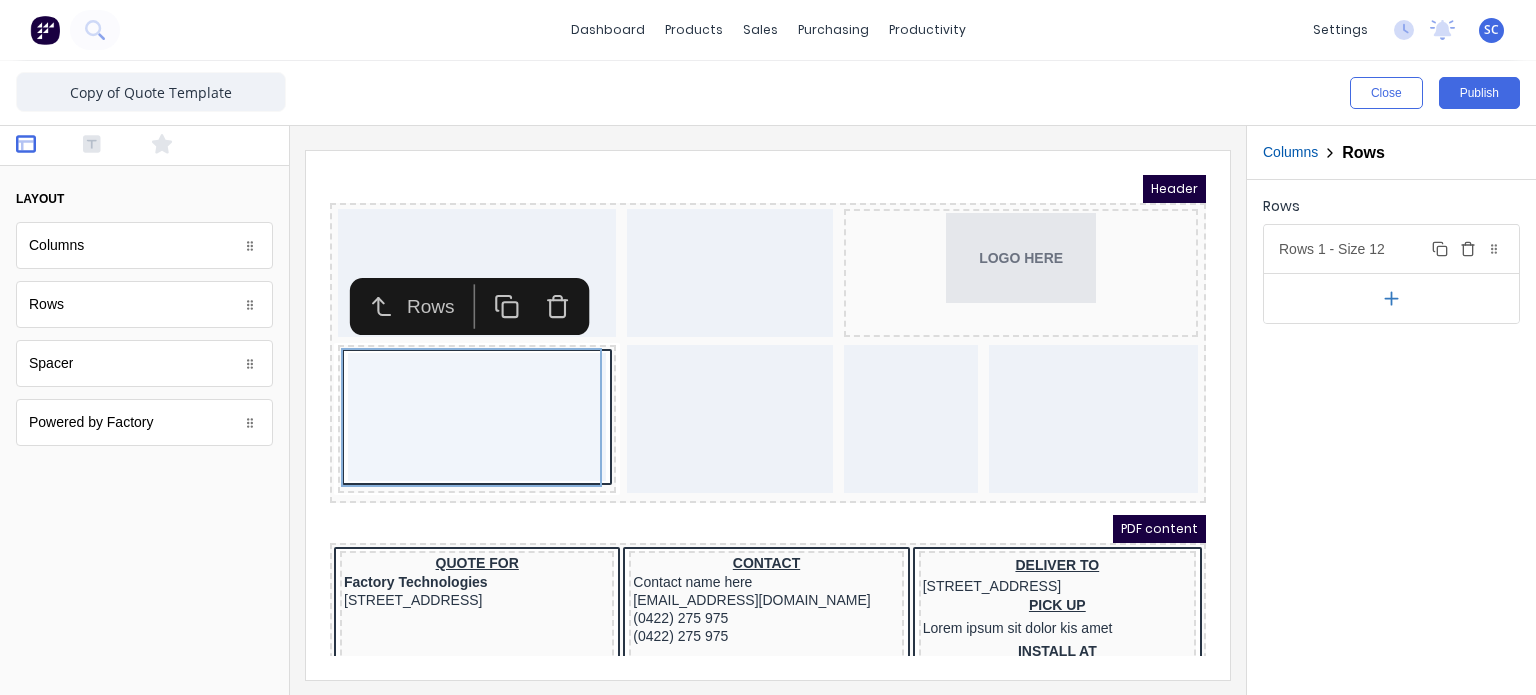 click on "Rows 1 - Size 12 Duplicate Delete" at bounding box center (1391, 249) 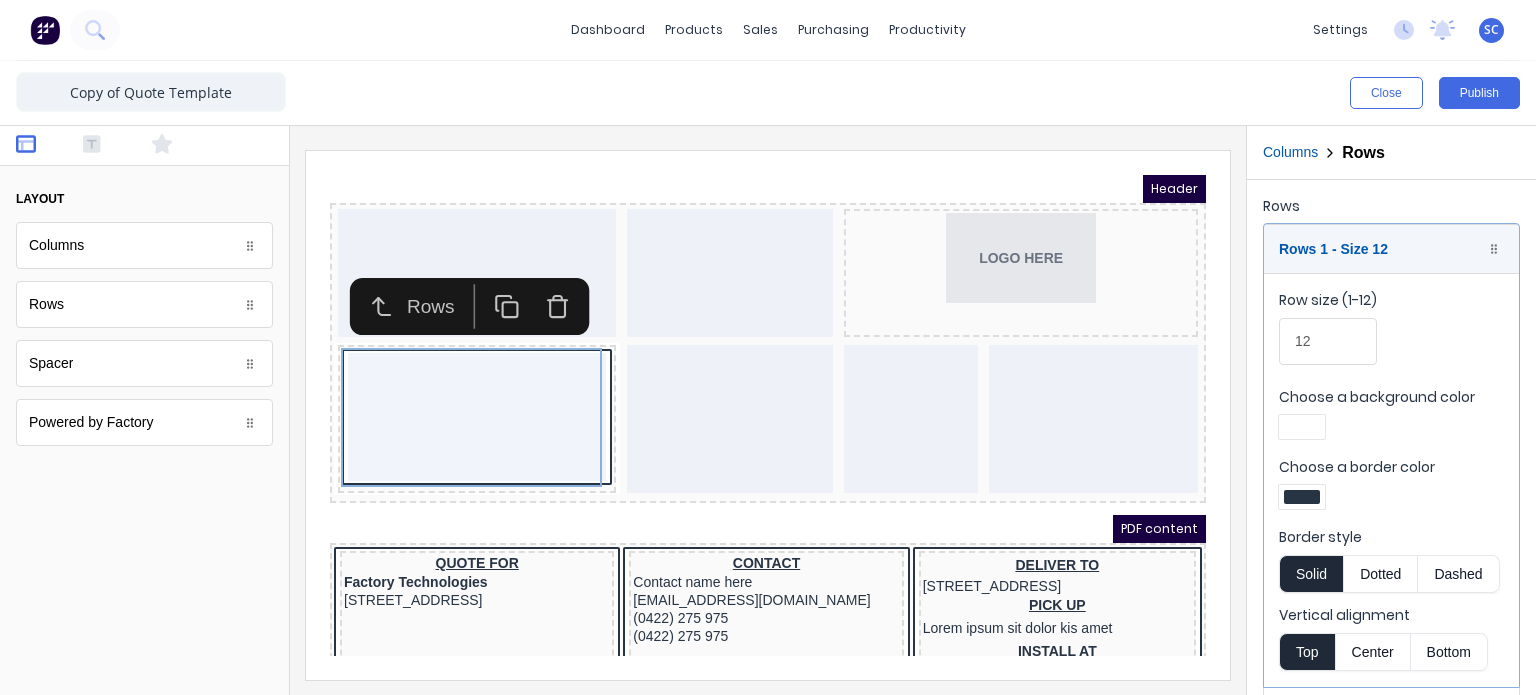 click at bounding box center (1302, 497) 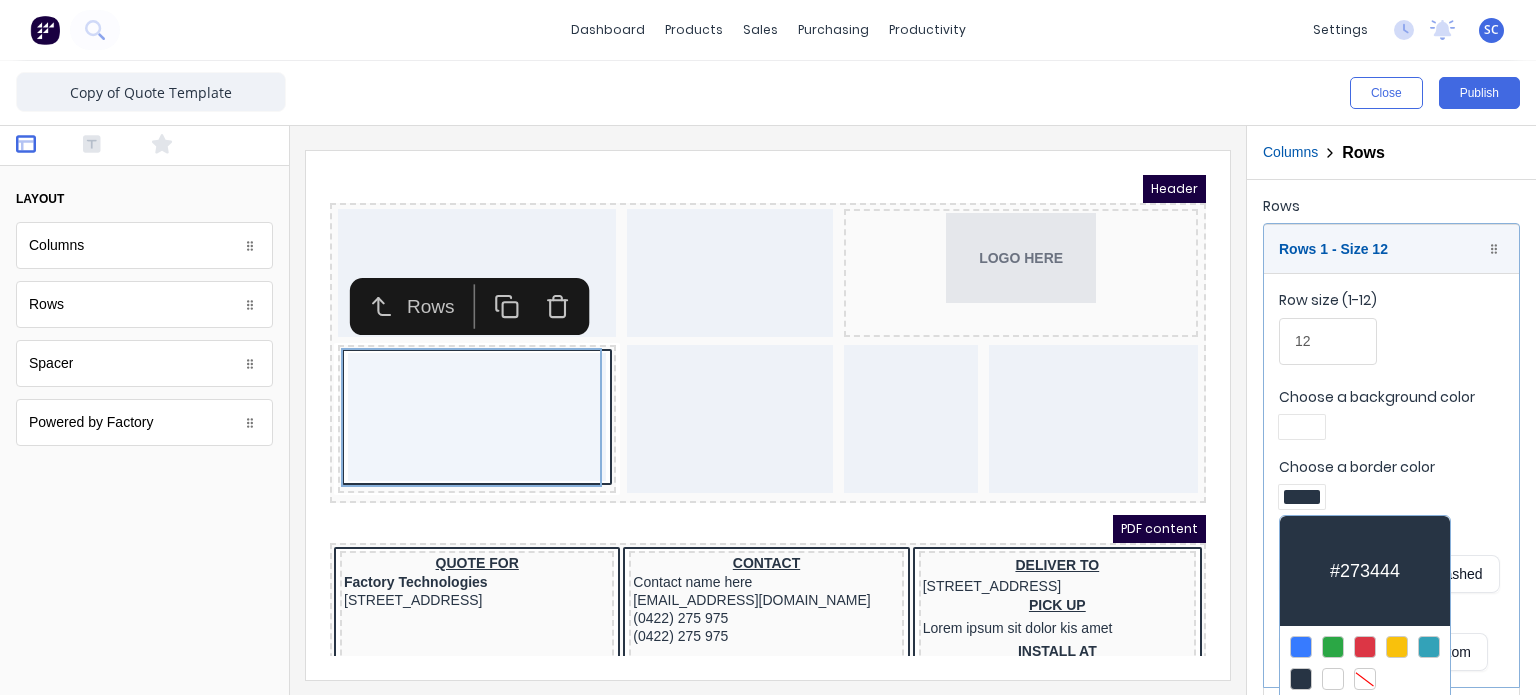 click at bounding box center (1365, 679) 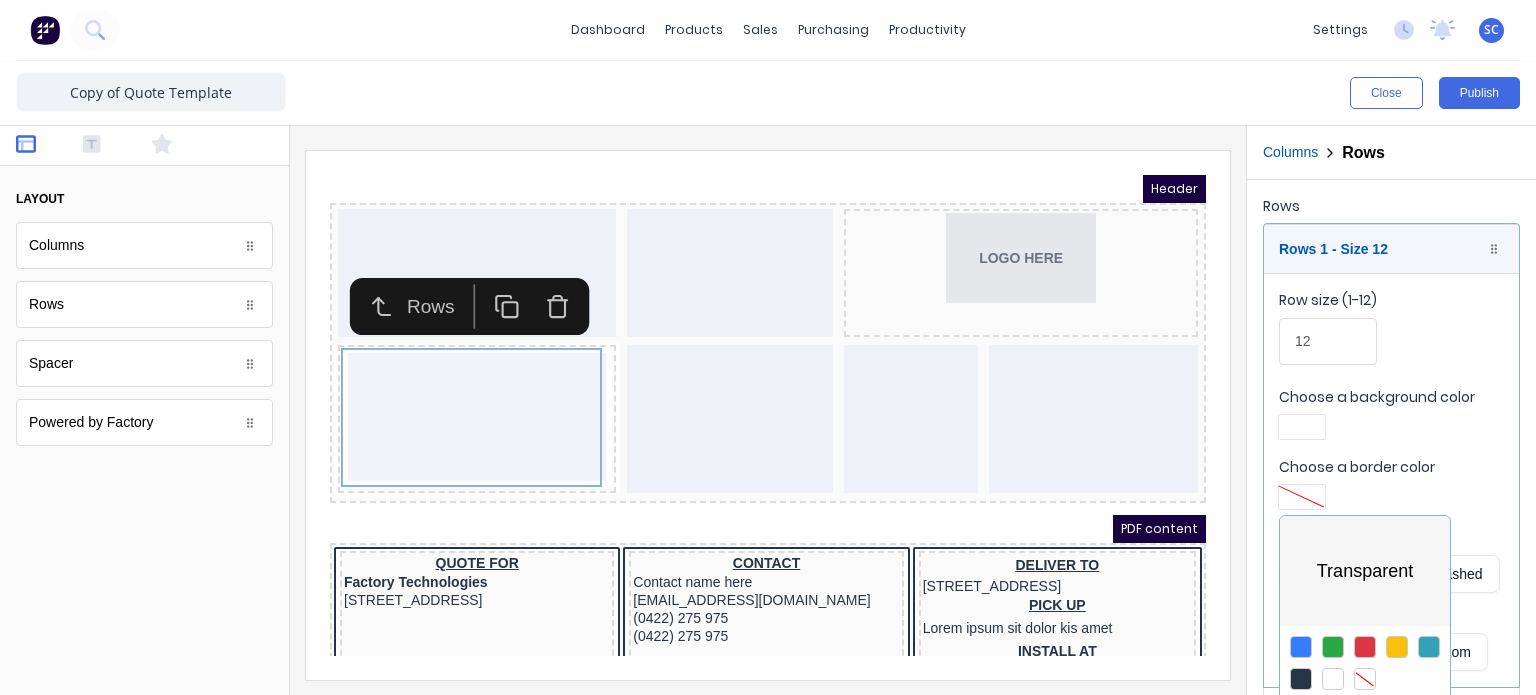 click at bounding box center [768, 347] 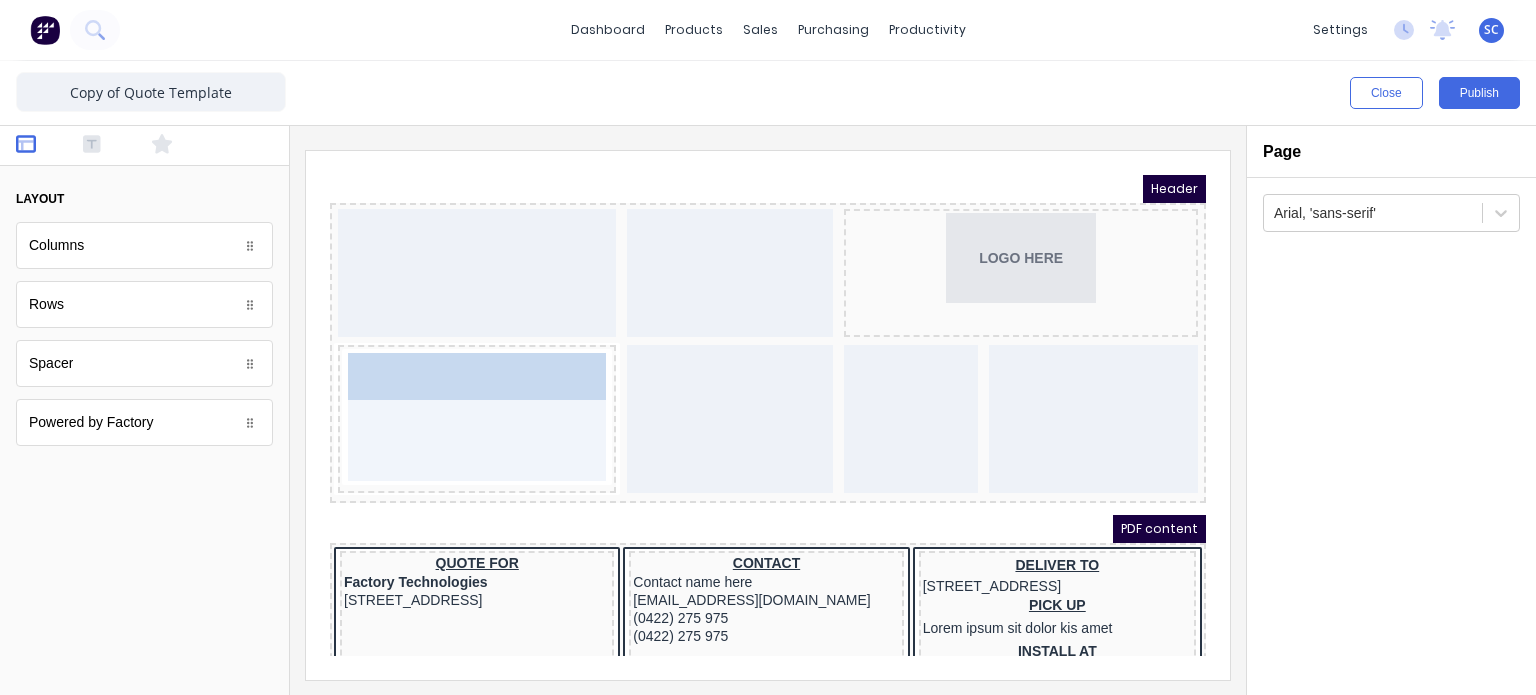 drag, startPoint x: 132, startPoint y: 253, endPoint x: 148, endPoint y: 236, distance: 23.345236 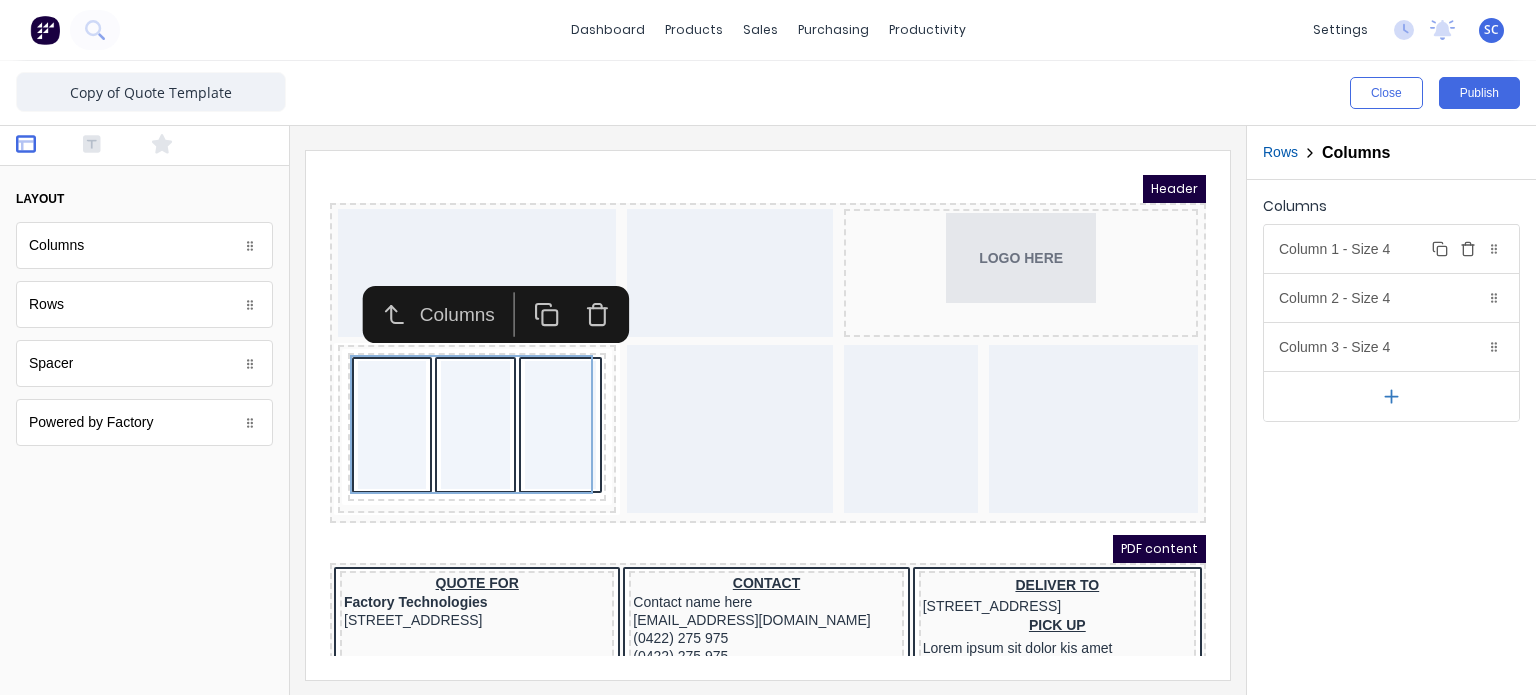 click on "Column 1 - Size 4 Duplicate Delete" at bounding box center [1391, 249] 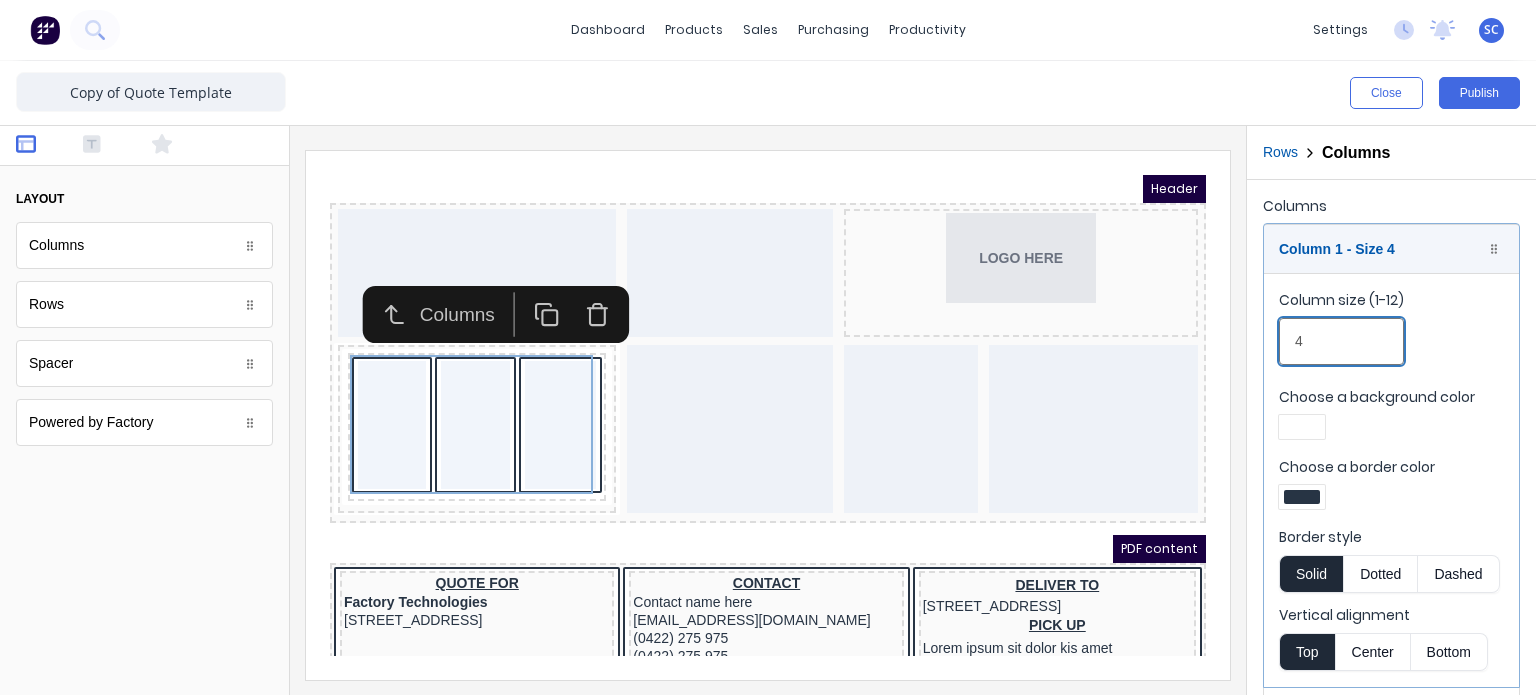 drag, startPoint x: 1333, startPoint y: 348, endPoint x: 1216, endPoint y: 369, distance: 118.869675 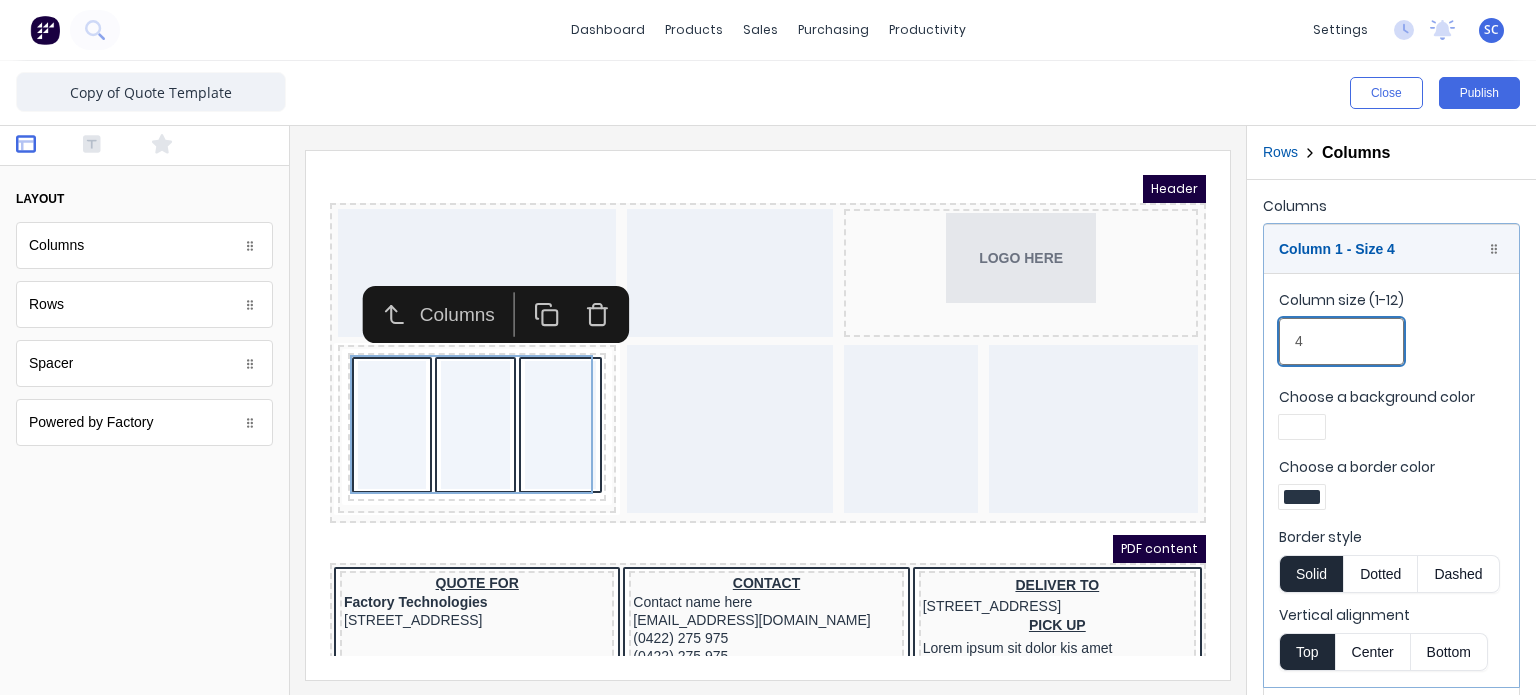 click on "Close   Publish   Components layout Columns Columns Rows Rows Spacer Spacer Powered by Factory Powered by Factory Outline Rows Columns Columns Column 1 - Size 4 Duplicate Delete Column size (1-12) 4 Choose a background color Choose a border color Border style Solid Dotted Dashed Vertical alignment Top Center Bottom Column 2 - Size 4 Duplicate Delete Column size (1-12) 4 Choose a background color Choose a border color Border style Solid Dotted Dashed Vertical alignment Top Center Bottom Column 3 - Size 4 Duplicate Delete Column size (1-12) 4 Choose a background color Choose a border color Border style Solid Dotted Dashed Vertical alignment Top Center Bottom" at bounding box center (768, 378) 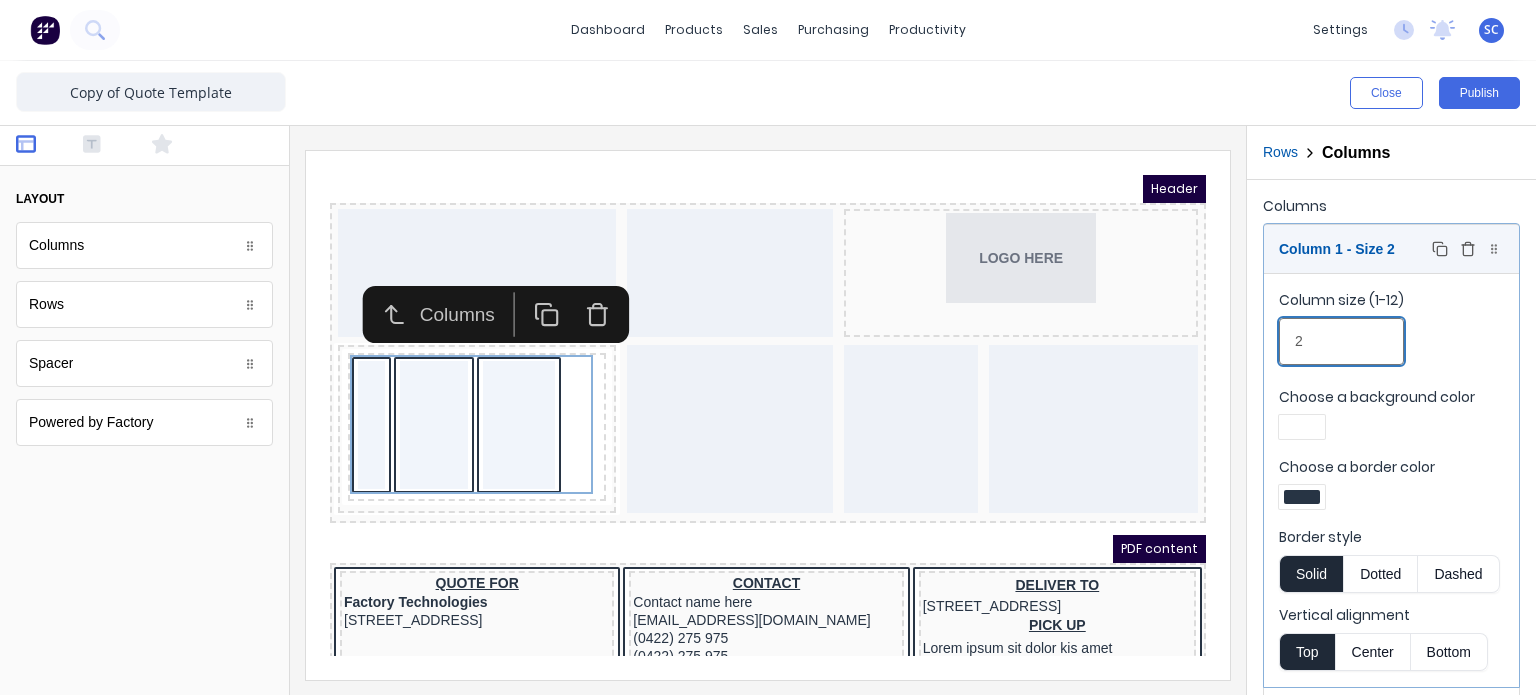 type on "2" 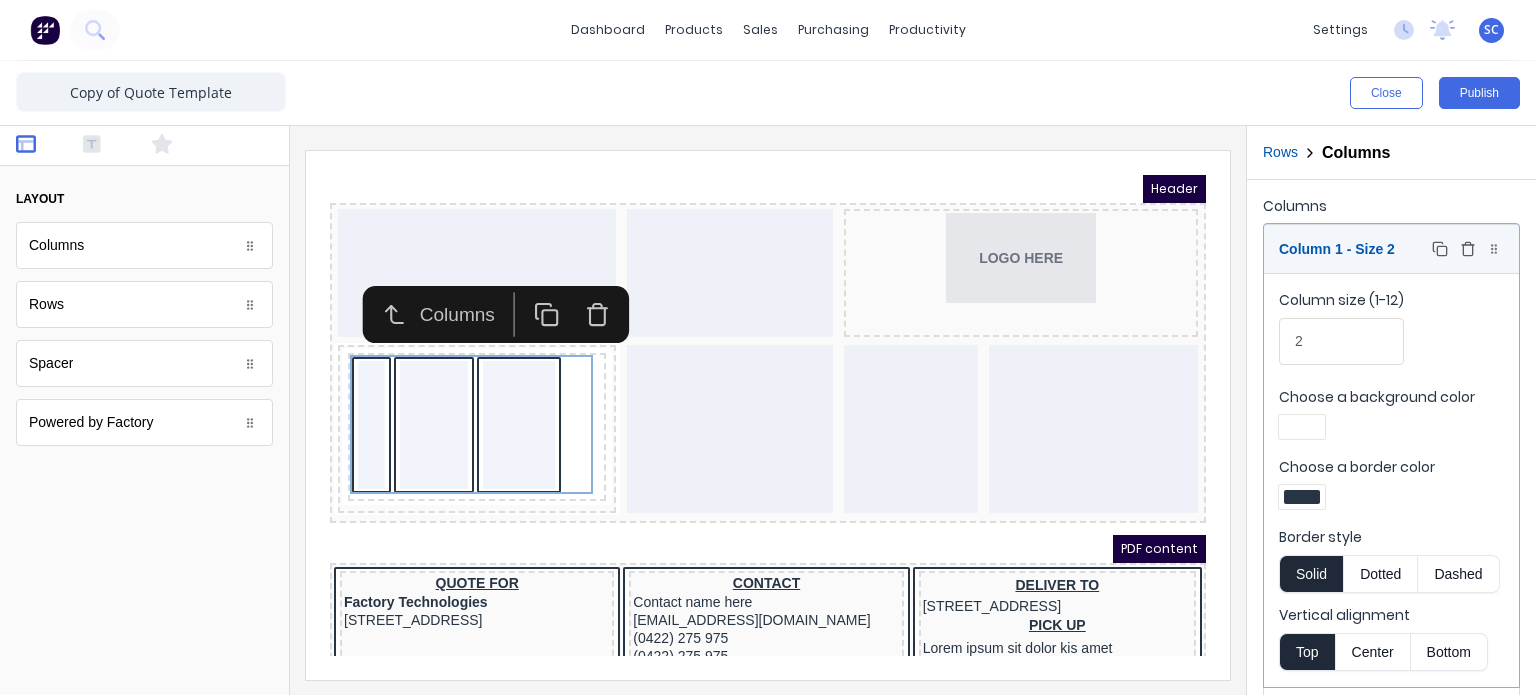click on "Column 1 - Size 2 Duplicate Delete" at bounding box center [1391, 249] 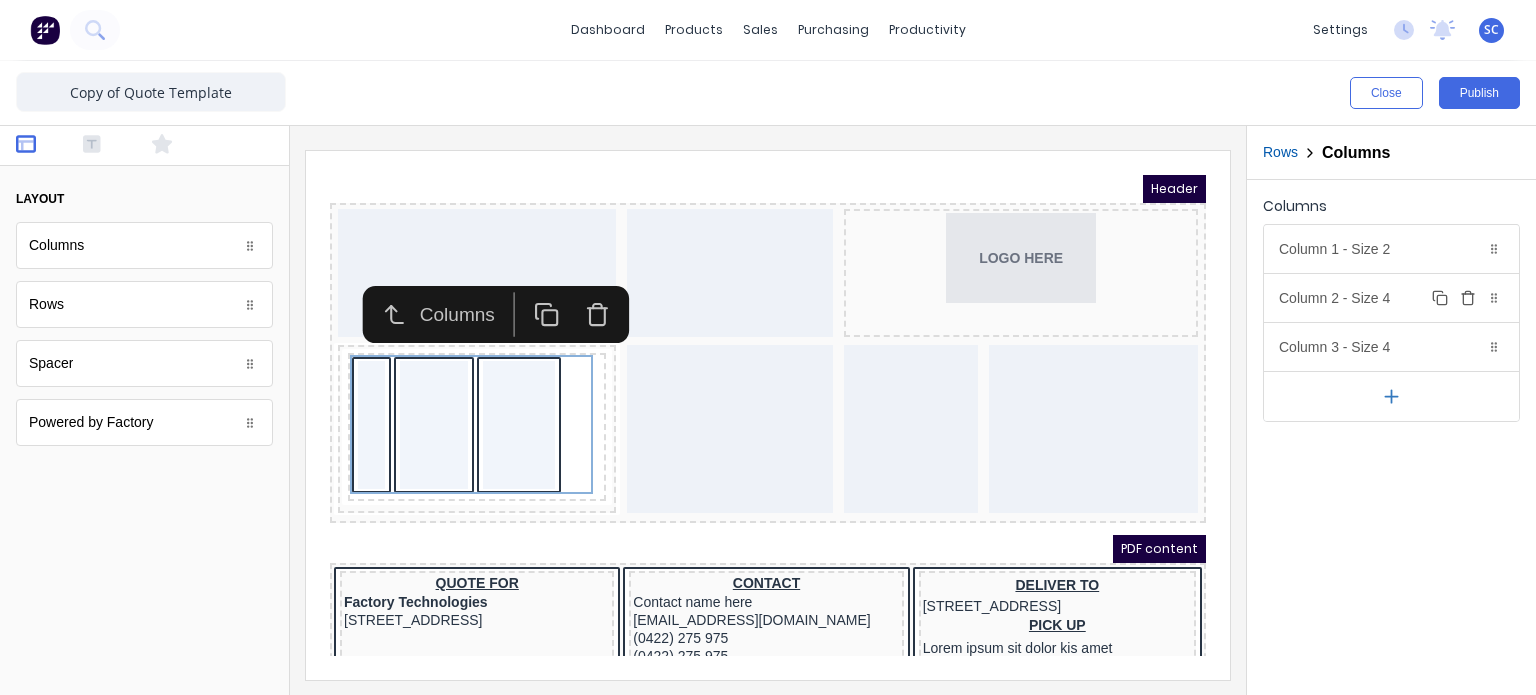 click on "Column 2 - Size 4 Duplicate Delete" at bounding box center (1391, 298) 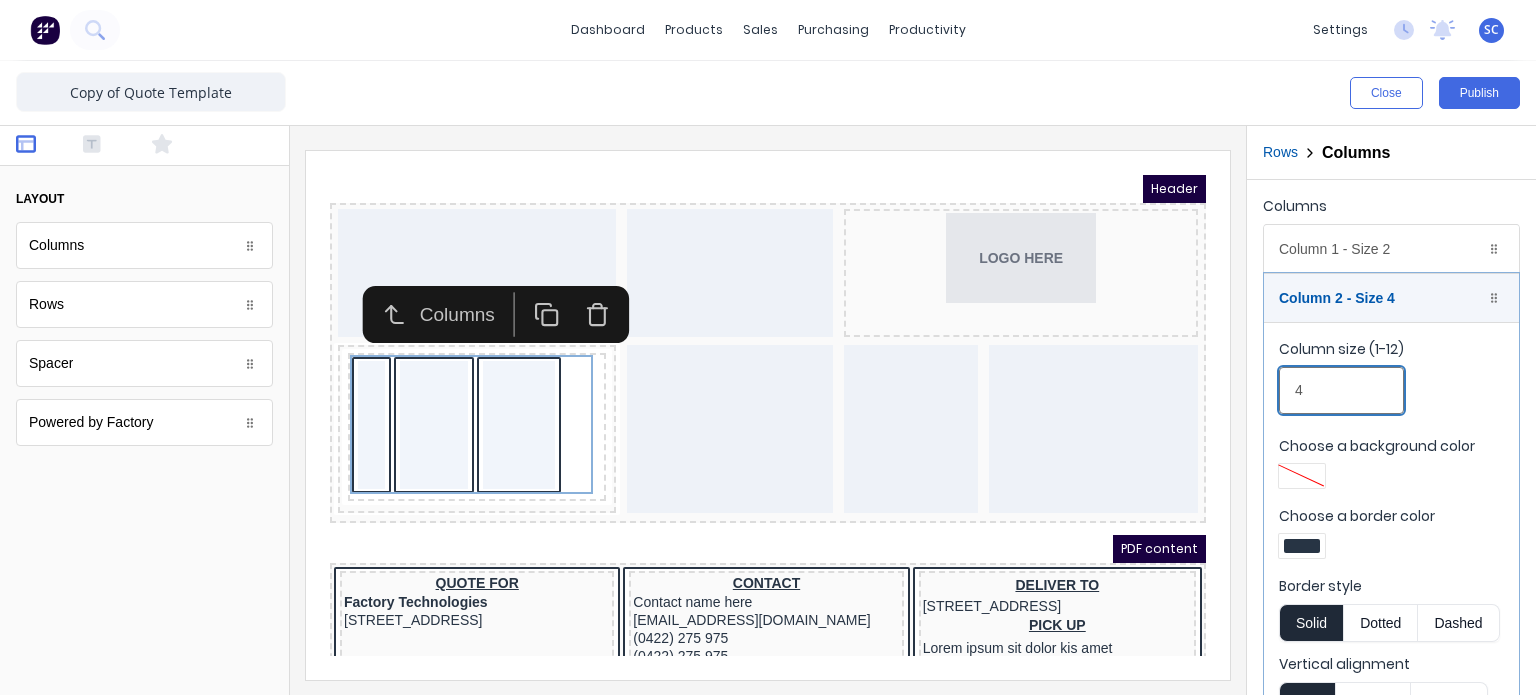 drag, startPoint x: 1357, startPoint y: 391, endPoint x: 1248, endPoint y: 386, distance: 109.11462 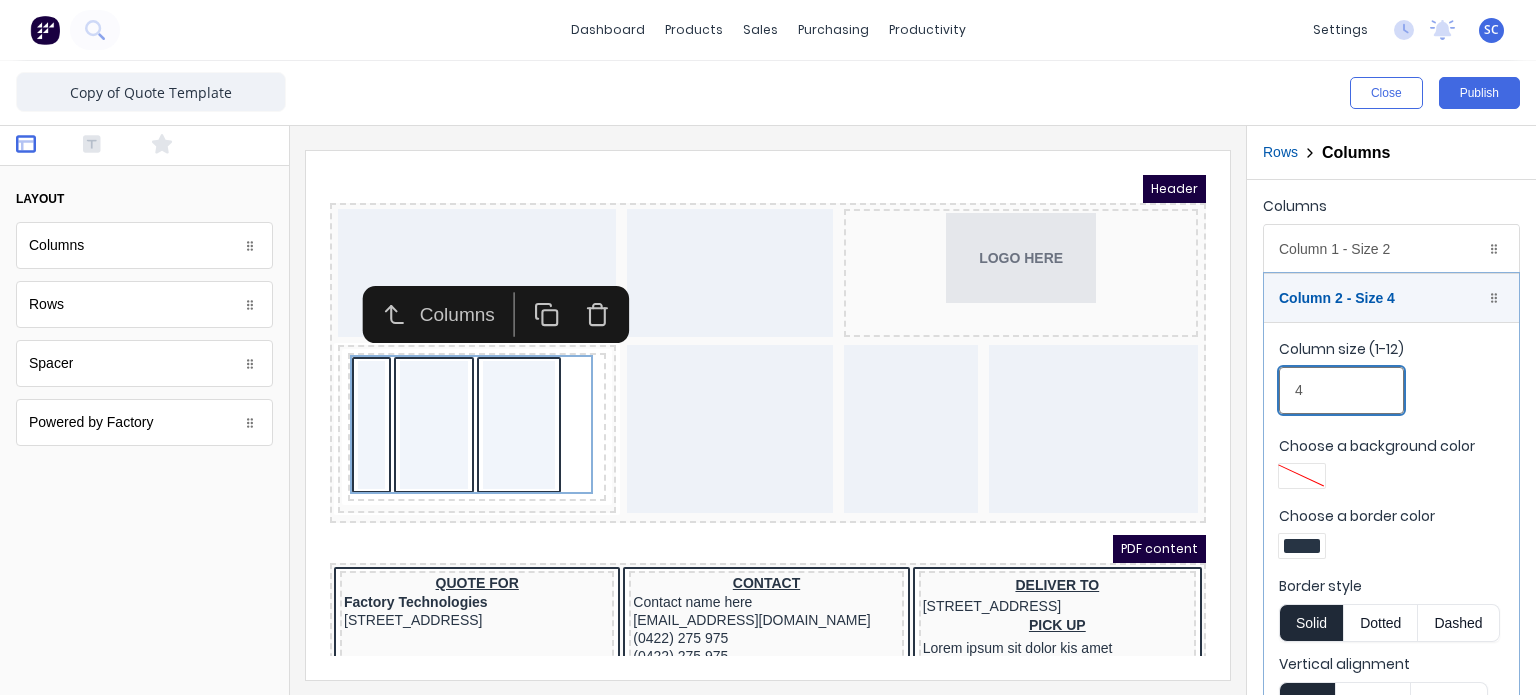 click on "Columns Column 1 - Size 2 Duplicate Delete Column size (1-12) 2 Choose a background color Choose a border color Border style Solid Dotted Dashed Vertical alignment Top Center Bottom Column 2 - Size 4 Duplicate Delete Column size (1-12) 4 Choose a background color Choose a border color Border style Solid Dotted Dashed Vertical alignment Top Center Bottom Column 3 - Size 4 Duplicate Delete Column size (1-12) 4 Choose a background color Choose a border color Border style Solid Dotted Dashed Vertical alignment Top Center Bottom" at bounding box center [1391, 514] 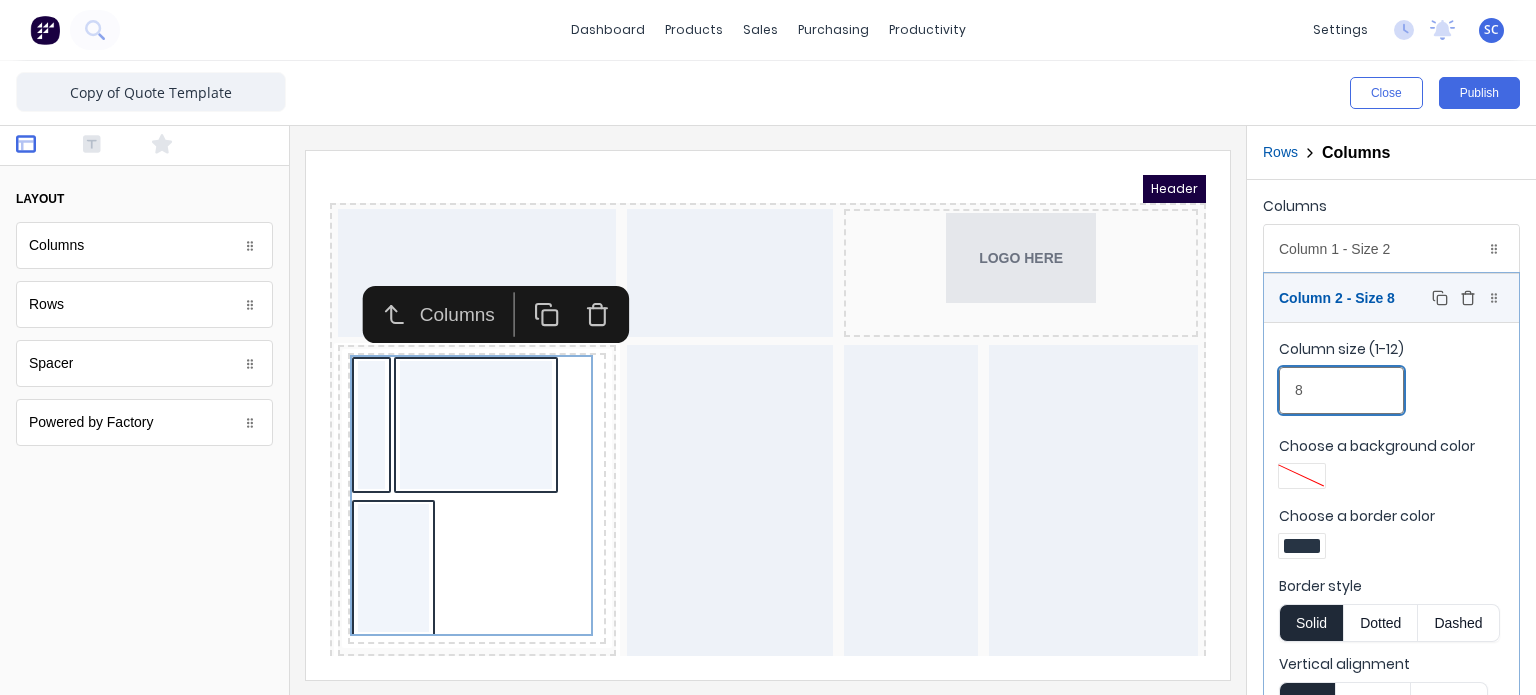 type on "8" 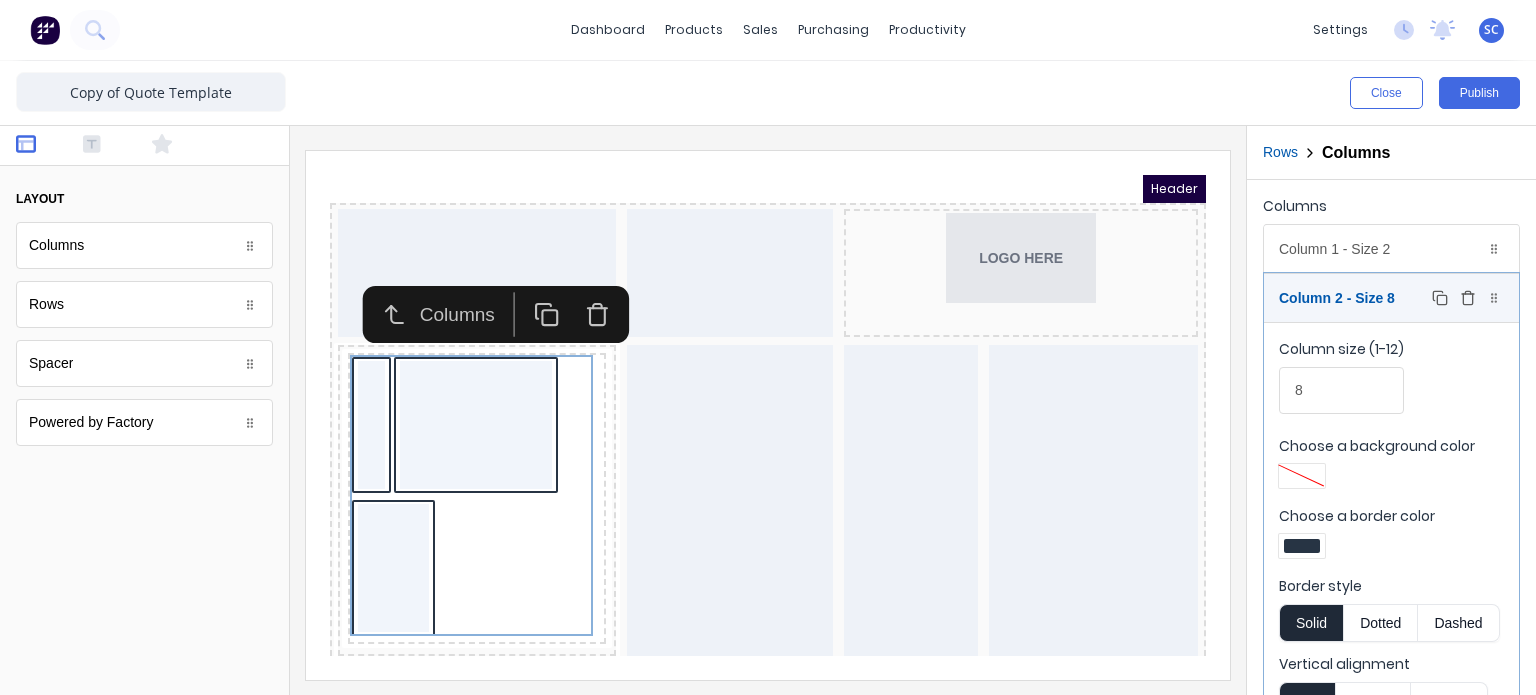 click on "Column 2 - Size 8 Duplicate Delete" at bounding box center [1391, 298] 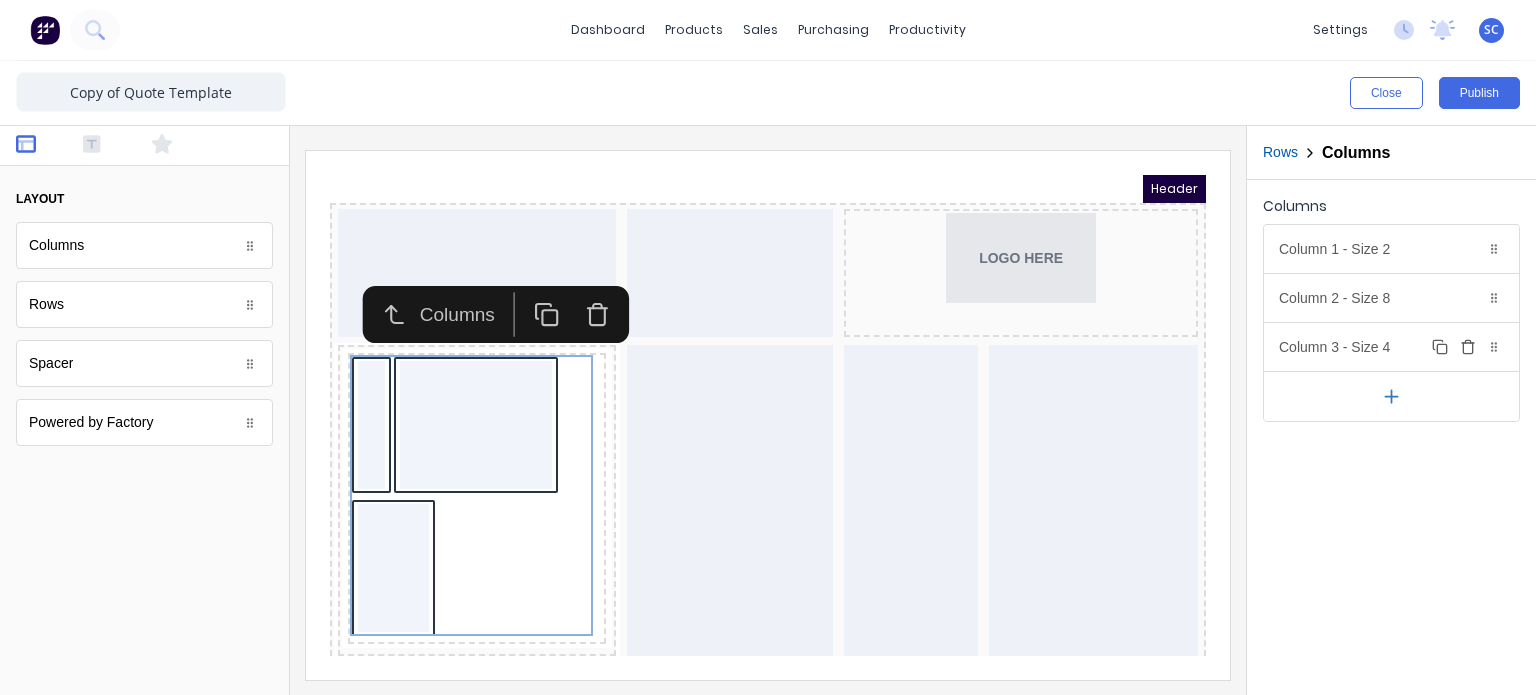 click on "Delete" at bounding box center [1468, 347] 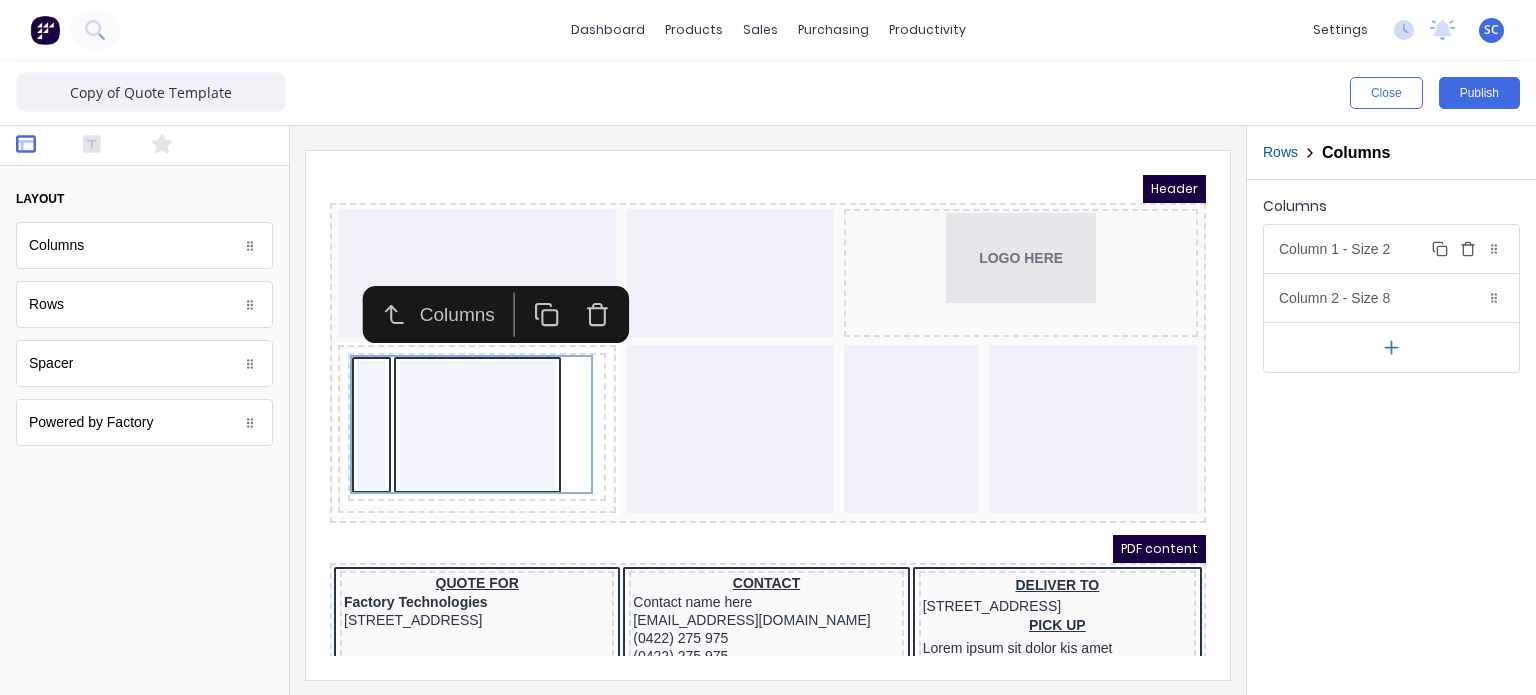 click on "Column 1 - Size 2 Duplicate Delete" at bounding box center (1391, 249) 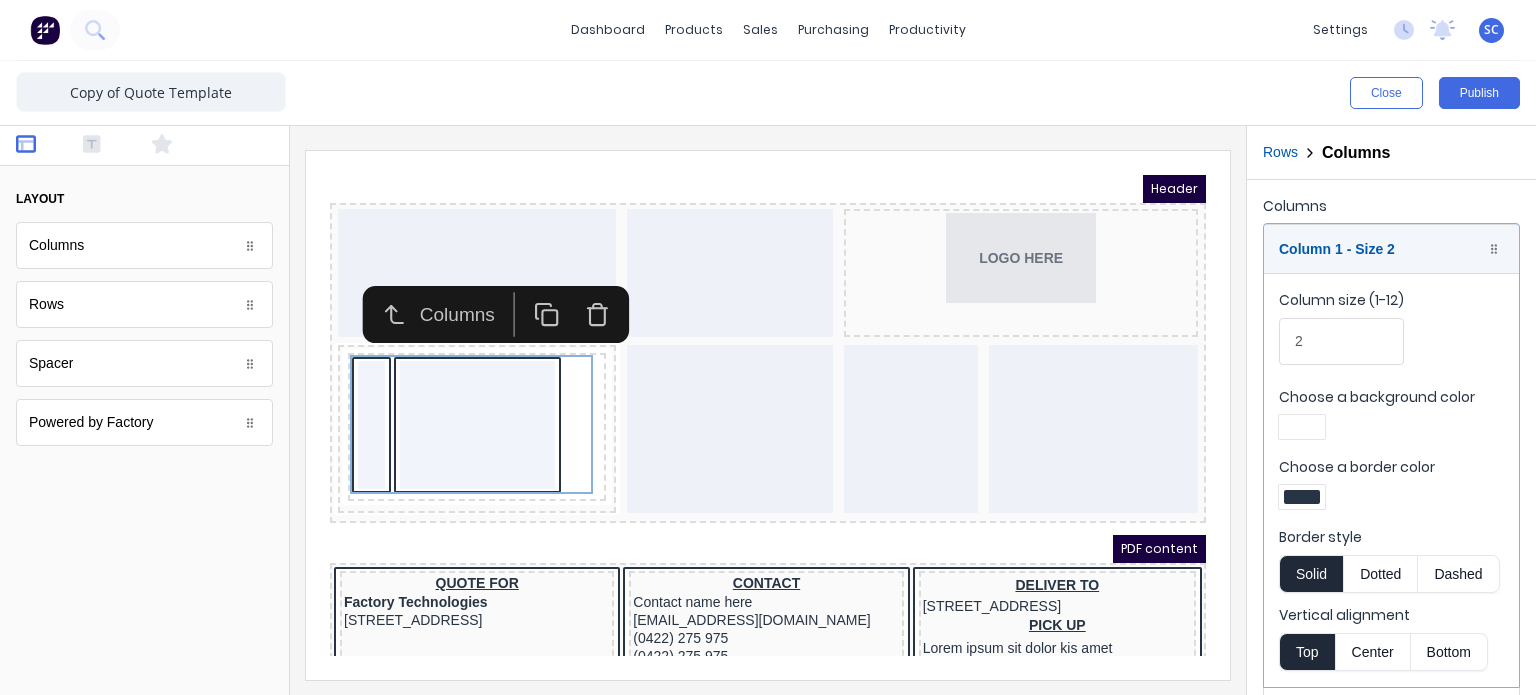 click at bounding box center [1302, 497] 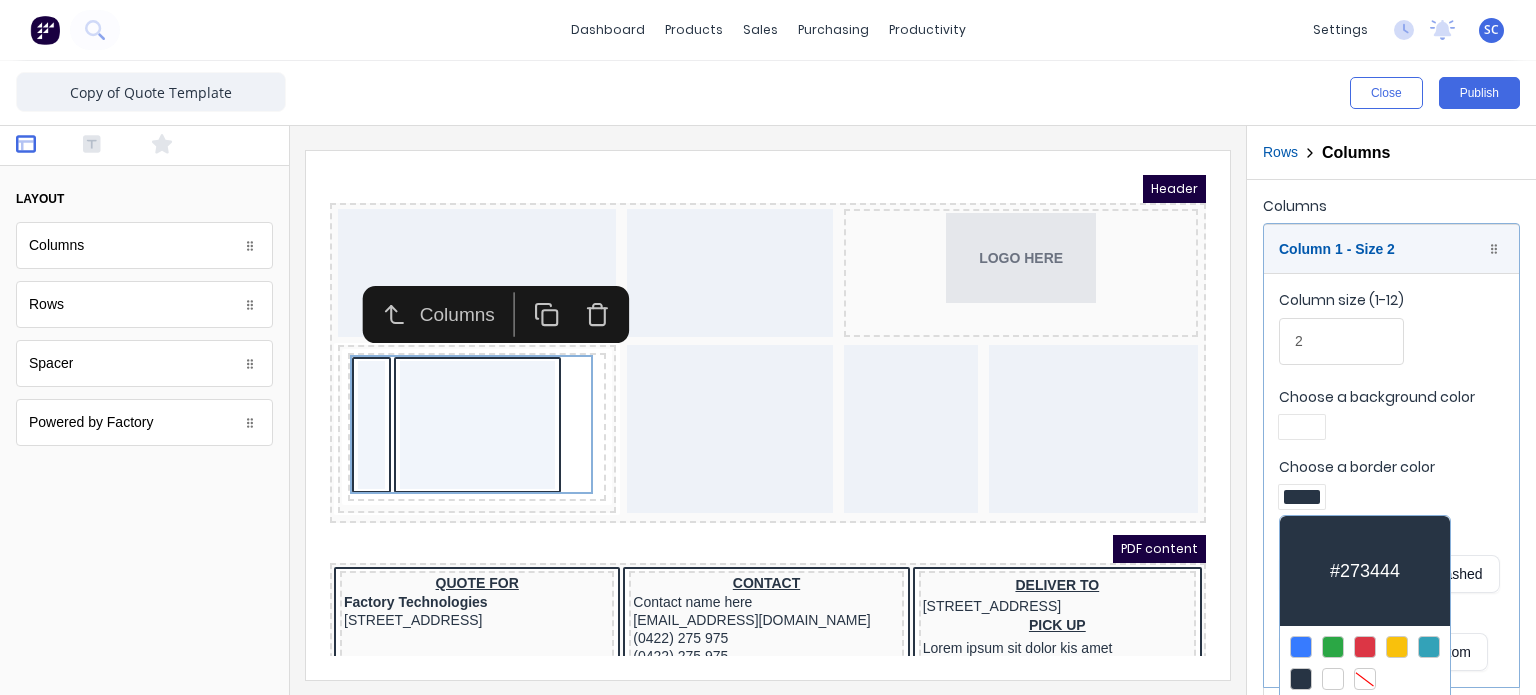 click at bounding box center (1365, 679) 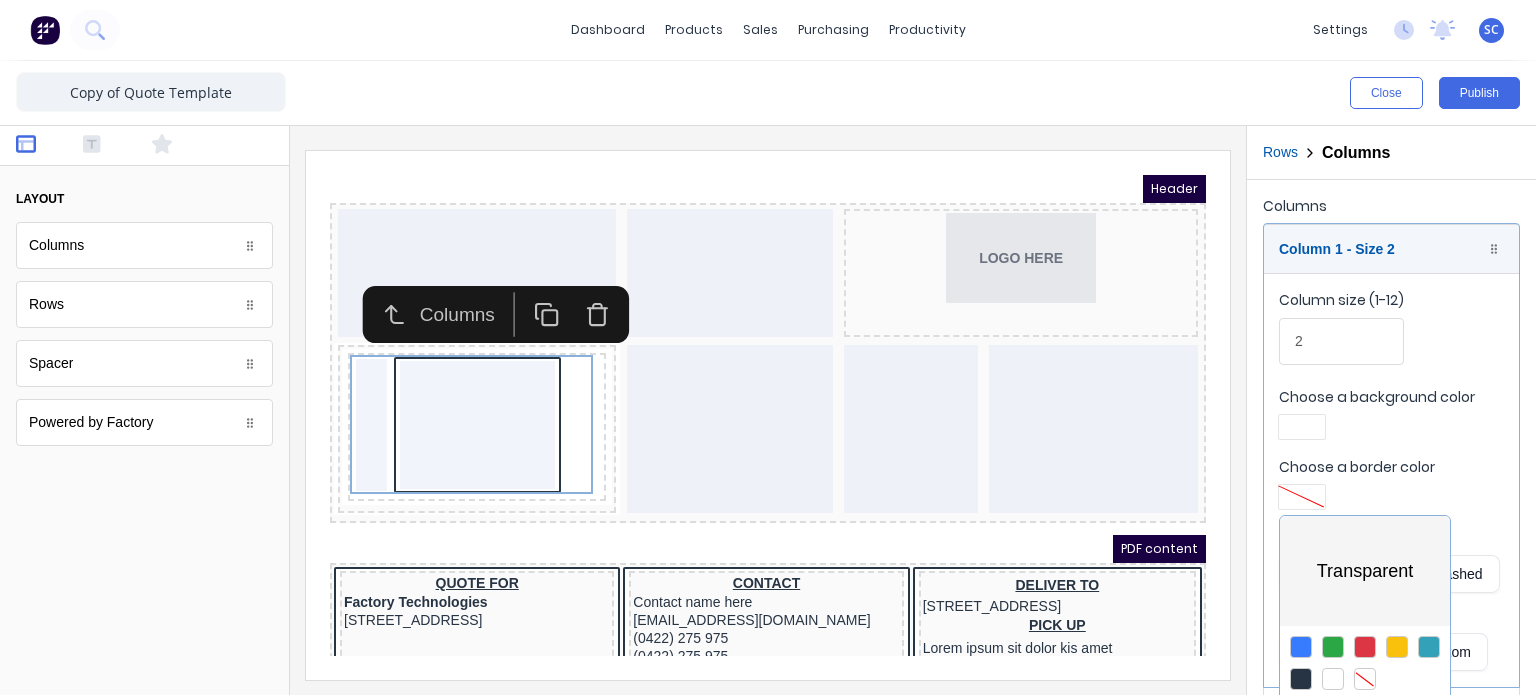 click at bounding box center [768, 347] 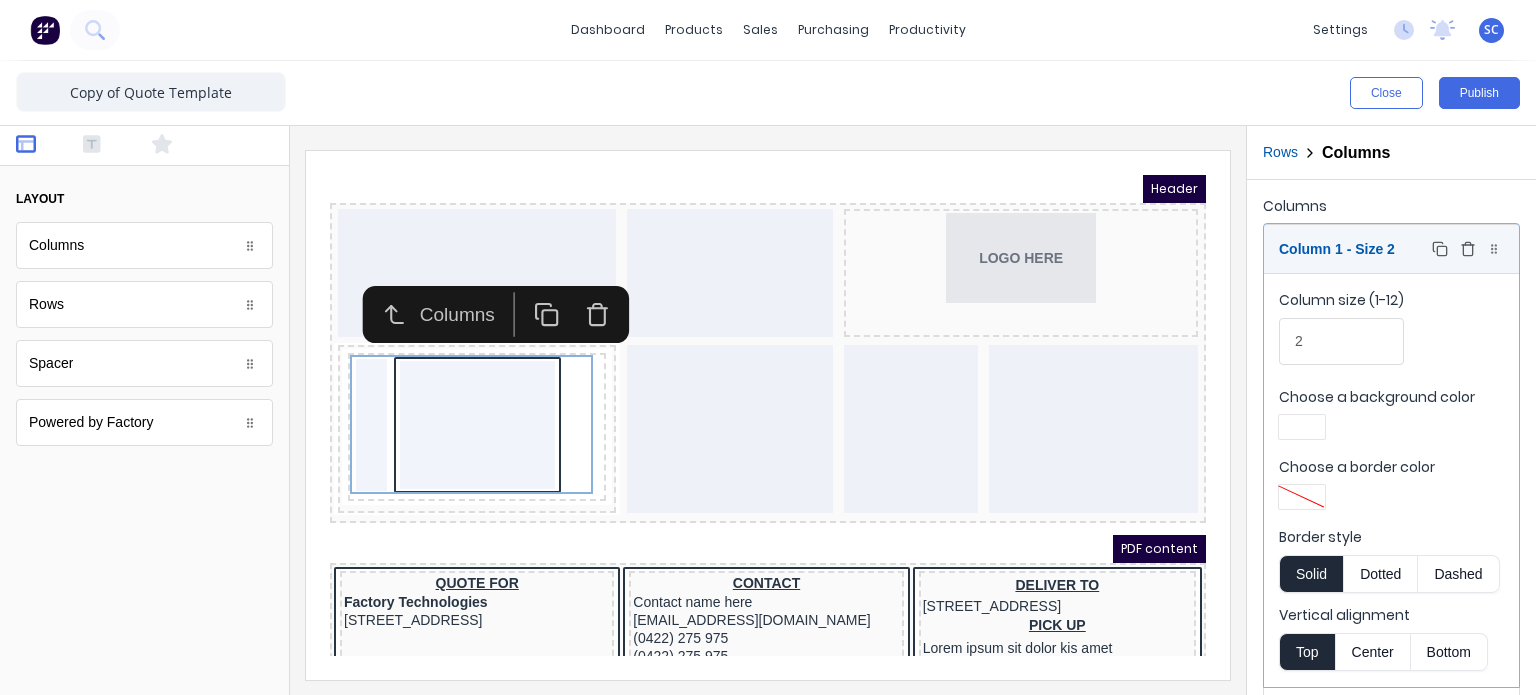 click on "Column 1 - Size 2 Duplicate Delete" at bounding box center [1391, 249] 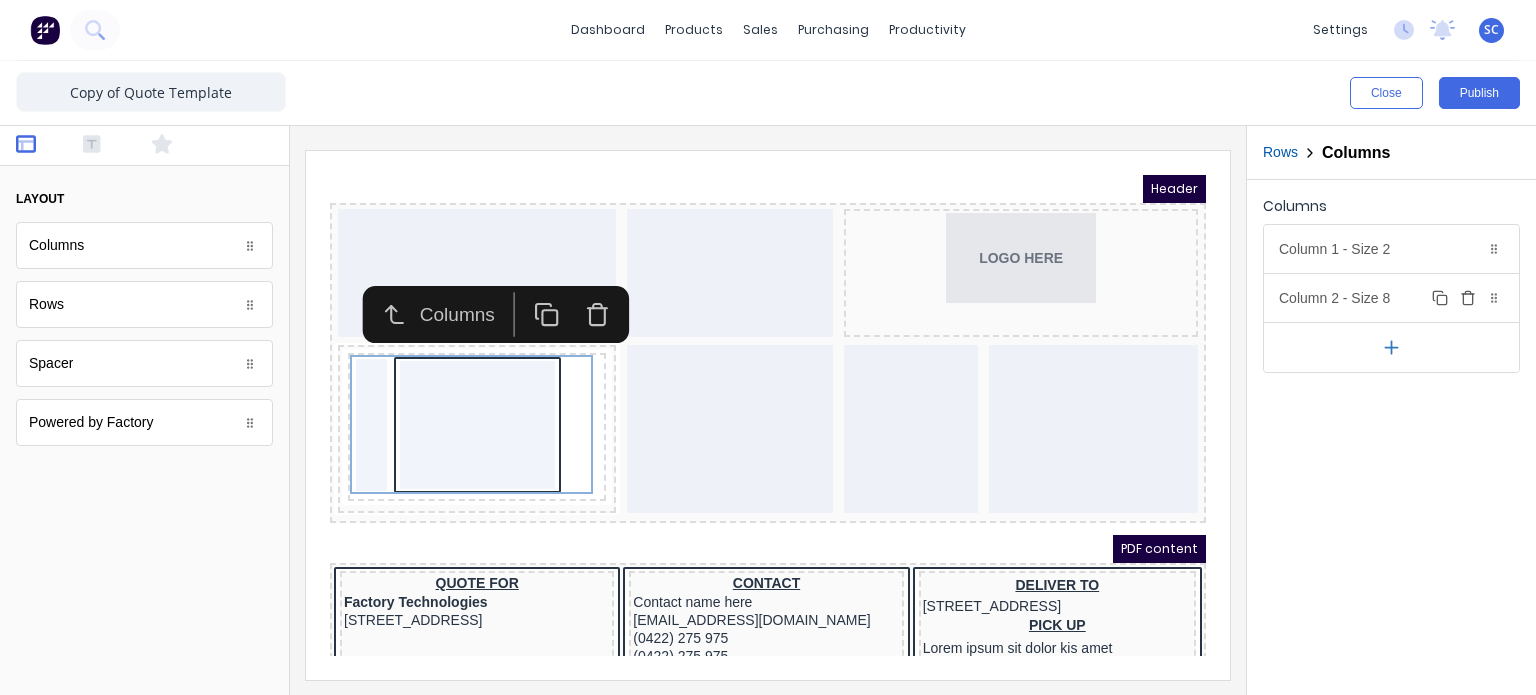 click on "Column 2 - Size 8 Duplicate Delete" at bounding box center (1391, 298) 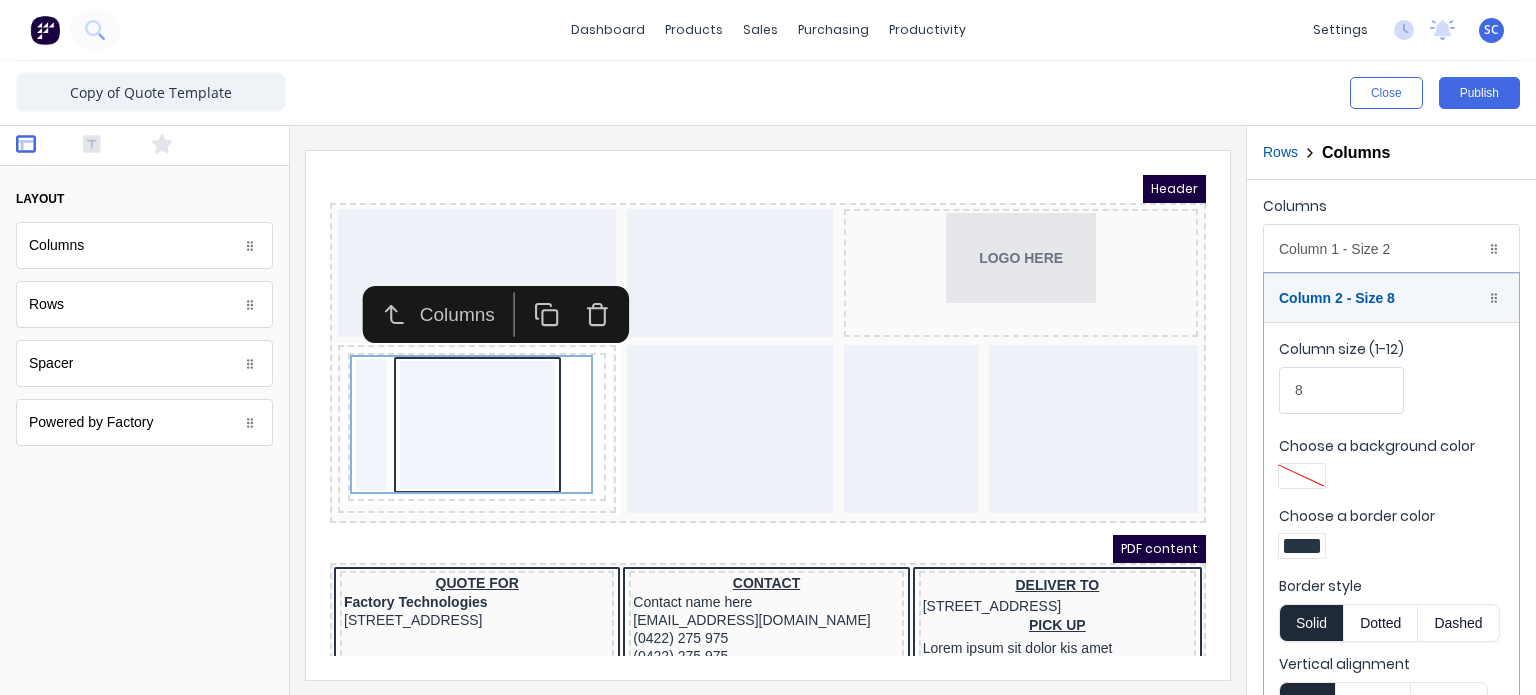 click at bounding box center [1302, 546] 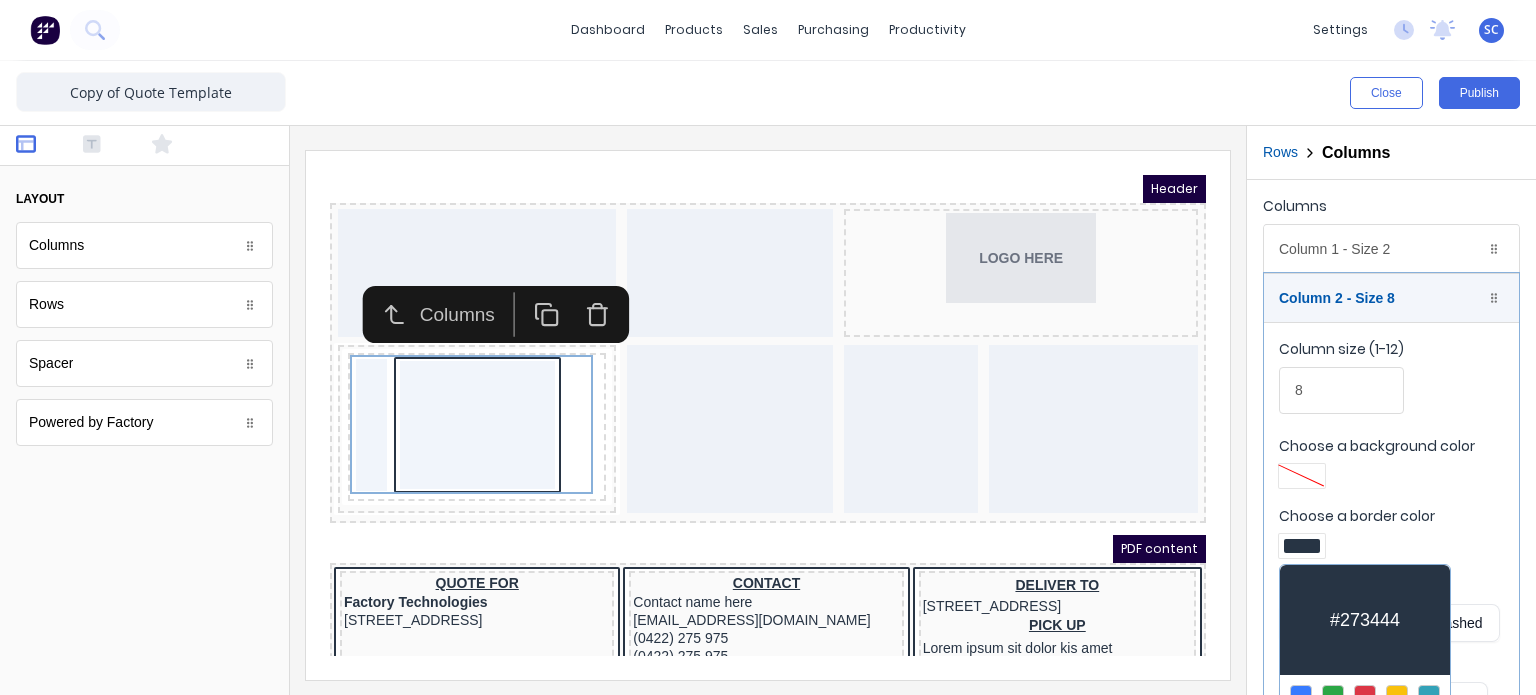 scroll, scrollTop: 103, scrollLeft: 0, axis: vertical 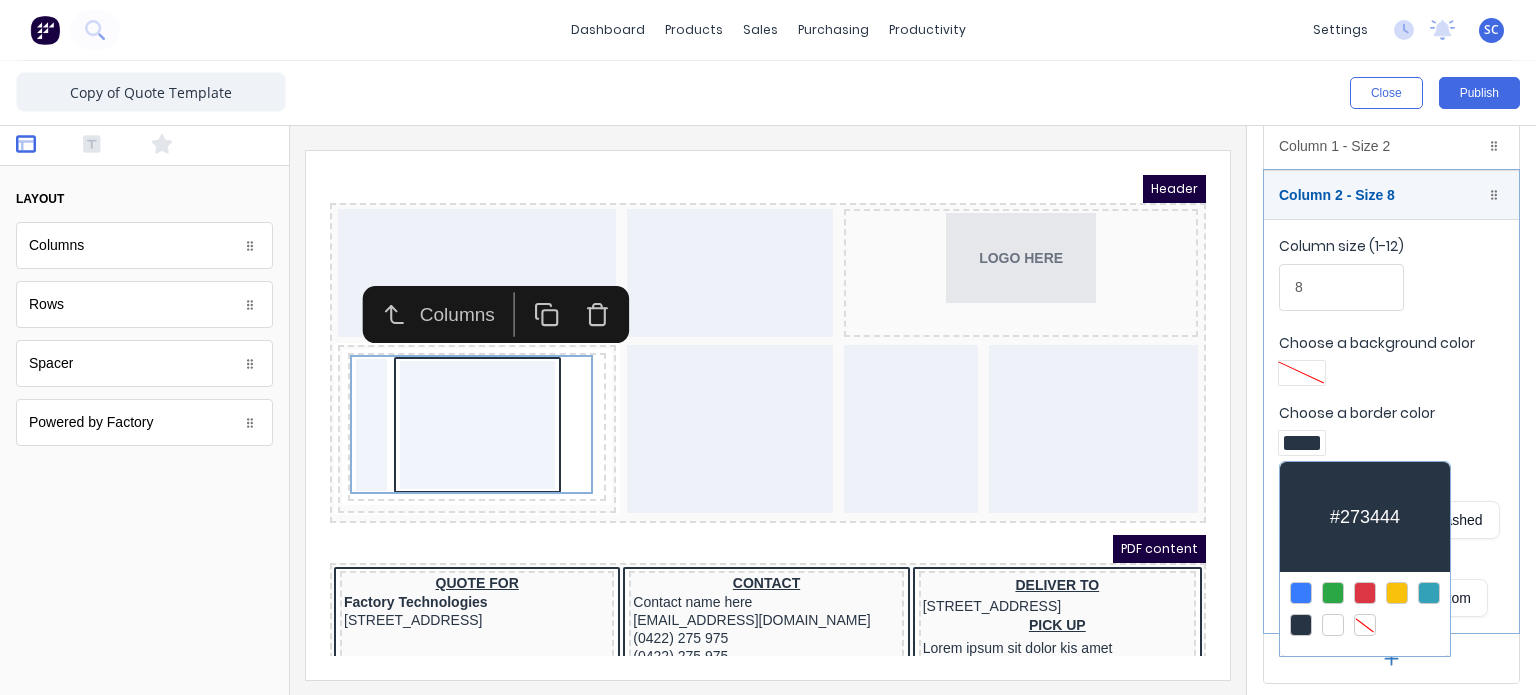 click at bounding box center [1365, 625] 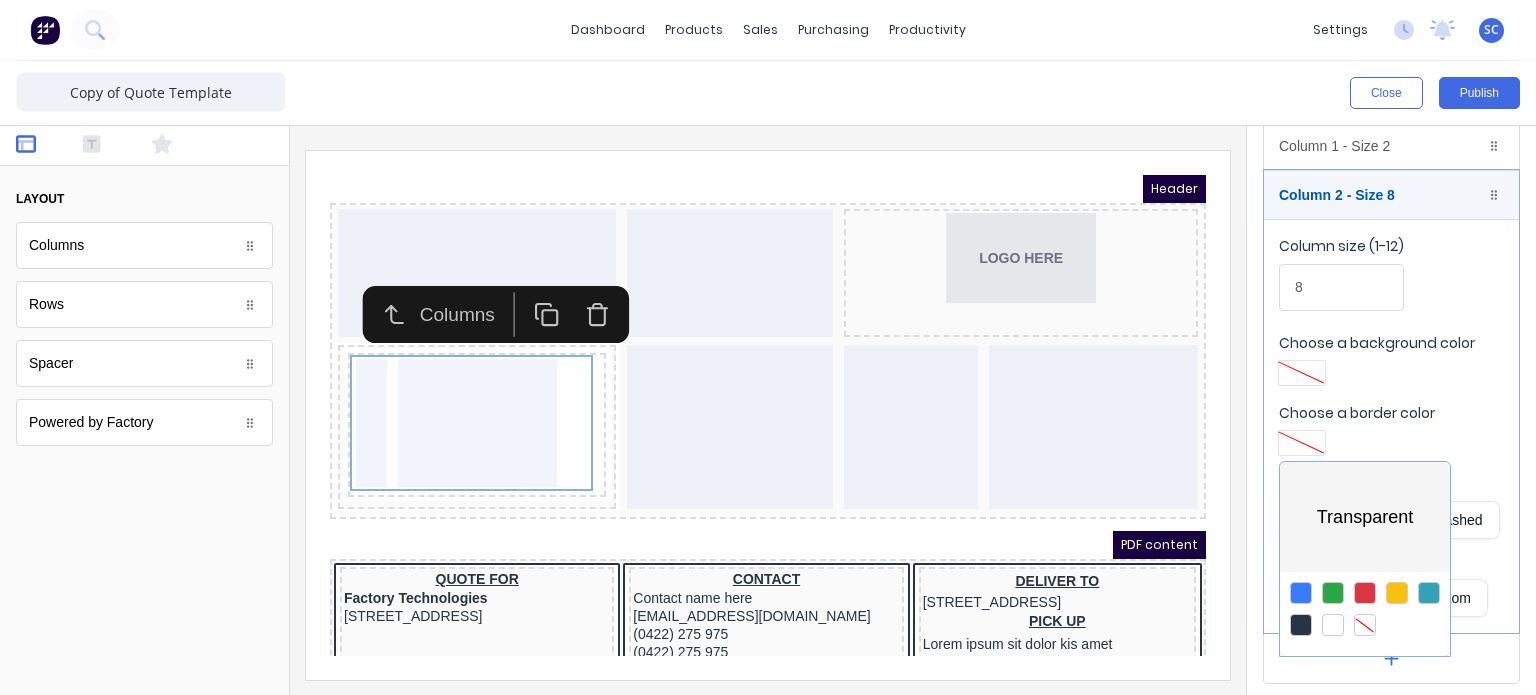 click at bounding box center (768, 347) 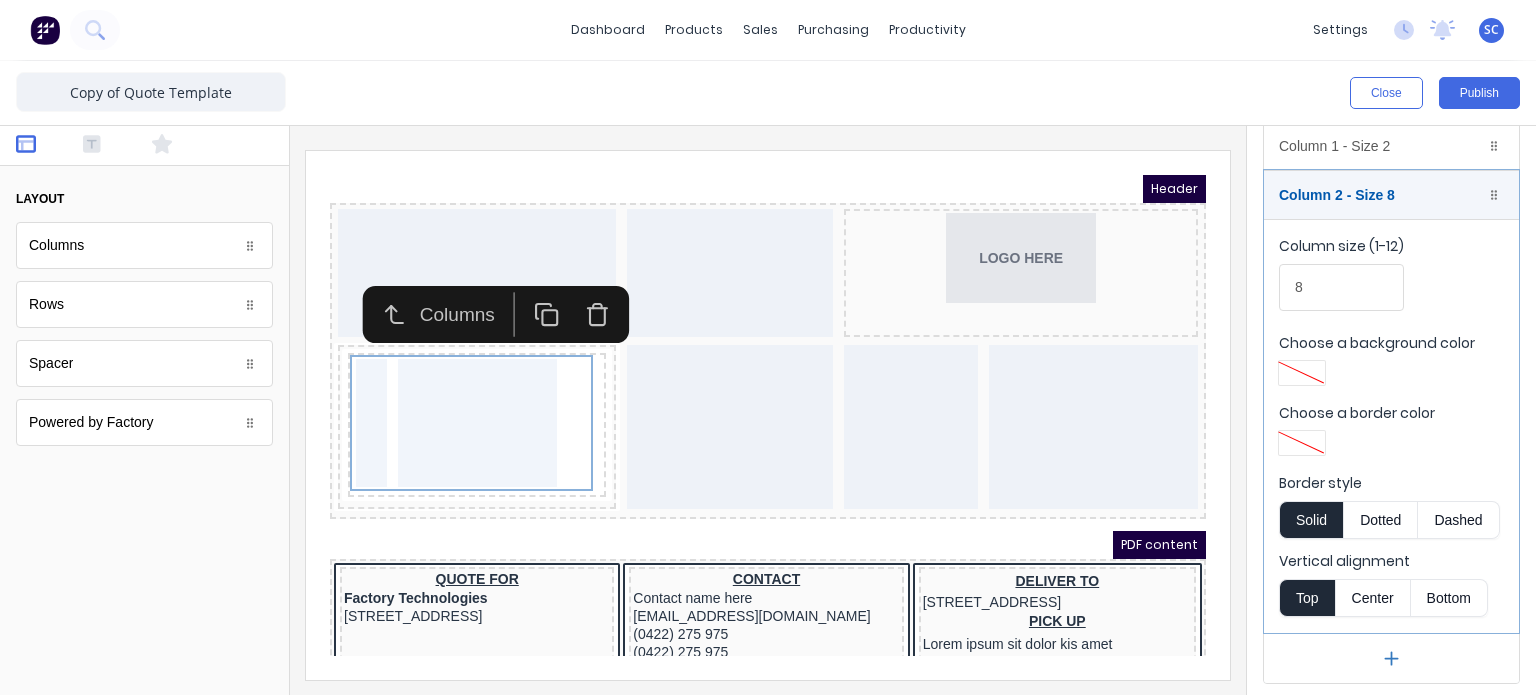 click at bounding box center (144, 146) 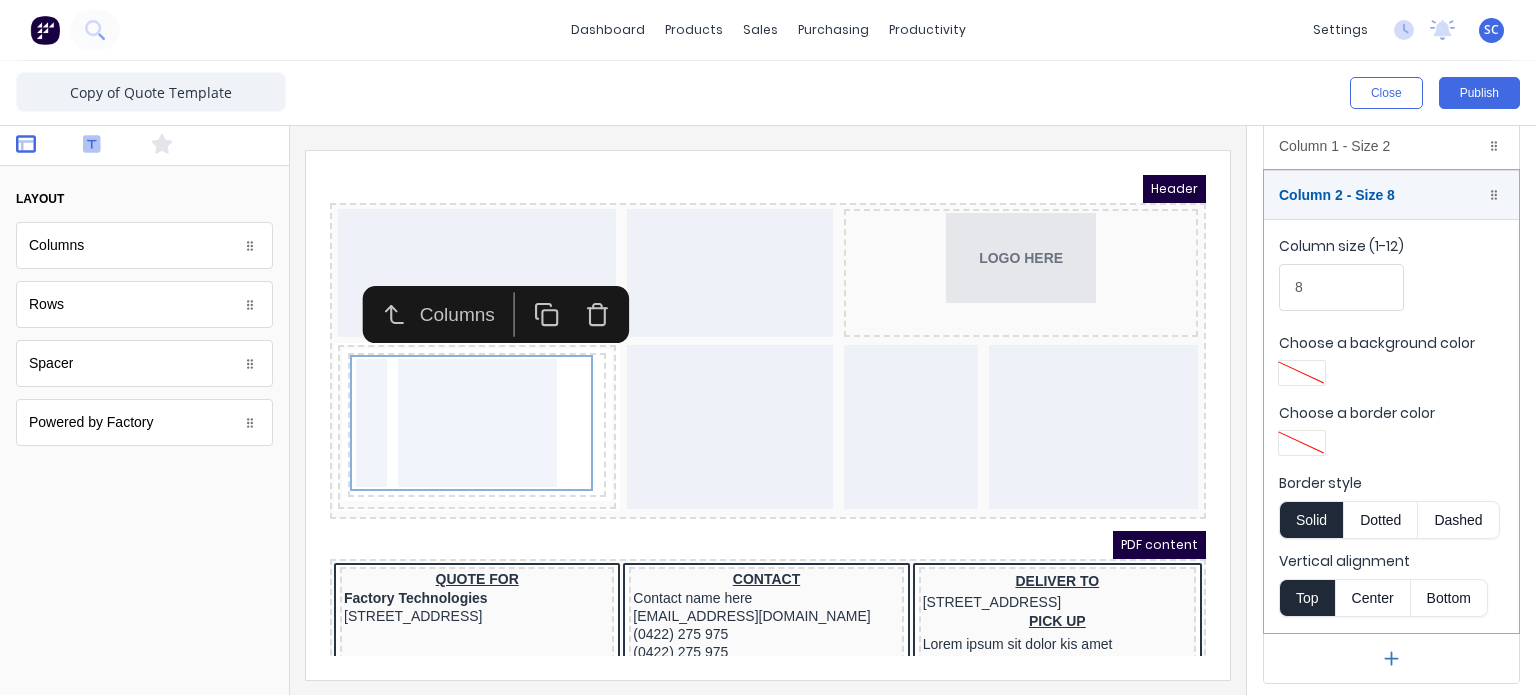 click at bounding box center (144, 146) 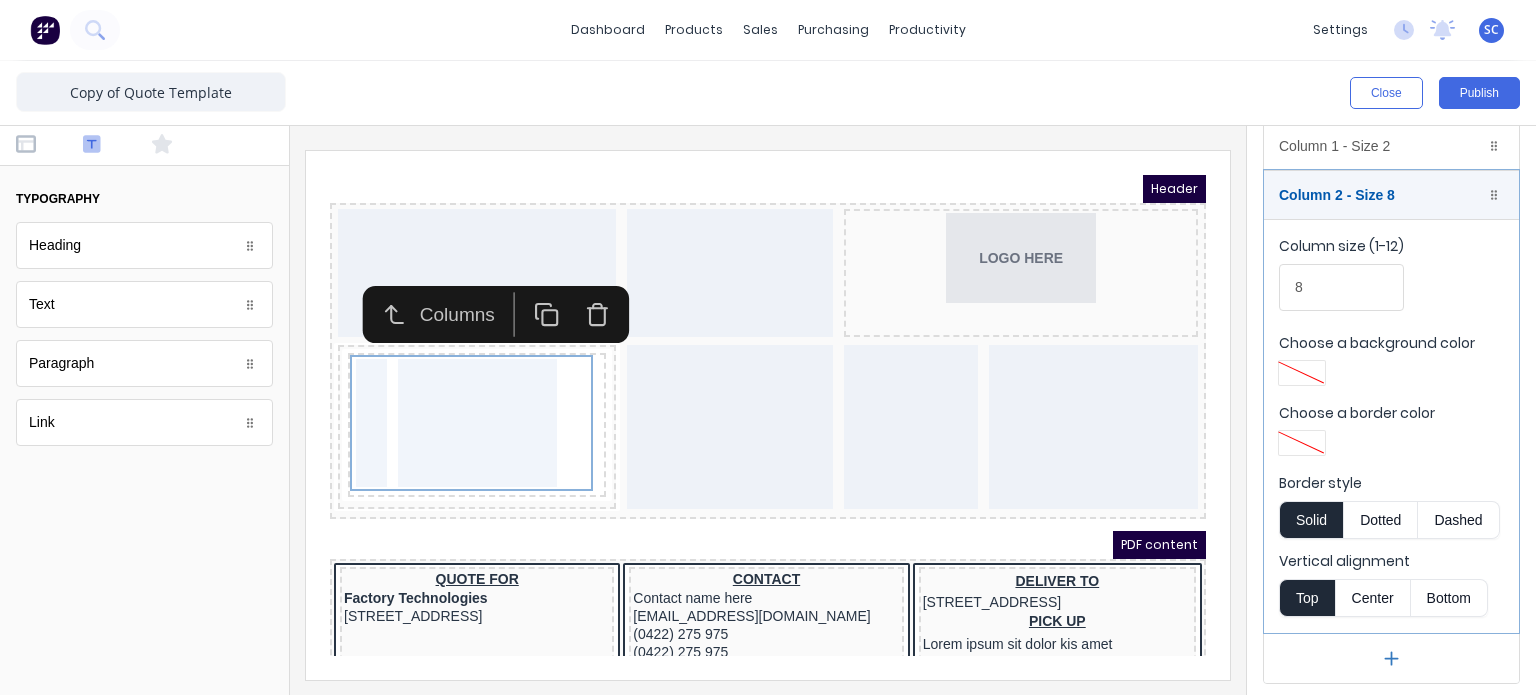 scroll, scrollTop: 0, scrollLeft: 0, axis: both 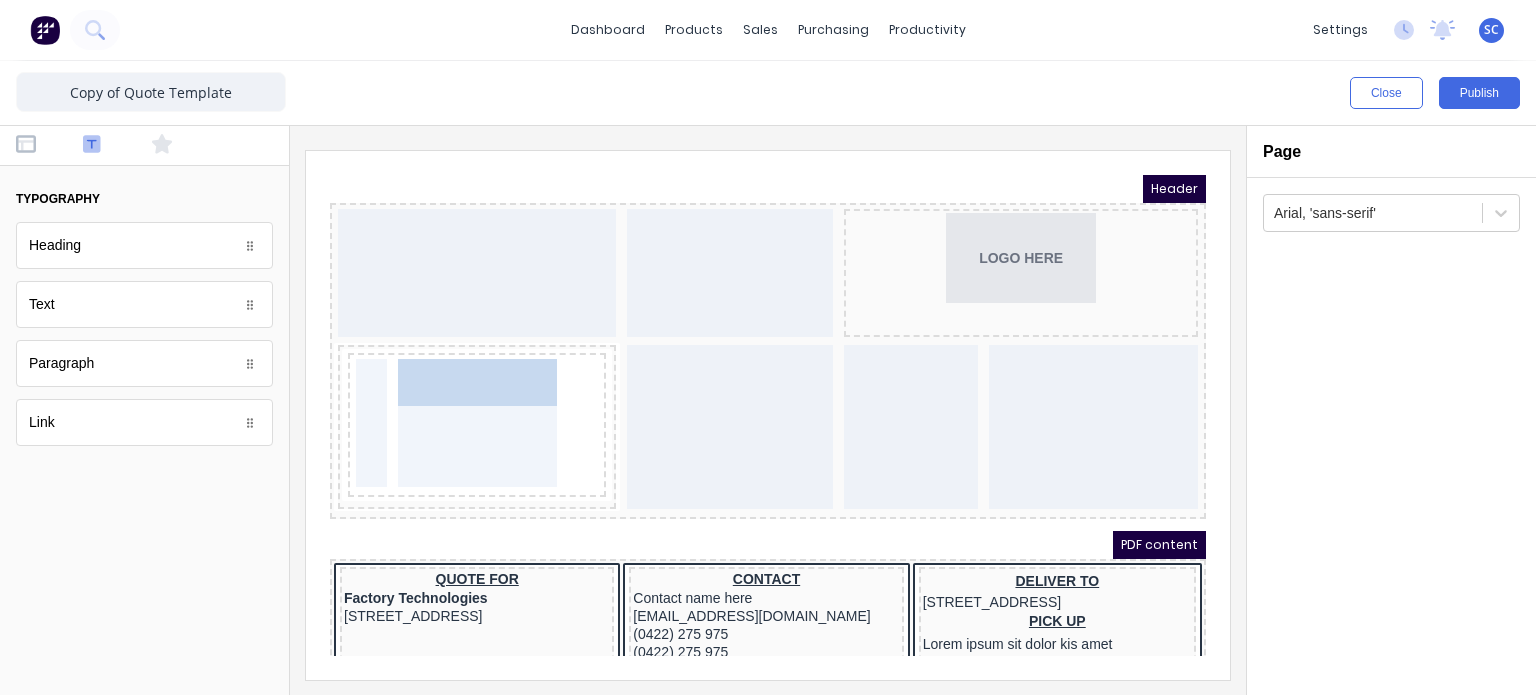 drag, startPoint x: 98, startPoint y: 315, endPoint x: 50, endPoint y: 224, distance: 102.88343 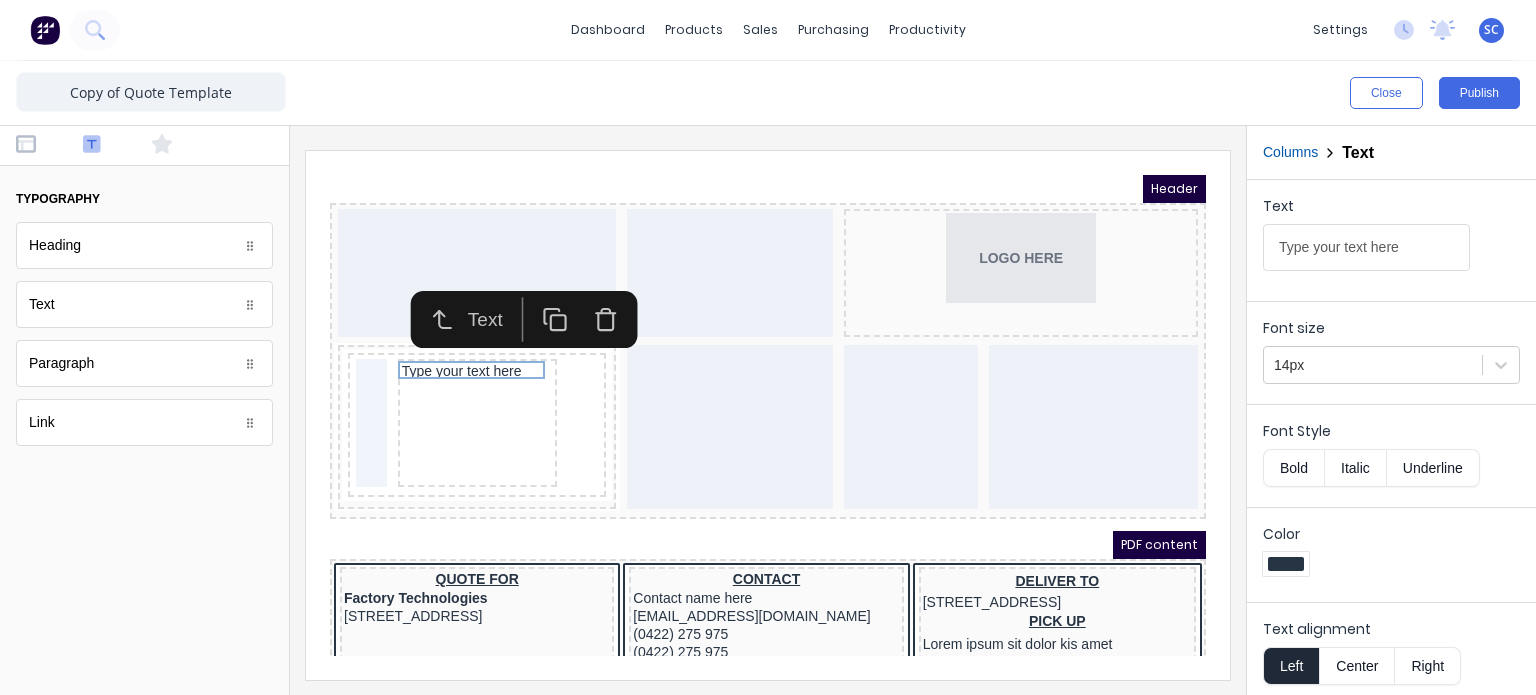 click 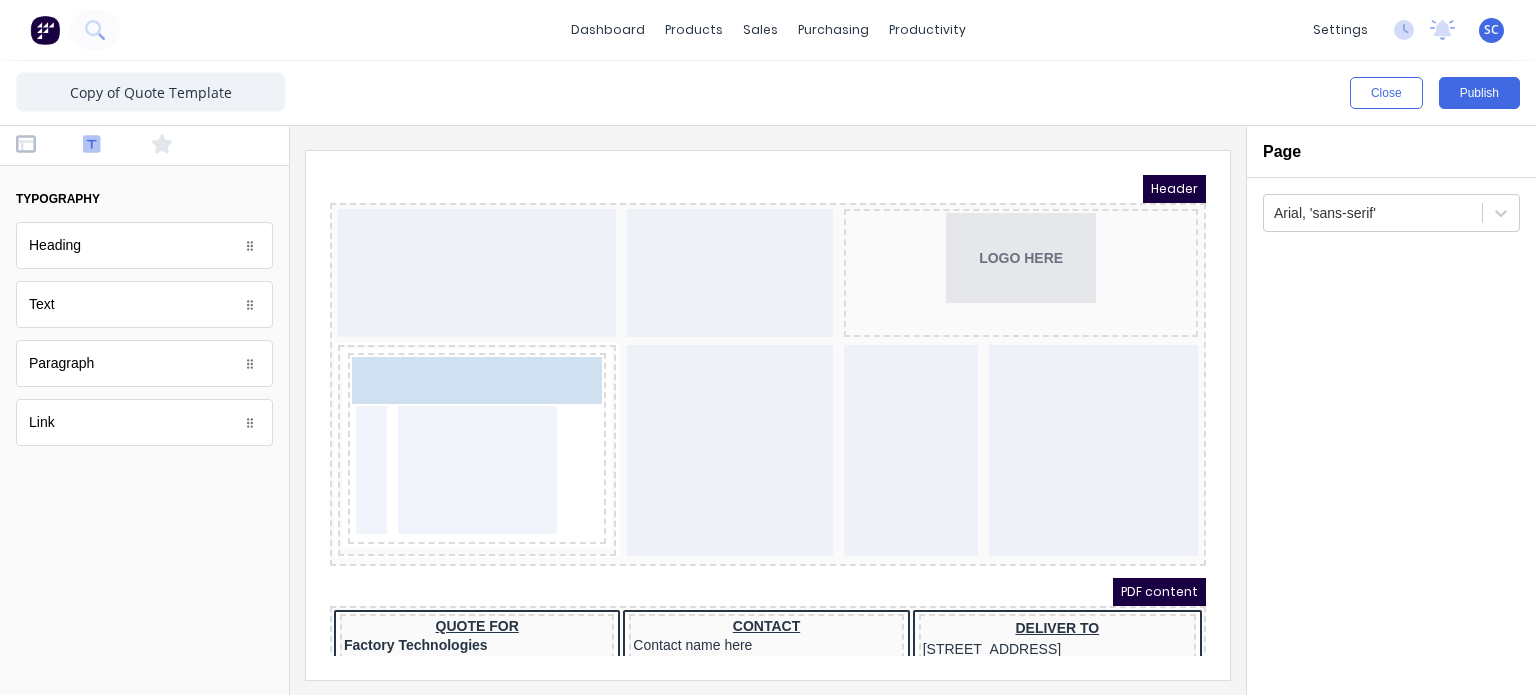 drag, startPoint x: 90, startPoint y: 311, endPoint x: 42, endPoint y: 177, distance: 142.33763 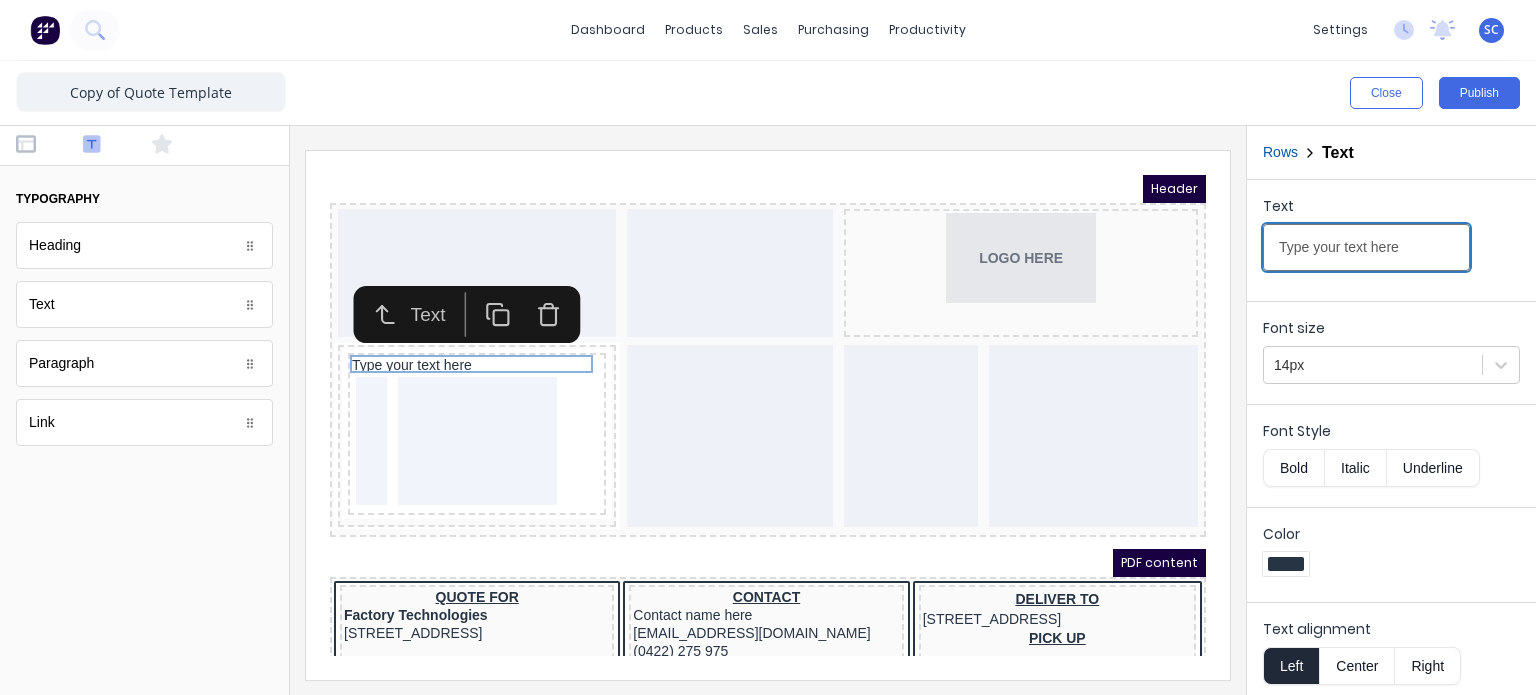 click on "Type your text here" at bounding box center (1366, 247) 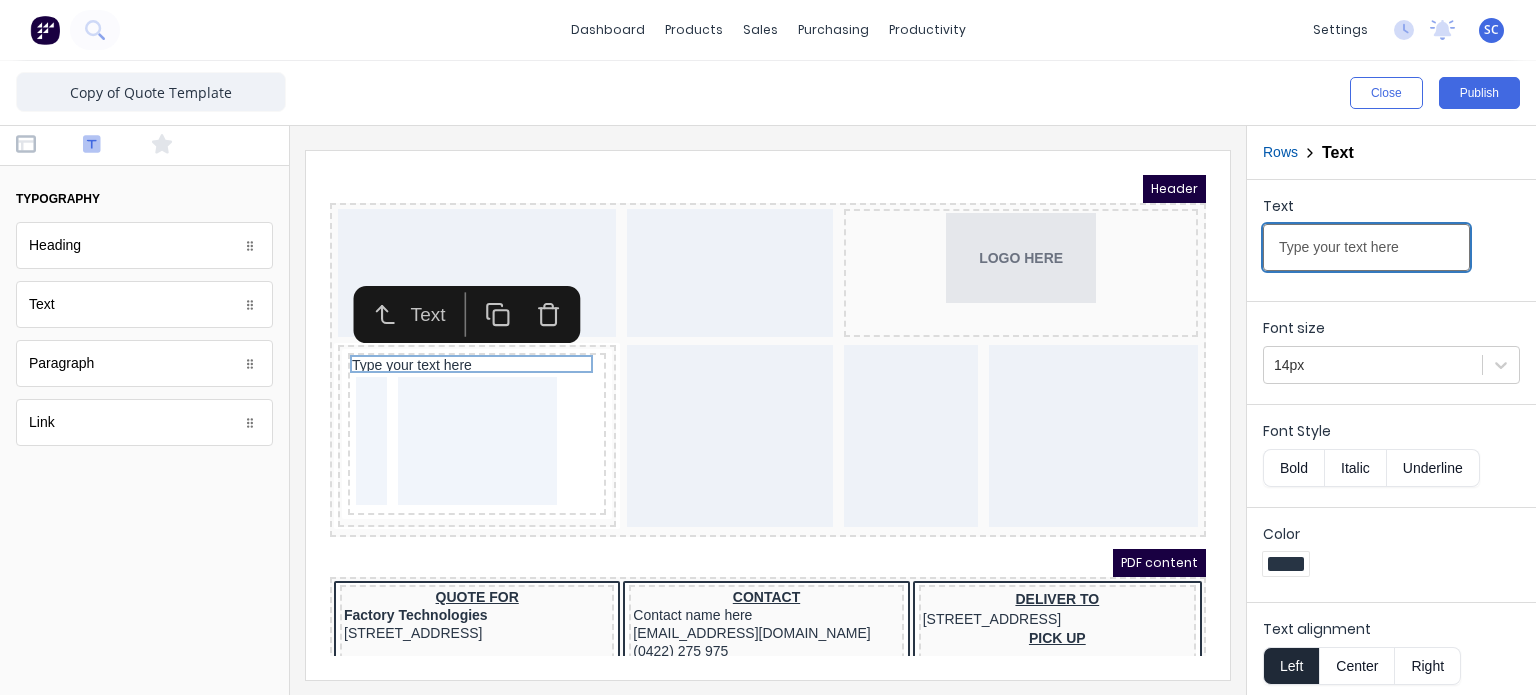 click on "Type your text here" at bounding box center [1366, 247] 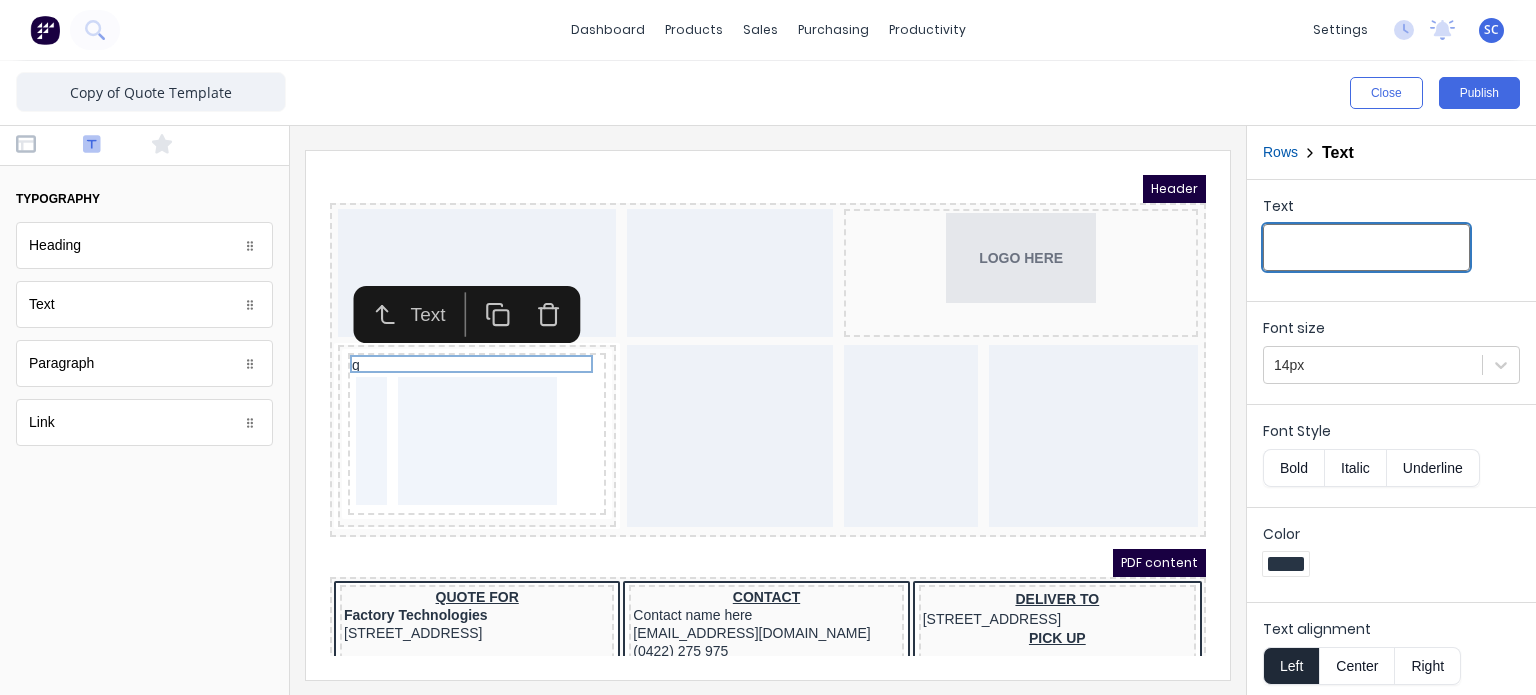 type 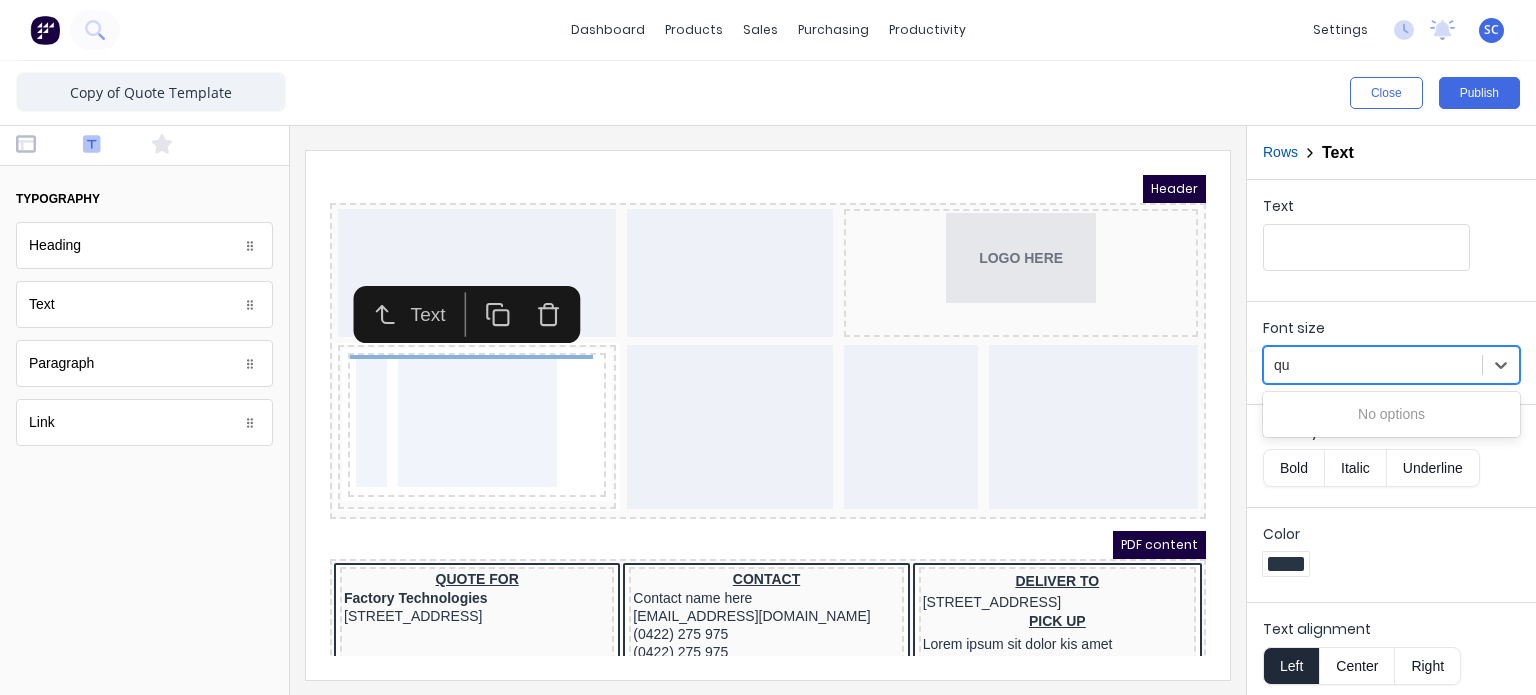 type on "q" 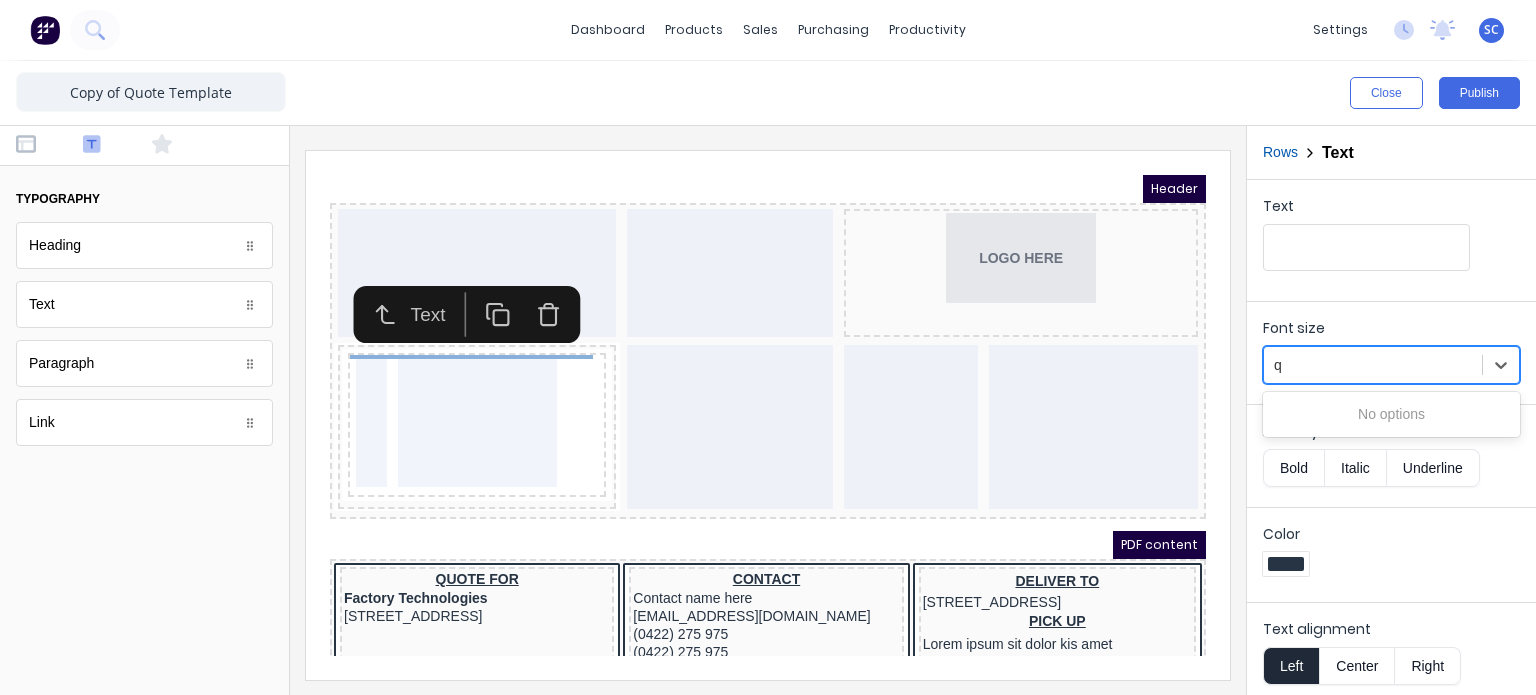 type 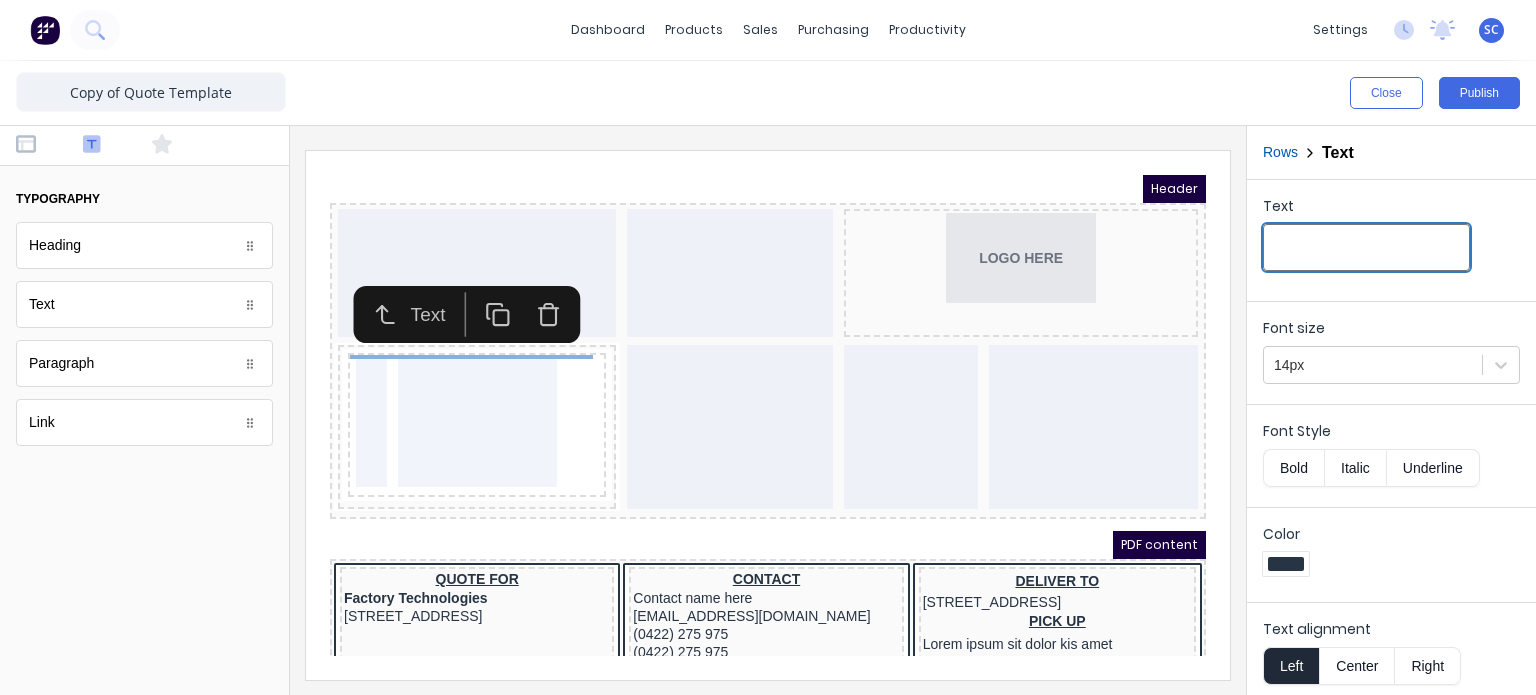 click on "Text" at bounding box center (1366, 247) 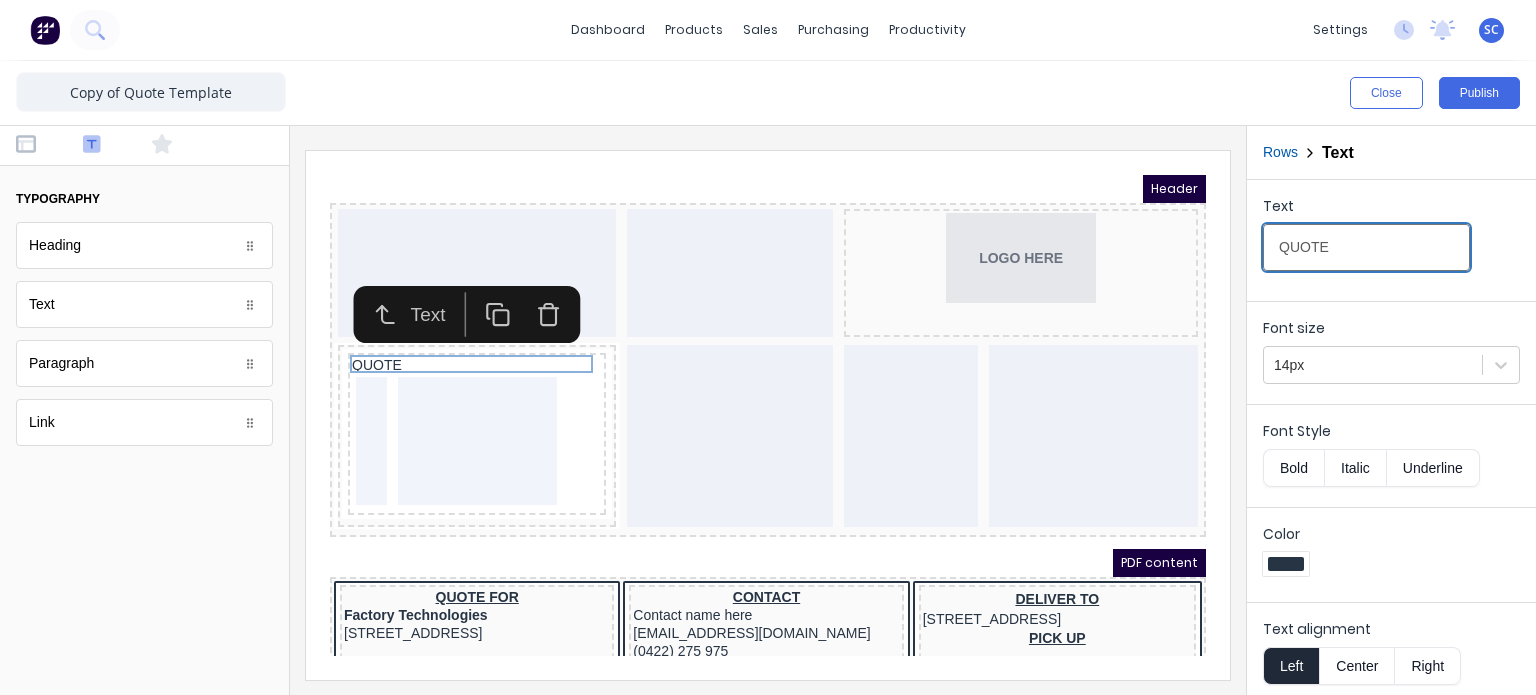 type on "QUOTE" 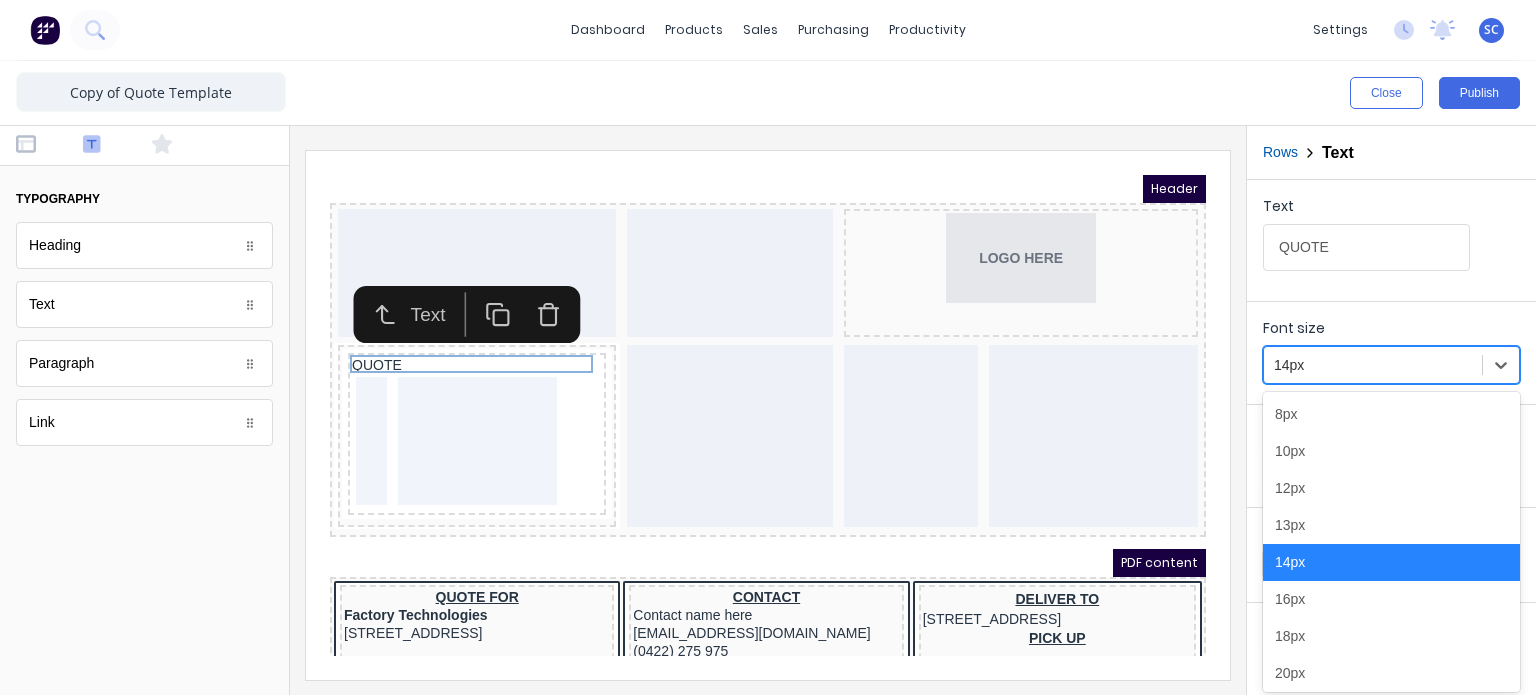 click on "14px" at bounding box center [1373, 365] 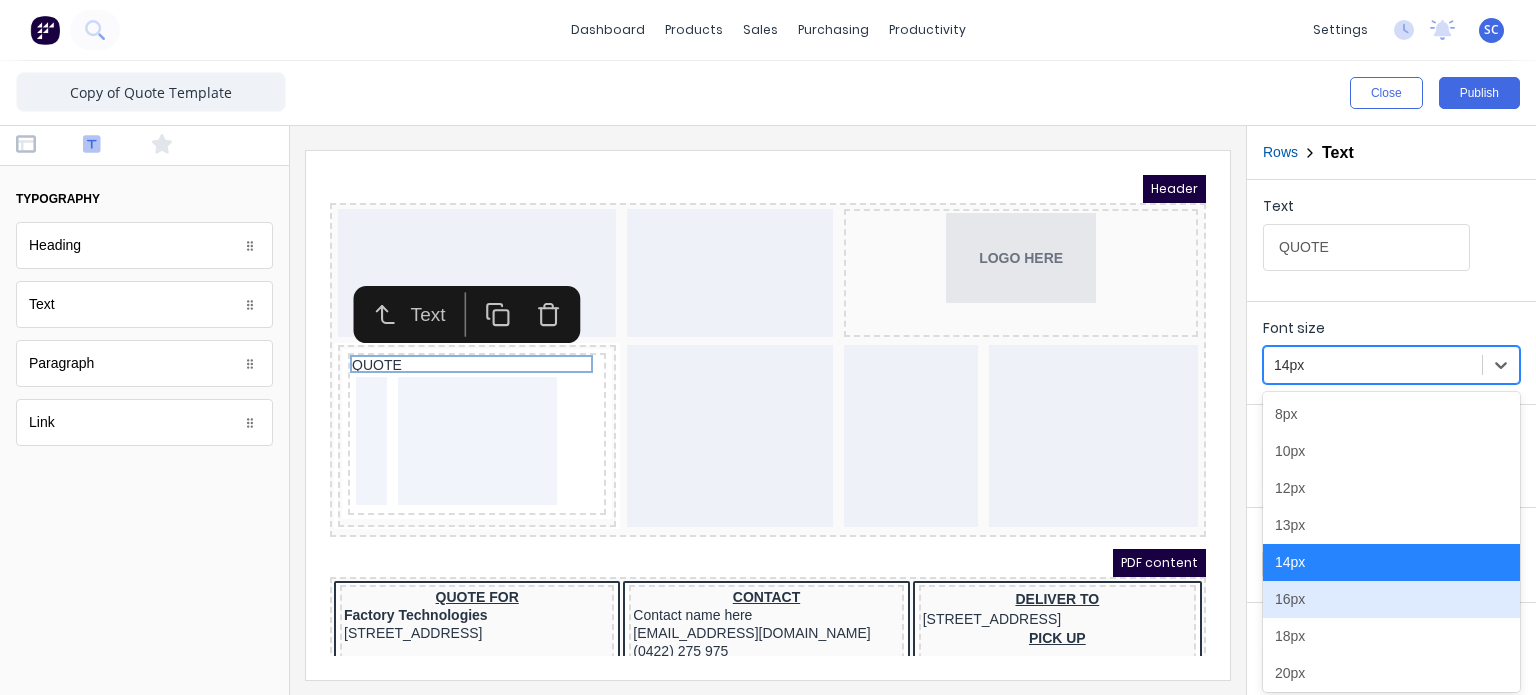 scroll, scrollTop: 84, scrollLeft: 0, axis: vertical 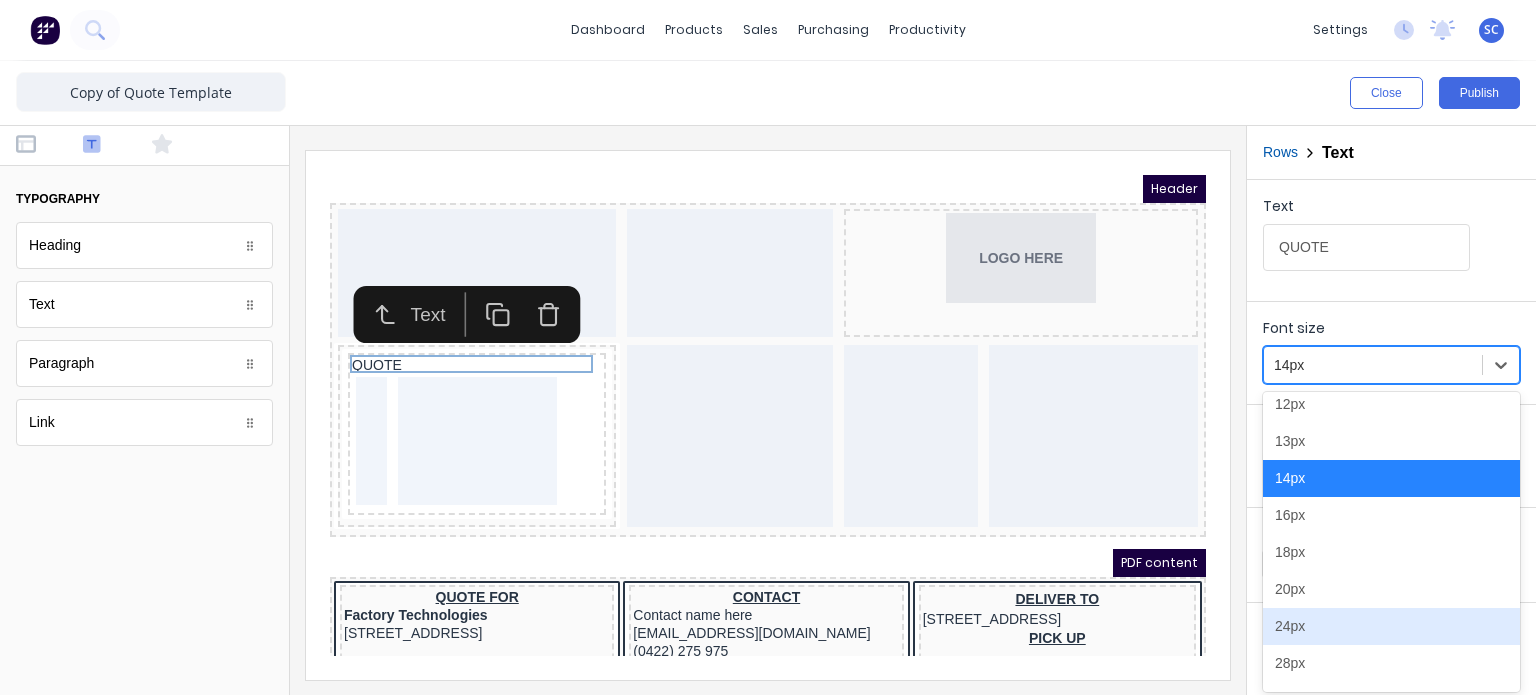 click on "24px" at bounding box center (1391, 626) 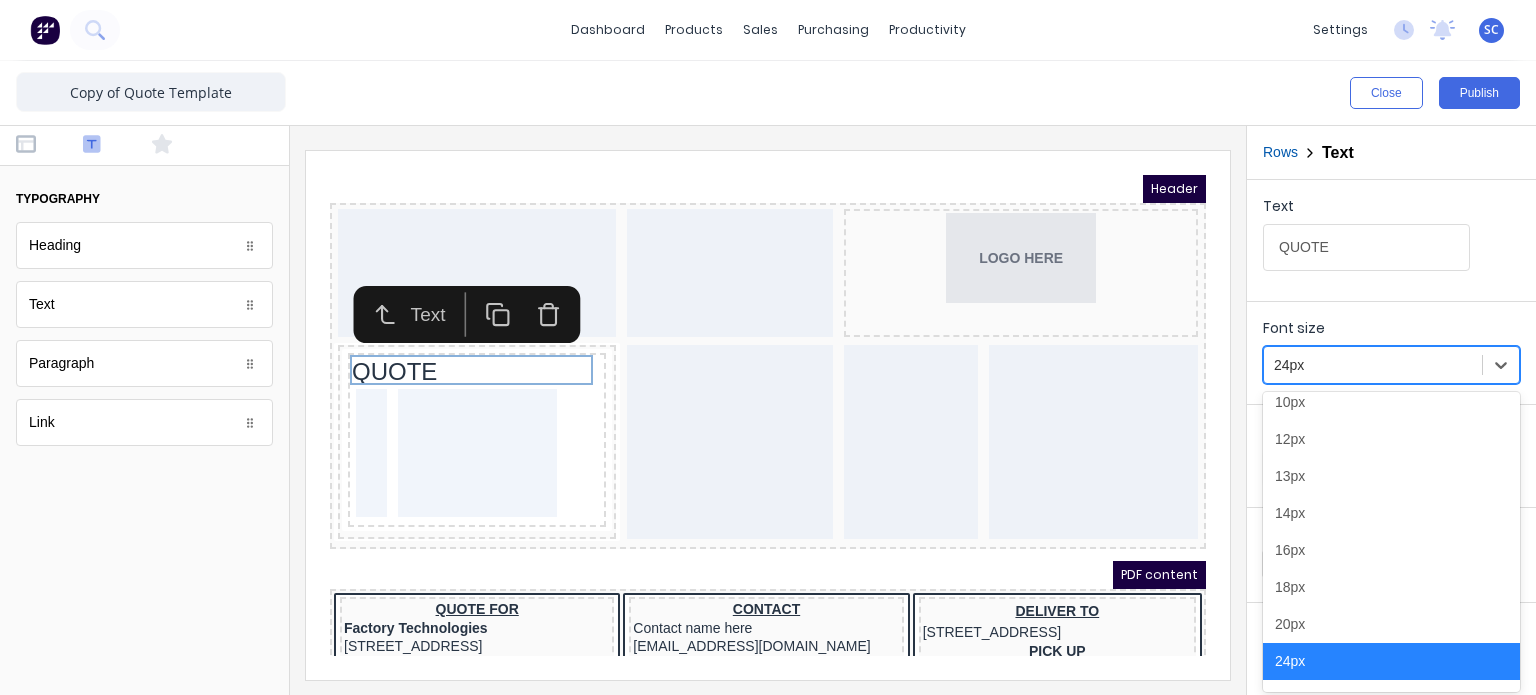 click at bounding box center [1373, 365] 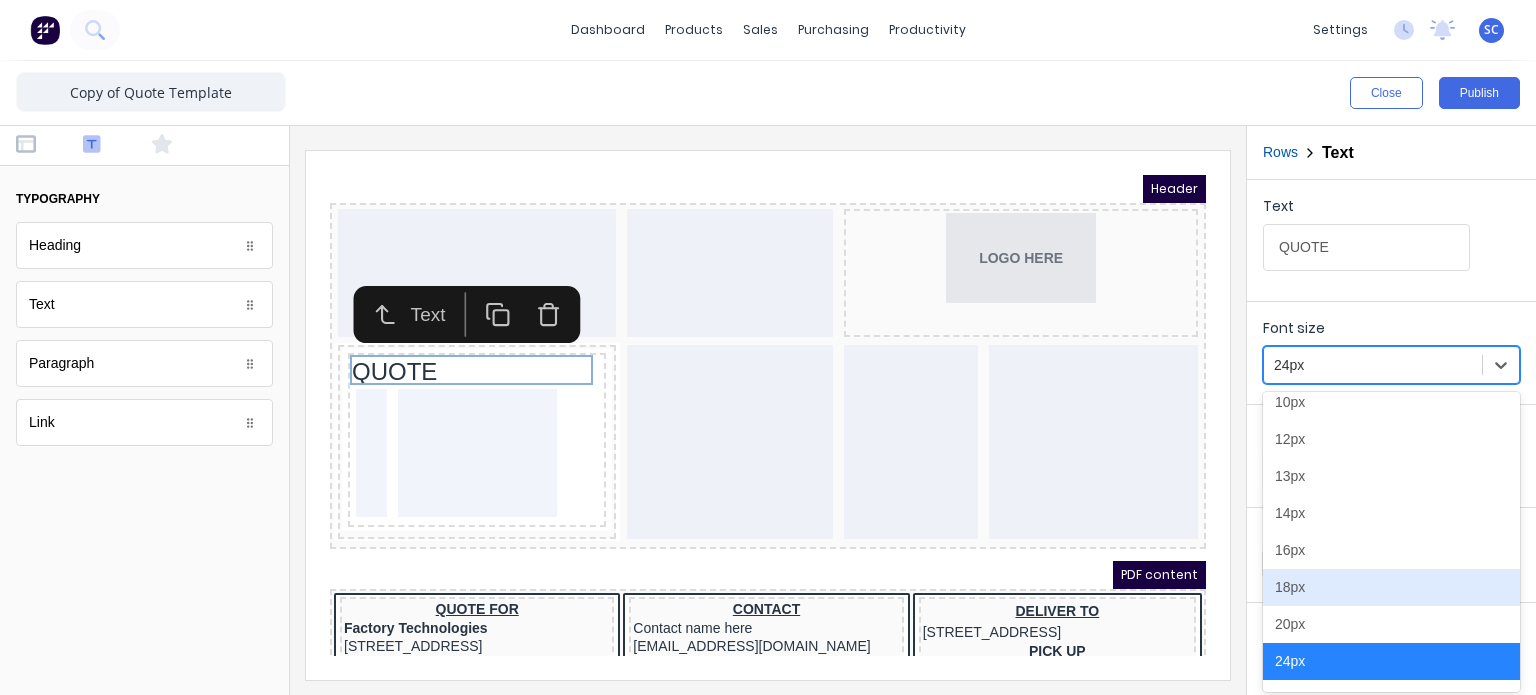 scroll, scrollTop: 212, scrollLeft: 0, axis: vertical 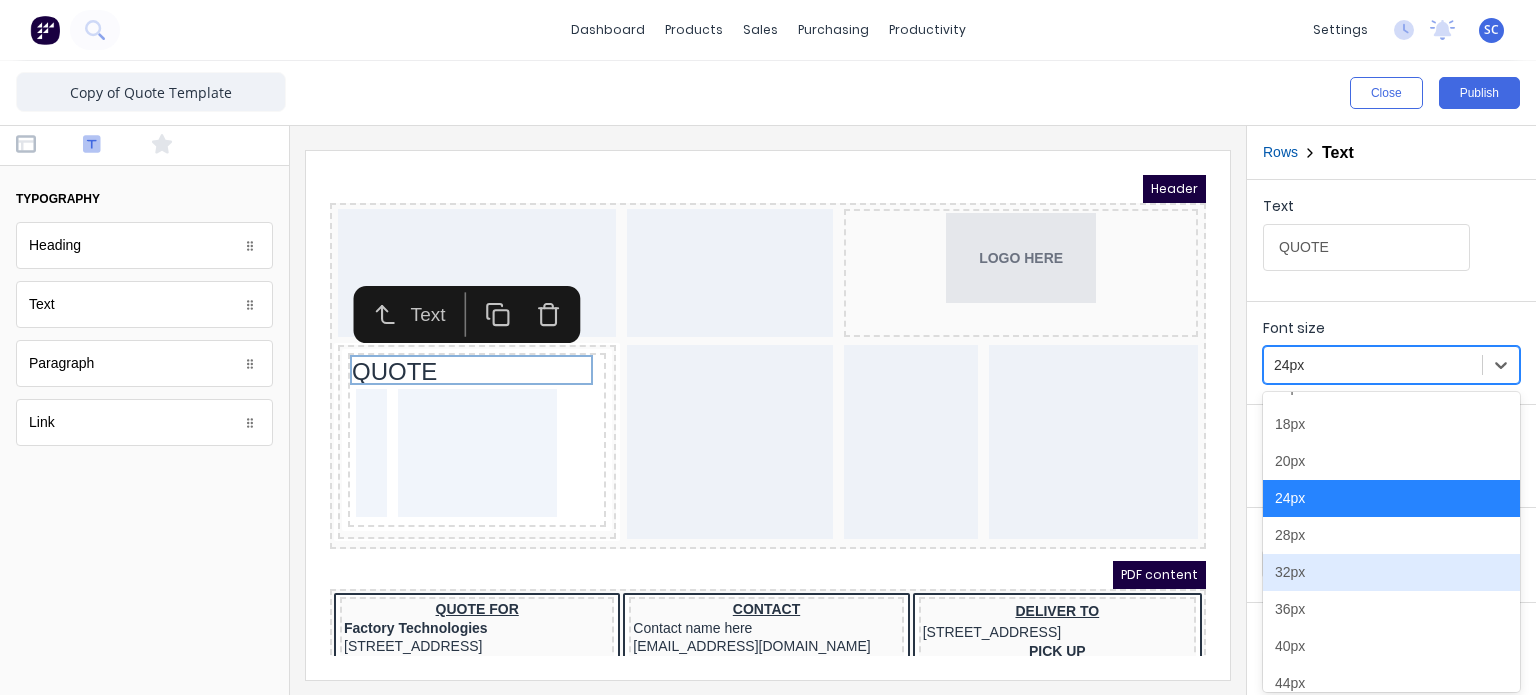 click on "32px" at bounding box center (1391, 572) 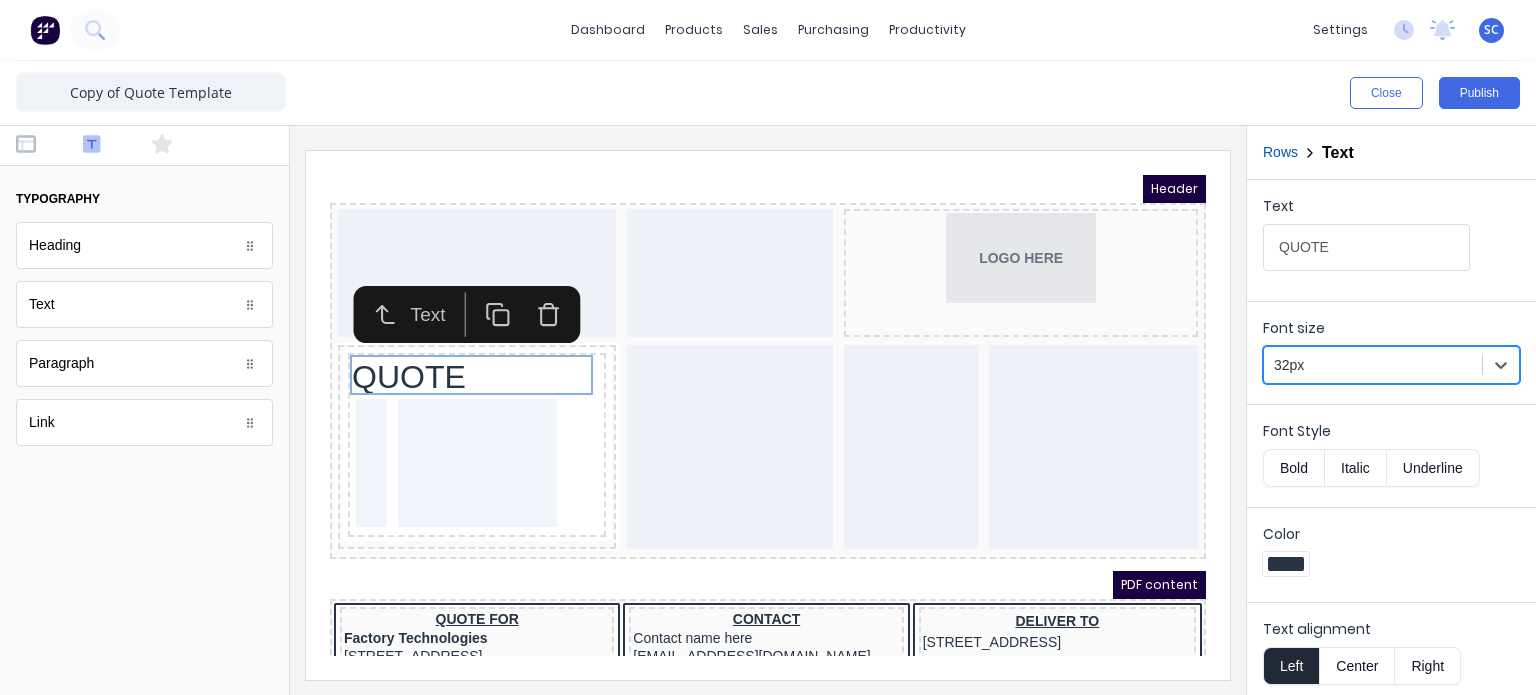 click at bounding box center (768, 415) 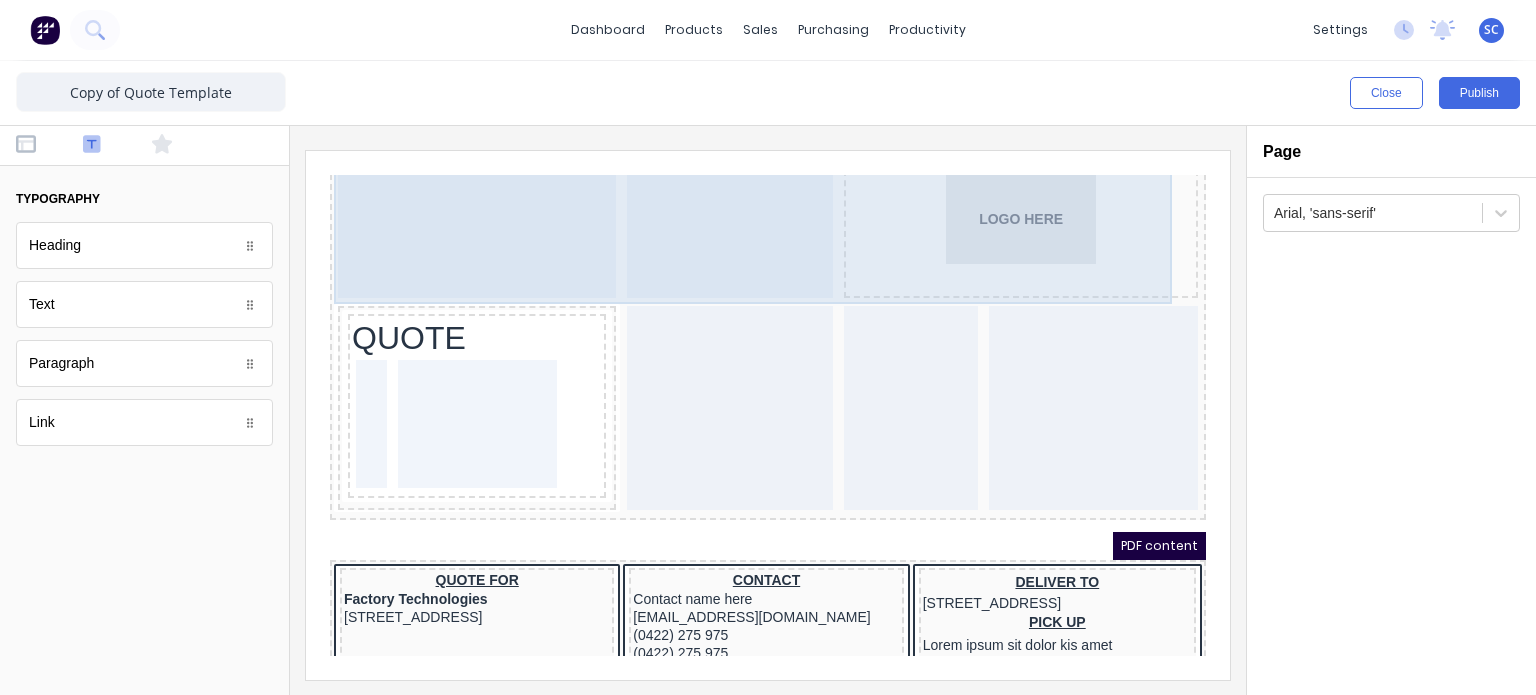 scroll, scrollTop: 6, scrollLeft: 0, axis: vertical 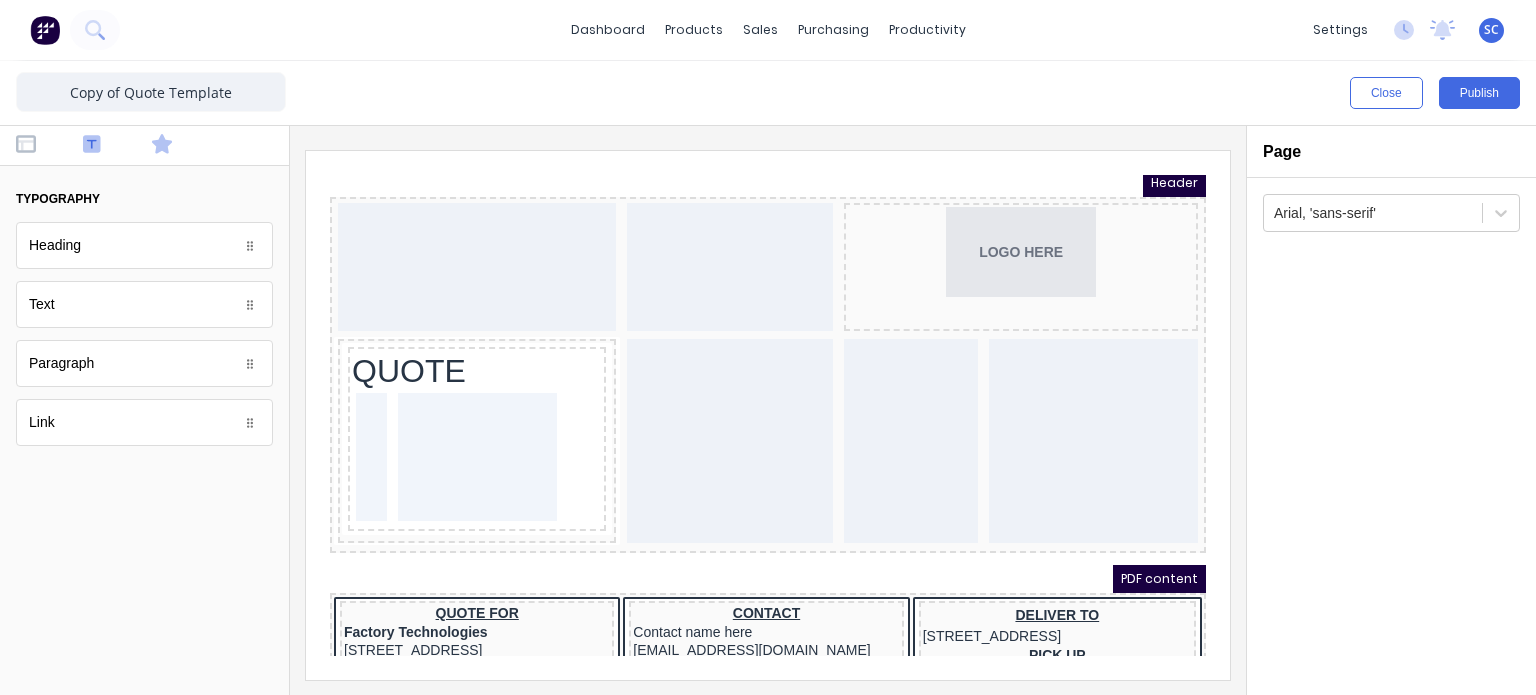 click 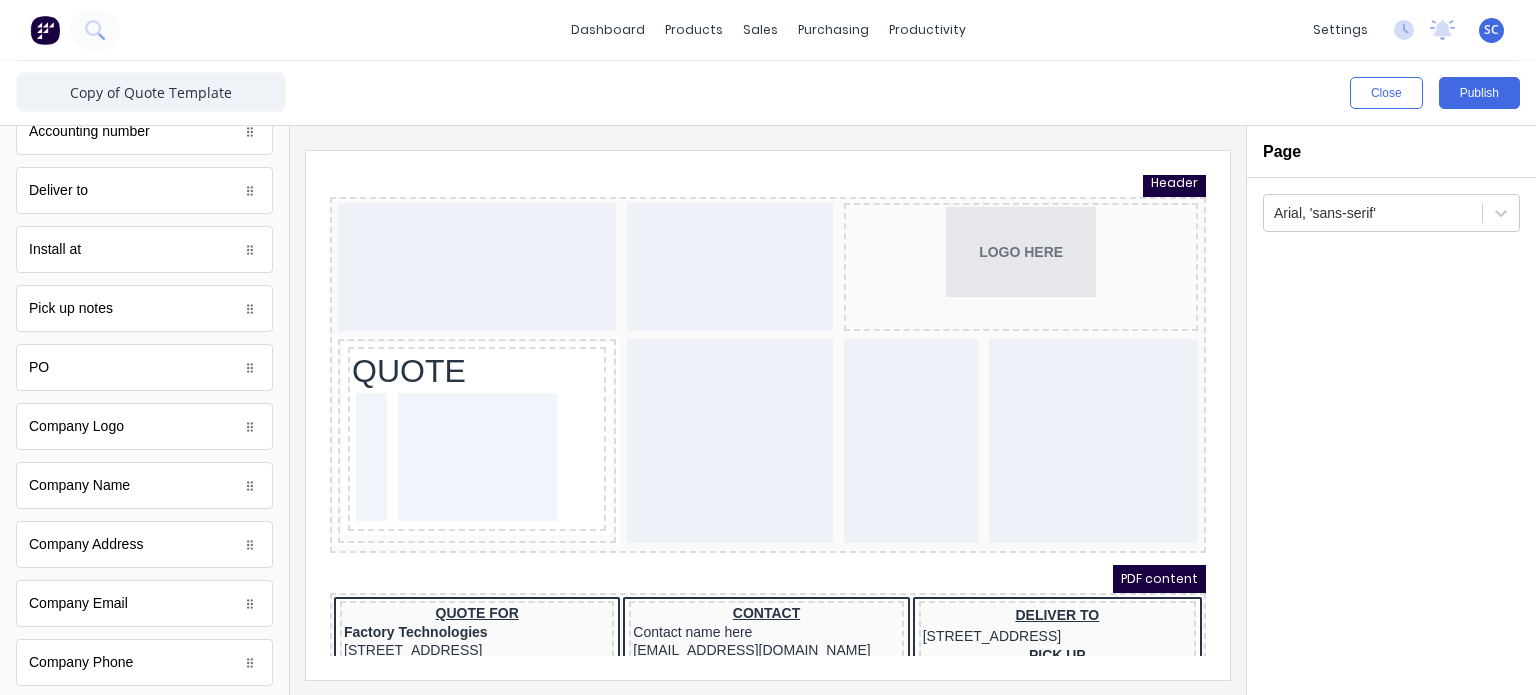 scroll, scrollTop: 292, scrollLeft: 0, axis: vertical 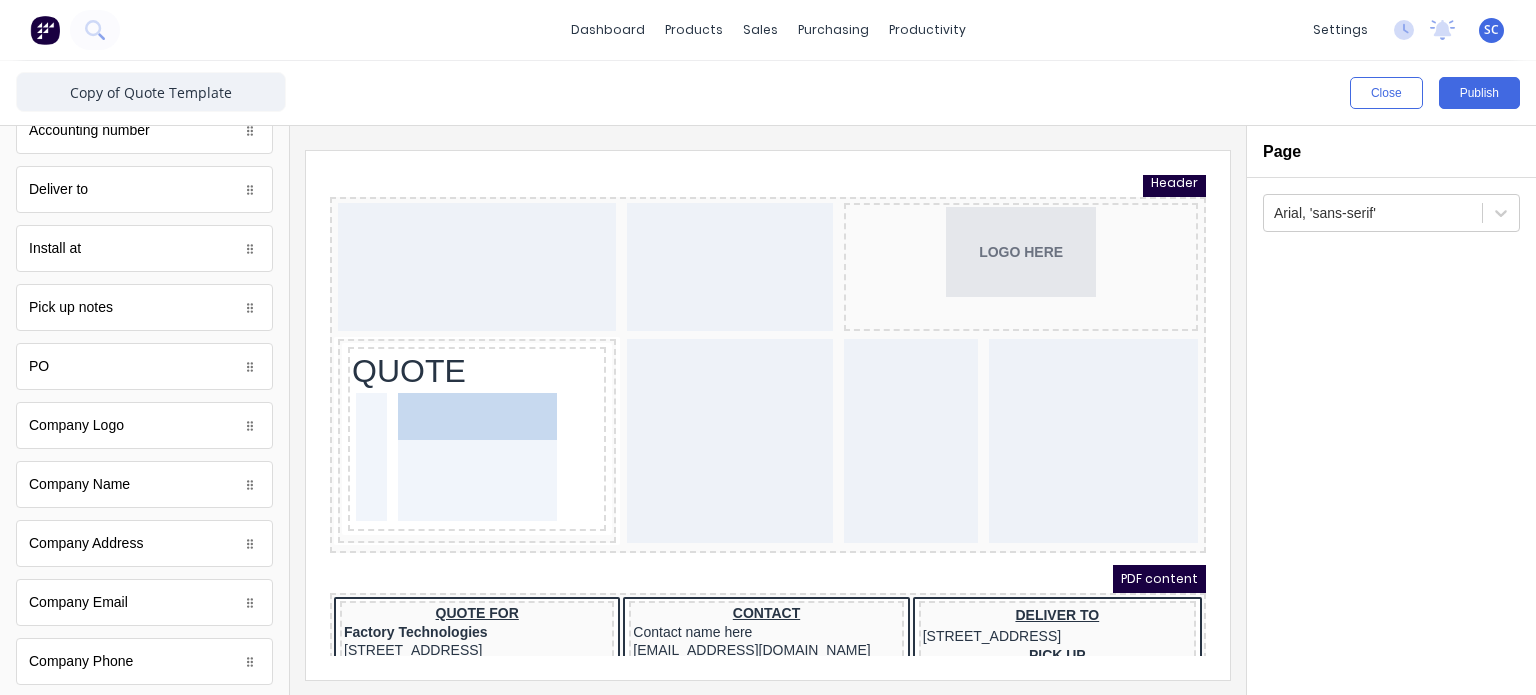 drag, startPoint x: 132, startPoint y: 490, endPoint x: 486, endPoint y: 431, distance: 358.883 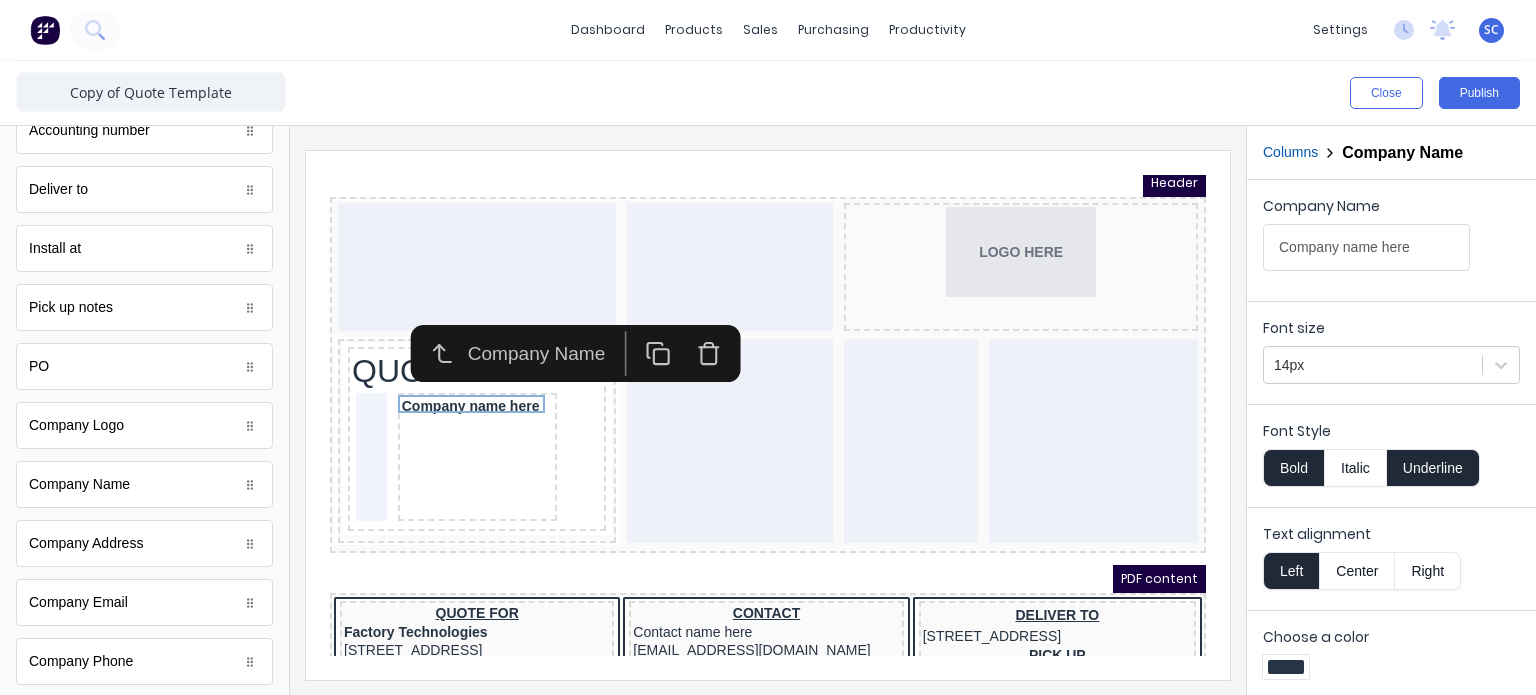 click on "Header LOGO HERE QUOTE Company name here PDF content QUOTE FOR Factory Technologies 234 Beach Road Gold Coast, Queensland, Australia, 4217 CONTACT Contact name here xxxxxxx@xxxxx.com (0422) 275 975 (0422) 275 975 DELIVER TO 234 Beach Road Gold Coast, Queensland, Australia PICK UP Lorem ipsum sit dolor kis amet INSTALL AT 234 Beach Road Gold Coast, Queensland, Australia QTY DESCRIPTION EACH TOTAL 1 Basic Product Lorem ipsum dolor sit amet, consectetur adipiscing elit, sed do eiusmod tempor incididunt ut labore et dolore magna aliqua. Diameter 100cm Colorbond Cottage Green Parts # 967-12 $12.00 $12.00 1 #1 Colorbond Basalt 0.55 90mm 0 bends Lengths 1 x 1000 1 x 1500 $12.00 $12.00 1 Custom Formula Lorem ipsum dolor sit amet, consectetur adipiscing elit, sed do eiusmod tempor incididunt ut labore et dolore magna aliqua. Colorbond Cottage Green Height 23 Width 200 Dimension 2.5 Total:  74.75 $12.00 $12.00 Lineal Metres Diameter 100cm Colorbond Cottage Green Parts # 967-12 Lengths 1 x 1000 1 x 1500 $12.00 $12.00 1" at bounding box center [744, 385] 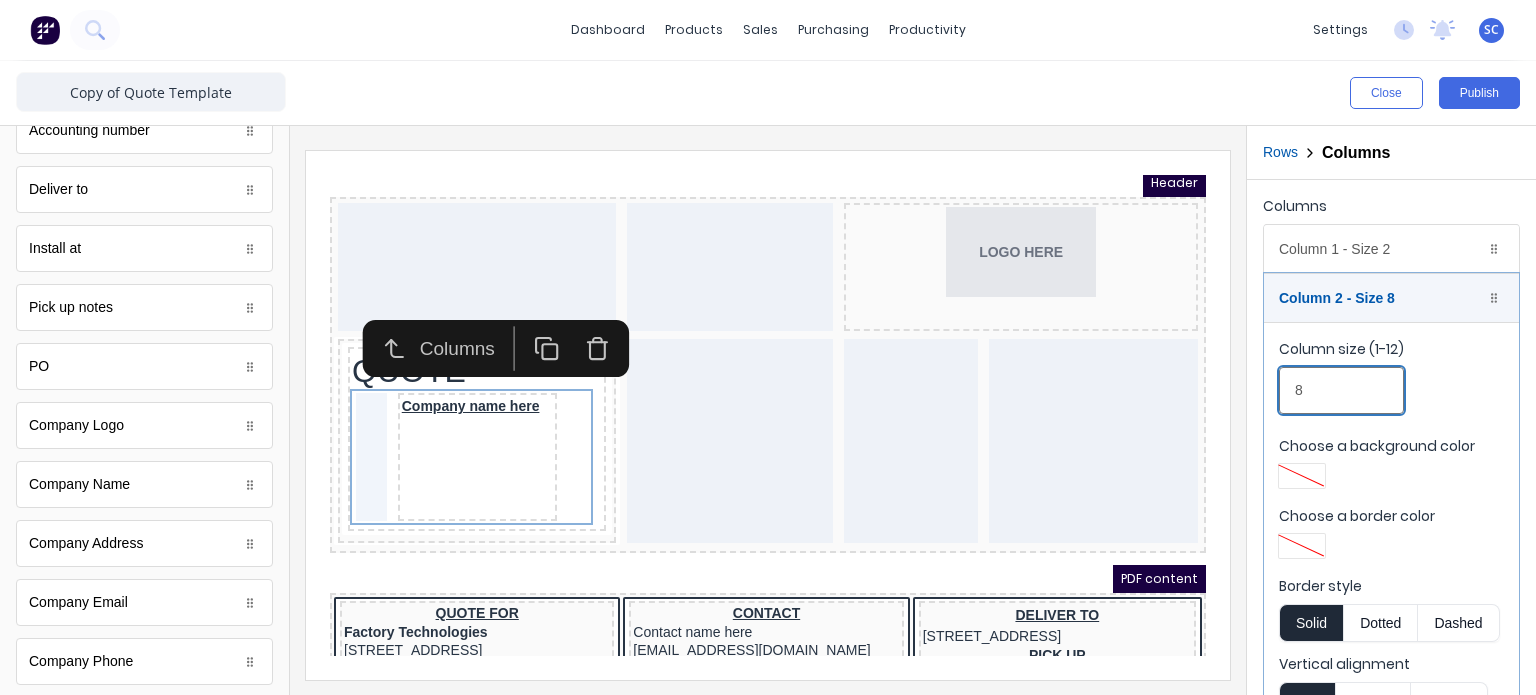 drag, startPoint x: 1339, startPoint y: 399, endPoint x: 1212, endPoint y: 412, distance: 127.66362 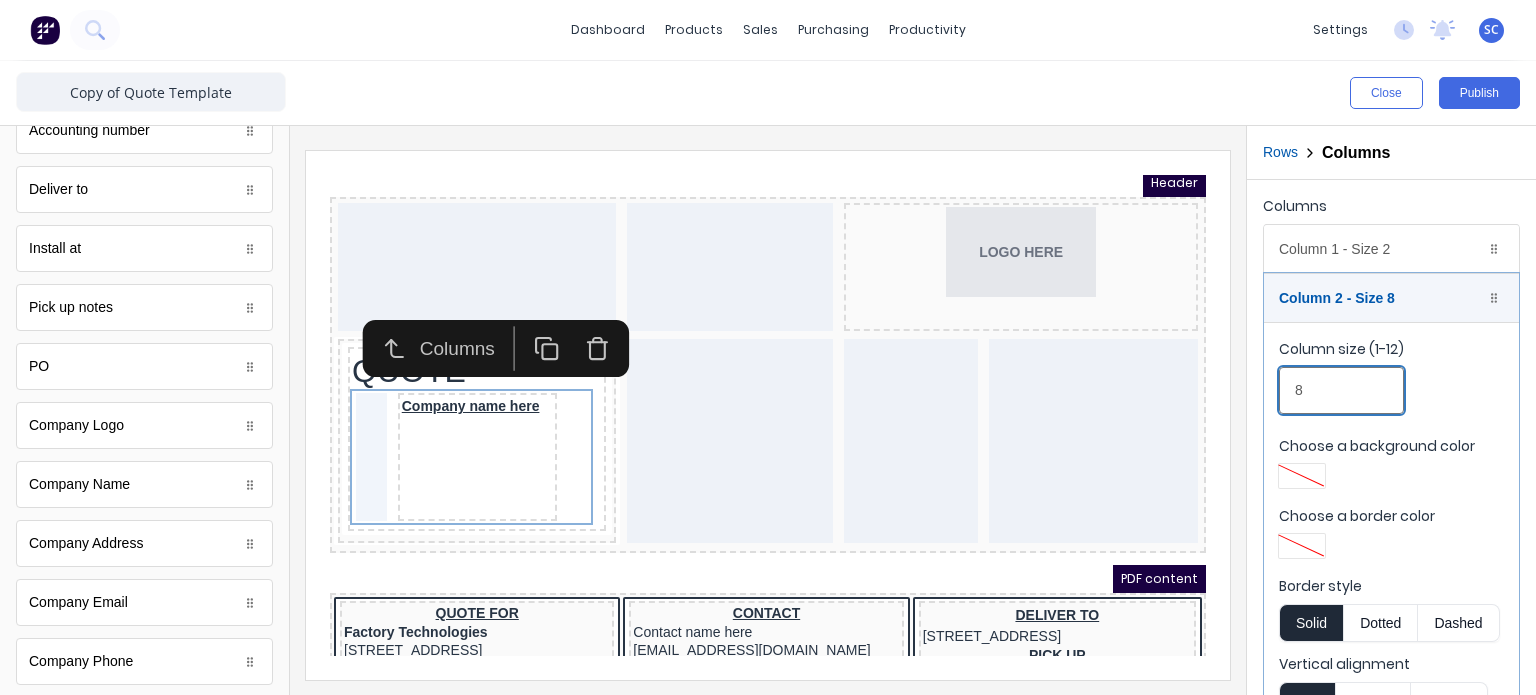 click on "Close   Publish   Components standard fields Quote number Quote number Quote Date Quote Date Order number Order number Accounting number Accounting number Deliver to Deliver to Install at Install at Pick up notes Pick up notes PO PO Company Logo Company Logo Company Name Company Name Company Address Company Address Company Email Company Email Company Phone Company Phone Company ABN Company ABN Bank Account Name Bank Account Name Bank Account Number Bank Account Number BSB BSB Customer Name Customer Name Customer Address Customer Address Contact Name Contact Name Contact Email Contact Email Contact Phone Number Contact Phone Number Contact Mobile Number Contact Mobile Number Custom Message Custom Message Products Products Outline Rows Columns Columns Column 1 - Size 2 Duplicate Delete Column size (1-12) 2 Choose a background color Choose a border color Border style Solid Dotted Dashed Vertical alignment Top Center Bottom Column 2 - Size 8 Duplicate Delete Column size (1-12) 8 Choose a background color Solid" at bounding box center (768, 378) 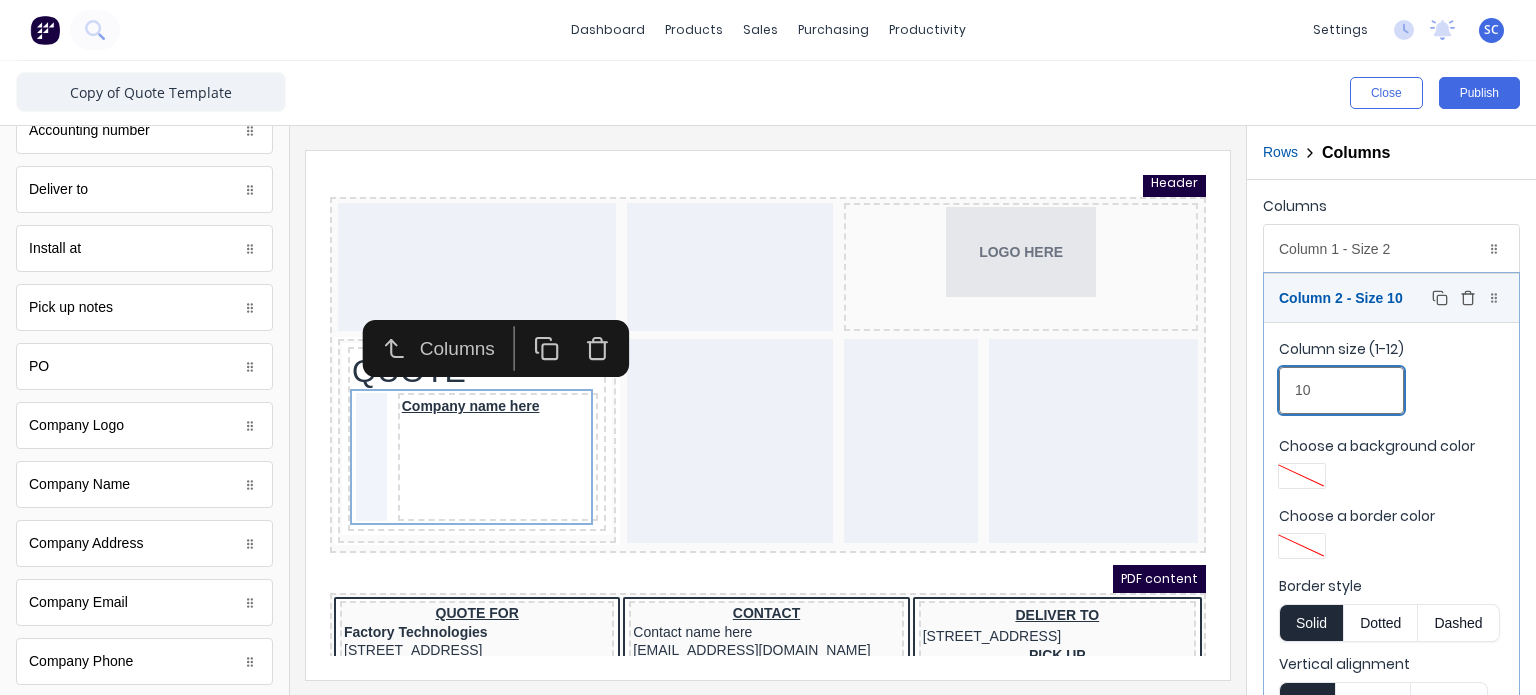 type on "10" 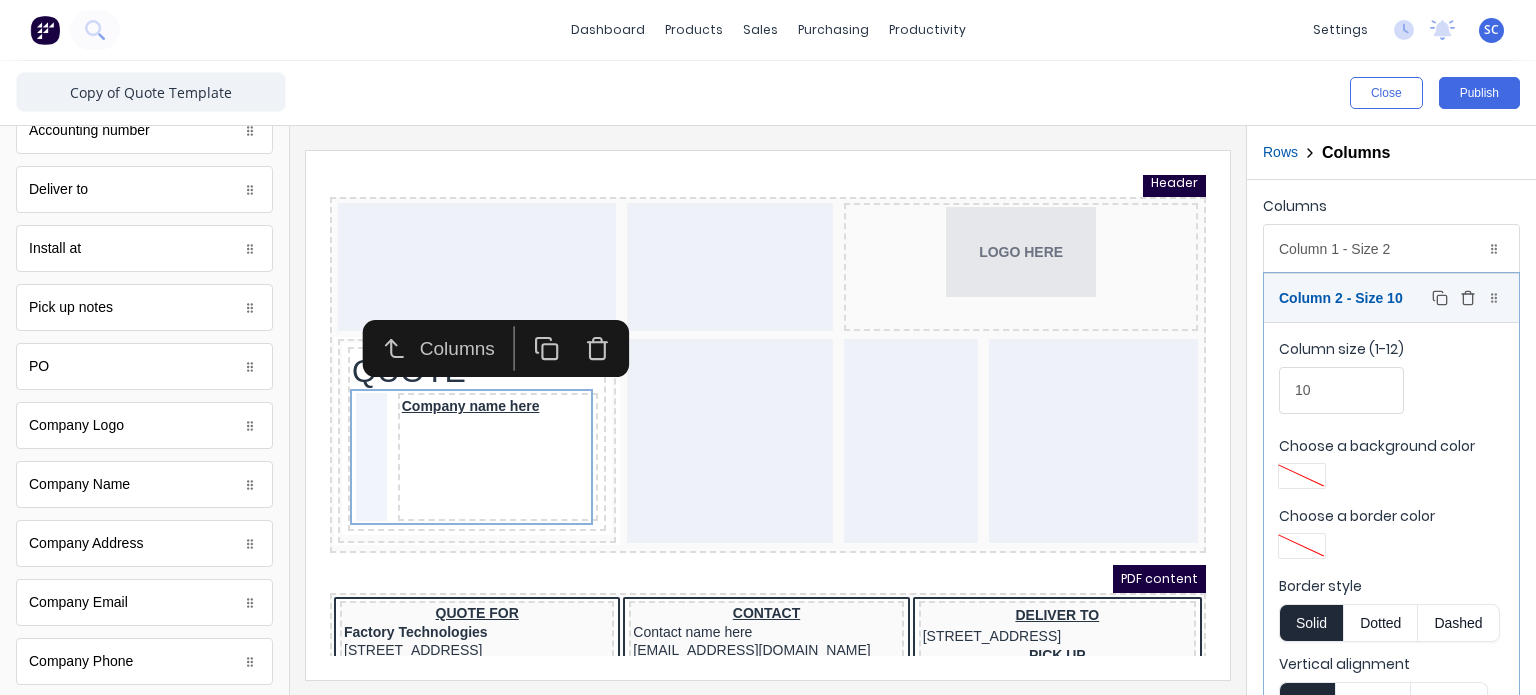 click on "Column 2 - Size 10 Duplicate Delete" at bounding box center (1391, 298) 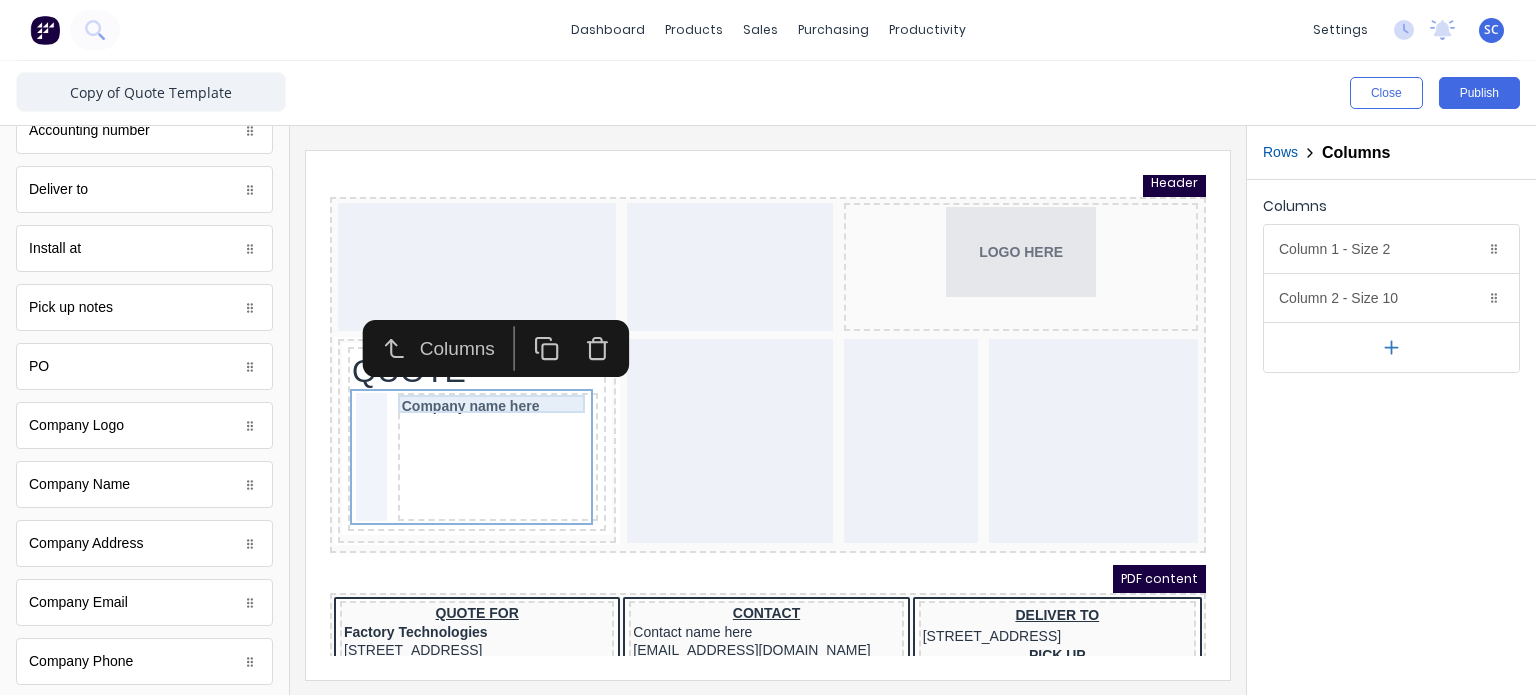 click on "Header LOGO HERE QUOTE Company name here PDF content QUOTE FOR Factory Technologies 234 Beach Road Gold Coast, Queensland, Australia, 4217 CONTACT Contact name here xxxxxxx@xxxxx.com (0422) 275 975 (0422) 275 975 DELIVER TO 234 Beach Road Gold Coast, Queensland, Australia PICK UP Lorem ipsum sit dolor kis amet INSTALL AT 234 Beach Road Gold Coast, Queensland, Australia QTY DESCRIPTION EACH TOTAL 1 Basic Product Lorem ipsum dolor sit amet, consectetur adipiscing elit, sed do eiusmod tempor incididunt ut labore et dolore magna aliqua. Diameter 100cm Colorbond Cottage Green Parts # 967-12 $12.00 $12.00 1 #1 Colorbond Basalt 0.55 90mm 0 bends Lengths 1 x 1000 1 x 1500 $12.00 $12.00 1 Custom Formula Lorem ipsum dolor sit amet, consectetur adipiscing elit, sed do eiusmod tempor incididunt ut labore et dolore magna aliqua. Colorbond Cottage Green Height 23 Width 200 Dimension 2.5 Total:  74.75 $12.00 $12.00 Lineal Metres Diameter 100cm Colorbond Cottage Green Parts # 967-12 Lengths 1 x 1000 1 x 1500 $12.00 $12.00 1" at bounding box center [744, 385] 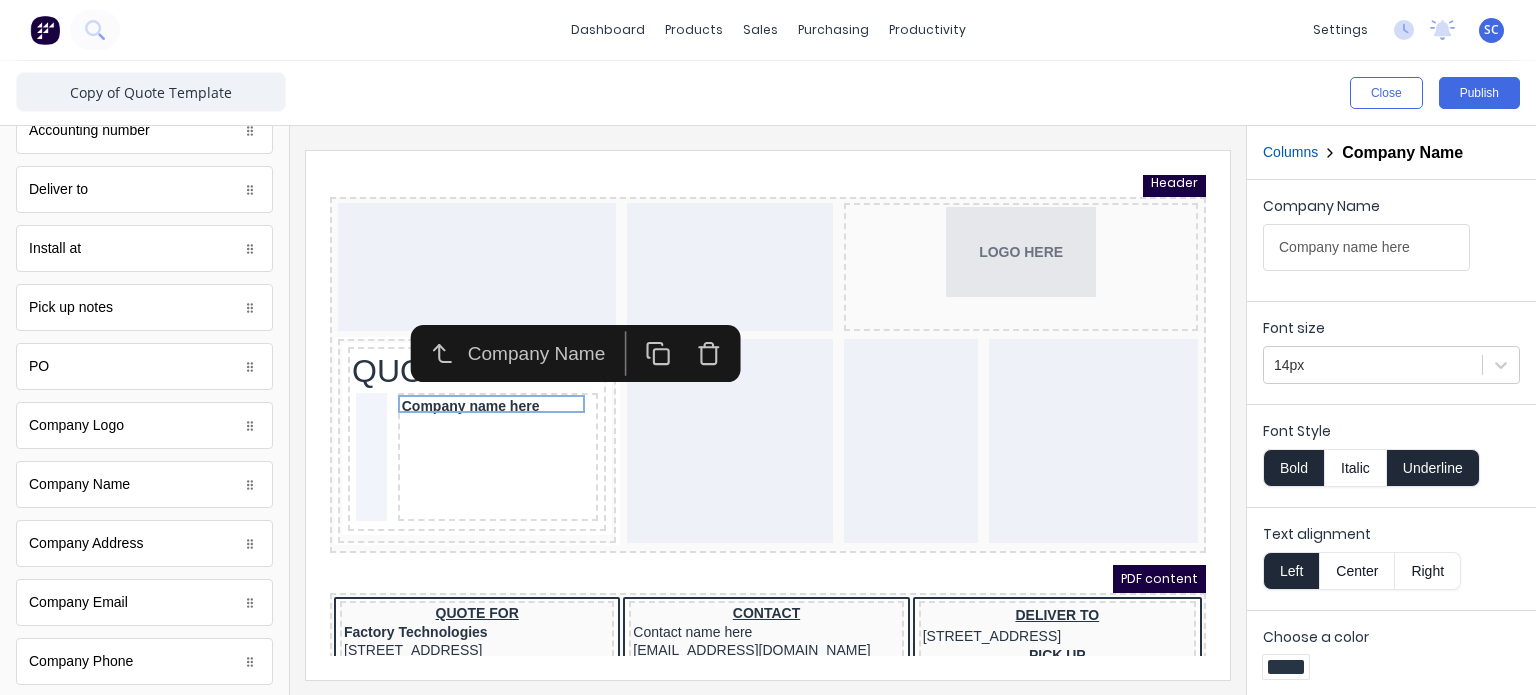click on "Bold" at bounding box center [1293, 468] 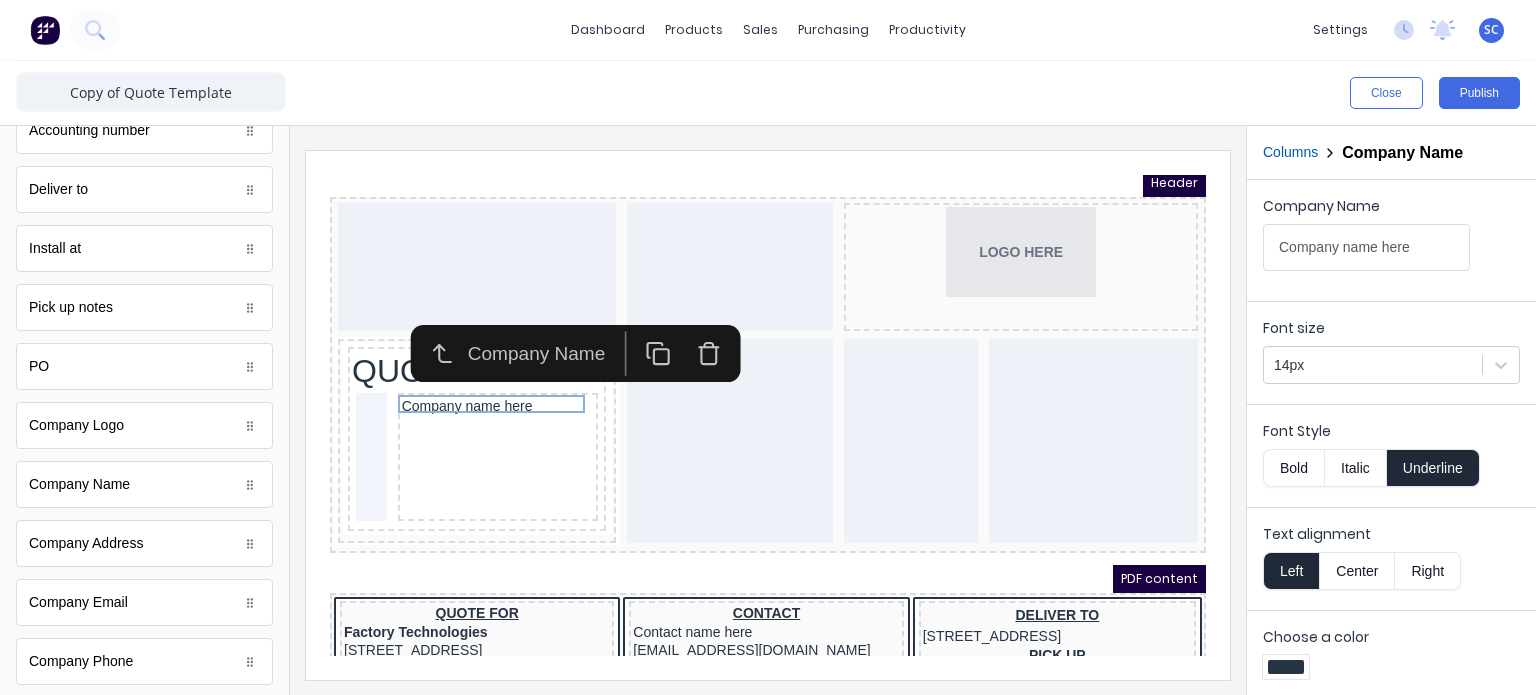 click on "Underline" at bounding box center [1433, 468] 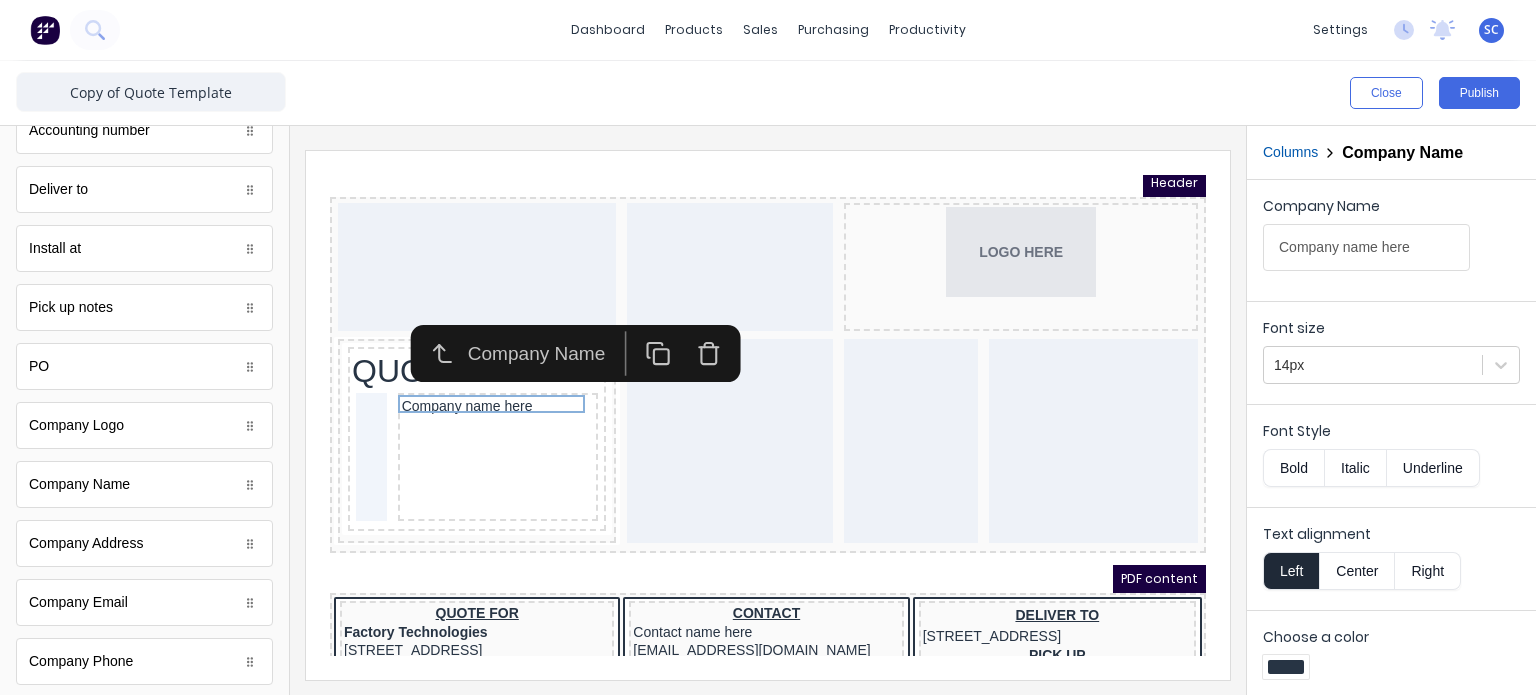 type 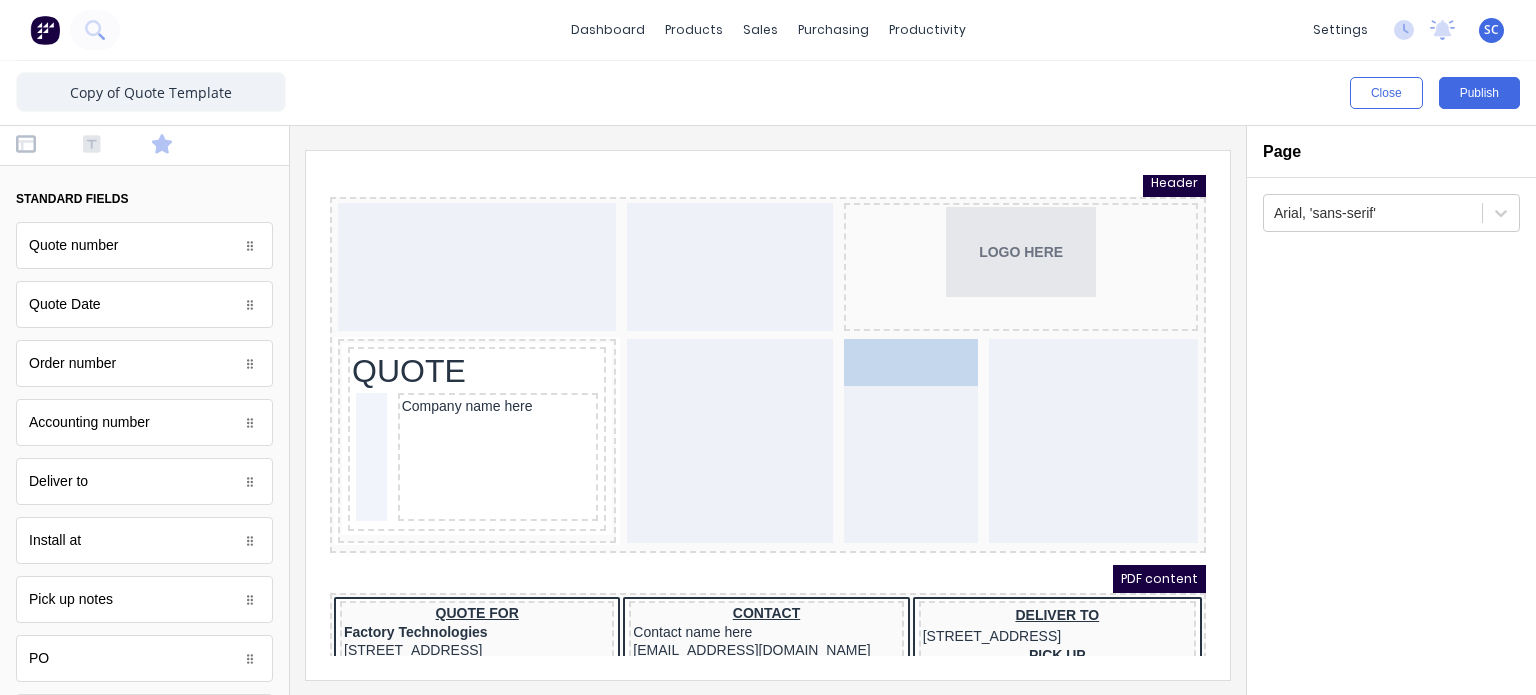 drag, startPoint x: 119, startPoint y: 315, endPoint x: 911, endPoint y: 380, distance: 794.66284 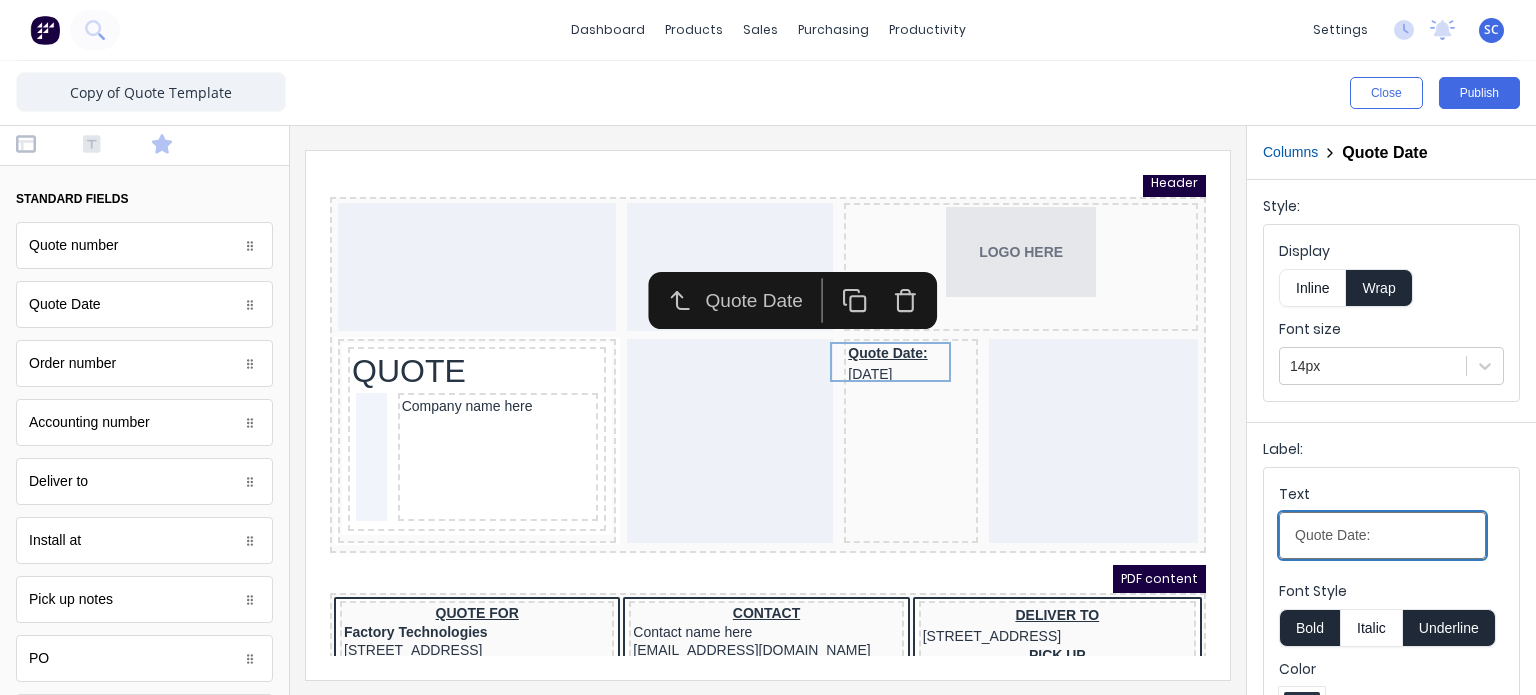drag, startPoint x: 1646, startPoint y: 693, endPoint x: 1118, endPoint y: 508, distance: 559.47205 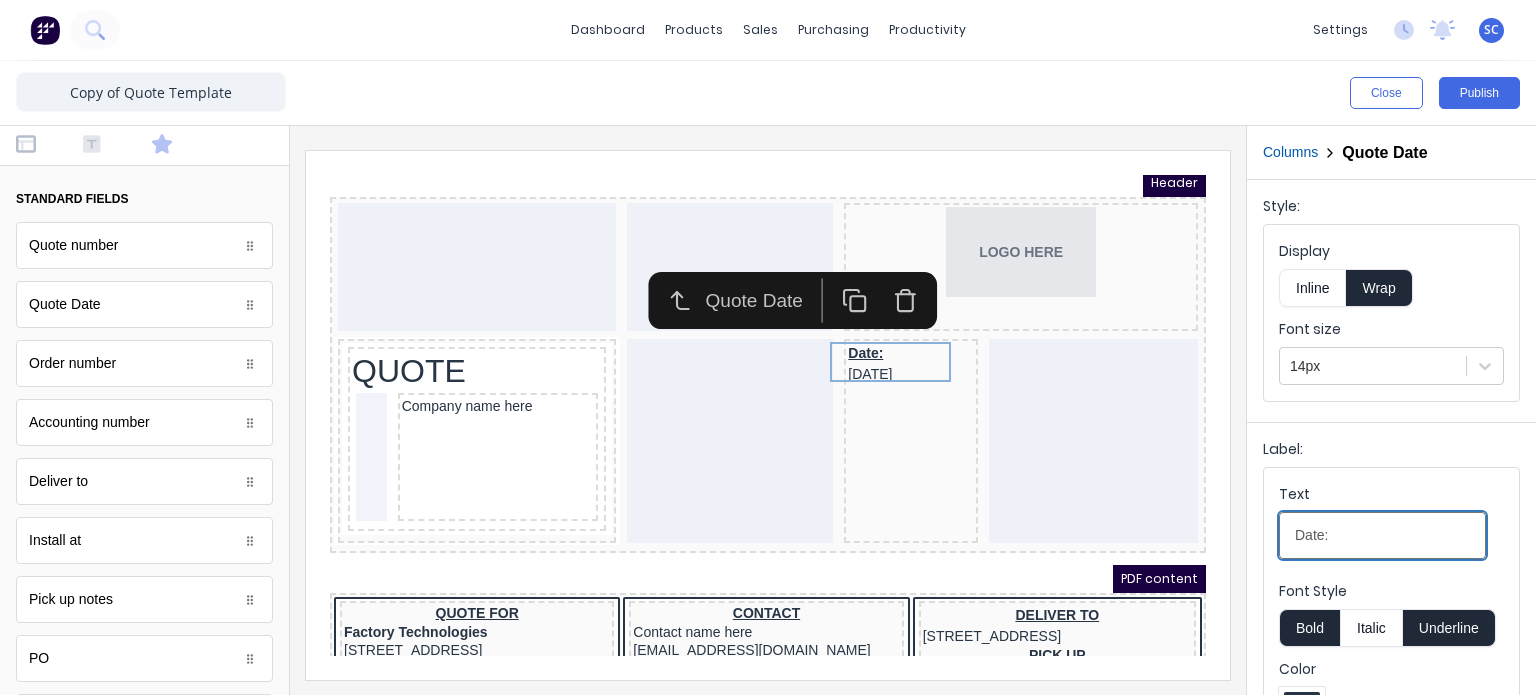 click on "Date:" at bounding box center (1382, 535) 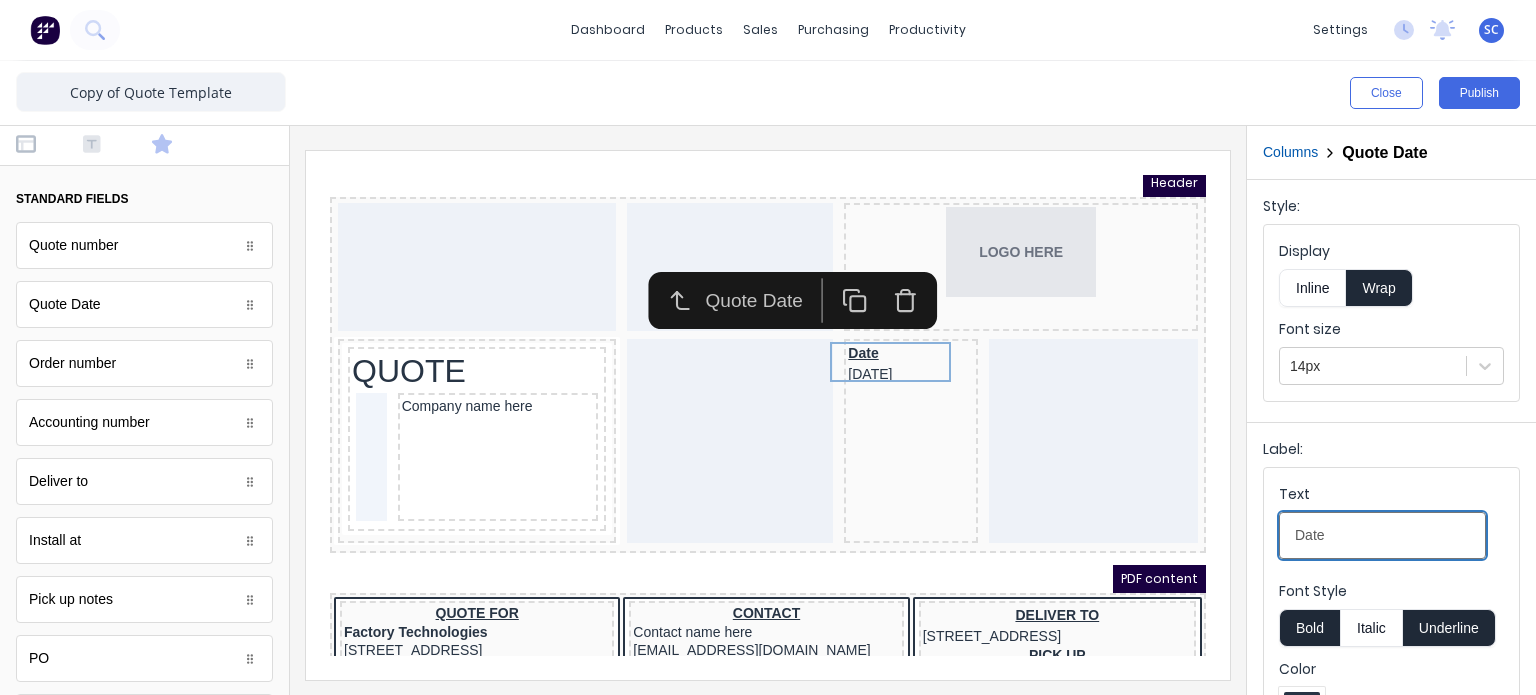 type on "Date" 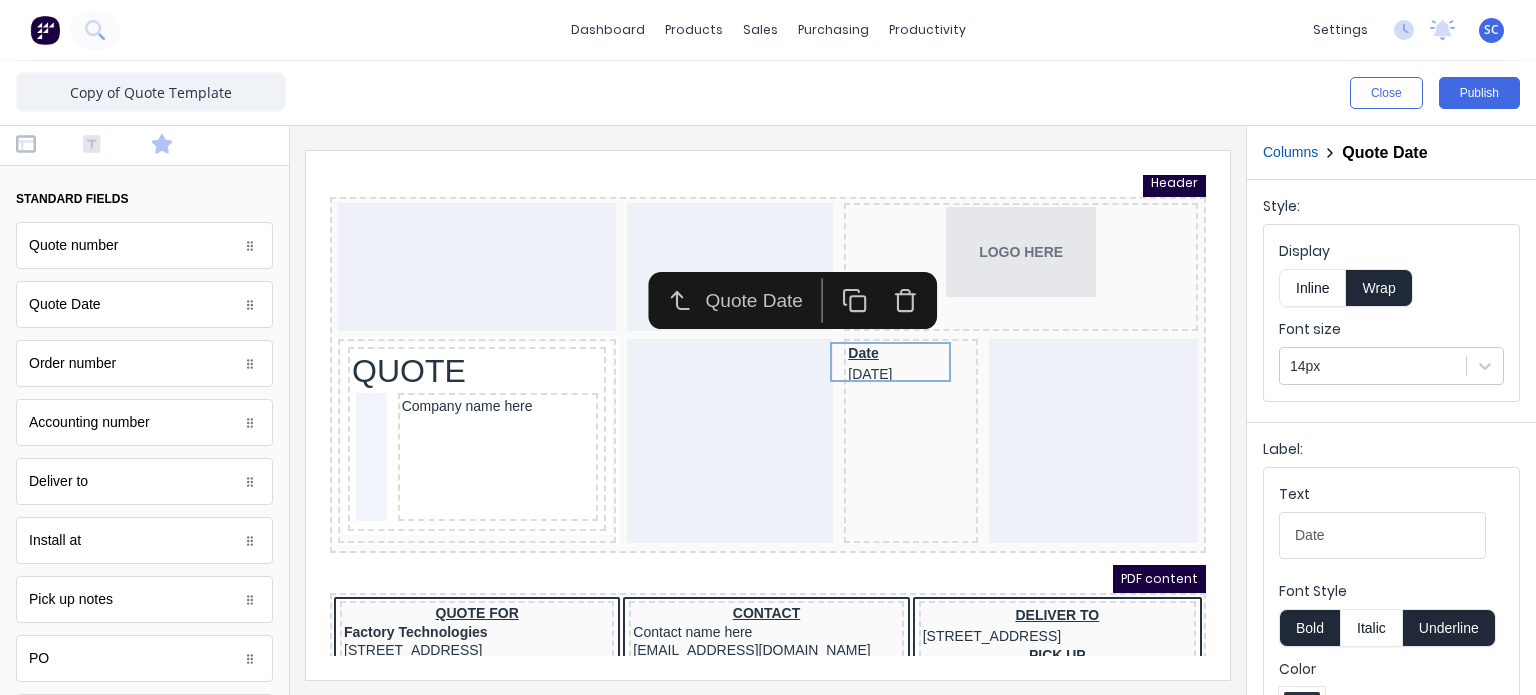 click on "Underline" at bounding box center (1449, 628) 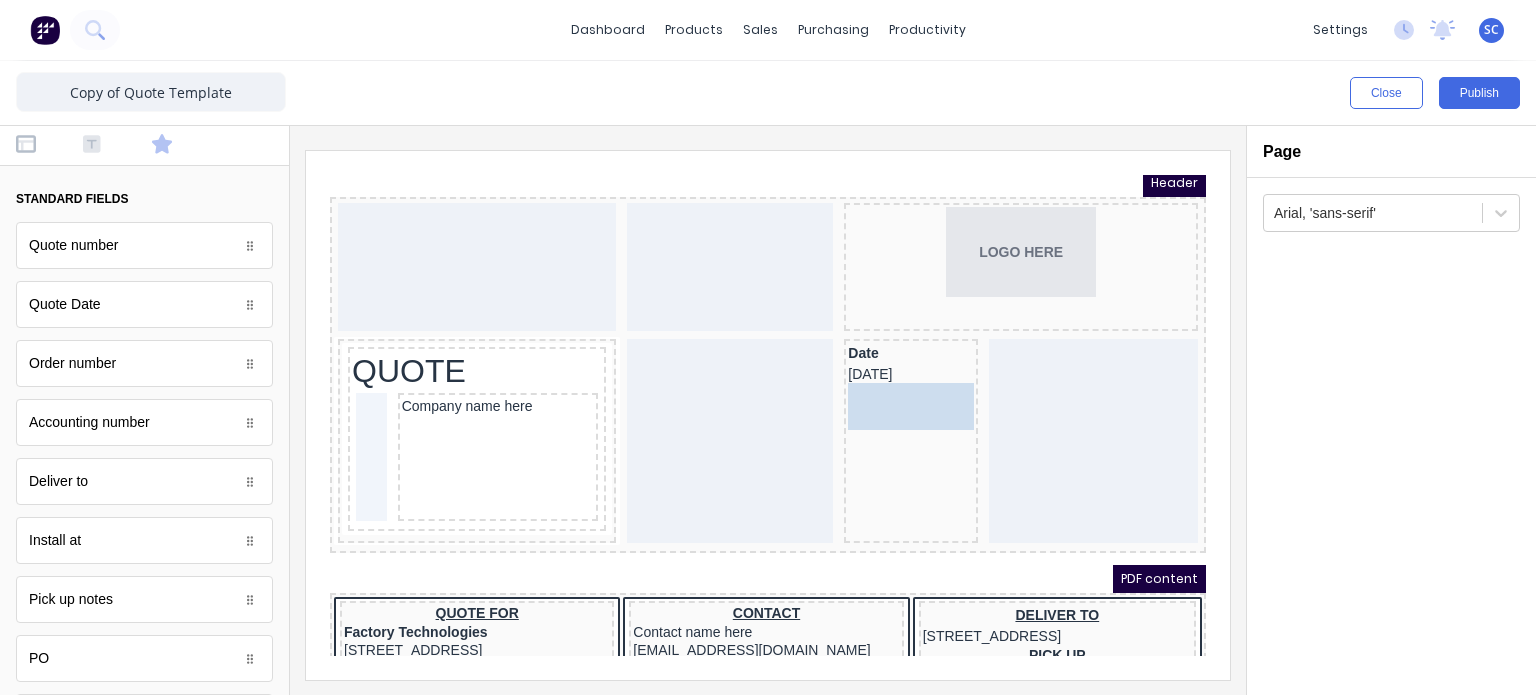 drag, startPoint x: 156, startPoint y: 251, endPoint x: 557, endPoint y: 263, distance: 401.1795 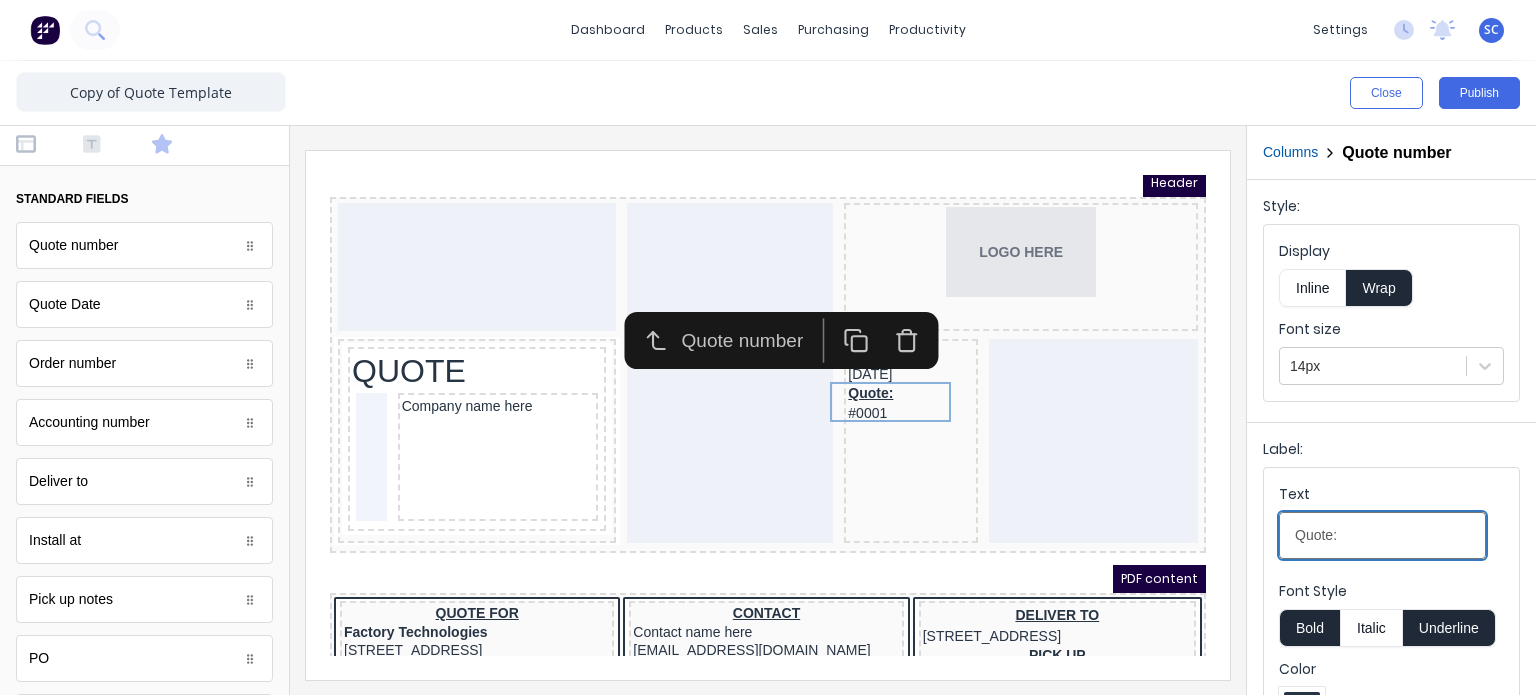 click on "Quote:" at bounding box center (1382, 535) 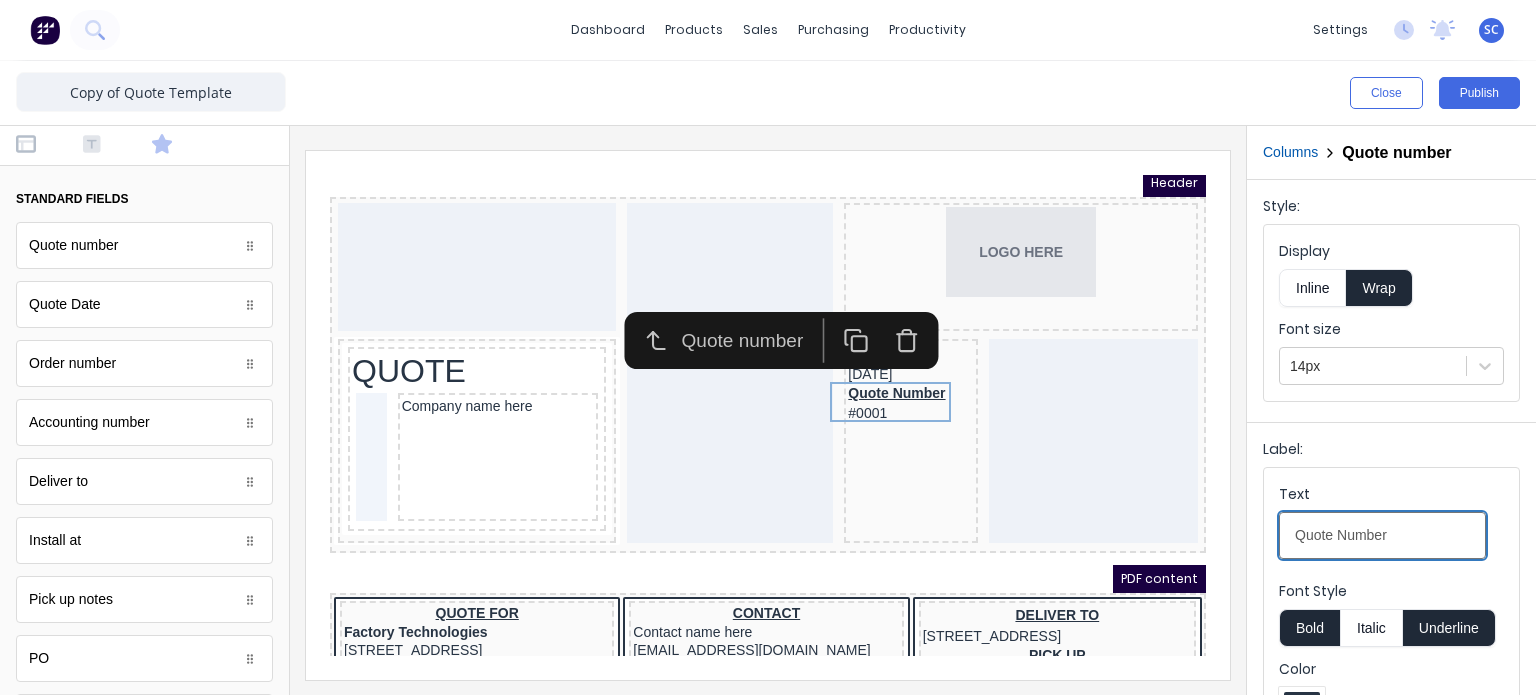 type on "Quote Number" 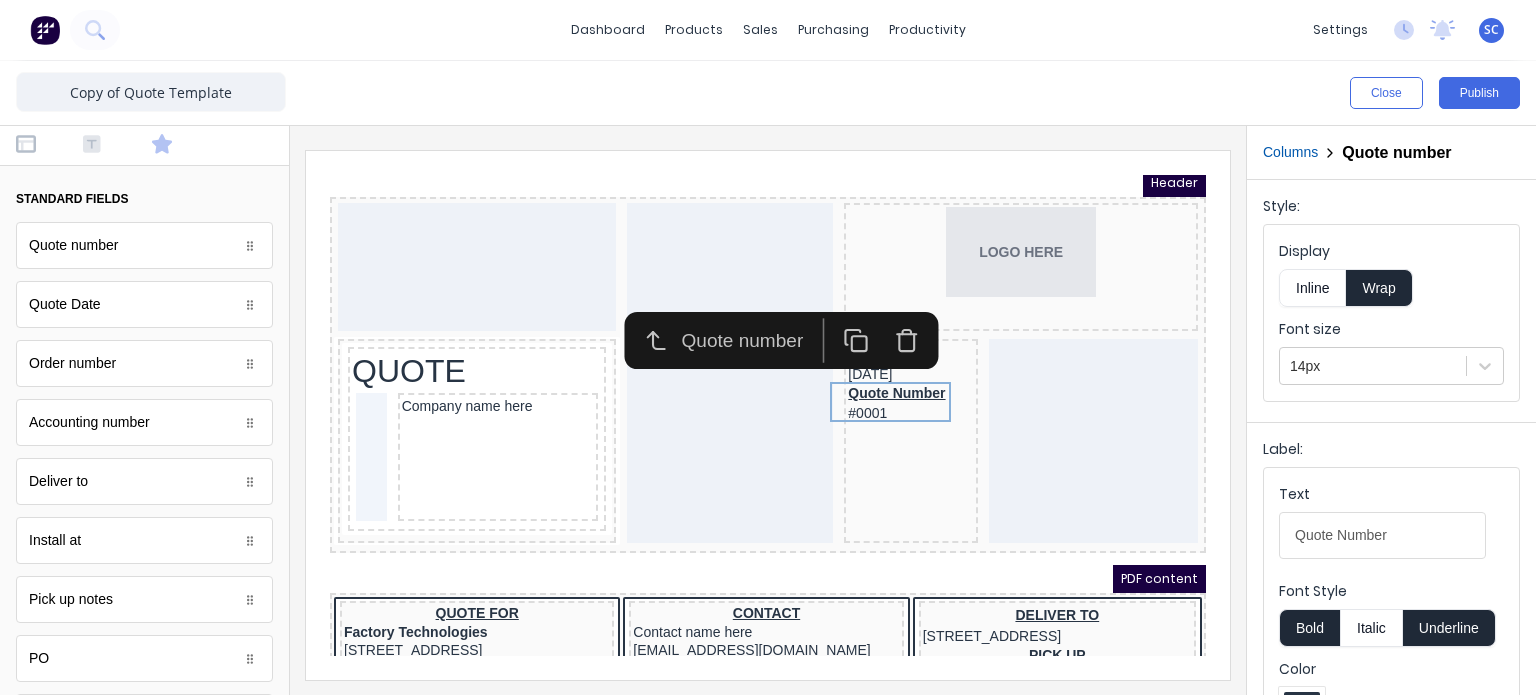 click on "Underline" at bounding box center [1449, 628] 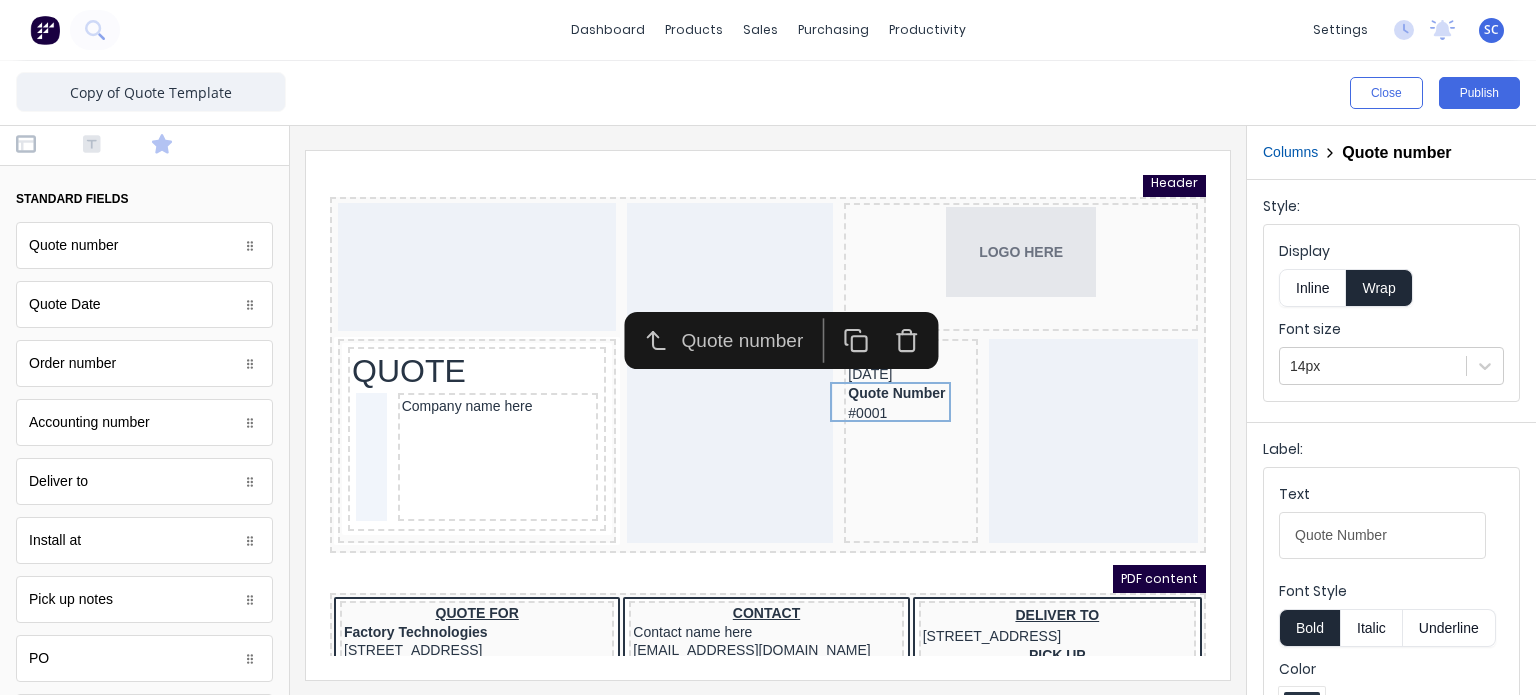type 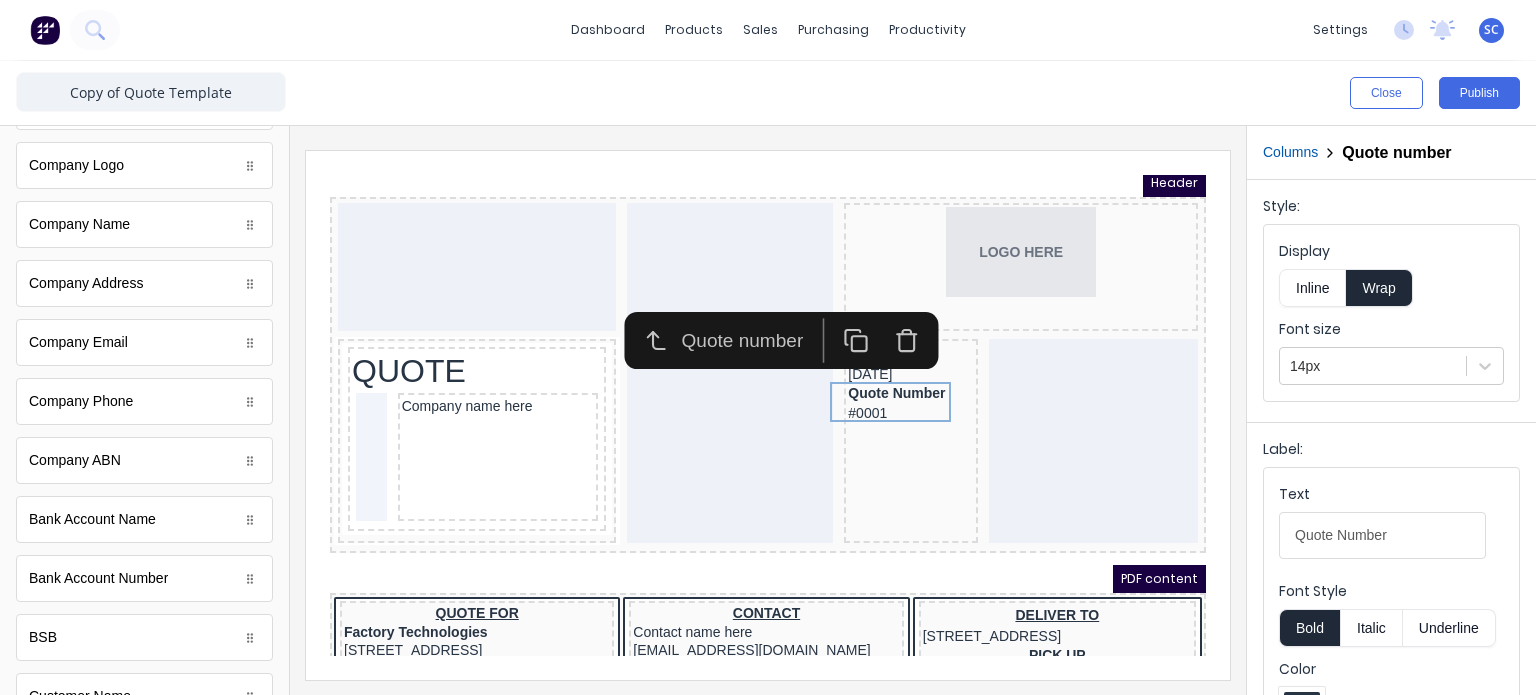 scroll, scrollTop: 554, scrollLeft: 0, axis: vertical 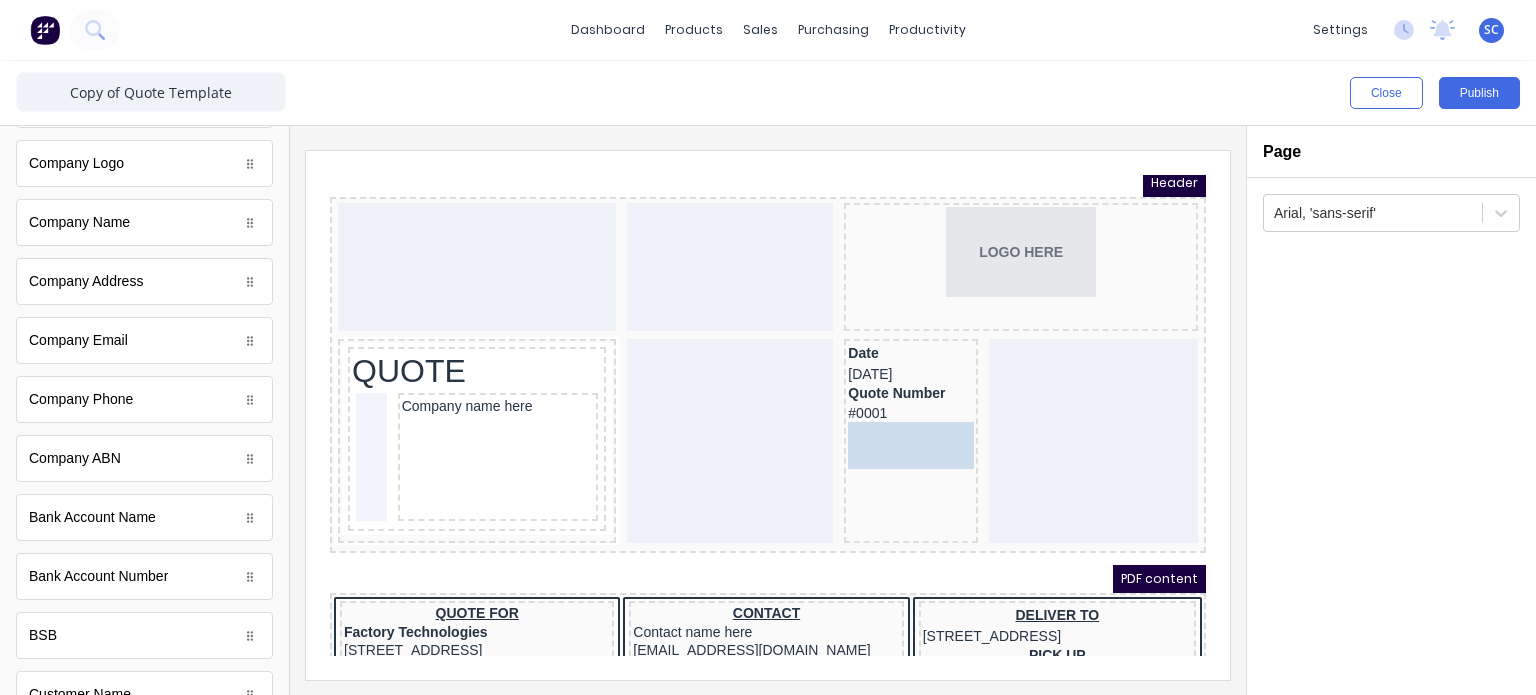 drag, startPoint x: 116, startPoint y: 447, endPoint x: 864, endPoint y: 447, distance: 748 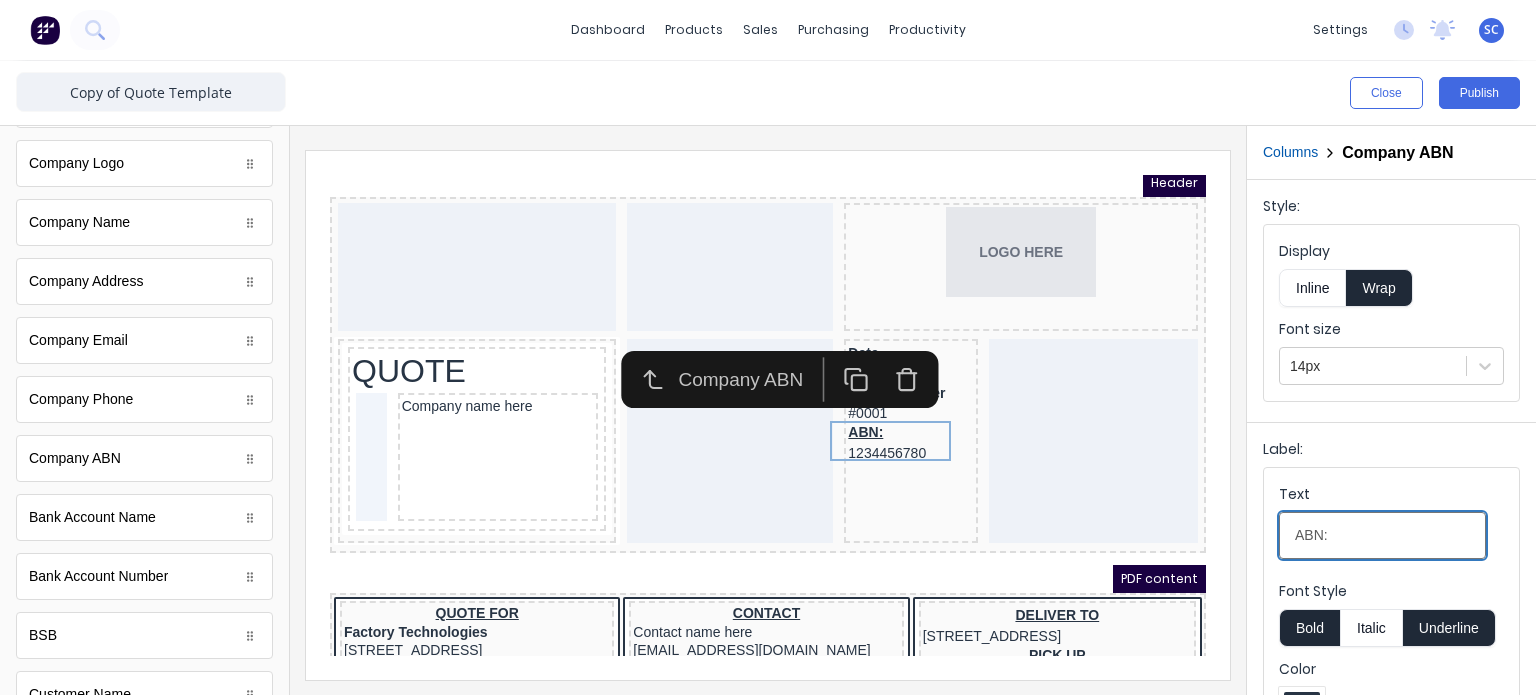 click on "ABN:" at bounding box center (1382, 535) 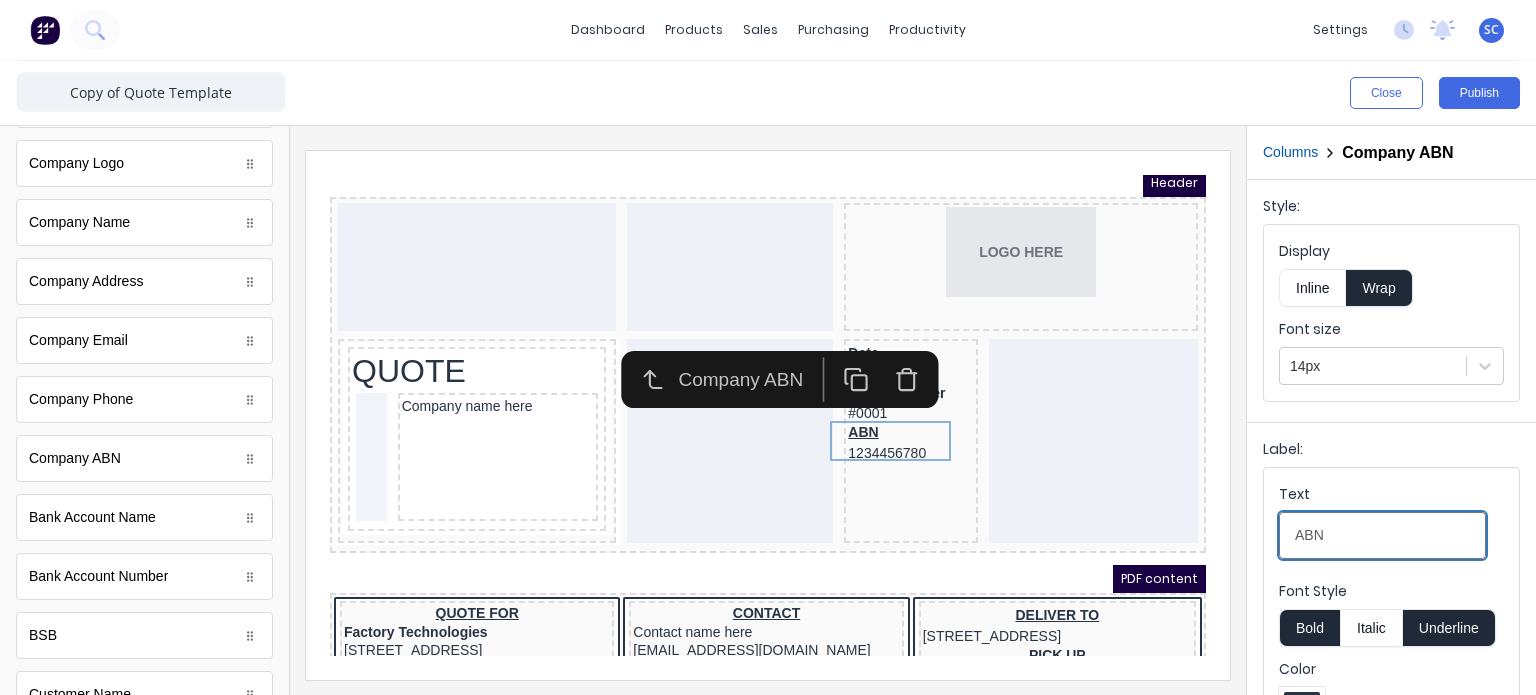 type on "ABN" 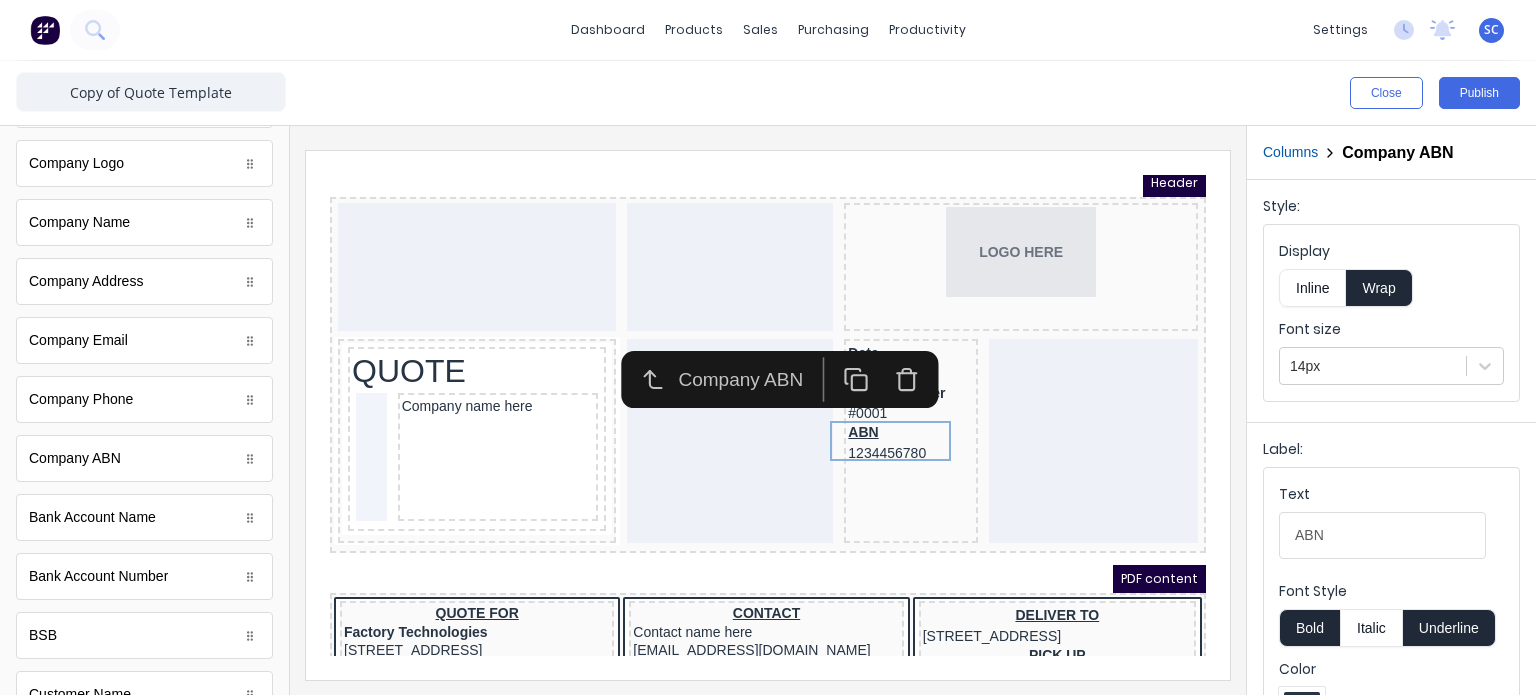 click on "Underline" at bounding box center (1449, 628) 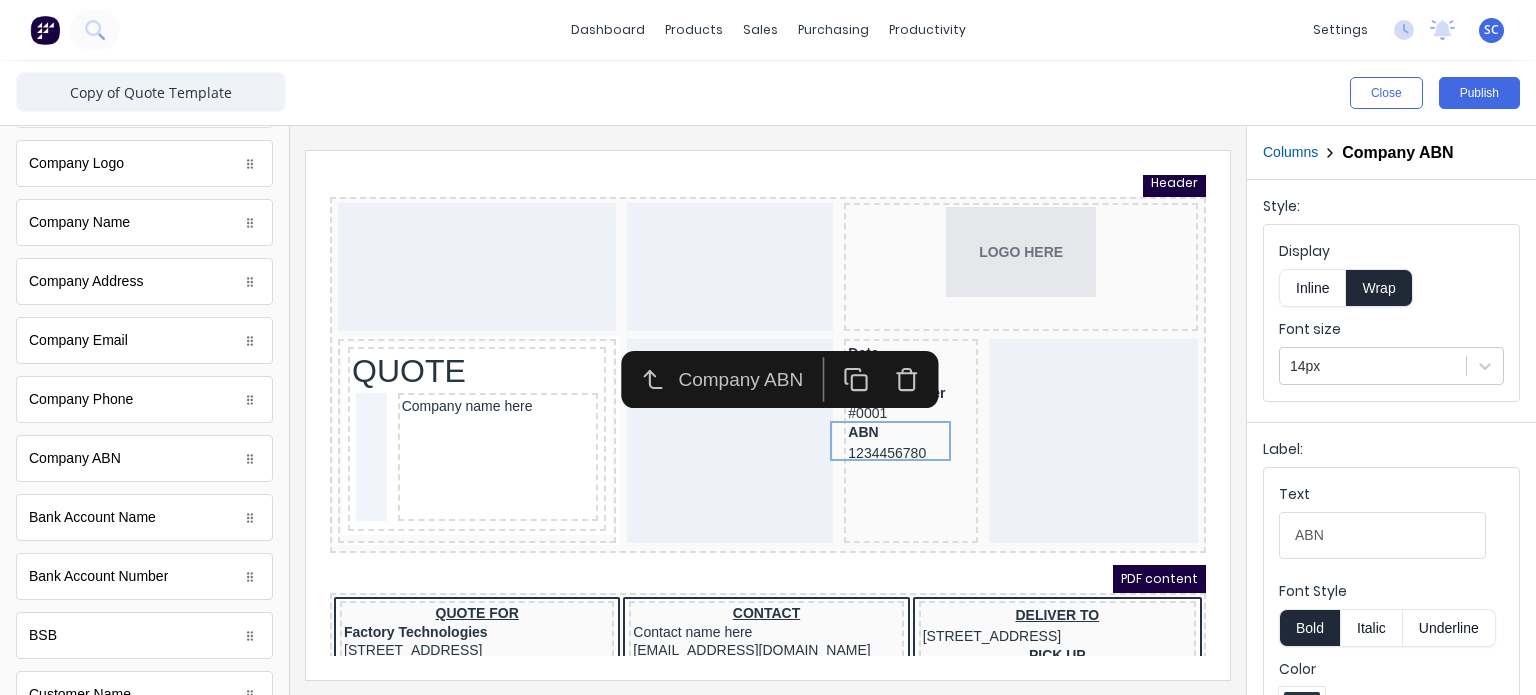 type 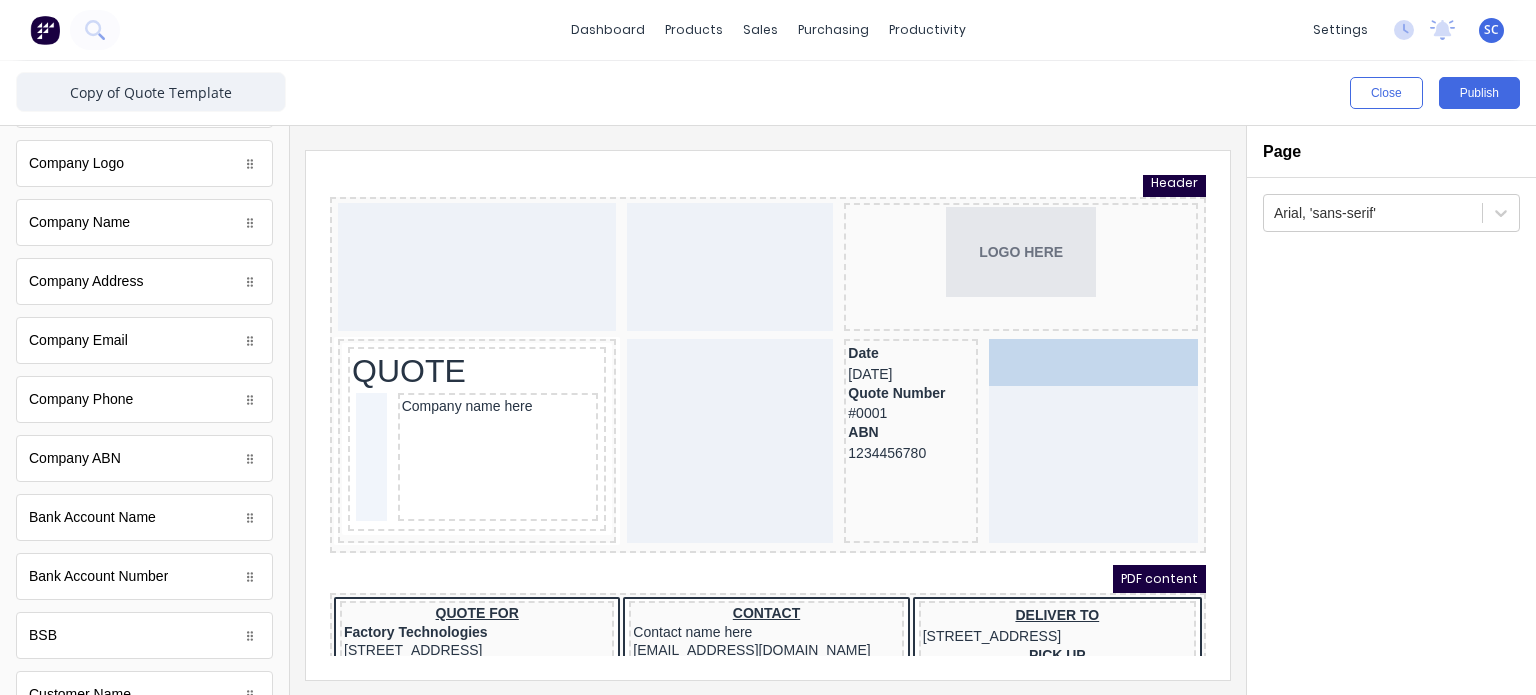 drag, startPoint x: 141, startPoint y: 227, endPoint x: 1125, endPoint y: 434, distance: 1005.5372 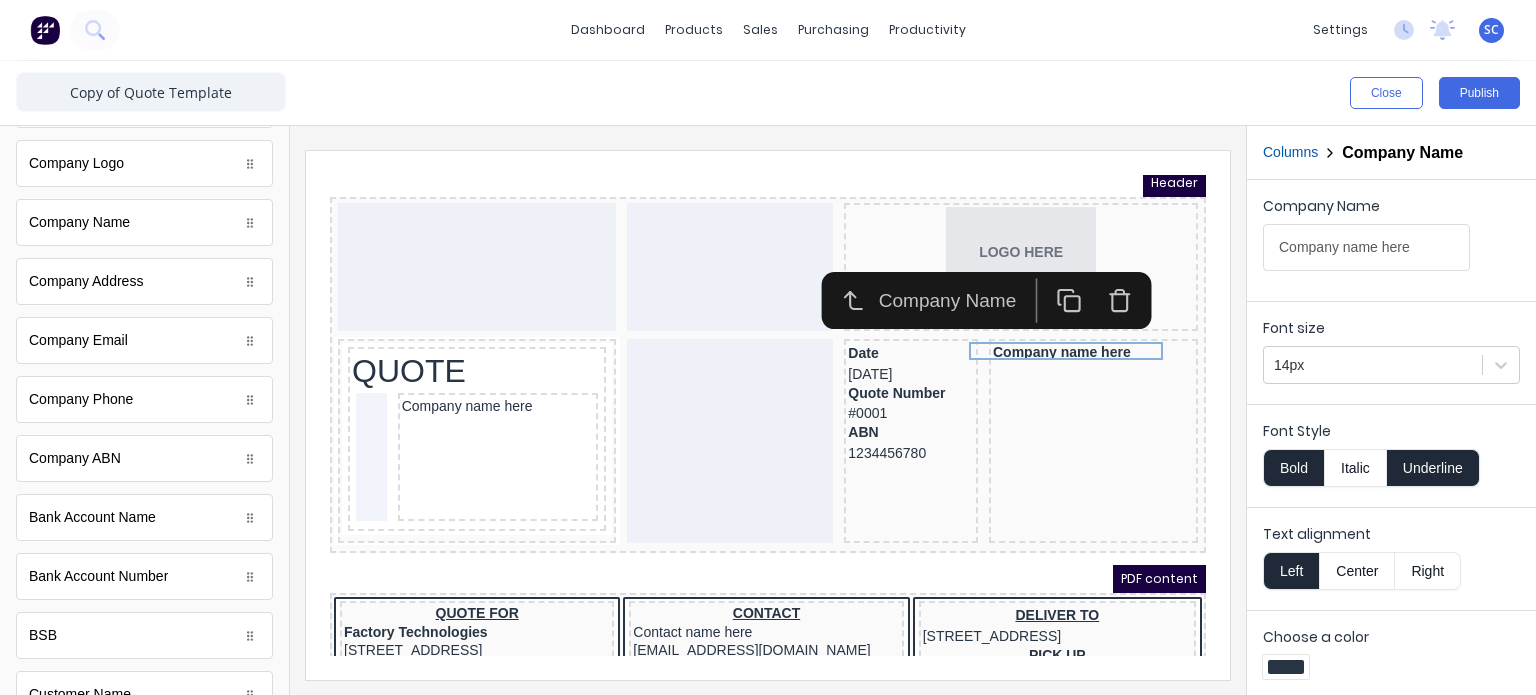 click on "Underline" at bounding box center [1433, 468] 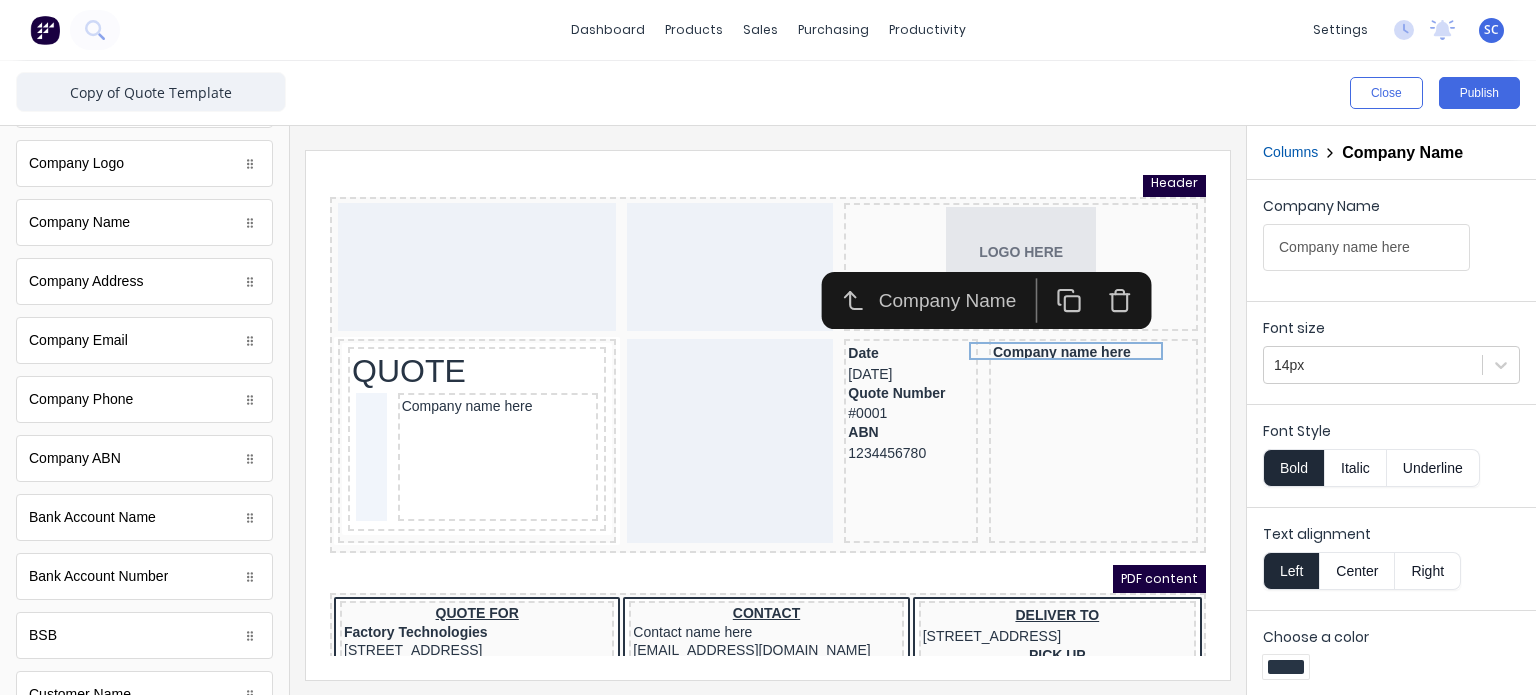 click on "Bold" at bounding box center (1293, 468) 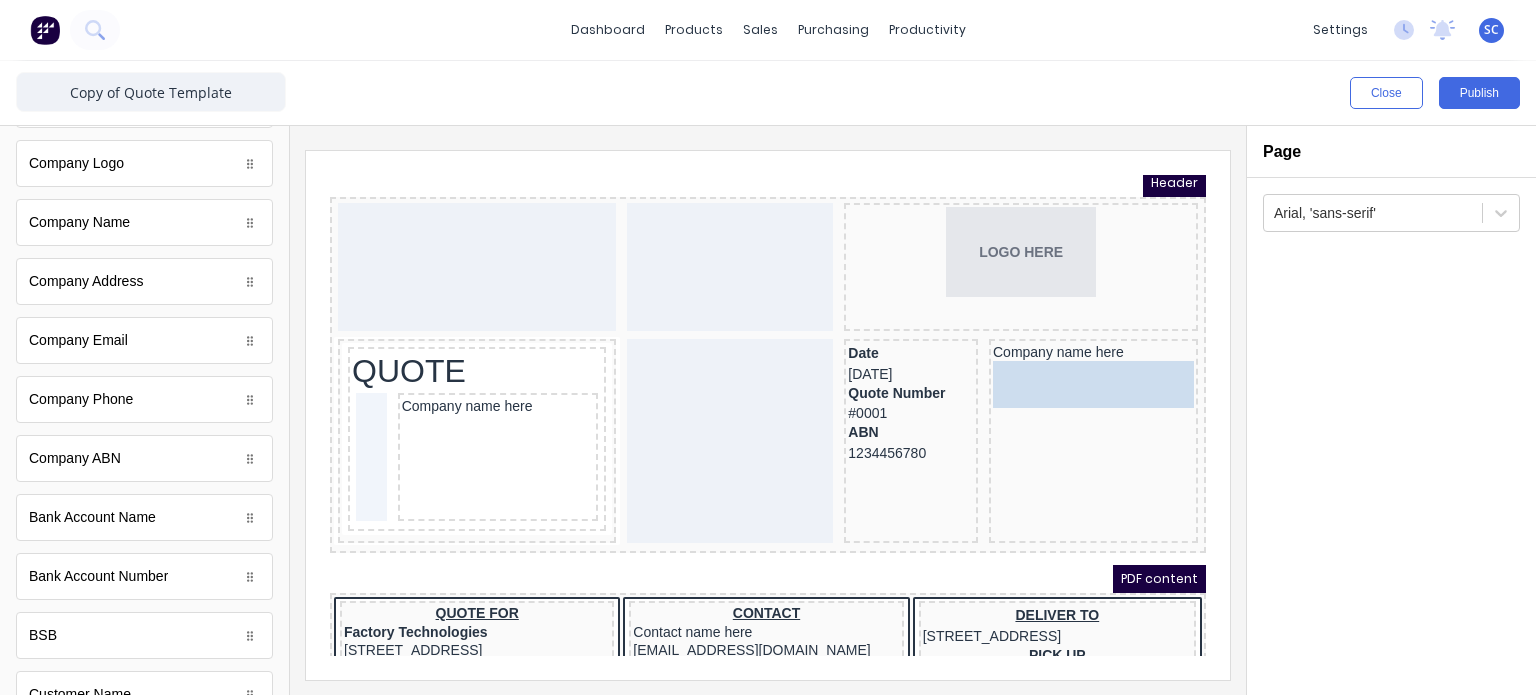 drag, startPoint x: 123, startPoint y: 295, endPoint x: 740, endPoint y: 252, distance: 618.4966 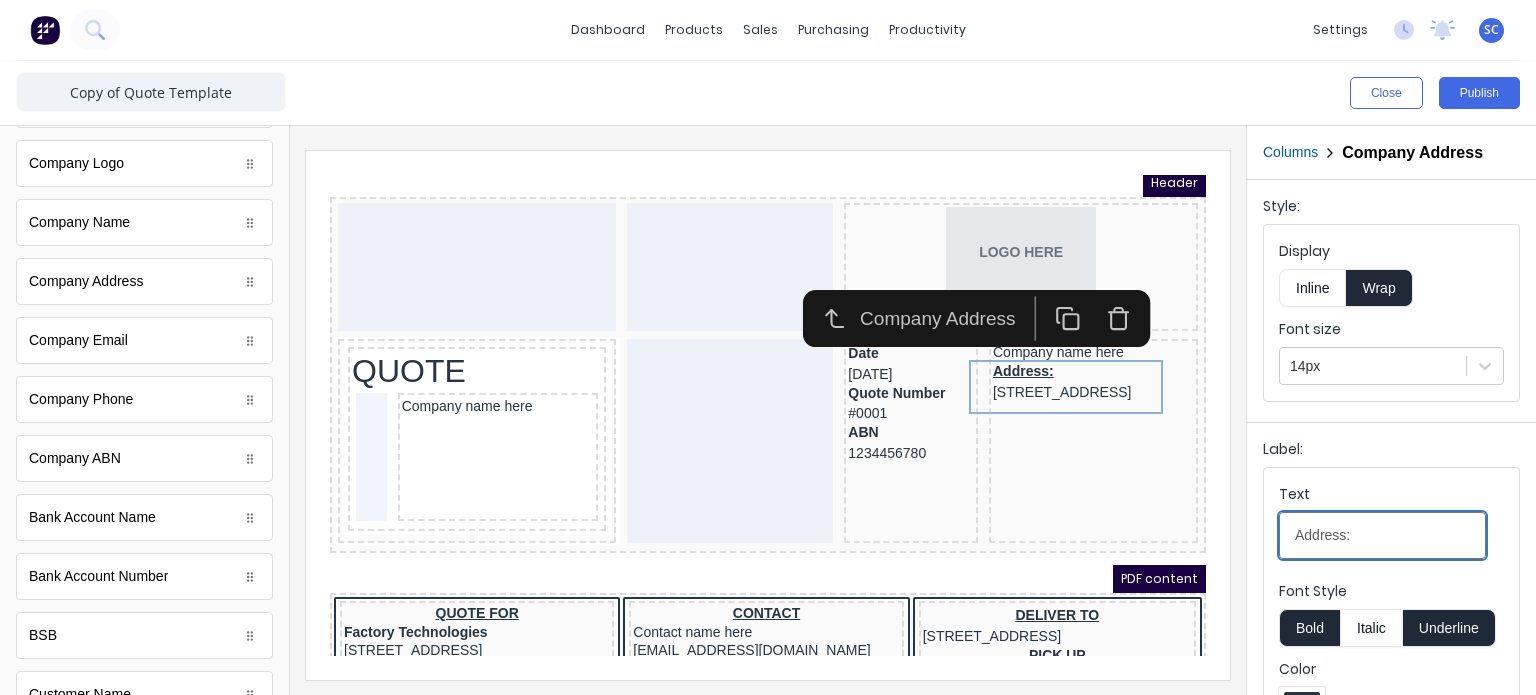 drag, startPoint x: 1673, startPoint y: 690, endPoint x: 1116, endPoint y: 496, distance: 589.81775 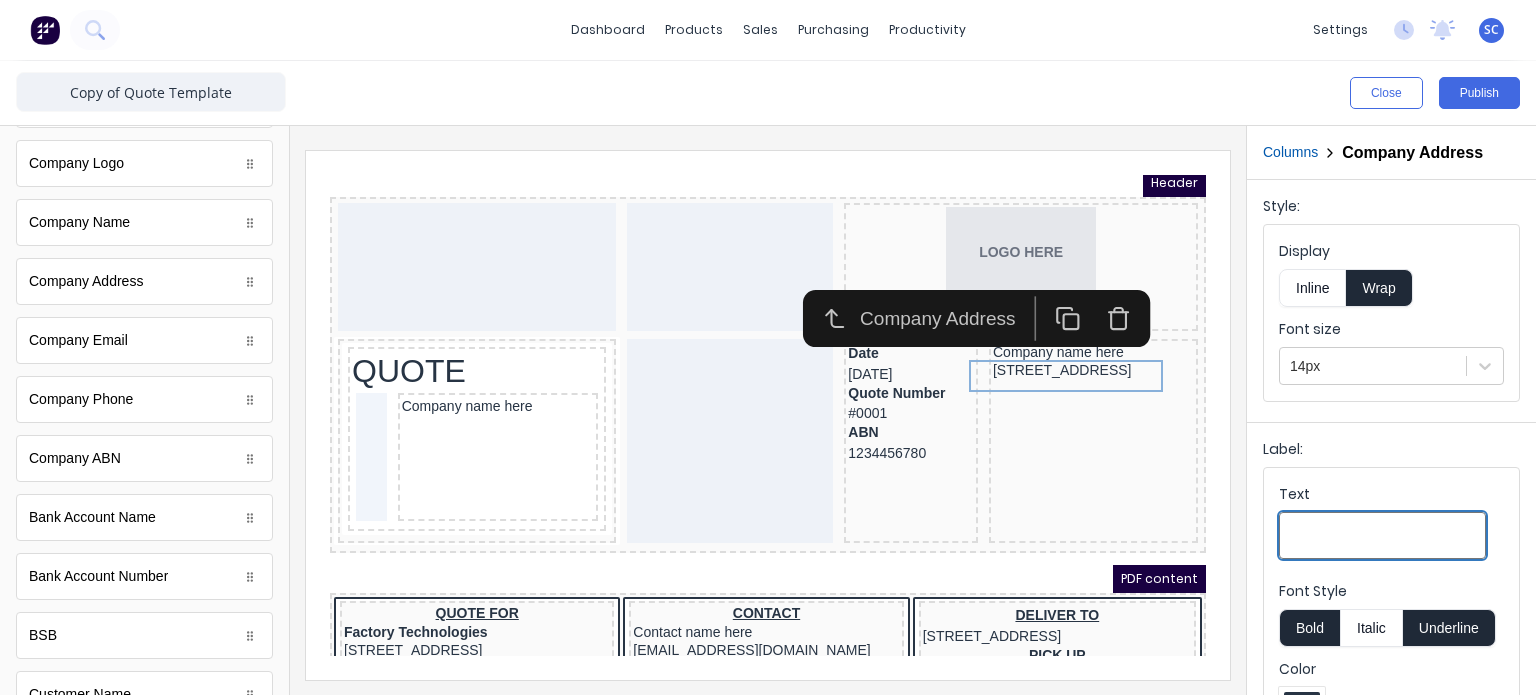 type 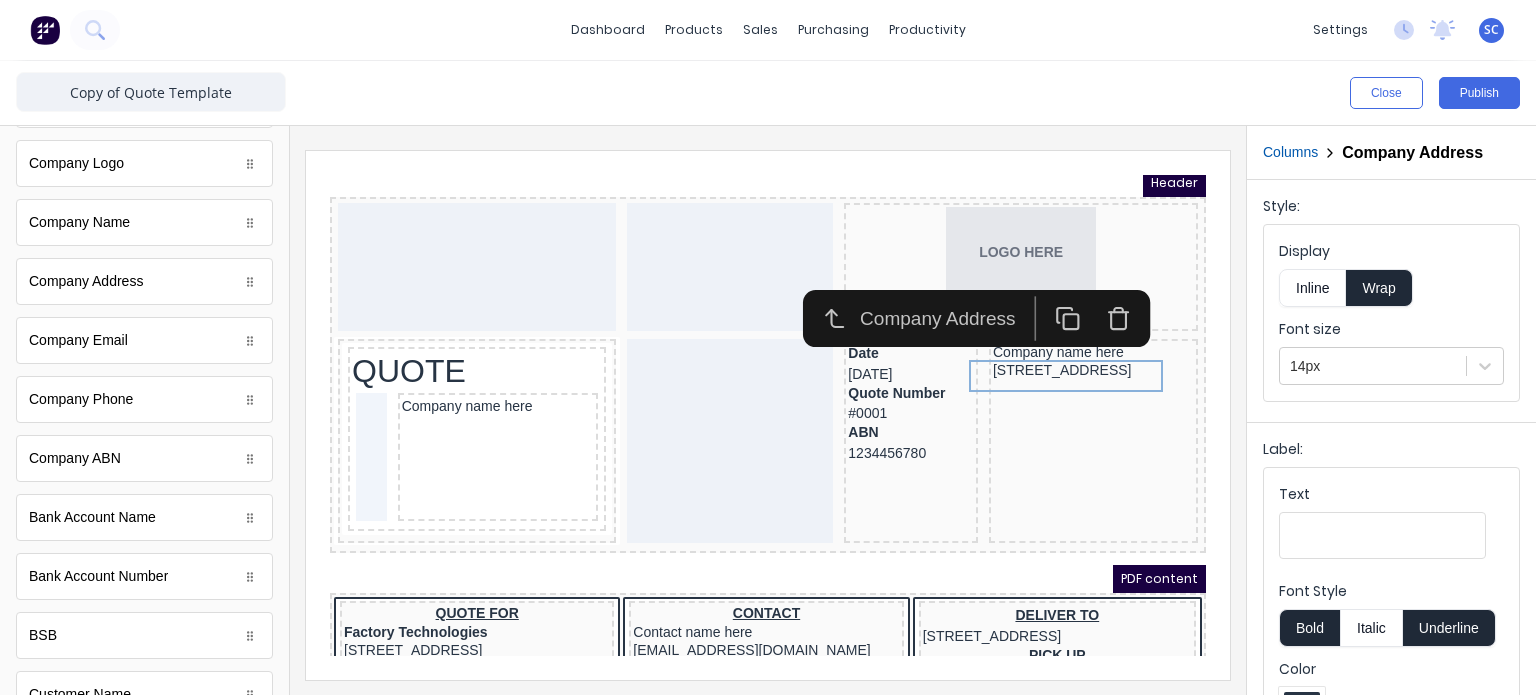click on "Close   Publish" at bounding box center (1152, 93) 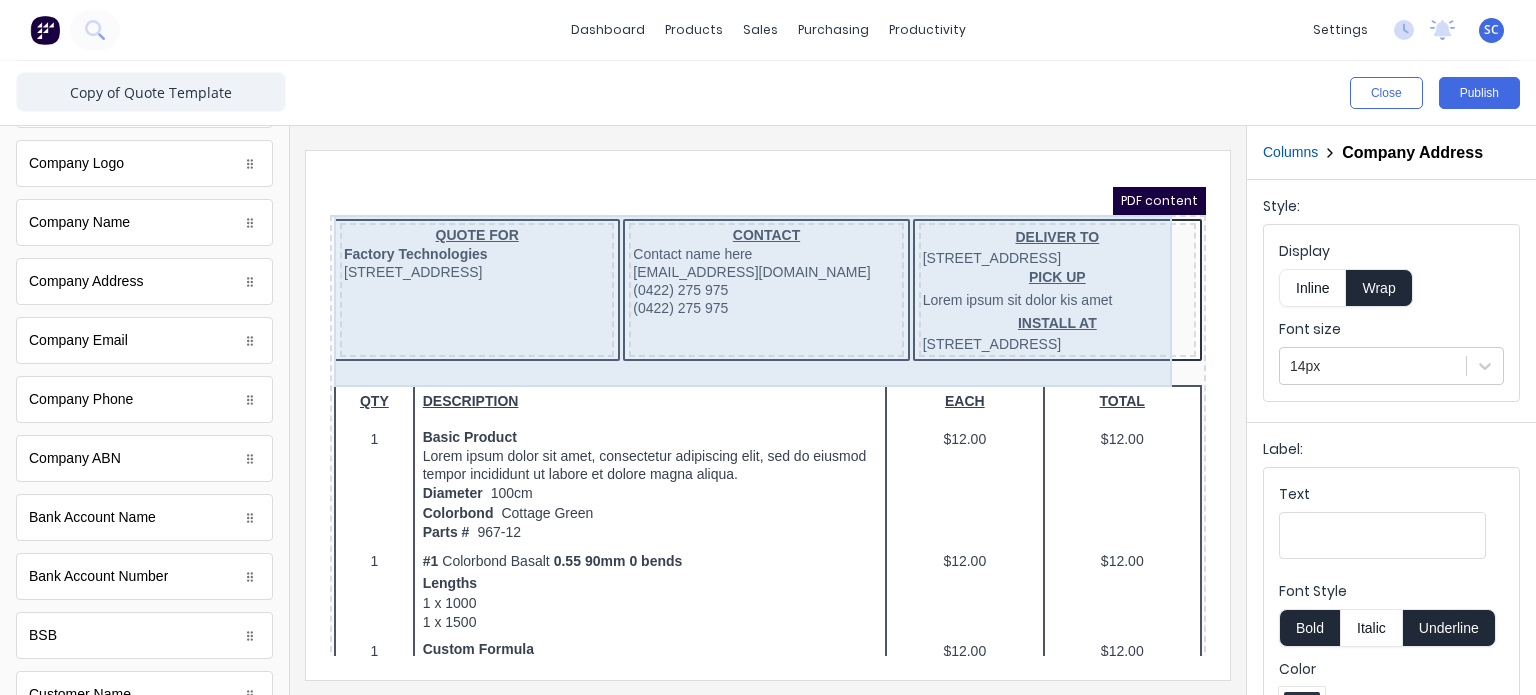 scroll, scrollTop: 336, scrollLeft: 0, axis: vertical 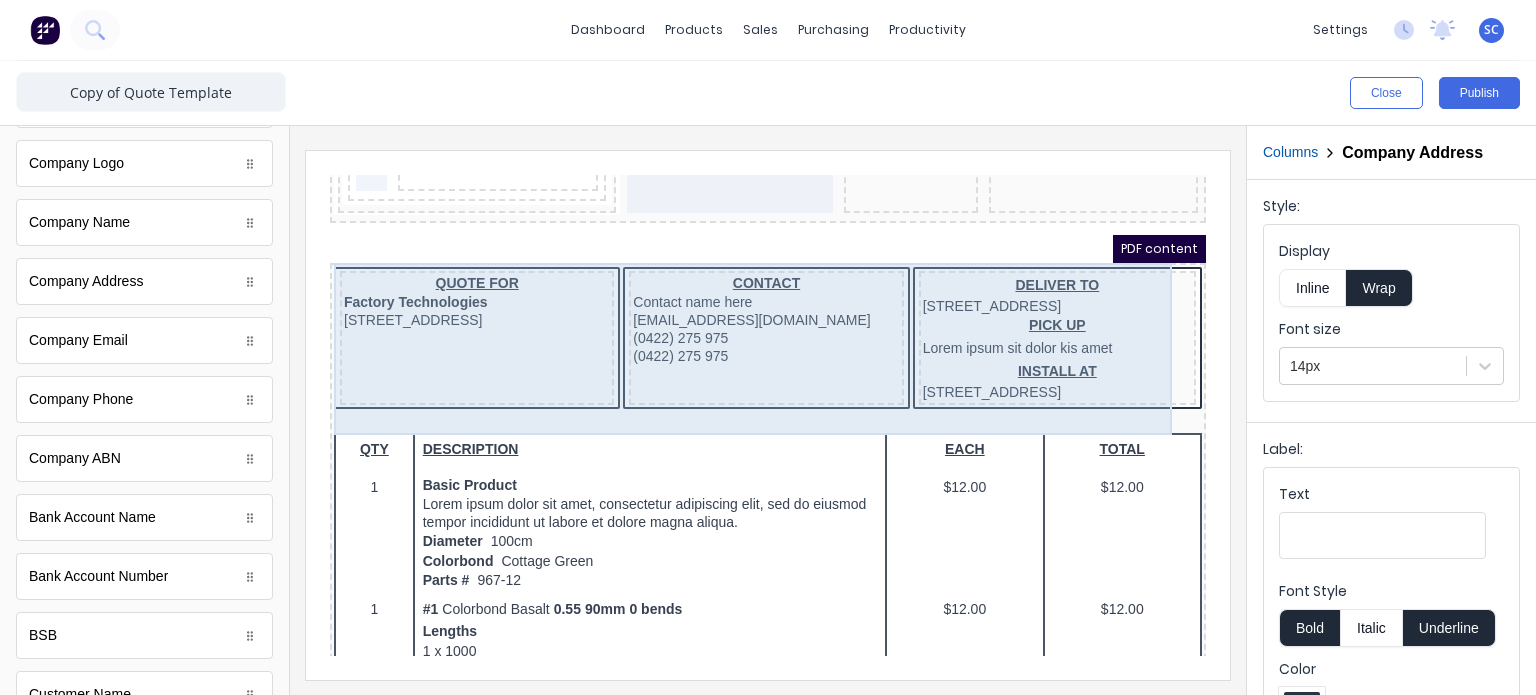 click on "Header LOGO HERE QUOTE Company name here Date 29/10/2024 Quote Number  #0001 ABN 1234456780 Company name here 234 Beach Road Gold Coast, Queensland, Australia, 4217 PDF content QUOTE FOR Factory Technologies 234 Beach Road Gold Coast, Queensland, Australia, 4217 CONTACT Contact name here xxxxxxx@xxxxx.com (0422) 275 975 (0422) 275 975 DELIVER TO 234 Beach Road Gold Coast, Queensland, Australia PICK UP Lorem ipsum sit dolor kis amet INSTALL AT 234 Beach Road Gold Coast, Queensland, Australia QTY DESCRIPTION EACH TOTAL 1 Basic Product Lorem ipsum dolor sit amet, consectetur adipiscing elit, sed do eiusmod tempor incididunt ut labore et dolore magna aliqua. Diameter 100cm Colorbond Cottage Green Parts # 967-12 $12.00 $12.00 1 #1 Colorbond Basalt 0.55 90mm 0 bends Lengths 1 x 1000 1 x 1500 $12.00 $12.00 1 Custom Formula Lorem ipsum dolor sit amet, consectetur adipiscing elit, sed do eiusmod tempor incididunt ut labore et dolore magna aliqua. Colorbond Cottage Green Height 23 Width 200 Dimension 2.5 Total:  74.75" at bounding box center (744, 55) 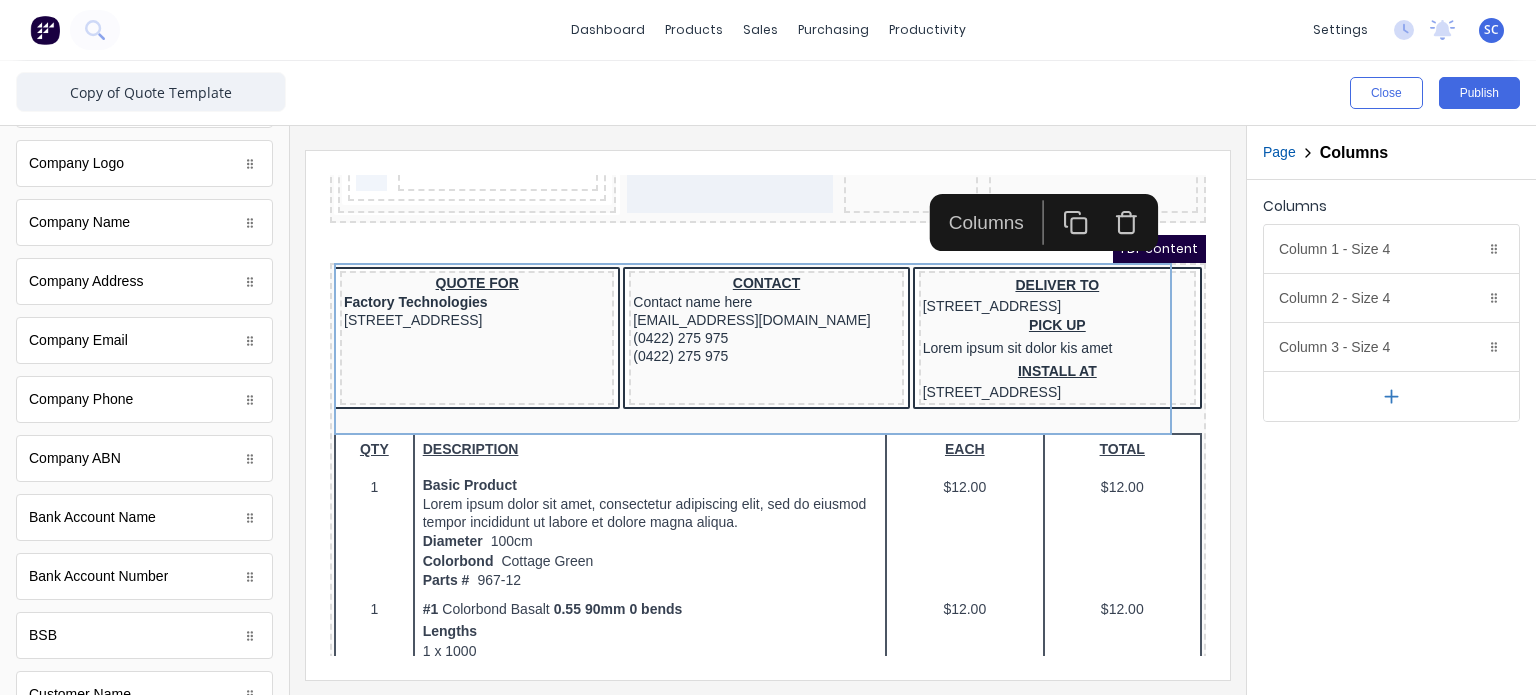 click 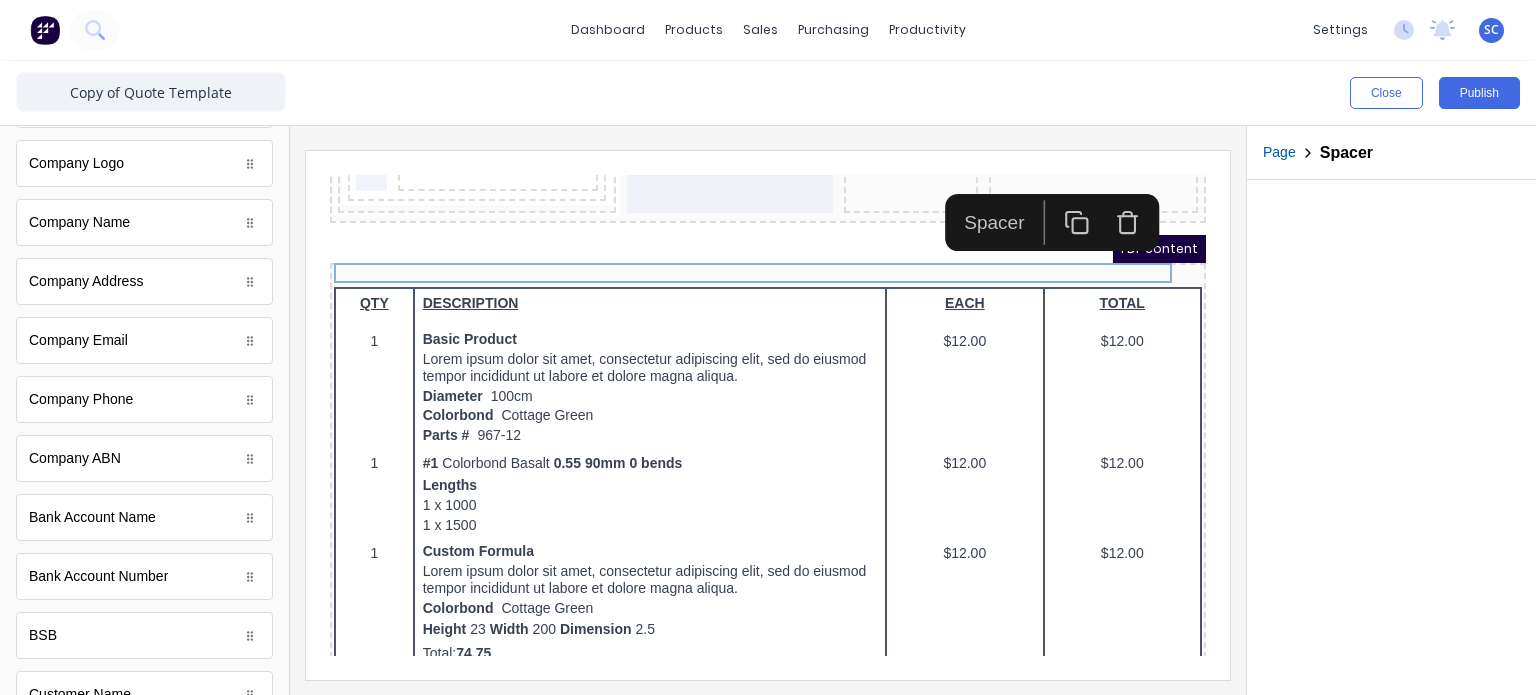 click at bounding box center (1103, 198) 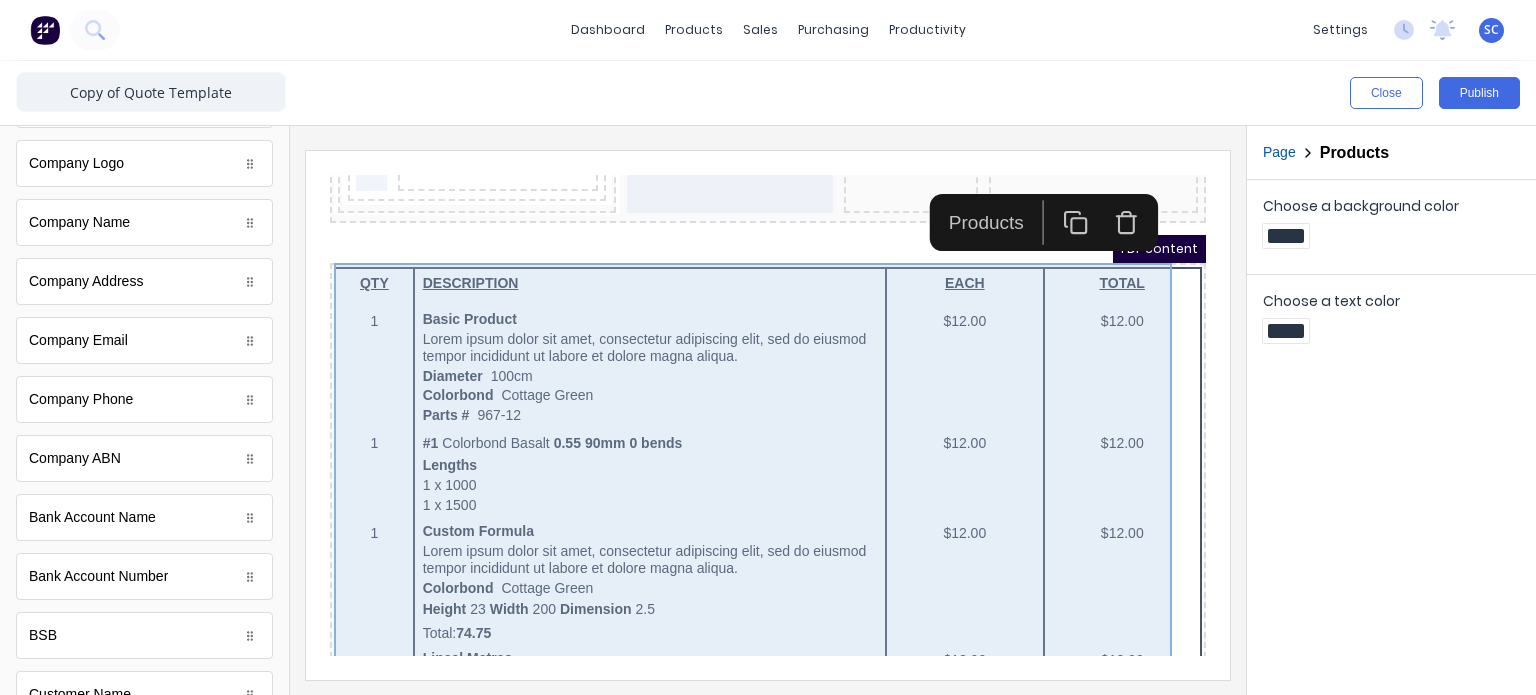 click on "Header LOGO HERE QUOTE Company name here Date 29/10/2024 Quote Number  #0001 ABN 1234456780 Company name here 234 Beach Road Gold Coast, Queensland, Australia, 4217 PDF content QTY DESCRIPTION EACH TOTAL 1 Basic Product Lorem ipsum dolor sit amet, consectetur adipiscing elit, sed do eiusmod tempor incididunt ut labore et dolore magna aliqua. Diameter 100cm Colorbond Cottage Green Parts # 967-12 $12.00 $12.00 1 #1 Colorbond Basalt 0.55 90mm 0 bends Lengths 1 x 1000 1 x 1500 $12.00 $12.00 1 Custom Formula Lorem ipsum dolor sit amet, consectetur adipiscing elit, sed do eiusmod tempor incididunt ut labore et dolore magna aliqua. Colorbond Cottage Green Height 23 Width 200 Dimension 2.5 Total:  74.75 $12.00 $12.00 Lineal Metres Lorem ipsum dolor sit amet, consectetur adipiscing elit, sed do eiusmod tempor incididunt ut labore et dolore magna aliqua. Diameter 100cm Colorbond Cottage Green Parts # 967-12 Lengths 1 x 1000 1 x 1500 $12.00 $12.00 Square Metres Diameter 100cm Colorbond Cottage Green Parts # 967-12 1 1" at bounding box center (744, 55) 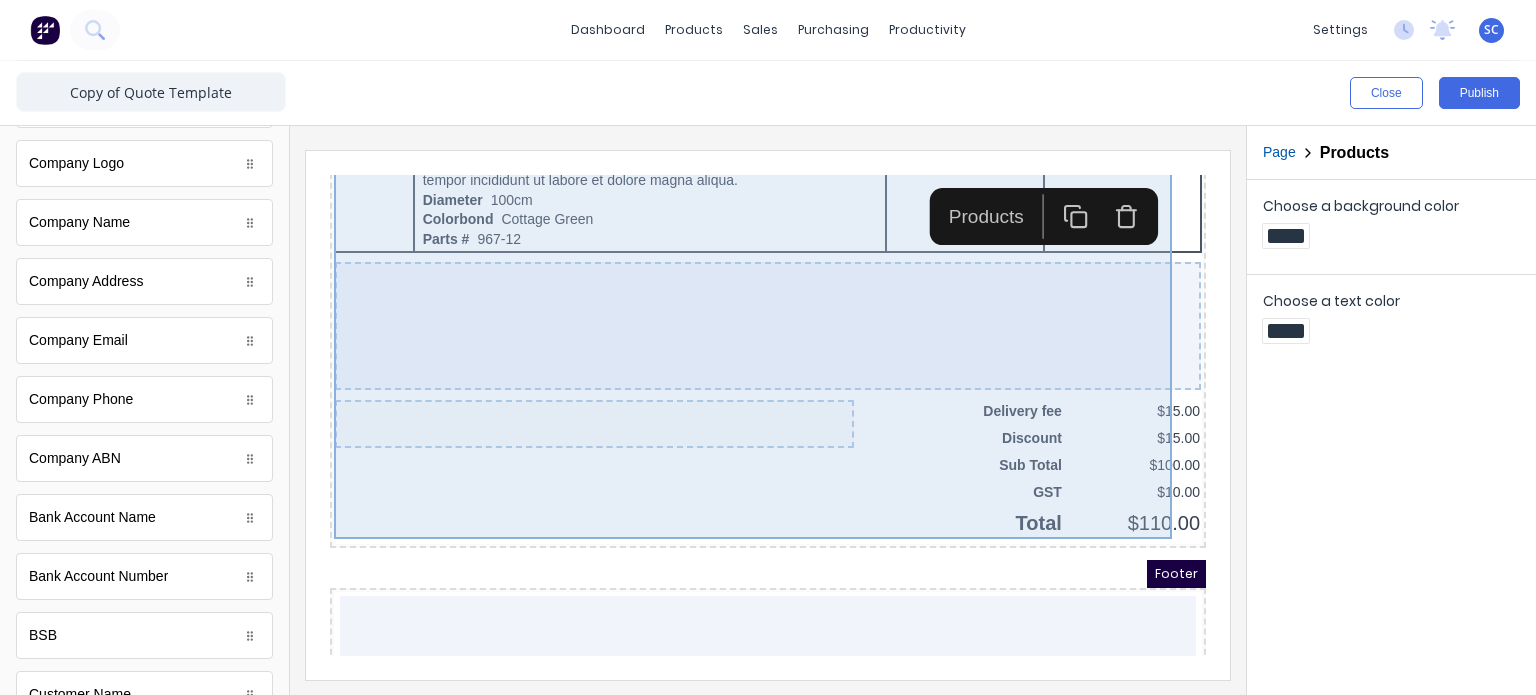 scroll, scrollTop: 1358, scrollLeft: 0, axis: vertical 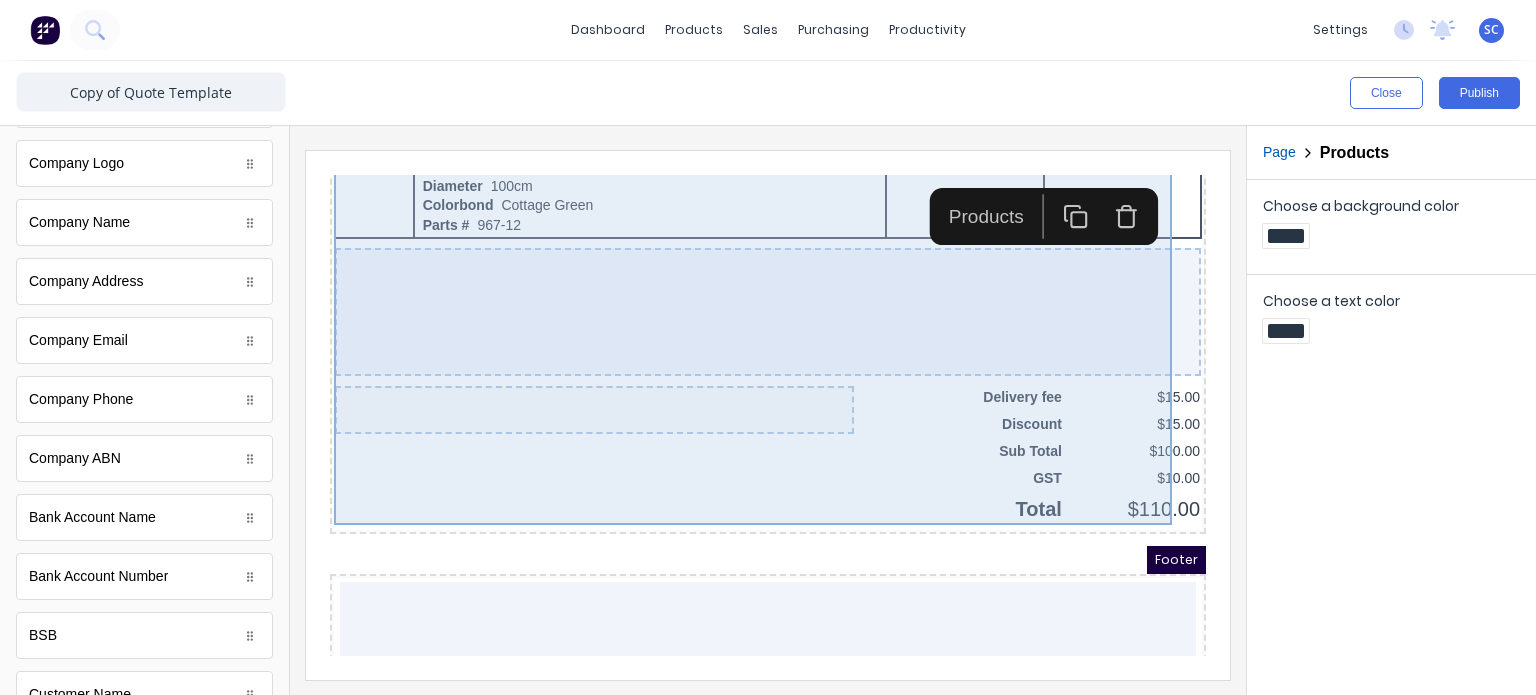 click on "Header LOGO HERE QUOTE Company name here Date 29/10/2024 Quote Number  #0001 ABN 1234456780 Company name here 234 Beach Road Gold Coast, Queensland, Australia, 4217 PDF content QTY DESCRIPTION EACH TOTAL 1 Basic Product Lorem ipsum dolor sit amet, consectetur adipiscing elit, sed do eiusmod tempor incididunt ut labore et dolore magna aliqua. Diameter 100cm Colorbond Cottage Green Parts # 967-12 $12.00 $12.00 1 #1 Colorbond Basalt 0.55 90mm 0 bends Lengths 1 x 1000 1 x 1500 $12.00 $12.00 1 Custom Formula Lorem ipsum dolor sit amet, consectetur adipiscing elit, sed do eiusmod tempor incididunt ut labore et dolore magna aliqua. Colorbond Cottage Green Height 23 Width 200 Dimension 2.5 Total:  74.75 $12.00 $12.00 Lineal Metres Lorem ipsum dolor sit amet, consectetur adipiscing elit, sed do eiusmod tempor incididunt ut labore et dolore magna aliqua. Diameter 100cm Colorbond Cottage Green Parts # 967-12 Lengths 1 x 1000 1 x 1500 $12.00 $12.00 Square Metres Diameter 100cm Colorbond Cottage Green Parts # 967-12 1 1" at bounding box center (744, -967) 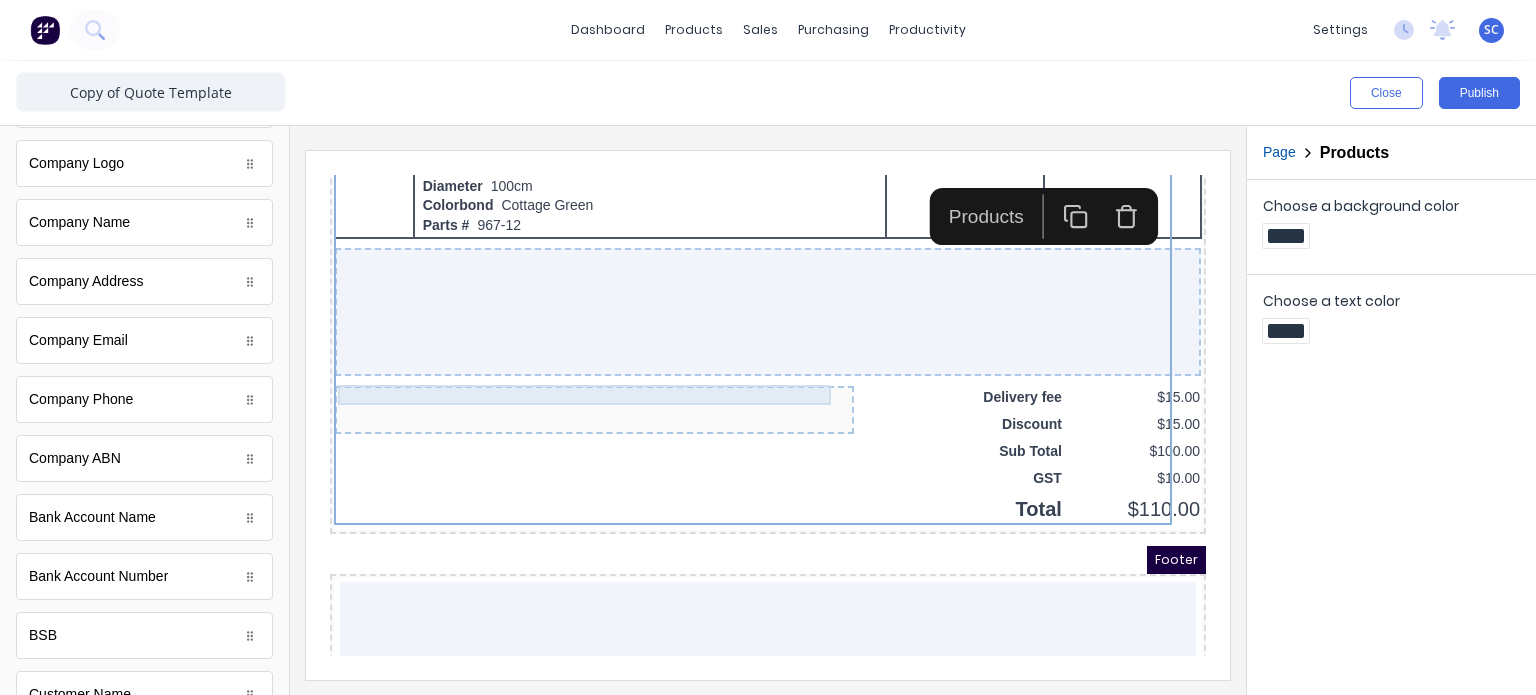 scroll, scrollTop: 1492, scrollLeft: 0, axis: vertical 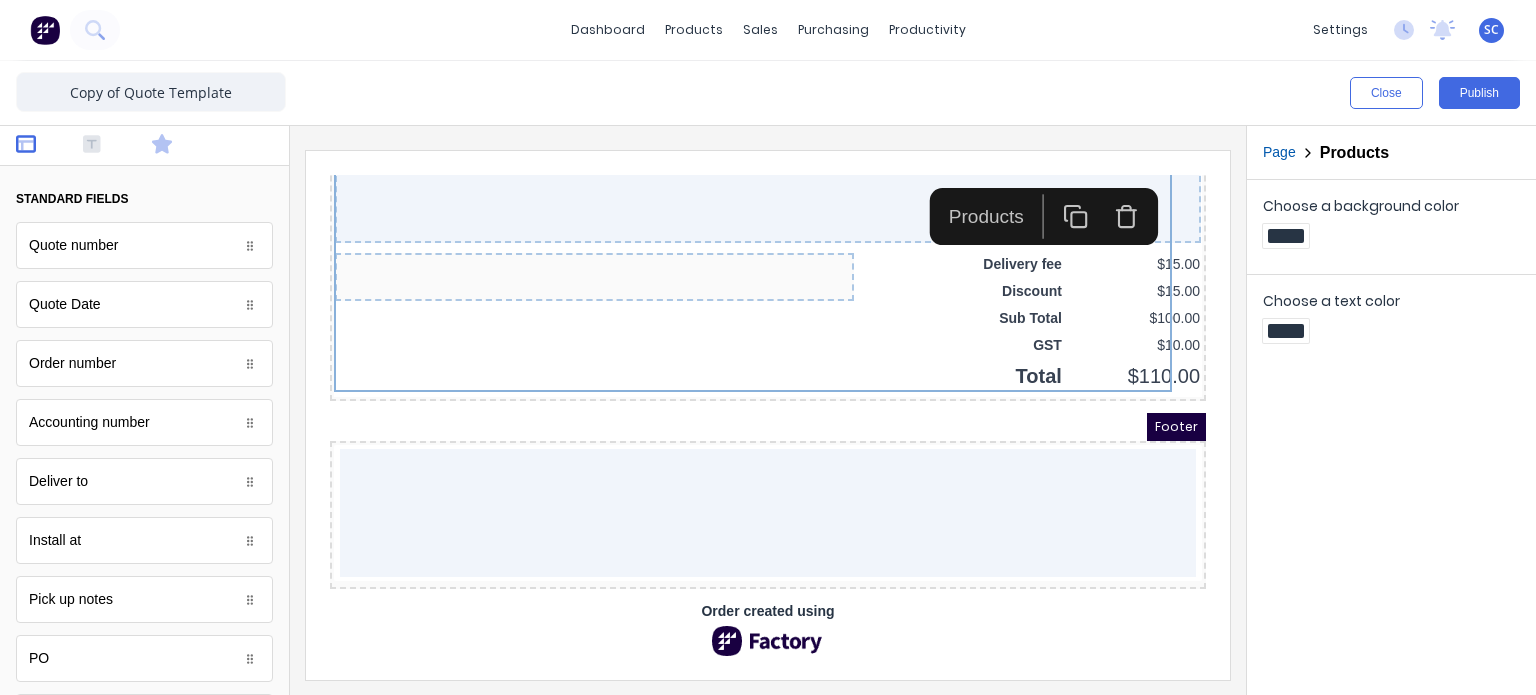 click 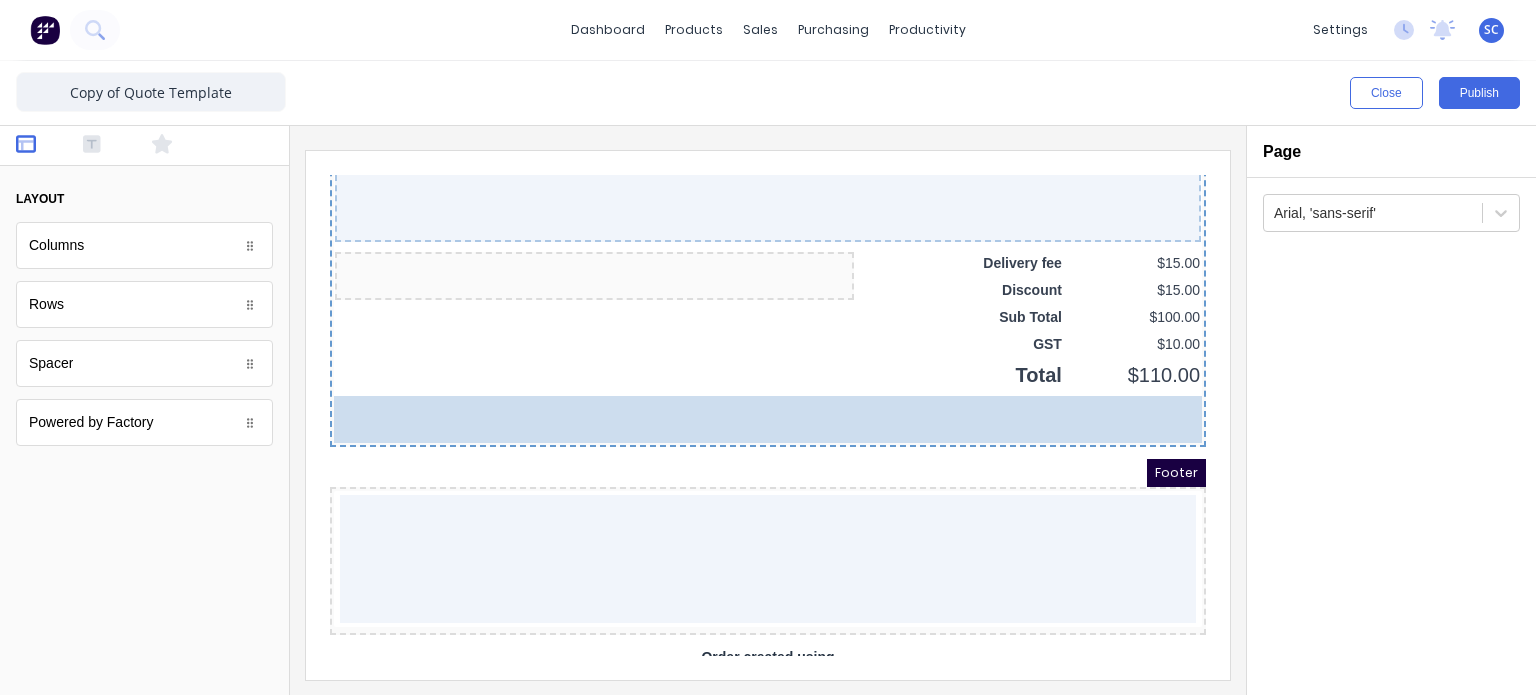 drag, startPoint x: 116, startPoint y: 255, endPoint x: 732, endPoint y: 405, distance: 634 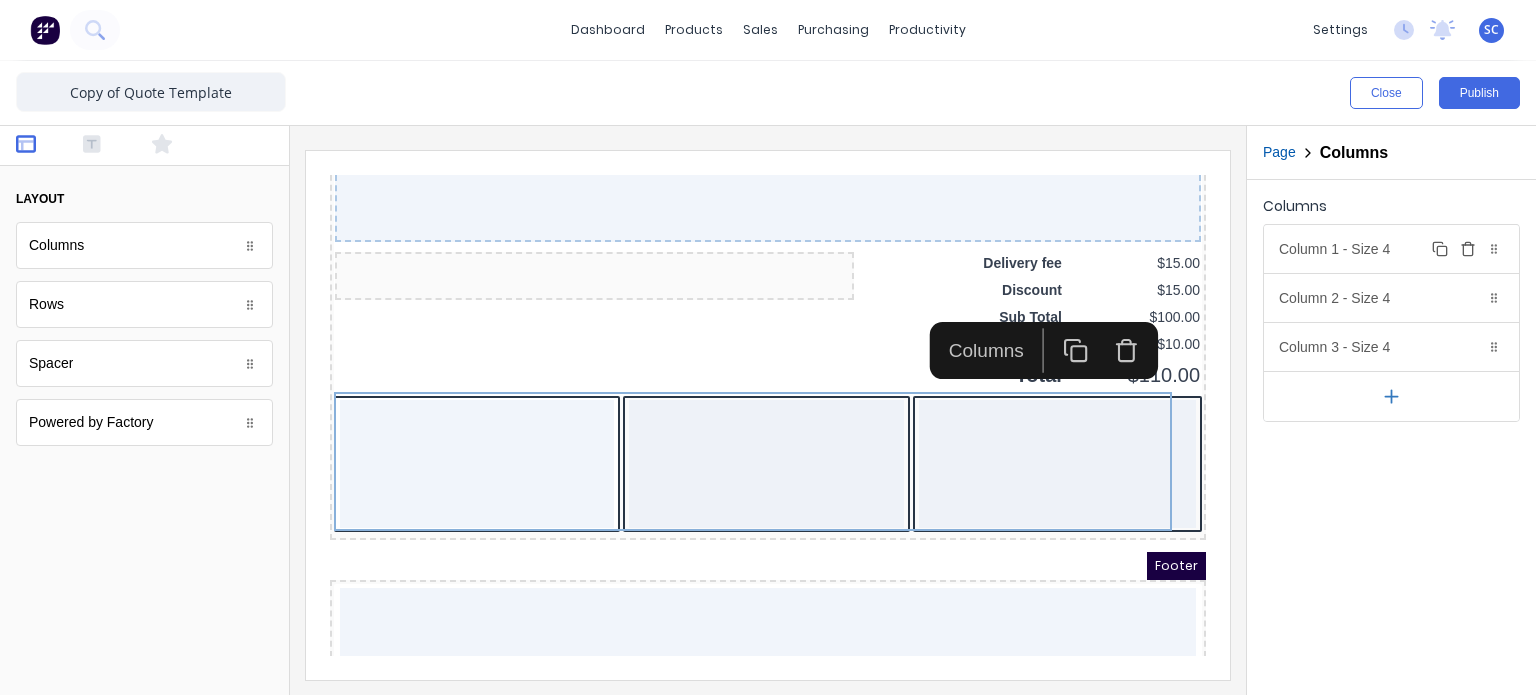 click on "Column 1 - Size 4 Duplicate Delete" at bounding box center (1391, 249) 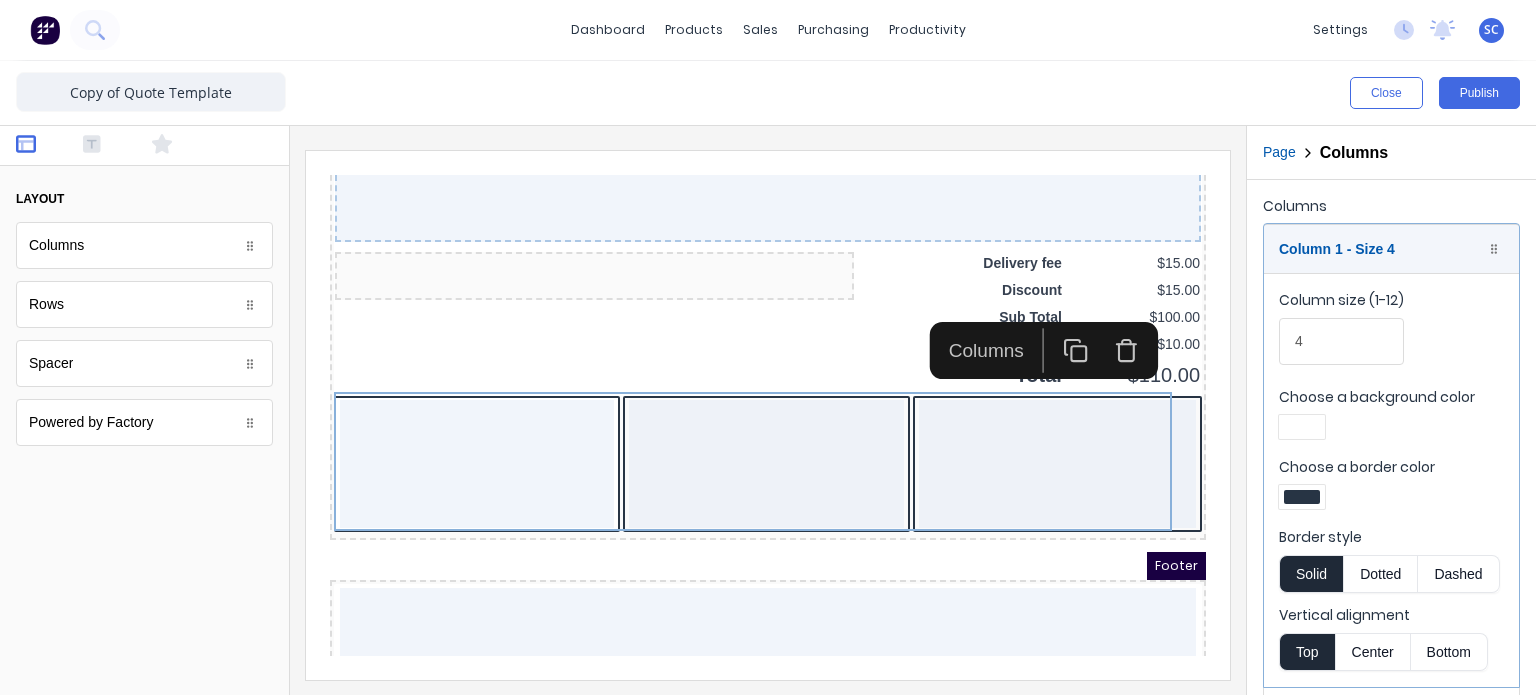 click at bounding box center (1302, 497) 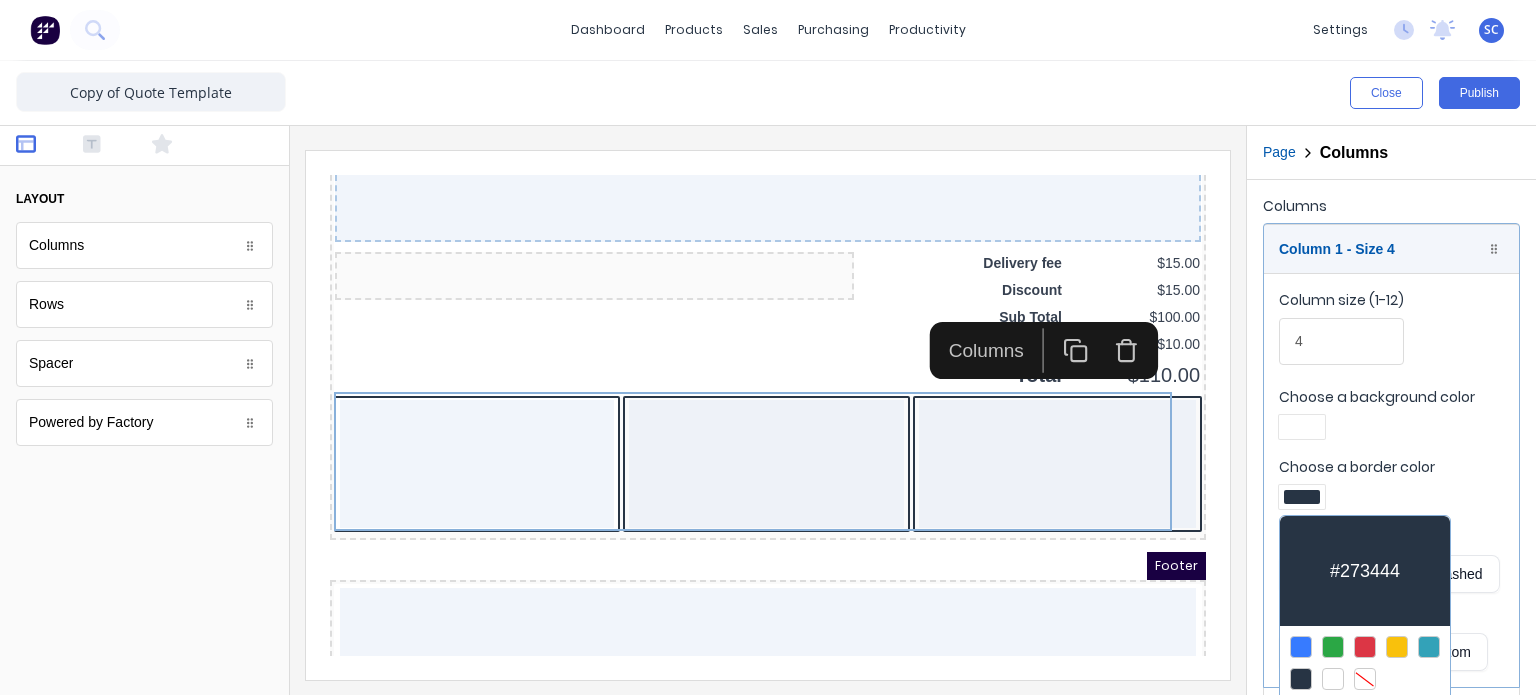 scroll, scrollTop: 152, scrollLeft: 0, axis: vertical 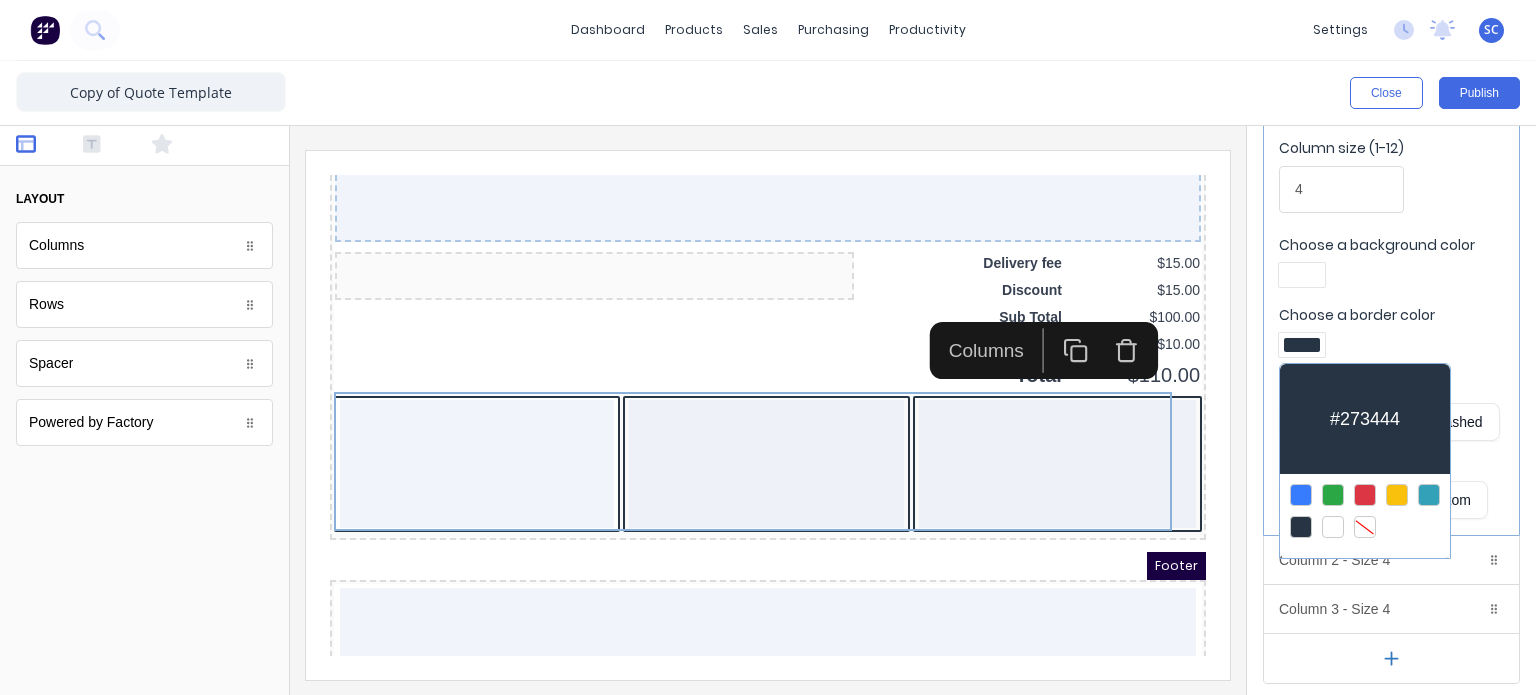 click at bounding box center [1365, 527] 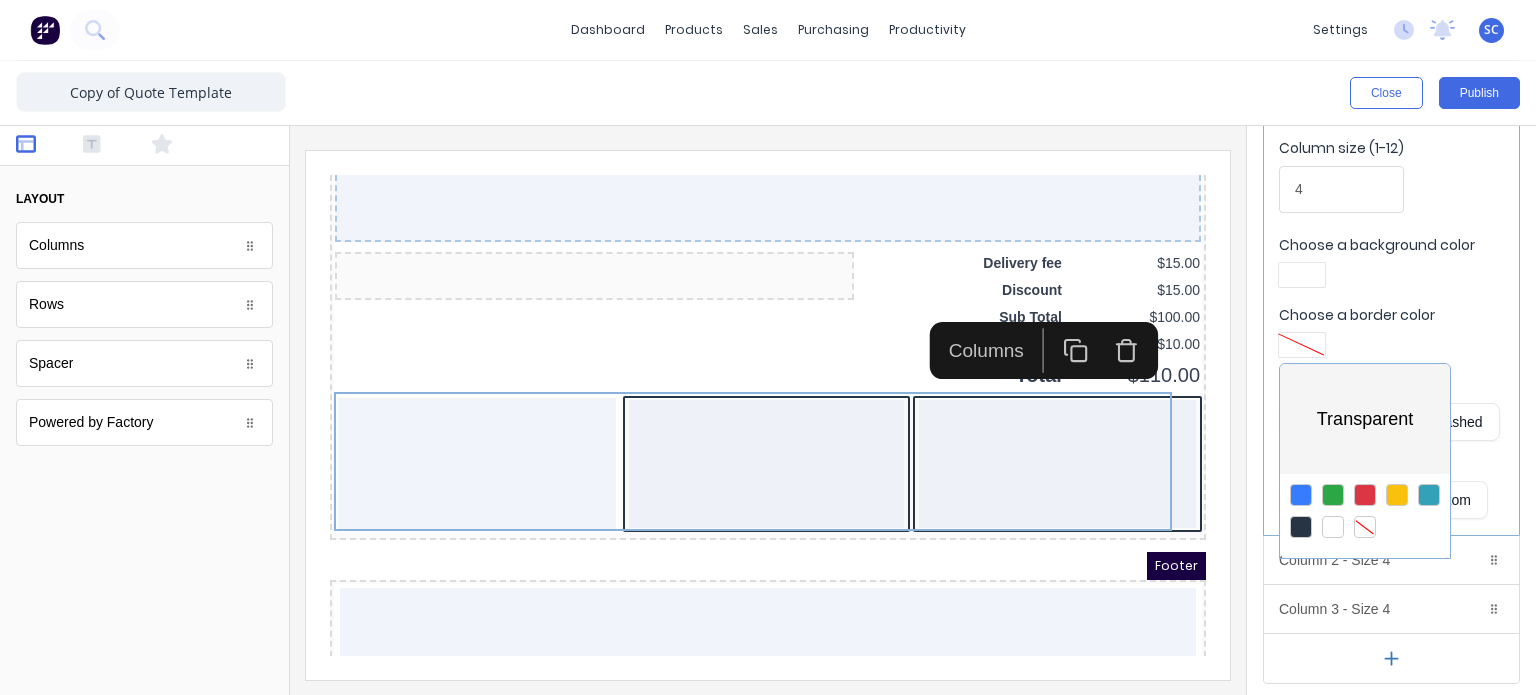 click at bounding box center [768, 347] 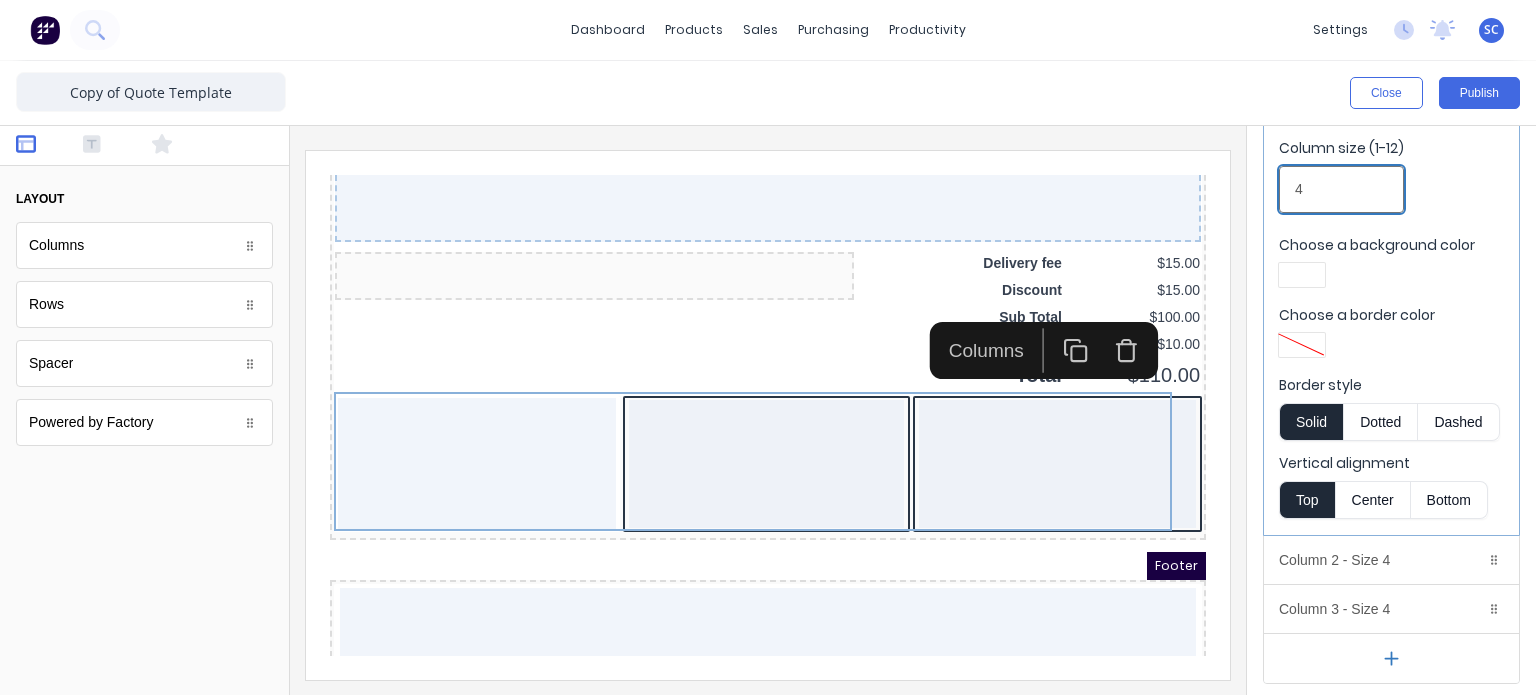 drag, startPoint x: 1355, startPoint y: 192, endPoint x: 1340, endPoint y: 191, distance: 15.033297 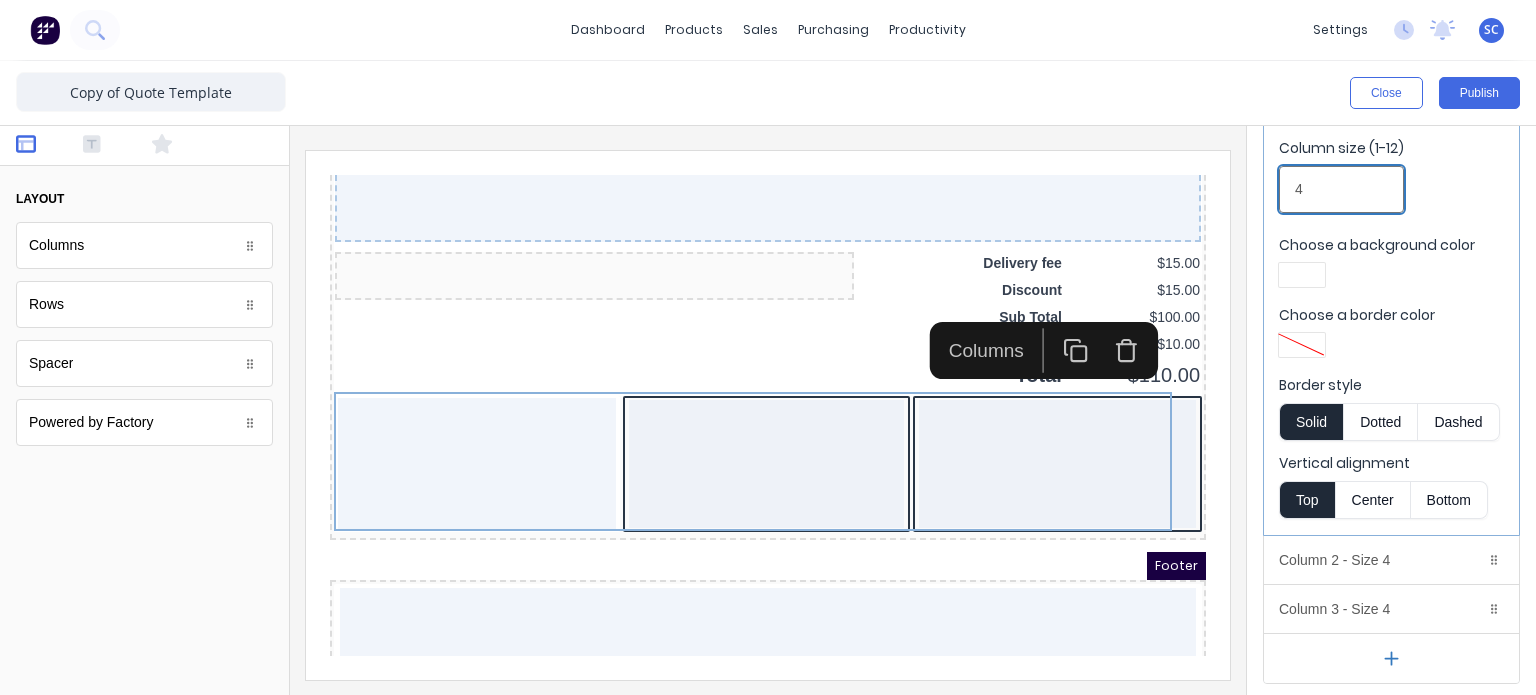 click on "4" at bounding box center [1341, 189] 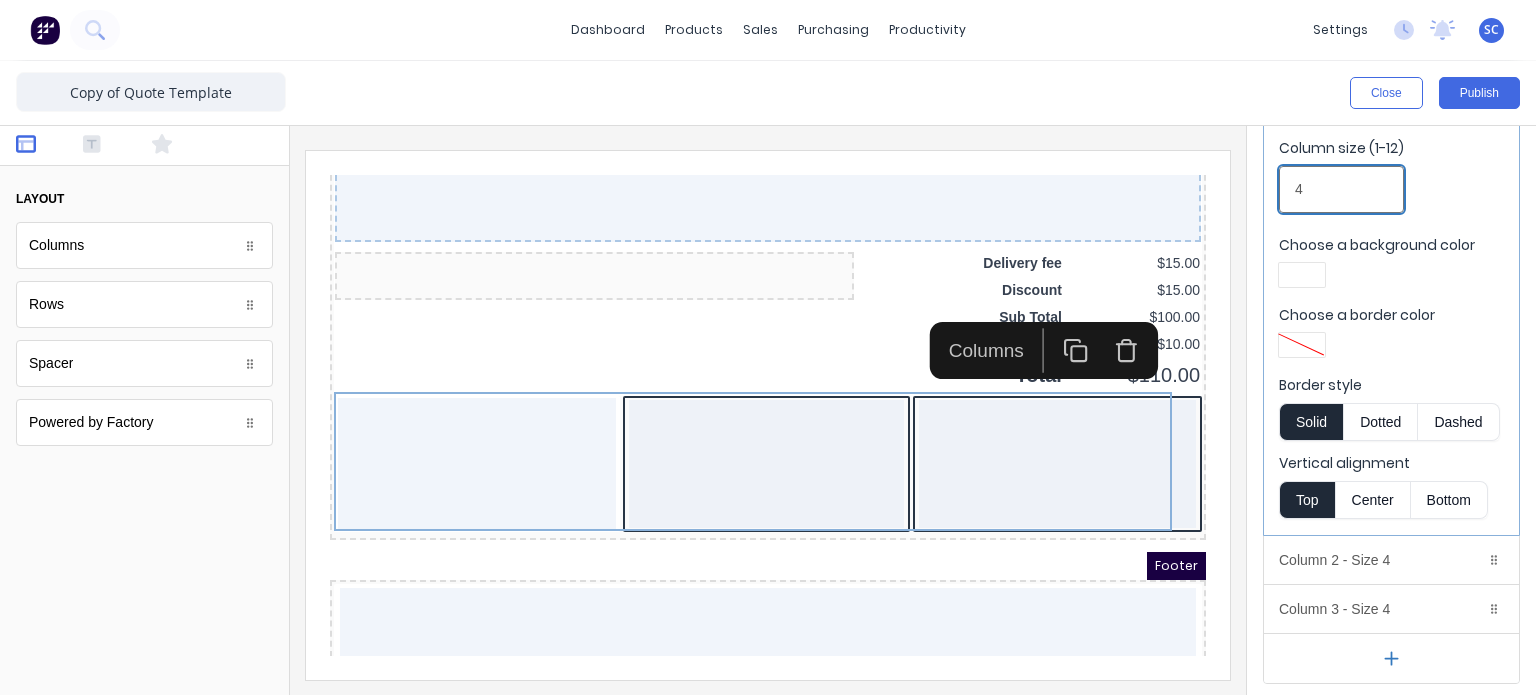 drag, startPoint x: 1340, startPoint y: 191, endPoint x: 1215, endPoint y: 228, distance: 130.36104 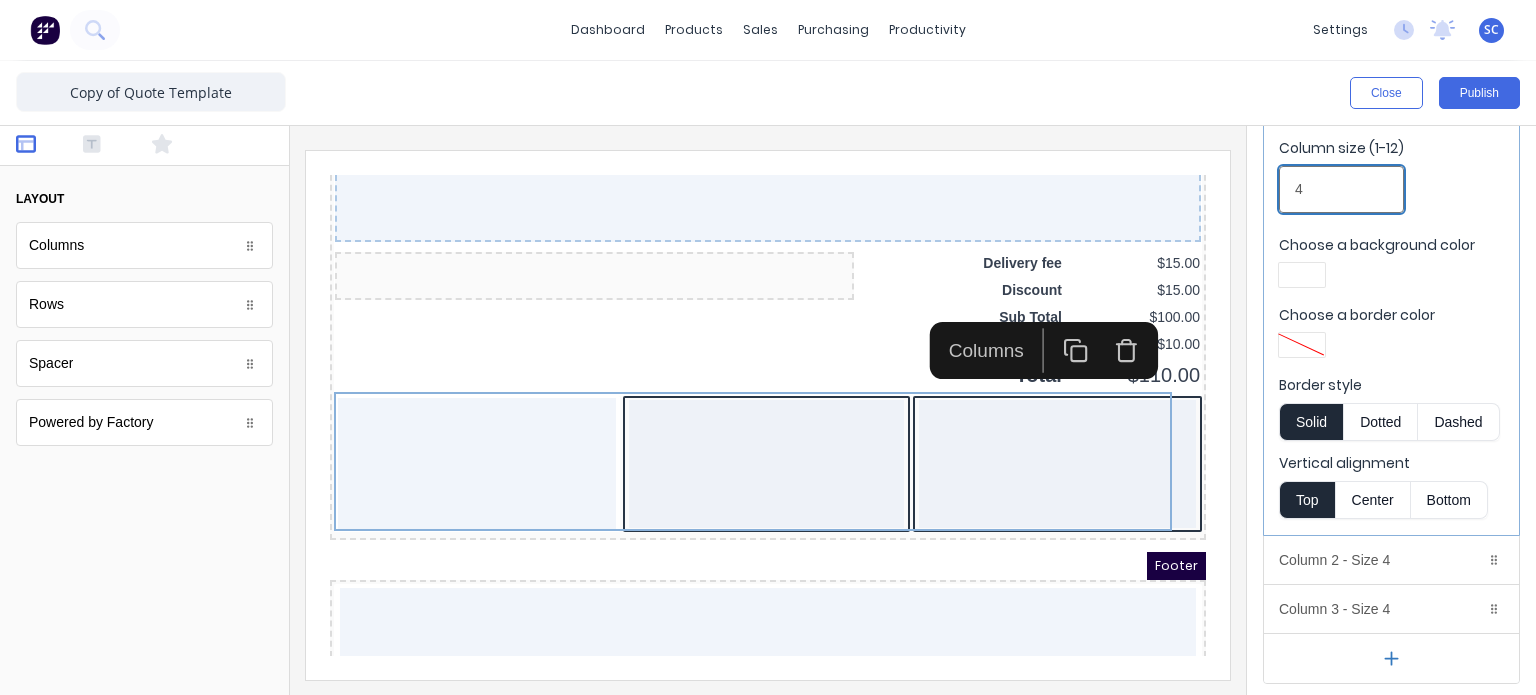 drag, startPoint x: 1326, startPoint y: 199, endPoint x: 1278, endPoint y: 189, distance: 49.0306 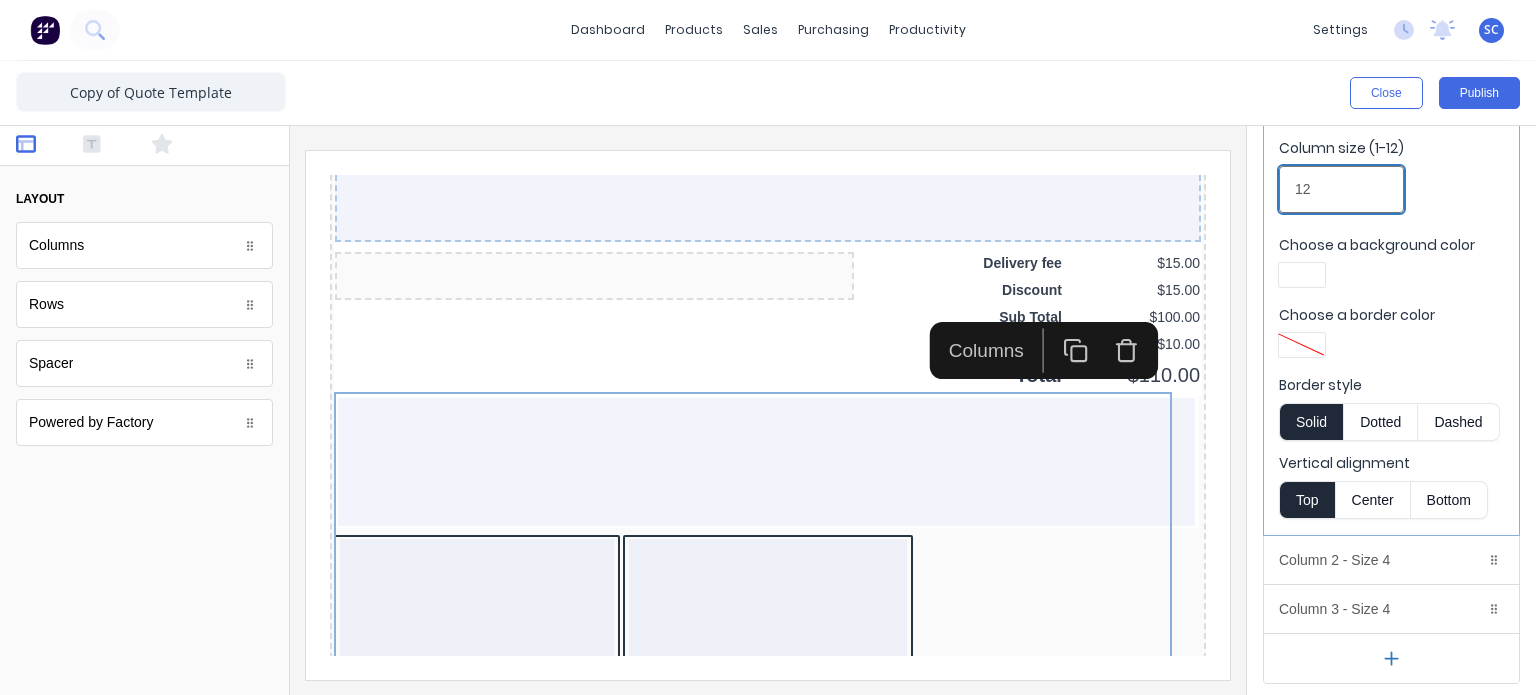 scroll, scrollTop: 0, scrollLeft: 0, axis: both 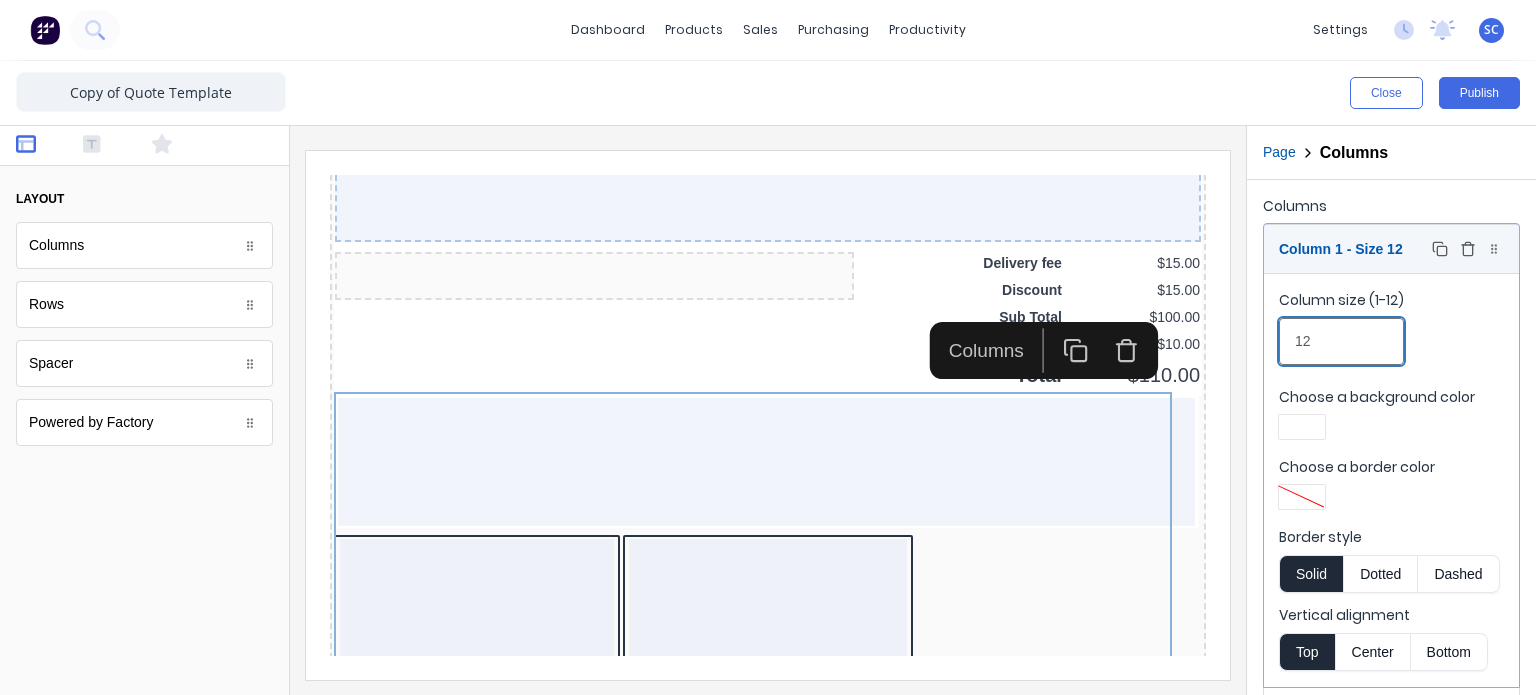 type on "12" 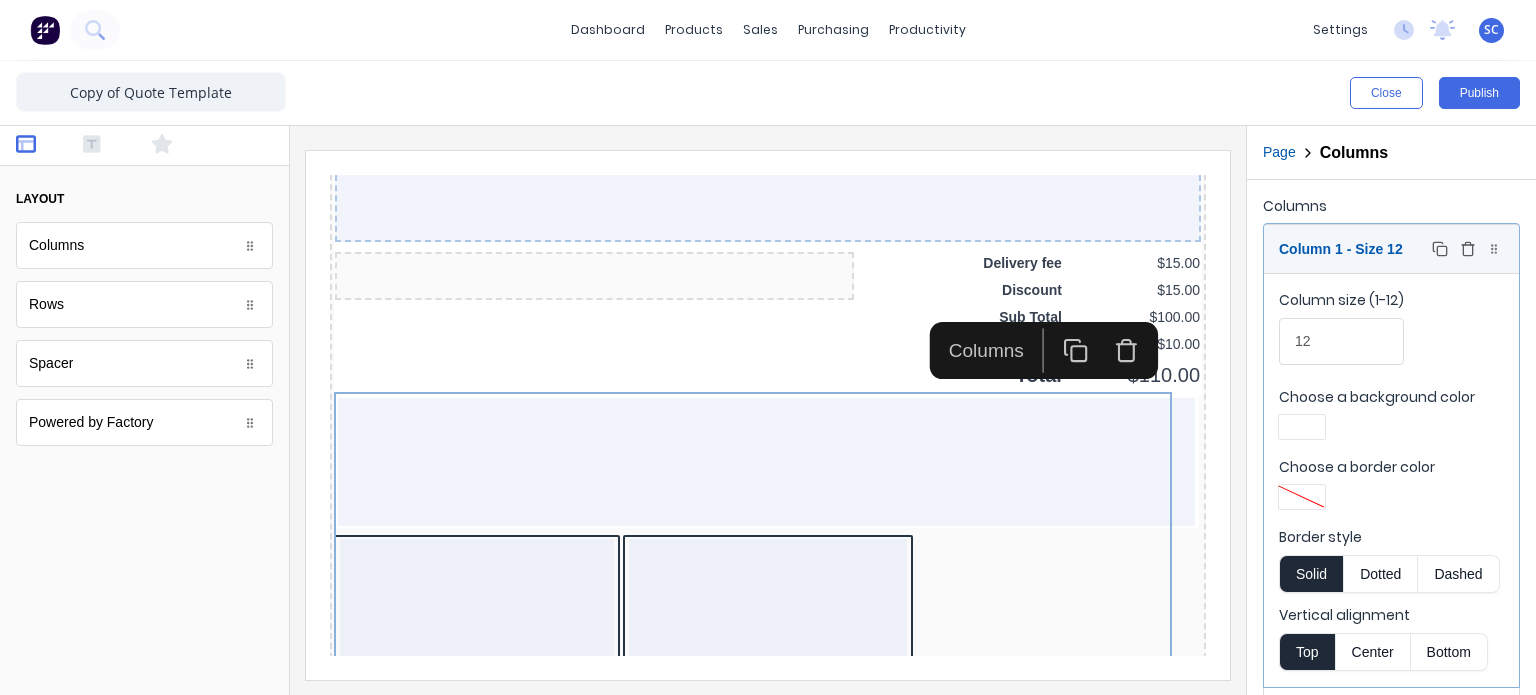 click on "Column 1 - Size 12 Duplicate Delete" at bounding box center (1391, 249) 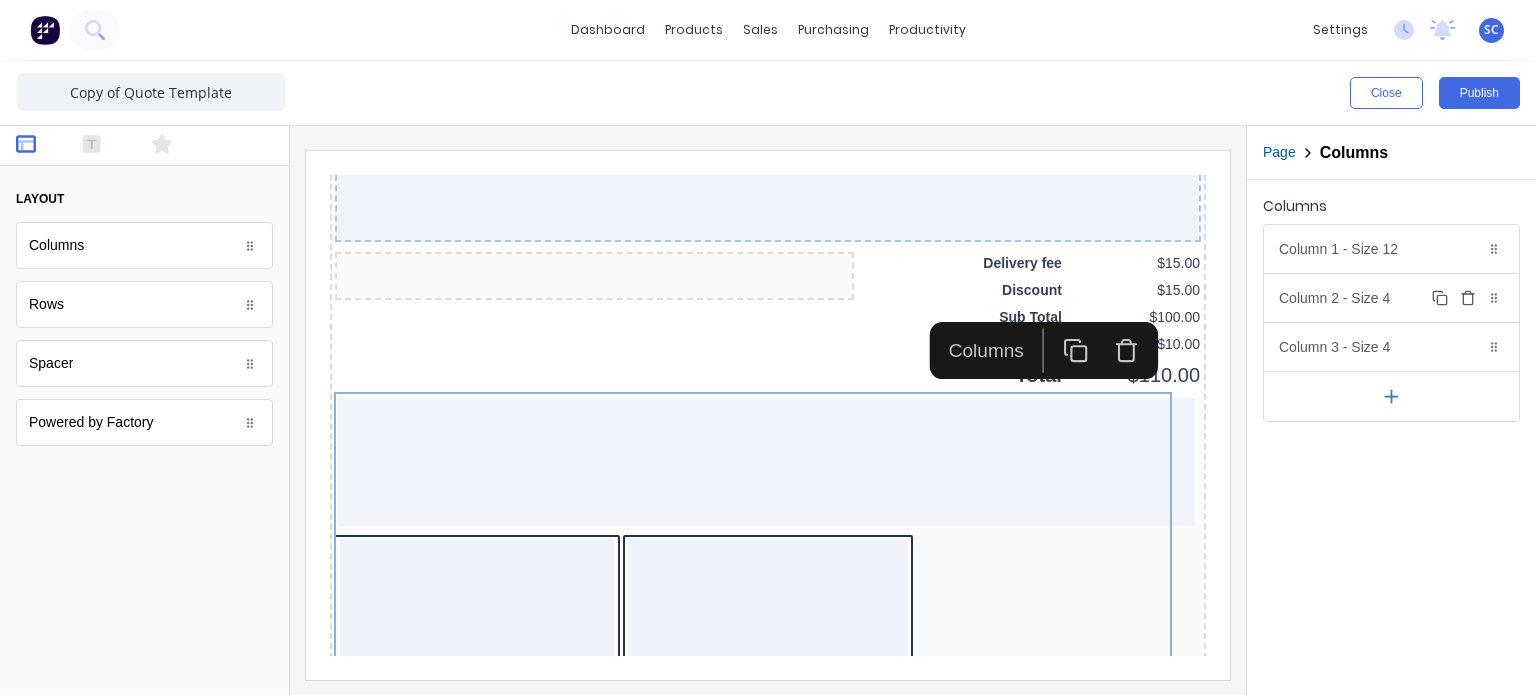 click 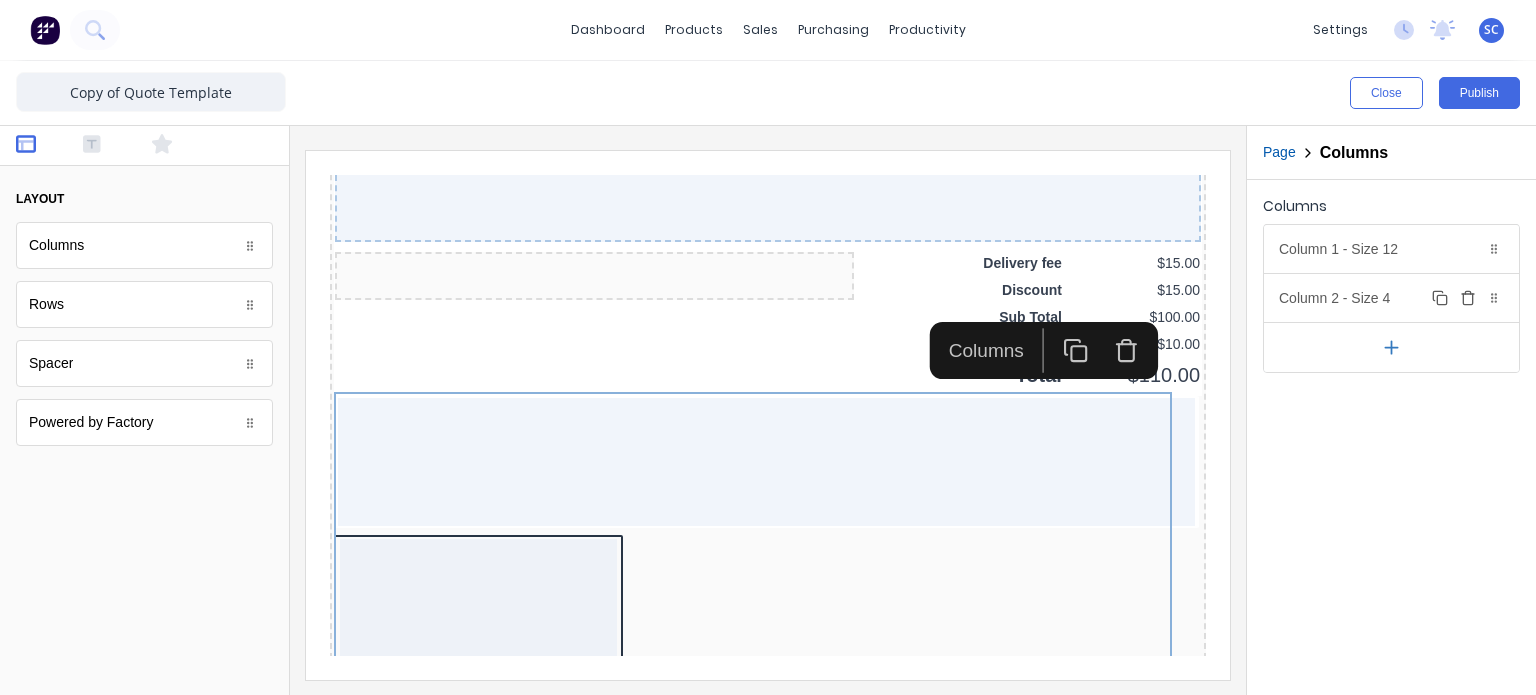 click 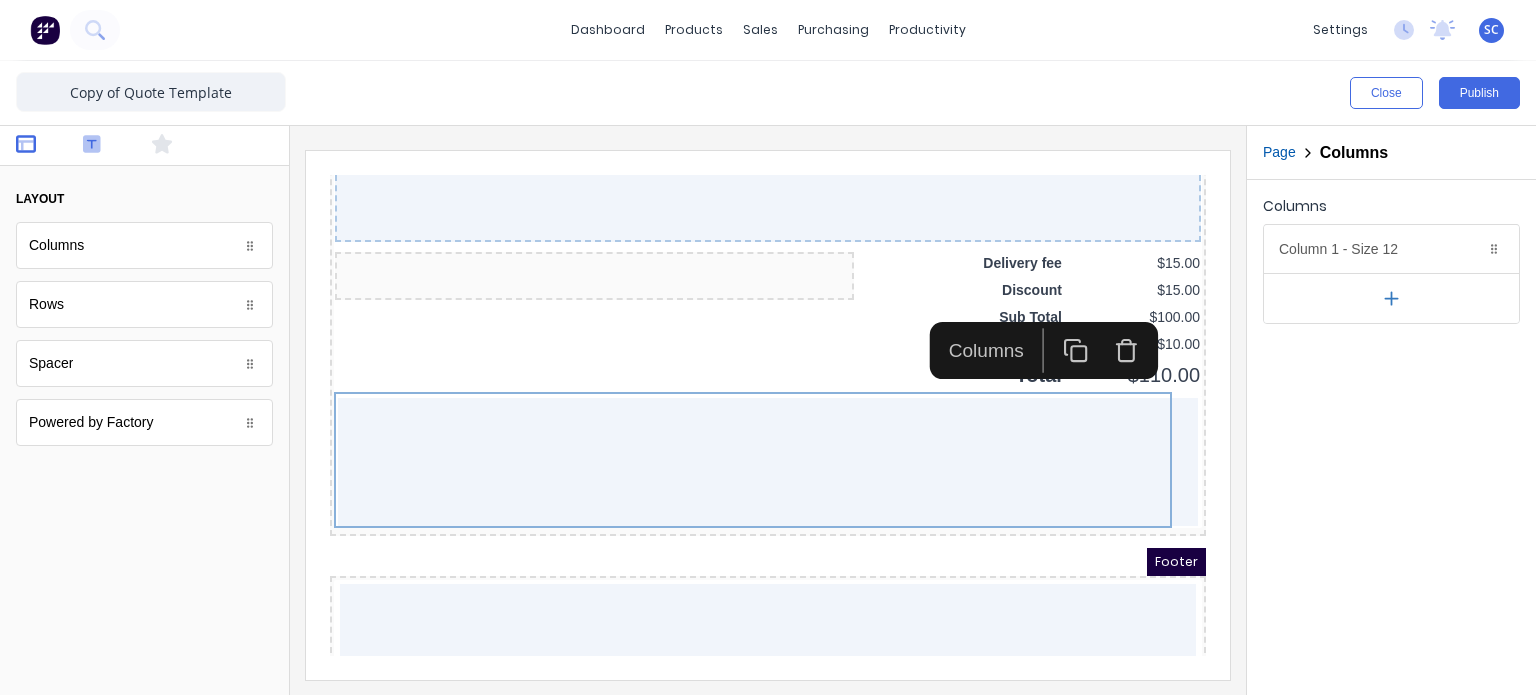 click 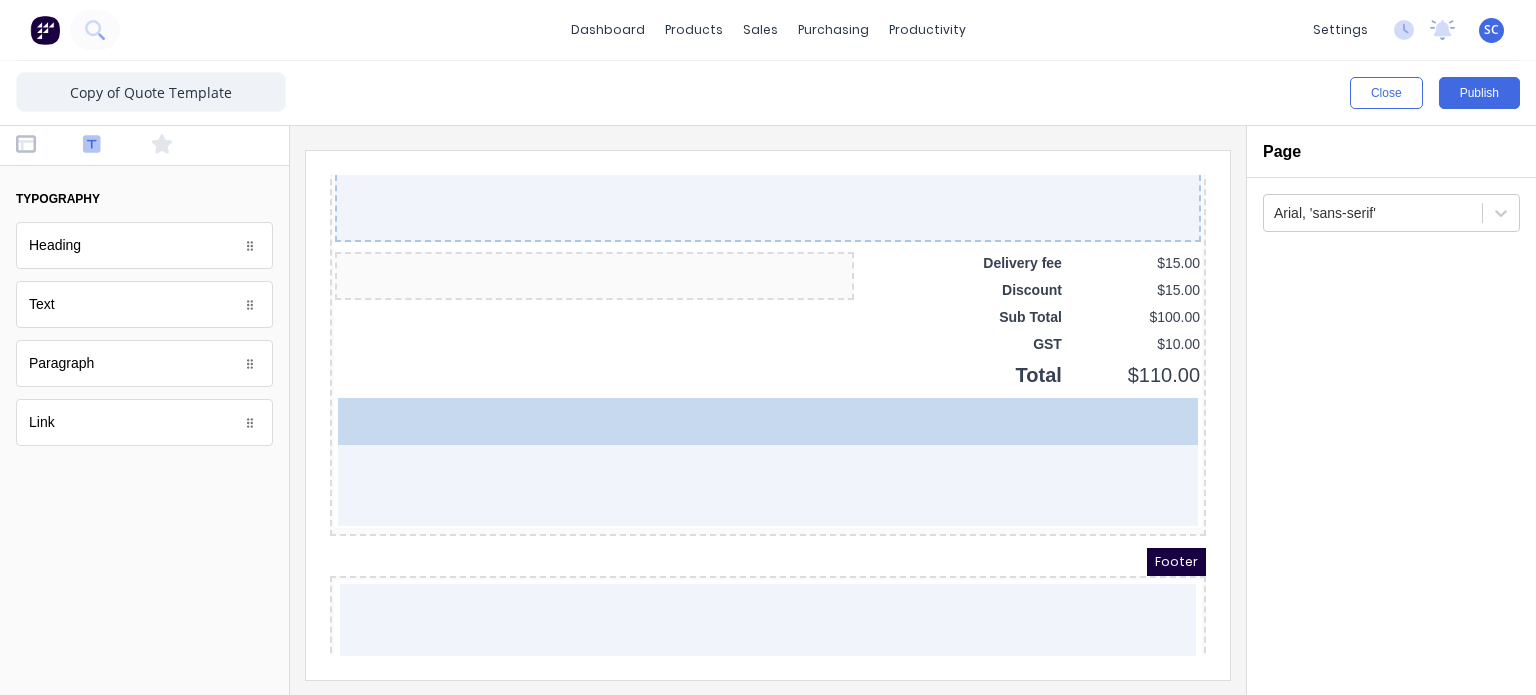 click on "Text Text" at bounding box center [744, 438] 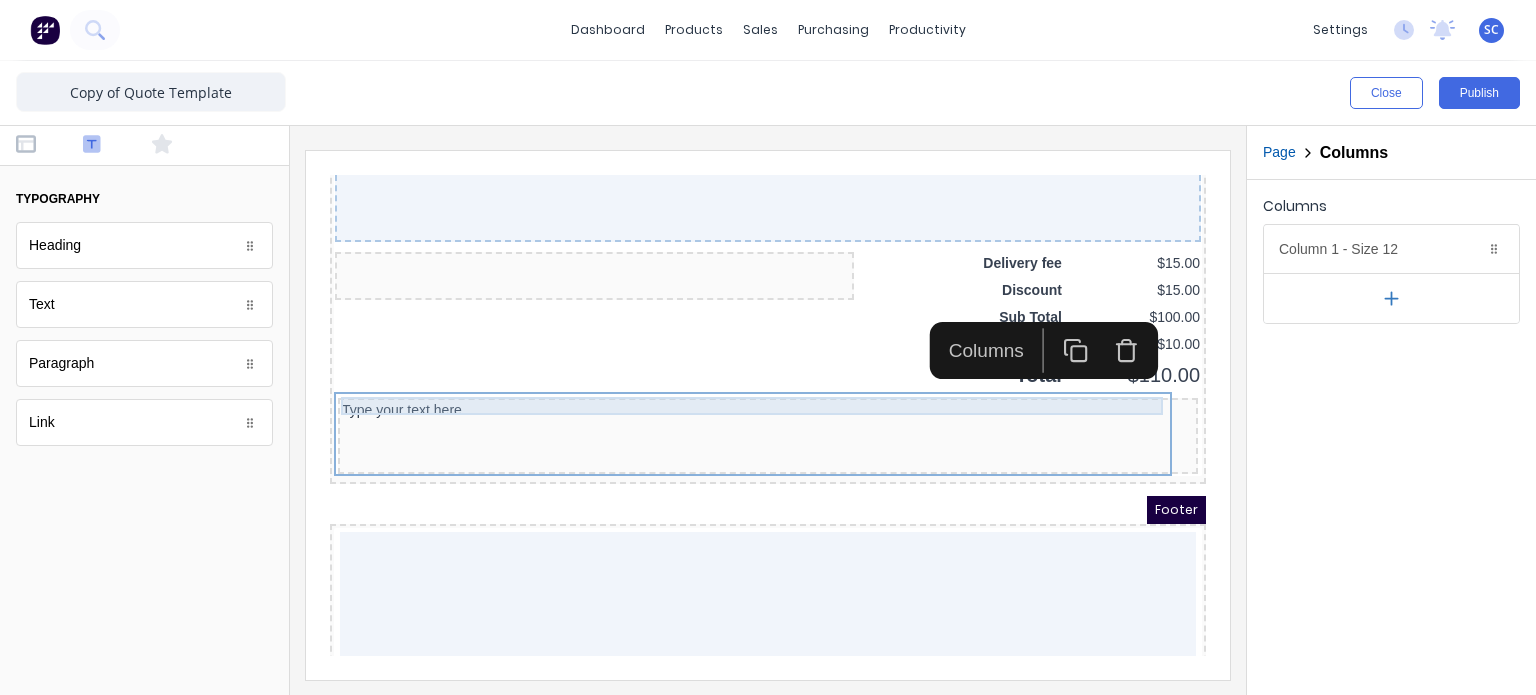 click on "Header LOGO HERE QUOTE Company name here Date 29/10/2024 Quote Number  #0001 ABN 1234456780 Company name here 234 Beach Road Gold Coast, Queensland, Australia, 4217 PDF content QTY DESCRIPTION EACH TOTAL 1 Basic Product Lorem ipsum dolor sit amet, consectetur adipiscing elit, sed do eiusmod tempor incididunt ut labore et dolore magna aliqua. Diameter 100cm Colorbond Cottage Green Parts # 967-12 $12.00 $12.00 1 #1 Colorbond Basalt 0.55 90mm 0 bends Lengths 1 x 1000 1 x 1500 $12.00 $12.00 1 Custom Formula Lorem ipsum dolor sit amet, consectetur adipiscing elit, sed do eiusmod tempor incididunt ut labore et dolore magna aliqua. Colorbond Cottage Green Height 23 Width 200 Dimension 2.5 Total:  74.75 $12.00 $12.00 Lineal Metres Lorem ipsum dolor sit amet, consectetur adipiscing elit, sed do eiusmod tempor incididunt ut labore et dolore magna aliqua. Diameter 100cm Colorbond Cottage Green Parts # 967-12 Lengths 1 x 1000 1 x 1500 $12.00 $12.00 Square Metres Diameter 100cm Colorbond Cottage Green Parts # 967-12 1 1" at bounding box center [744, -1101] 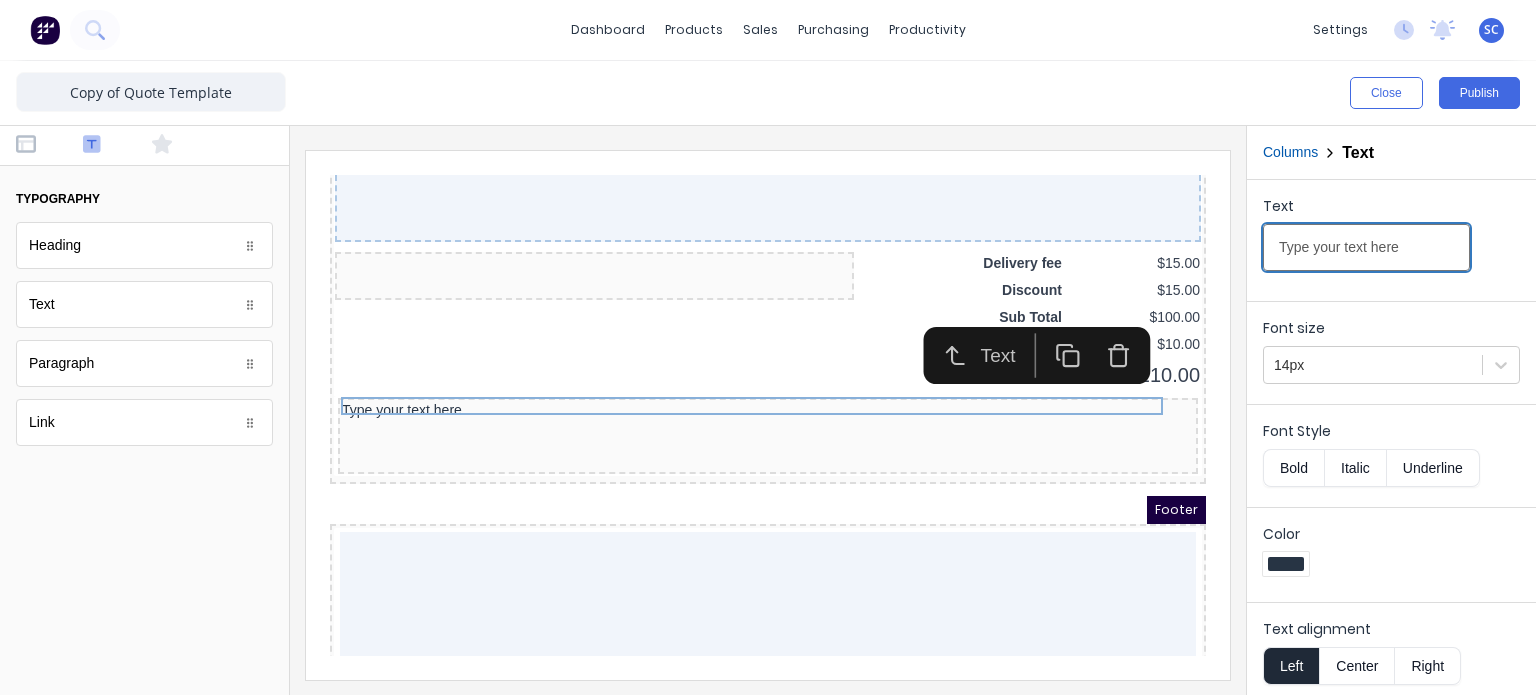click on "Type your text here" at bounding box center [1366, 247] 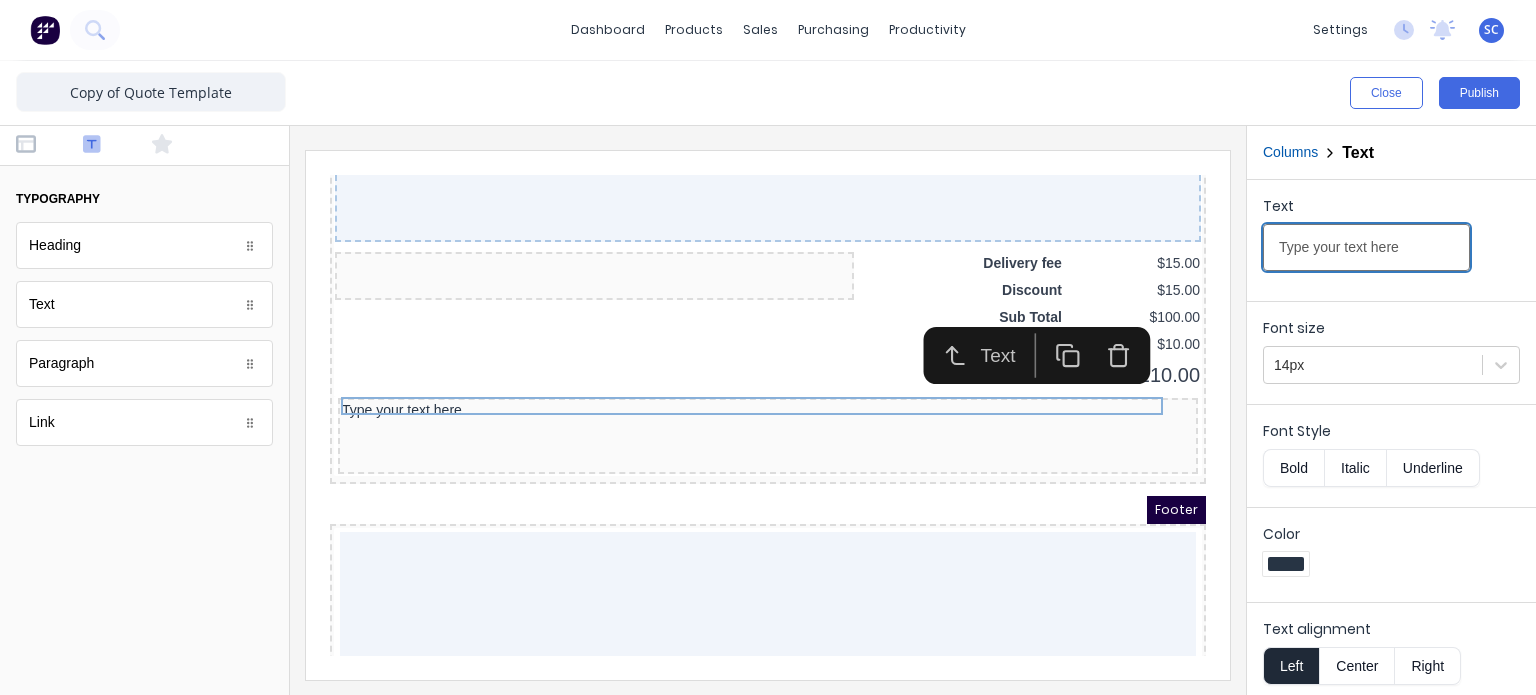 click on "Type your text here" at bounding box center (1366, 247) 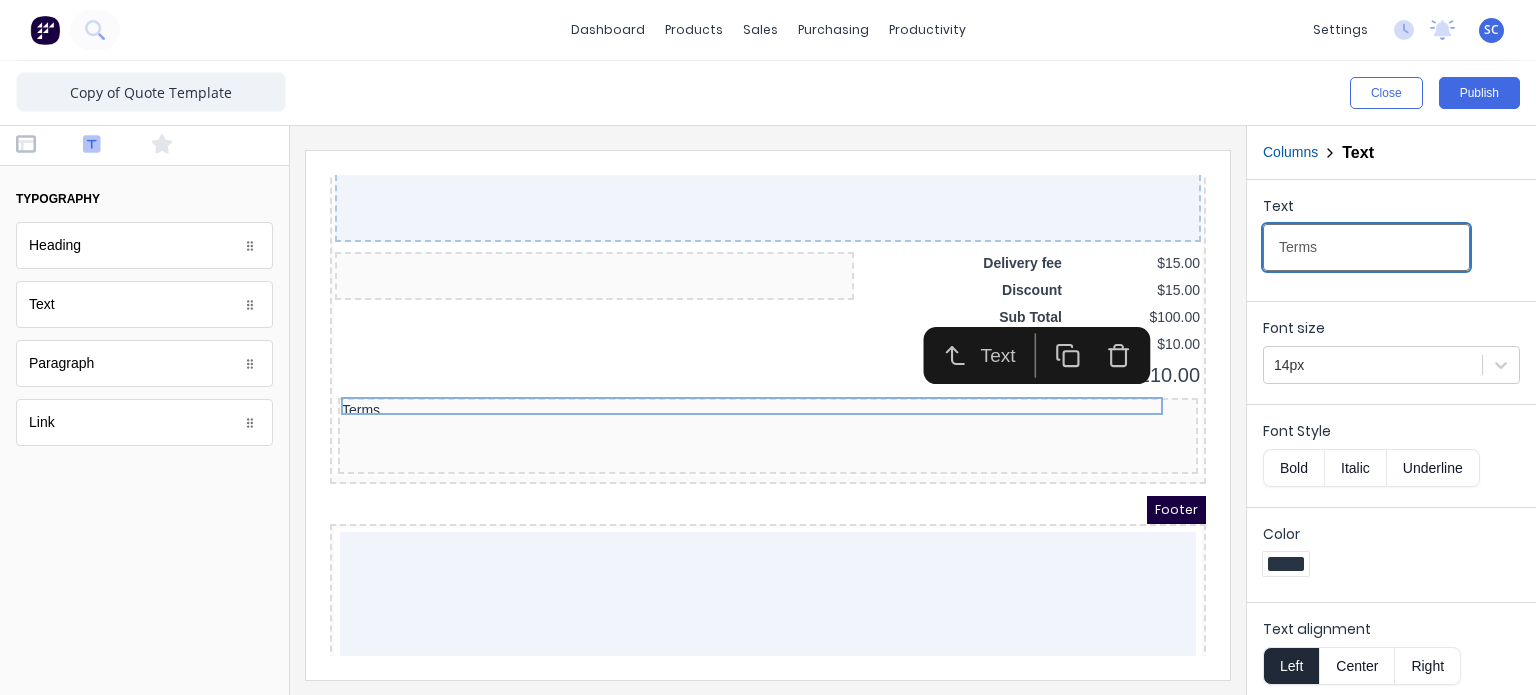 type on "Terms" 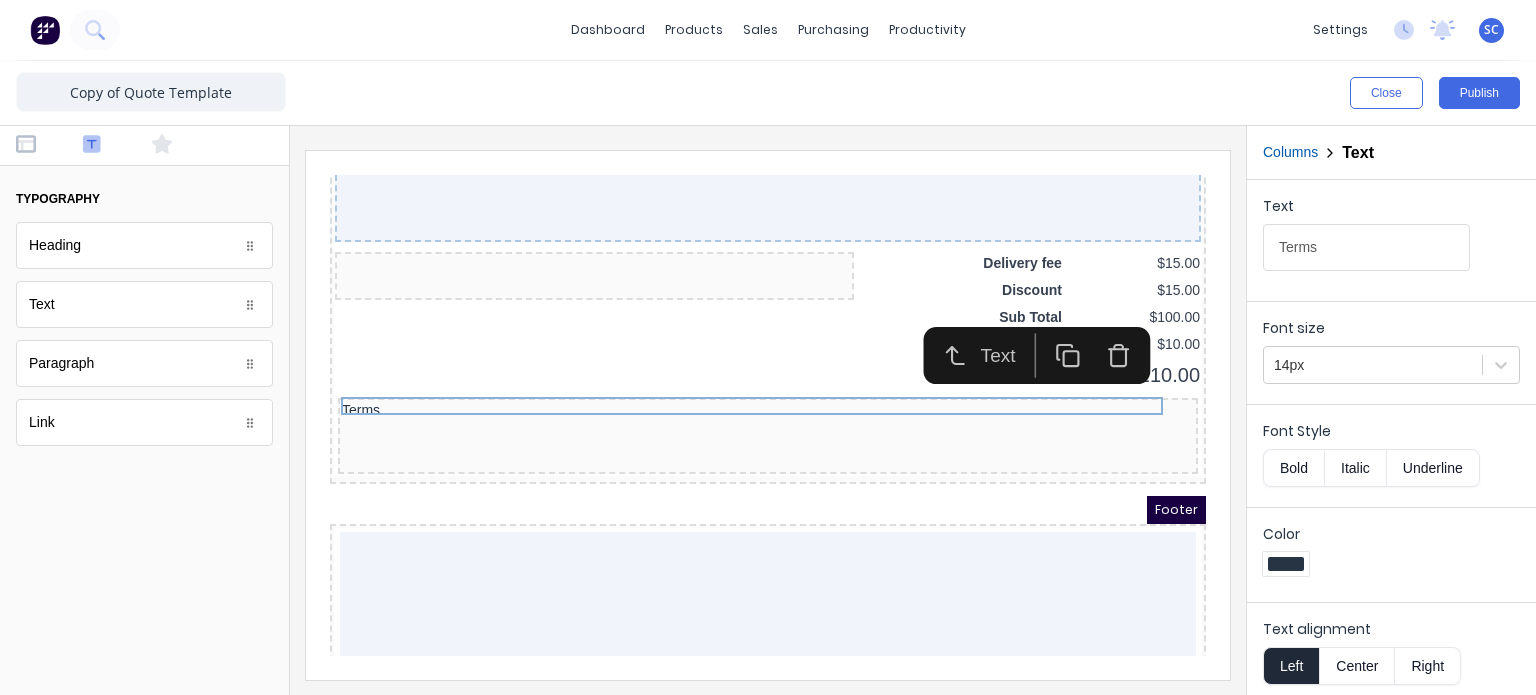 click on "Bold" at bounding box center [1293, 468] 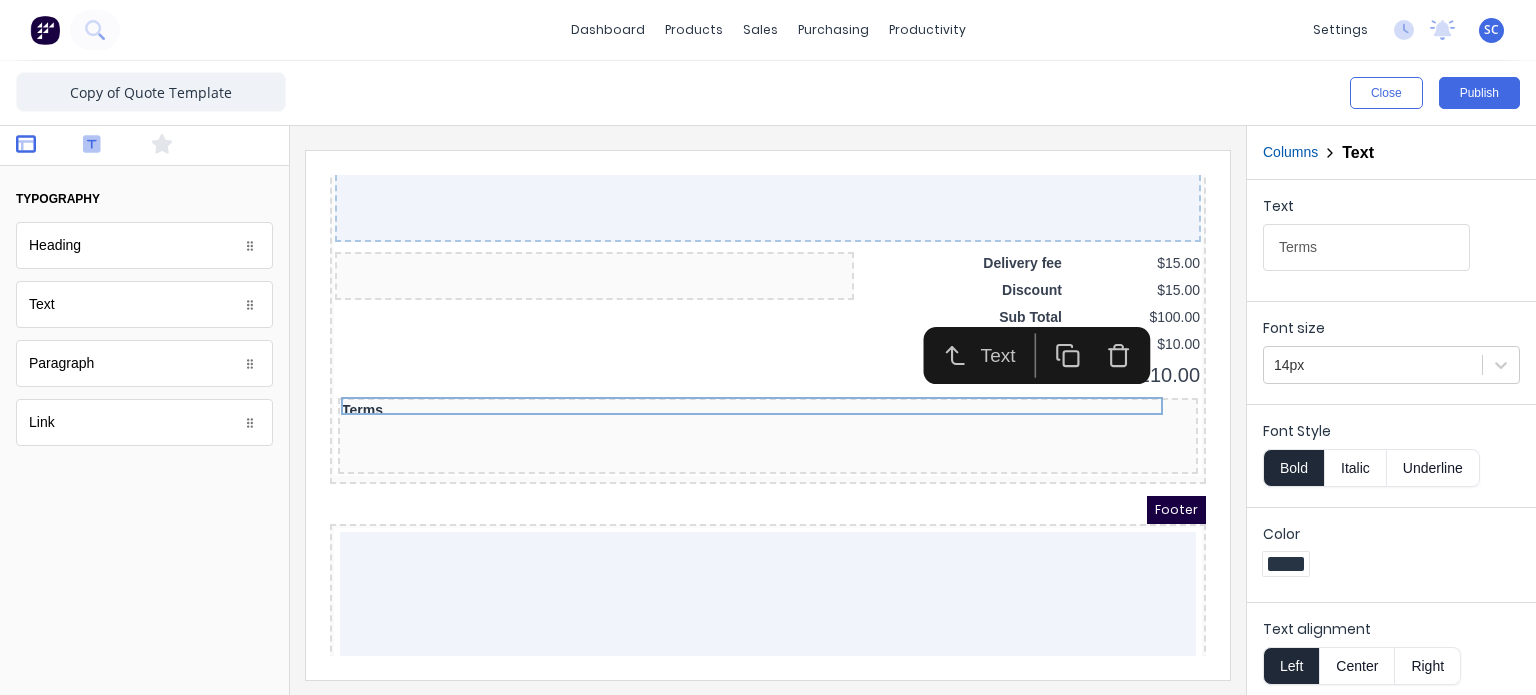click at bounding box center [43, 146] 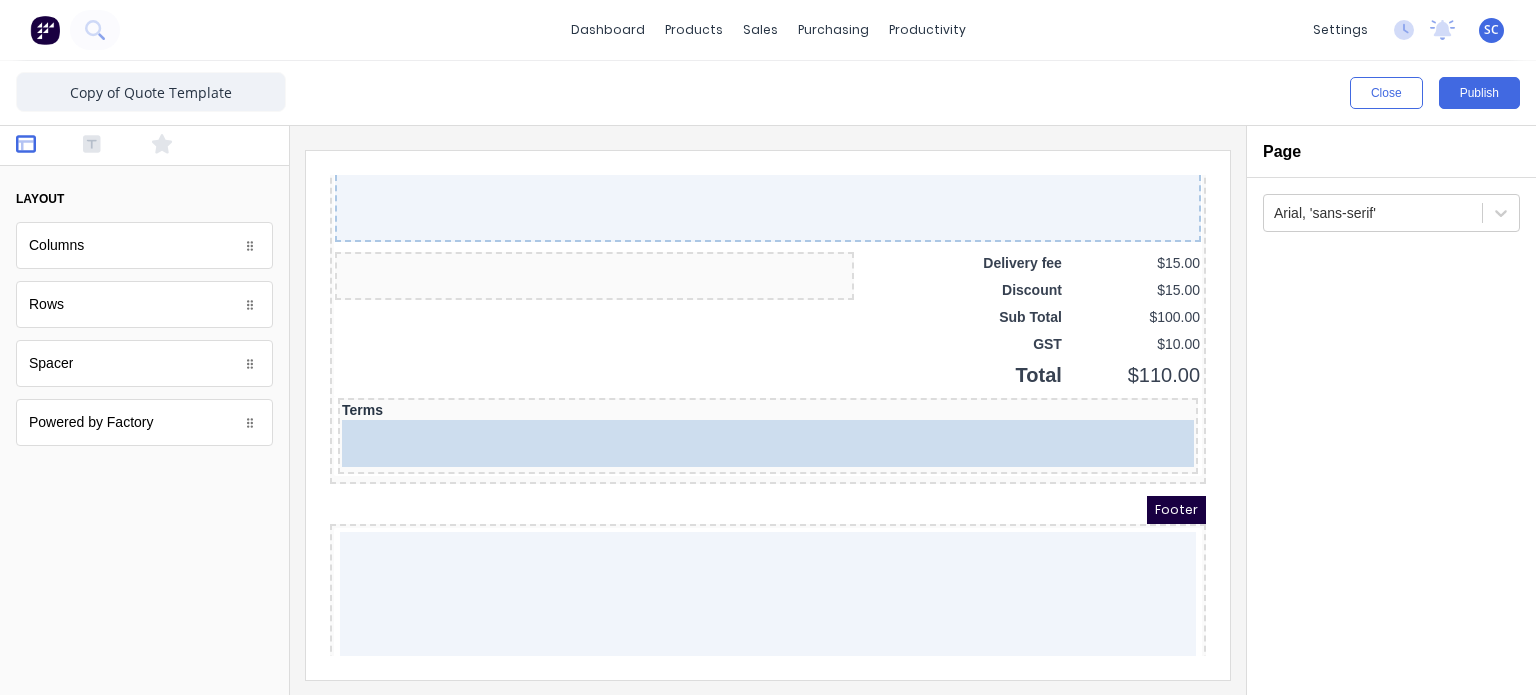 drag, startPoint x: 91, startPoint y: 378, endPoint x: 464, endPoint y: 425, distance: 375.94946 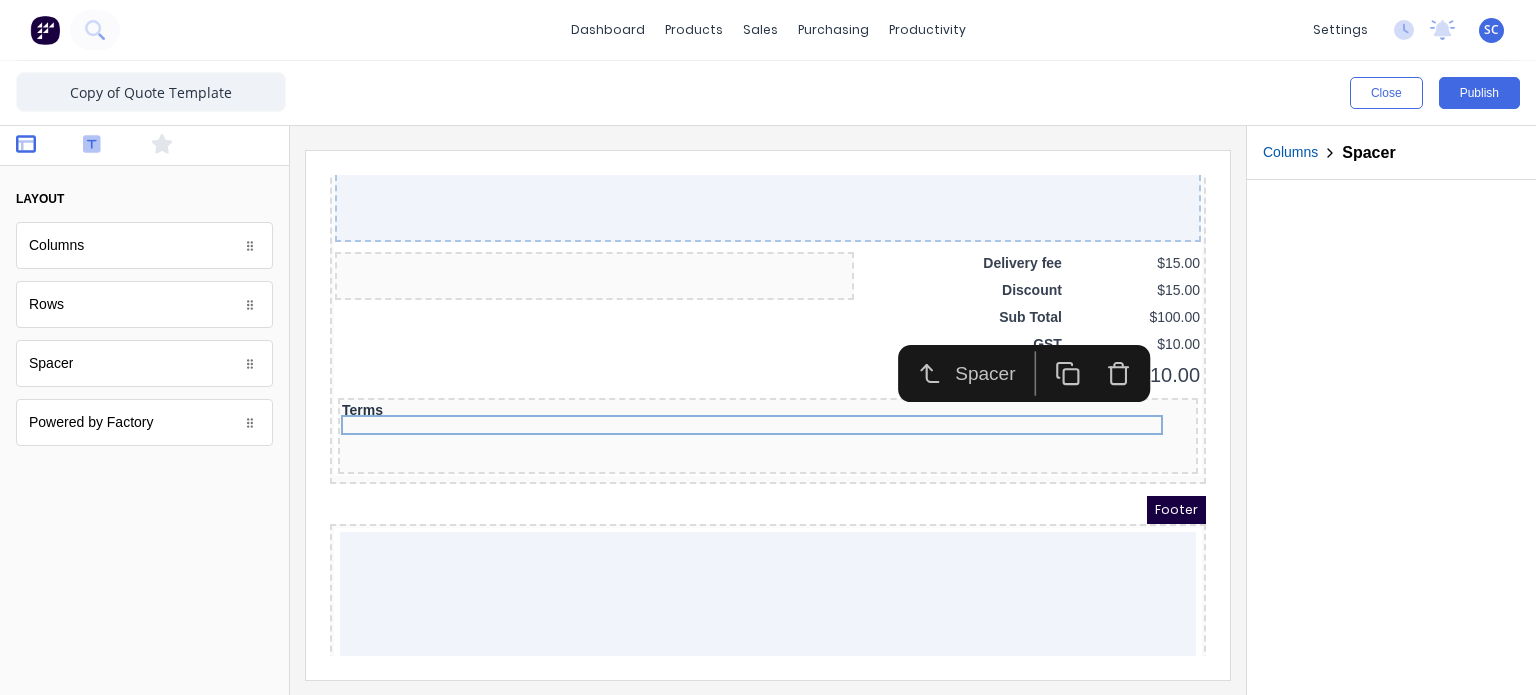 click 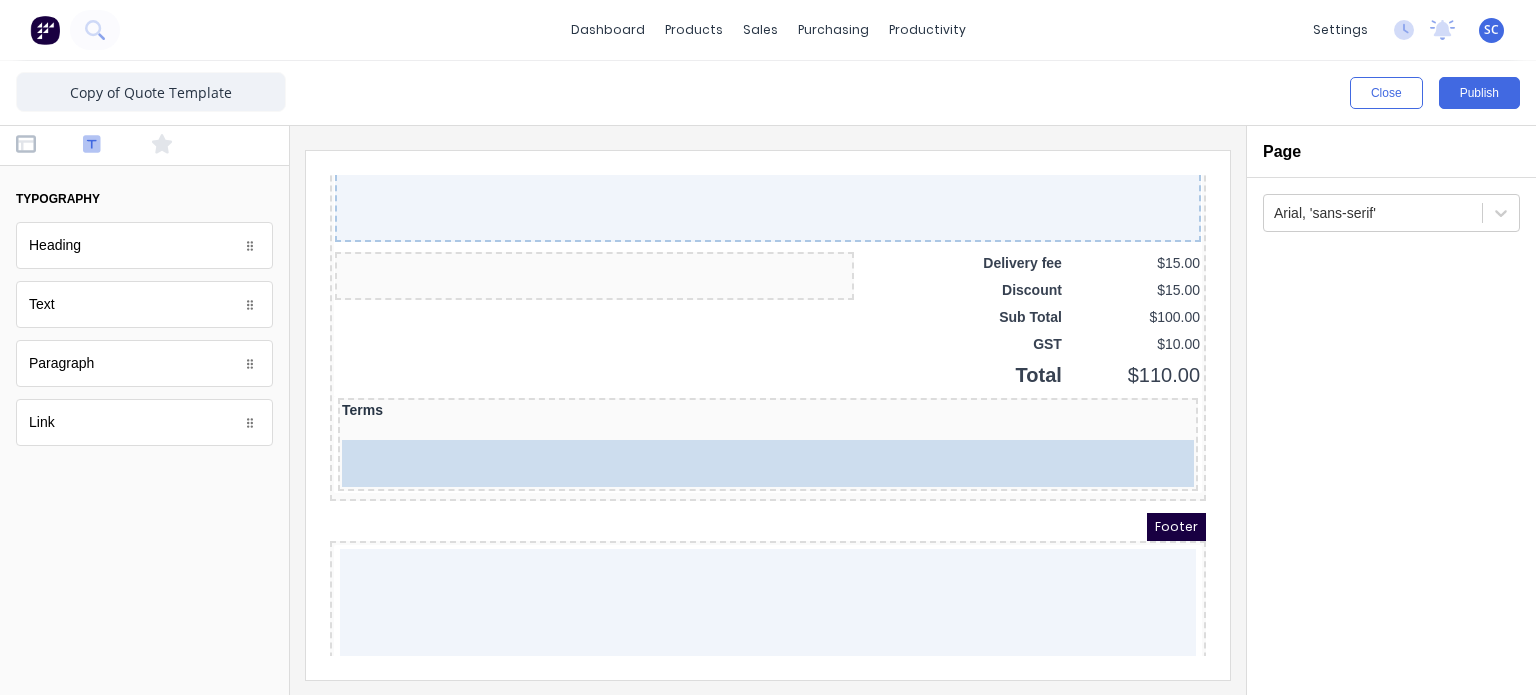drag, startPoint x: 104, startPoint y: 307, endPoint x: 503, endPoint y: 433, distance: 418.42203 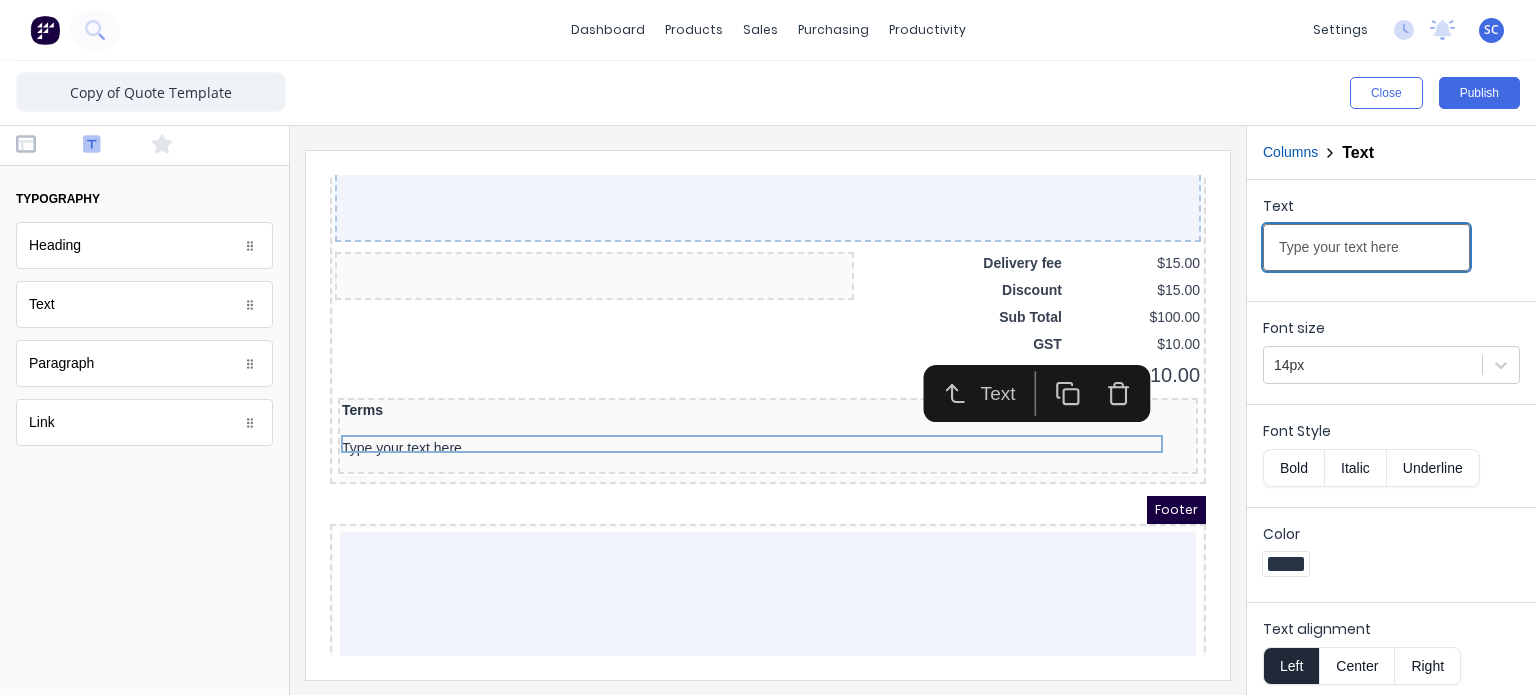 click on "Type your text here" at bounding box center [1366, 247] 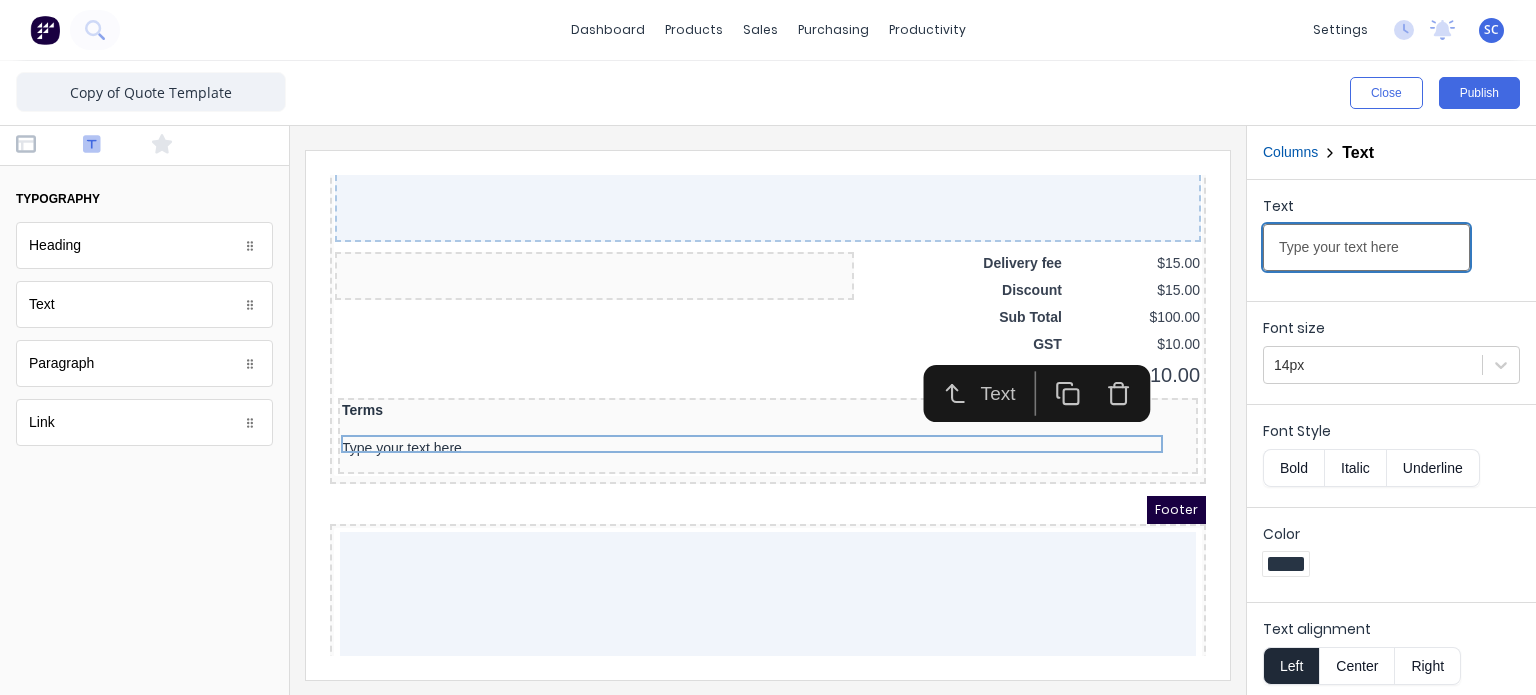 click on "Type your text here" at bounding box center [1366, 247] 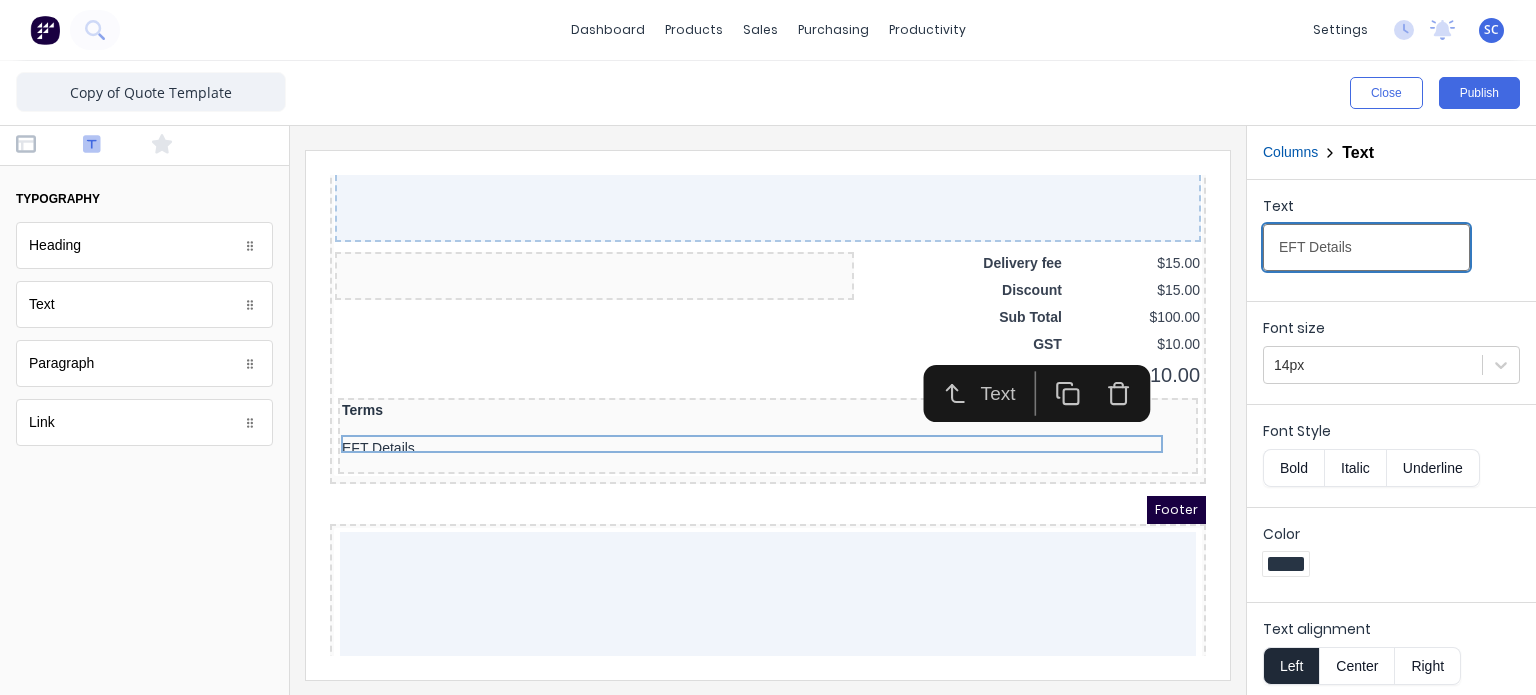 type on "EFT Details" 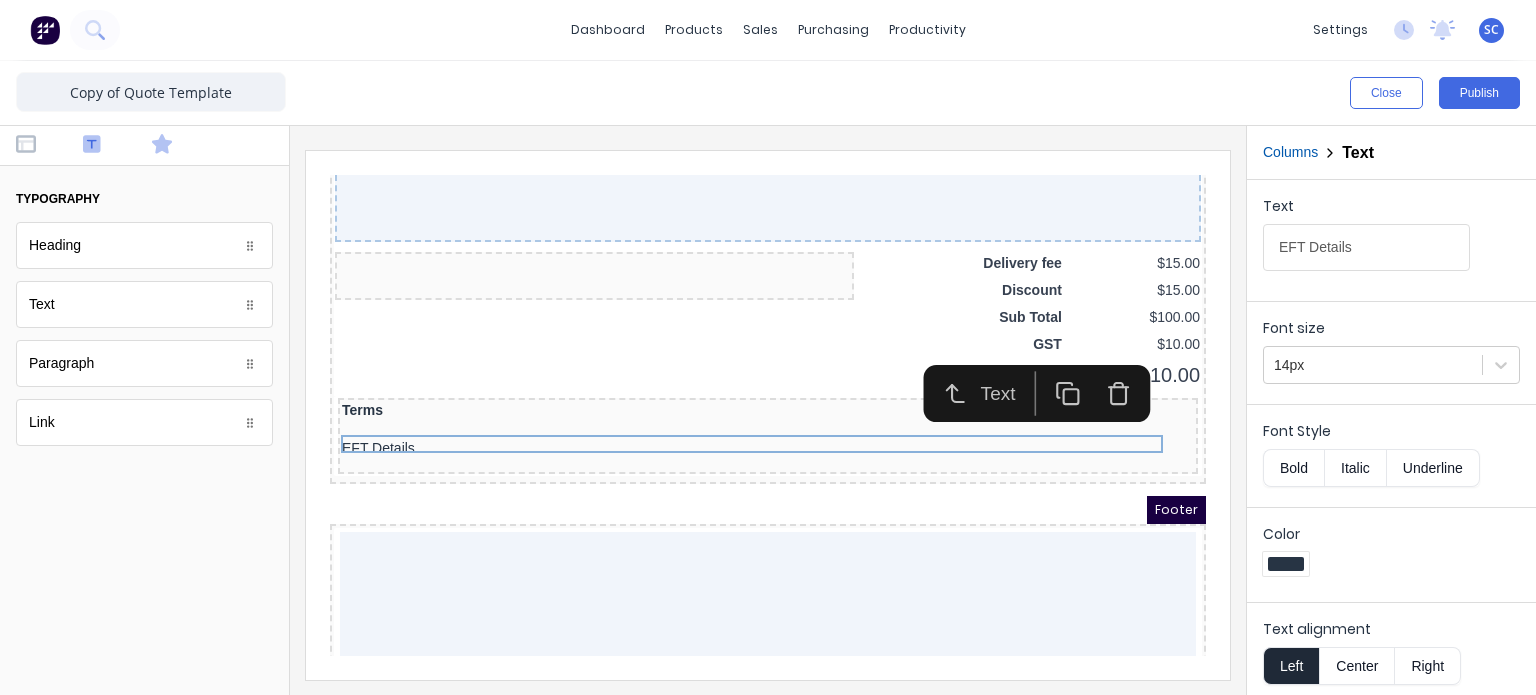 click at bounding box center [178, 146] 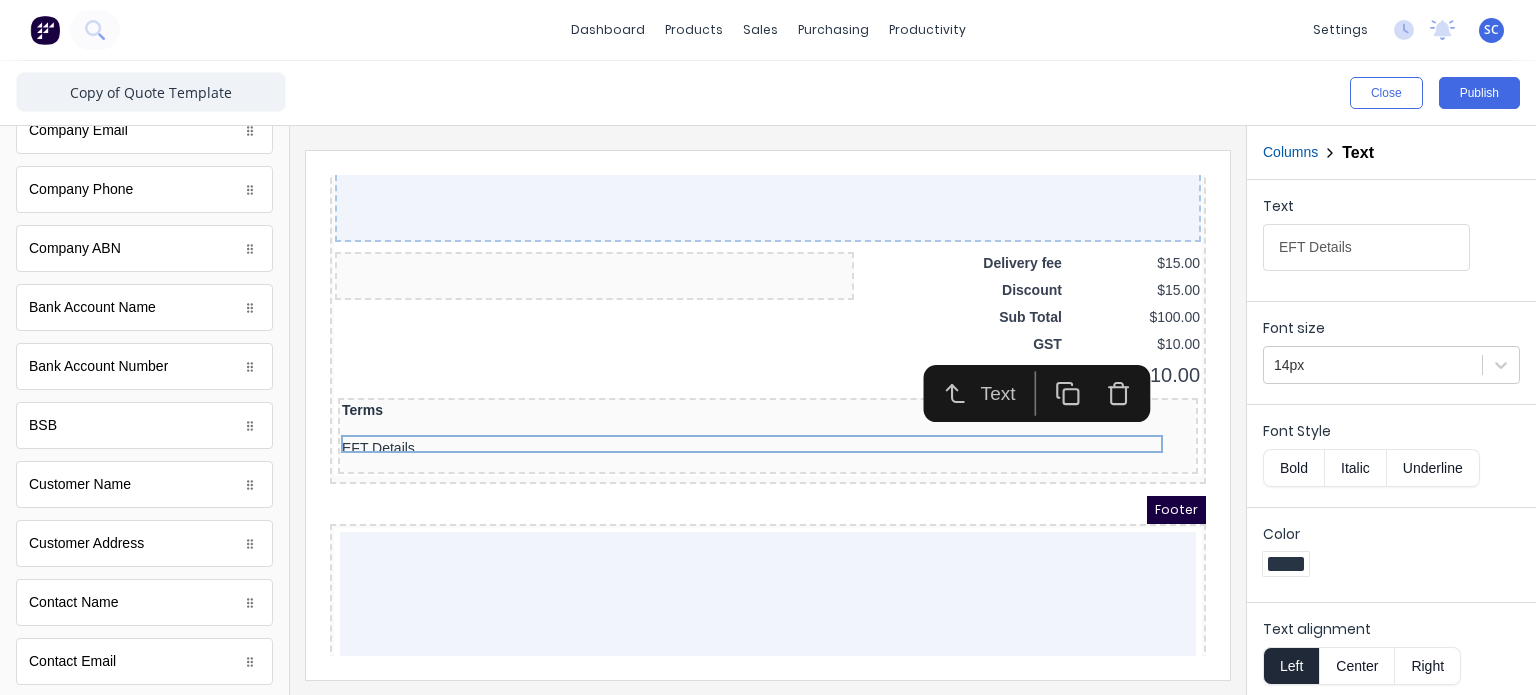 scroll, scrollTop: 768, scrollLeft: 0, axis: vertical 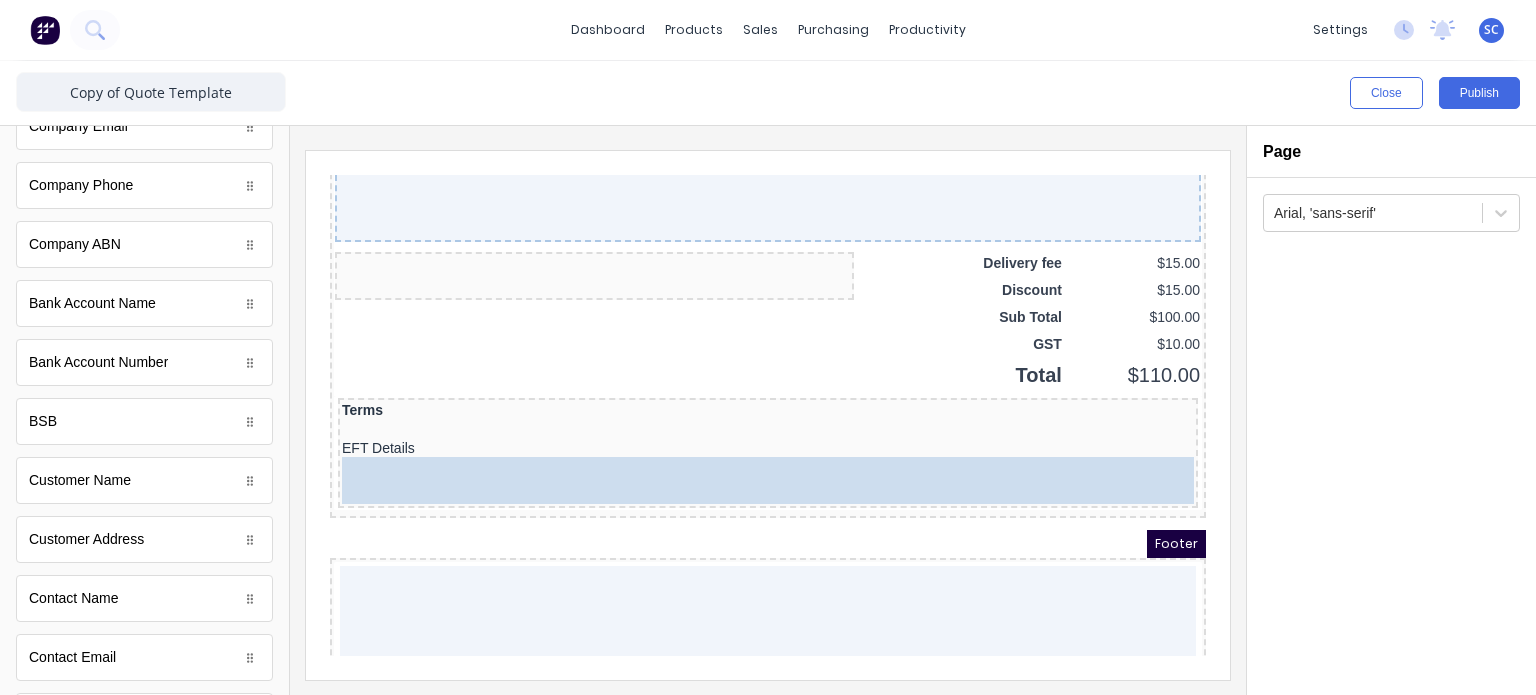 drag, startPoint x: 152, startPoint y: 300, endPoint x: 515, endPoint y: 458, distance: 395.8952 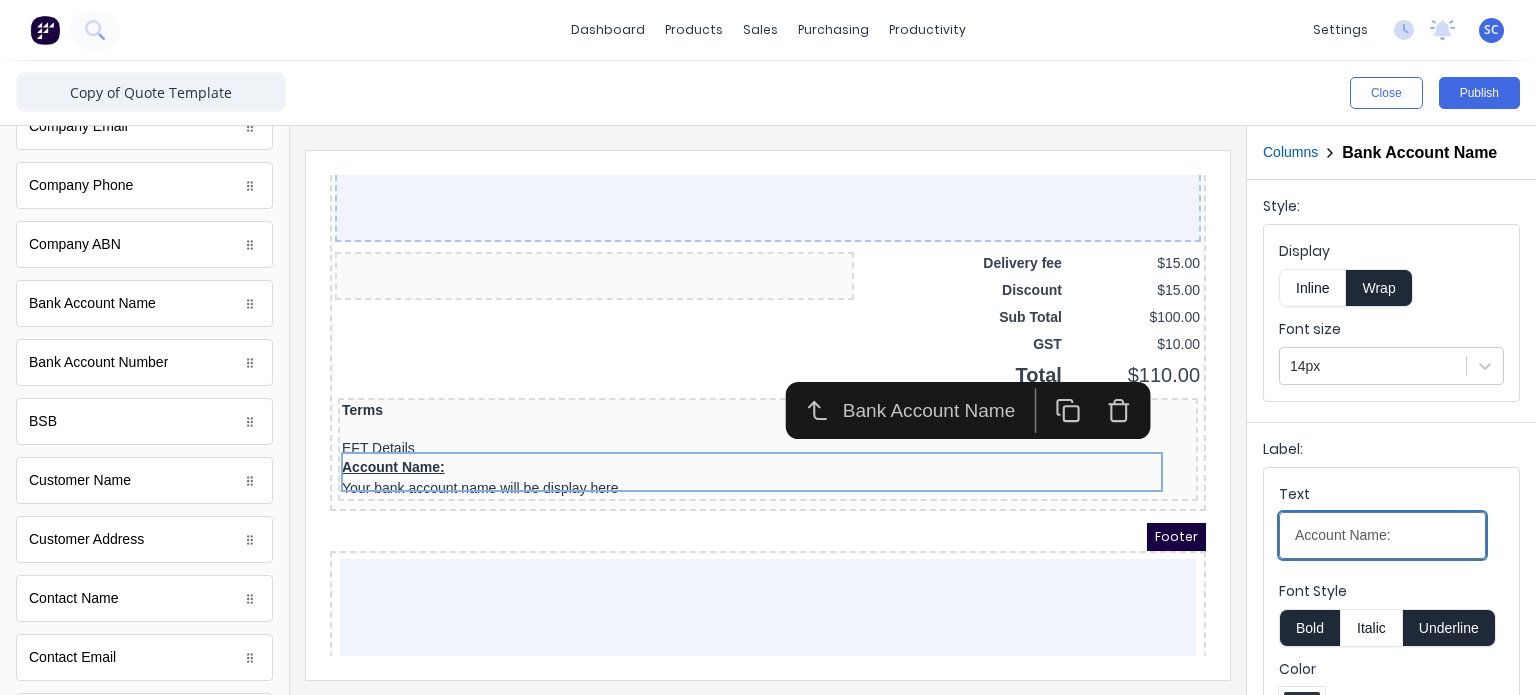 click on "Account Name:" at bounding box center [1382, 535] 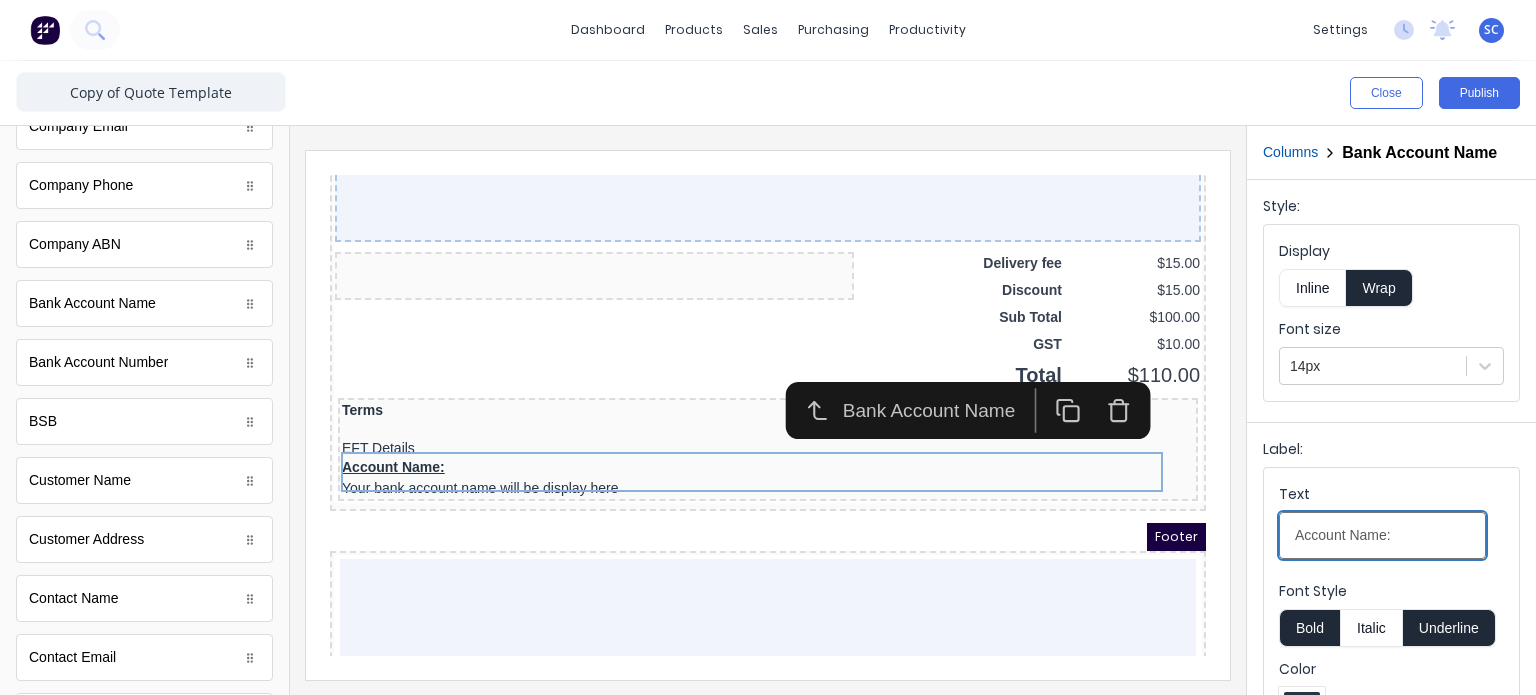 click on "Account Name:" at bounding box center (1382, 535) 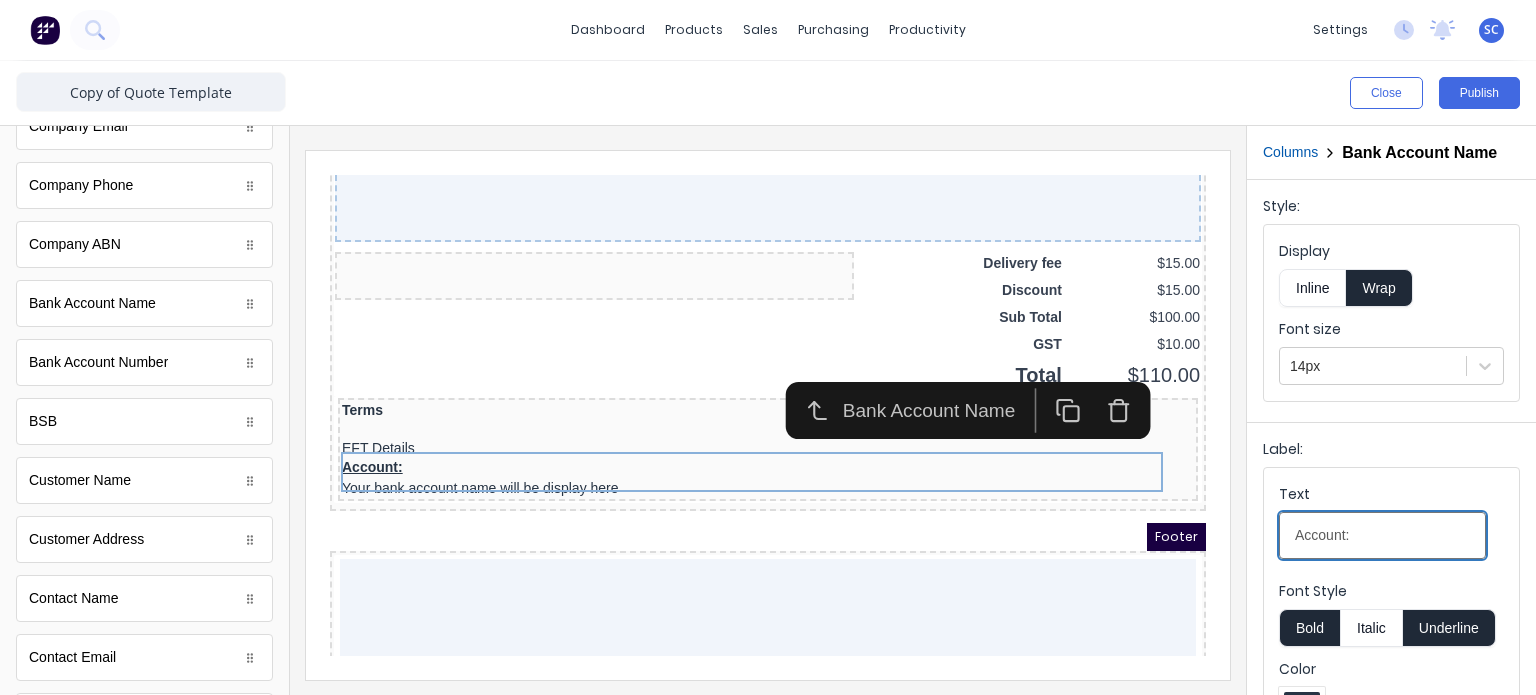 type on "Account:" 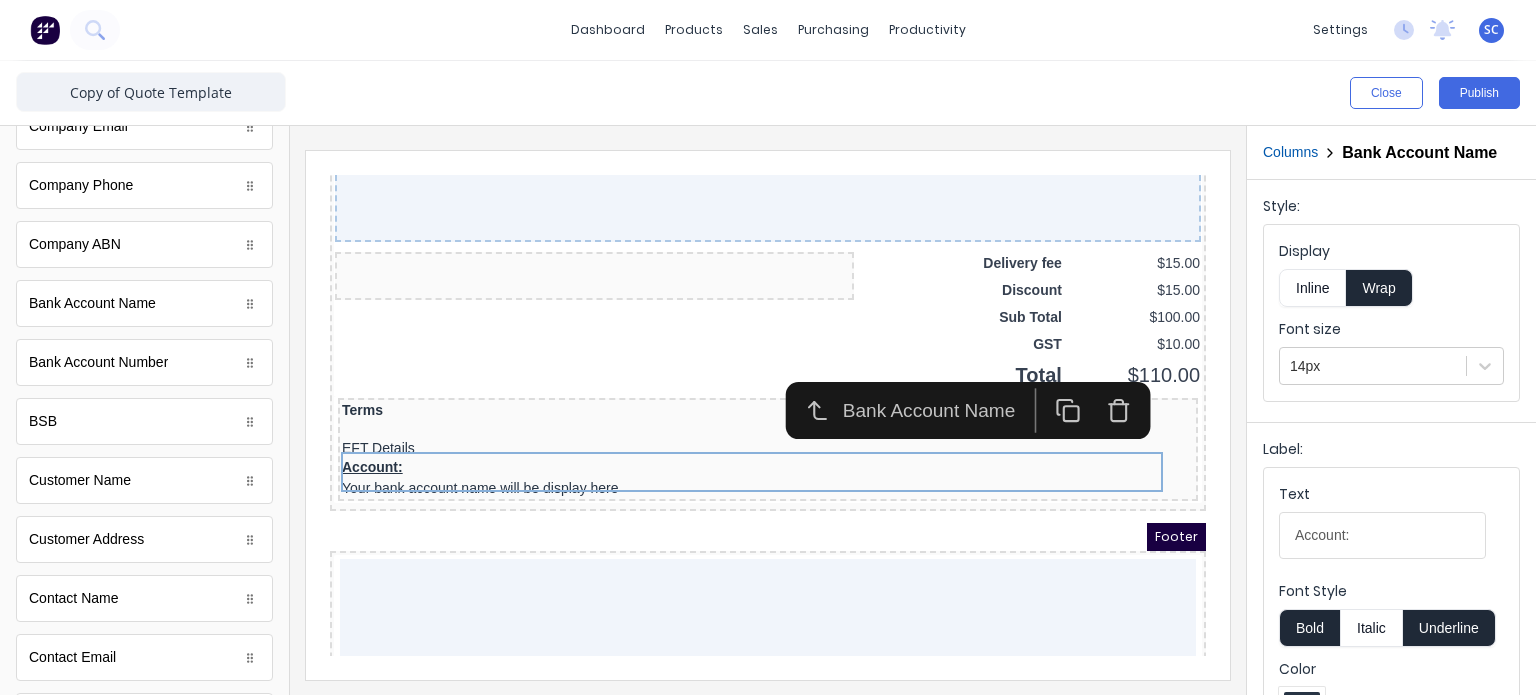 click on "Inline" at bounding box center (1312, 288) 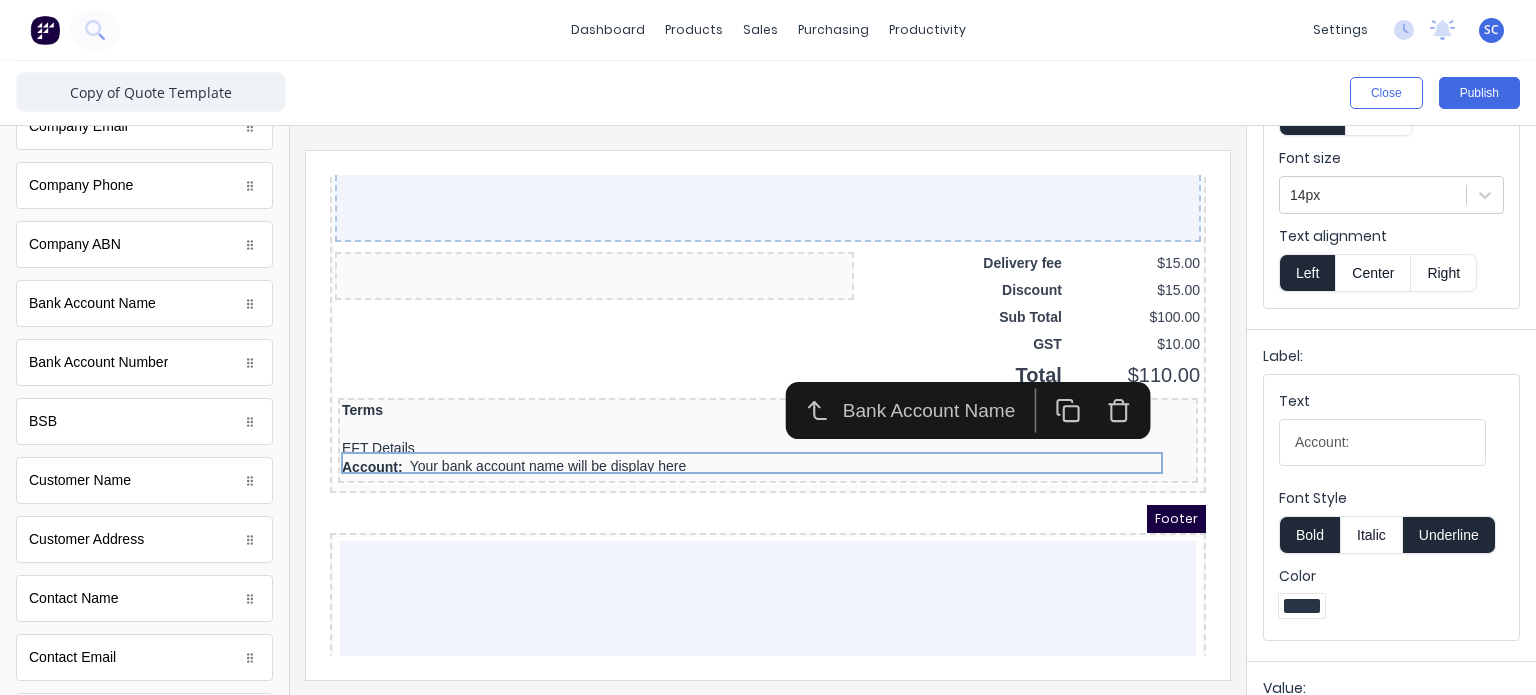 scroll, scrollTop: 176, scrollLeft: 0, axis: vertical 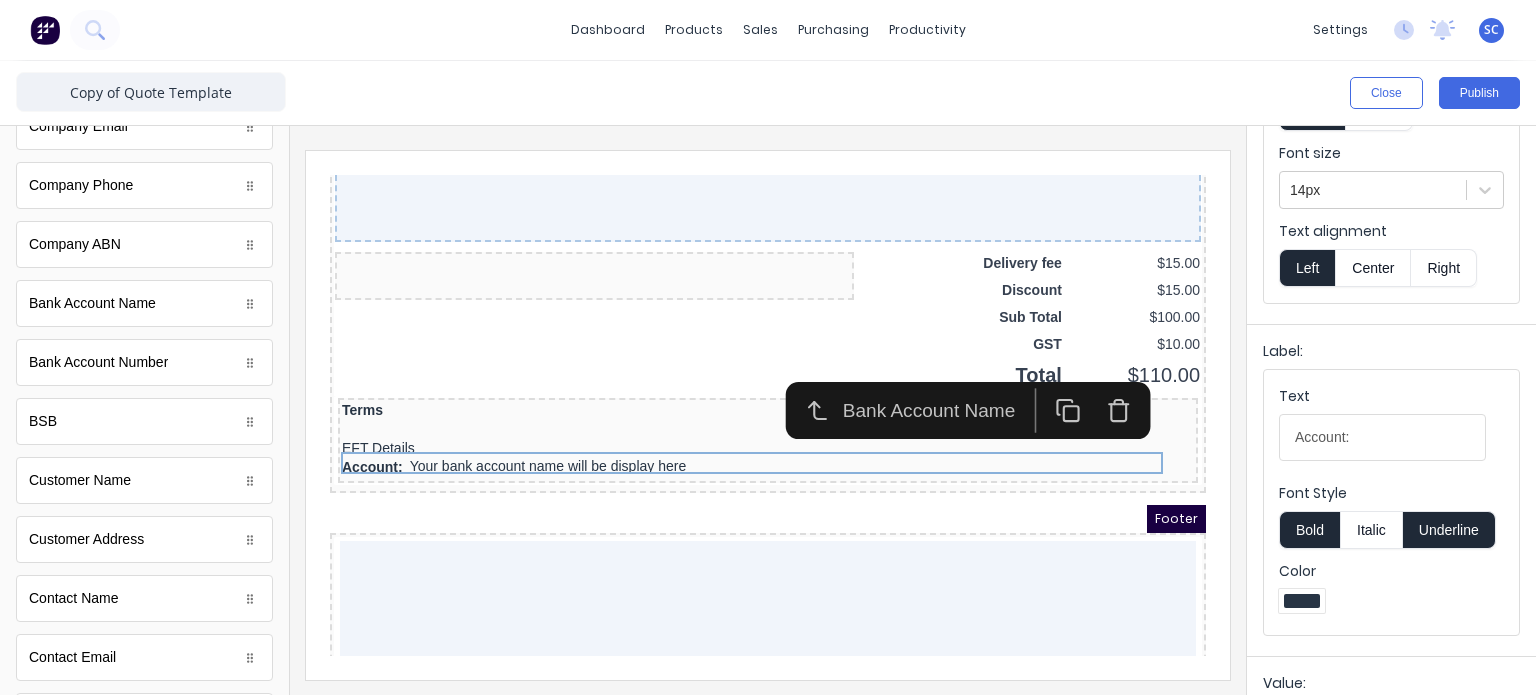 click on "Bold" at bounding box center (1309, 530) 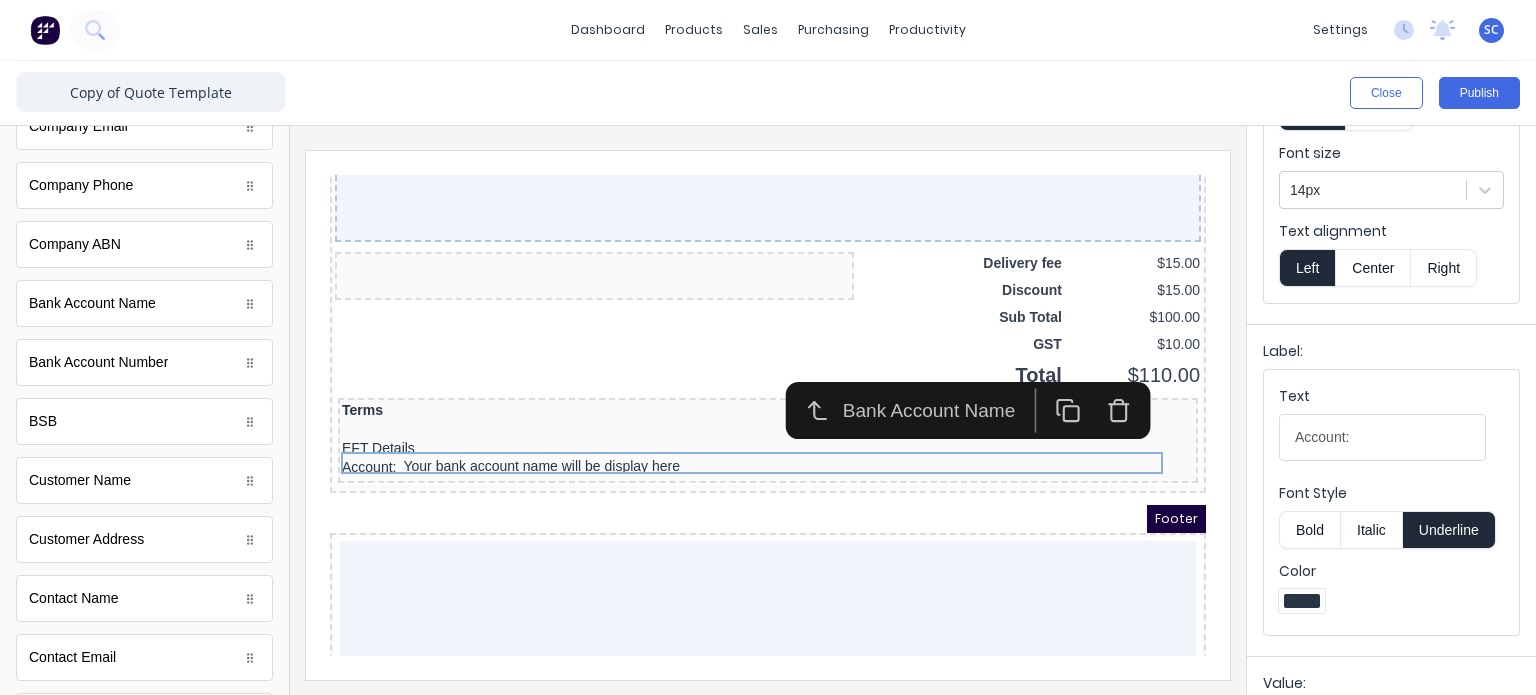 click on "Underline" at bounding box center [1449, 530] 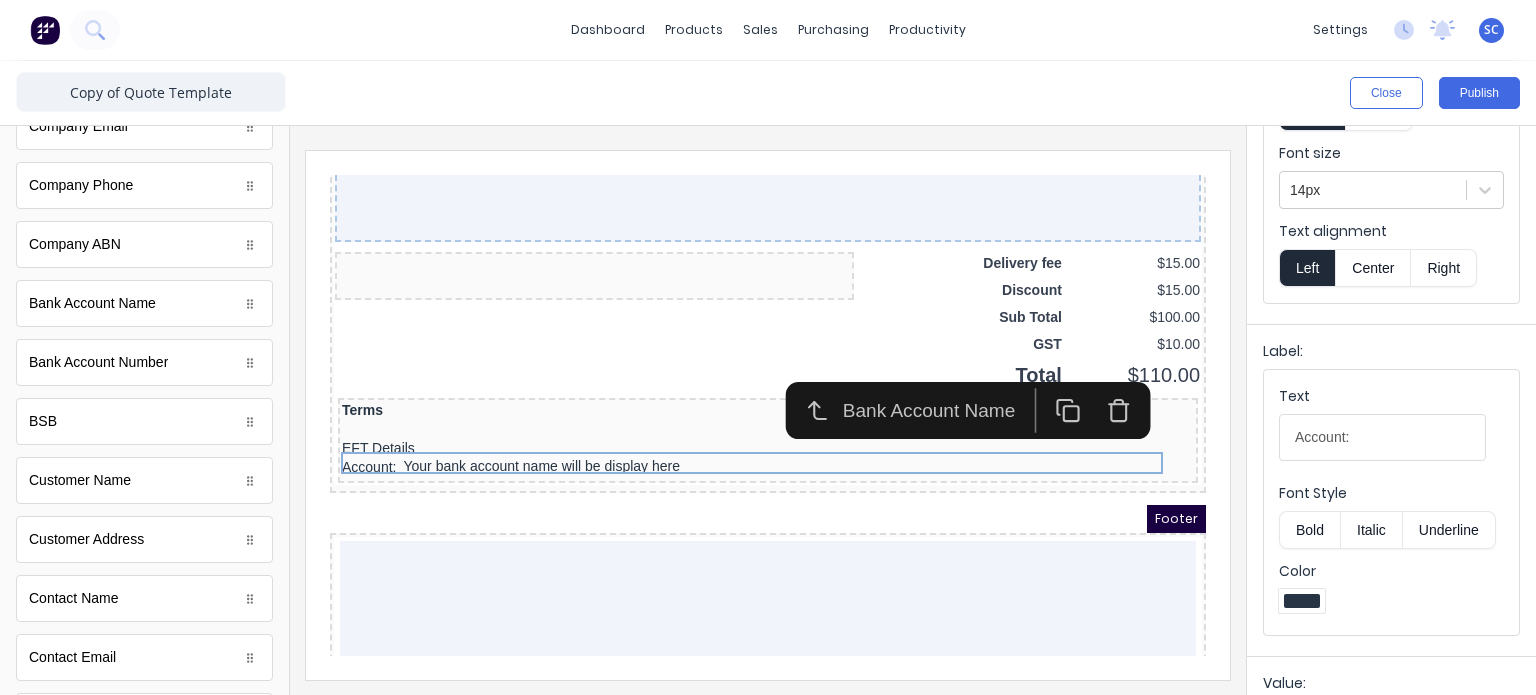 type 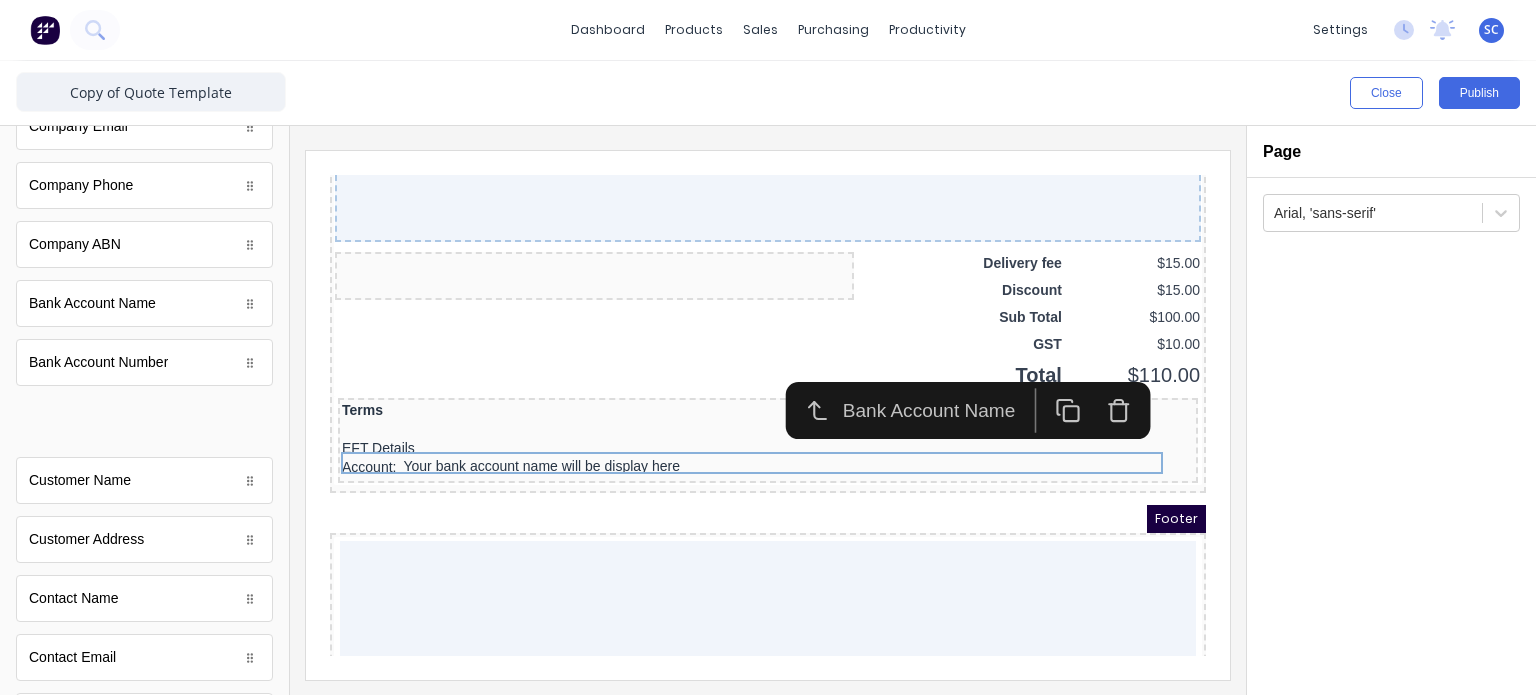 scroll, scrollTop: 0, scrollLeft: 0, axis: both 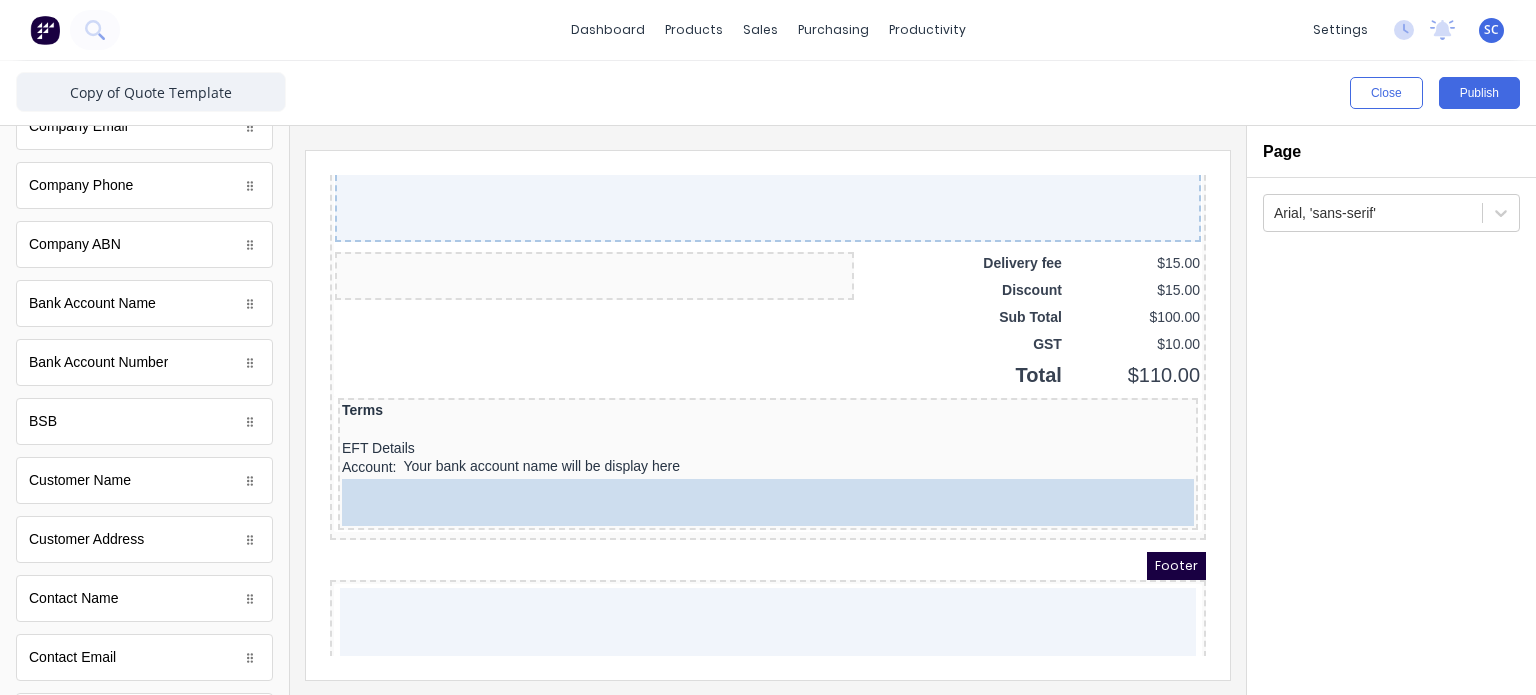 drag, startPoint x: 117, startPoint y: 417, endPoint x: 526, endPoint y: 486, distance: 414.77945 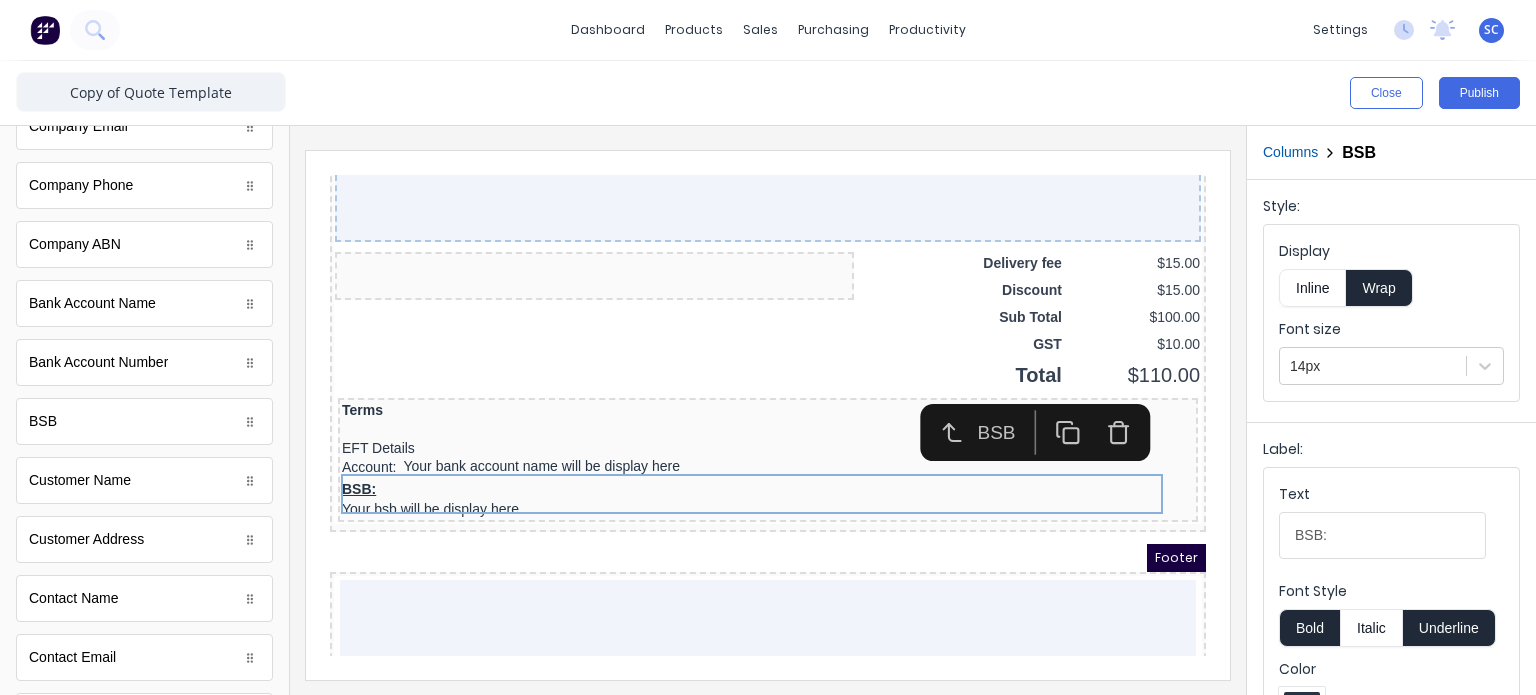 click on "Inline" at bounding box center [1312, 288] 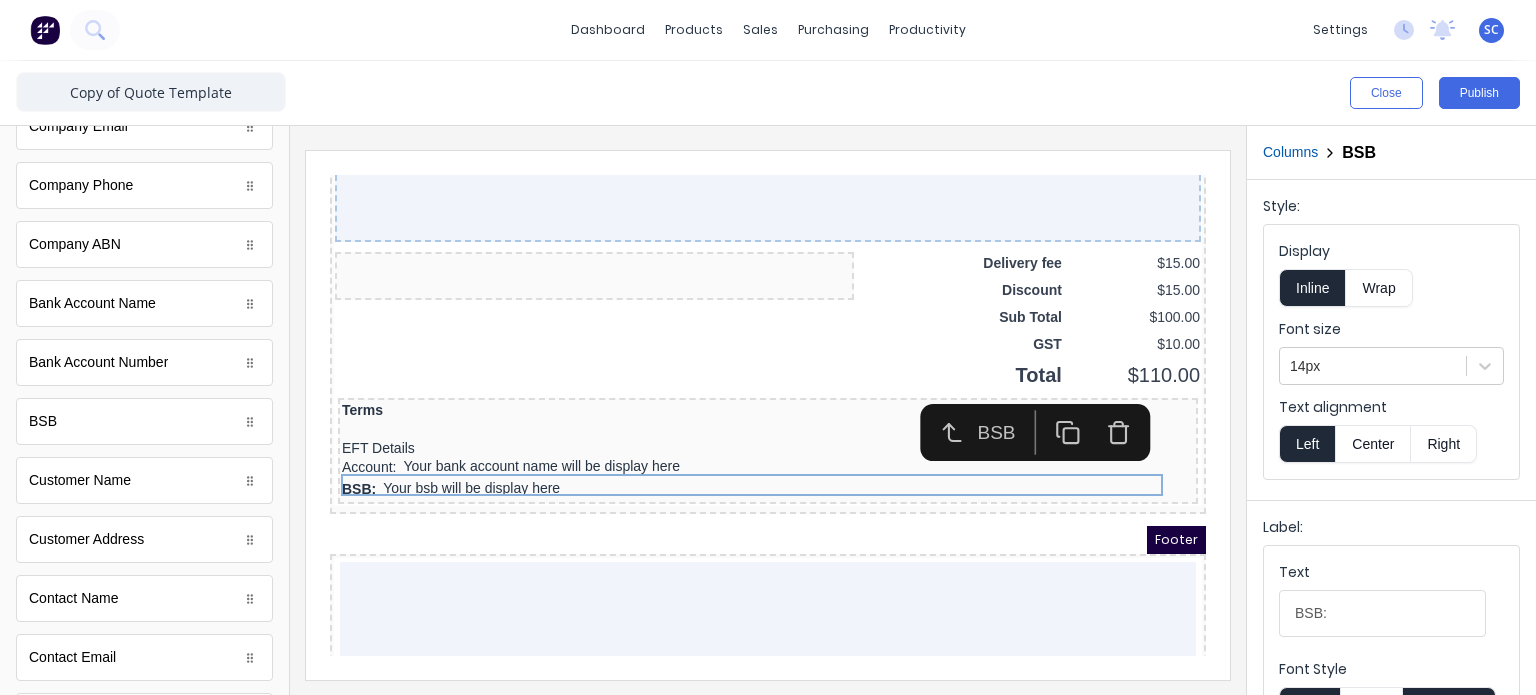 scroll, scrollTop: 222, scrollLeft: 0, axis: vertical 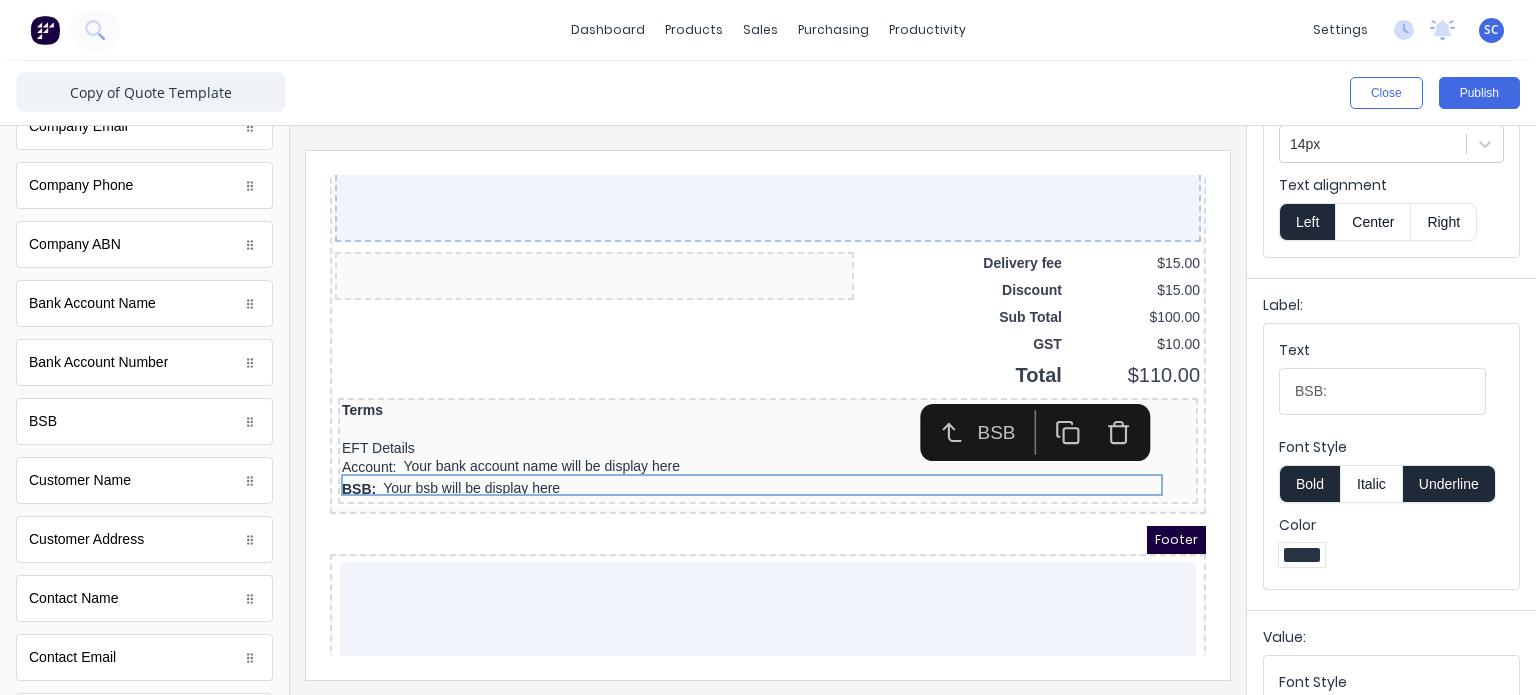 click on "Bold" at bounding box center [1309, 484] 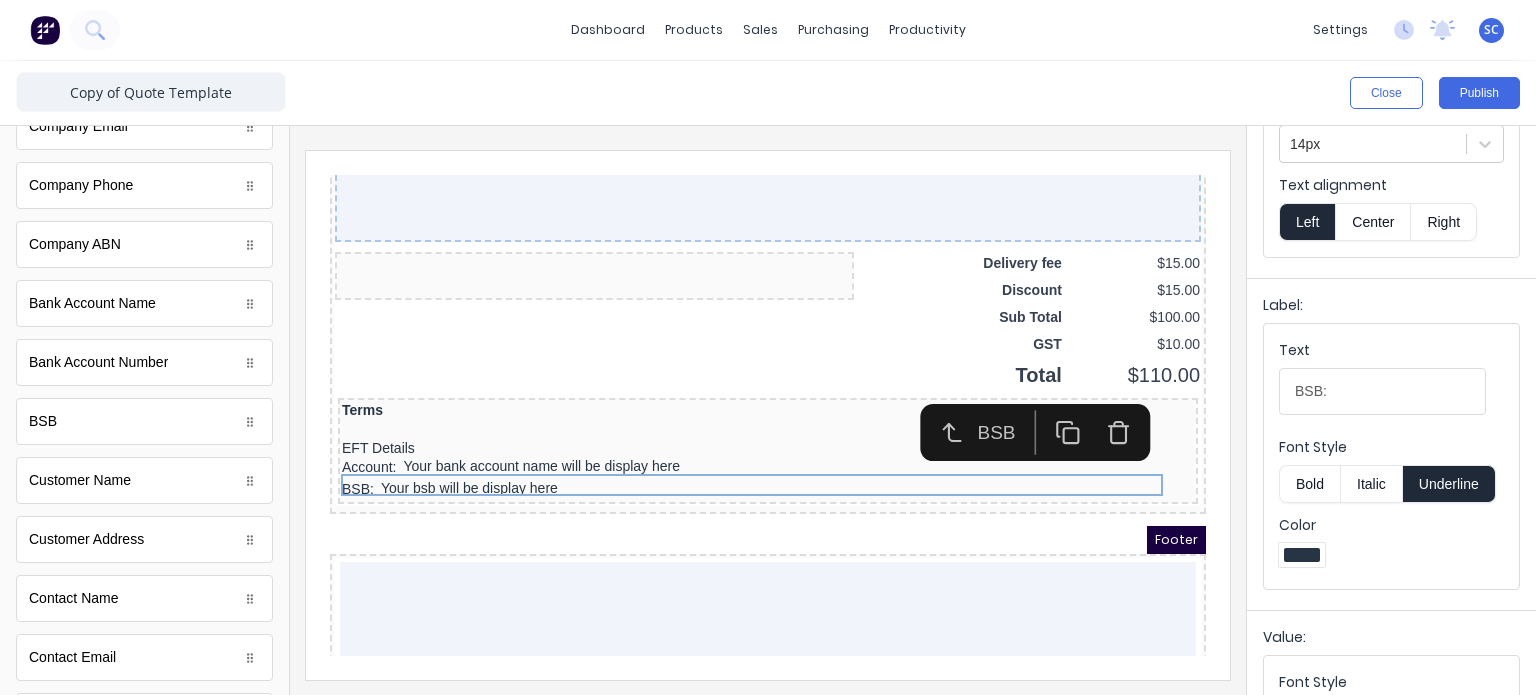 click on "Underline" at bounding box center (1449, 484) 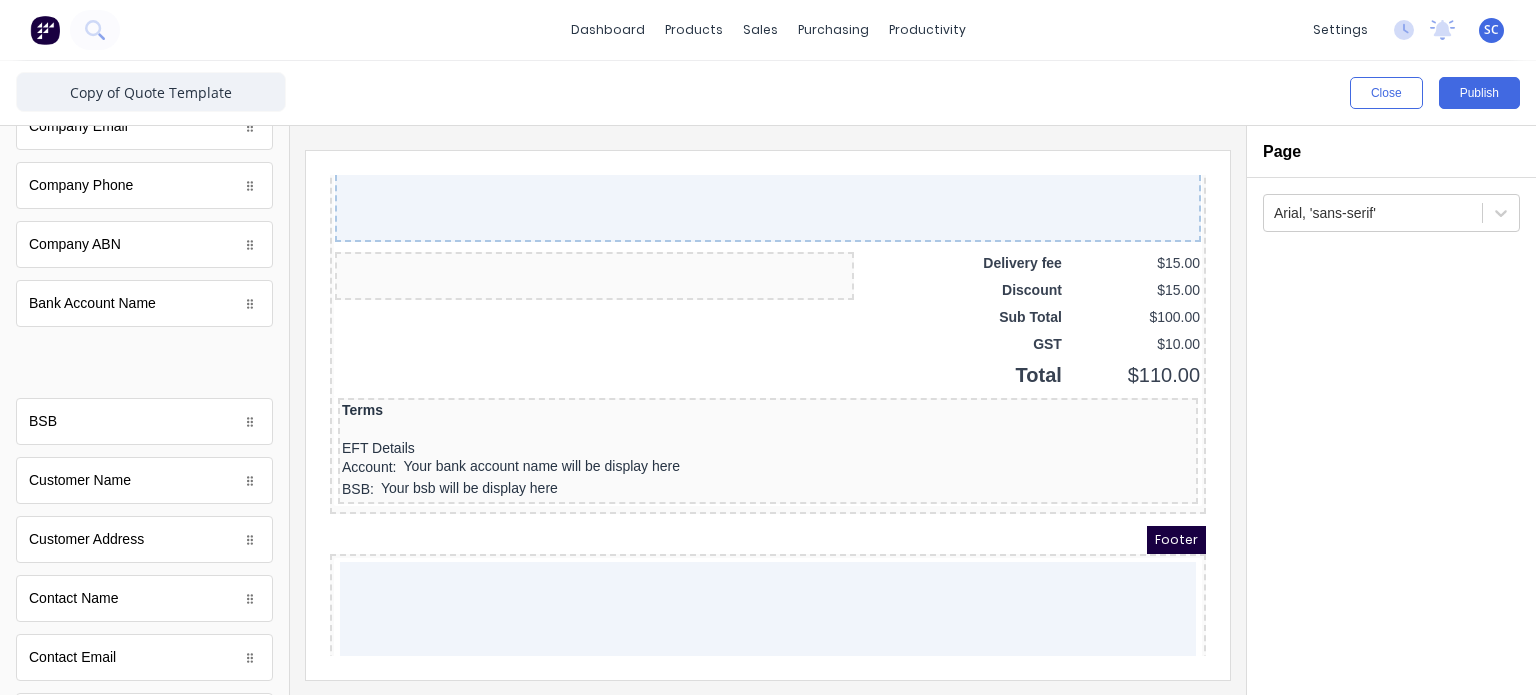 scroll, scrollTop: 0, scrollLeft: 0, axis: both 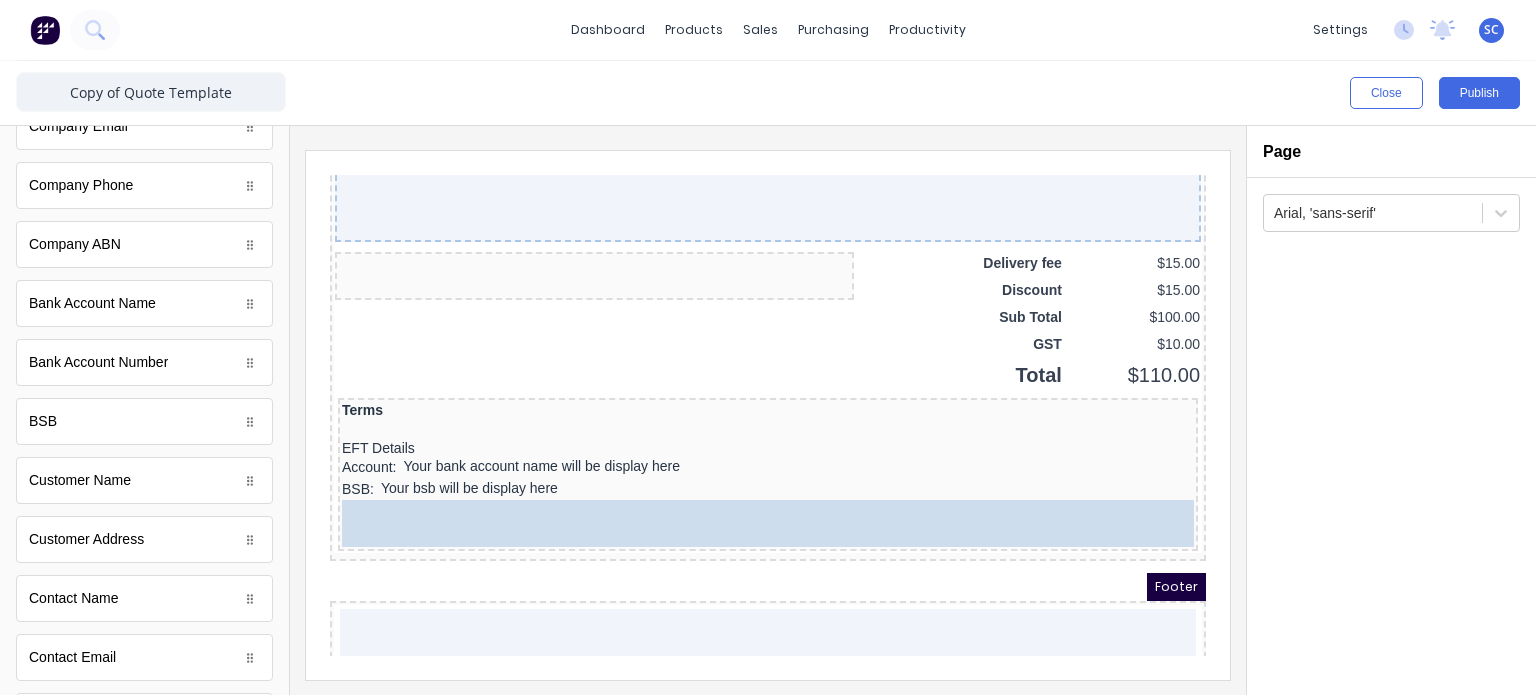 drag, startPoint x: 159, startPoint y: 358, endPoint x: 536, endPoint y: 466, distance: 392.16452 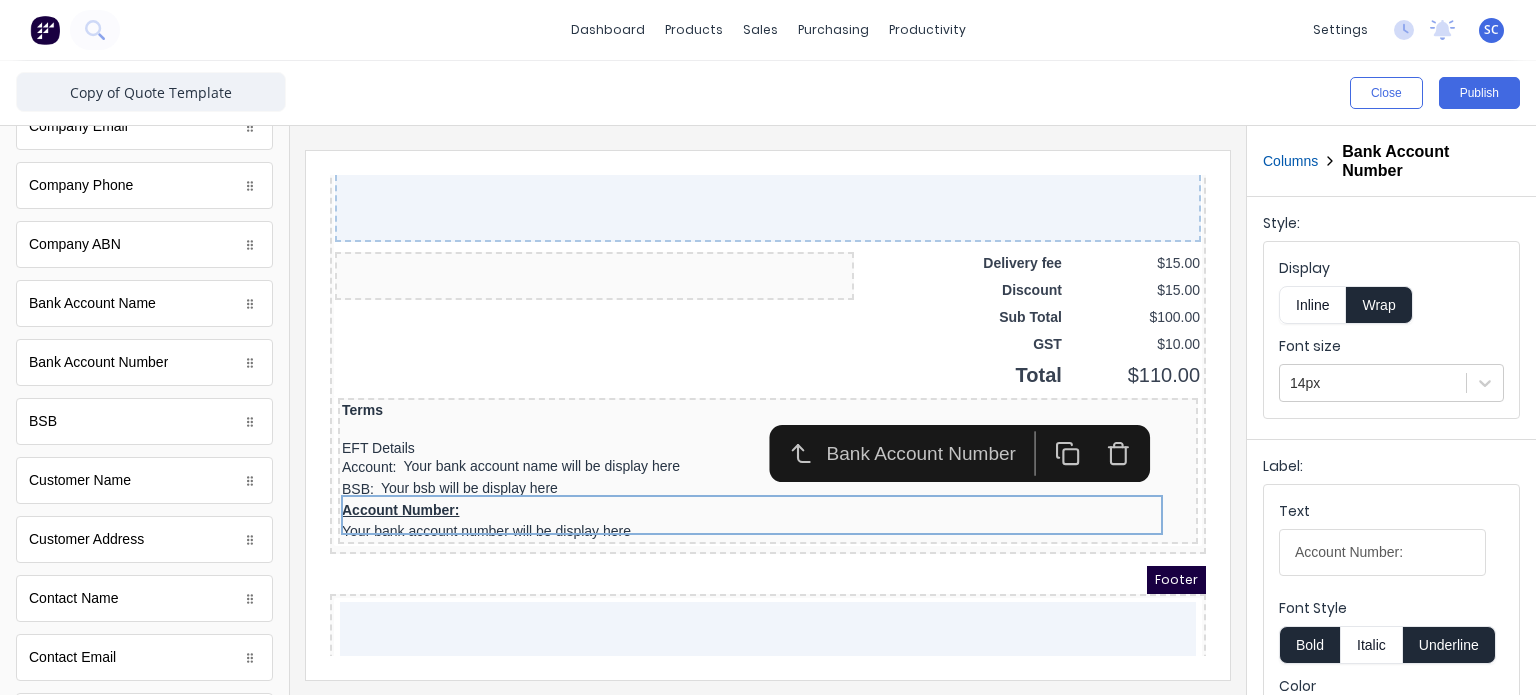 click on "Inline" at bounding box center [1312, 305] 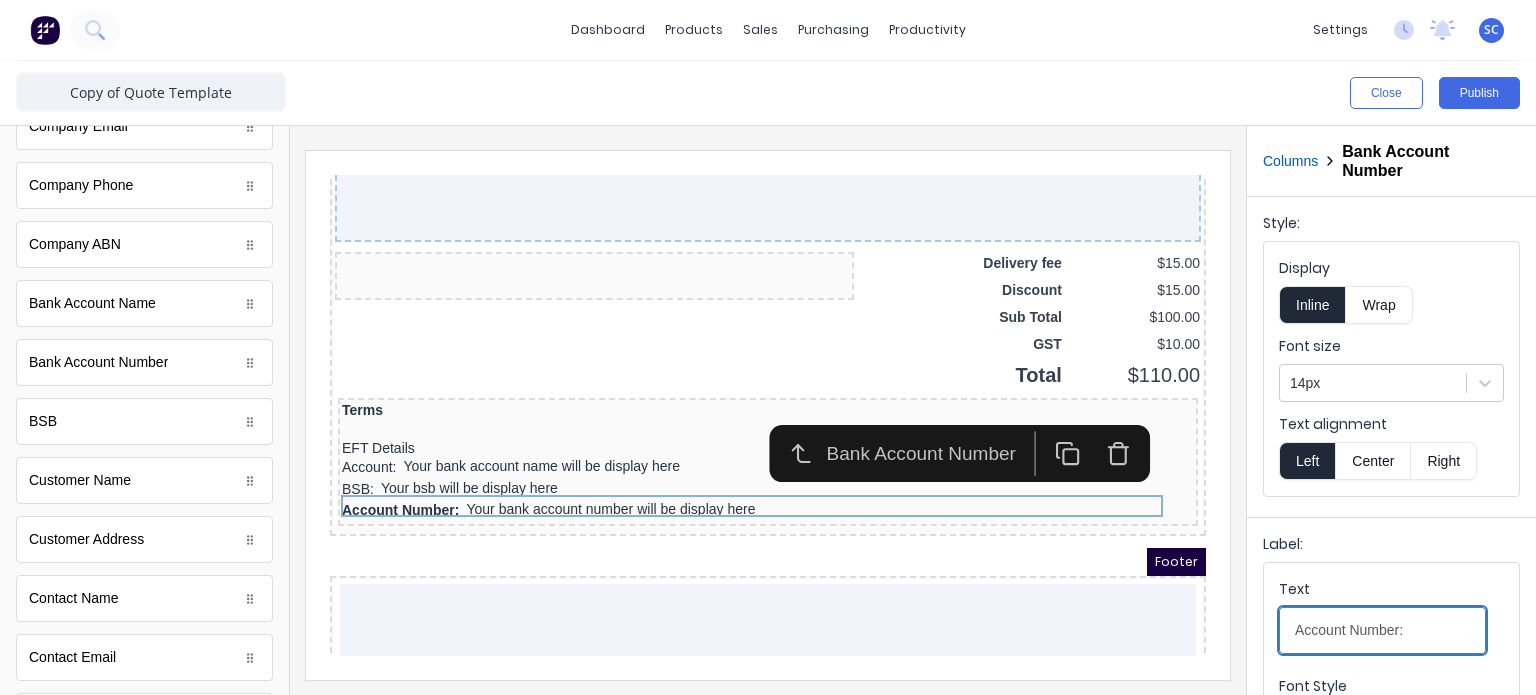 click on "Account Number:" at bounding box center (1382, 630) 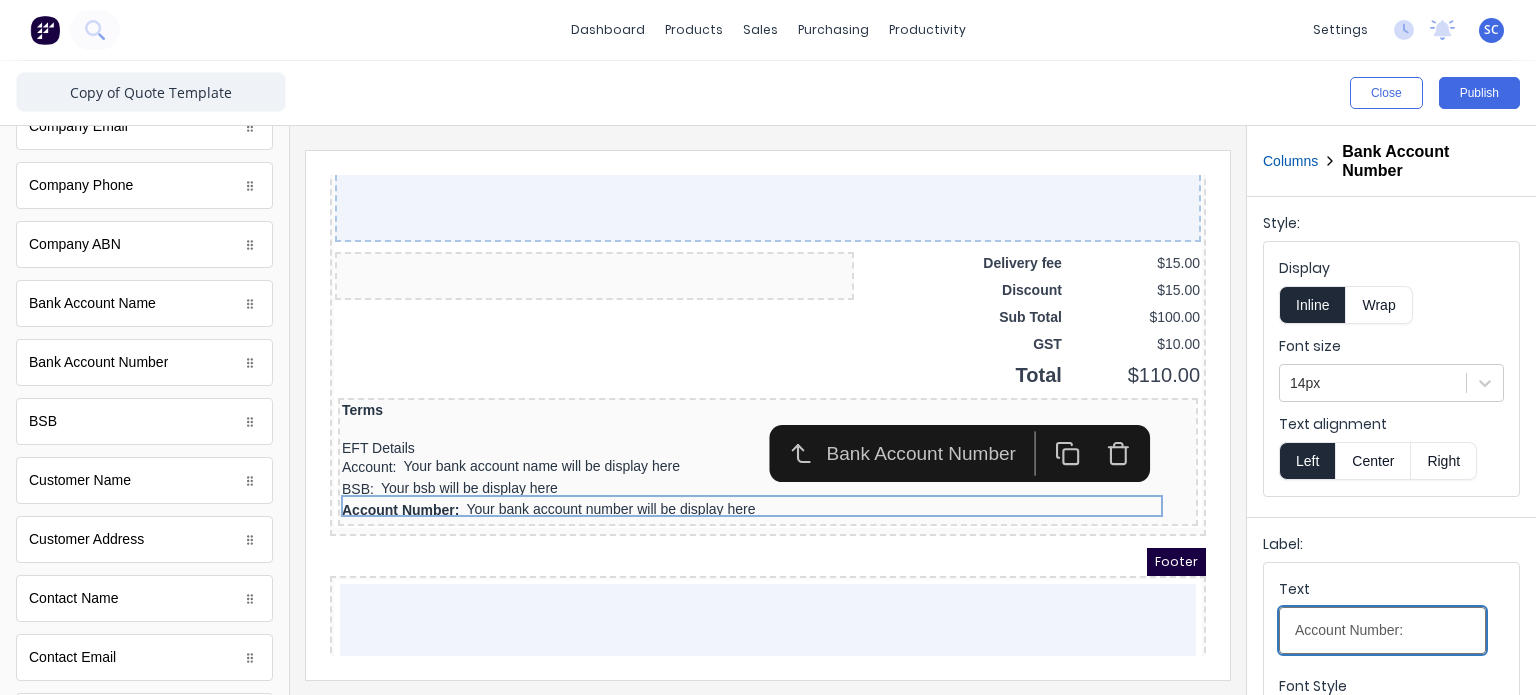 click on "Account Number:" at bounding box center [1382, 630] 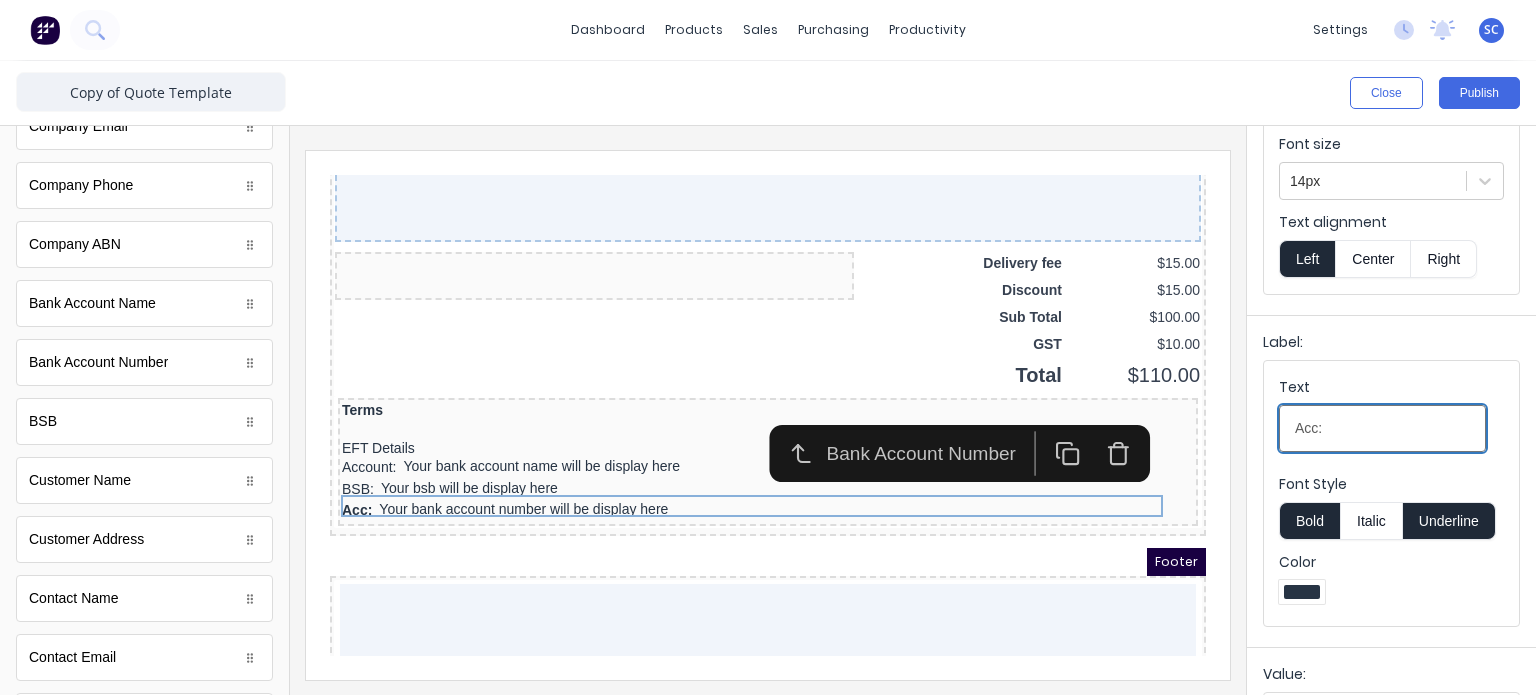 scroll, scrollTop: 212, scrollLeft: 0, axis: vertical 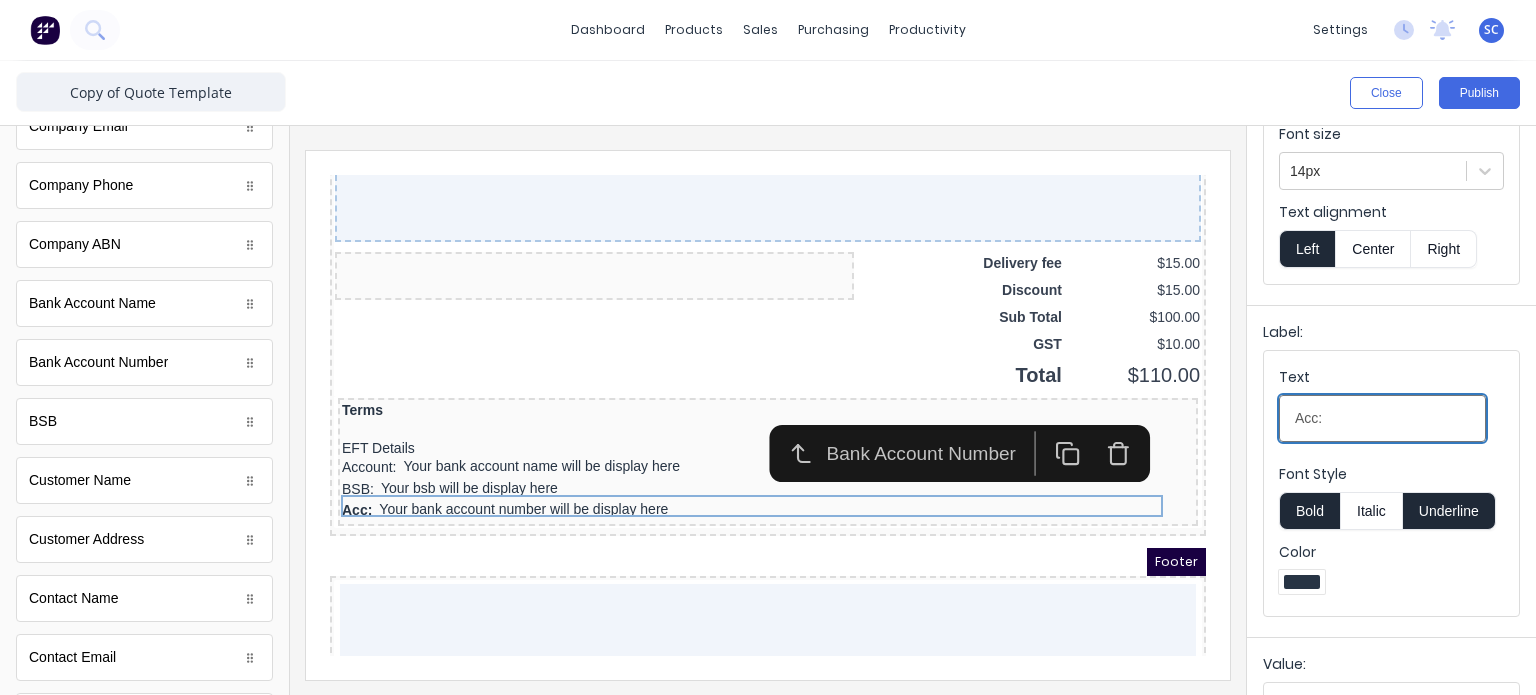 type on "Acc:" 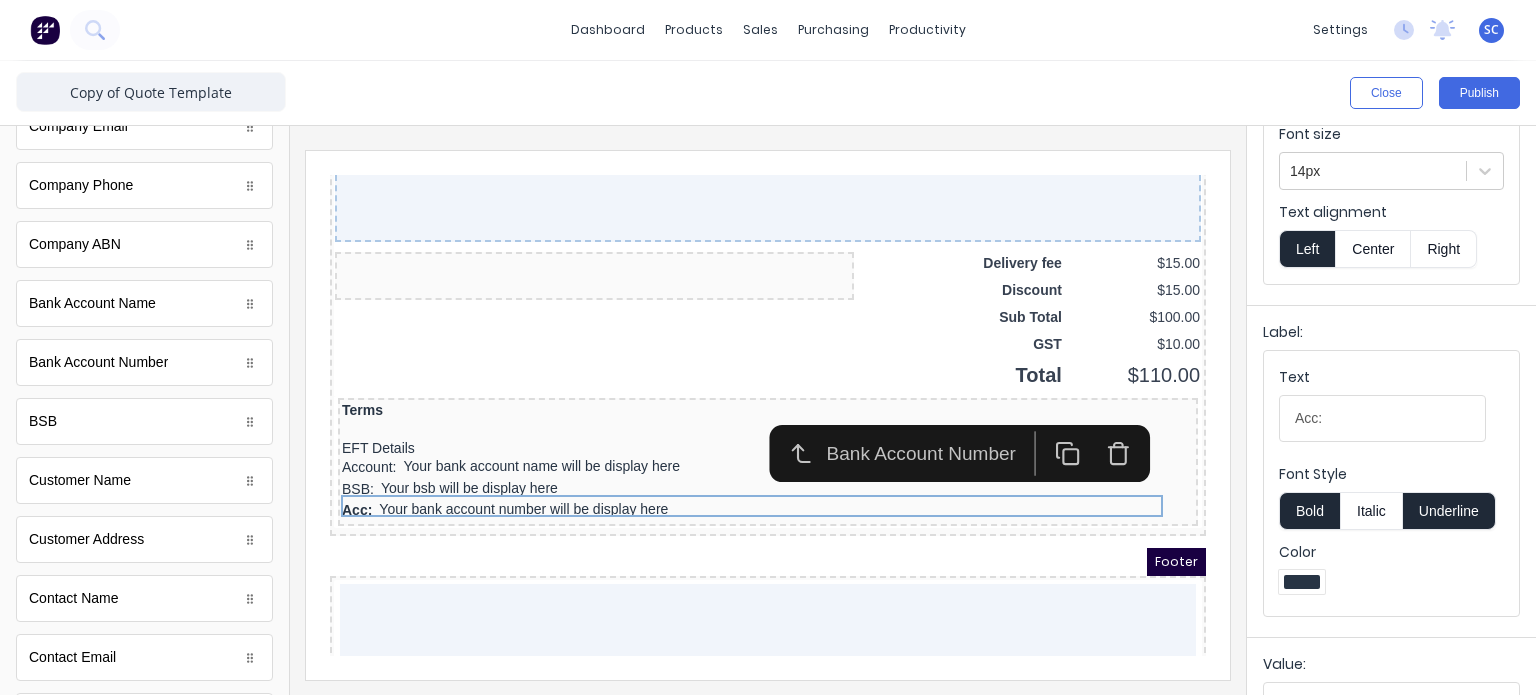 click on "Bold" at bounding box center [1309, 511] 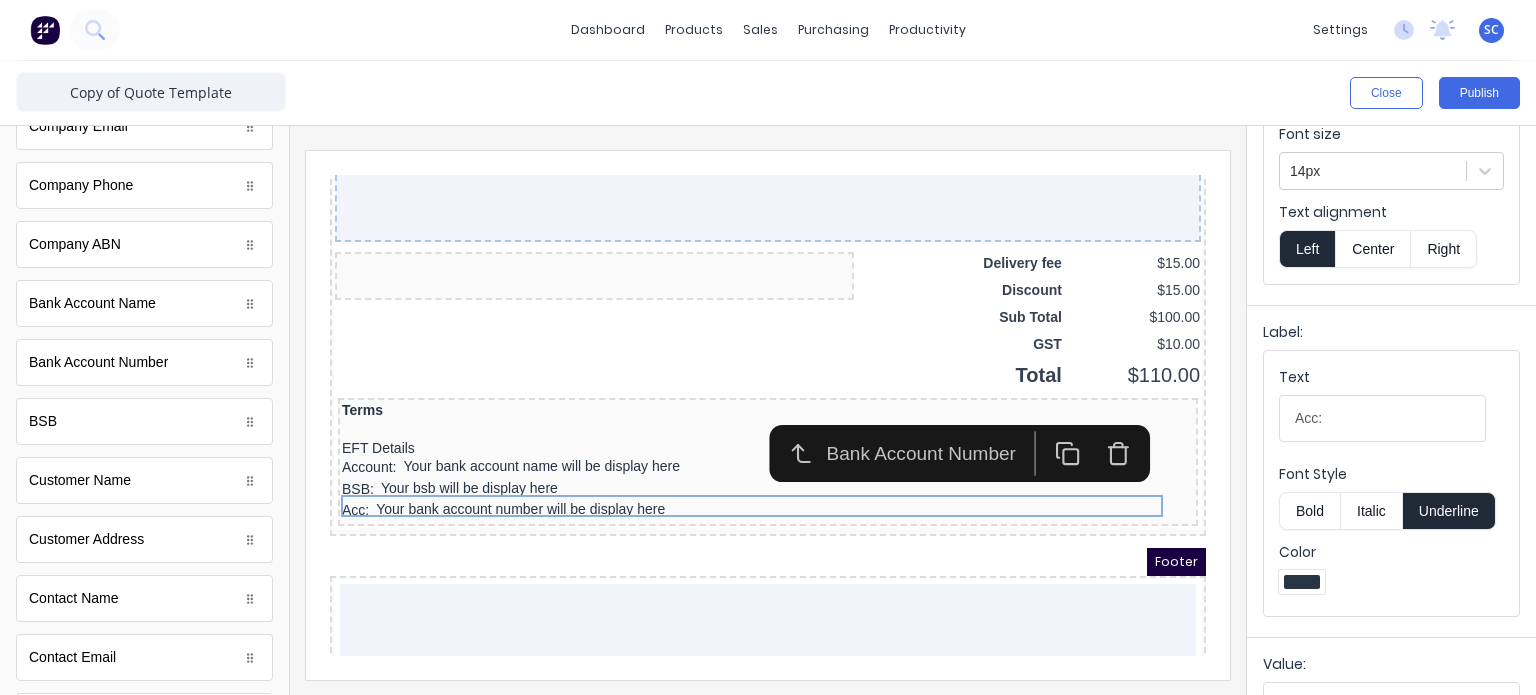 click on "Underline" at bounding box center [1449, 511] 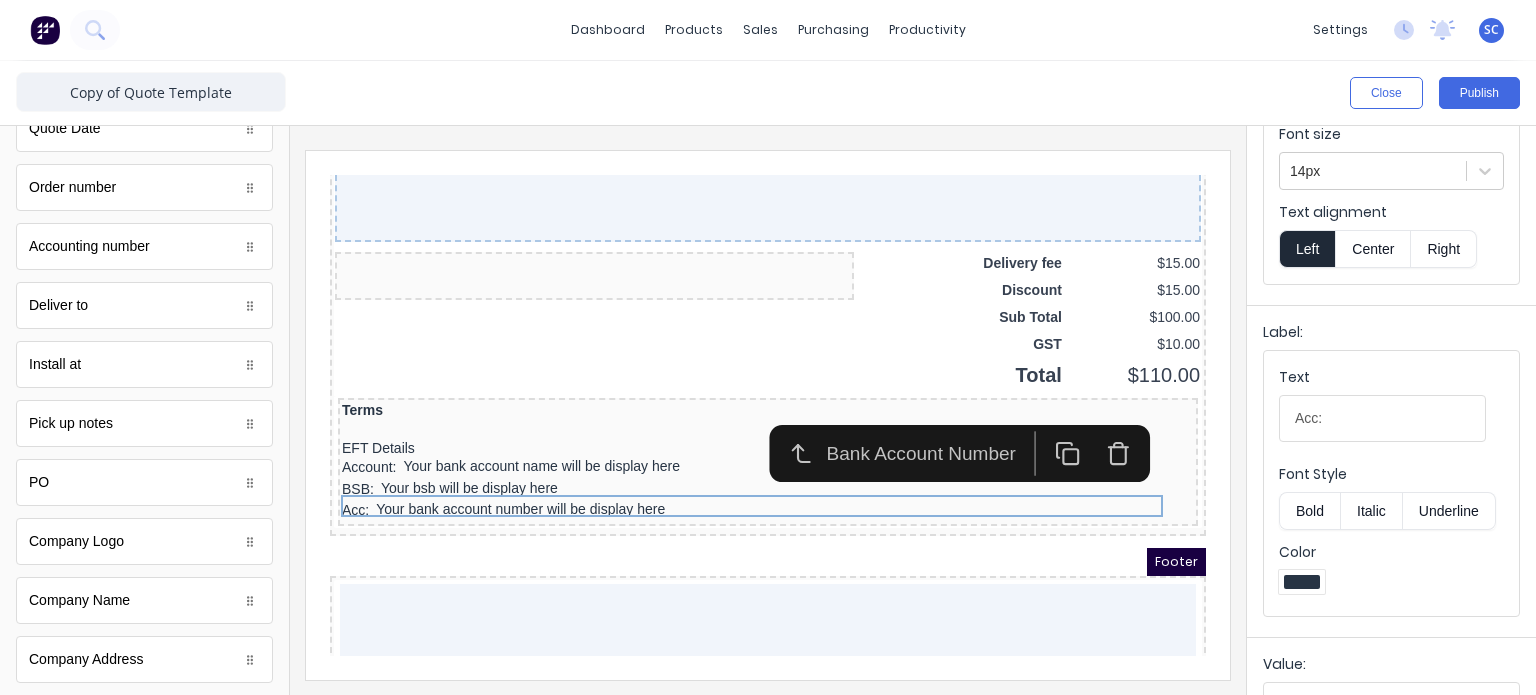 scroll, scrollTop: 0, scrollLeft: 0, axis: both 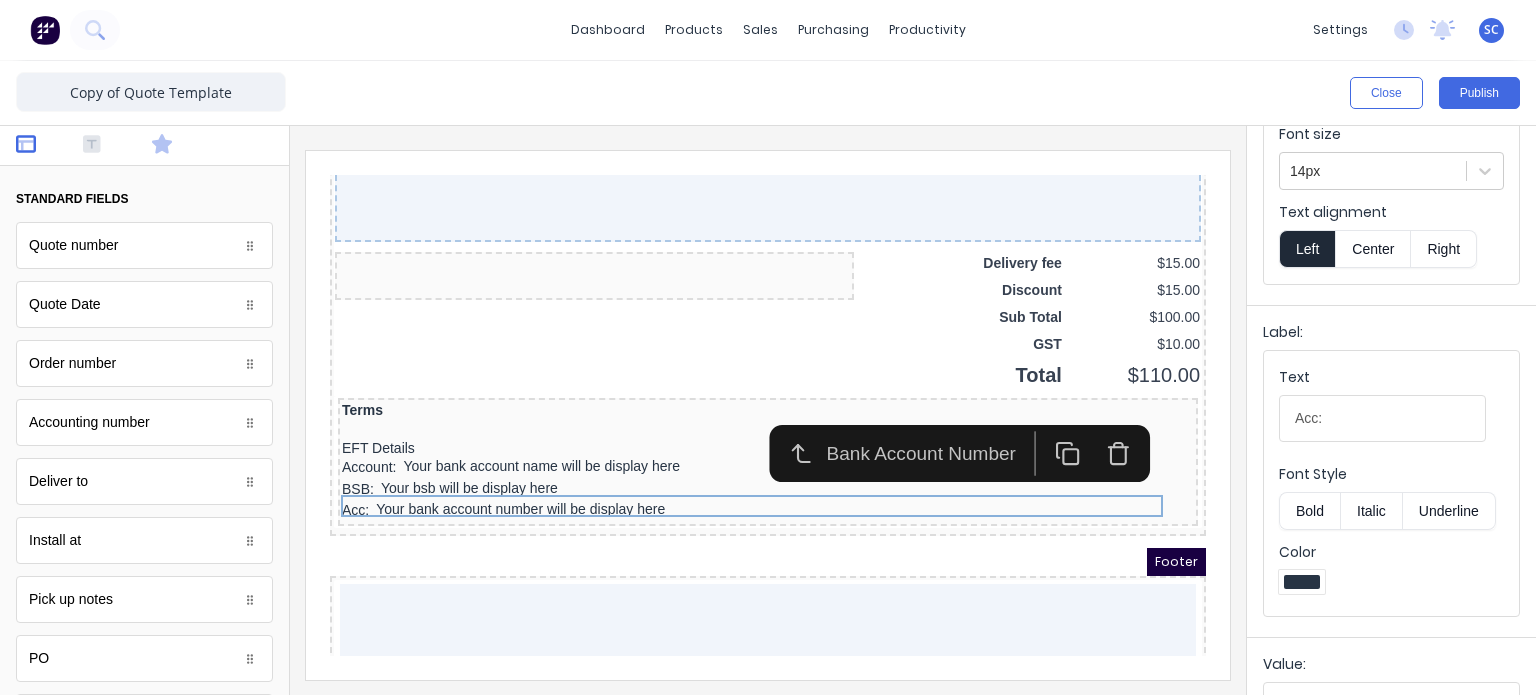 drag, startPoint x: 5, startPoint y: 141, endPoint x: 22, endPoint y: 145, distance: 17.464249 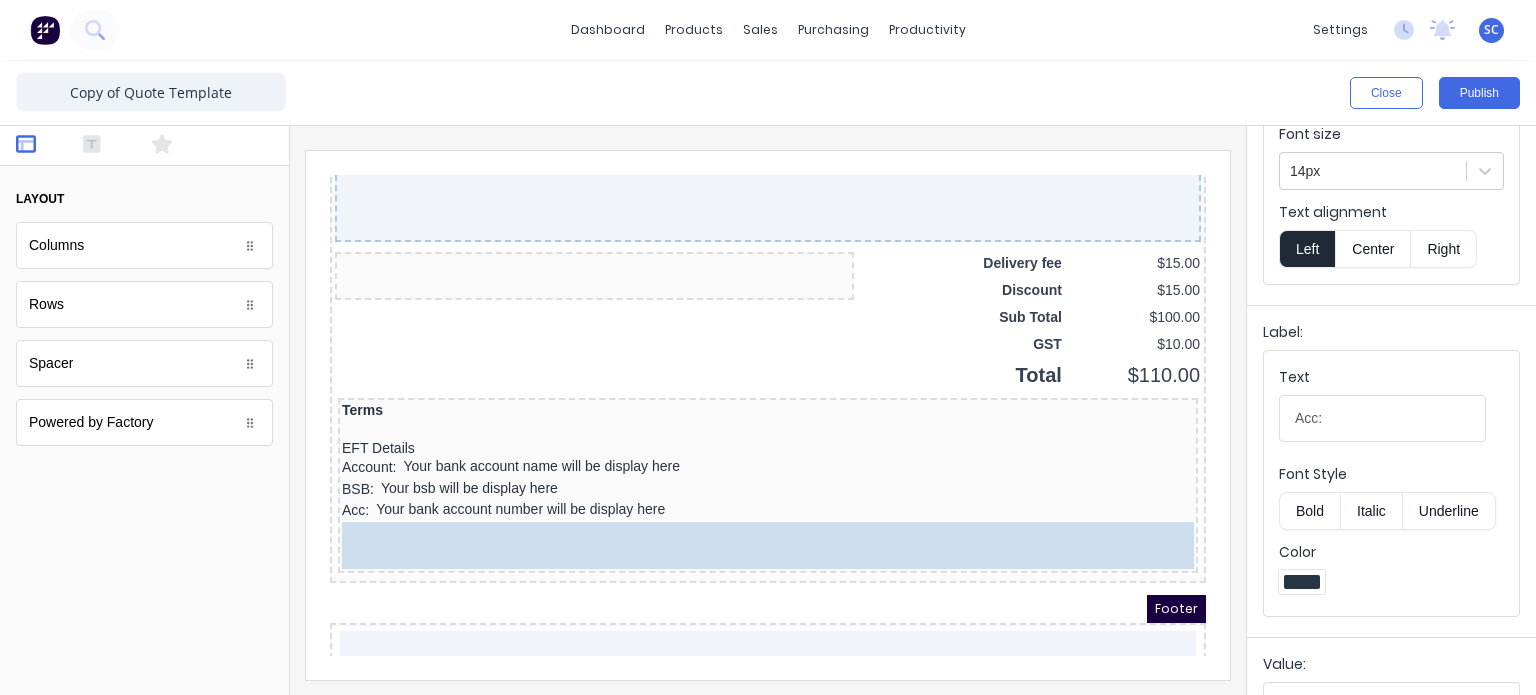 scroll, scrollTop: 0, scrollLeft: 0, axis: both 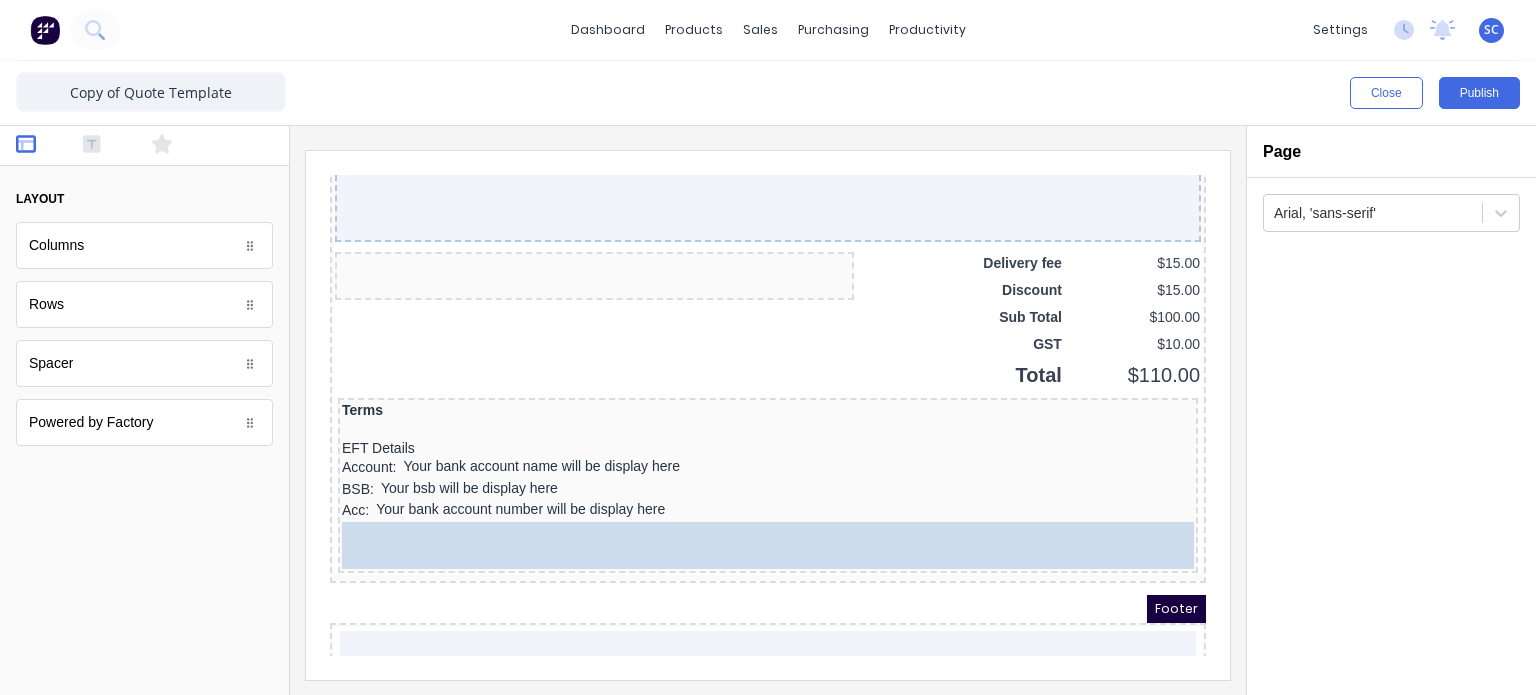 drag, startPoint x: 100, startPoint y: 357, endPoint x: 267, endPoint y: 349, distance: 167.19151 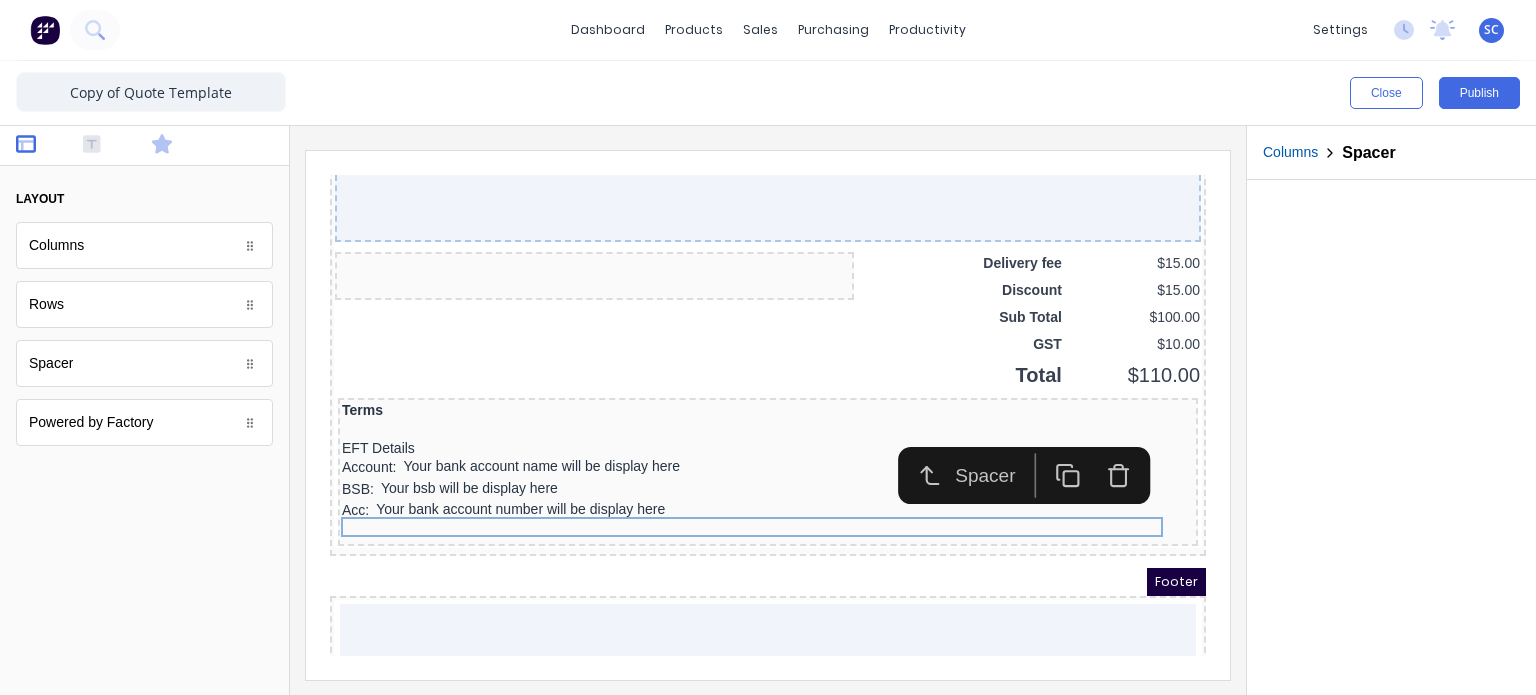 click 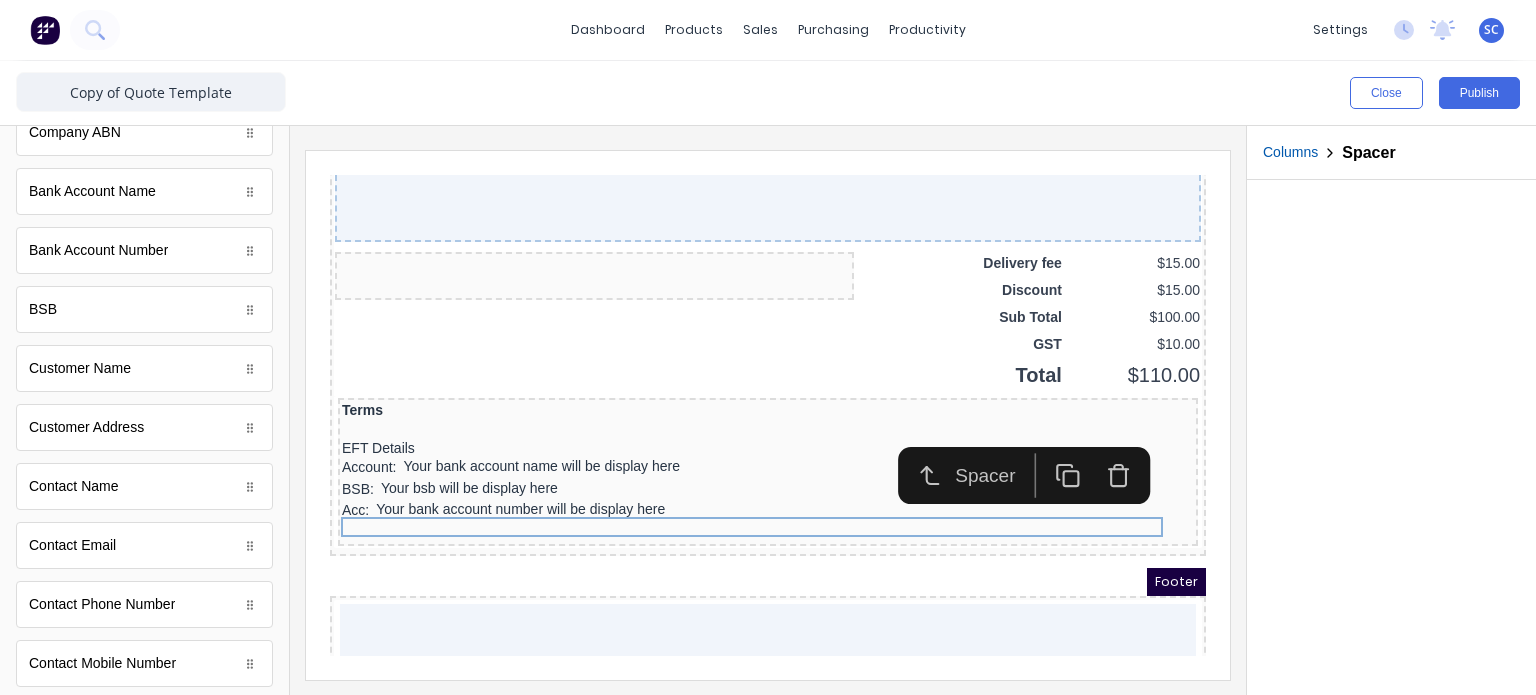 scroll, scrollTop: 1039, scrollLeft: 0, axis: vertical 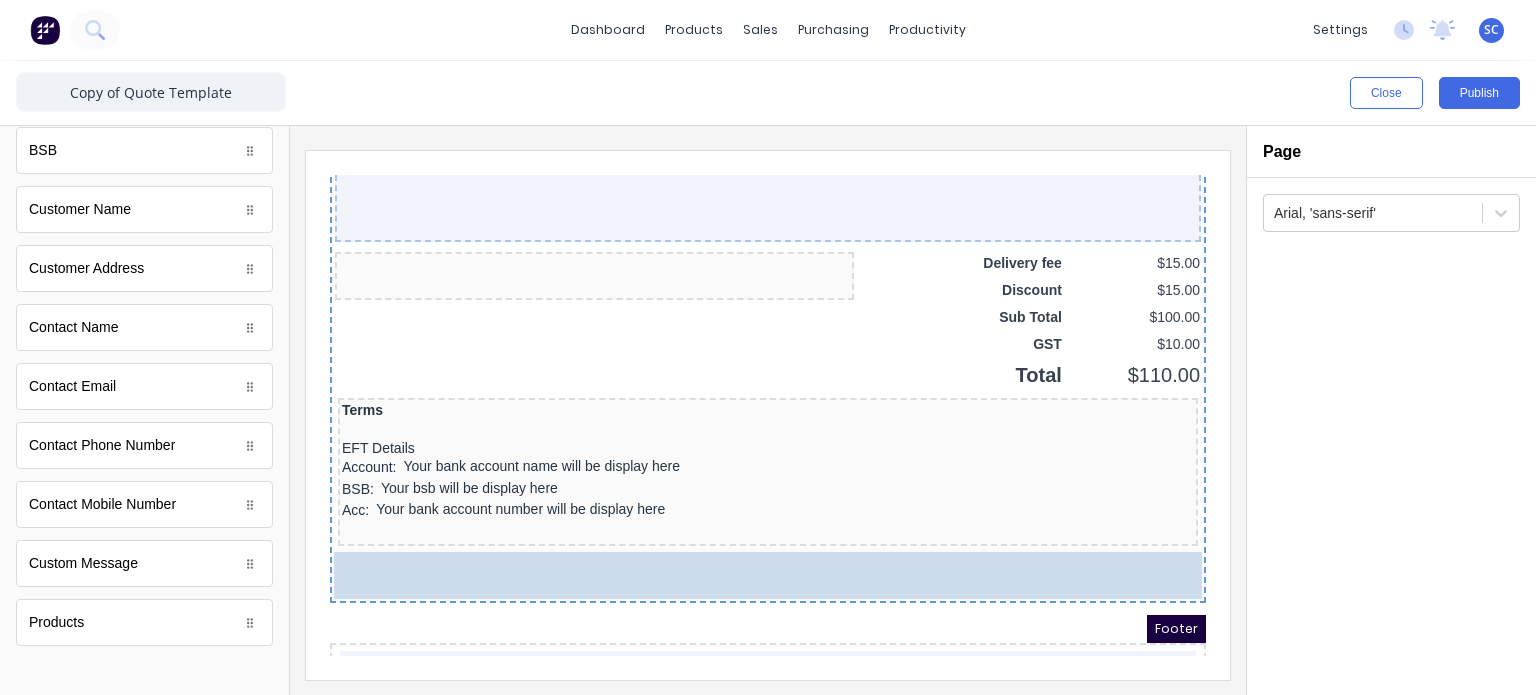 drag, startPoint x: 138, startPoint y: 571, endPoint x: 506, endPoint y: 555, distance: 368.34766 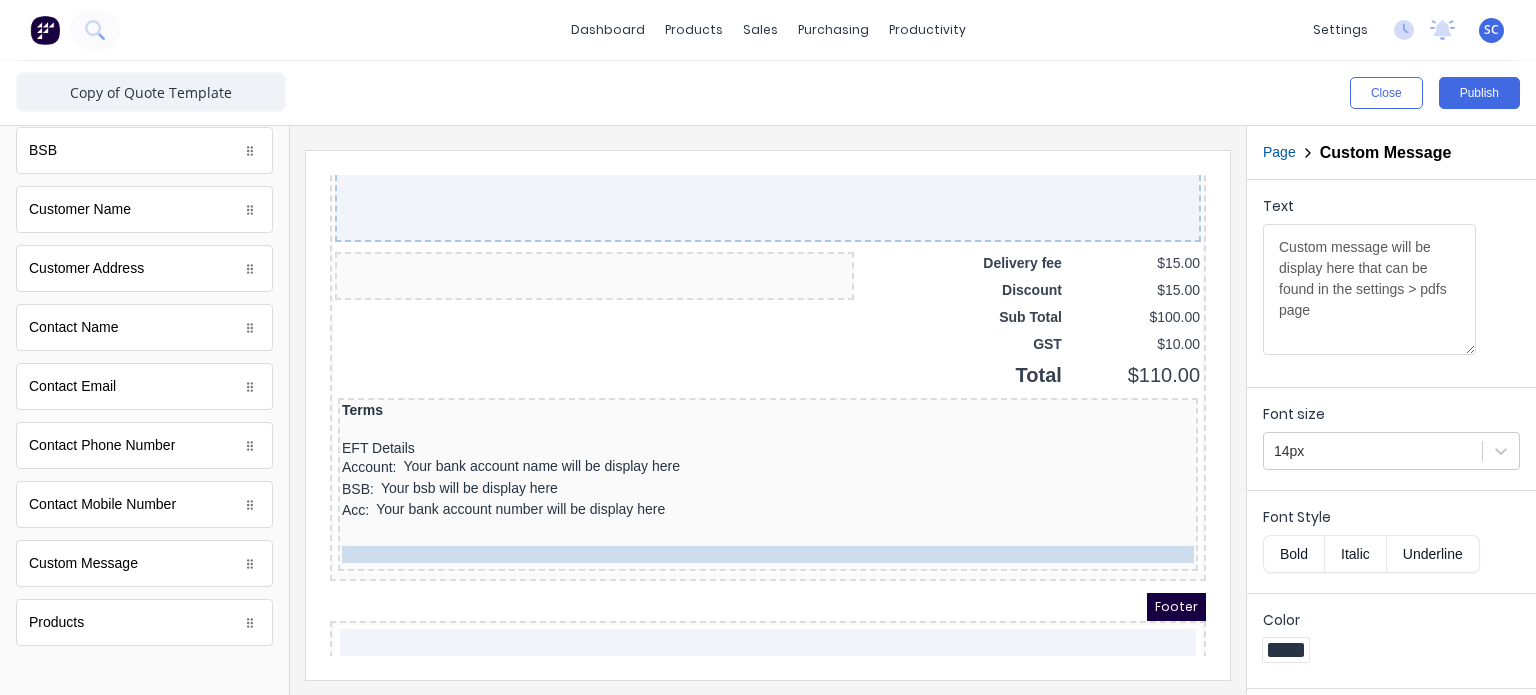 drag, startPoint x: 774, startPoint y: 535, endPoint x: 816, endPoint y: 537, distance: 42.047592 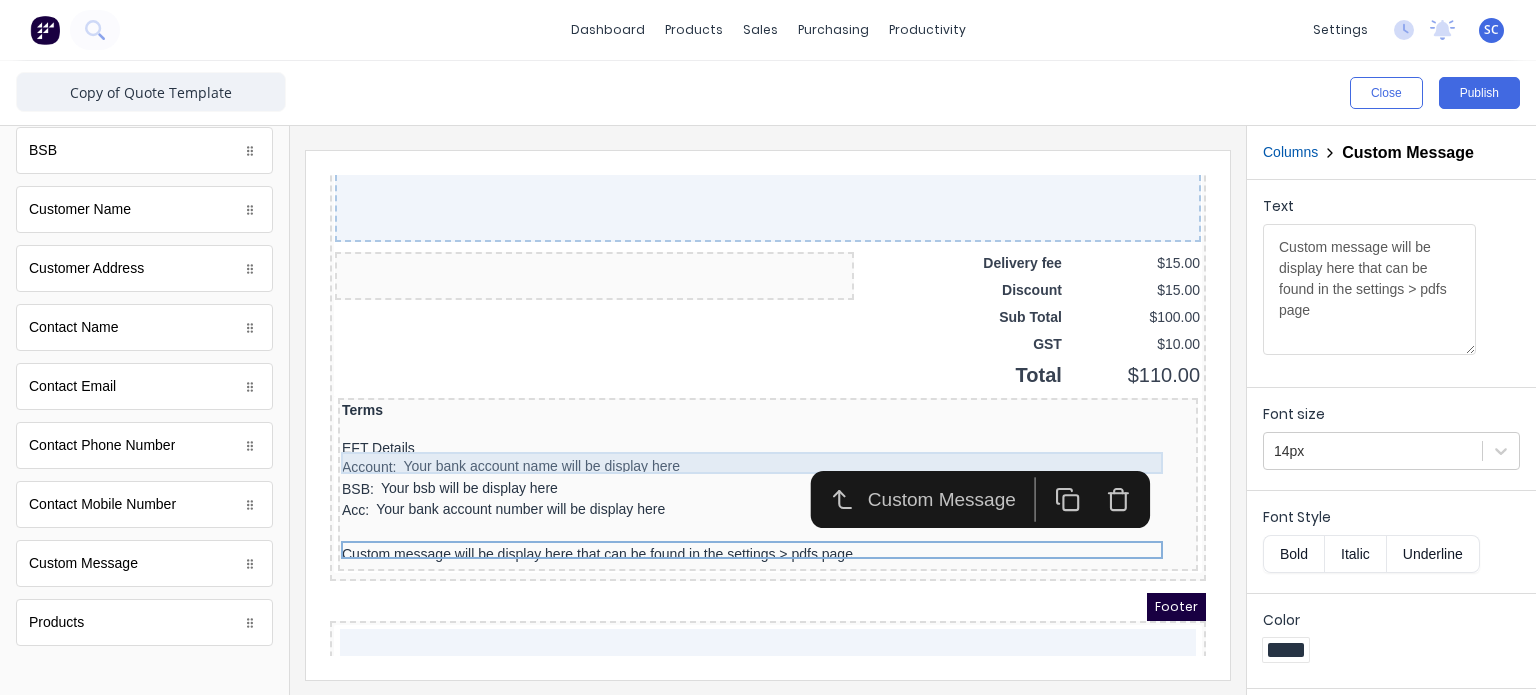 scroll, scrollTop: 1672, scrollLeft: 0, axis: vertical 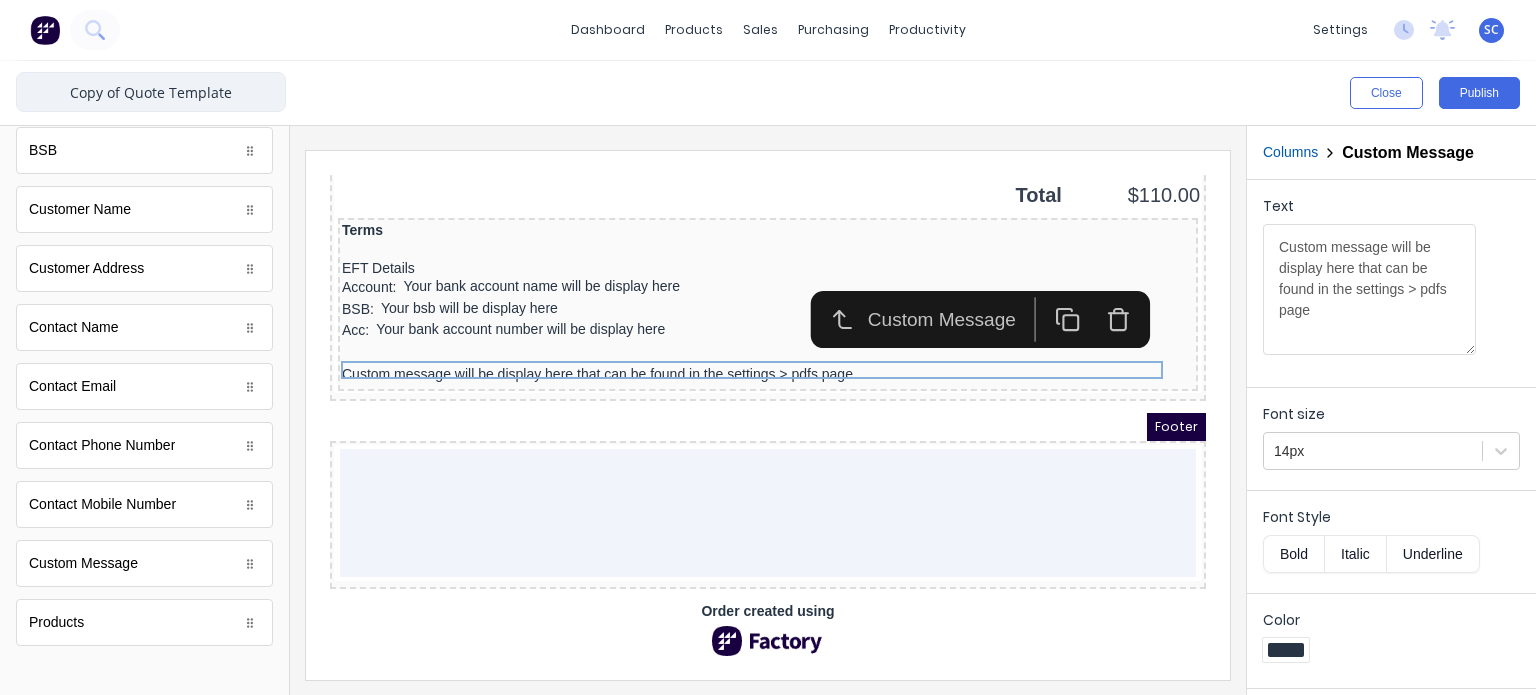 click on "Copy of Quote Template" at bounding box center (151, 92) 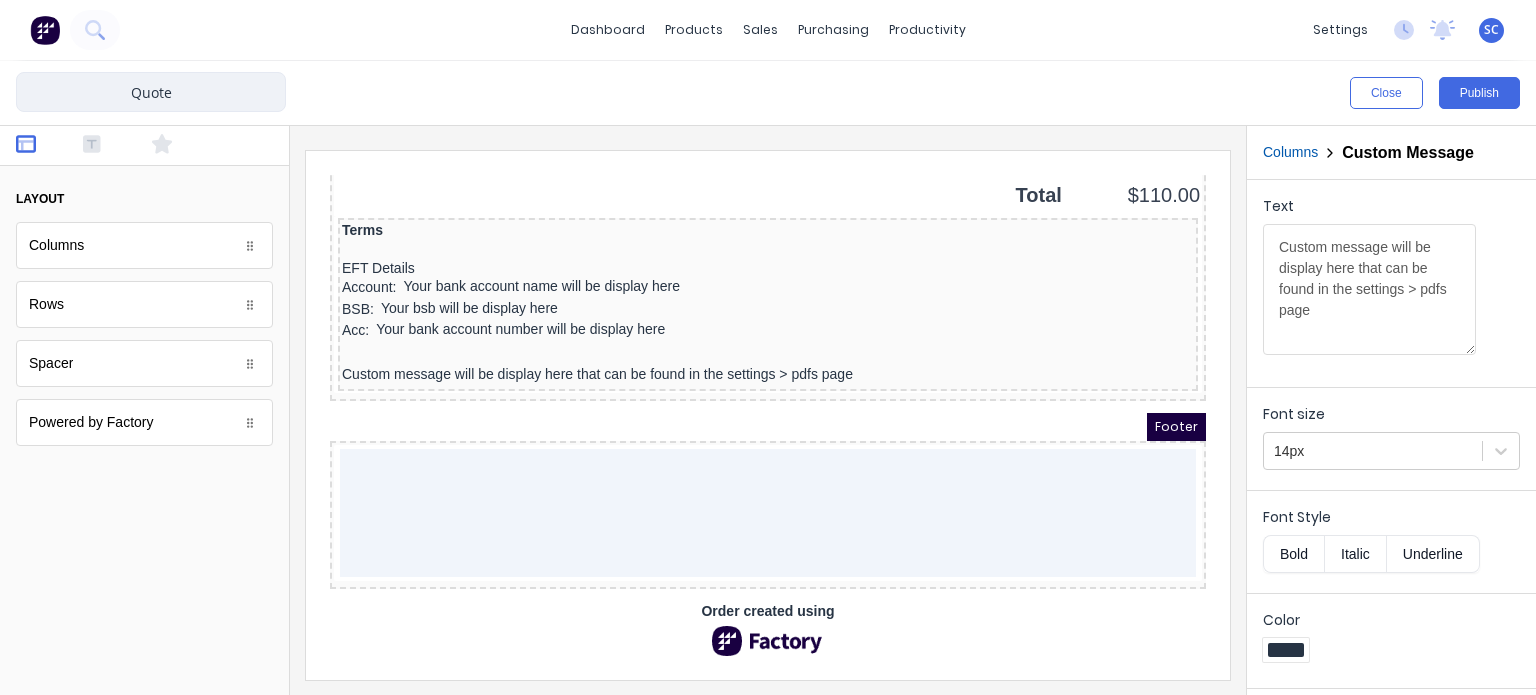 scroll, scrollTop: 0, scrollLeft: 0, axis: both 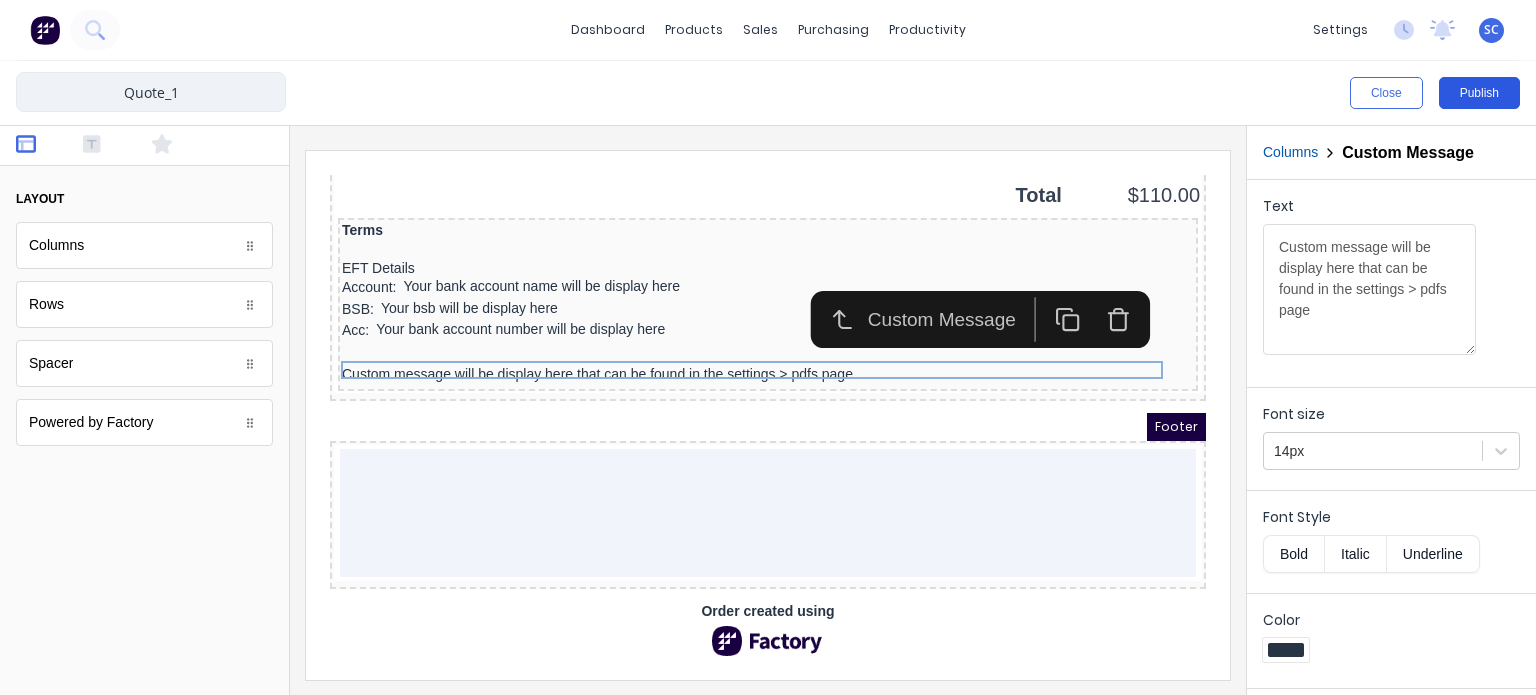 type on "Quote_1" 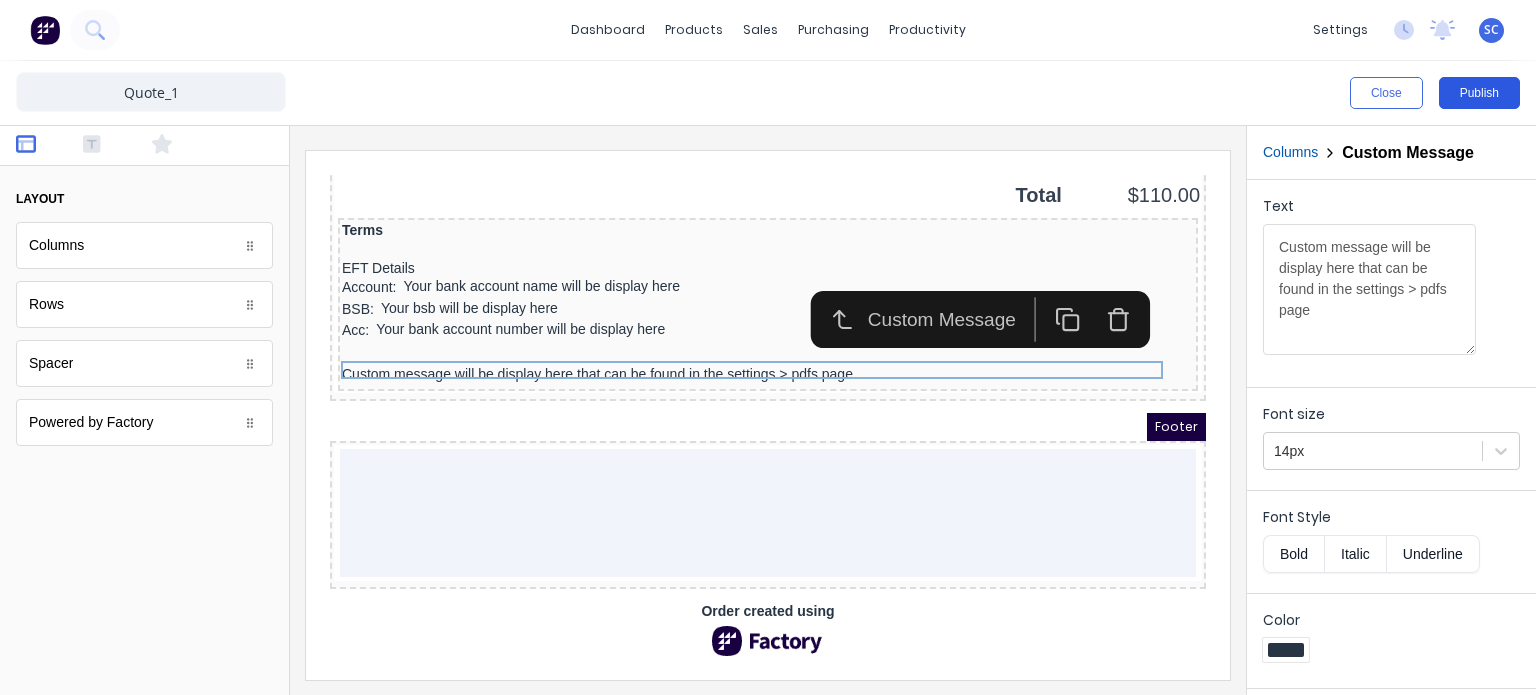 click on "Publish" at bounding box center [1479, 93] 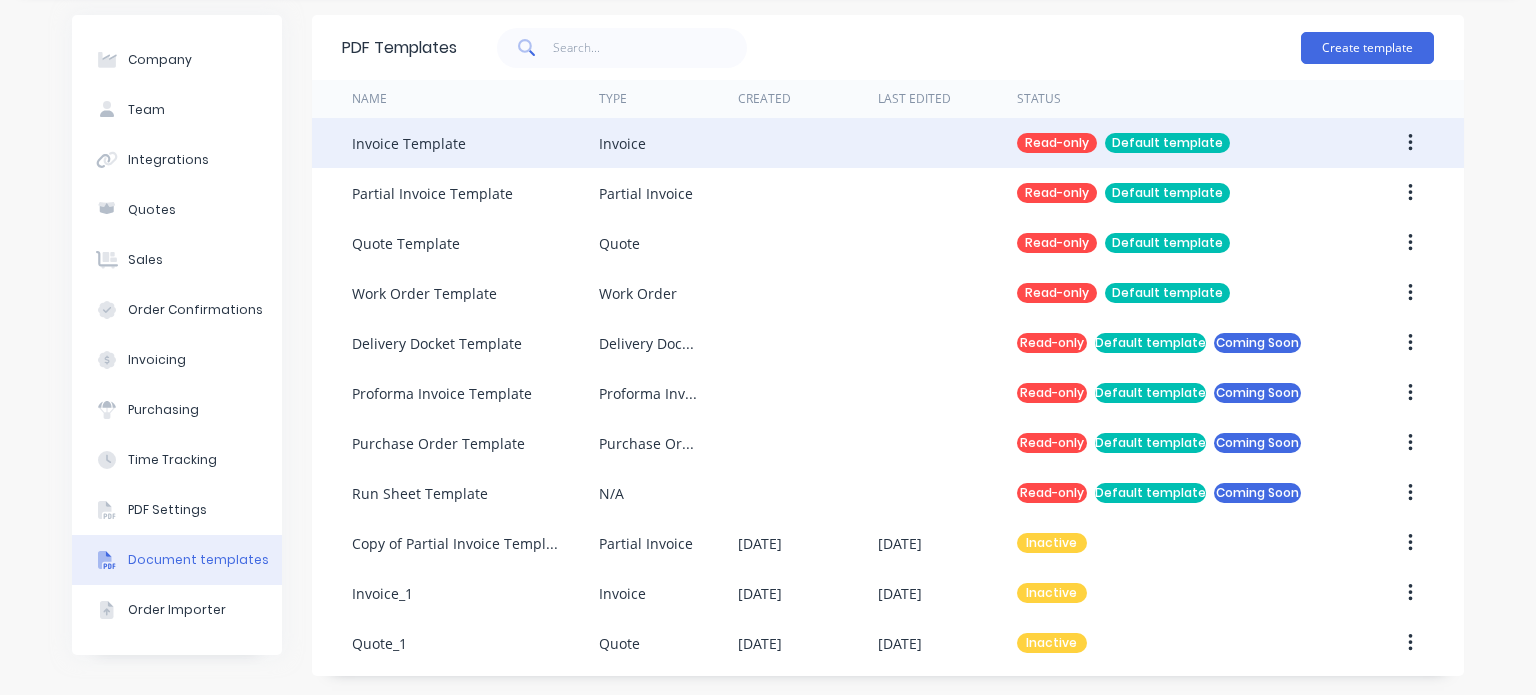 scroll, scrollTop: 0, scrollLeft: 0, axis: both 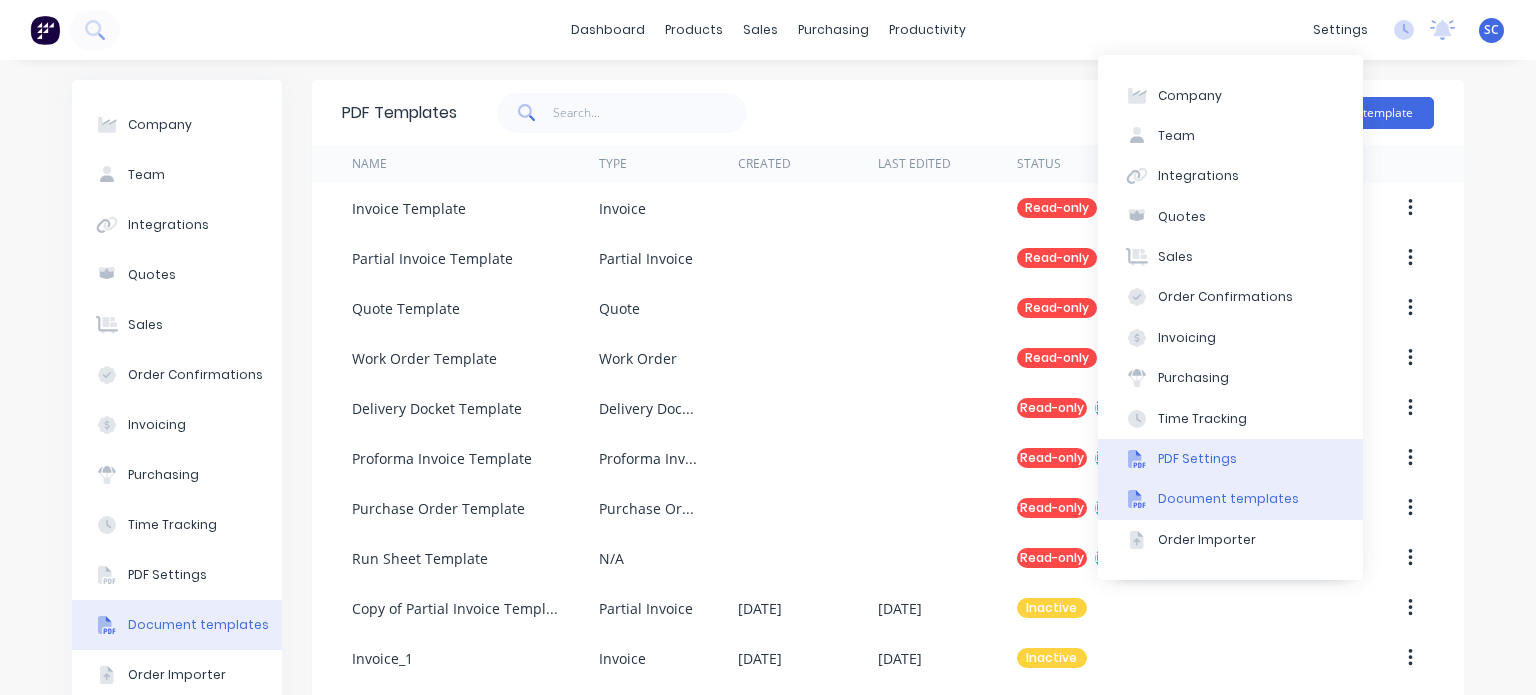 click on "PDF Settings" at bounding box center [1230, 459] 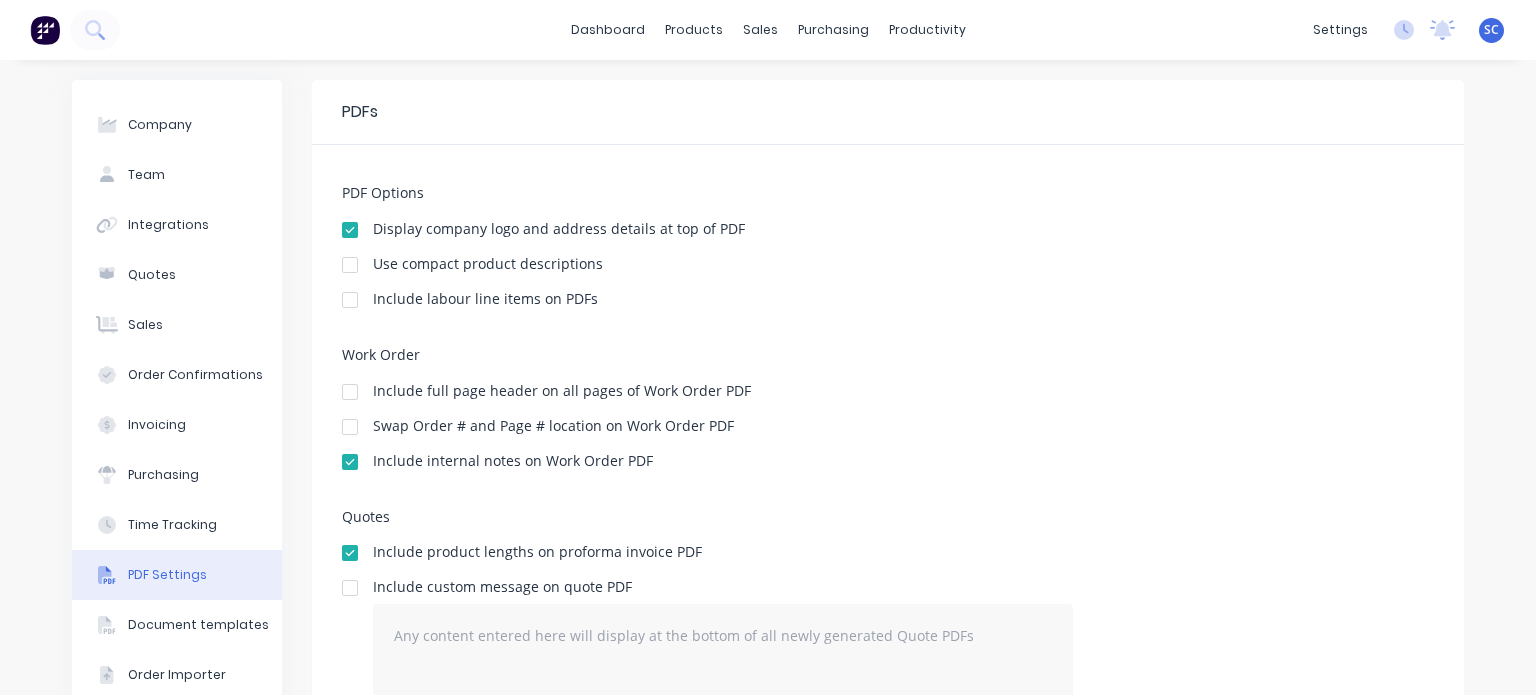 scroll, scrollTop: 512, scrollLeft: 0, axis: vertical 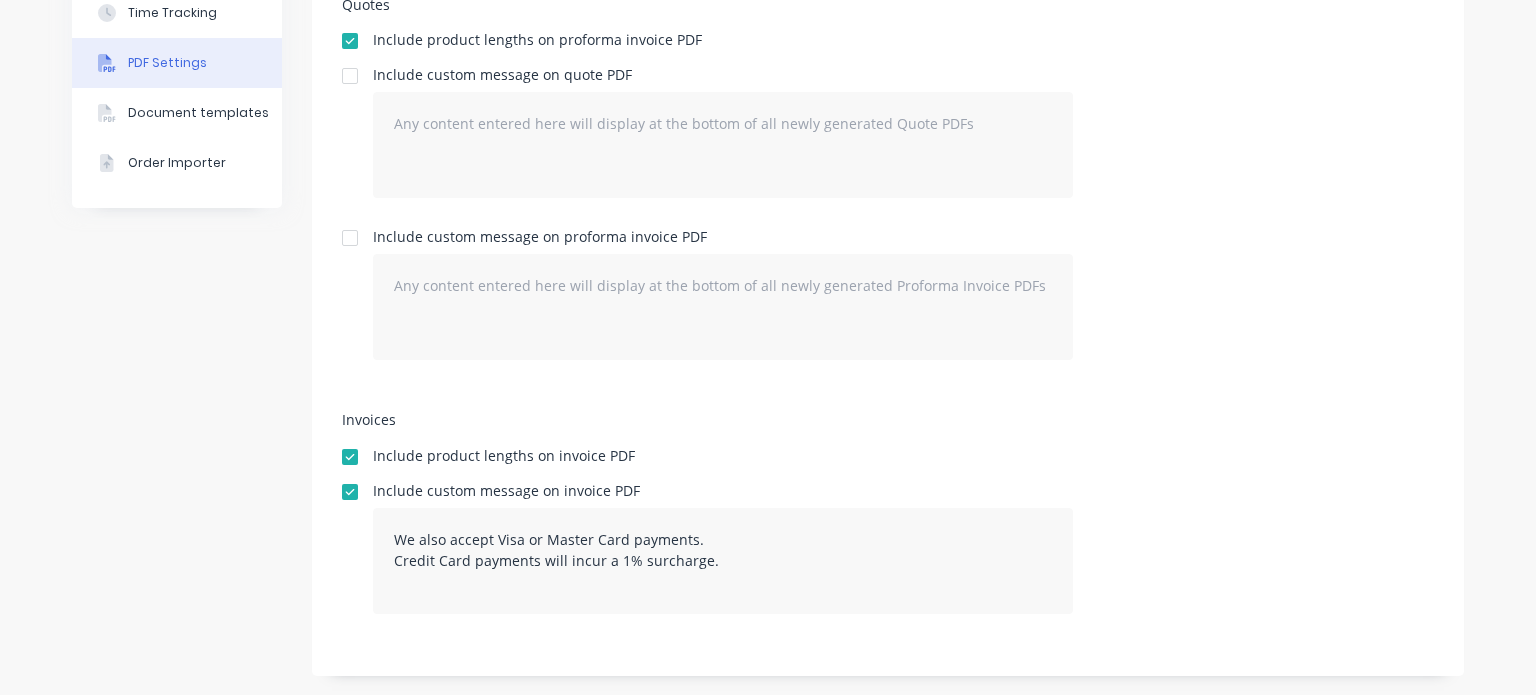 click at bounding box center [350, 76] 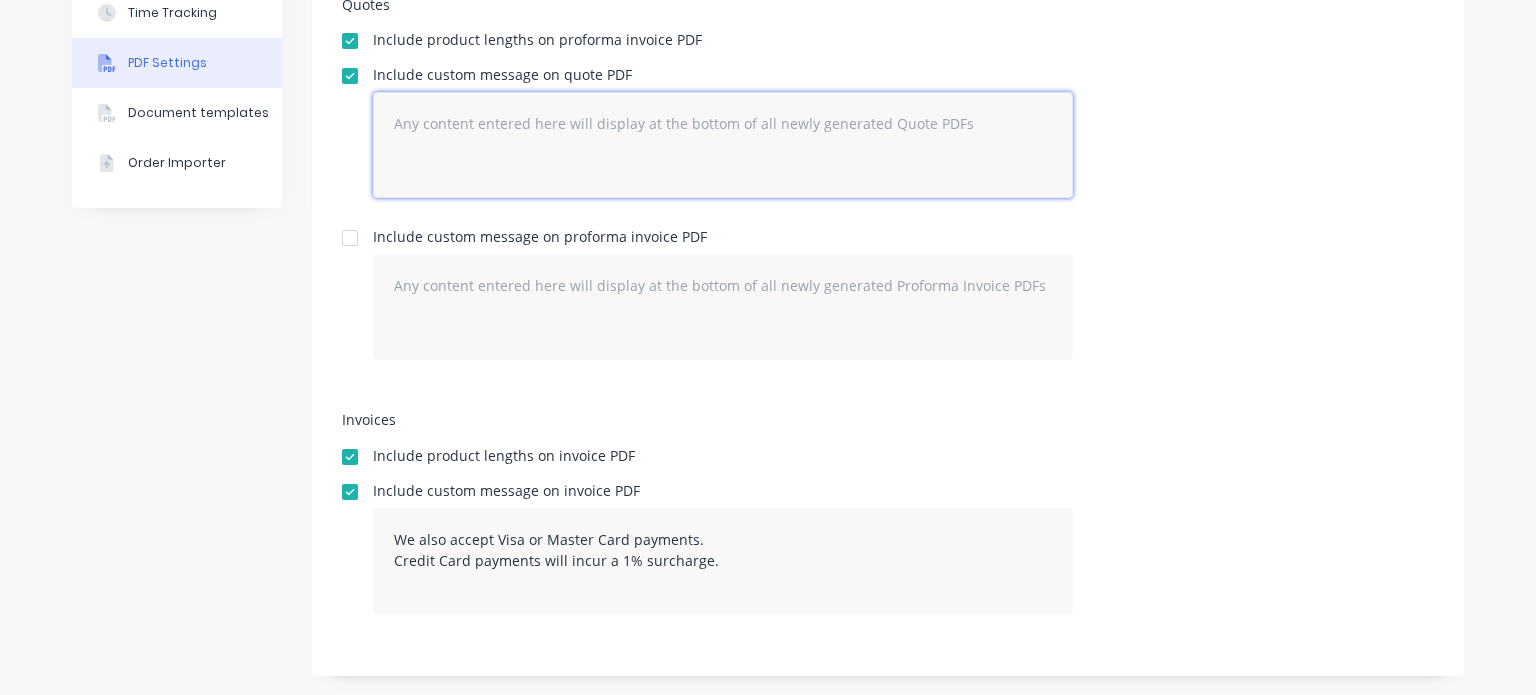 click at bounding box center [723, 145] 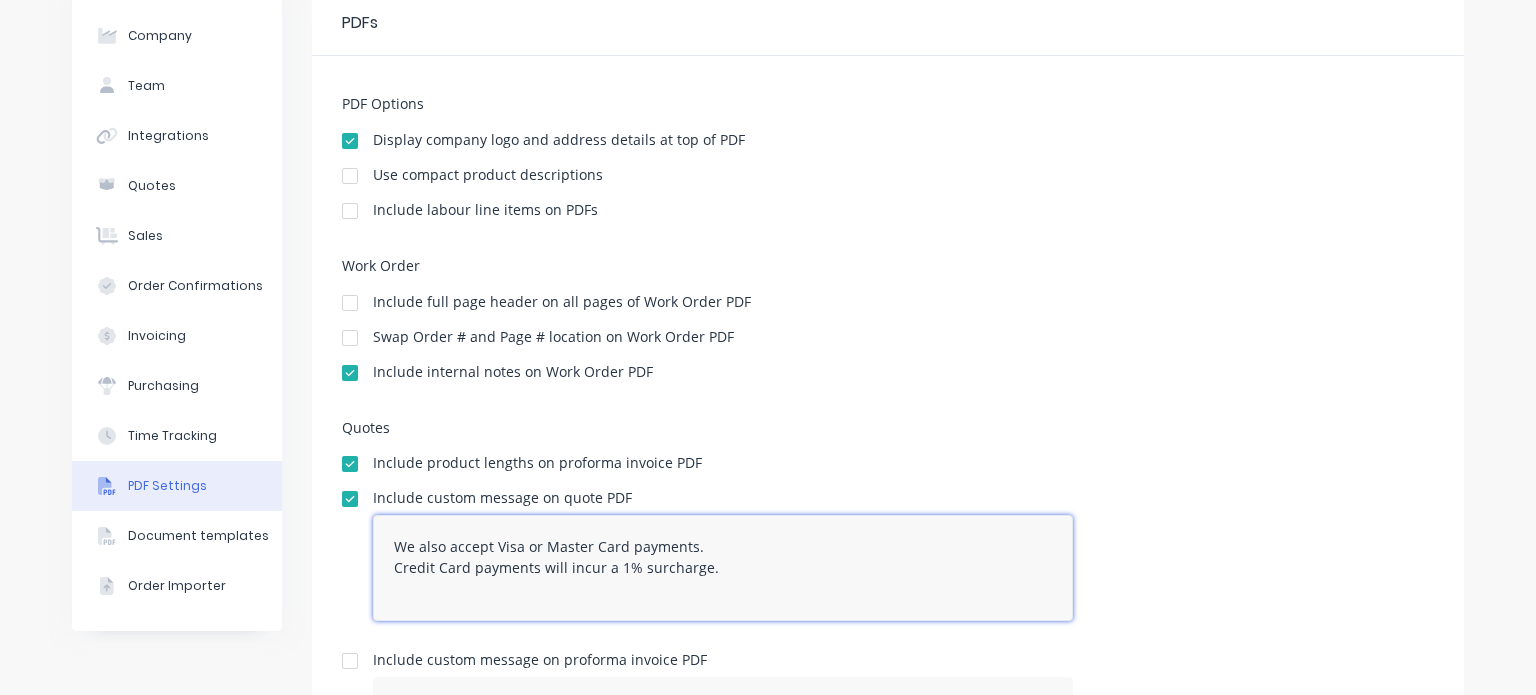 scroll, scrollTop: 0, scrollLeft: 0, axis: both 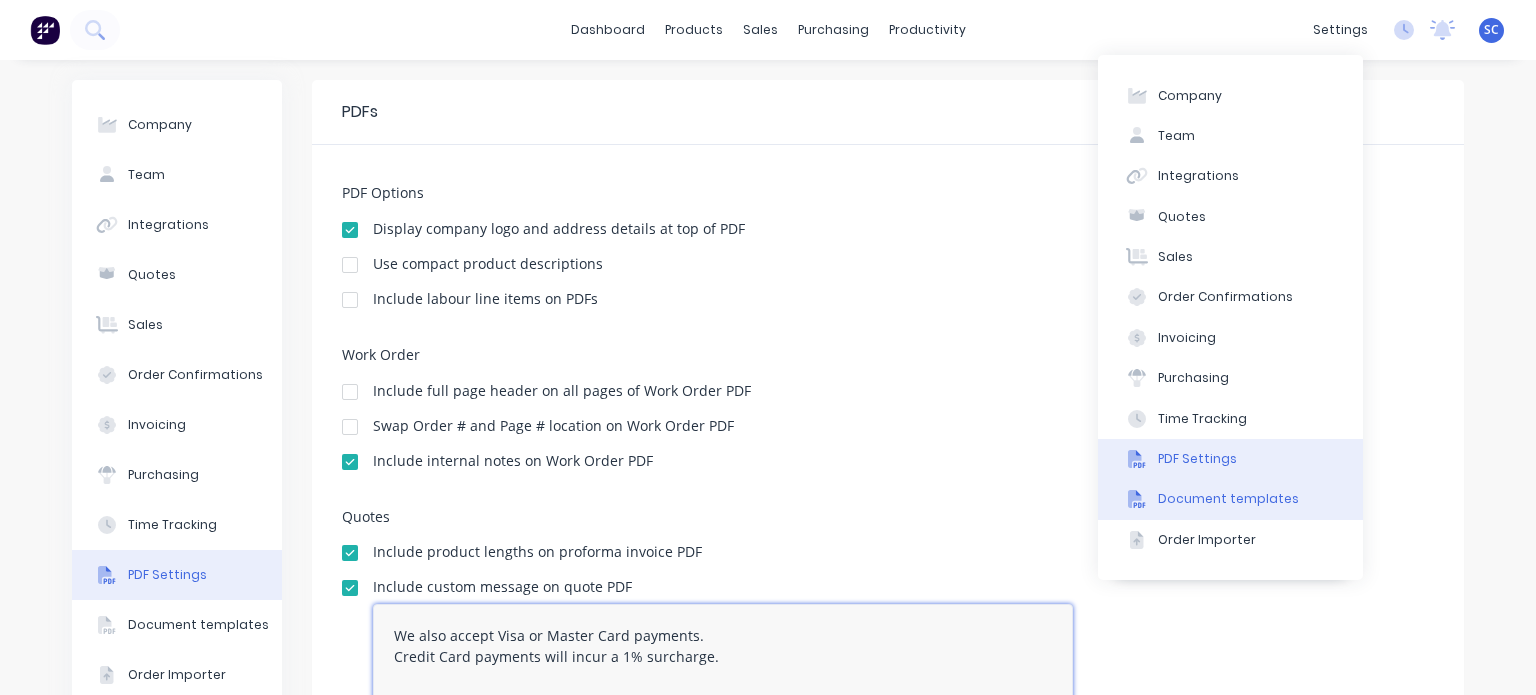 type on "We also accept Visa or Master Card payments.
Credit Card payments will incur a 1% surcharge." 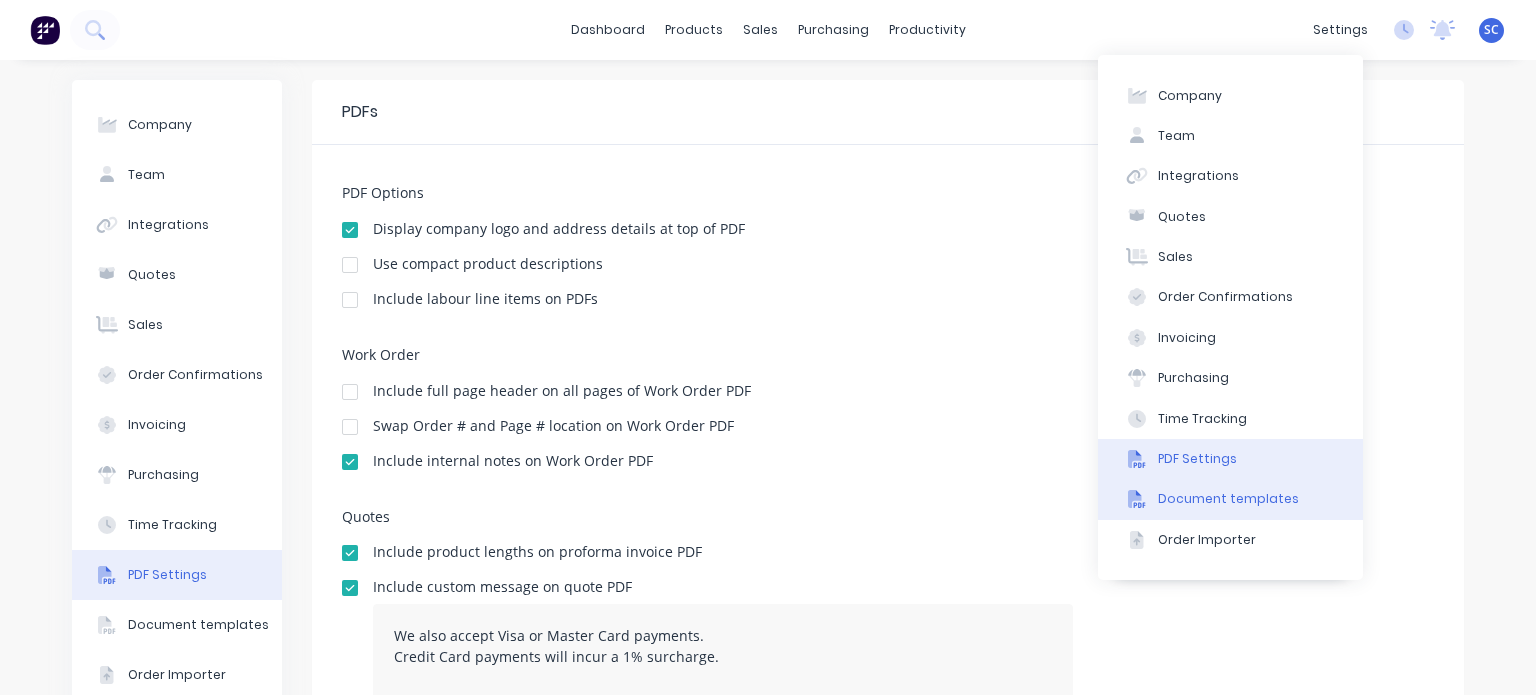 click on "Document templates" at bounding box center [1228, 499] 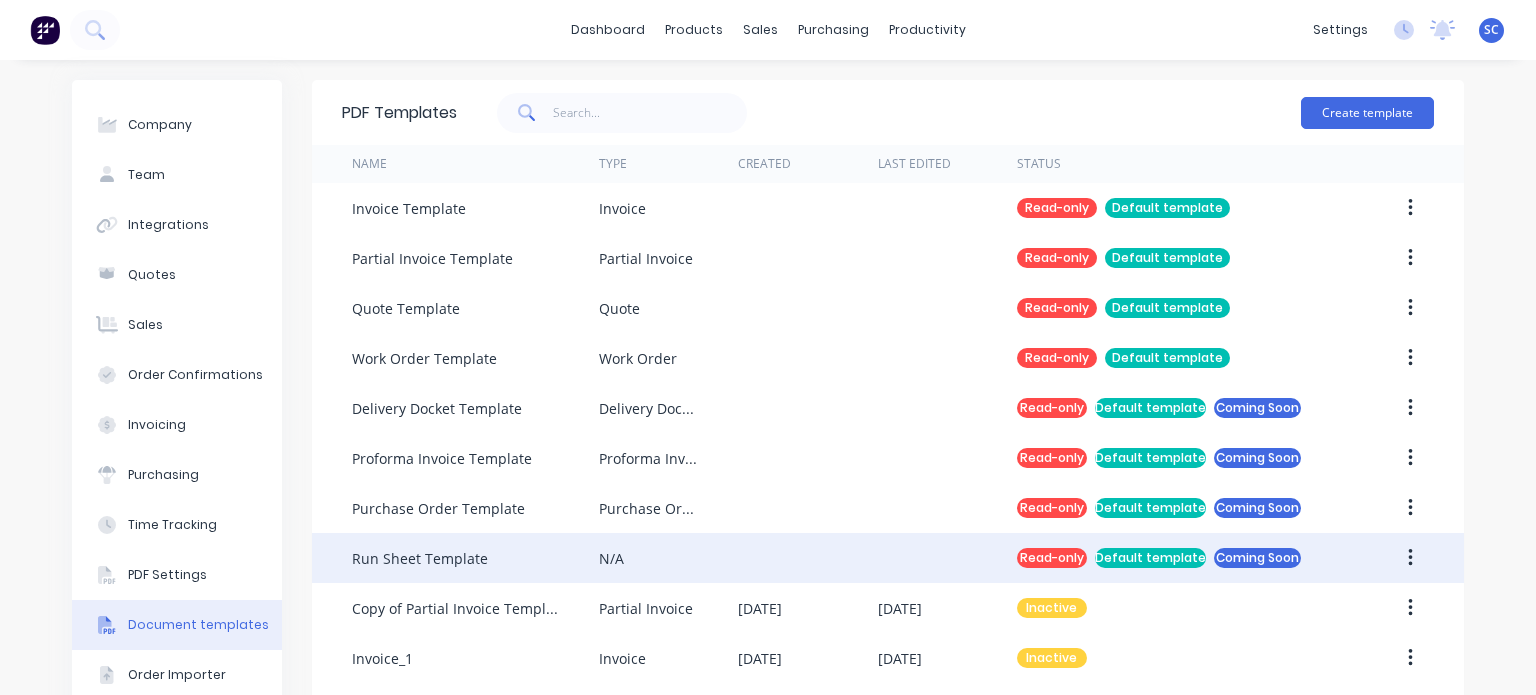 scroll, scrollTop: 65, scrollLeft: 0, axis: vertical 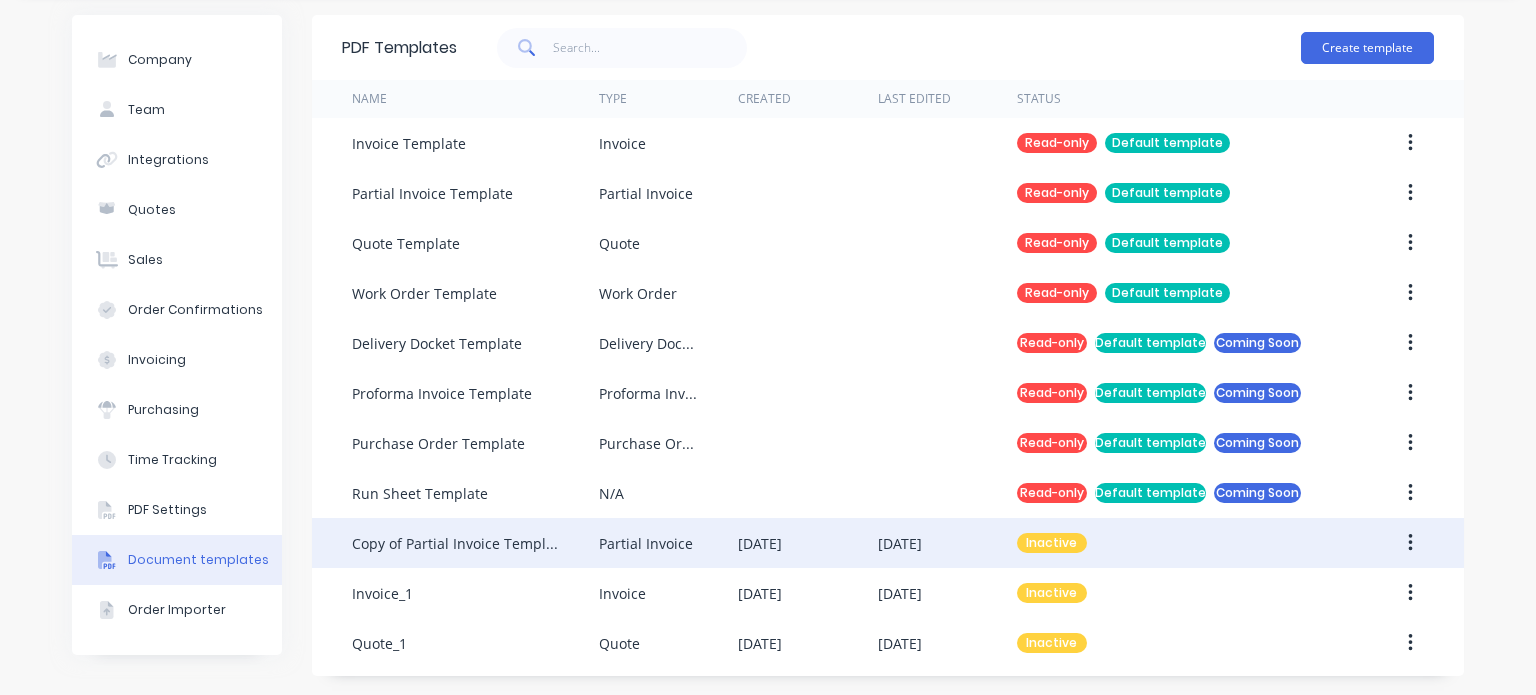 click on "Copy of Partial Invoice Template" at bounding box center (455, 543) 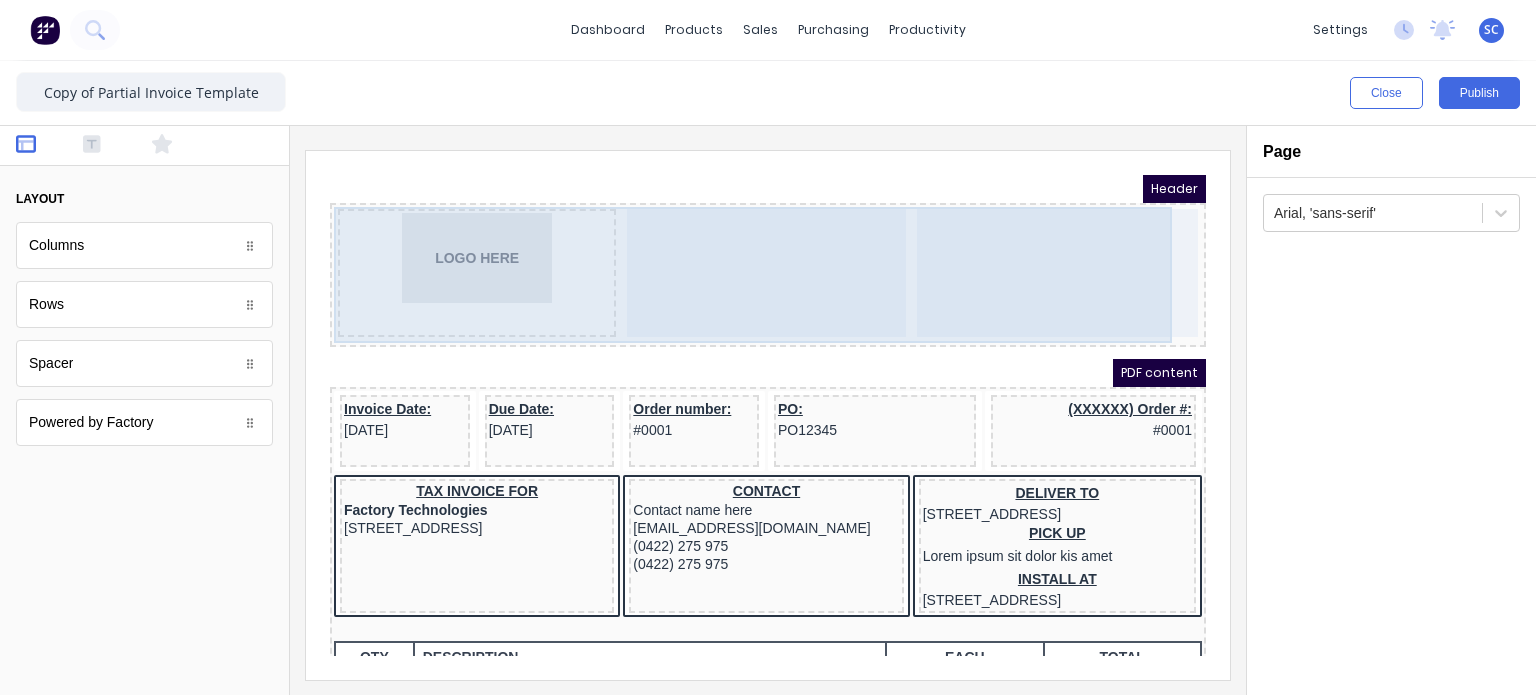 scroll, scrollTop: 0, scrollLeft: 0, axis: both 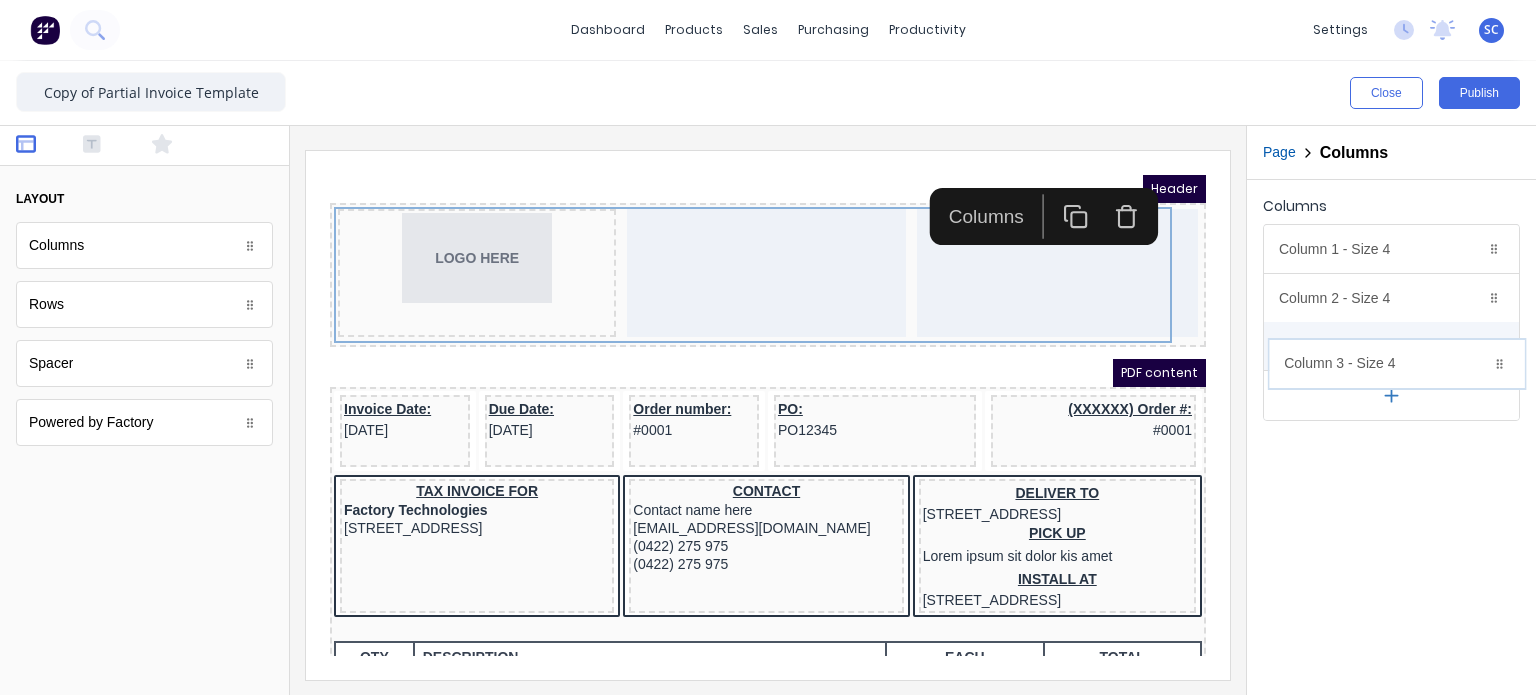 drag, startPoint x: 1368, startPoint y: 242, endPoint x: 1373, endPoint y: 357, distance: 115.10864 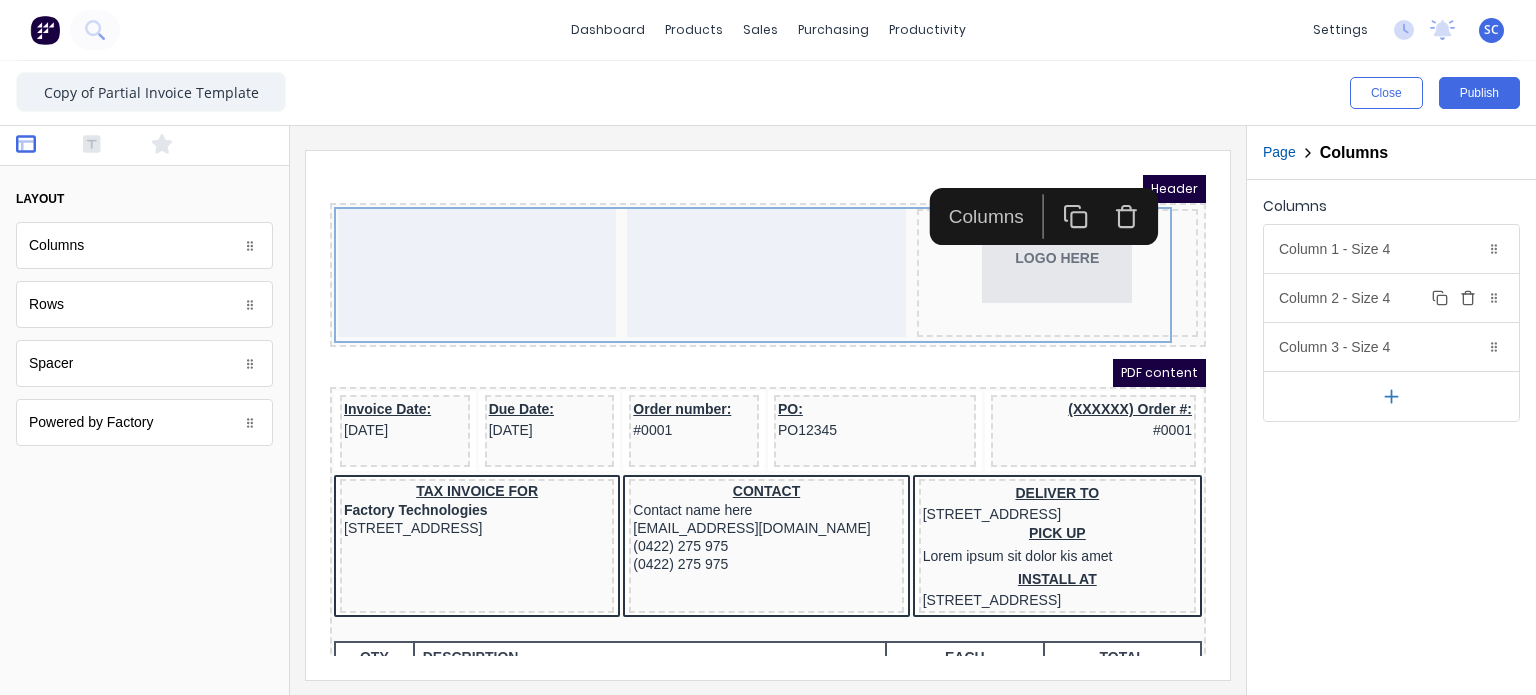 click on "Column 2 - Size 4 Duplicate Delete" at bounding box center (1391, 298) 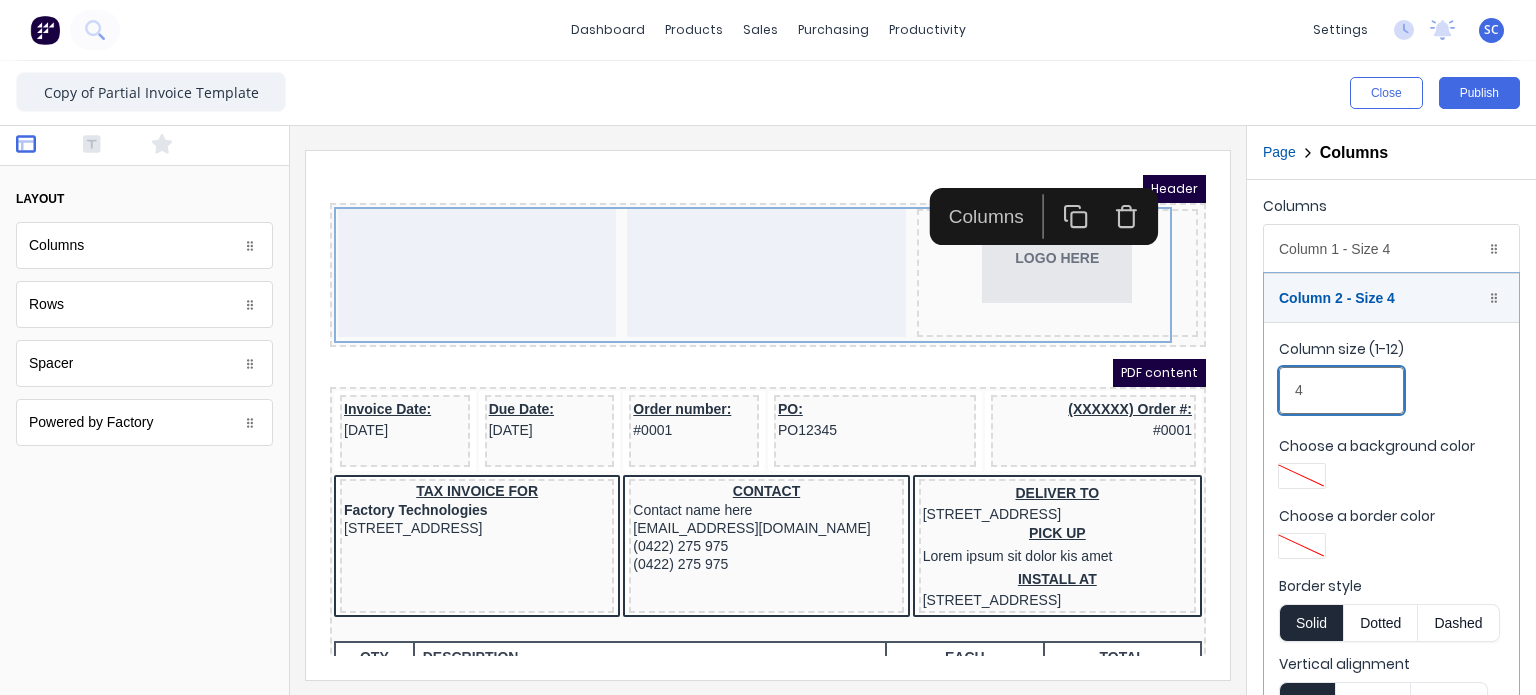 drag, startPoint x: 1640, startPoint y: 548, endPoint x: 1164, endPoint y: 365, distance: 509.9657 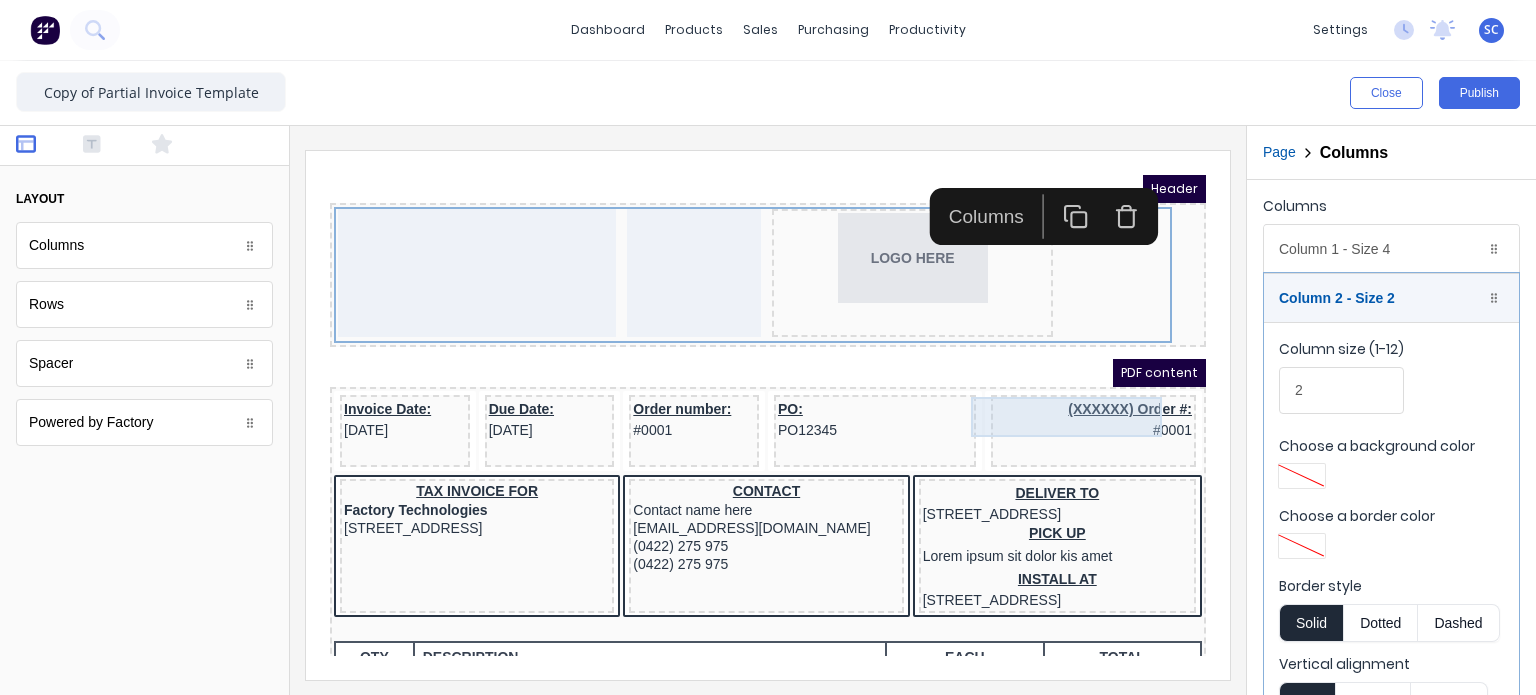 drag, startPoint x: 1521, startPoint y: 538, endPoint x: 1502, endPoint y: 539, distance: 19.026299 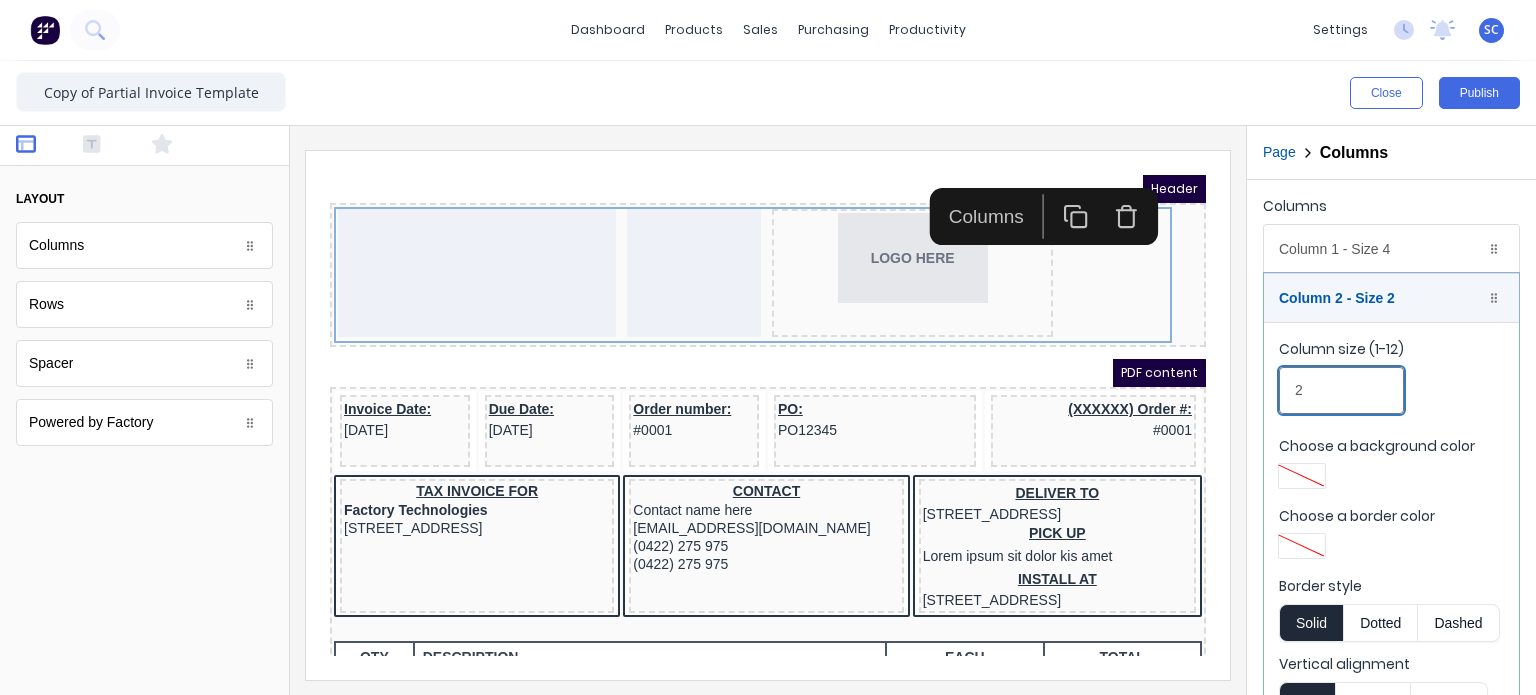 drag, startPoint x: 1320, startPoint y: 390, endPoint x: 1264, endPoint y: 390, distance: 56 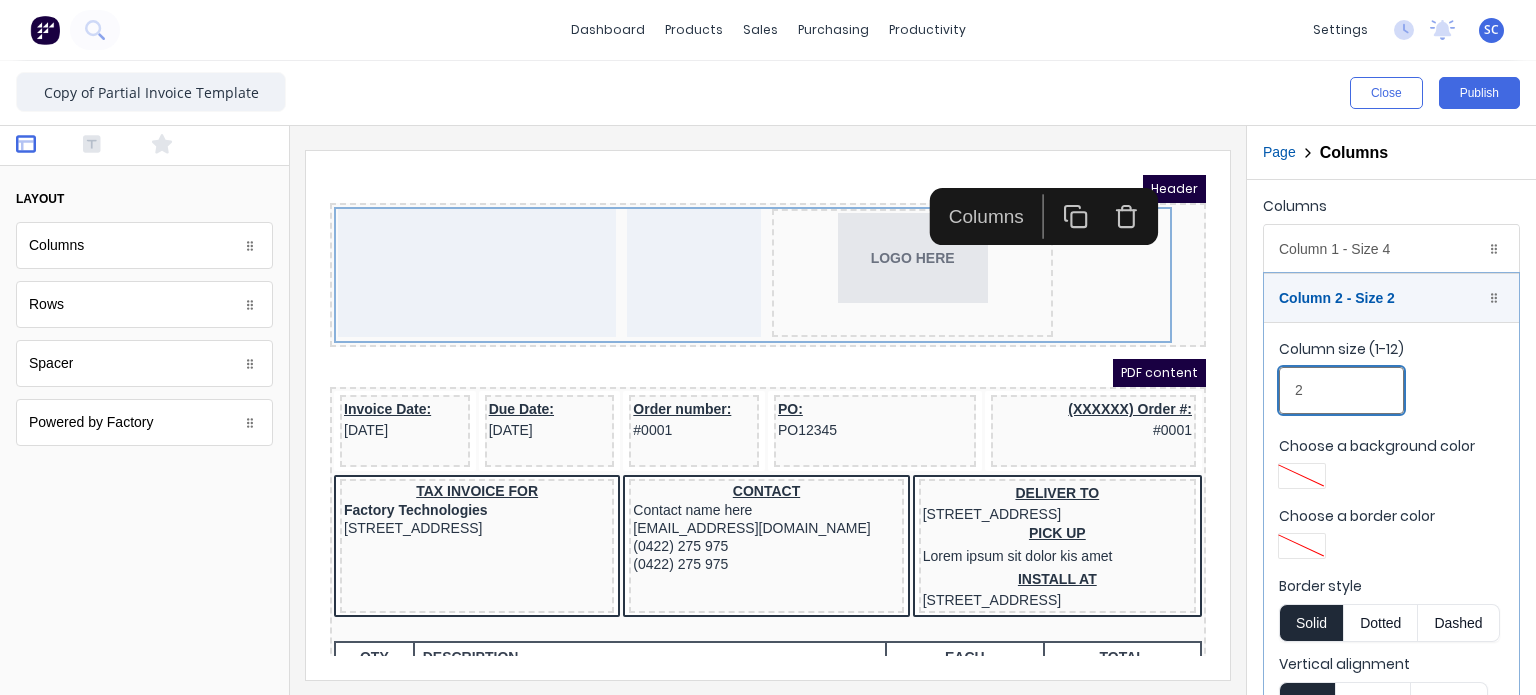 click on "Column size (1-12) 2 Choose a background color Choose a border color Border style Solid Dotted Dashed Vertical alignment Top Center Bottom" at bounding box center [1391, 529] 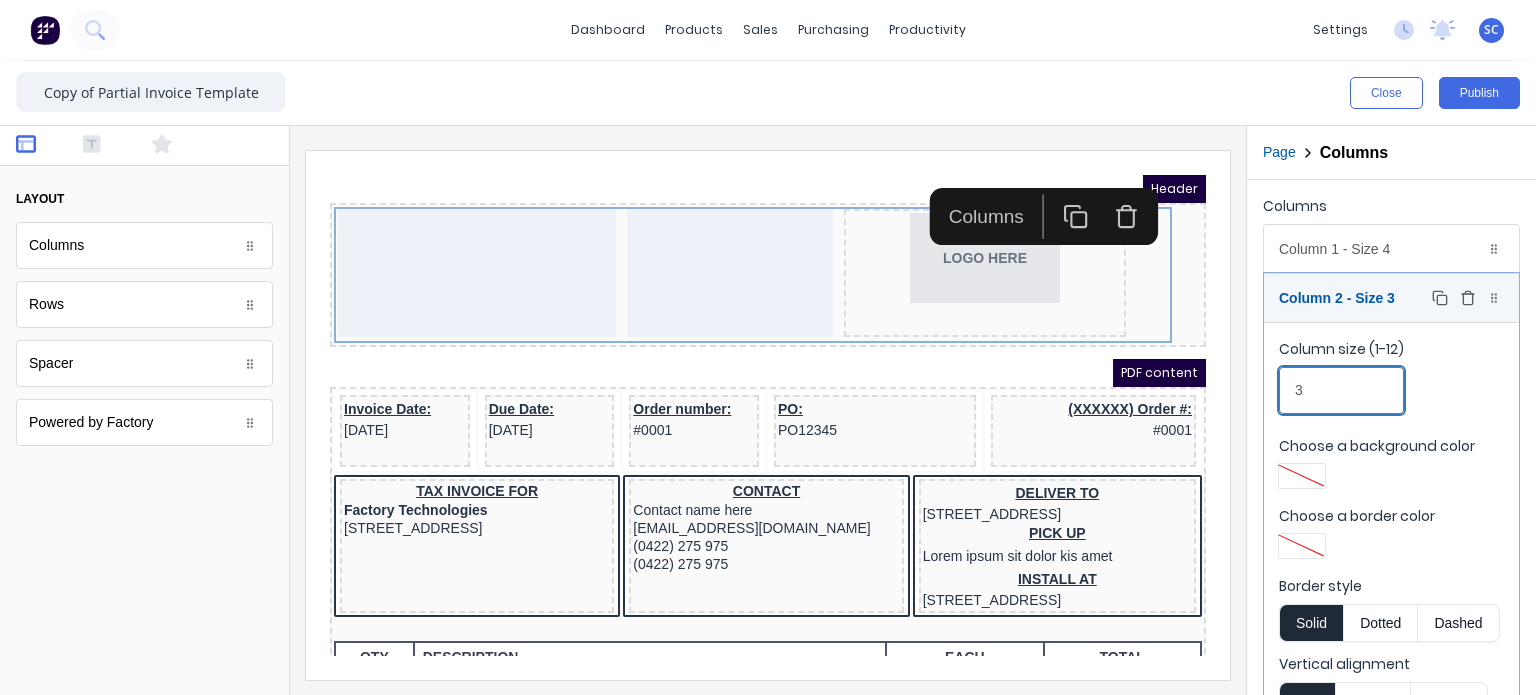 type on "3" 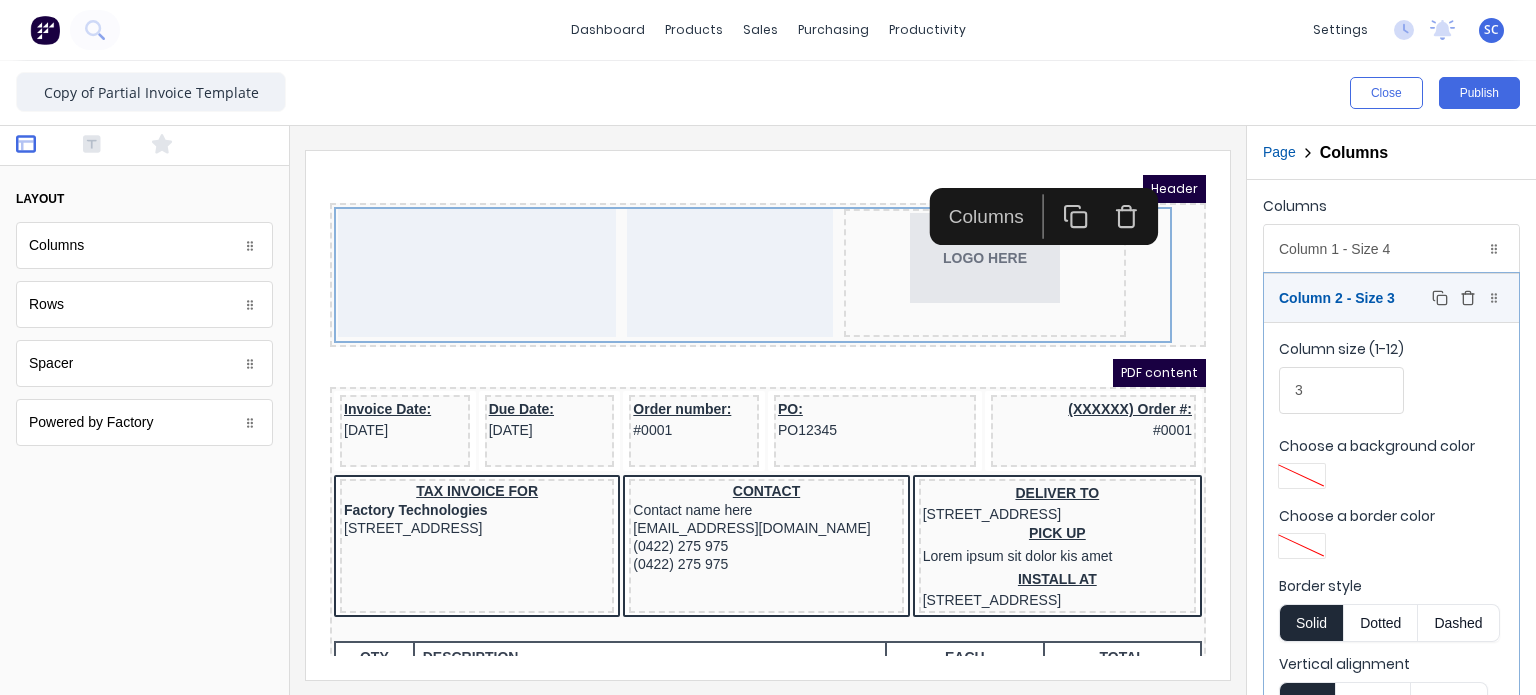 click on "Column 2 - Size 3 Duplicate Delete" at bounding box center (1391, 298) 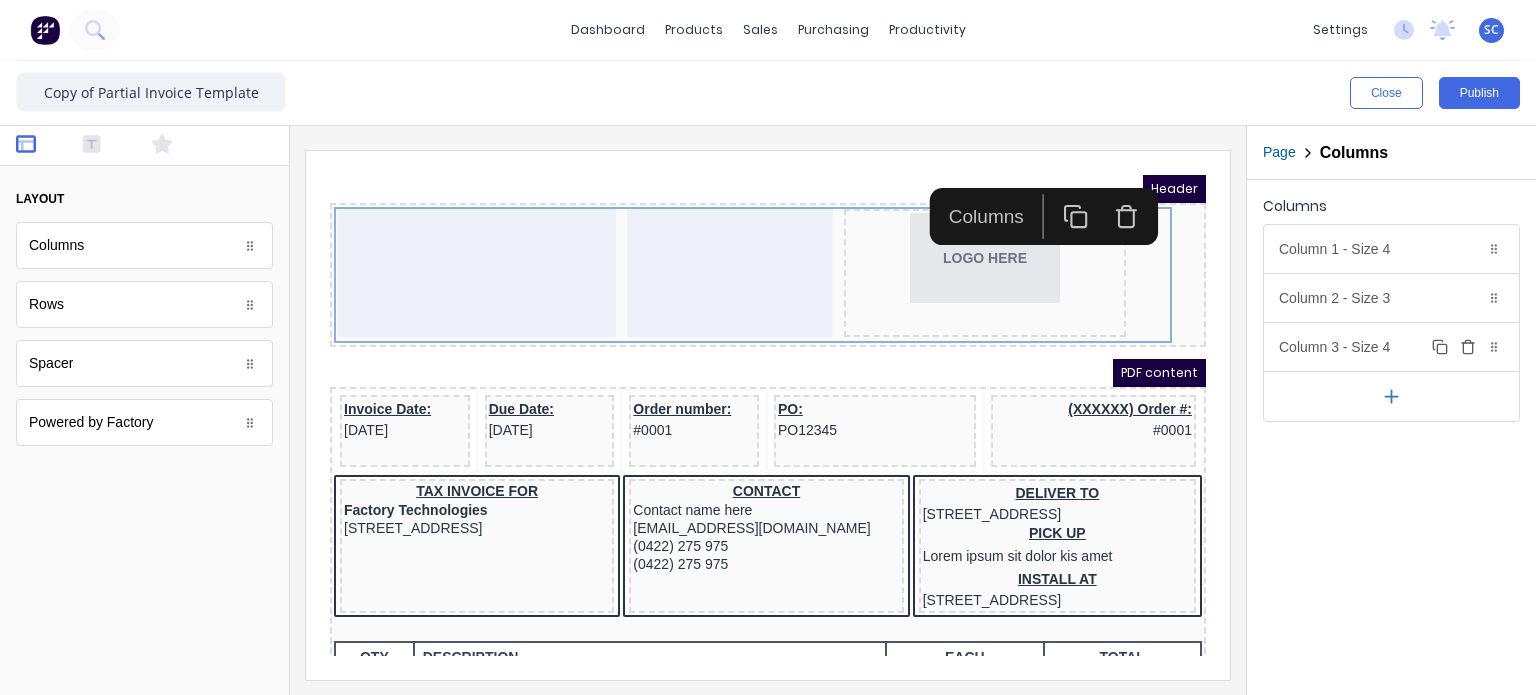 click on "Column 3 - Size 4 Duplicate Delete" at bounding box center [1391, 347] 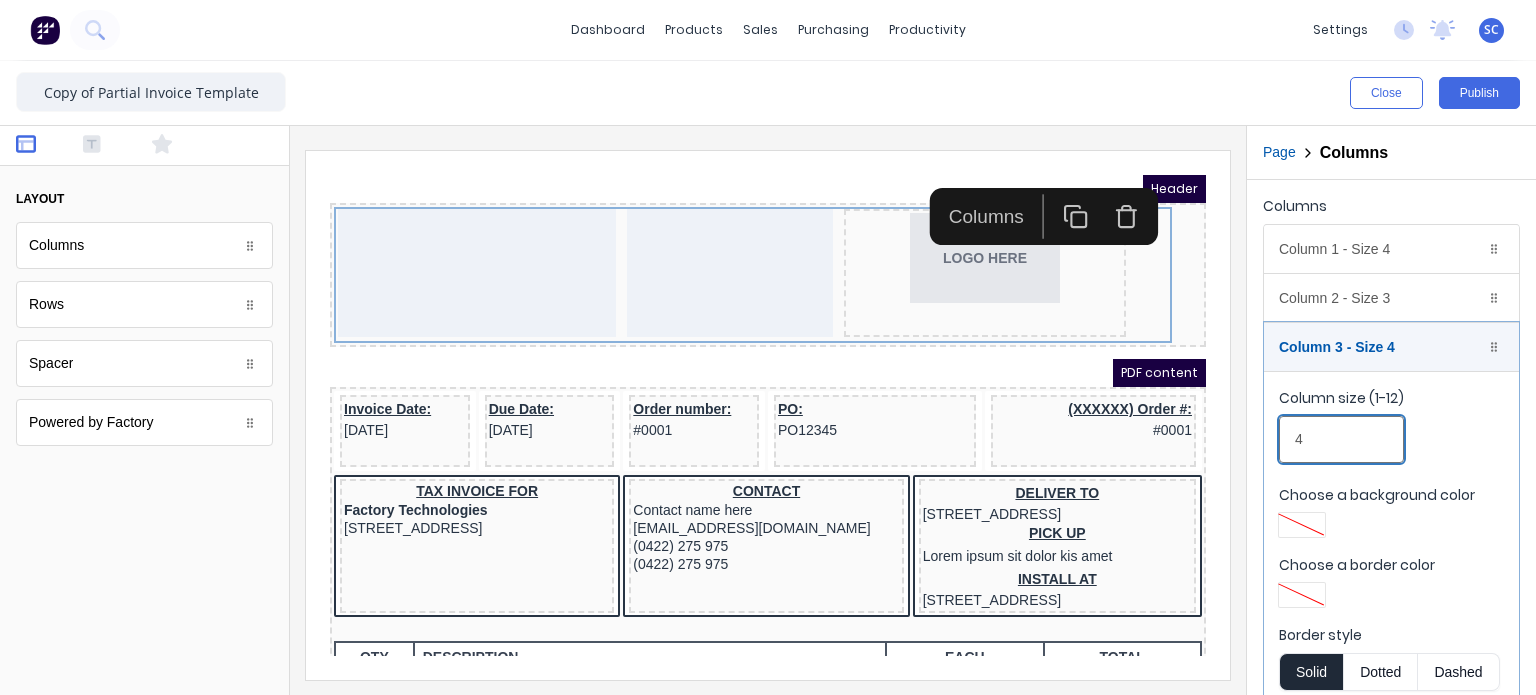 drag, startPoint x: 1339, startPoint y: 428, endPoint x: 1227, endPoint y: 441, distance: 112.75194 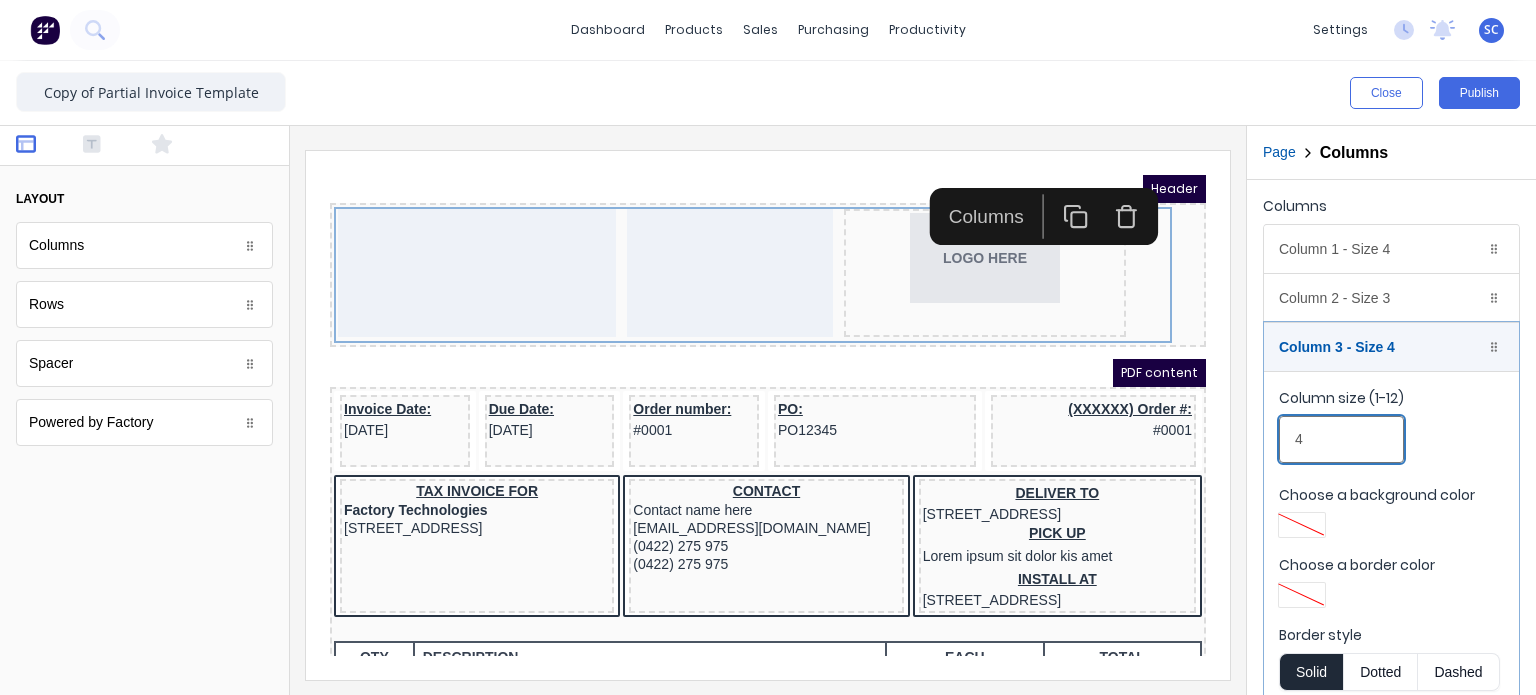 click on "Close   Publish   Components layout Columns Columns Rows Rows Spacer Spacer Powered by Factory Powered by Factory Outline Page Columns Columns Column 1 - Size 4 Duplicate Delete Column size (1-12) 4 Choose a background color Choose a border color Border style Solid Dotted Dashed Vertical alignment Top Center Bottom Column 2 - Size 3 Duplicate Delete Column size (1-12) 3 Choose a background color Choose a border color Border style Solid Dotted Dashed Vertical alignment Top Center Bottom Column 3 - Size 4 Duplicate Delete Column size (1-12) 4 Choose a background color Choose a border color Border style Solid Dotted Dashed Vertical alignment Top Center Bottom" at bounding box center [768, 378] 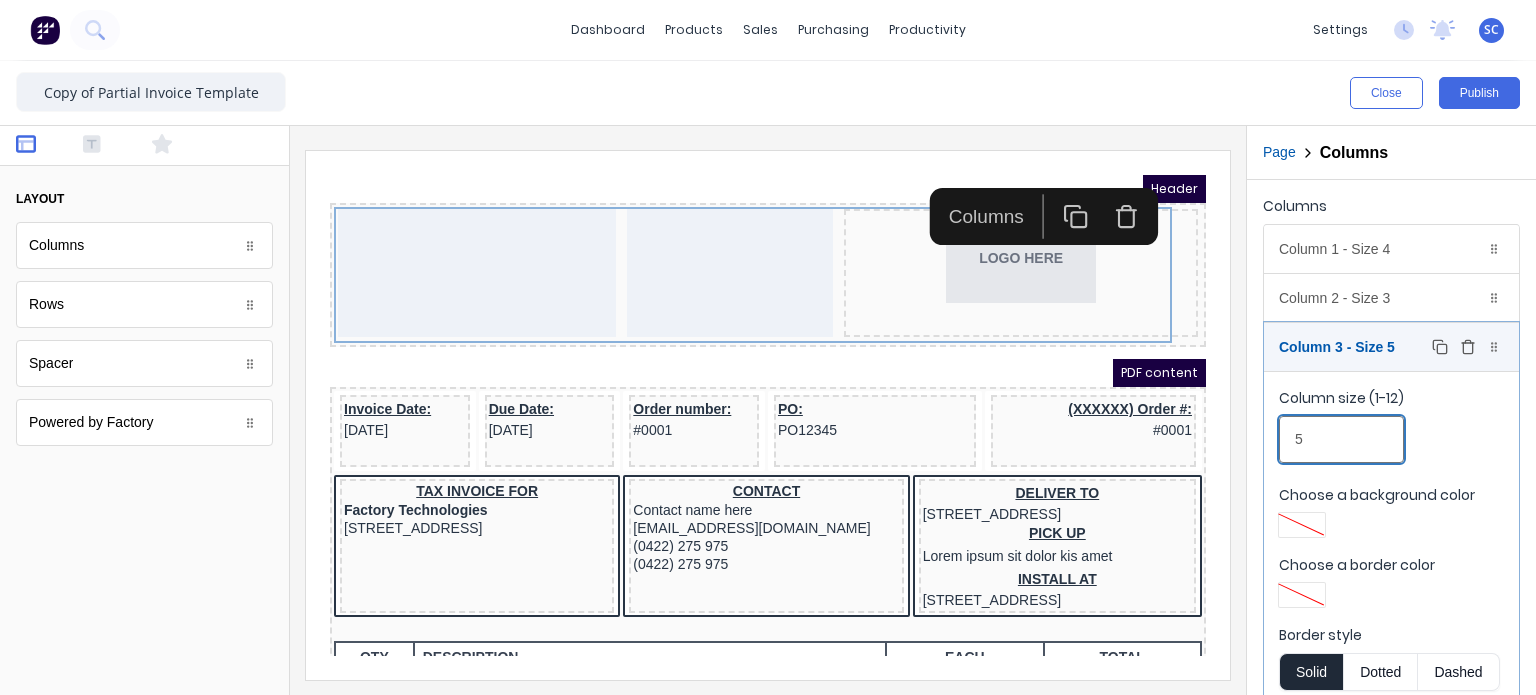 type on "5" 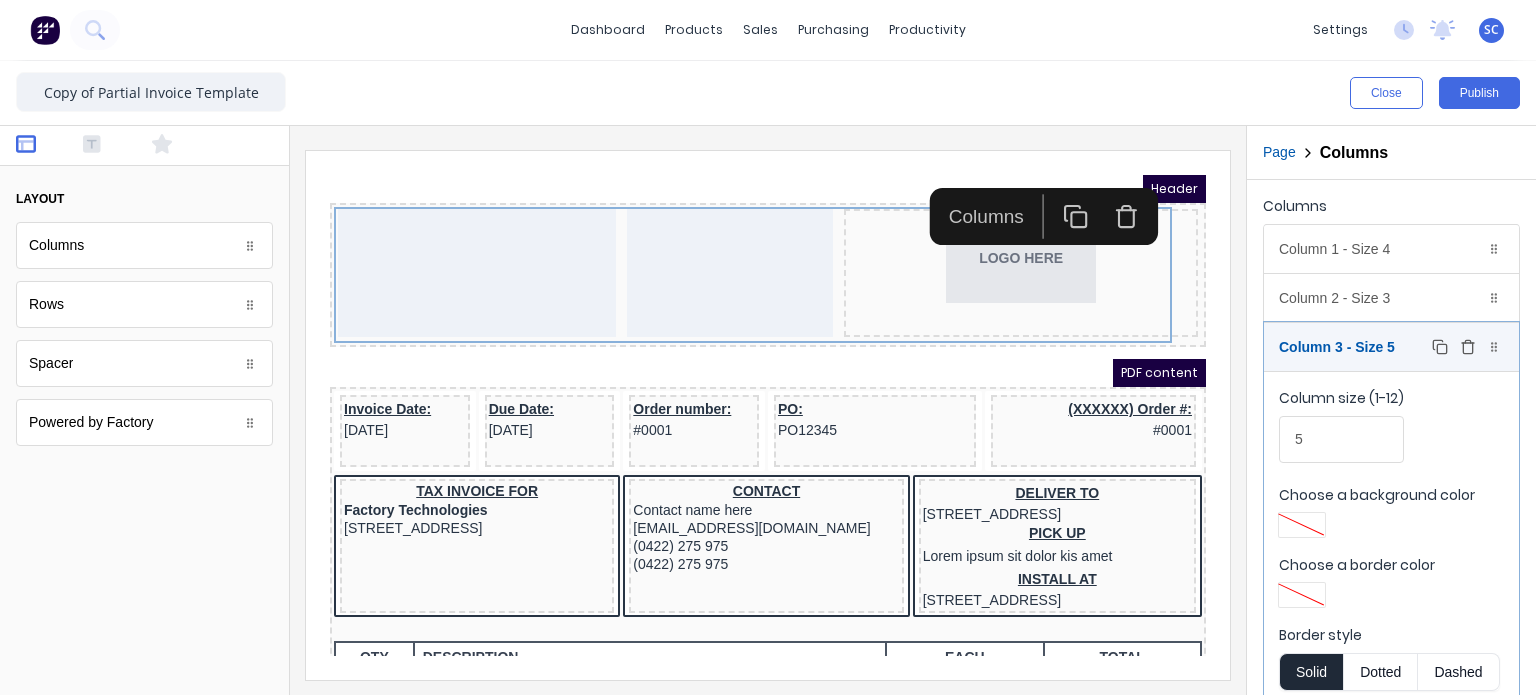 click on "Column 3 - Size 5 Duplicate Delete" at bounding box center [1391, 347] 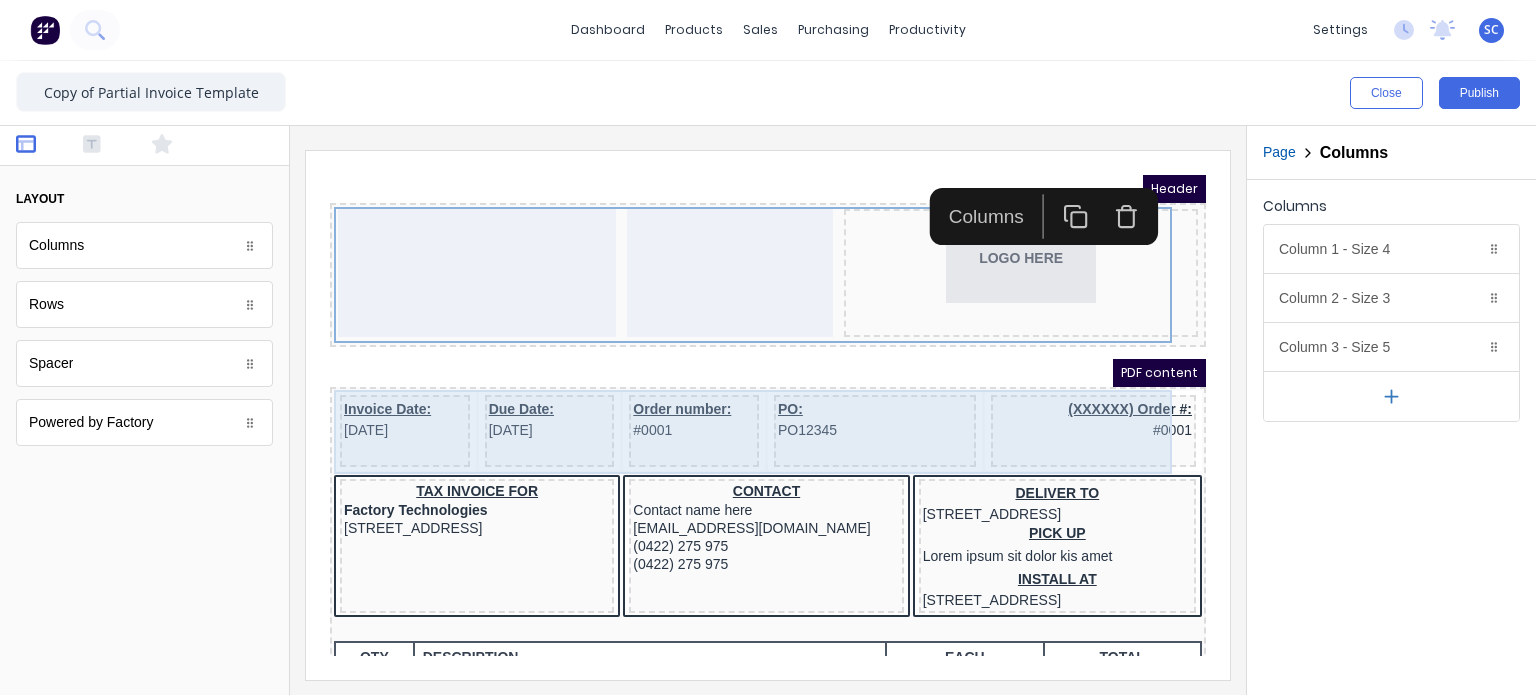 click on "Header LOGO HERE PDF content Invoice Date:  29/10/2024 Due Date:  29/10/2024 Order number:  #0001 PO:  PO12345 (XXXXXX) Order #:  #0001 TAX INVOICE FOR Factory Technologies 234 Beach Road Gold Coast, Queensland, Australia, 4217 CONTACT Contact name here xxxxxxx@xxxxx.com (0422) 275 975 (0422) 275 975 DELIVER TO 234 Beach Road Gold Coast, Queensland, Australia PICK UP Lorem ipsum sit dolor kis amet INSTALL AT 234 Beach Road Gold Coast, Queensland, Australia QTY DESCRIPTION EACH TOTAL 1 Basic Product Lorem ipsum dolor sit amet, consectetur adipiscing elit, sed do eiusmod tempor incididunt ut labore et dolore magna aliqua. Diameter 100cm Colorbond Cottage Green Parts # 967-12 $12.00 $12.00 1 #1 Colorbond Basalt 0.55 90mm 0 bends Lengths 1 x 1000 1 x 1500 $12.00 $12.00 1 Custom Formula Lorem ipsum dolor sit amet, consectetur adipiscing elit, sed do eiusmod tempor incididunt ut labore et dolore magna aliqua. Colorbond Cottage Green Height 23 Width 200 Dimension 2.5 Total:  74.75 $12.00 $12.00 Lineal Metres 100cm 1" at bounding box center [744, 391] 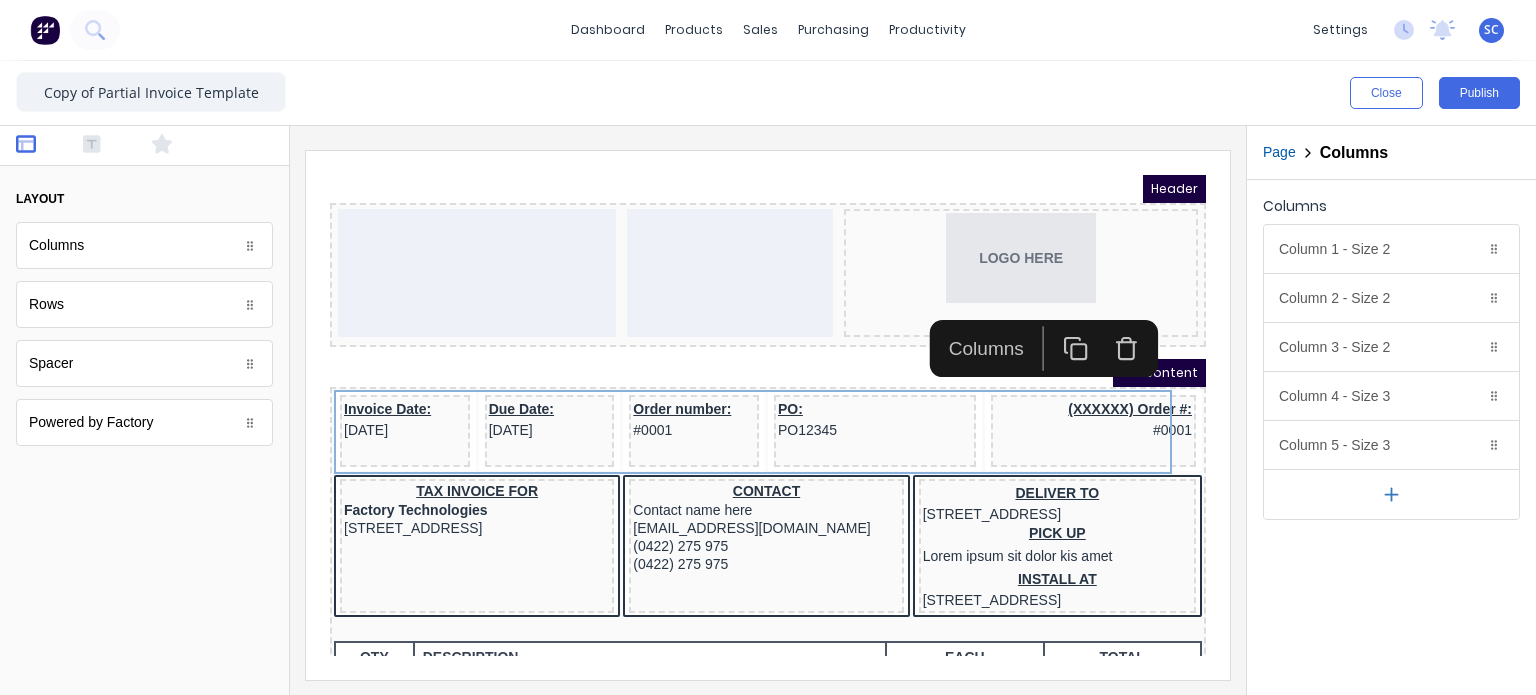 click at bounding box center (1103, 324) 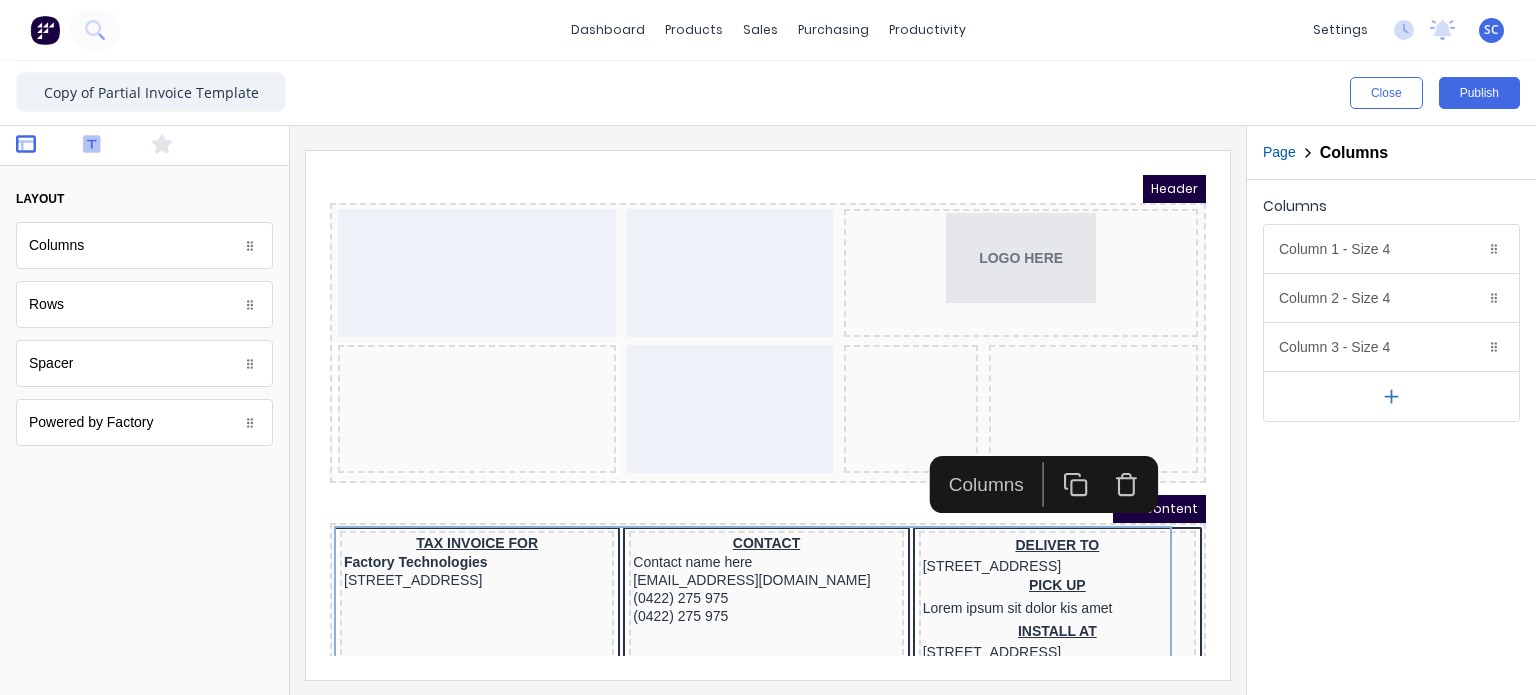click 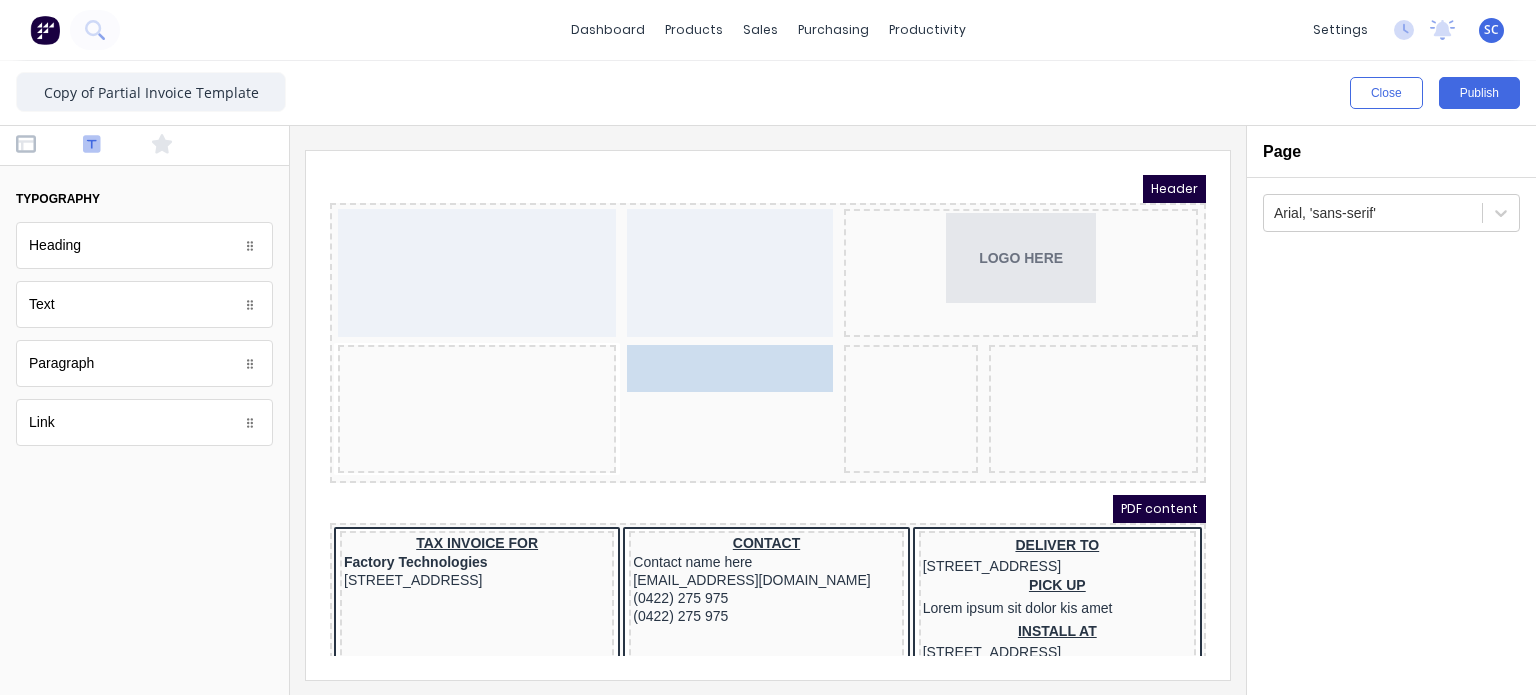 drag, startPoint x: 99, startPoint y: 322, endPoint x: 149, endPoint y: 275, distance: 68.622154 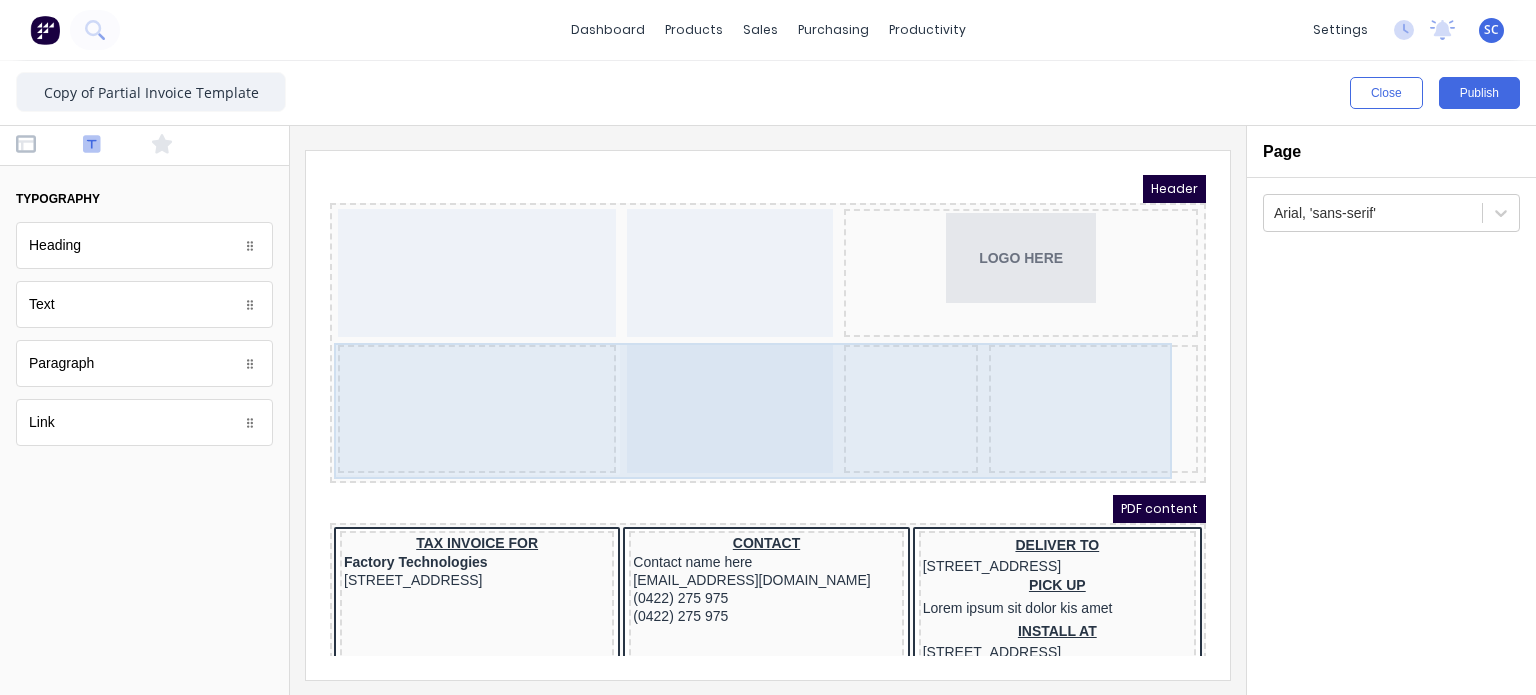 click on "Header LOGO HERE PDF content TAX INVOICE FOR Factory Technologies 234 Beach Road Gold Coast, Queensland, Australia, 4217 CONTACT Contact name here xxxxxxx@xxxxx.com (0422) 275 975 (0422) 275 975 DELIVER TO 234 Beach Road Gold Coast, Queensland, Australia PICK UP Lorem ipsum sit dolor kis amet INSTALL AT 234 Beach Road Gold Coast, Queensland, Australia QTY DESCRIPTION EACH TOTAL 1 Basic Product Lorem ipsum dolor sit amet, consectetur adipiscing elit, sed do eiusmod tempor incididunt ut labore et dolore magna aliqua. Diameter 100cm Colorbond Cottage Green Parts # 967-12 $12.00 $12.00 1 #1 Colorbond Basalt 0.55 90mm 0 bends Lengths 1 x 1000 1 x 1500 $12.00 $12.00 1 Custom Formula Lorem ipsum dolor sit amet, consectetur adipiscing elit, sed do eiusmod tempor incididunt ut labore et dolore magna aliqua. Colorbond Cottage Green Height 23 Width 200 Dimension 2.5 Total:  74.75 $12.00 $12.00 Lineal Metres Diameter 100cm Colorbond Cottage Green Parts # 967-12 Lengths 1 x 1000 1 x 1500 $12.00 $12.00 Square Metres 100cm" at bounding box center (744, 391) 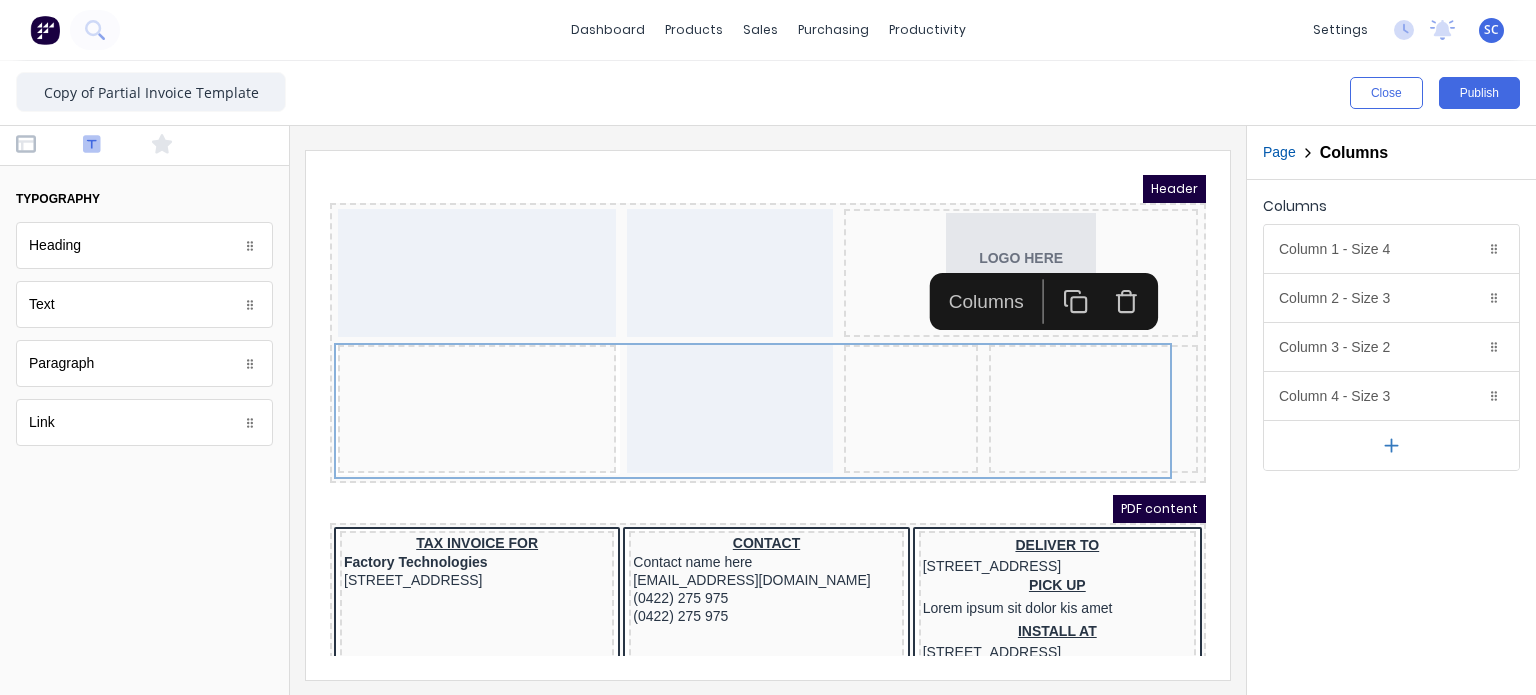 click 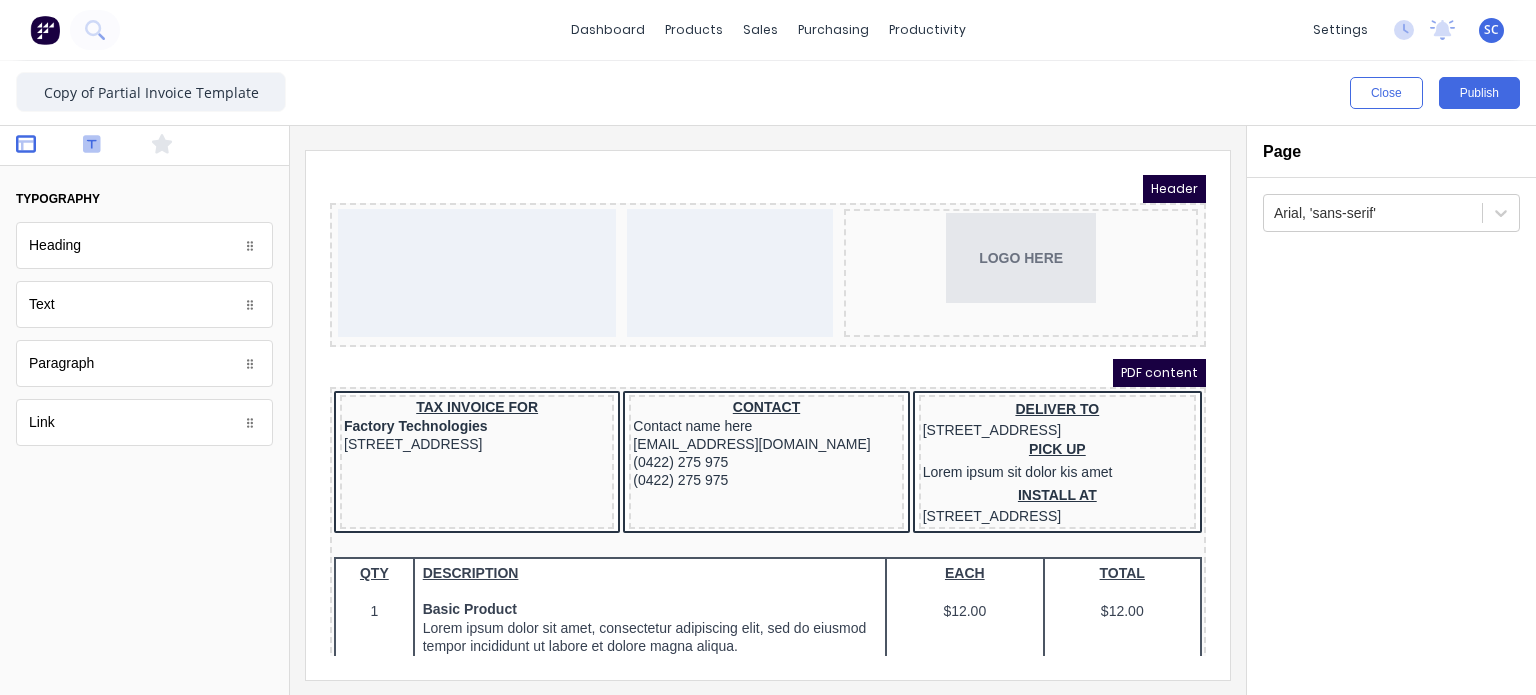 click 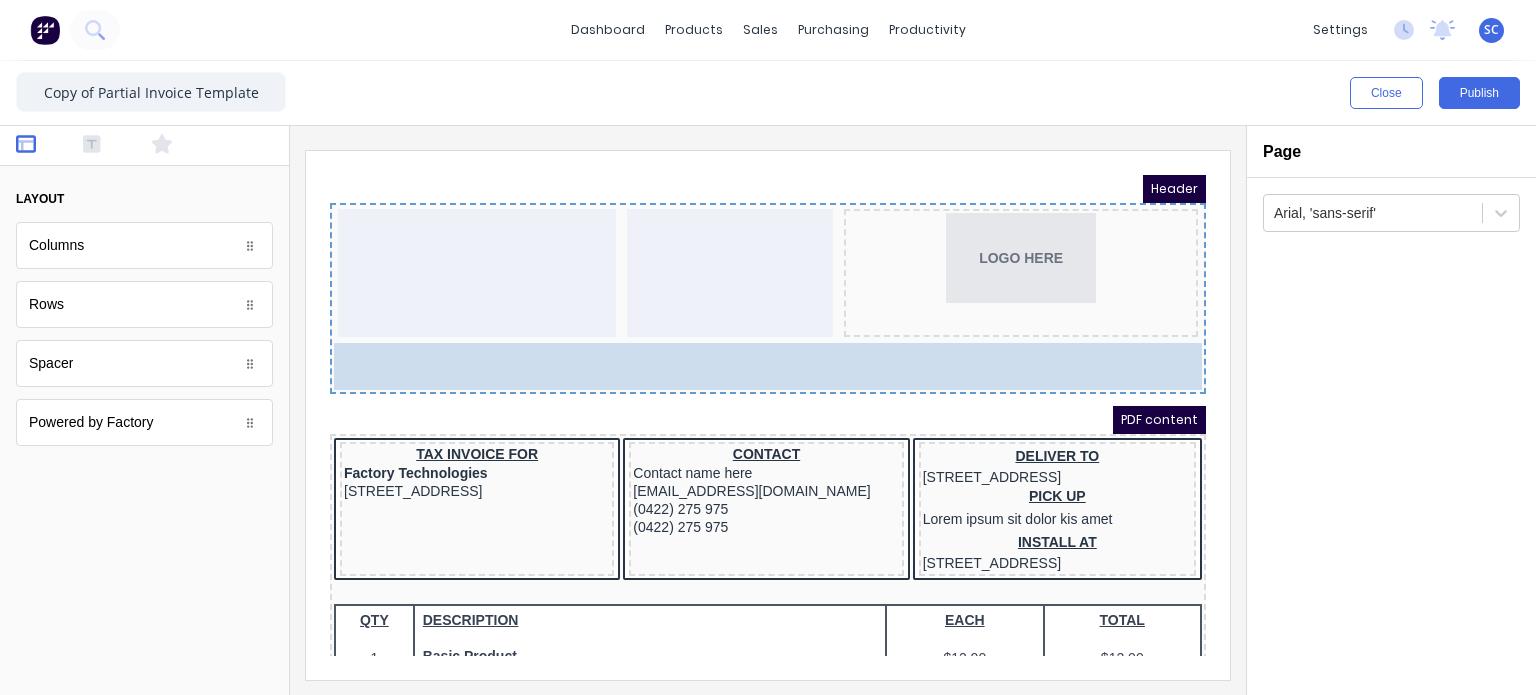 drag, startPoint x: 76, startPoint y: 255, endPoint x: 406, endPoint y: 149, distance: 346.6064 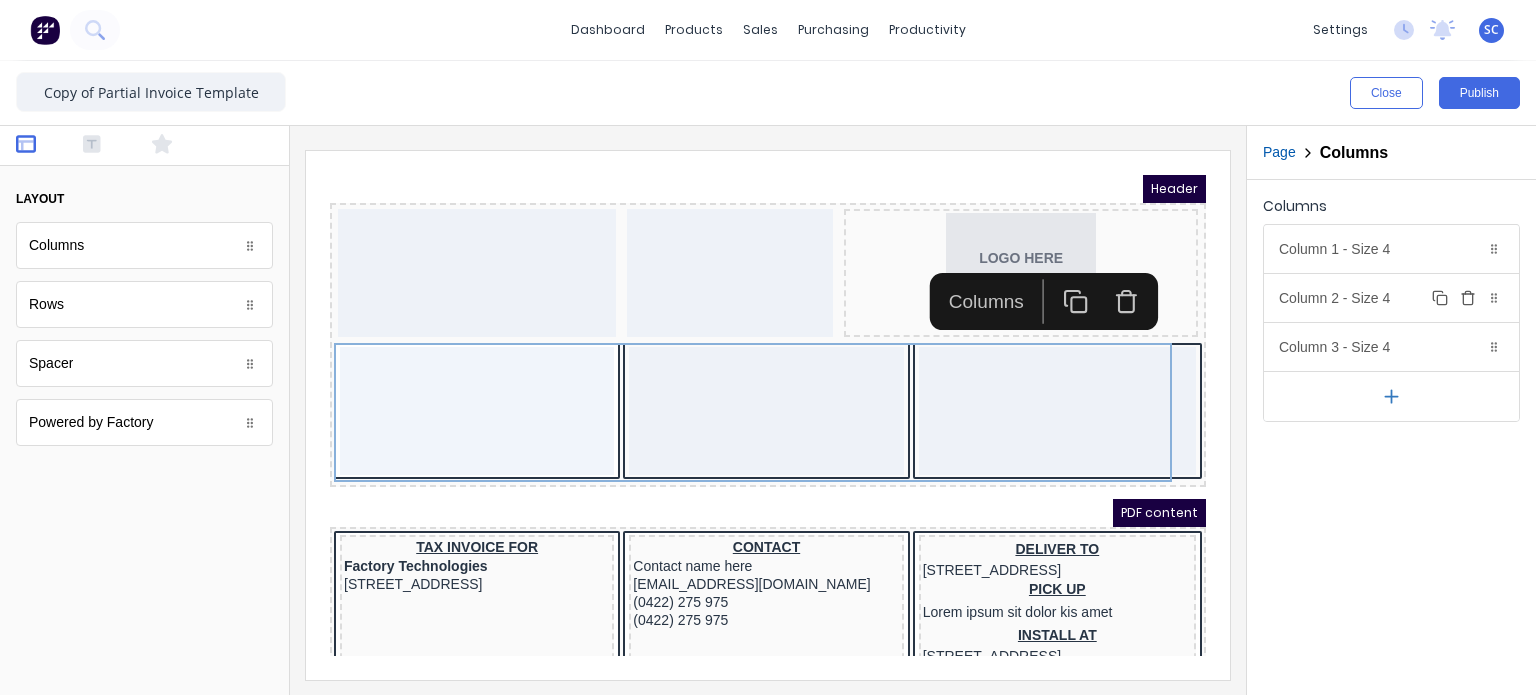 click on "Column 2 - Size 4 Duplicate Delete" at bounding box center (1391, 298) 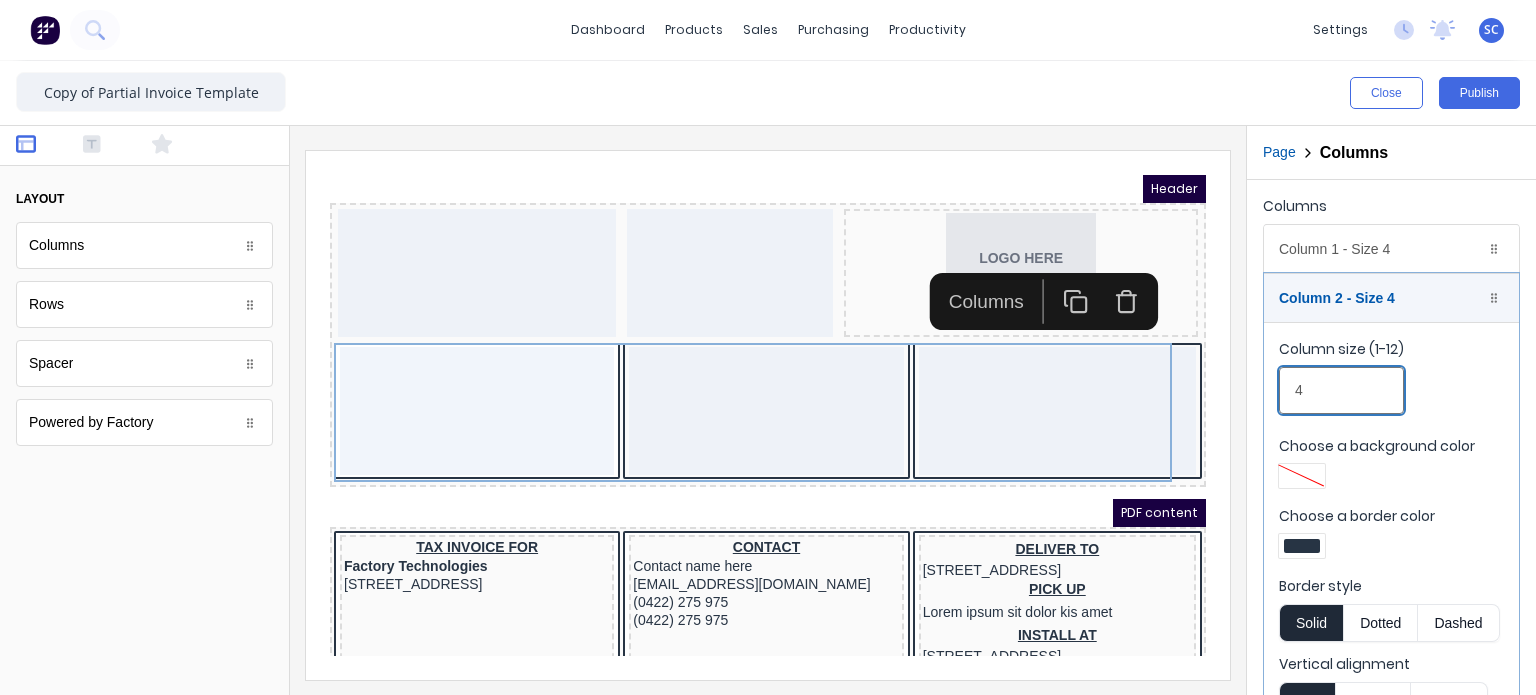 drag, startPoint x: 1340, startPoint y: 395, endPoint x: 1232, endPoint y: 401, distance: 108.16654 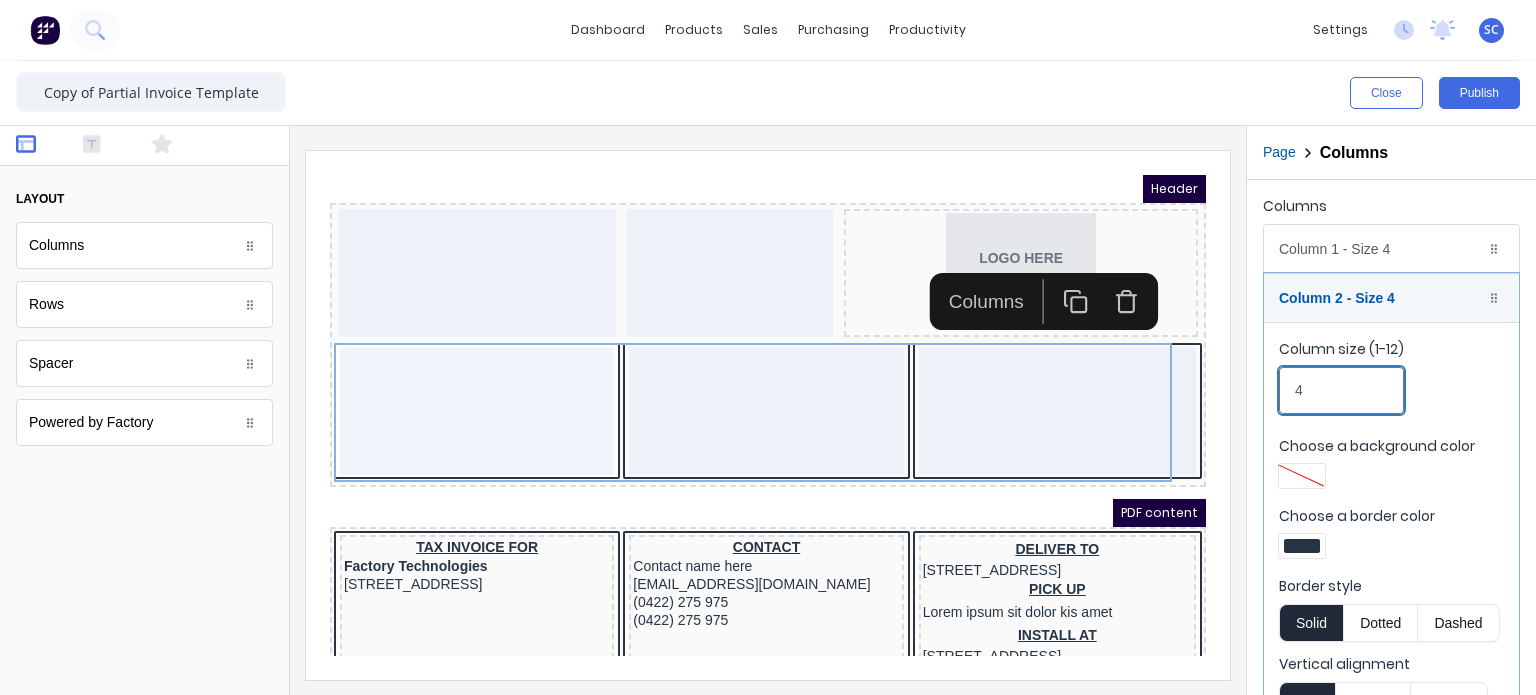 click on "Close   Publish   Components layout Columns Columns Rows Rows Spacer Spacer Powered by Factory Powered by Factory Outline Page Columns Columns Column 1 - Size 4 Duplicate Delete Column size (1-12) 4 Choose a background color Choose a border color Border style Solid Dotted Dashed Vertical alignment Top Center Bottom Column 2 - Size 4 Duplicate Delete Column size (1-12) 4 Choose a background color Choose a border color Border style Solid Dotted Dashed Vertical alignment Top Center Bottom Column 3 - Size 4 Duplicate Delete Column size (1-12) 4 Choose a background color Choose a border color Border style Solid Dotted Dashed Vertical alignment Top Center Bottom" at bounding box center [768, 378] 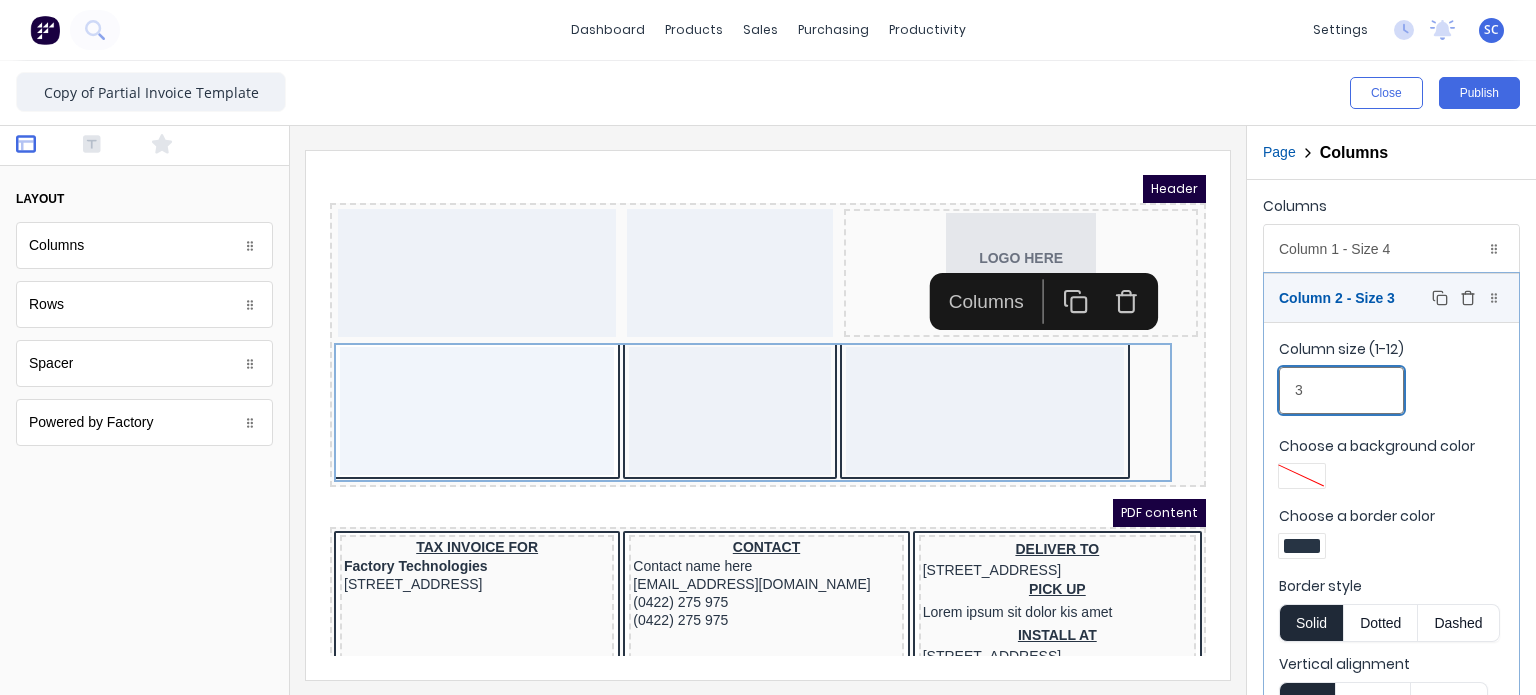 type on "3" 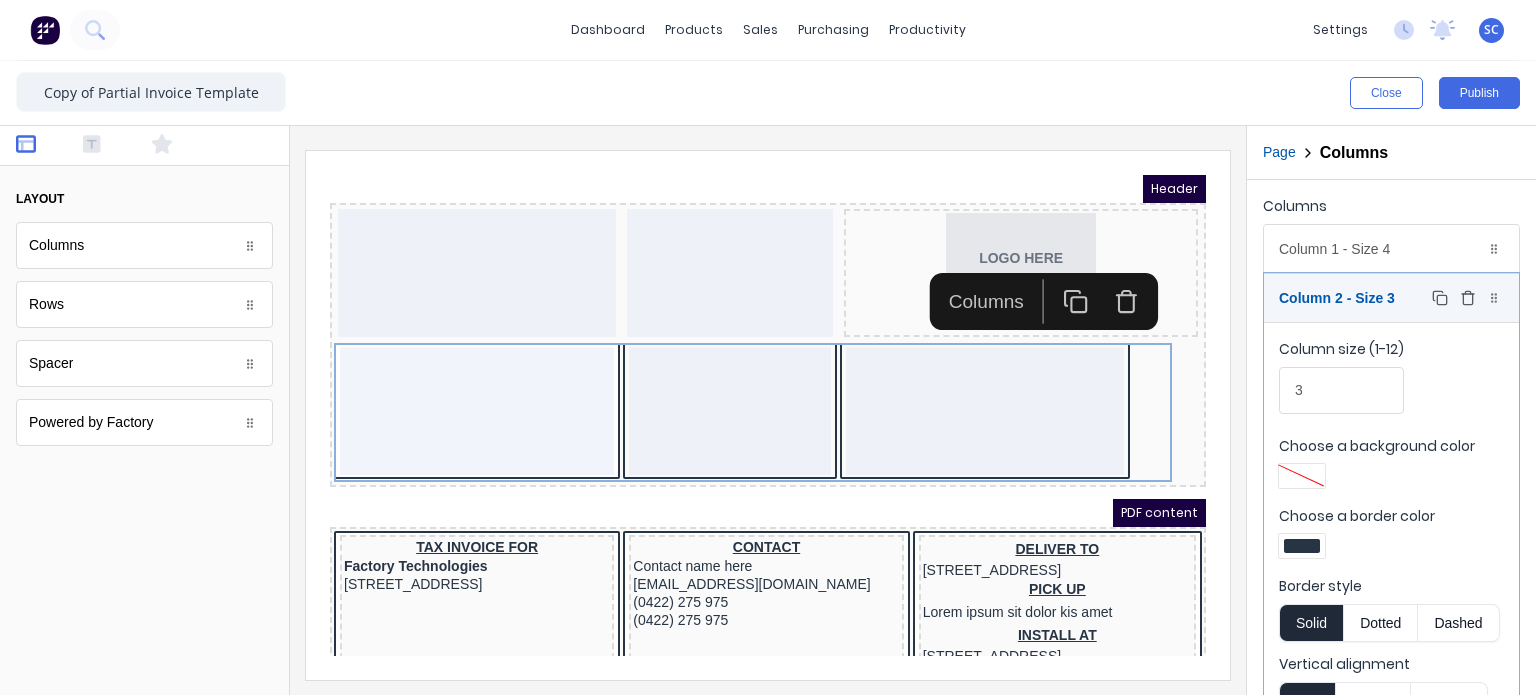 click on "Column 2 - Size 3 Duplicate Delete" at bounding box center (1391, 298) 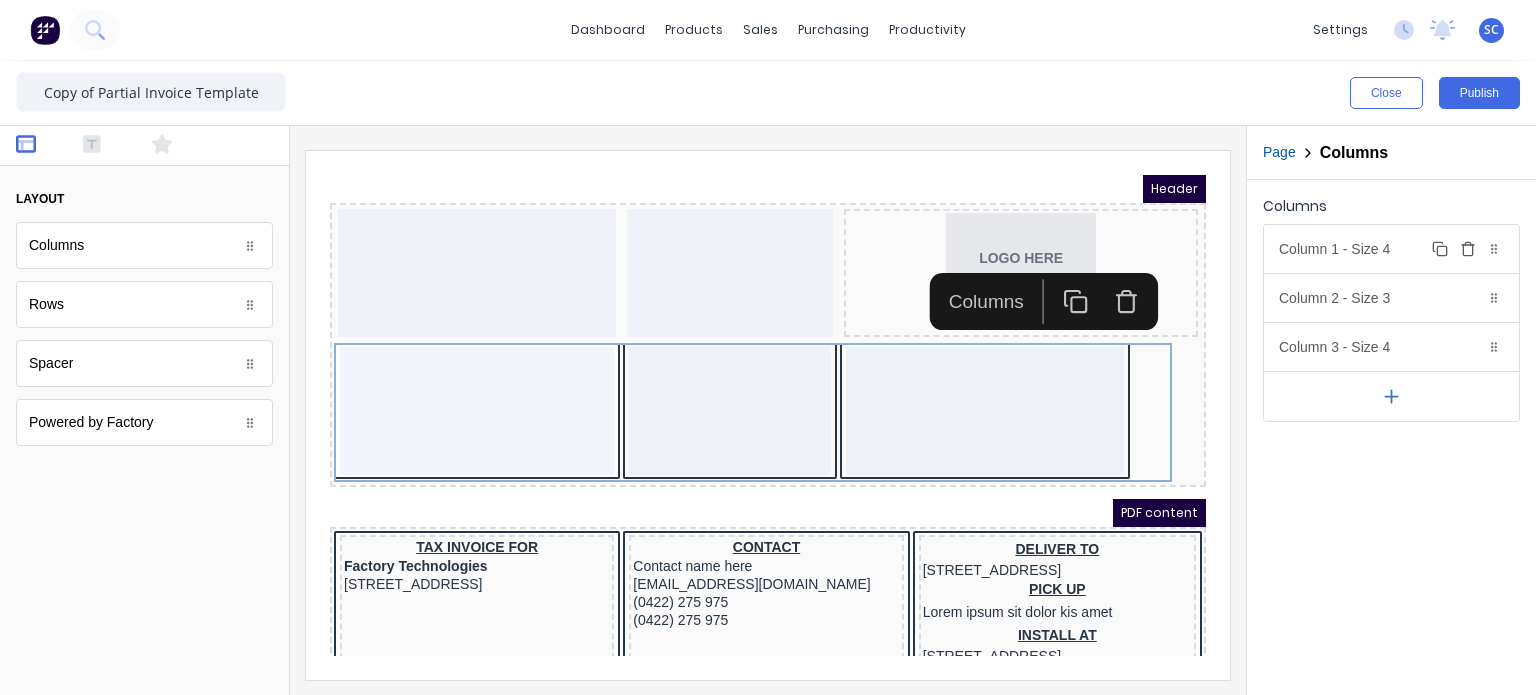 click on "Column 1 - Size 4 Duplicate Delete" at bounding box center [1391, 249] 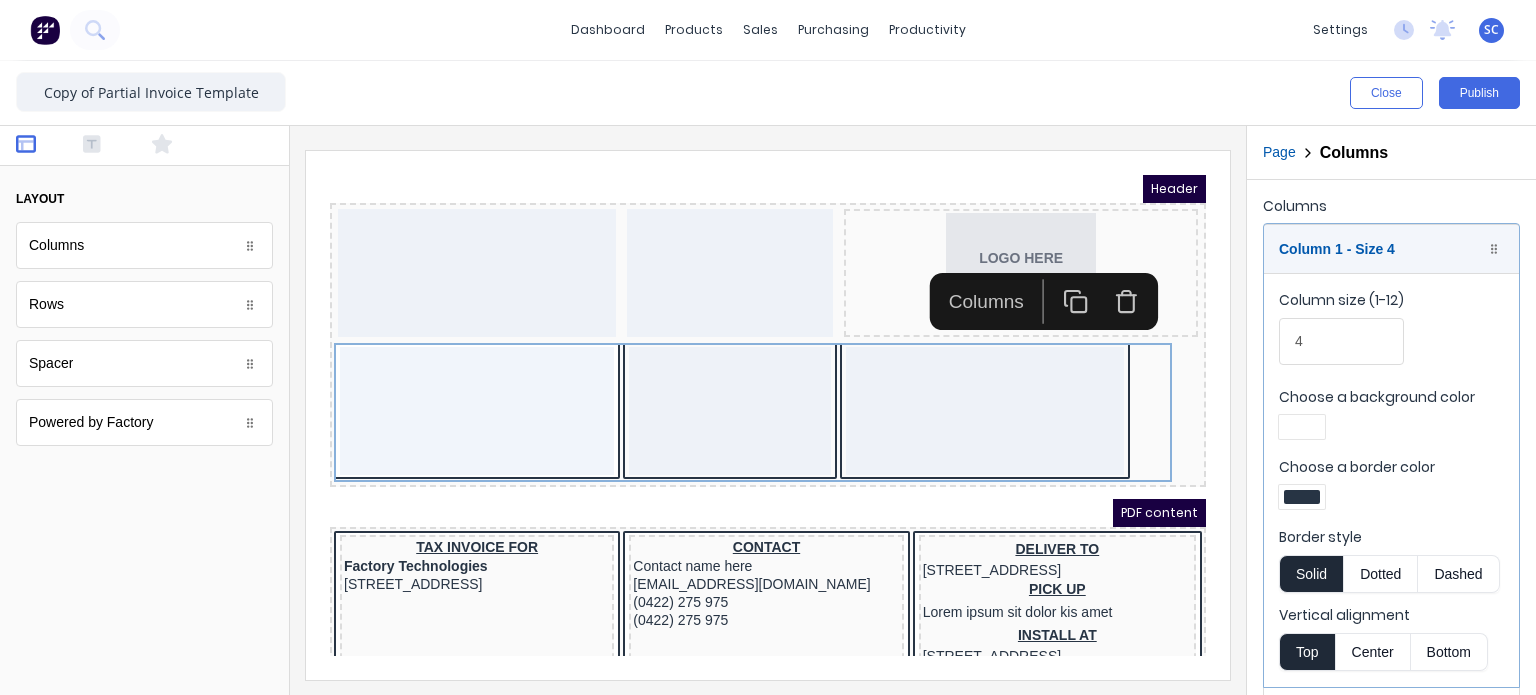 click at bounding box center (1302, 497) 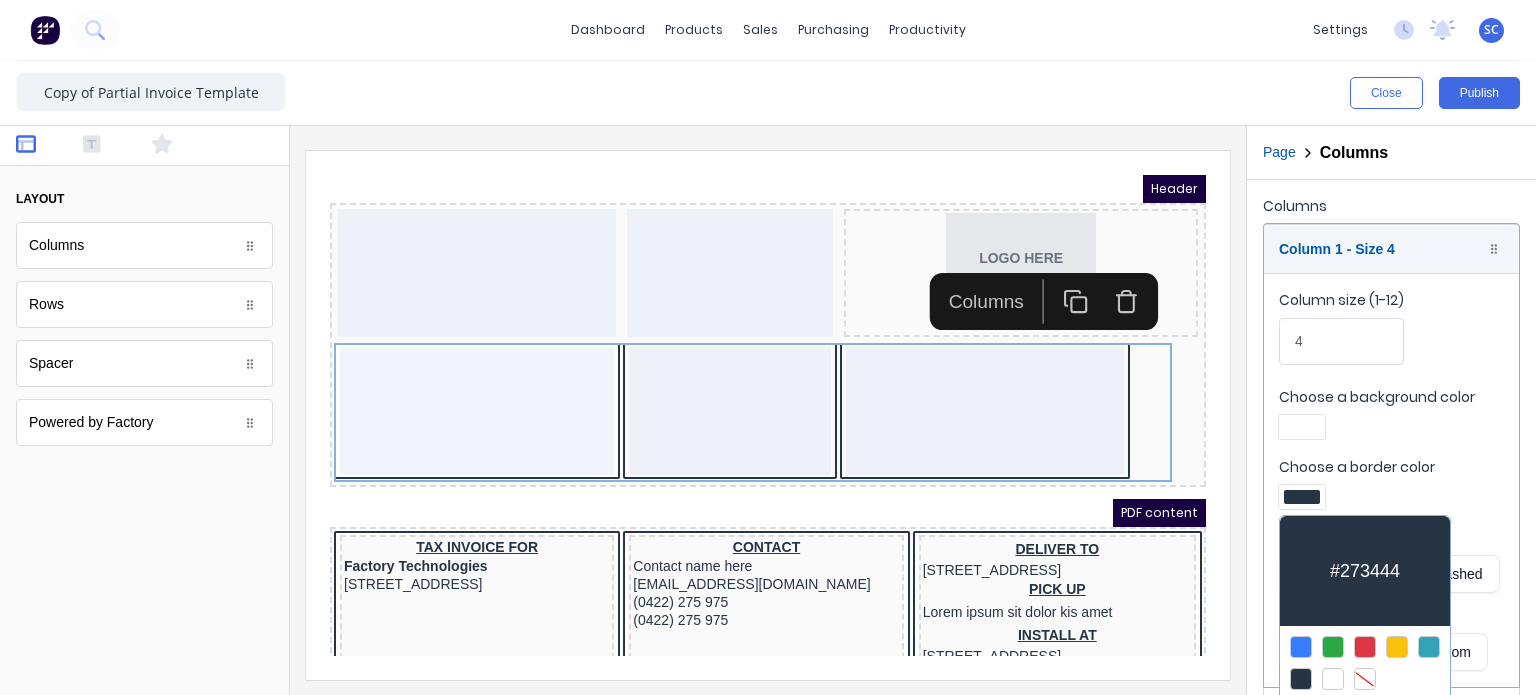 click at bounding box center (1365, 679) 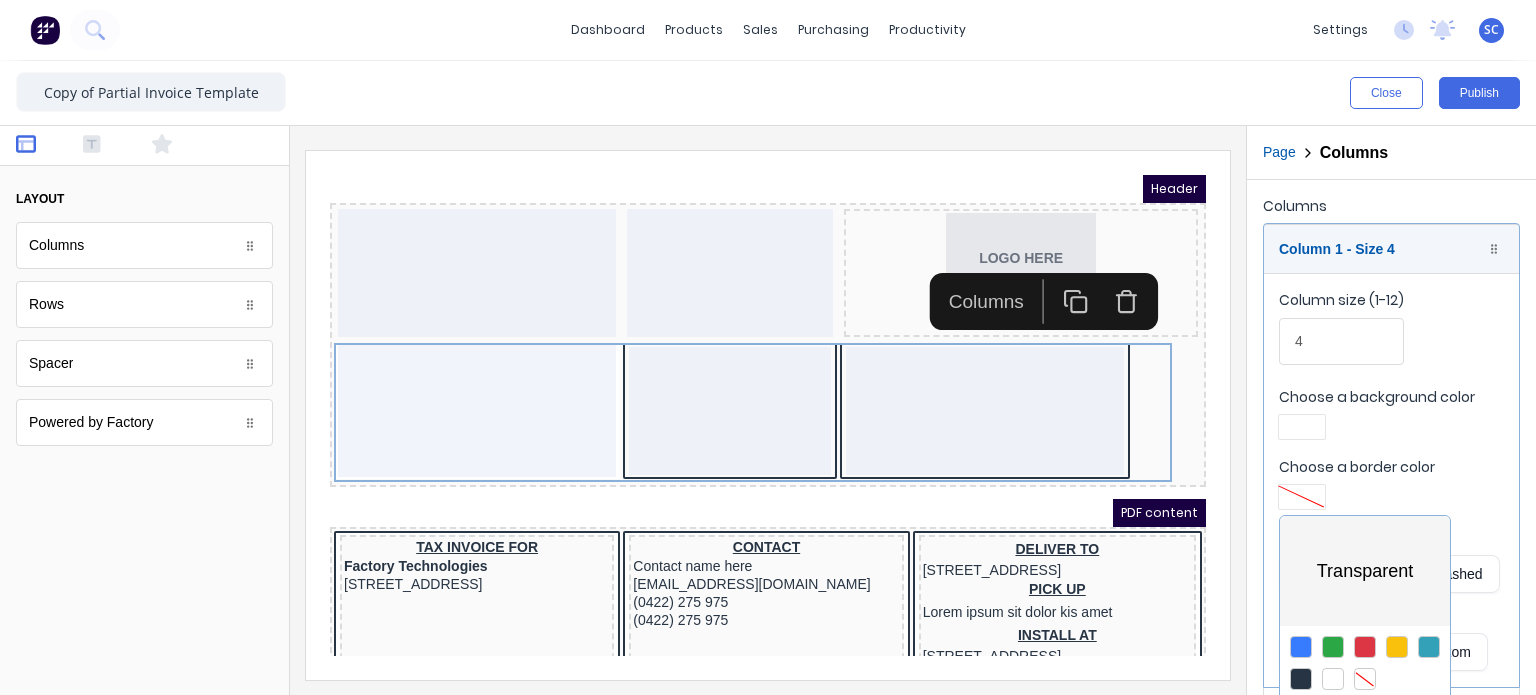 click at bounding box center (768, 347) 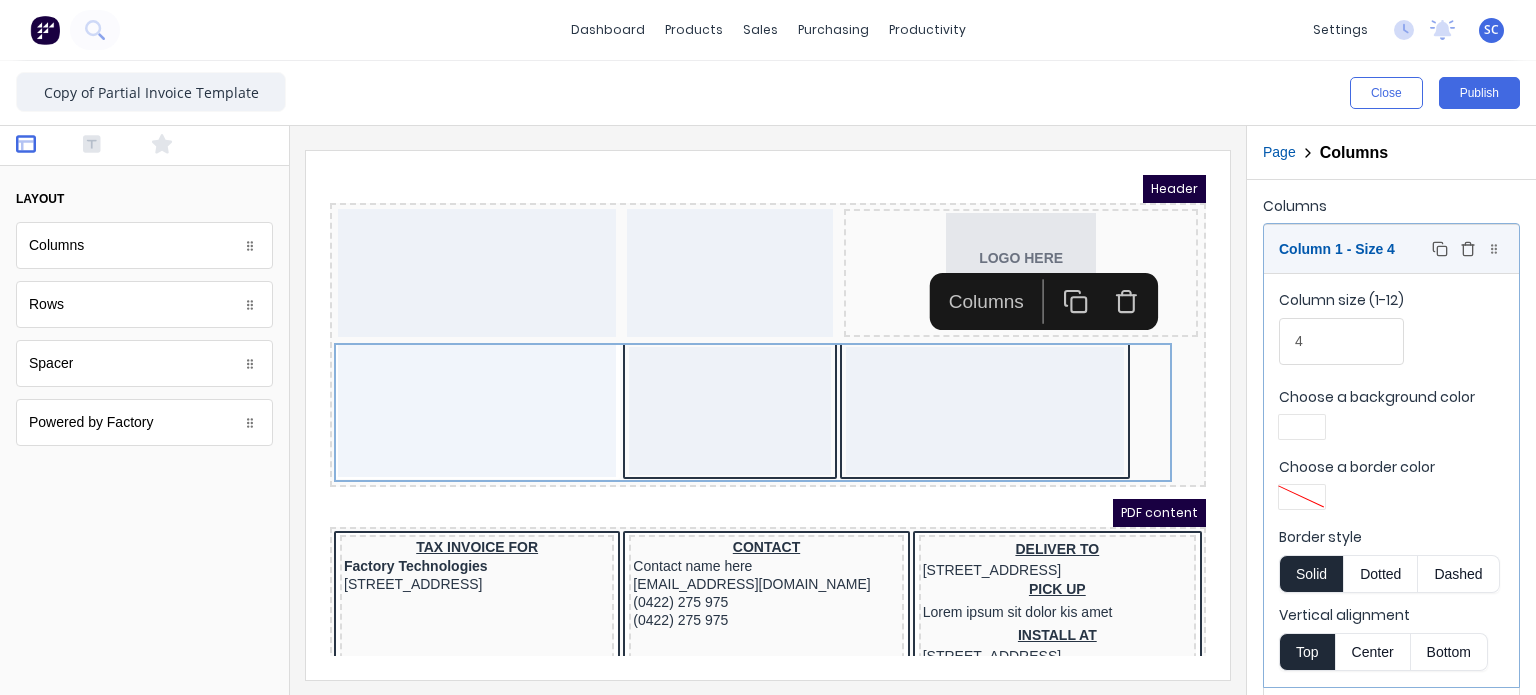 click on "Column 1 - Size 4 Duplicate Delete" at bounding box center (1391, 249) 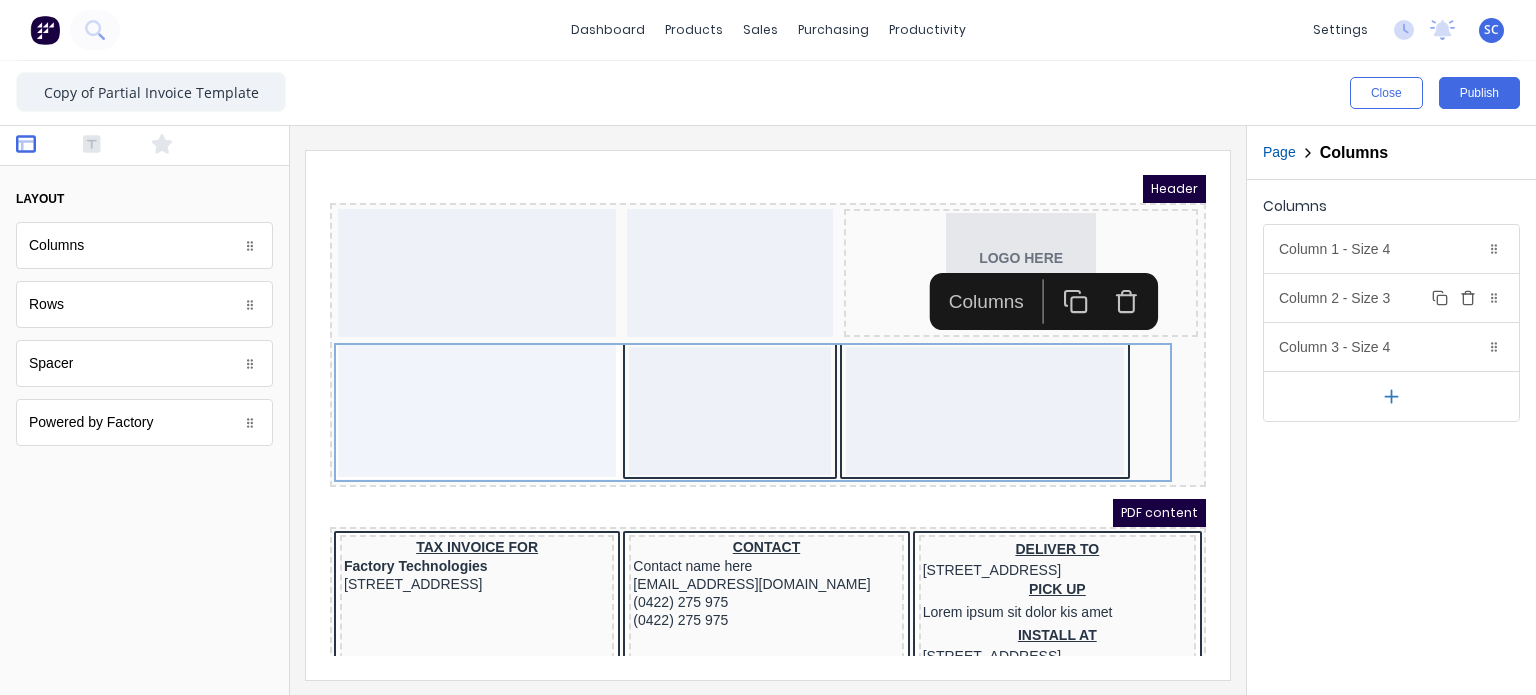 click on "Column 2 - Size 3 Duplicate Delete" at bounding box center (1391, 298) 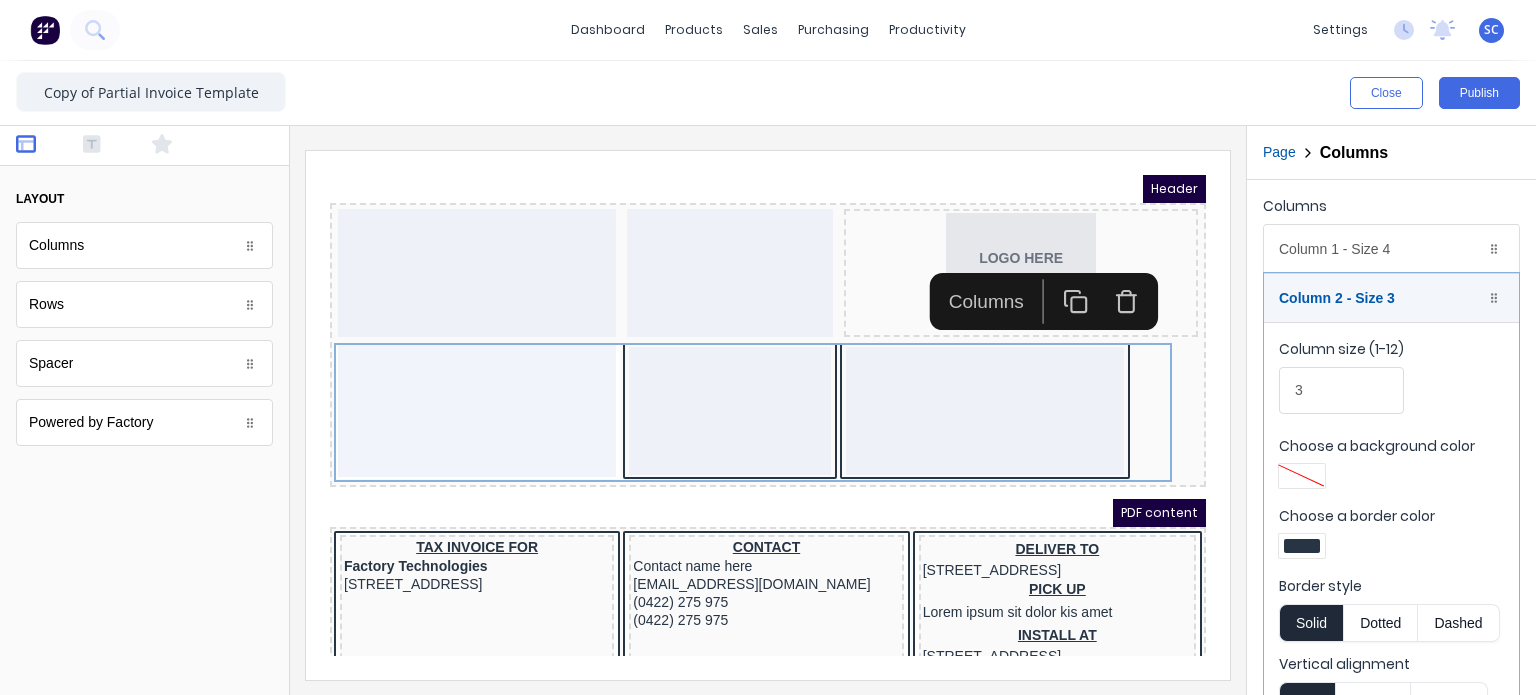 click at bounding box center (1302, 546) 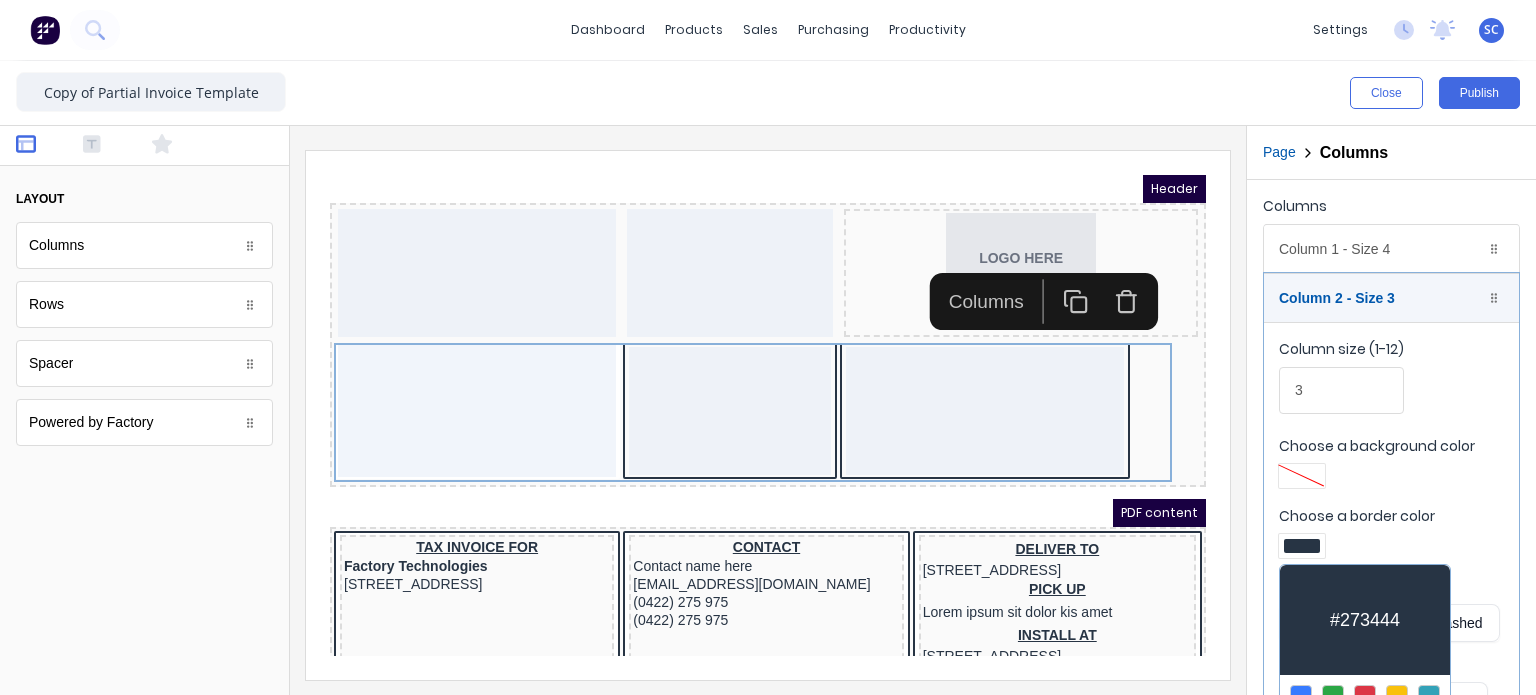 scroll, scrollTop: 152, scrollLeft: 0, axis: vertical 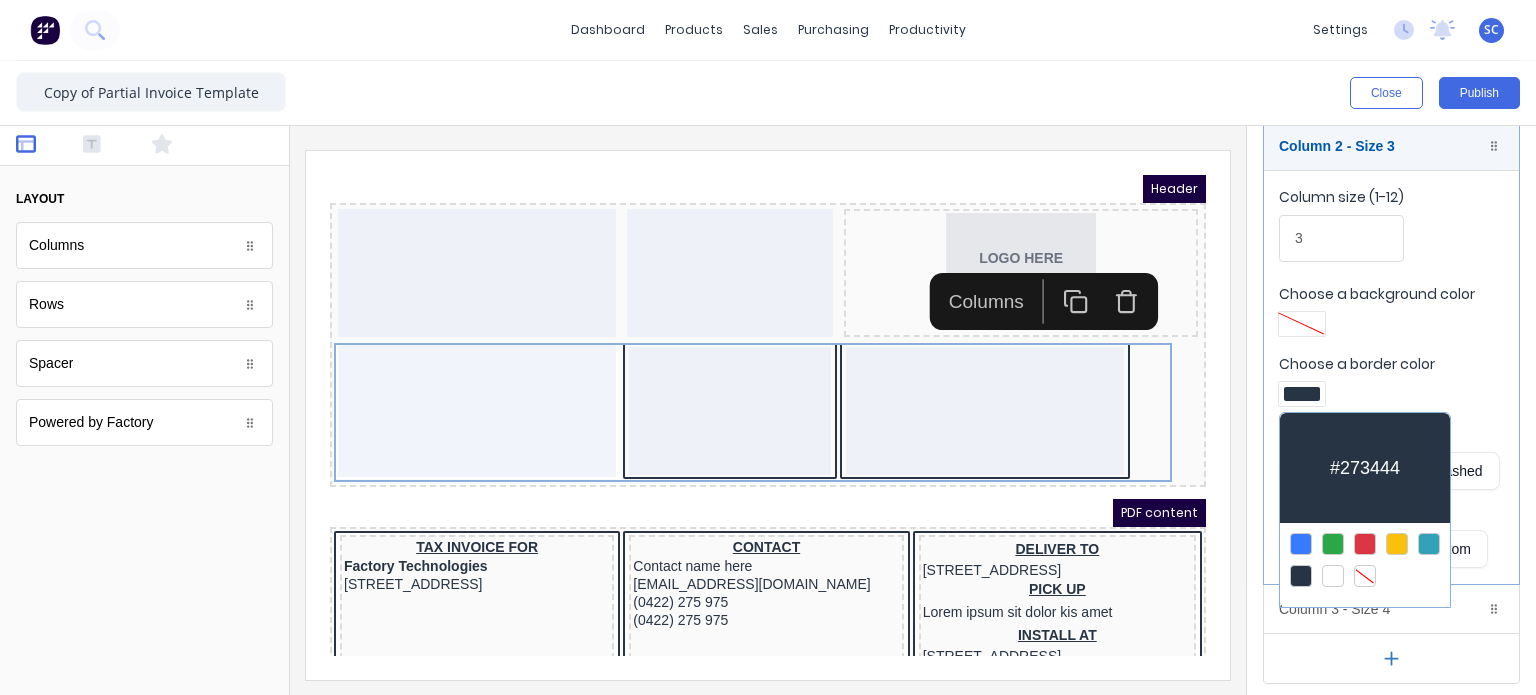 click at bounding box center [1365, 576] 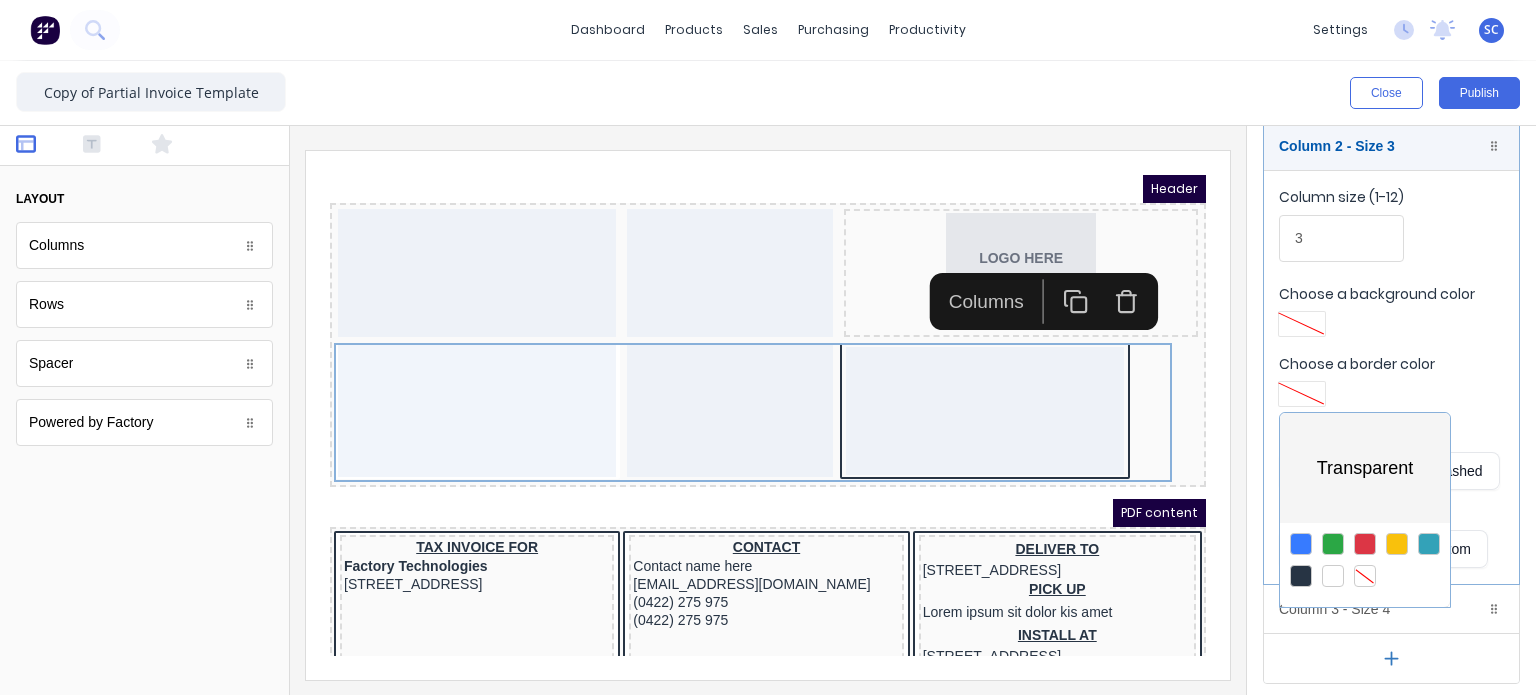 click at bounding box center [768, 347] 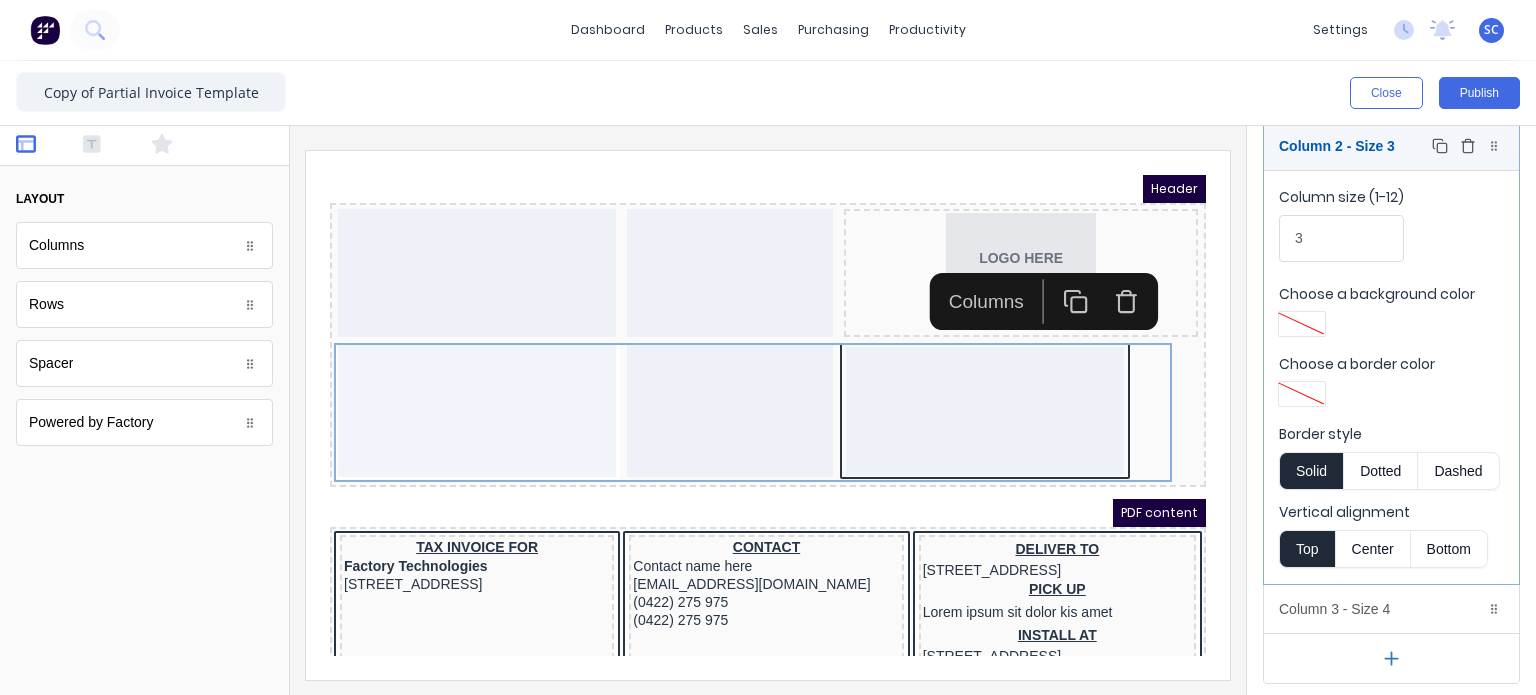 click on "Column 2 - Size 3 Duplicate Delete" at bounding box center [1391, 146] 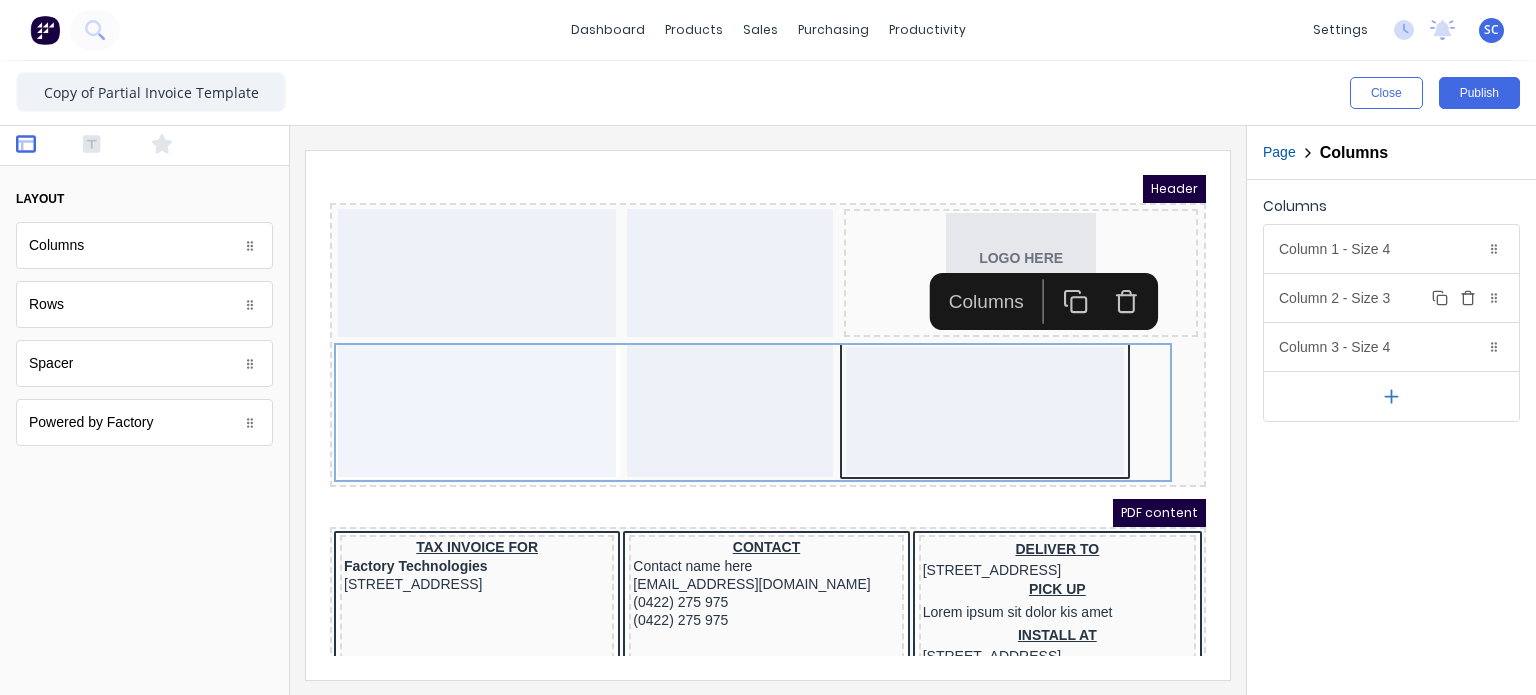 scroll, scrollTop: 0, scrollLeft: 0, axis: both 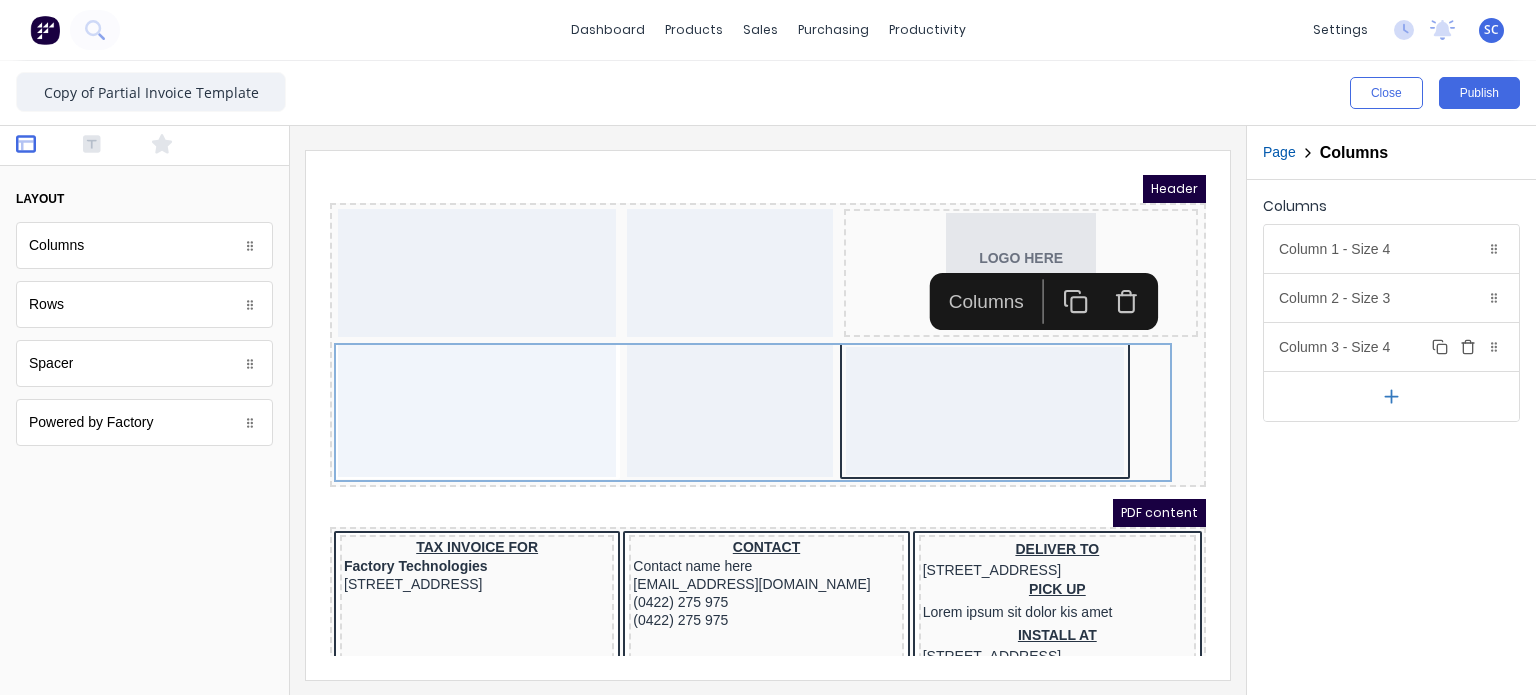 click on "Column 3 - Size 4 Duplicate Delete" at bounding box center (1391, 347) 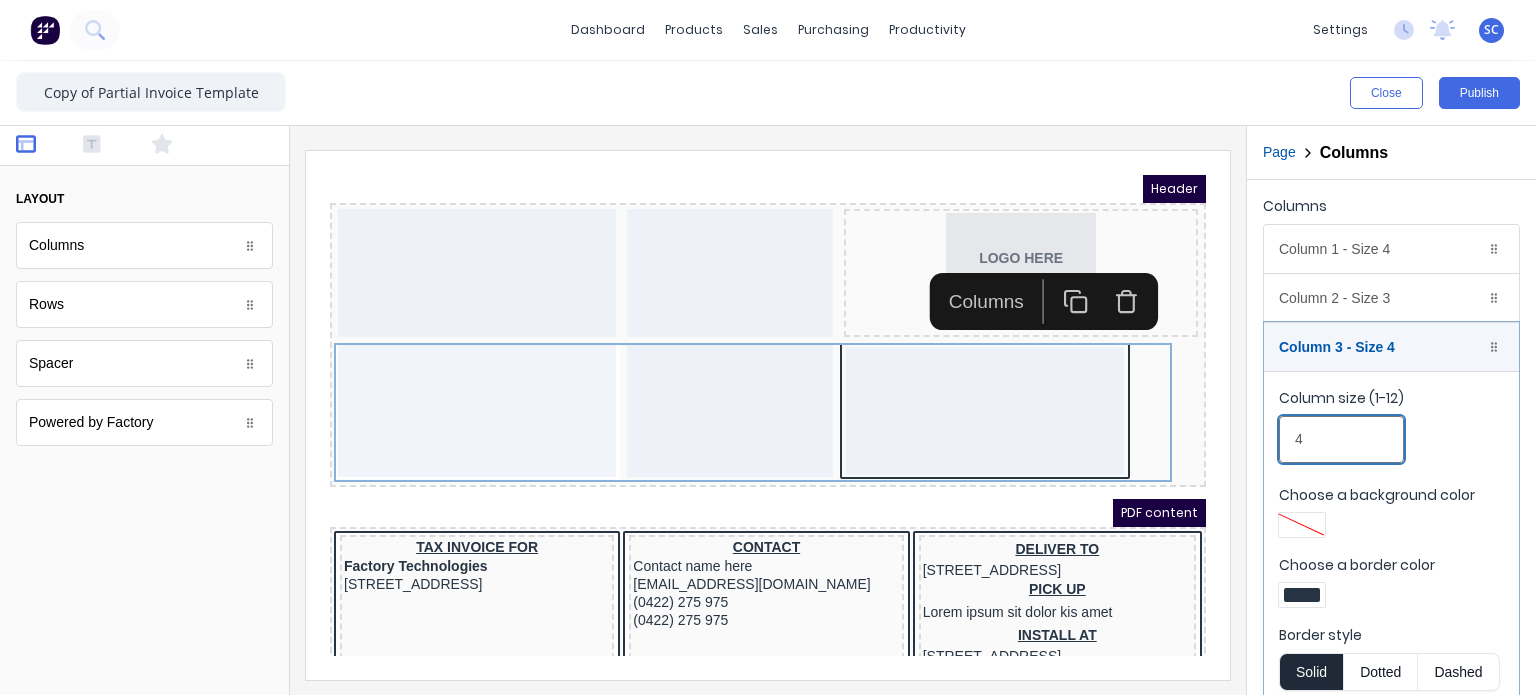 drag, startPoint x: 1336, startPoint y: 435, endPoint x: 1204, endPoint y: 451, distance: 132.96616 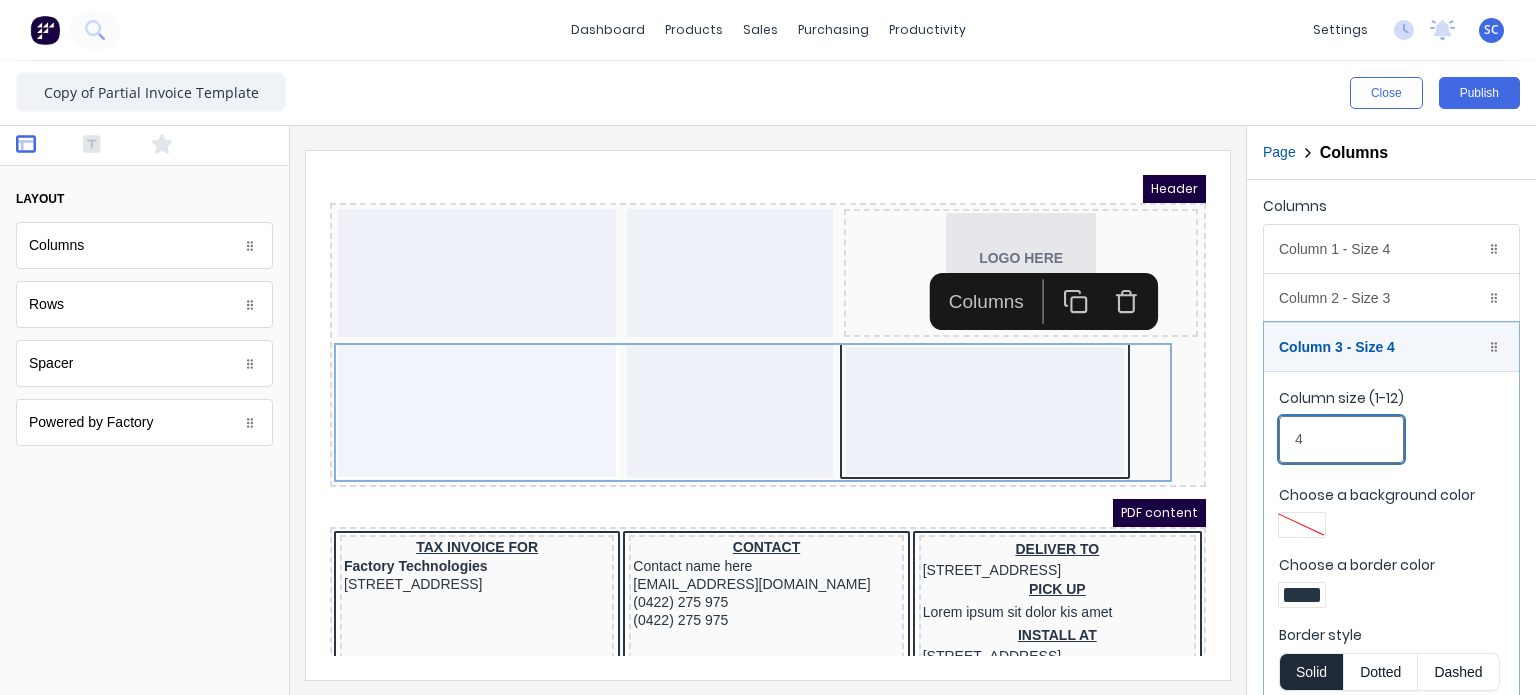 click on "Close   Publish   Components layout Columns Columns Rows Rows Spacer Spacer Powered by Factory Powered by Factory Outline Page Columns Columns Column 1 - Size 4 Duplicate Delete Column size (1-12) 4 Choose a background color Choose a border color Border style Solid Dotted Dashed Vertical alignment Top Center Bottom Column 2 - Size 3 Duplicate Delete Column size (1-12) 3 Choose a background color Choose a border color Border style Solid Dotted Dashed Vertical alignment Top Center Bottom Column 3 - Size 4 Duplicate Delete Column size (1-12) 4 Choose a background color Choose a border color Border style Solid Dotted Dashed Vertical alignment Top Center Bottom" at bounding box center [768, 378] 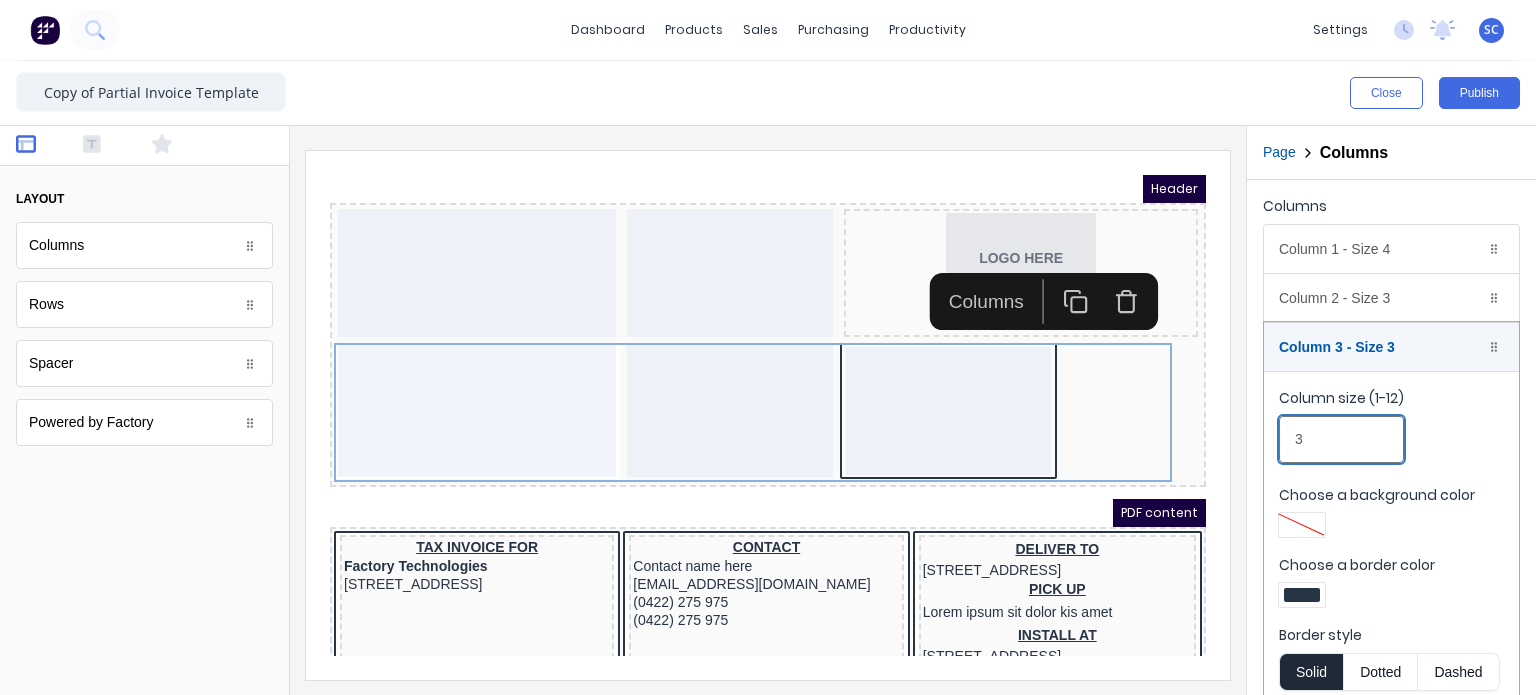 drag, startPoint x: 1312, startPoint y: 434, endPoint x: 1272, endPoint y: 441, distance: 40.60788 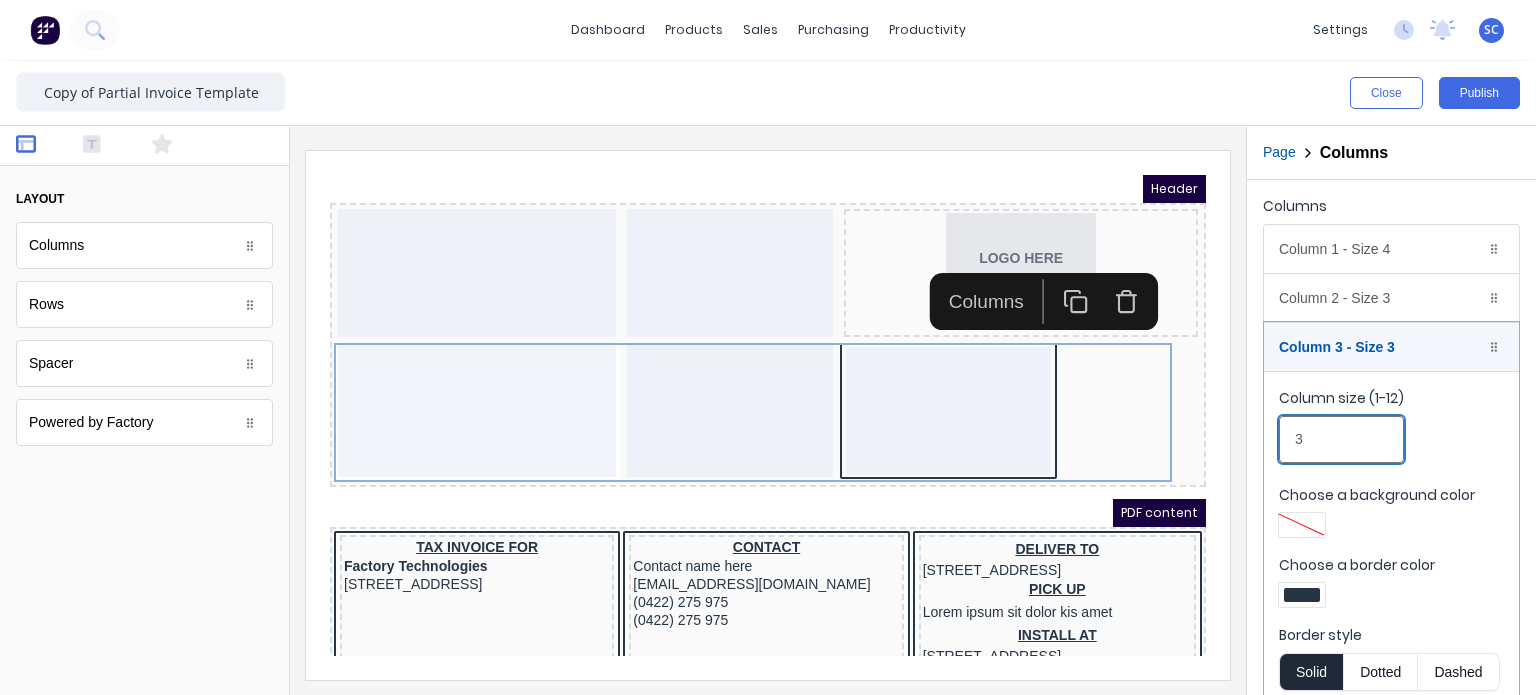 click on "Column size (1-12) 3 Choose a background color Choose a border color Border style Solid Dotted Dashed Vertical alignment Top Center Bottom" at bounding box center (1391, 578) 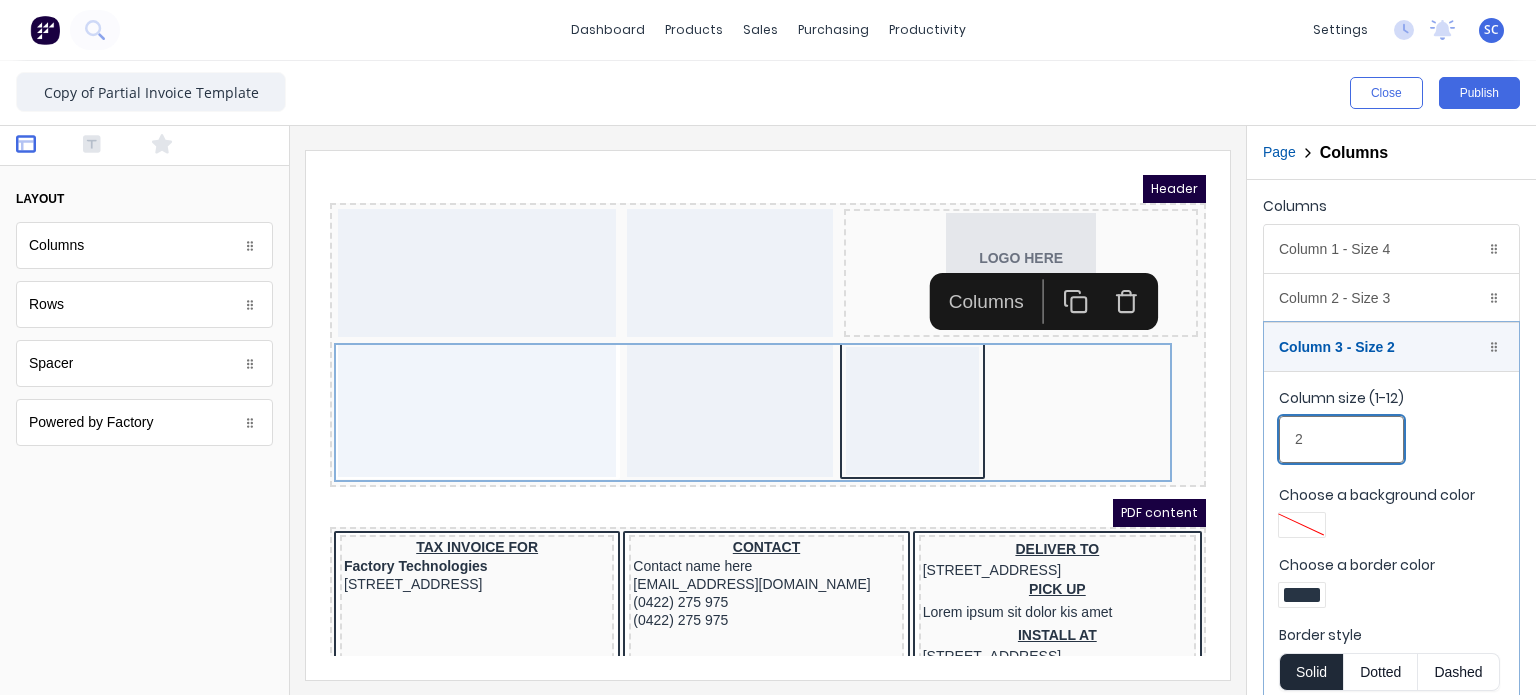 type on "2" 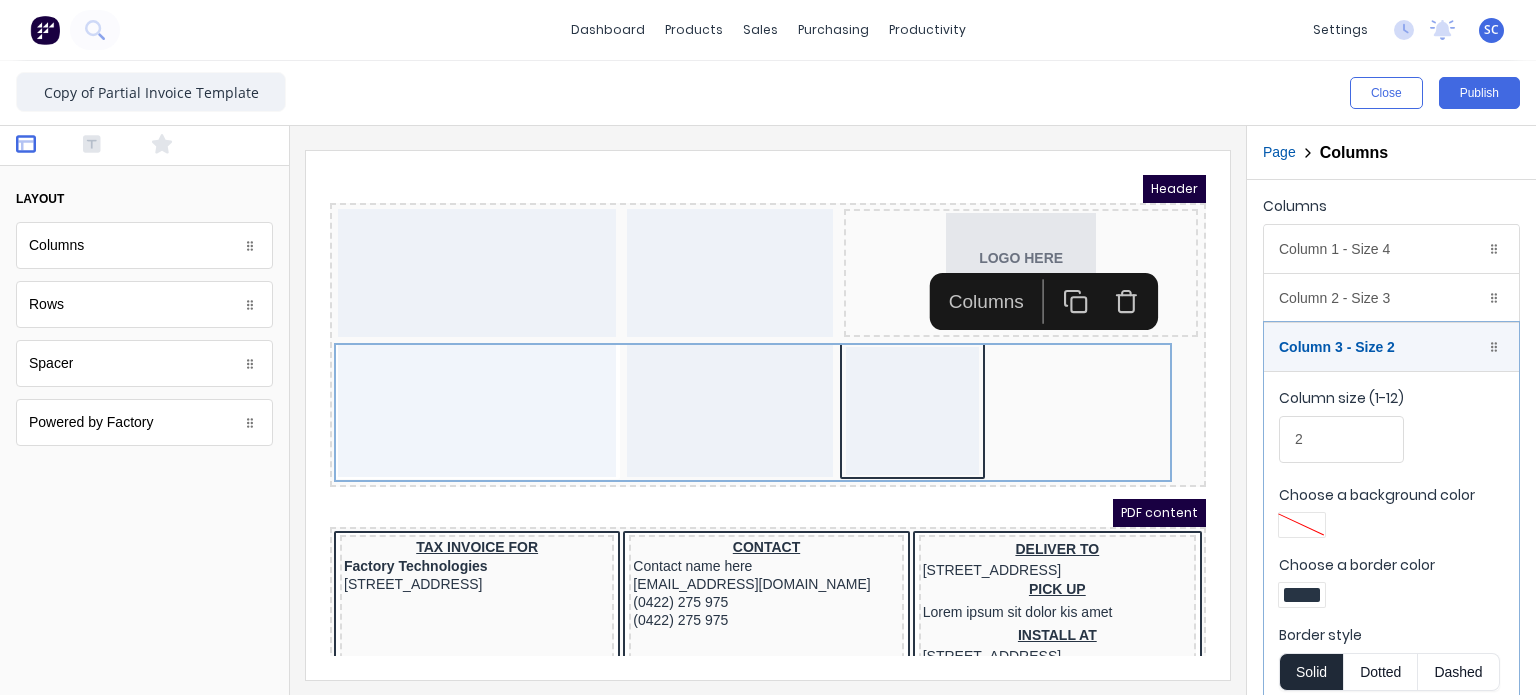 click at bounding box center [1302, 595] 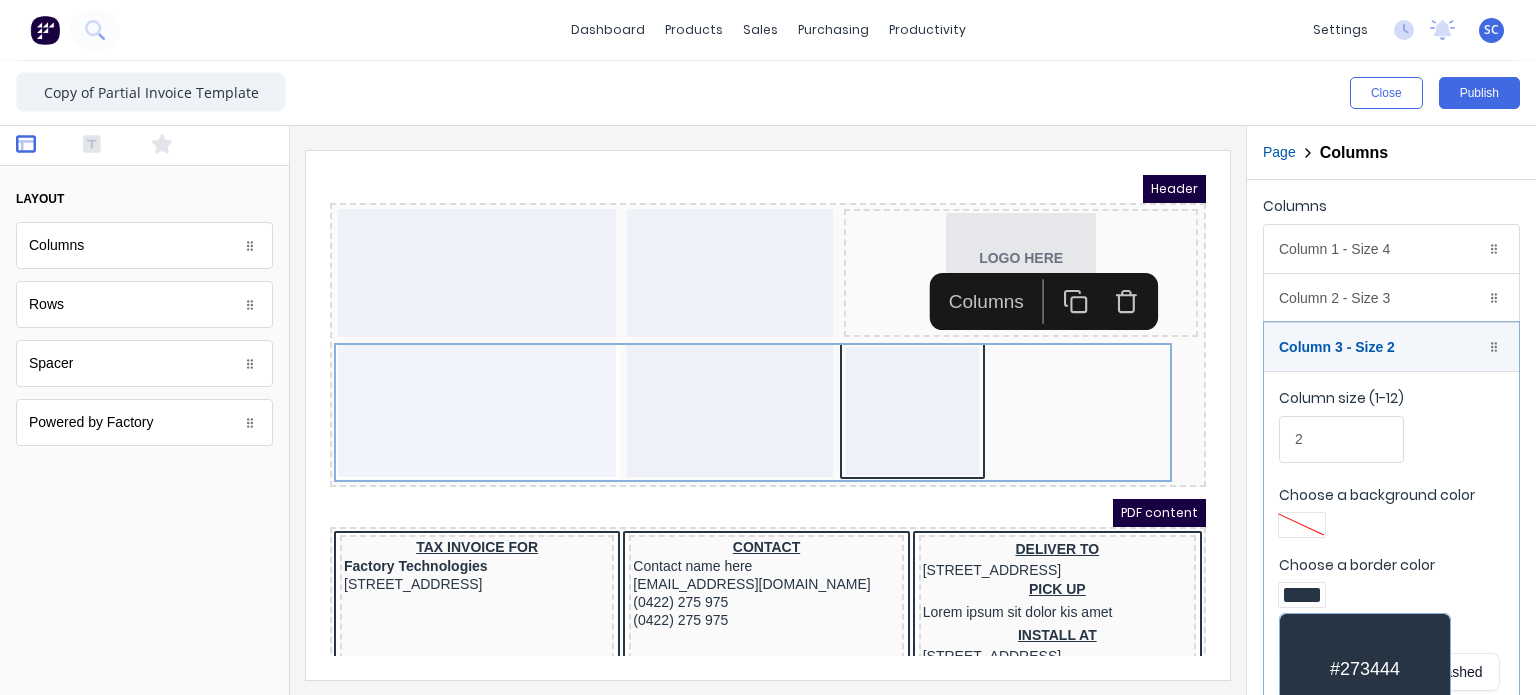 scroll, scrollTop: 152, scrollLeft: 0, axis: vertical 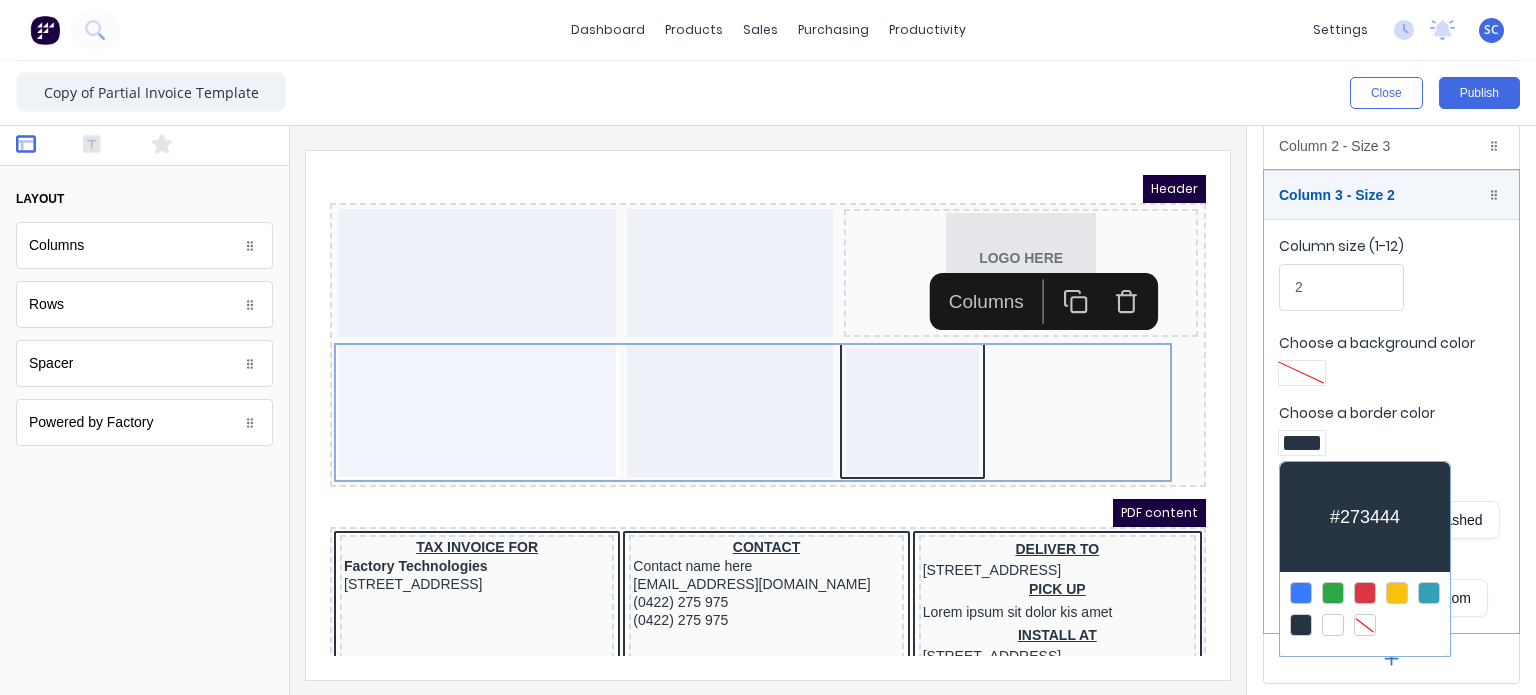 click at bounding box center (1365, 625) 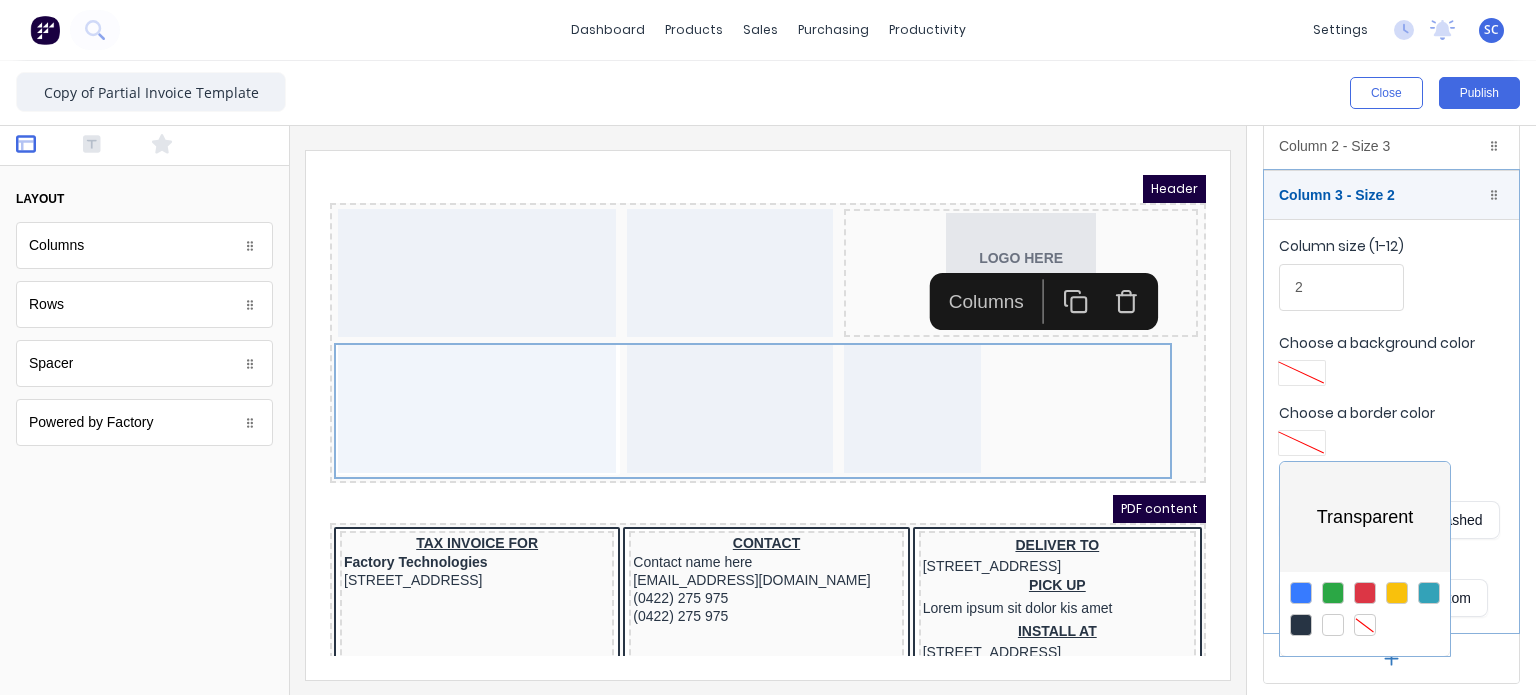click at bounding box center [768, 347] 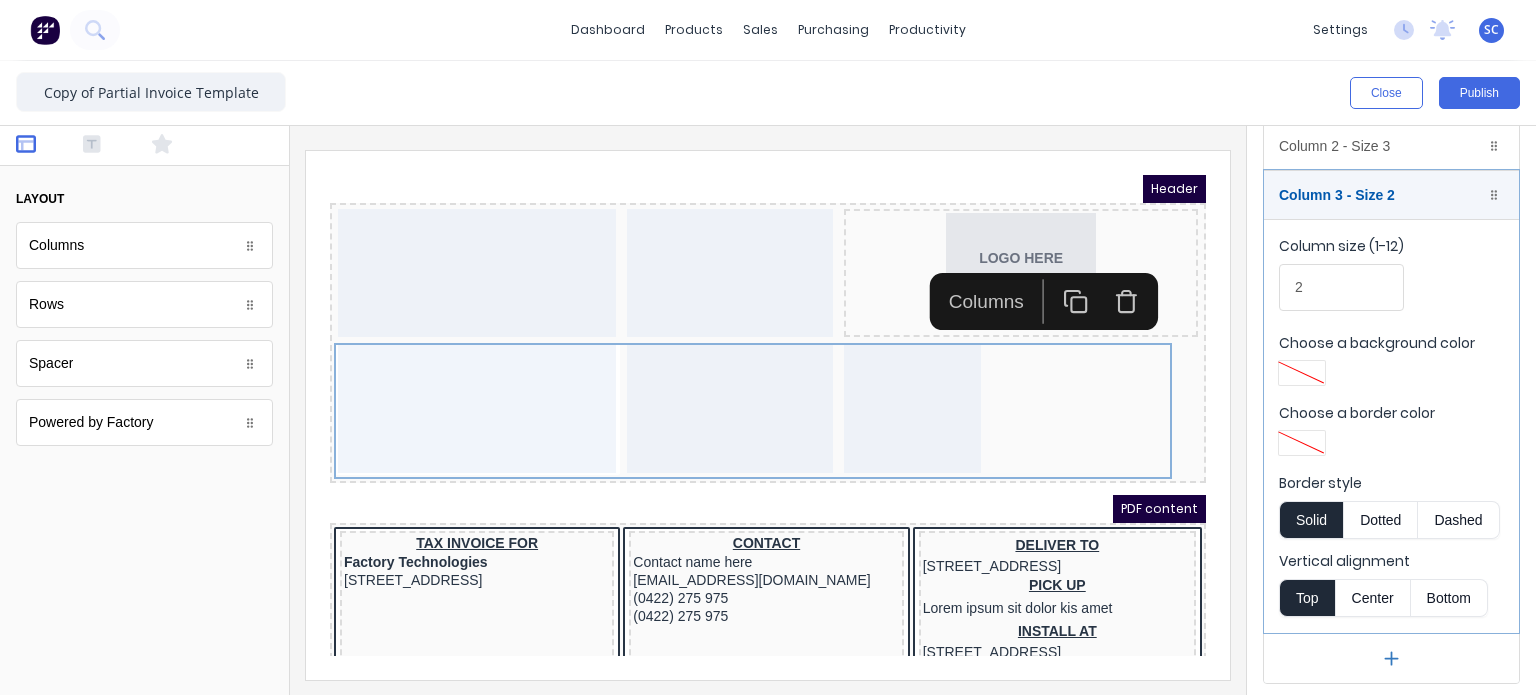 click on "Column 3 - Size 2 Duplicate Delete Column size (1-12) 2 Choose a background color Choose a border color Border style Solid Dotted Dashed Vertical alignment Top Center Bottom" at bounding box center [1391, 401] 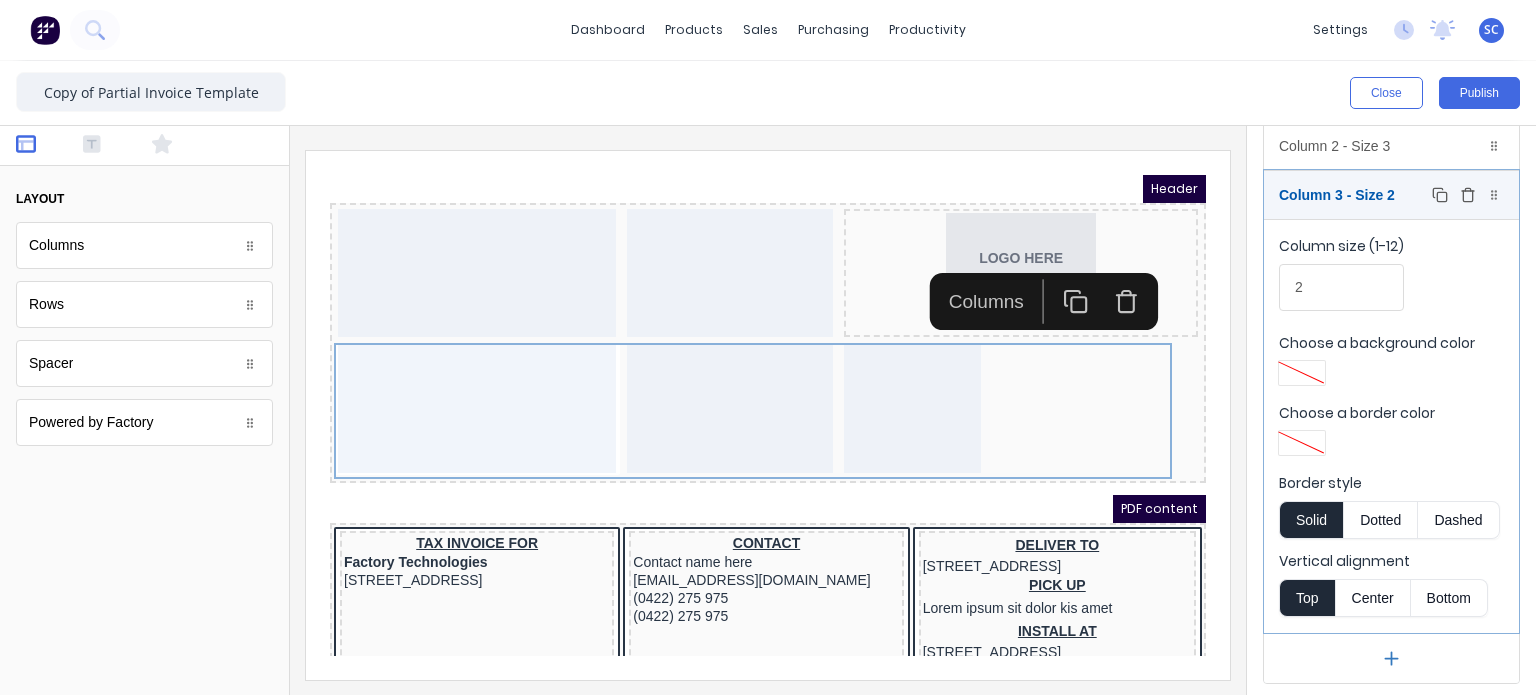 click on "Column 3 - Size 2 Duplicate Delete" at bounding box center [1391, 195] 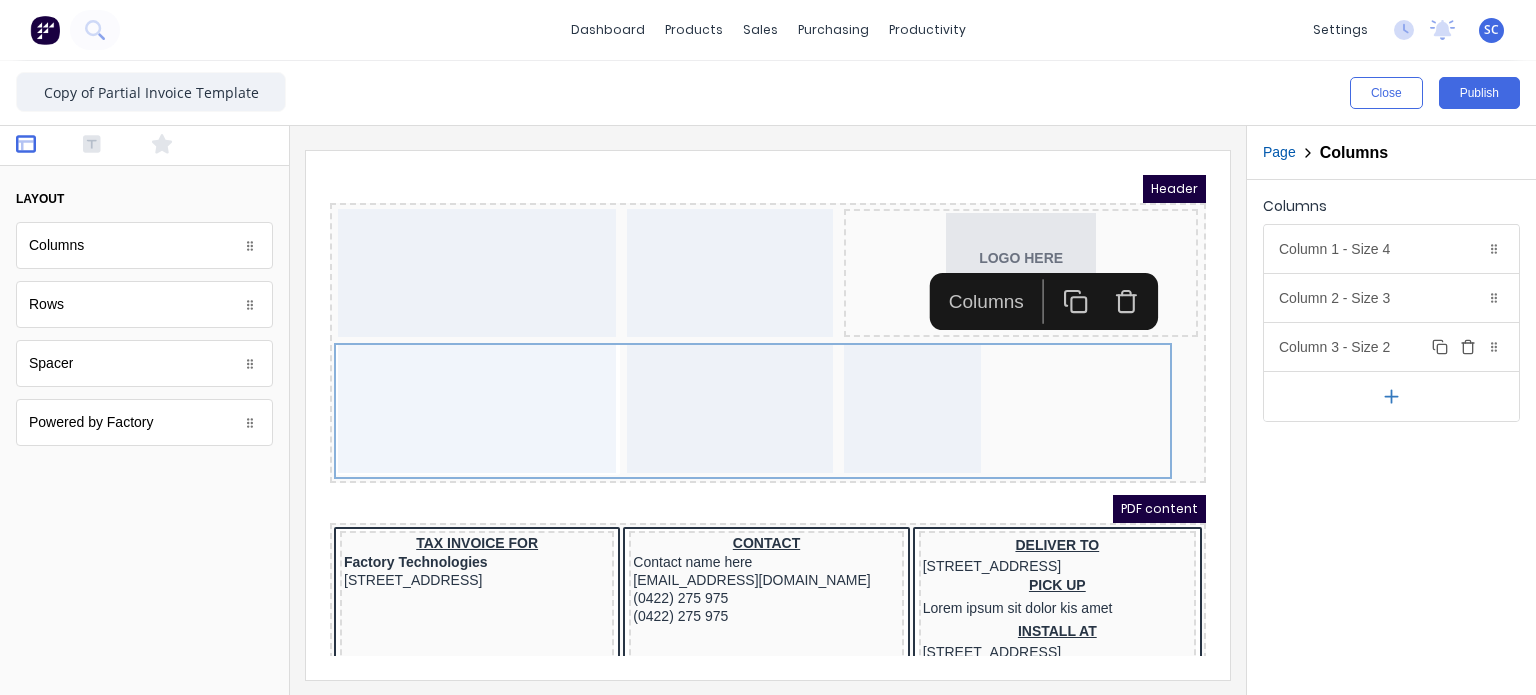 click on "Column 3 - Size 2 Duplicate Delete" at bounding box center (1391, 347) 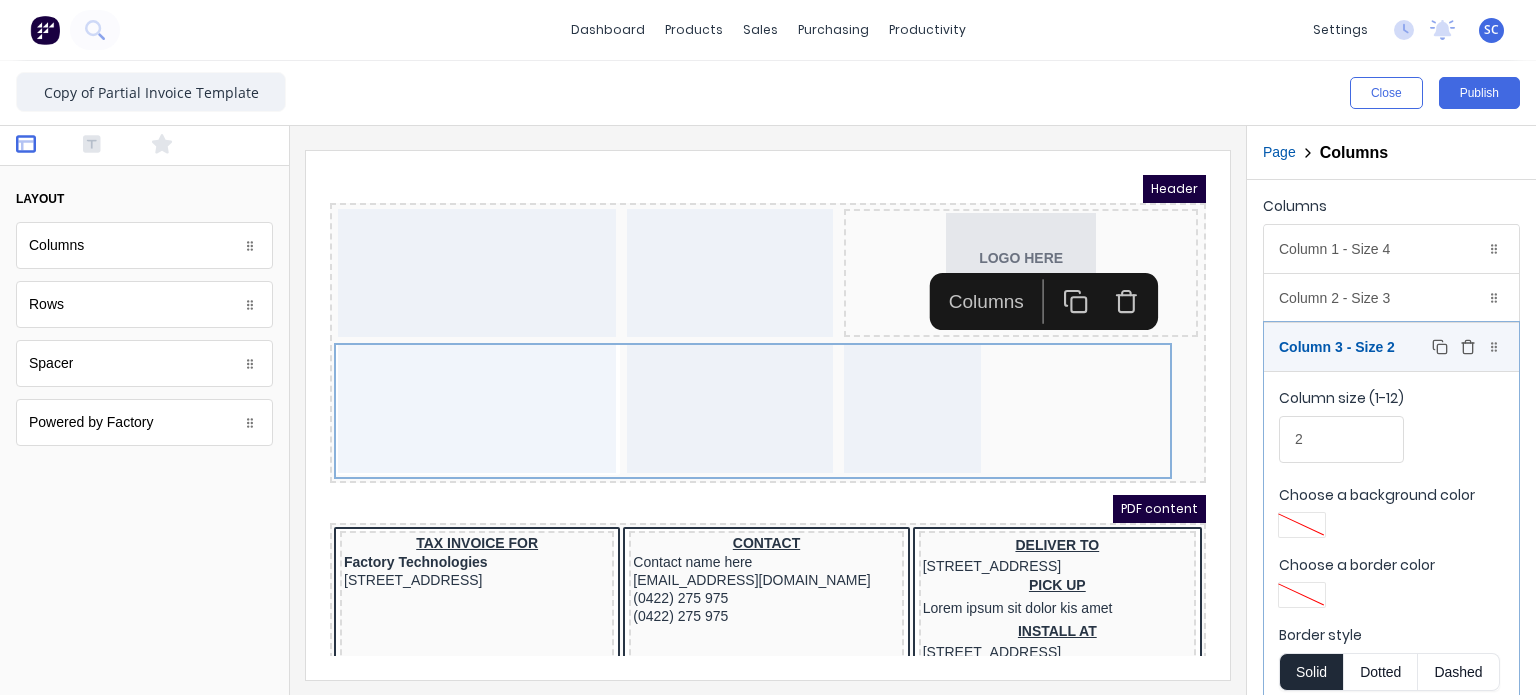 click on "Column 3 - Size 2 Duplicate Delete" at bounding box center [1391, 347] 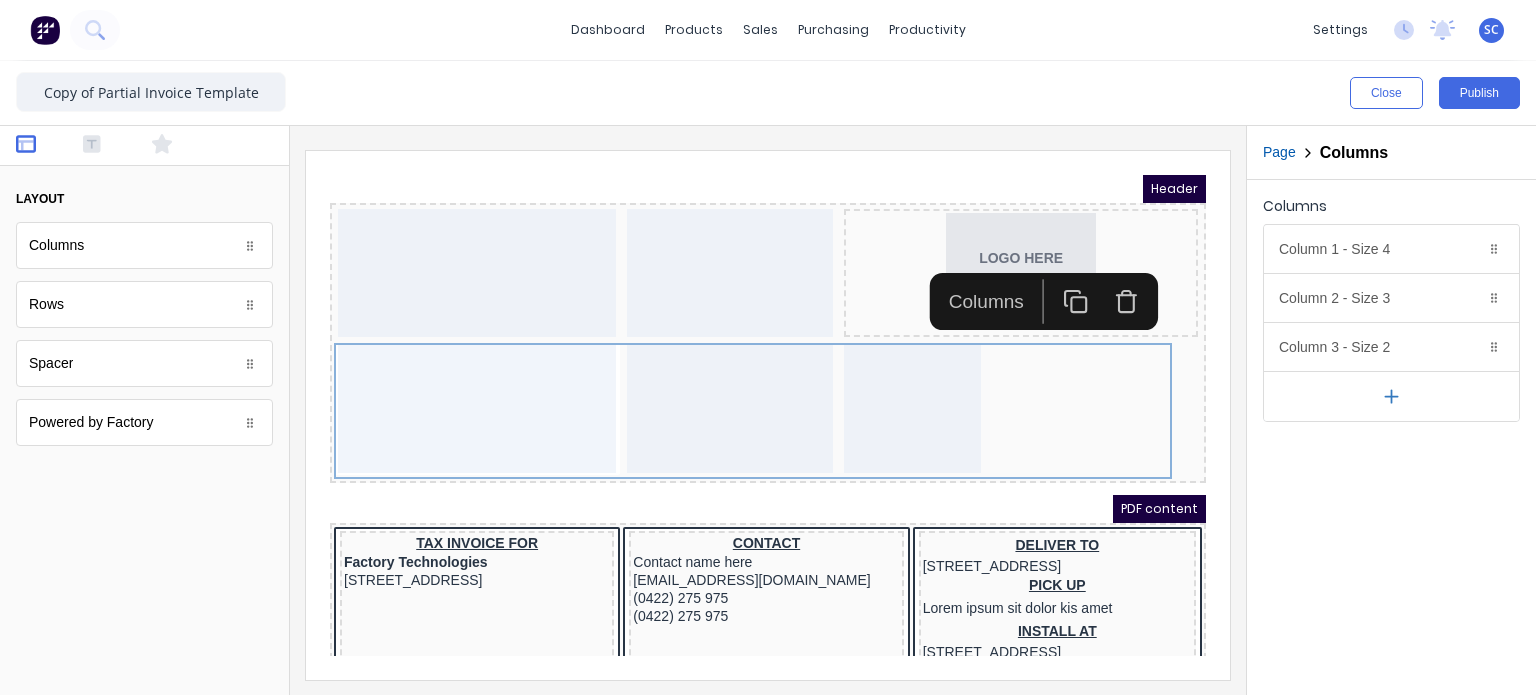 click at bounding box center [1391, 396] 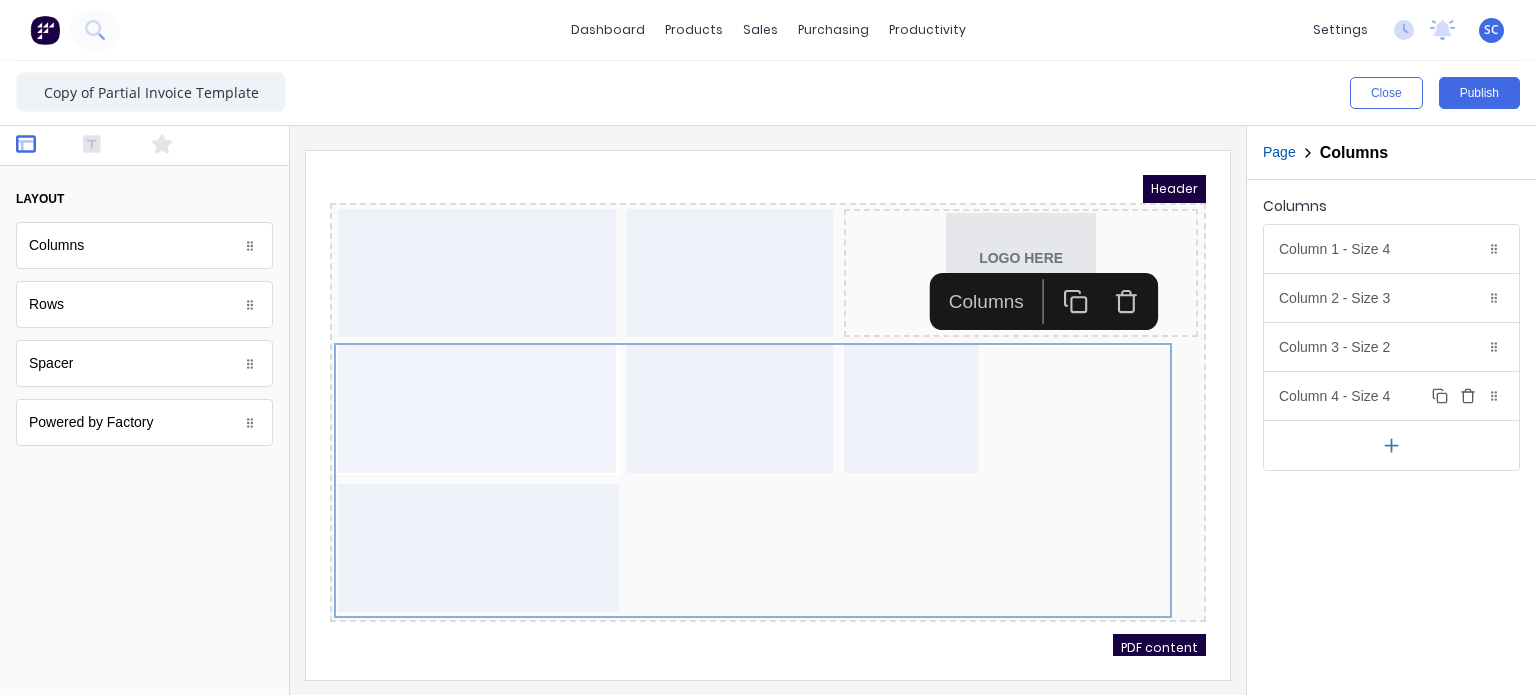 click on "Column 4 - Size 4 Duplicate Delete" at bounding box center [1391, 396] 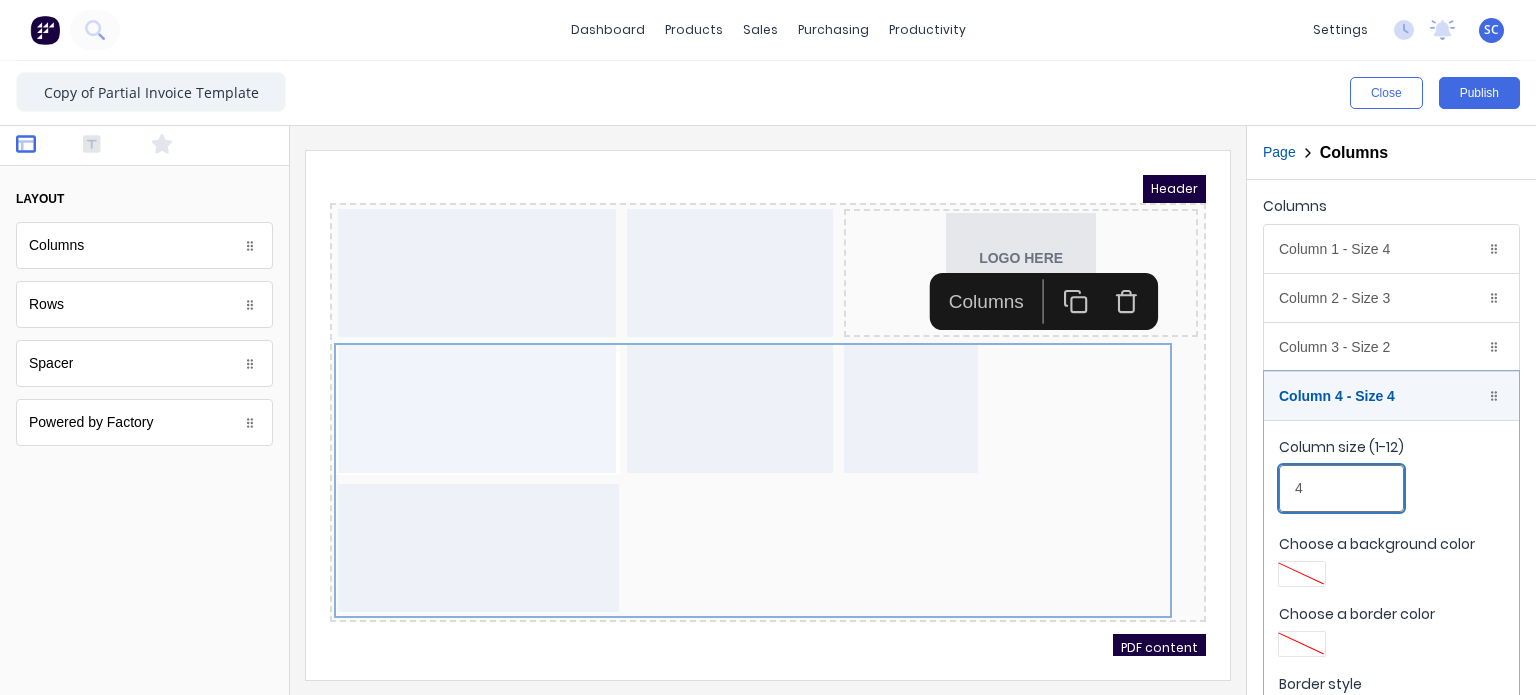 drag, startPoint x: 1631, startPoint y: 643, endPoint x: 1126, endPoint y: 497, distance: 525.68146 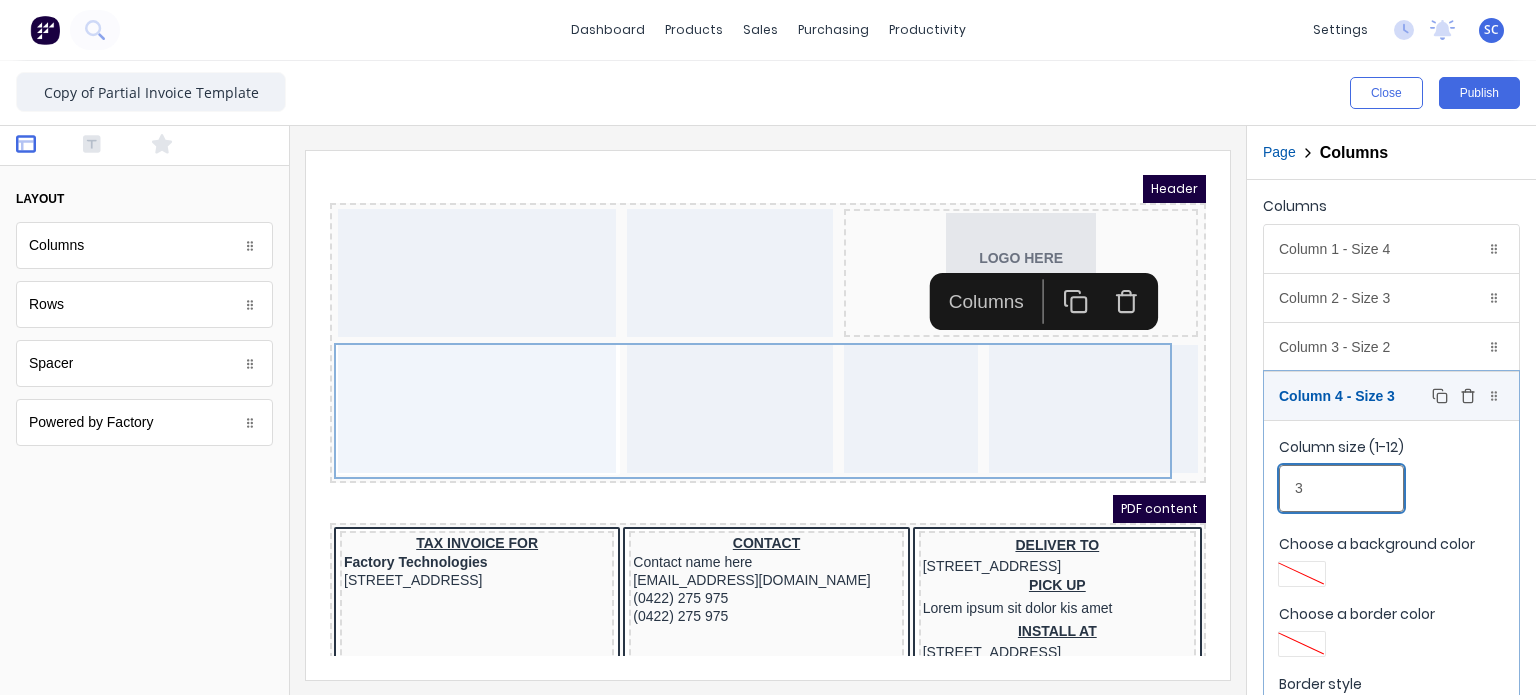 type on "3" 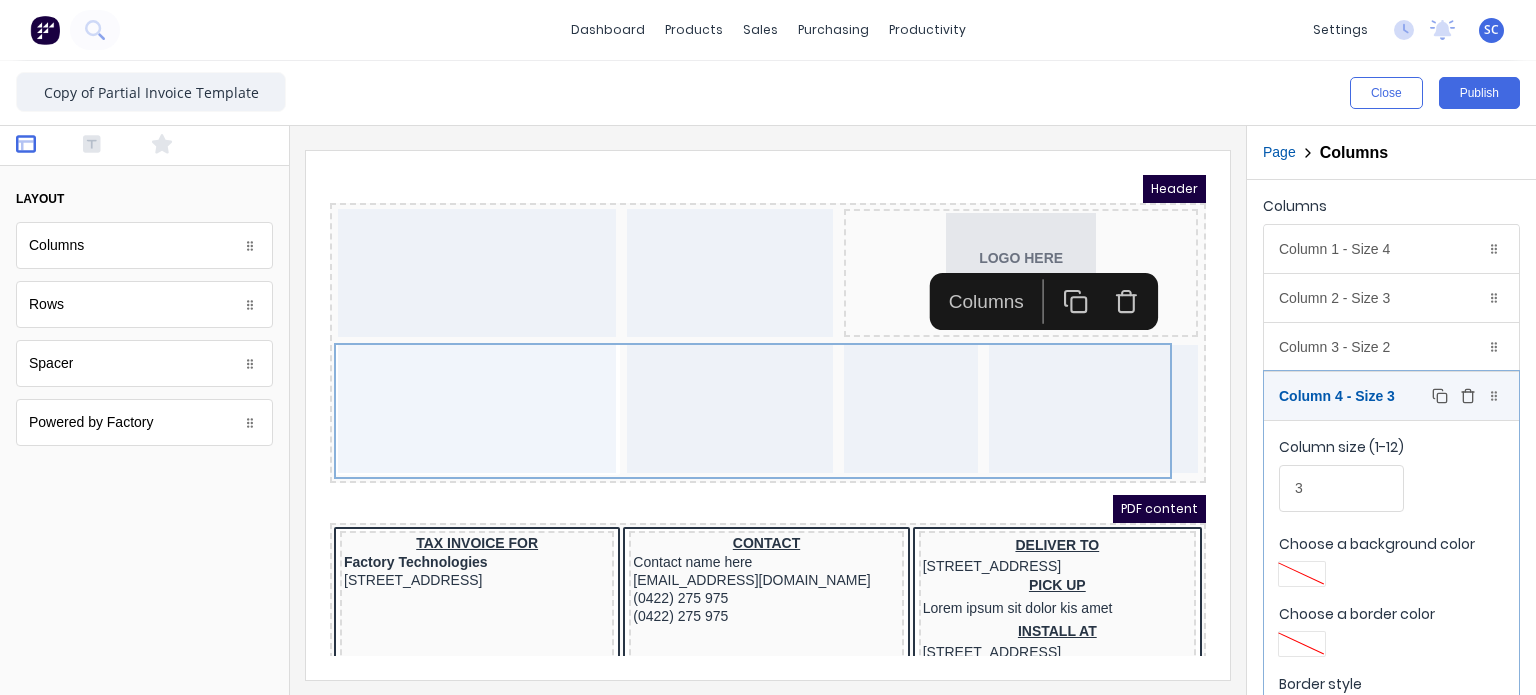 click on "Column 4 - Size 3 Duplicate Delete" at bounding box center [1391, 396] 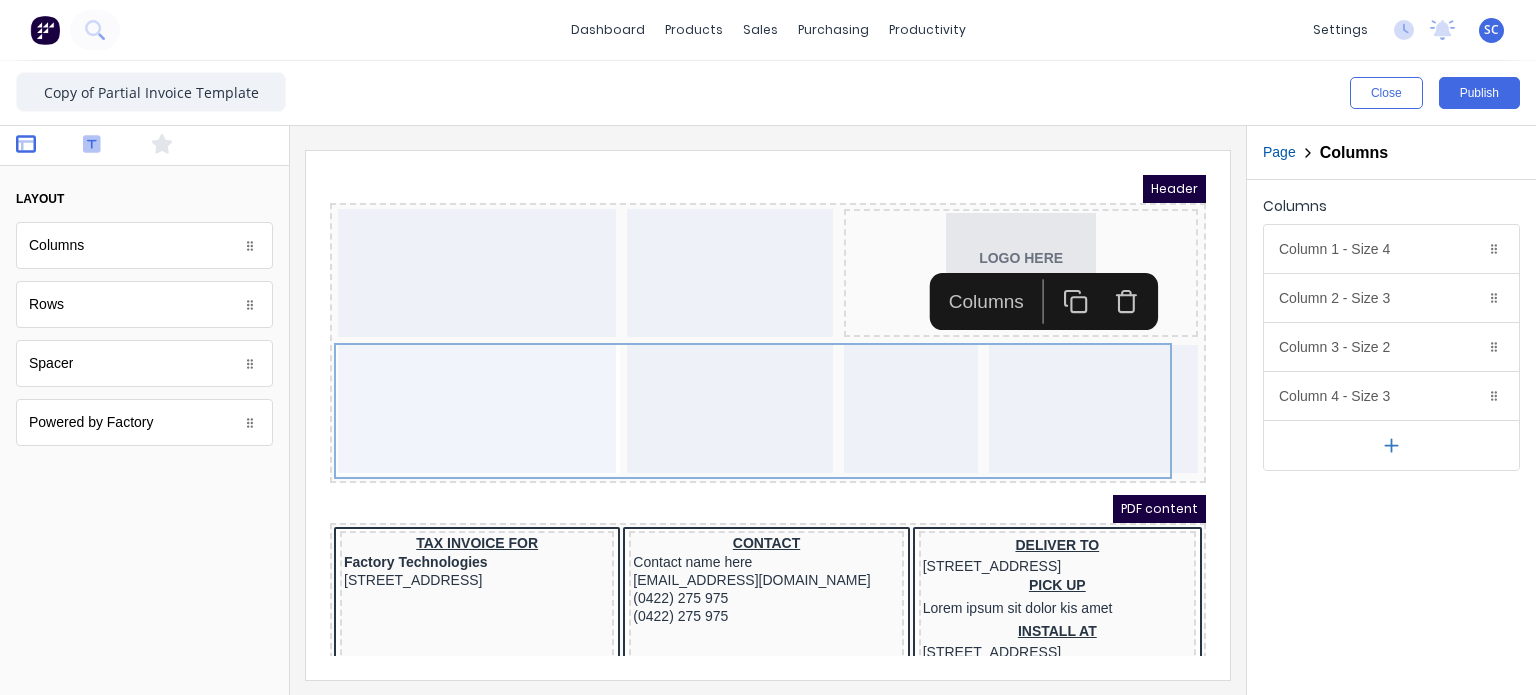 click at bounding box center (110, 146) 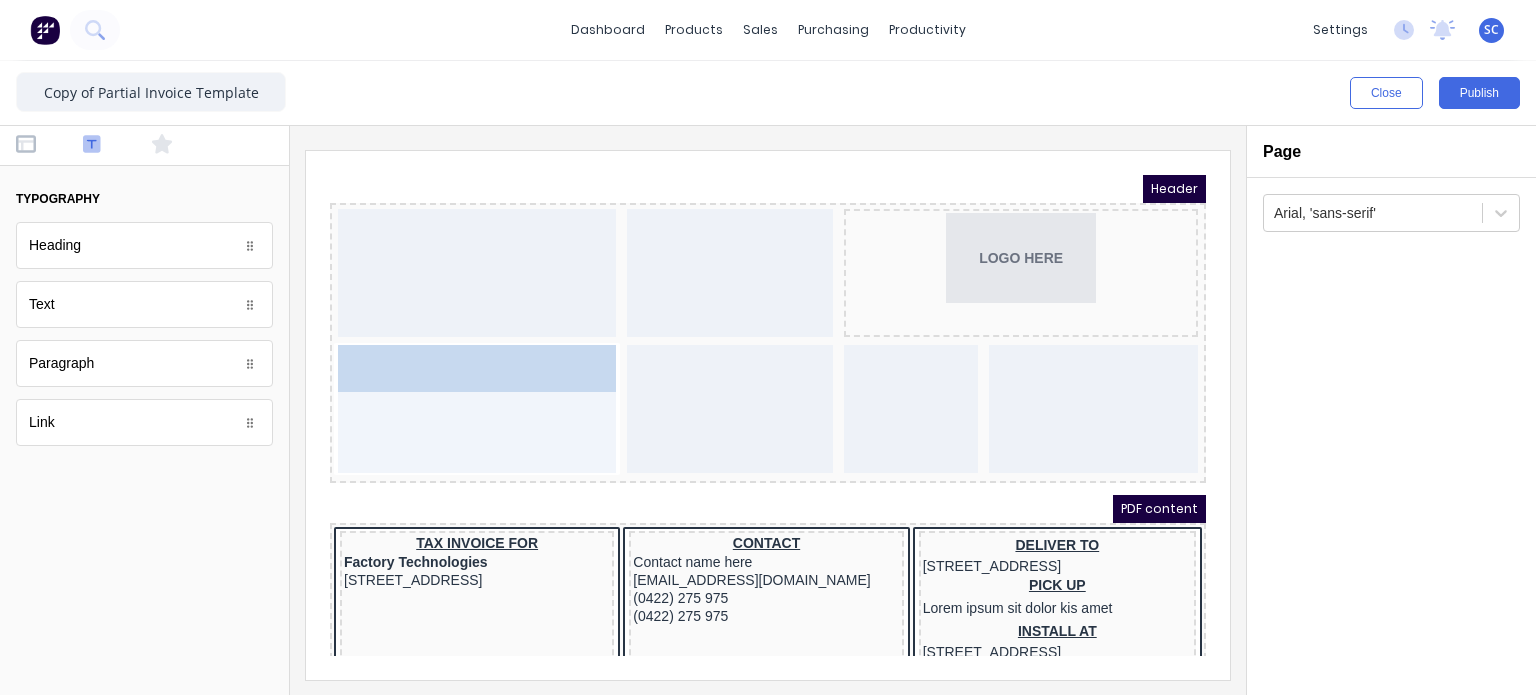 drag, startPoint x: 95, startPoint y: 323, endPoint x: 422, endPoint y: 407, distance: 337.61664 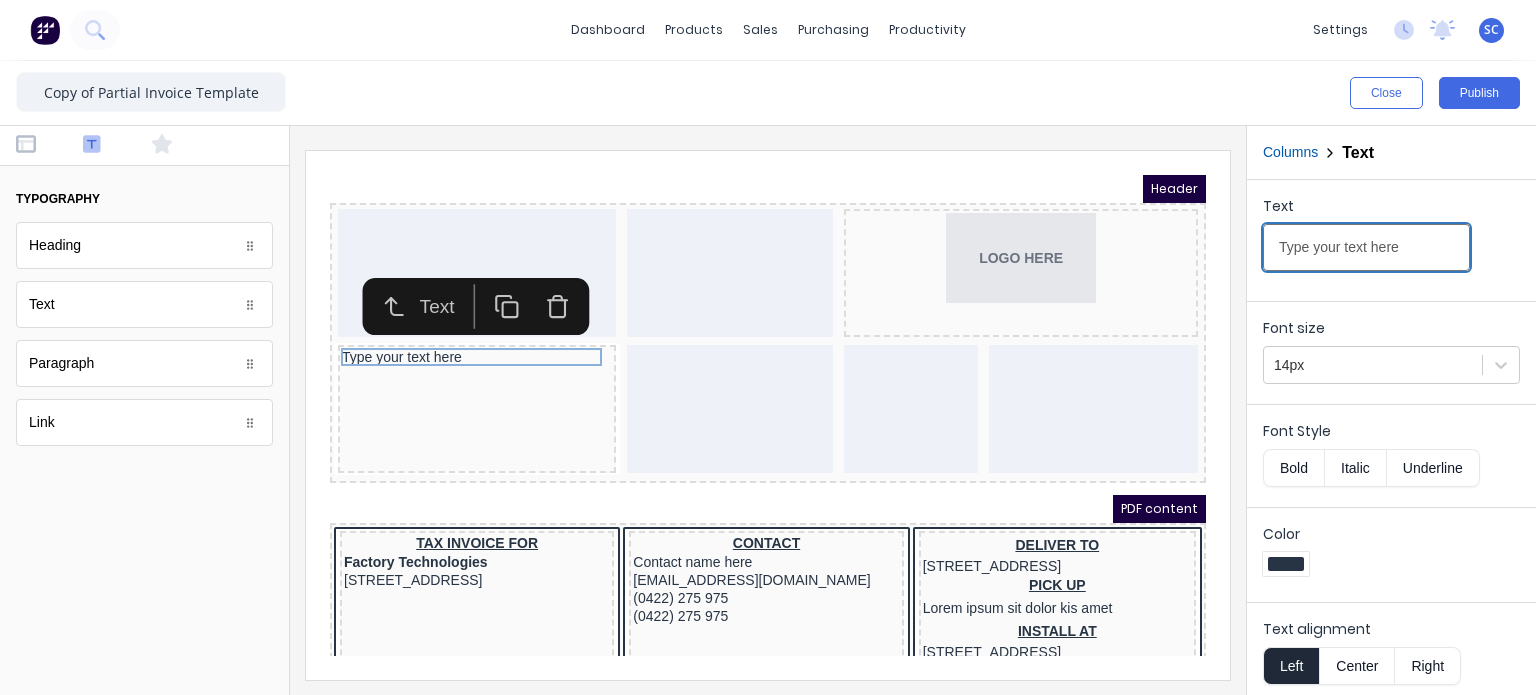 click on "Type your text here" at bounding box center (1366, 247) 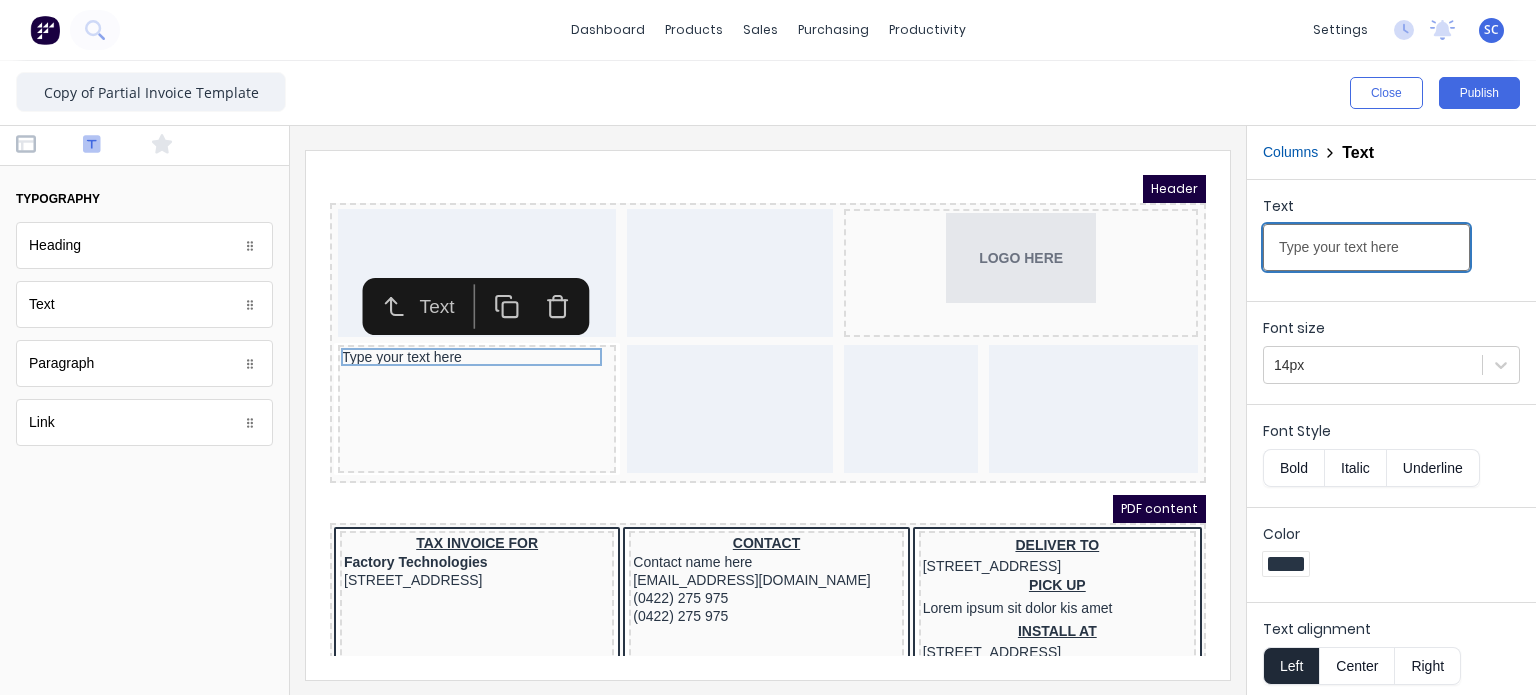 click on "Type your text here" at bounding box center (1366, 247) 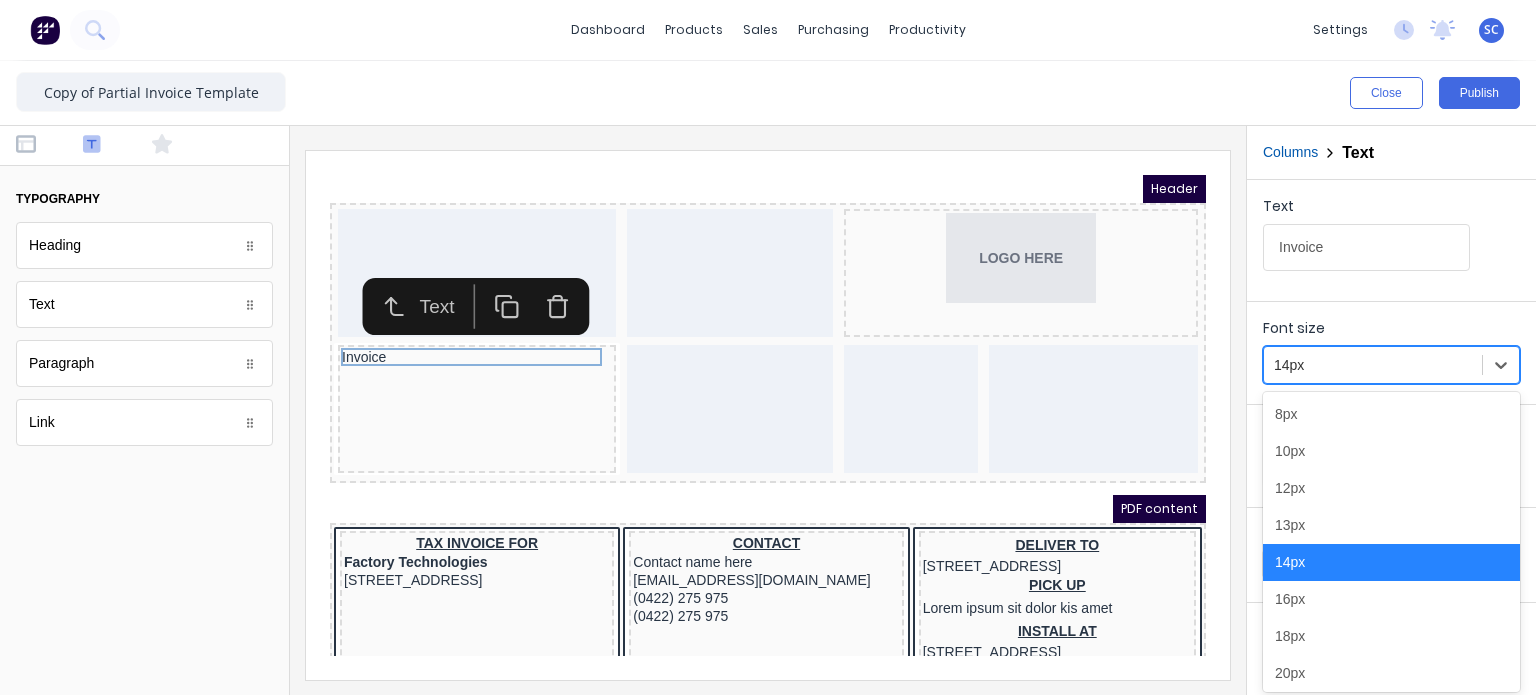 click at bounding box center (1373, 365) 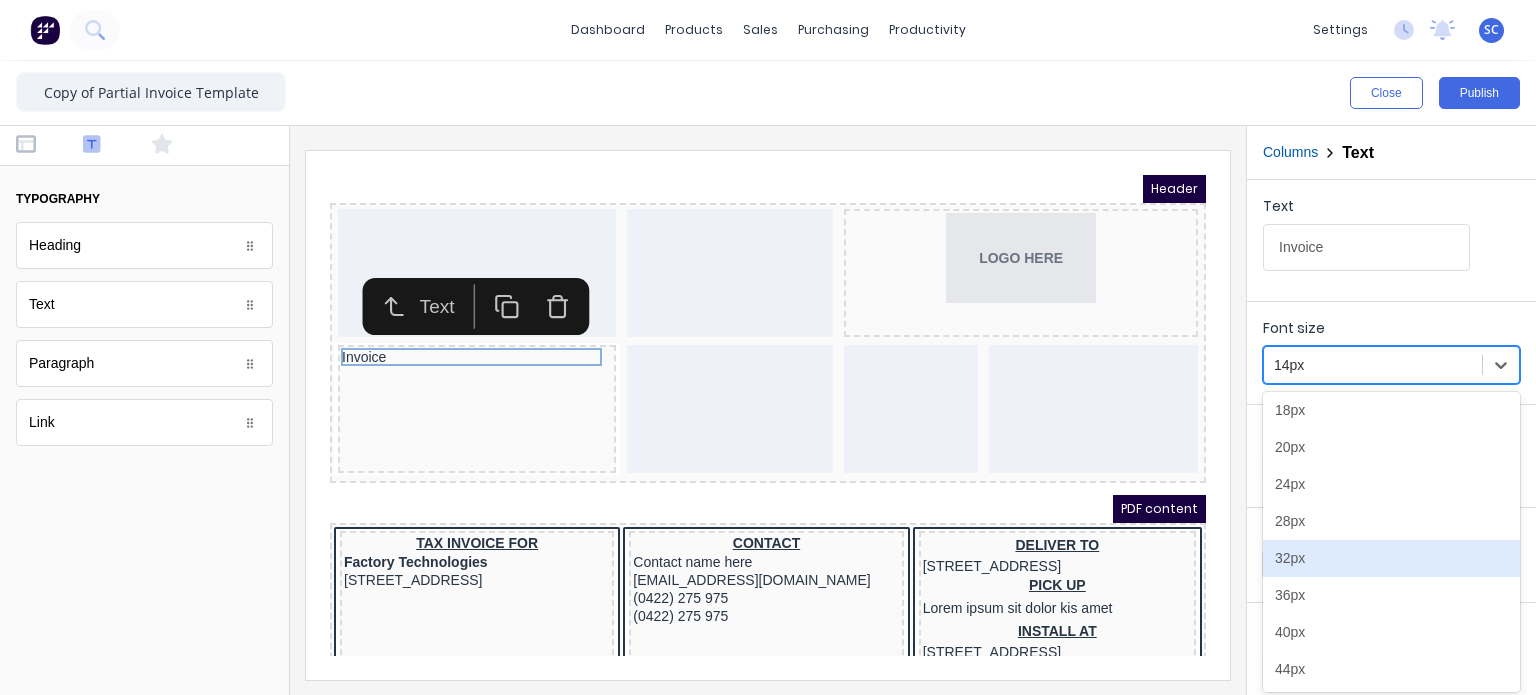 scroll, scrollTop: 225, scrollLeft: 0, axis: vertical 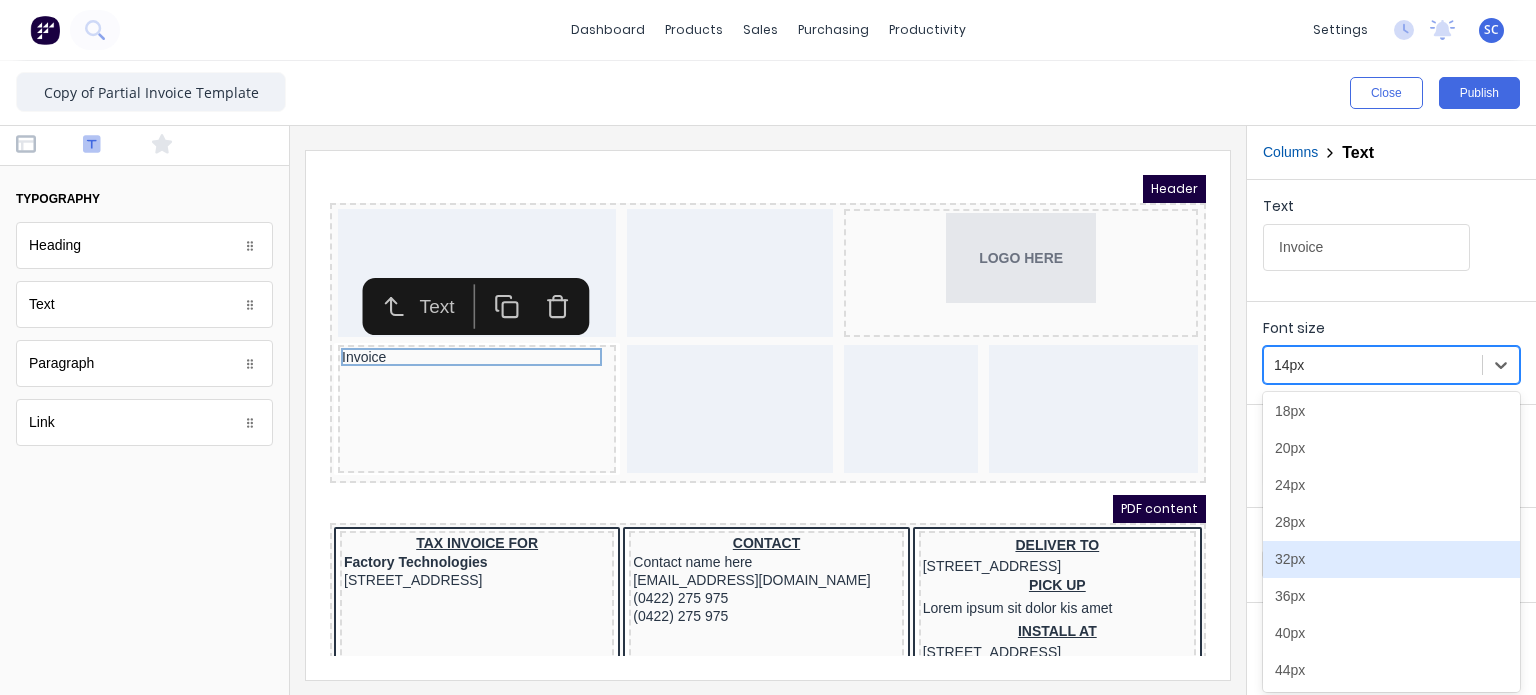 click on "32px" at bounding box center (1391, 559) 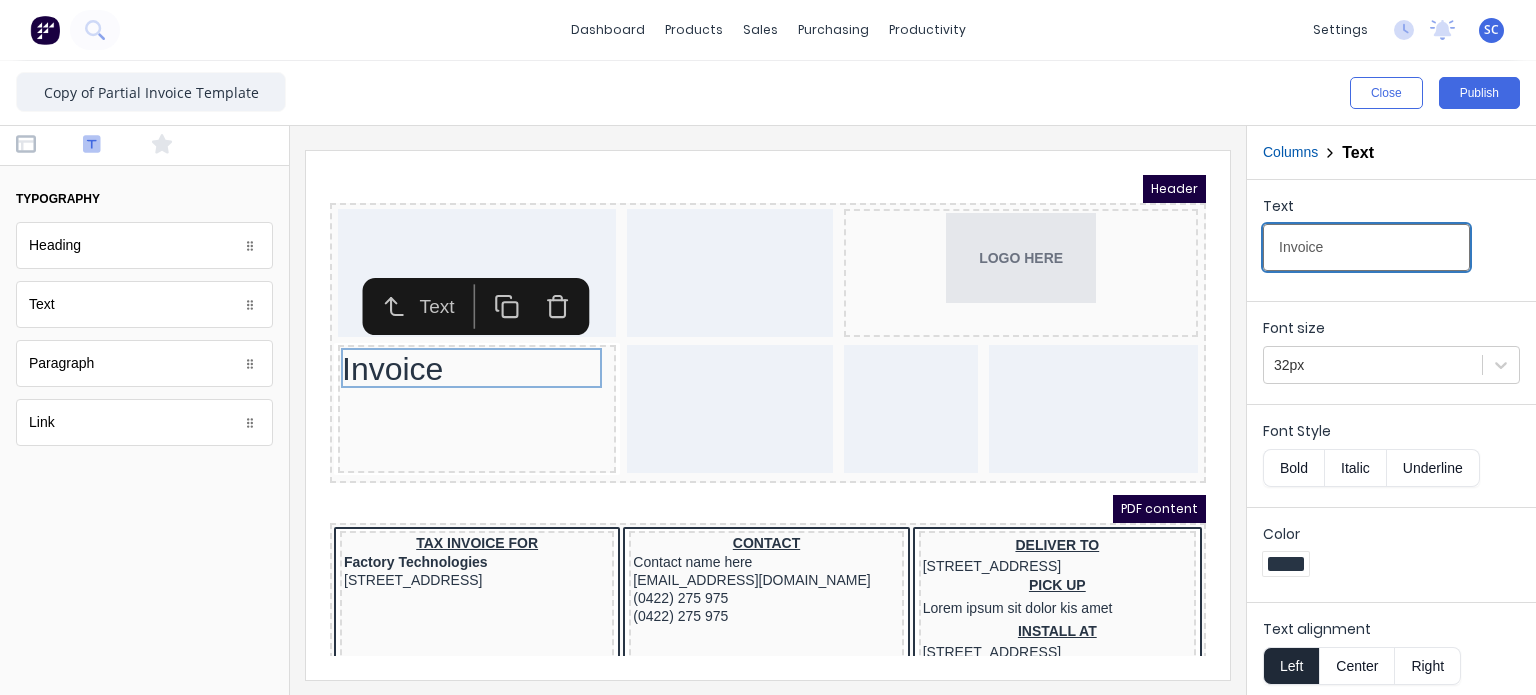 click on "Invoice" at bounding box center (1366, 247) 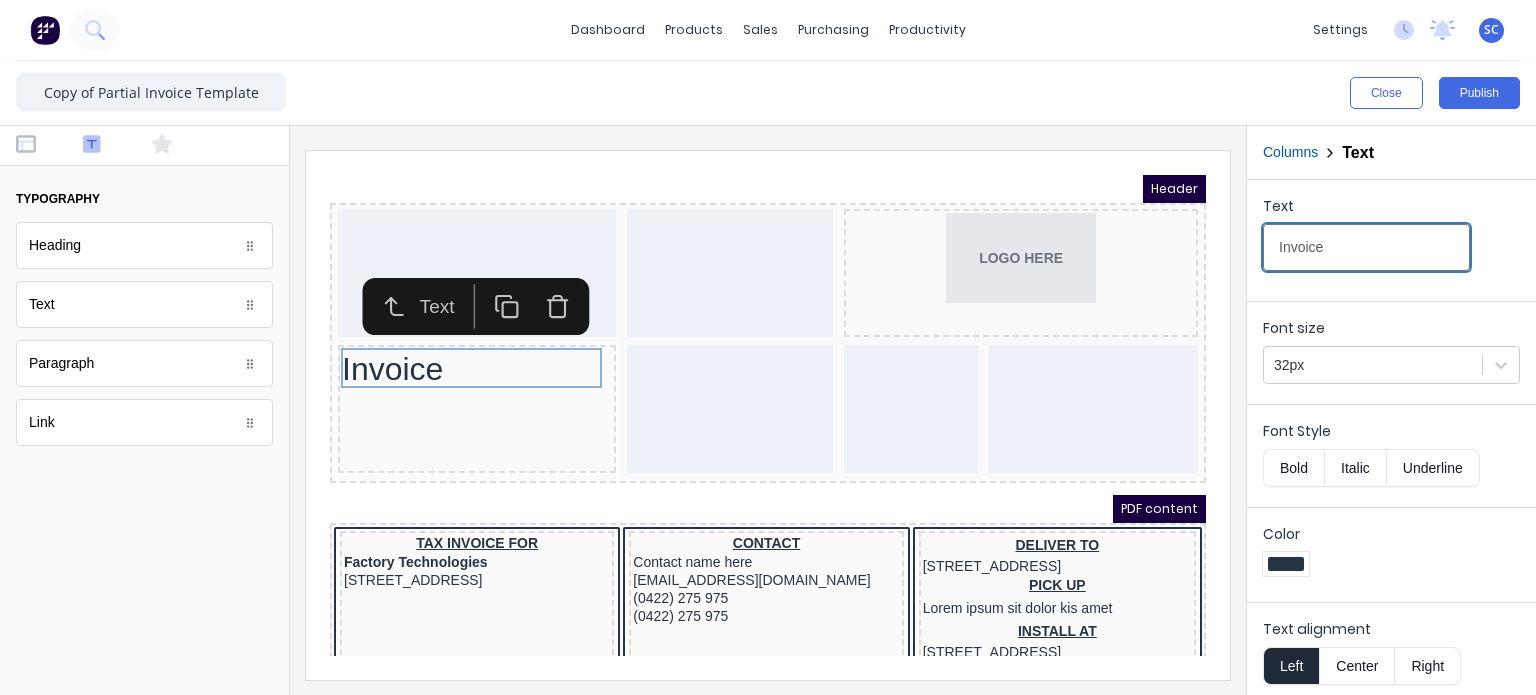 click on "Invoice" at bounding box center [1366, 247] 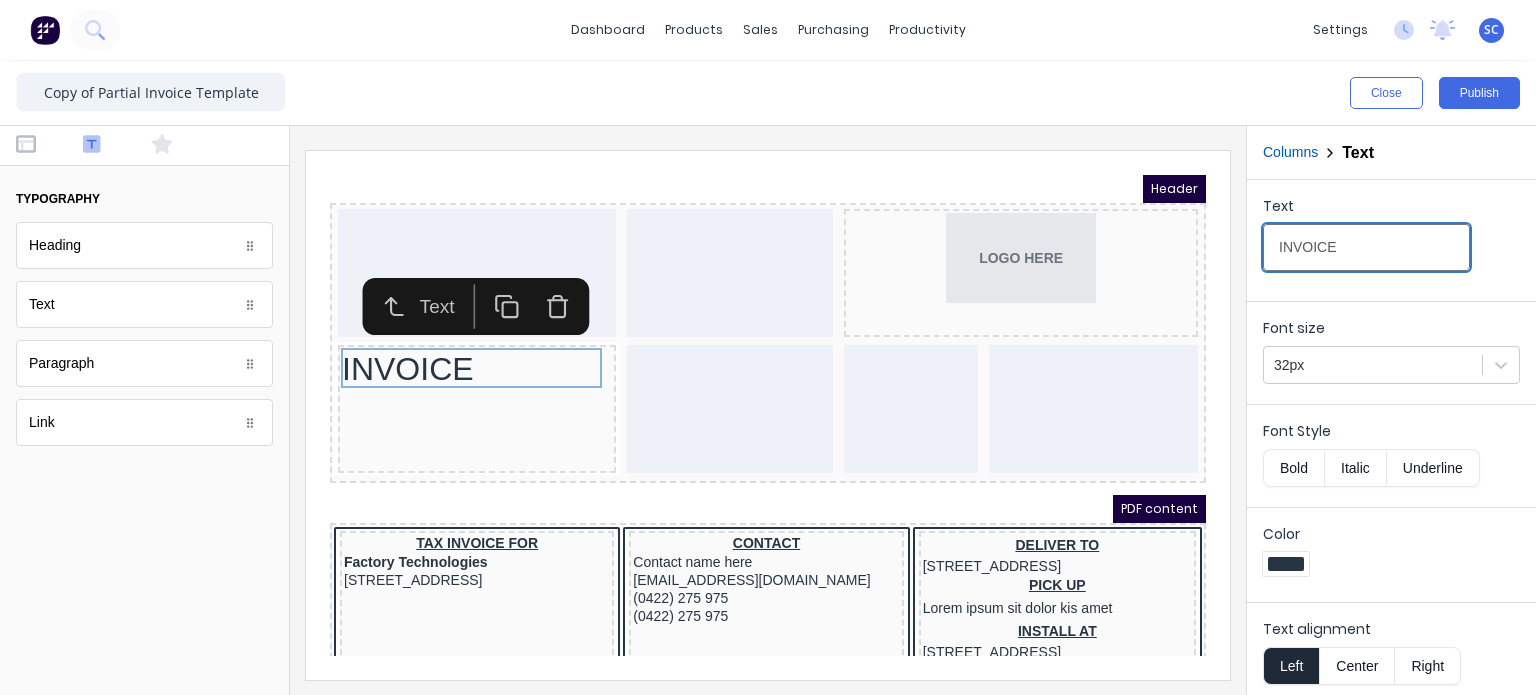 type on "INVOICE" 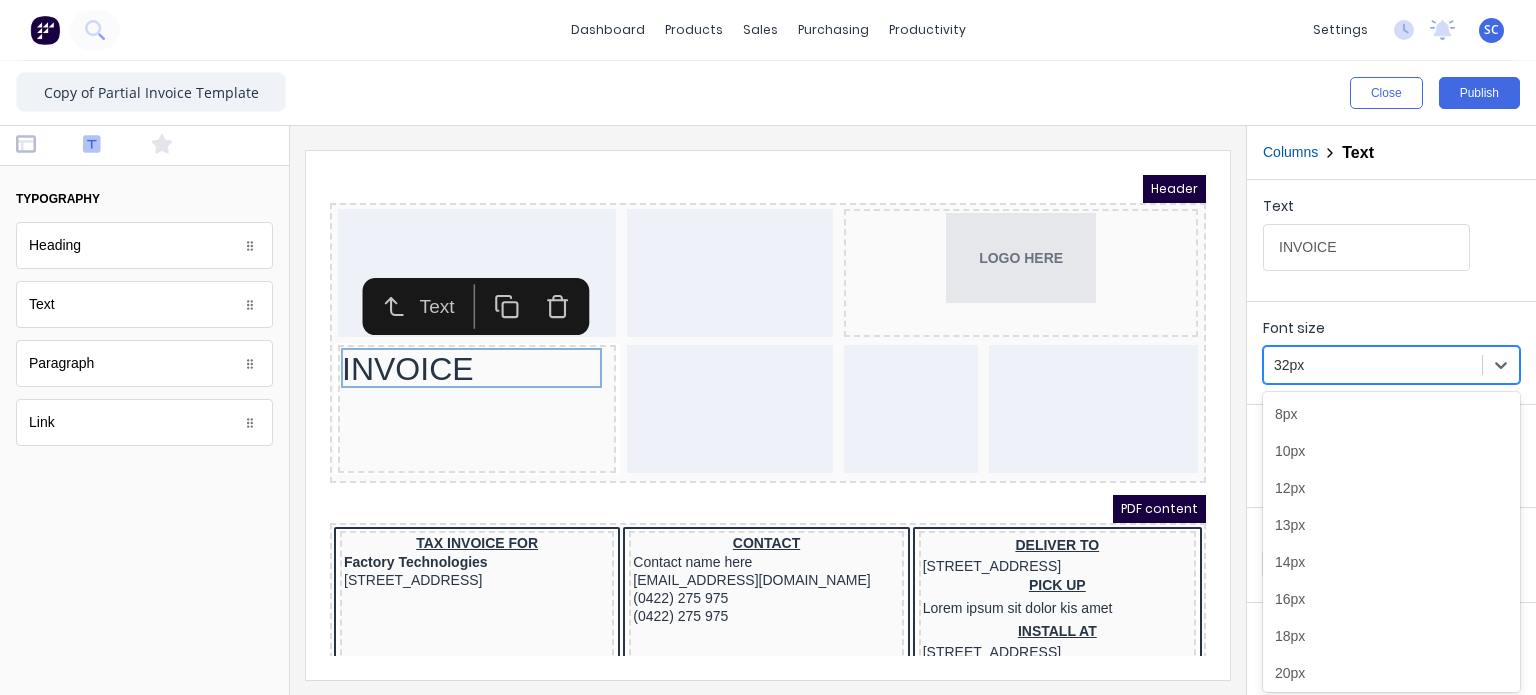 click at bounding box center (1373, 365) 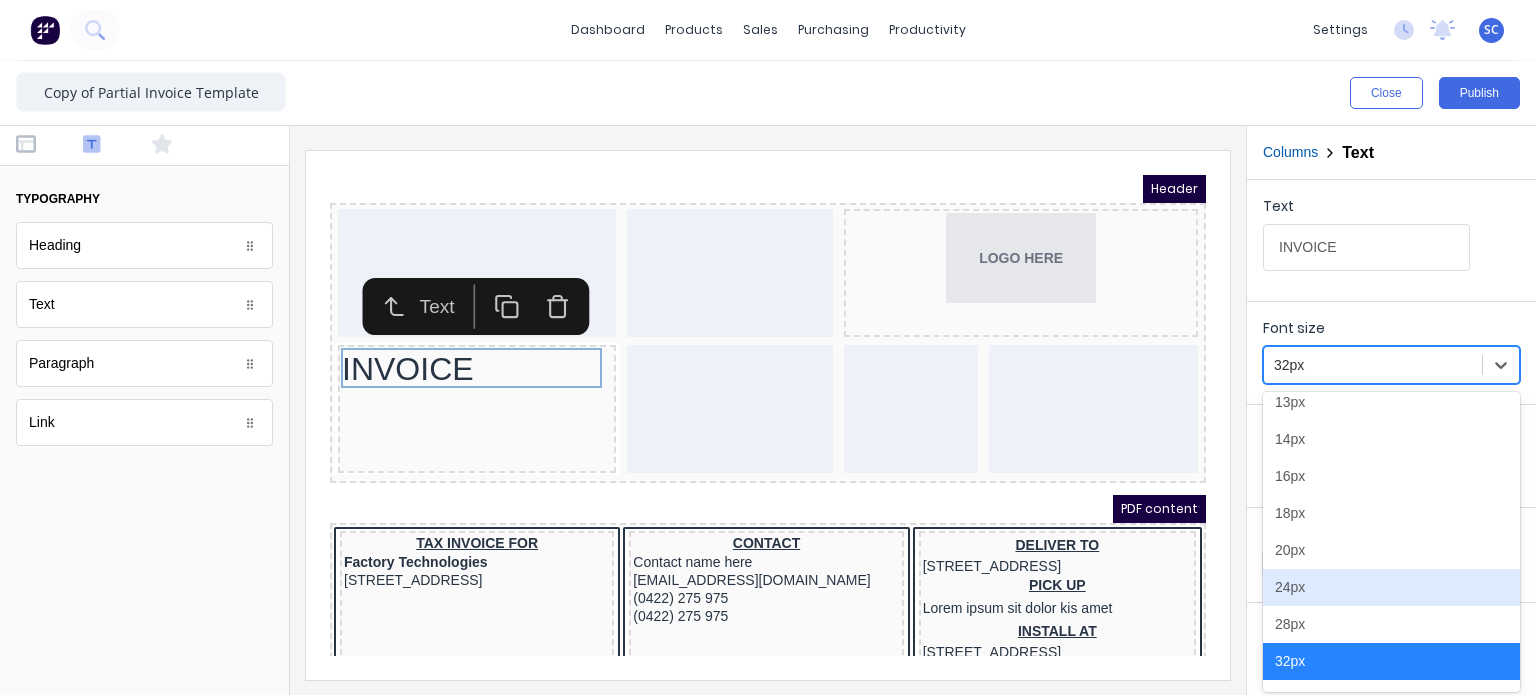 click on "24px" at bounding box center [1391, 587] 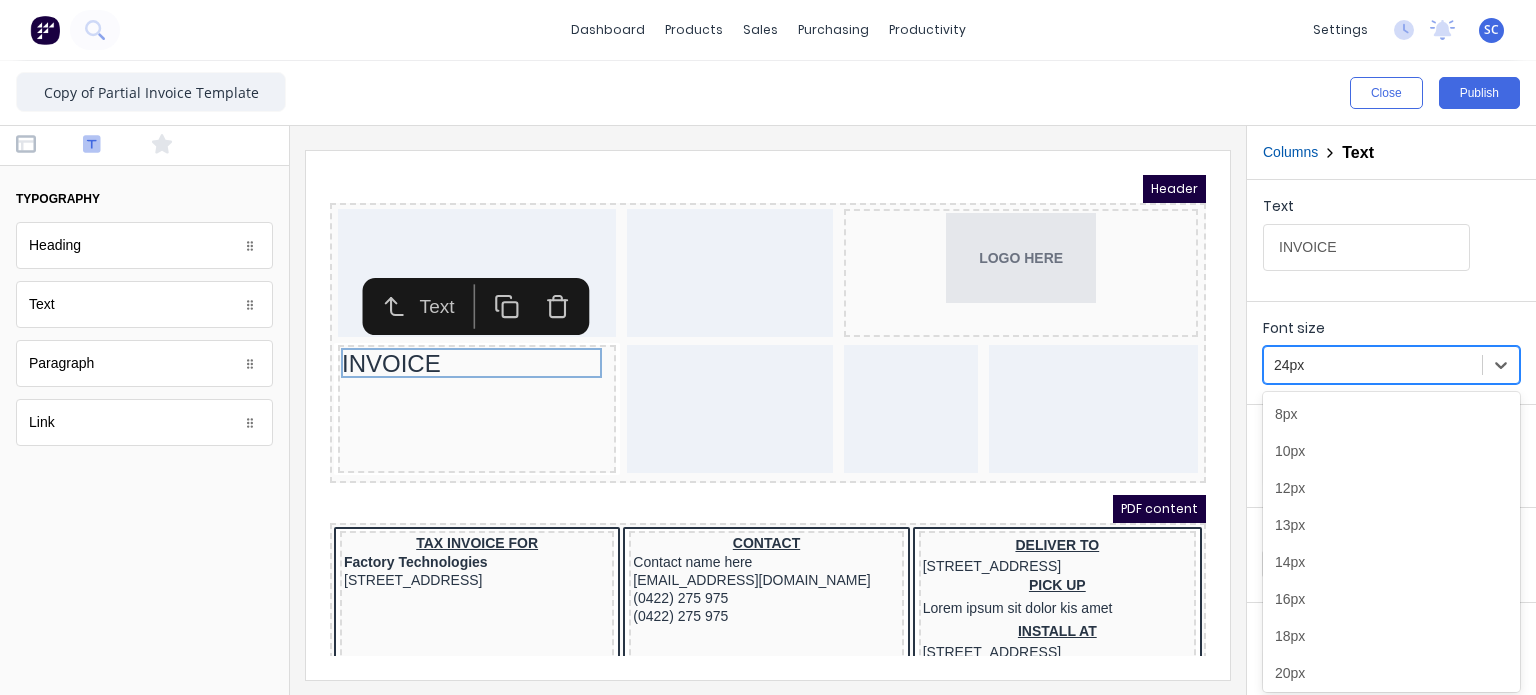 click at bounding box center [1373, 365] 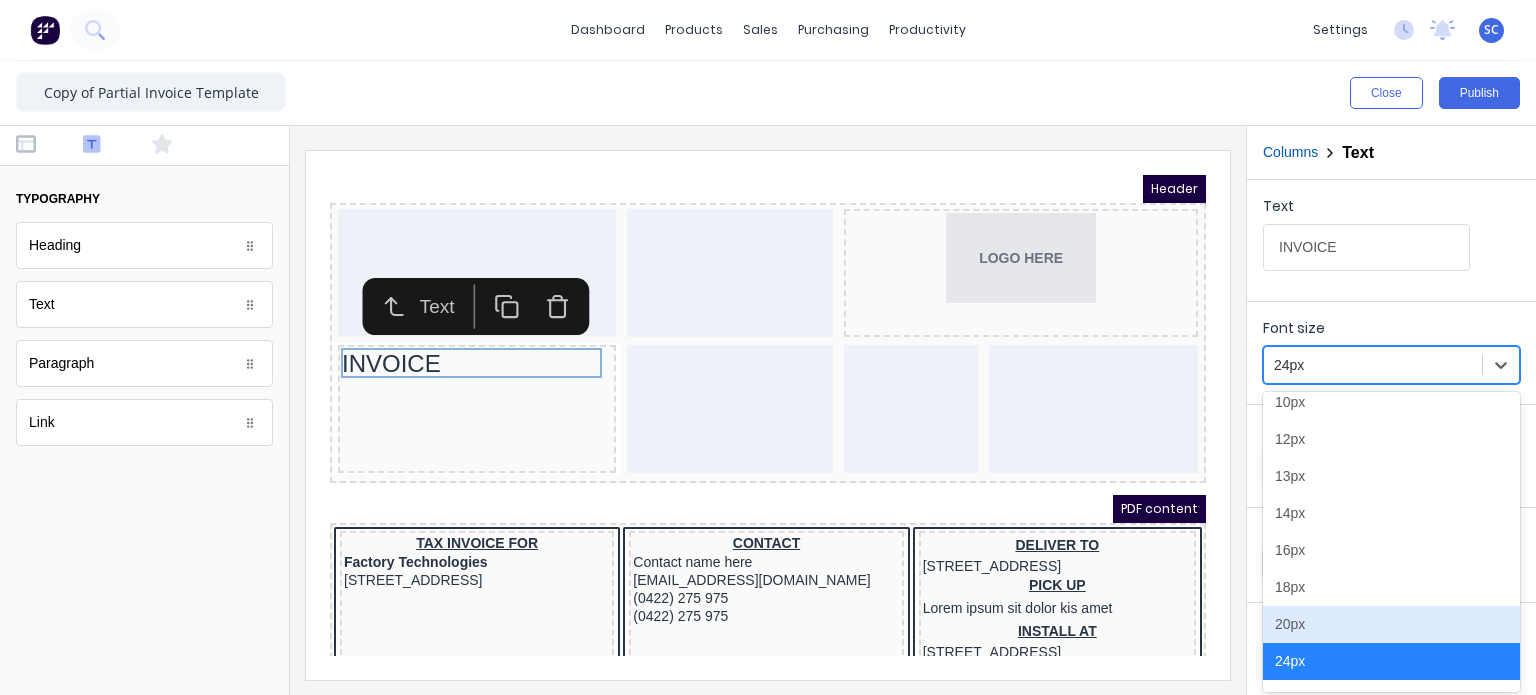 click on "20px" at bounding box center (1391, 624) 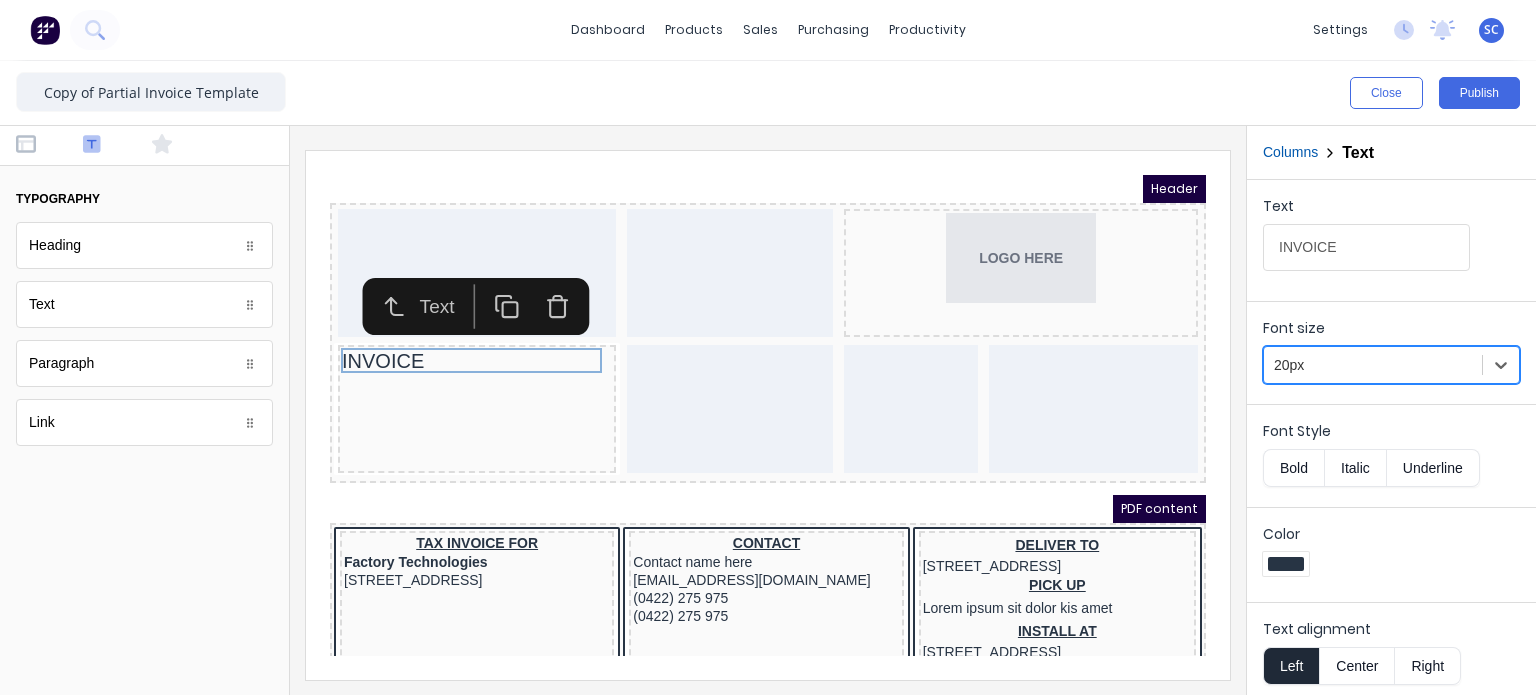 scroll, scrollTop: 2, scrollLeft: 0, axis: vertical 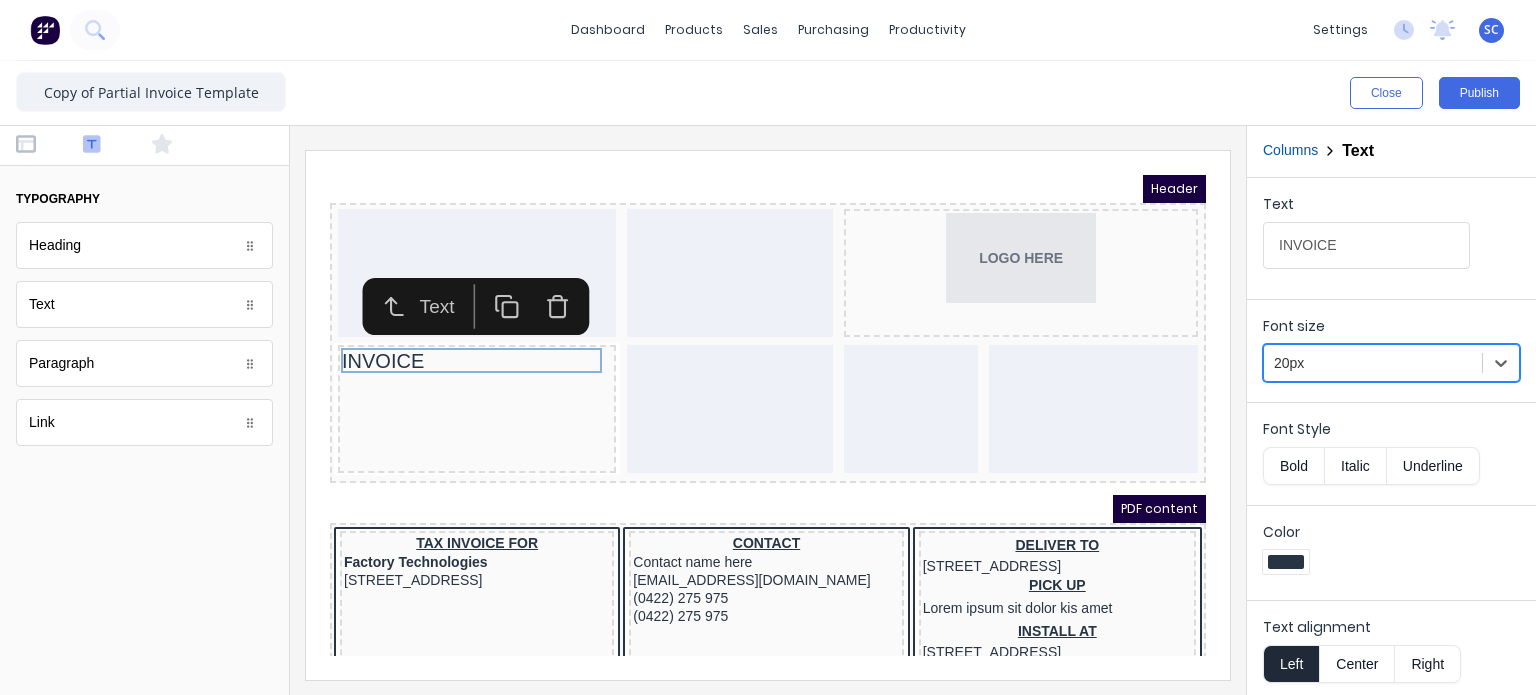 click at bounding box center (1373, 363) 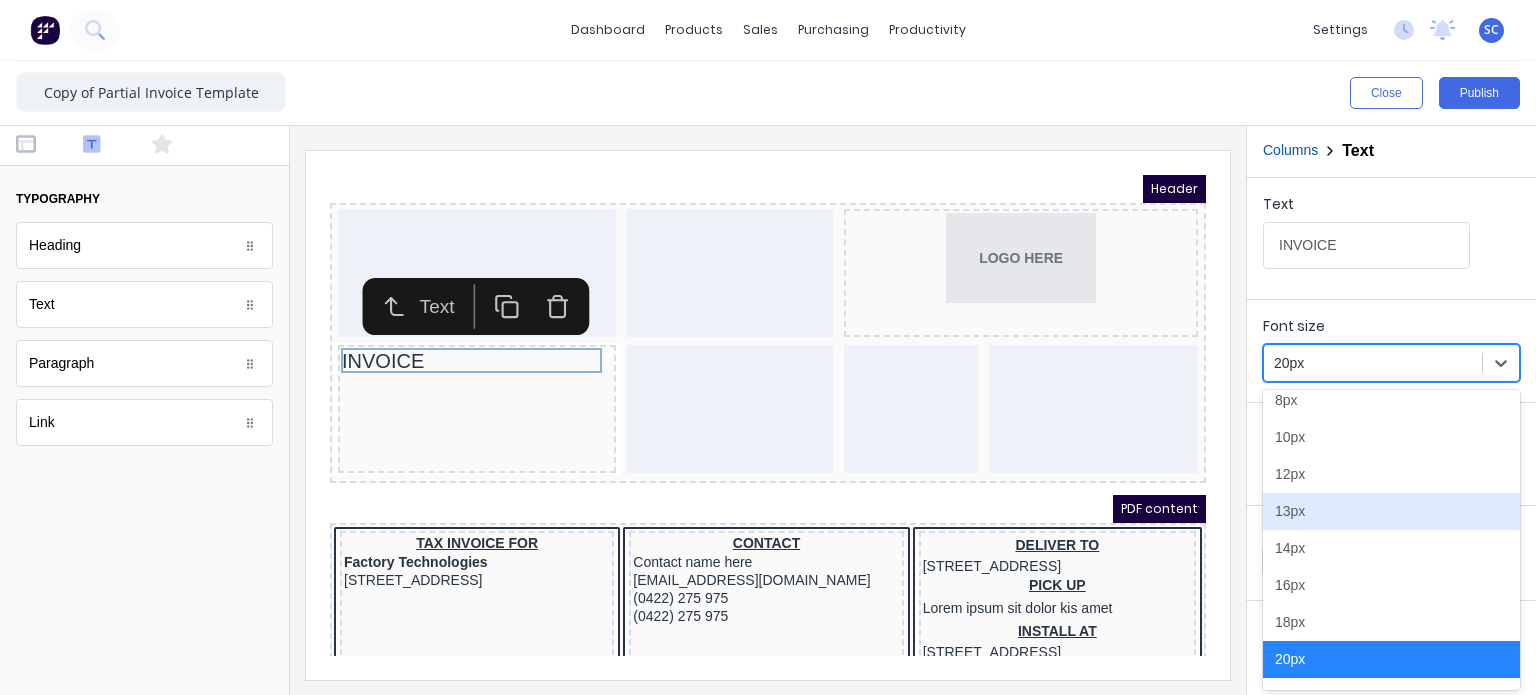 scroll, scrollTop: 226, scrollLeft: 0, axis: vertical 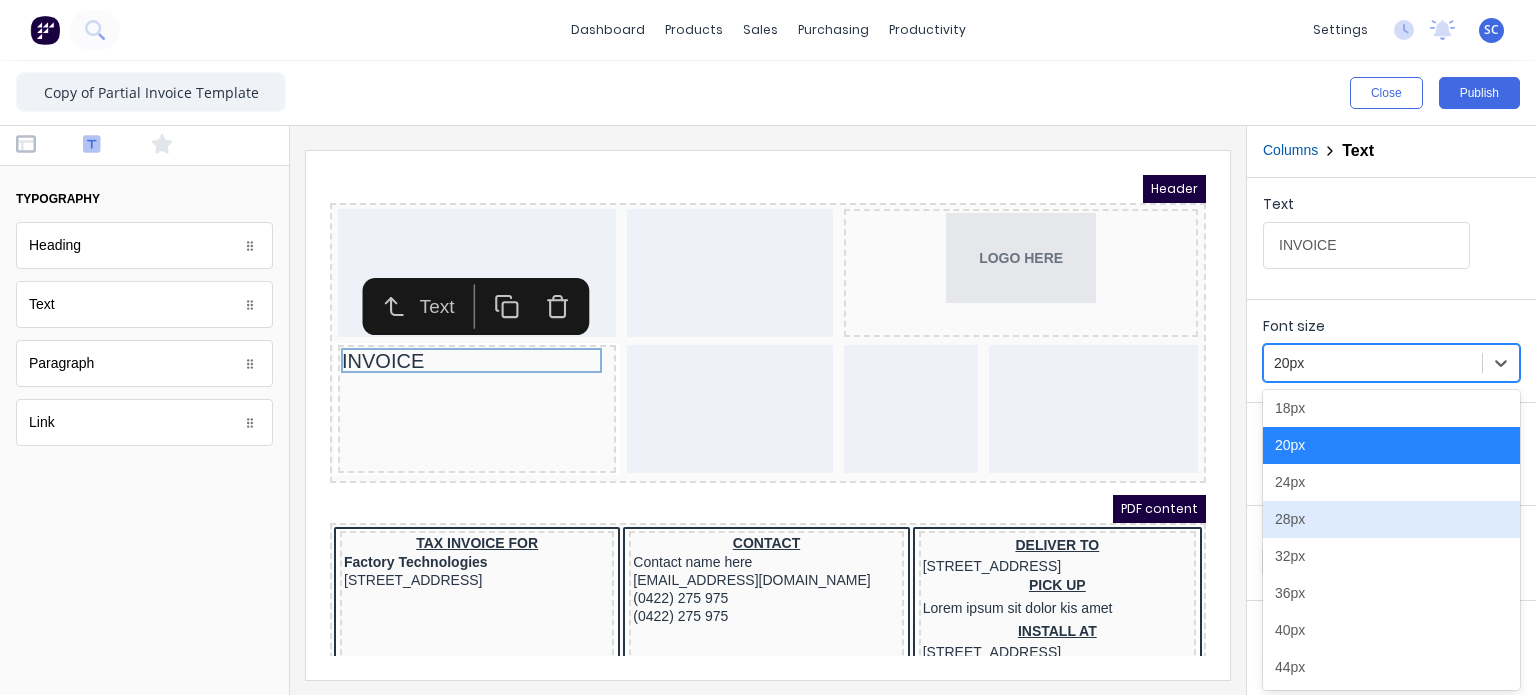 click on "28px" at bounding box center [1391, 519] 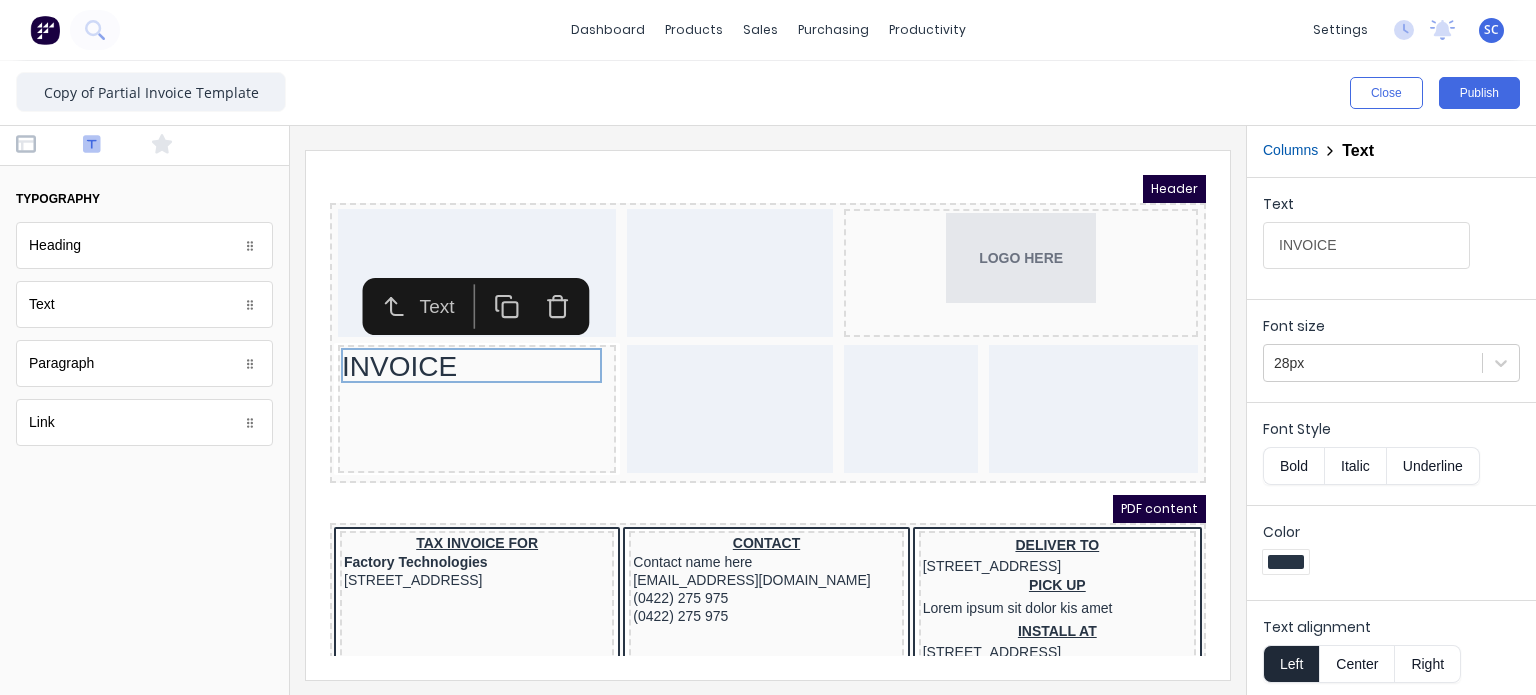 click on "Close   Publish" at bounding box center [1152, 93] 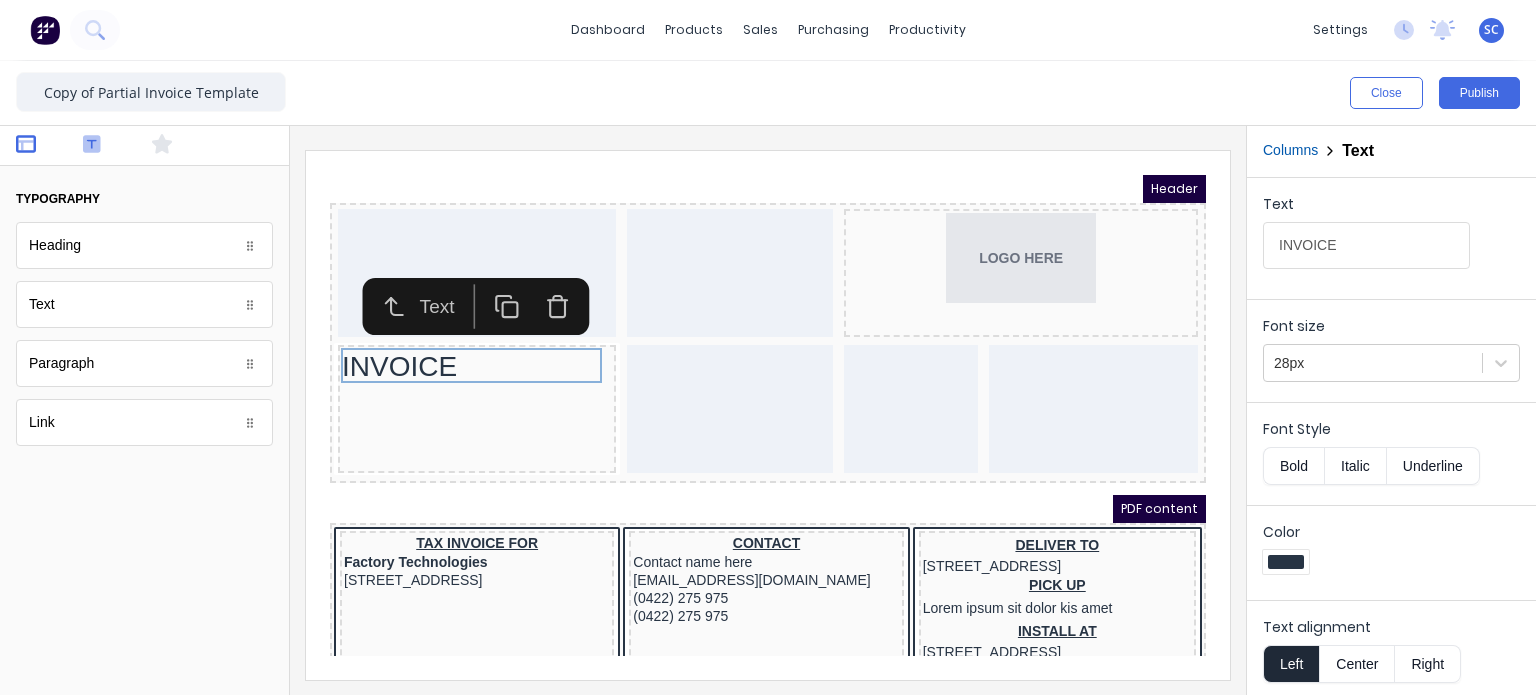 click 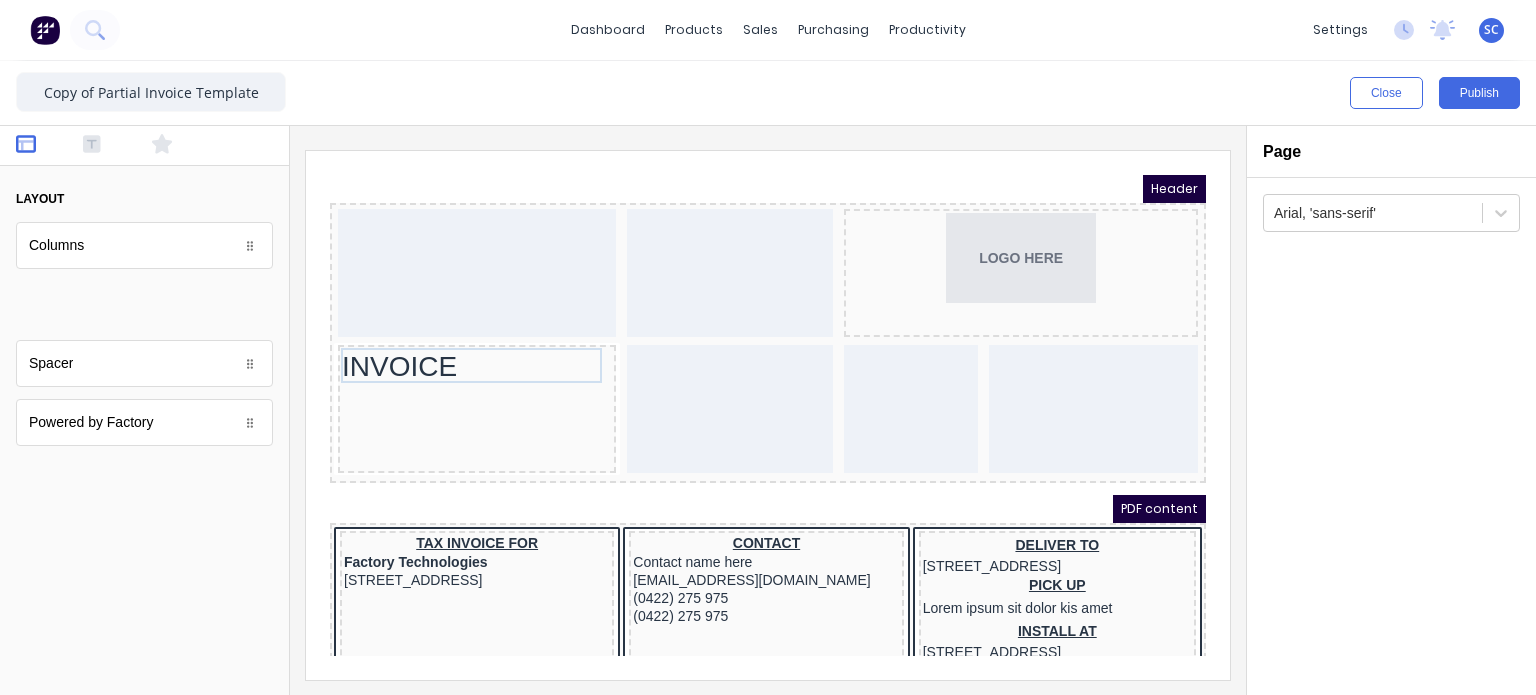 scroll, scrollTop: 0, scrollLeft: 0, axis: both 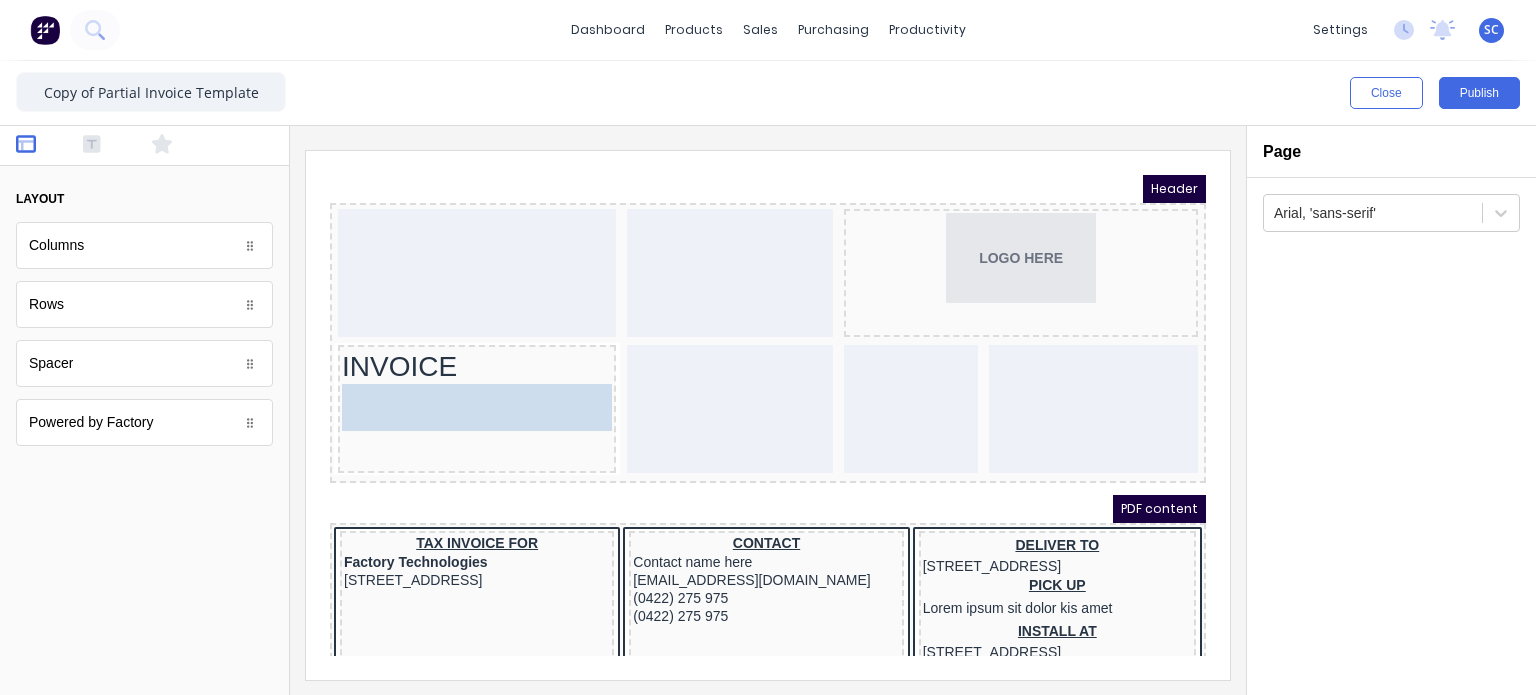 drag, startPoint x: 96, startPoint y: 323, endPoint x: 454, endPoint y: 423, distance: 371.7042 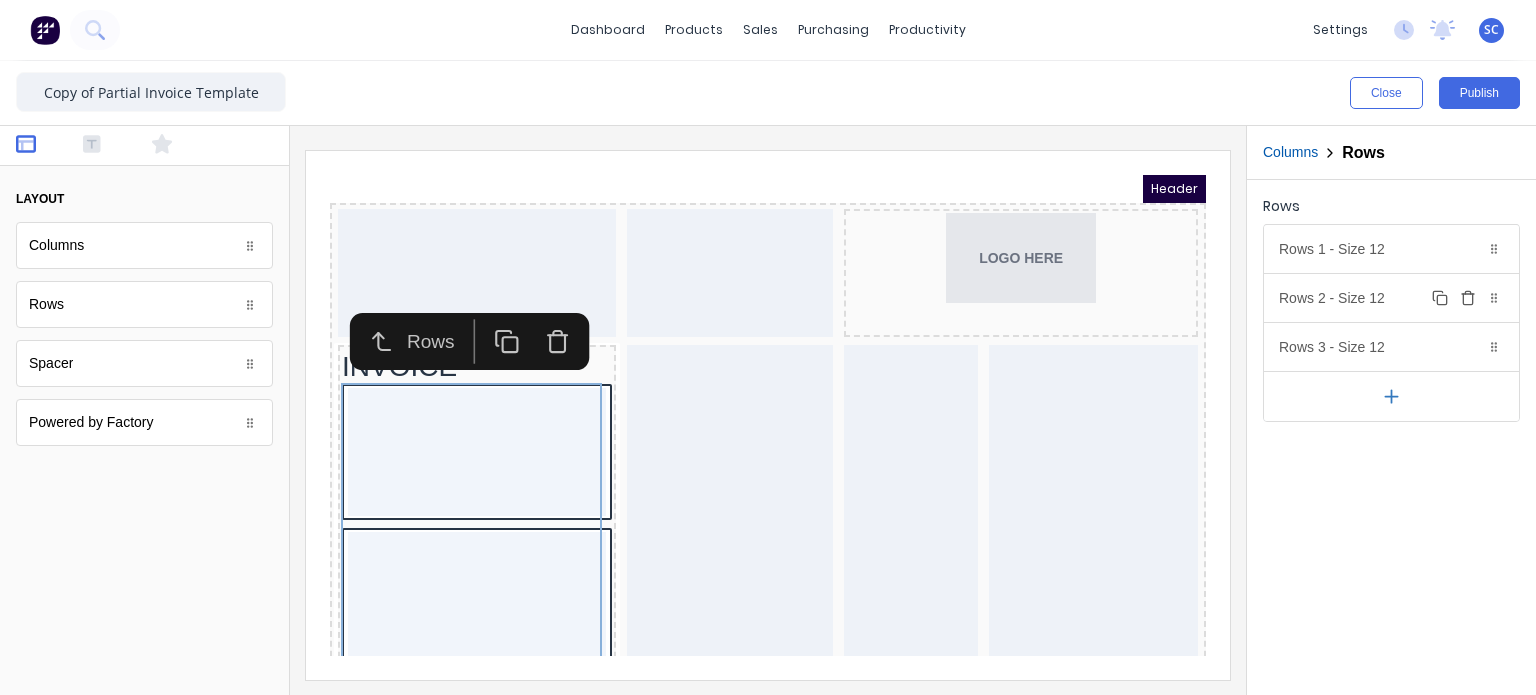 click 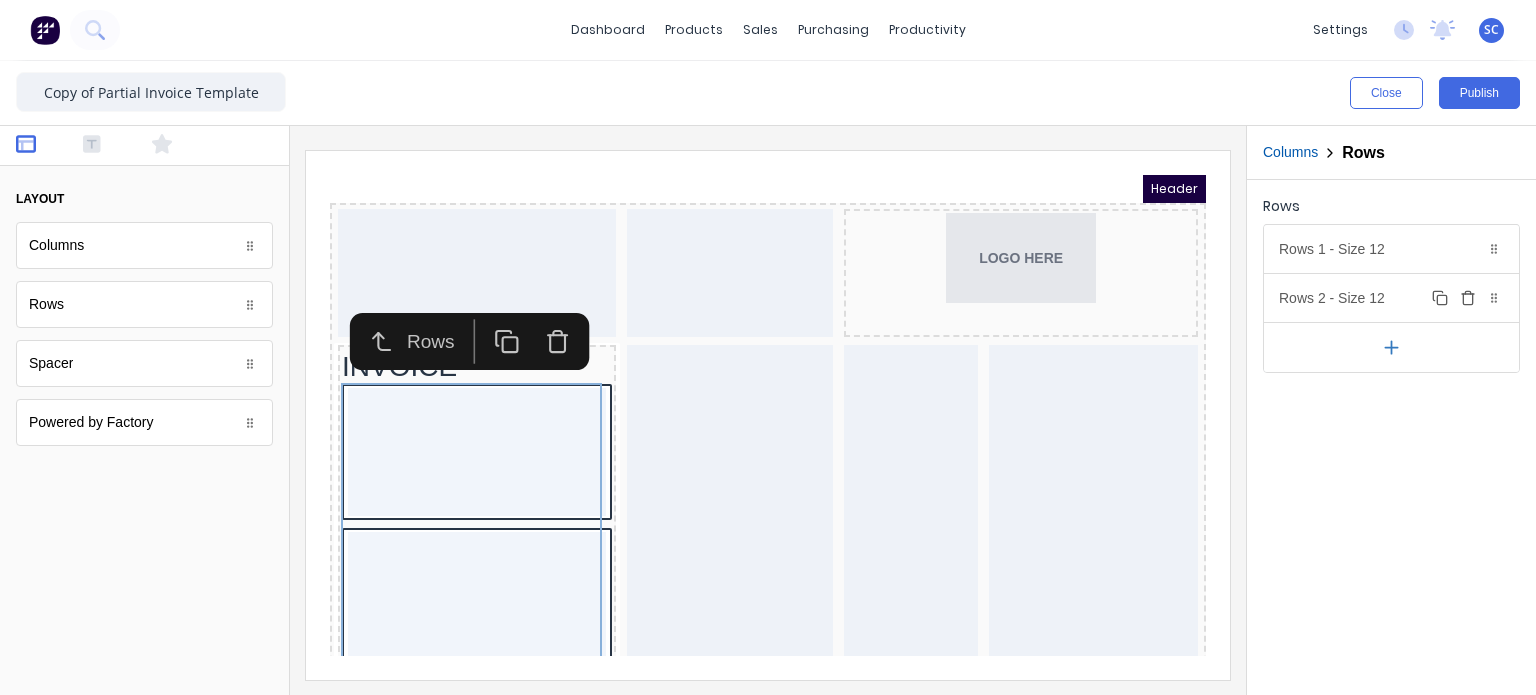 click 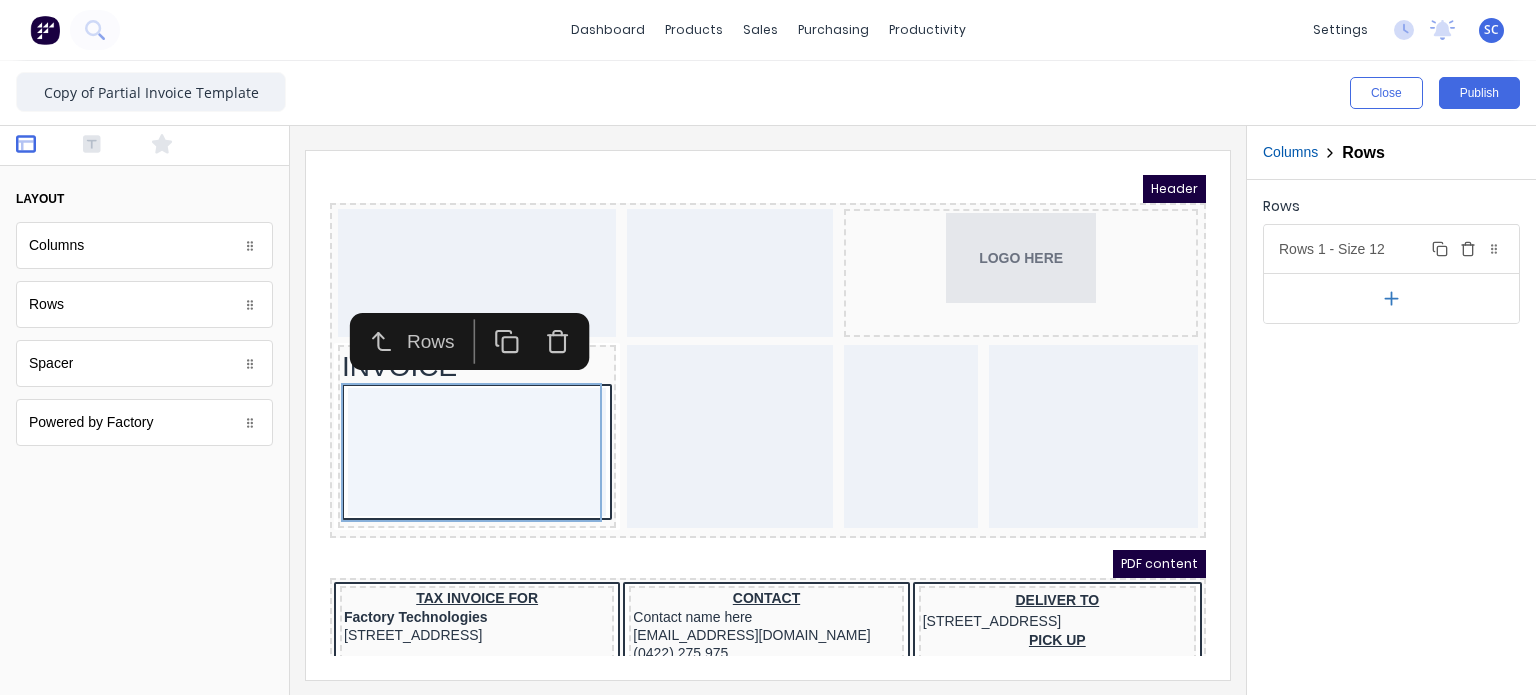 click on "Rows 1 - Size 12 Duplicate Delete" at bounding box center [1391, 249] 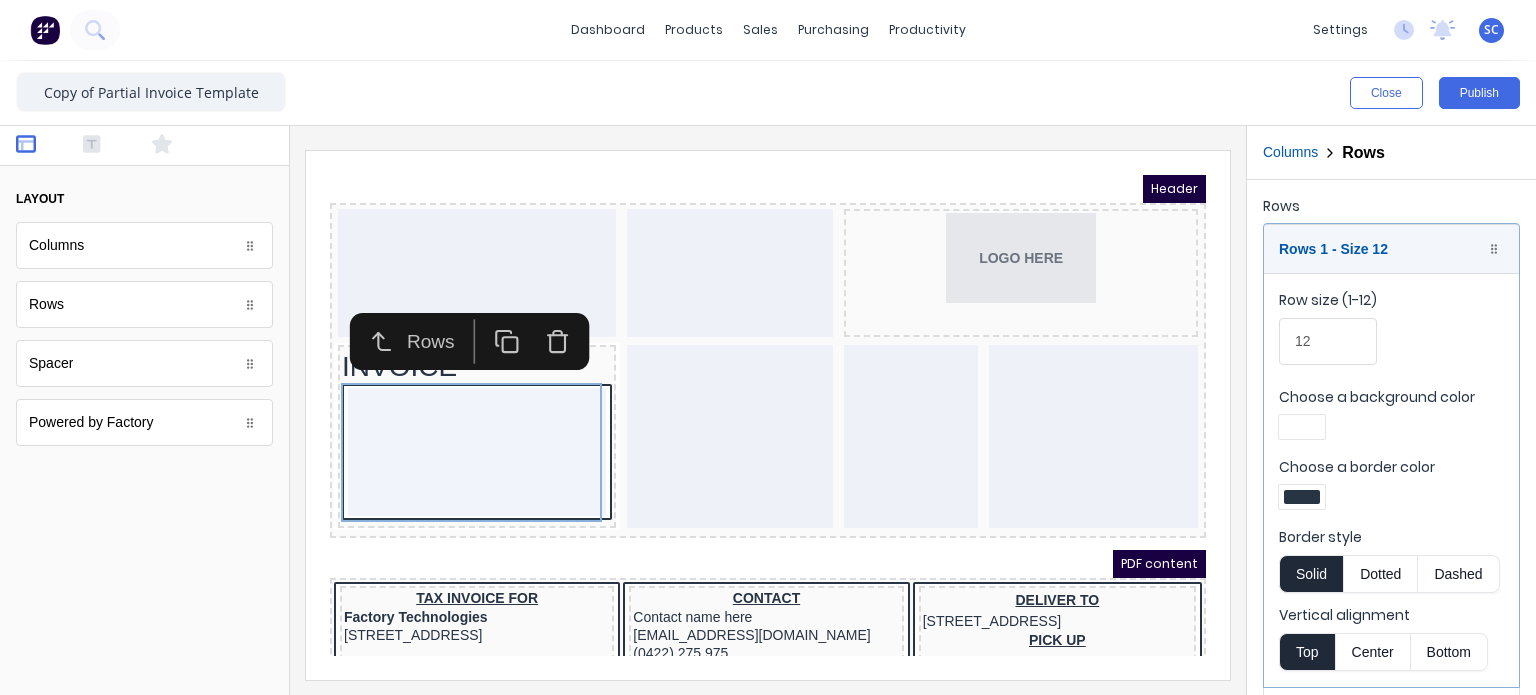 click at bounding box center [1302, 497] 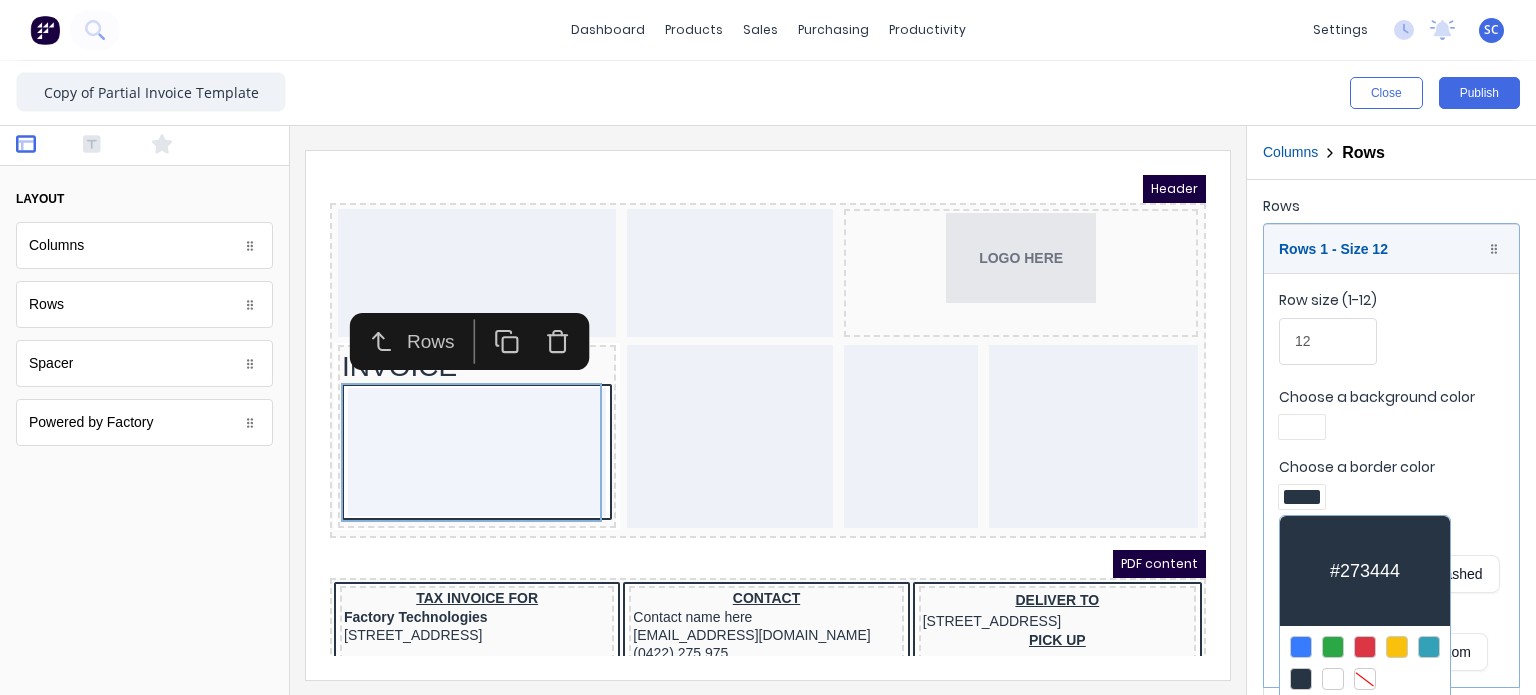 scroll, scrollTop: 54, scrollLeft: 0, axis: vertical 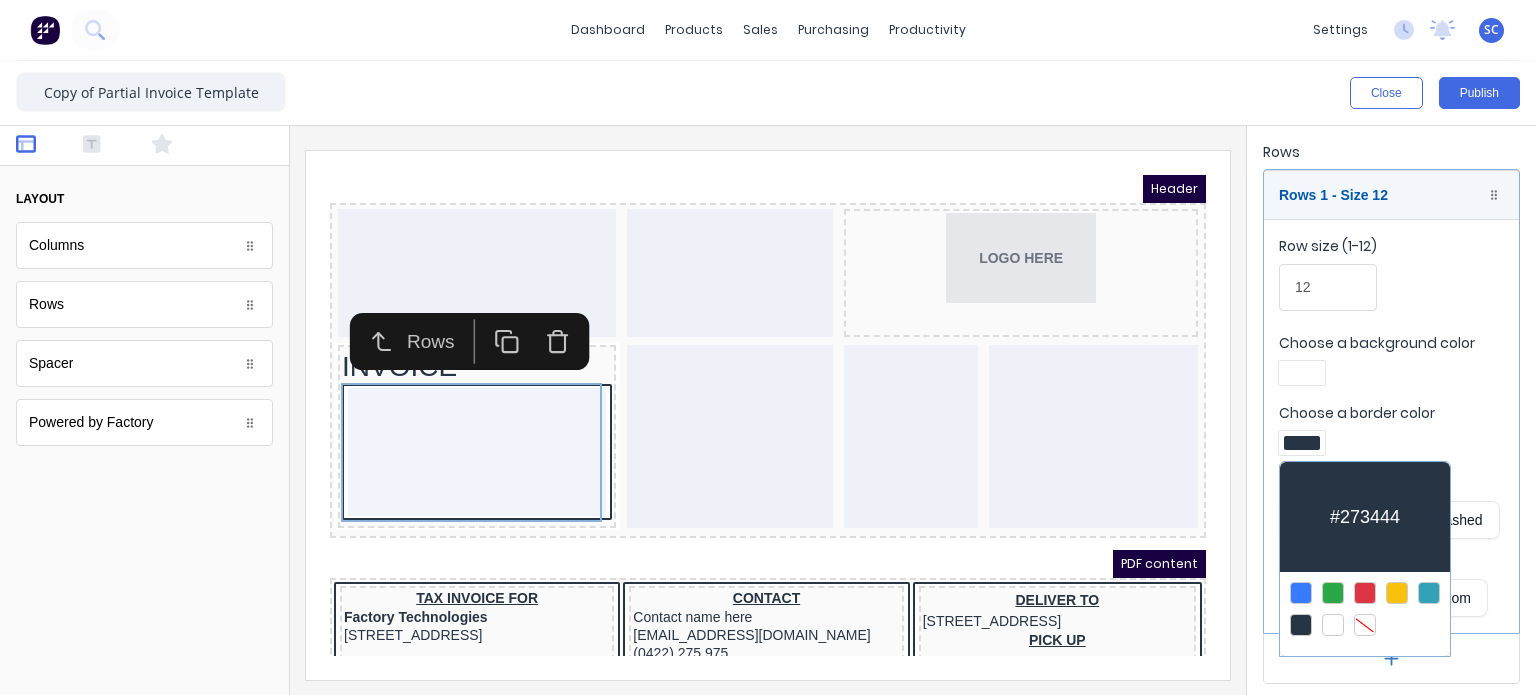 click at bounding box center [1365, 625] 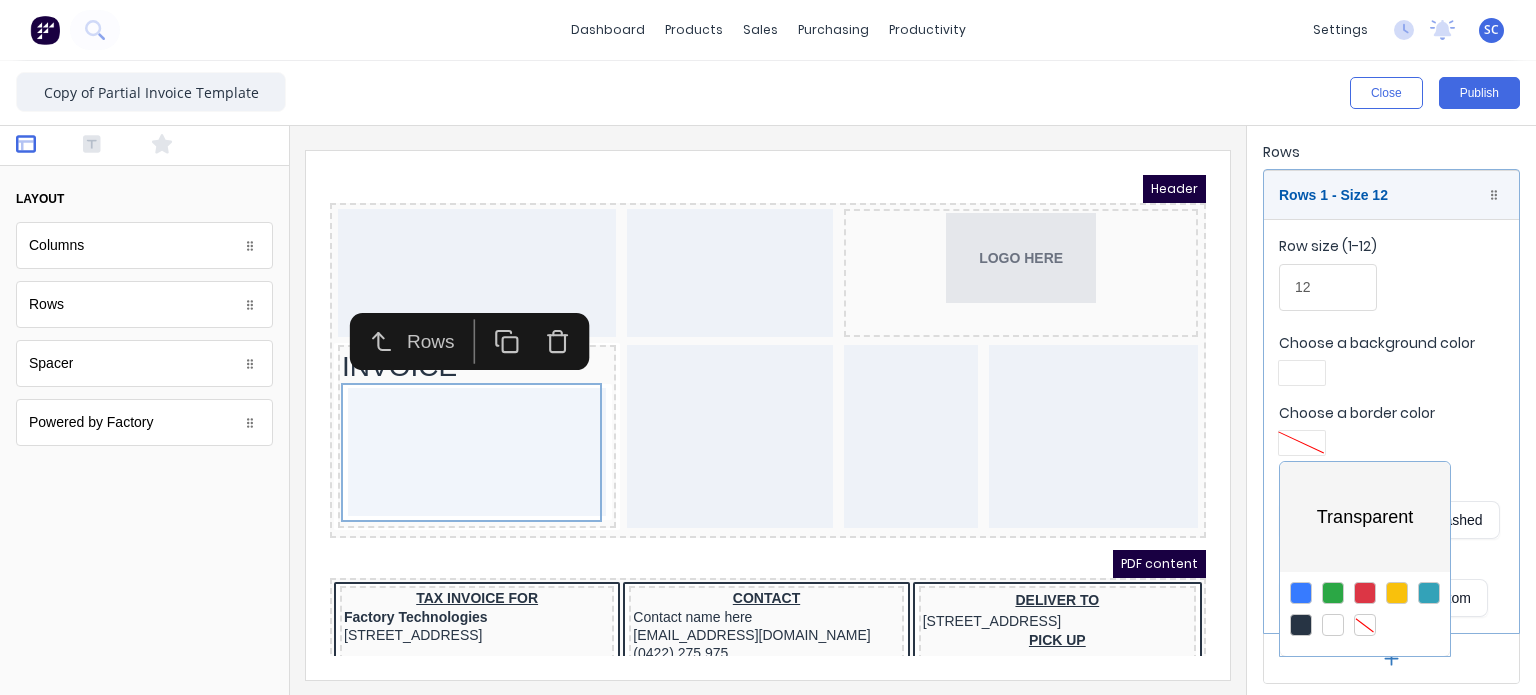 click at bounding box center [768, 347] 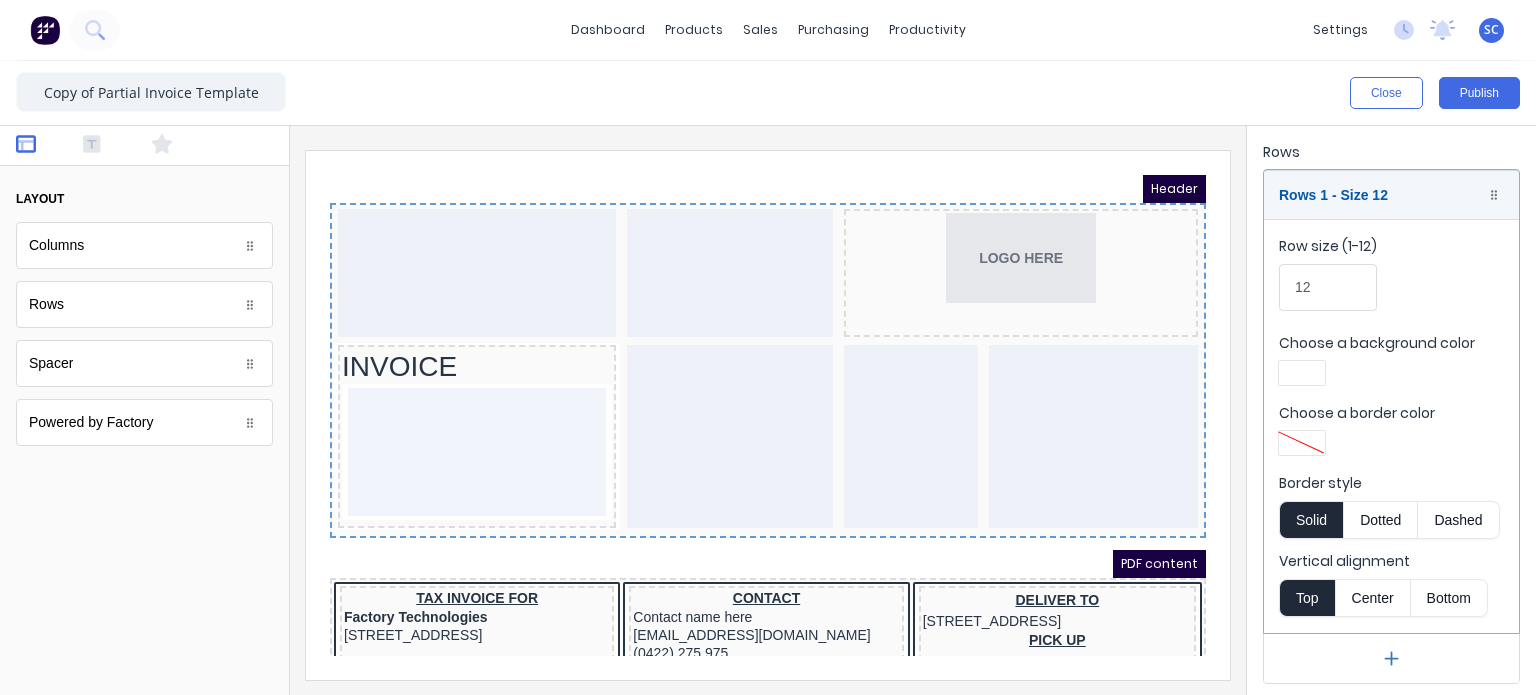 scroll, scrollTop: 0, scrollLeft: 0, axis: both 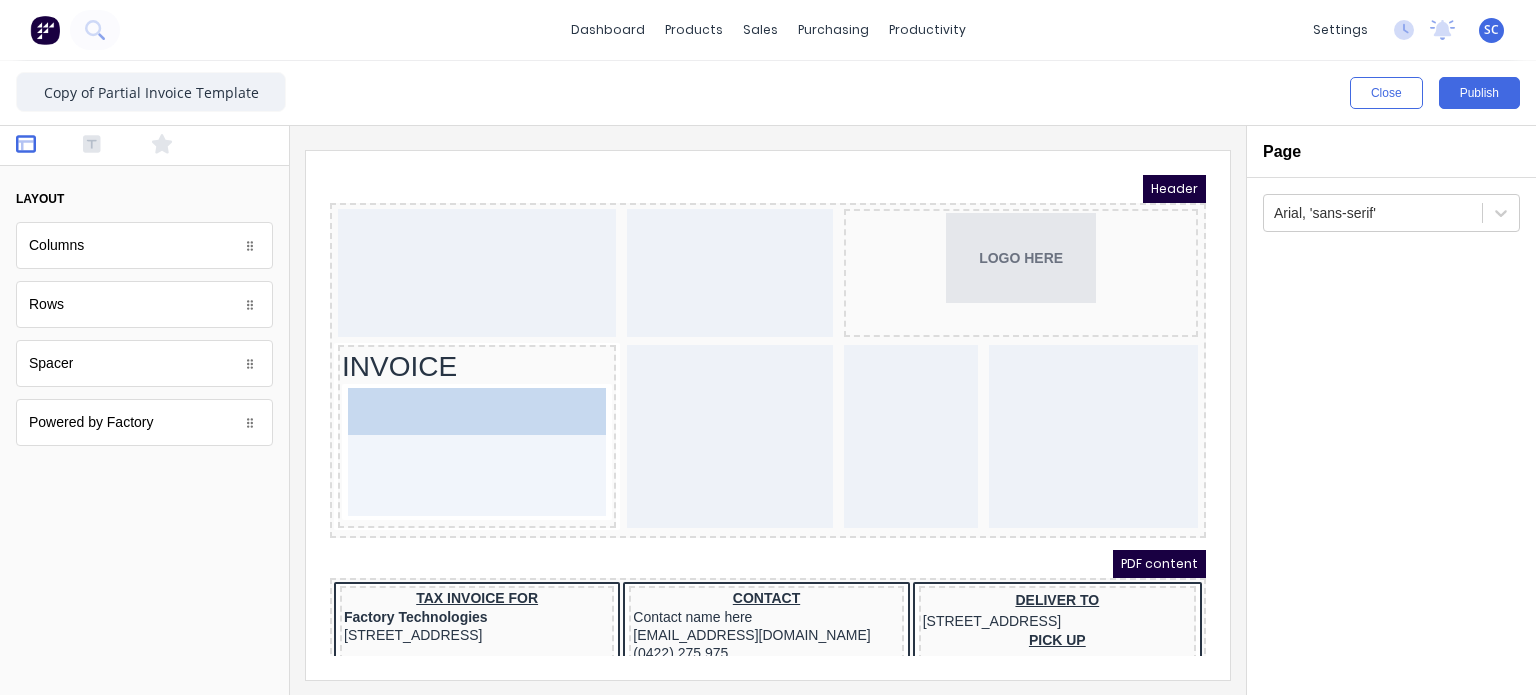 drag, startPoint x: 140, startPoint y: 259, endPoint x: 468, endPoint y: 451, distance: 380.06314 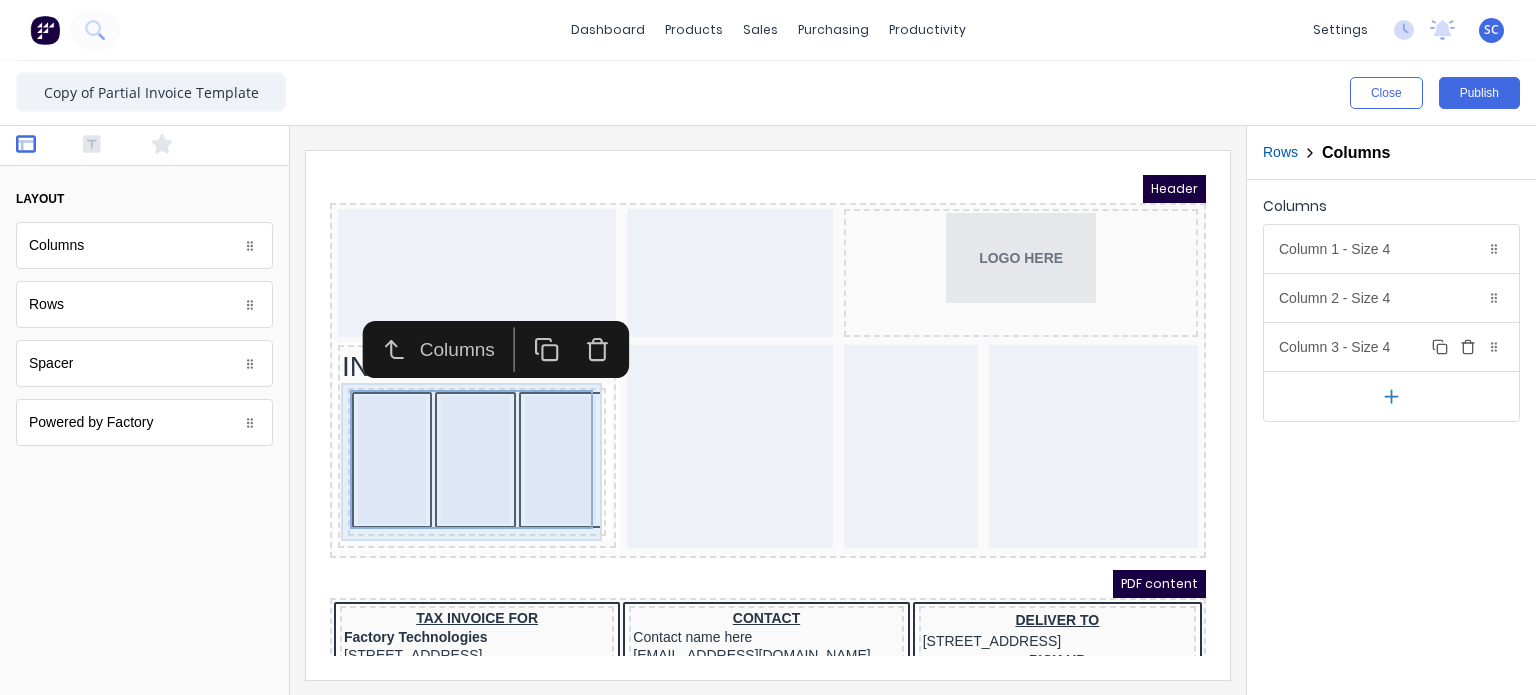 click 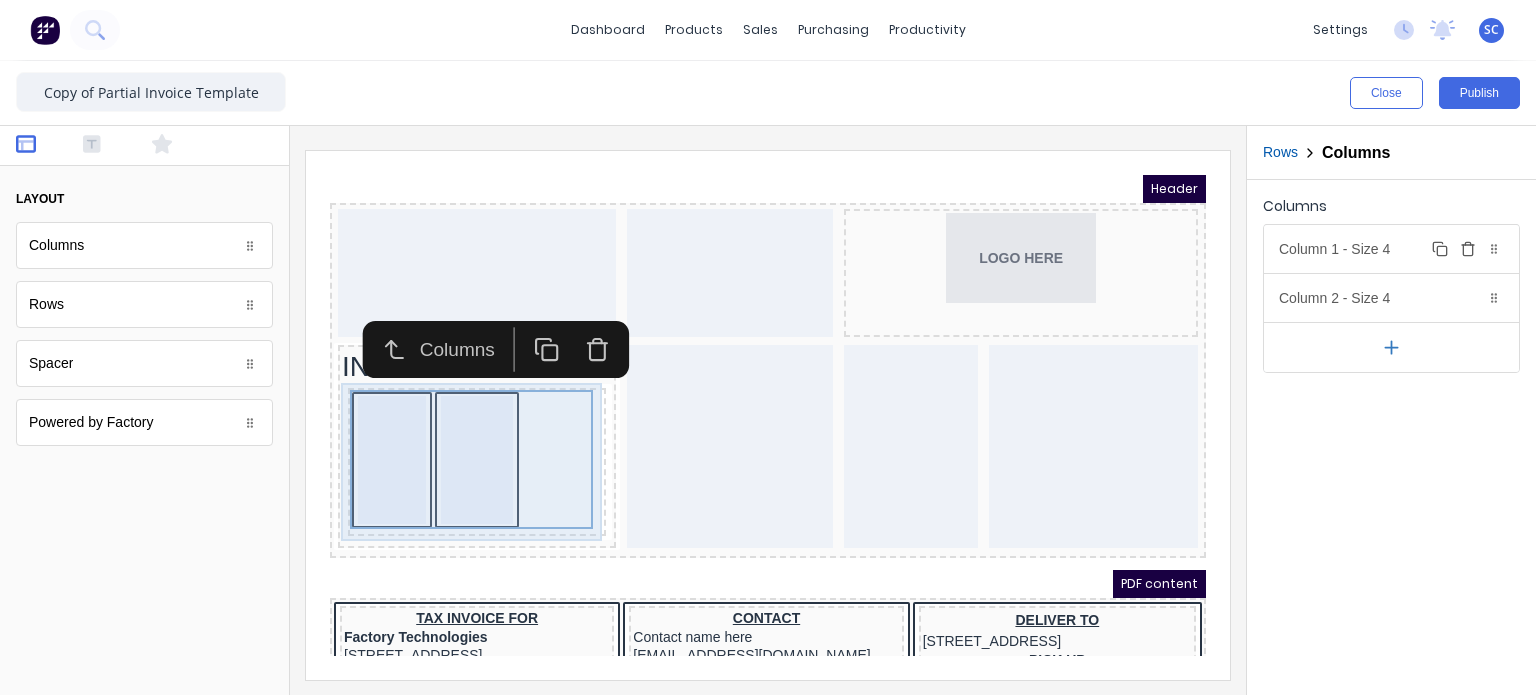 click on "Column 1 - Size 4 Duplicate Delete" at bounding box center (1391, 249) 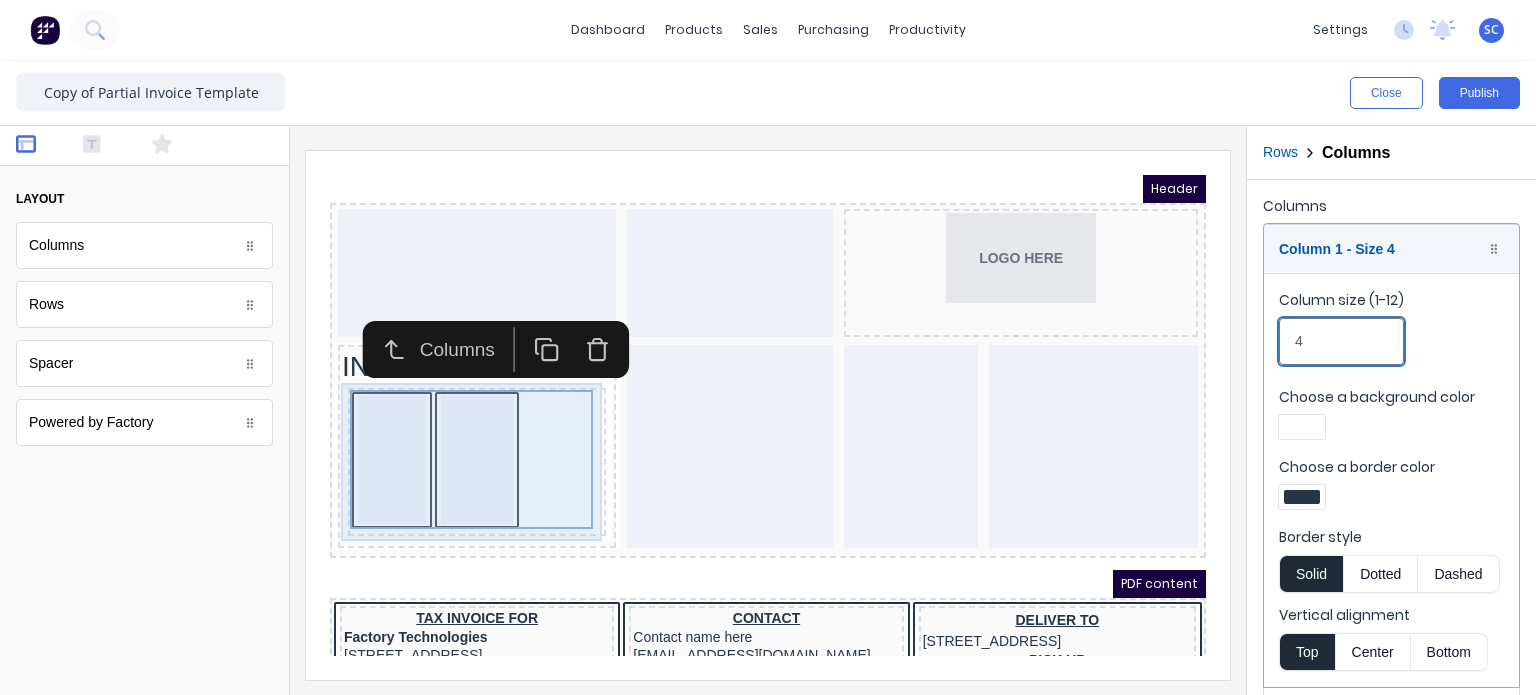 drag, startPoint x: 1356, startPoint y: 342, endPoint x: 1235, endPoint y: 367, distance: 123.55566 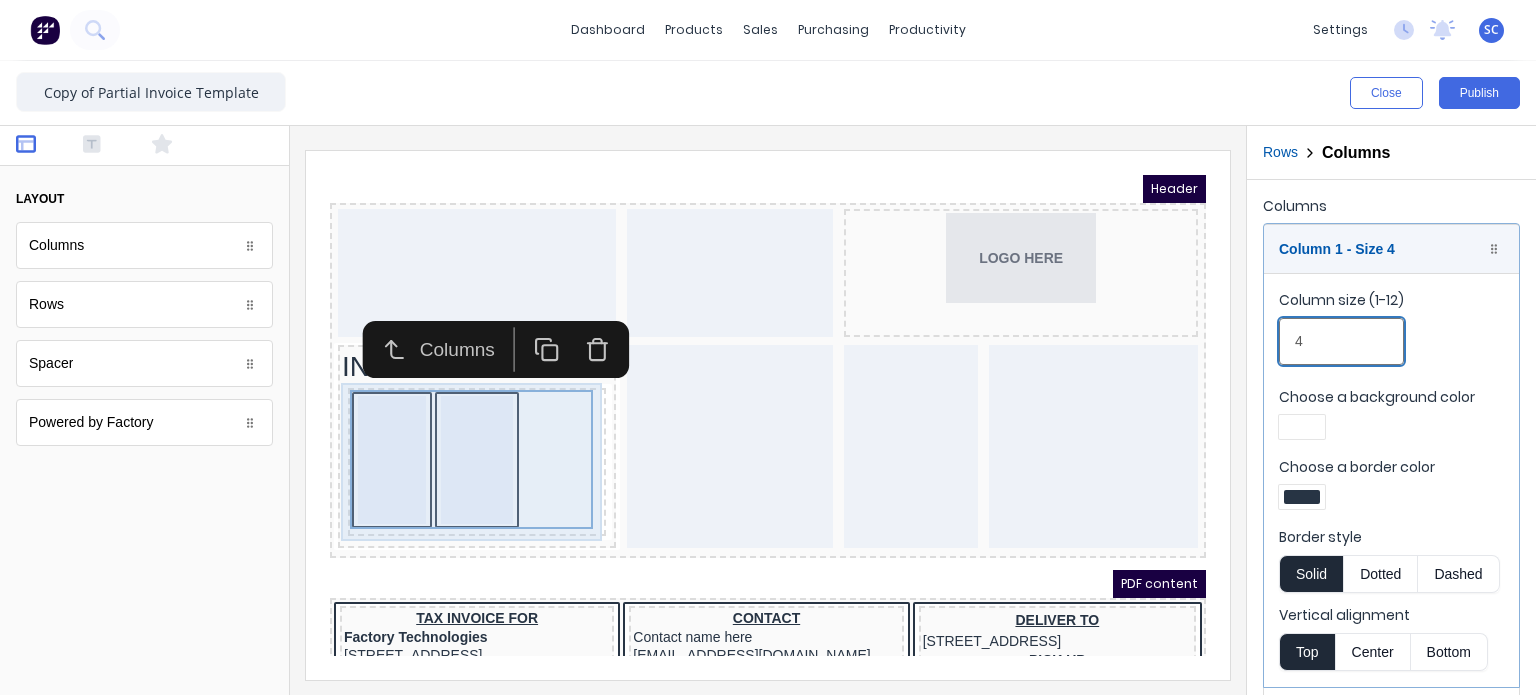 click on "Close   Publish   Components layout Columns Columns Rows Rows Spacer Spacer Powered by Factory Powered by Factory Outline Rows Columns Columns Column 1 - Size 4 Duplicate Delete Column size (1-12) 4 Choose a background color Choose a border color Border style Solid Dotted Dashed Vertical alignment Top Center Bottom Column 2 - Size 4 Duplicate Delete Column size (1-12) 4 Choose a background color Choose a border color Border style Solid Dotted Dashed Vertical alignment Top Center Bottom" at bounding box center (768, 378) 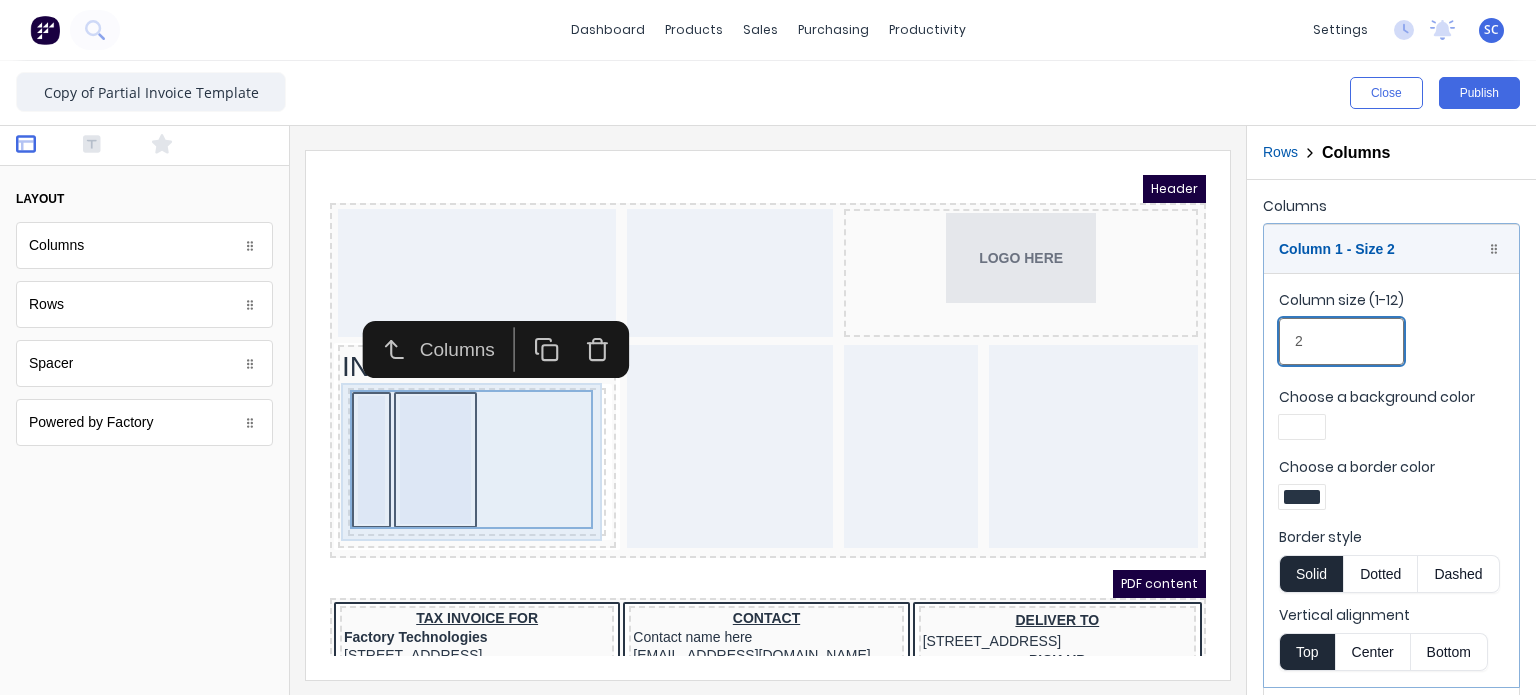 type on "2" 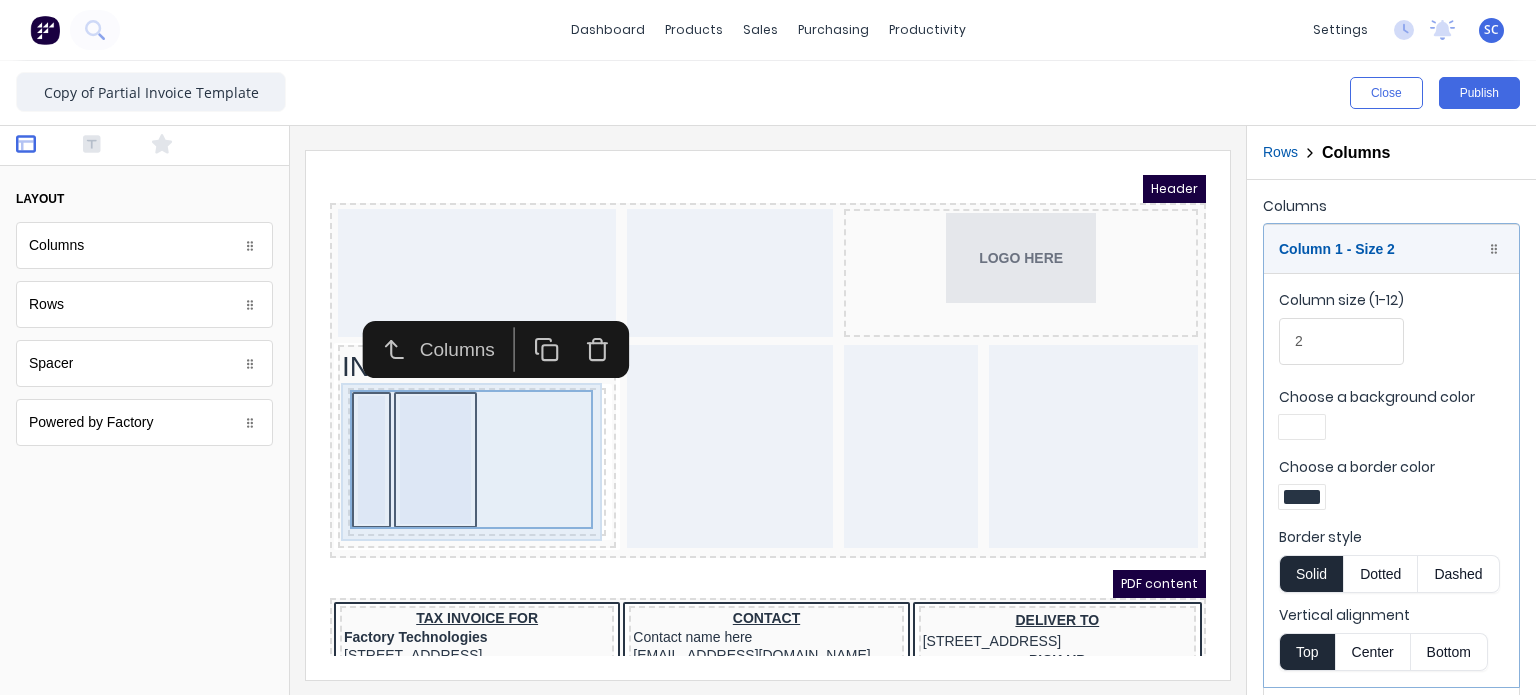 click at bounding box center (1302, 497) 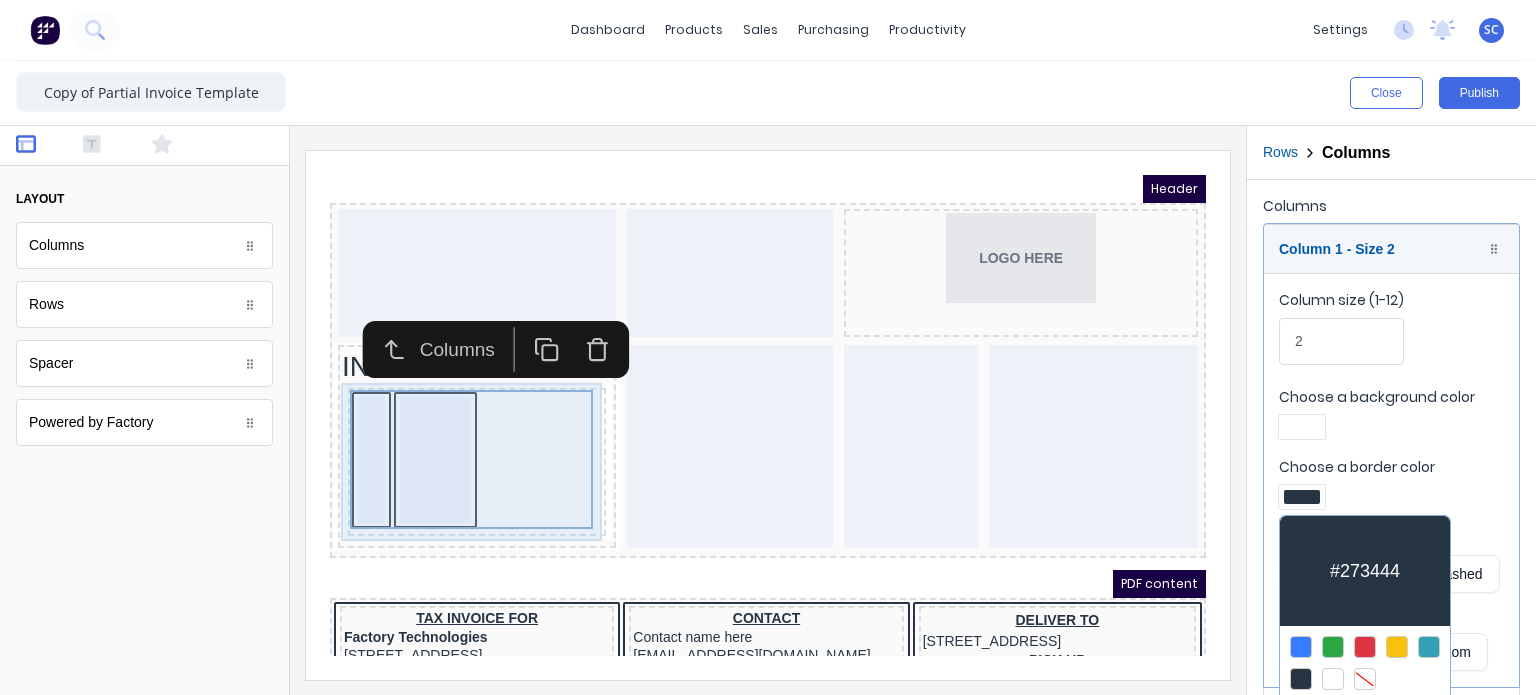 click at bounding box center (1365, 679) 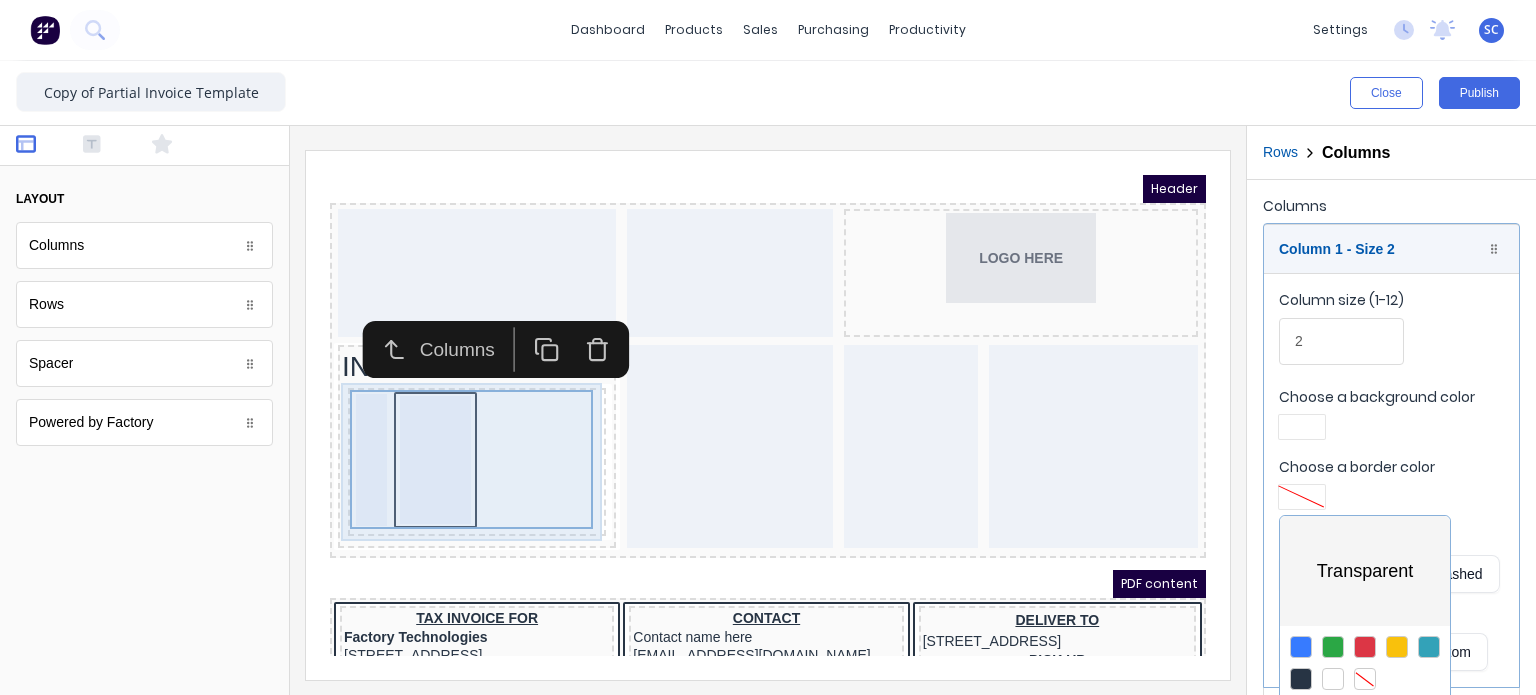 click at bounding box center [768, 347] 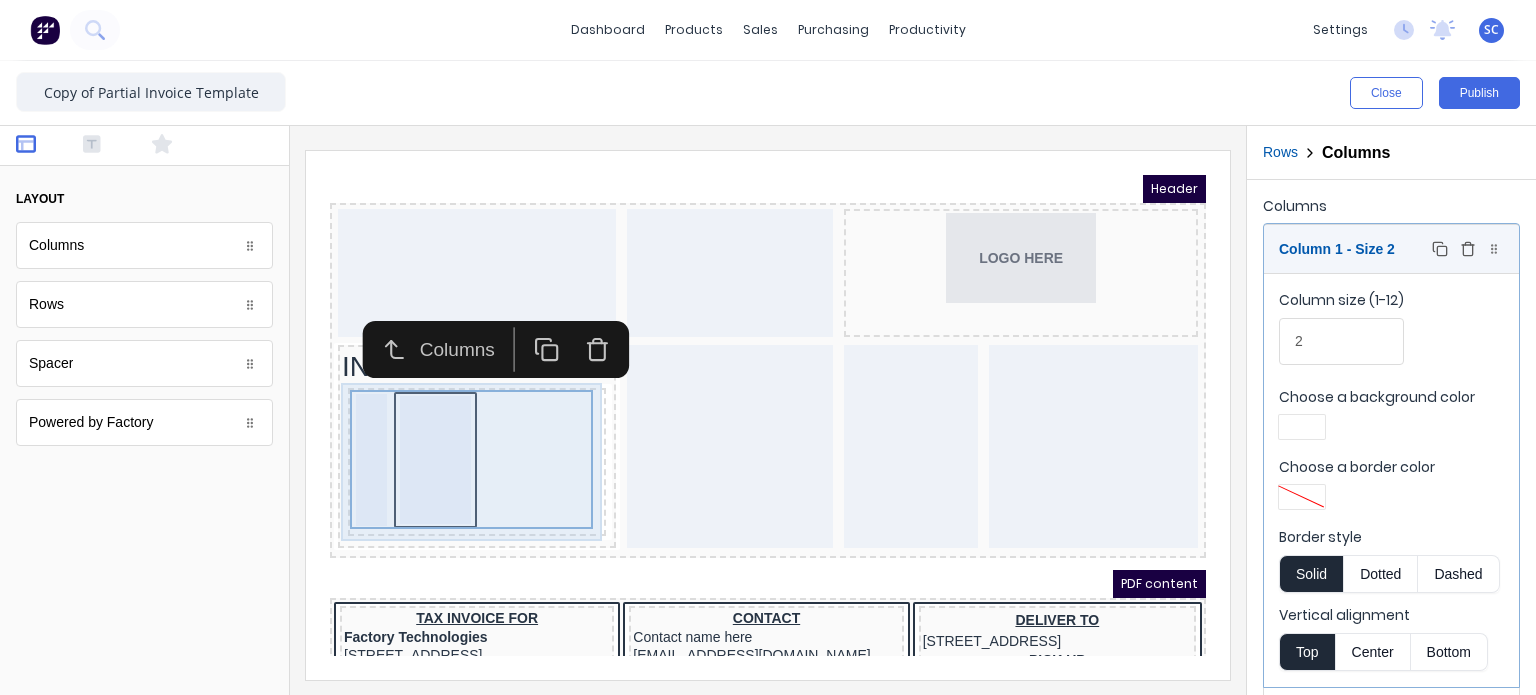 click on "Column 1 - Size 2 Duplicate Delete" at bounding box center [1391, 249] 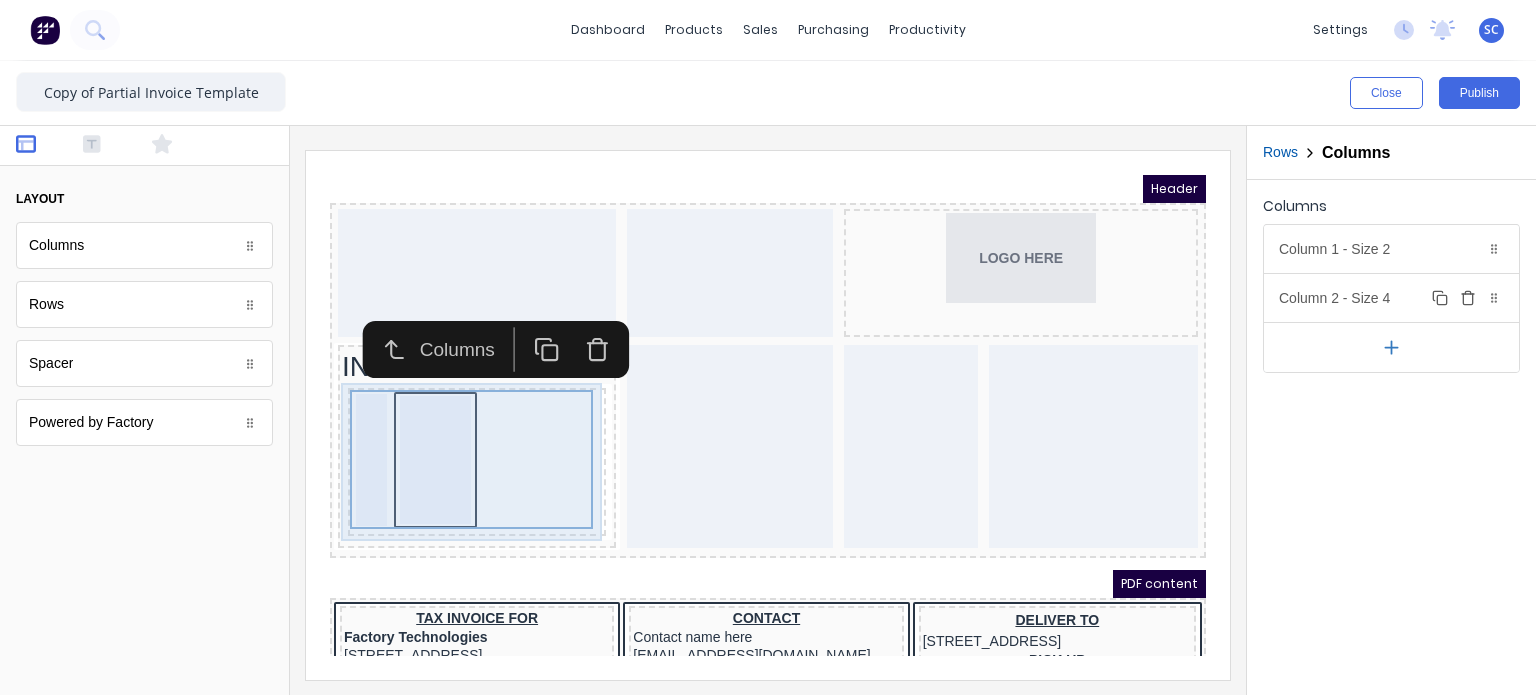 click on "Column 2 - Size 4 Duplicate Delete" at bounding box center [1391, 298] 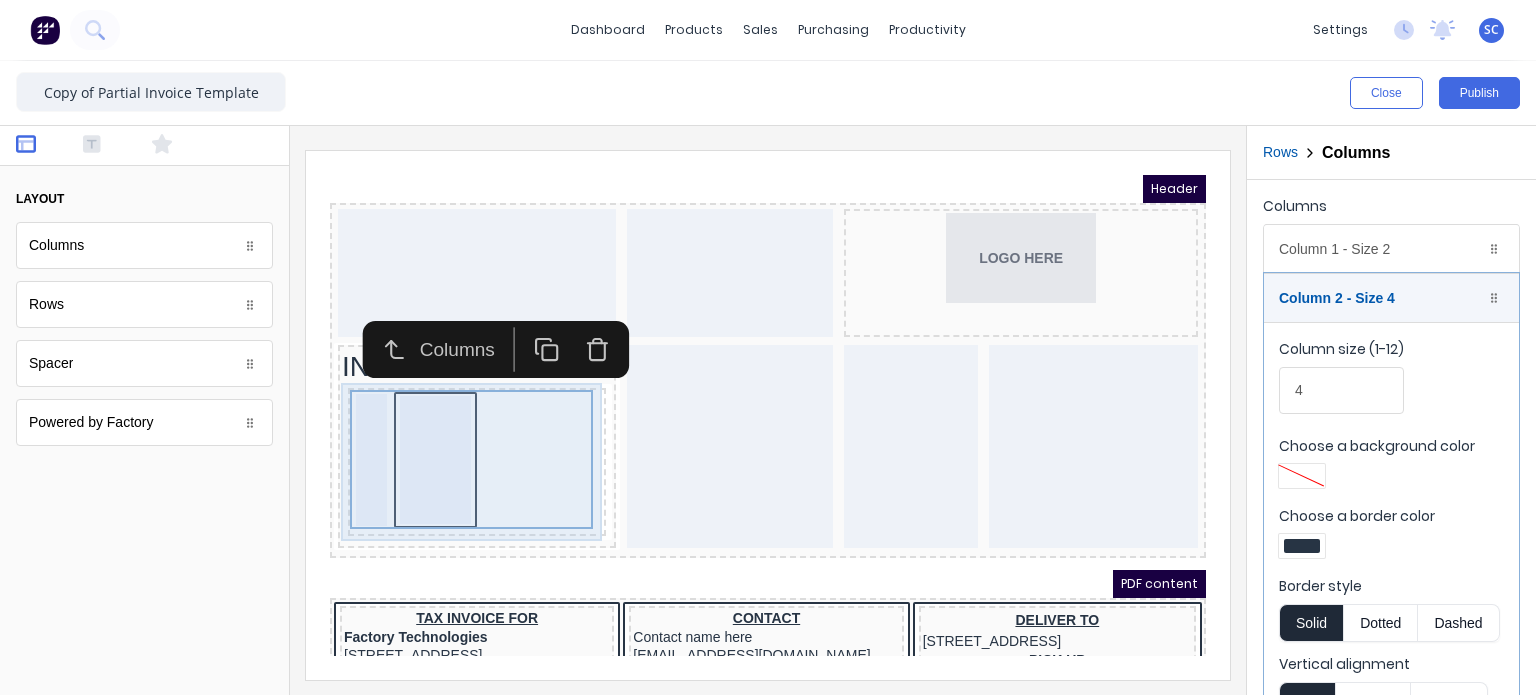 click at bounding box center (1302, 546) 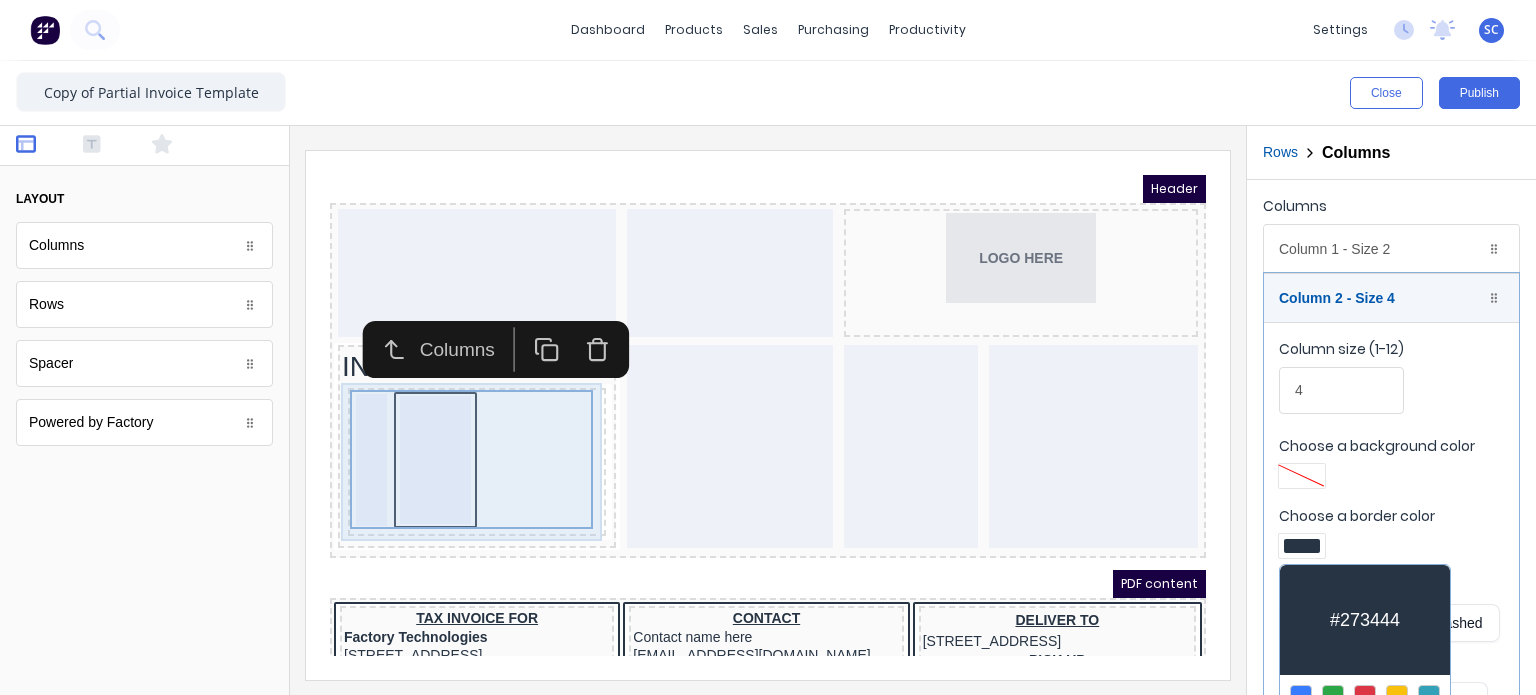 scroll, scrollTop: 103, scrollLeft: 0, axis: vertical 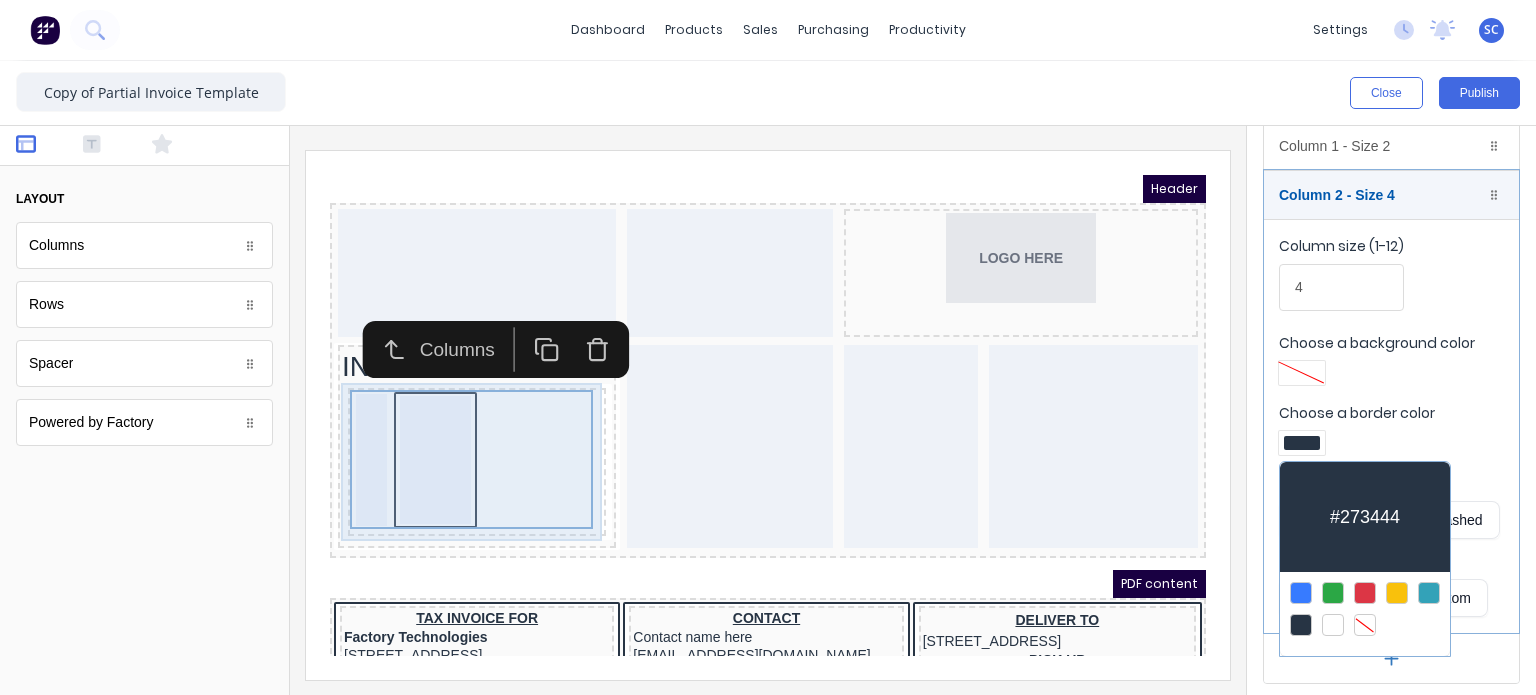 click at bounding box center (1365, 625) 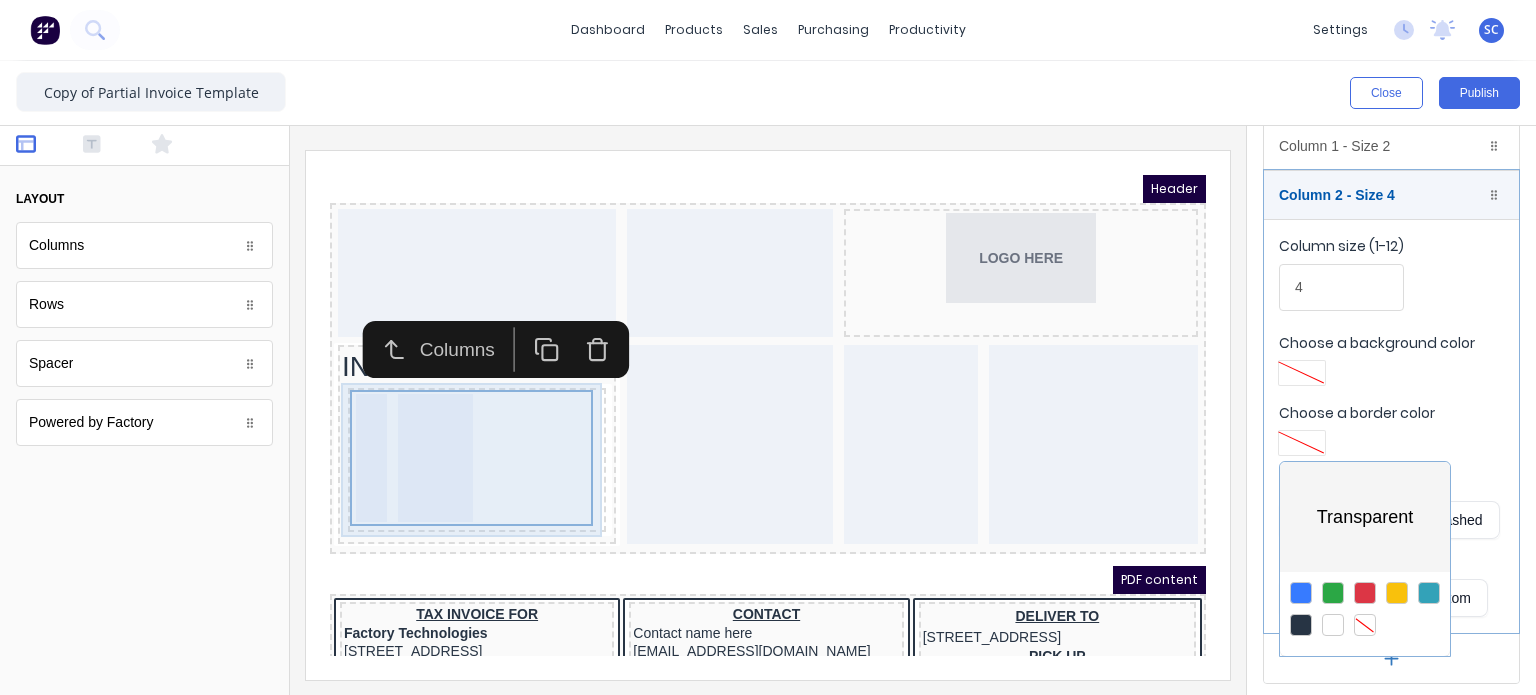 click at bounding box center (768, 347) 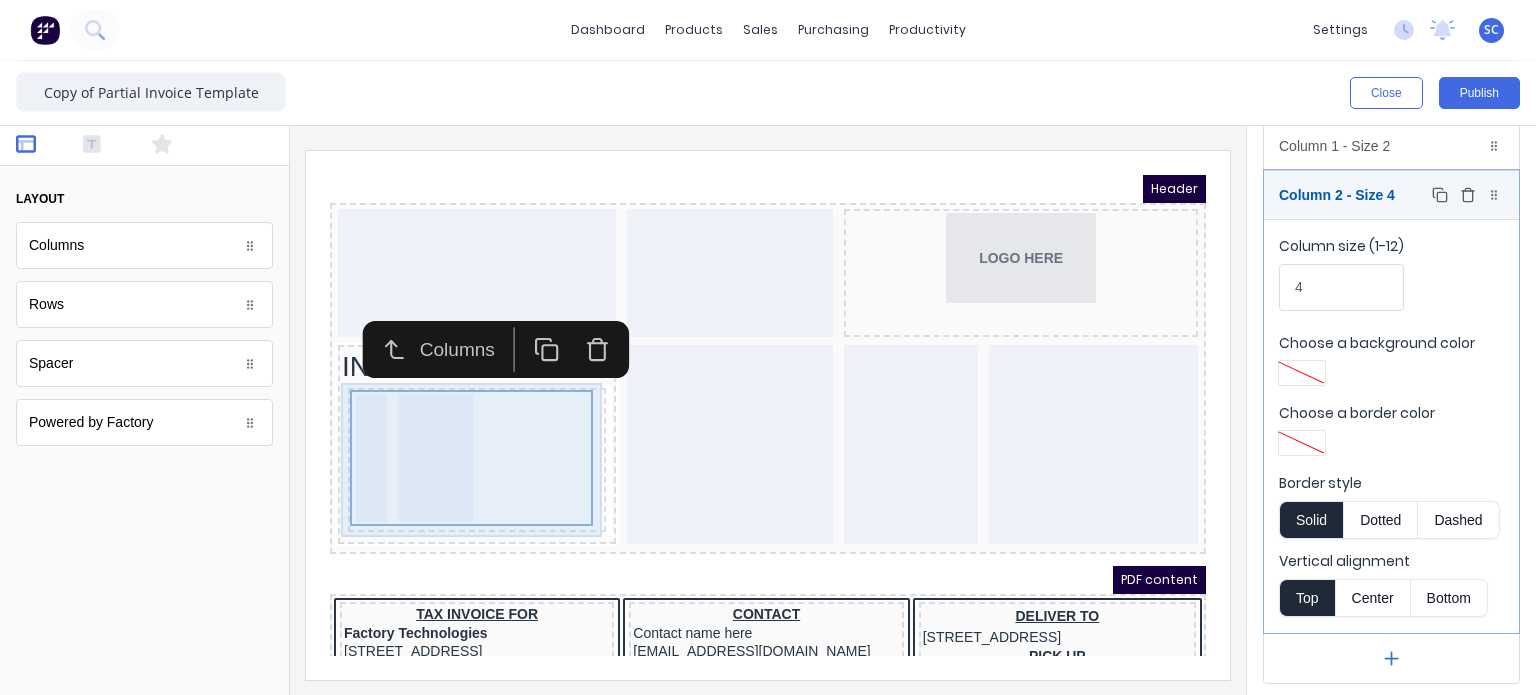 click on "Column 2 - Size 4 Duplicate Delete" at bounding box center [1391, 195] 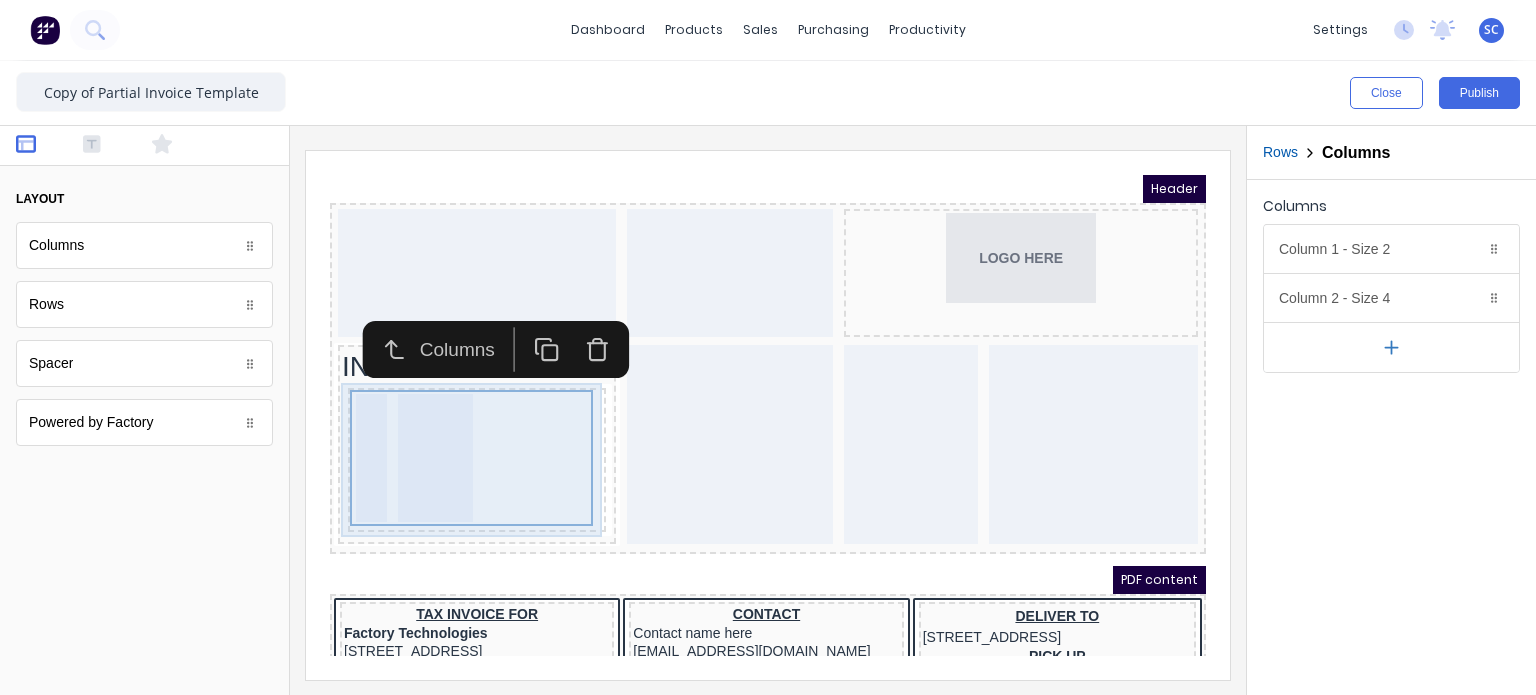 click on "Columns" at bounding box center (1391, 210) 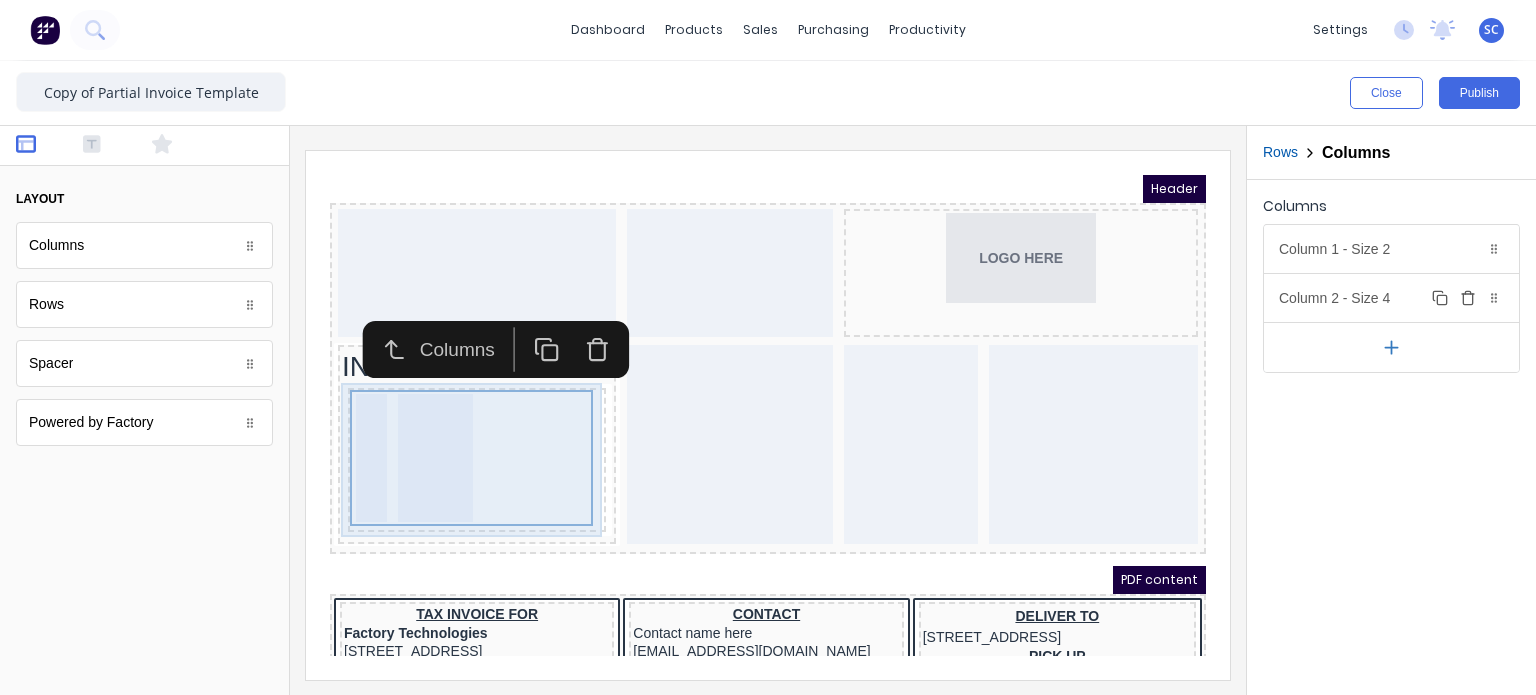 click on "Column 2 - Size 4 Duplicate Delete" at bounding box center (1391, 298) 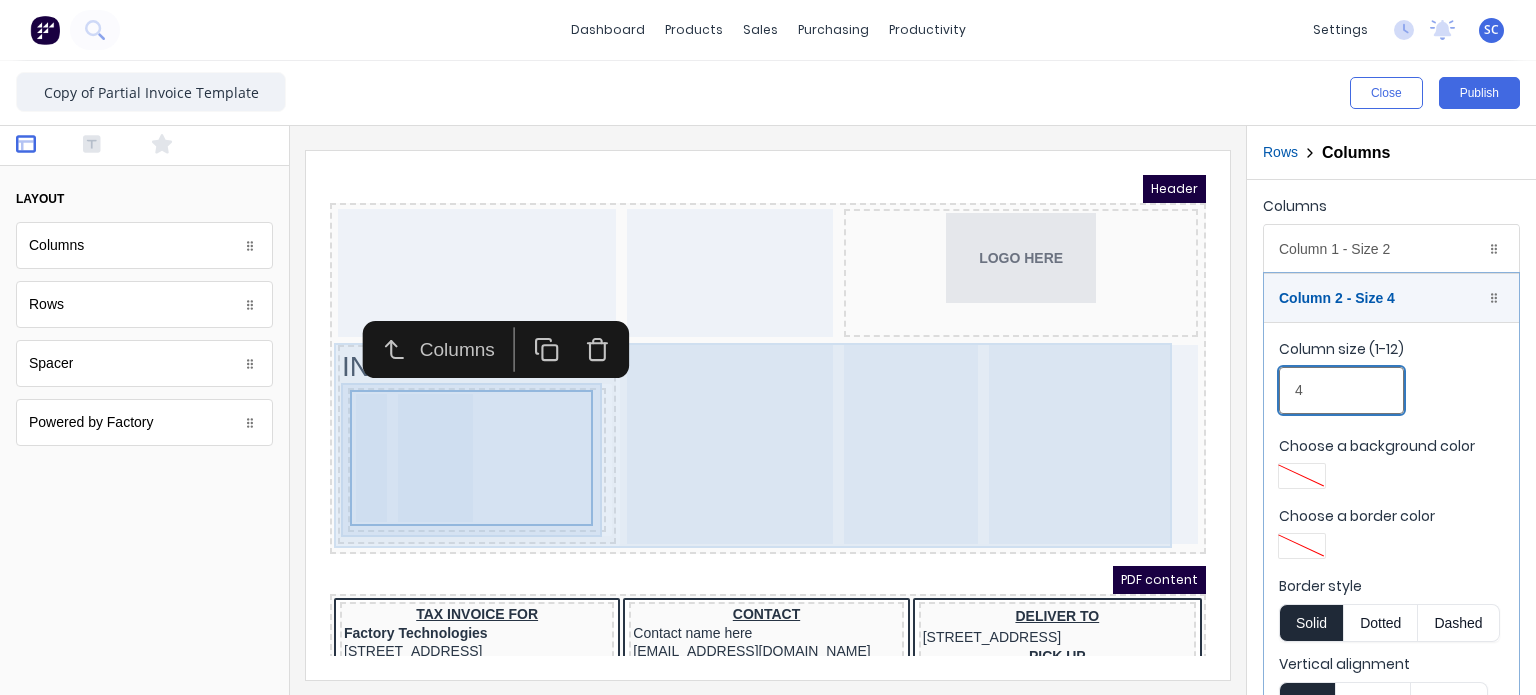 drag, startPoint x: 1637, startPoint y: 543, endPoint x: 1510, endPoint y: 569, distance: 129.6341 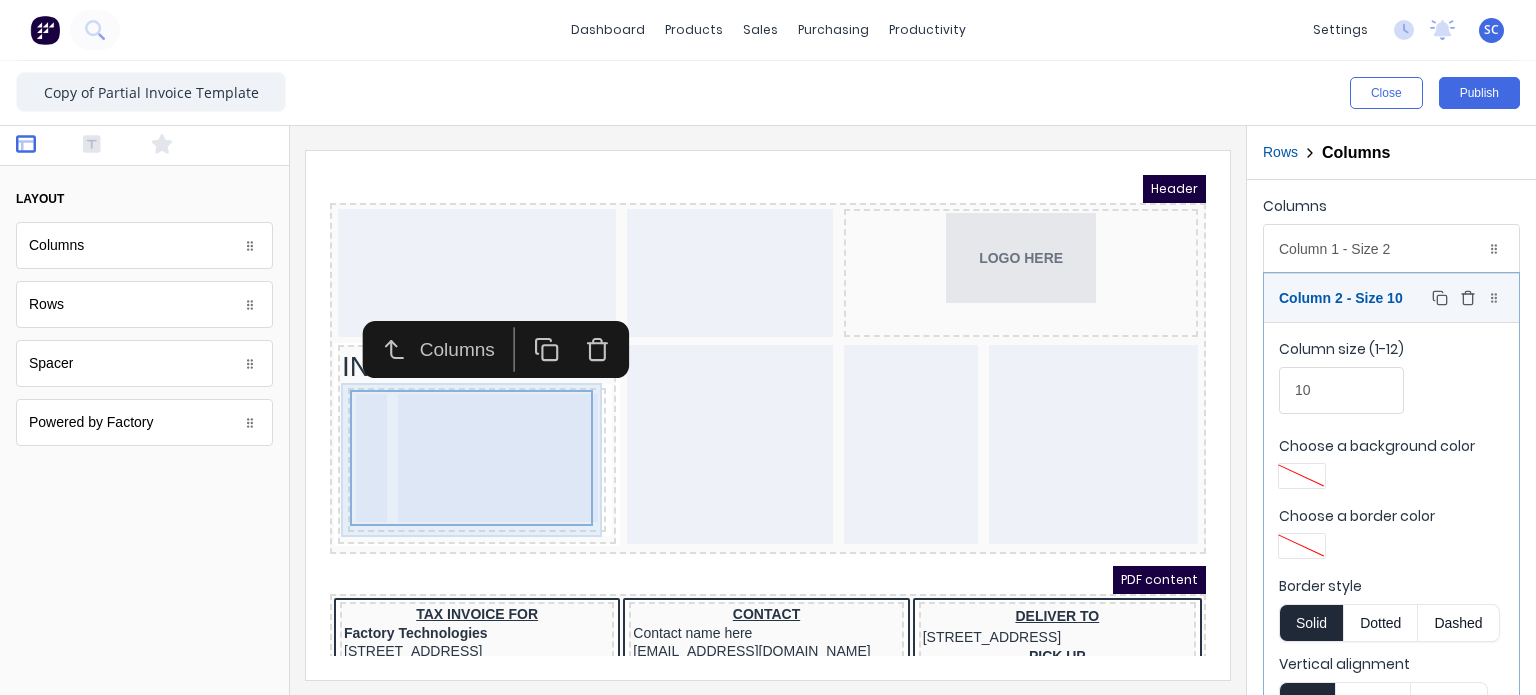 click on "Column 2 - Size 10 Duplicate Delete" at bounding box center [1391, 298] 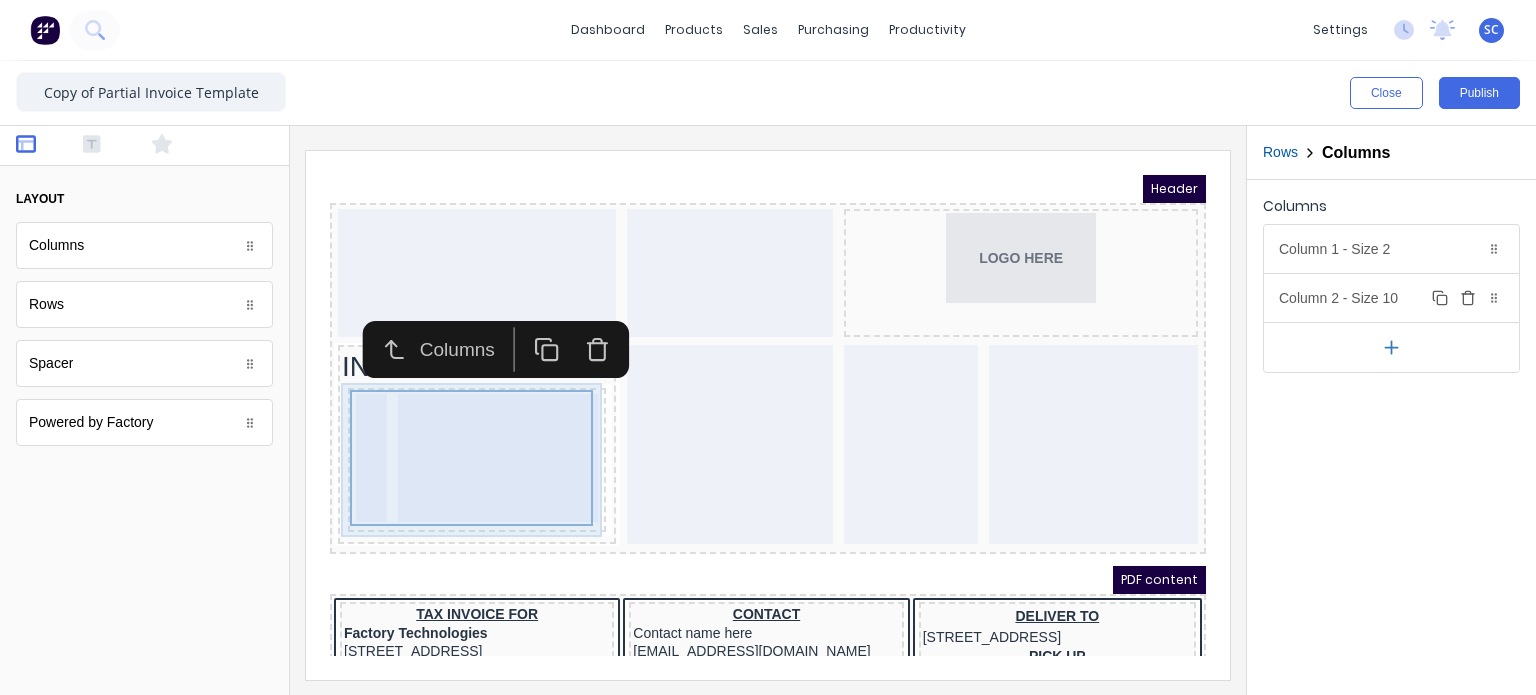 click on "Column 2 - Size 10 Duplicate Delete" at bounding box center [1391, 298] 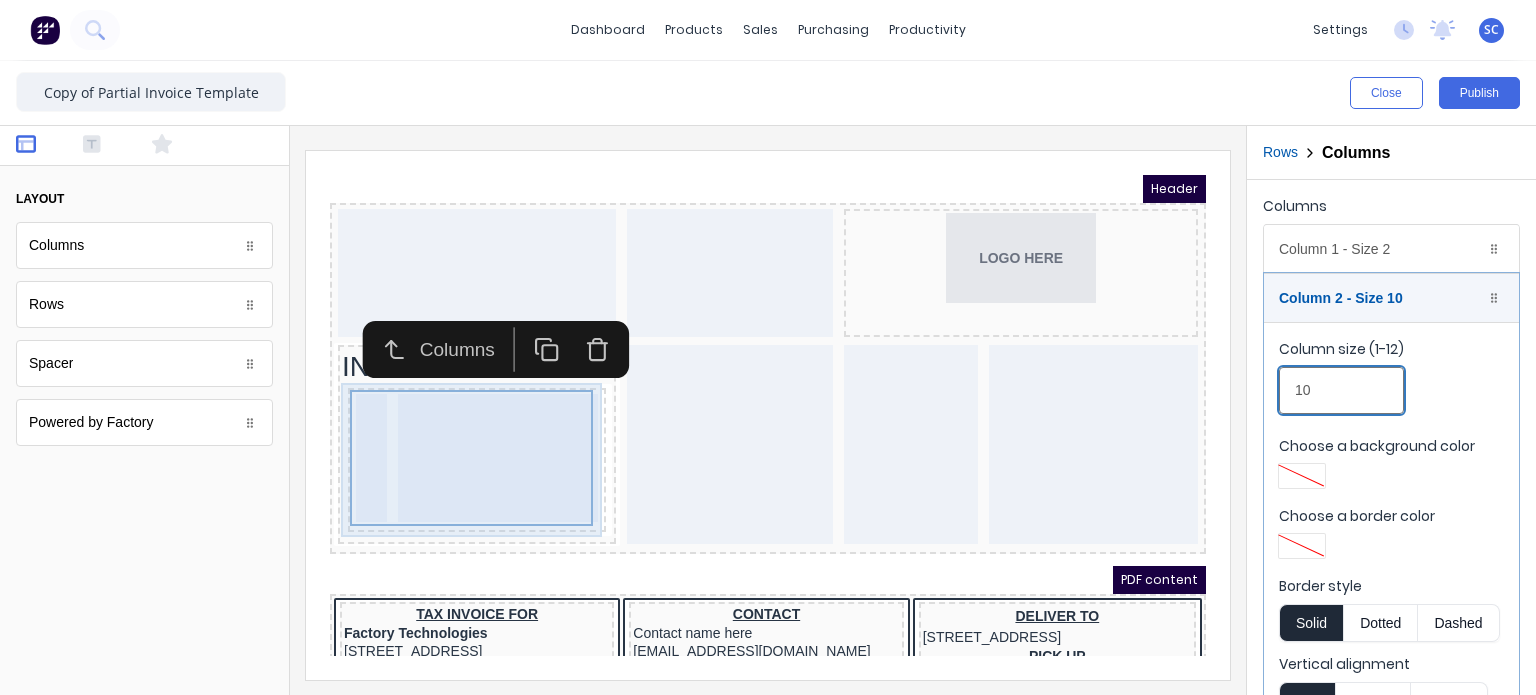 drag, startPoint x: 1341, startPoint y: 391, endPoint x: 1247, endPoint y: 407, distance: 95.35198 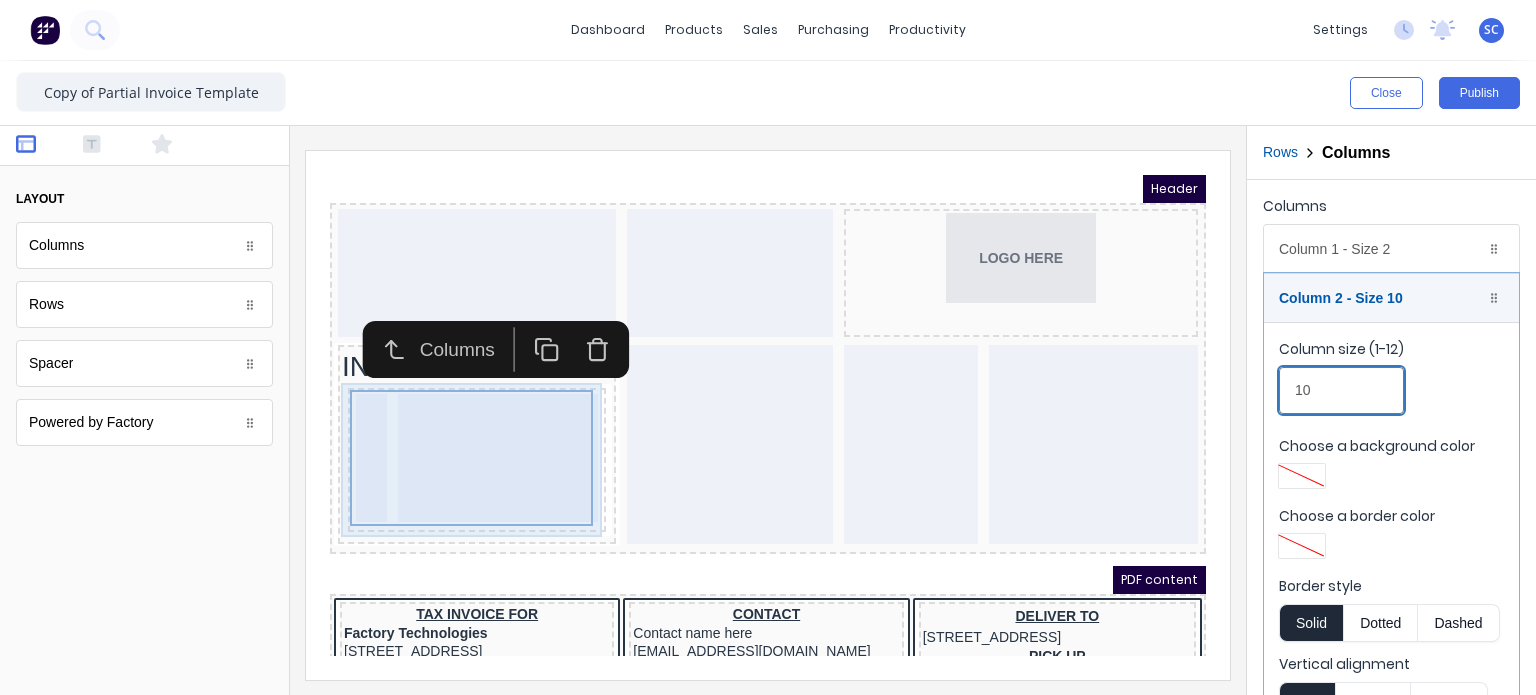 click on "Columns Column 1 - Size 2 Duplicate Delete Column size (1-12) 2 Choose a background color Choose a border color Border style Solid Dotted Dashed Vertical alignment Top Center Bottom Column 2 - Size 10 Duplicate Delete Column size (1-12) 10 Choose a background color Choose a border color Border style Solid Dotted Dashed Vertical alignment Top Center Bottom" at bounding box center [1391, 489] 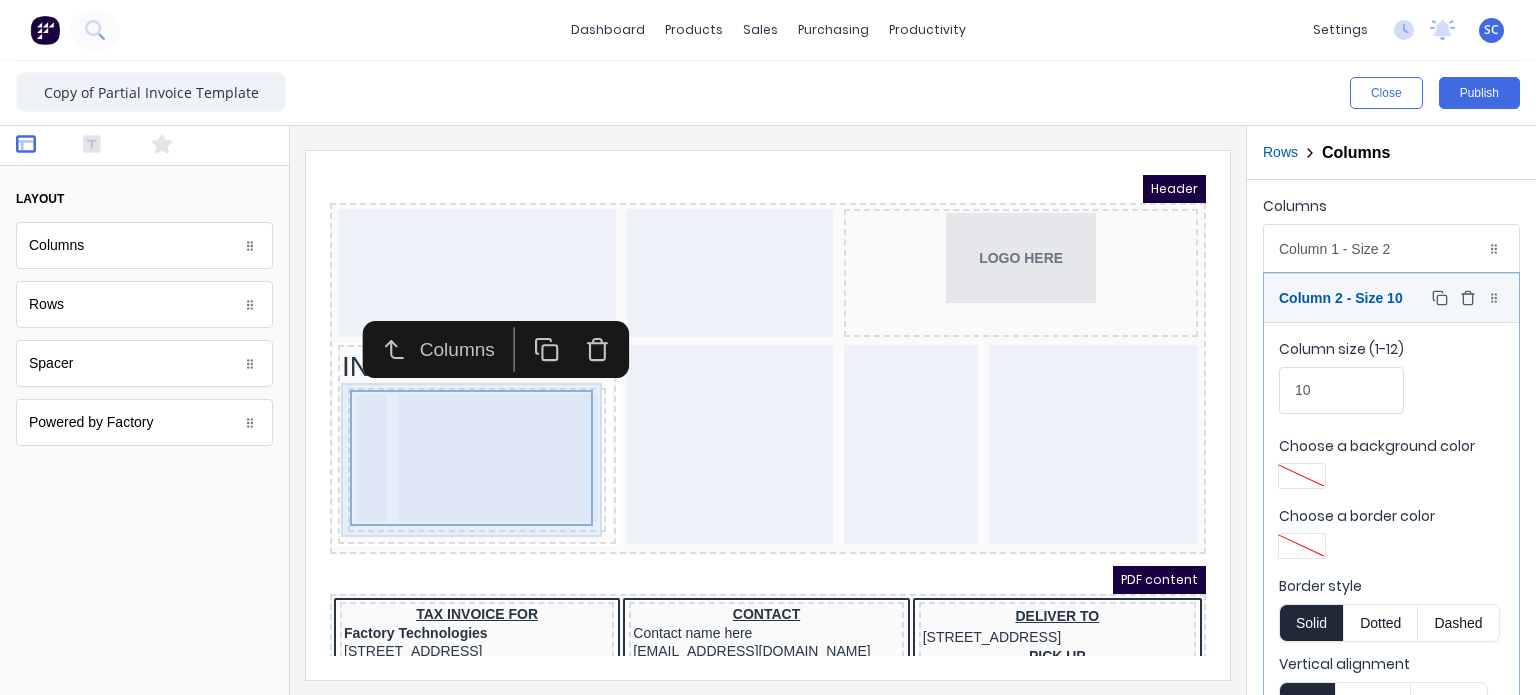 click on "Column 2 - Size 10 Duplicate Delete" at bounding box center (1391, 298) 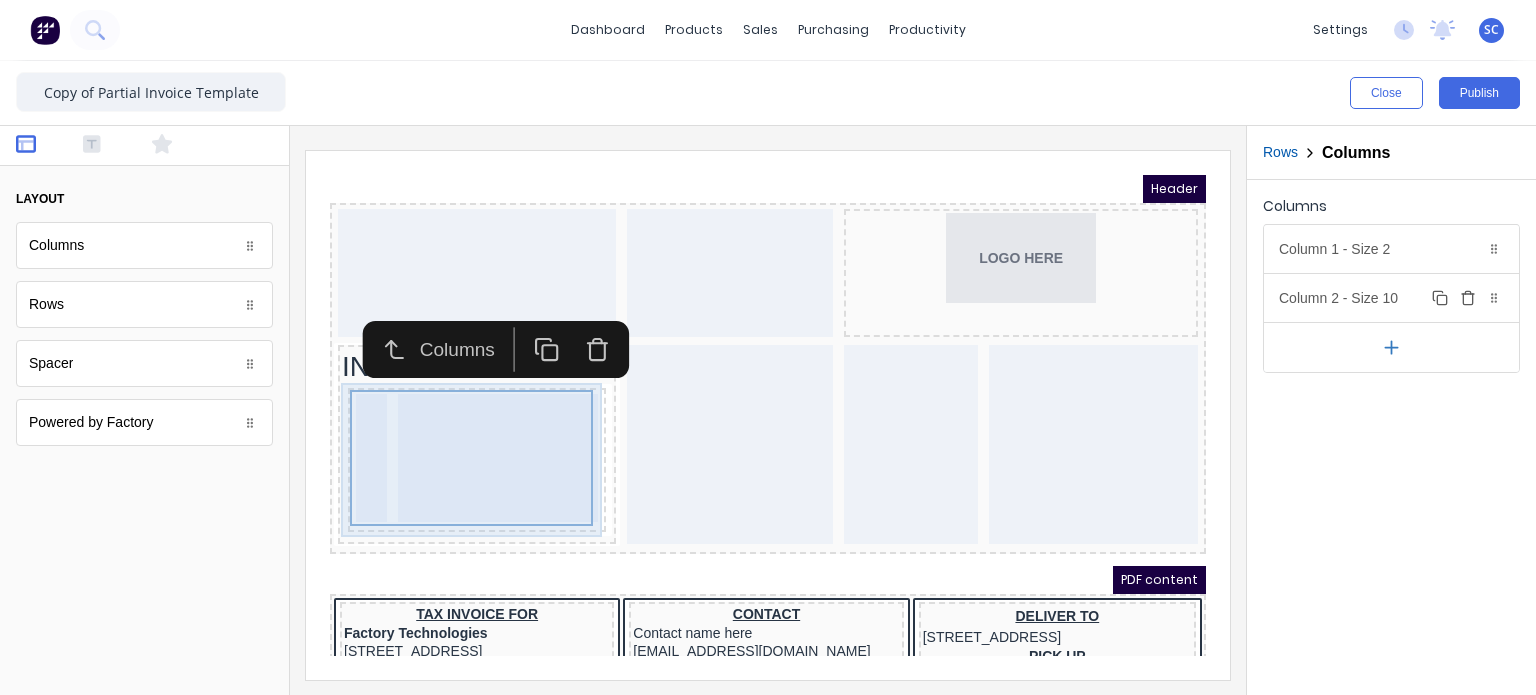 click on "Column 2 - Size 10 Duplicate Delete" at bounding box center [1391, 298] 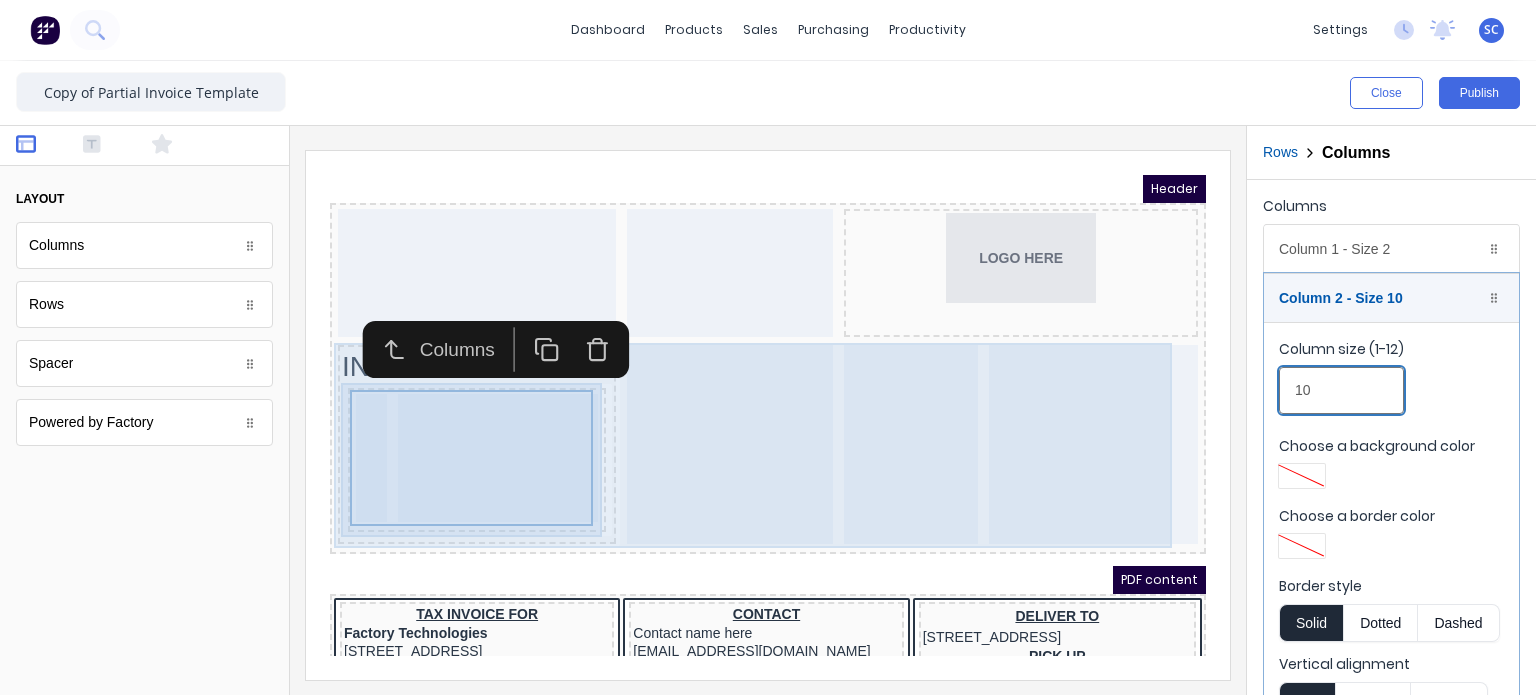 drag, startPoint x: 1645, startPoint y: 547, endPoint x: 1550, endPoint y: 553, distance: 95.189285 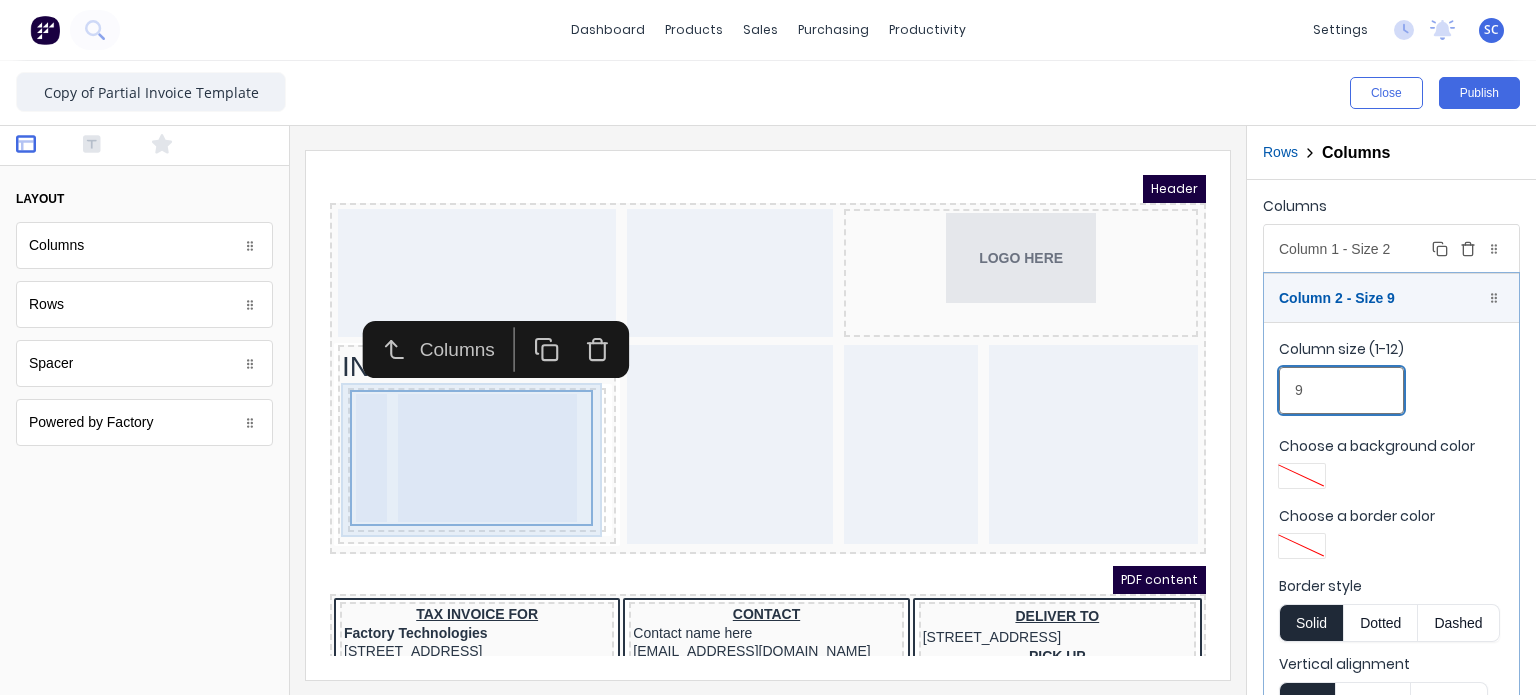 type on "9" 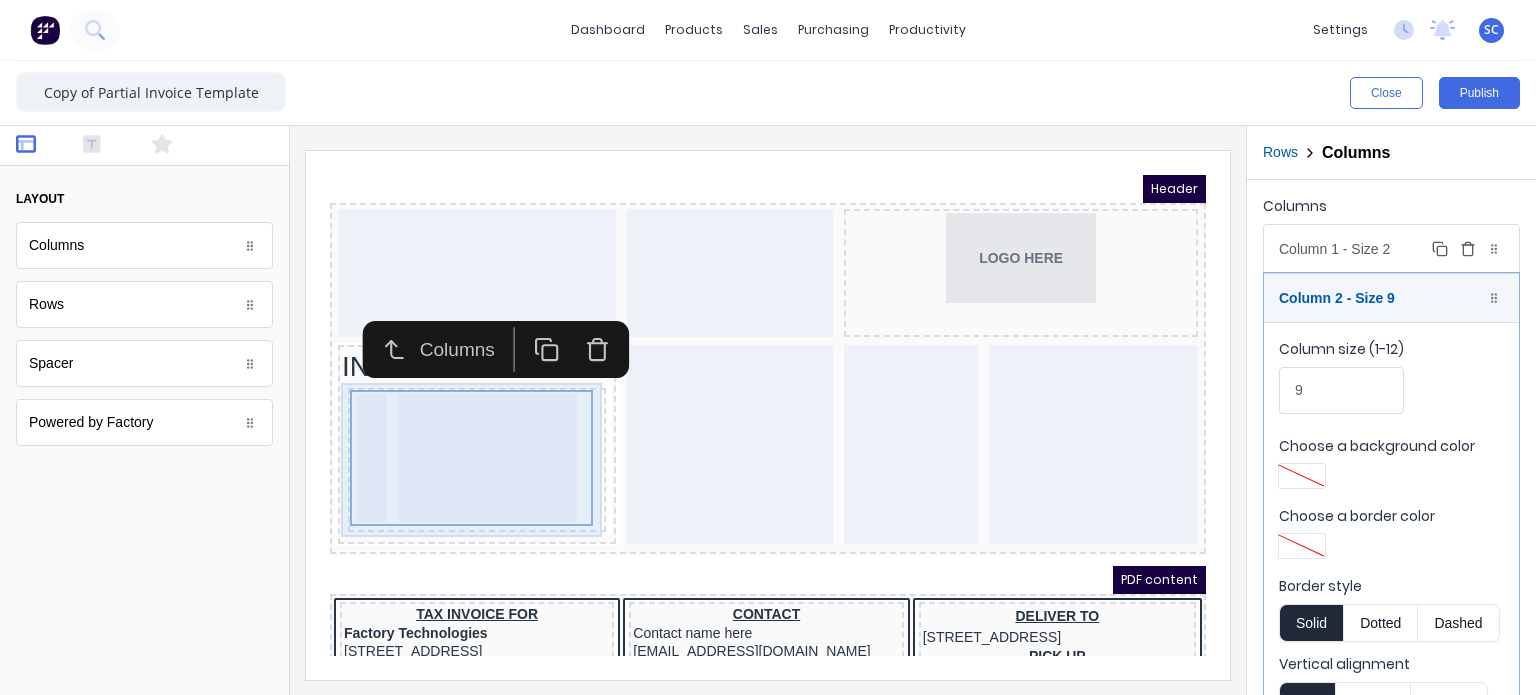 click on "Column 1 - Size 2 Duplicate Delete" at bounding box center [1391, 249] 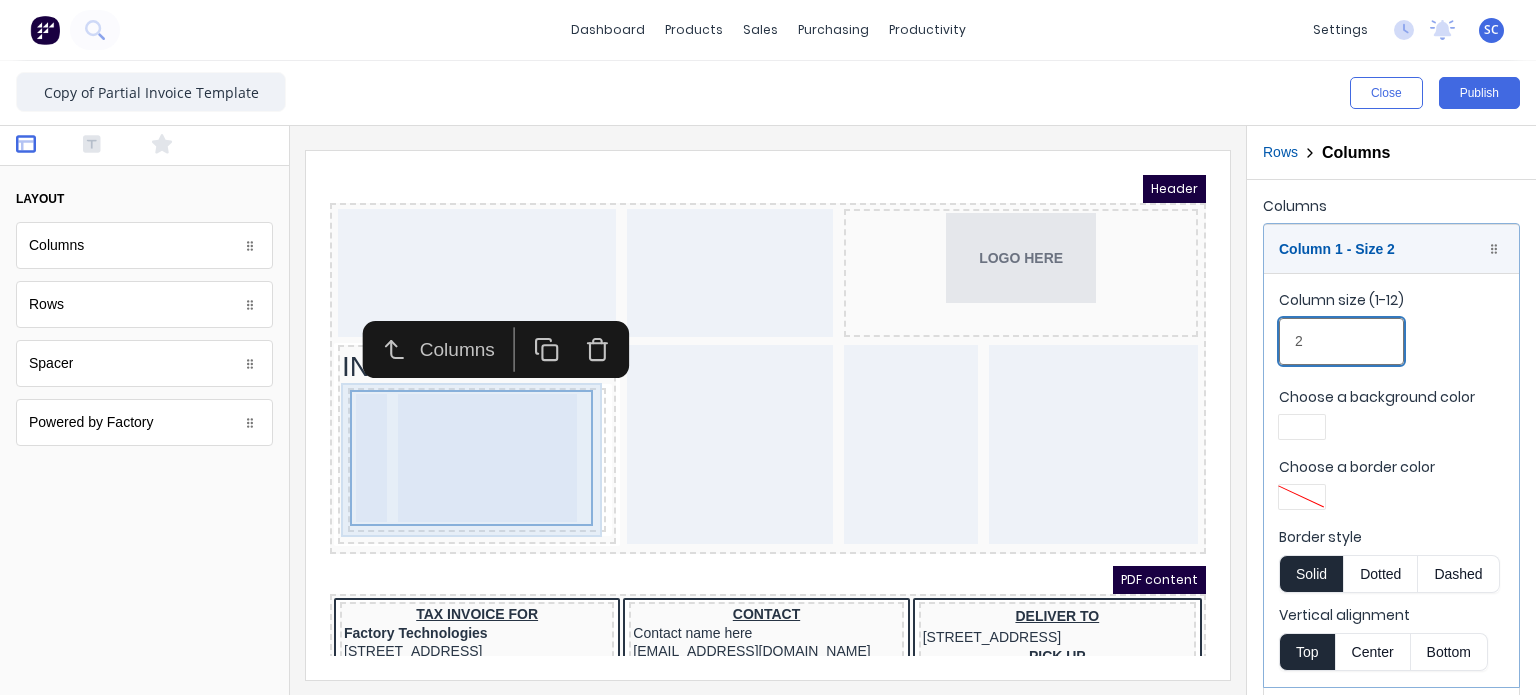 drag, startPoint x: 1647, startPoint y: 489, endPoint x: 1154, endPoint y: 348, distance: 512.767 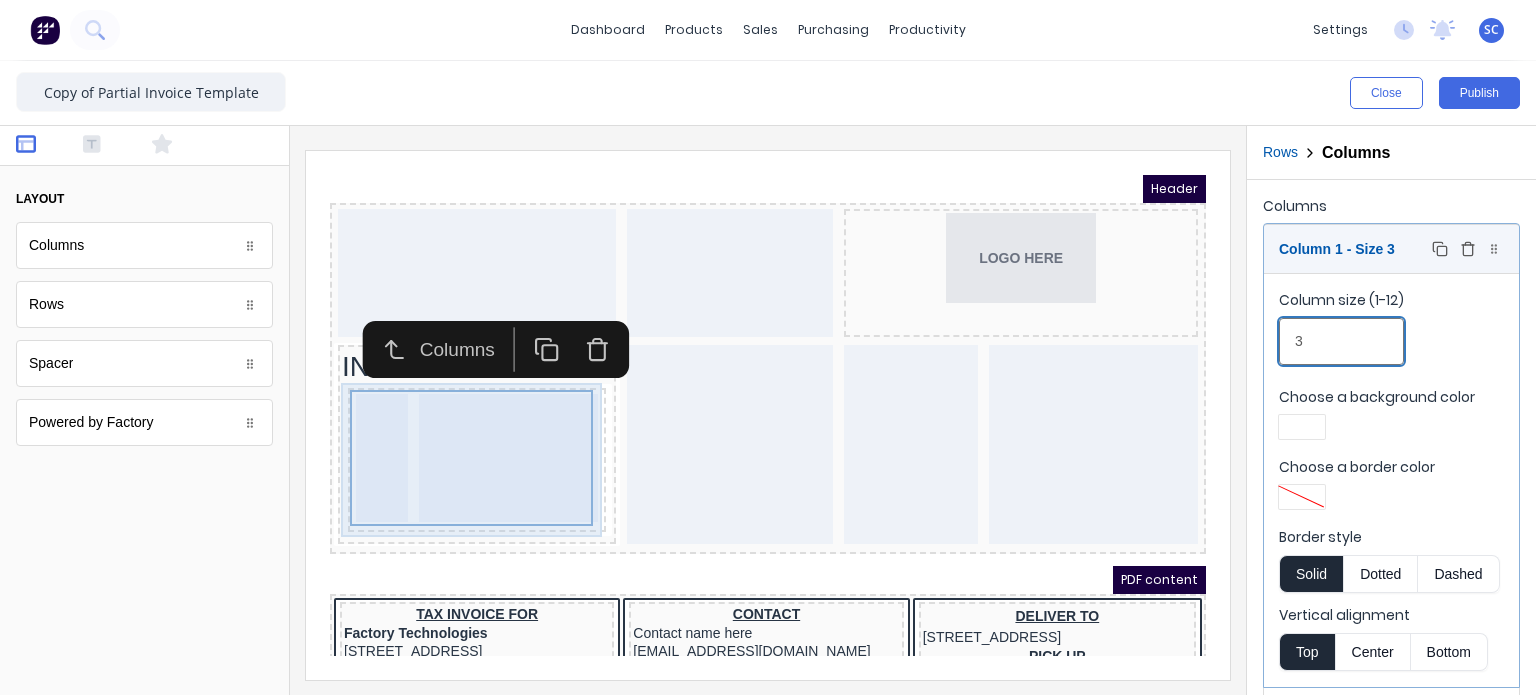 type on "3" 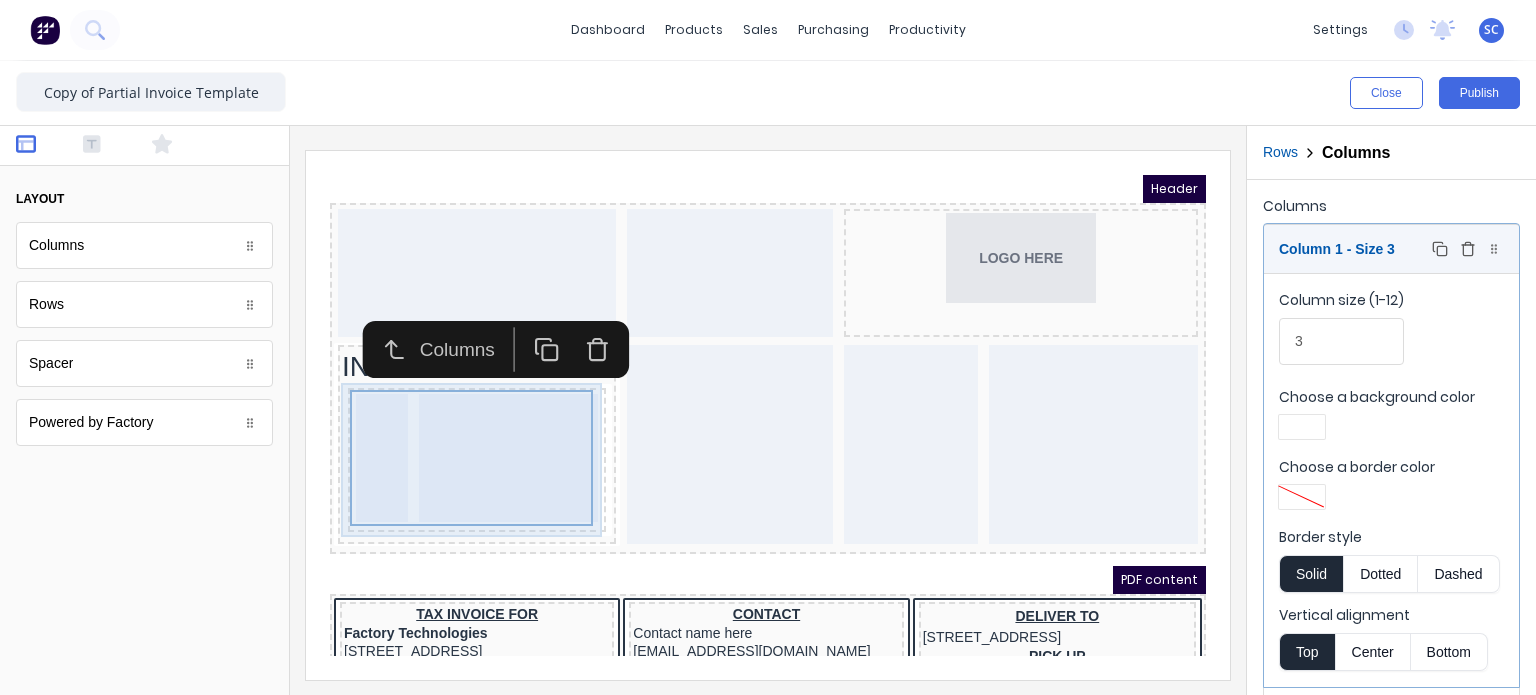 click on "Column 1 - Size 3 Duplicate Delete" at bounding box center (1391, 249) 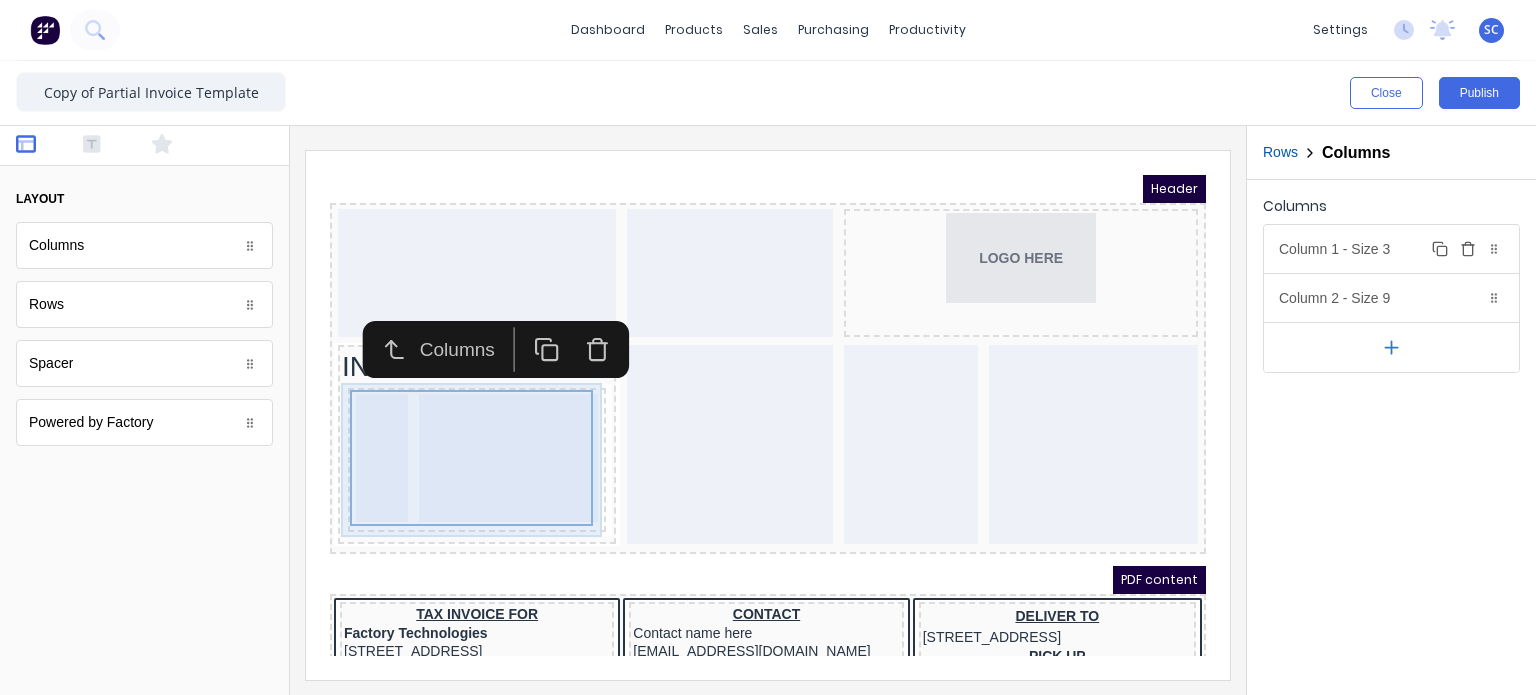 click on "Column 1 - Size 3 Duplicate Delete" at bounding box center [1391, 249] 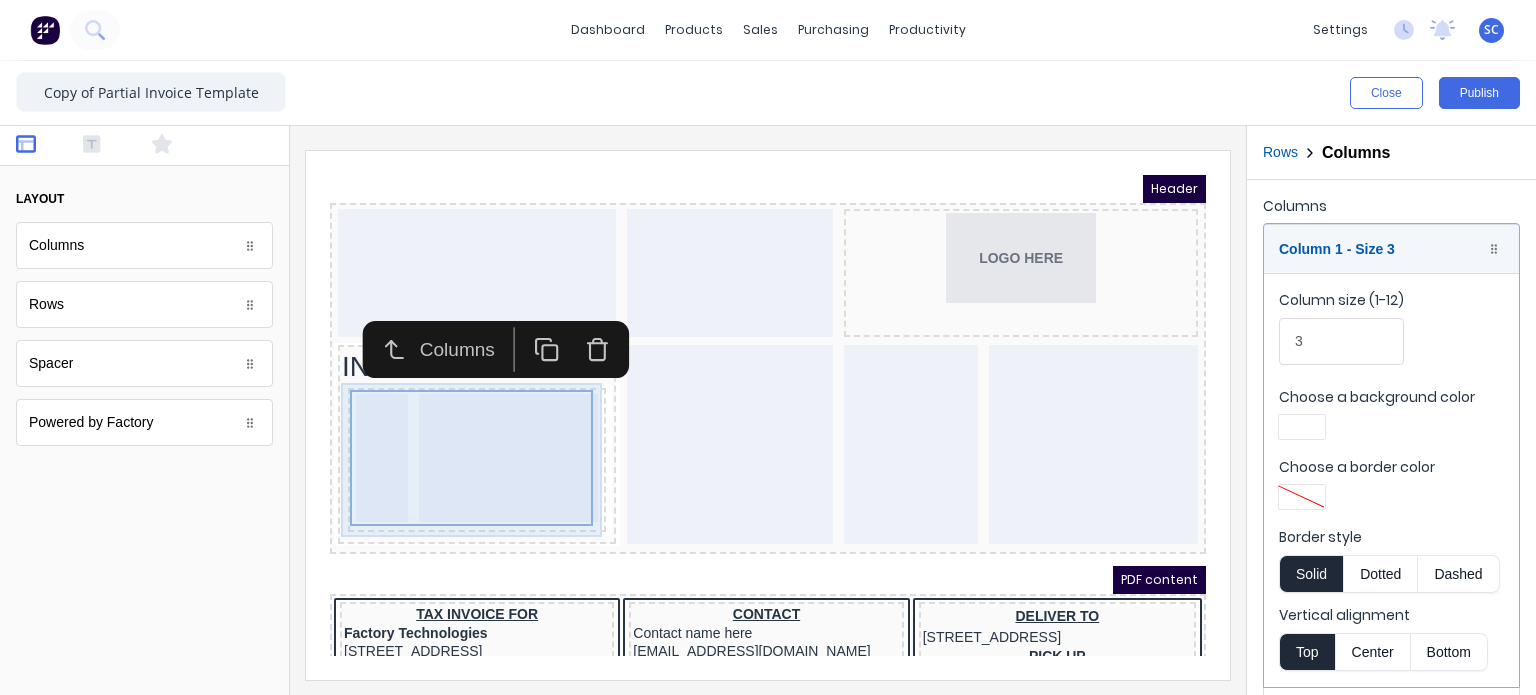 click on "Close   Publish" at bounding box center (768, 93) 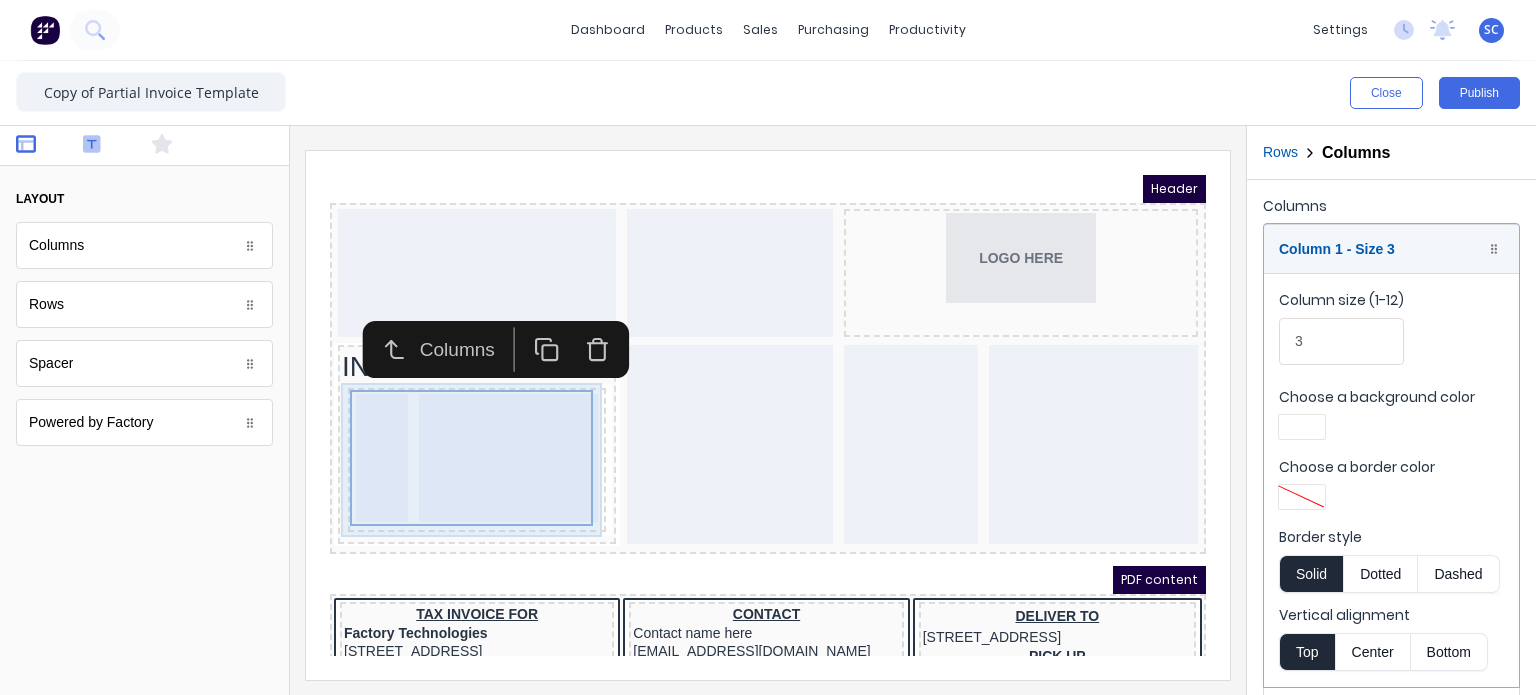 click at bounding box center [110, 146] 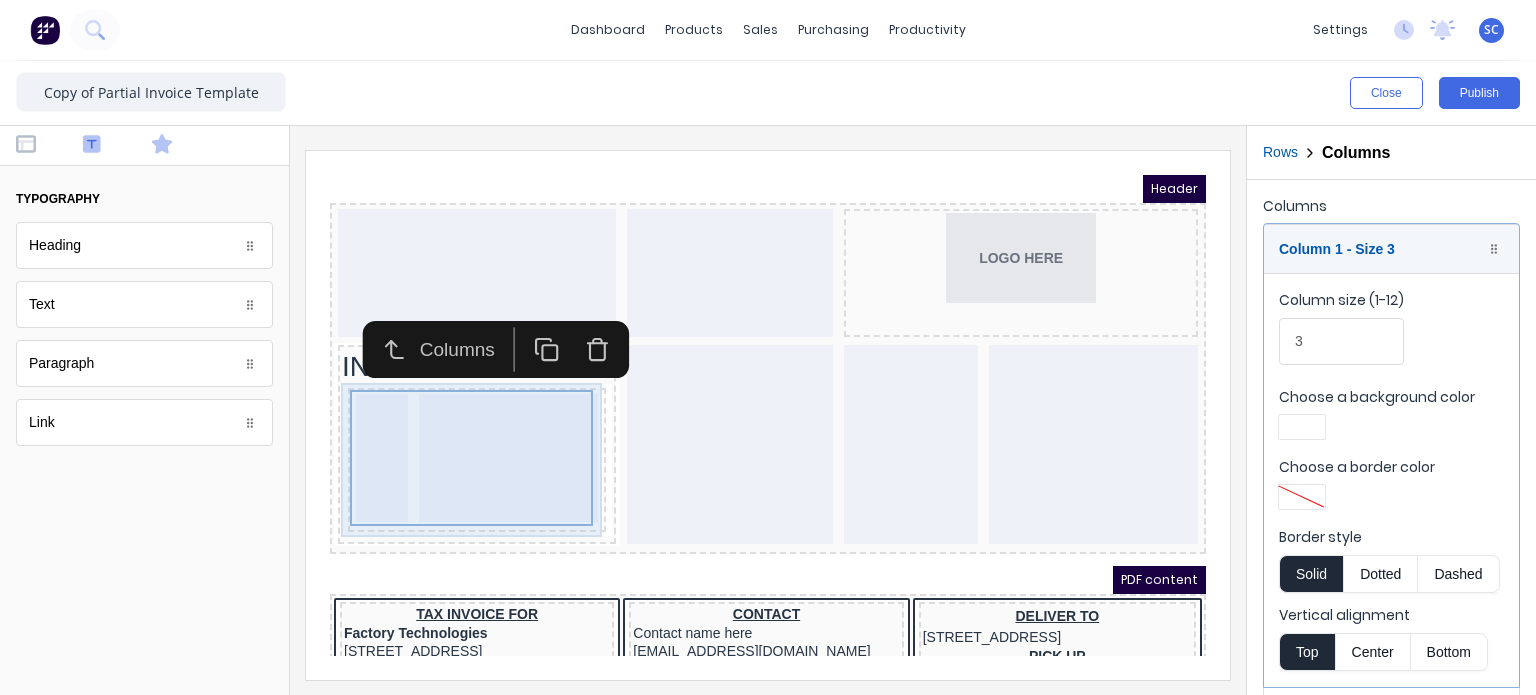 click 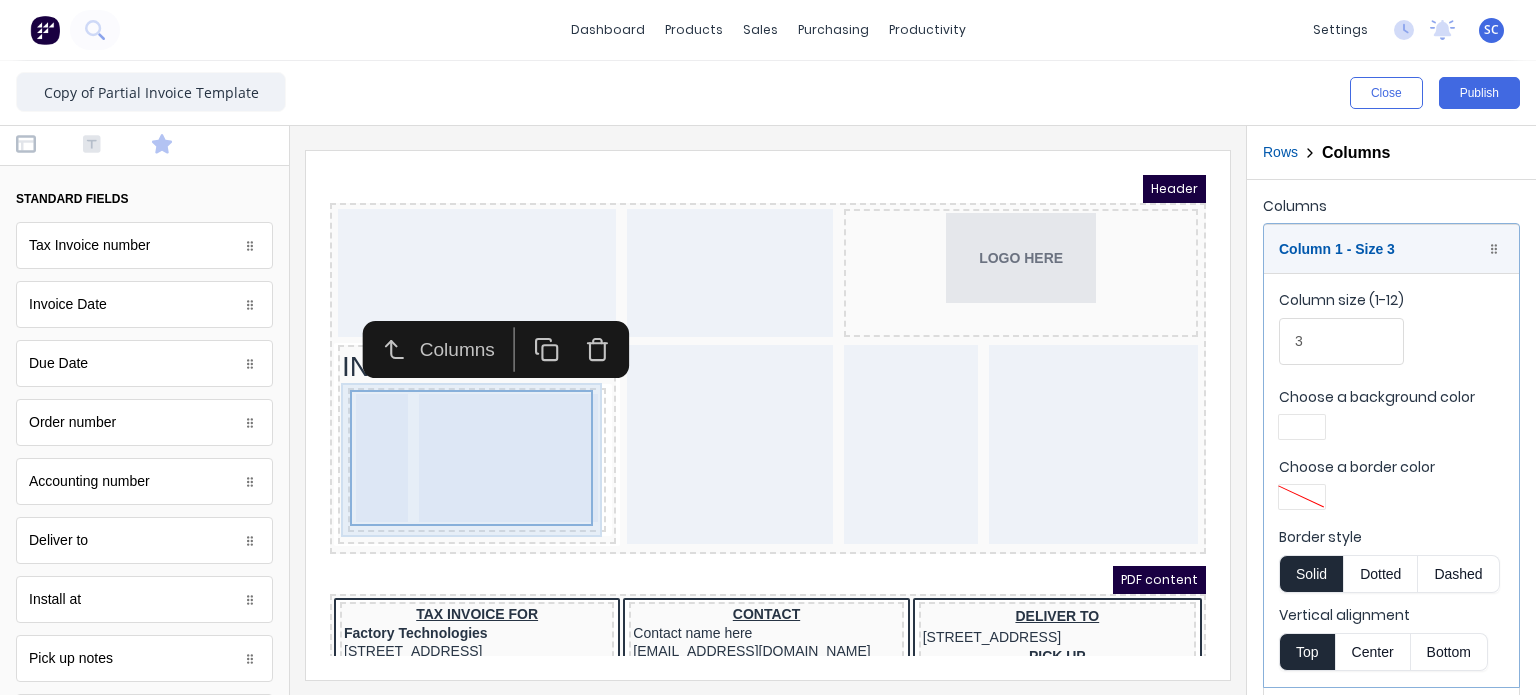 scroll, scrollTop: 480, scrollLeft: 0, axis: vertical 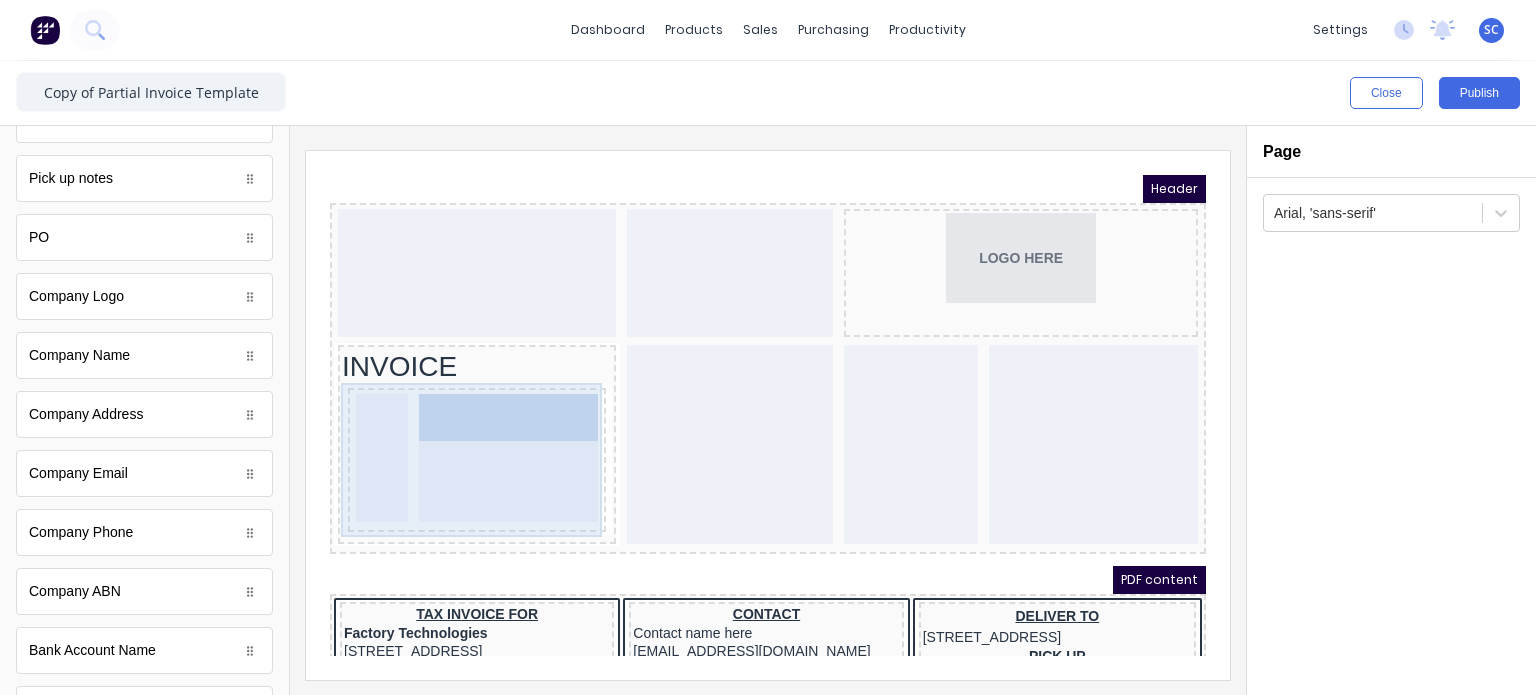 drag, startPoint x: 131, startPoint y: 368, endPoint x: 498, endPoint y: 443, distance: 374.5851 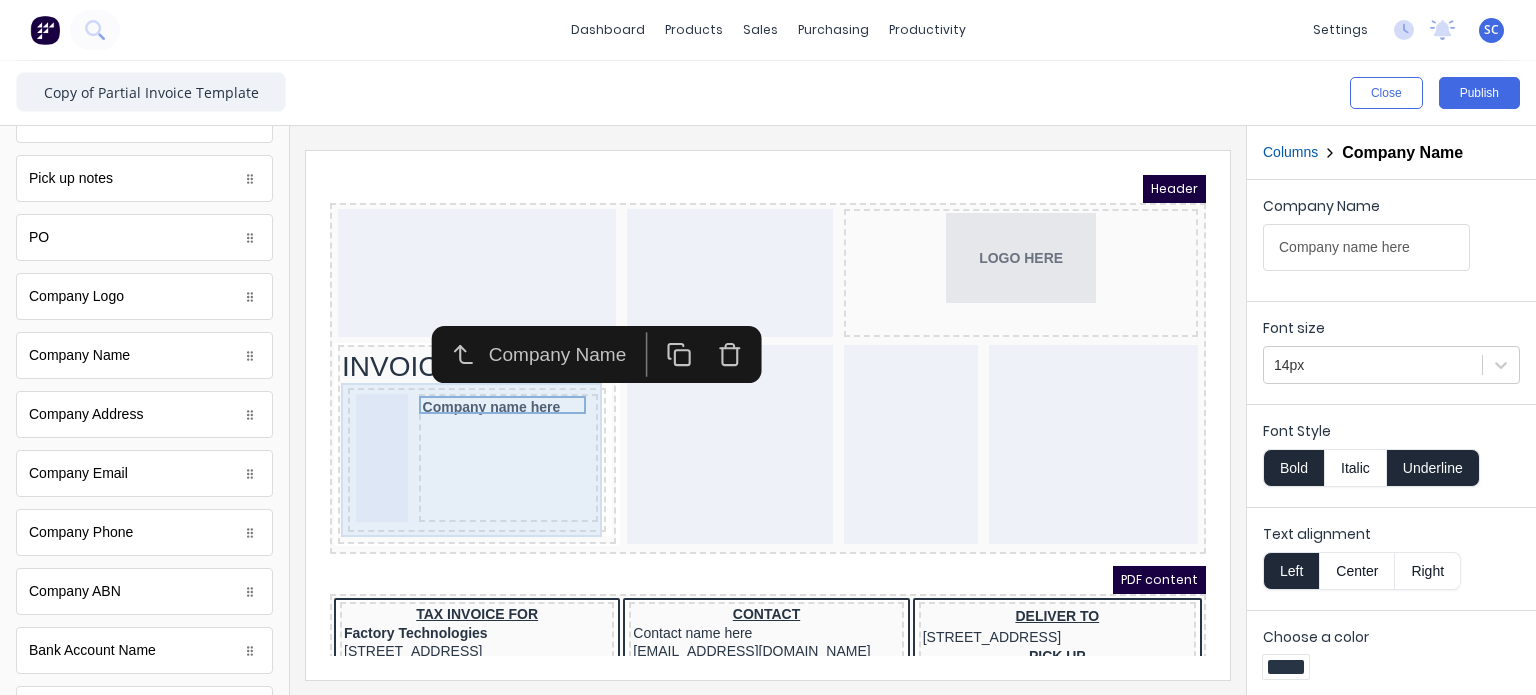 click on "Bold" at bounding box center [1293, 468] 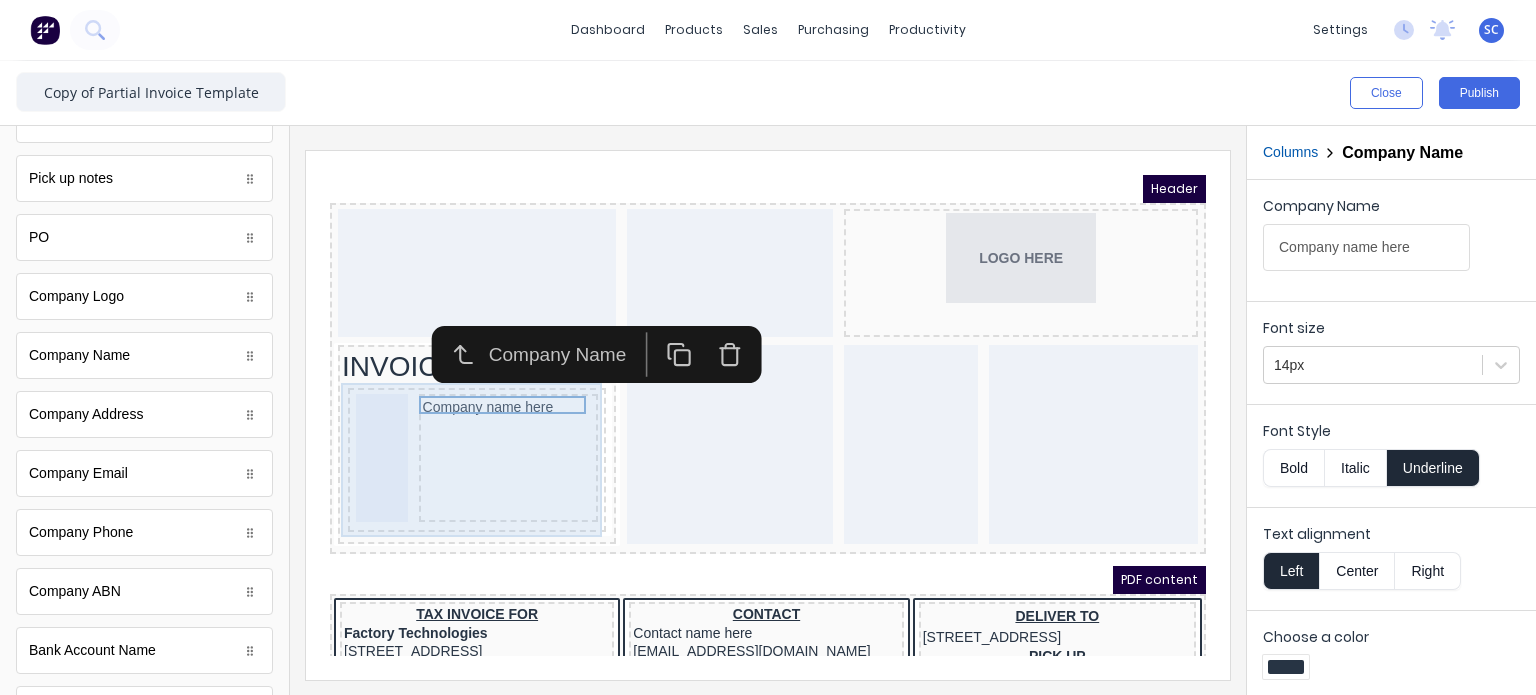 click on "Underline" at bounding box center [1433, 468] 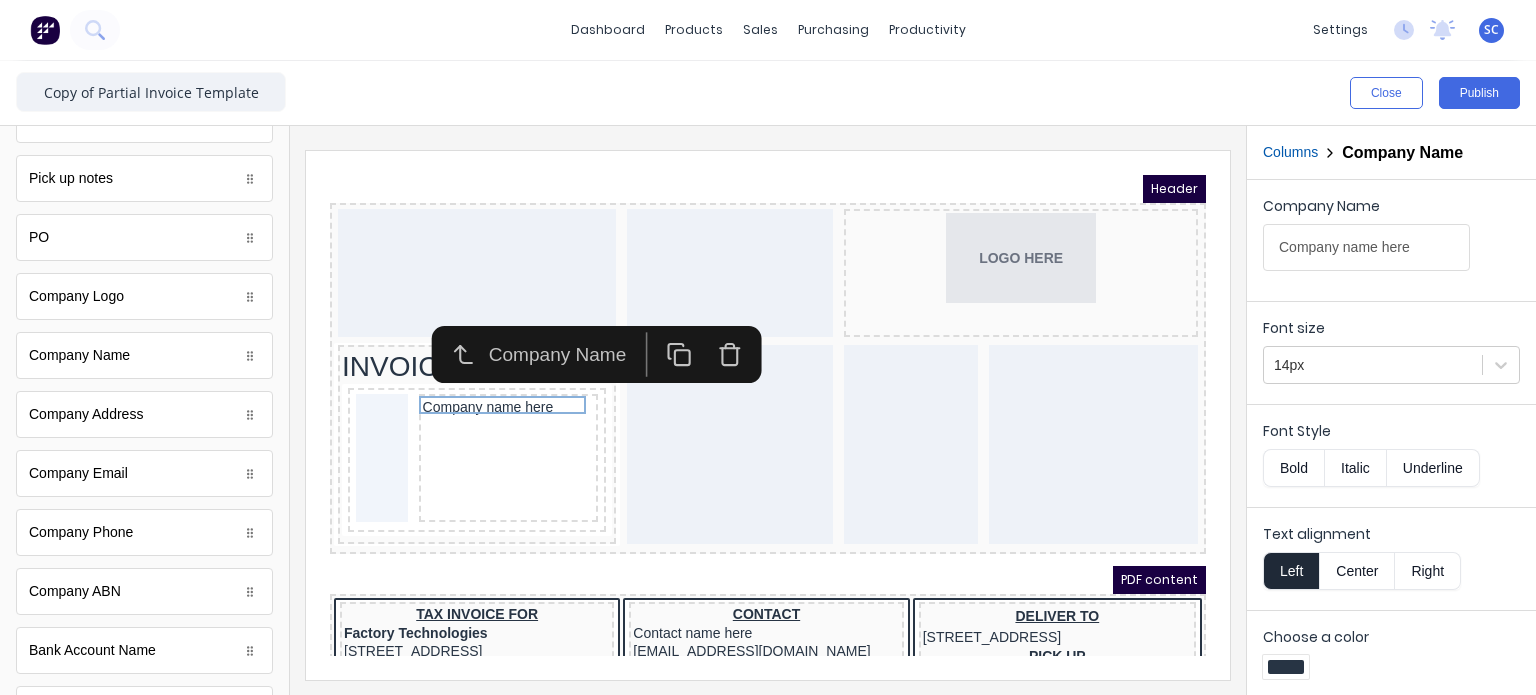 scroll, scrollTop: 72, scrollLeft: 0, axis: vertical 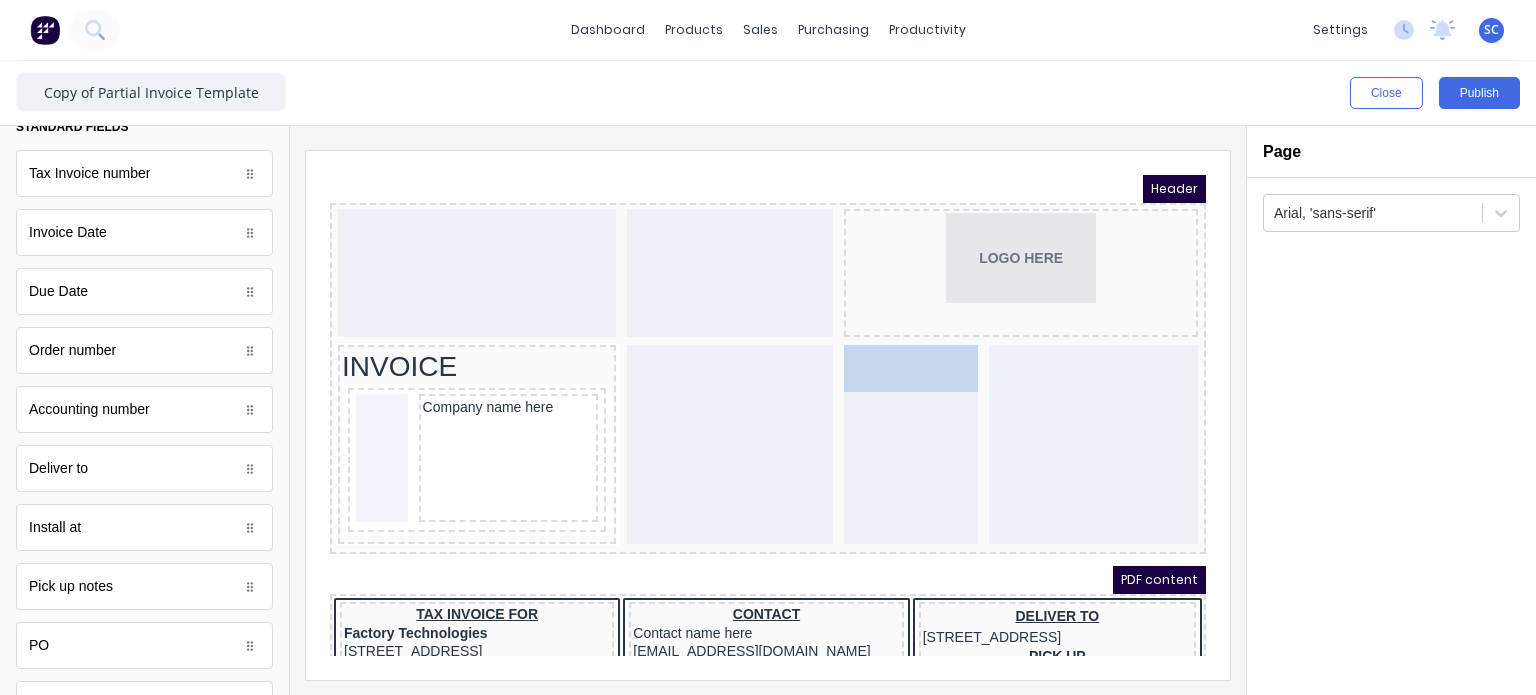 drag, startPoint x: 104, startPoint y: 247, endPoint x: 555, endPoint y: 229, distance: 451.35907 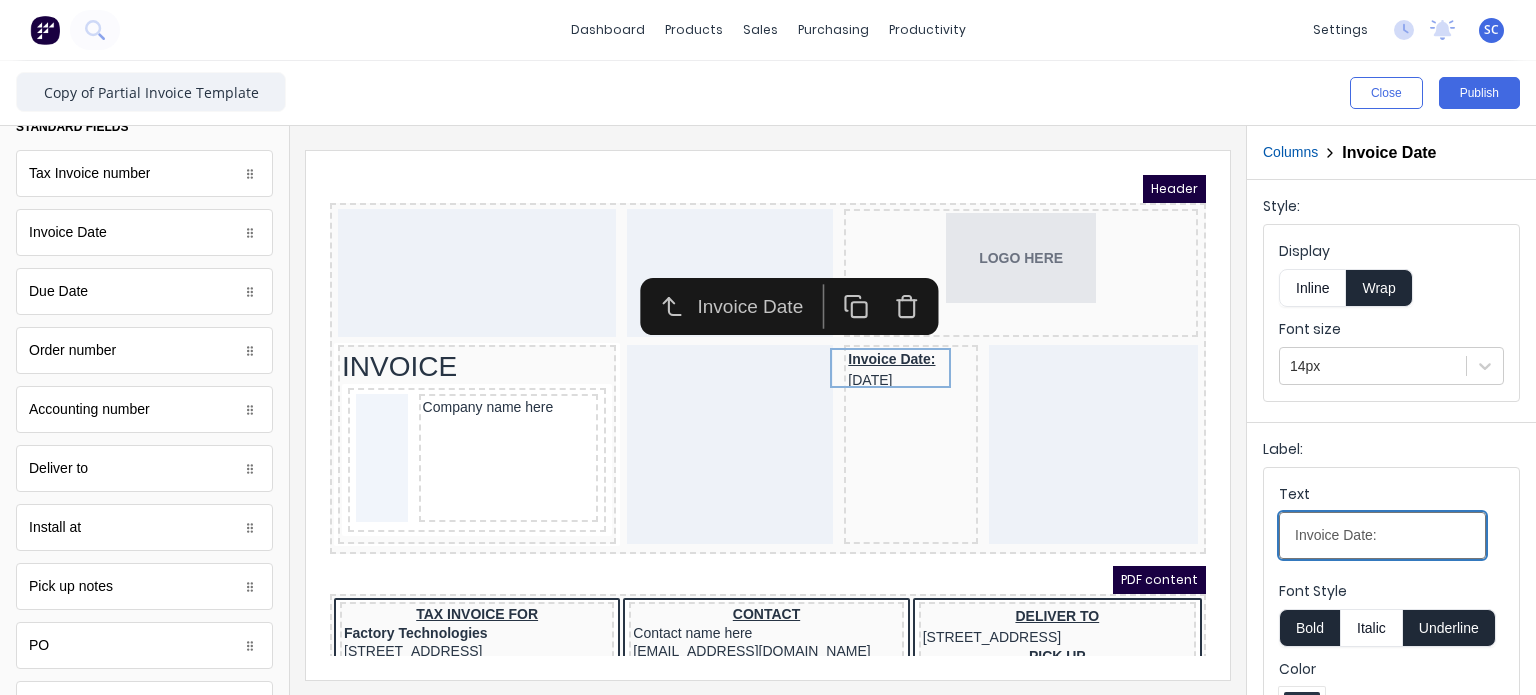 drag, startPoint x: 1648, startPoint y: 689, endPoint x: 1044, endPoint y: 503, distance: 631.9905 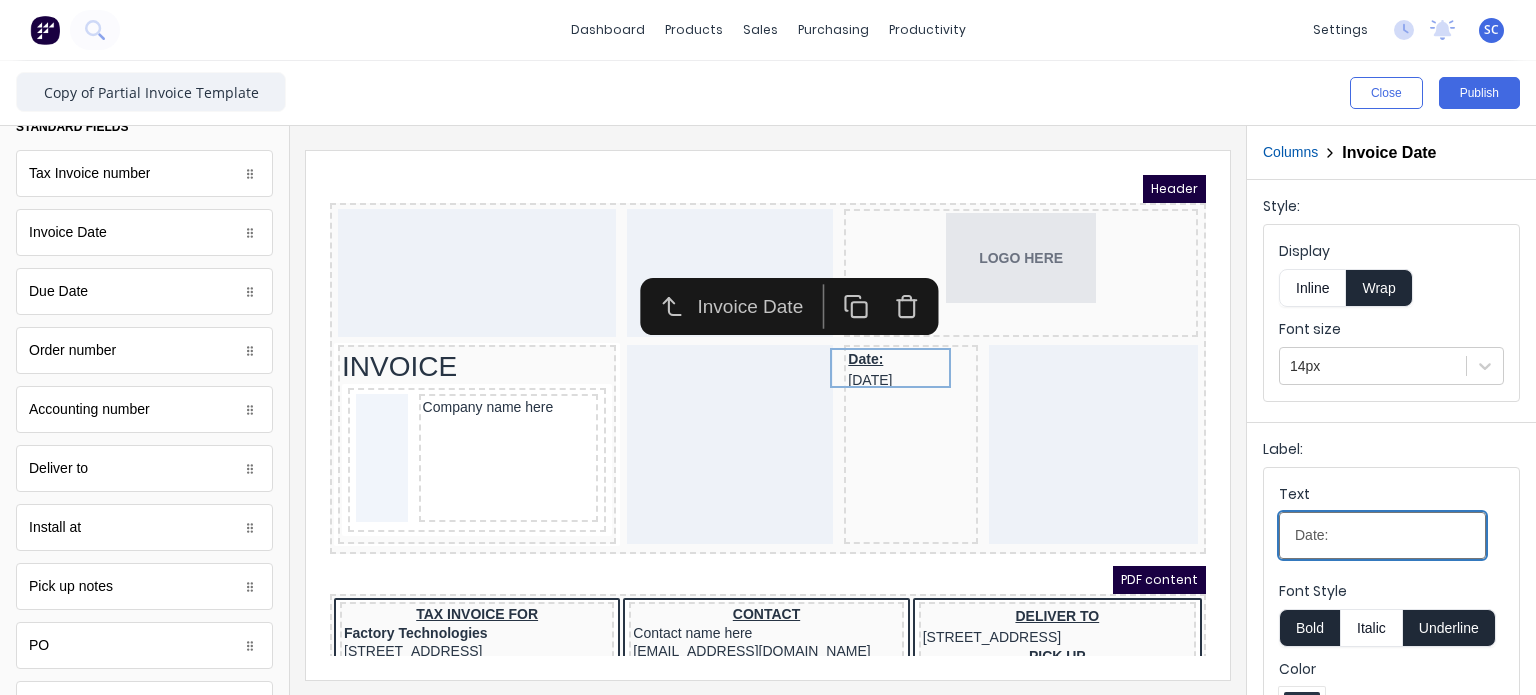 click on "Date:" at bounding box center [1382, 535] 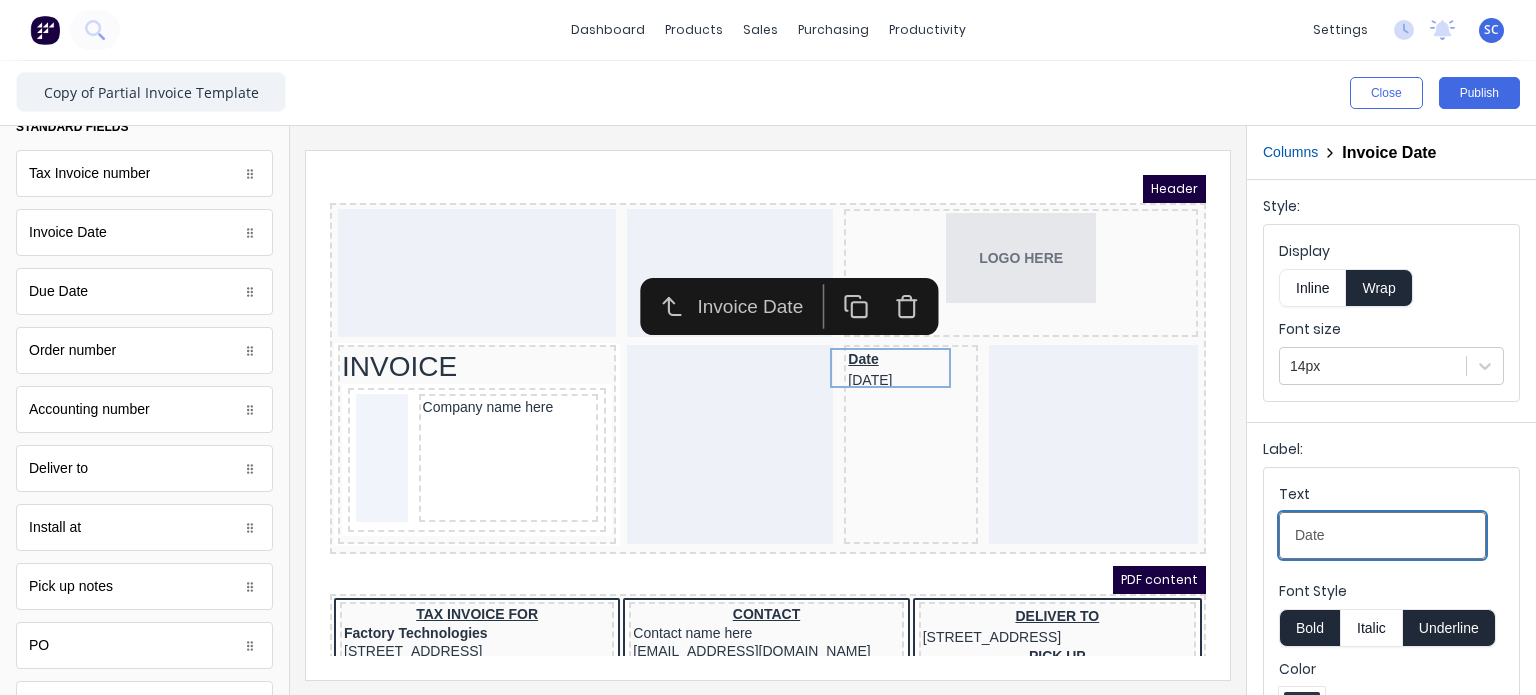 type on "Date" 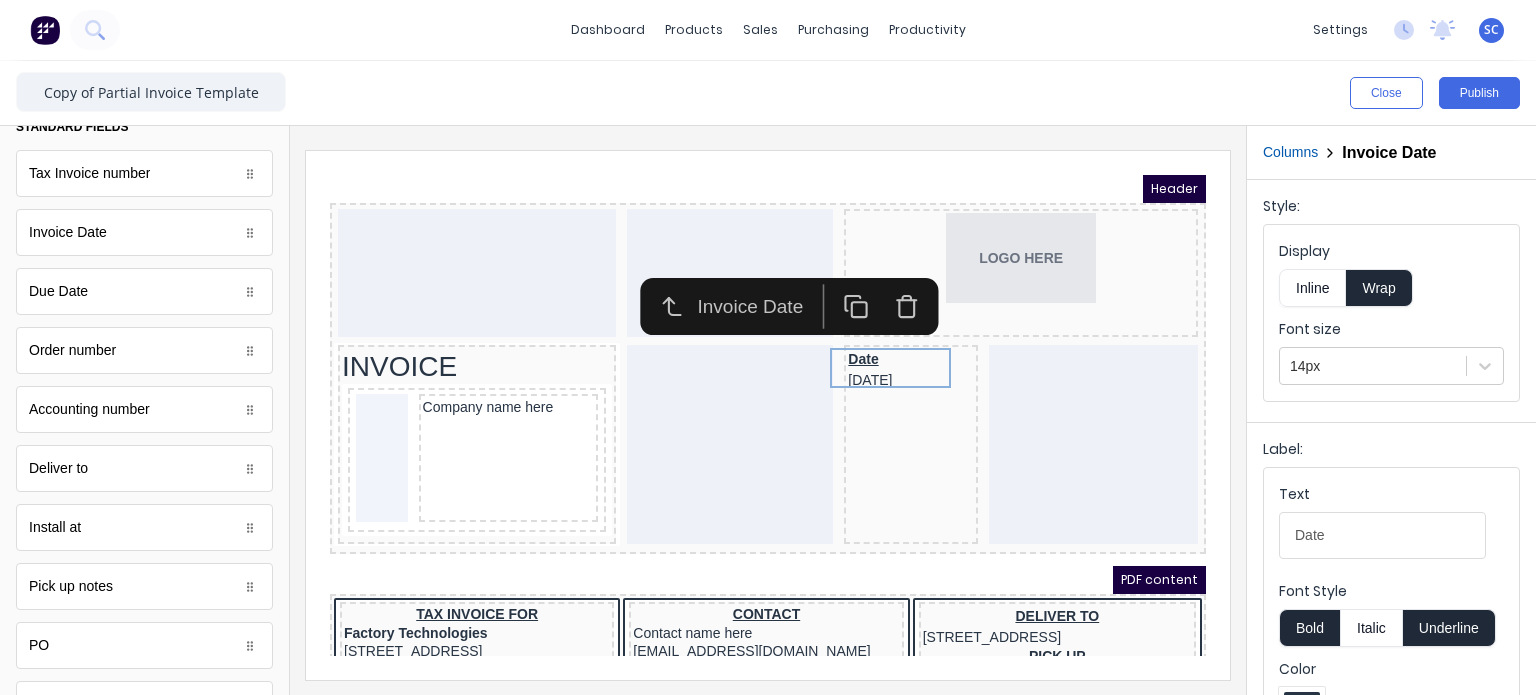 click on "Bold" at bounding box center (1309, 628) 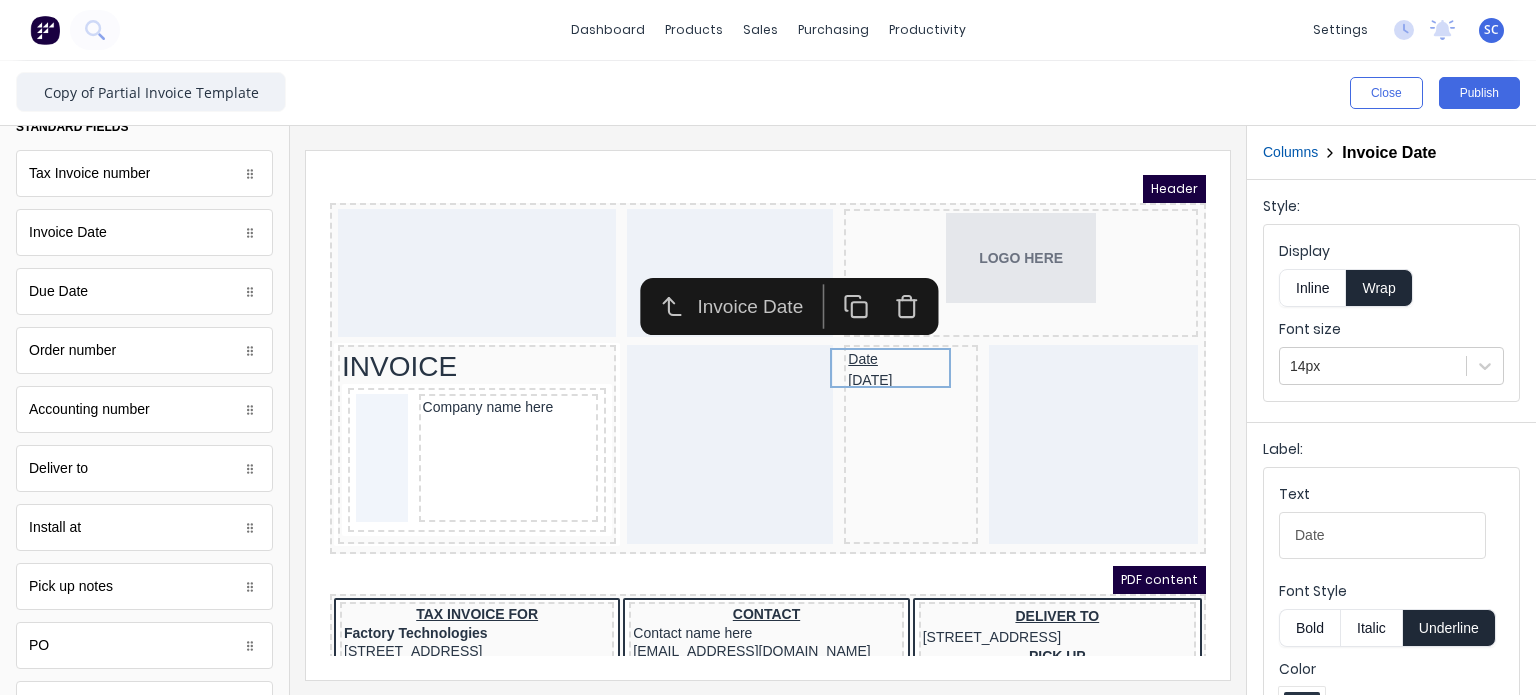 click on "Bold" at bounding box center [1309, 628] 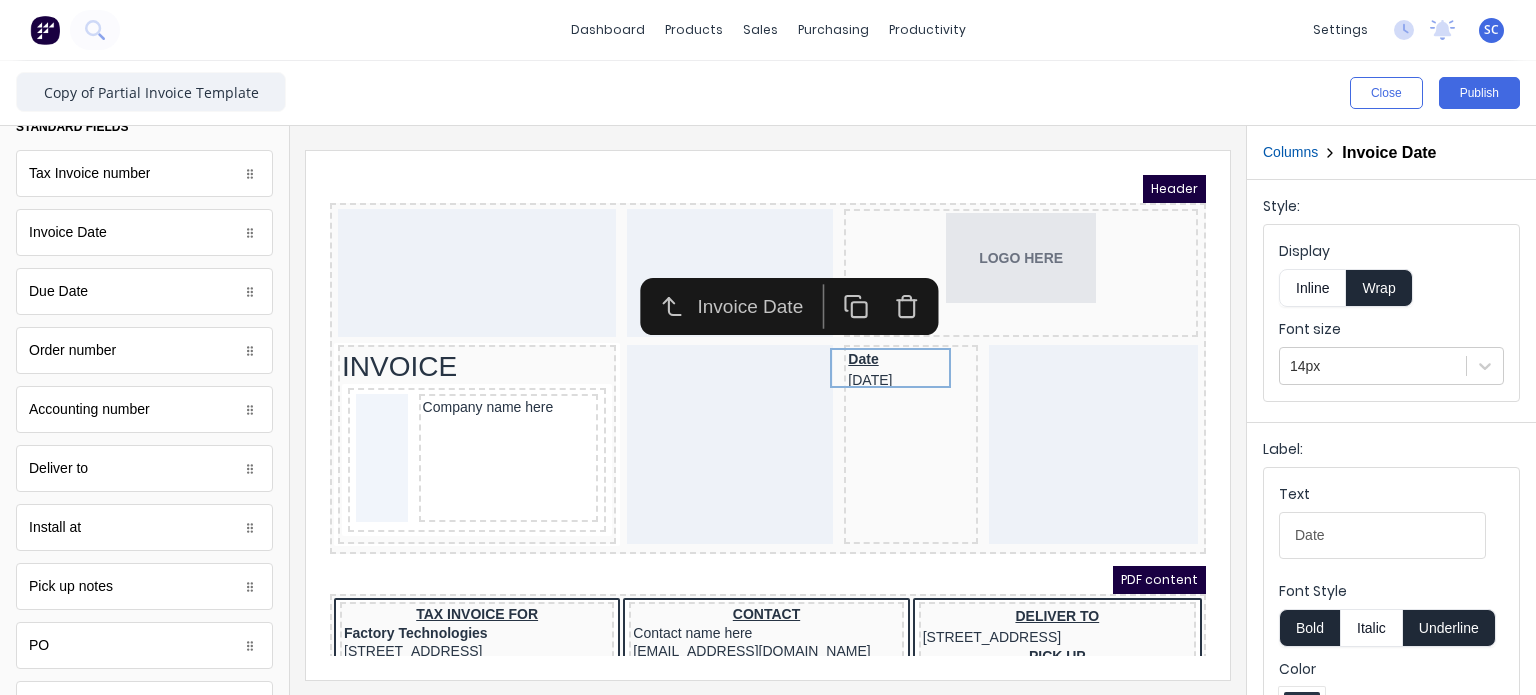 click on "Underline" at bounding box center (1449, 628) 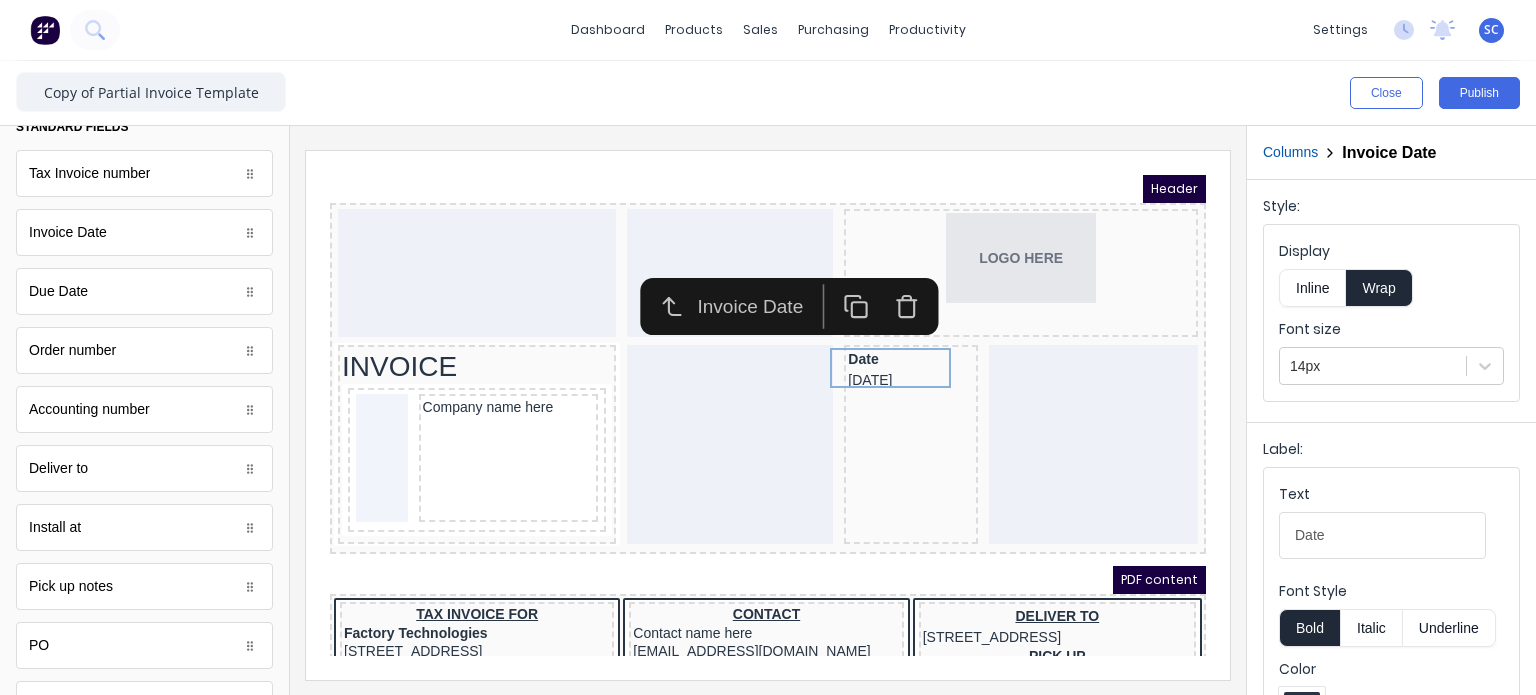 type 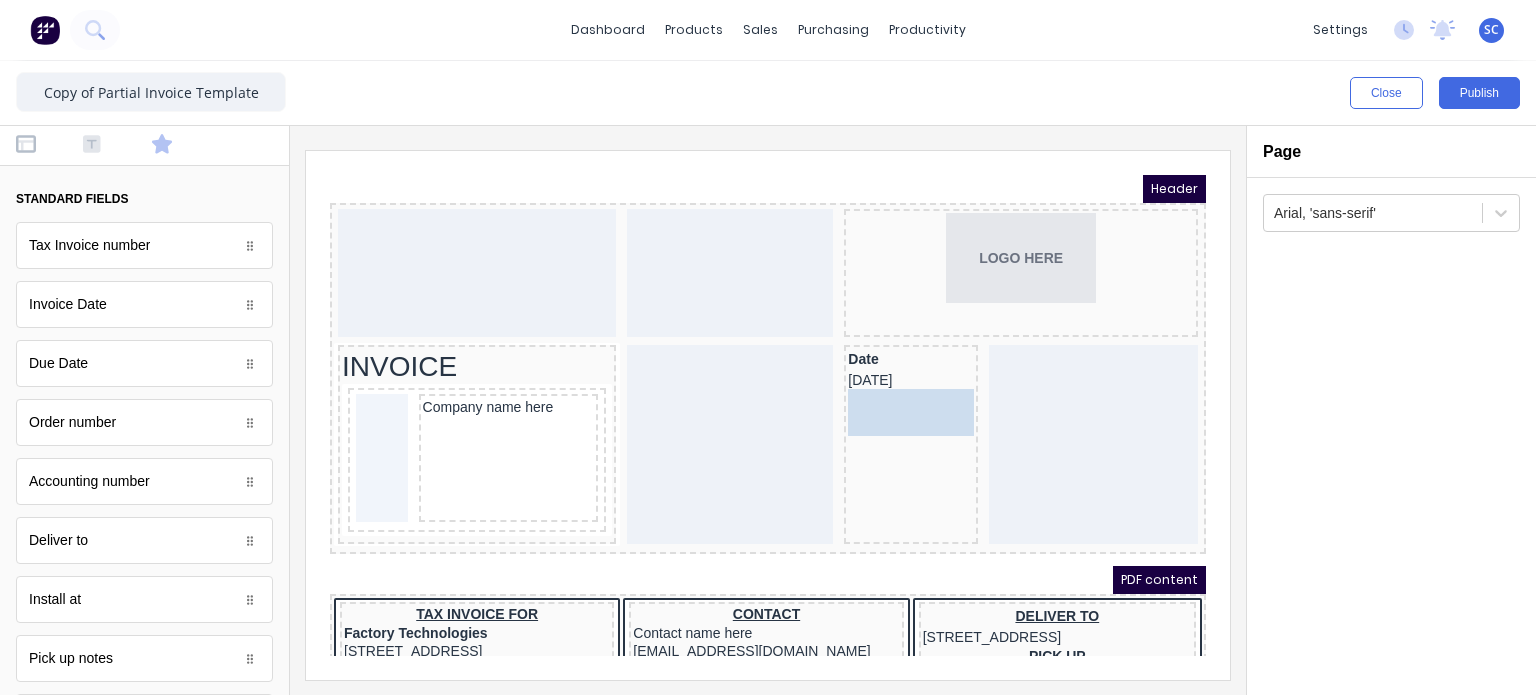 drag, startPoint x: 136, startPoint y: 257, endPoint x: 863, endPoint y: 438, distance: 749.1929 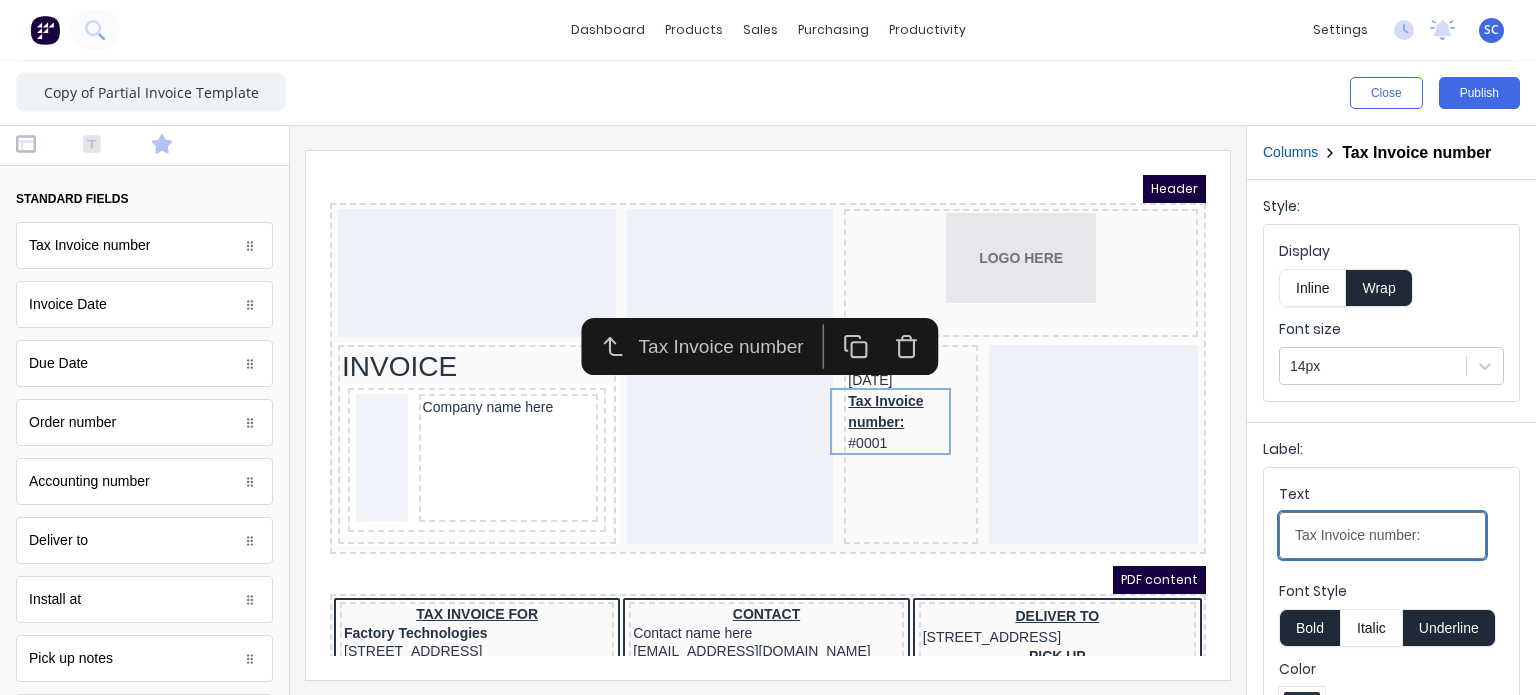 drag, startPoint x: 1320, startPoint y: 542, endPoint x: 1233, endPoint y: 529, distance: 87.965904 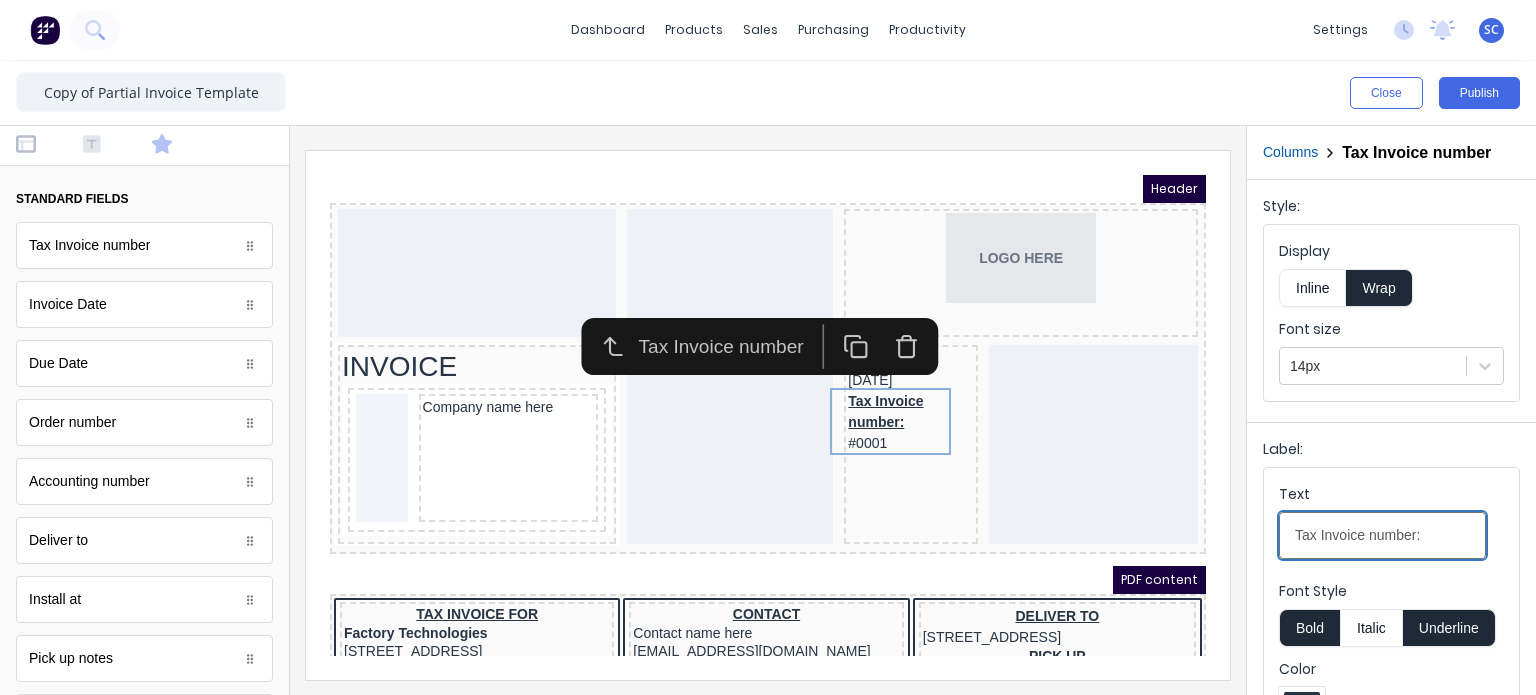 click on "Close   Publish   Components standard fields Tax Invoice number Tax Invoice number Invoice Date Invoice Date Due Date Due Date Order number Order number Accounting number Accounting number Deliver to Deliver to Install at Install at Pick up notes Pick up notes PO PO Company Logo Company Logo Company Name Company Name Company Address Company Address Company Email Company Email Company Phone Company Phone Company ABN Company ABN Bank Account Name Bank Account Name Bank Account Number Bank Account Number BSB BSB Customer Name Customer Name Customer Address Customer Address Contact Name Contact Name Contact Email Contact Email Contact Phone Number Contact Phone Number Contact Mobile Number Contact Mobile Number Custom Message Custom Message Products Products Outline Columns Tax Invoice number Style: Display Inline Wrap Font size 14px Label: Text Tax Invoice number: Font Style Bold Italic Underline Color Text alignment Left Center Right Value: Font Style Bold Italic Underline Color Text alignment Left Center Right" at bounding box center (768, 378) 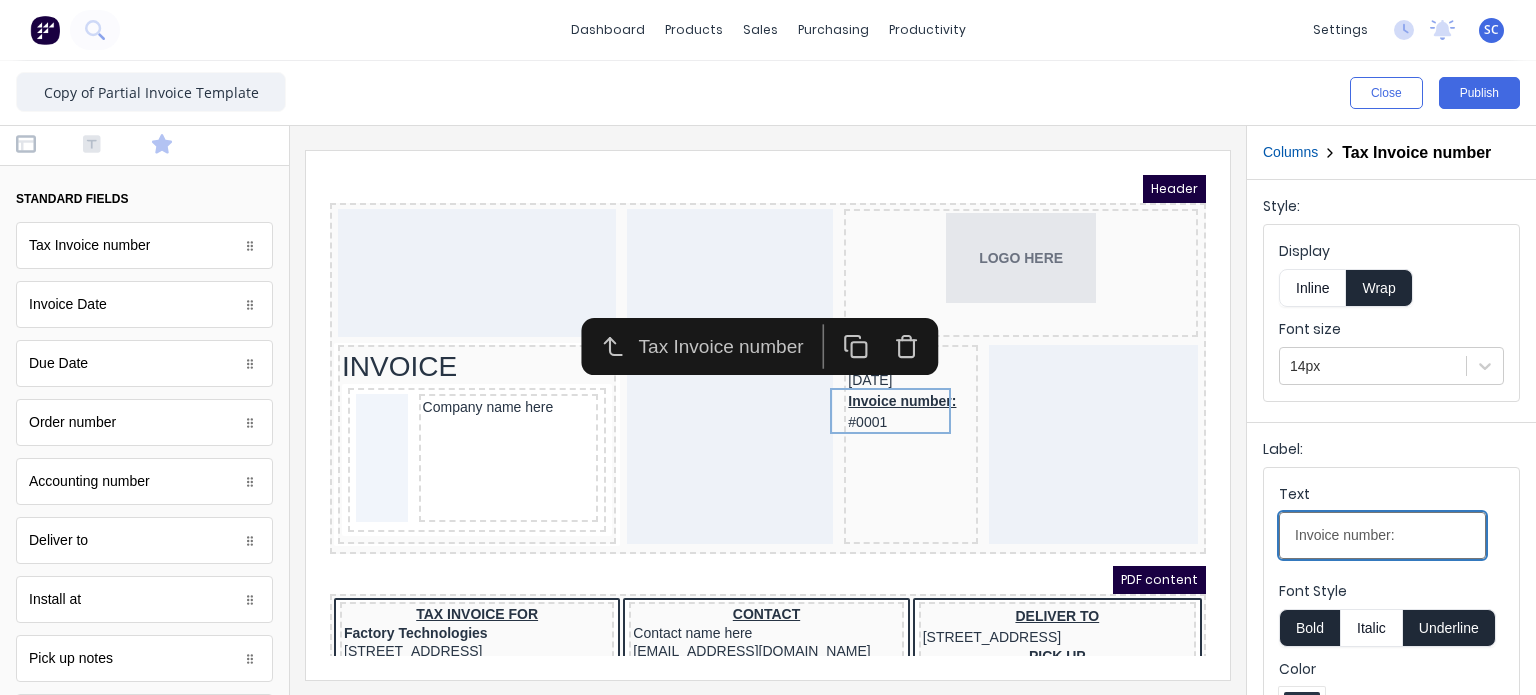click on "Invoice number:" at bounding box center [1382, 535] 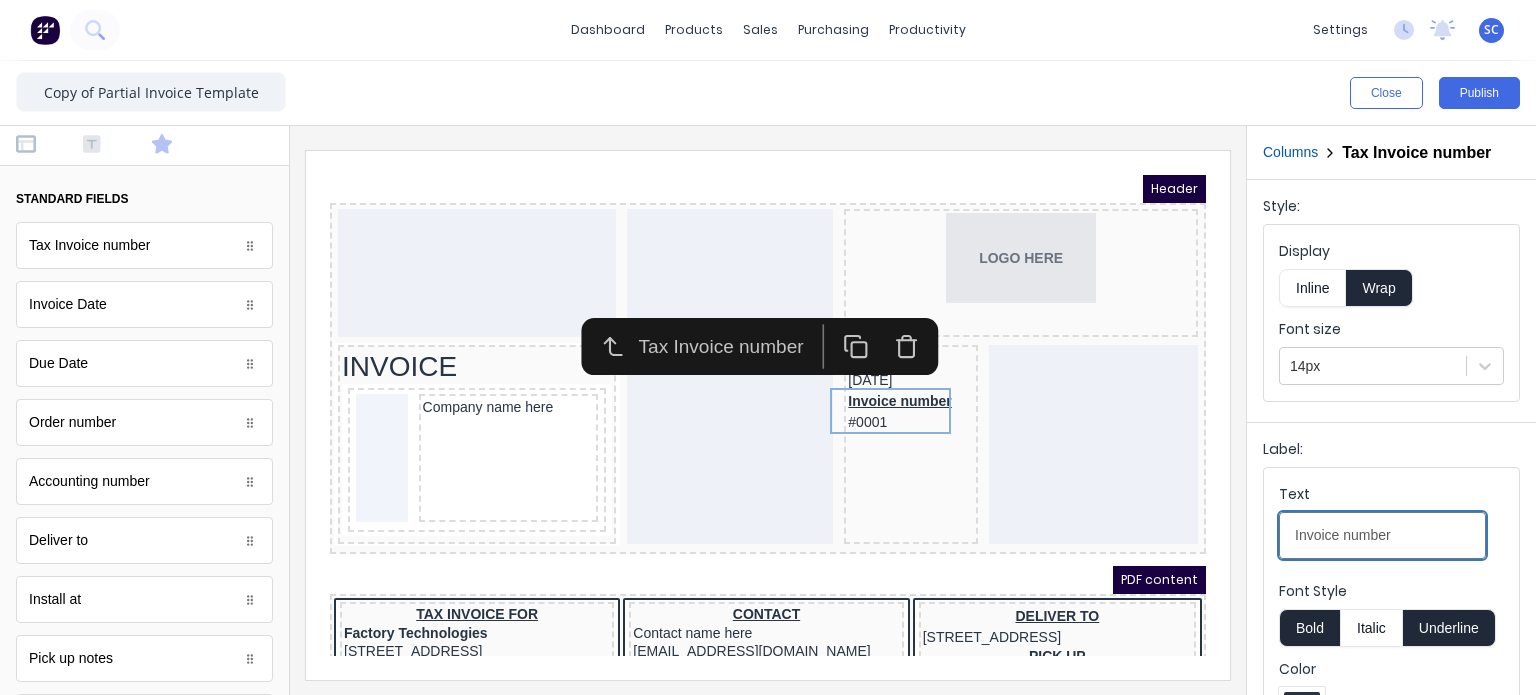 type on "Invoice number" 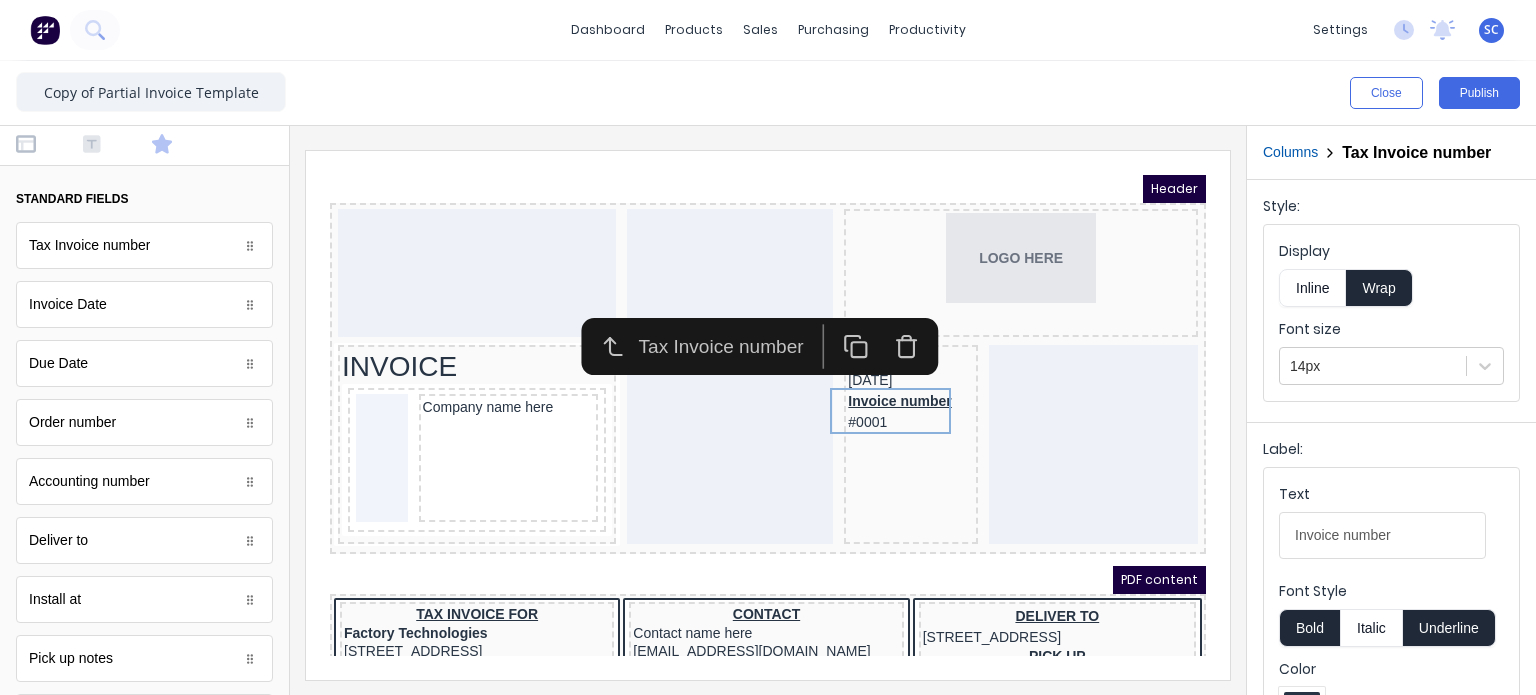 click on "Underline" at bounding box center [1449, 628] 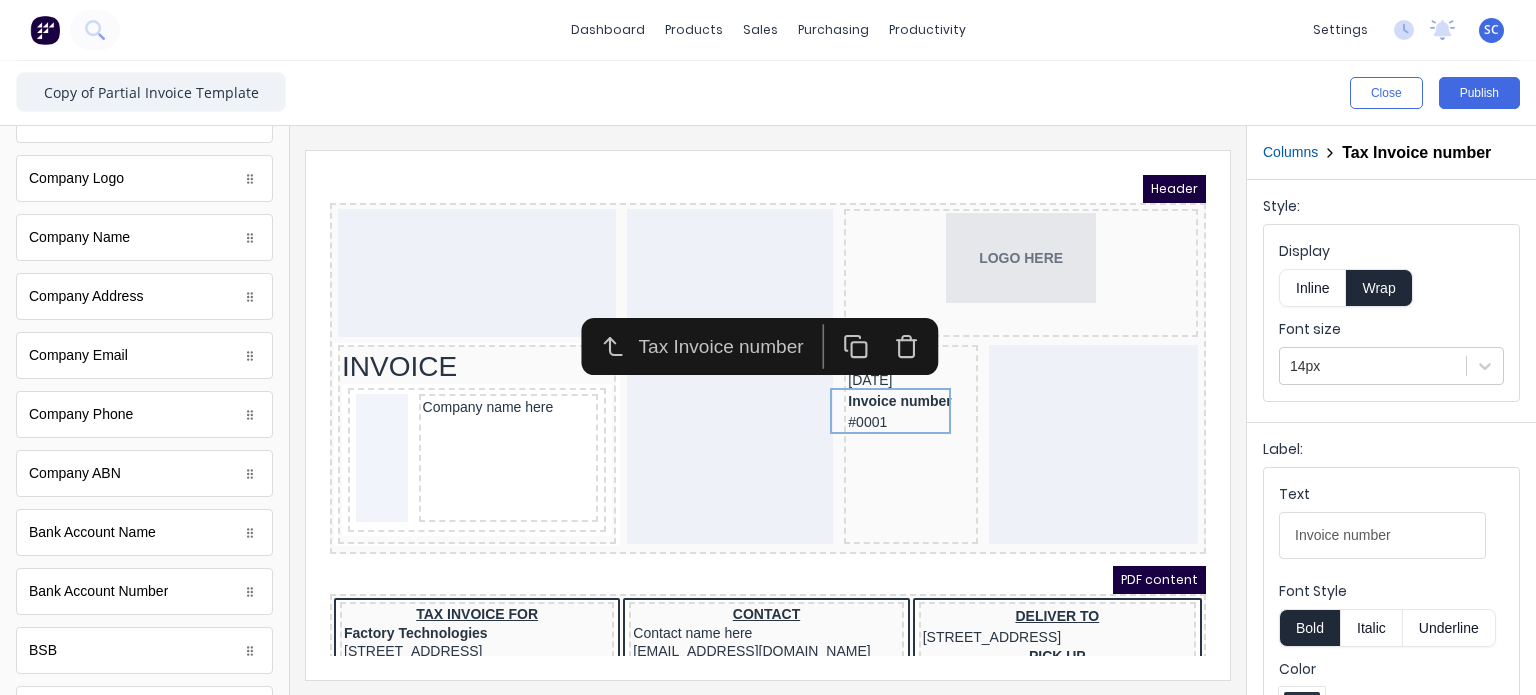 scroll, scrollTop: 754, scrollLeft: 0, axis: vertical 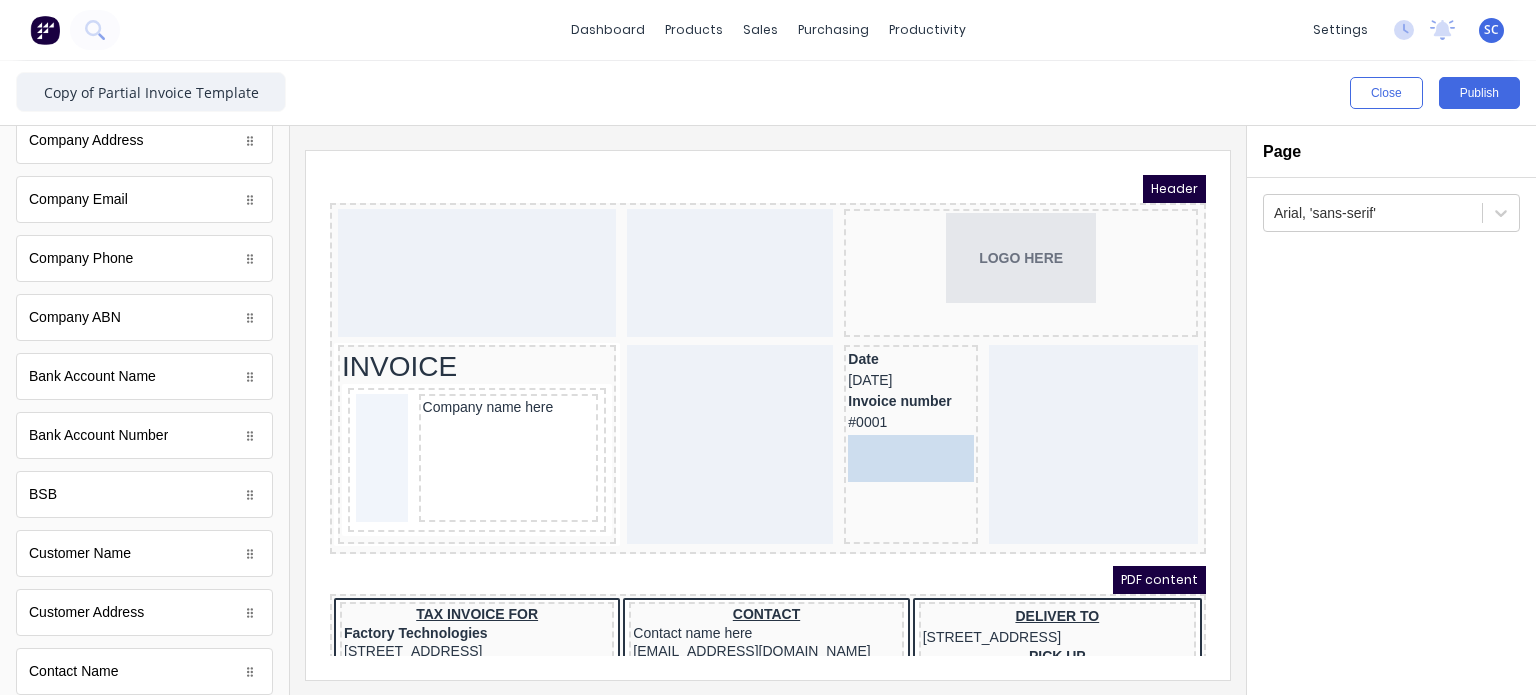 drag, startPoint x: 119, startPoint y: 328, endPoint x: 562, endPoint y: 271, distance: 446.65198 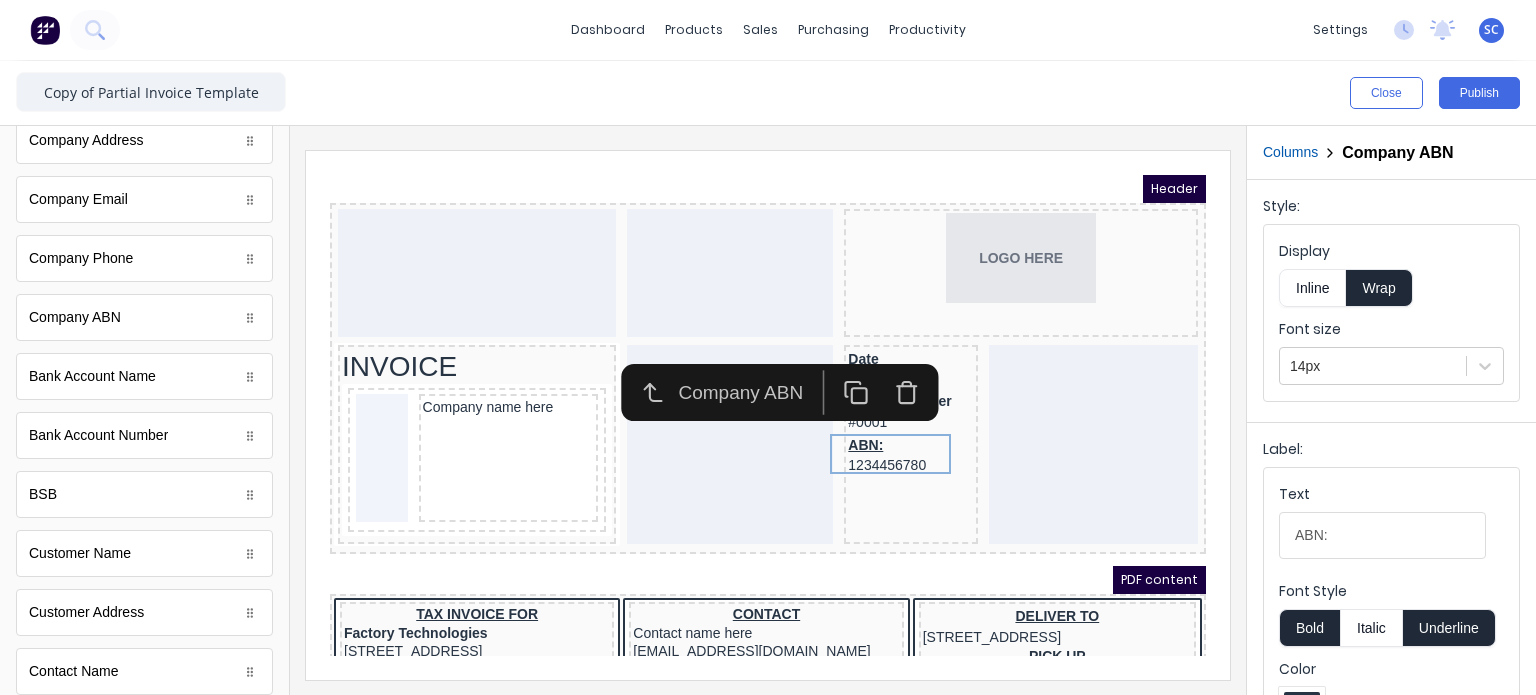 click on "Underline" at bounding box center [1449, 628] 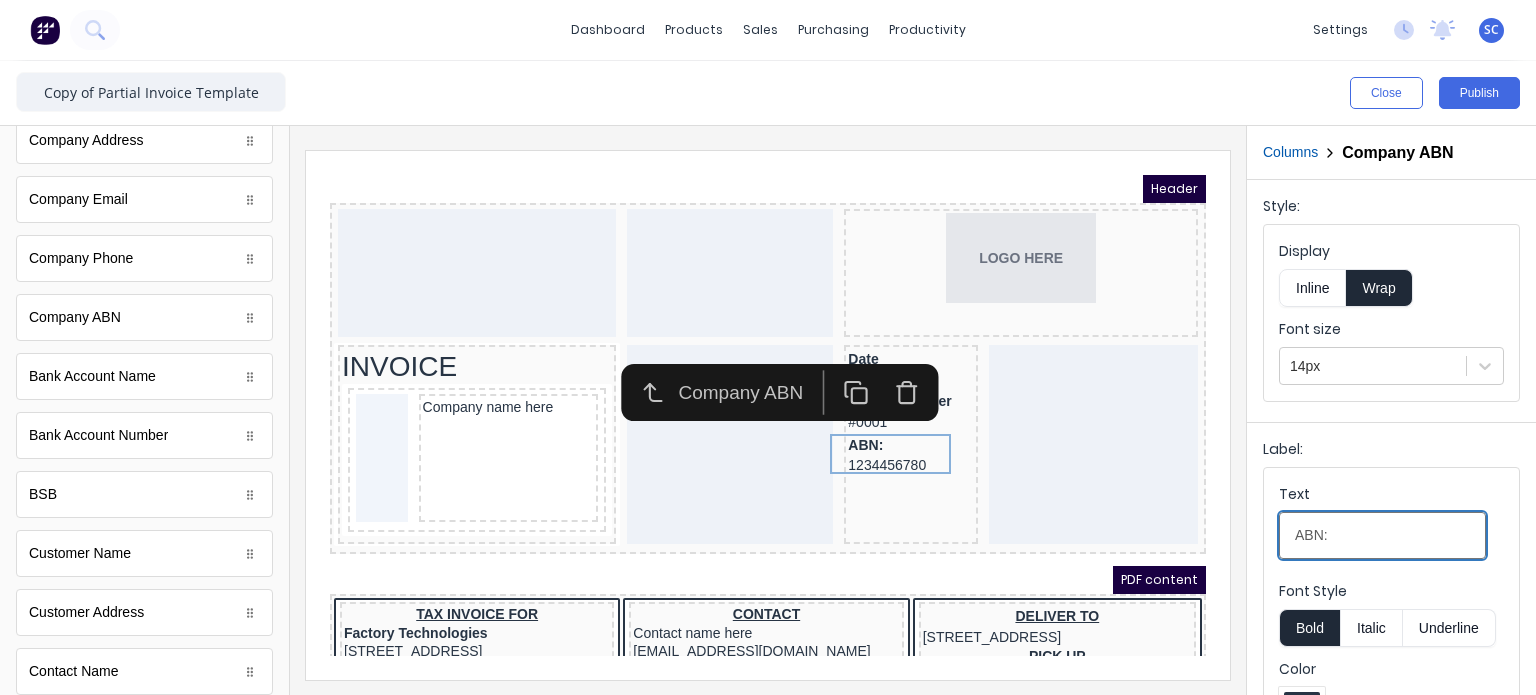 click on "ABN:" at bounding box center [1382, 535] 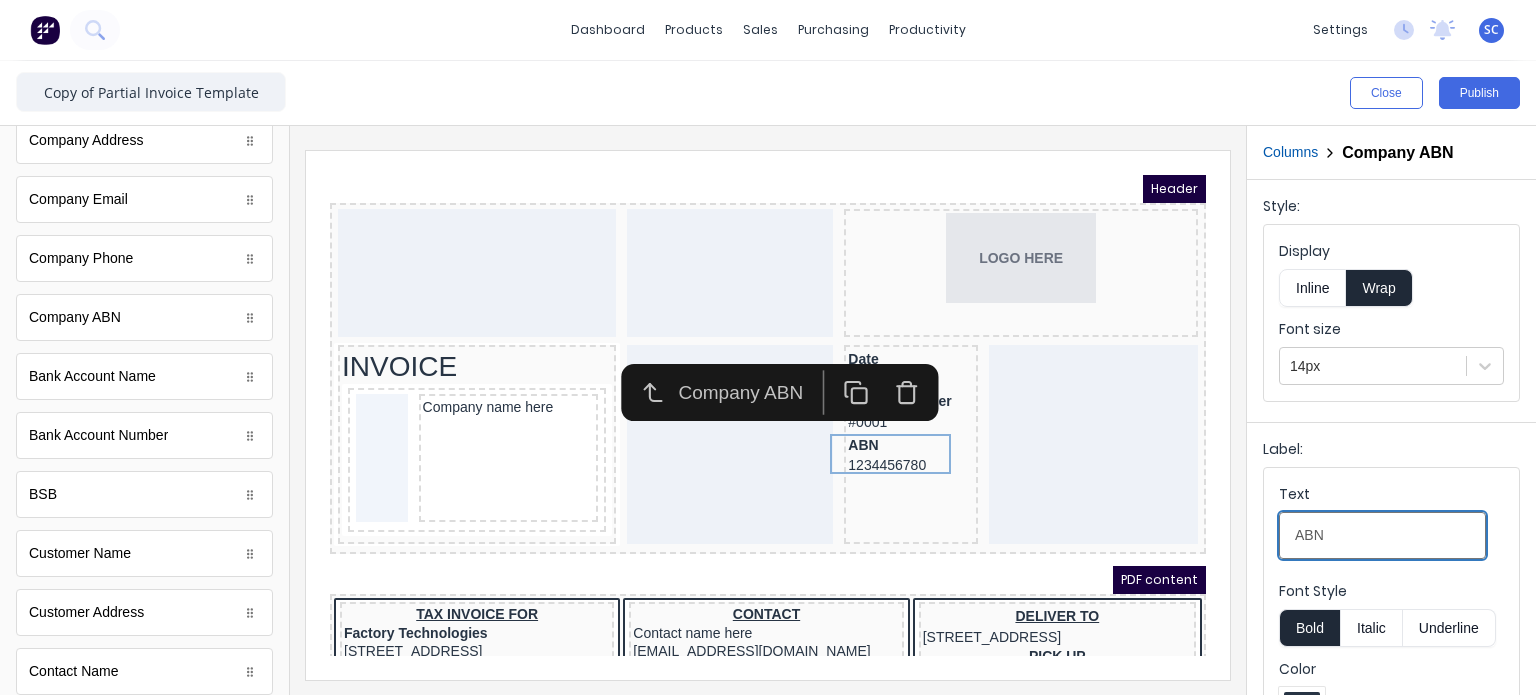 type on "ABN" 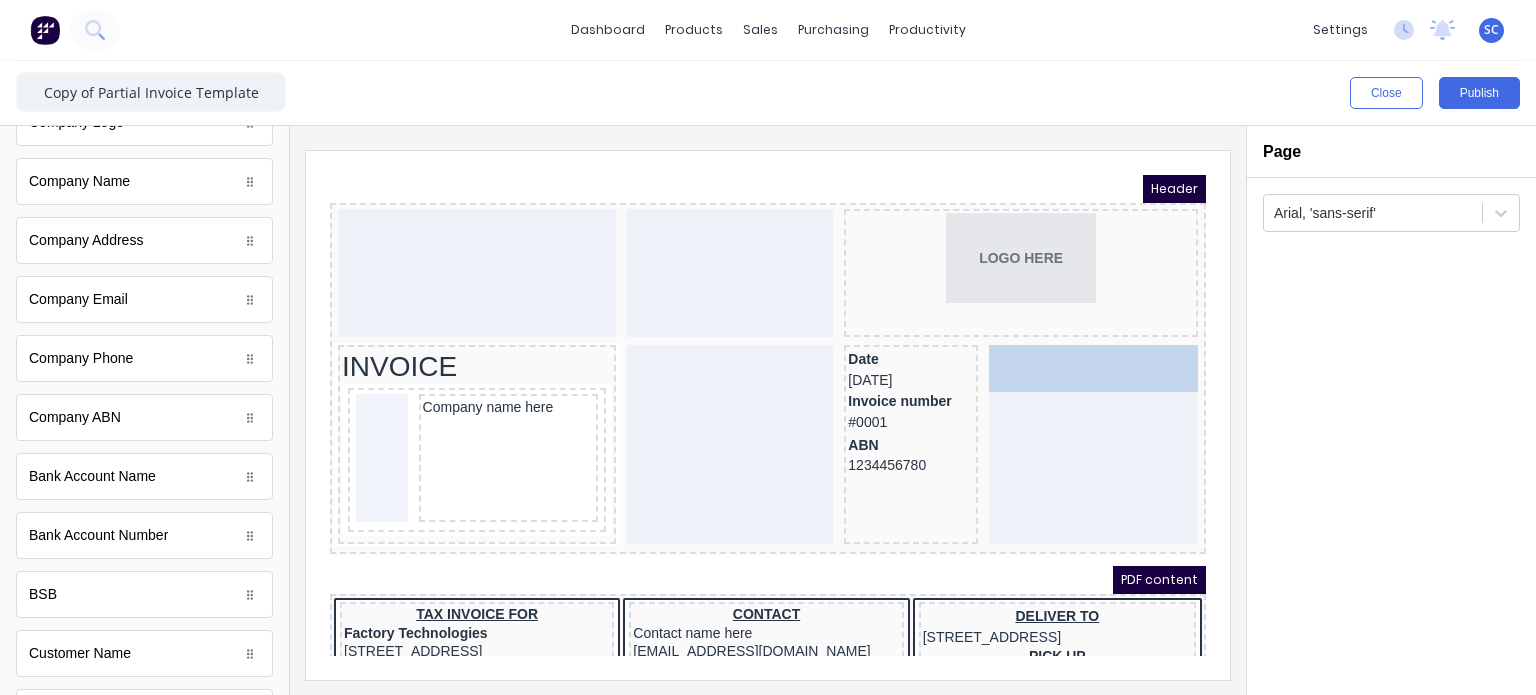 drag, startPoint x: 139, startPoint y: 186, endPoint x: 741, endPoint y: 197, distance: 602.10046 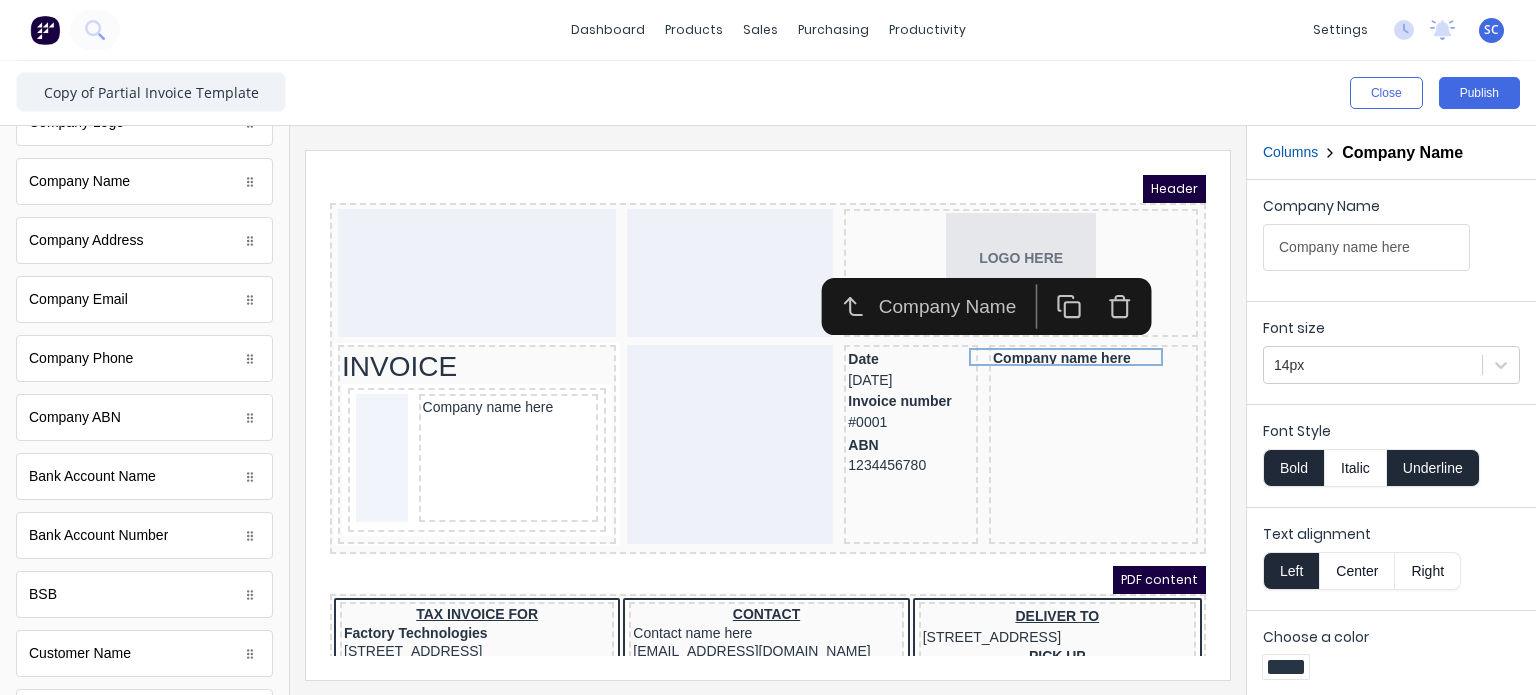 click on "Font Style Bold Italic Underline" at bounding box center [1391, 454] 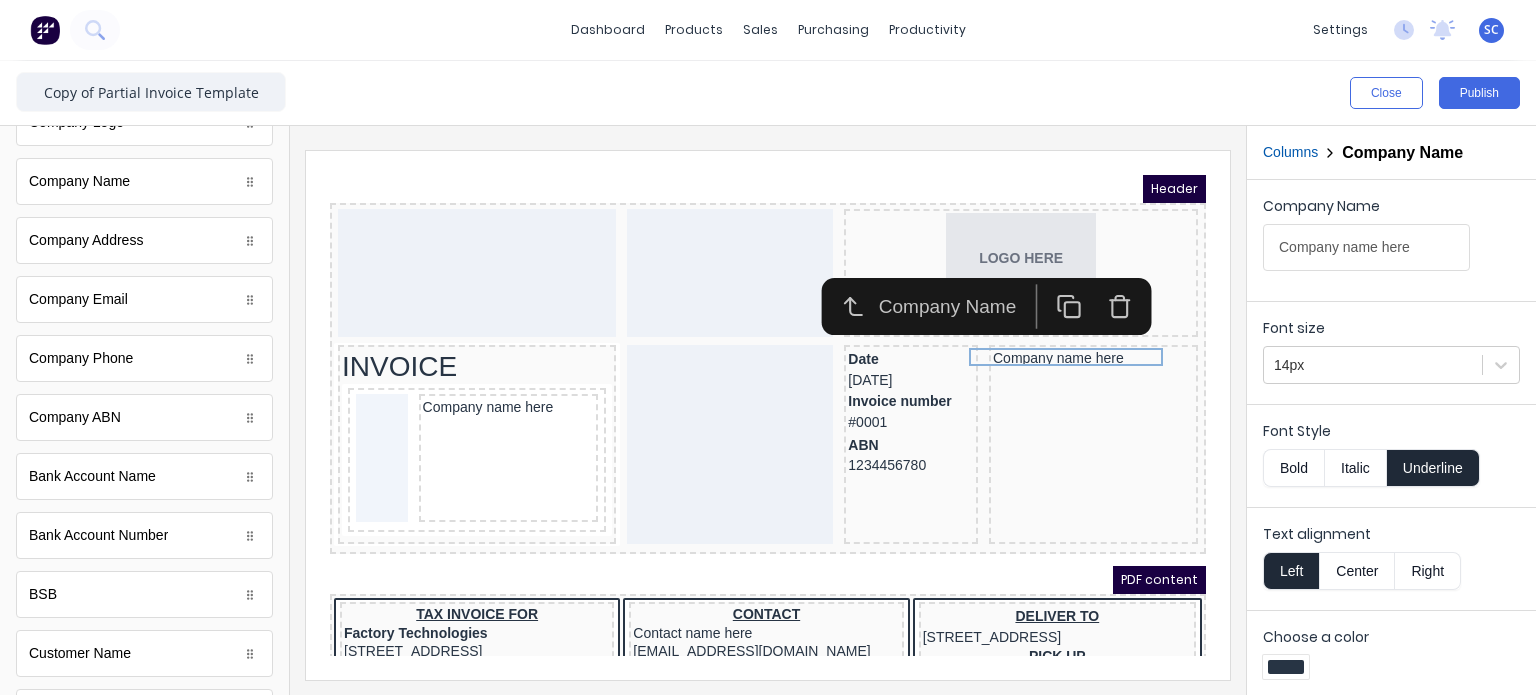 click on "Underline" at bounding box center [1433, 468] 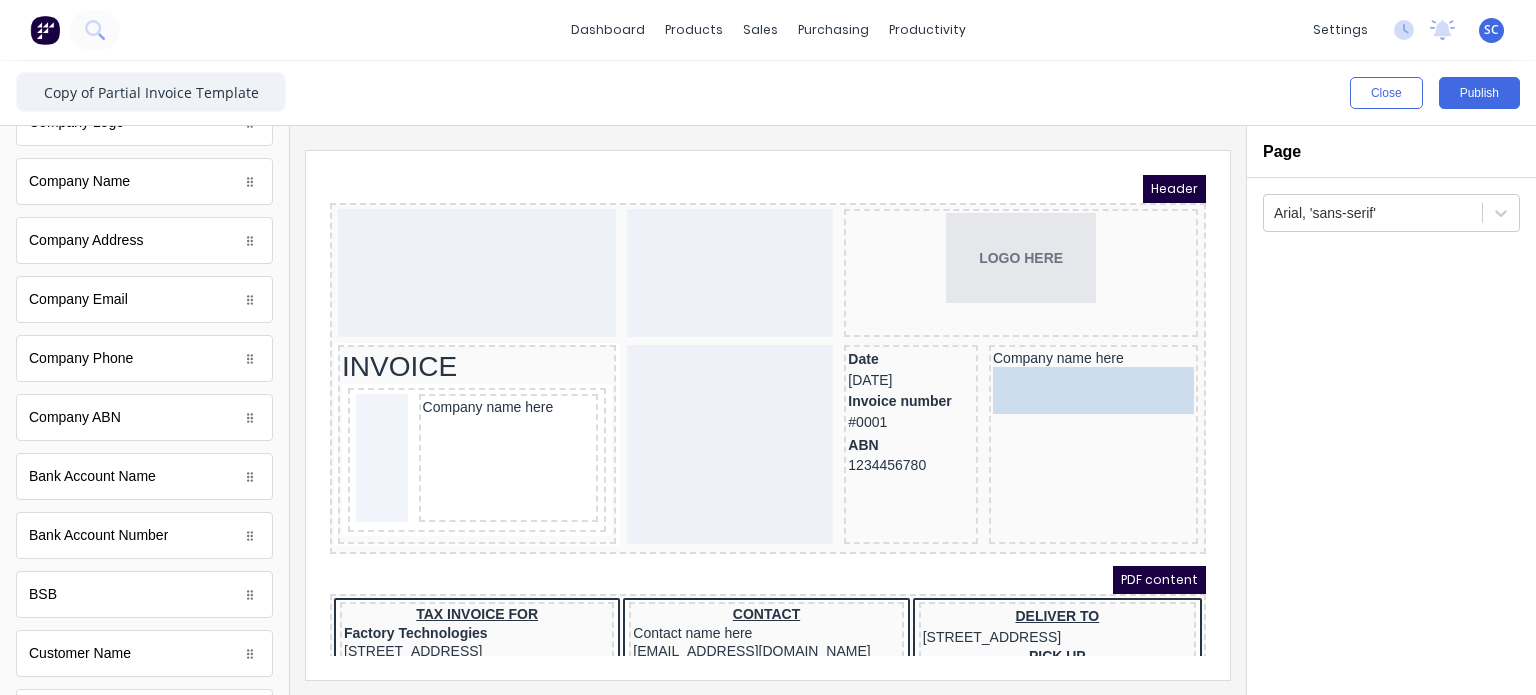 drag, startPoint x: 142, startPoint y: 247, endPoint x: 728, endPoint y: 271, distance: 586.4913 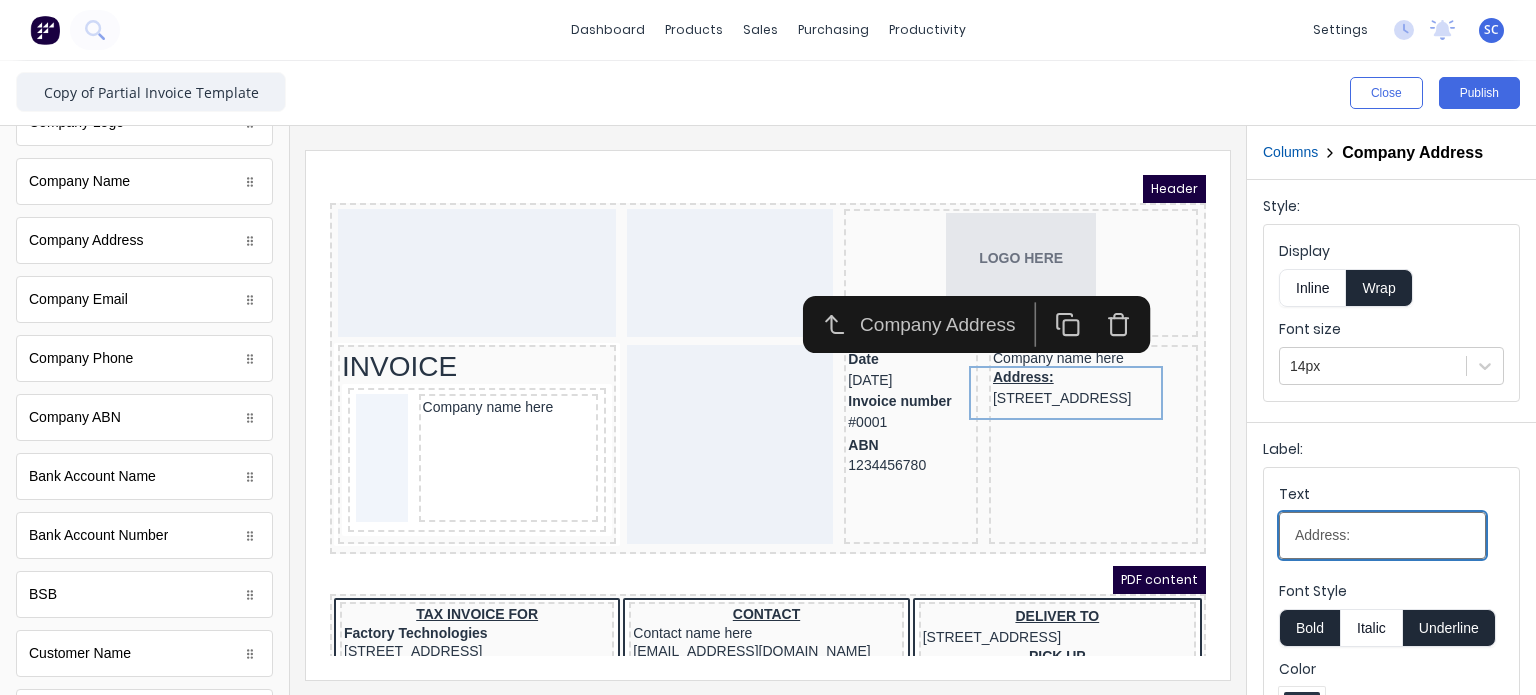 click on "Address:" at bounding box center [1382, 535] 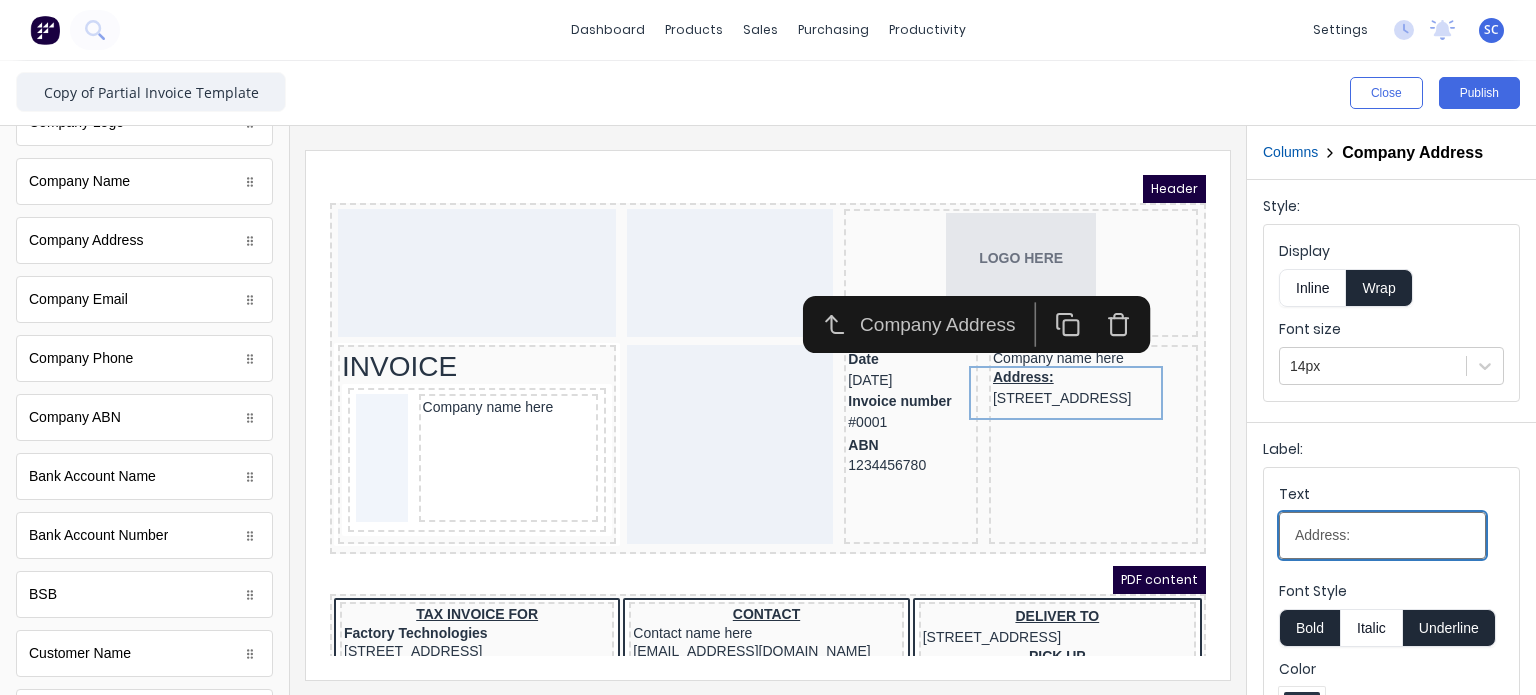 click on "Address:" at bounding box center [1382, 535] 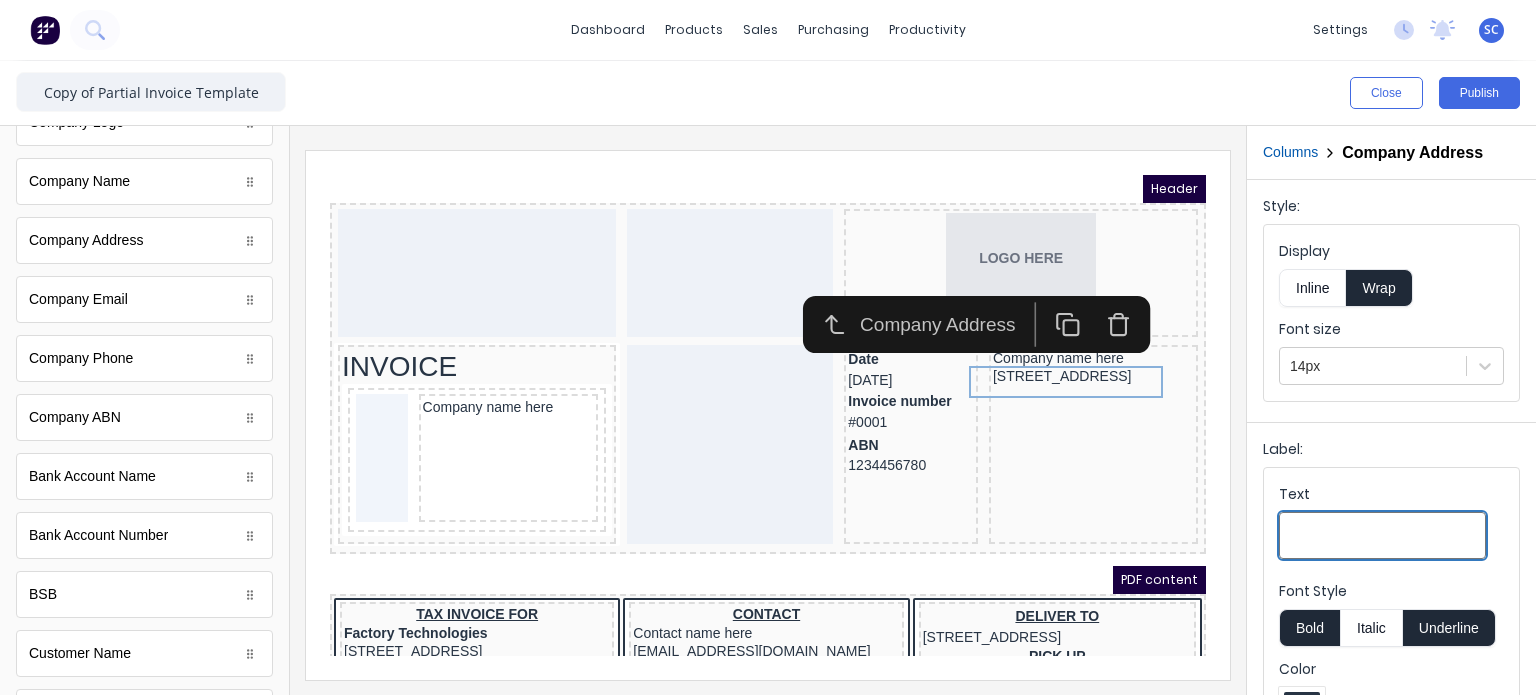 type 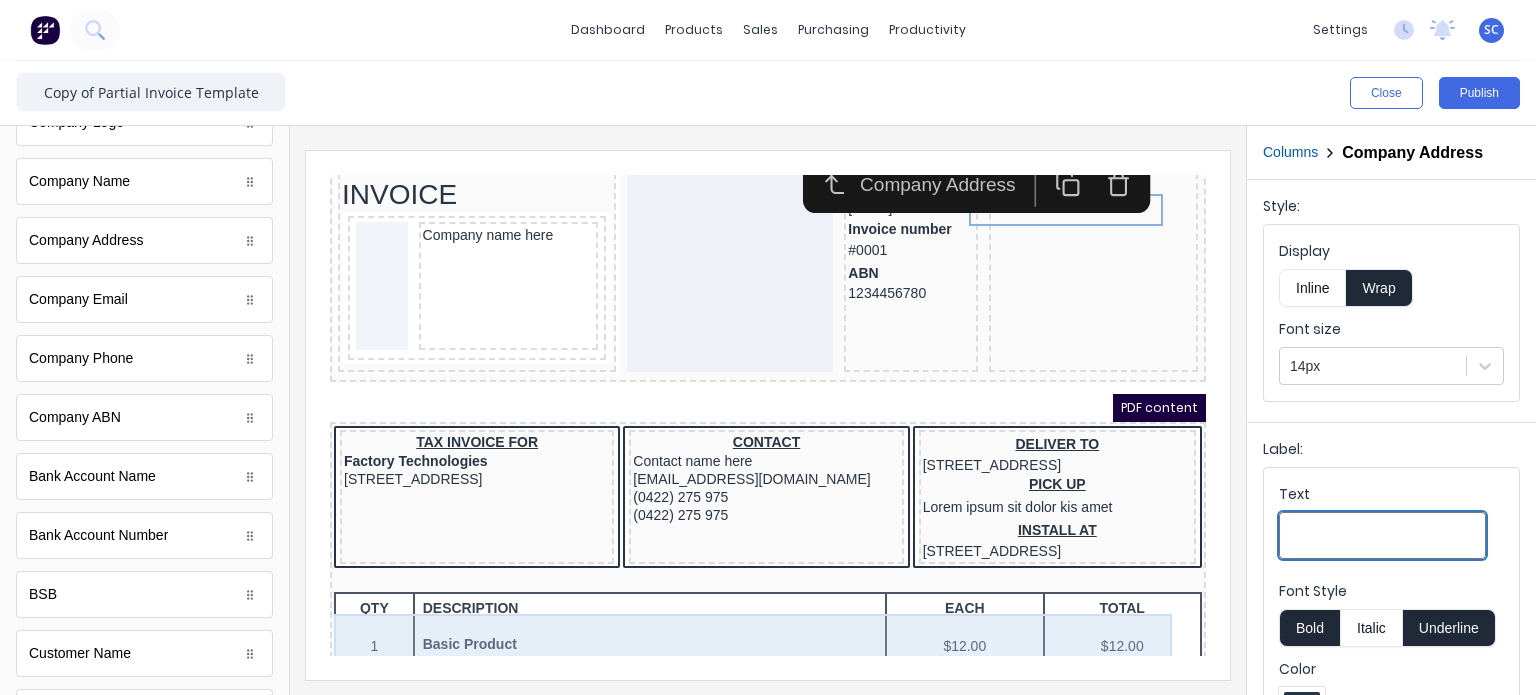 scroll, scrollTop: 95, scrollLeft: 0, axis: vertical 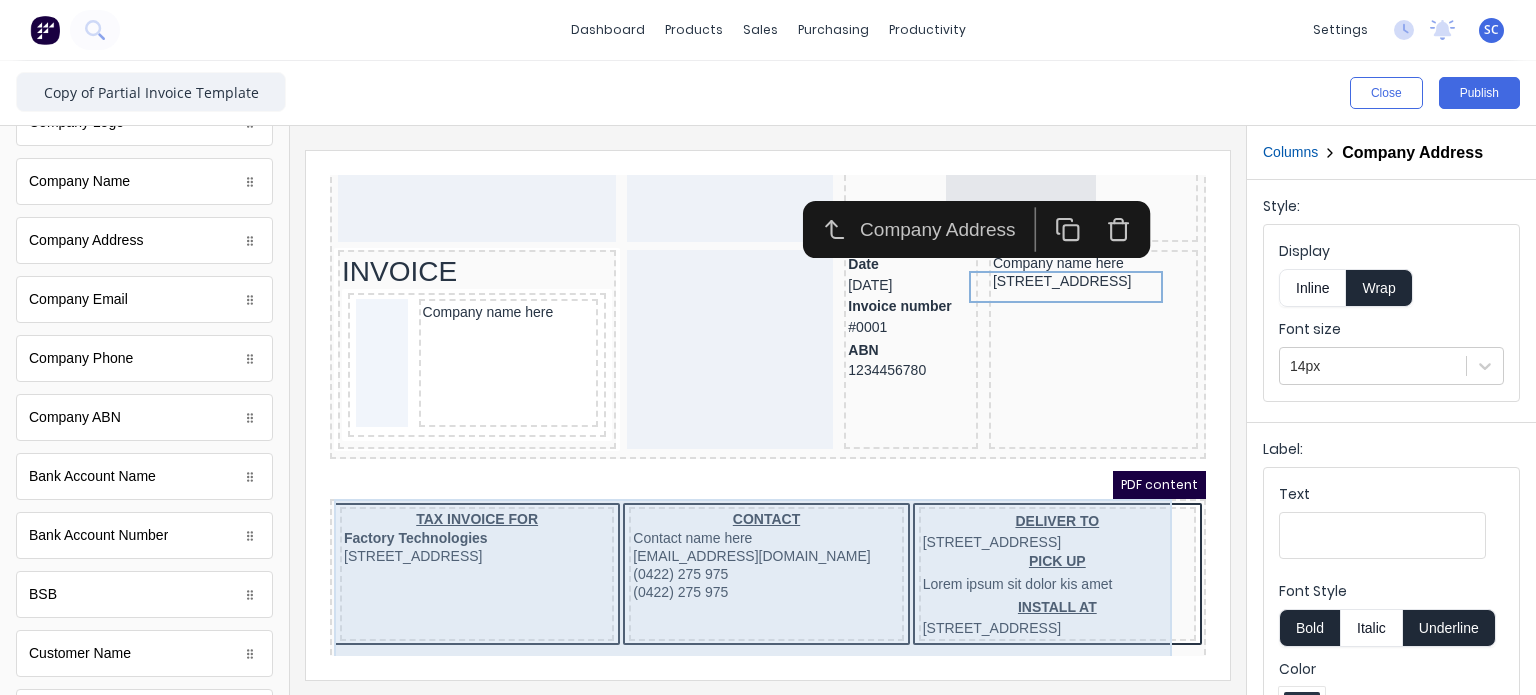 click on "Header LOGO HERE INVOICE Company name here Date [DATE] Invoice number #0001 ABN 1234456780 Company name here [STREET_ADDRESS], 4217 PDF content TAX INVOICE FOR Factory Technologies [STREET_ADDRESS], 4217 CONTACT Contact name here [EMAIL_ADDRESS][DOMAIN_NAME] (0422) 275 975 (0422) 275 975 DELIVER TO [STREET_ADDRESS] PICK UP Lorem ipsum sit dolor kis amet INSTALL AT [STREET_ADDRESS] QTY DESCRIPTION EACH TOTAL 1 Basic Product Lorem ipsum dolor sit amet, consectetur adipiscing elit, sed do eiusmod tempor incididunt ut labore et dolore magna aliqua. Diameter 100cm Colorbond Cottage Green Parts # 967-12 $12.00 $12.00 1 #1 Colorbond Basalt 0.55 90mm 0 bends Lengths 1 x 1000 1 x 1500 $12.00 $12.00 1 Custom Formula Lorem ipsum dolor sit amet, consectetur adipiscing elit, sed do eiusmod tempor incididunt ut labore et dolore magna aliqua. Colorbond Cottage Green Height 23 Width 200 Dimension 2.5 74.75" at bounding box center [744, 296] 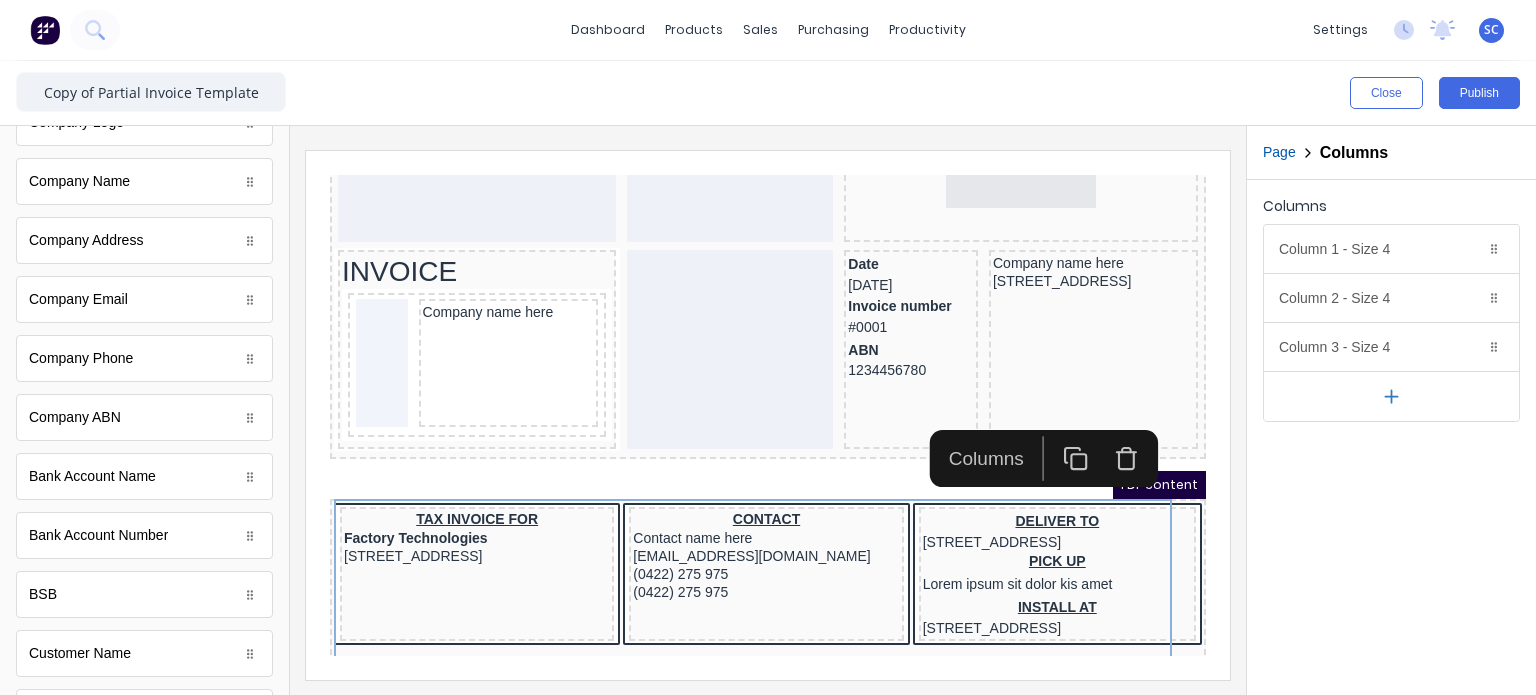 click at bounding box center [1103, 434] 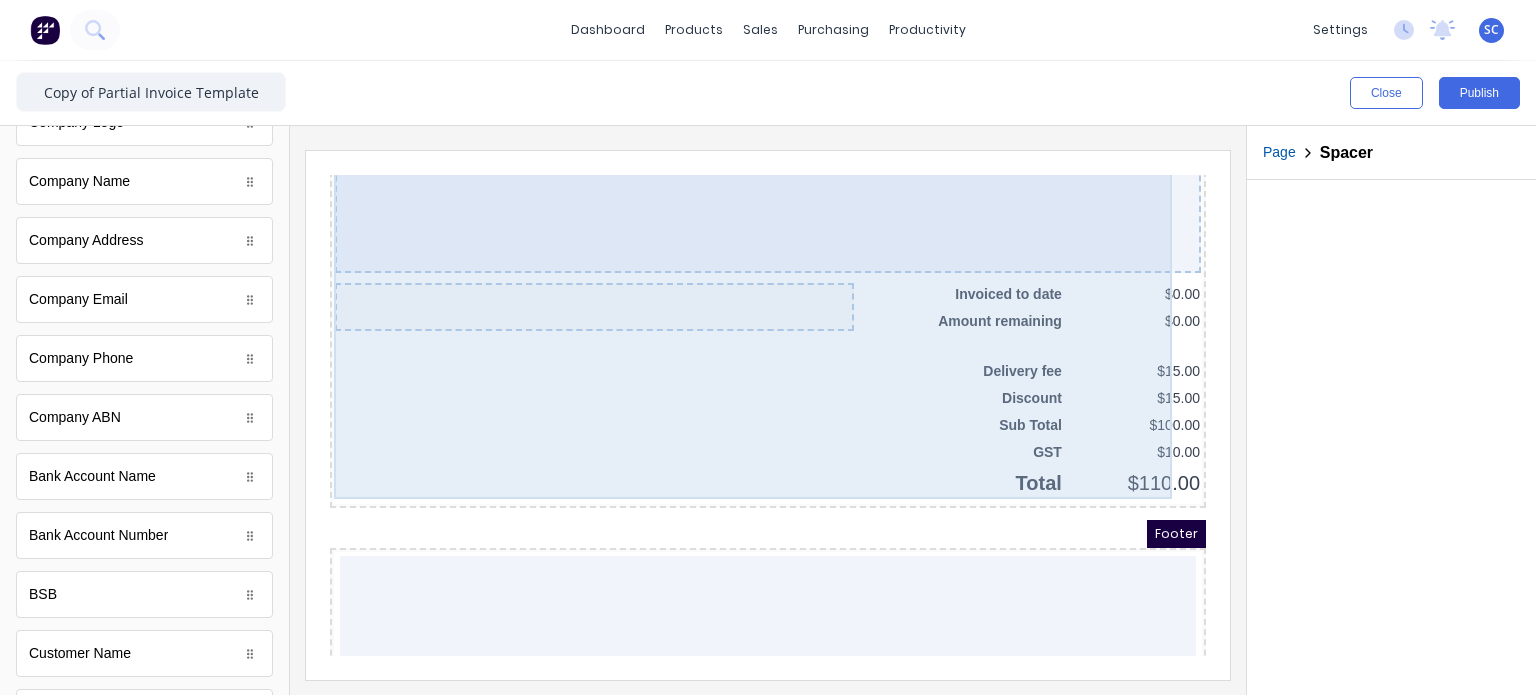scroll, scrollTop: 1478, scrollLeft: 0, axis: vertical 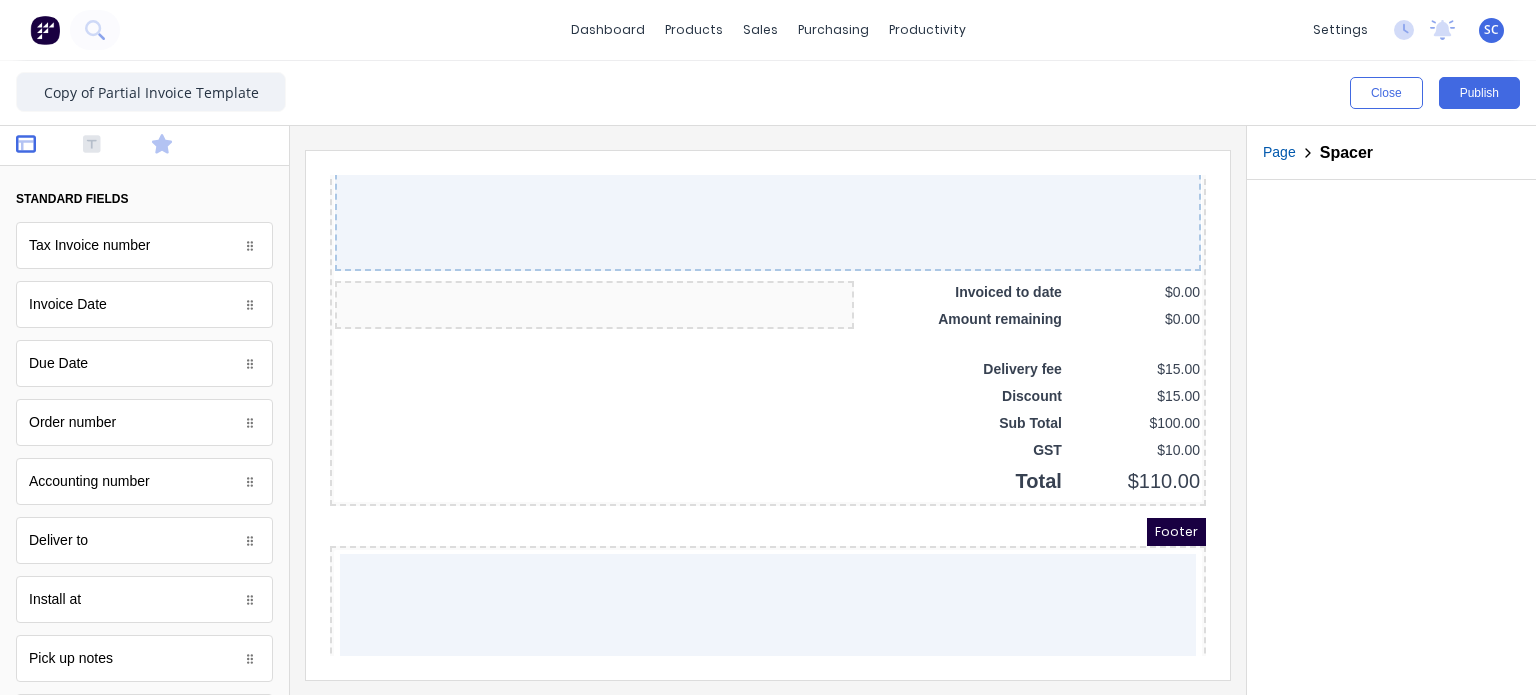 click 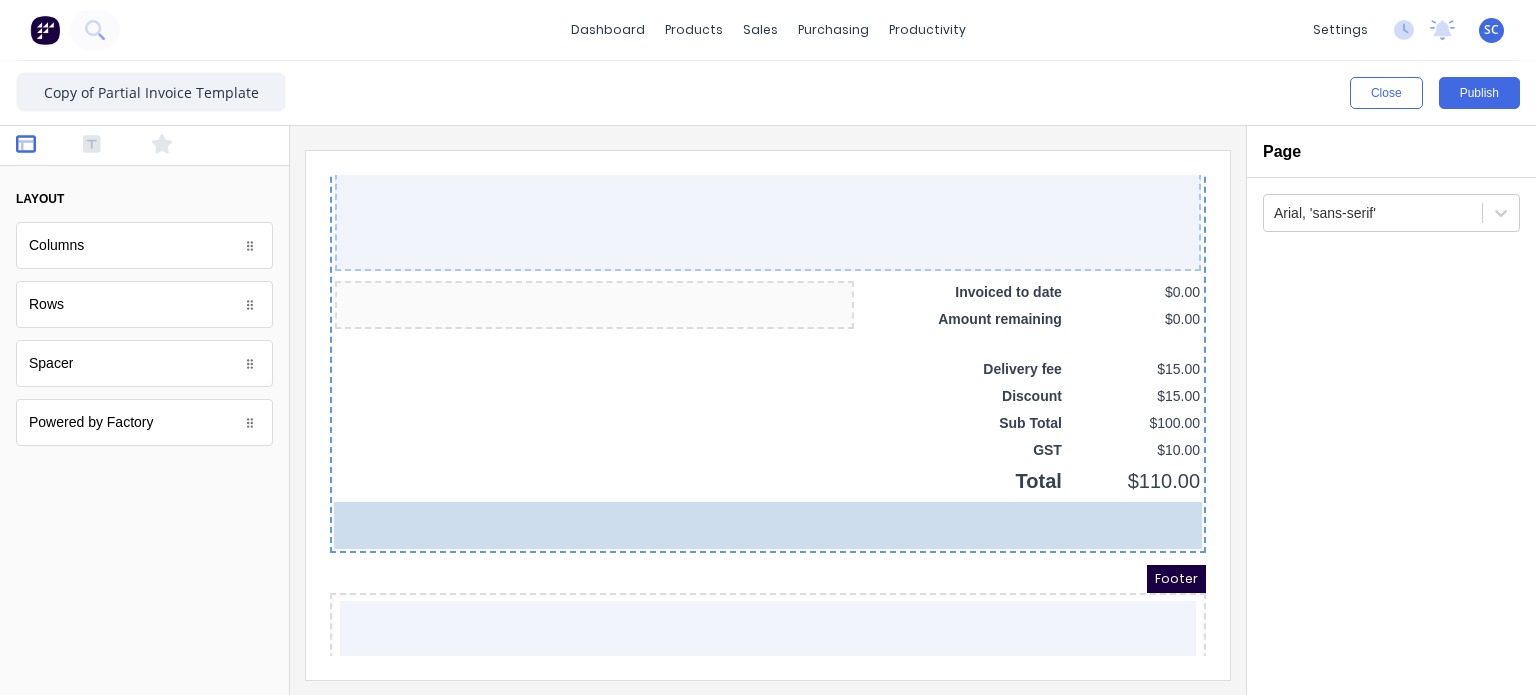 drag, startPoint x: 126, startPoint y: 249, endPoint x: 469, endPoint y: 313, distance: 348.91977 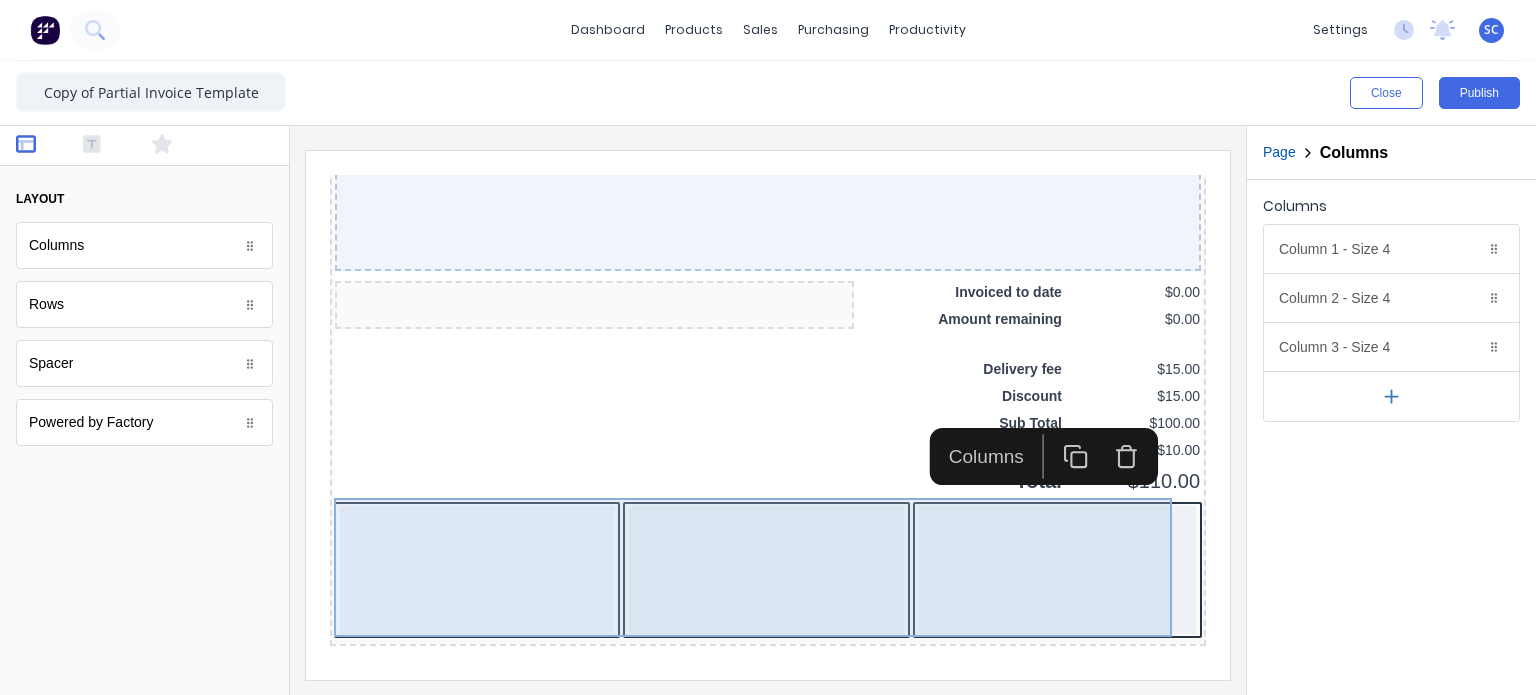 scroll, scrollTop: 1608, scrollLeft: 0, axis: vertical 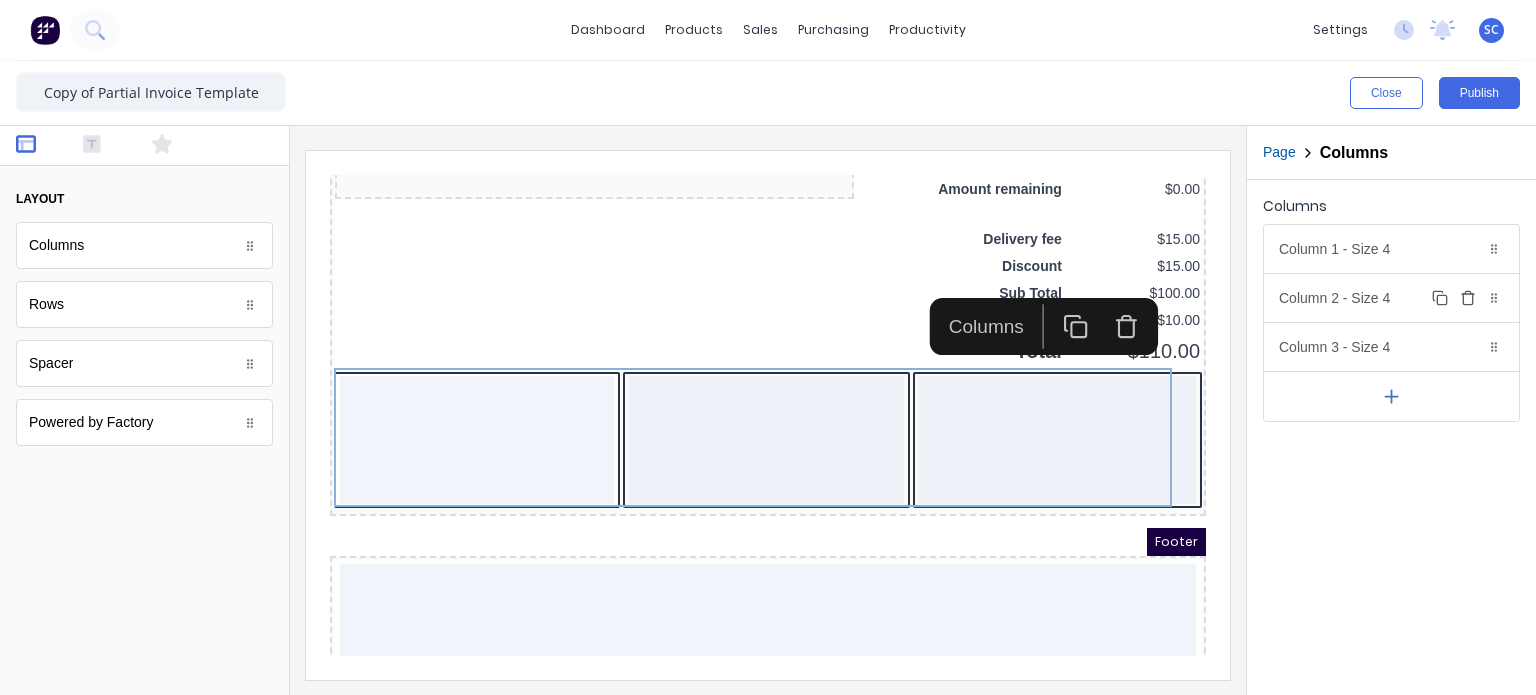 click 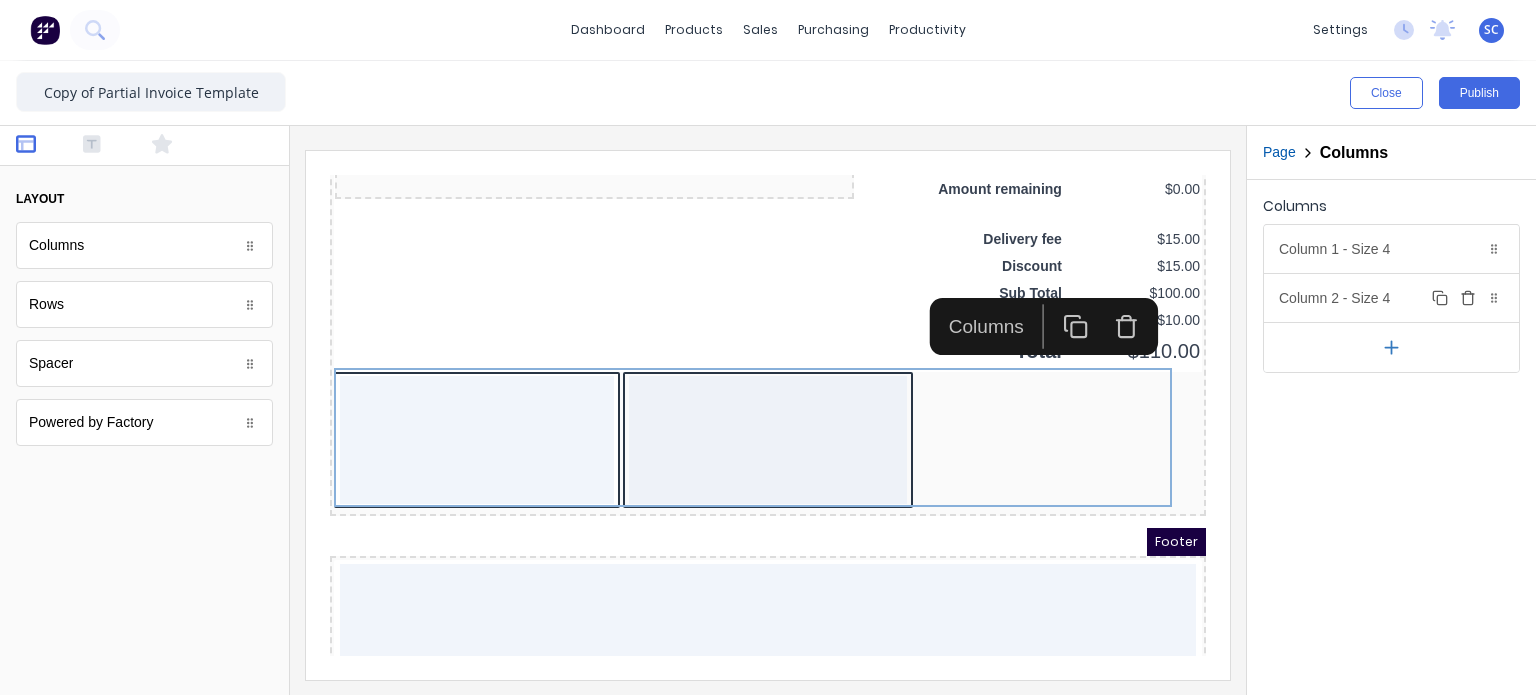 click 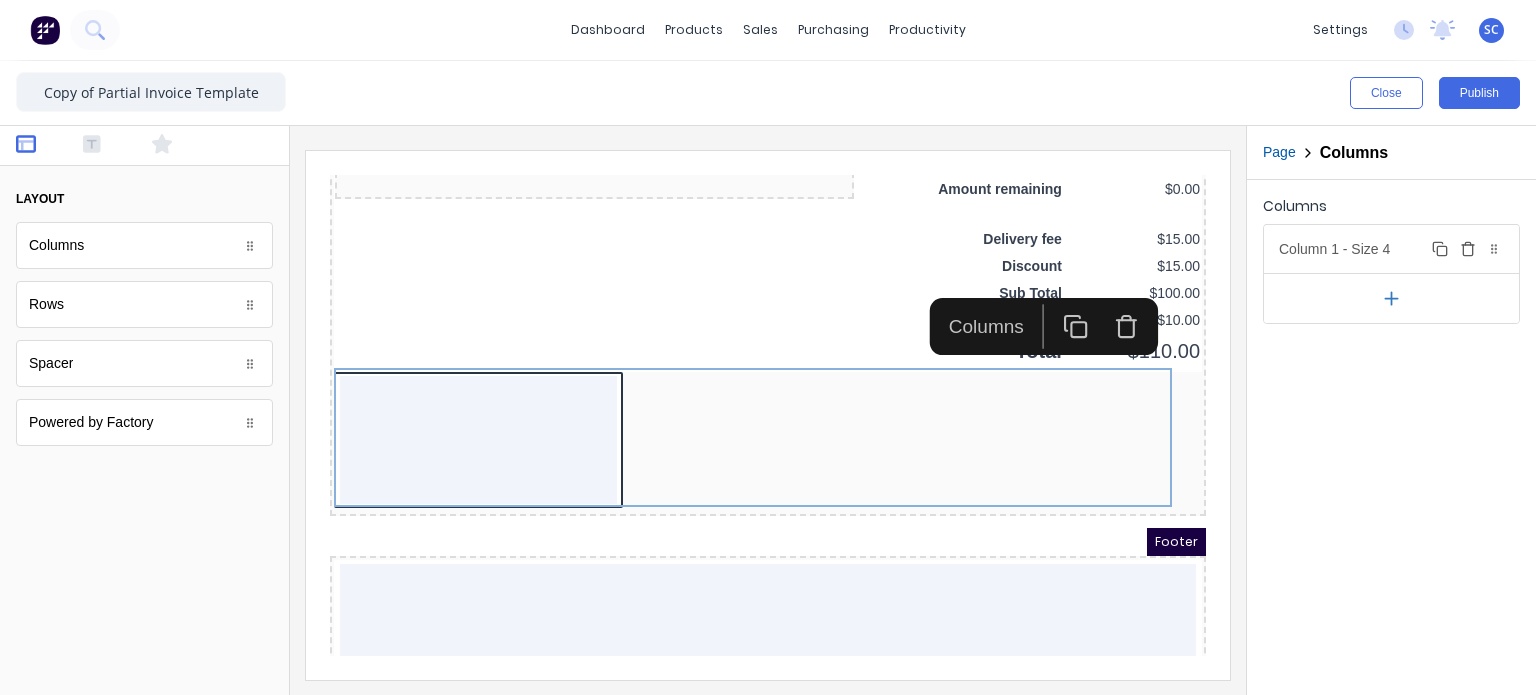 click on "Column 1 - Size 4 Duplicate Delete" at bounding box center [1391, 249] 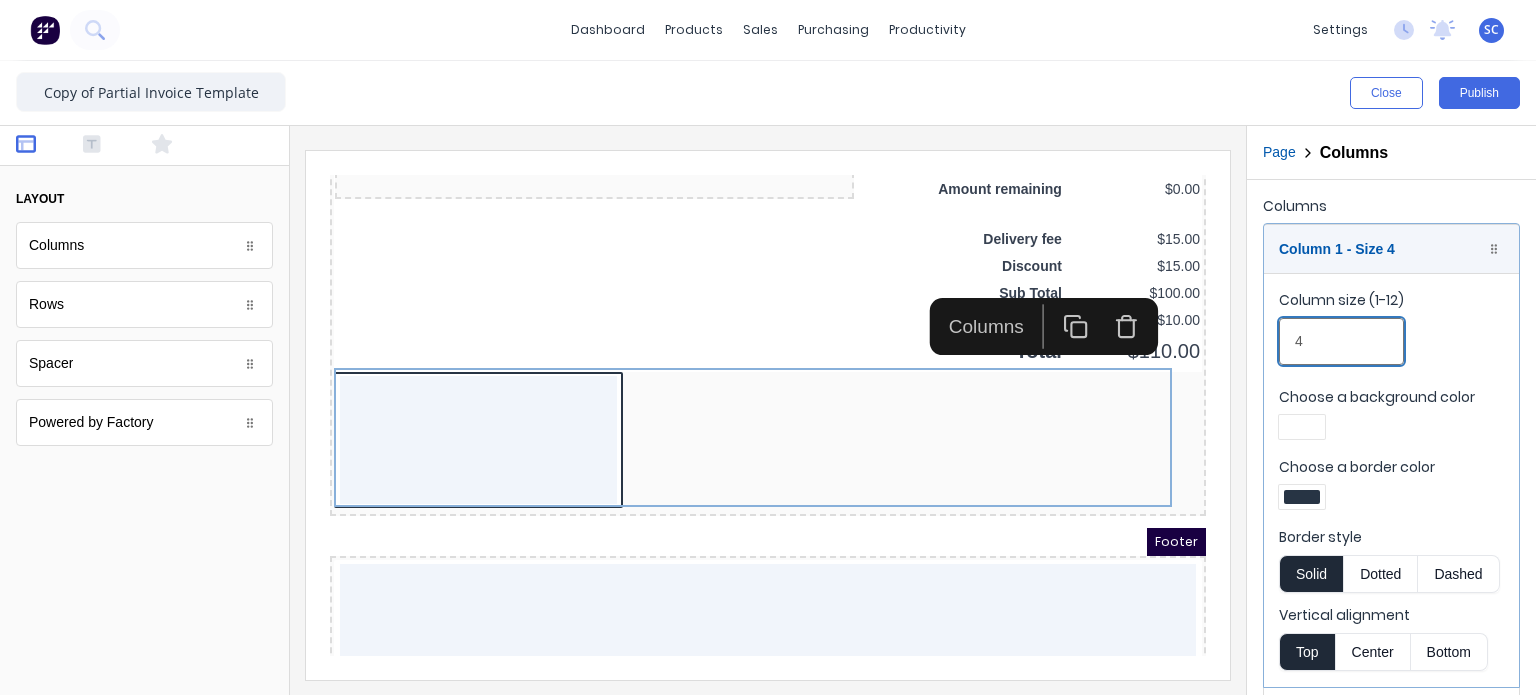 drag, startPoint x: 1662, startPoint y: 487, endPoint x: 1160, endPoint y: 324, distance: 527.8002 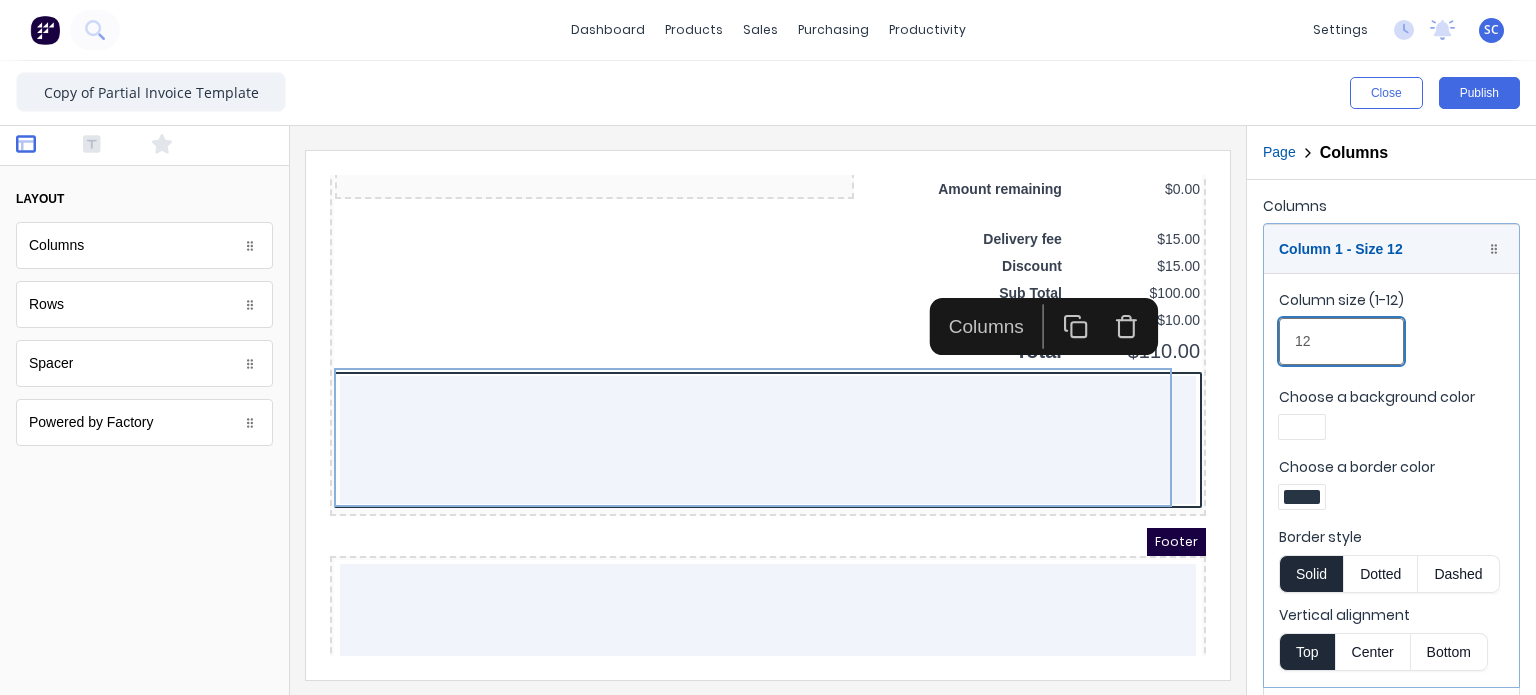 type on "12" 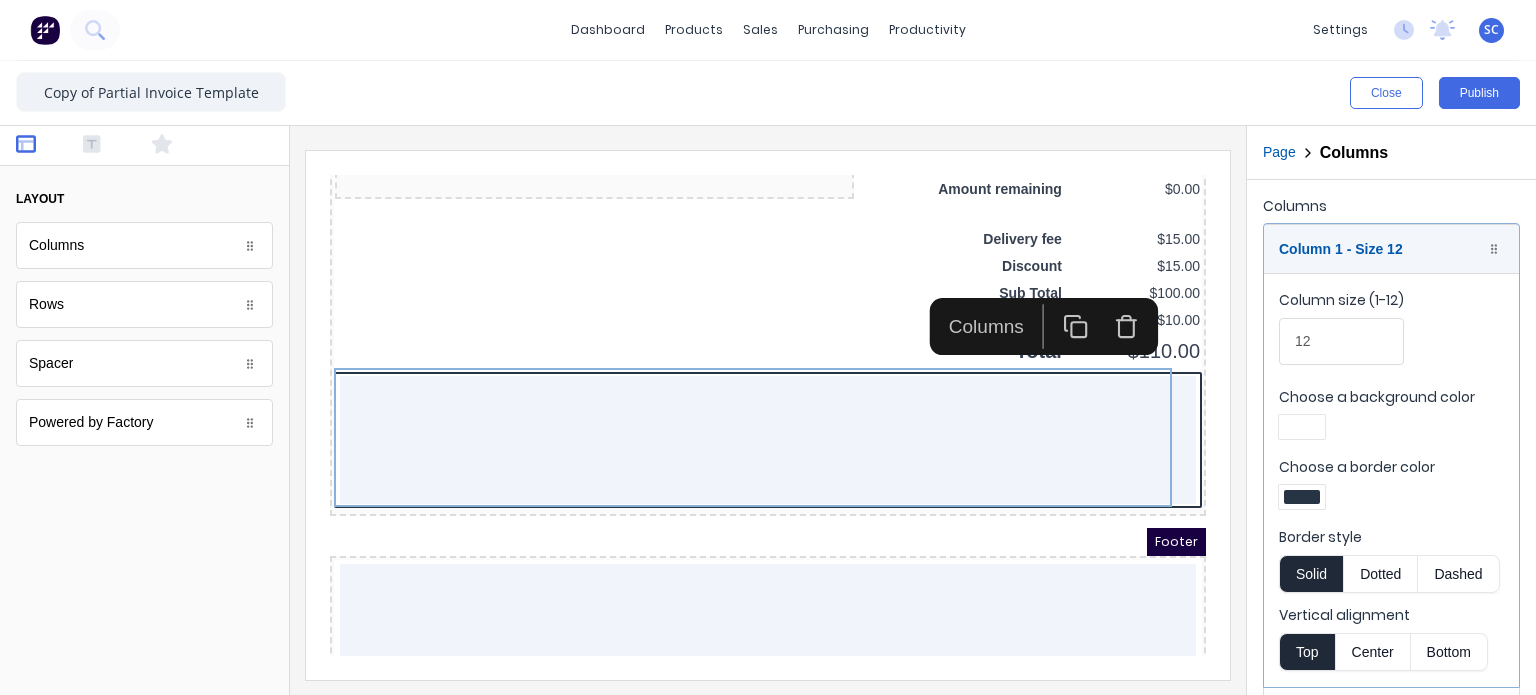 click at bounding box center [1302, 497] 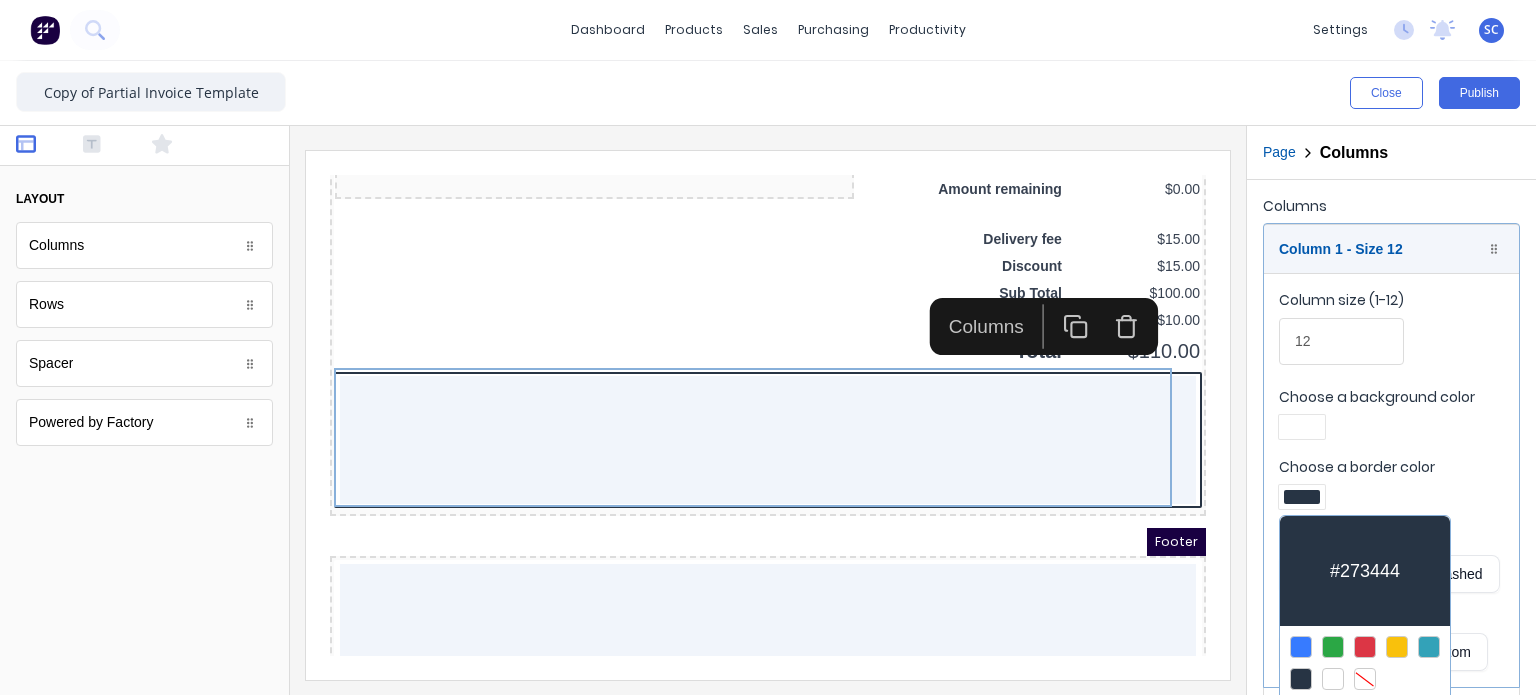 click at bounding box center (1365, 679) 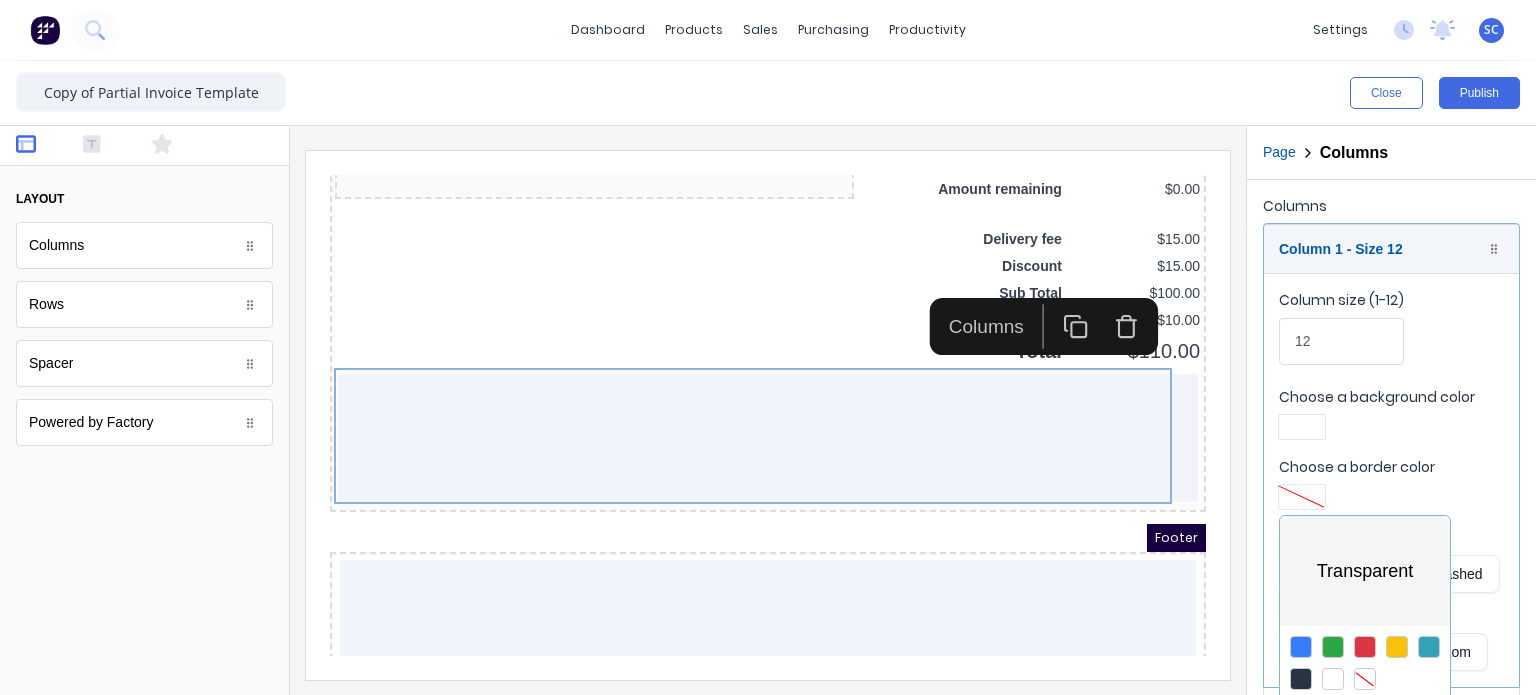 click at bounding box center (768, 347) 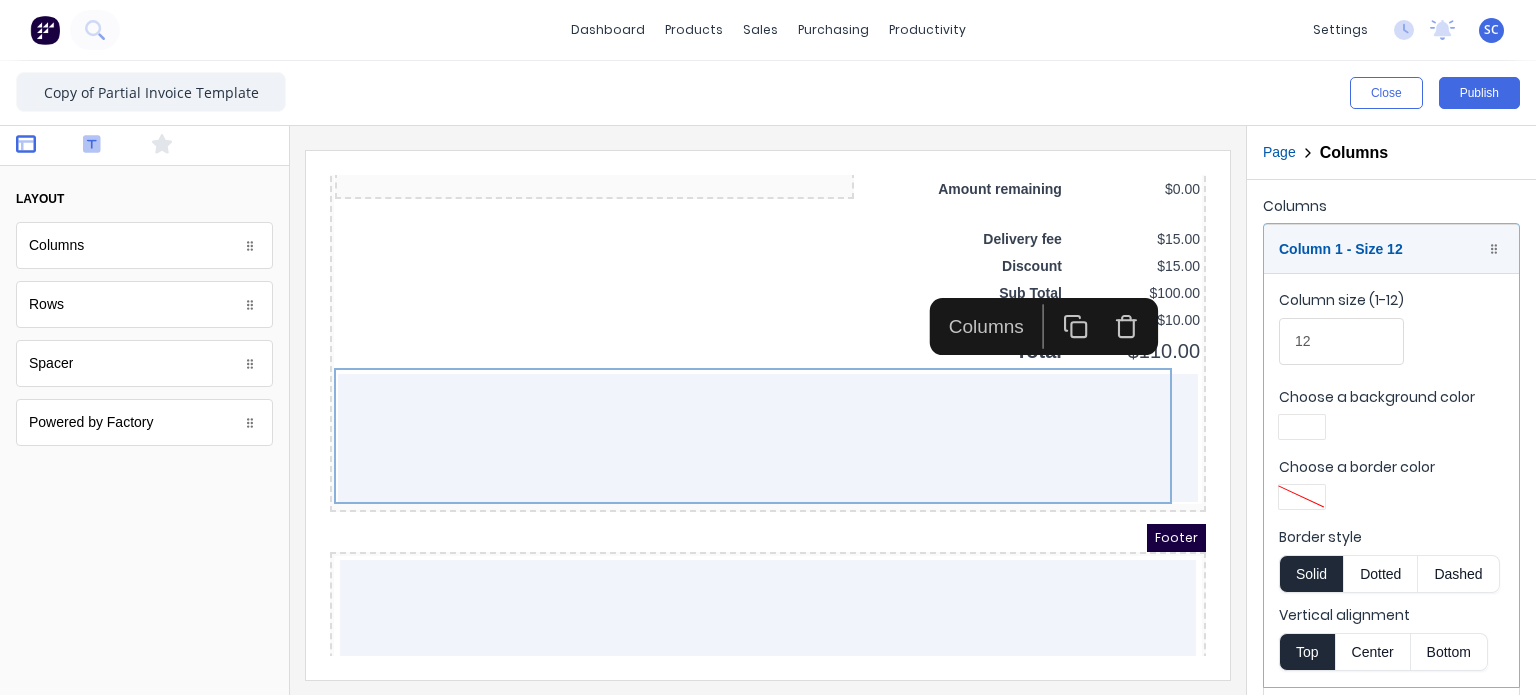click 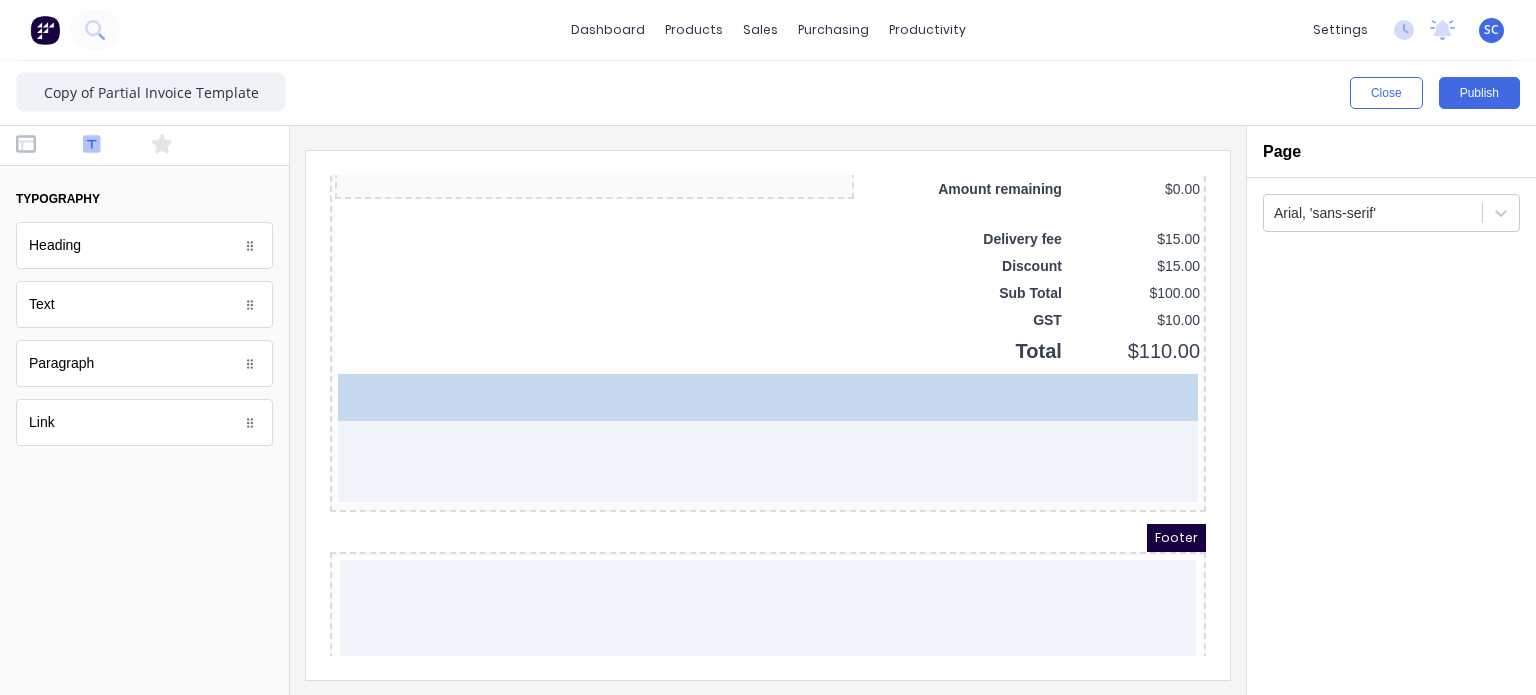 drag, startPoint x: 68, startPoint y: 319, endPoint x: 493, endPoint y: 420, distance: 436.83636 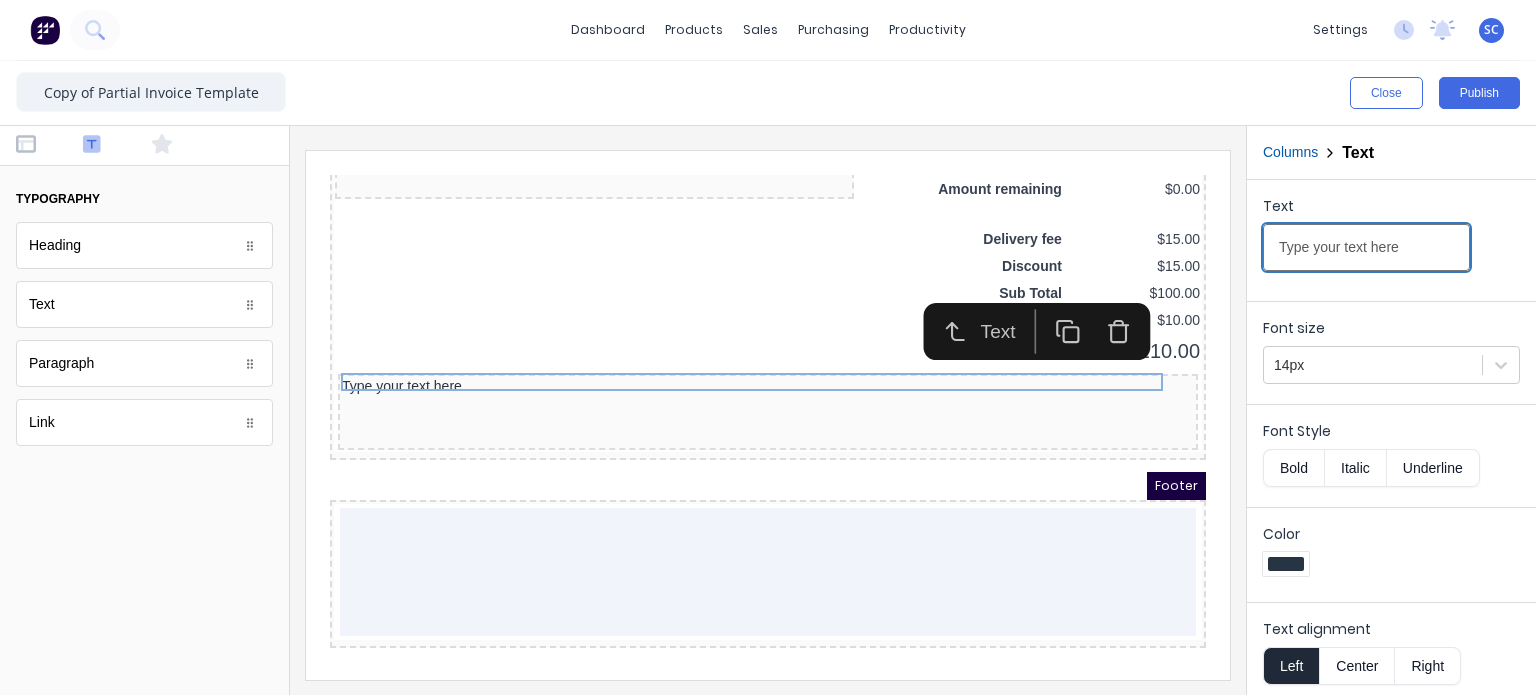 click on "Type your text here" at bounding box center (1366, 247) 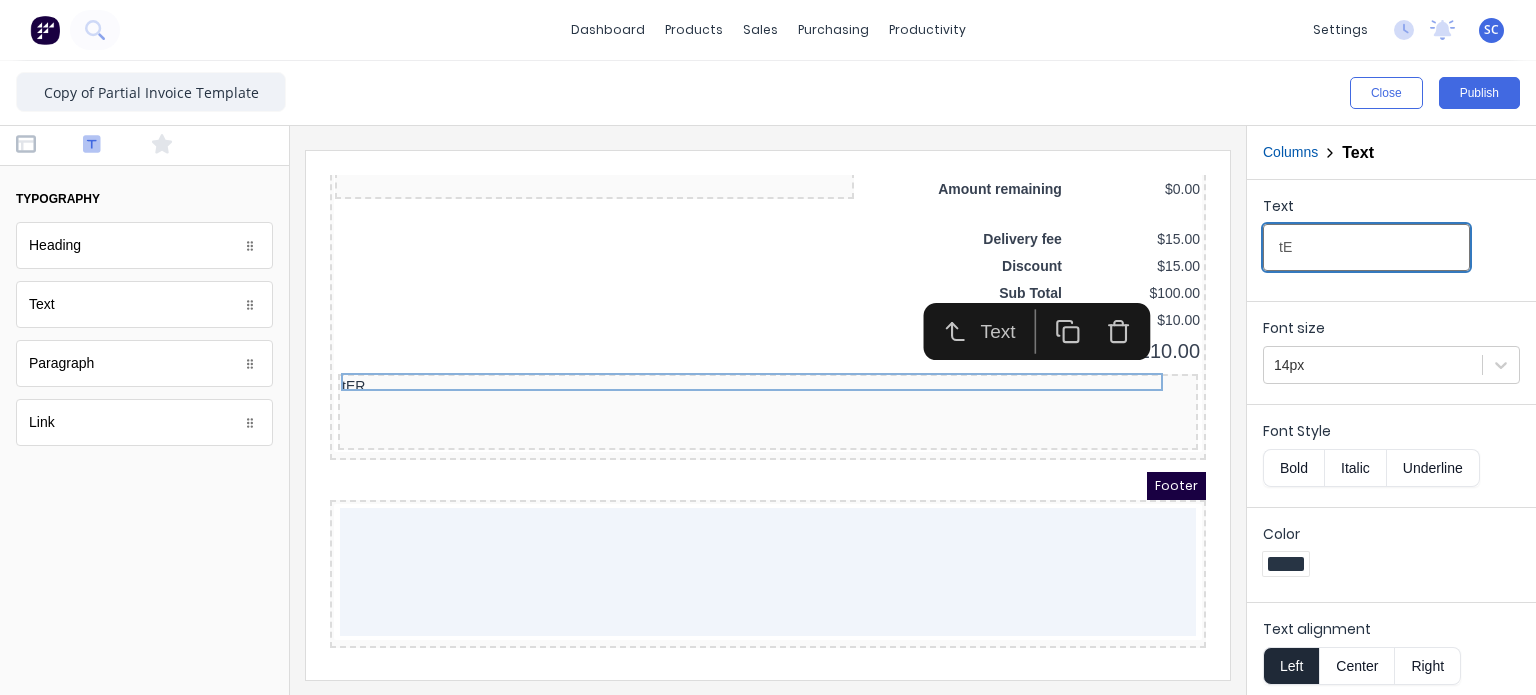 type on "t" 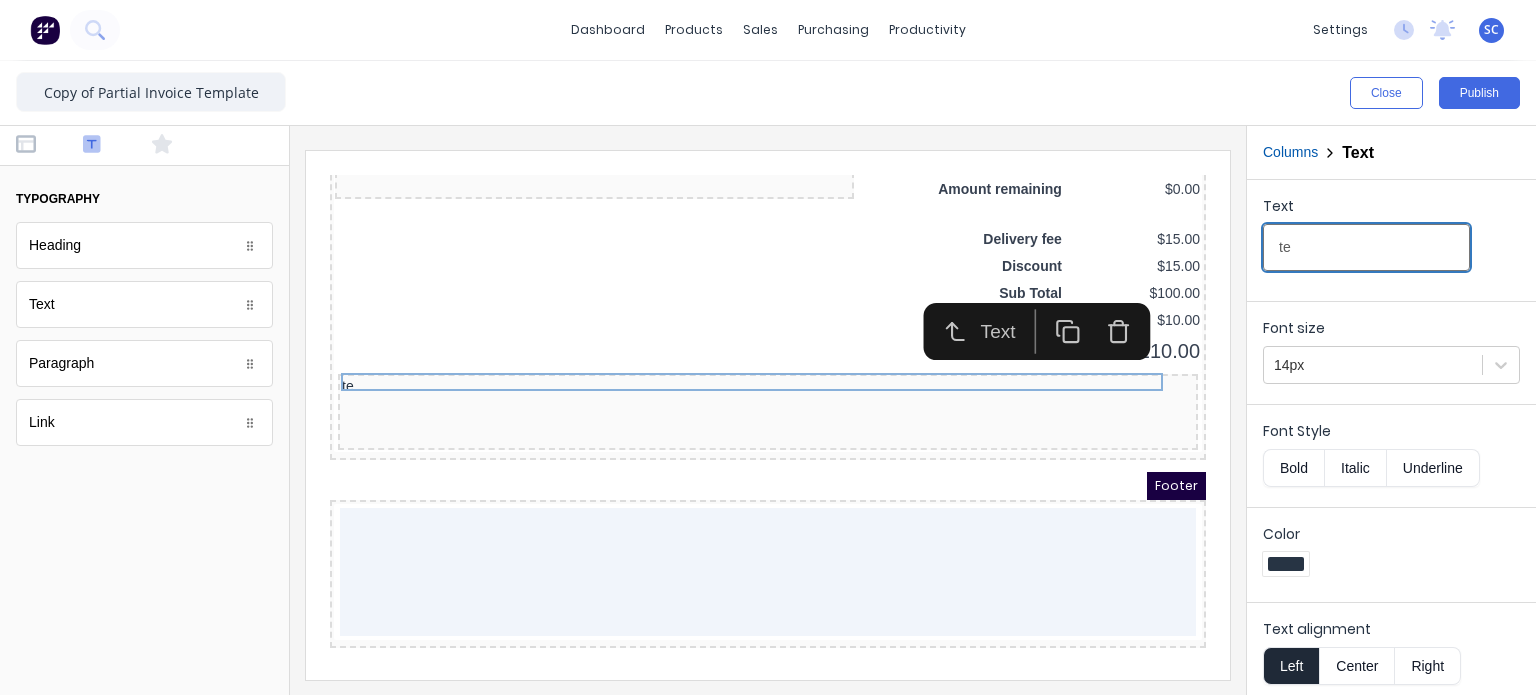type on "t" 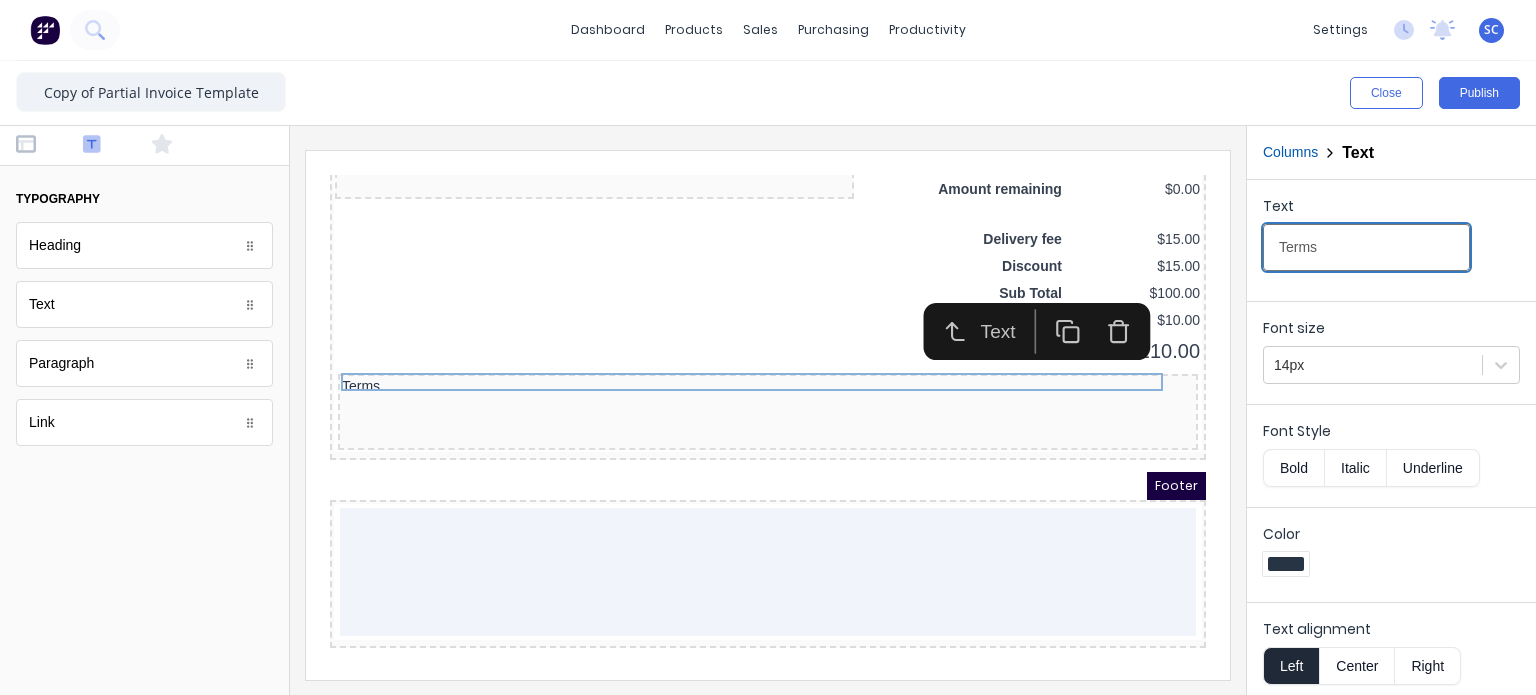type on "Terms" 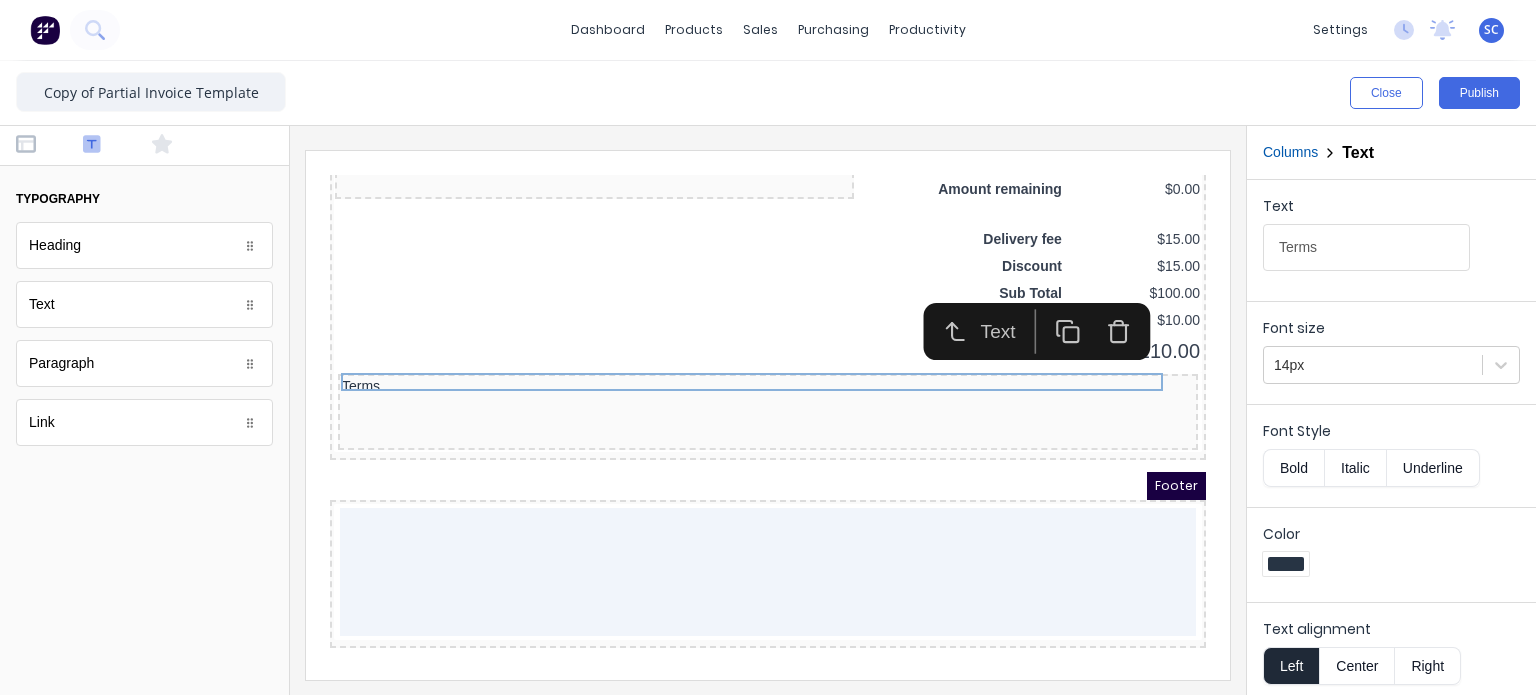 click on "Bold" at bounding box center (1293, 468) 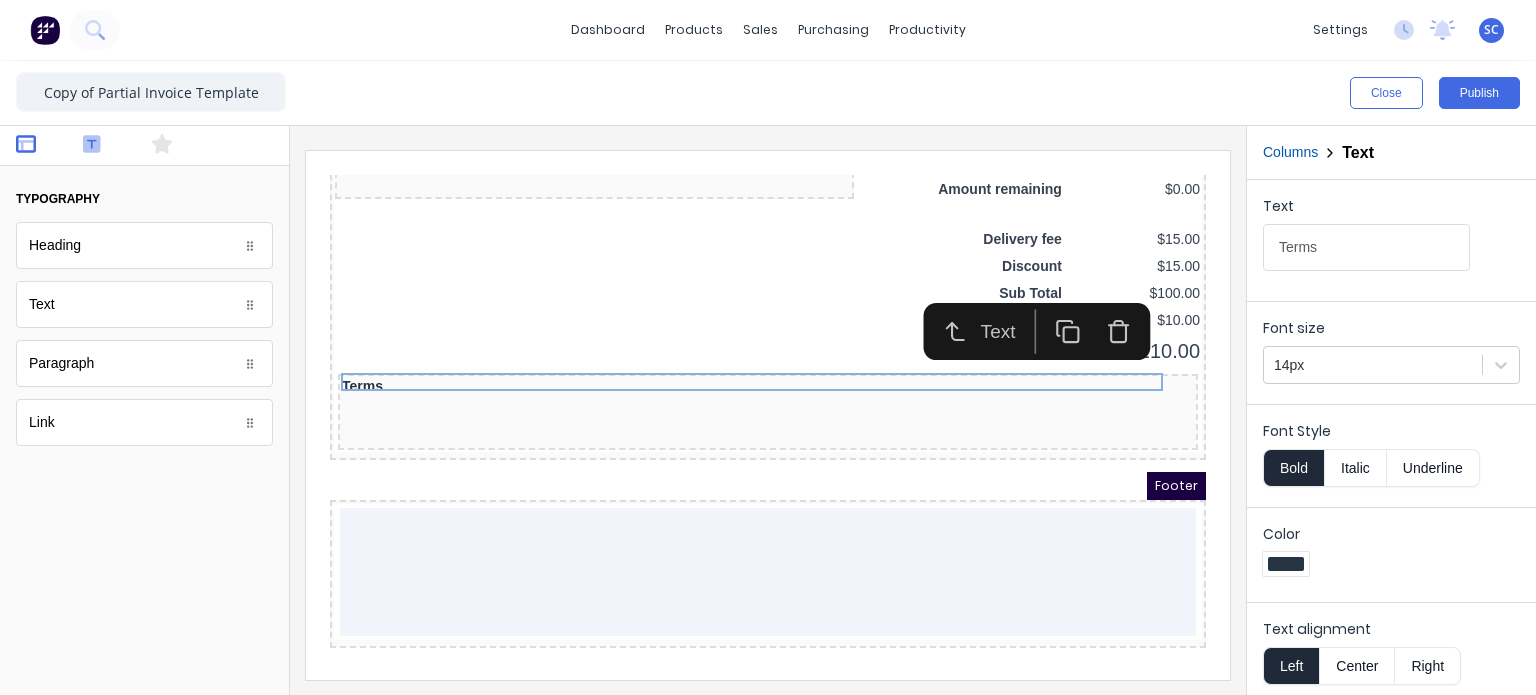click at bounding box center [43, 146] 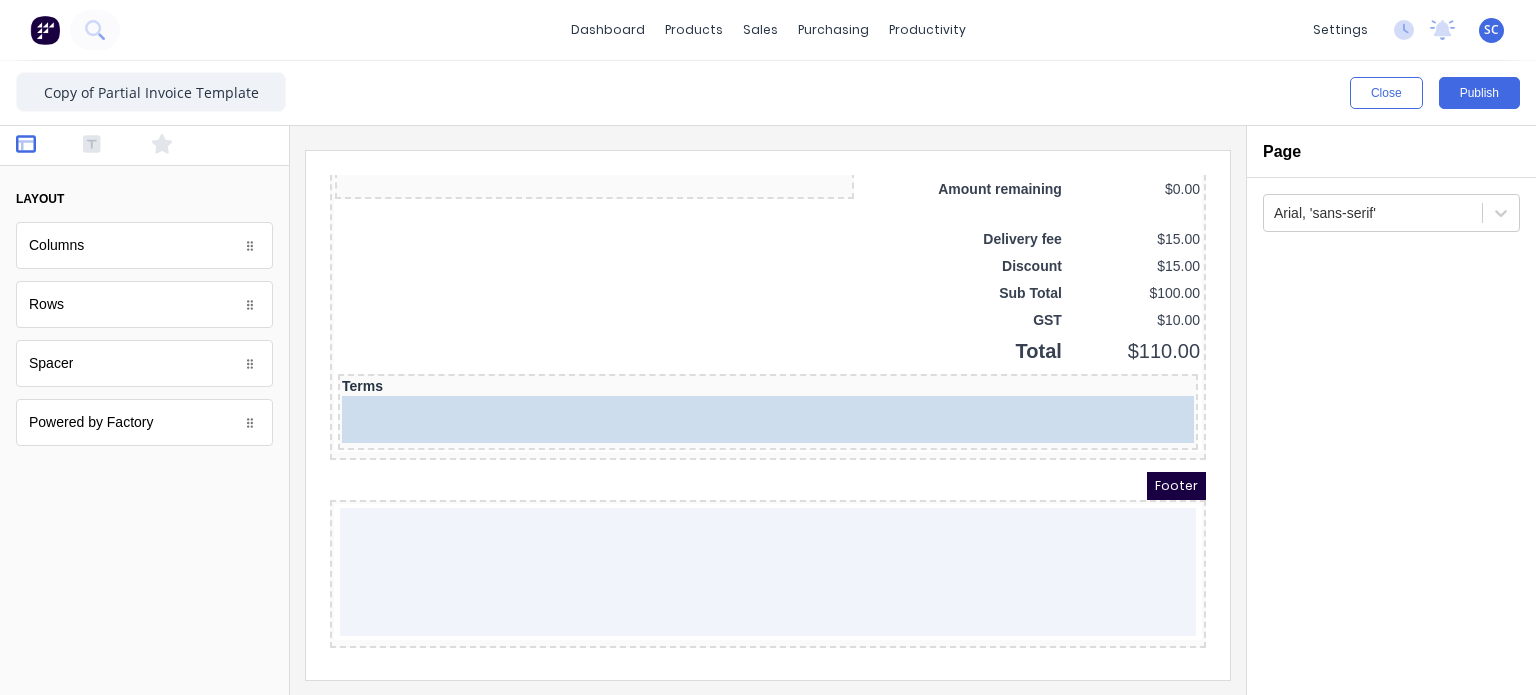 drag, startPoint x: 105, startPoint y: 383, endPoint x: 456, endPoint y: 431, distance: 354.26685 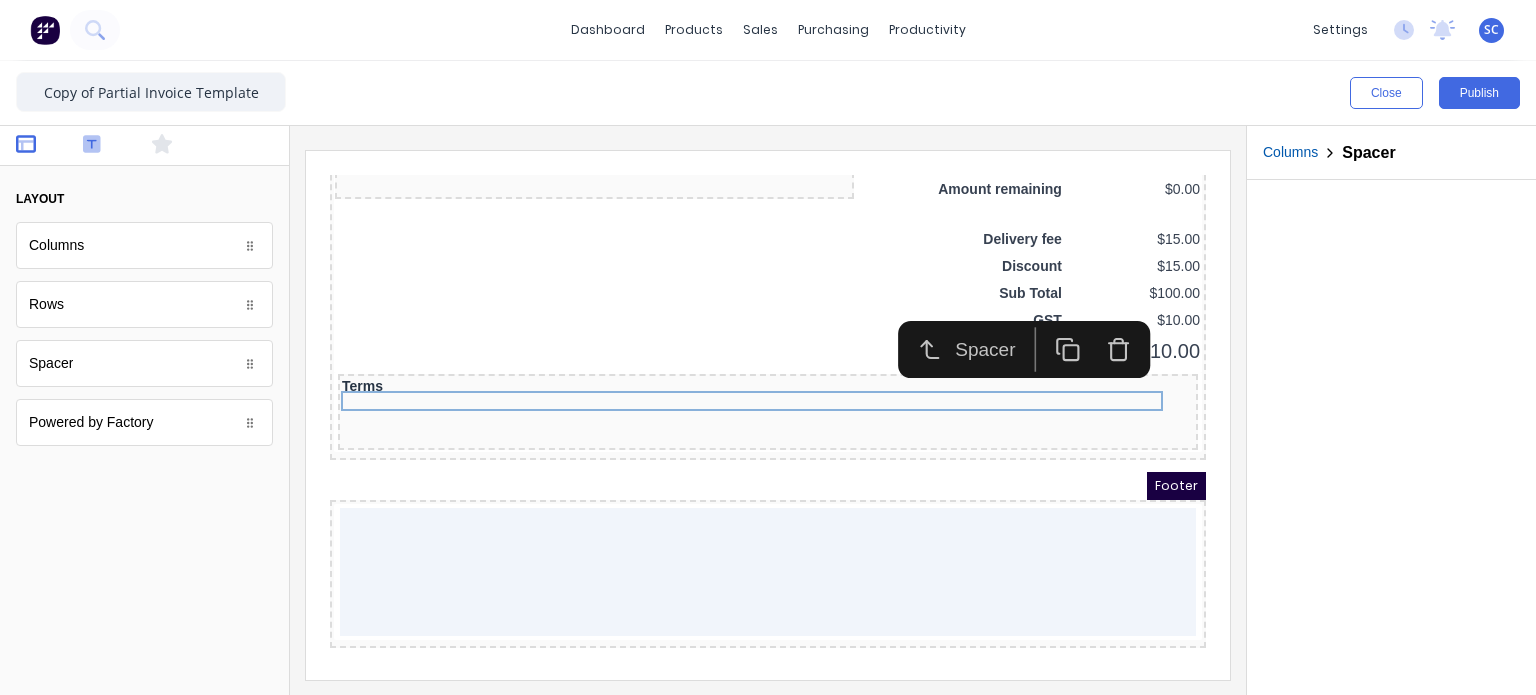 click at bounding box center [110, 146] 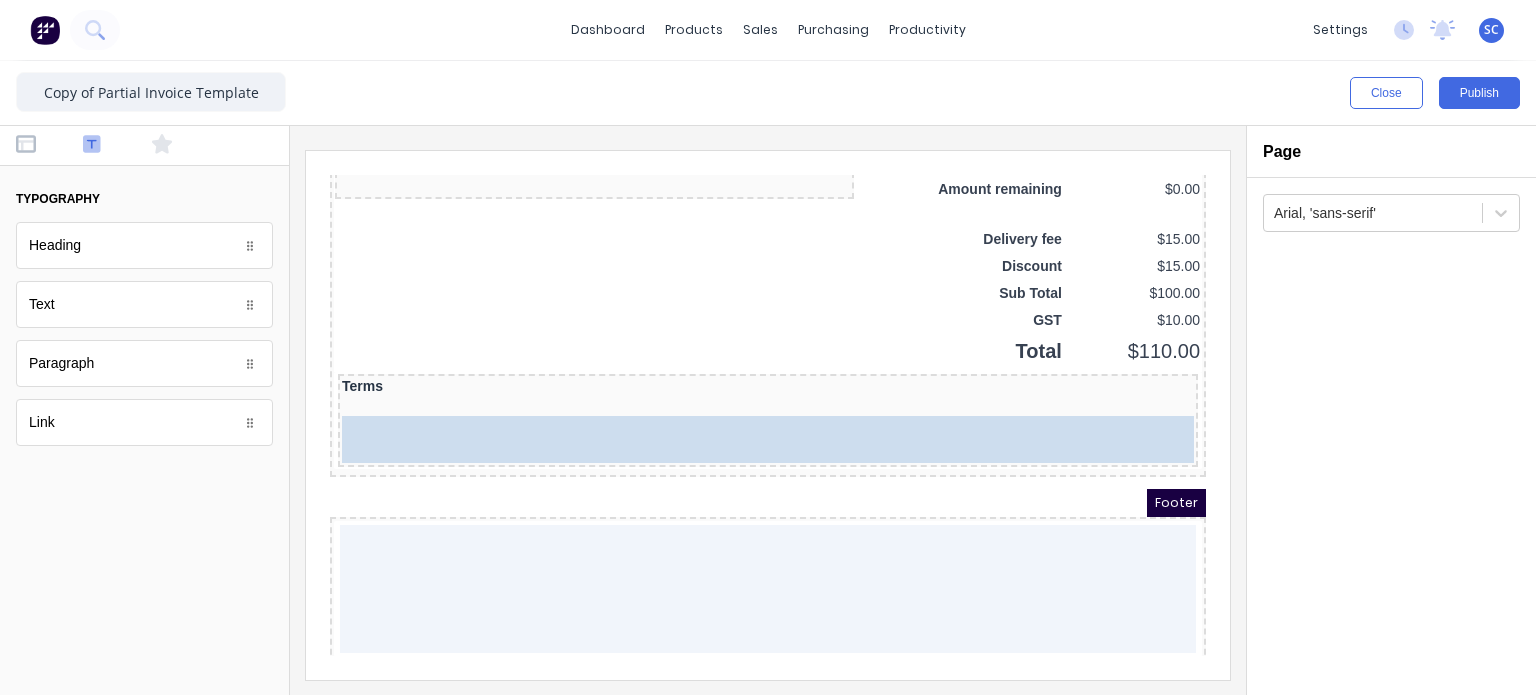 drag, startPoint x: 80, startPoint y: 304, endPoint x: 203, endPoint y: 242, distance: 137.74251 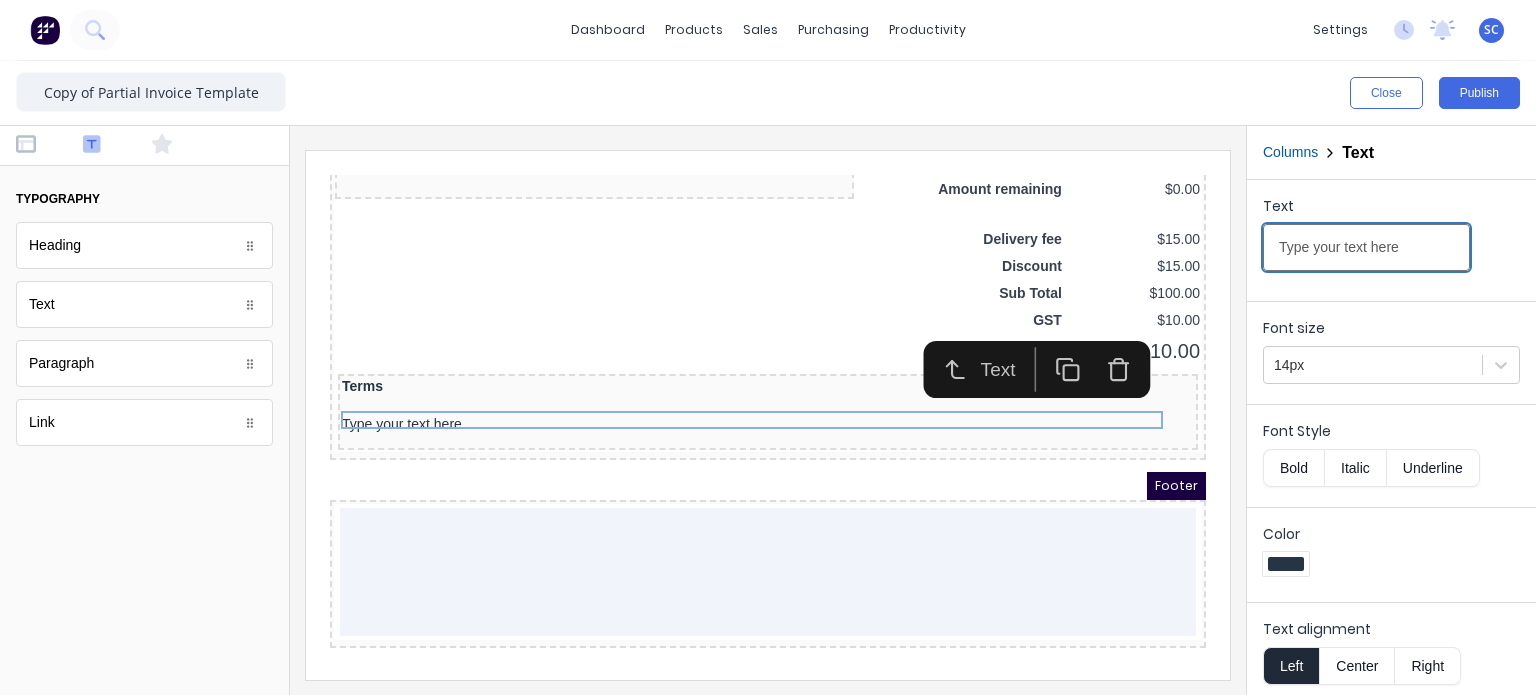 click on "Type your text here" at bounding box center (1366, 247) 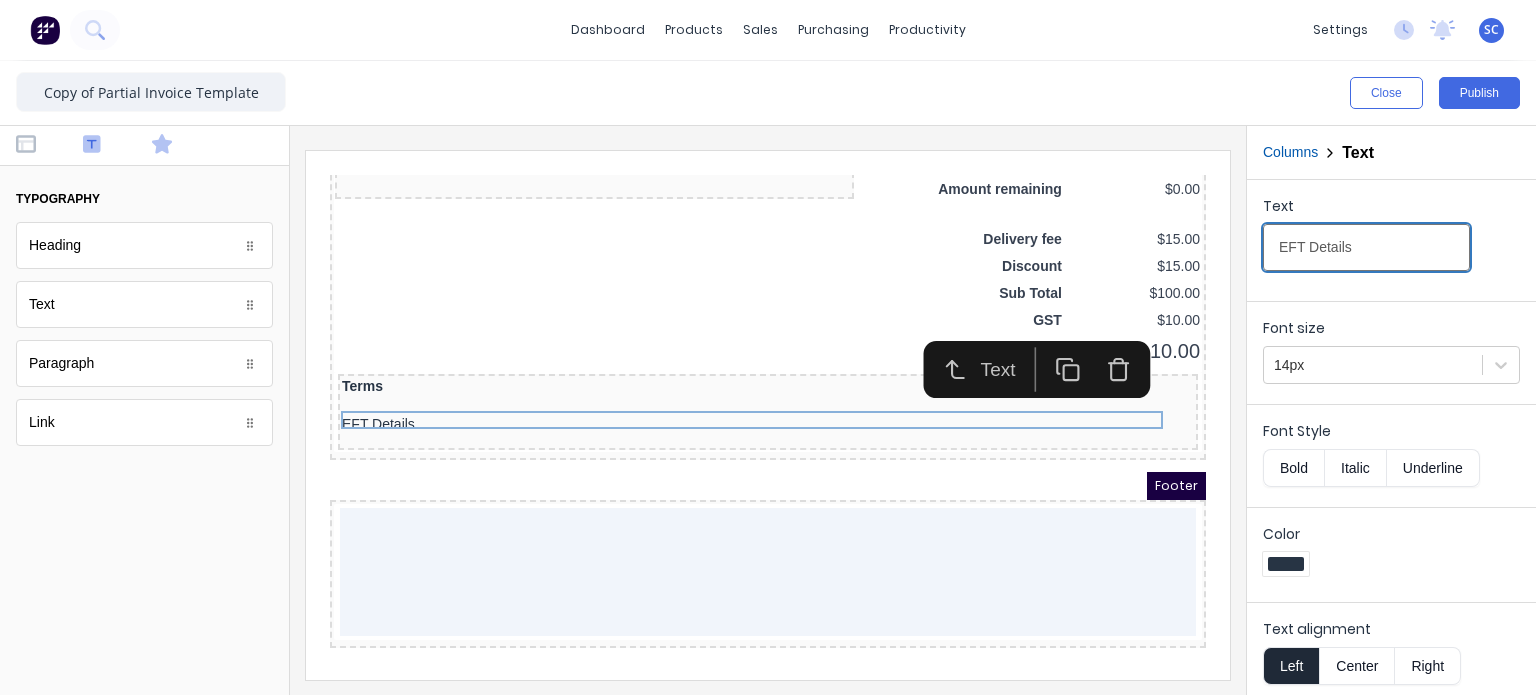 type on "EFT Details" 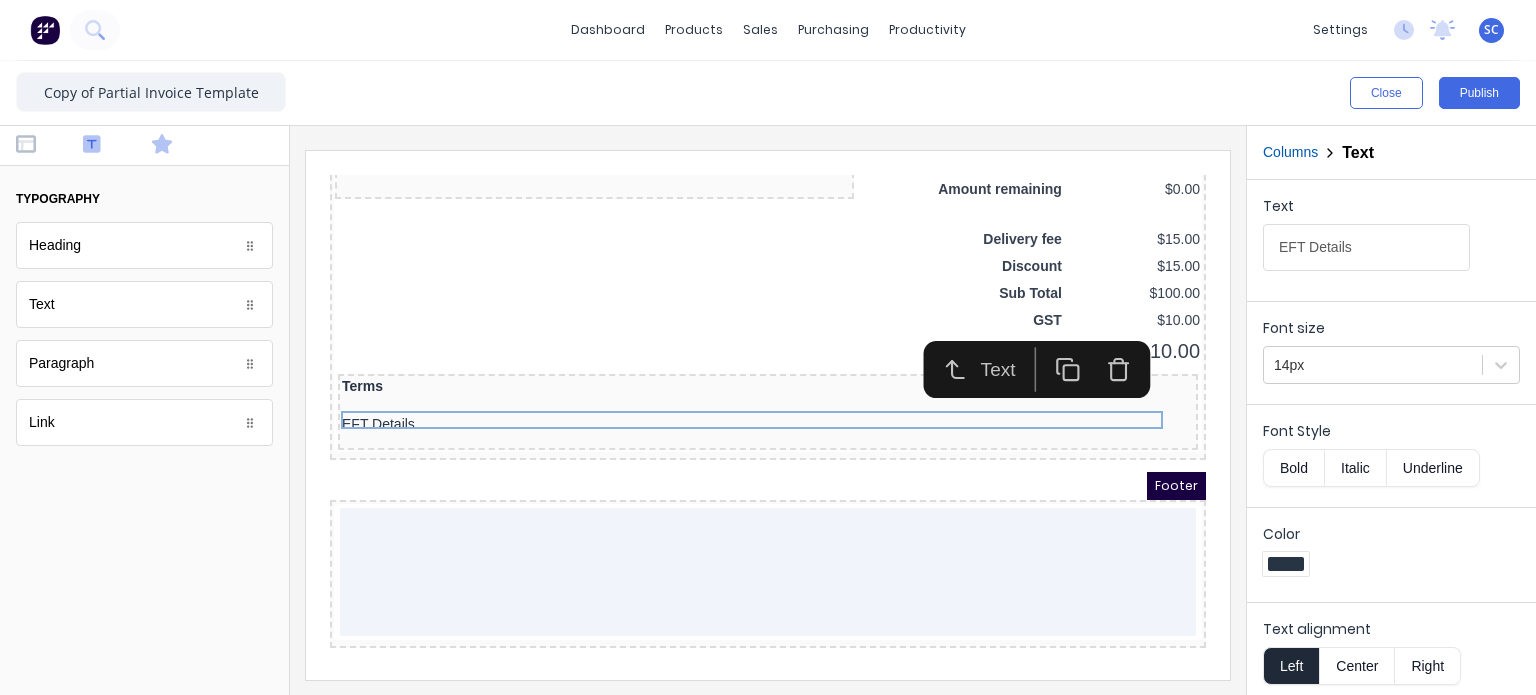 click 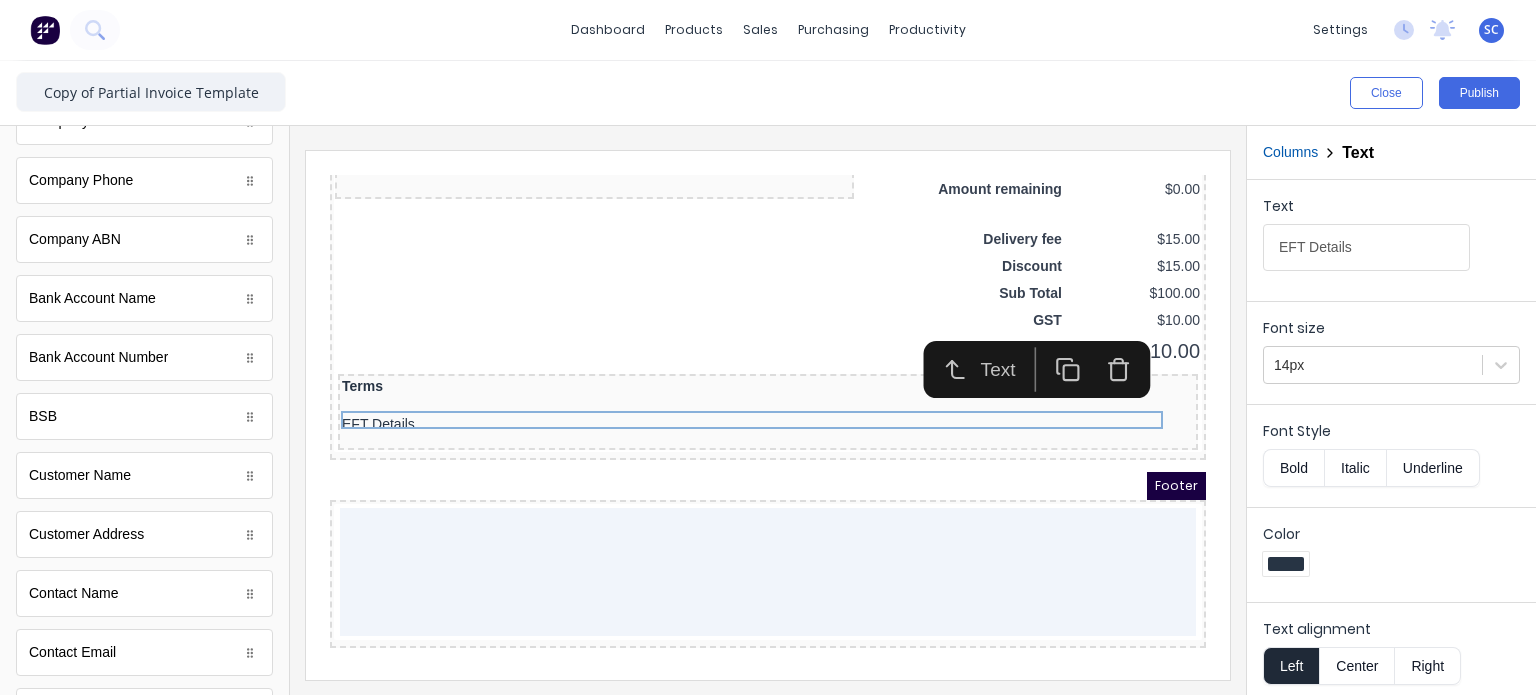 scroll, scrollTop: 818, scrollLeft: 0, axis: vertical 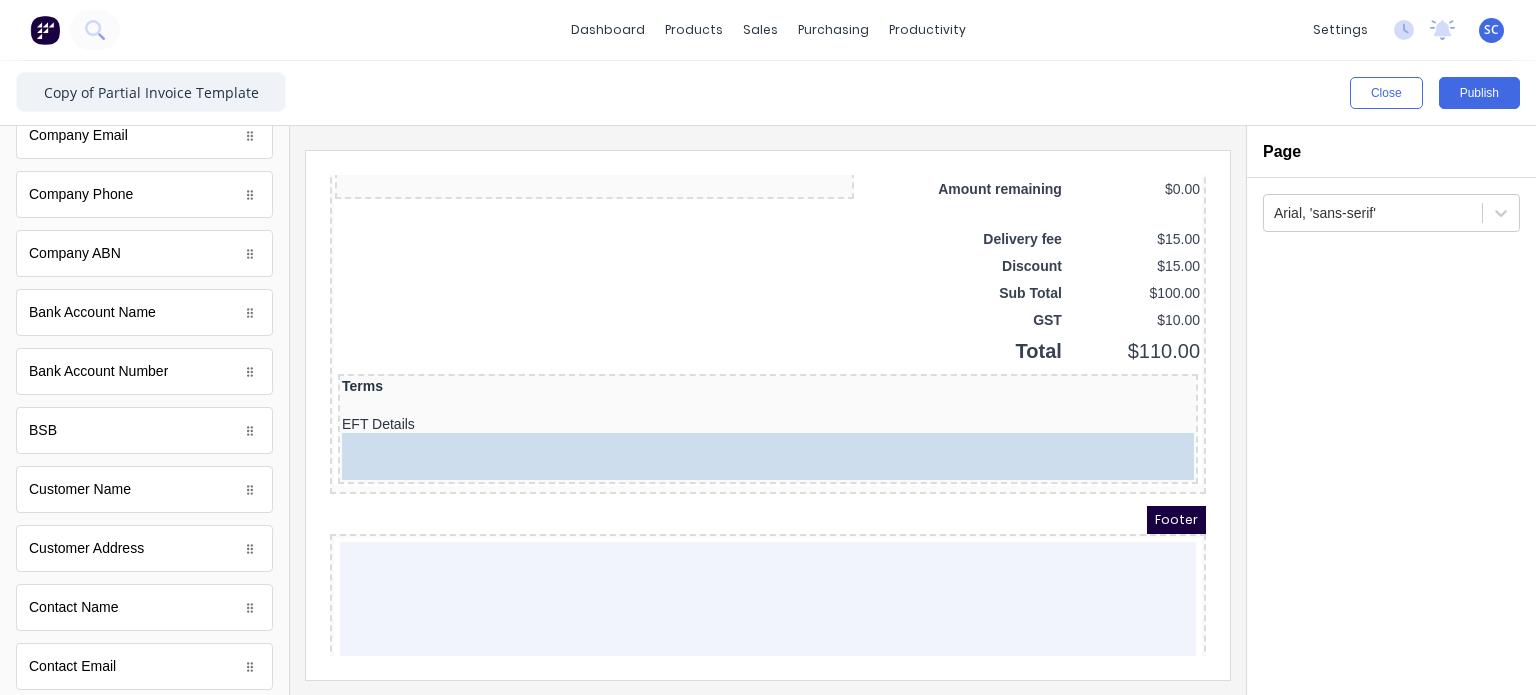 drag, startPoint x: 168, startPoint y: 320, endPoint x: 748, endPoint y: 445, distance: 593.31696 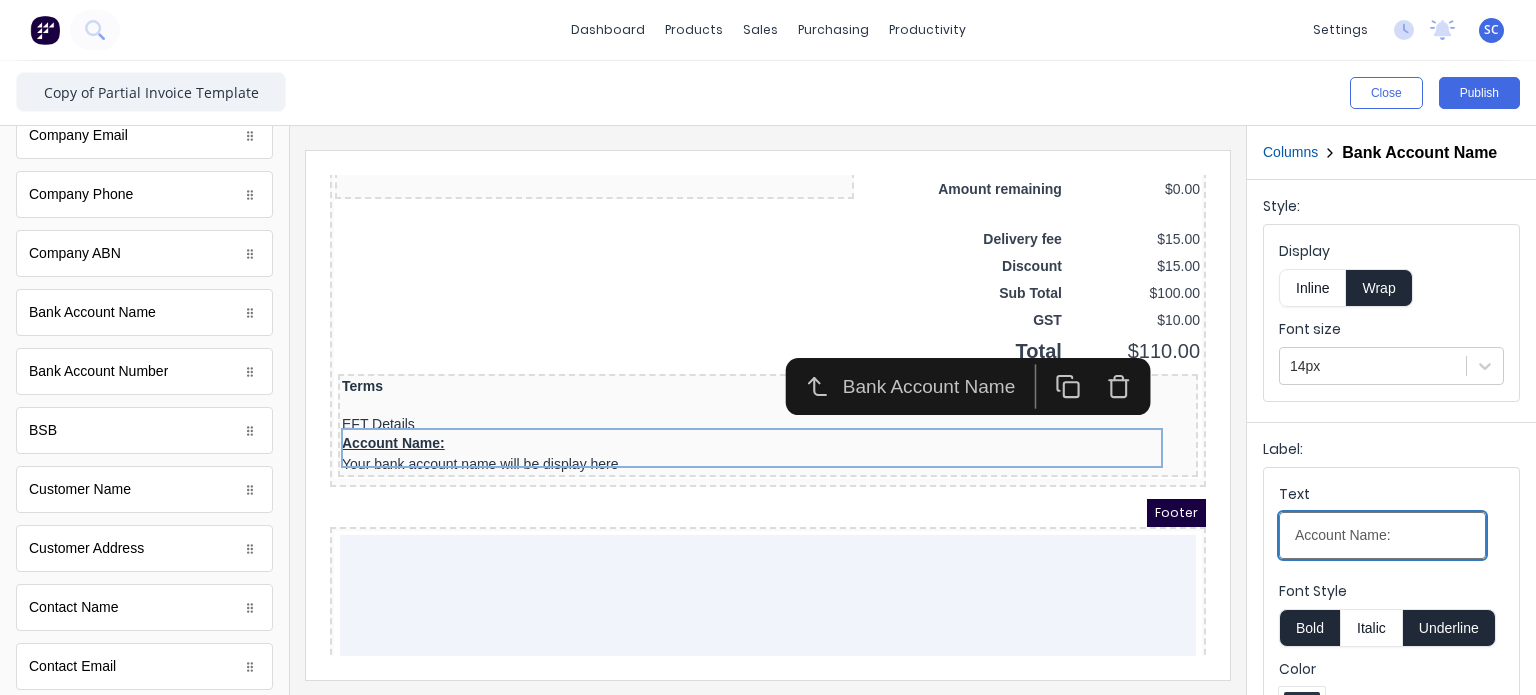 click on "Account Name:" at bounding box center [1382, 535] 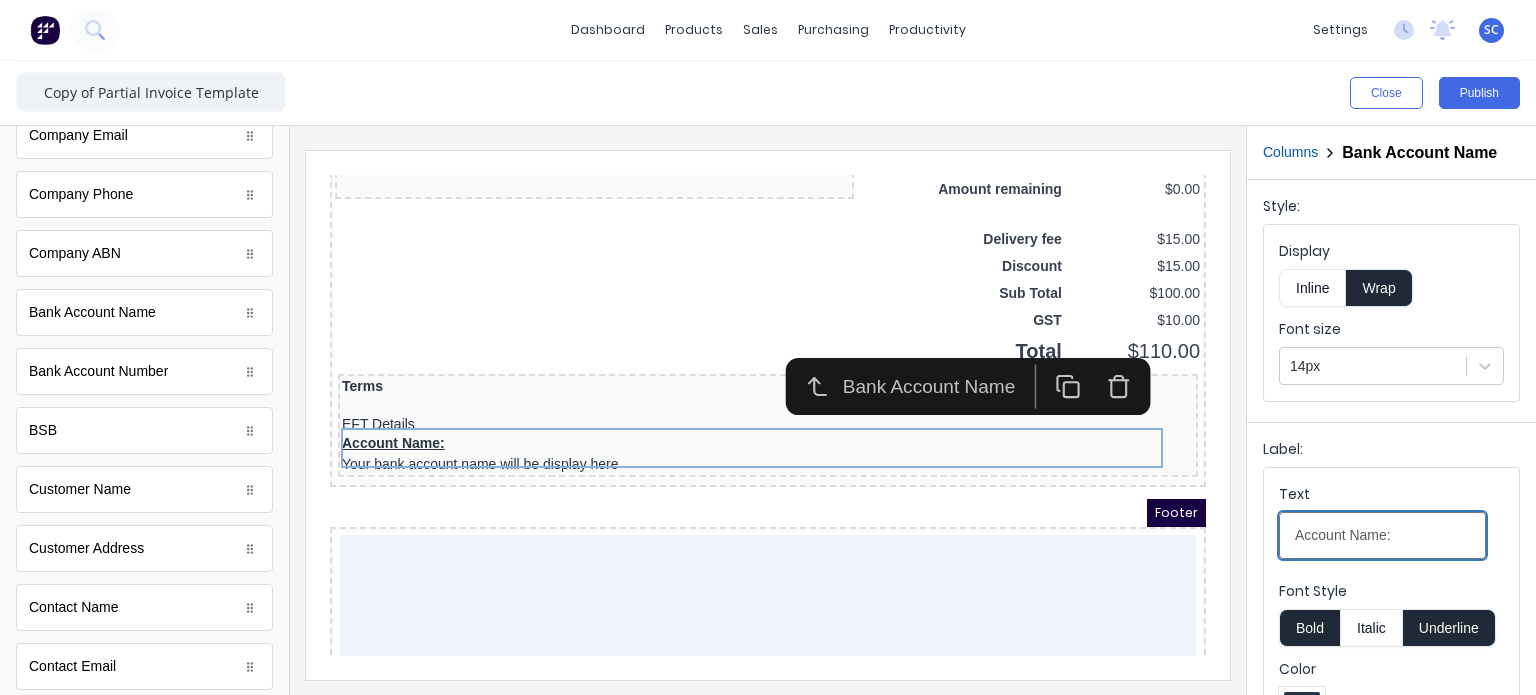 click on "Account Name:" at bounding box center [1382, 535] 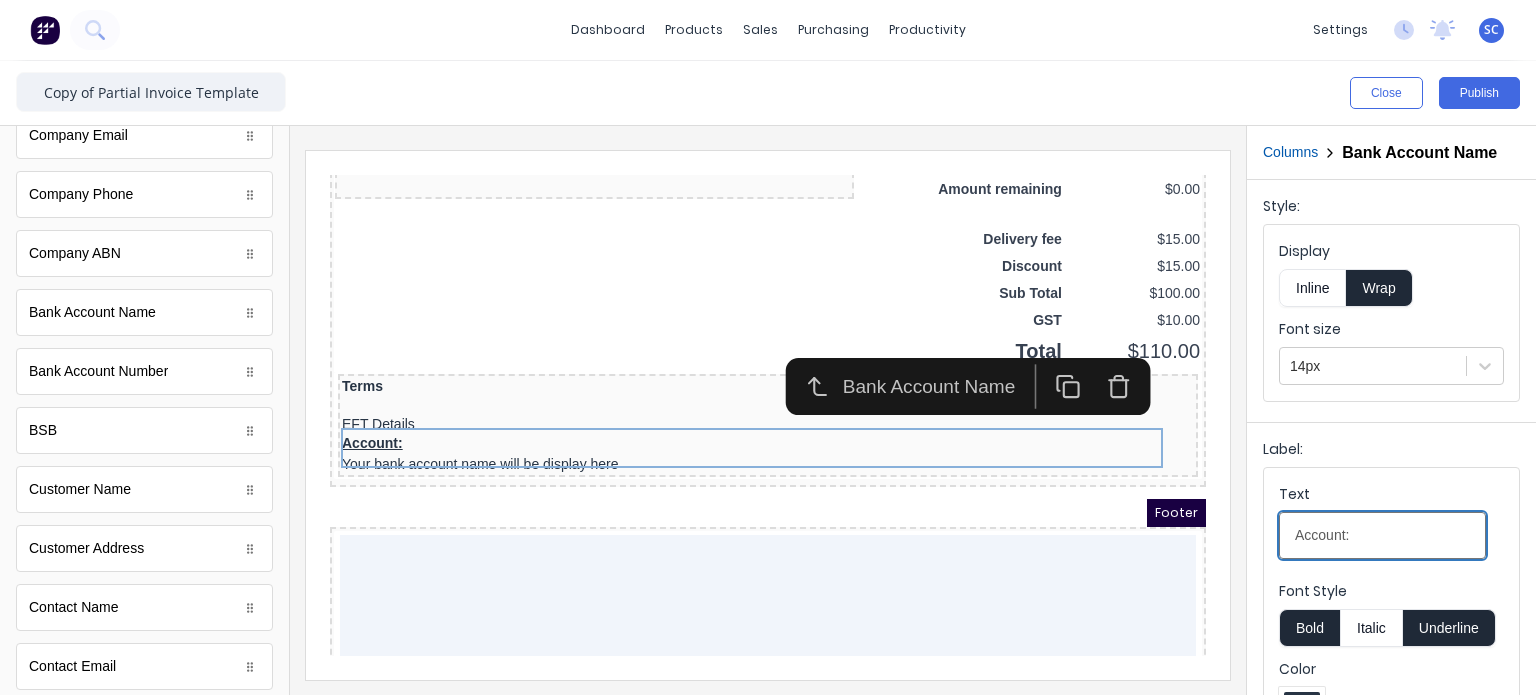 type on "Account:" 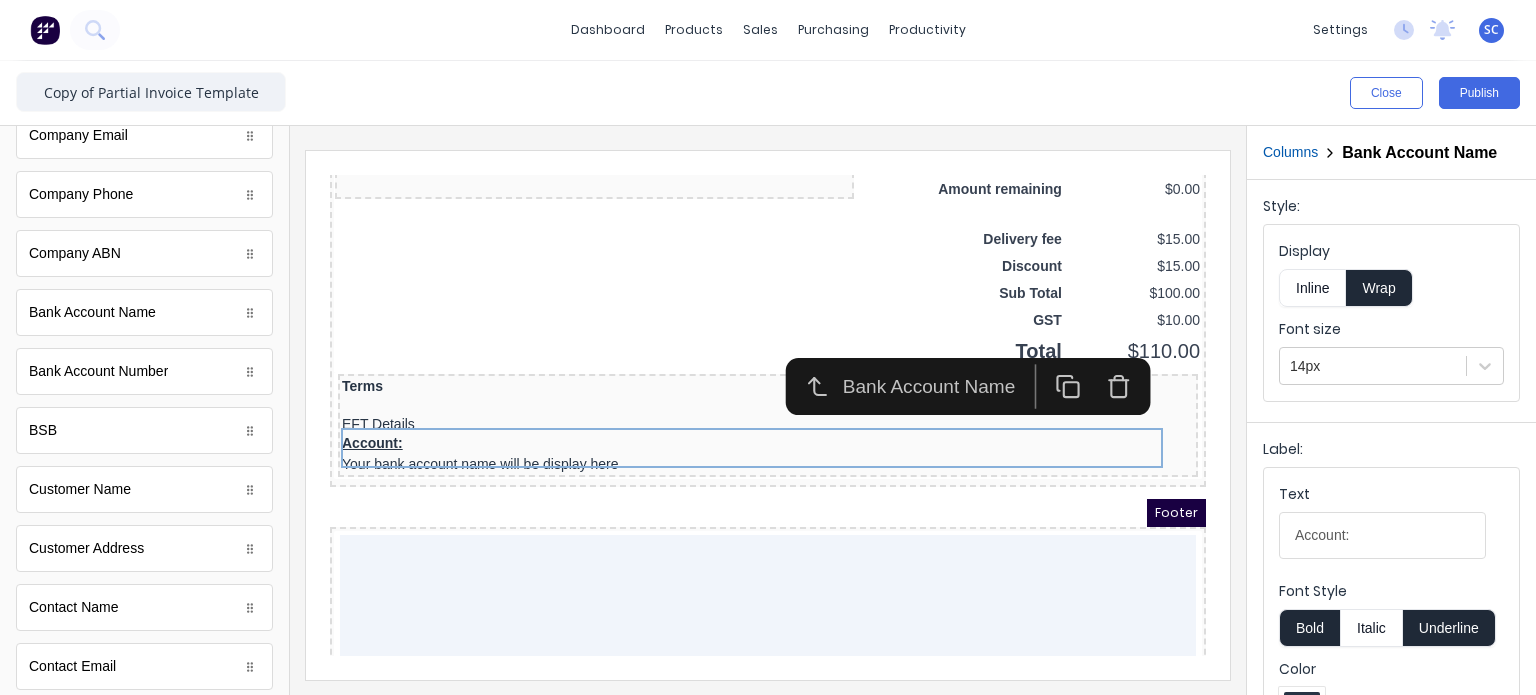 click on "Inline" at bounding box center (1312, 288) 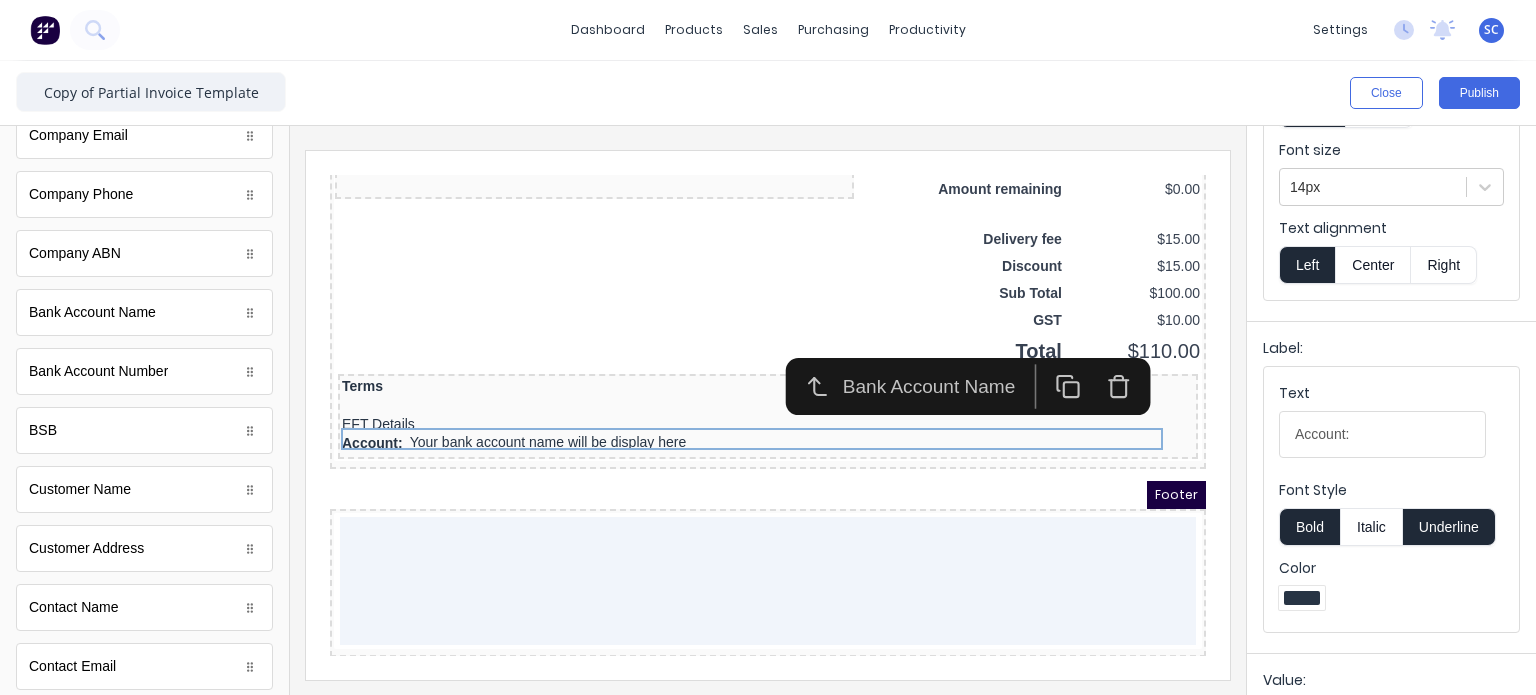 scroll, scrollTop: 202, scrollLeft: 0, axis: vertical 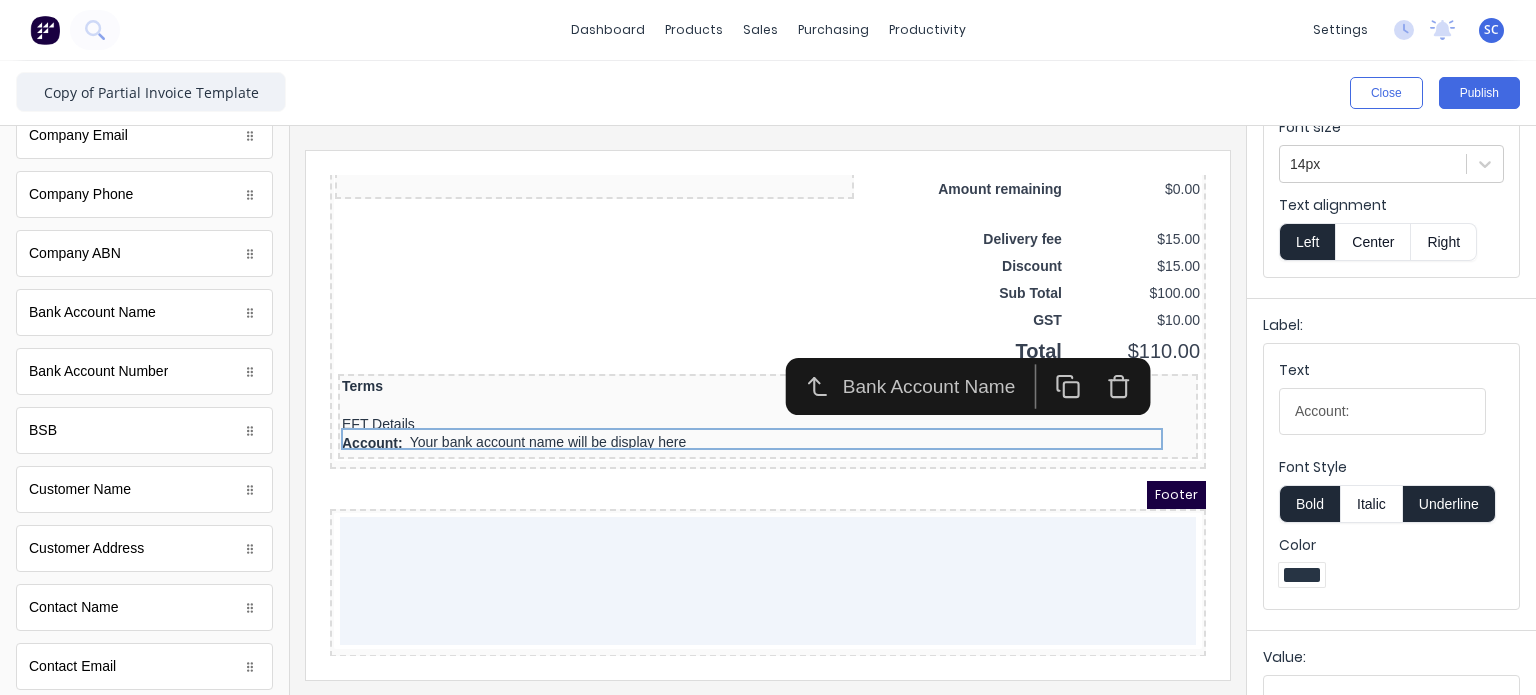 click on "Bold" at bounding box center [1309, 504] 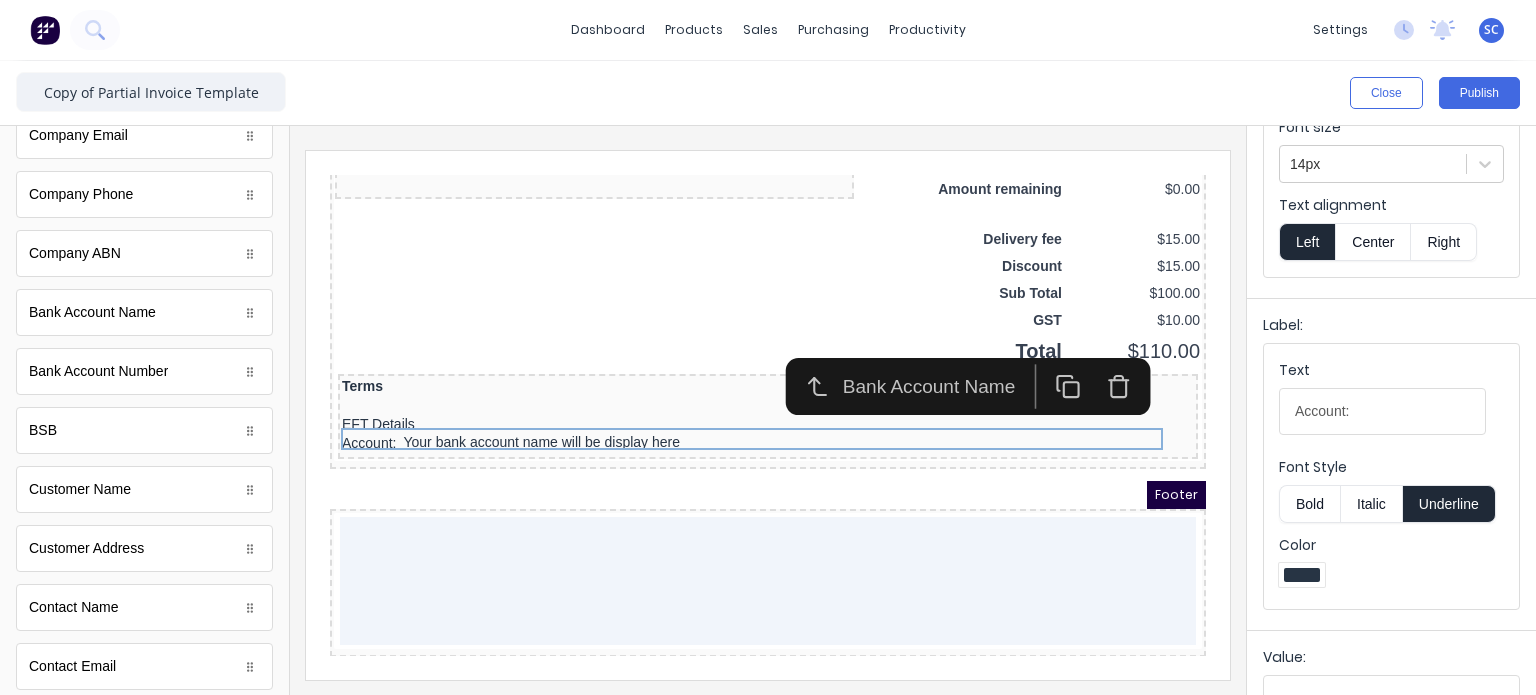 click on "Underline" at bounding box center [1449, 504] 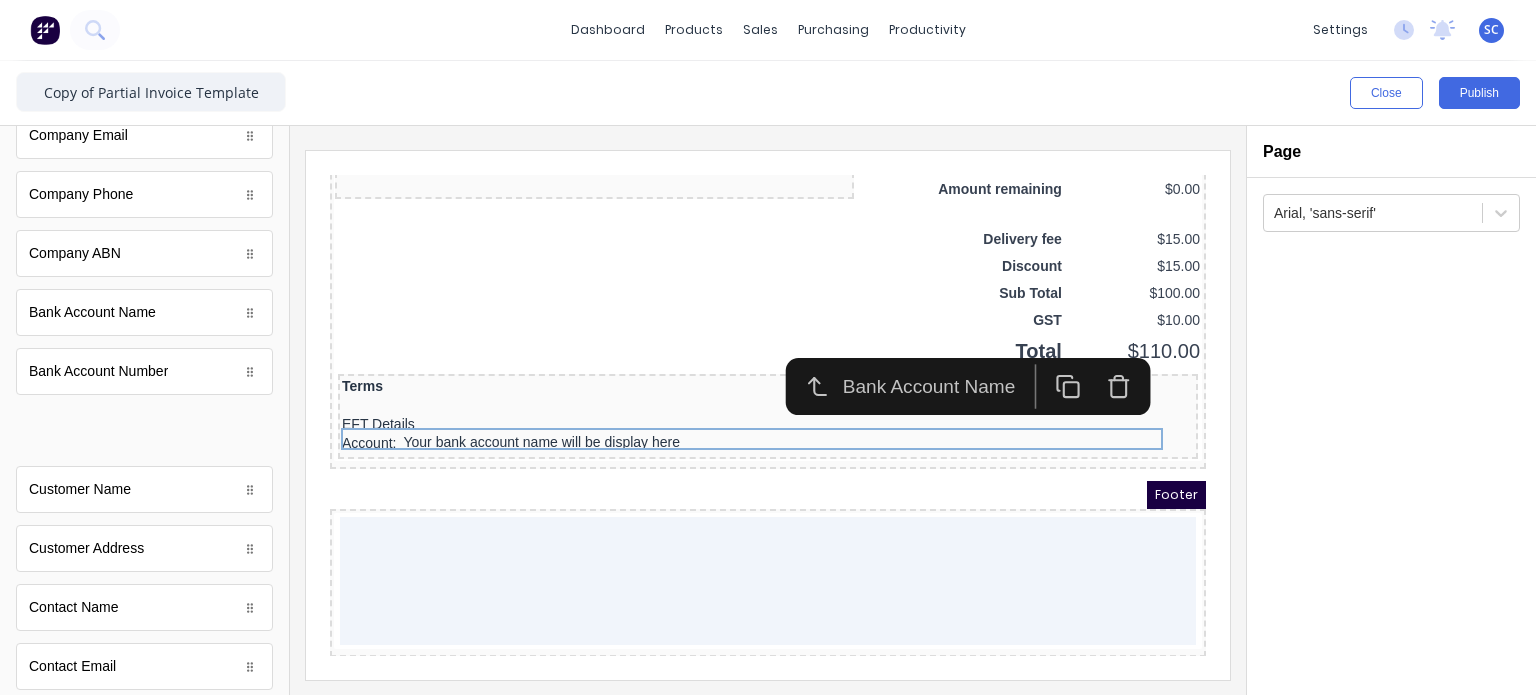 scroll, scrollTop: 0, scrollLeft: 0, axis: both 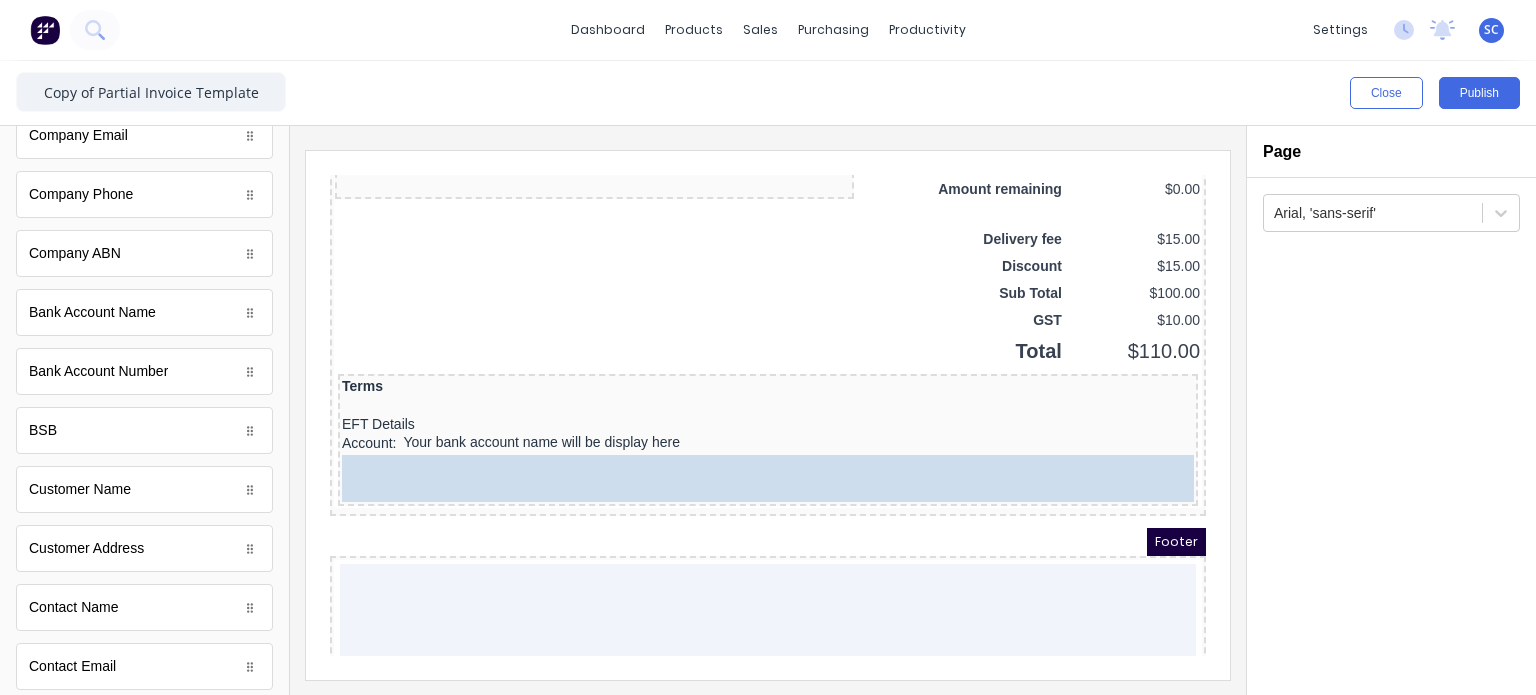 drag, startPoint x: 148, startPoint y: 420, endPoint x: 210, endPoint y: 268, distance: 164.15846 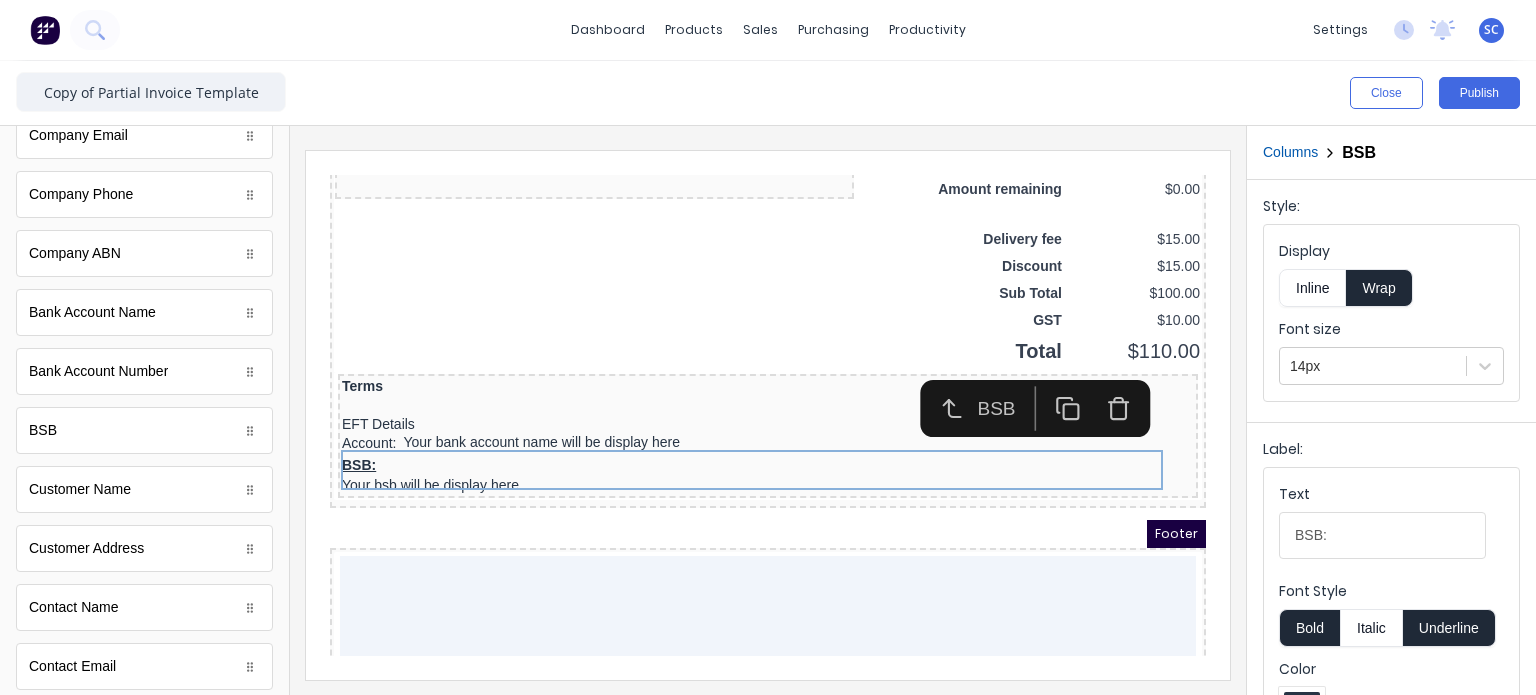 click on "Inline" at bounding box center [1312, 288] 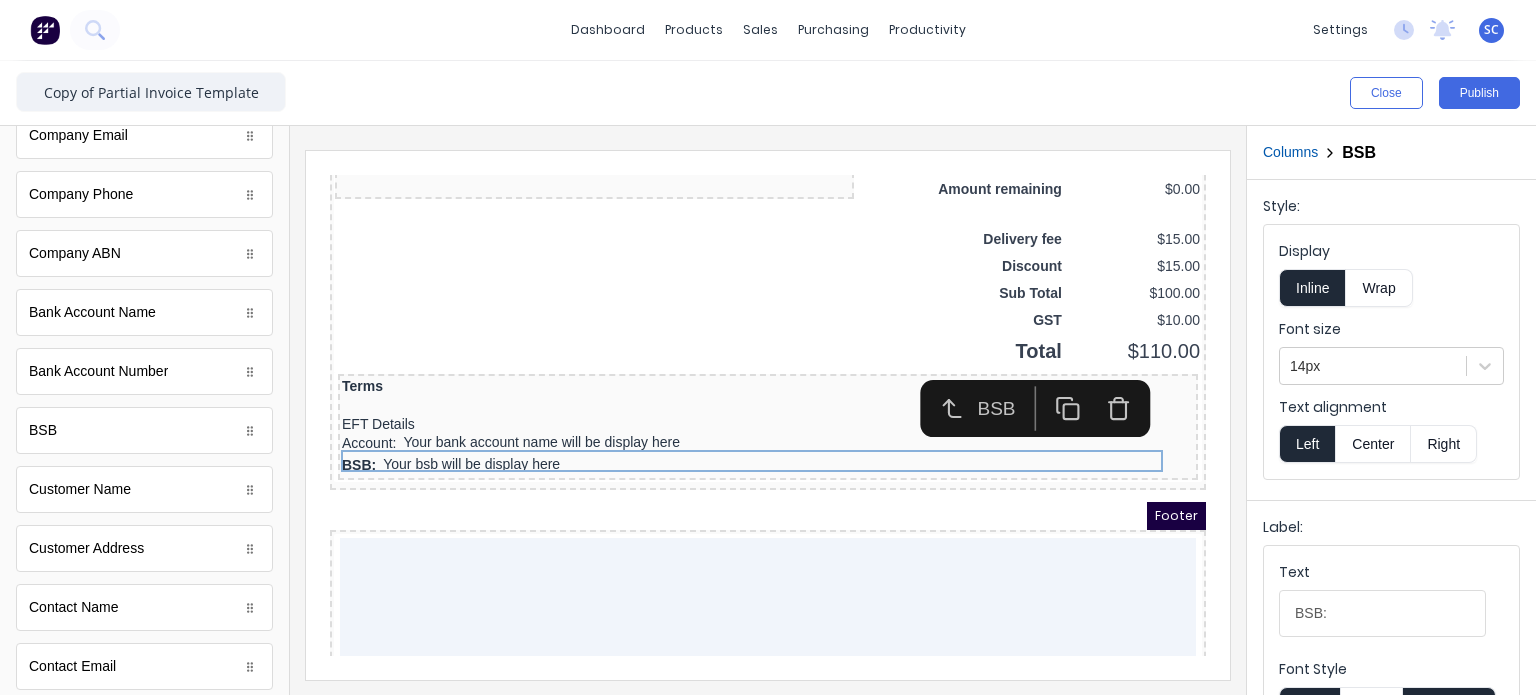 scroll, scrollTop: 159, scrollLeft: 0, axis: vertical 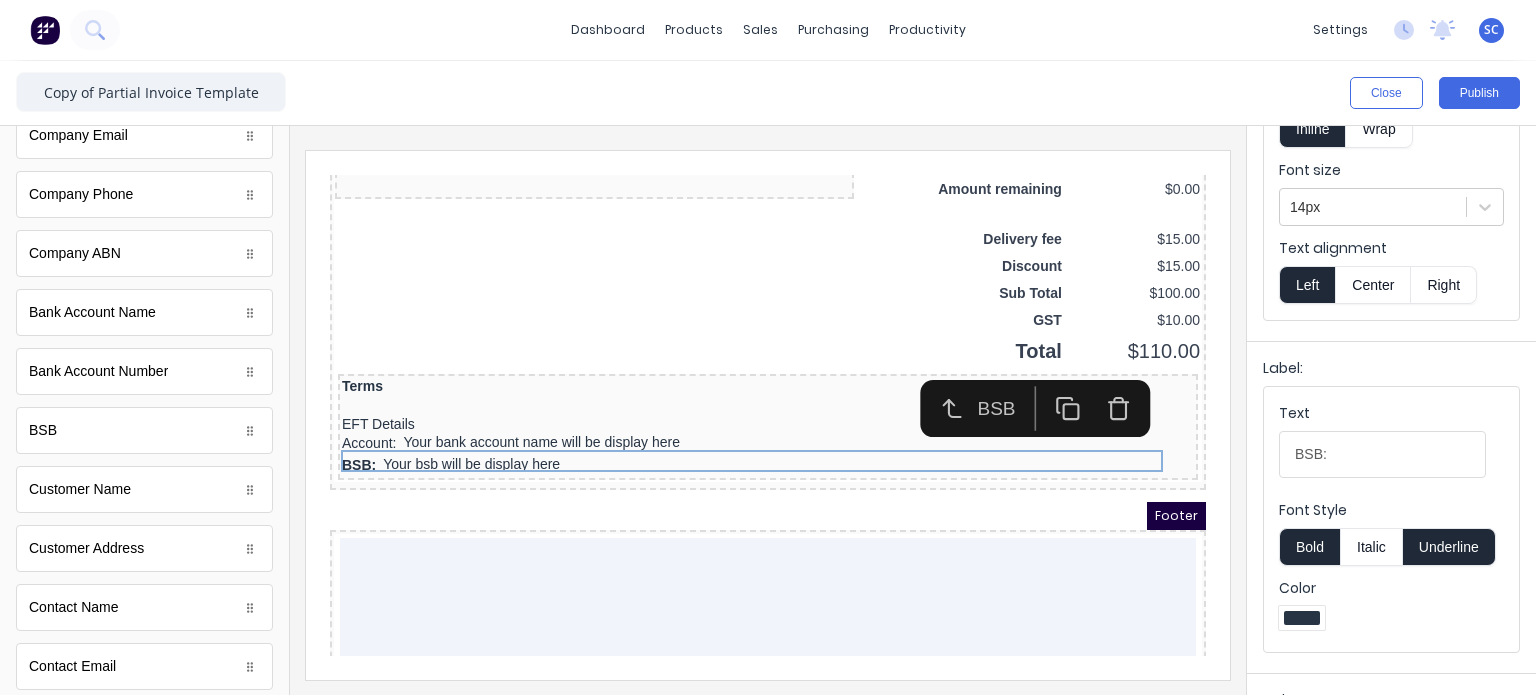 click on "Font Style Bold Italic Underline" at bounding box center [1391, 533] 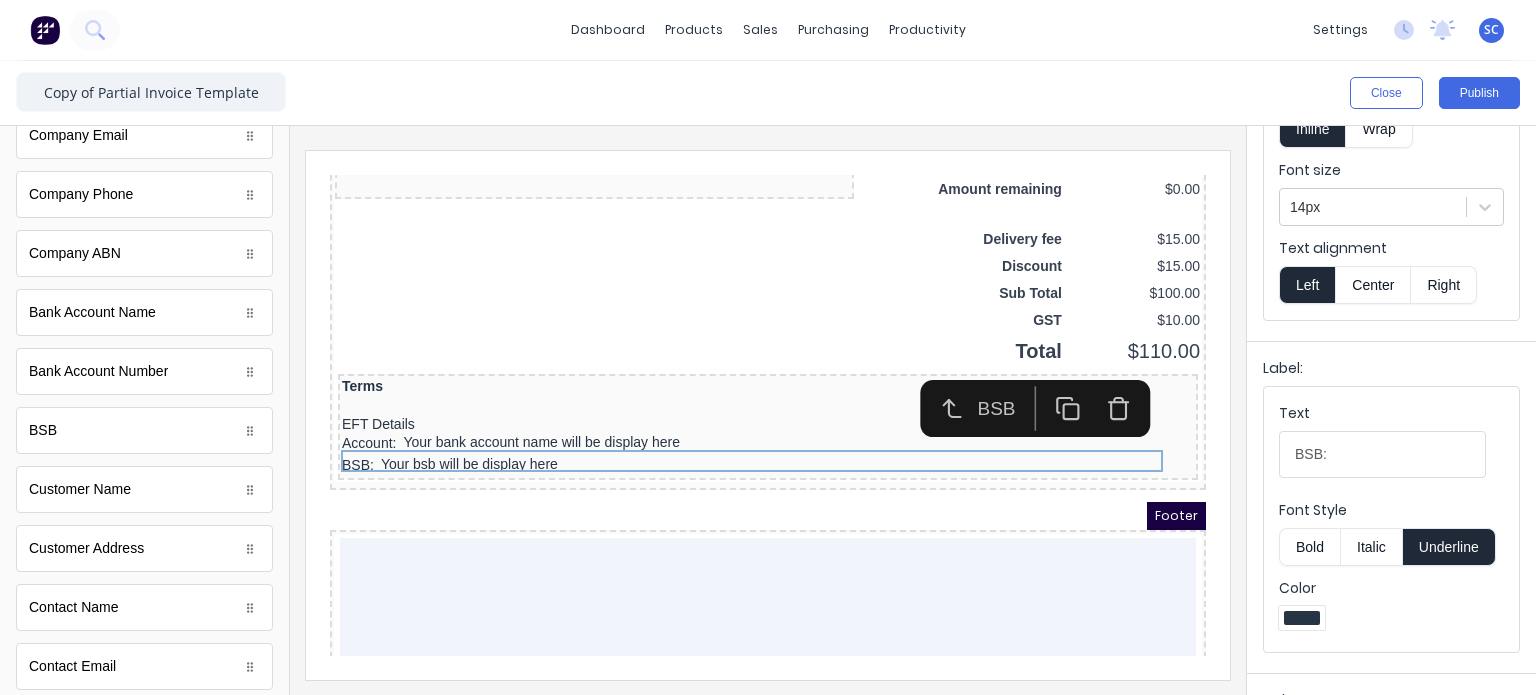 click on "Label: Text BSB: Font Style Bold Italic Underline Color" at bounding box center [1391, 503] 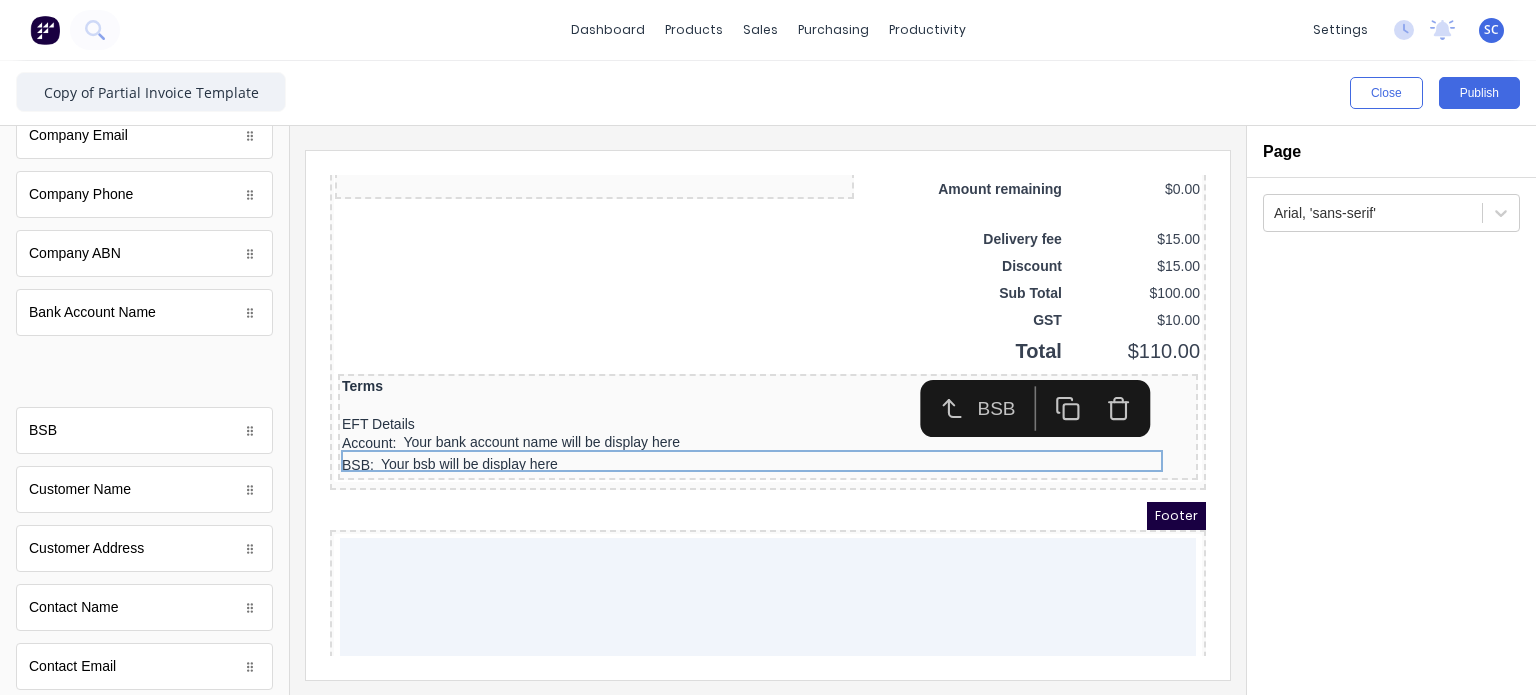 scroll, scrollTop: 0, scrollLeft: 0, axis: both 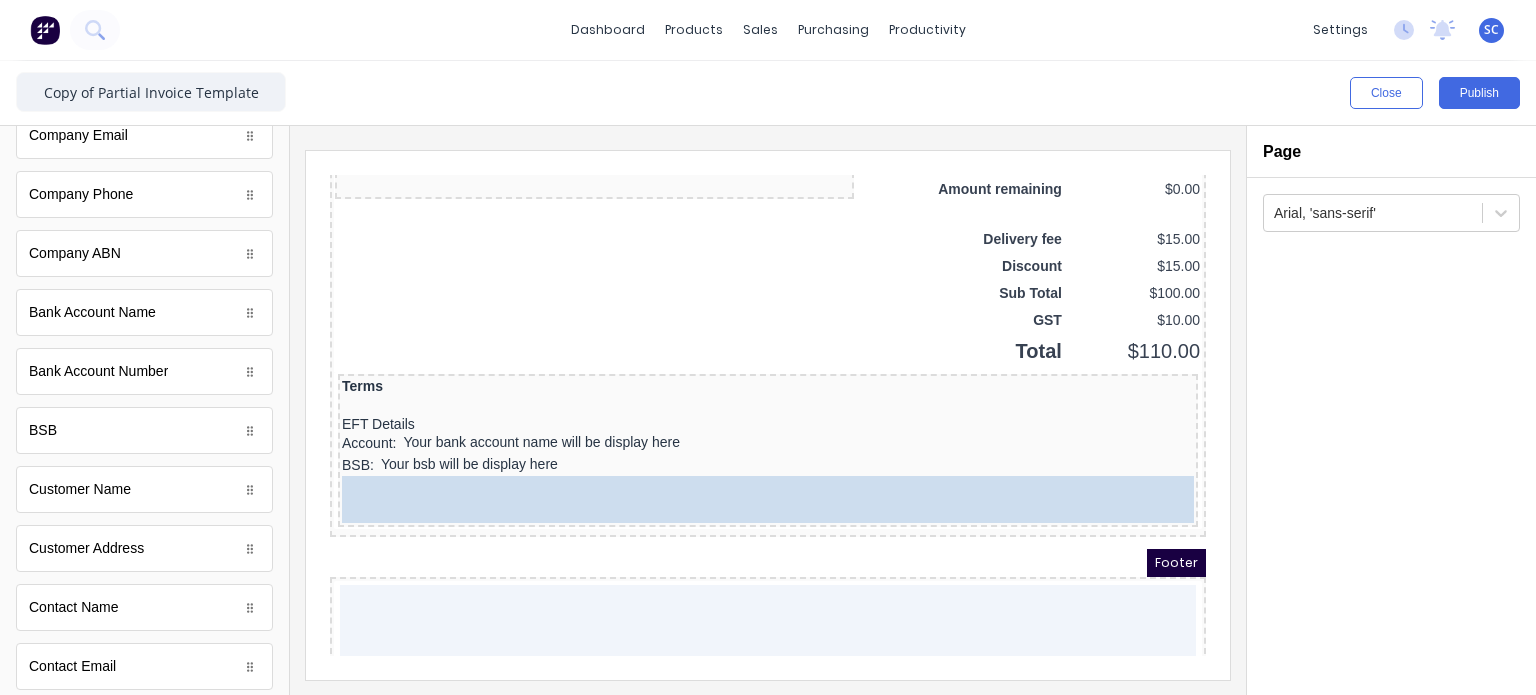 drag, startPoint x: 154, startPoint y: 379, endPoint x: 564, endPoint y: 479, distance: 422.01895 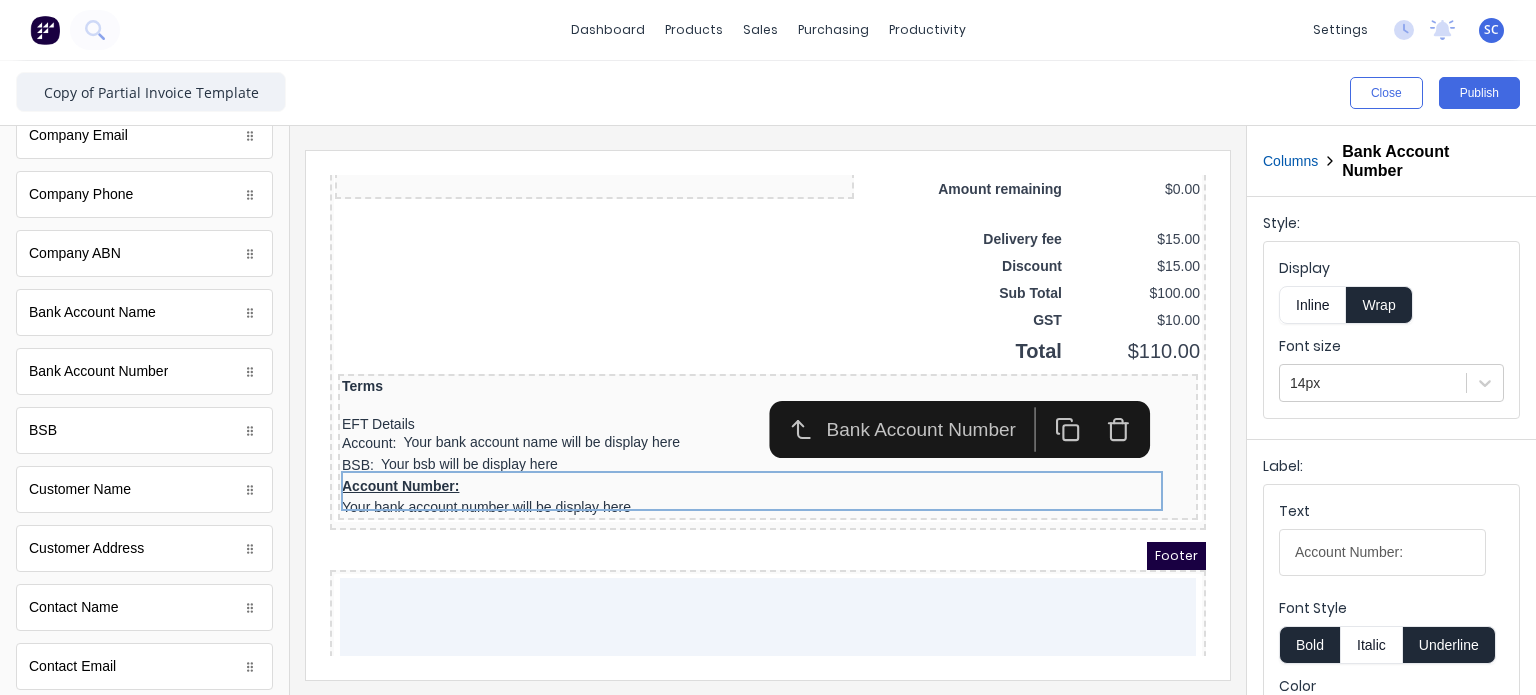 click on "Inline" at bounding box center [1312, 305] 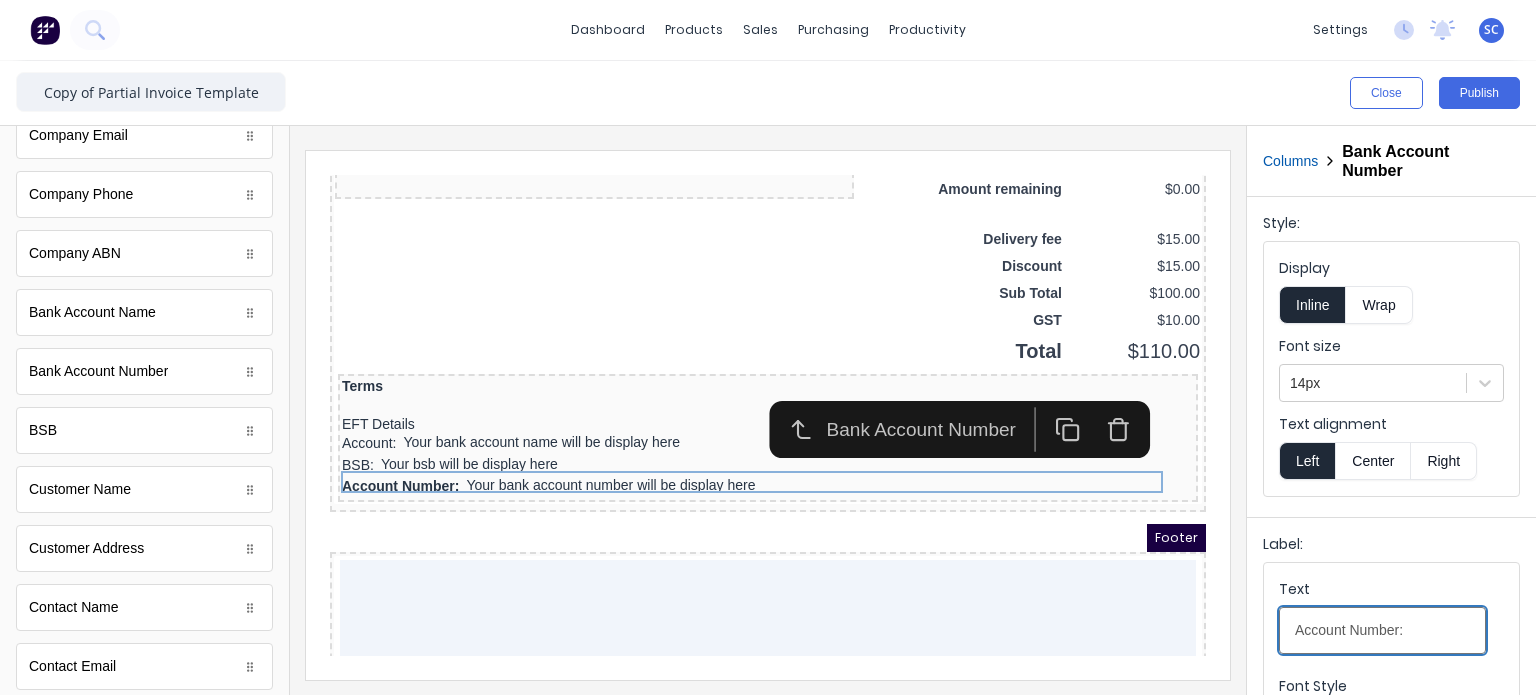 click on "Account Number:" at bounding box center (1382, 630) 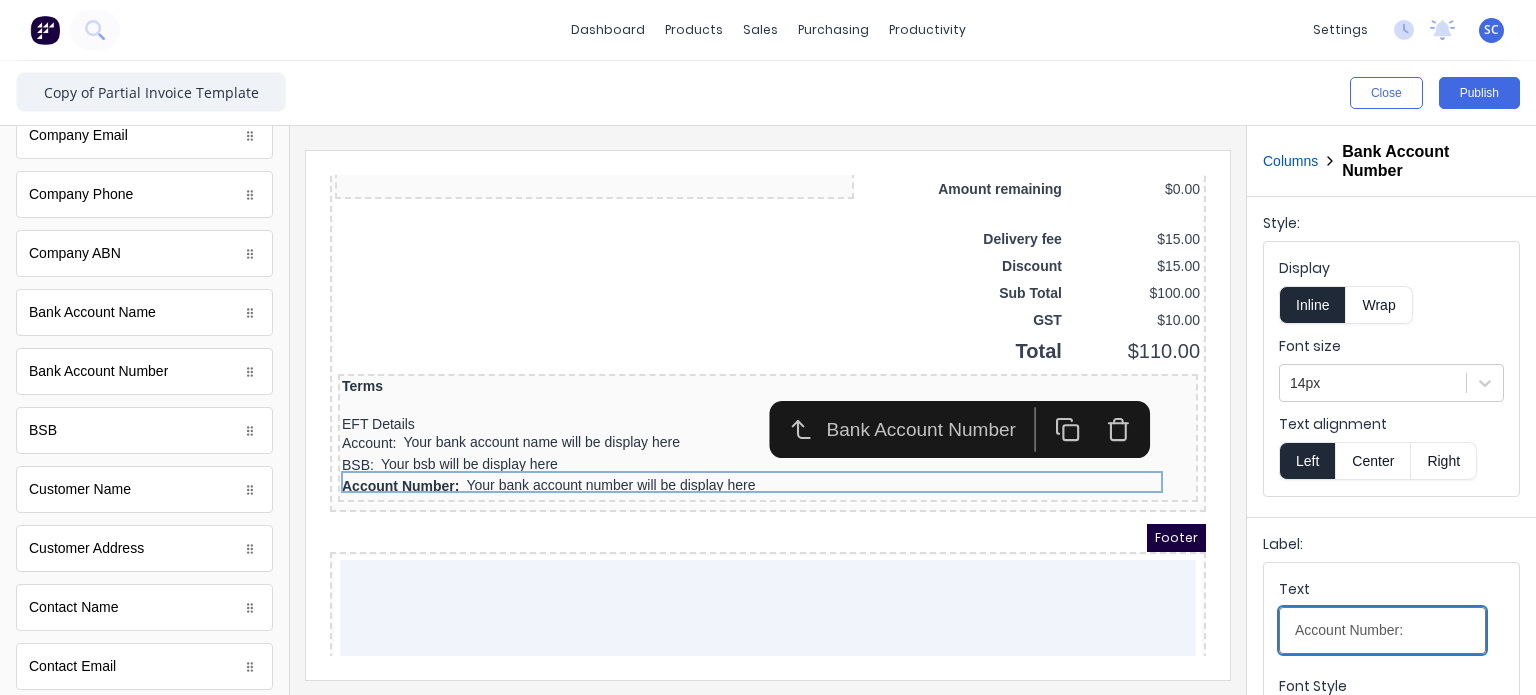 click on "Account Number:" at bounding box center (1382, 630) 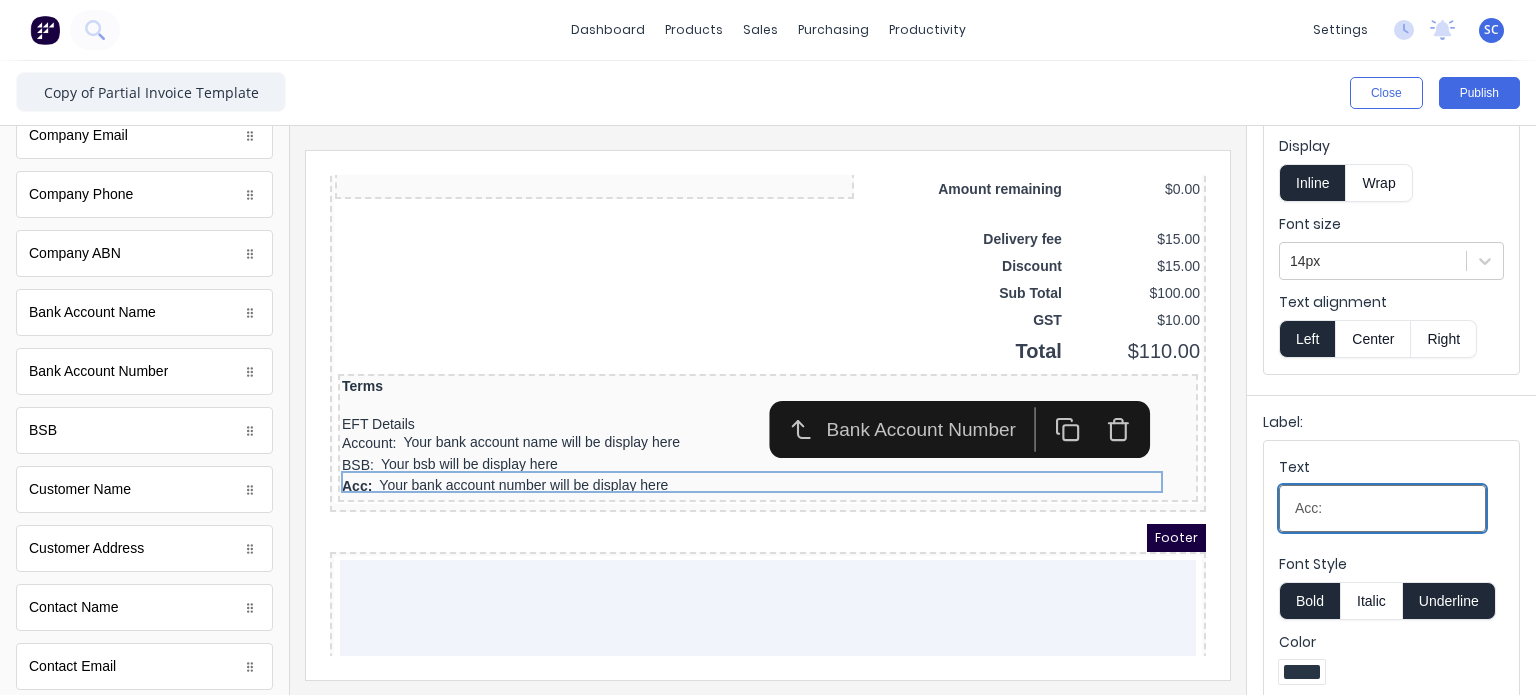 scroll, scrollTop: 128, scrollLeft: 0, axis: vertical 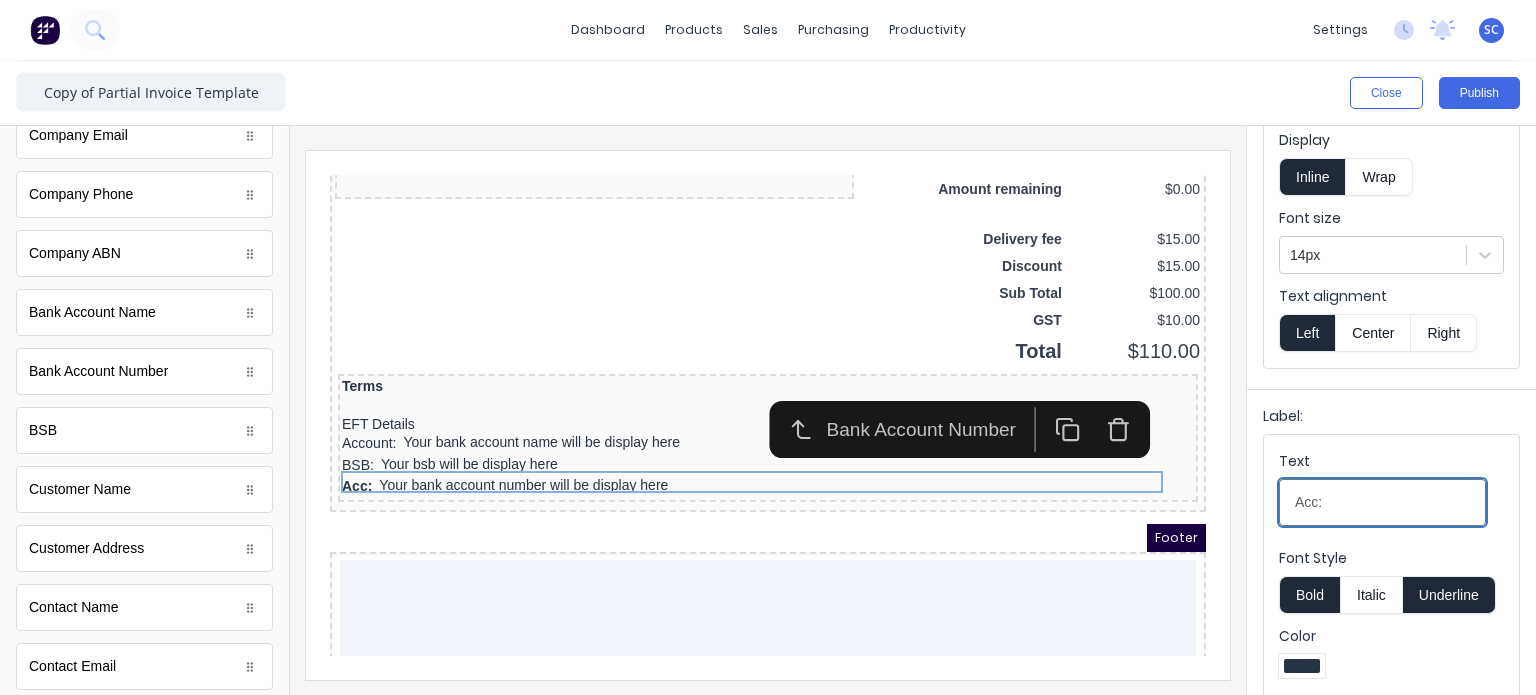 type on "Acc:" 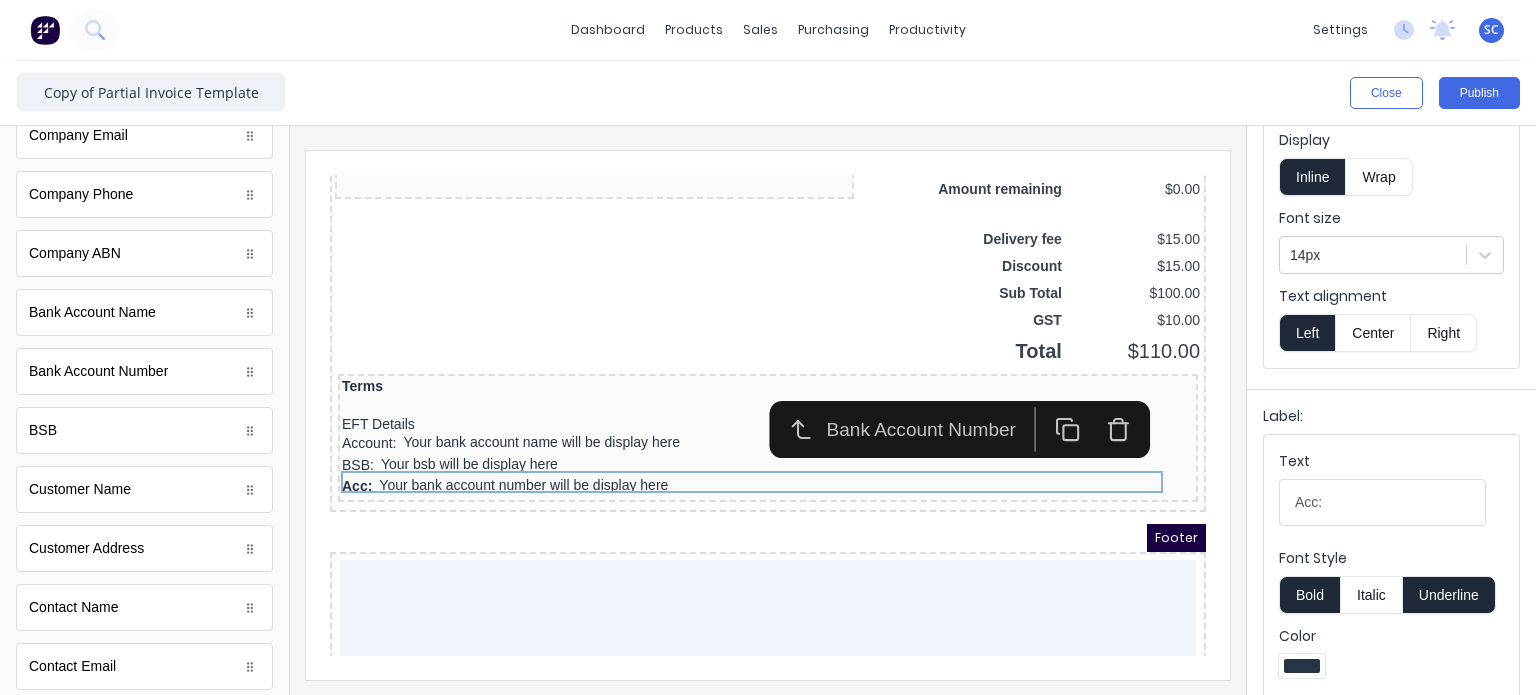 click on "Bold" at bounding box center [1309, 595] 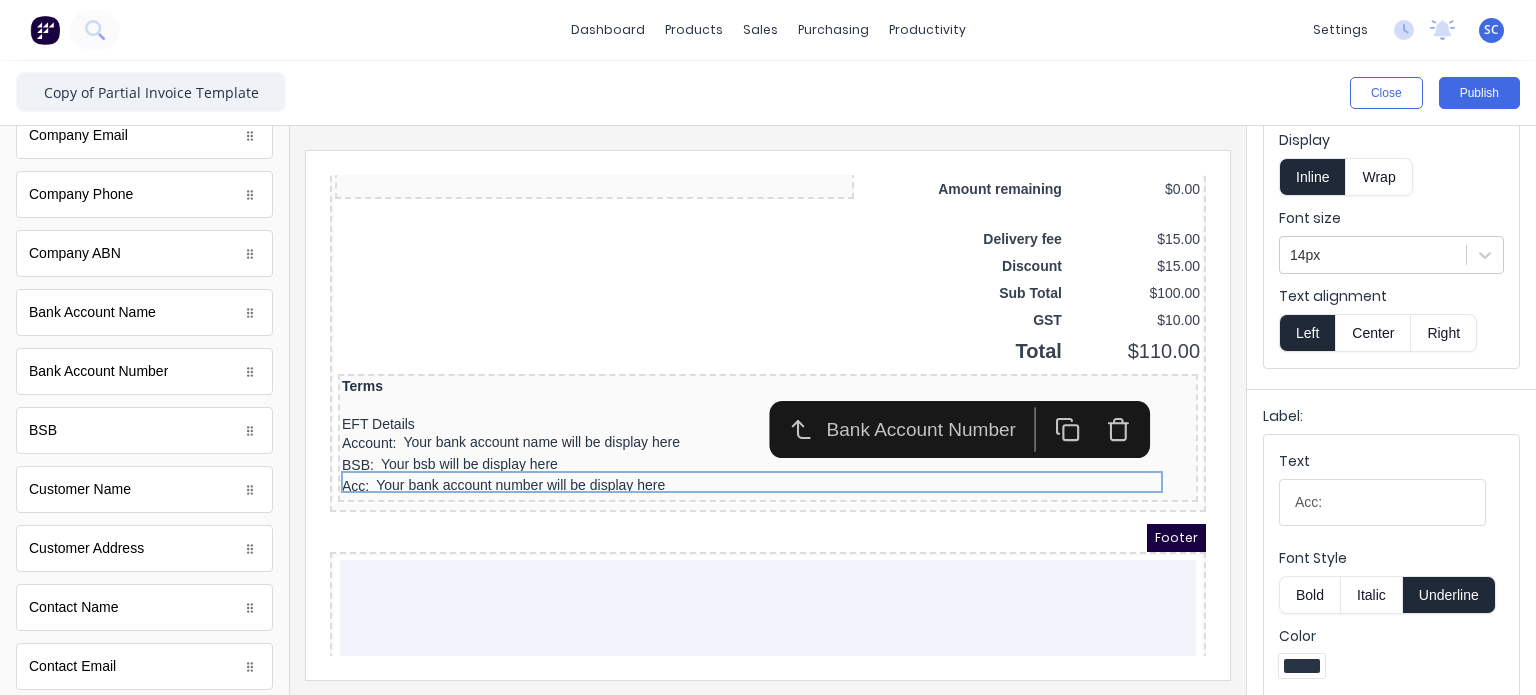 click on "Underline" at bounding box center (1449, 595) 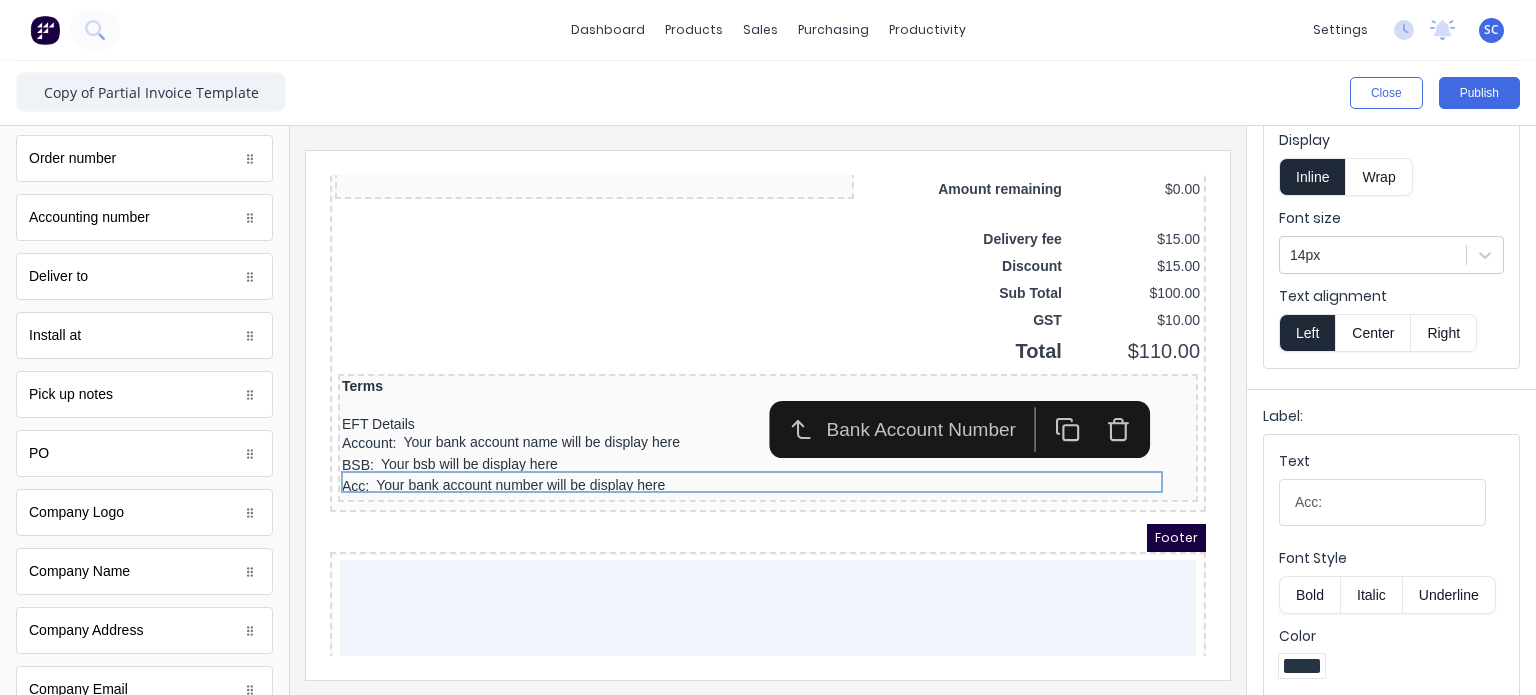 scroll, scrollTop: 0, scrollLeft: 0, axis: both 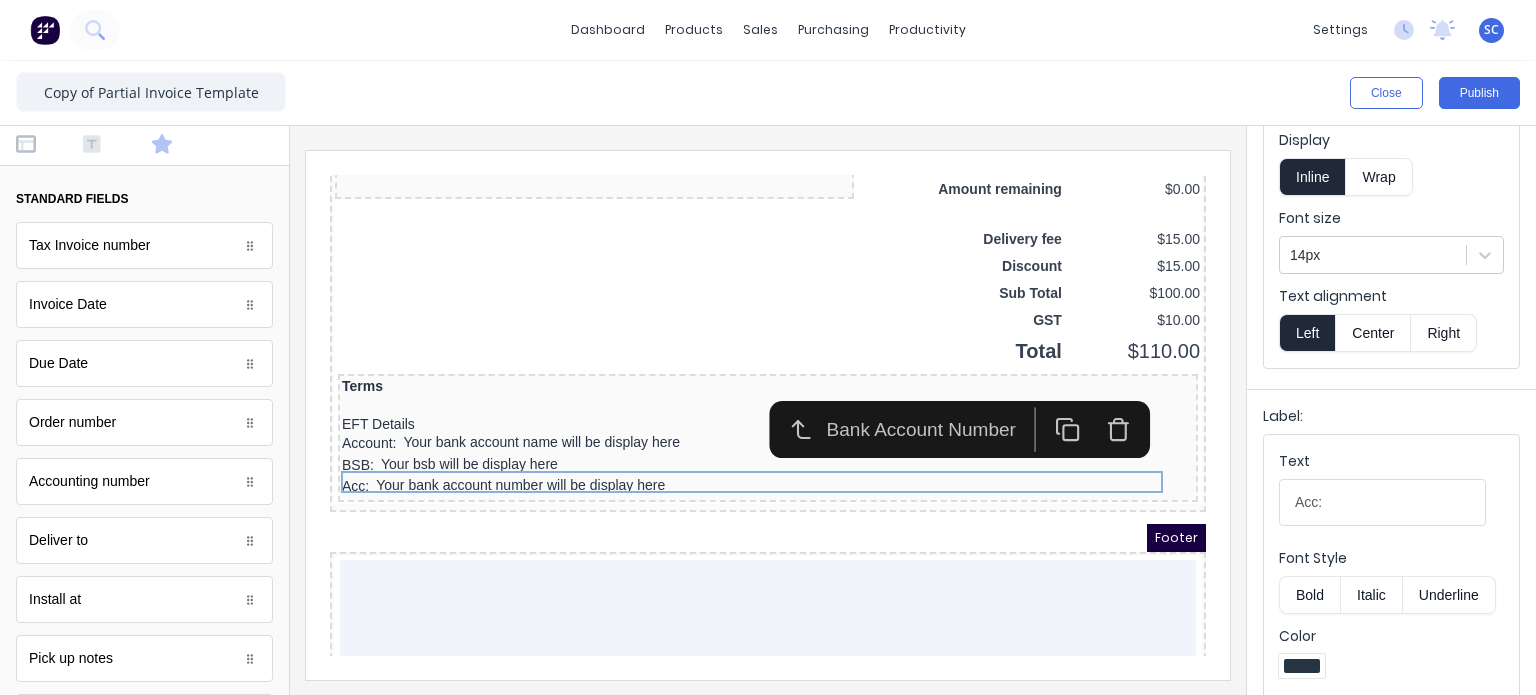 type 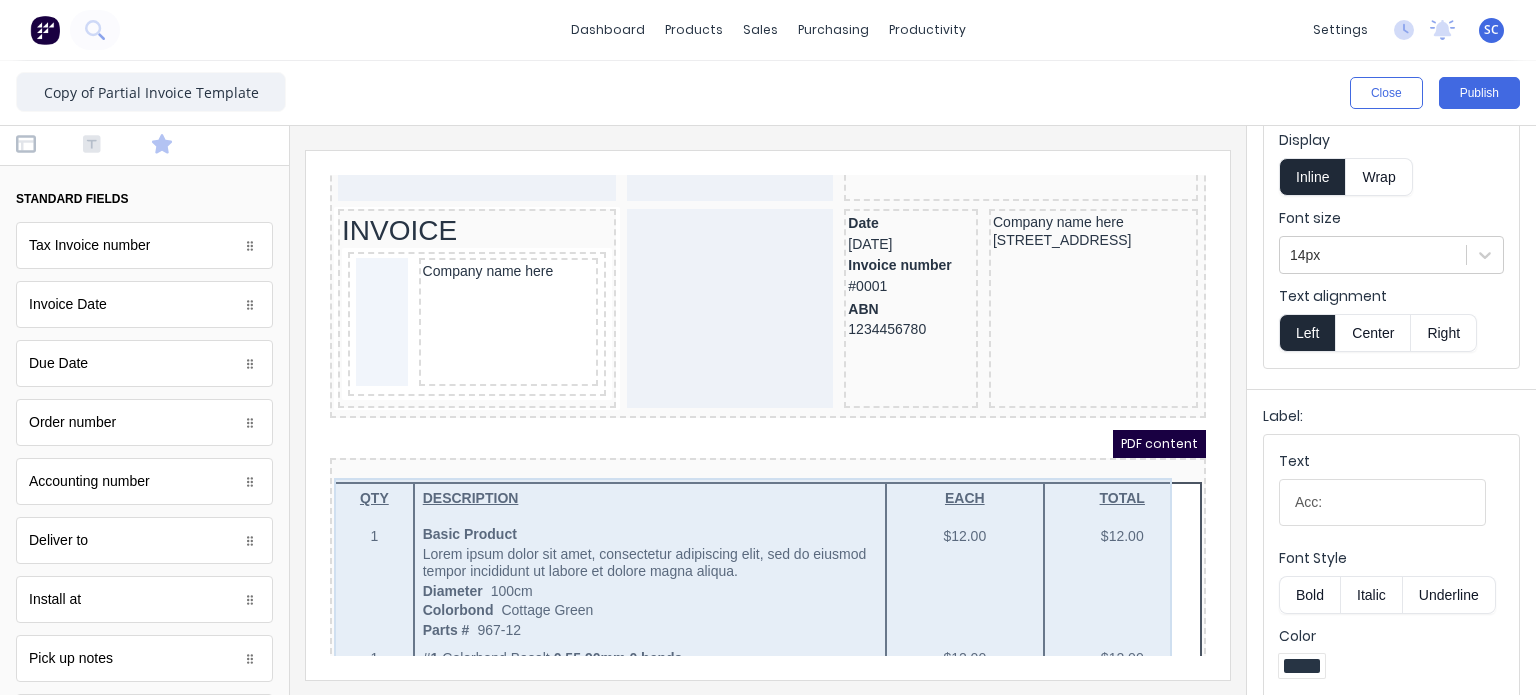 scroll, scrollTop: 0, scrollLeft: 0, axis: both 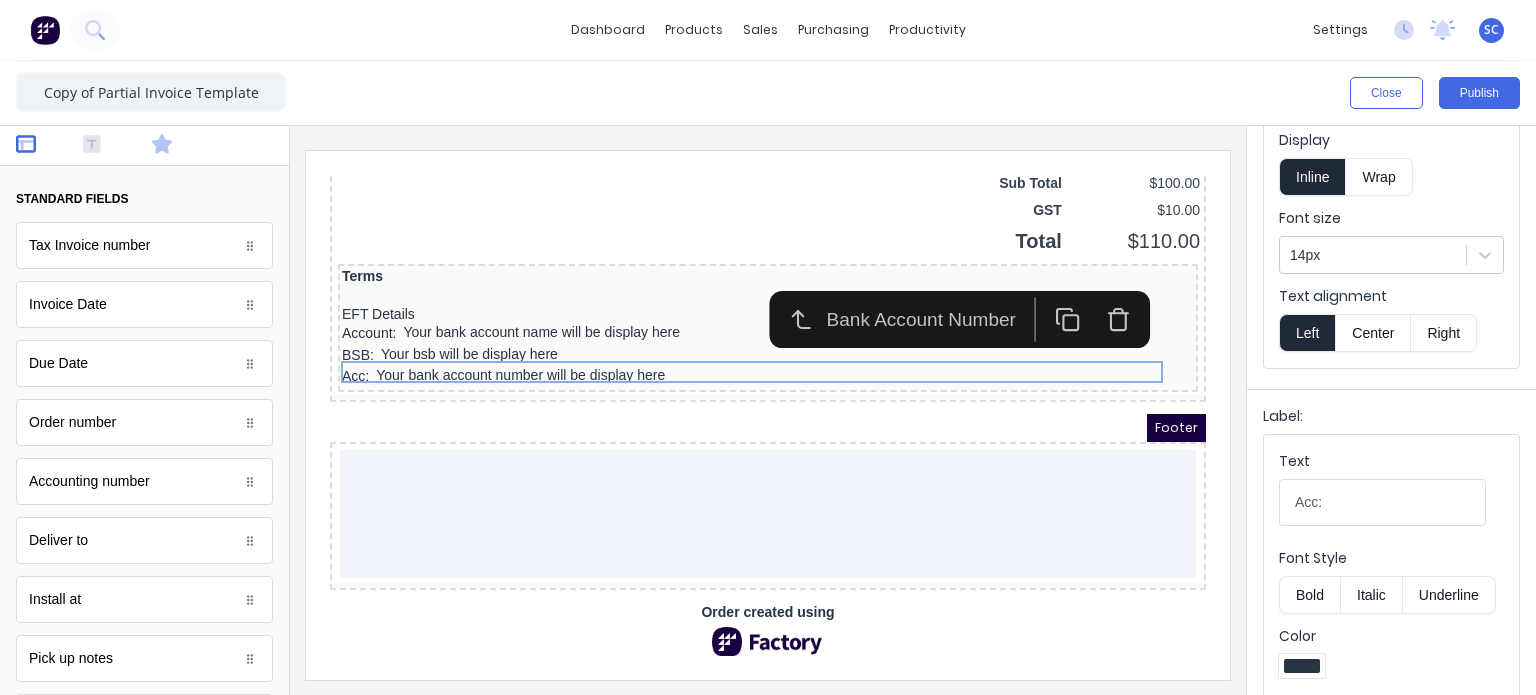 click at bounding box center [43, 146] 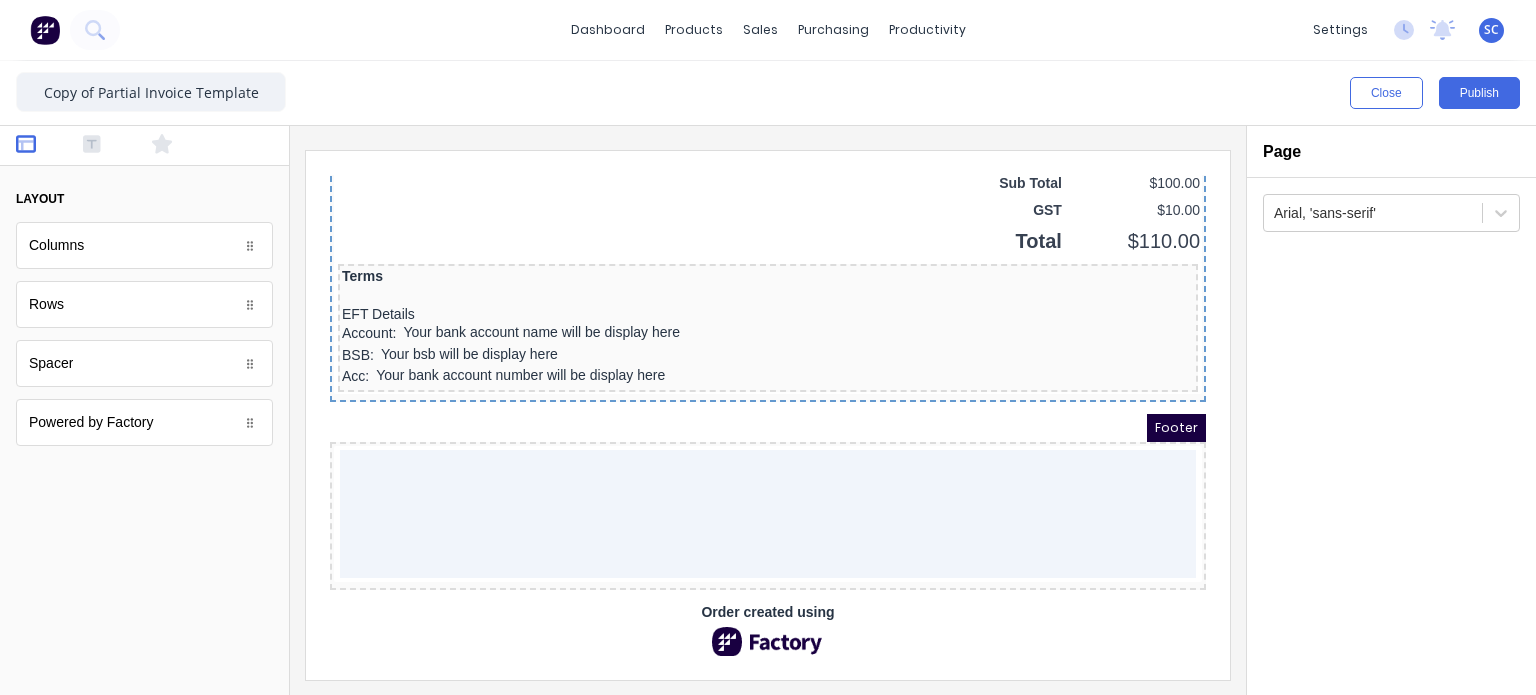 scroll, scrollTop: 0, scrollLeft: 0, axis: both 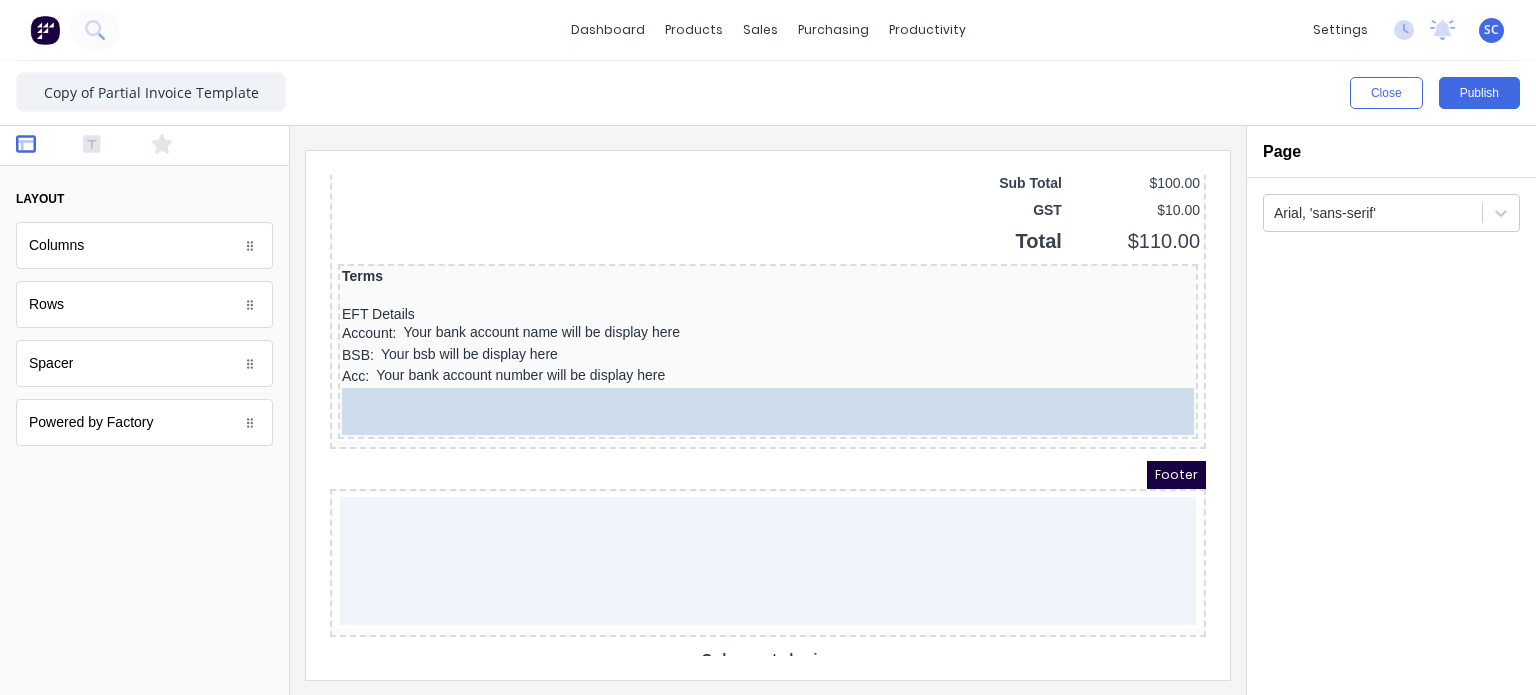 drag, startPoint x: 103, startPoint y: 361, endPoint x: 682, endPoint y: 400, distance: 580.312 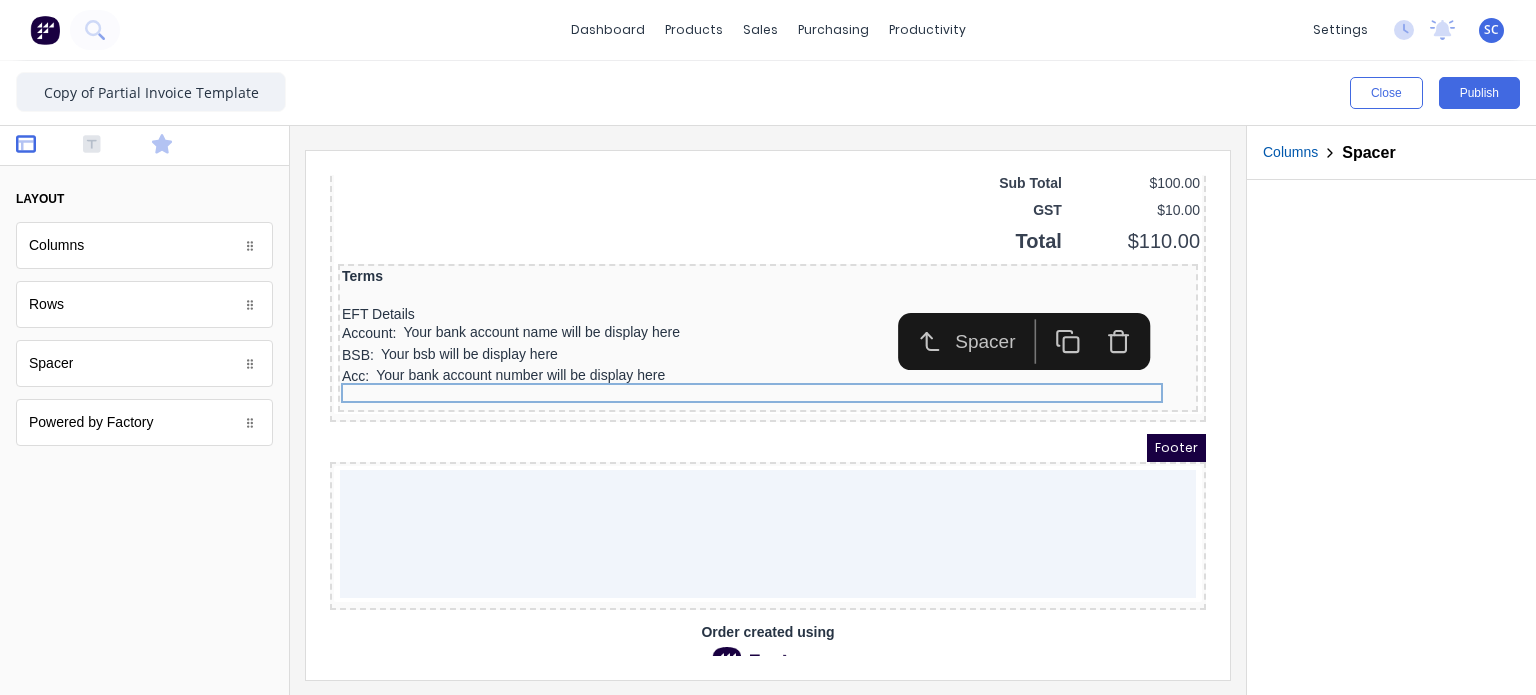 click 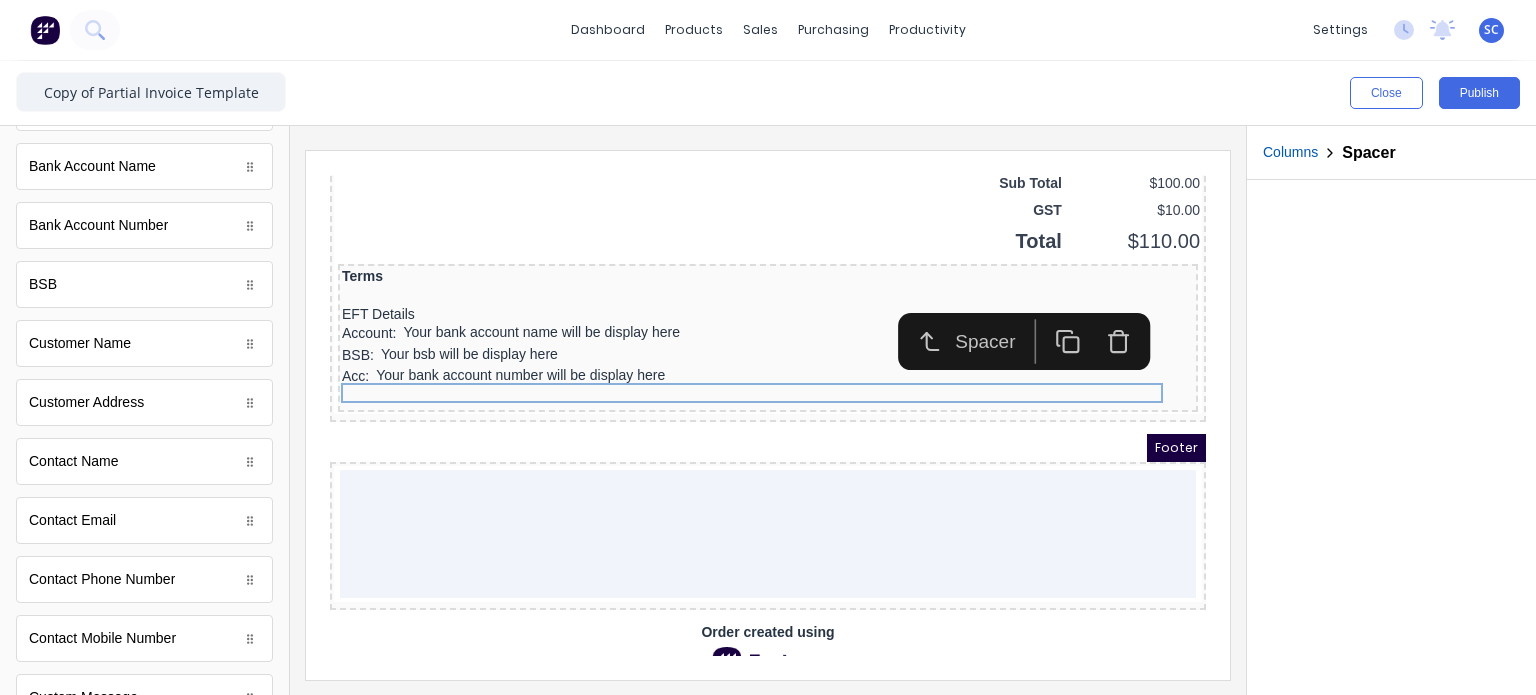 scroll, scrollTop: 1098, scrollLeft: 0, axis: vertical 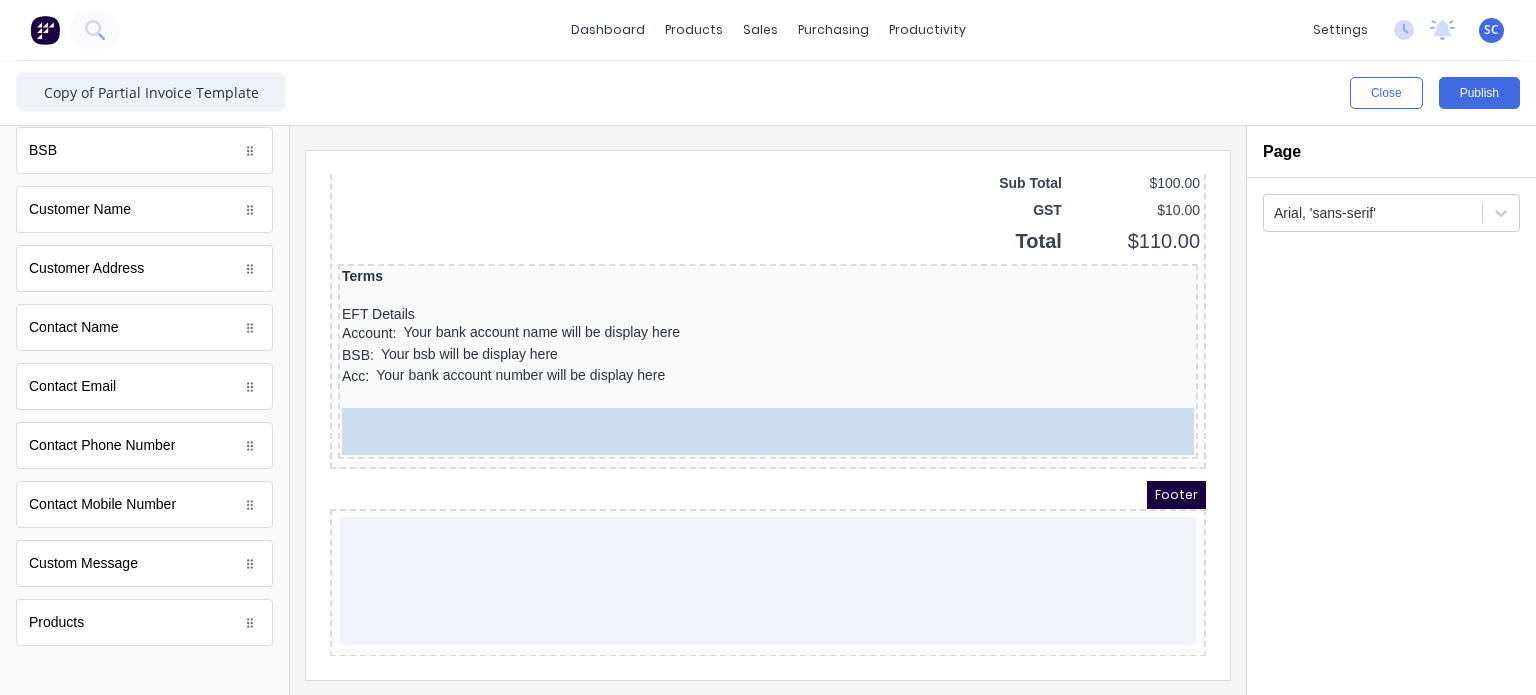 drag, startPoint x: 143, startPoint y: 562, endPoint x: 743, endPoint y: 415, distance: 617.7451 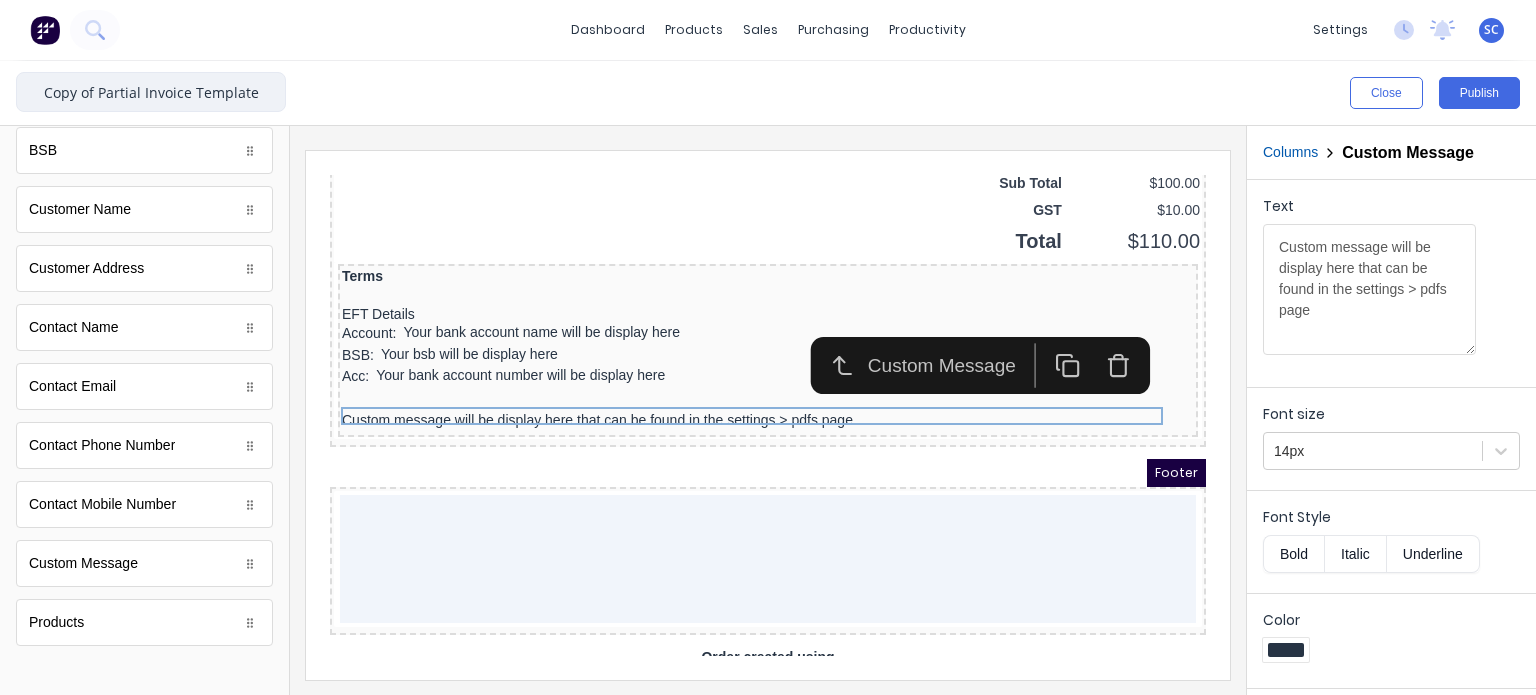 drag, startPoint x: 98, startPoint y: 96, endPoint x: 0, endPoint y: 101, distance: 98.12747 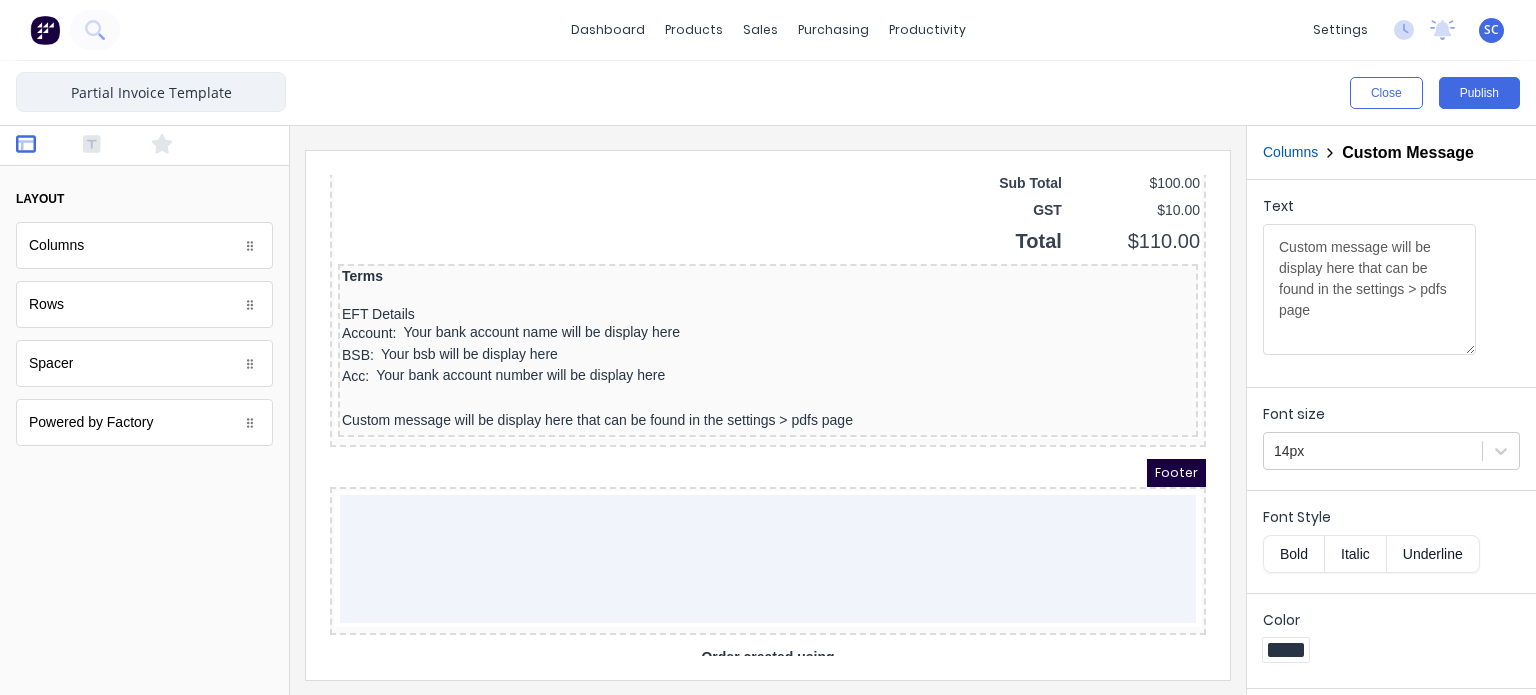 scroll, scrollTop: 0, scrollLeft: 0, axis: both 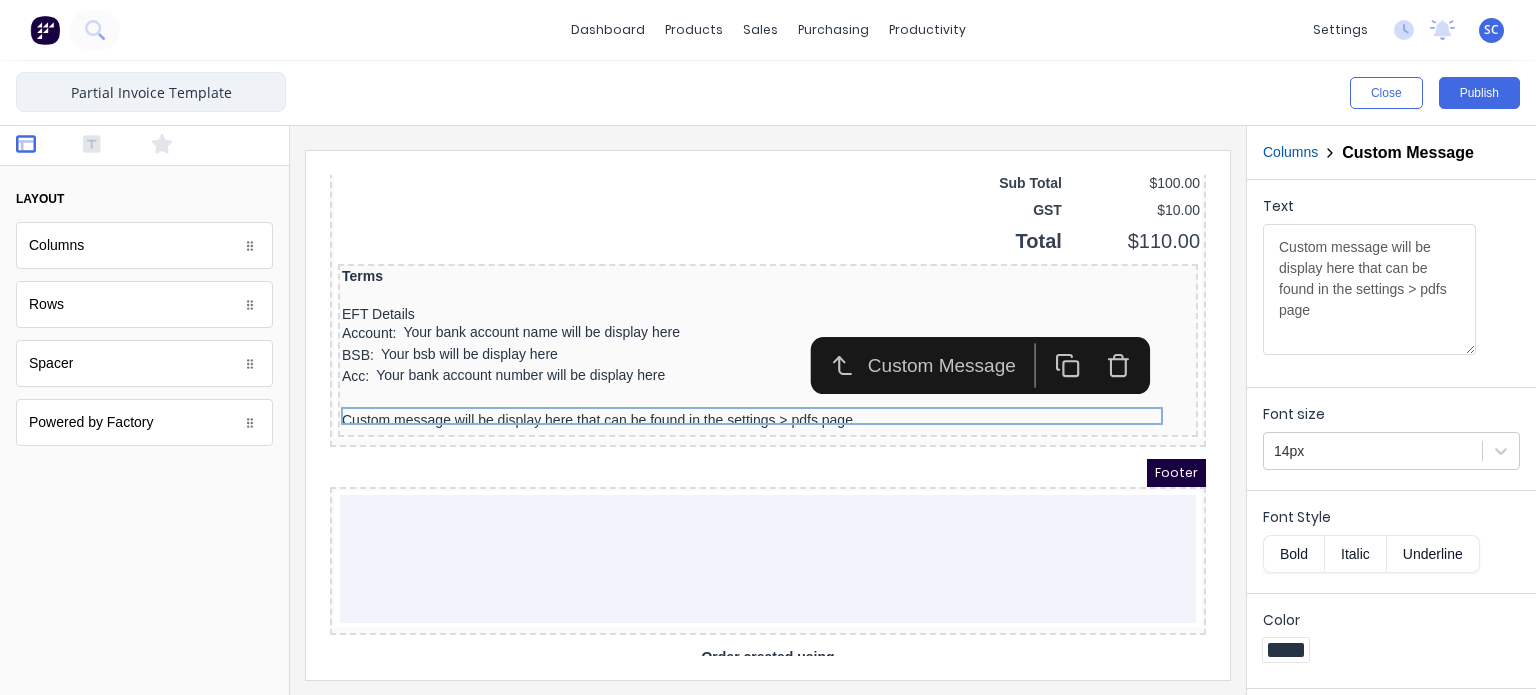 click on "Partial Invoice Template" at bounding box center (151, 92) 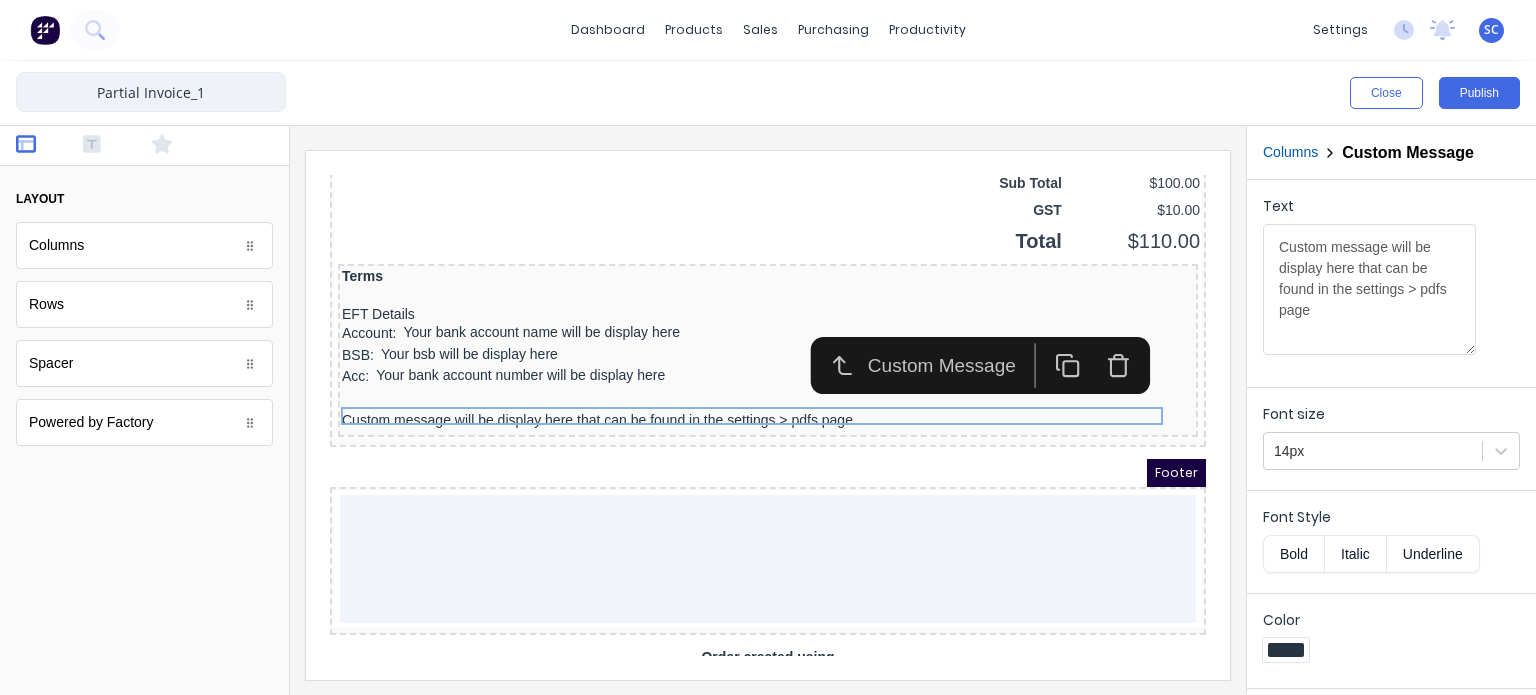 type on "Partial Invoice_1" 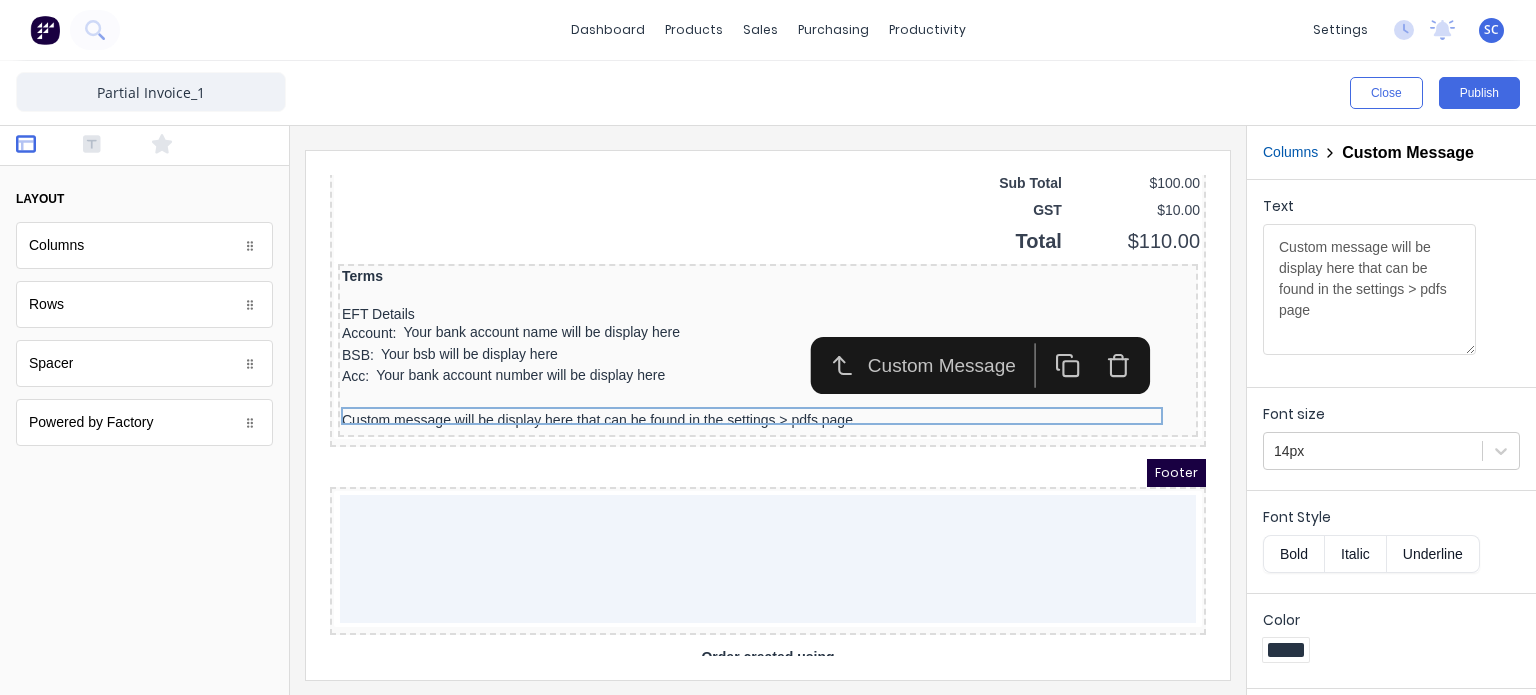 drag, startPoint x: 1484, startPoint y: 109, endPoint x: 1530, endPoint y: 92, distance: 49.0408 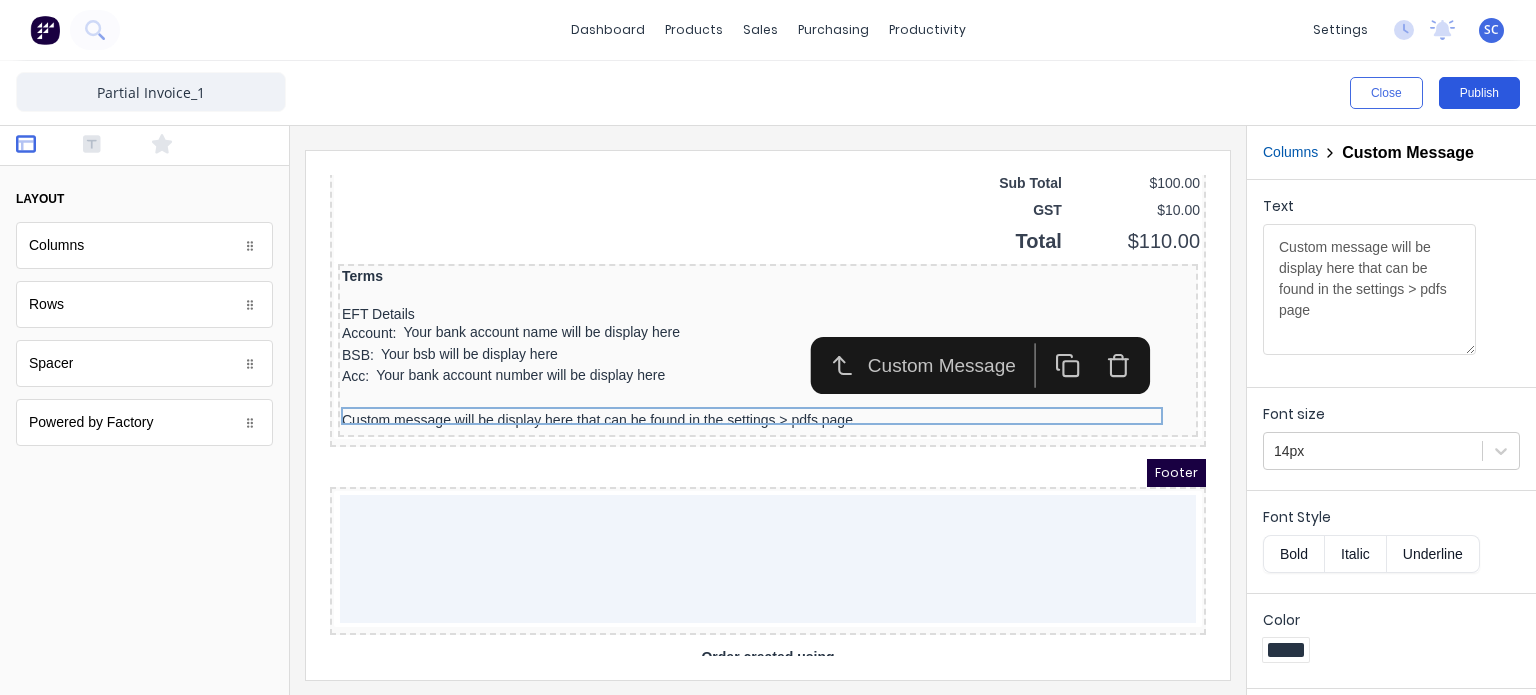 click on "Publish" at bounding box center [1479, 93] 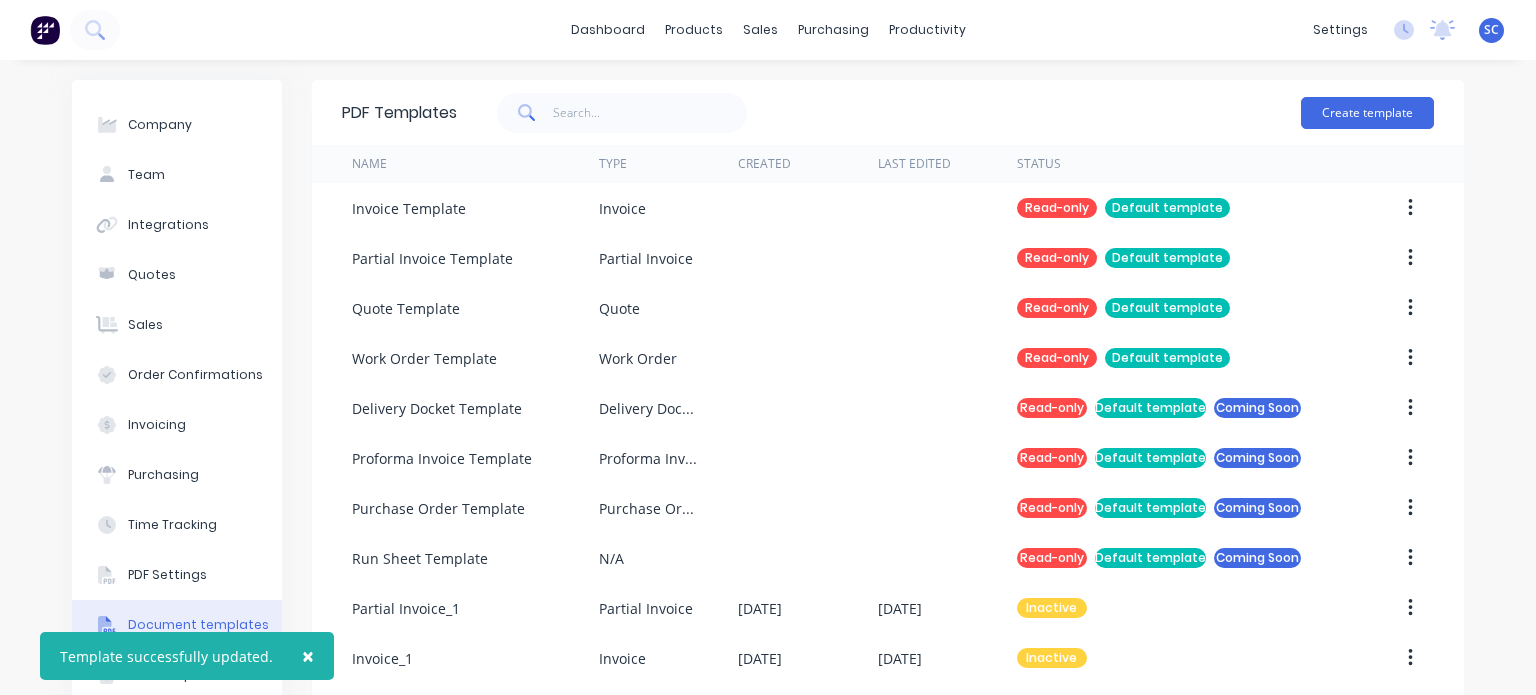 scroll, scrollTop: 65, scrollLeft: 0, axis: vertical 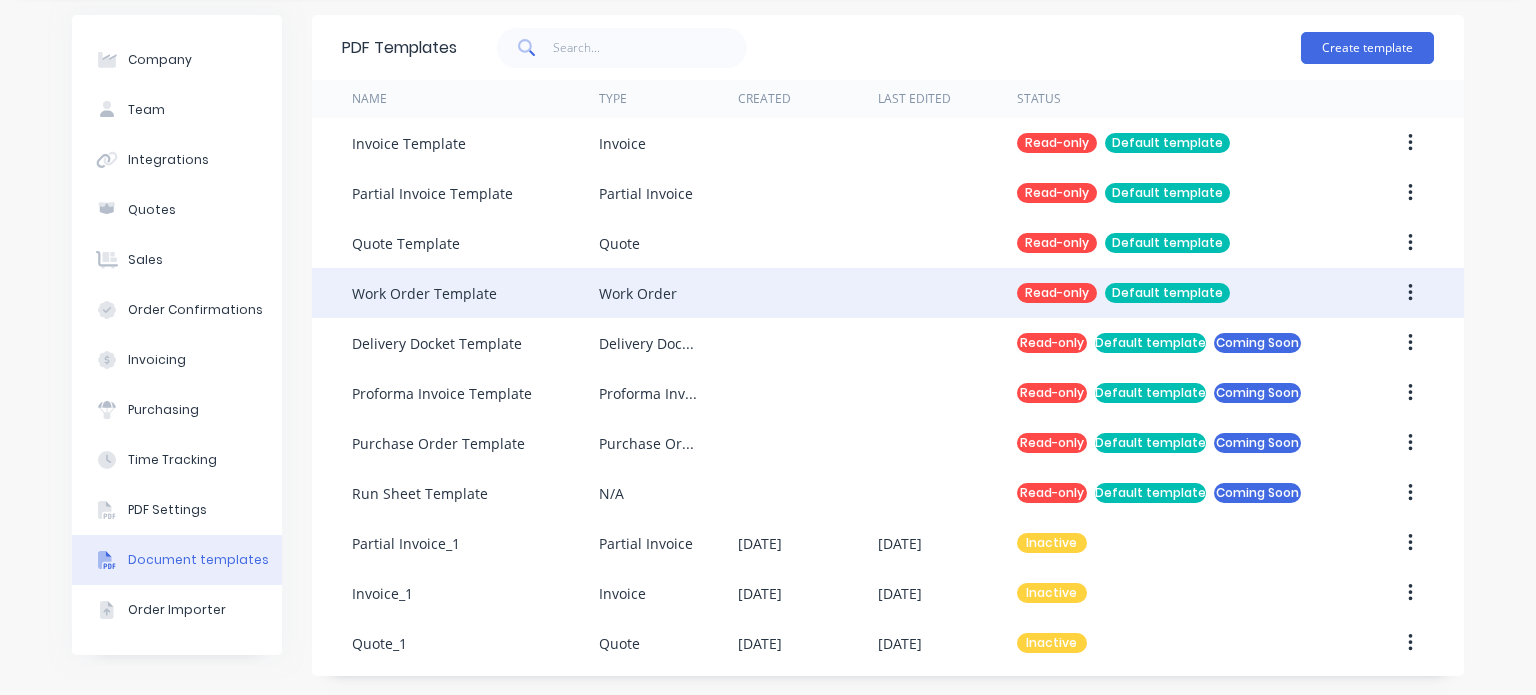 click at bounding box center (1410, 293) 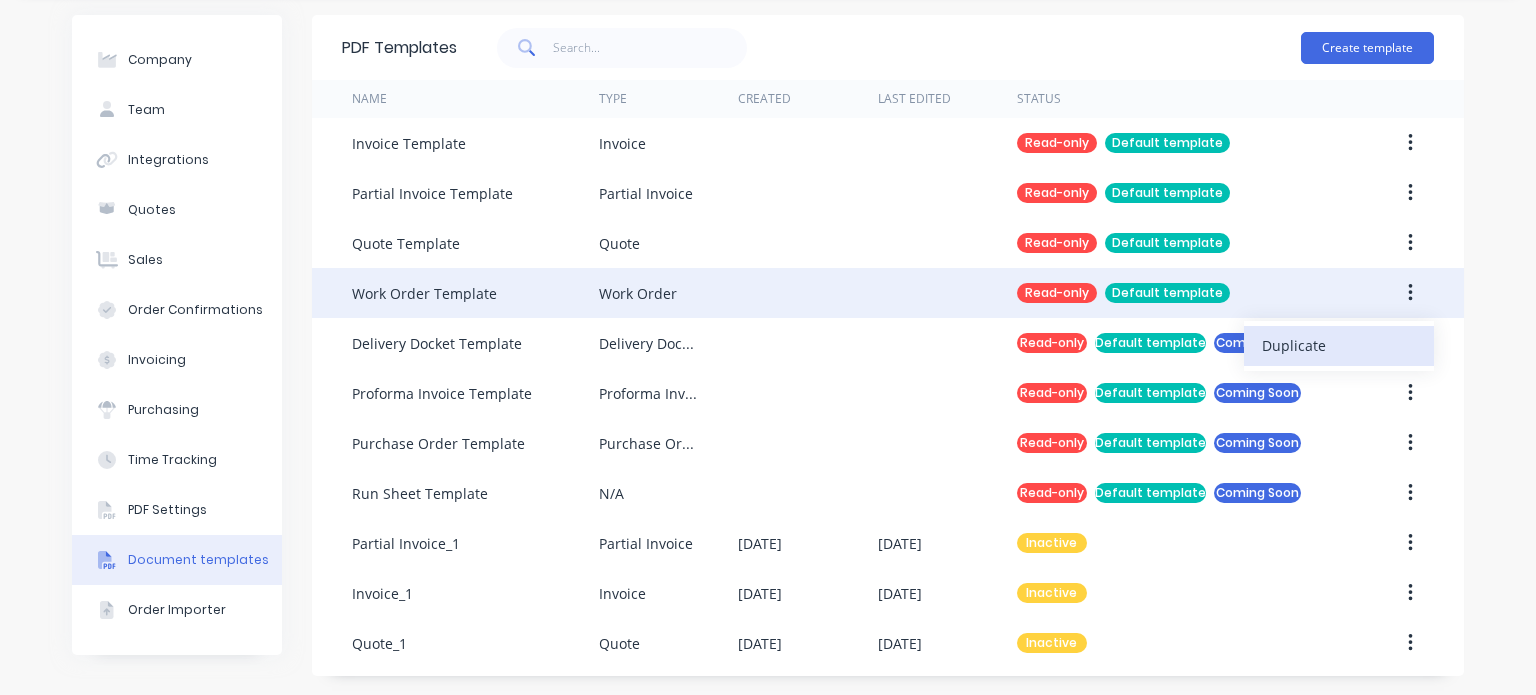 click on "Duplicate" at bounding box center (1339, 345) 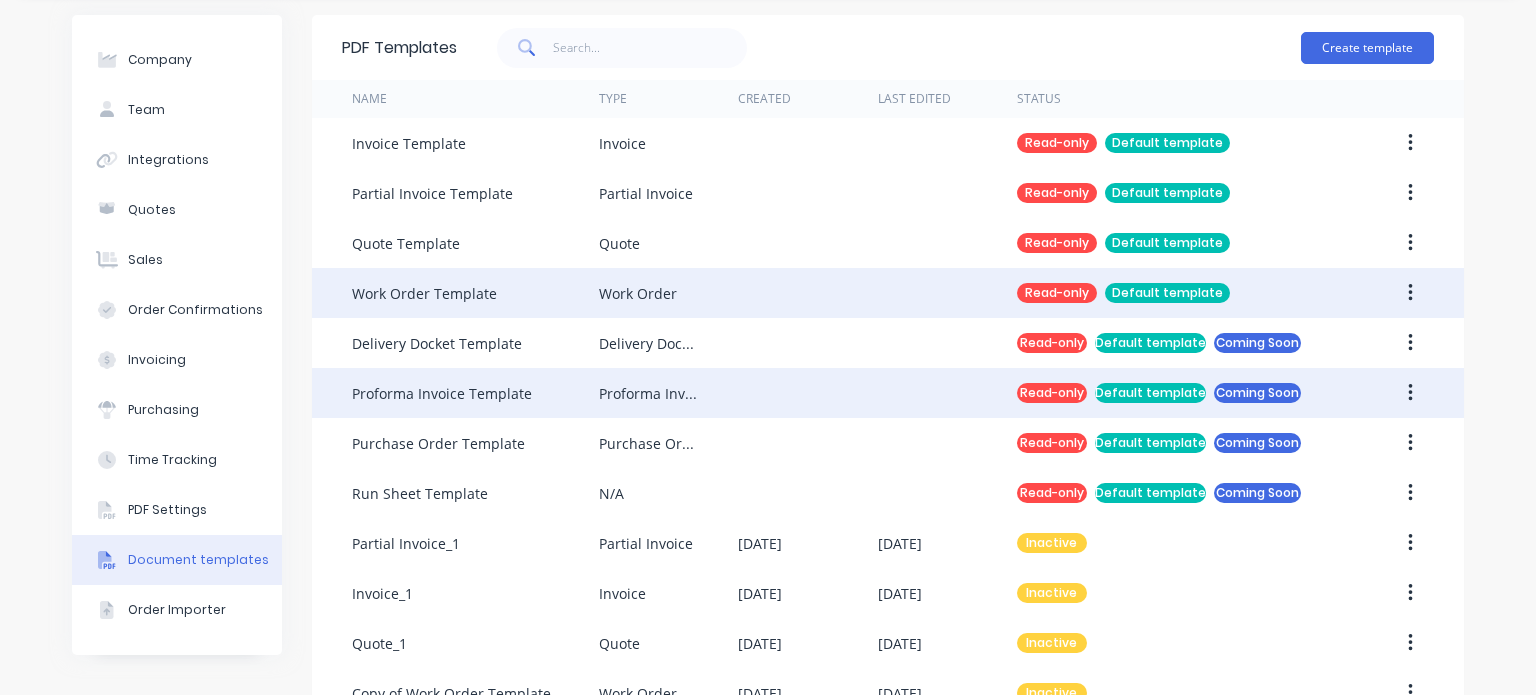 scroll, scrollTop: 116, scrollLeft: 0, axis: vertical 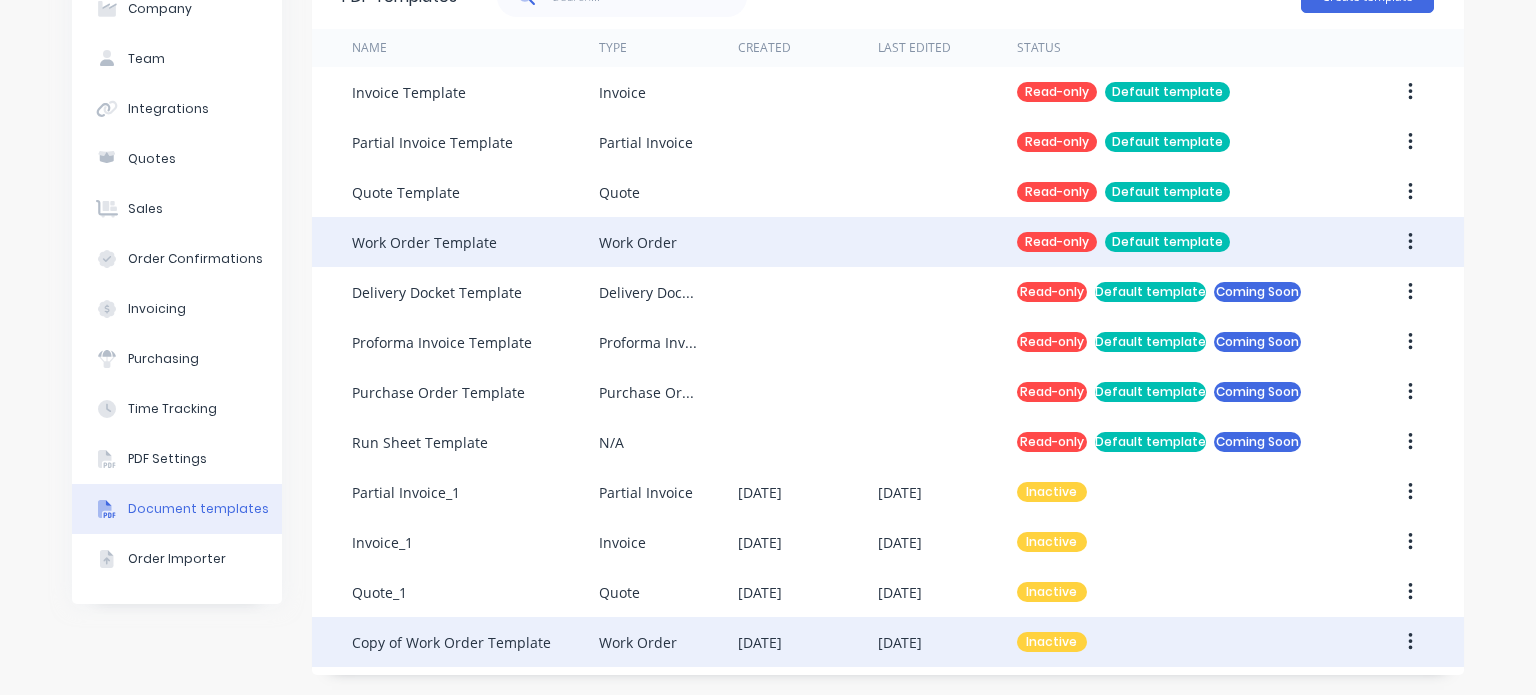 click on "Copy of Work Order Template" at bounding box center [451, 642] 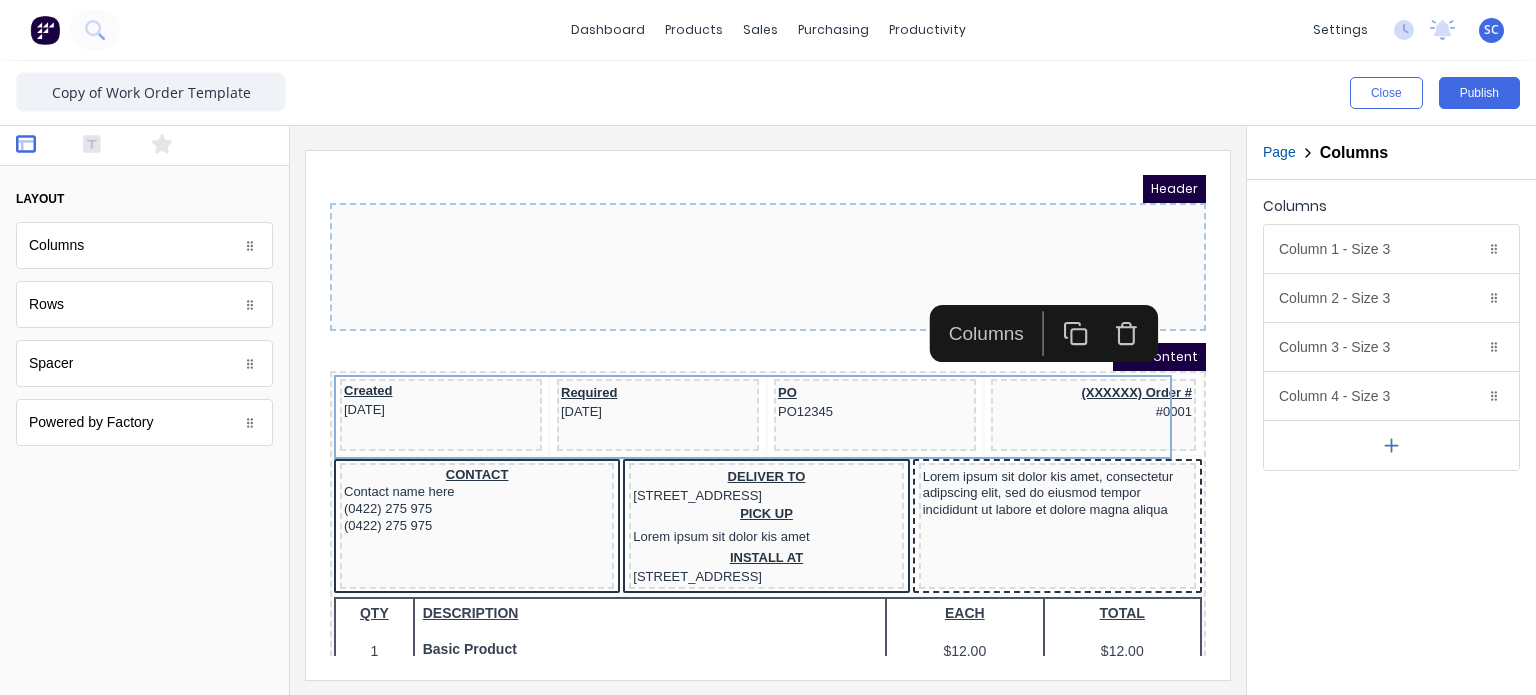 scroll, scrollTop: 0, scrollLeft: 0, axis: both 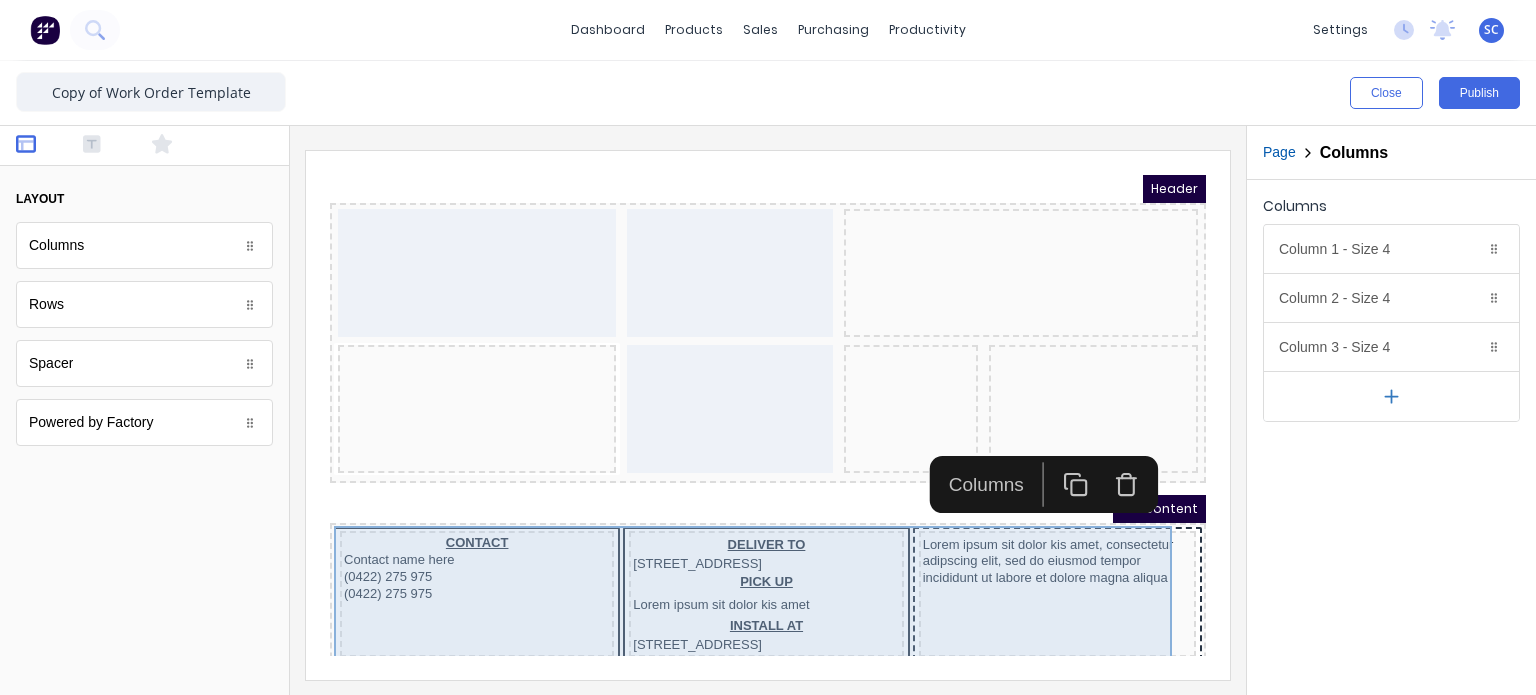 click on "Header PDF content CONTACT Contact name here (0422) 275 975 (0422) 275 975 DELIVER TO 234 Beach Road Gold Coast, Queensland, Australia PICK UP Lorem ipsum sit dolor kis amet INSTALL AT 234 Beach Road Gold Coast, Queensland, Australia Lorem ipsum sit dolor kis amet, consectetur adipscing elit, sed do eiusmod tempor incididunt ut labore et dolore magna aliqua QTY DESCRIPTION EACH TOTAL 1 Basic Product Lorem ipsum dolor sit amet, consectetur adipiscing elit, sed do eiusmod tempor incididunt ut labore et dolore magna aliqua. Diameter 100cm Colorbond Cottage Green Parts # 967-12 $12.00 $12.00 1 #1 Colorbond Basalt 0.55 90mm 0 bends Lengths 1 x 1000 1 x 1500 $12.00 $12.00 1 Custom Formula Lorem ipsum dolor sit amet, consectetur adipiscing elit, sed do eiusmod tempor incididunt ut labore et dolore magna aliqua. Colorbond Cottage Green Height 23 Width 200 Dimension 2.5 Total:  74.75 $12.00 $12.00 Lineal Metres Diameter 100cm Colorbond Cottage Green Parts # 967-12 Lengths 1 x 1000 1 x 1500 $12.00 $12.00 Square Metres" at bounding box center (744, 391) 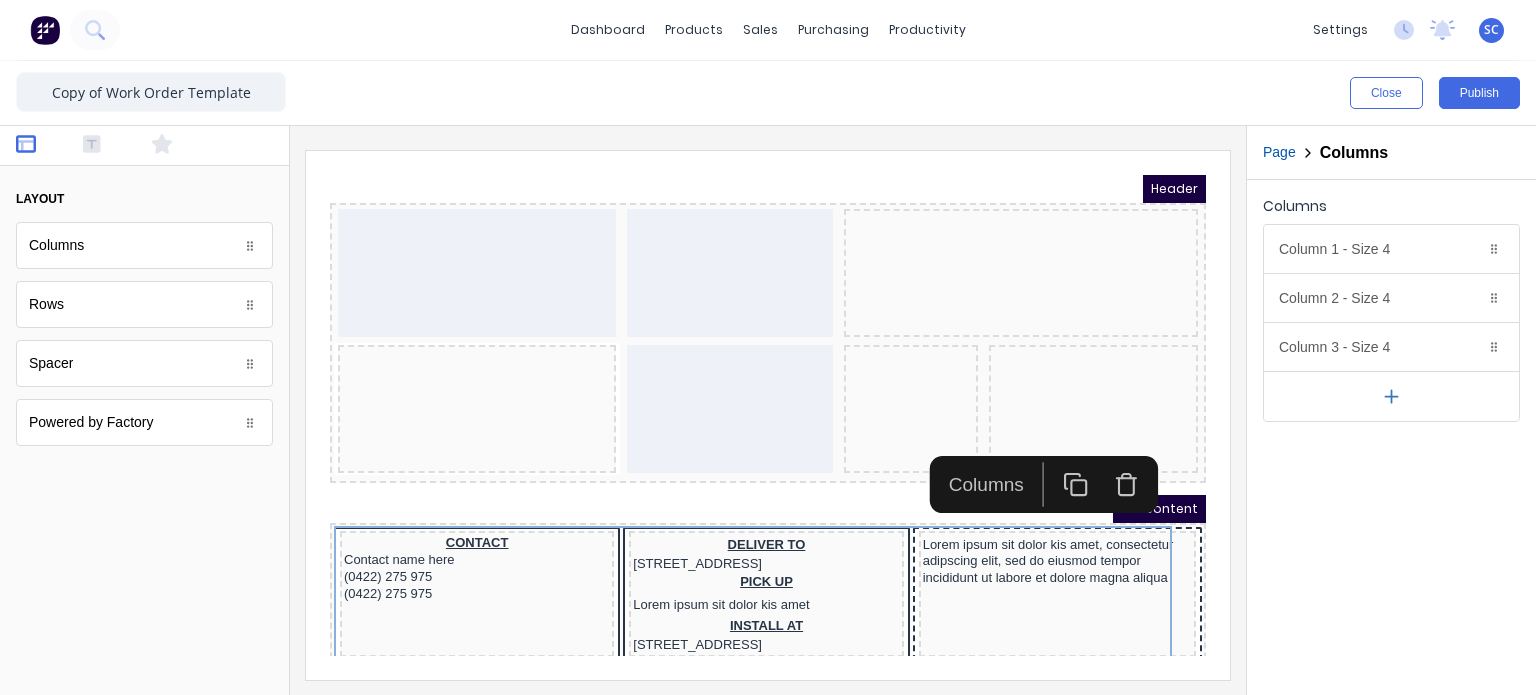 click 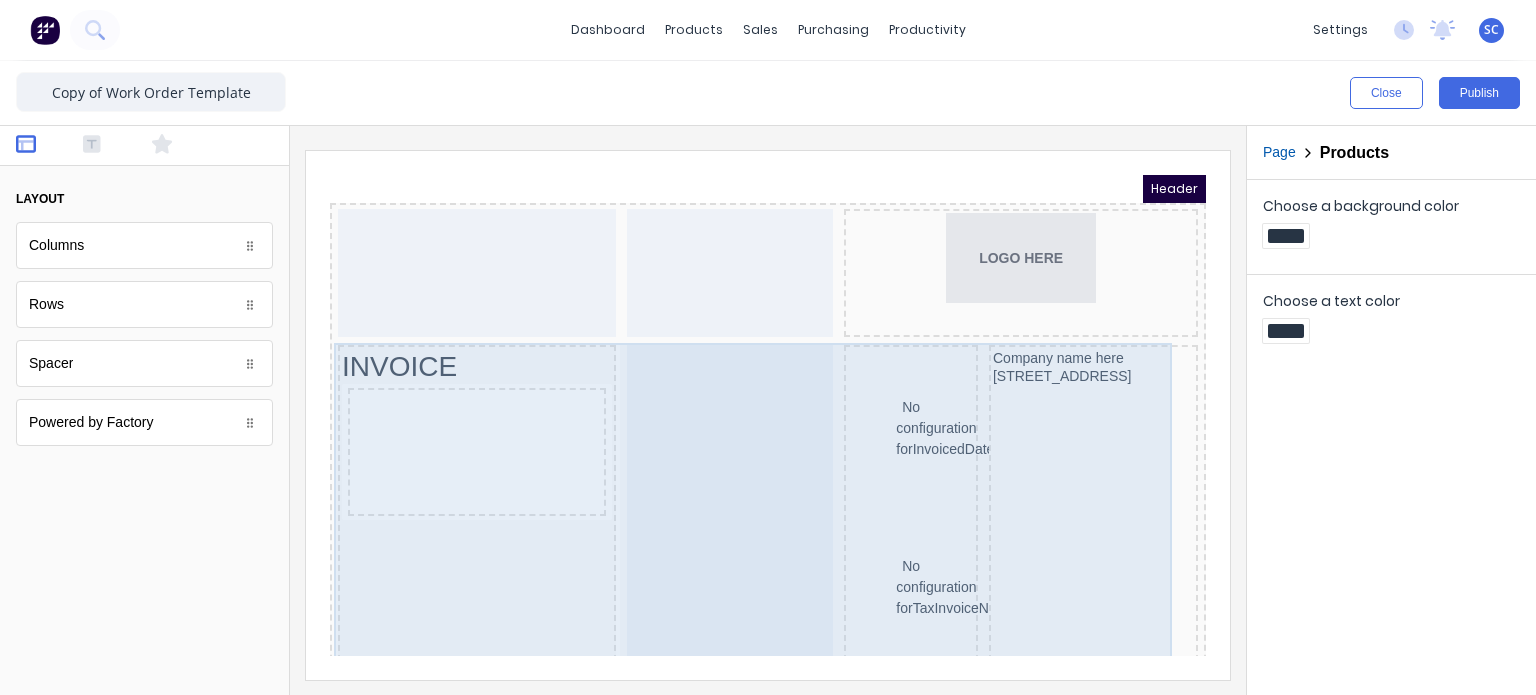 click on "Header LOGO HERE INVOICE No configuration for  InvoicedDate No configuration for  TaxInvoiceNumber ABN 1234456780 Company name here 234 Beach Road Gold Coast, Queensland, Australia, 4217 PDF content QTY DESCRIPTION EACH TOTAL 1 Basic Product Lorem ipsum dolor sit amet, consectetur adipiscing elit, sed do eiusmod tempor incididunt ut labore et dolore magna aliqua. Diameter 100cm Colorbond Cottage Green Parts # 967-12 $12.00 $12.00 1 #1 Colorbond Basalt 0.55 90mm 0 bends Lengths 1 x 1000 1 x 1500 $12.00 $12.00 1 Custom Formula Lorem ipsum dolor sit amet, consectetur adipiscing elit, sed do eiusmod tempor incididunt ut labore et dolore magna aliqua. Colorbond Cottage Green Height 23 Width 200 Dimension 2.5 Total:  74.75 $12.00 $12.00 Lineal Metres Lorem ipsum dolor sit amet, consectetur adipiscing elit, sed do eiusmod tempor incididunt ut labore et dolore magna aliqua. Diameter 100cm Colorbond Cottage Green Parts # 967-12 Lengths 1 x 1000 1 x 1500 $12.00 $12.00 Square Metres Diameter 100cm Colorbond Parts # 1 1" at bounding box center [744, 391] 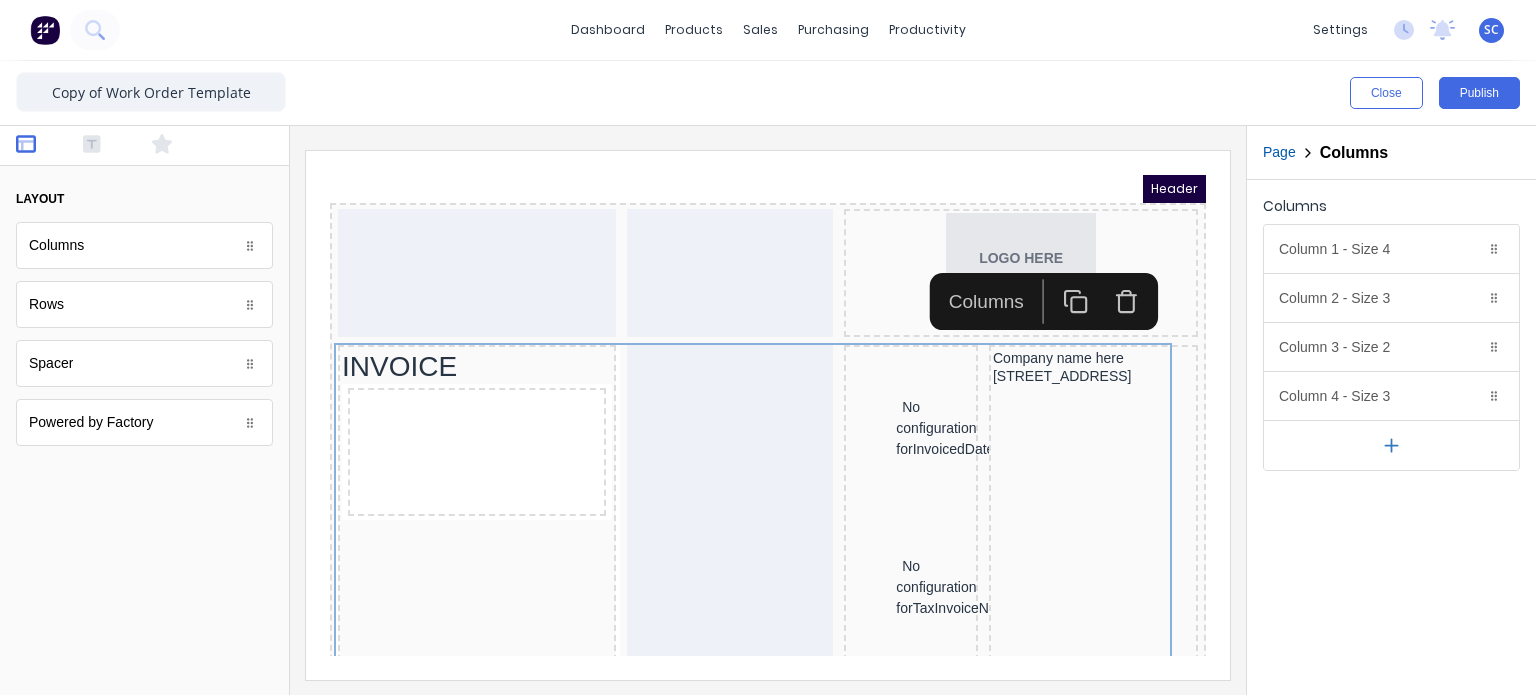 click on "Columns" at bounding box center [1020, 277] 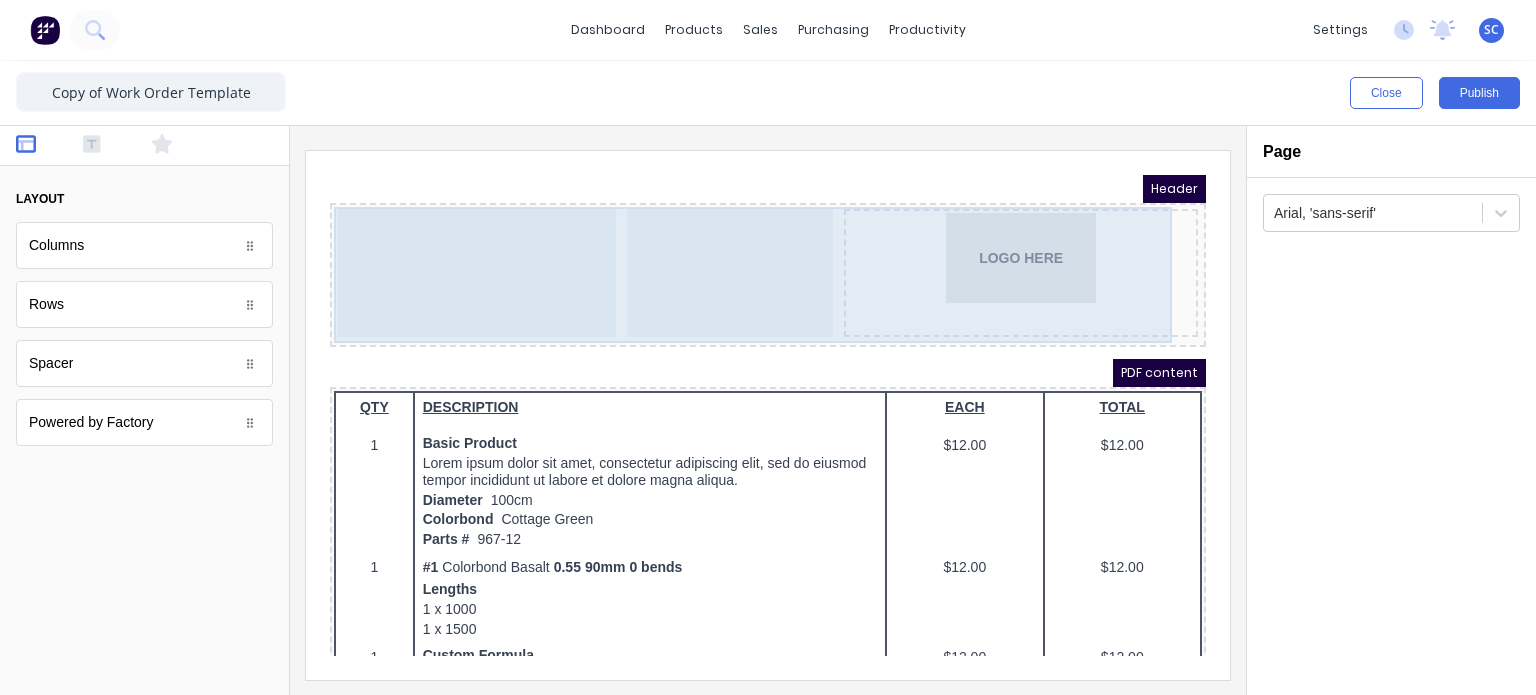 click on "Header LOGO HERE PDF content QTY DESCRIPTION EACH TOTAL 1 Basic Product Lorem ipsum dolor sit amet, consectetur adipiscing elit, sed do eiusmod tempor incididunt ut labore et dolore magna aliqua. Diameter 100cm Colorbond Cottage Green Parts # 967-12 $12.00 $12.00 1 #1 Colorbond Basalt 0.55 90mm 0 bends Lengths 1 x 1000 1 x 1500 $12.00 $12.00 1 Custom Formula Lorem ipsum dolor sit amet, consectetur adipiscing elit, sed do eiusmod tempor incididunt ut labore et dolore magna aliqua. Colorbond Cottage Green Height 23 Width 200 Dimension 2.5 Total:  74.75 $12.00 $12.00 Lineal Metres Lorem ipsum dolor sit amet, consectetur adipiscing elit, sed do eiusmod tempor incididunt ut labore et dolore magna aliqua. Diameter 100cm Colorbond Cottage Green Parts # 967-12 Lengths 1 x 1000 1 x 1500 $12.00 $12.00 Square Metres Lorem ipsum dolor sit amet, consectetur adipiscing elit, sed do eiusmod tempor incididunt ut labore et dolore magna aliqua. Diameter 100cm Colorbond Cottage Green Parts # 967-12 Dimensions 1 x 10 1 x 10 1 1" at bounding box center (744, 391) 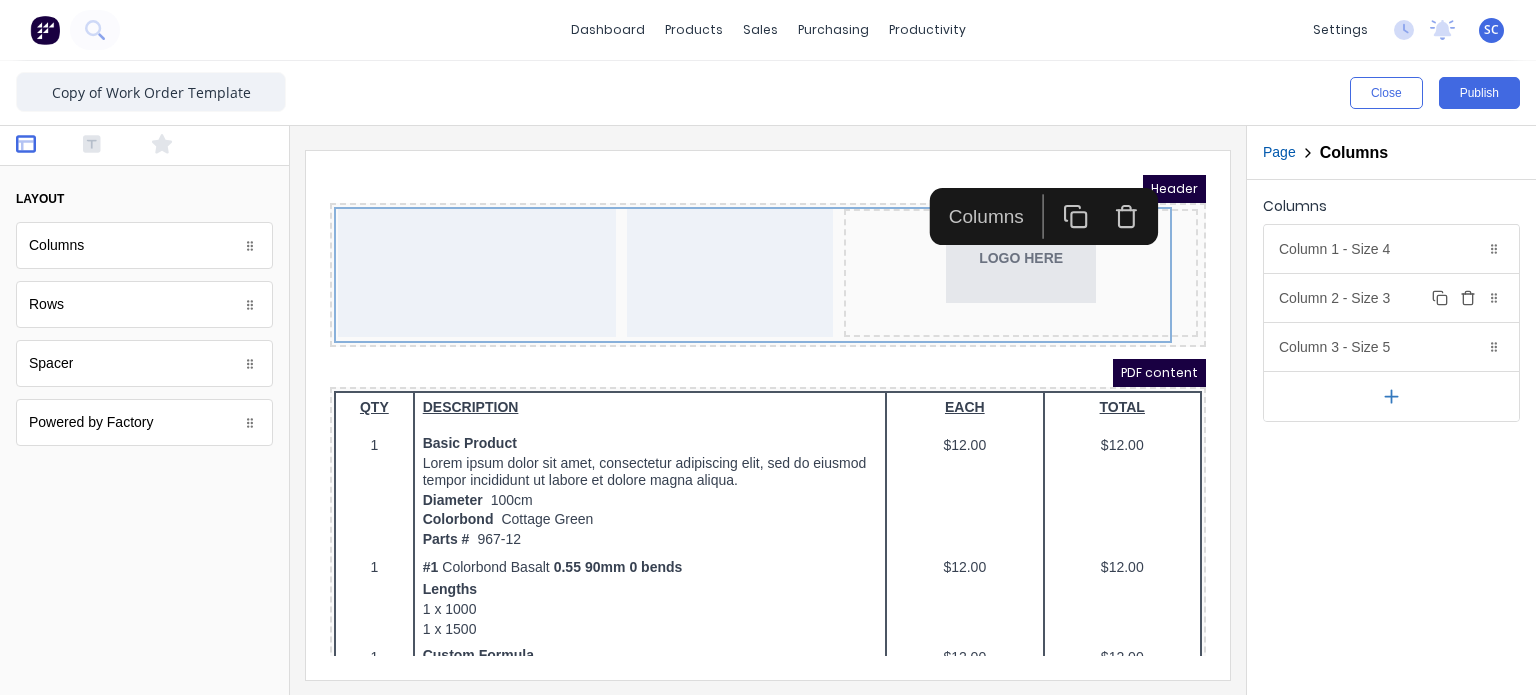 click on "Column 2 - Size 3 Duplicate Delete" at bounding box center (1391, 298) 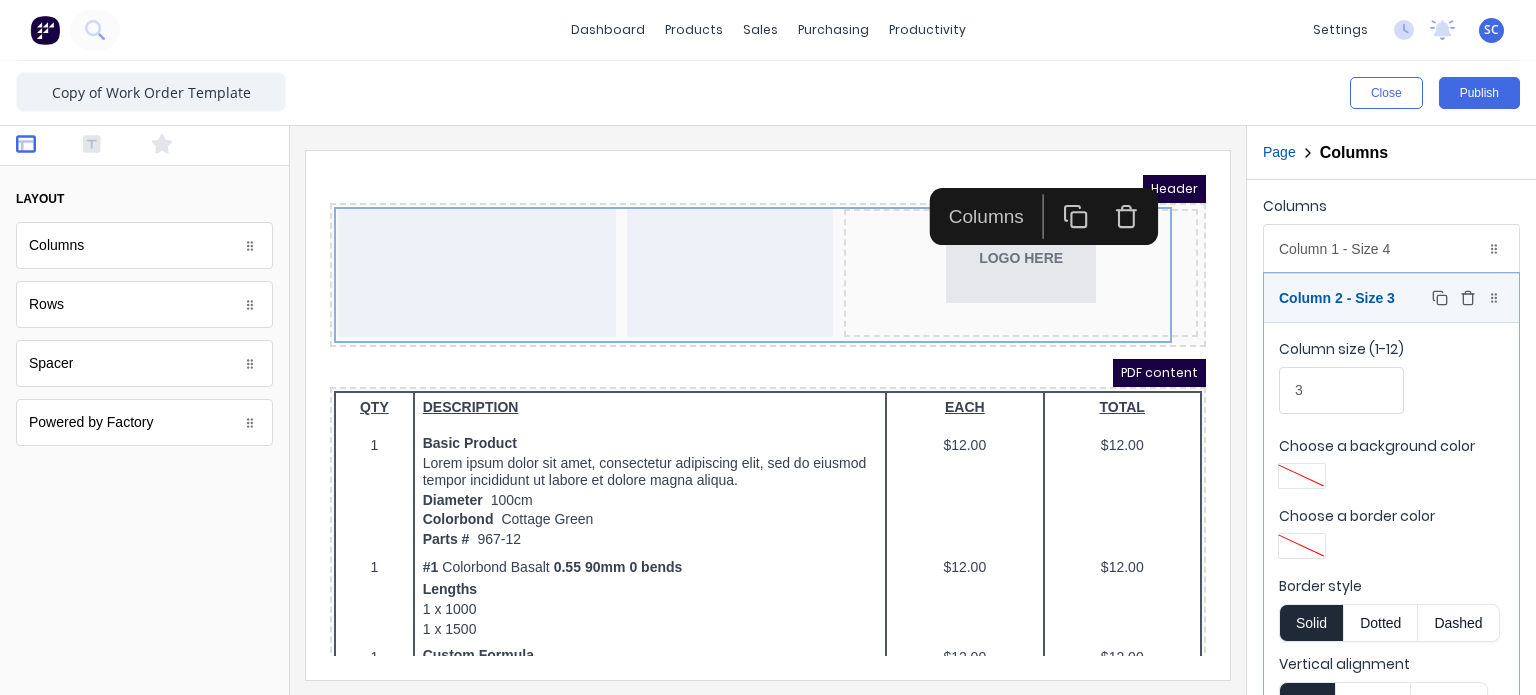 click on "Column 2 - Size 3 Duplicate Delete" at bounding box center (1391, 298) 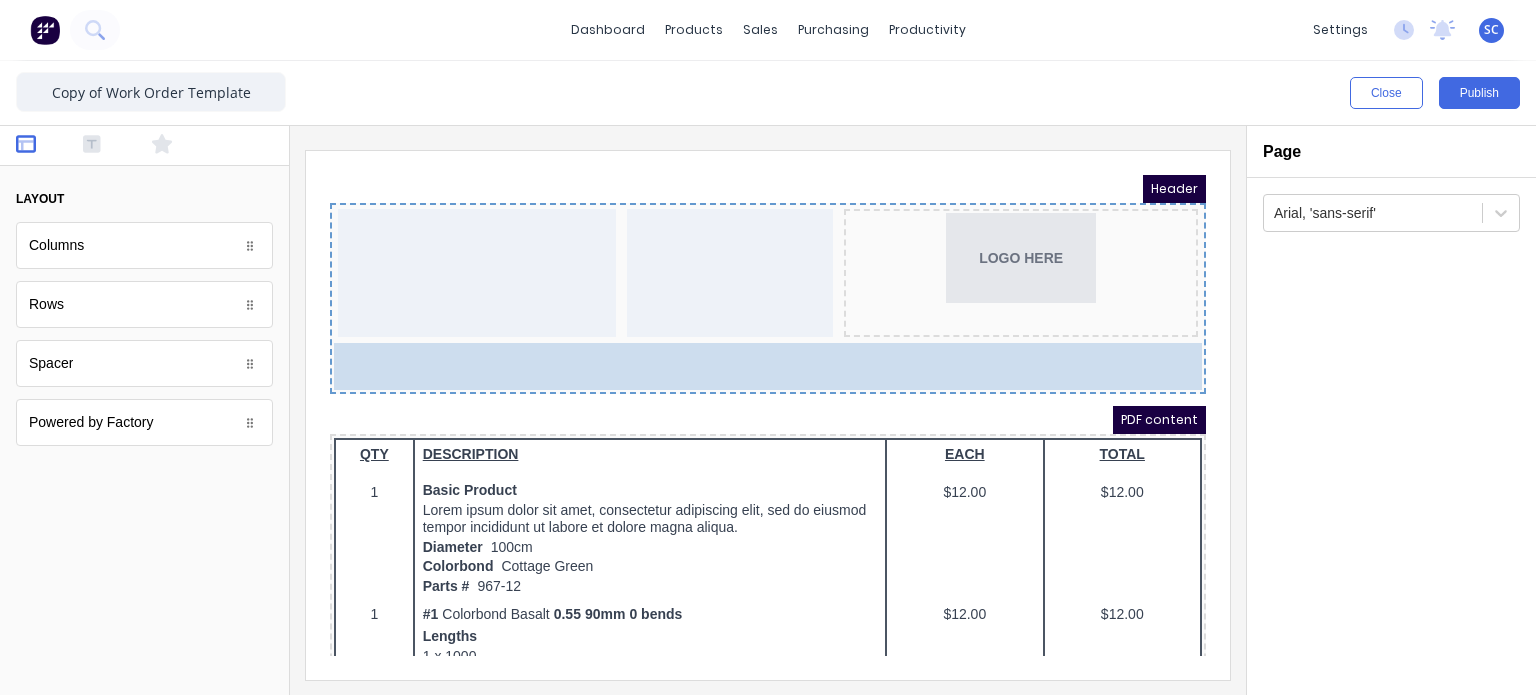 drag, startPoint x: 165, startPoint y: 255, endPoint x: 725, endPoint y: 343, distance: 566.87213 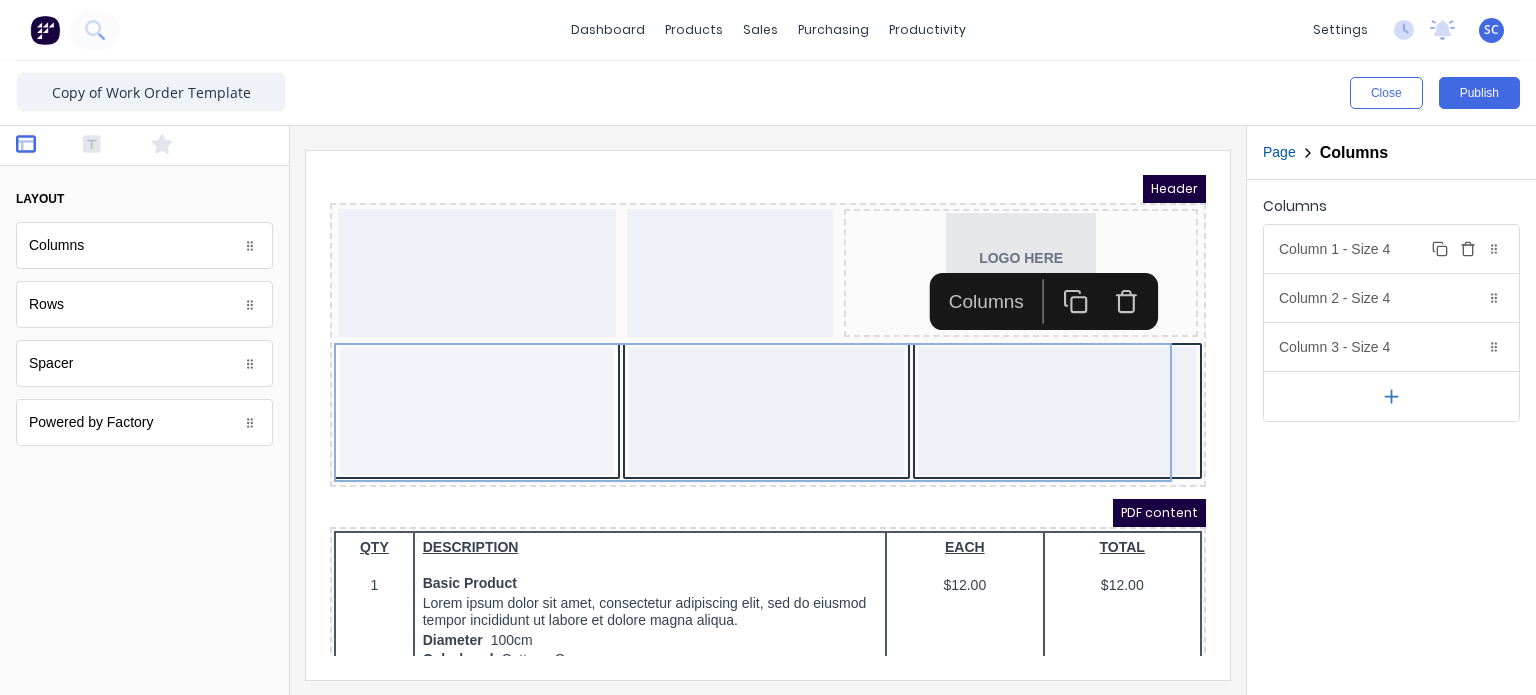 click on "Column 1 - Size 4 Duplicate Delete" at bounding box center (1391, 249) 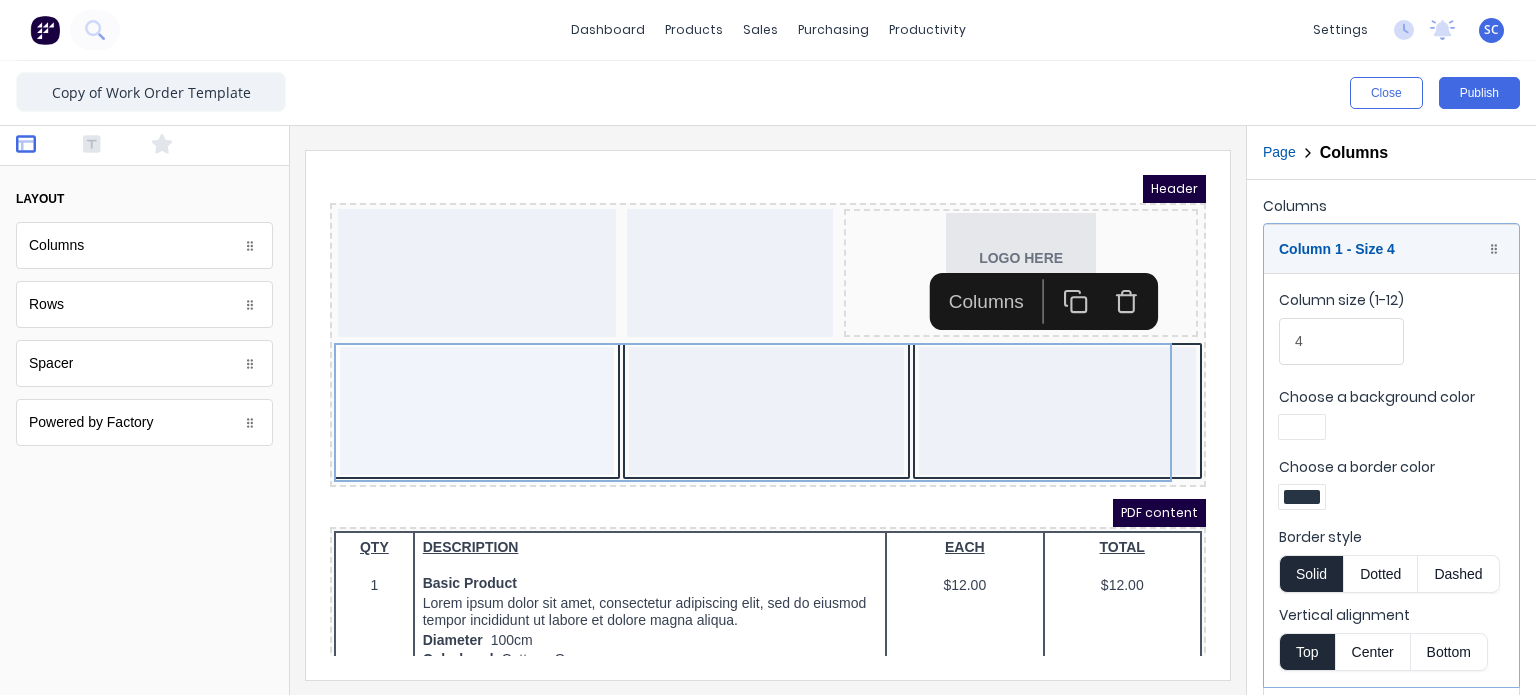 click at bounding box center [1302, 497] 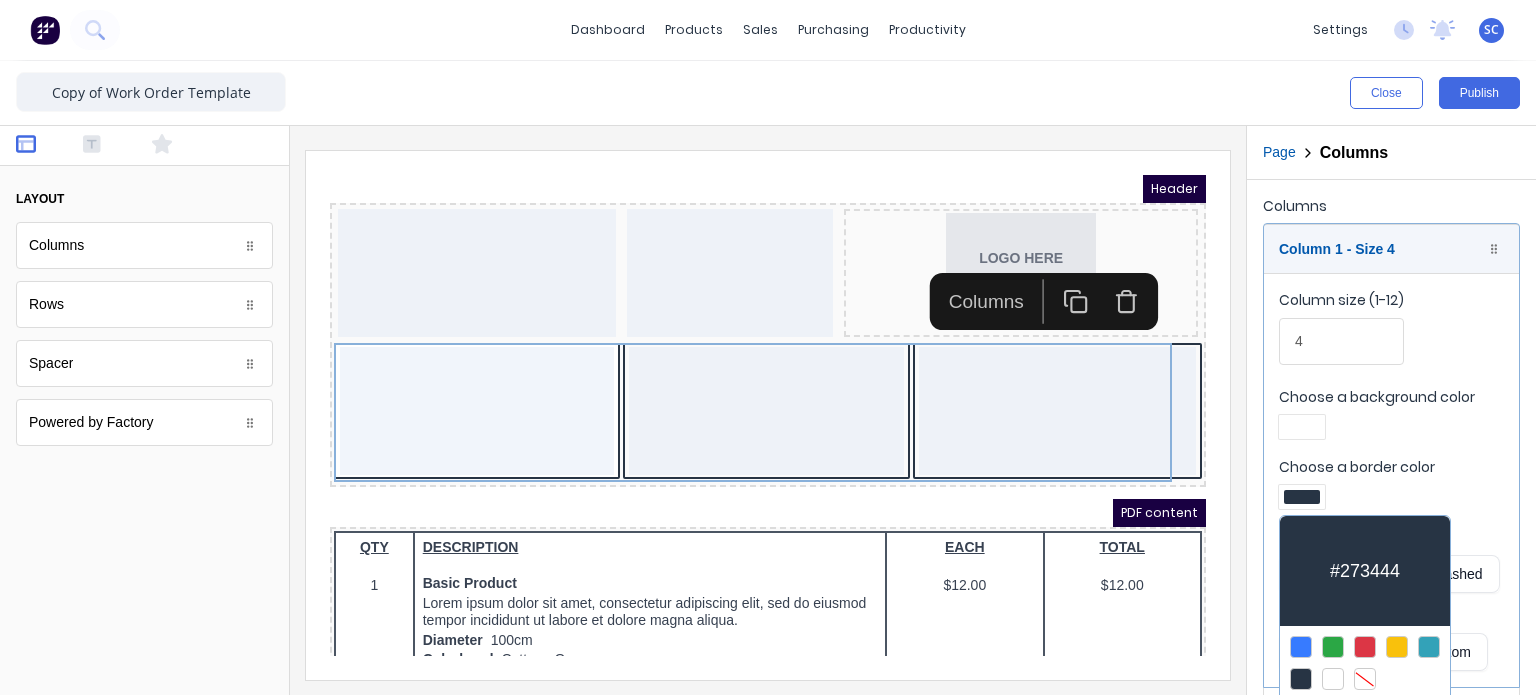 click at bounding box center (1365, 679) 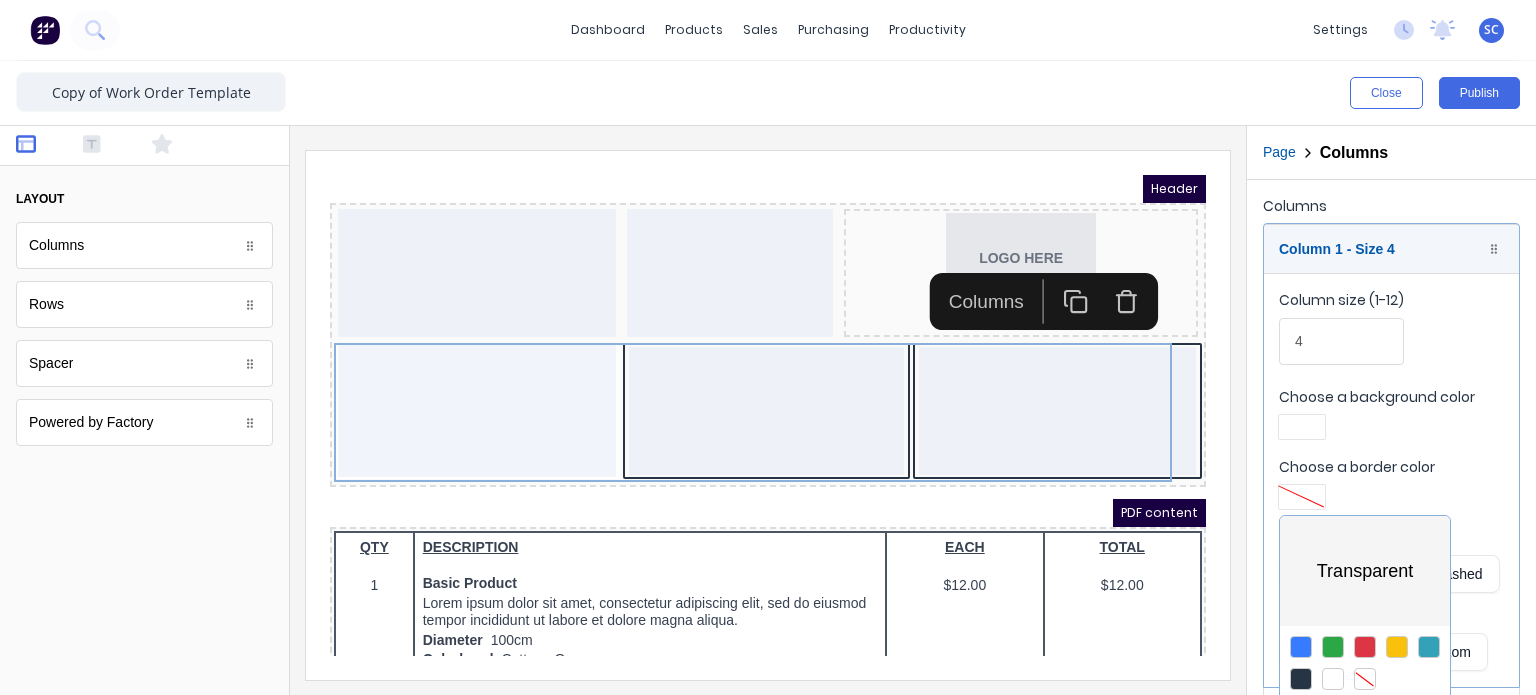 click at bounding box center [768, 347] 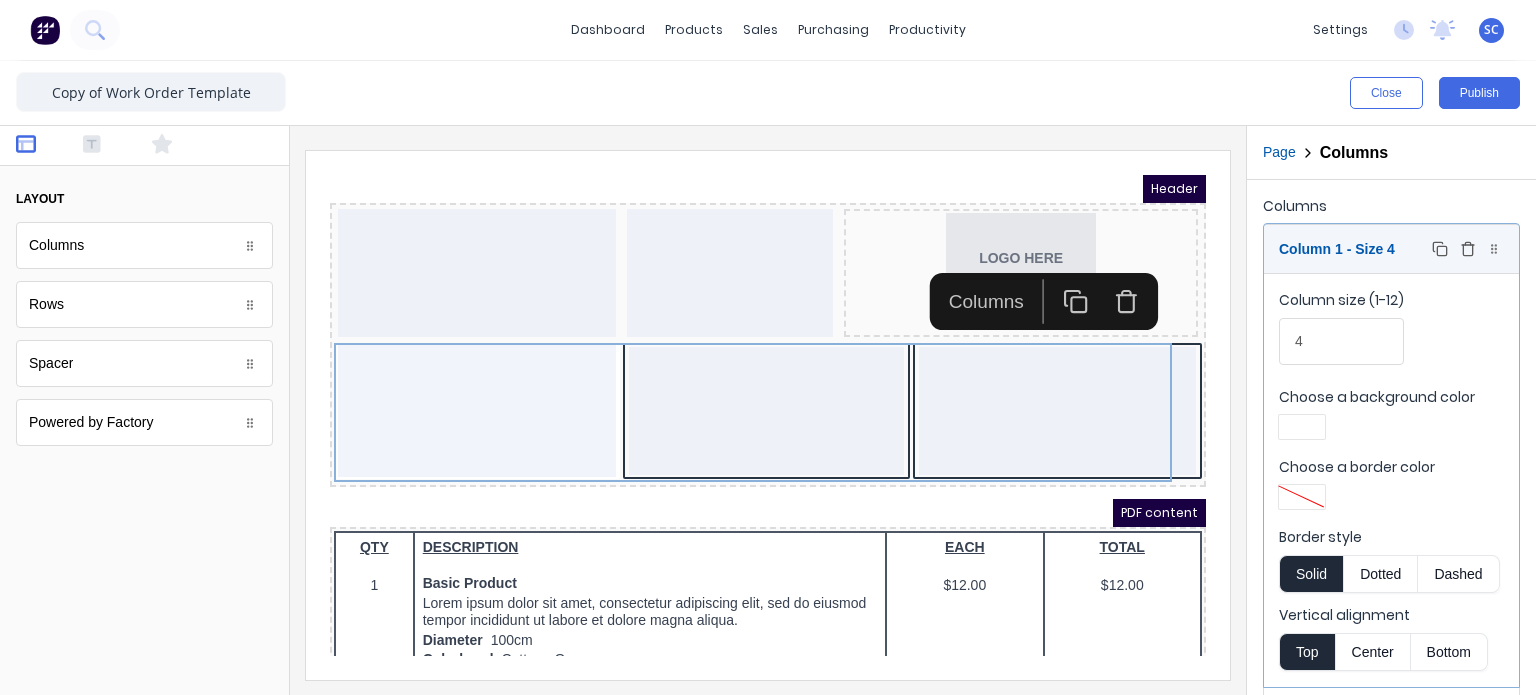 click on "Column 1 - Size 4 Duplicate Delete" at bounding box center (1391, 249) 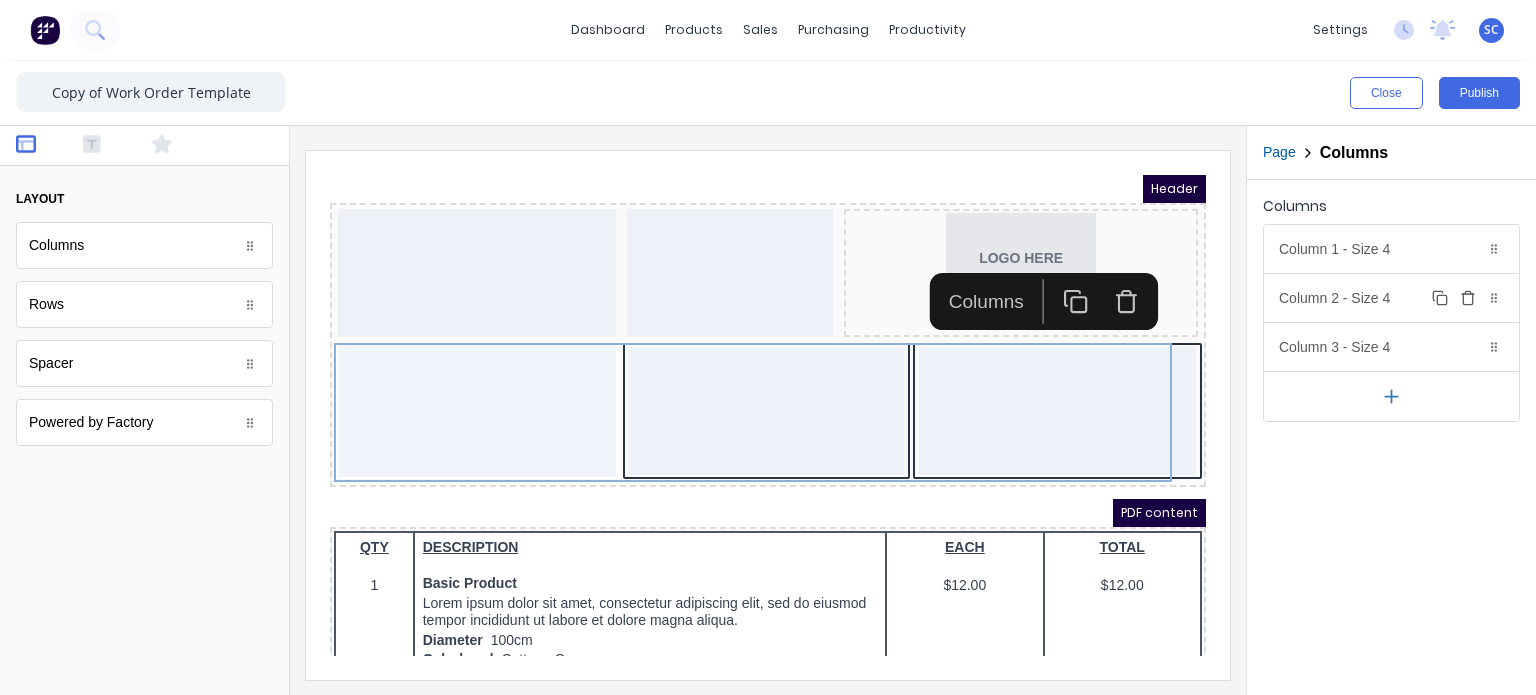 click on "Column 2 - Size 4 Duplicate Delete" at bounding box center [1391, 298] 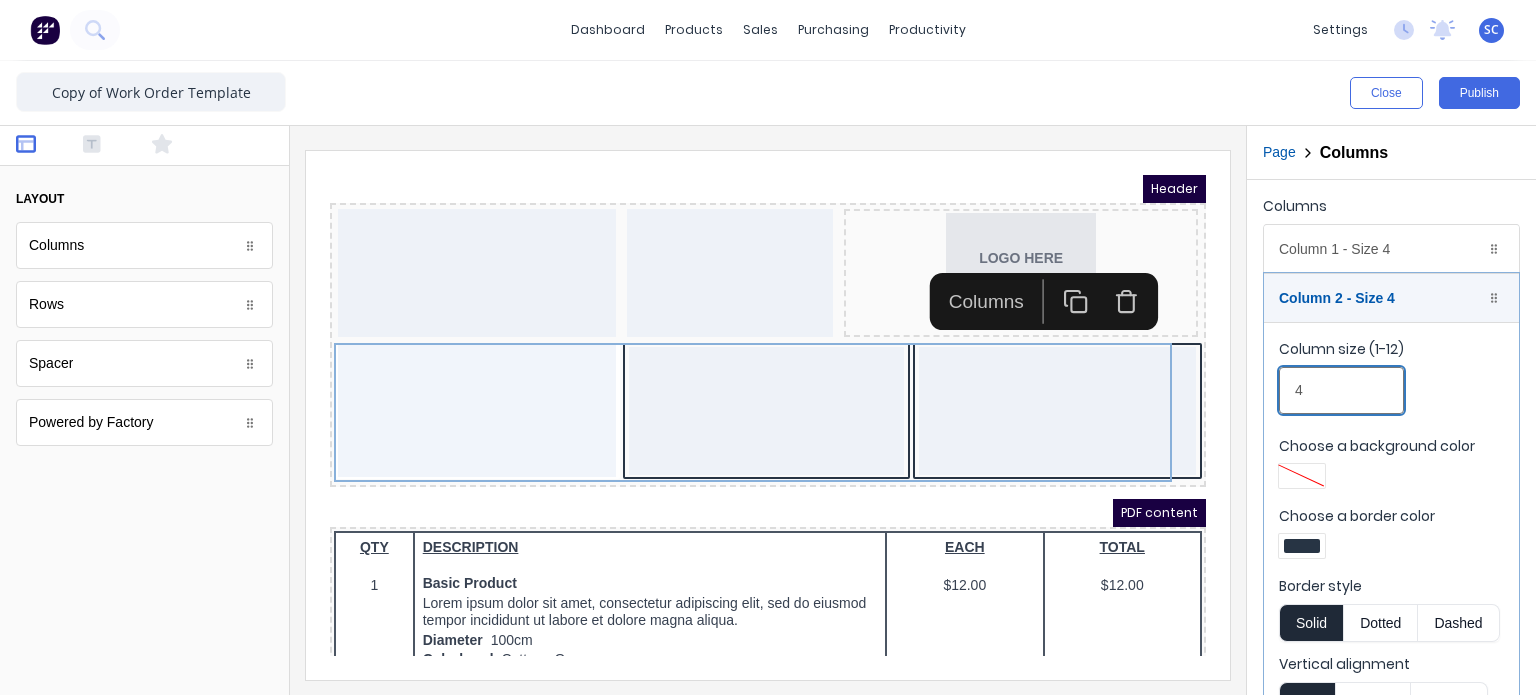 drag, startPoint x: 1630, startPoint y: 548, endPoint x: 1136, endPoint y: 399, distance: 515.98157 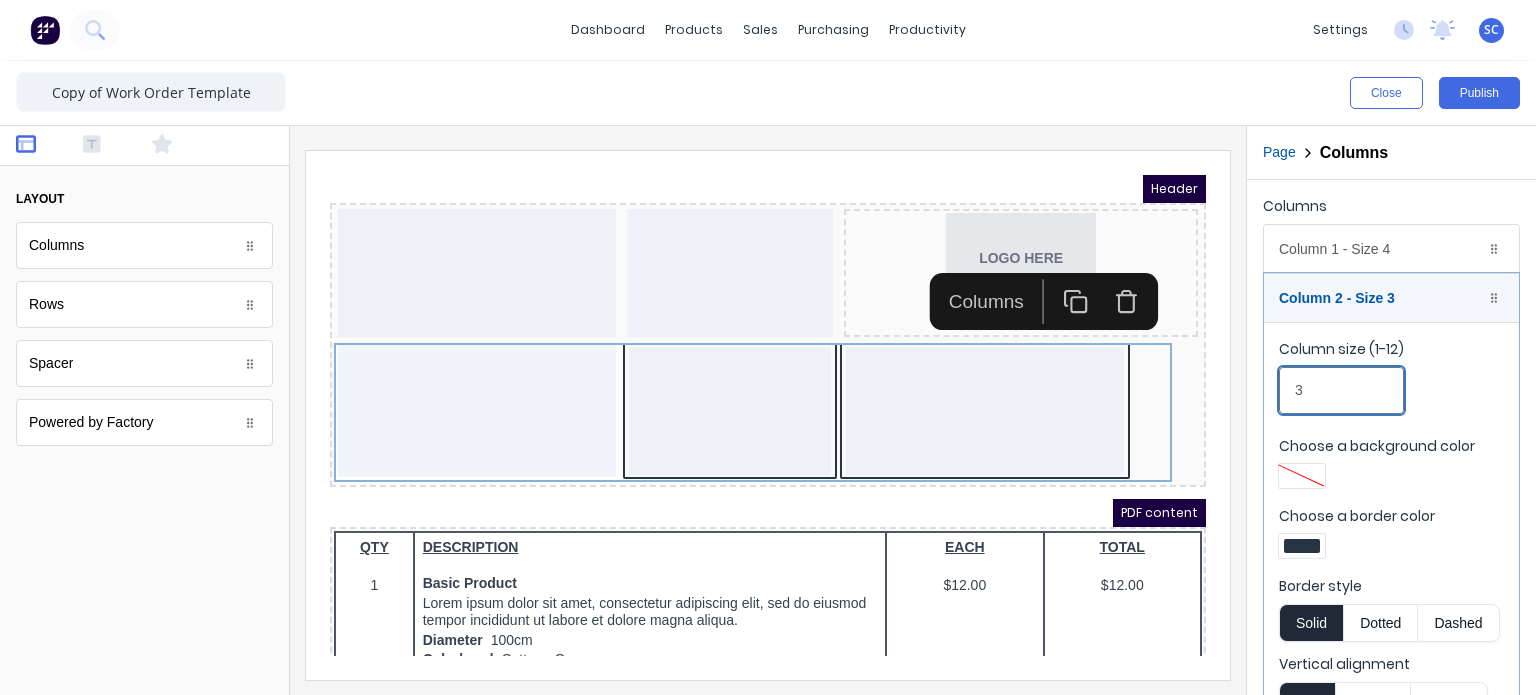 type on "3" 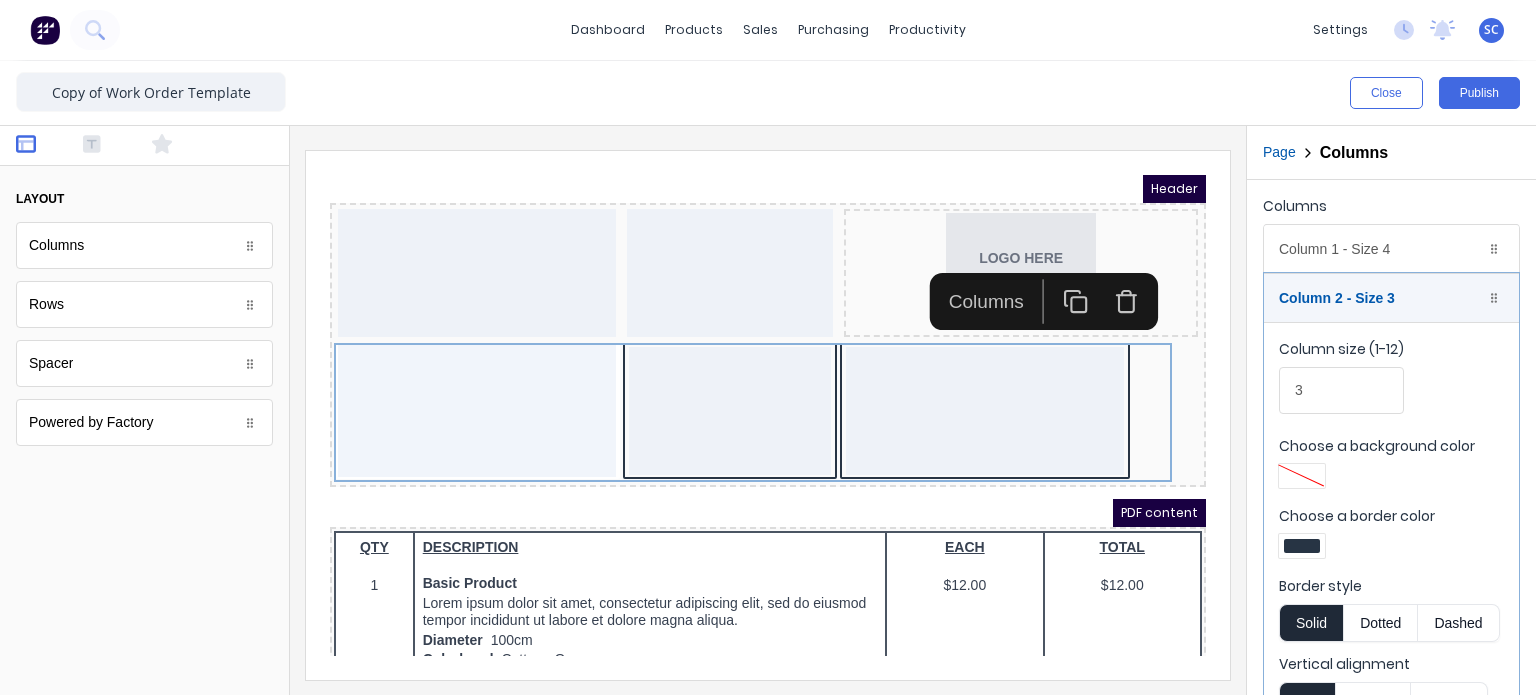 click at bounding box center (1302, 546) 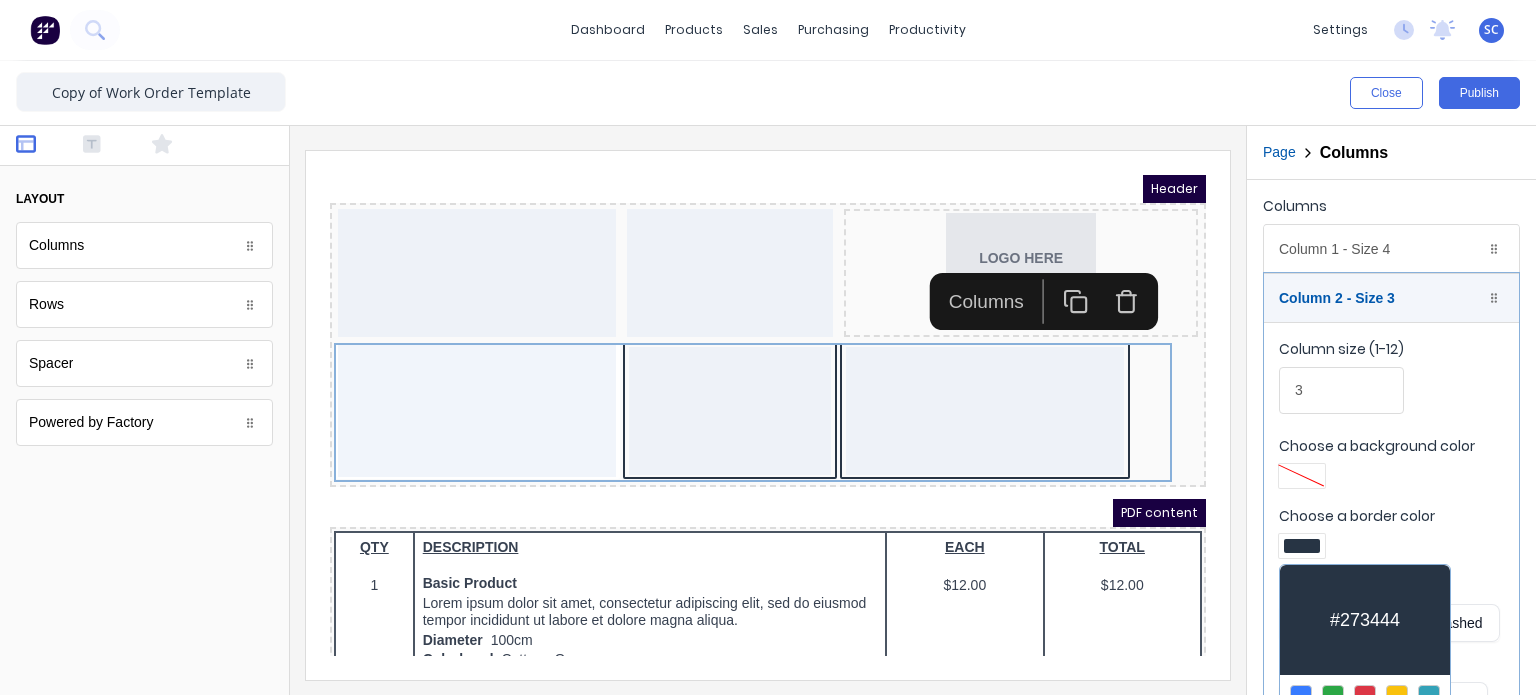 scroll, scrollTop: 152, scrollLeft: 0, axis: vertical 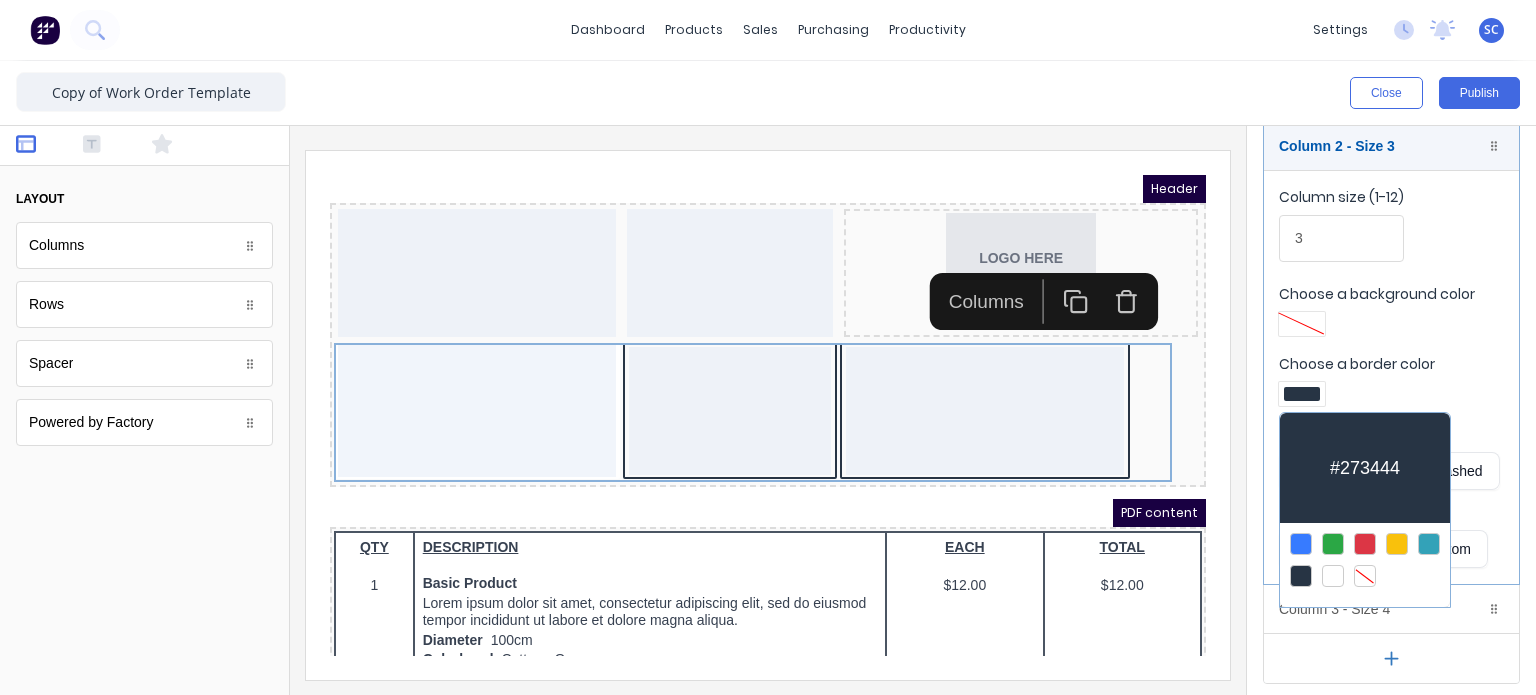 click at bounding box center [1365, 576] 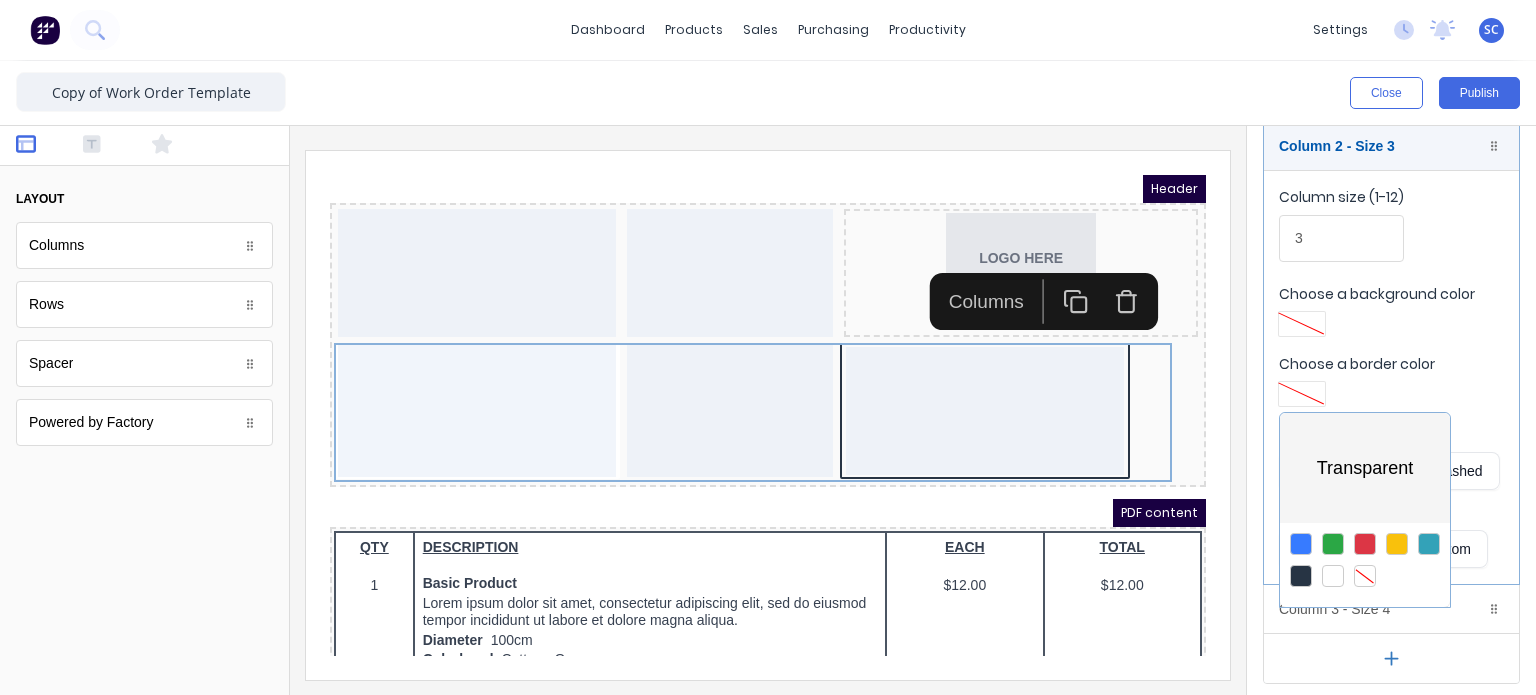 click at bounding box center (768, 347) 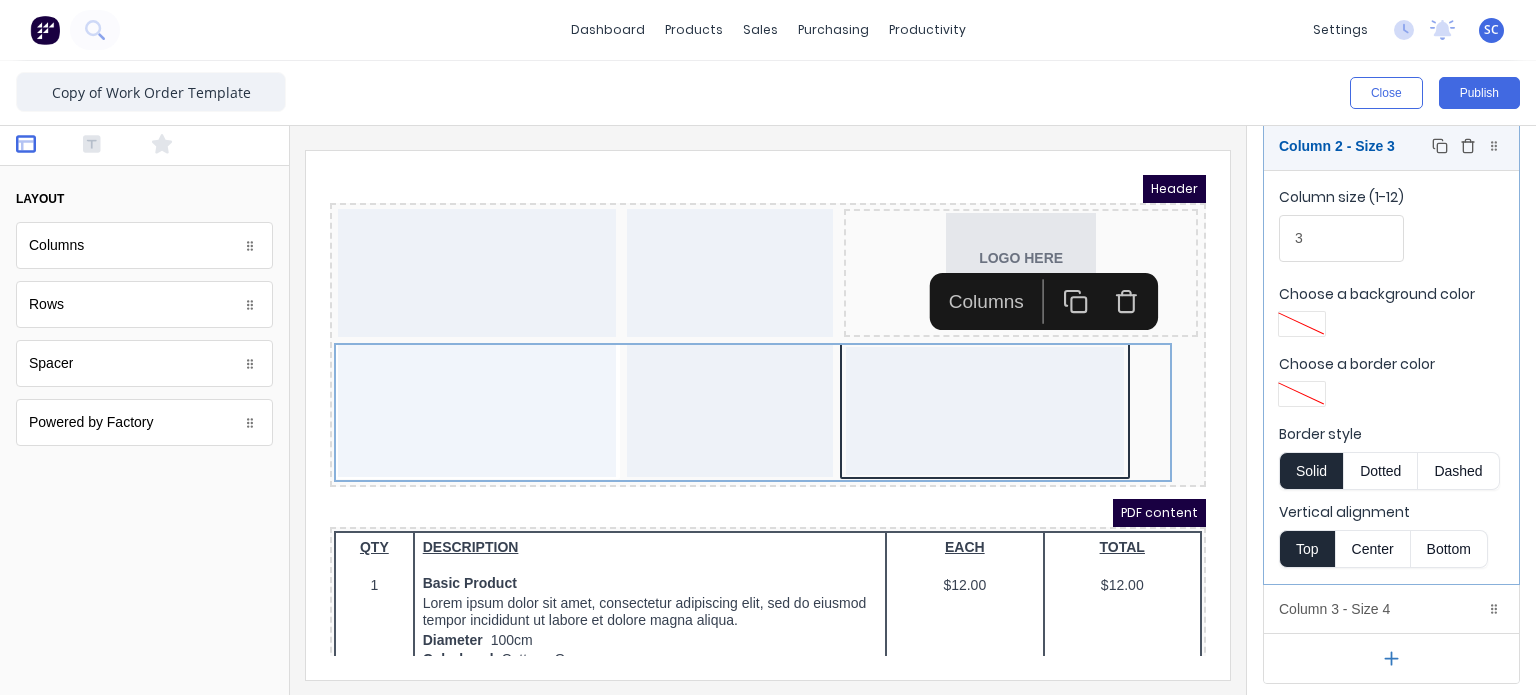 click on "Column 2 - Size 3 Duplicate Delete" at bounding box center (1391, 146) 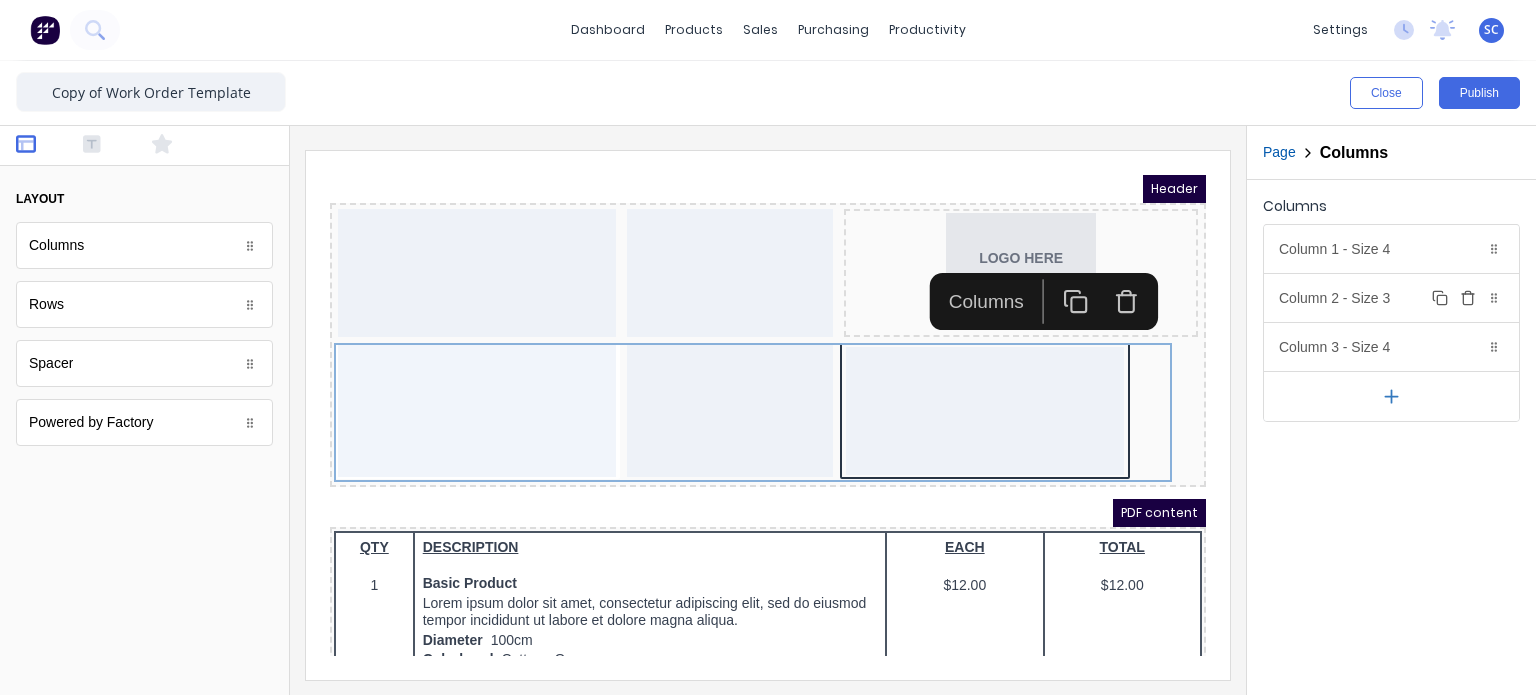 scroll, scrollTop: 0, scrollLeft: 0, axis: both 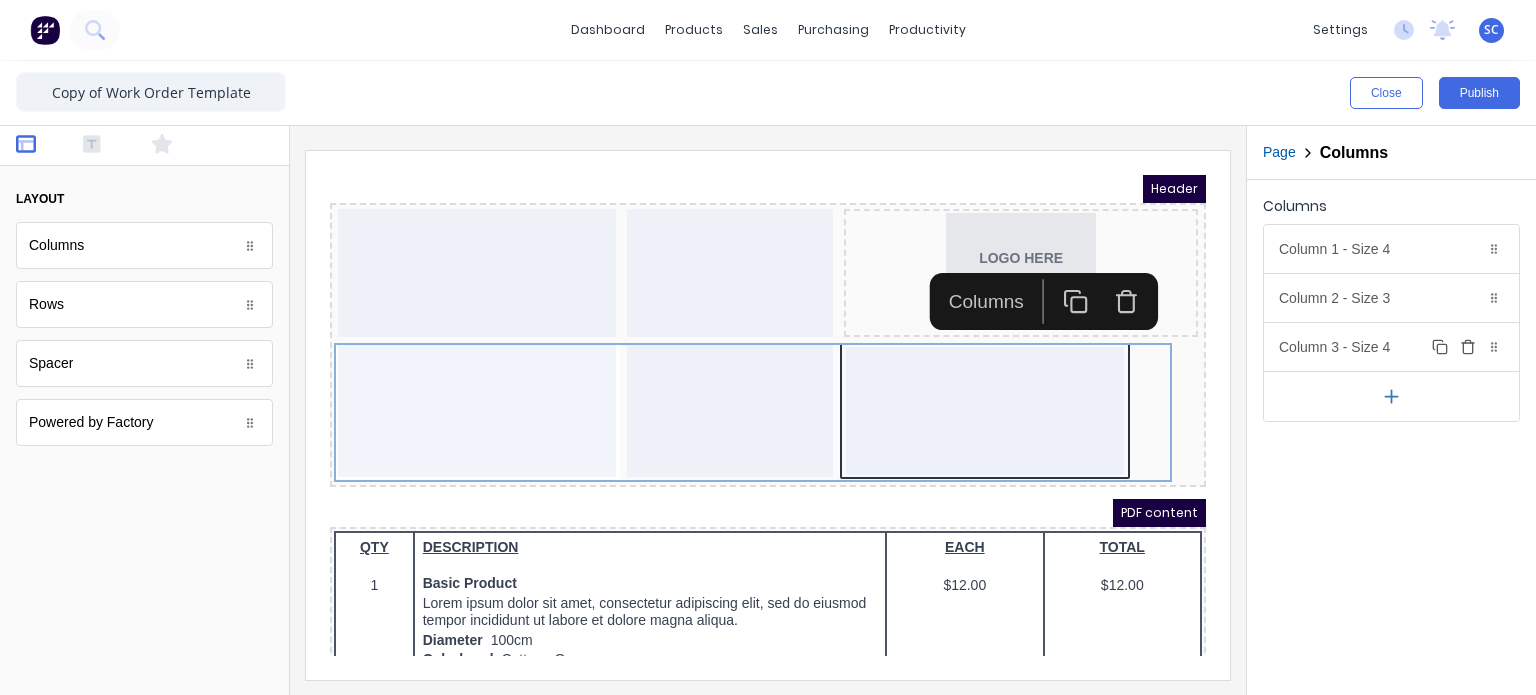 click on "Column 3 - Size 4 Duplicate Delete" at bounding box center (1391, 347) 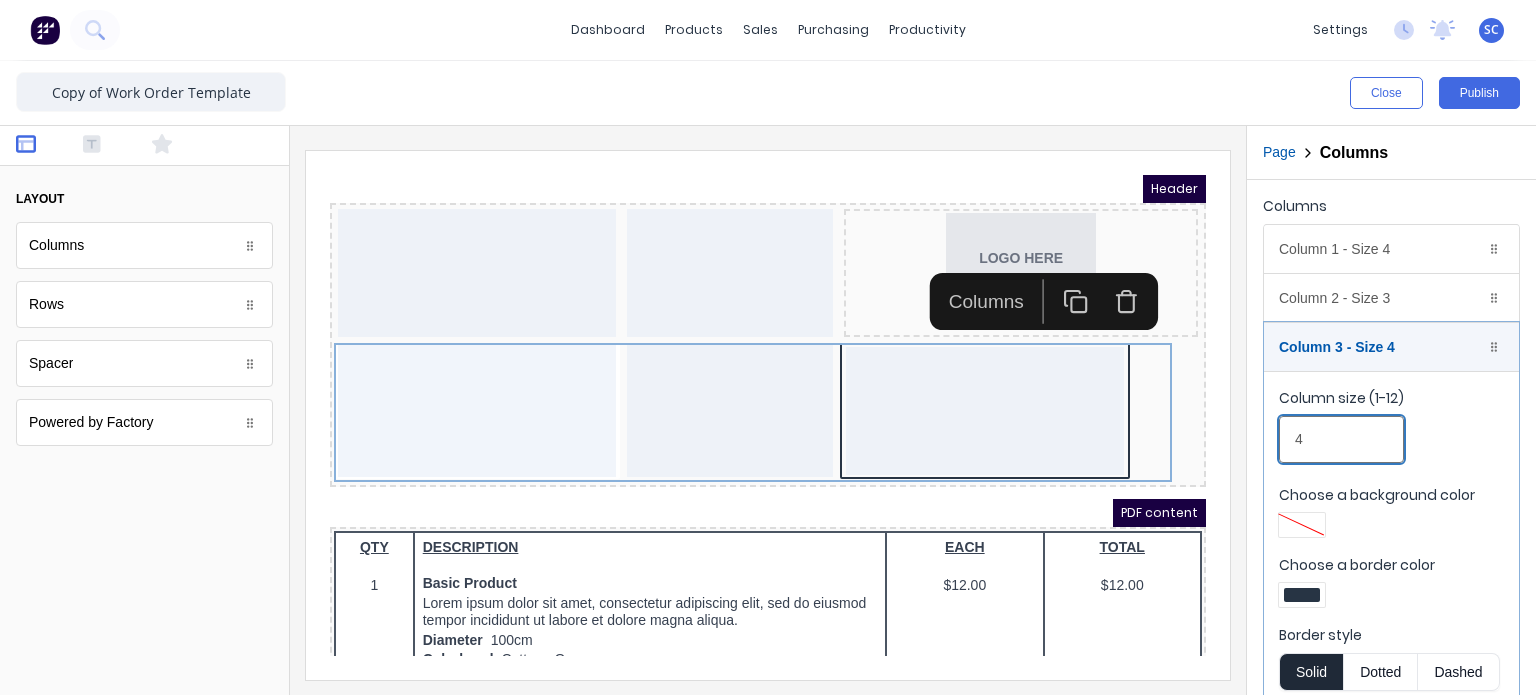 drag, startPoint x: 1348, startPoint y: 447, endPoint x: 1235, endPoint y: 452, distance: 113.110565 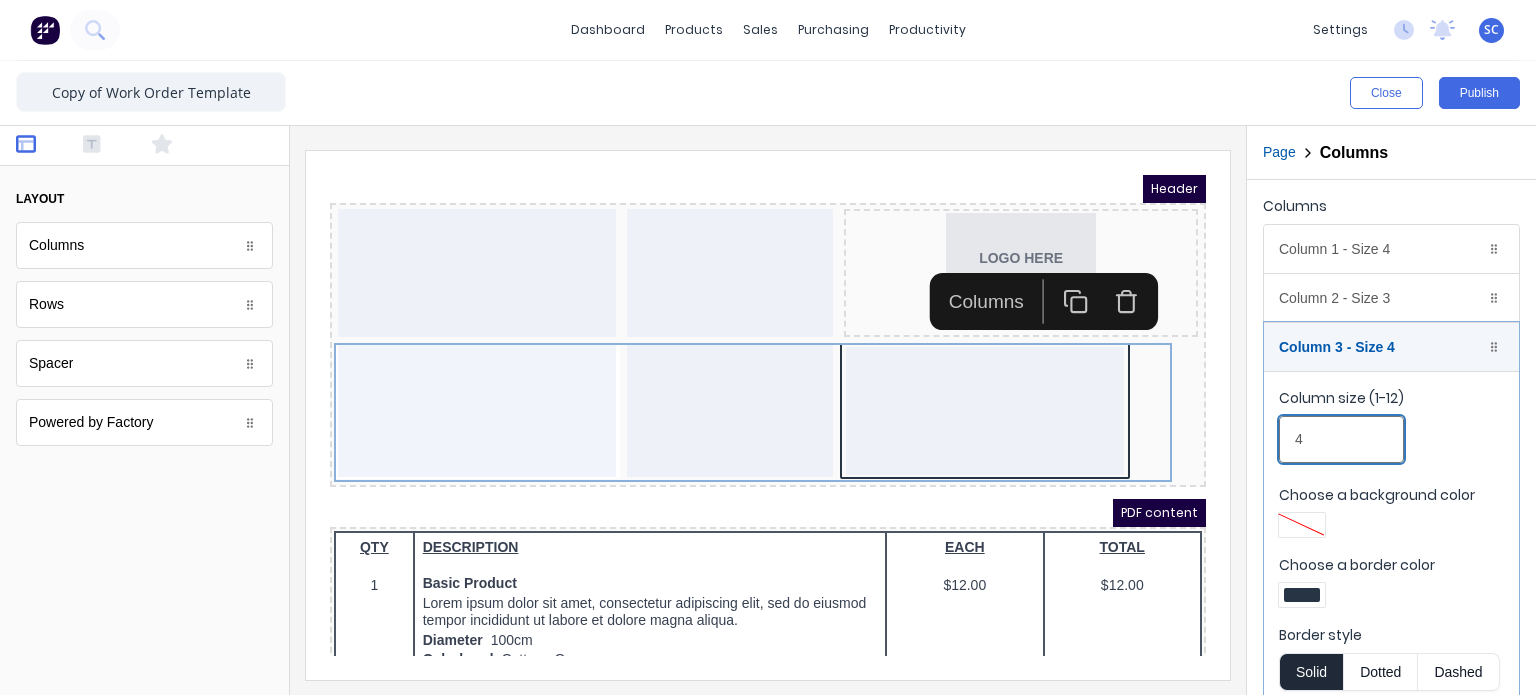 click on "Close   Publish   Components layout Columns Columns Rows Rows Spacer Spacer Powered by Factory Powered by Factory Outline Page Columns Columns Column 1 - Size 4 Duplicate Delete Column size (1-12) 4 Choose a background color Choose a border color Border style Solid Dotted Dashed Vertical alignment Top Center Bottom Column 2 - Size 3 Duplicate Delete Column size (1-12) 3 Choose a background color Choose a border color Border style Solid Dotted Dashed Vertical alignment Top Center Bottom Column 3 - Size 4 Duplicate Delete Column size (1-12) 4 Choose a background color Choose a border color Border style Solid Dotted Dashed Vertical alignment Top Center Bottom" at bounding box center [768, 378] 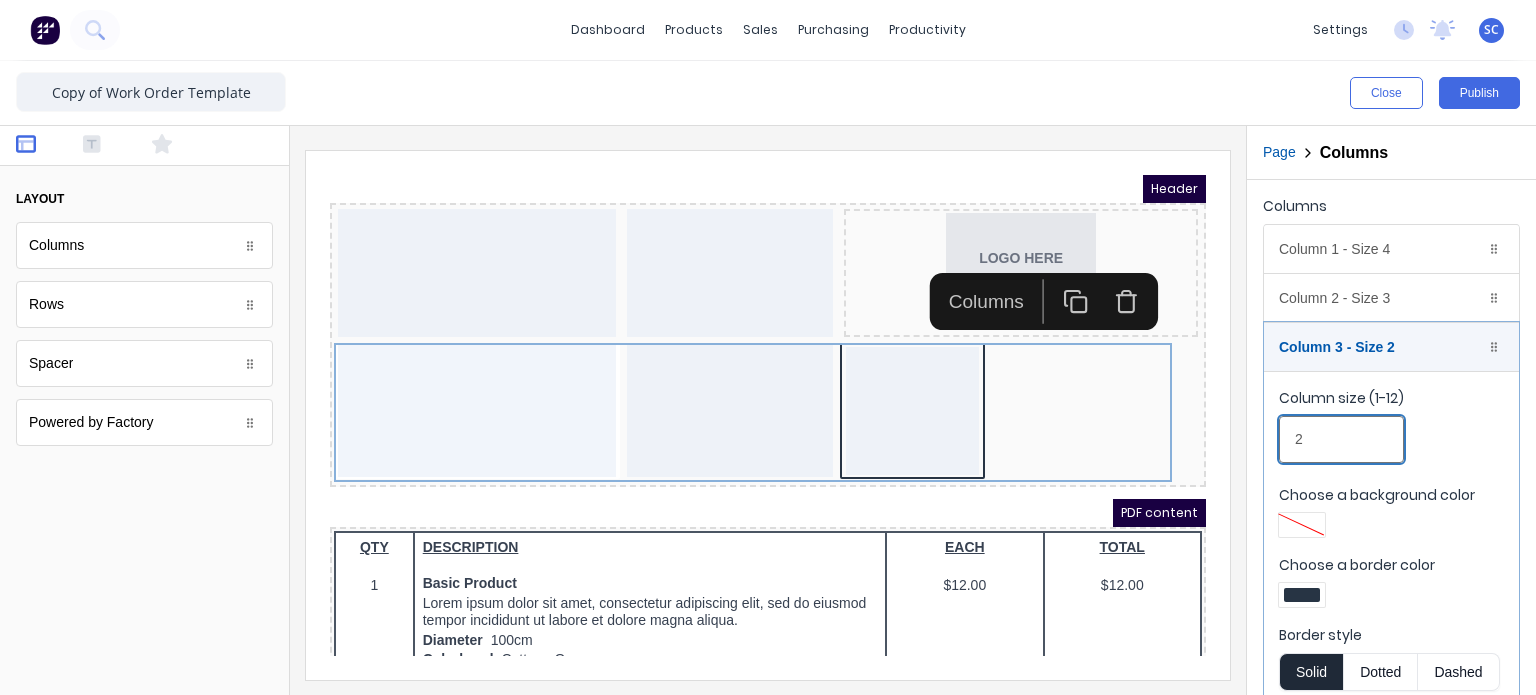 type on "2" 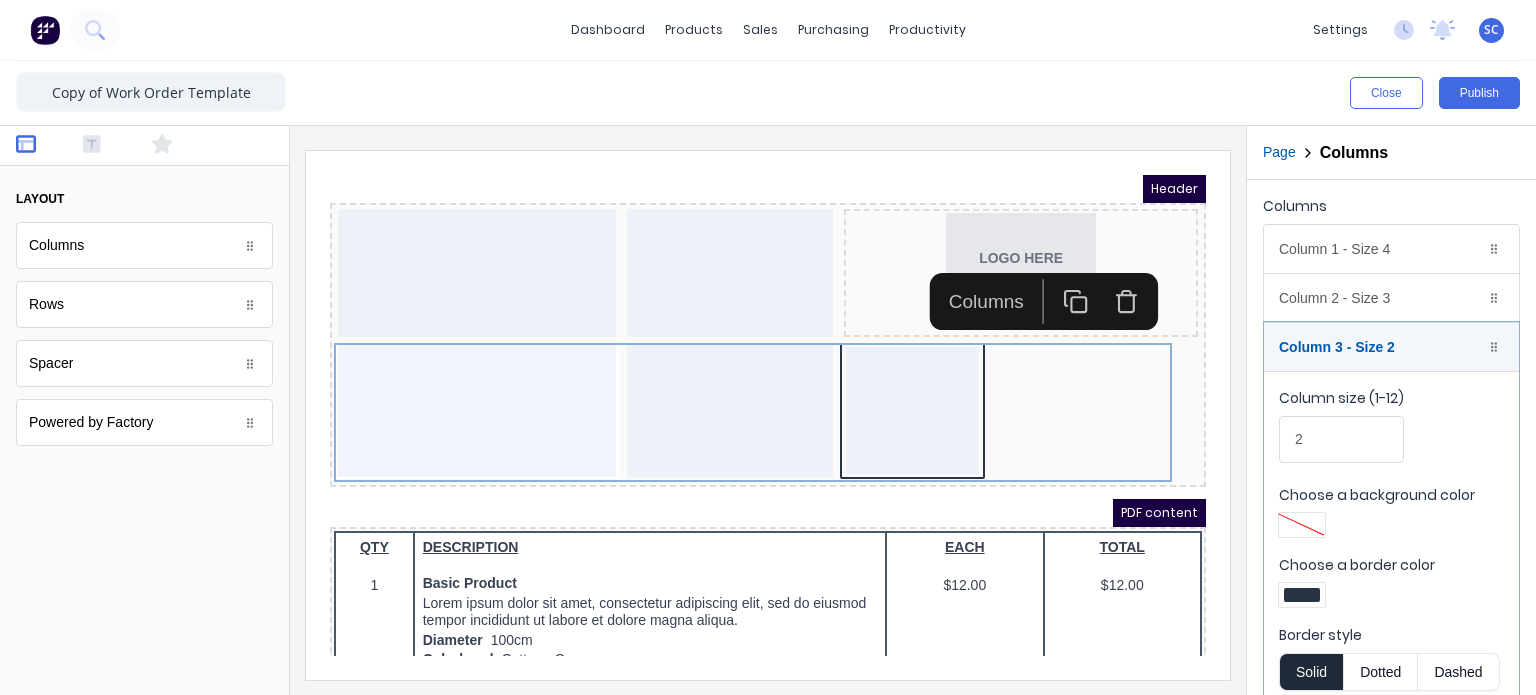 click at bounding box center [1302, 595] 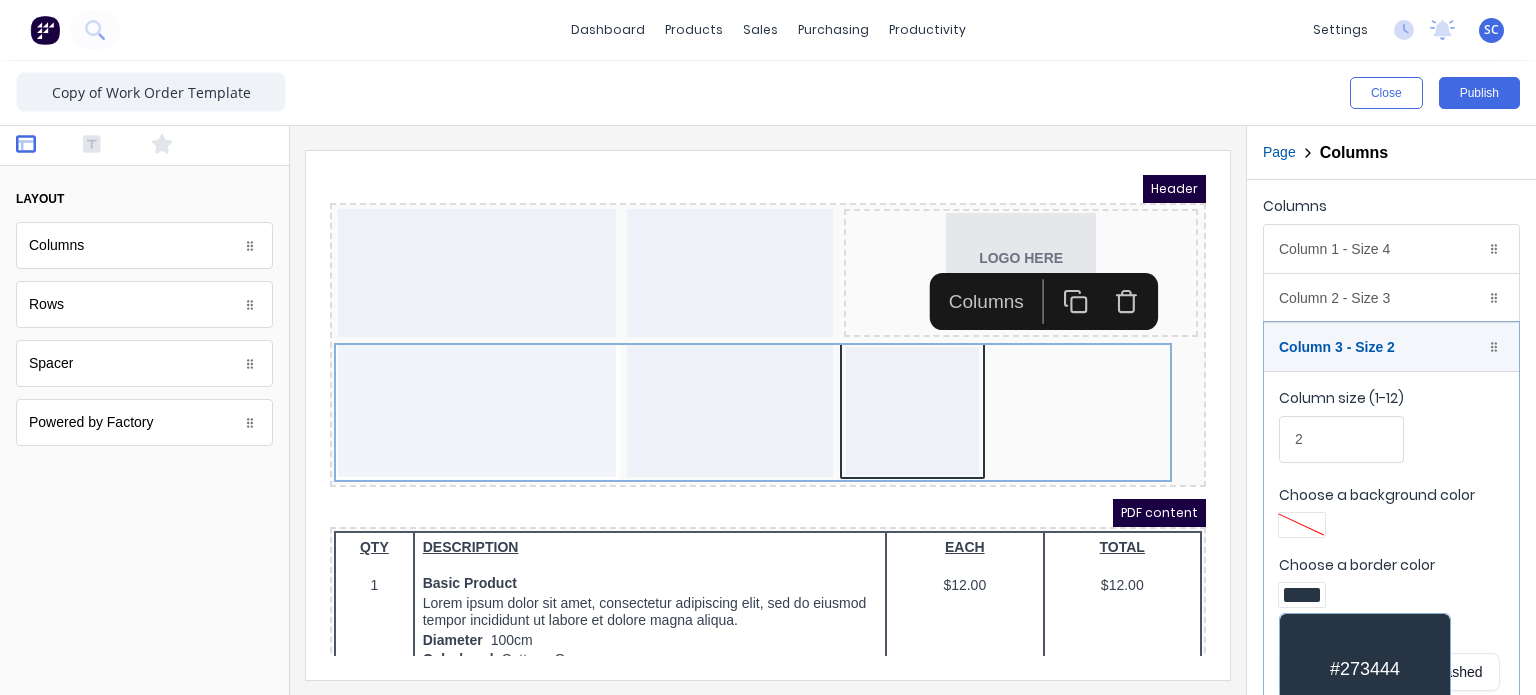 scroll, scrollTop: 152, scrollLeft: 0, axis: vertical 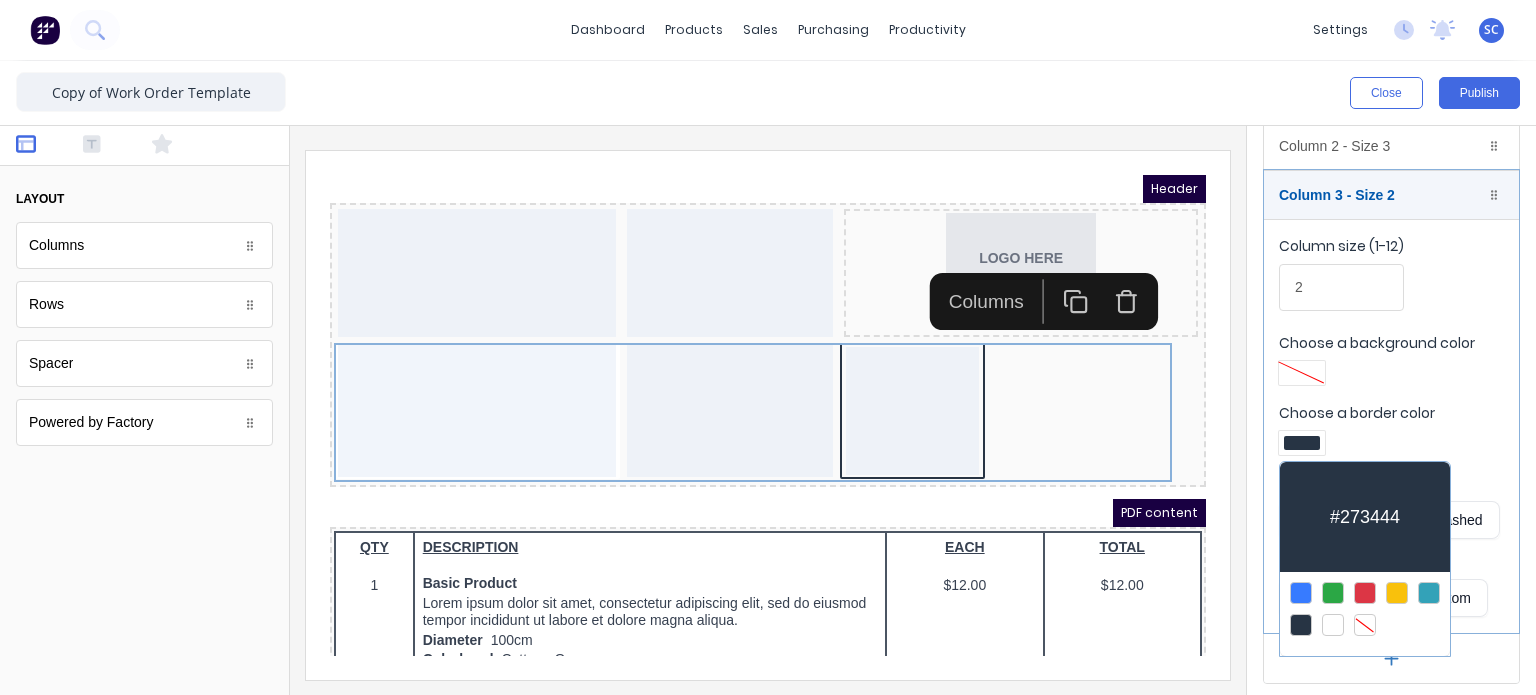 click at bounding box center [1365, 625] 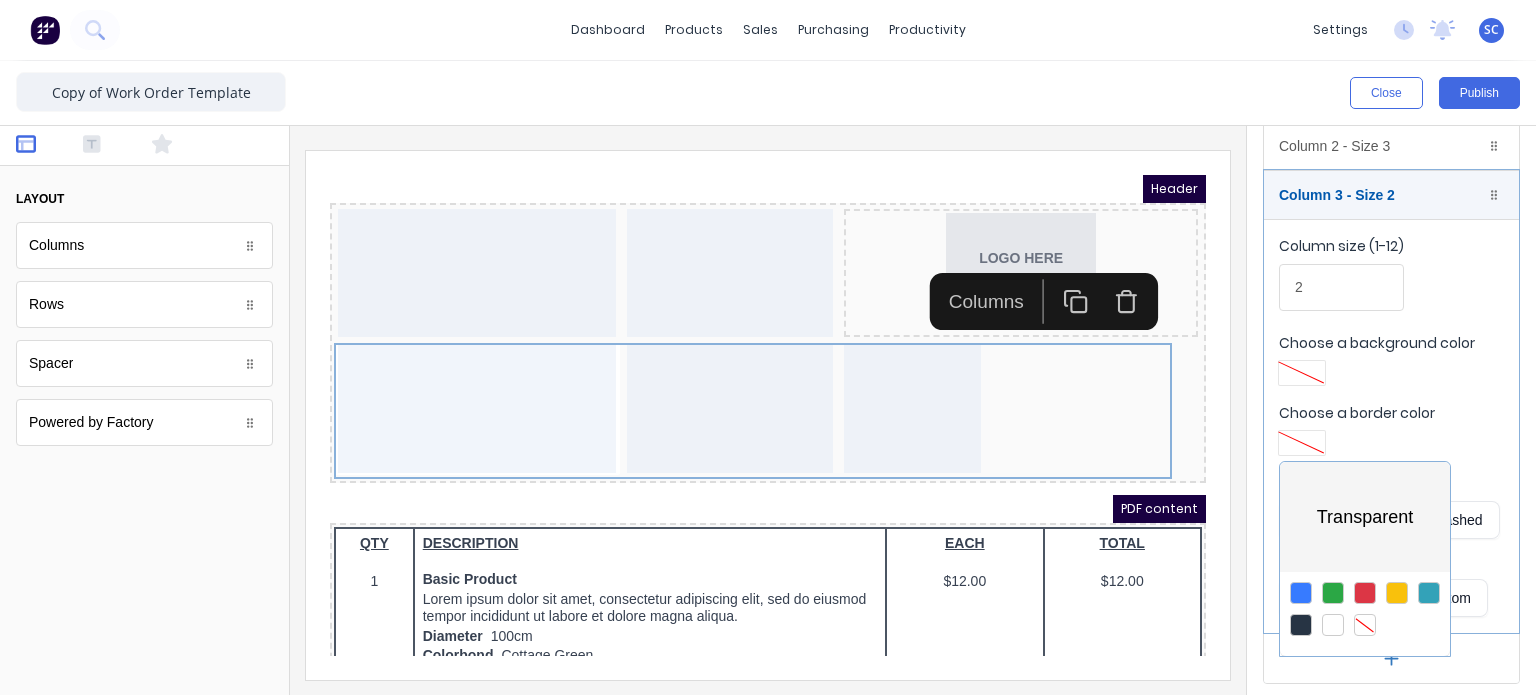 click at bounding box center (768, 347) 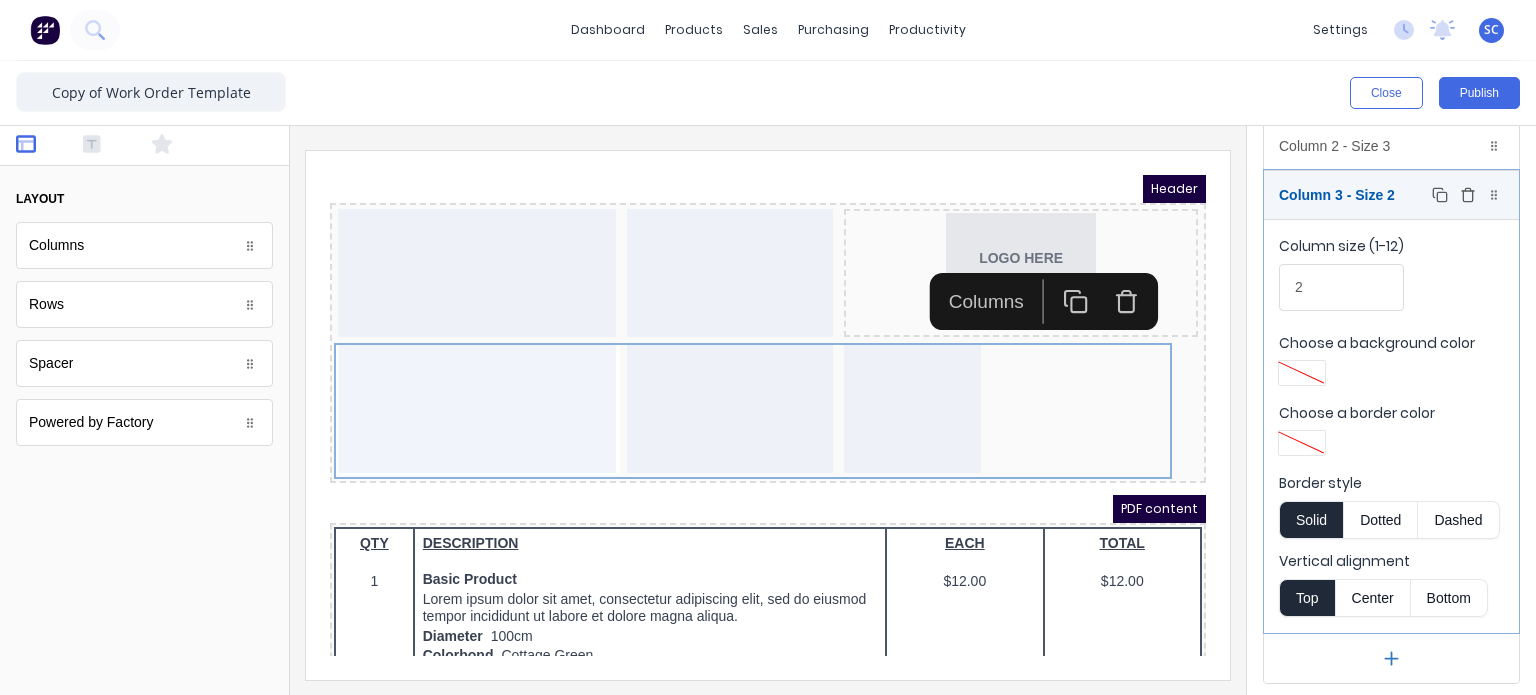 click on "Column 3 - Size 2 Duplicate Delete" at bounding box center [1391, 195] 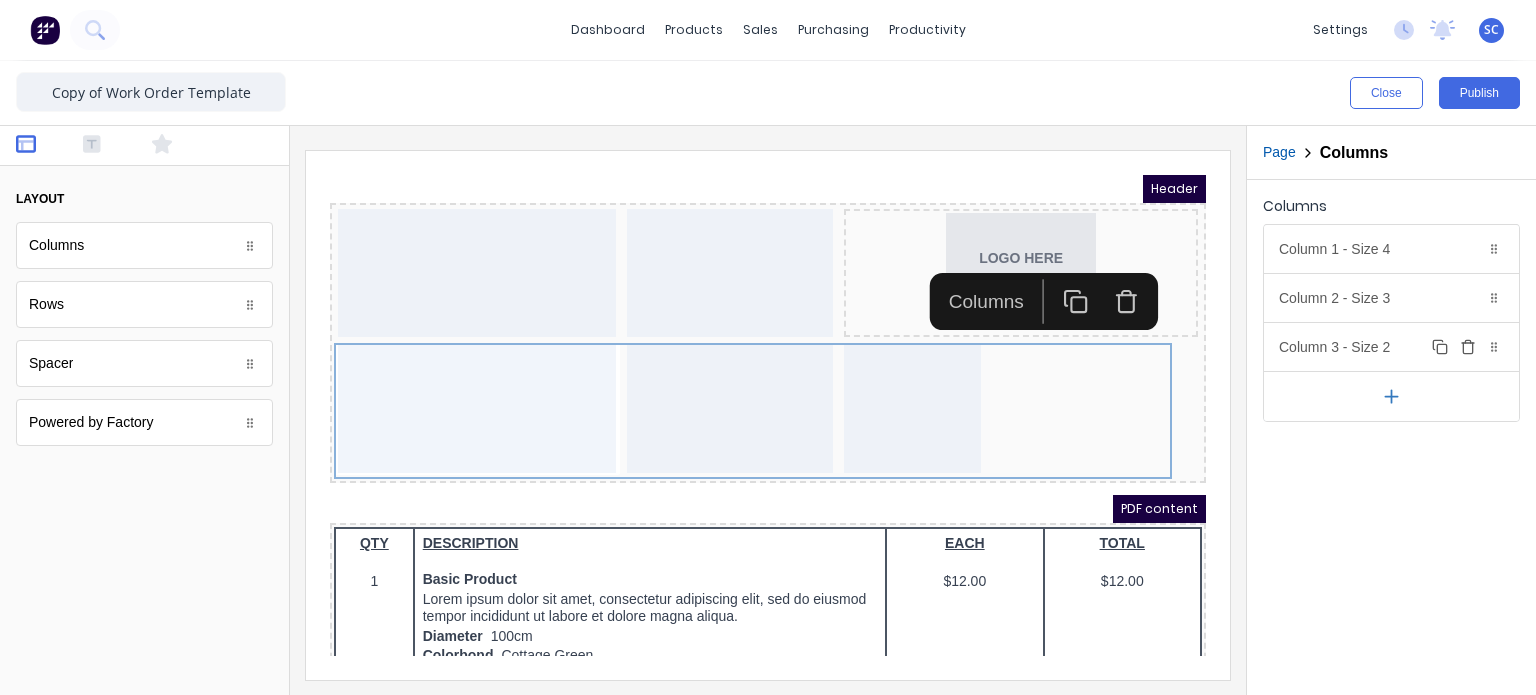 scroll, scrollTop: 0, scrollLeft: 0, axis: both 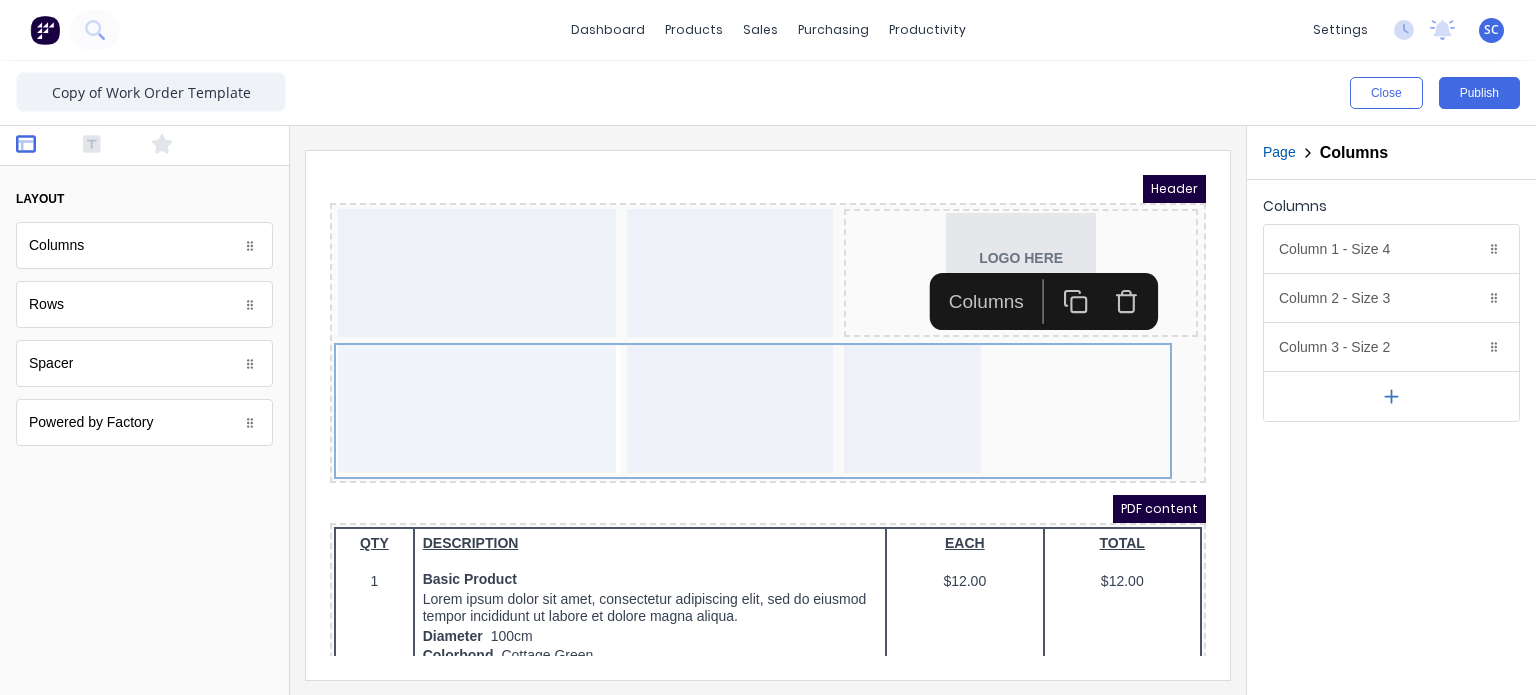 click at bounding box center (1391, 396) 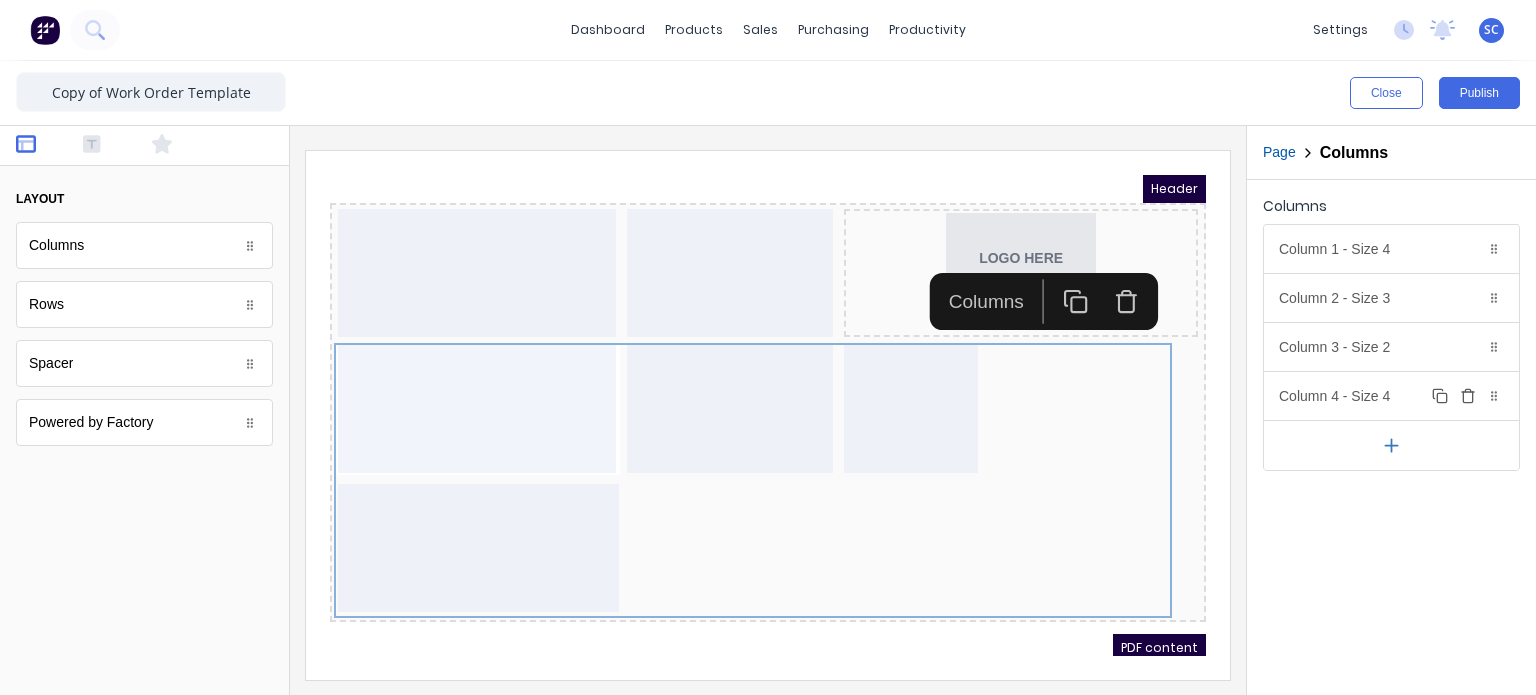 click on "Column 4 - Size 4 Duplicate Delete" at bounding box center (1391, 396) 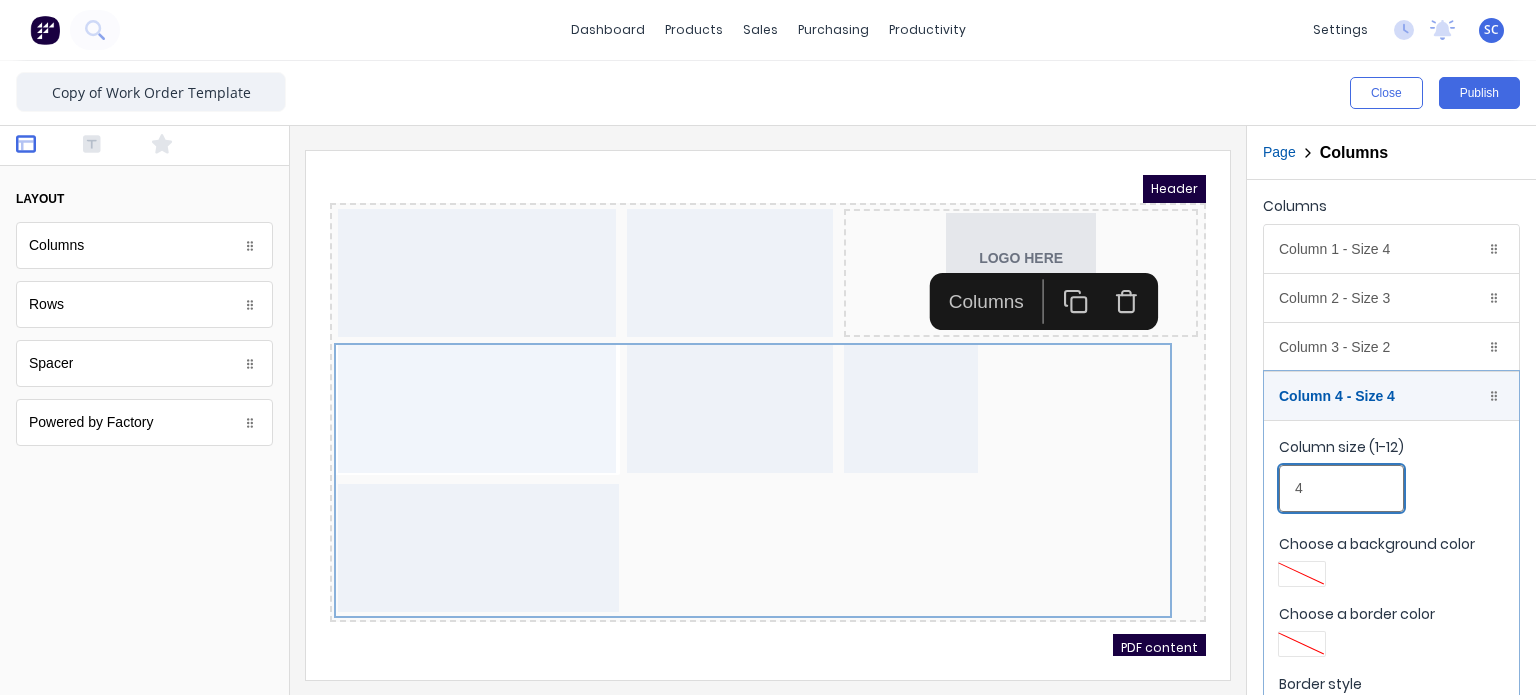 drag, startPoint x: 1340, startPoint y: 483, endPoint x: 1208, endPoint y: 492, distance: 132.30646 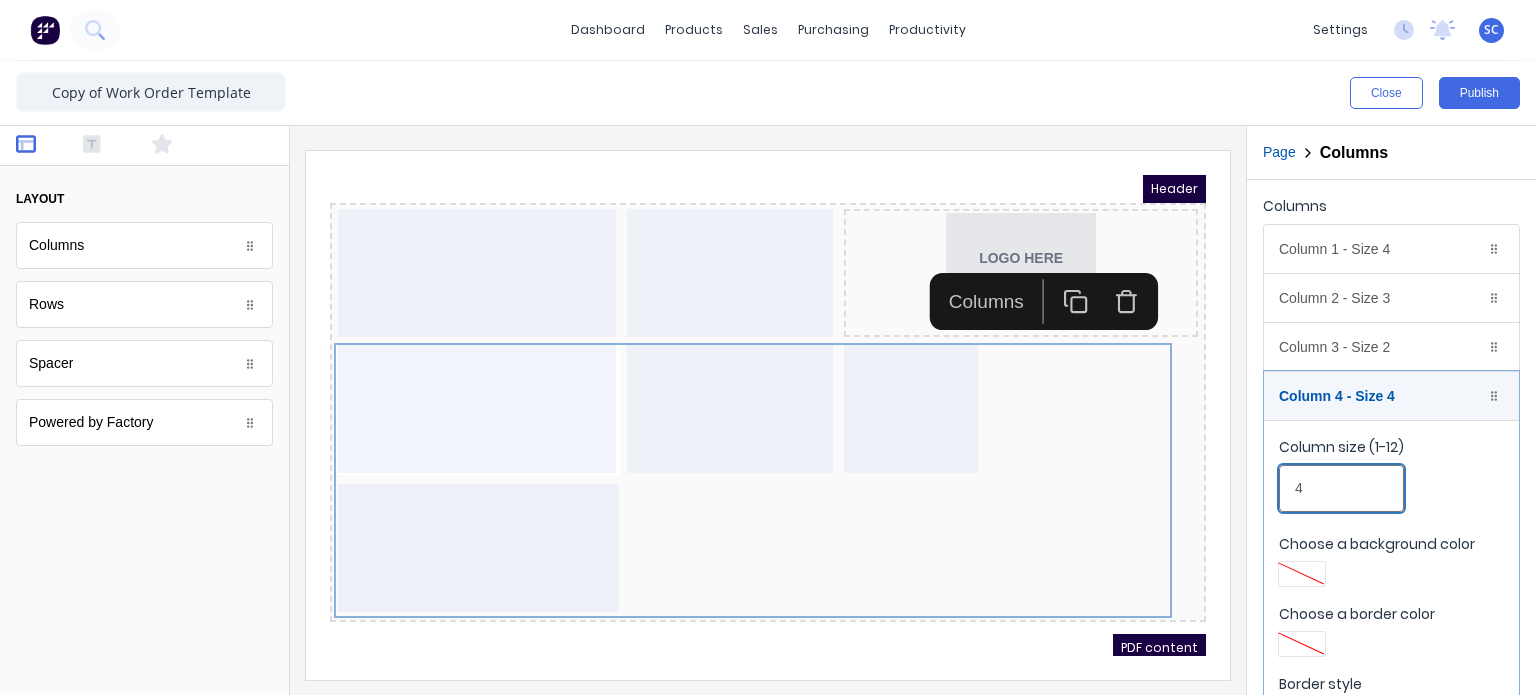click on "Close   Publish   Components layout Columns Columns Rows Rows Spacer Spacer Powered by Factory Powered by Factory Outline Page Columns Columns Column 1 - Size 4 Duplicate Delete Column size (1-12) 4 Choose a background color Choose a border color Border style Solid Dotted Dashed Vertical alignment Top Center Bottom Column 2 - Size 3 Duplicate Delete Column size (1-12) 3 Choose a background color Choose a border color Border style Solid Dotted Dashed Vertical alignment Top Center Bottom Column 3 - Size 2 Duplicate Delete Column size (1-12) 2 Choose a background color Choose a border color Border style Solid Dotted Dashed Vertical alignment Top Center Bottom Column 4 - Size 4 Duplicate Delete Column size (1-12) 4 Choose a background color Choose a border color Border style Solid Dotted Dashed Vertical alignment Top Center Bottom" at bounding box center [768, 378] 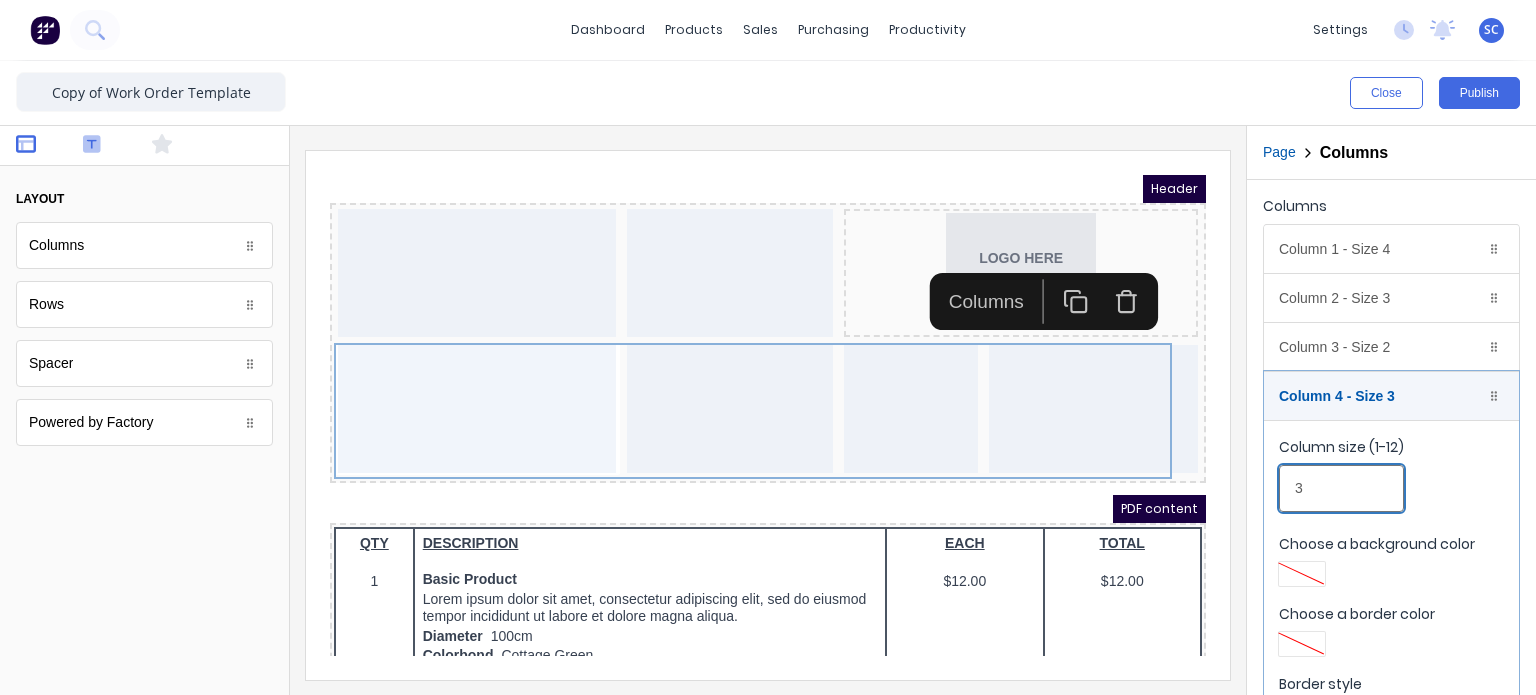 type on "3" 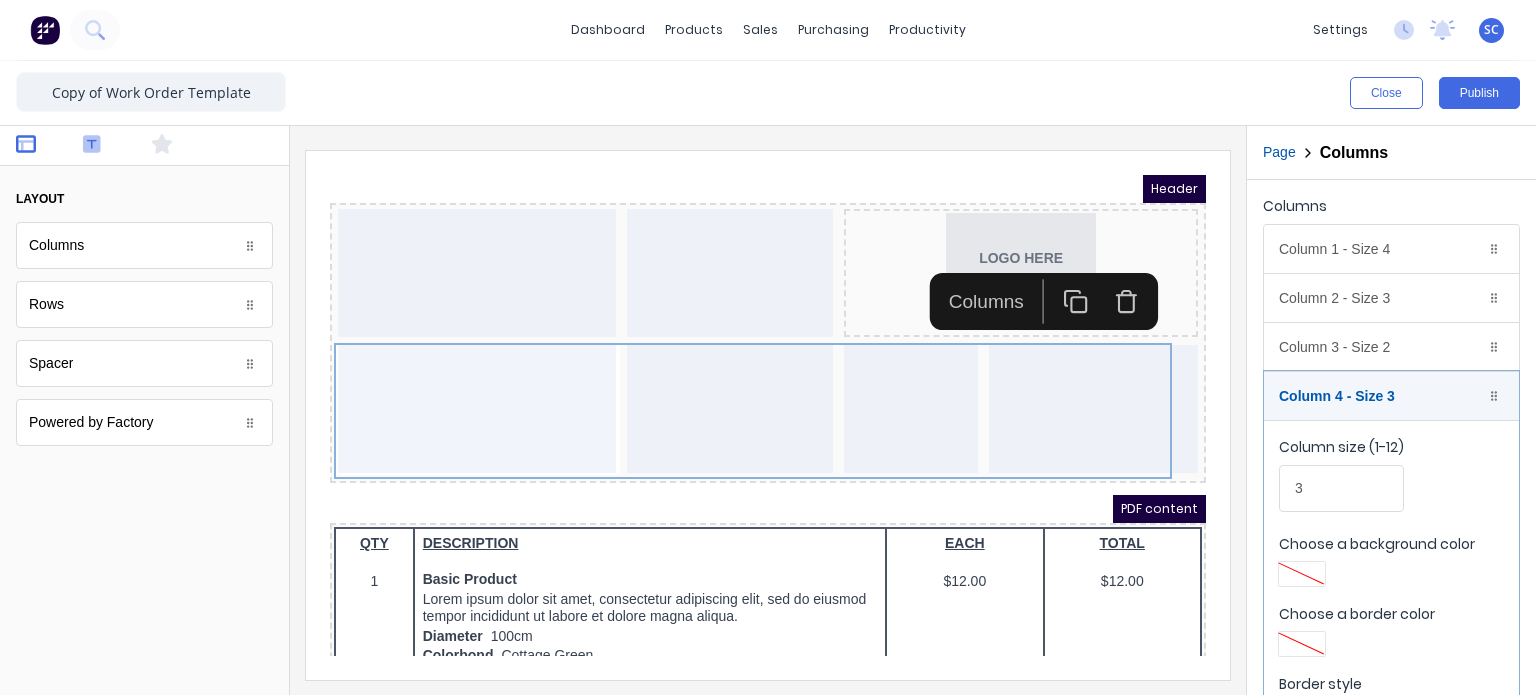 click at bounding box center [110, 146] 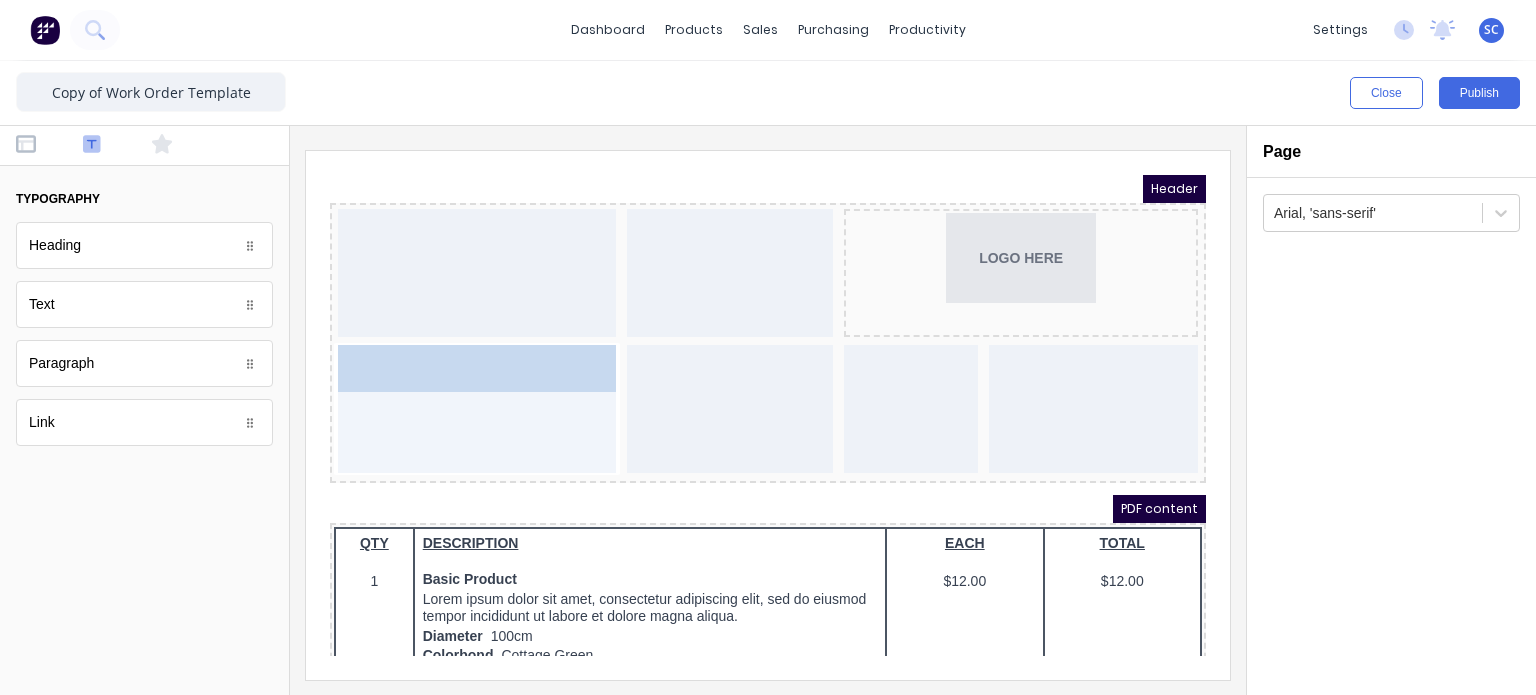 drag, startPoint x: 104, startPoint y: 319, endPoint x: 449, endPoint y: 407, distance: 356.04636 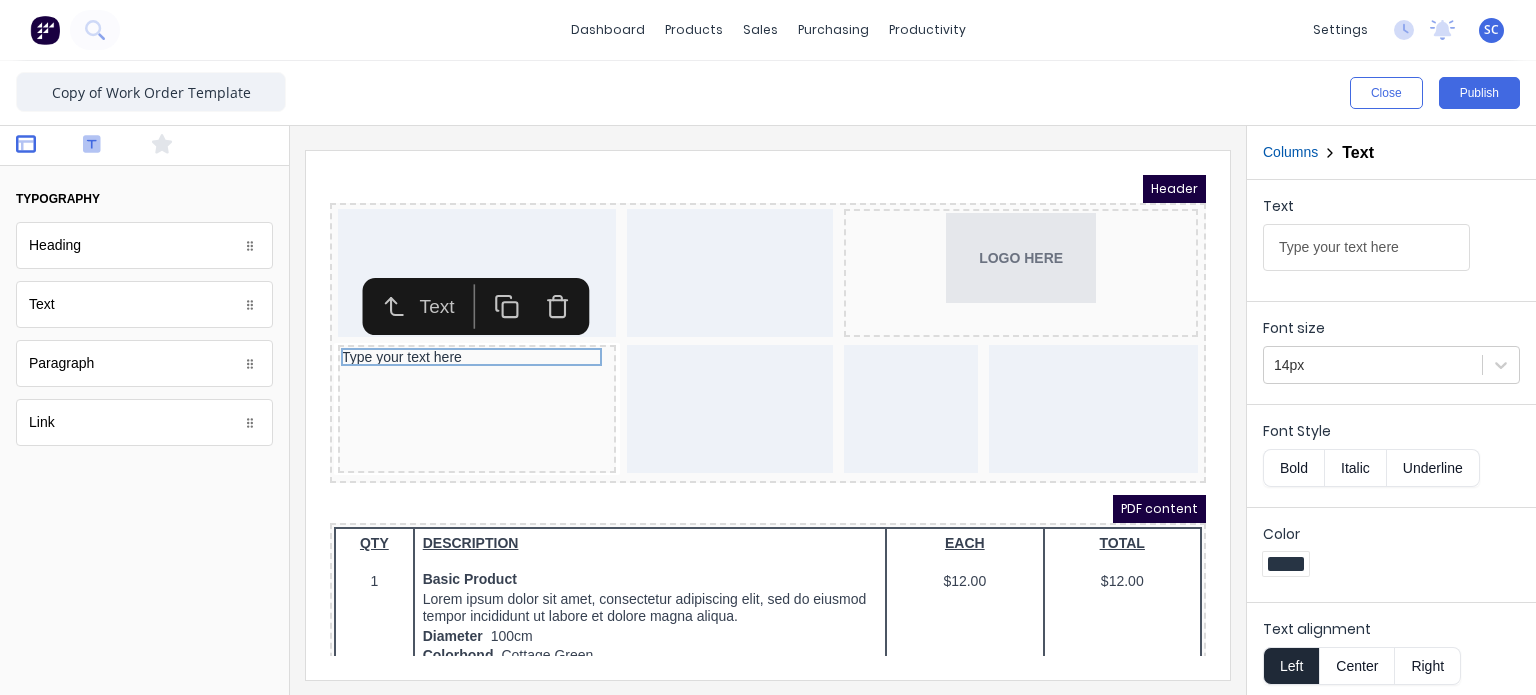 click at bounding box center (43, 146) 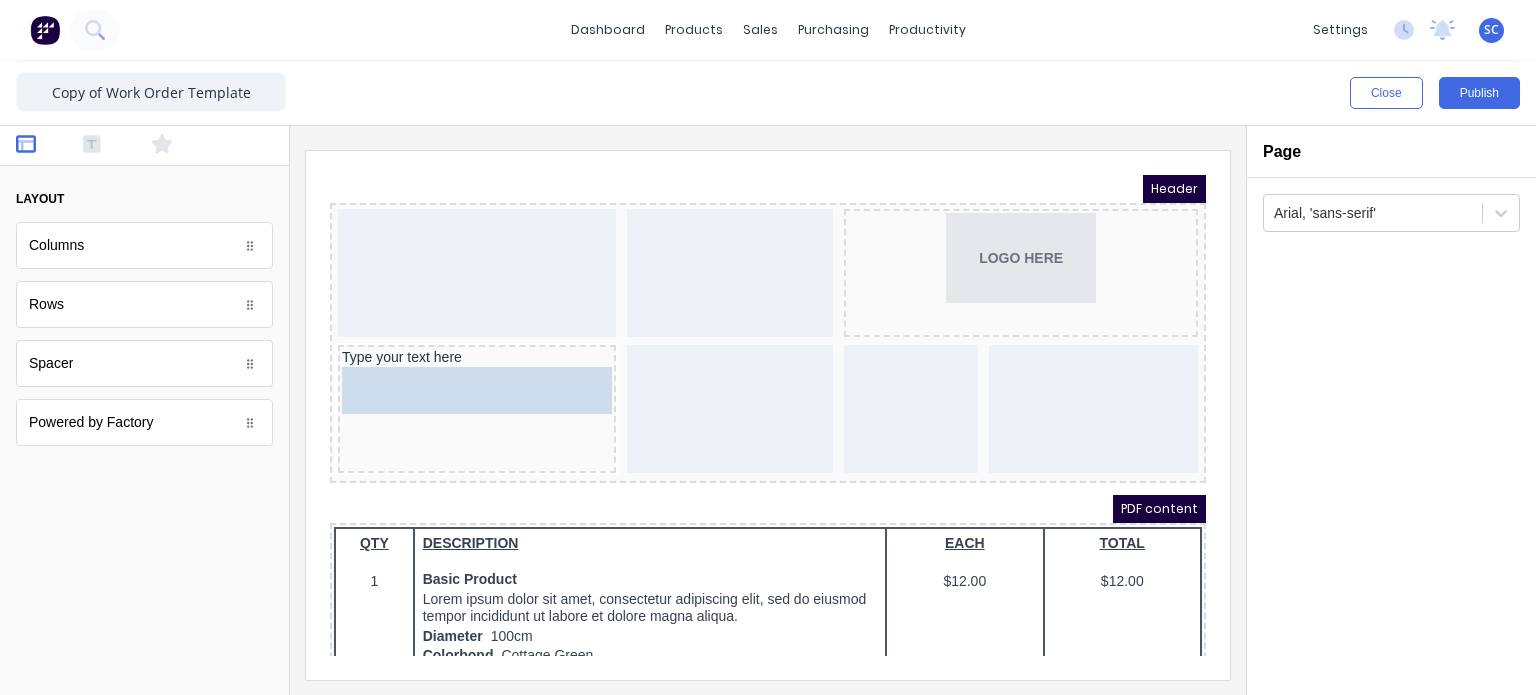 drag, startPoint x: 113, startPoint y: 323, endPoint x: 118, endPoint y: 232, distance: 91.13726 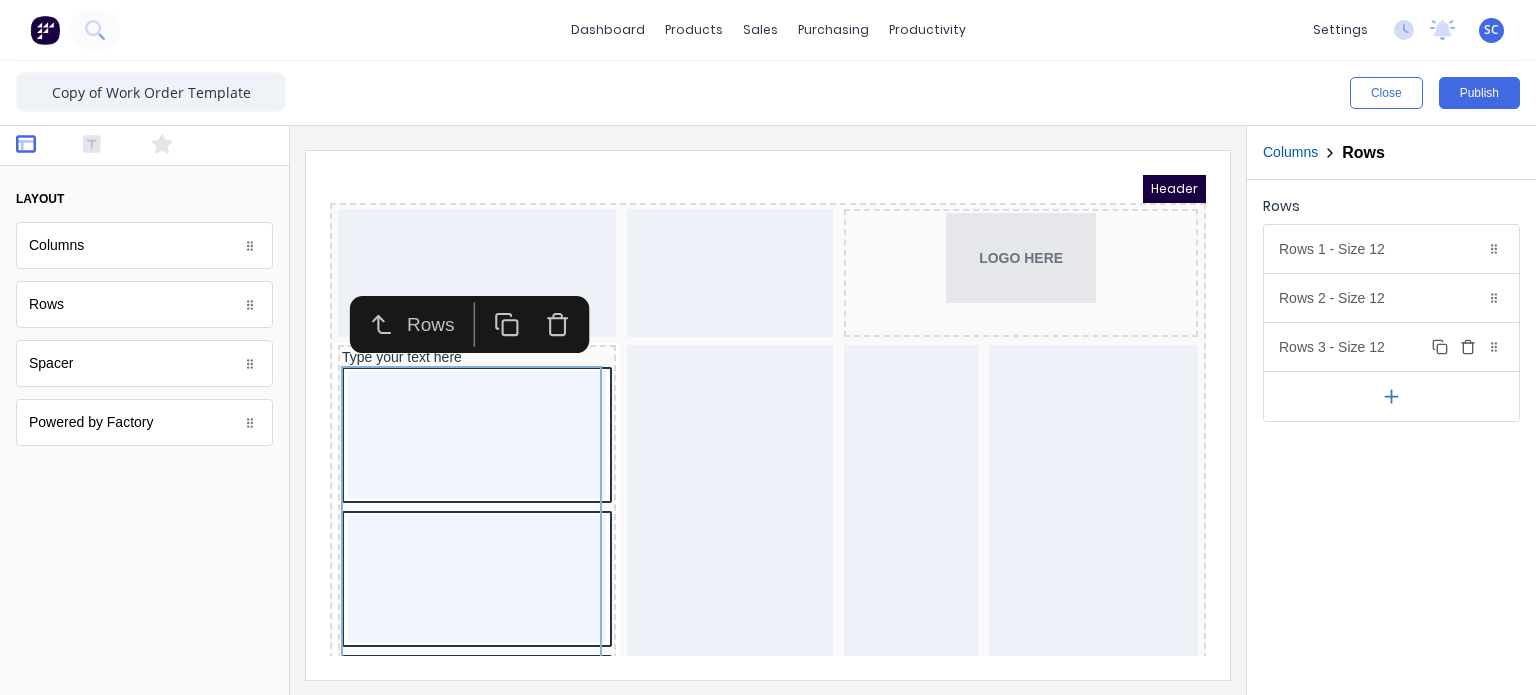 click 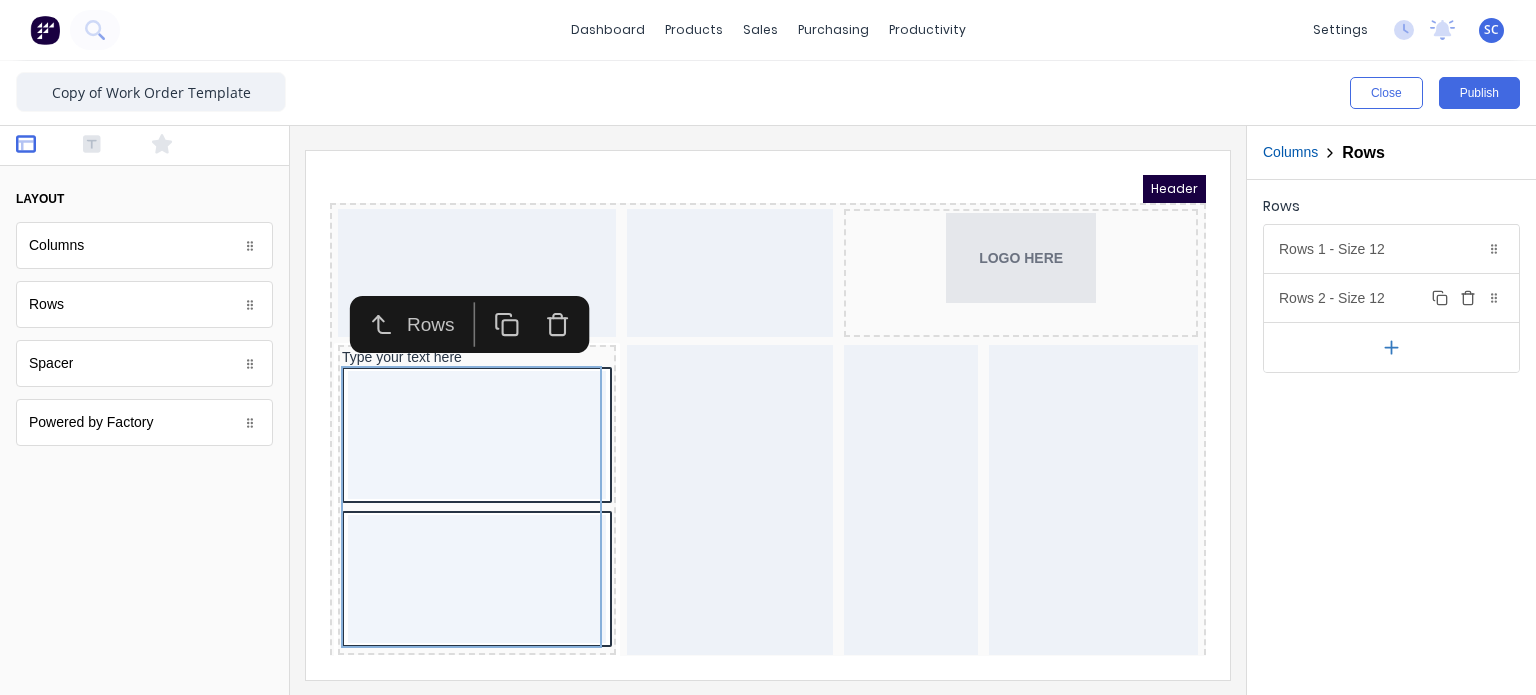 click 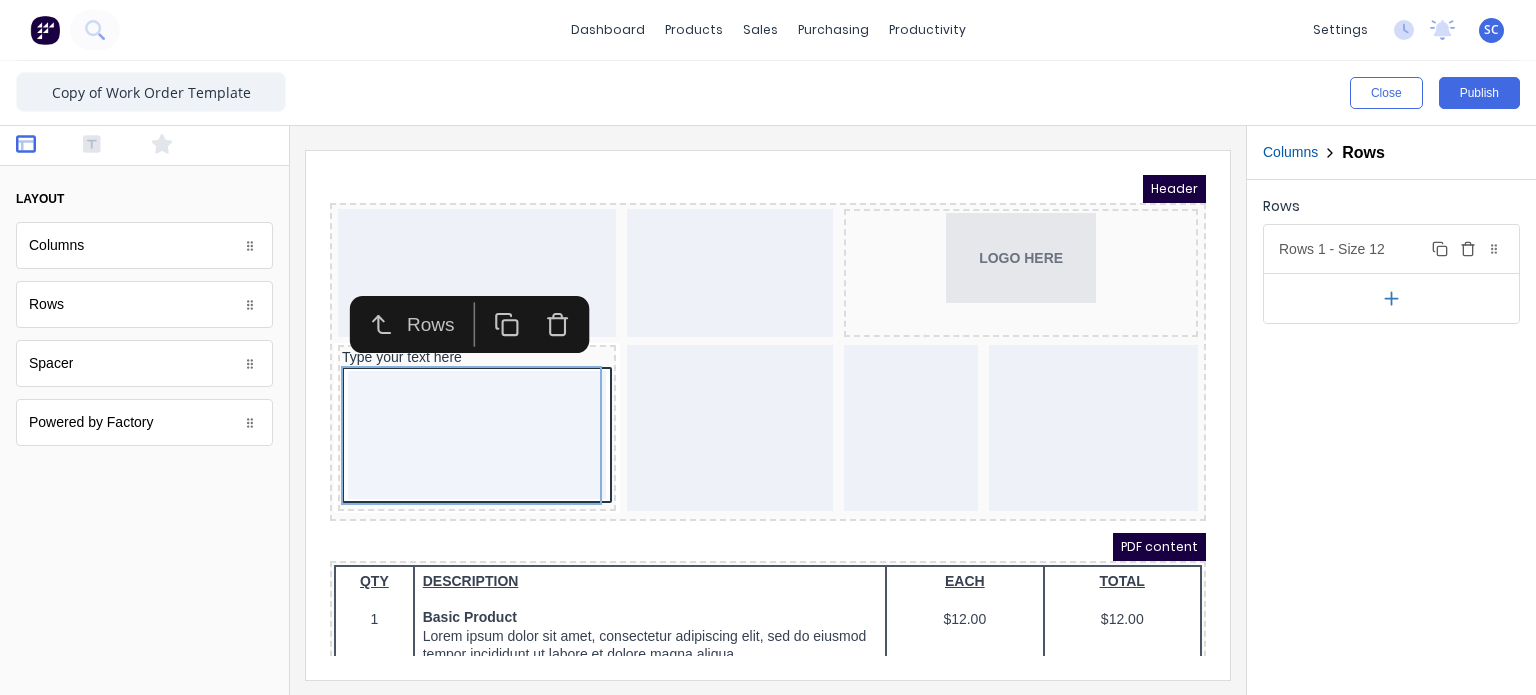click on "Rows 1 - Size 12 Duplicate Delete" at bounding box center [1391, 249] 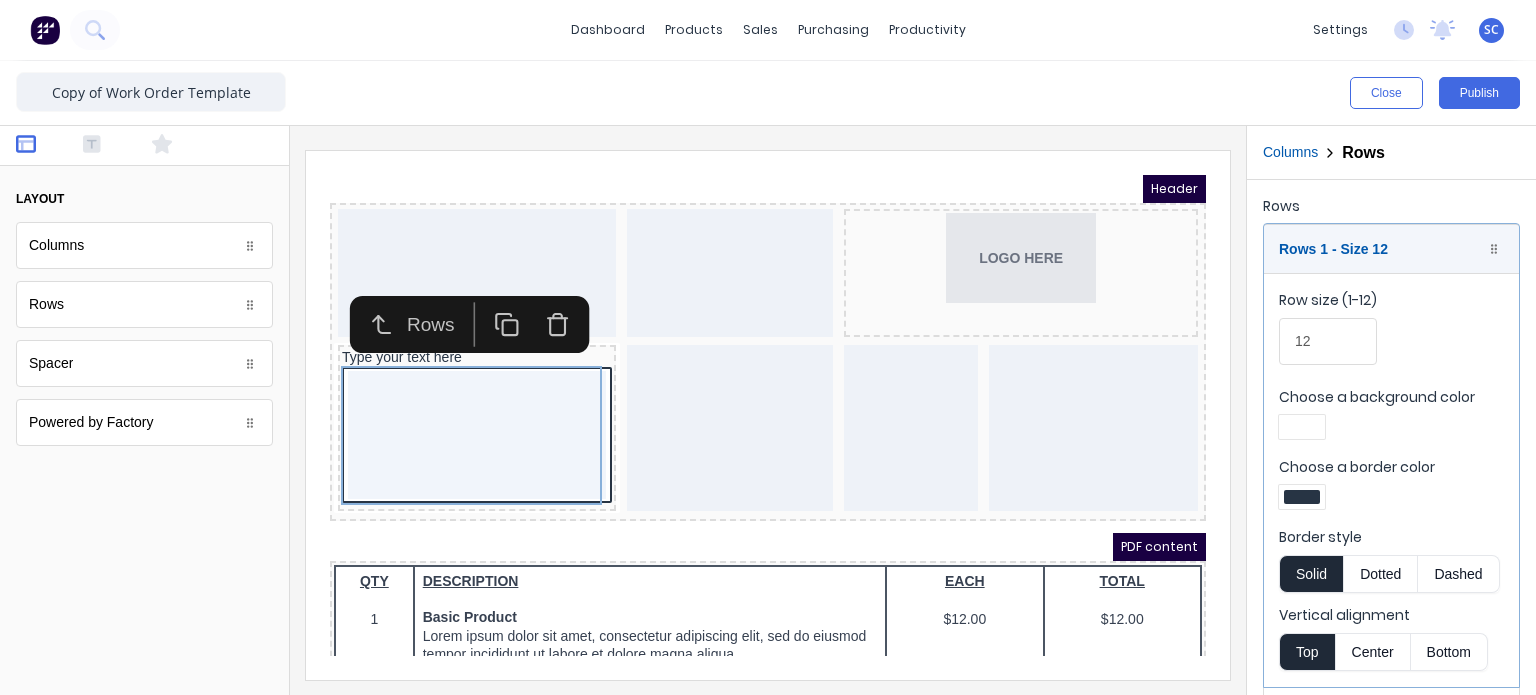 click at bounding box center [1302, 497] 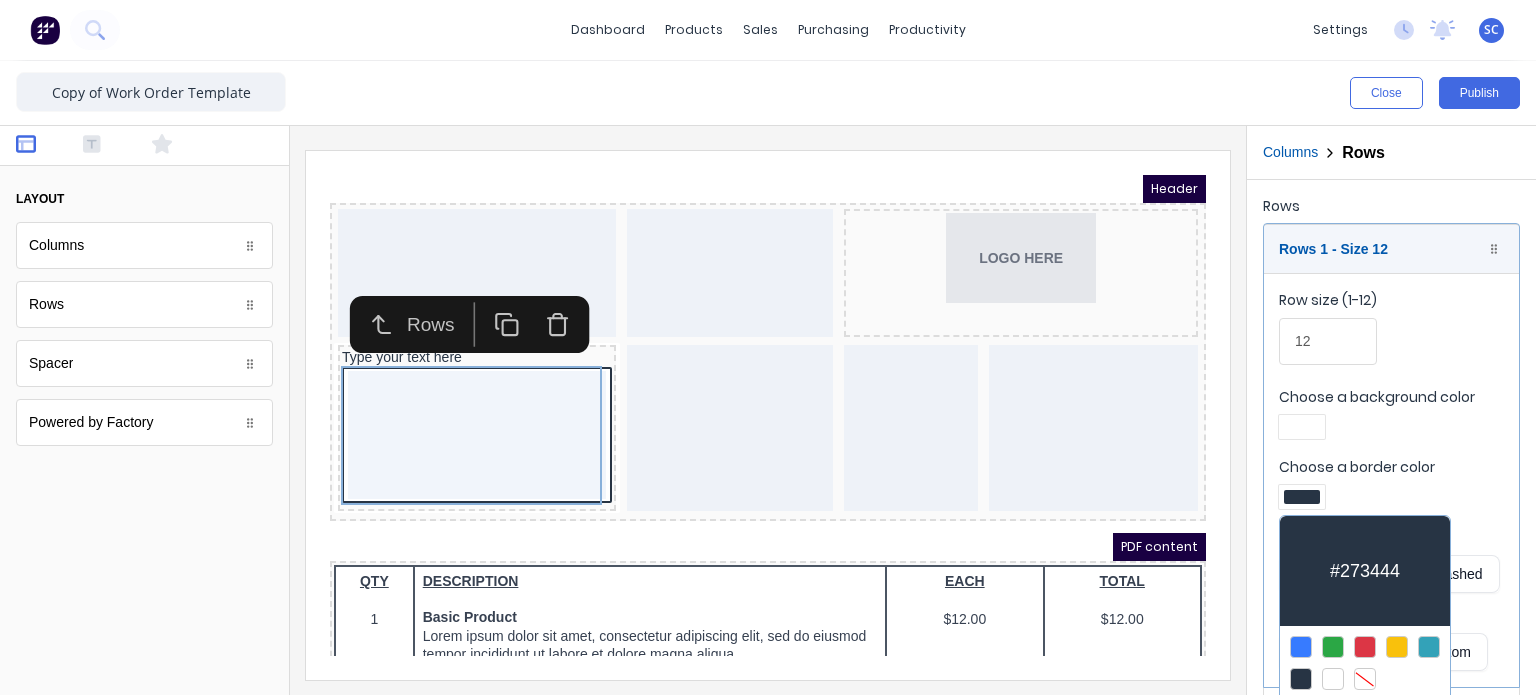 click at bounding box center [1365, 679] 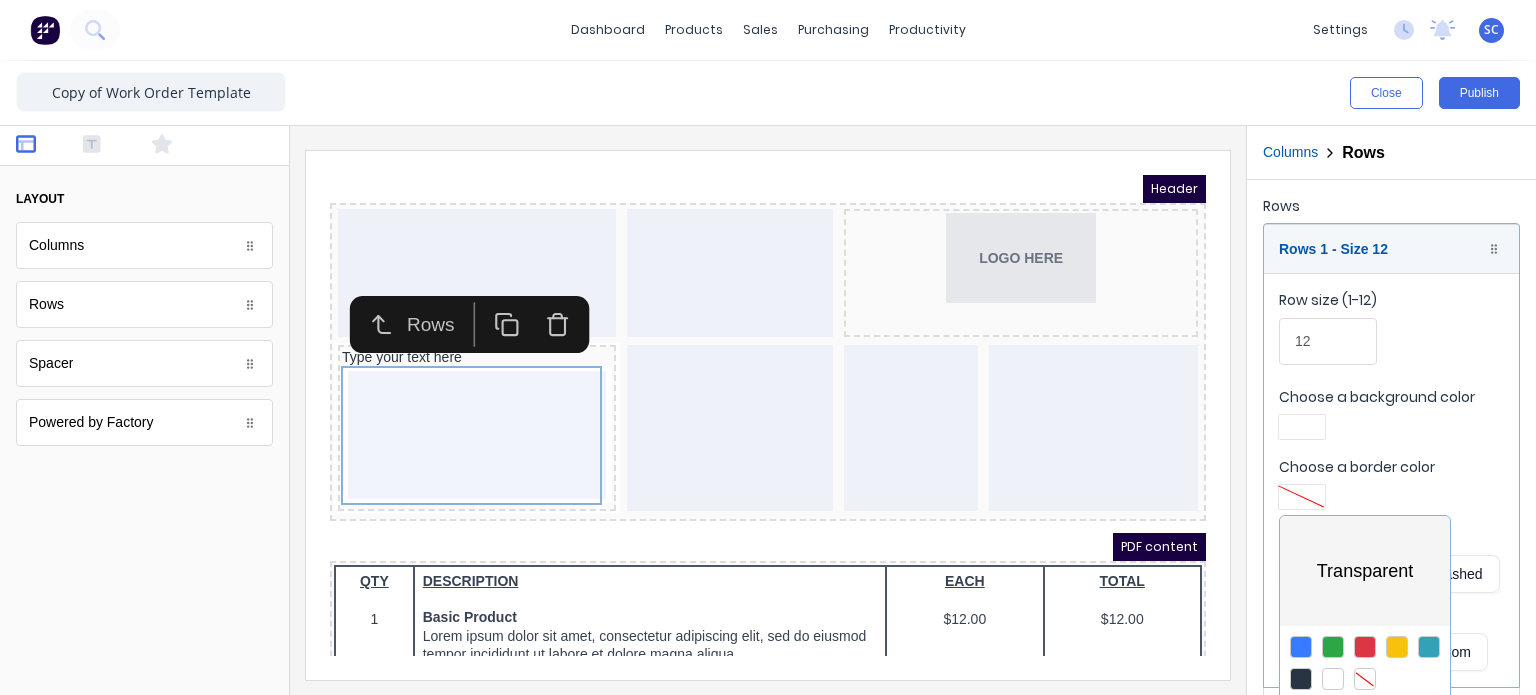 drag, startPoint x: 122, startPoint y: 251, endPoint x: 156, endPoint y: 261, distance: 35.44009 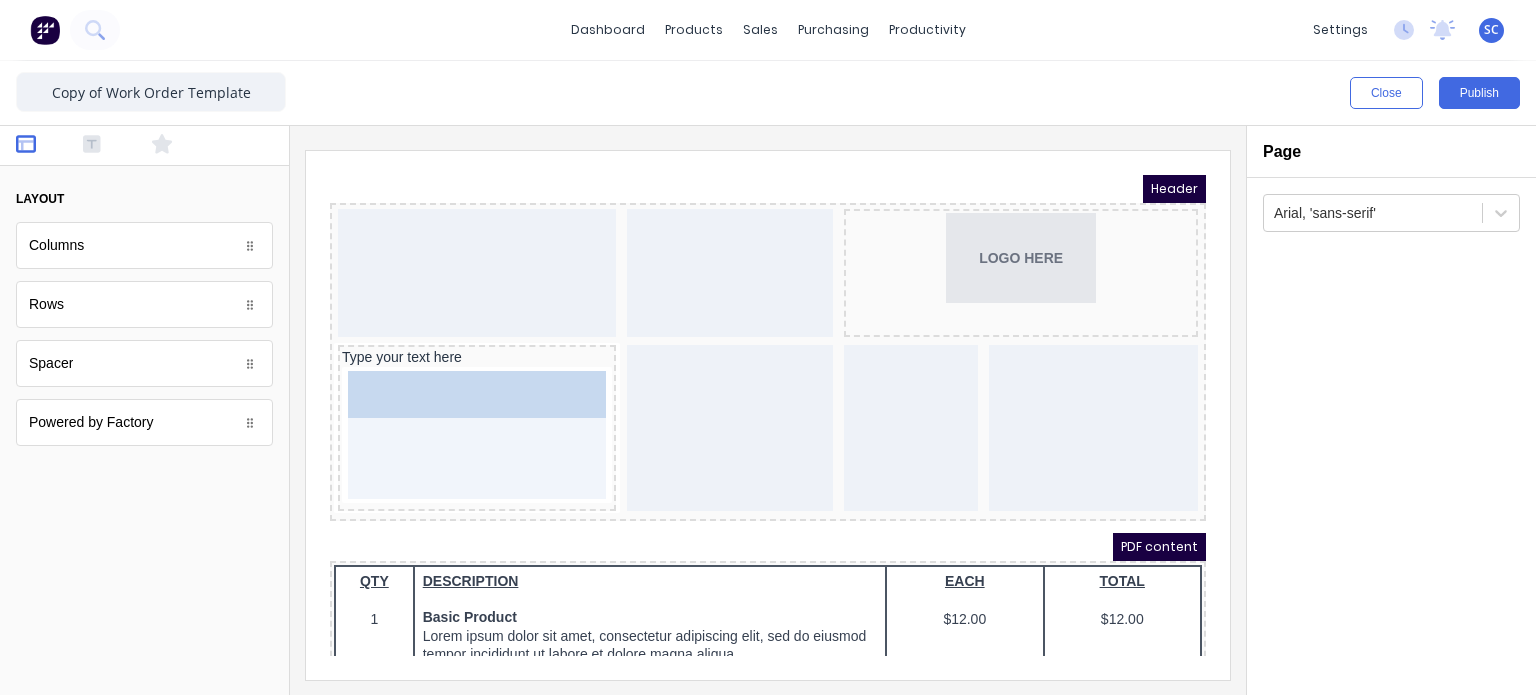drag, startPoint x: 102, startPoint y: 237, endPoint x: 399, endPoint y: 407, distance: 342.2119 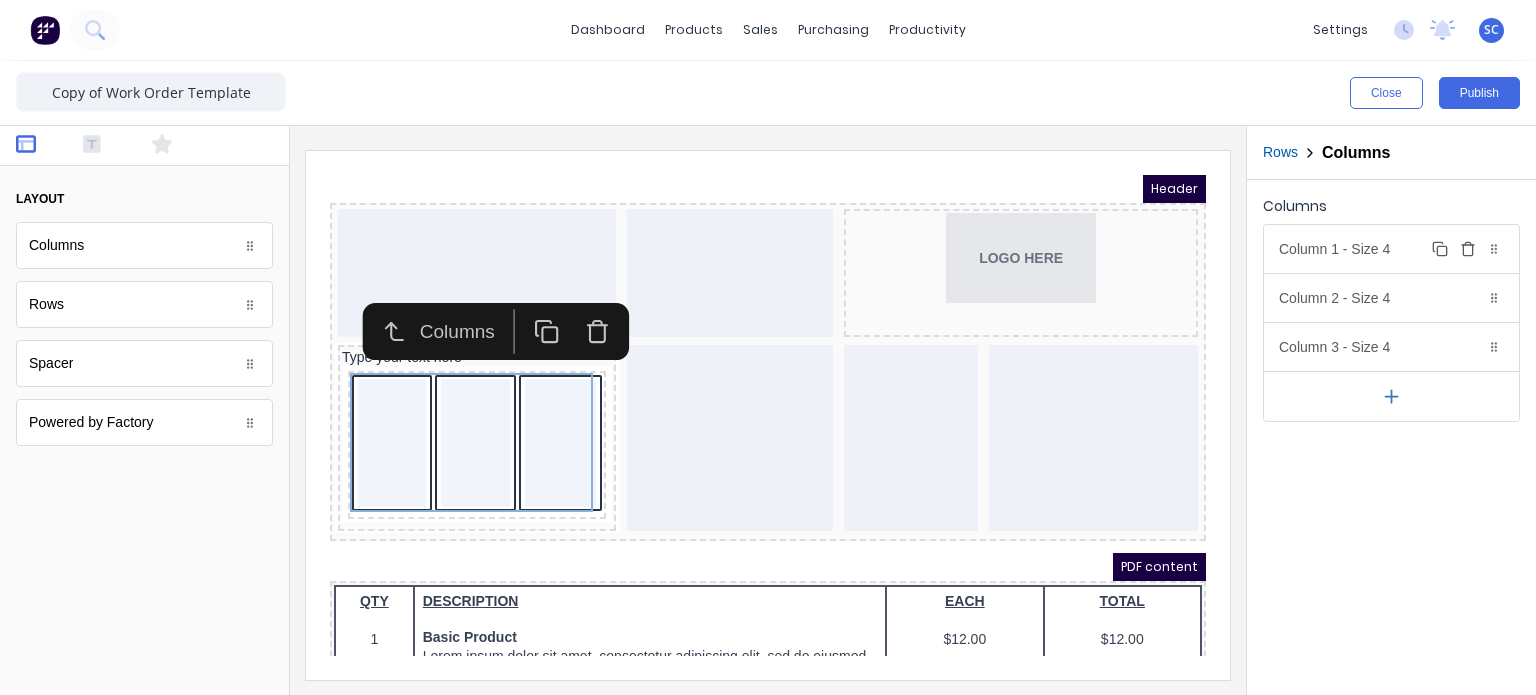 click on "Column 1 - Size 4 Duplicate Delete" at bounding box center (1391, 249) 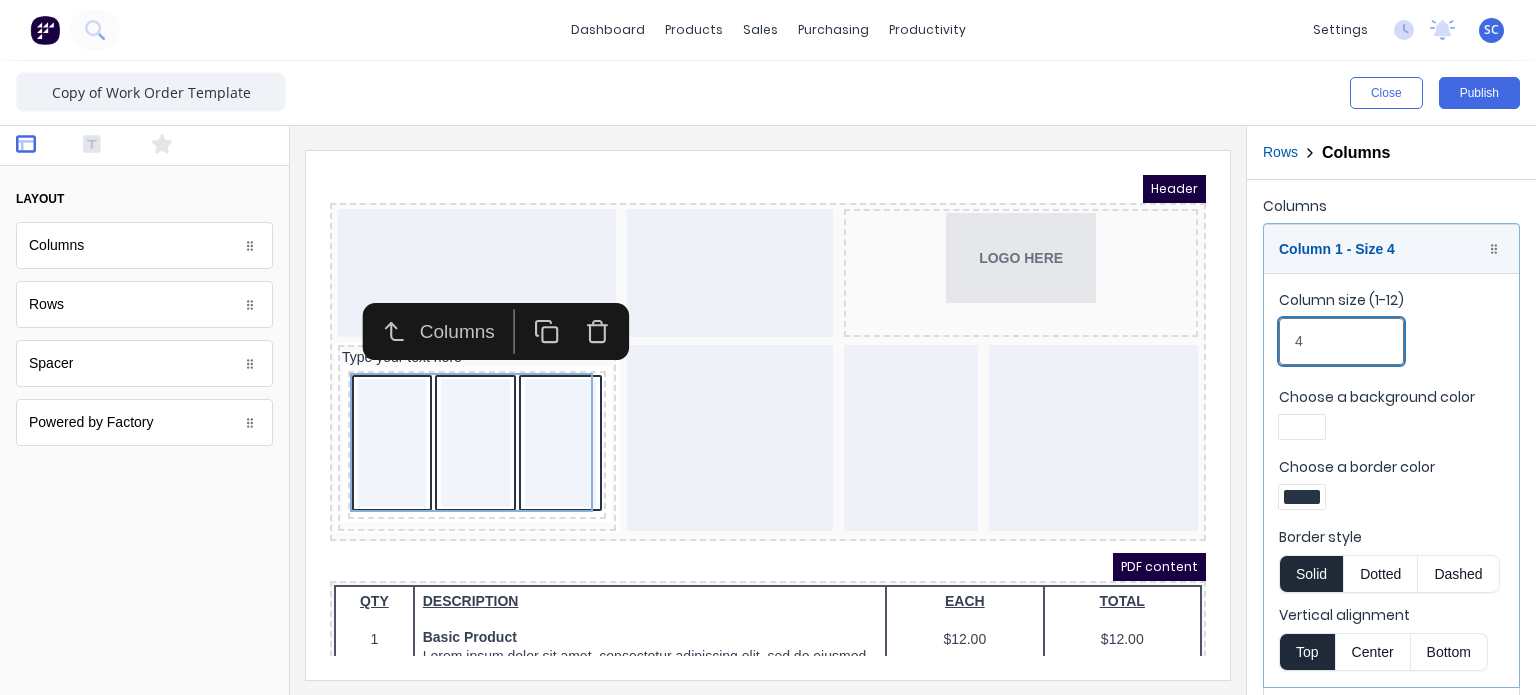 drag, startPoint x: 1337, startPoint y: 339, endPoint x: 1229, endPoint y: 339, distance: 108 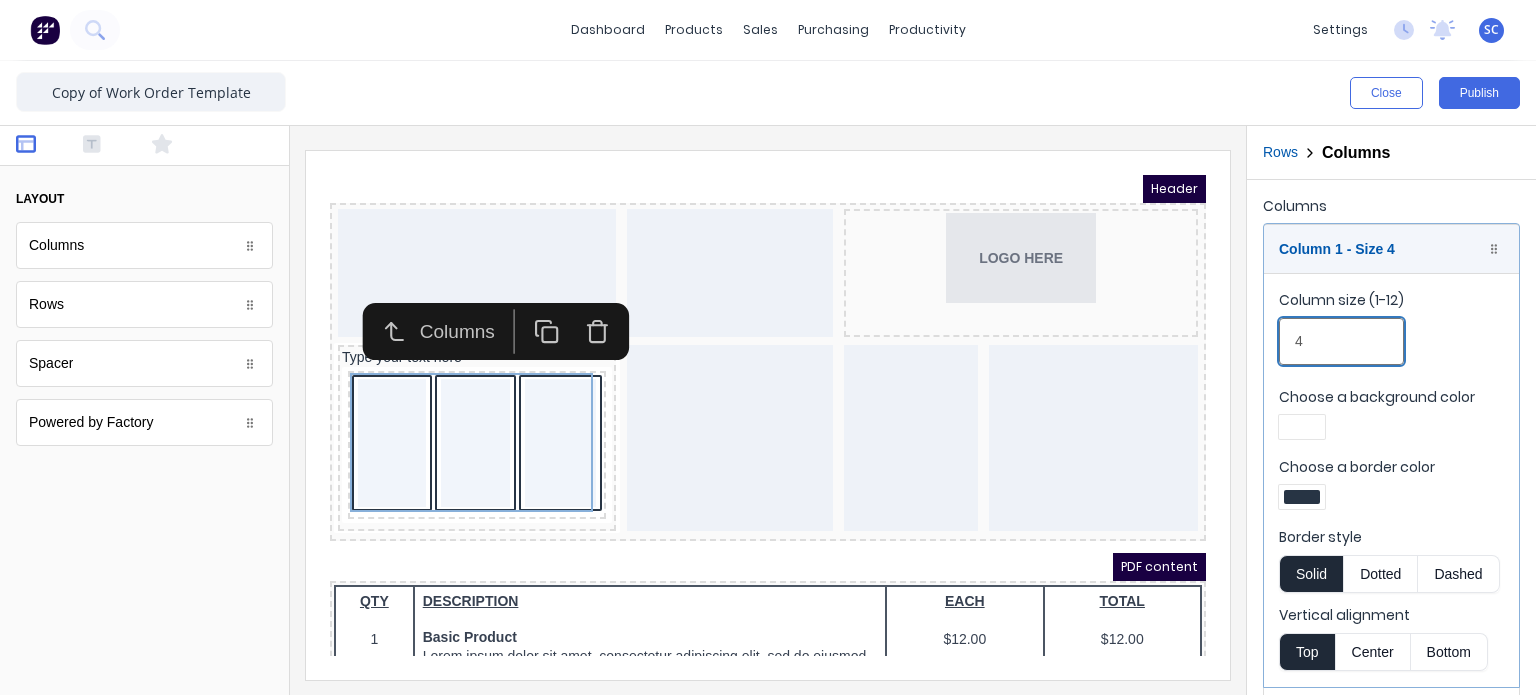 click on "Close   Publish   Components layout Columns Columns Rows Rows Spacer Spacer Powered by Factory Powered by Factory Outline Rows Columns Columns Column 1 - Size 4 Duplicate Delete Column size (1-12) 4 Choose a background color Choose a border color Border style Solid Dotted Dashed Vertical alignment Top Center Bottom Column 2 - Size 4 Duplicate Delete Column size (1-12) 4 Choose a background color Choose a border color Border style Solid Dotted Dashed Vertical alignment Top Center Bottom Column 3 - Size 4 Duplicate Delete Column size (1-12) 4 Choose a background color Choose a border color Border style Solid Dotted Dashed Vertical alignment Top Center Bottom" at bounding box center (768, 378) 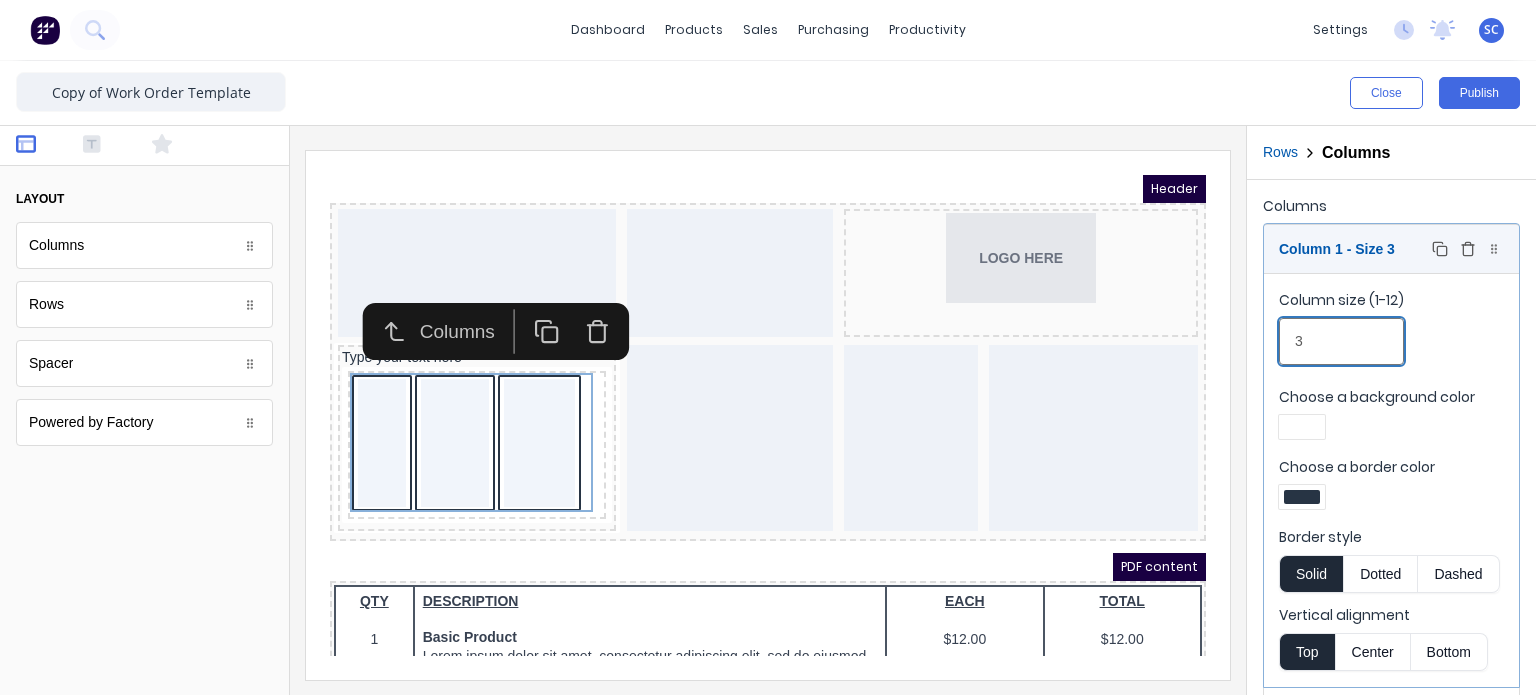 type on "3" 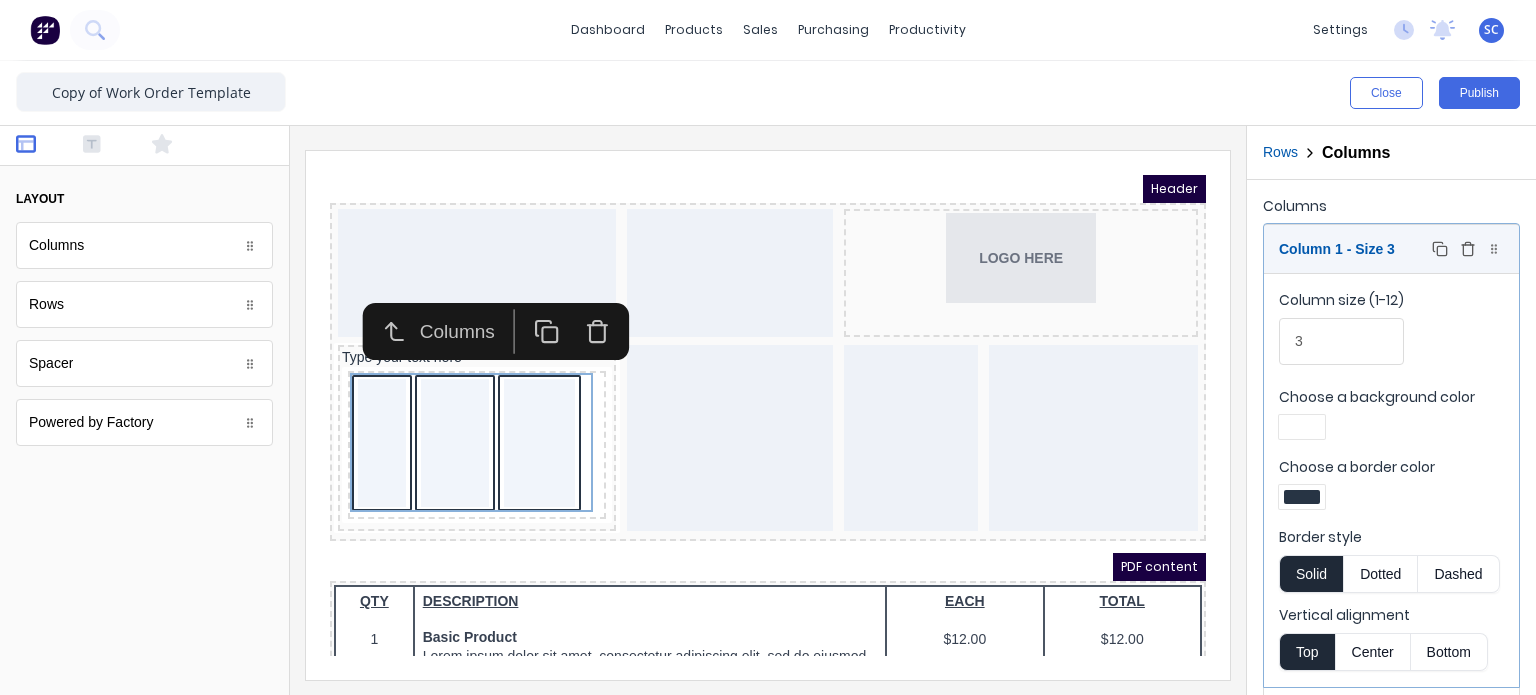 click on "Column 1 - Size 3 Duplicate Delete" at bounding box center [1391, 249] 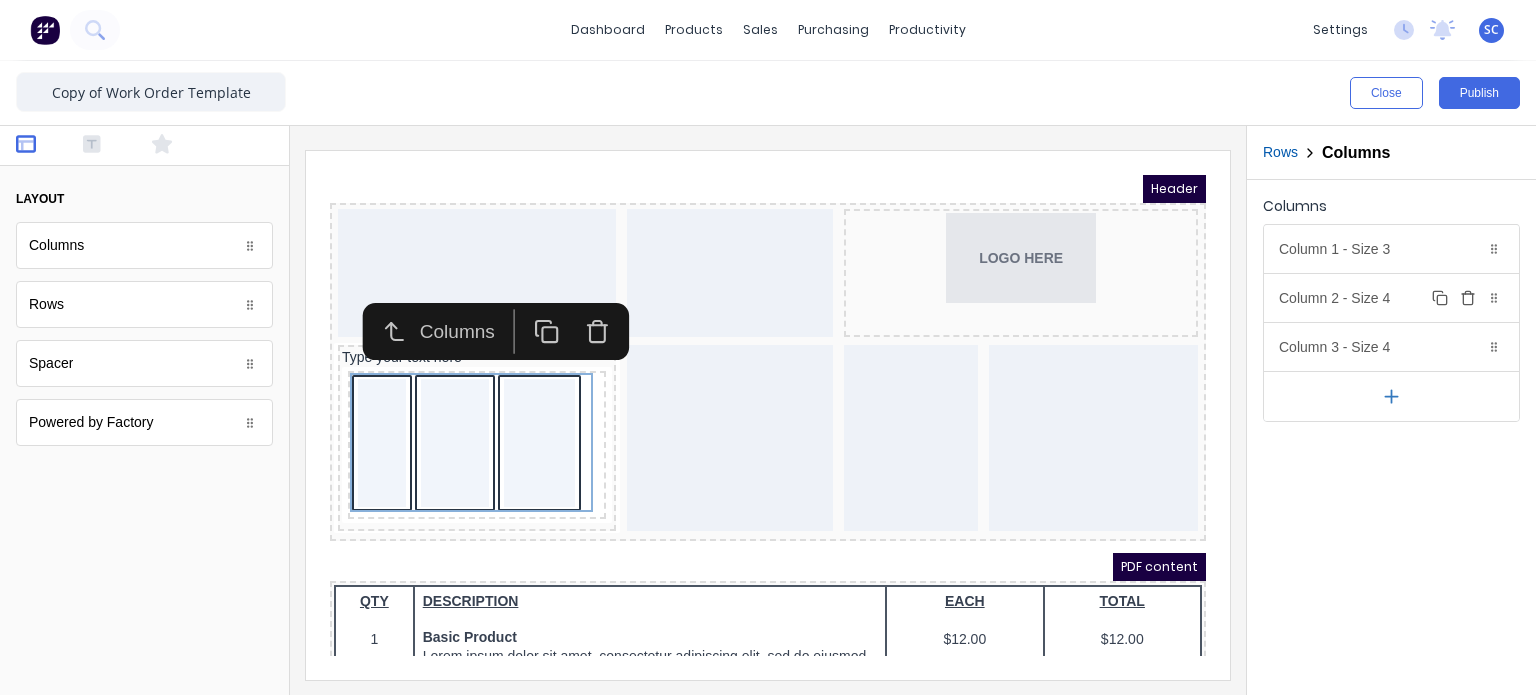 click on "Column 2 - Size 4 Duplicate Delete" at bounding box center (1391, 298) 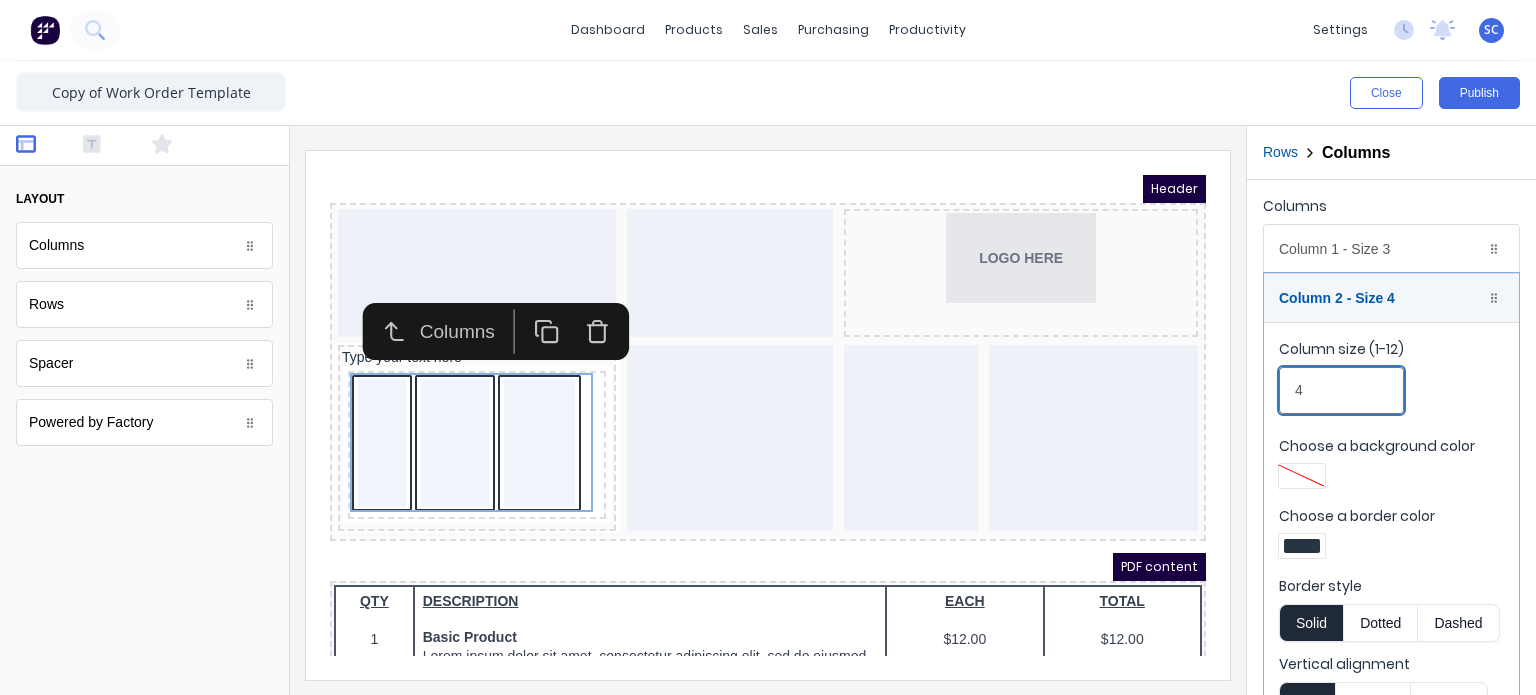 drag, startPoint x: 1654, startPoint y: 543, endPoint x: 1160, endPoint y: 392, distance: 516.5627 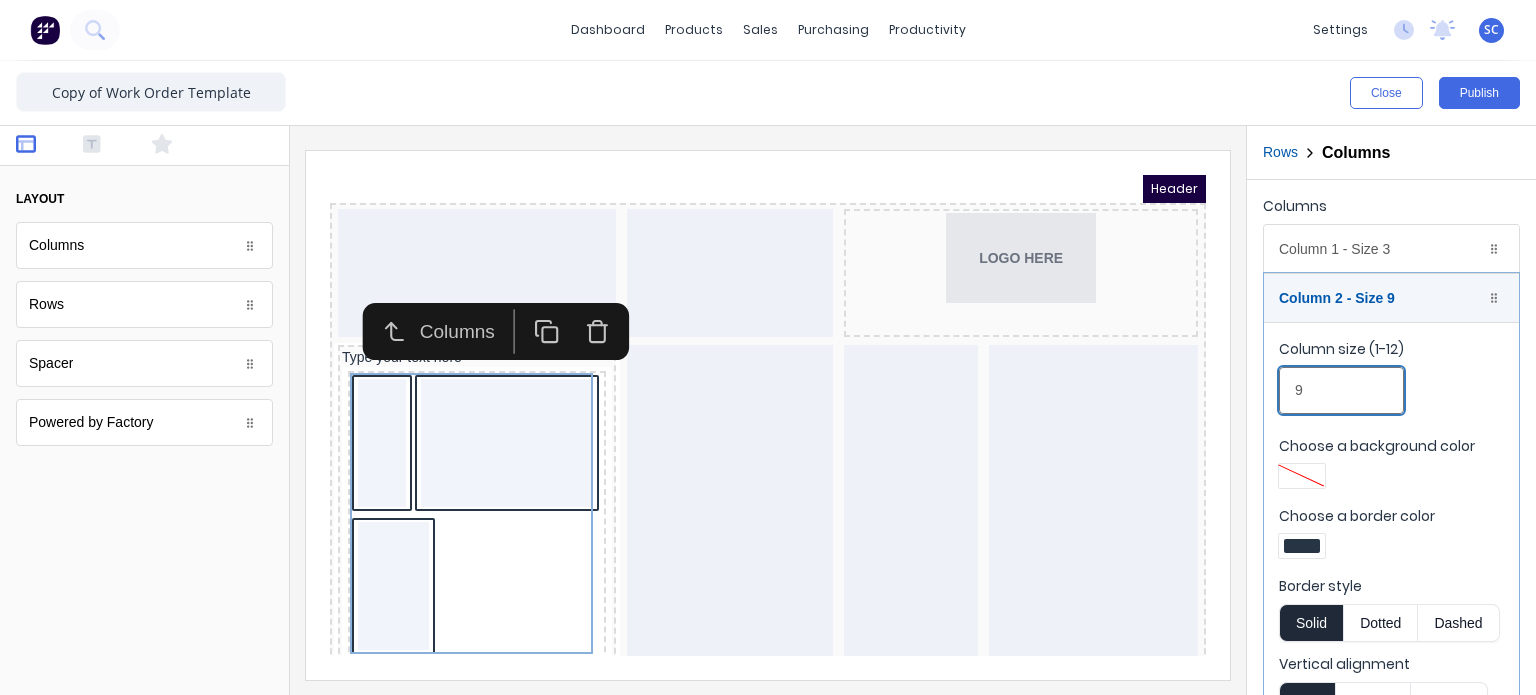 type on "9" 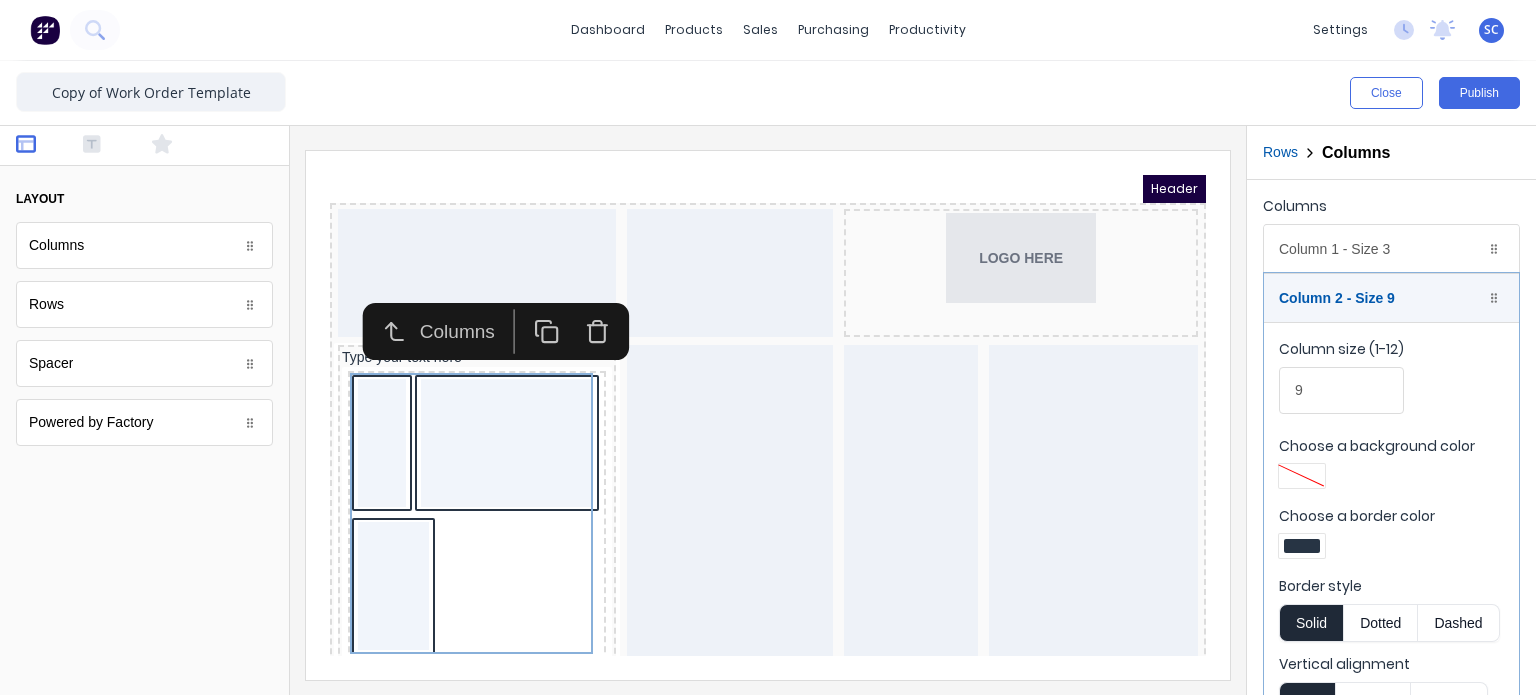 click at bounding box center [1302, 546] 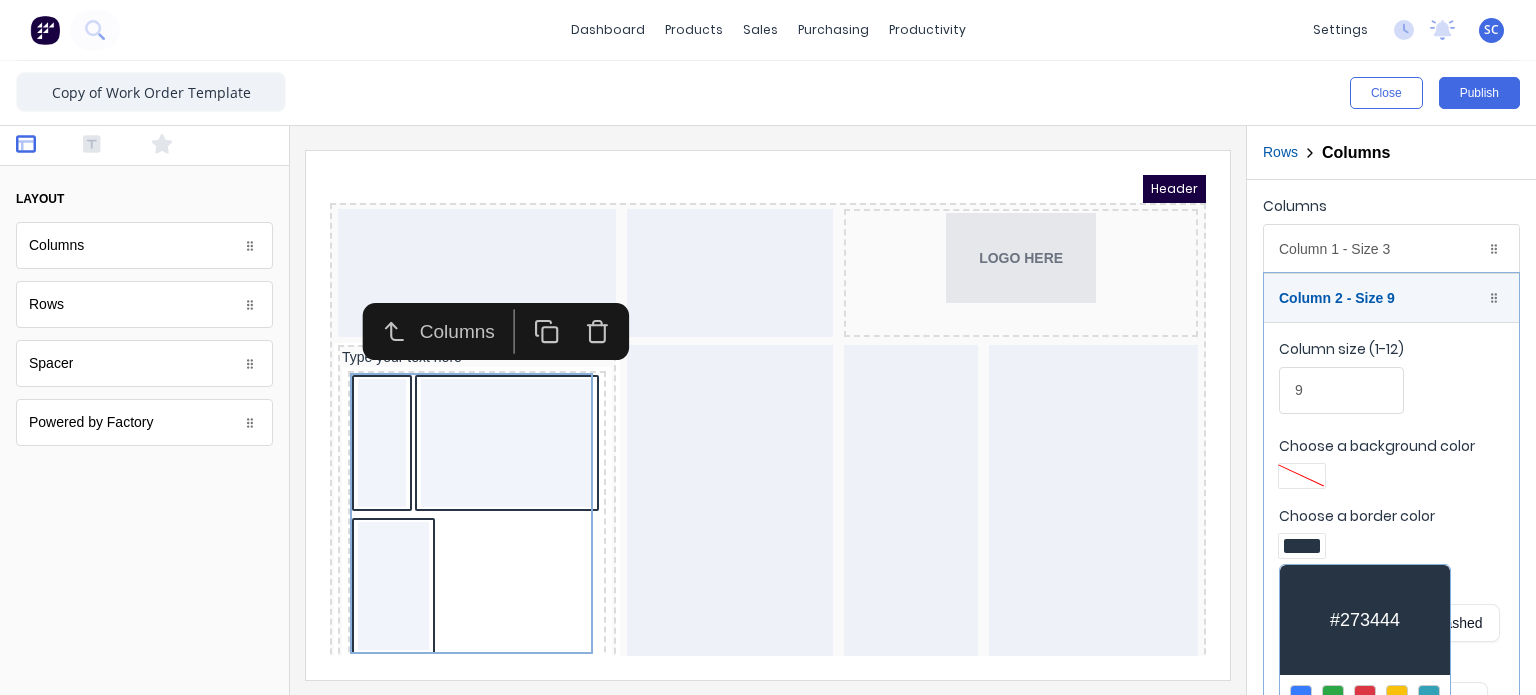scroll, scrollTop: 152, scrollLeft: 0, axis: vertical 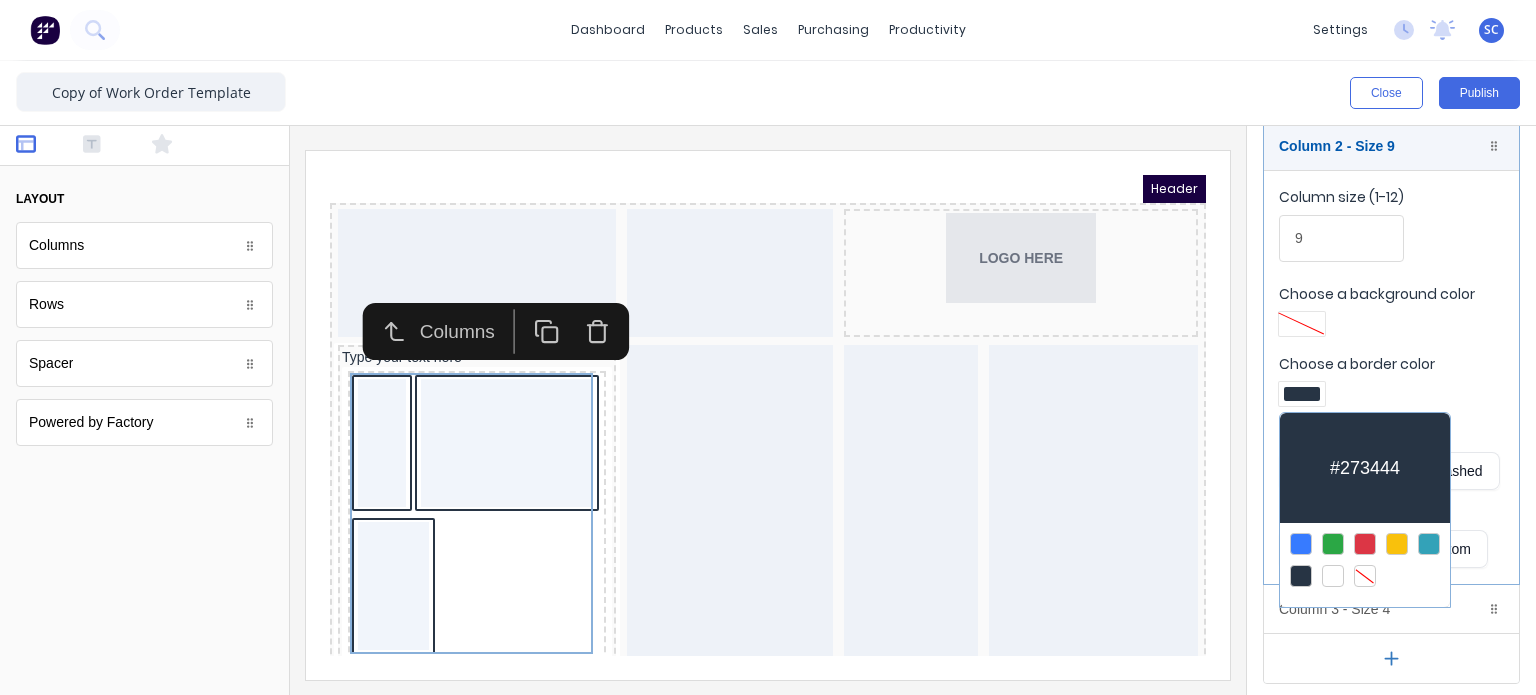 click at bounding box center [1365, 576] 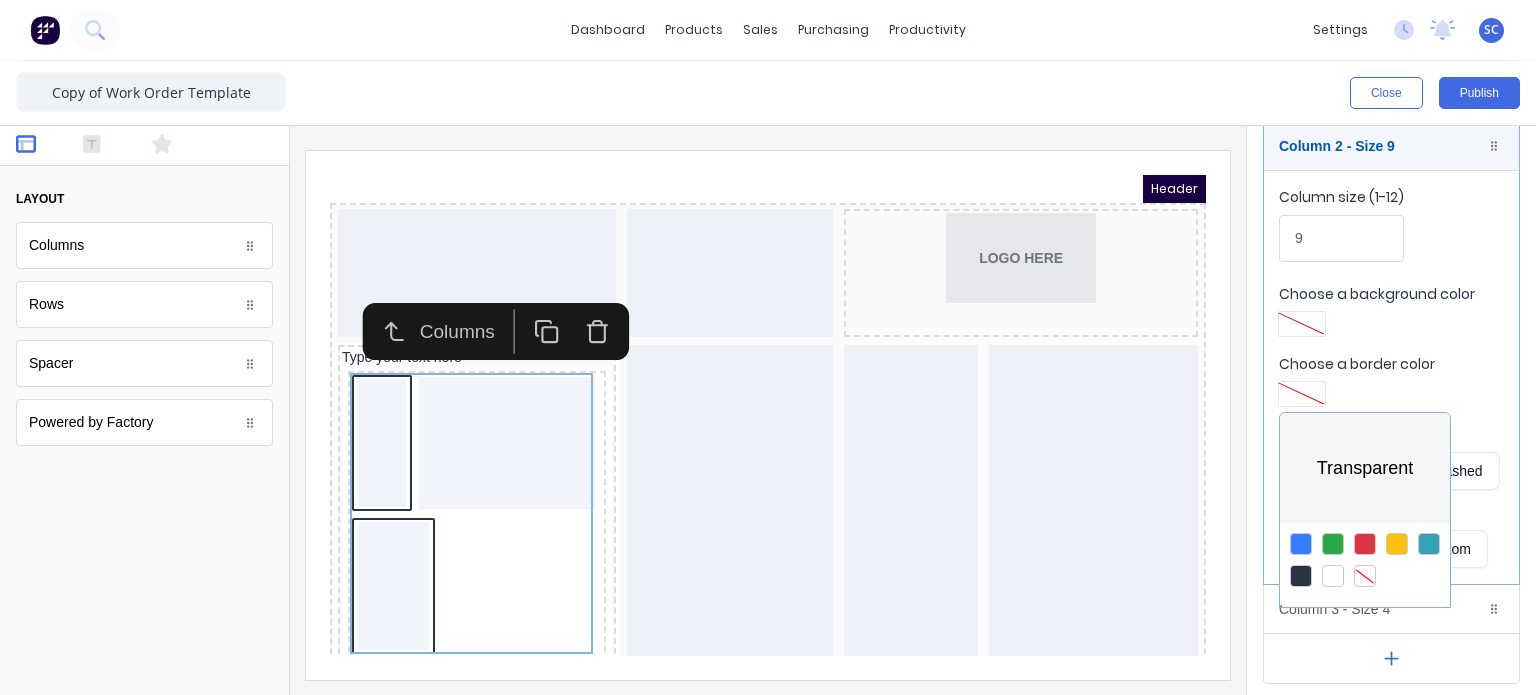 click at bounding box center [768, 347] 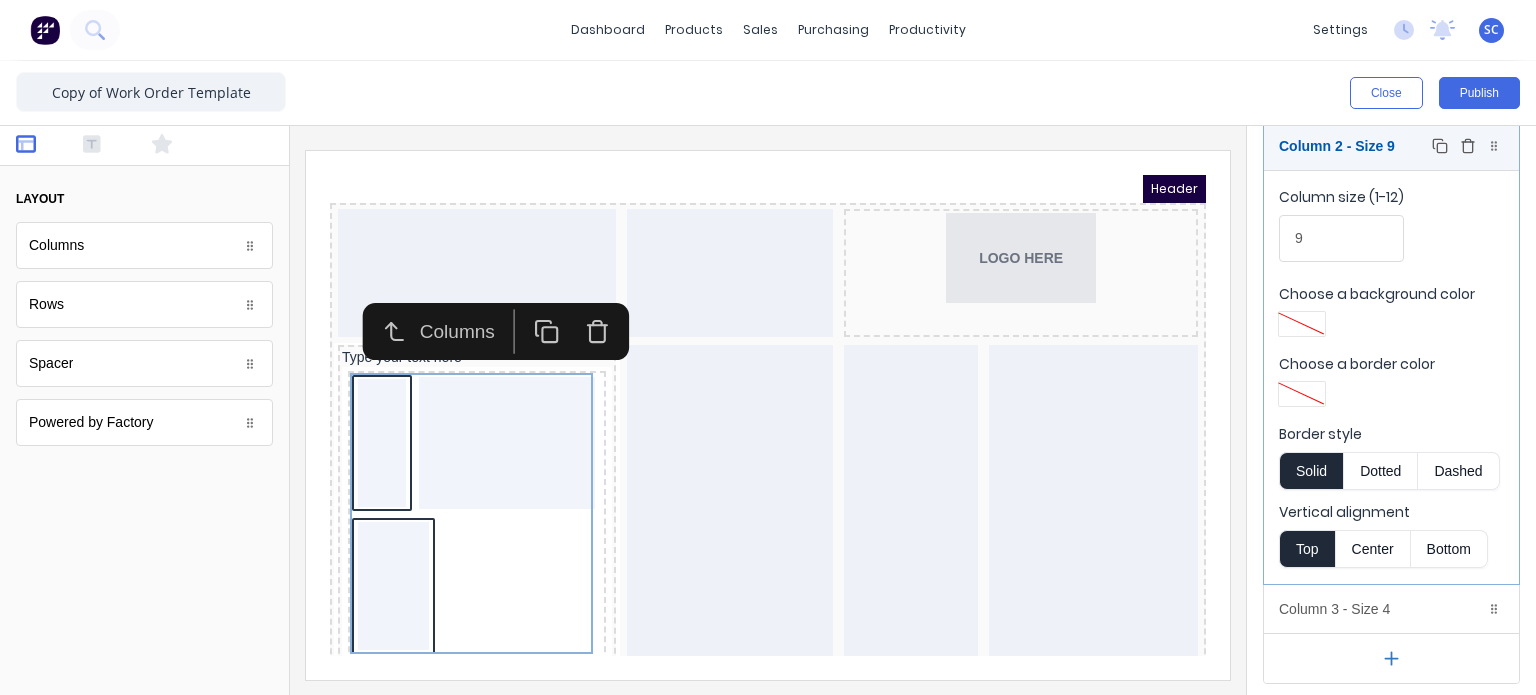 click on "Column 2 - Size 9 Duplicate Delete" at bounding box center (1391, 146) 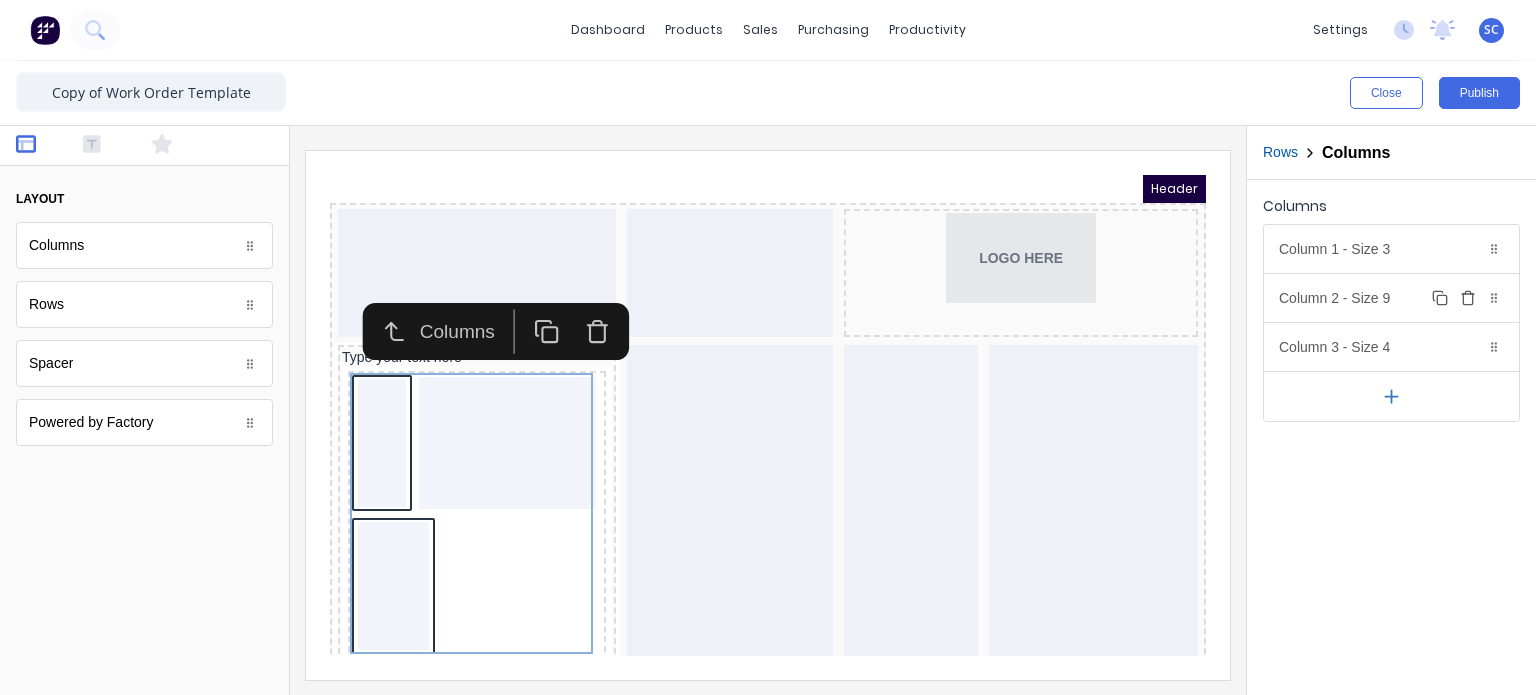 scroll, scrollTop: 0, scrollLeft: 0, axis: both 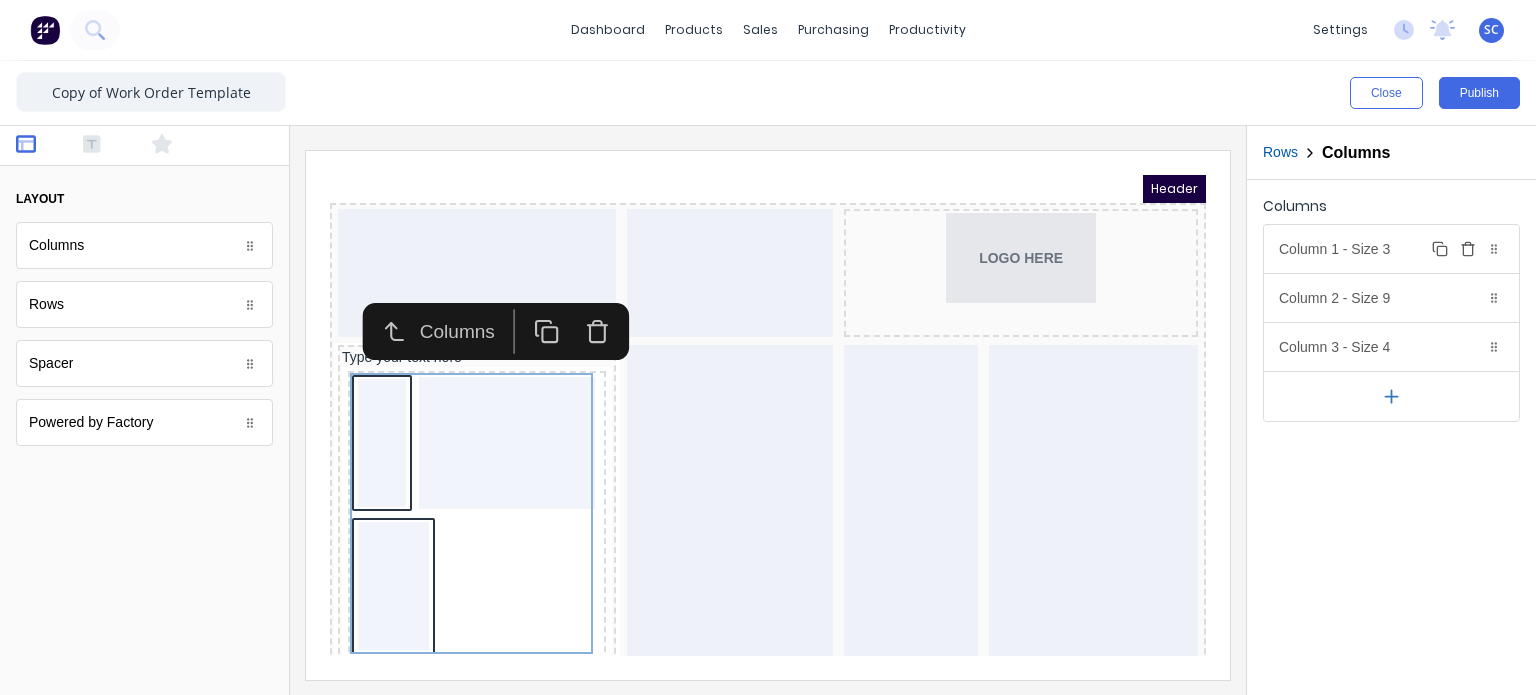click on "Column 1 - Size 3 Duplicate Delete" at bounding box center (1391, 249) 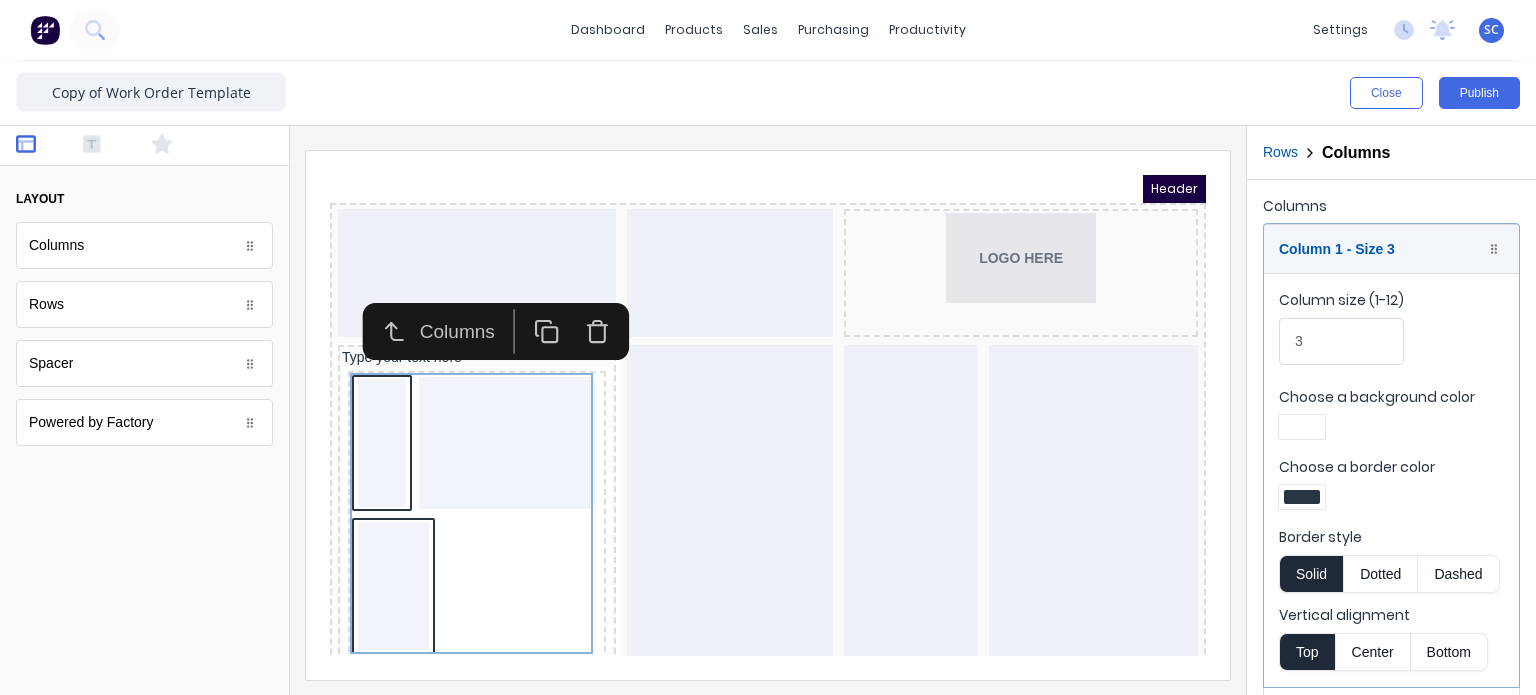 click at bounding box center [1302, 497] 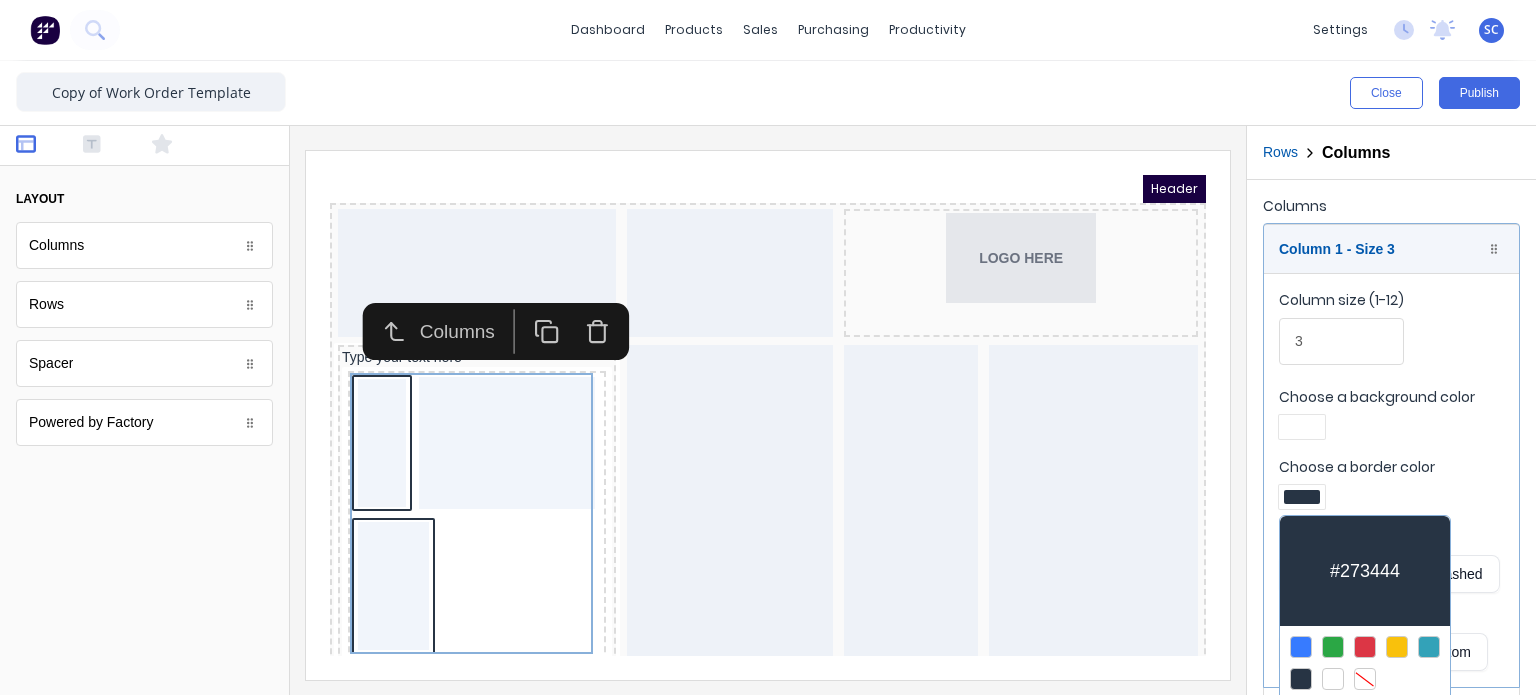 scroll, scrollTop: 152, scrollLeft: 0, axis: vertical 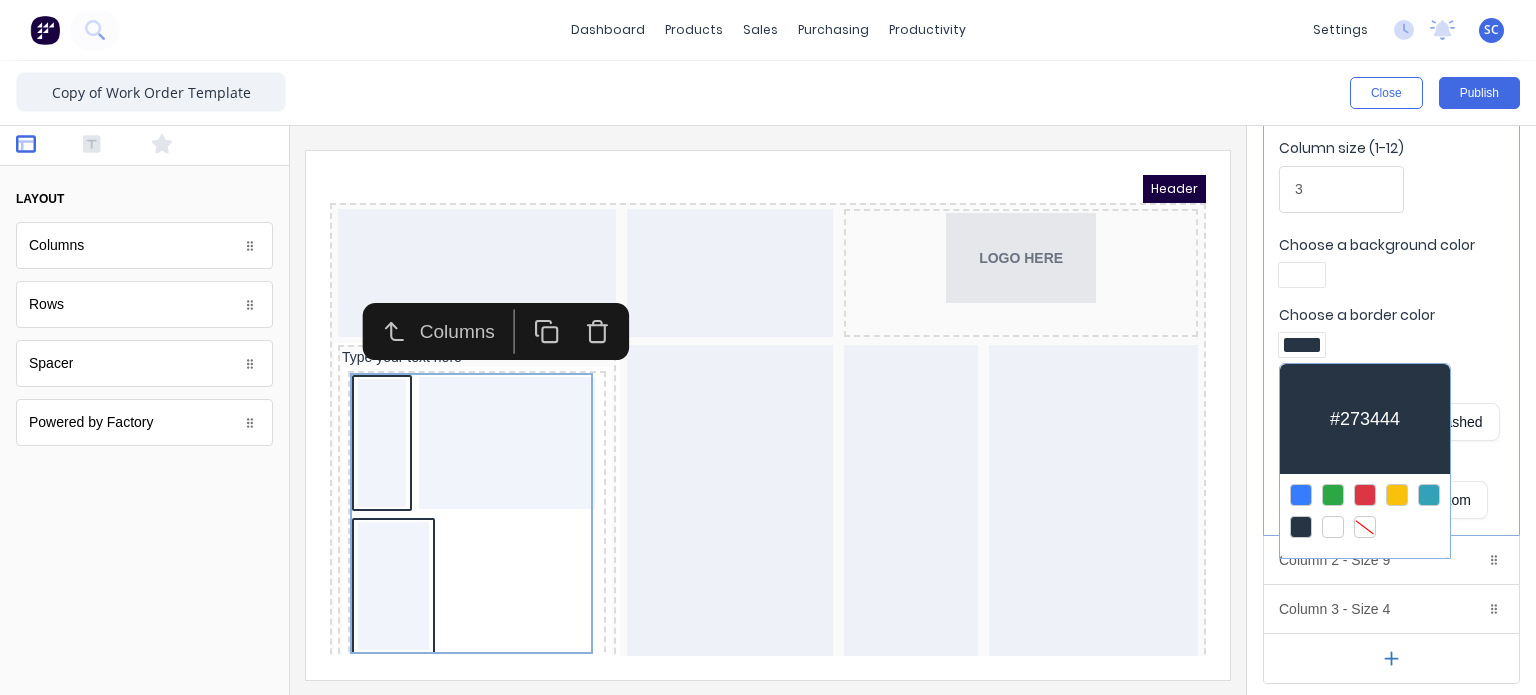click at bounding box center [1365, 527] 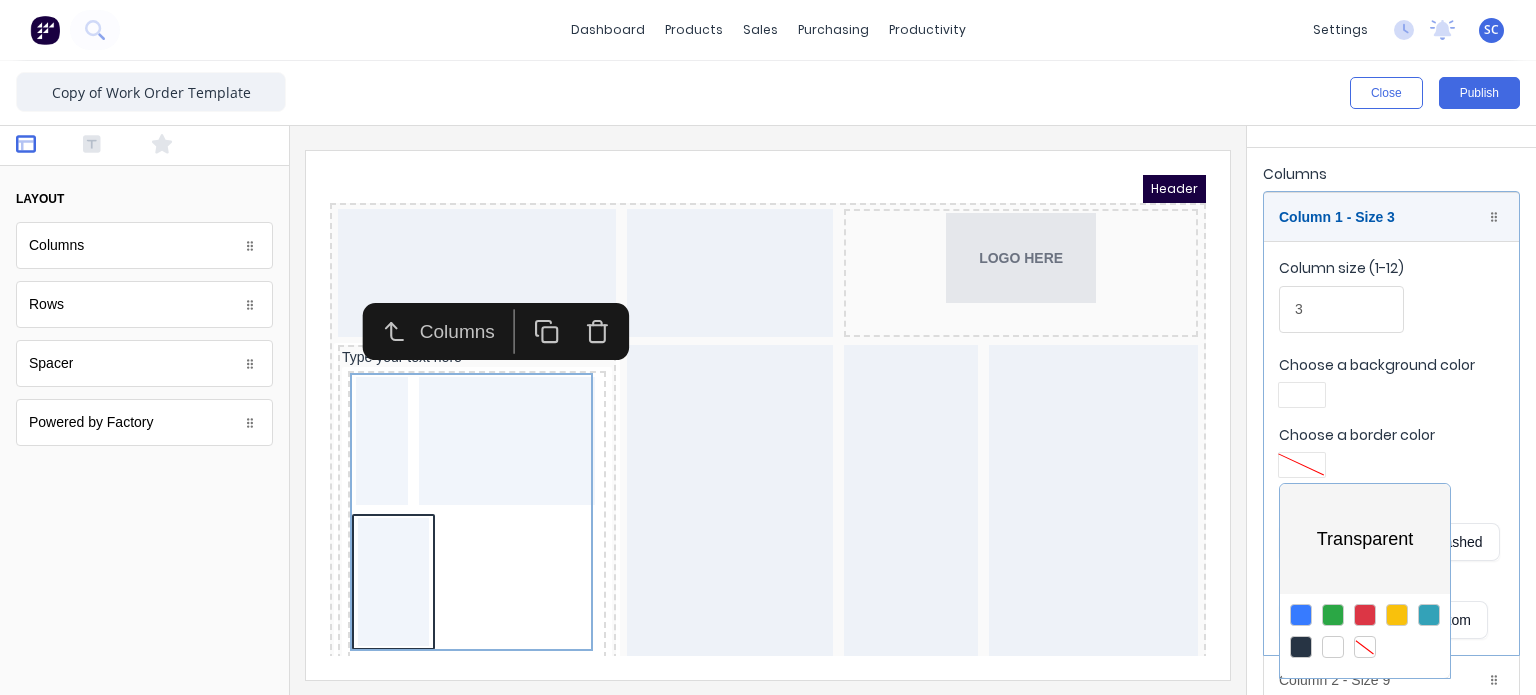 scroll, scrollTop: 19, scrollLeft: 0, axis: vertical 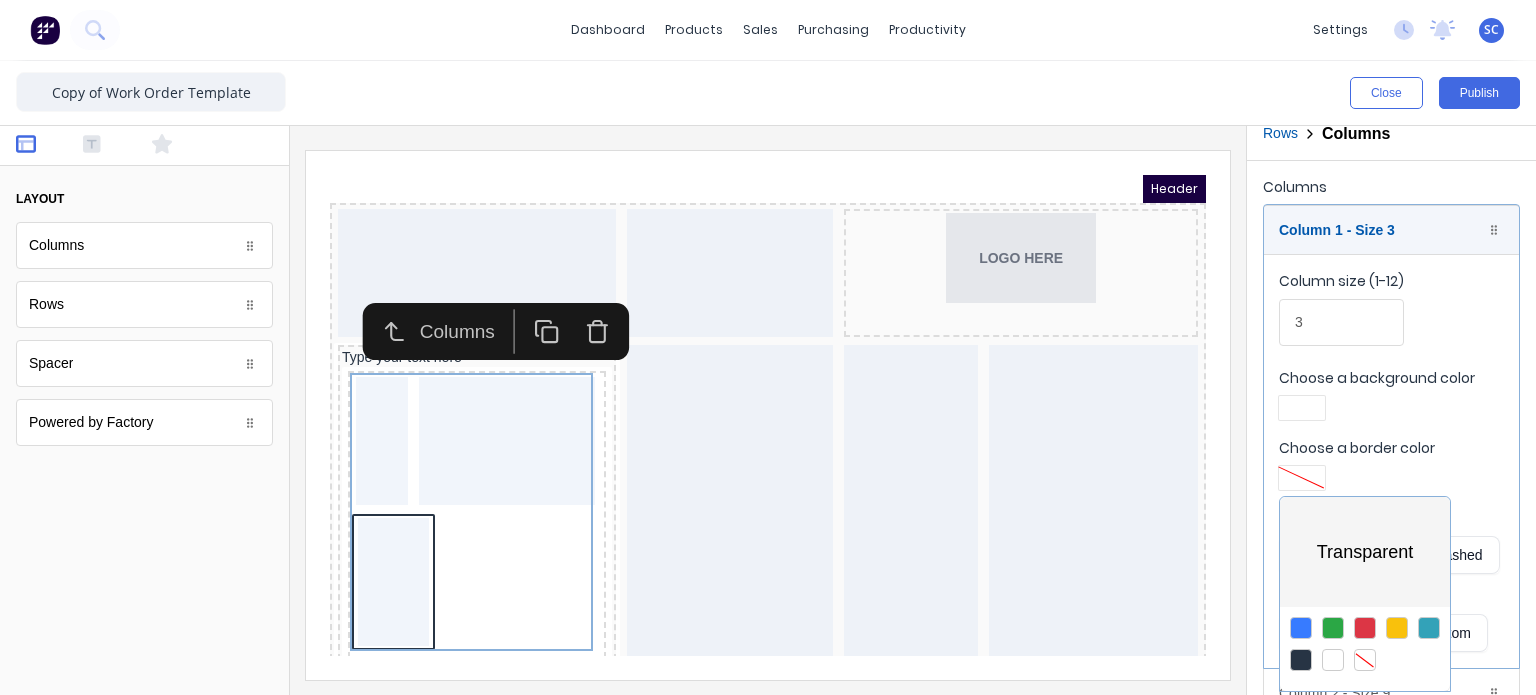 click at bounding box center (768, 347) 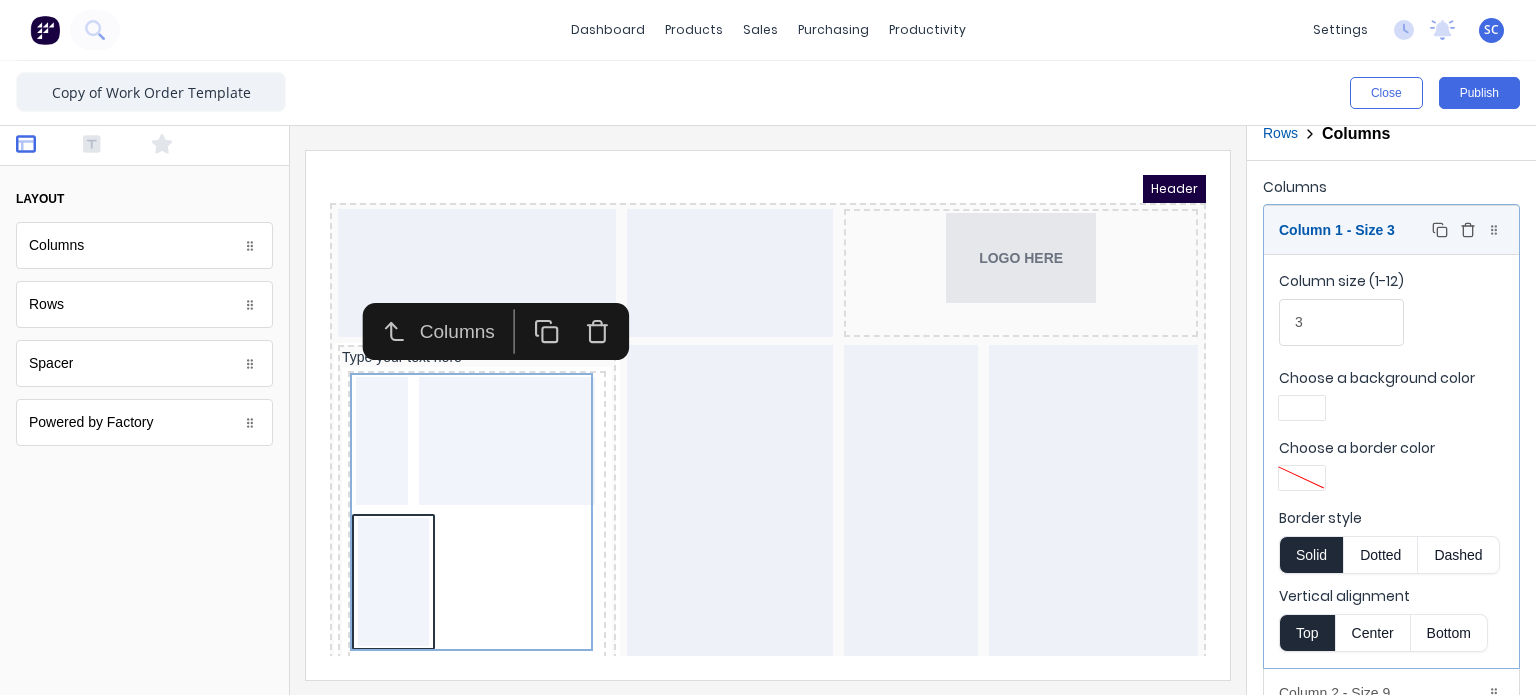 click on "Column 1 - Size 3 Duplicate Delete" at bounding box center [1391, 230] 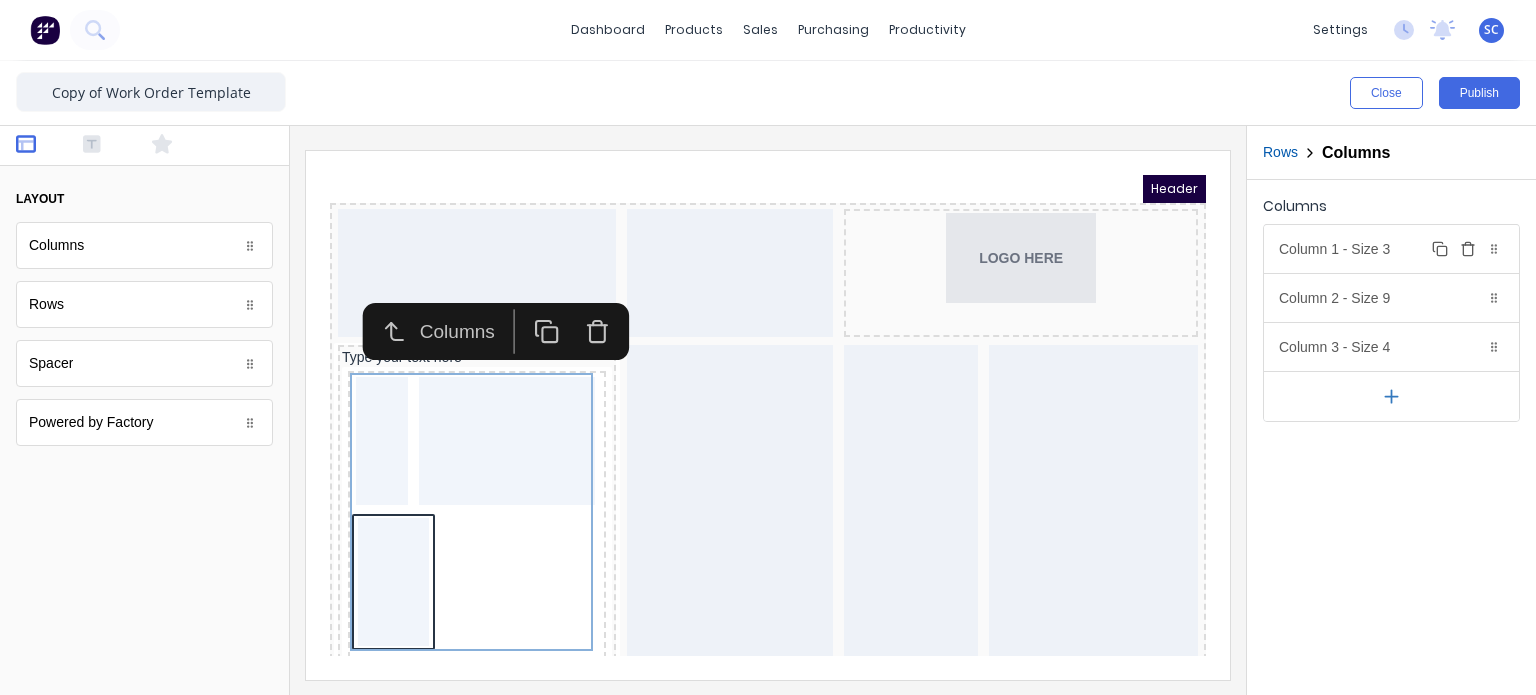 scroll, scrollTop: 0, scrollLeft: 0, axis: both 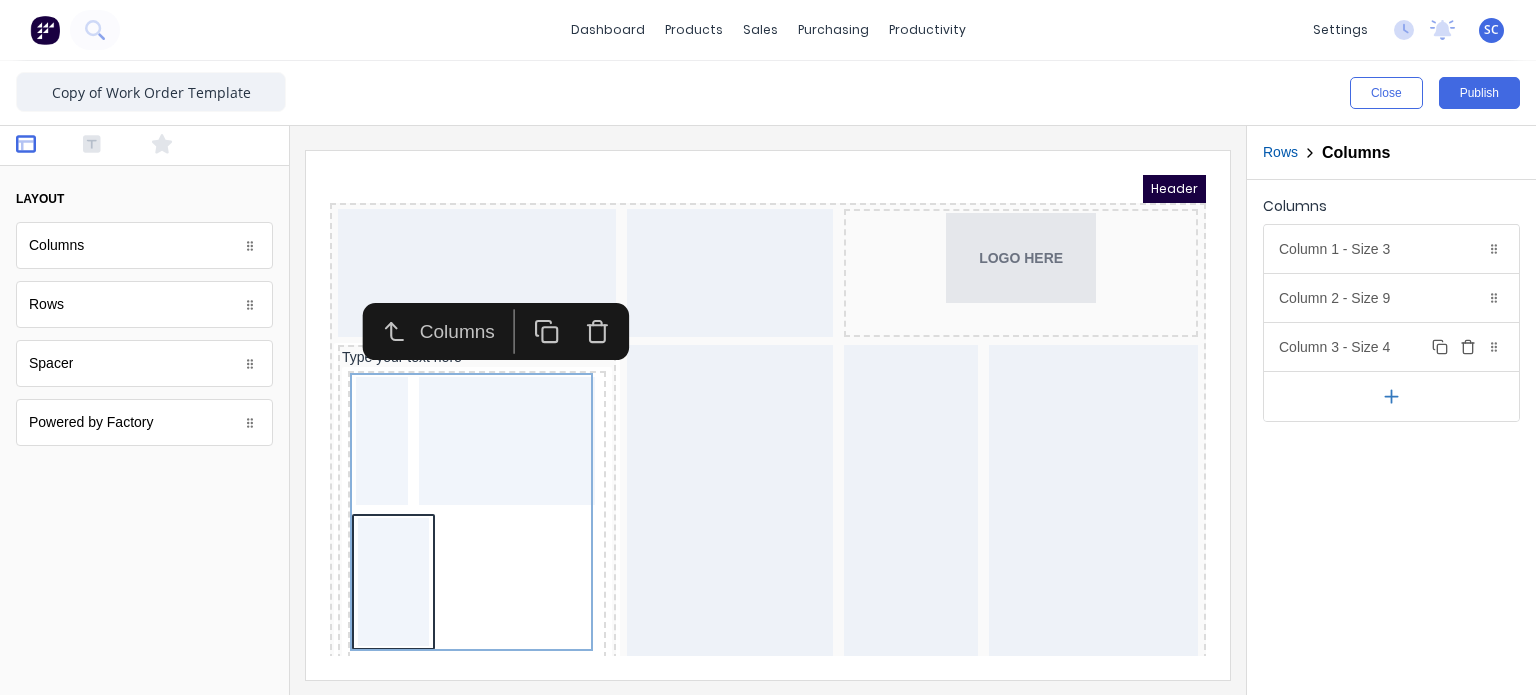 click 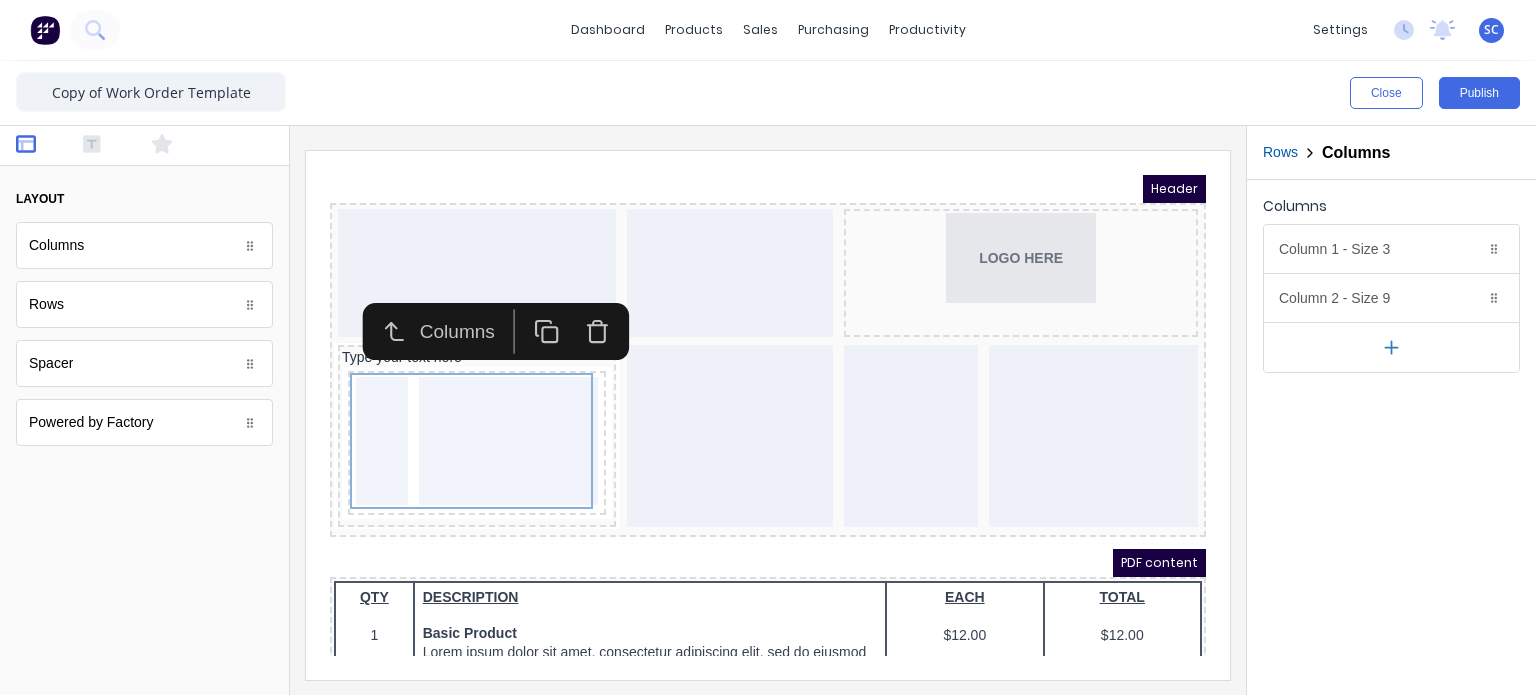 click on "Header" at bounding box center (744, 165) 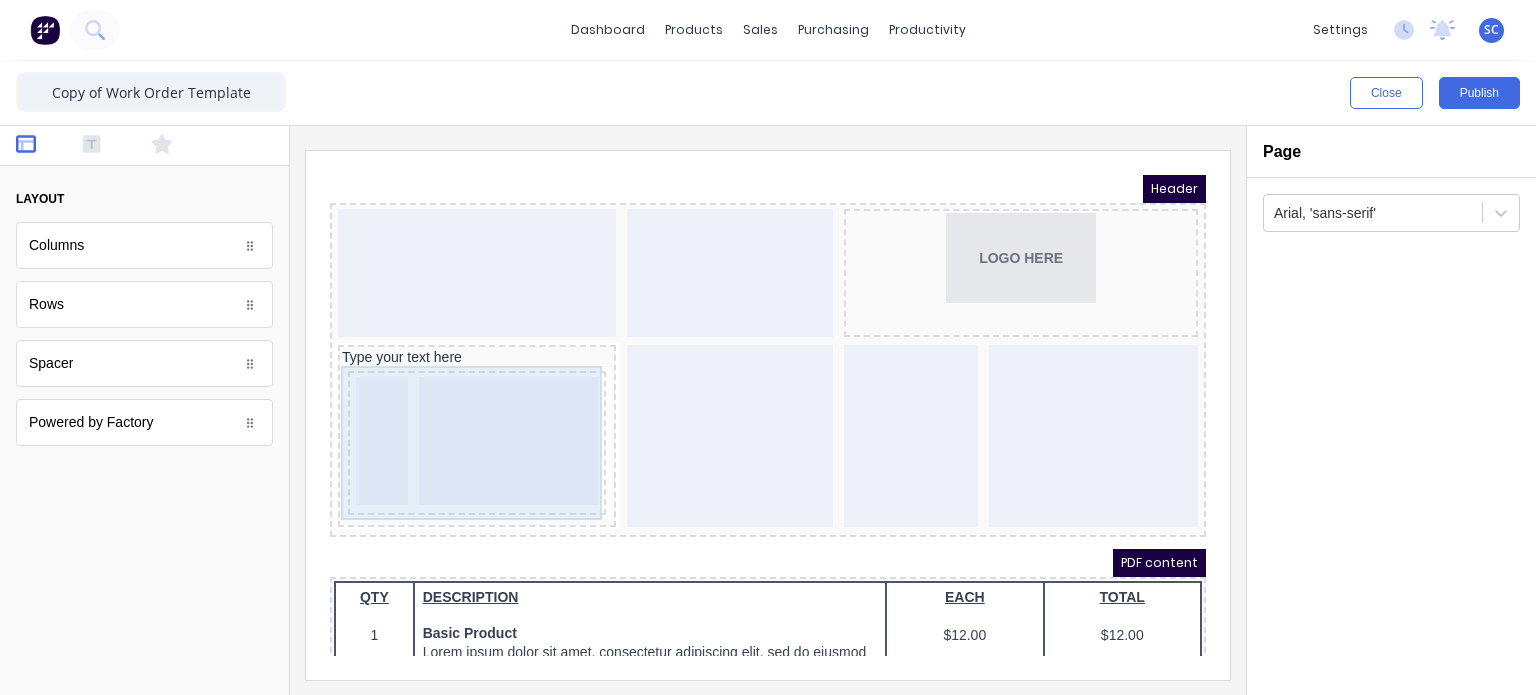 click at bounding box center (453, 421) 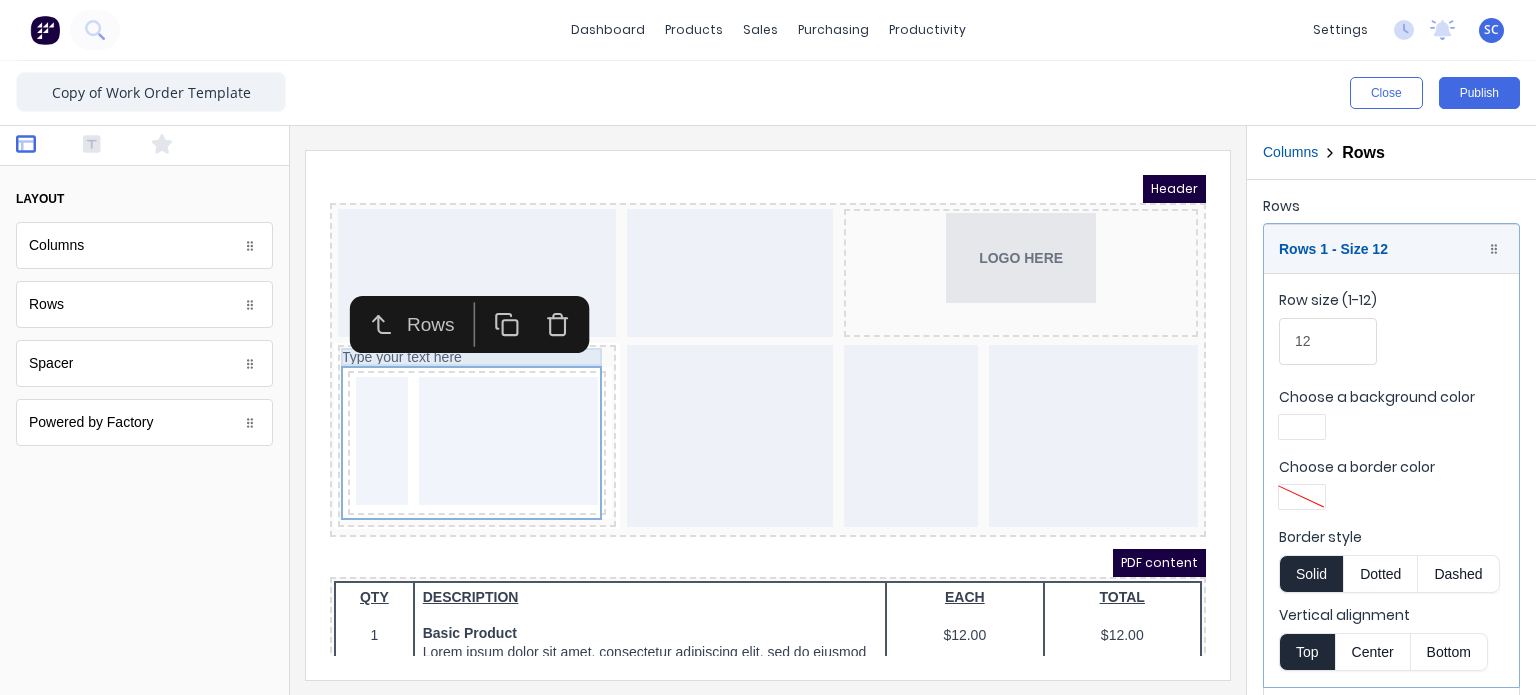 click on "Header LOGO HERE Type your text here PDF content QTY DESCRIPTION EACH TOTAL 1 Basic Product Lorem ipsum dolor sit amet, consectetur adipiscing elit, sed do eiusmod tempor incididunt ut labore et dolore magna aliqua. Diameter 100cm Colorbond Cottage Green Parts # 967-12 $12.00 $12.00 1 #1 Colorbond Basalt 0.55 90mm 0 bends Lengths 1 x 1000 1 x 1500 $12.00 $12.00 1 Custom Formula Lorem ipsum dolor sit amet, consectetur adipiscing elit, sed do eiusmod tempor incididunt ut labore et dolore magna aliqua. Colorbond Cottage Green Height 23 Width 200 Dimension 2.5 Total:  74.75 $12.00 $12.00 Lineal Metres Lorem ipsum dolor sit amet, consectetur adipiscing elit, sed do eiusmod tempor incididunt ut labore et dolore magna aliqua. Diameter 100cm Colorbond Cottage Green Parts # 967-12 Lengths 1 x 1000 1 x 1500 $12.00 $12.00 Square Metres Lorem ipsum dolor sit amet, consectetur adipiscing elit, sed do eiusmod tempor incididunt ut labore et dolore magna aliqua. Diameter 100cm Colorbond Cottage Green Parts # 967-12 1 x 10 1" at bounding box center [744, 391] 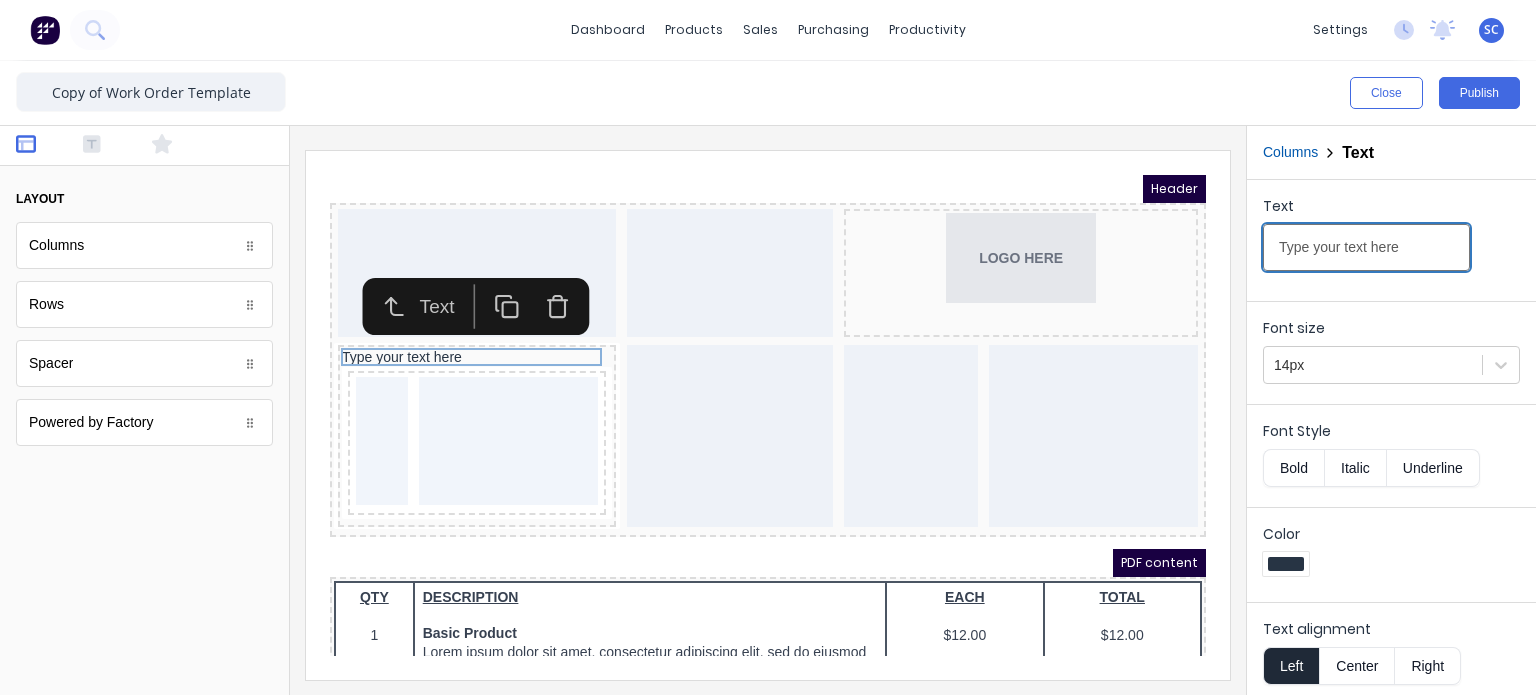 click on "Type your text here" at bounding box center (1366, 247) 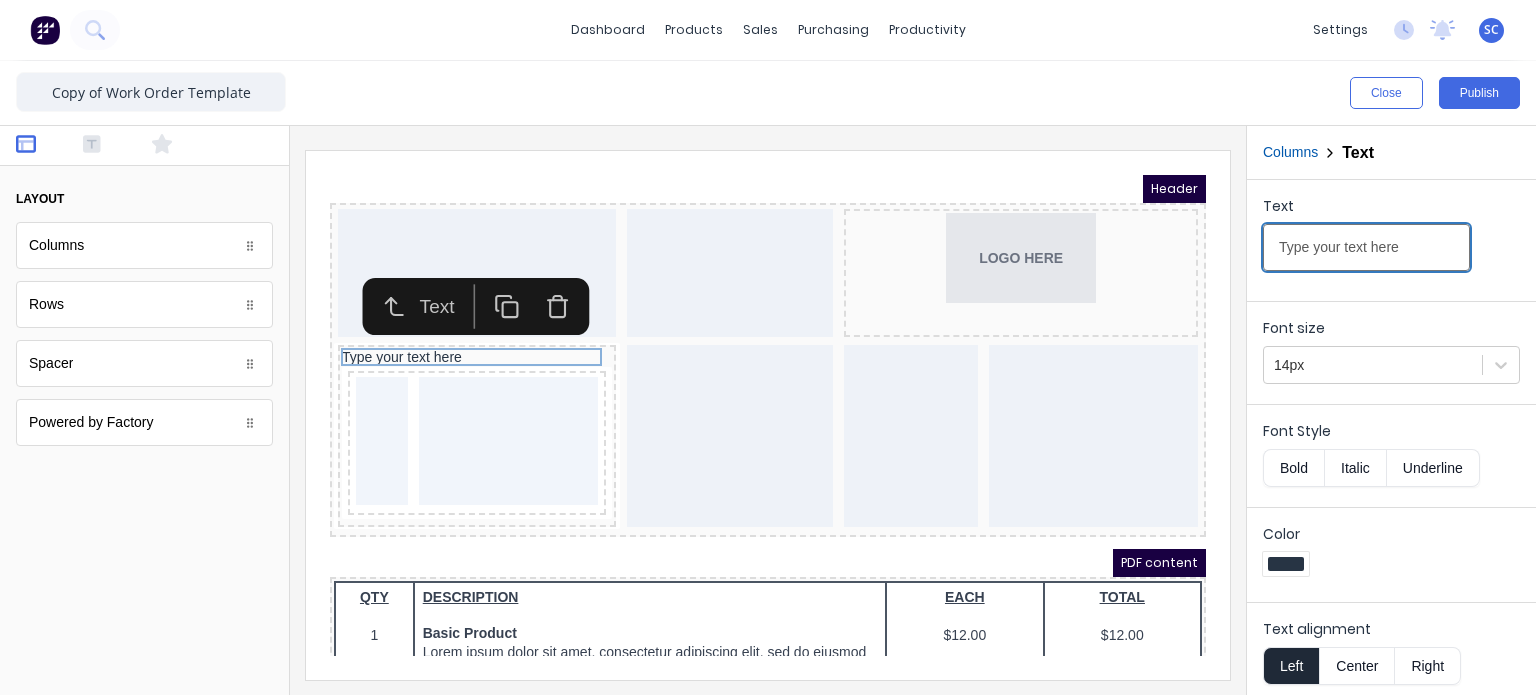 click on "Type your text here" at bounding box center (1366, 247) 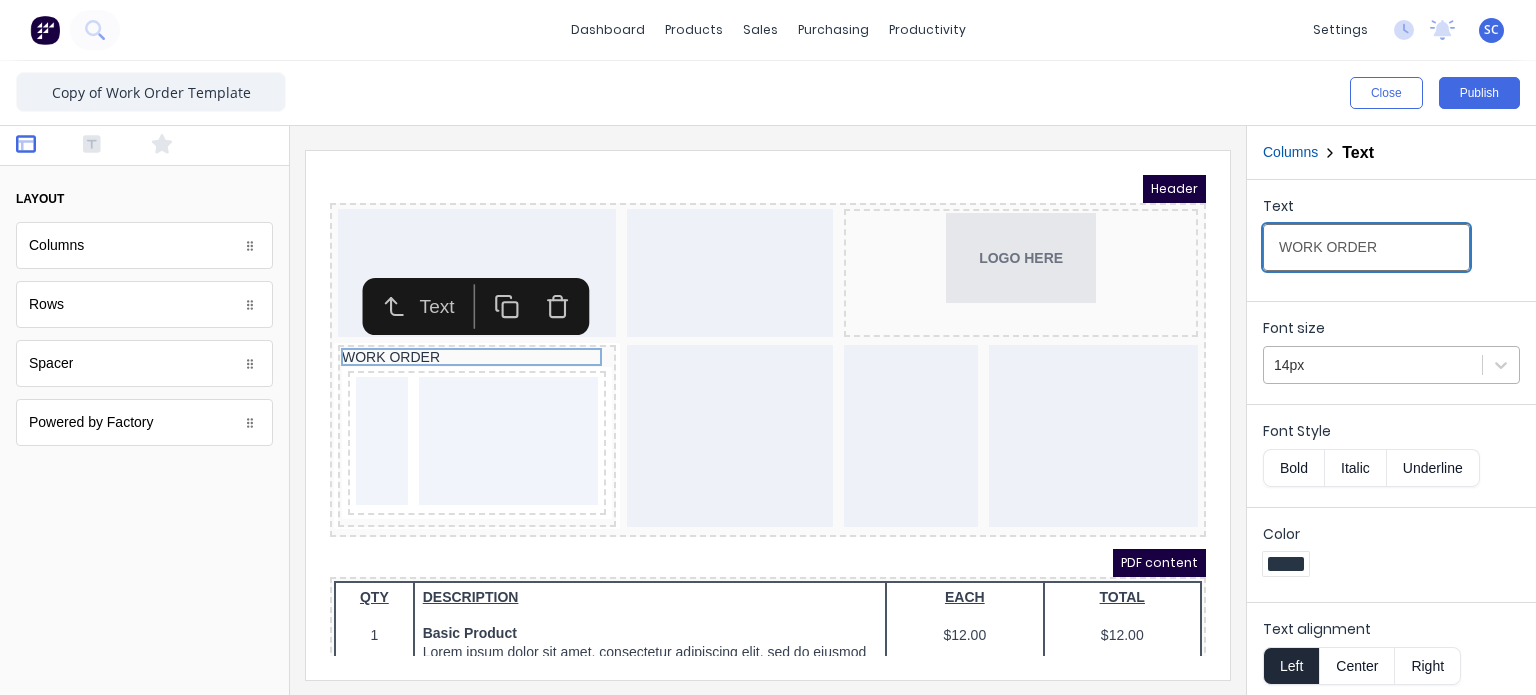type on "WORK ORDER" 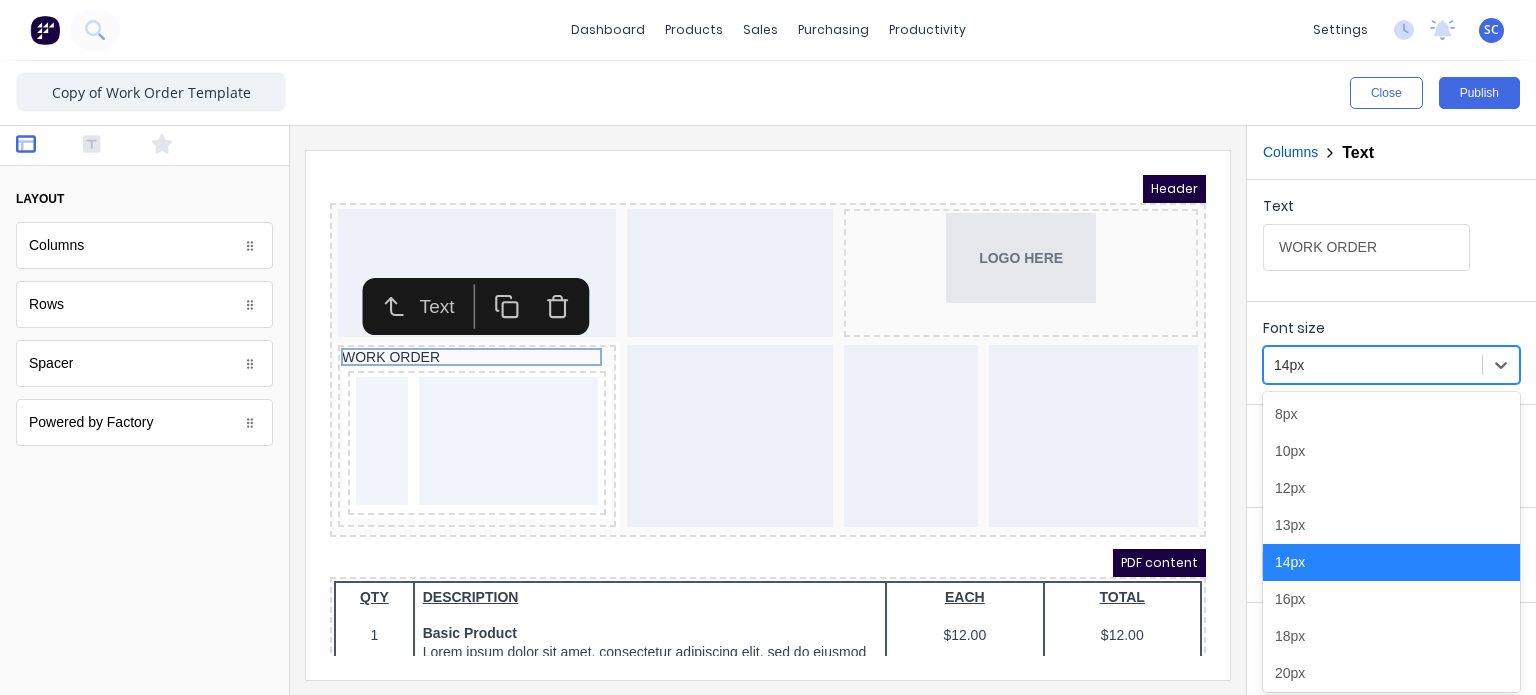 click at bounding box center (1373, 365) 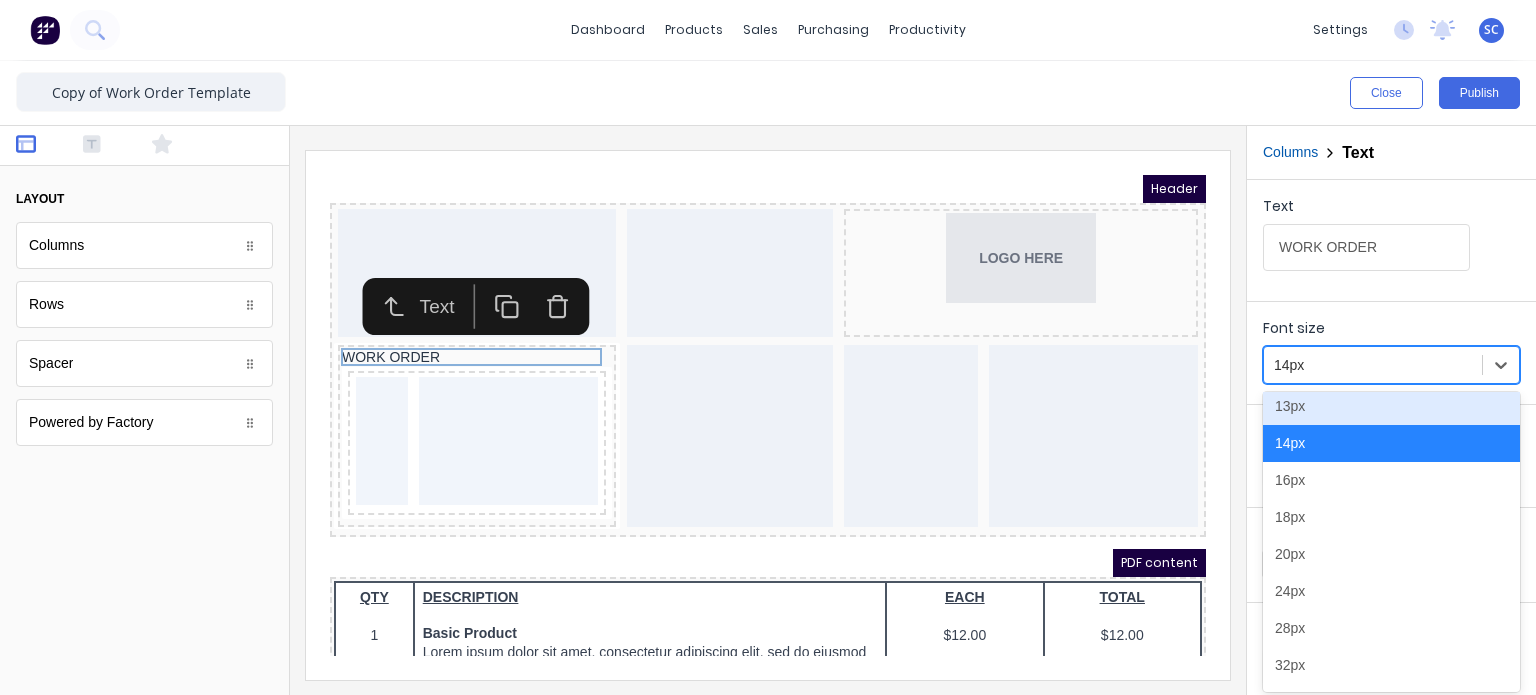scroll, scrollTop: 120, scrollLeft: 0, axis: vertical 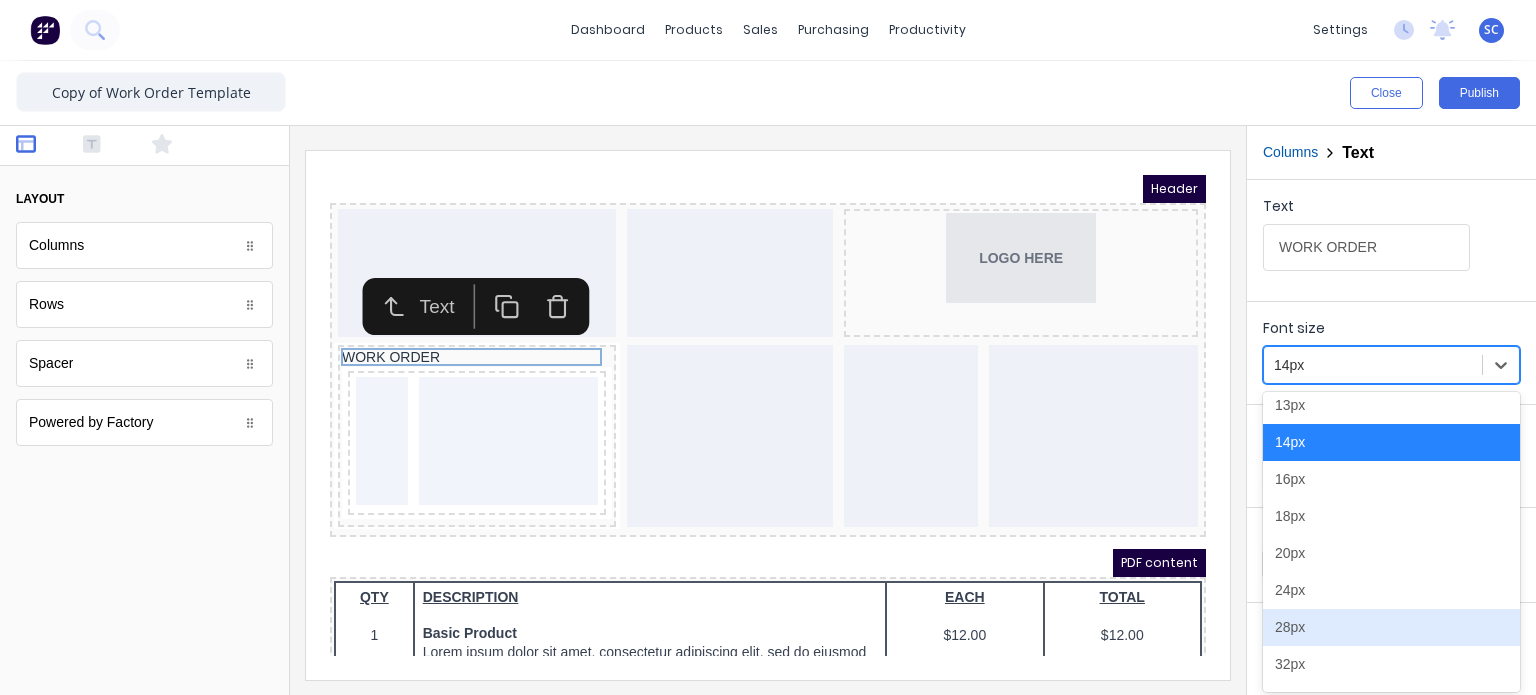 click on "28px" at bounding box center [1391, 627] 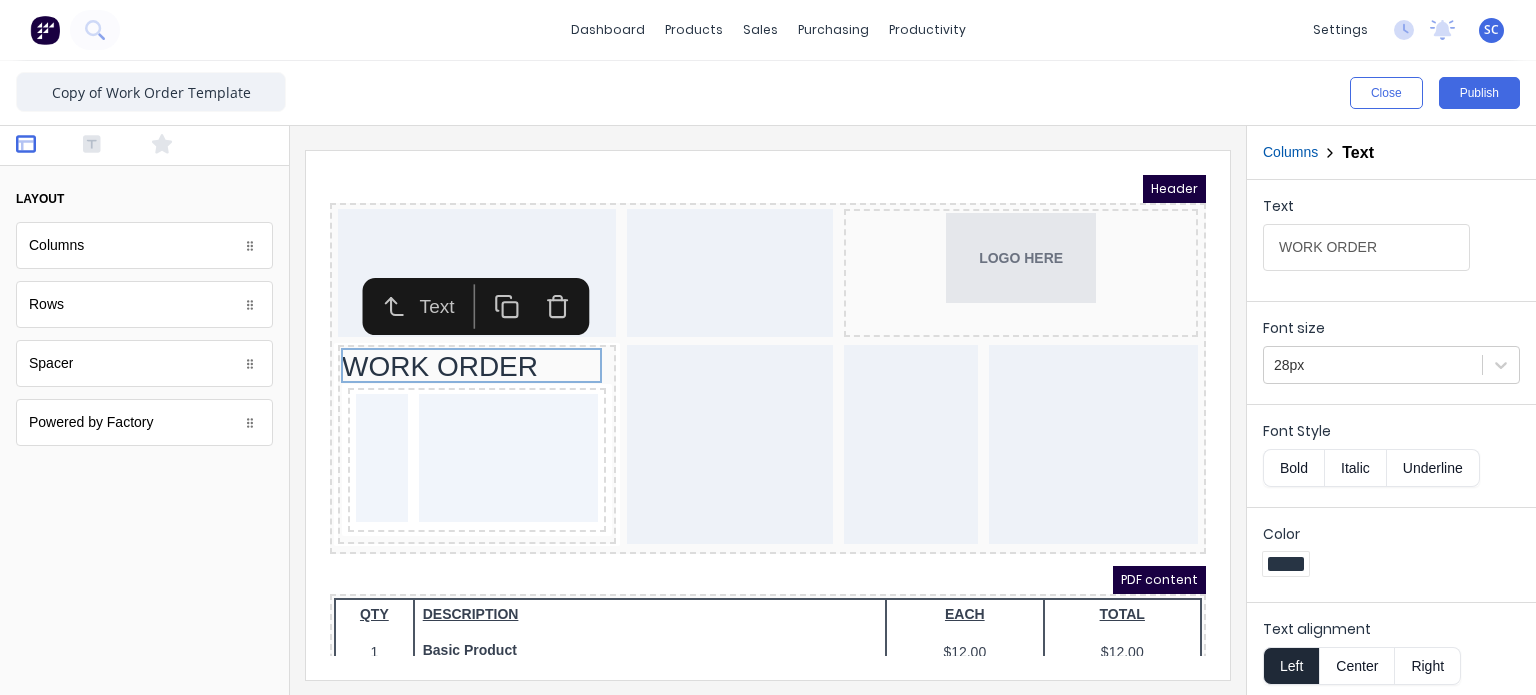 click on "Header" at bounding box center (744, 165) 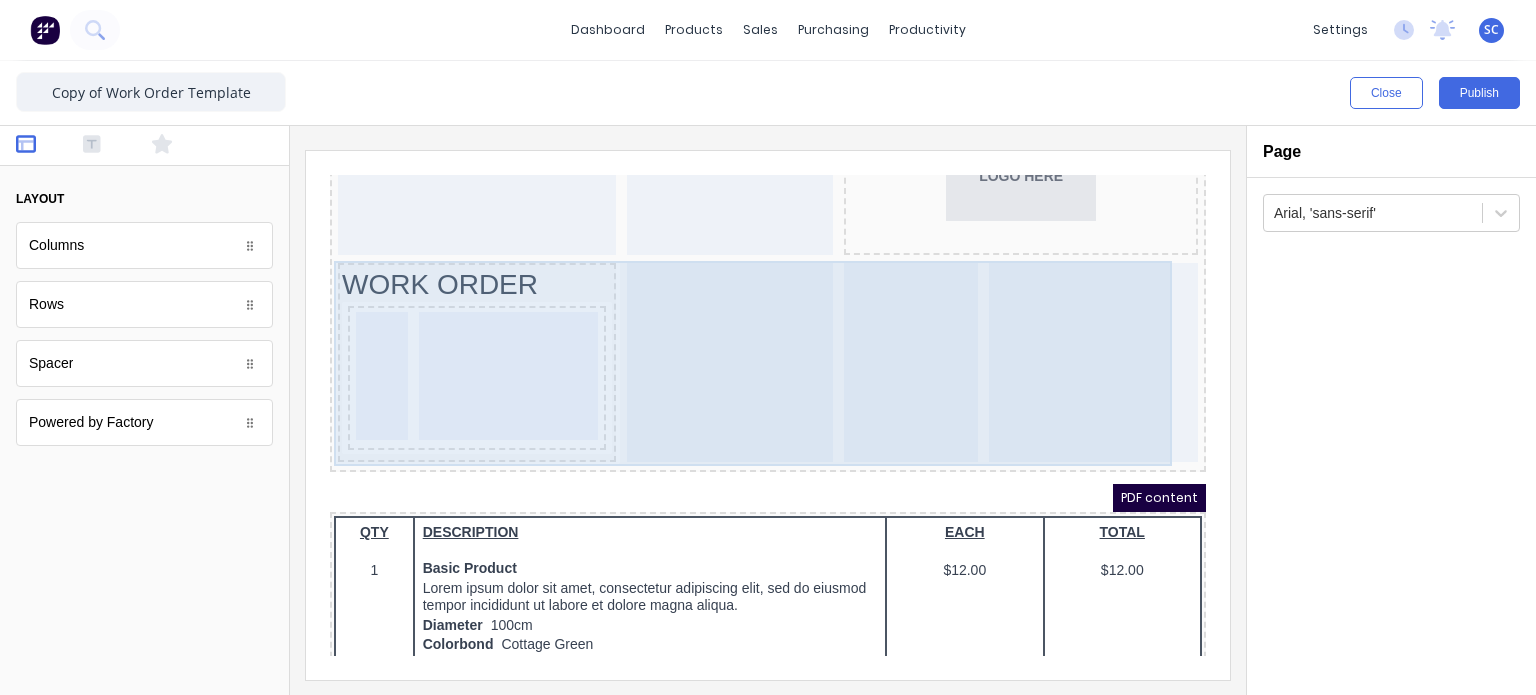 scroll, scrollTop: 84, scrollLeft: 0, axis: vertical 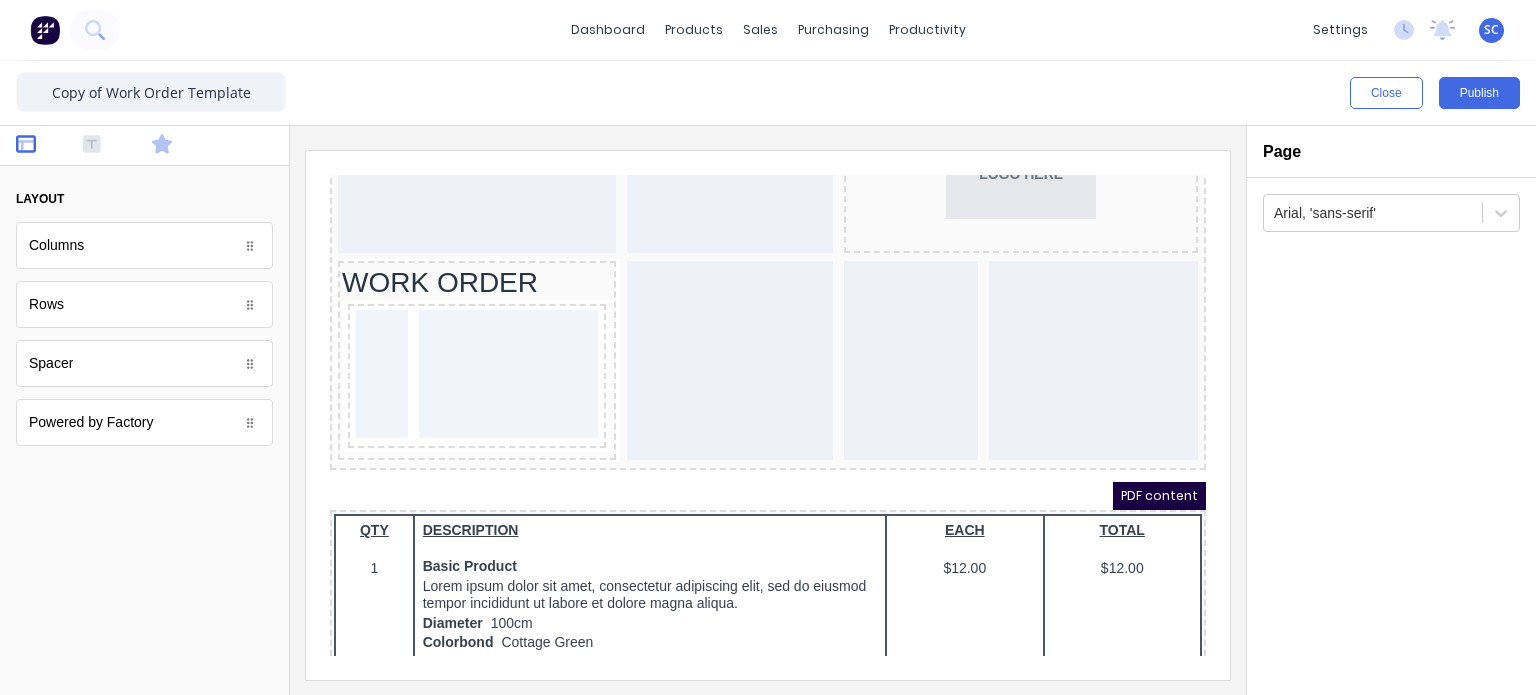click 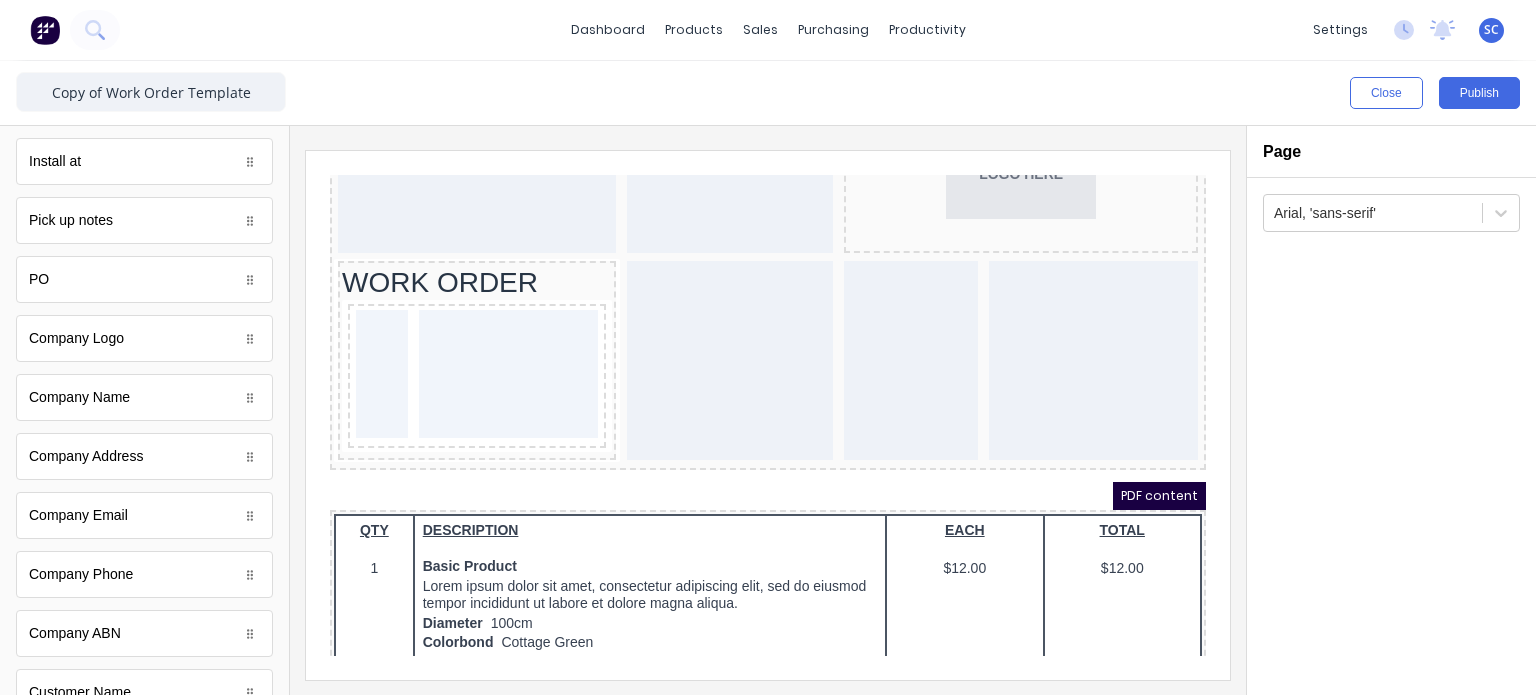 scroll, scrollTop: 496, scrollLeft: 0, axis: vertical 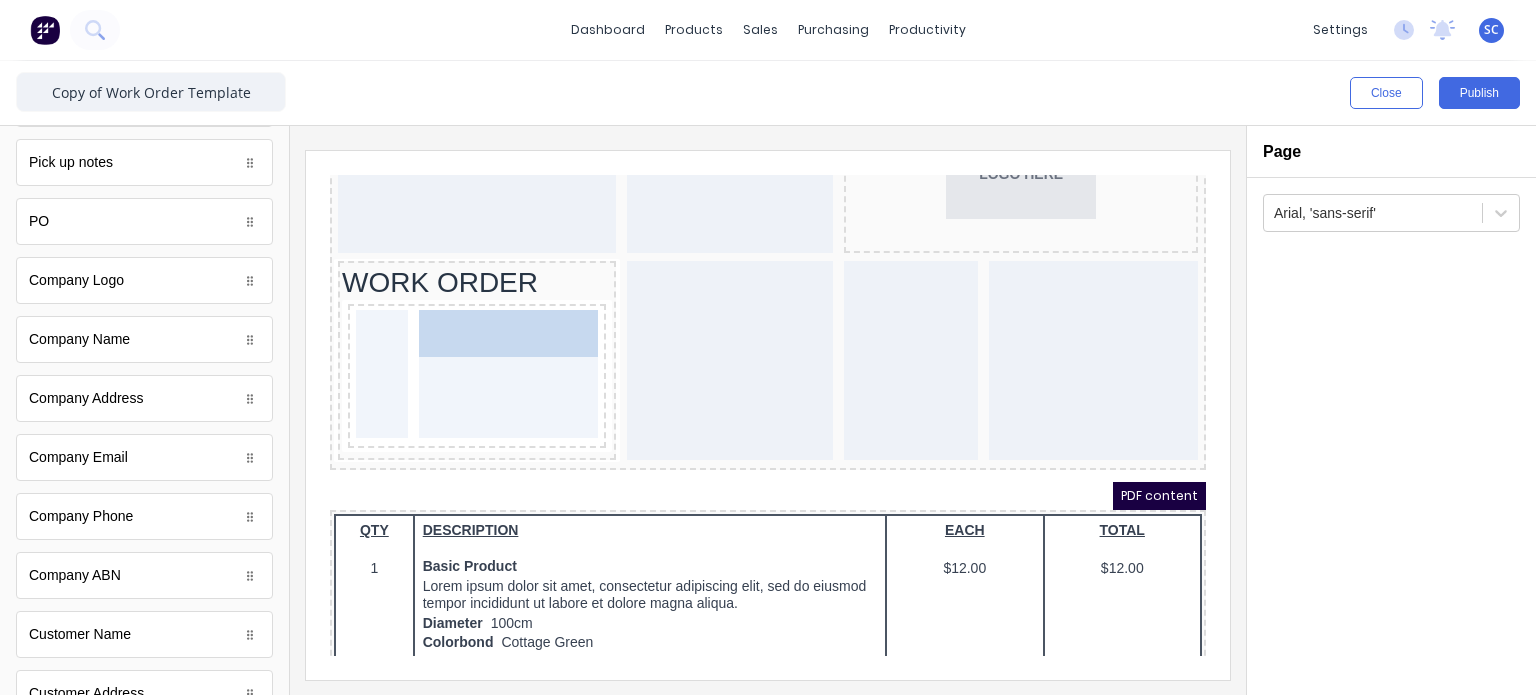 drag, startPoint x: 132, startPoint y: 354, endPoint x: 155, endPoint y: 194, distance: 161.64467 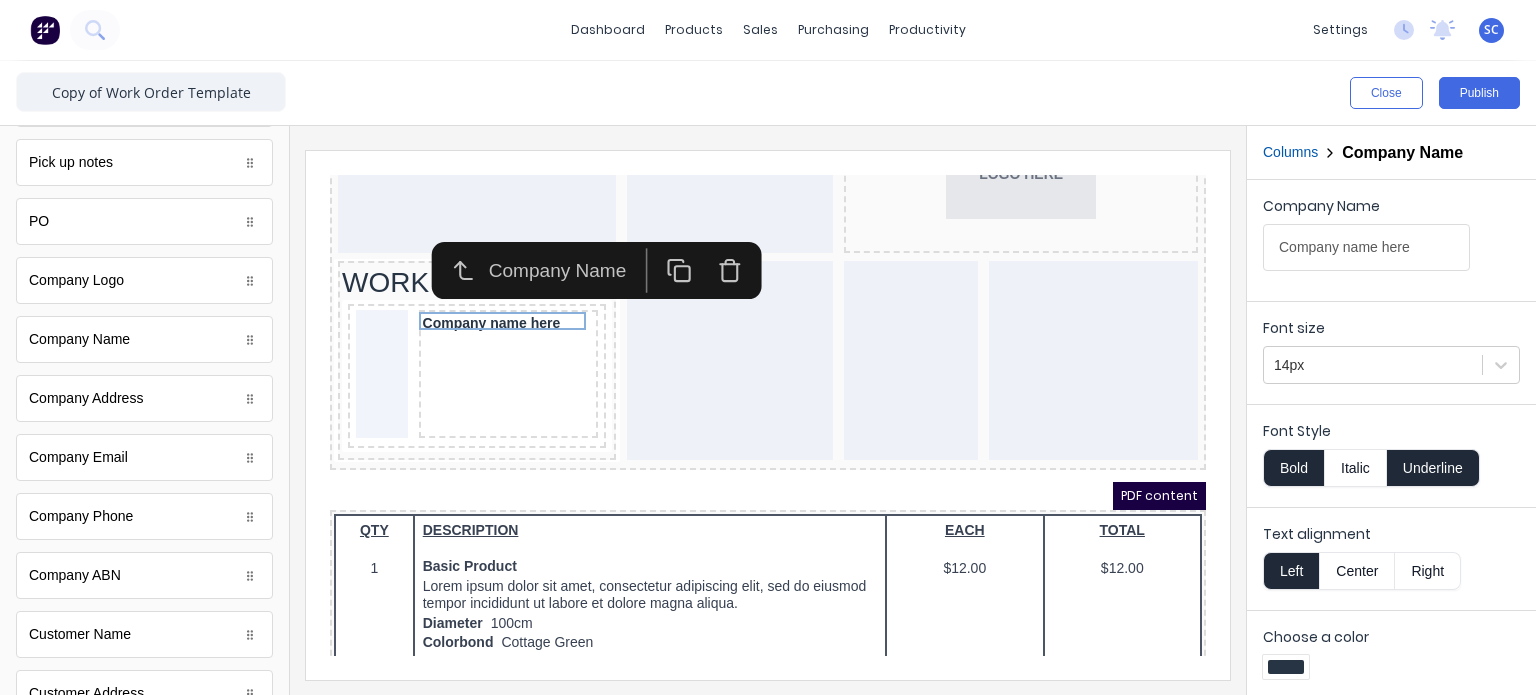click on "Bold" at bounding box center (1293, 468) 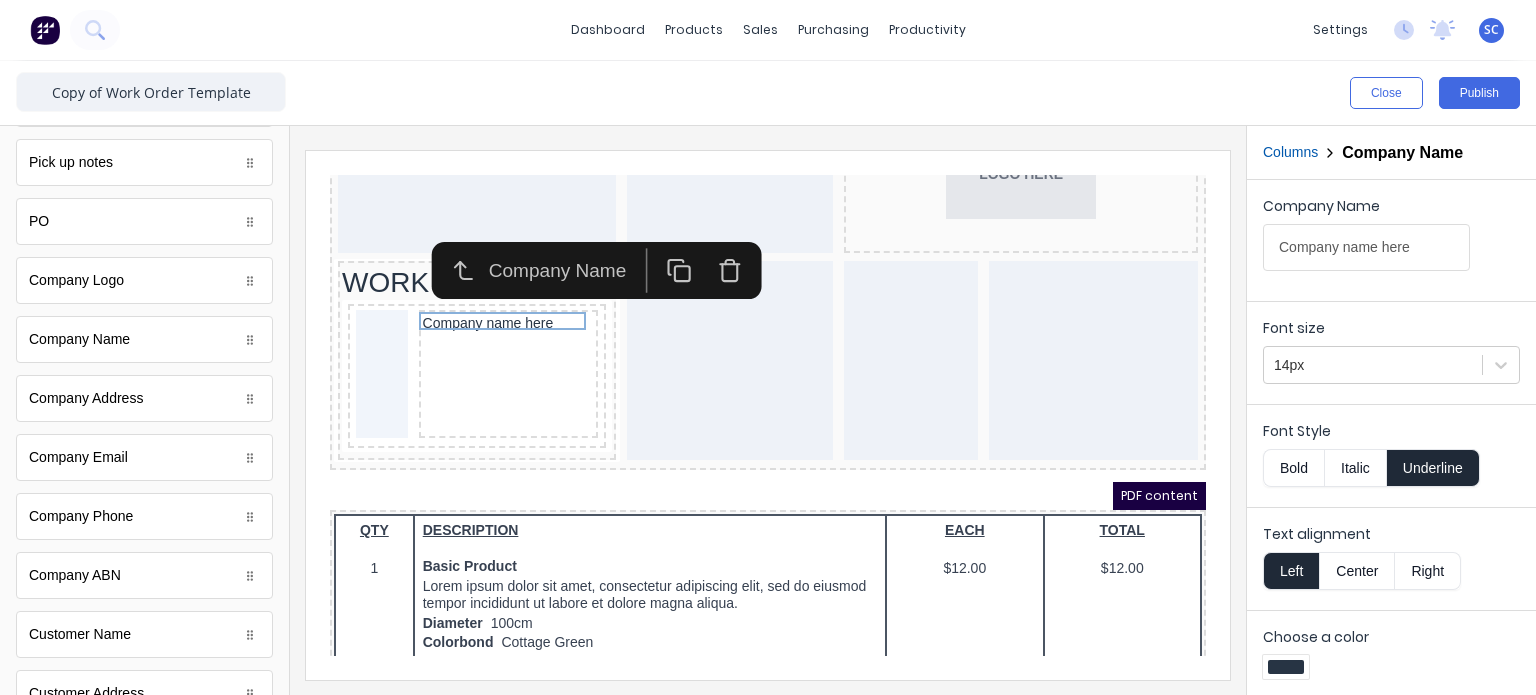 click on "Underline" at bounding box center [1433, 468] 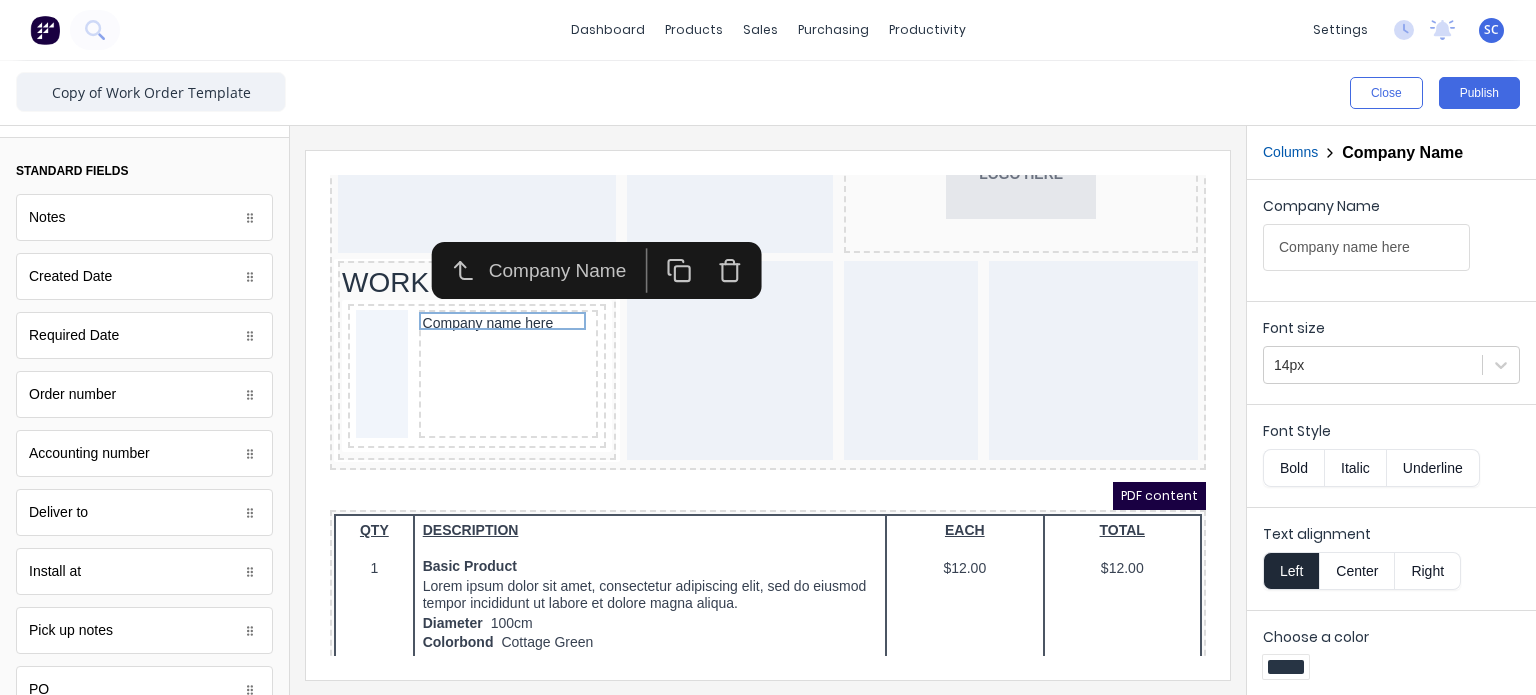 scroll, scrollTop: 0, scrollLeft: 0, axis: both 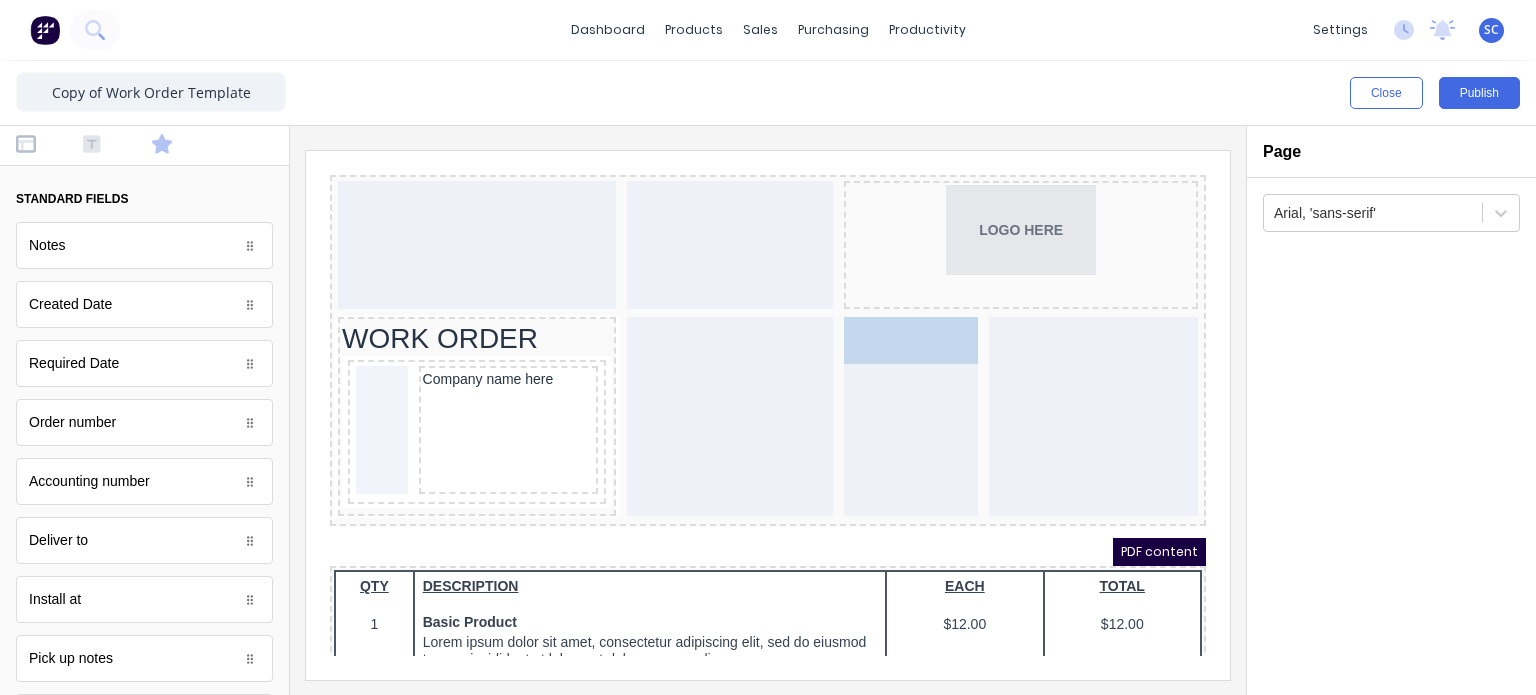drag, startPoint x: 129, startPoint y: 320, endPoint x: 880, endPoint y: 383, distance: 753.6378 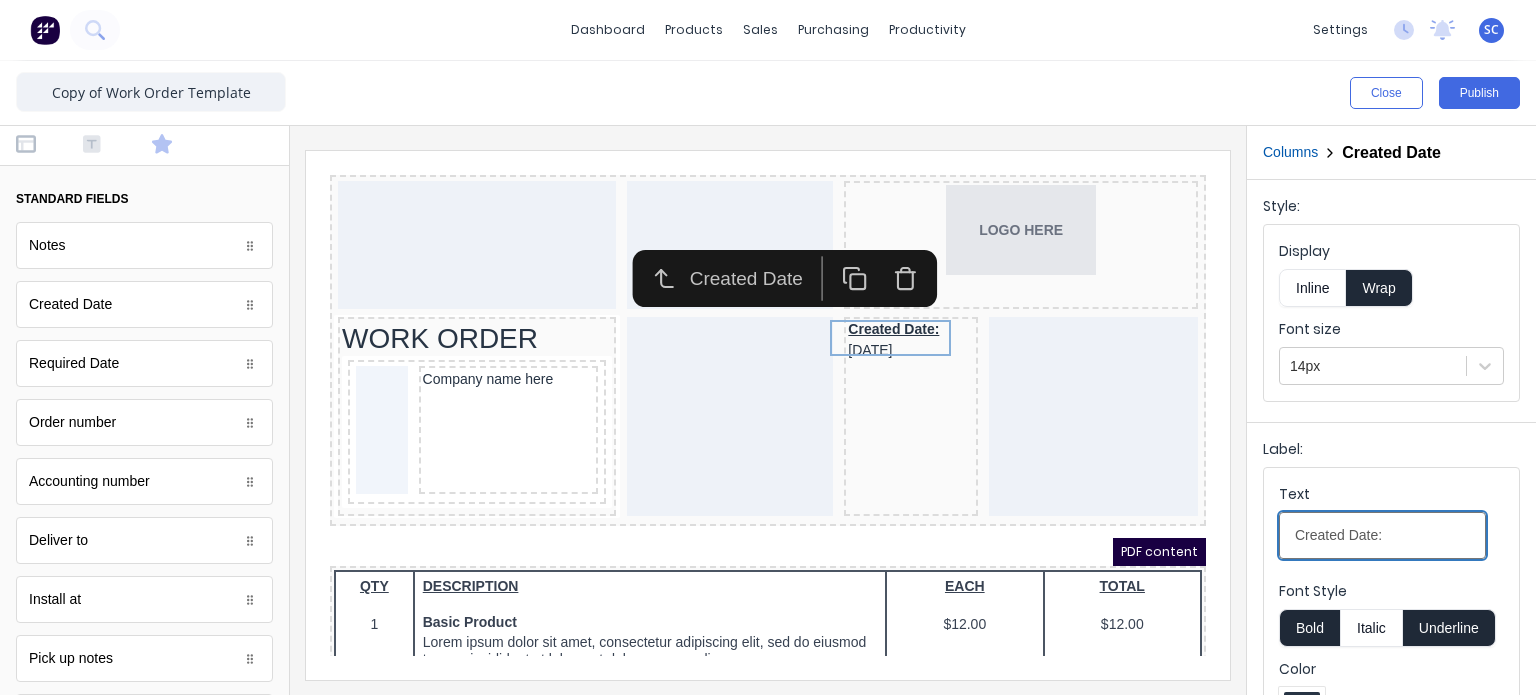 click on "Created Date:" at bounding box center (1382, 535) 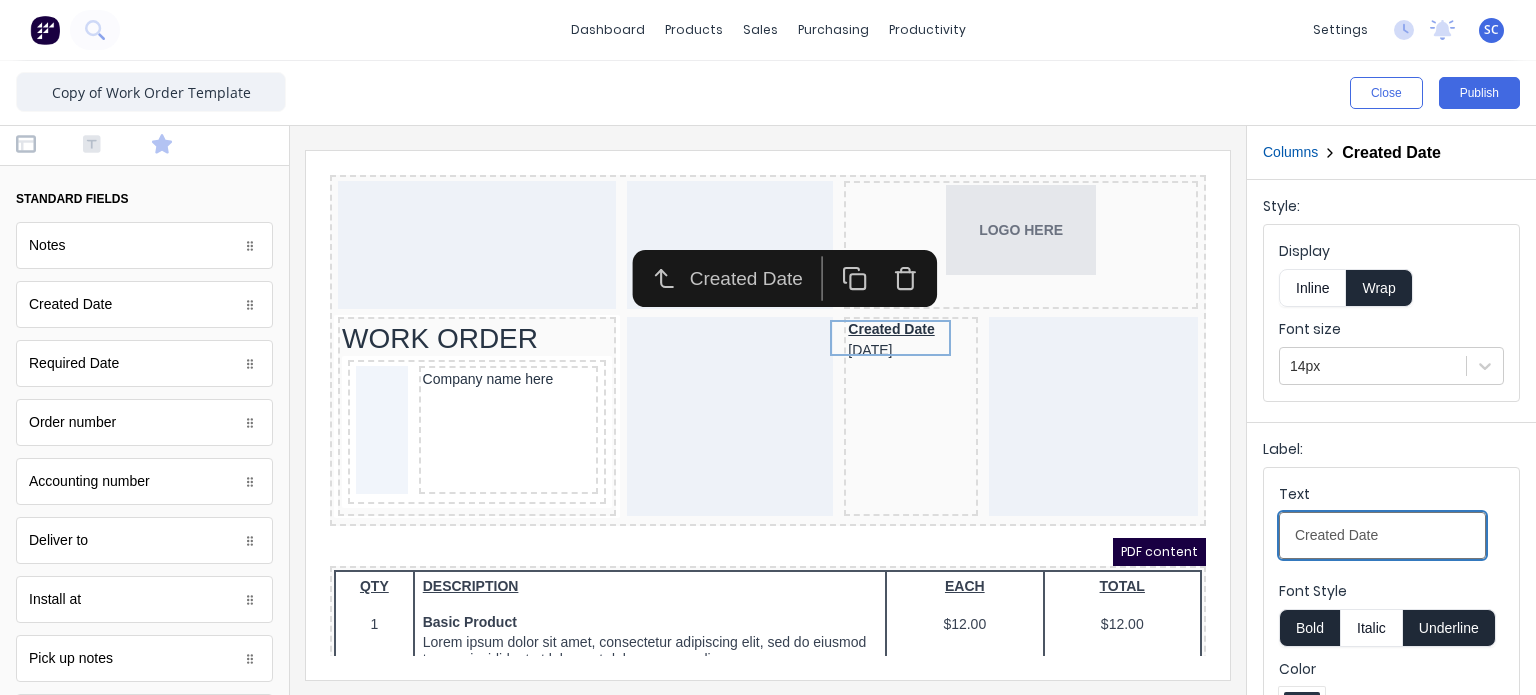 type on "Created Date" 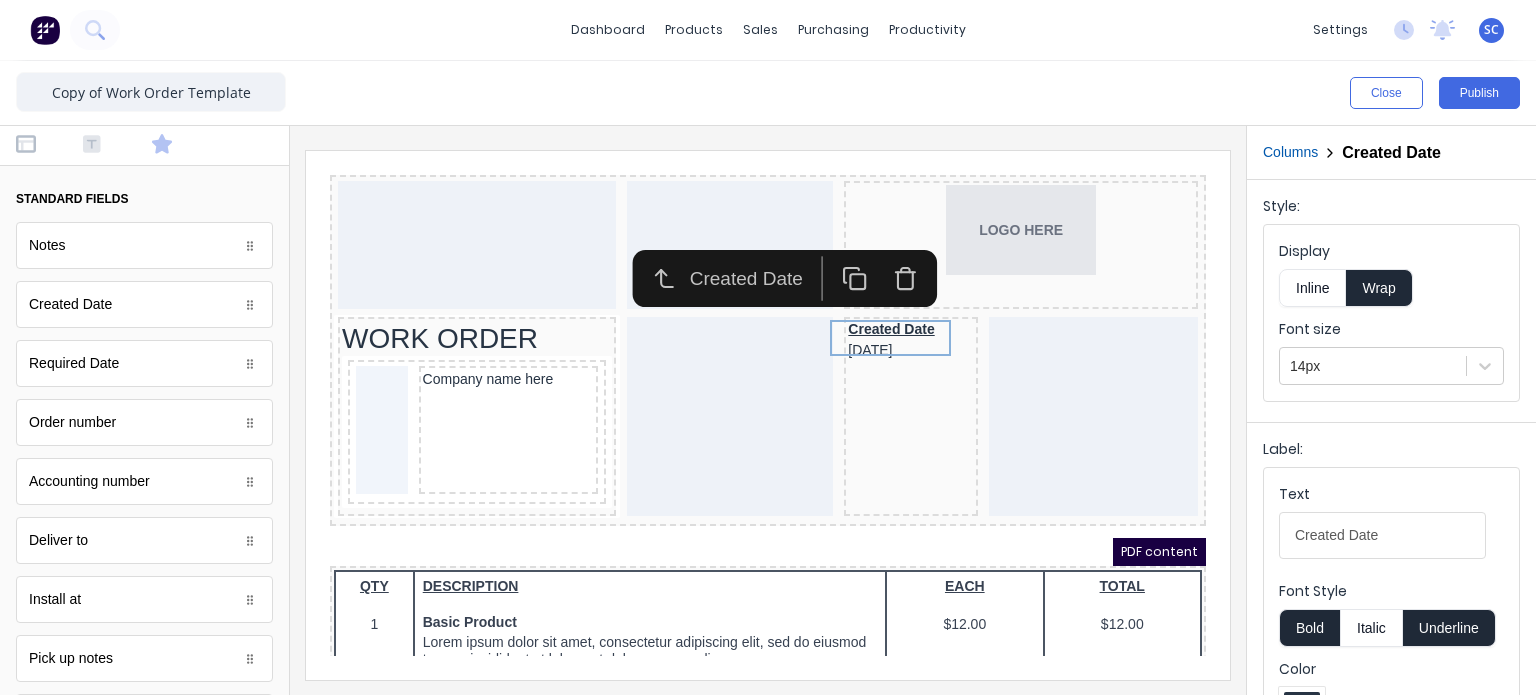 click on "Bold" at bounding box center [1309, 628] 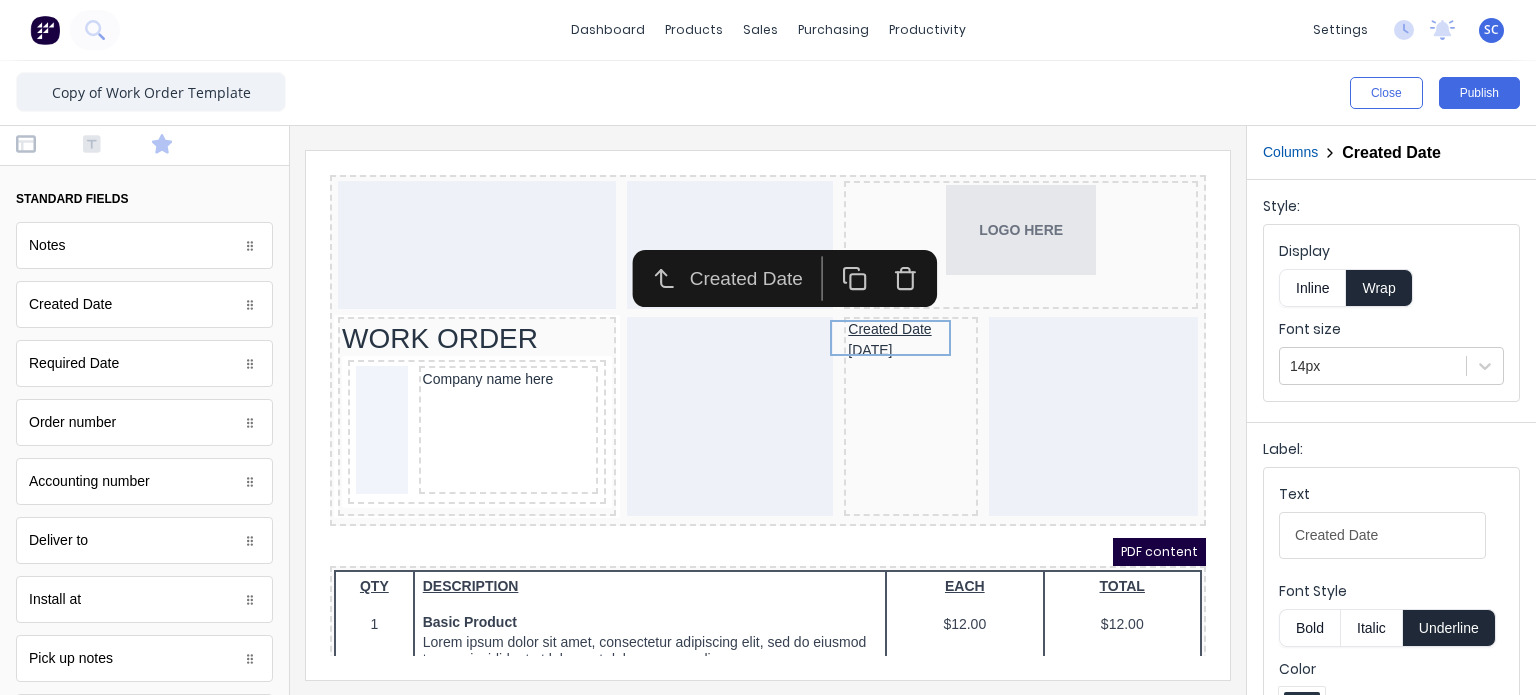 click on "Bold" at bounding box center [1309, 628] 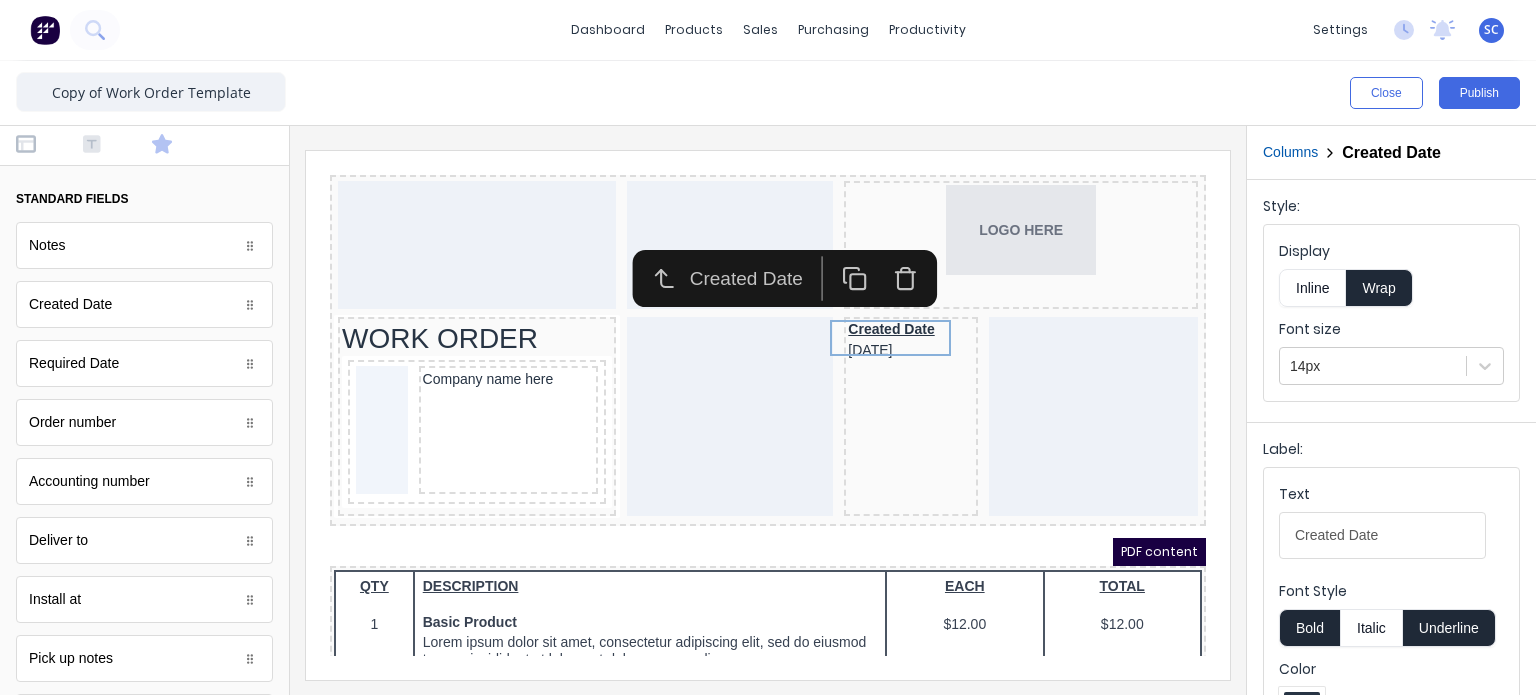 click on "Underline" at bounding box center (1449, 628) 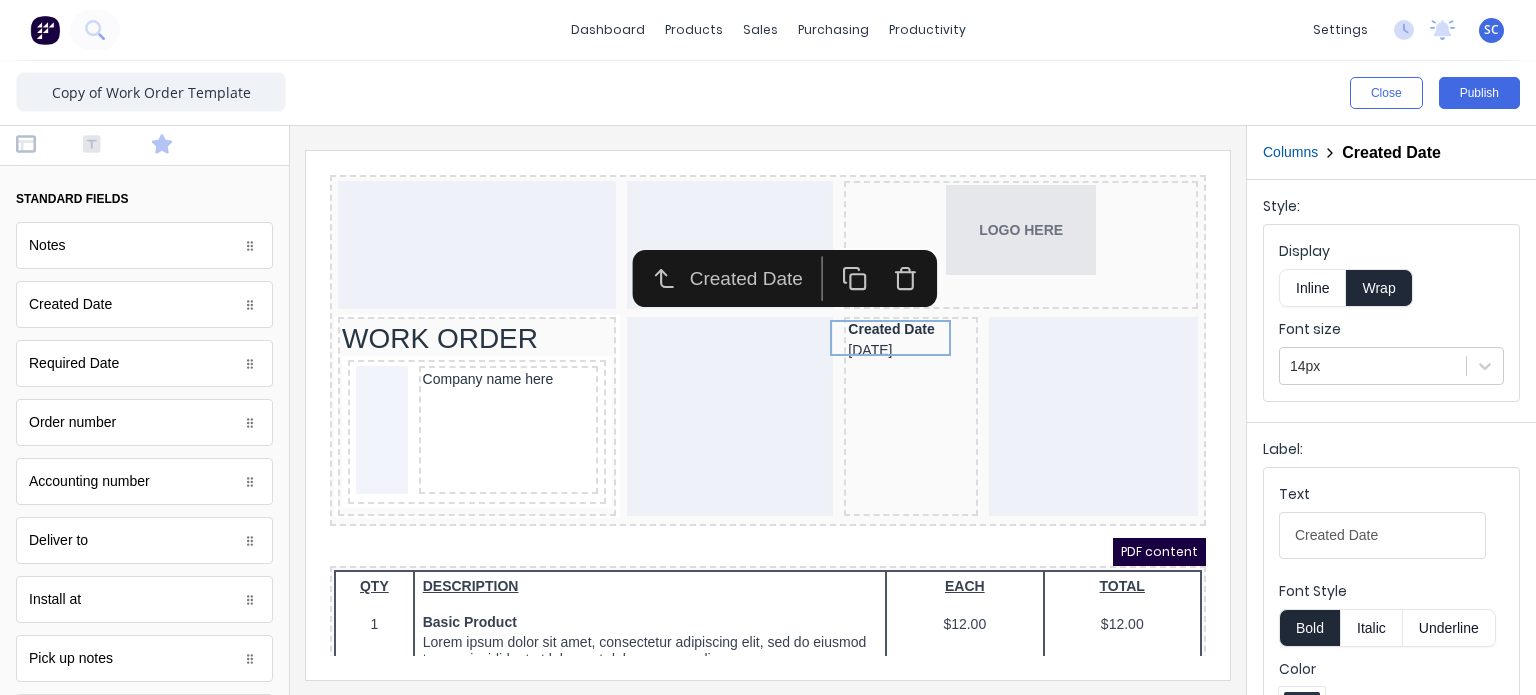 type 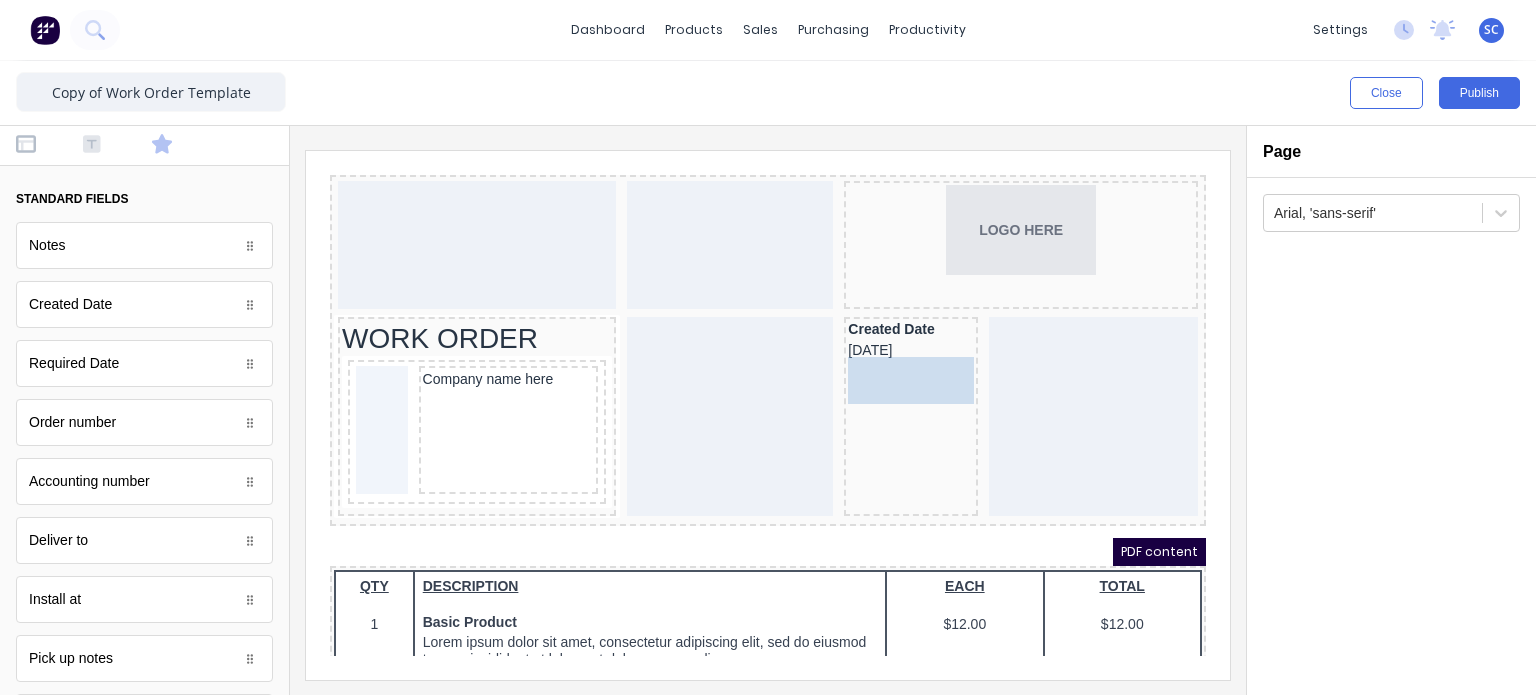 drag, startPoint x: 113, startPoint y: 370, endPoint x: 892, endPoint y: 386, distance: 779.1643 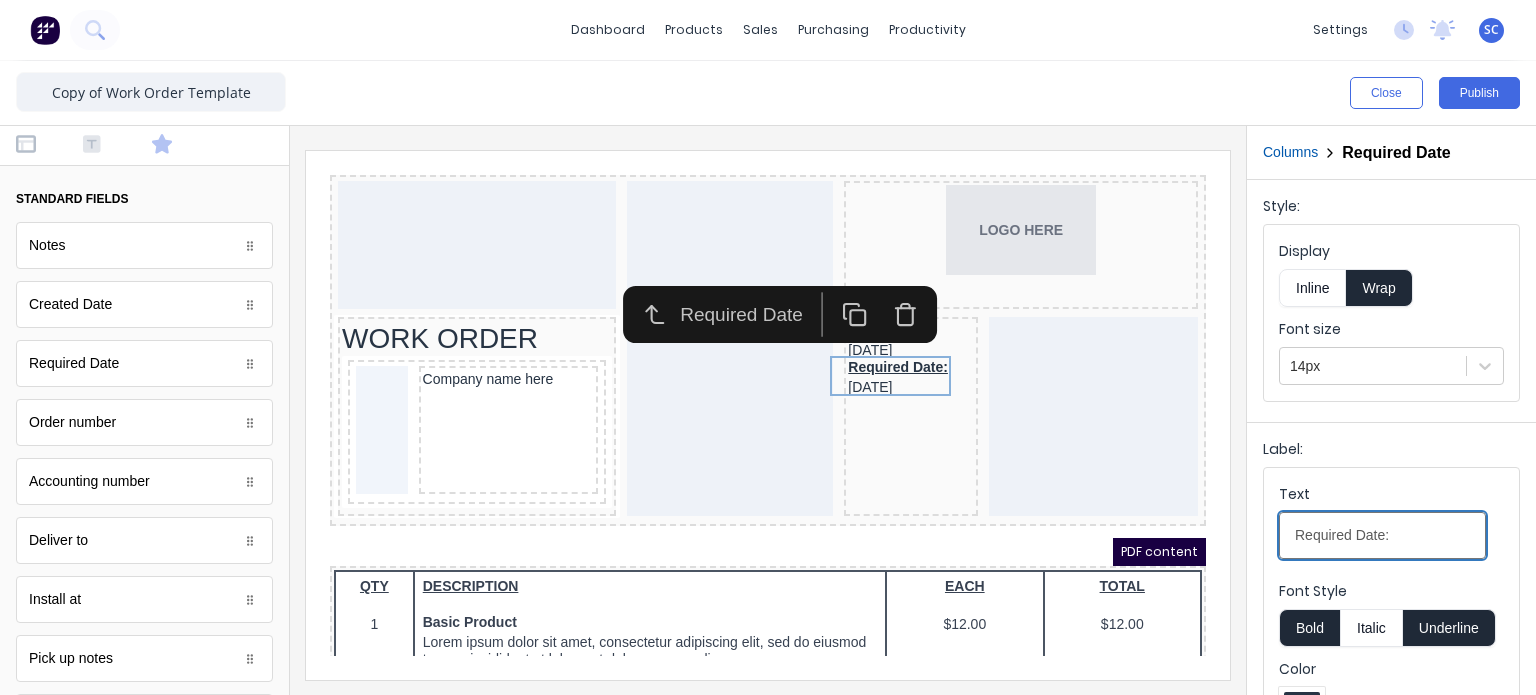 click on "Required Date:" at bounding box center (1382, 535) 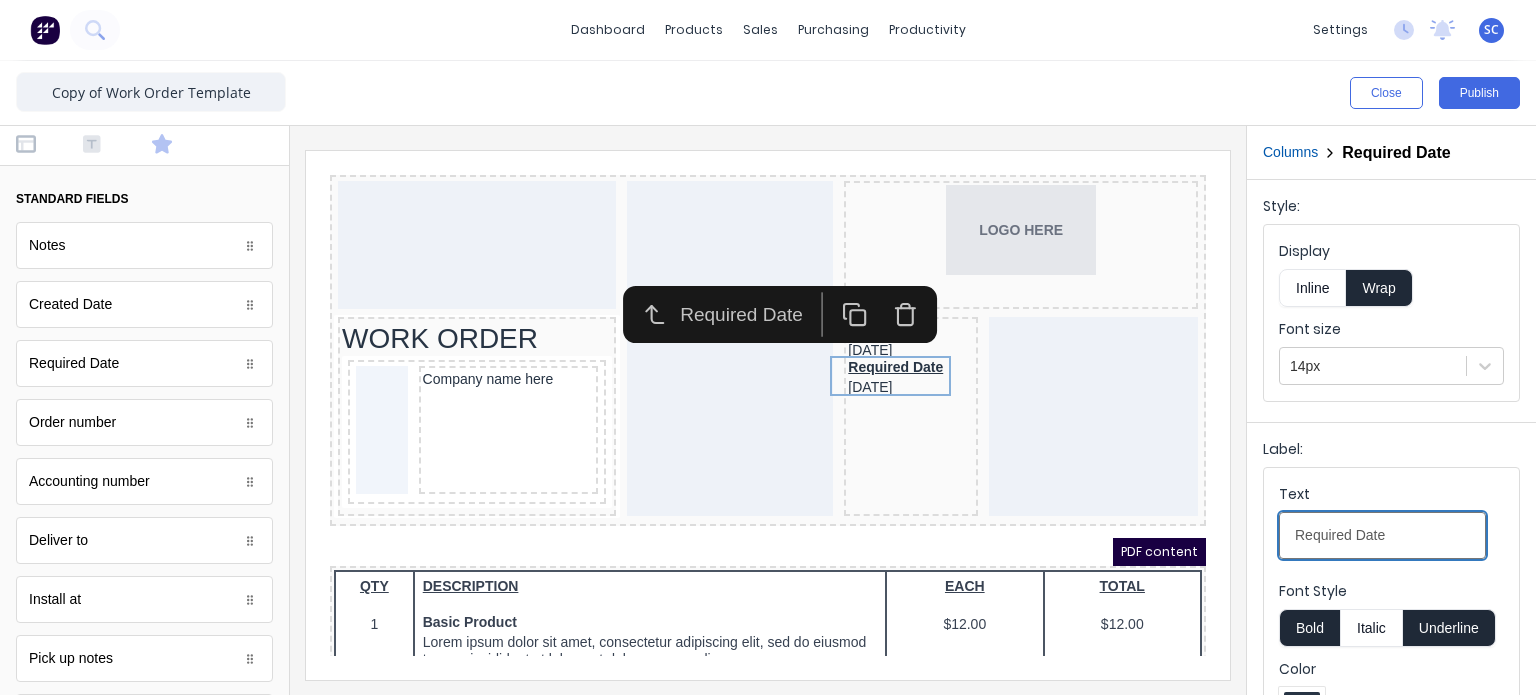 type on "Required Date" 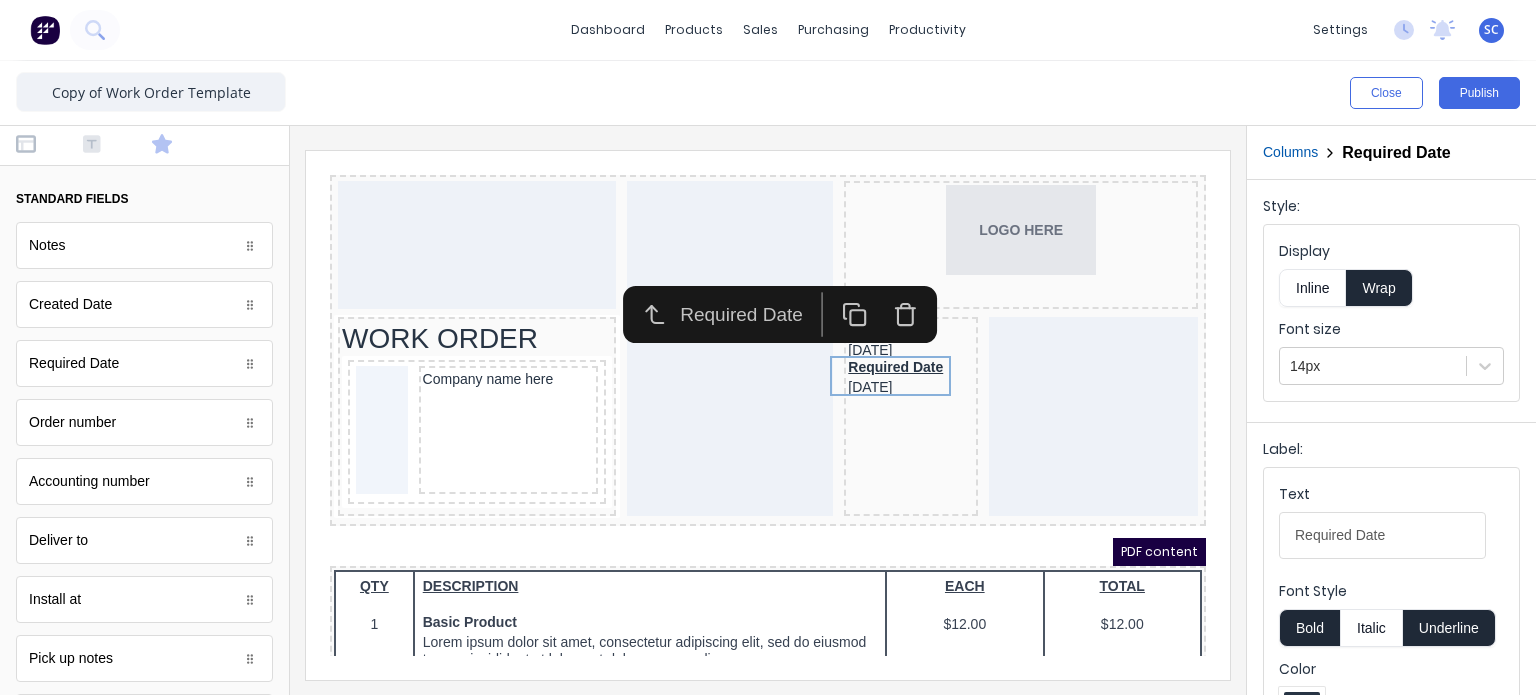 click on "Underline" at bounding box center (1449, 628) 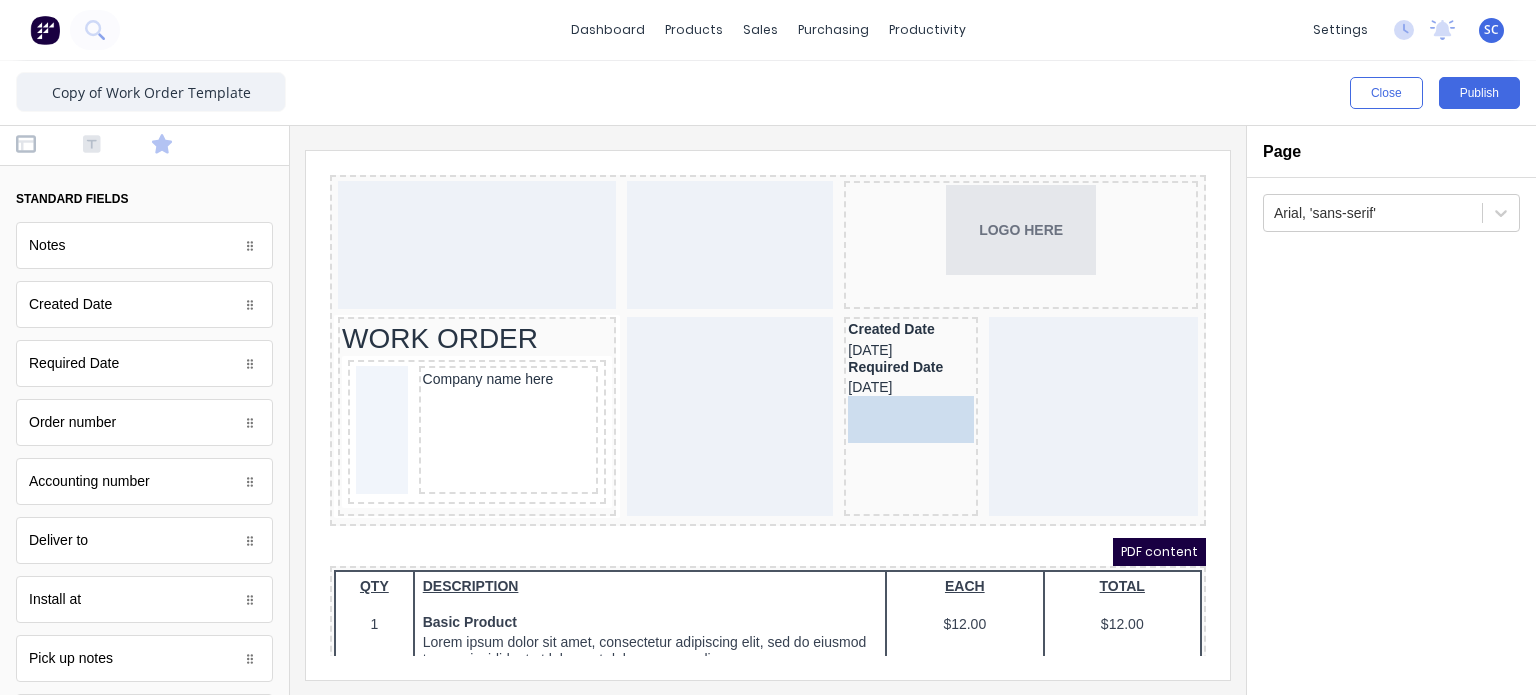 drag, startPoint x: 148, startPoint y: 411, endPoint x: 888, endPoint y: 407, distance: 740.0108 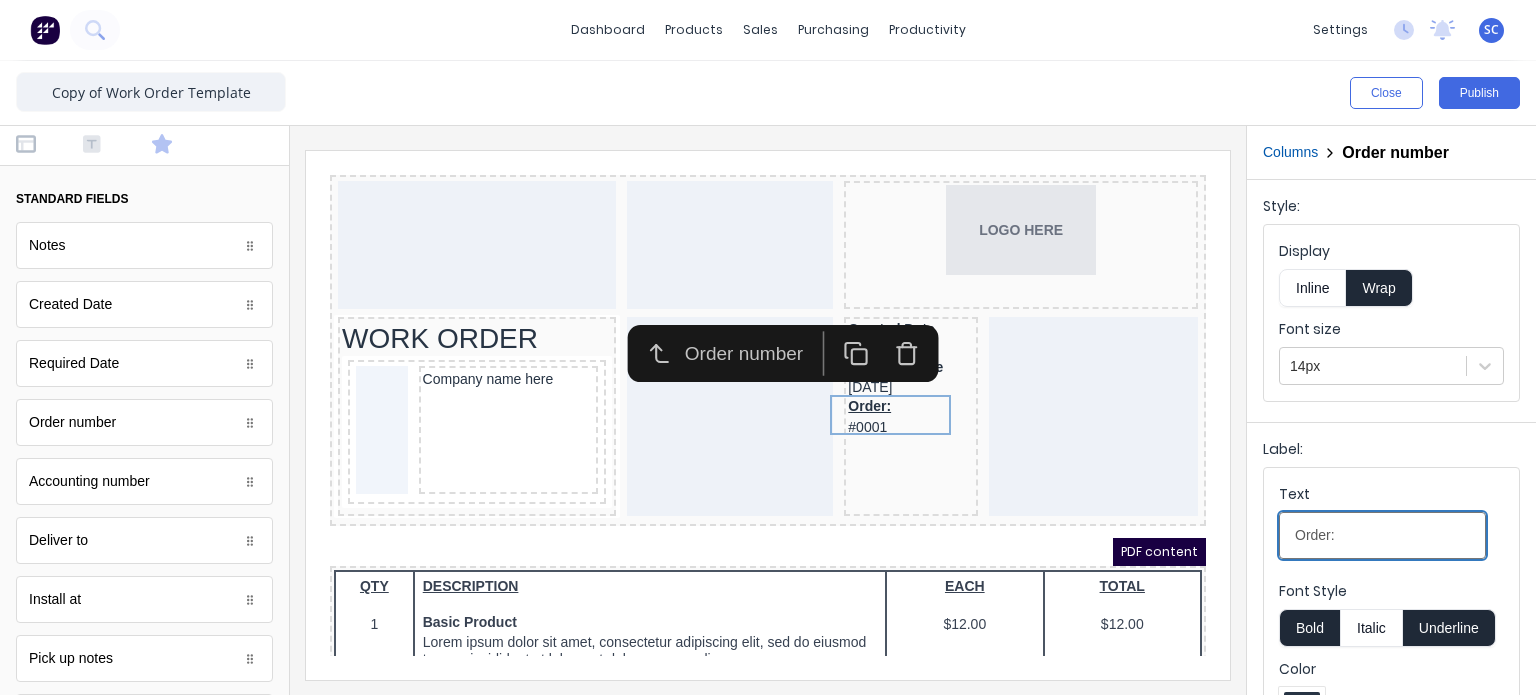 click on "Order:" at bounding box center (1382, 535) 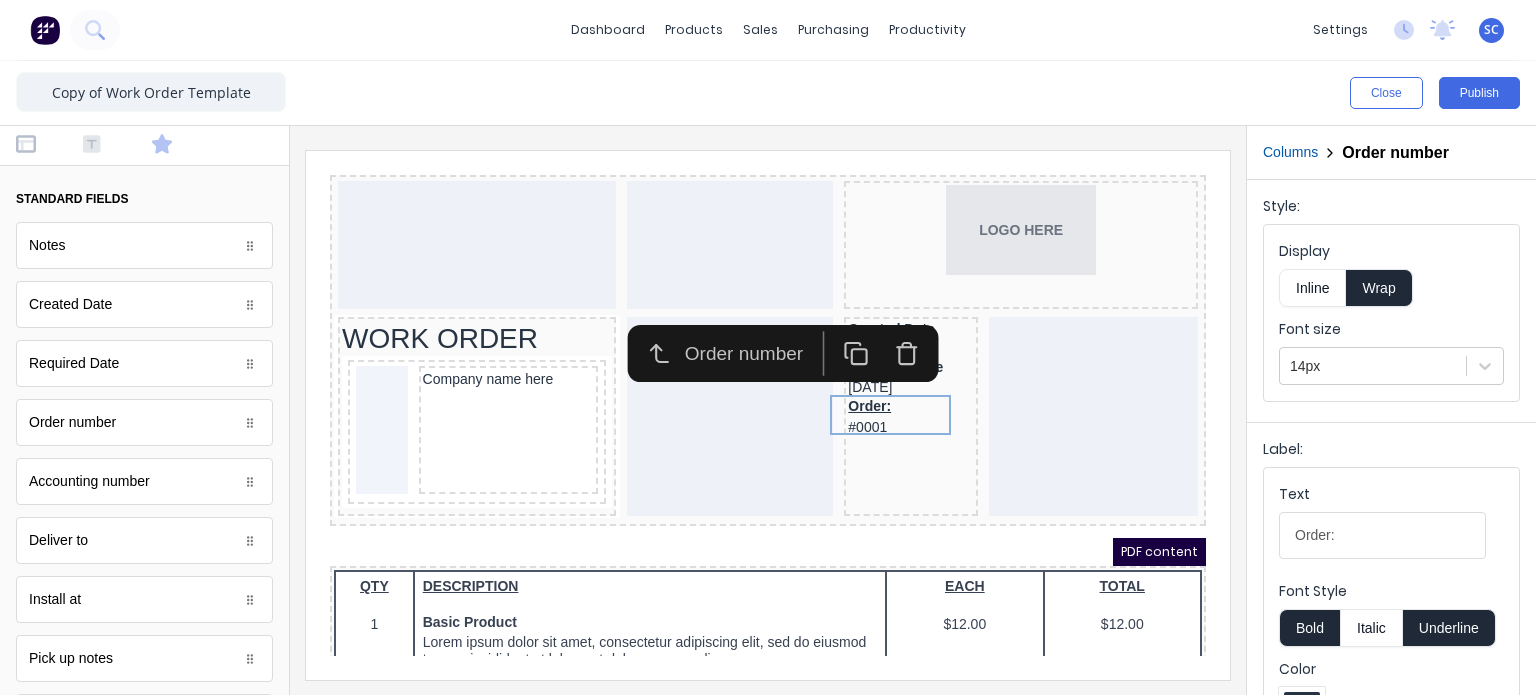 click on "Underline" at bounding box center [1449, 628] 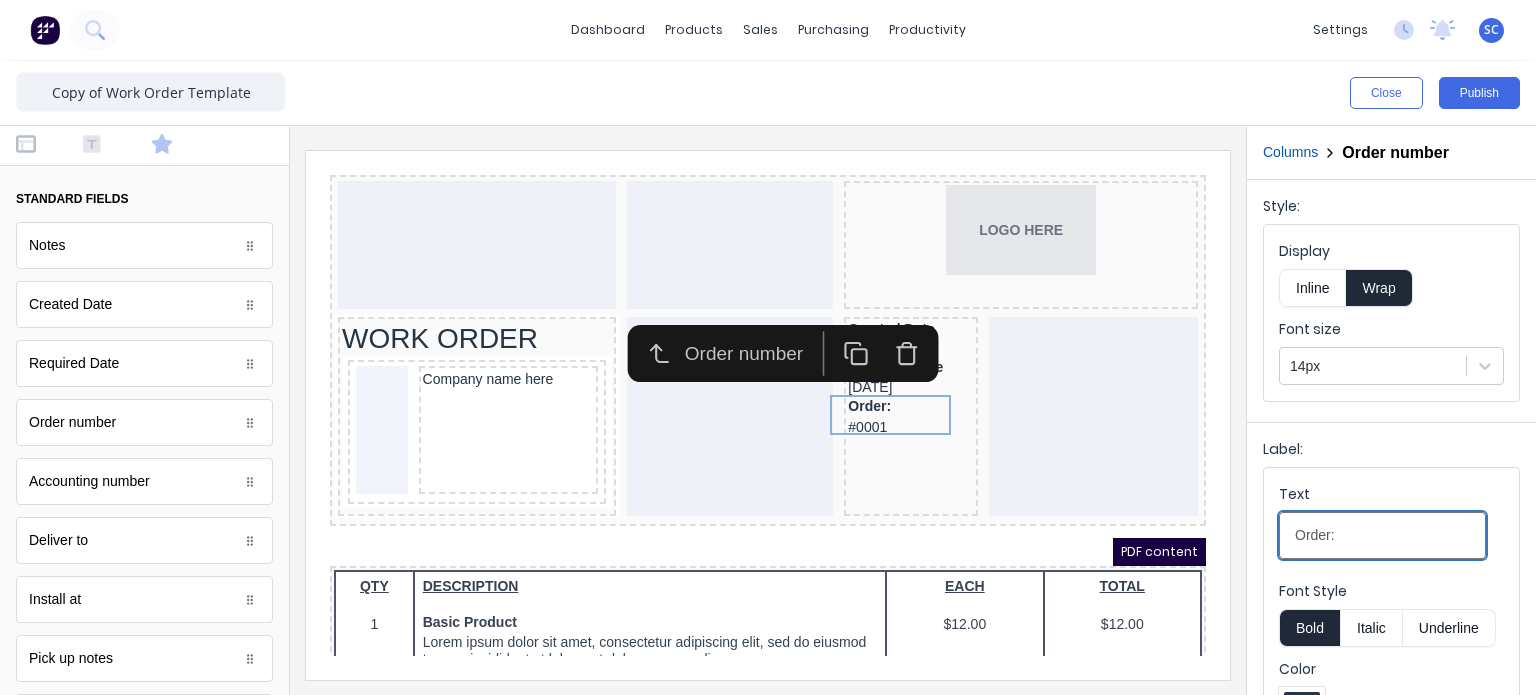 click on "Order:" at bounding box center [1382, 535] 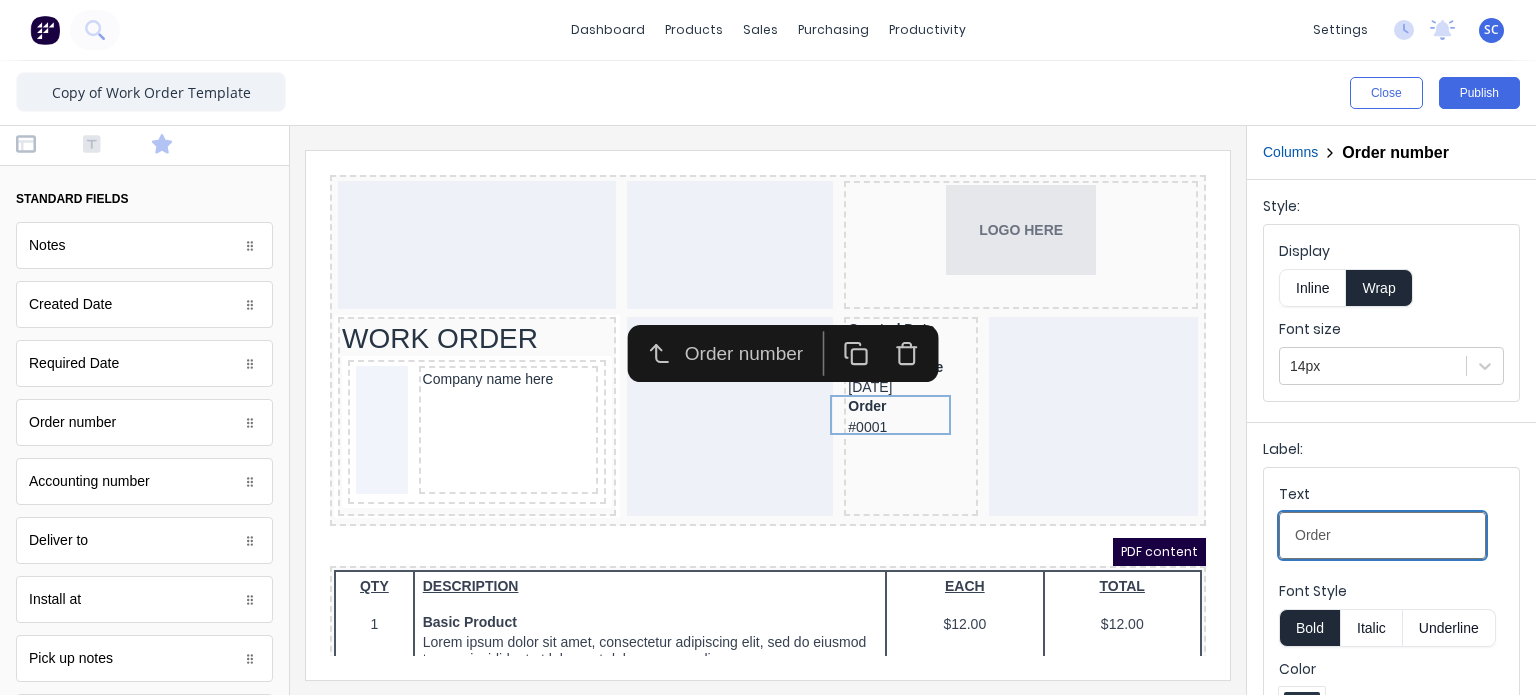 type on "Order" 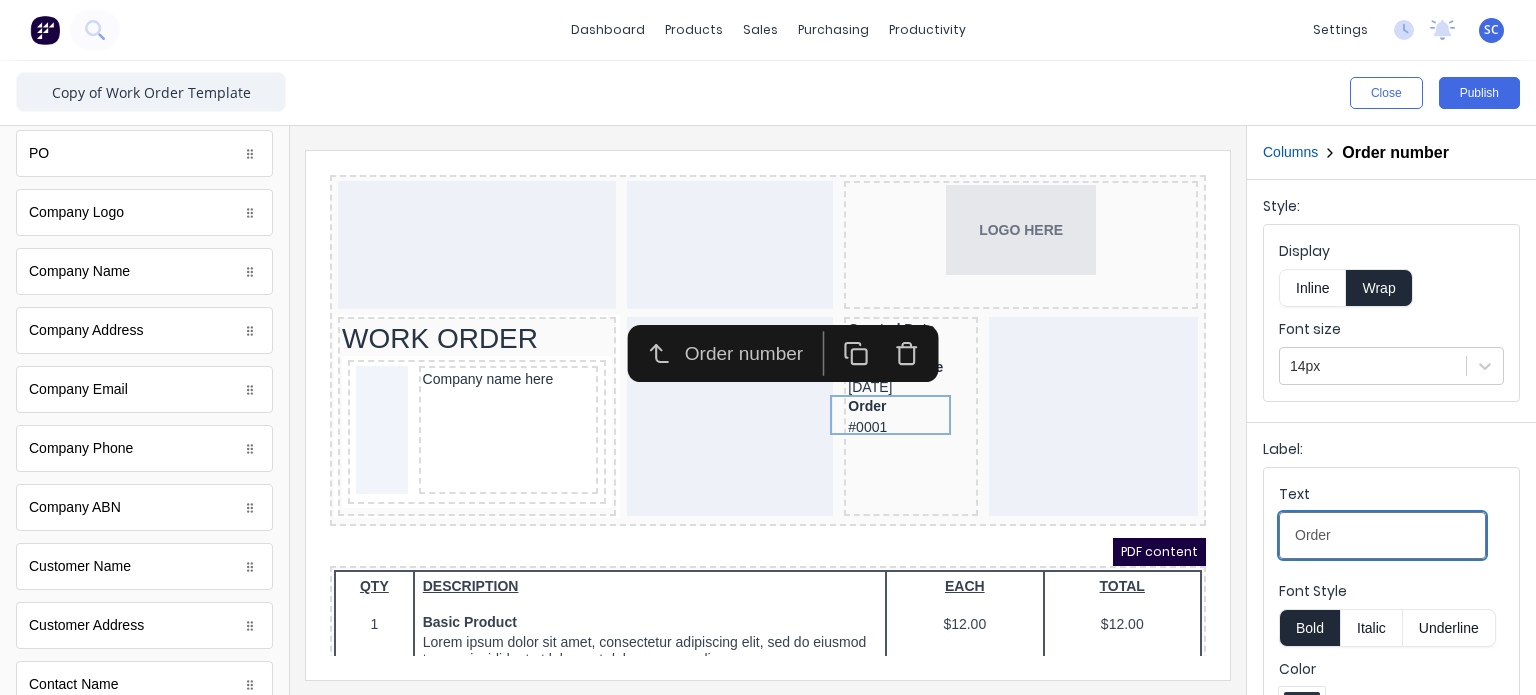 scroll, scrollTop: 564, scrollLeft: 0, axis: vertical 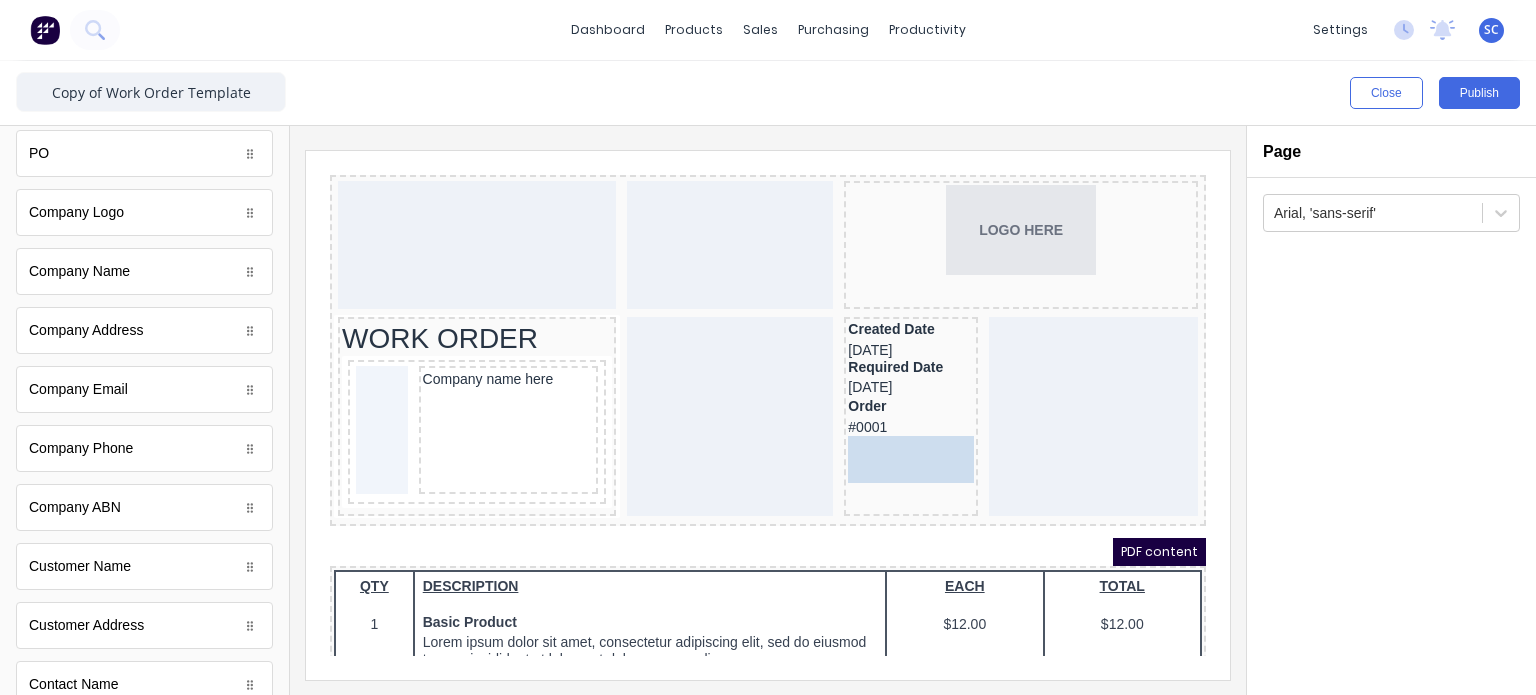 drag, startPoint x: 108, startPoint y: 496, endPoint x: 566, endPoint y: 243, distance: 523.2332 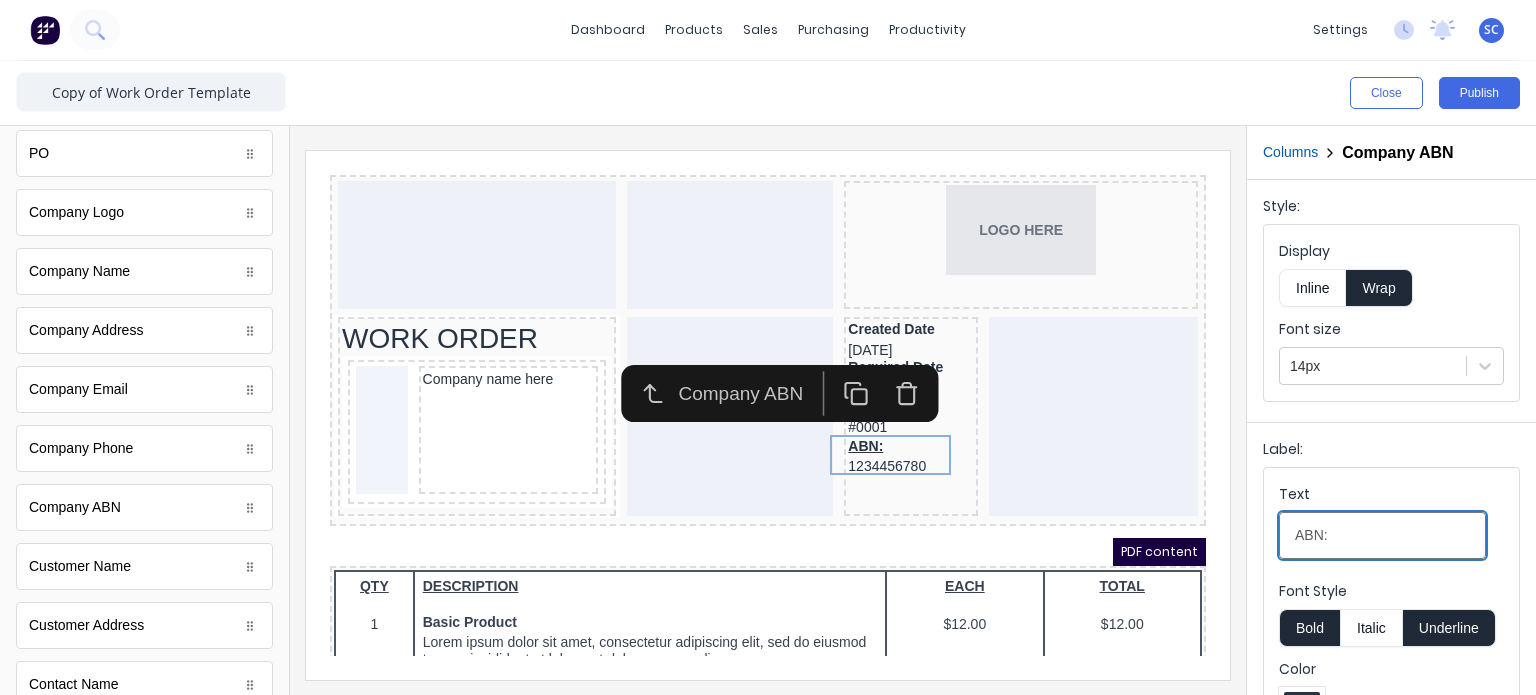 click on "ABN:" at bounding box center (1382, 535) 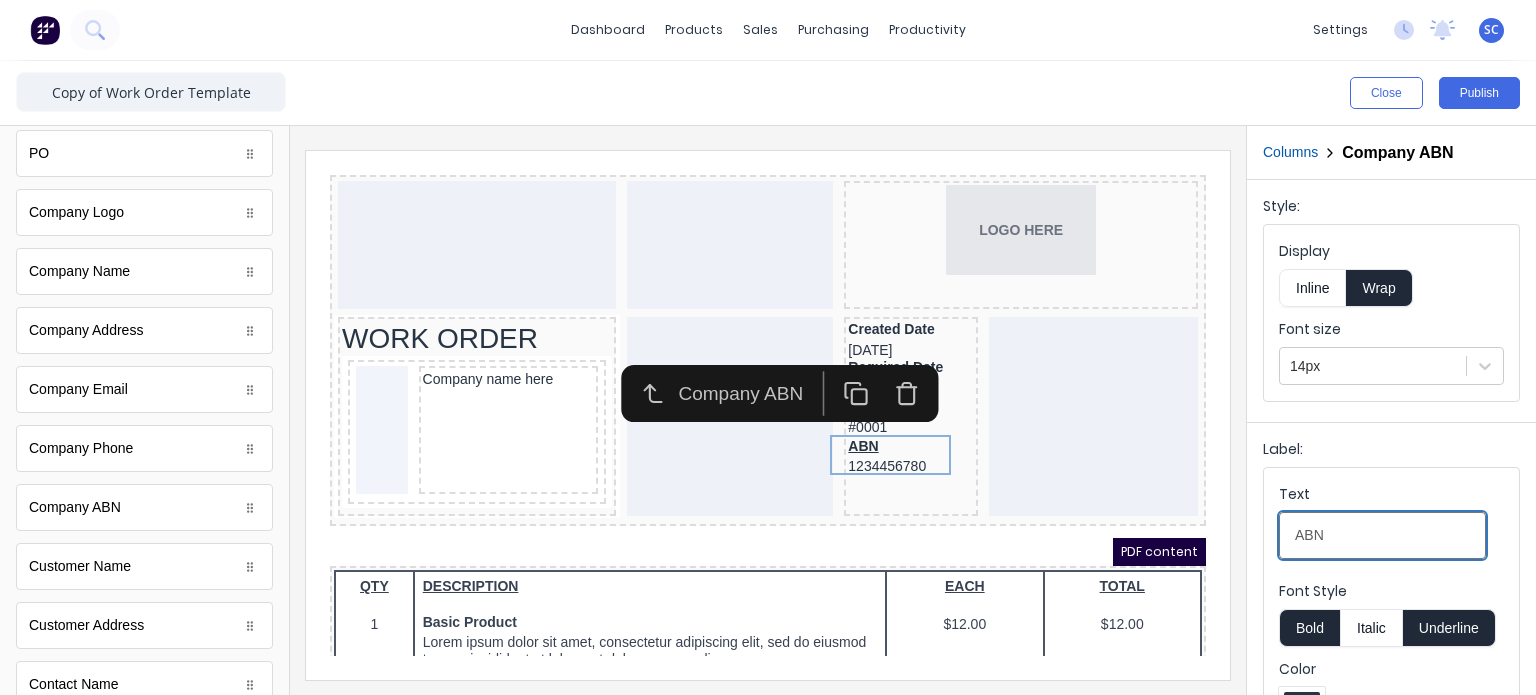 type on "ABN" 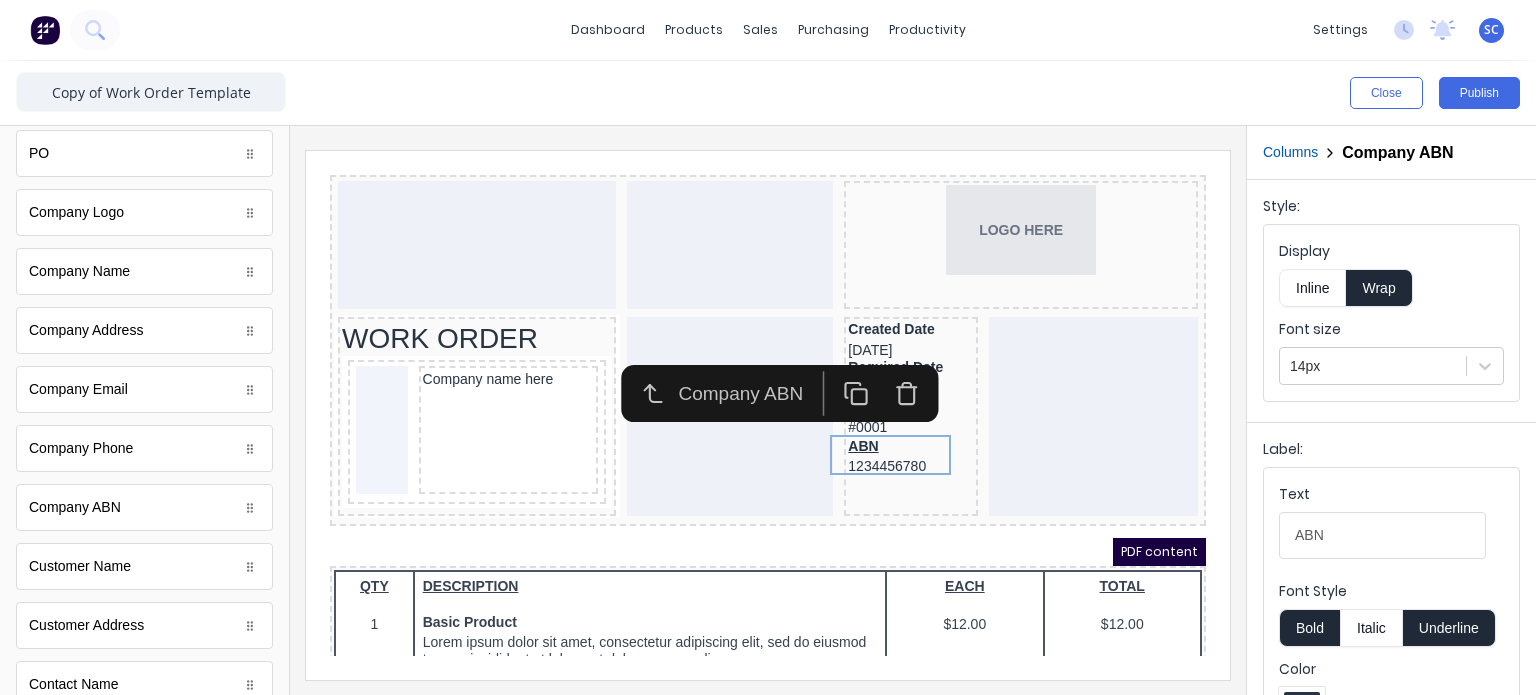 click on "Underline" at bounding box center [1449, 628] 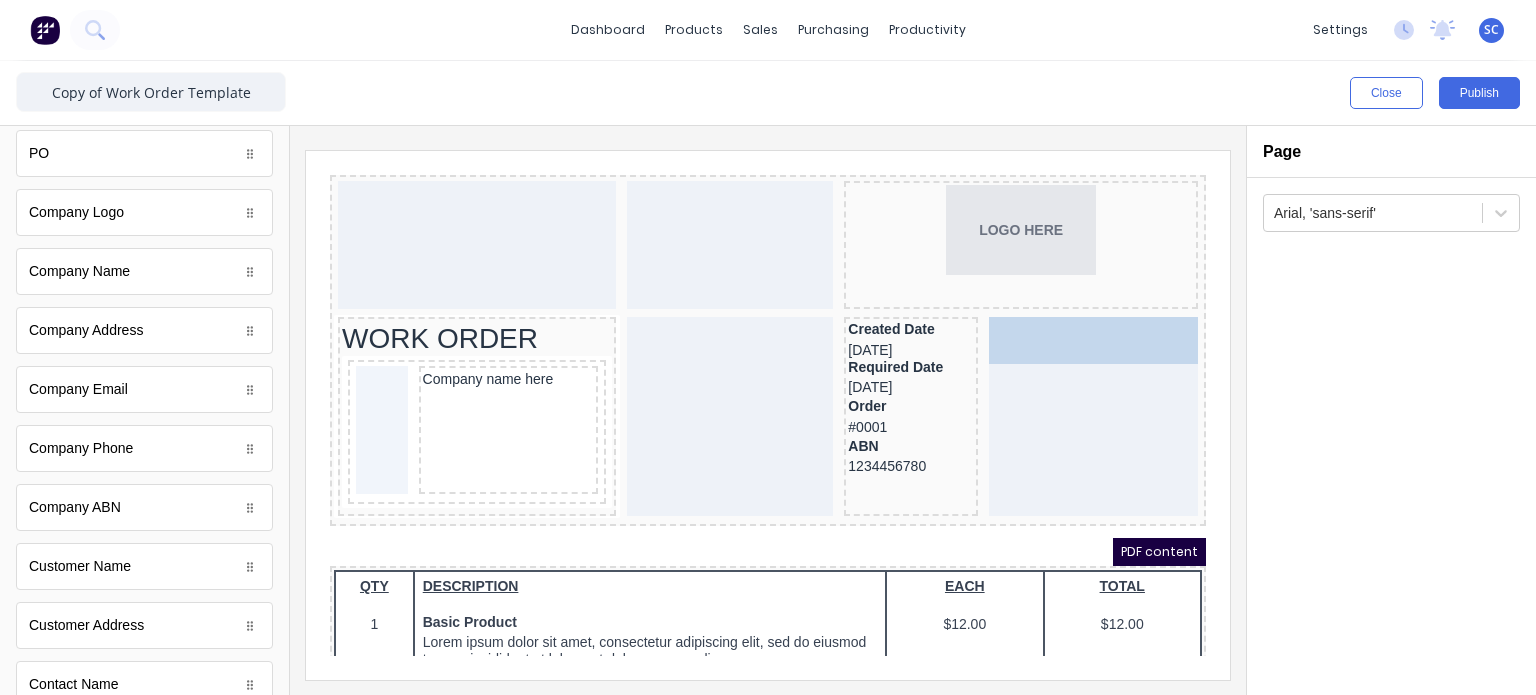 drag, startPoint x: 125, startPoint y: 271, endPoint x: 1092, endPoint y: 372, distance: 972.26025 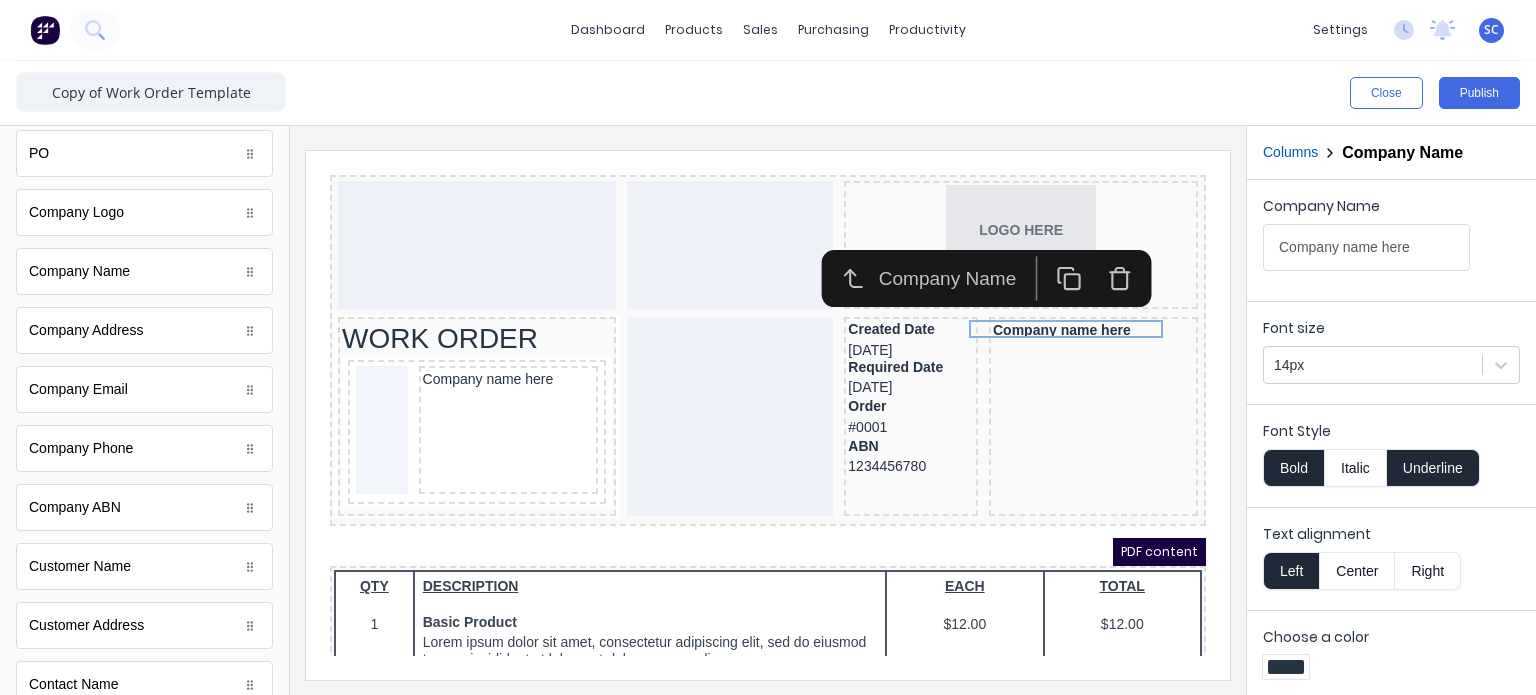 click on "Underline" at bounding box center [1433, 468] 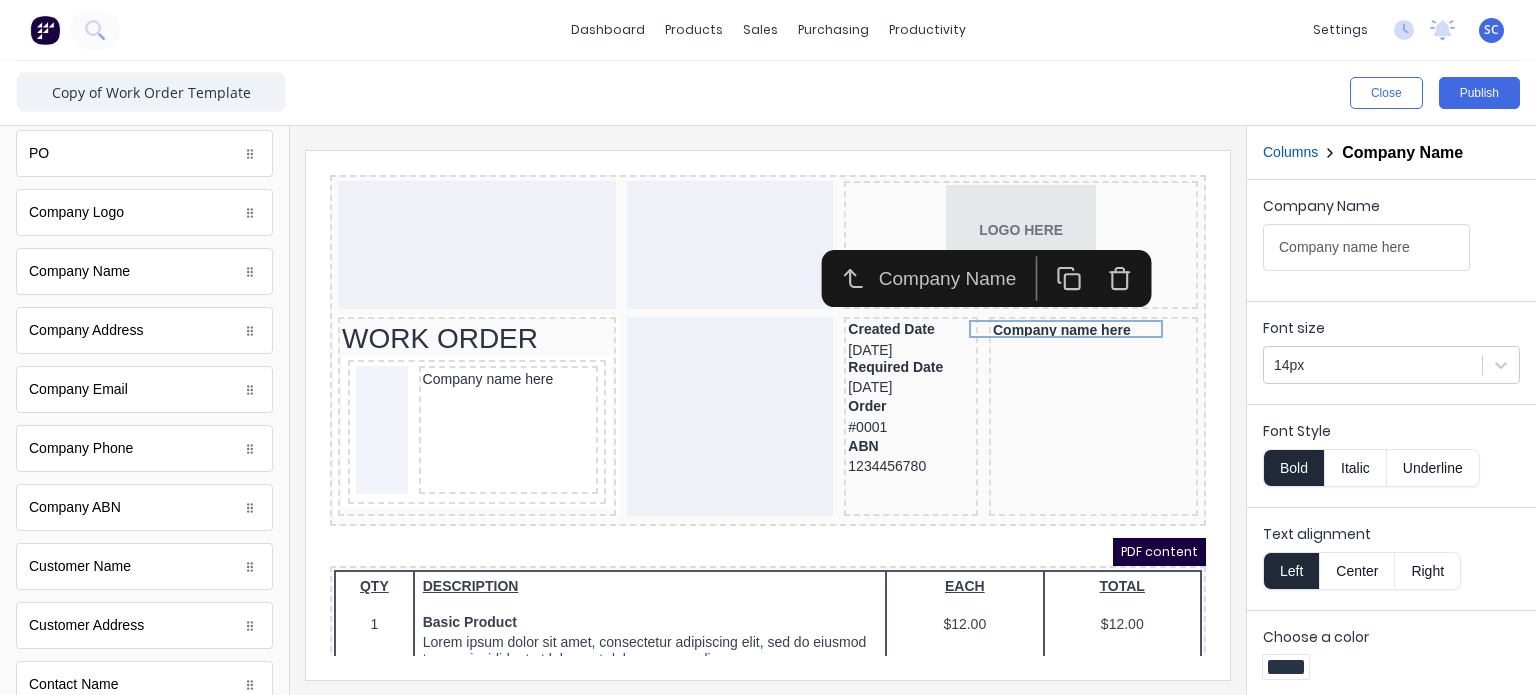 click on "Bold" at bounding box center (1293, 468) 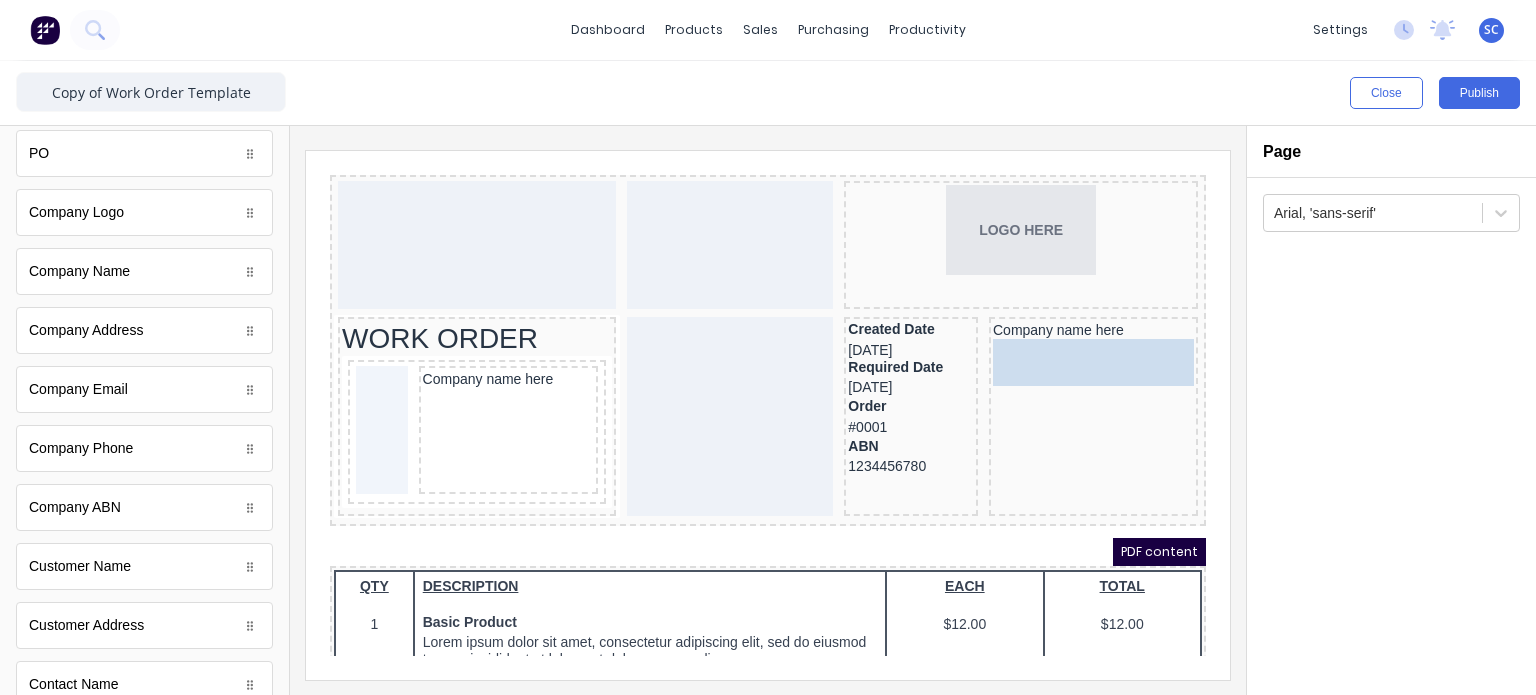 drag, startPoint x: 127, startPoint y: 331, endPoint x: 1056, endPoint y: 362, distance: 929.5171 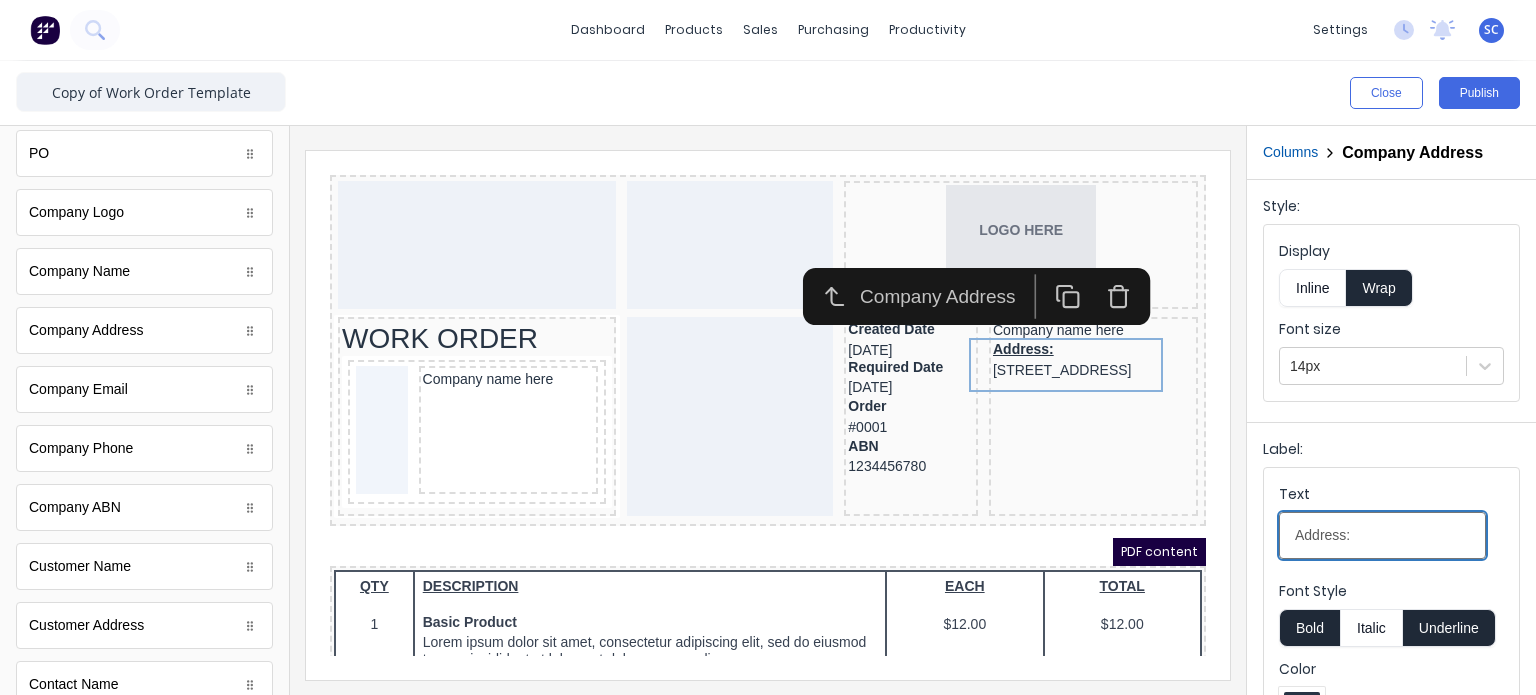 click on "Address:" at bounding box center [1382, 535] 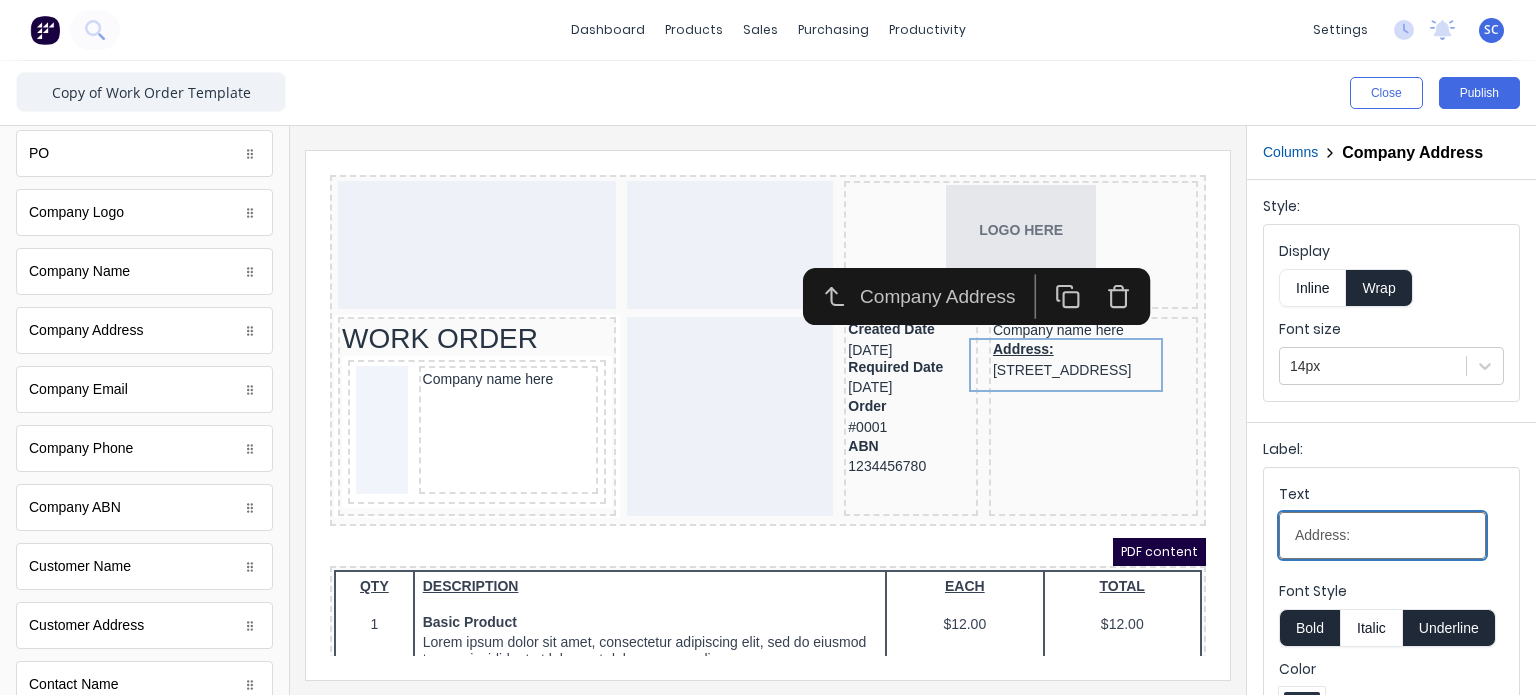 click on "Address:" at bounding box center (1382, 535) 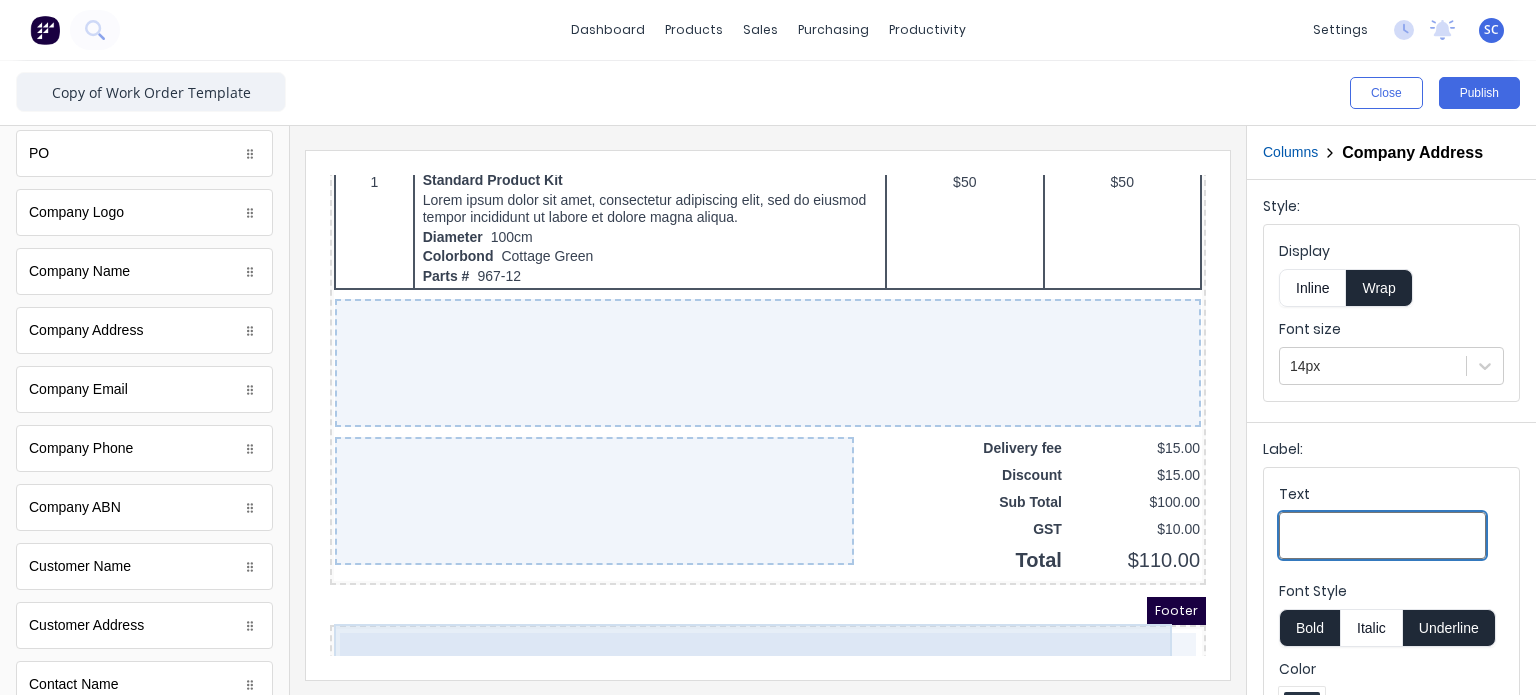 scroll, scrollTop: 1420, scrollLeft: 0, axis: vertical 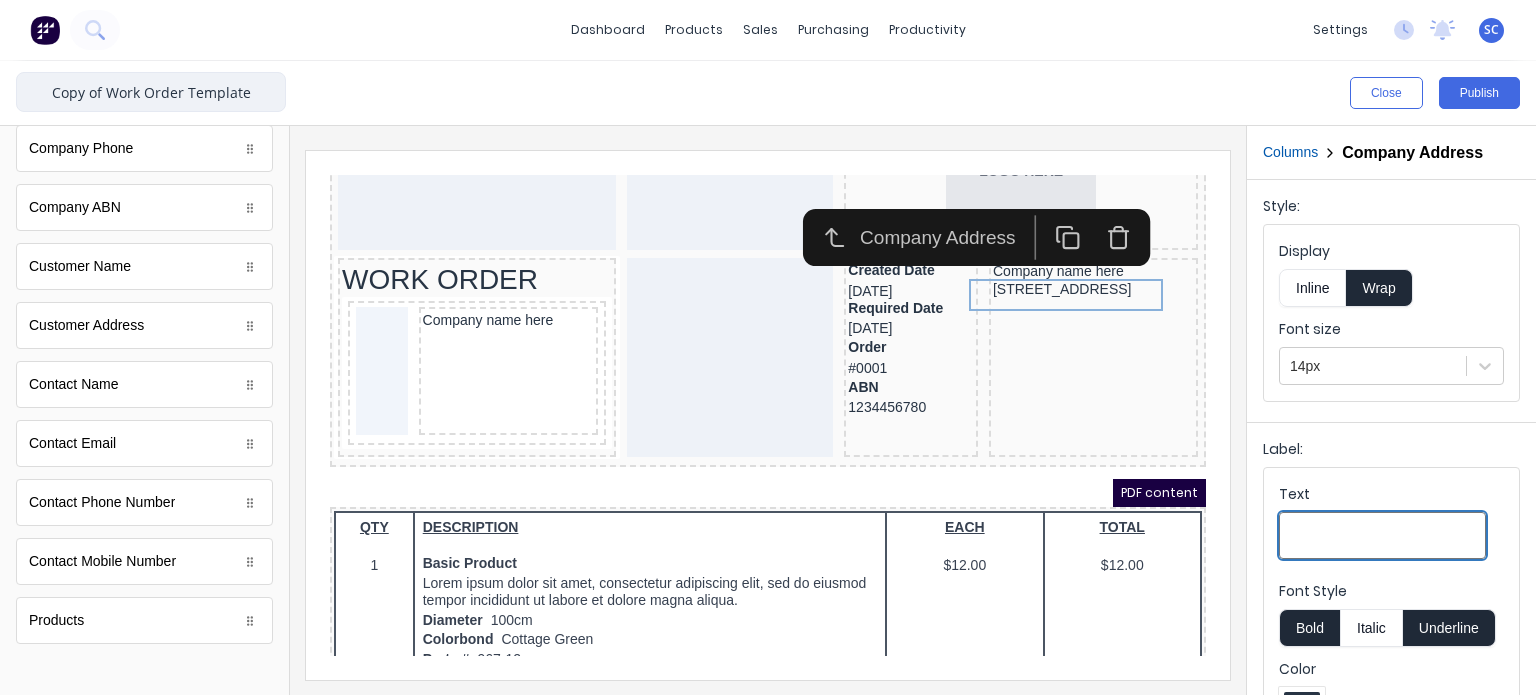 type 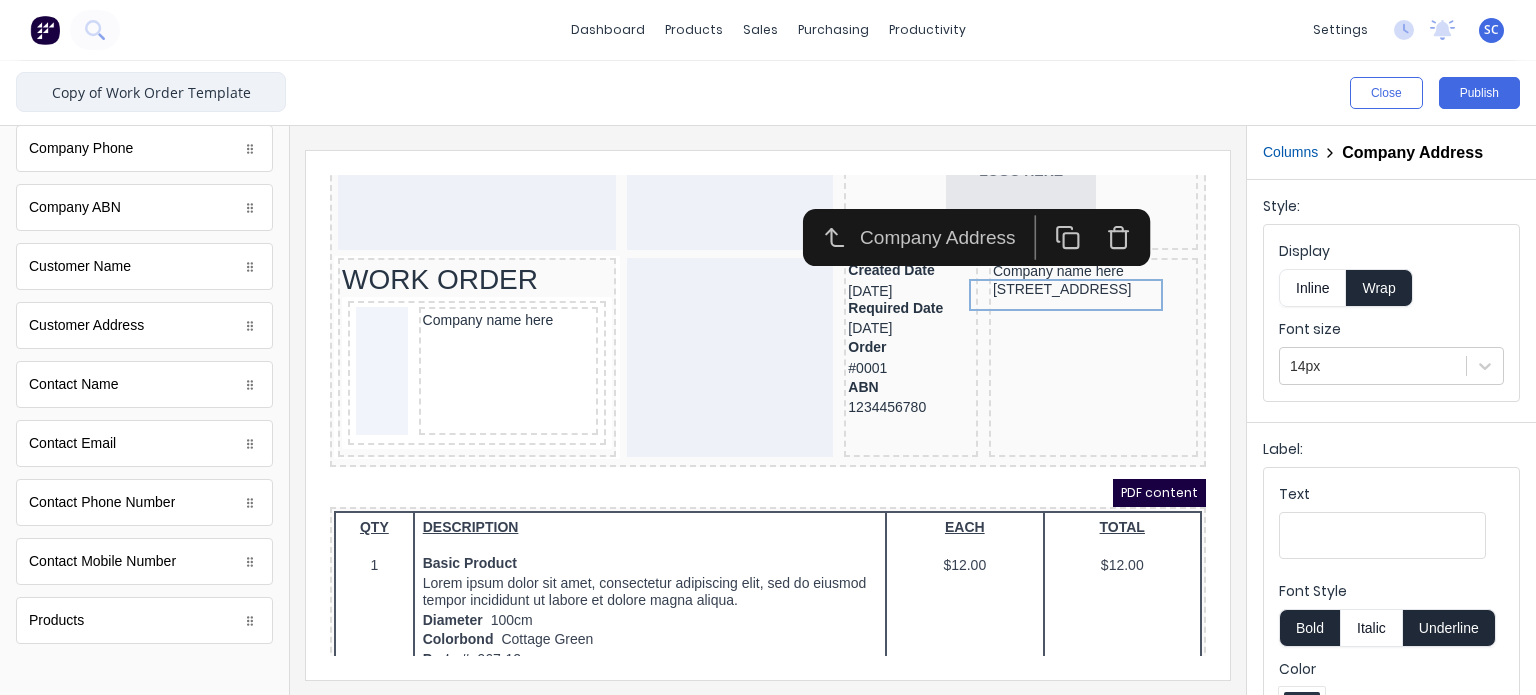 click on "Copy of Work Order Template" at bounding box center (151, 92) 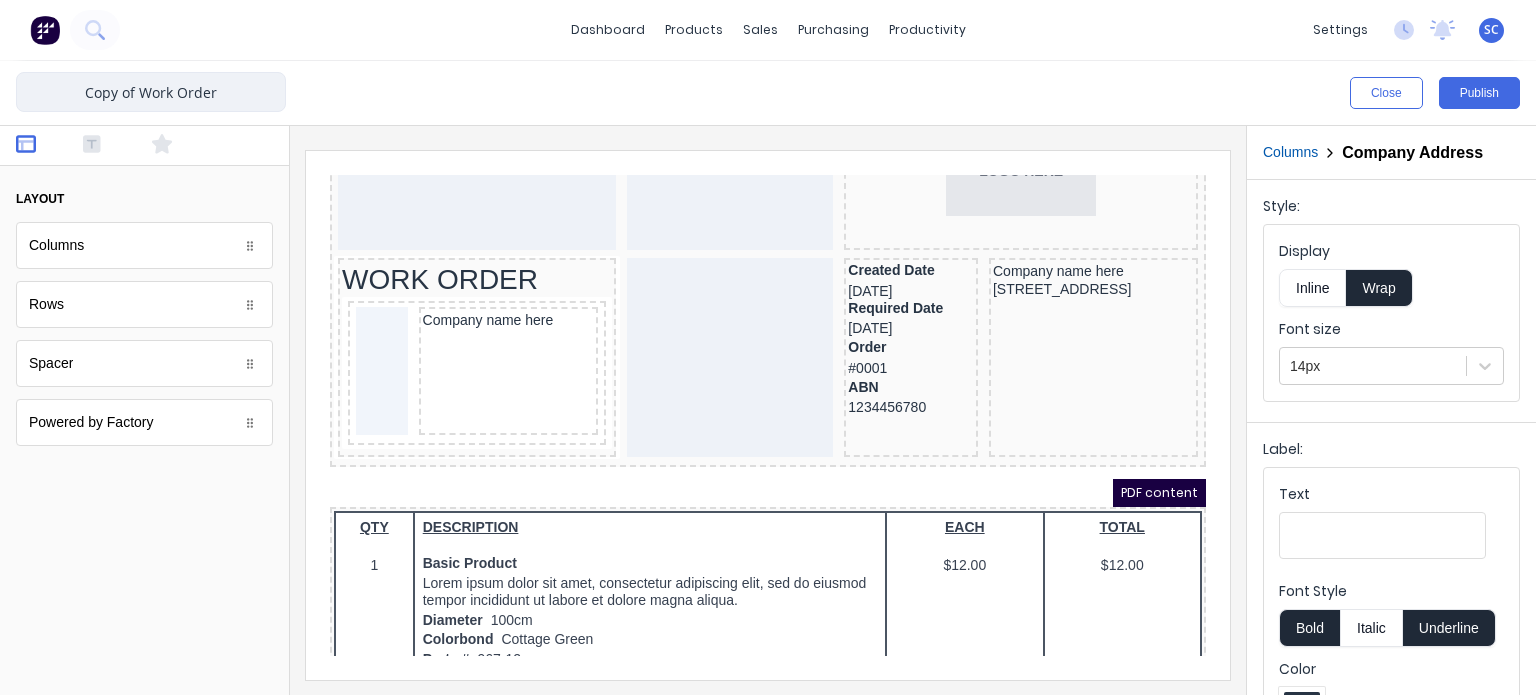 scroll, scrollTop: 0, scrollLeft: 0, axis: both 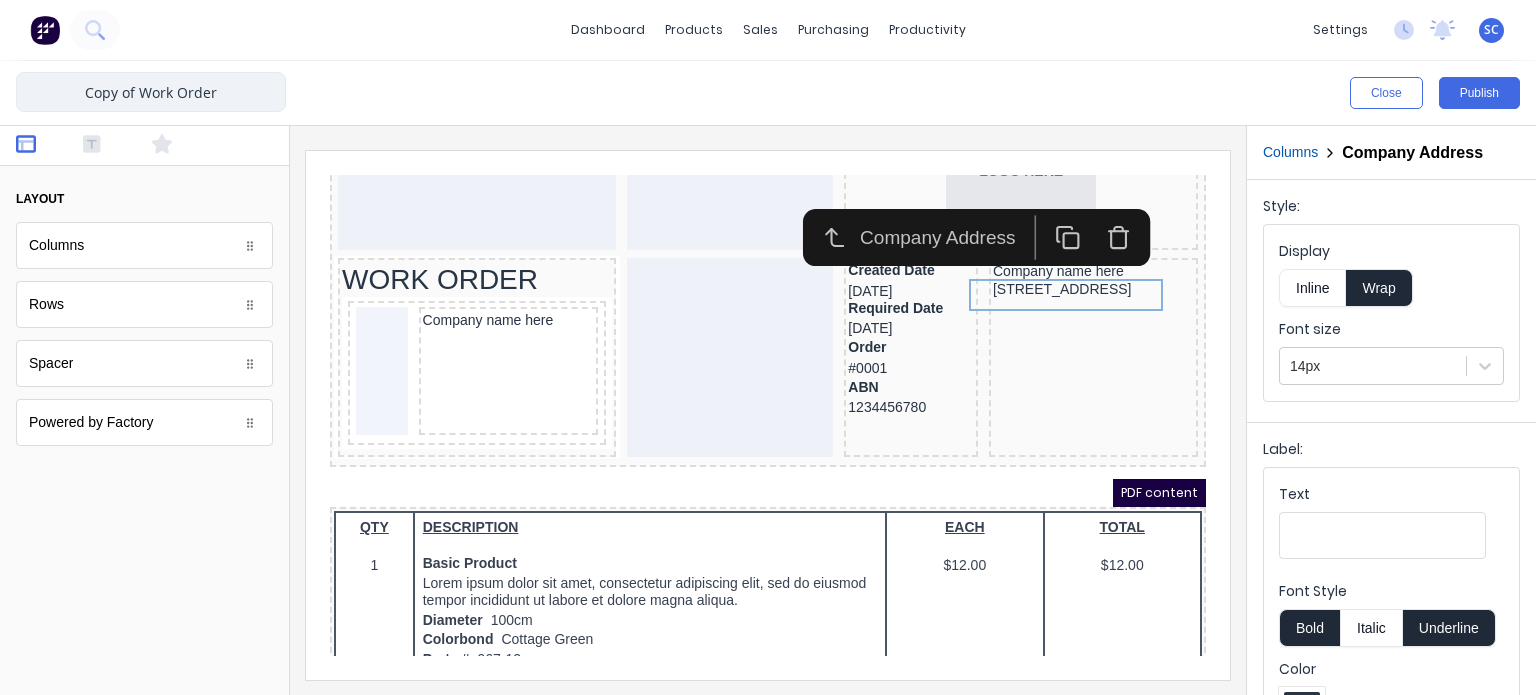 drag, startPoint x: 140, startPoint y: 91, endPoint x: 0, endPoint y: 69, distance: 141.71803 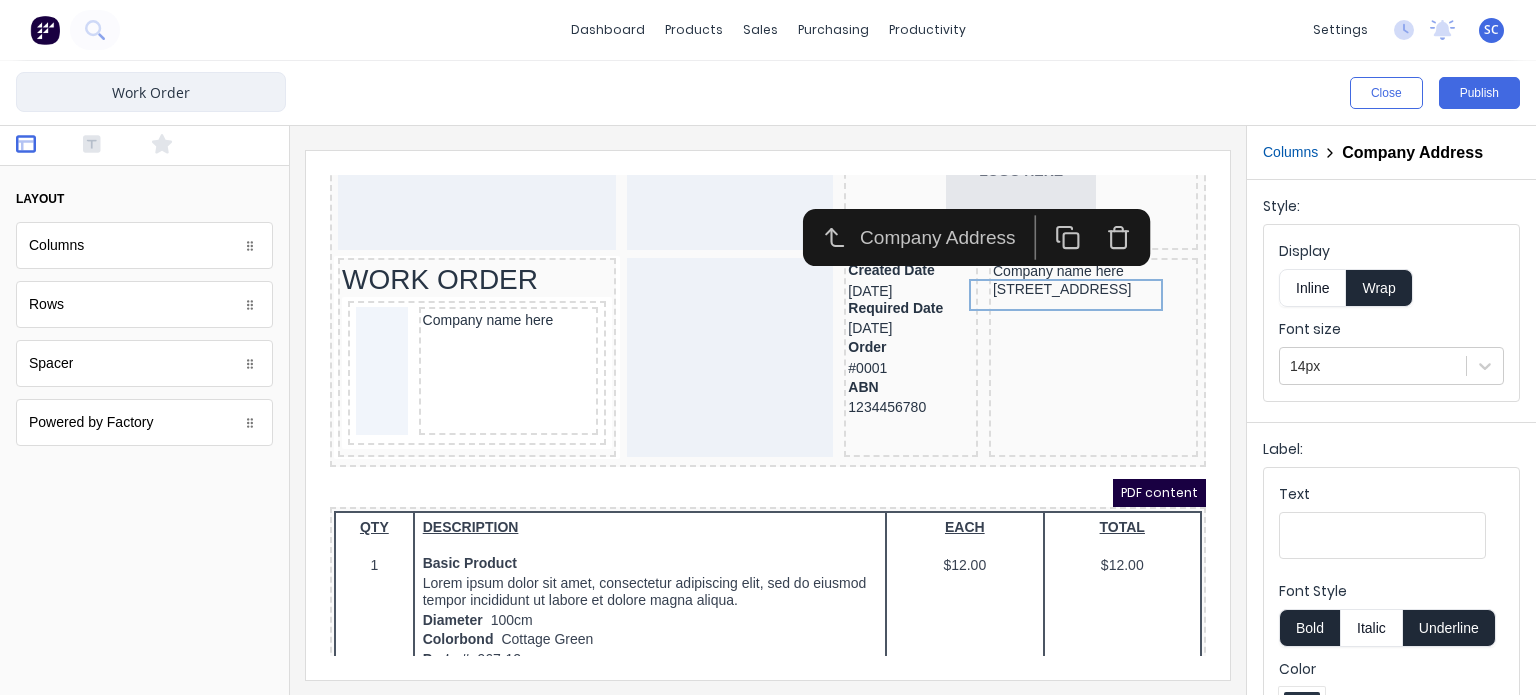 click on "Work Order" at bounding box center (151, 92) 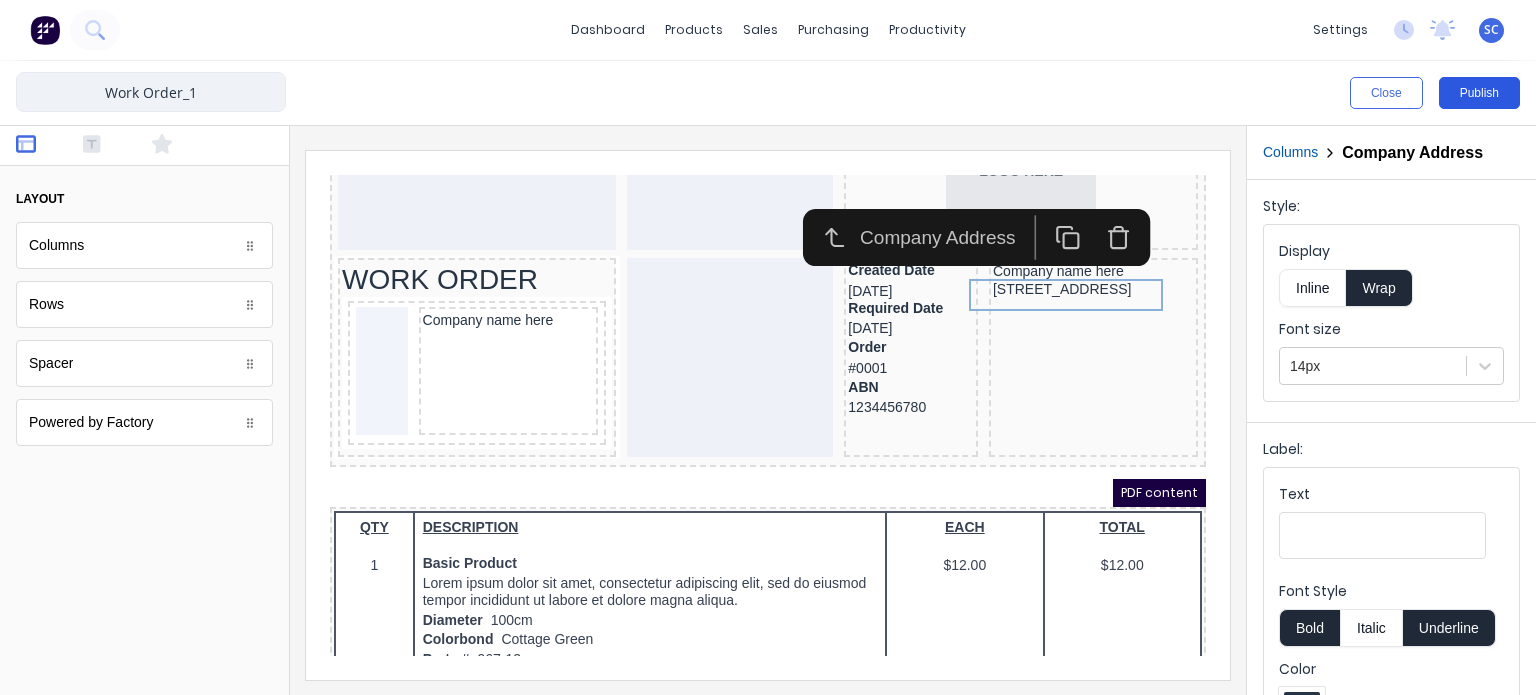 type on "Work Order_1" 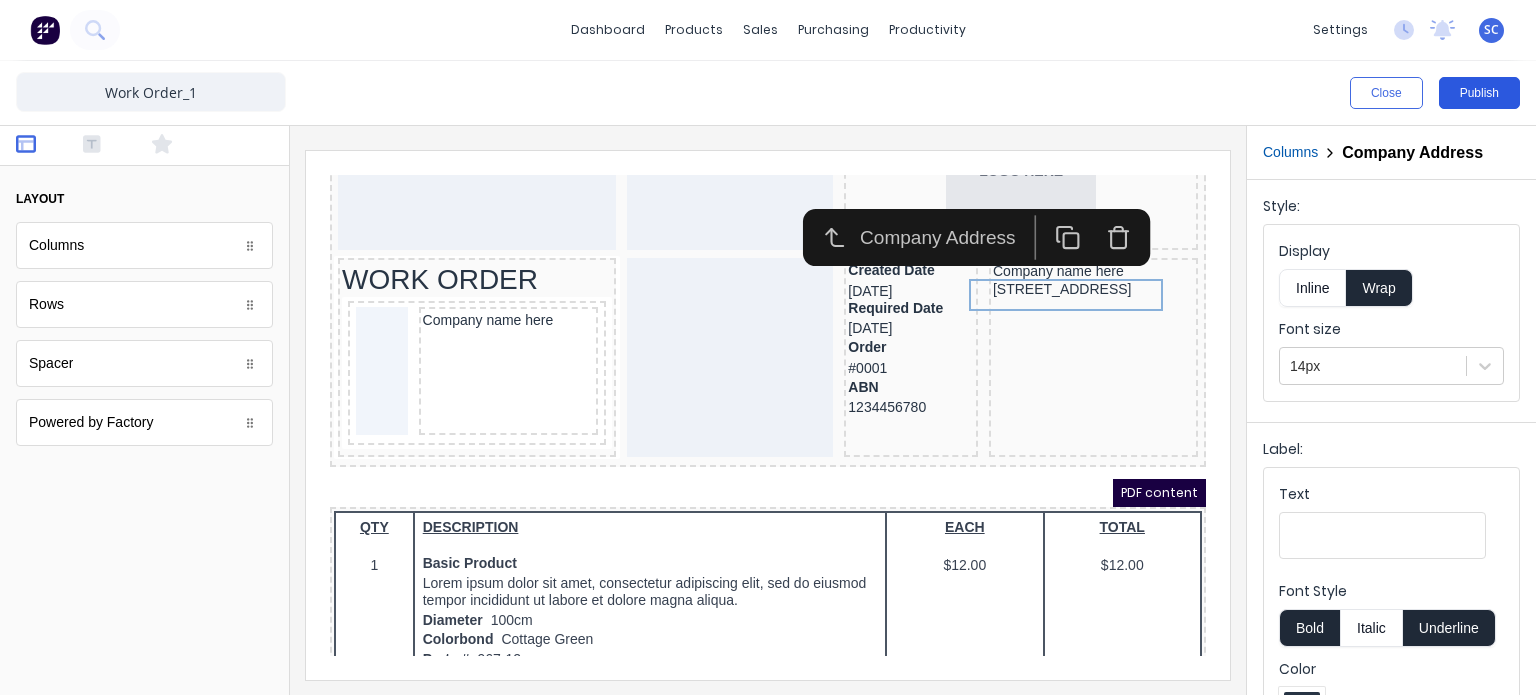 click on "Publish" at bounding box center (1479, 93) 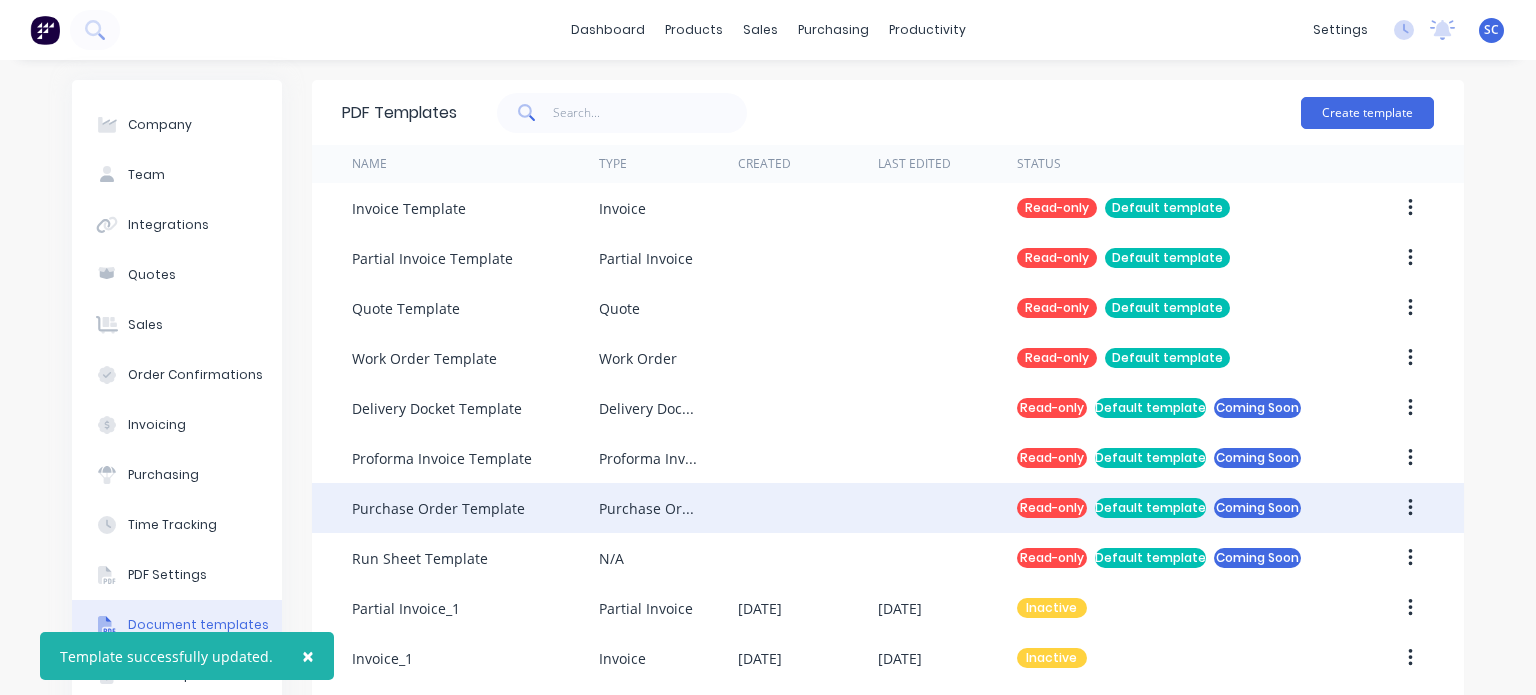scroll, scrollTop: 116, scrollLeft: 0, axis: vertical 